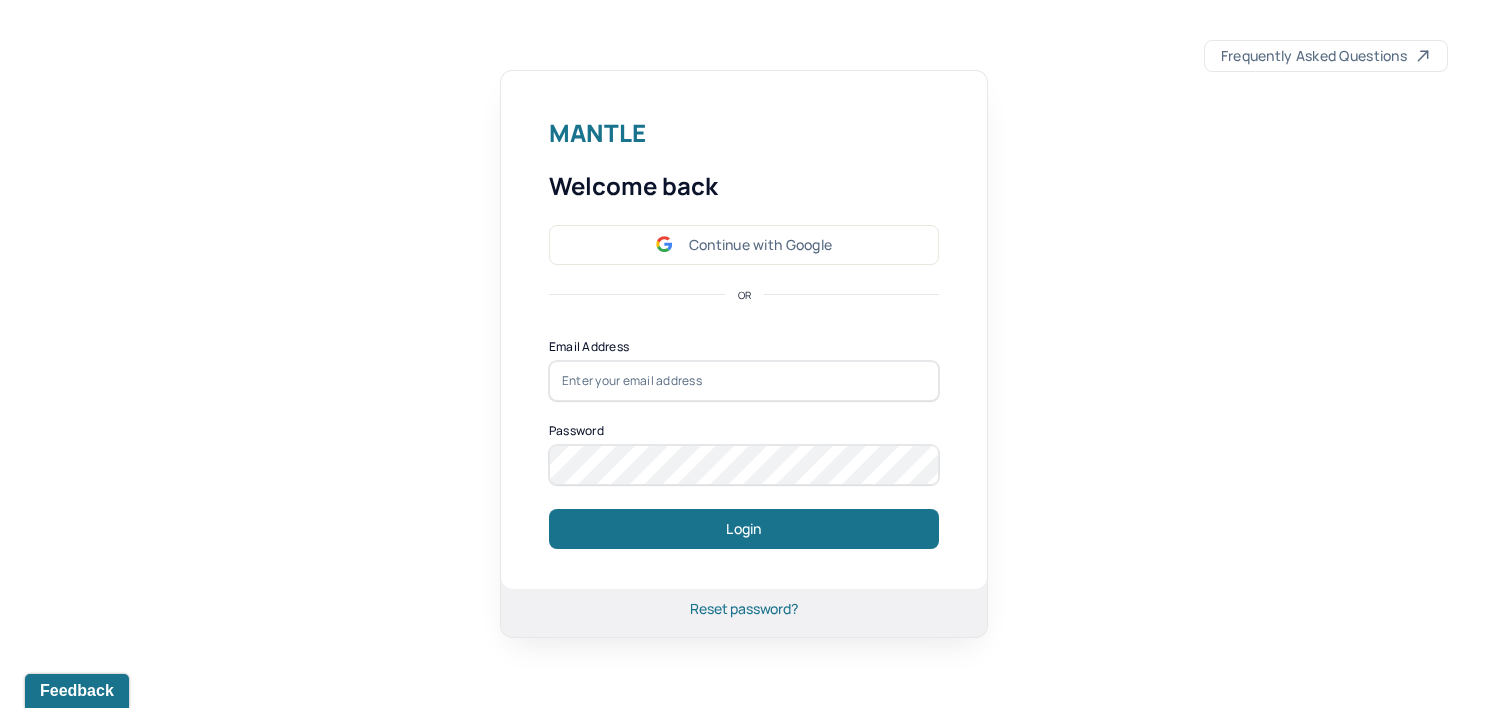 scroll, scrollTop: 0, scrollLeft: 0, axis: both 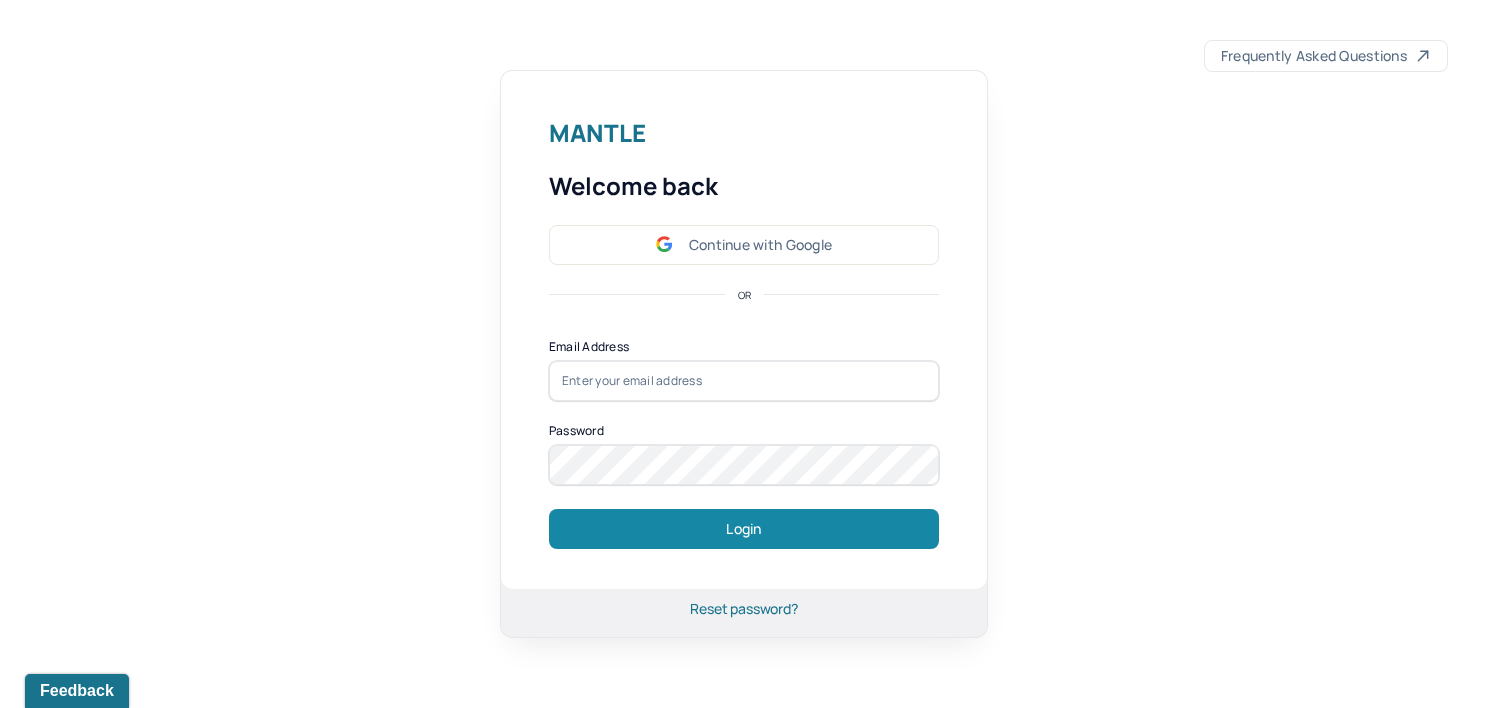 type on "[PERSON_NAME][EMAIL_ADDRESS][DOMAIN_NAME]" 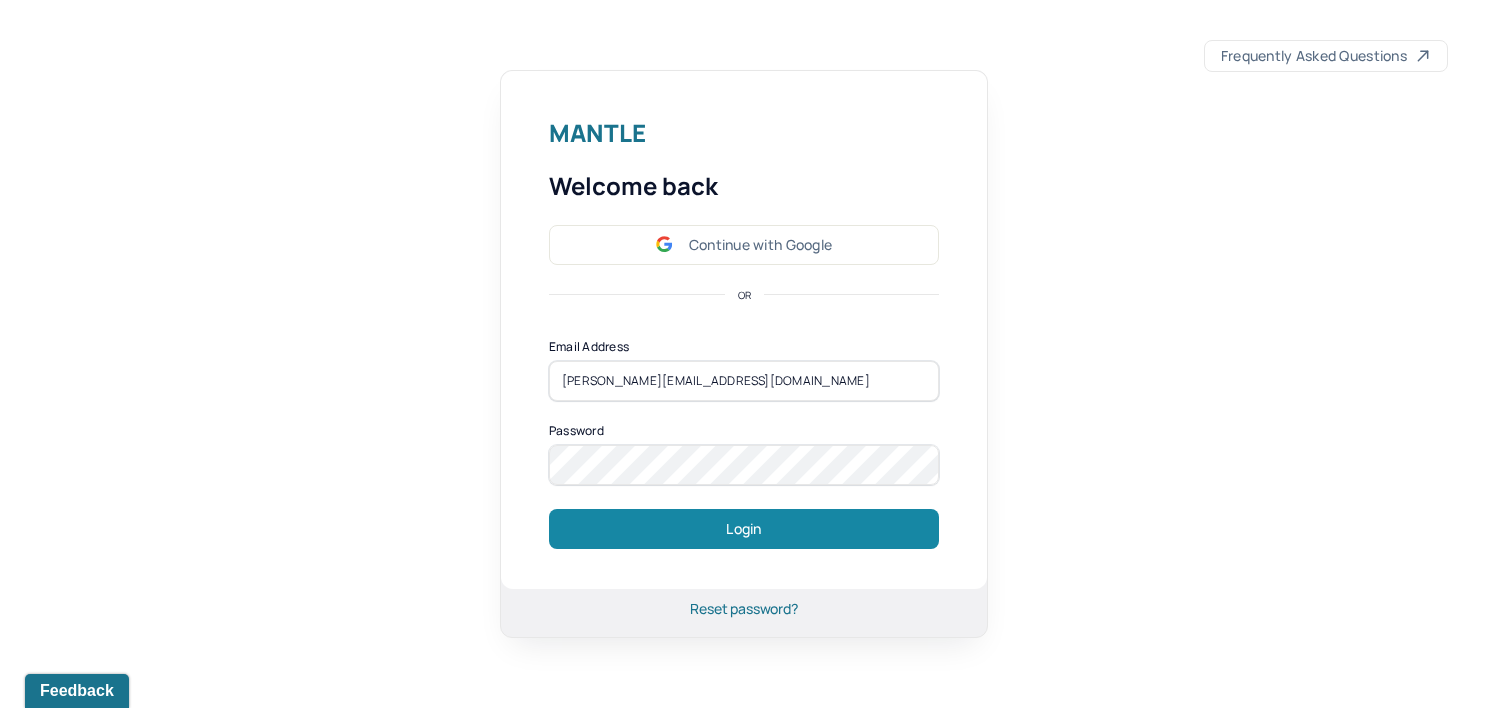 click on "Login" at bounding box center [744, 529] 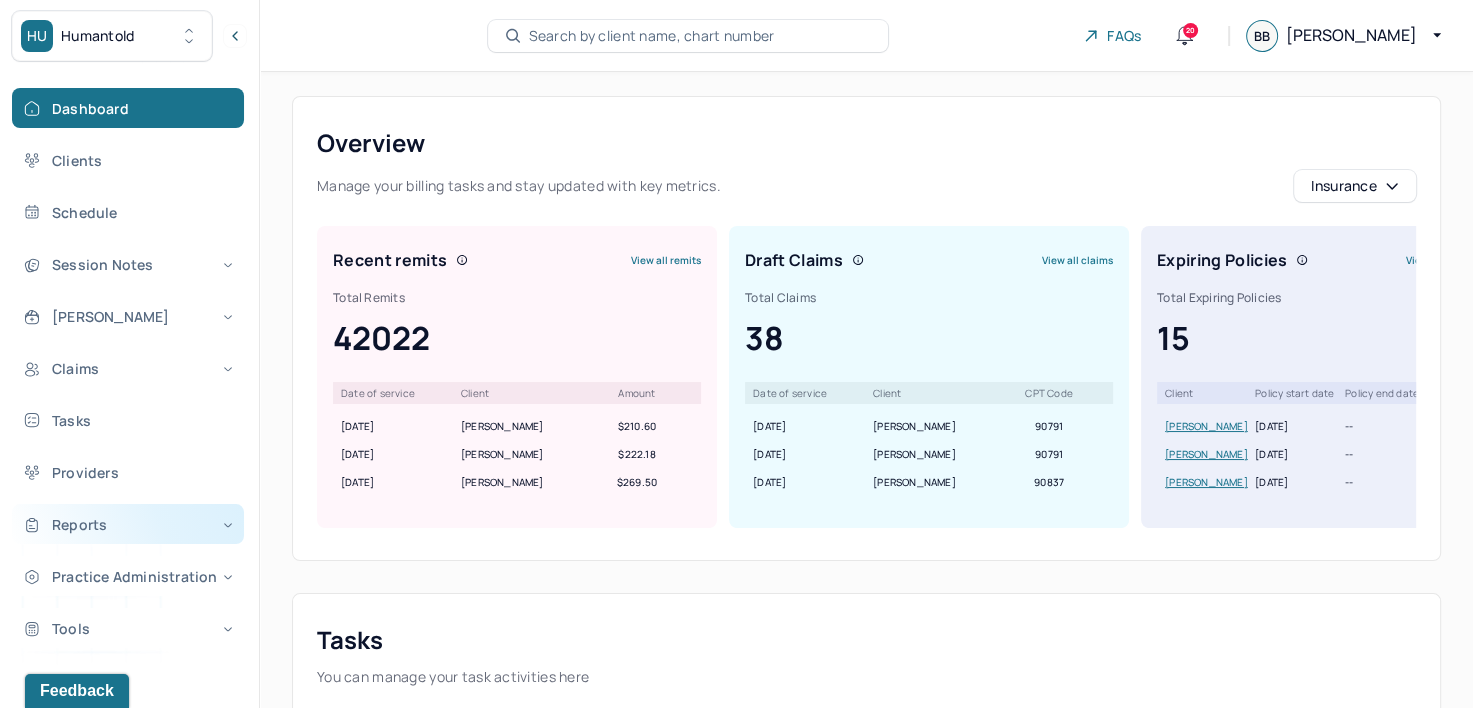 click on "Reports" at bounding box center [128, 524] 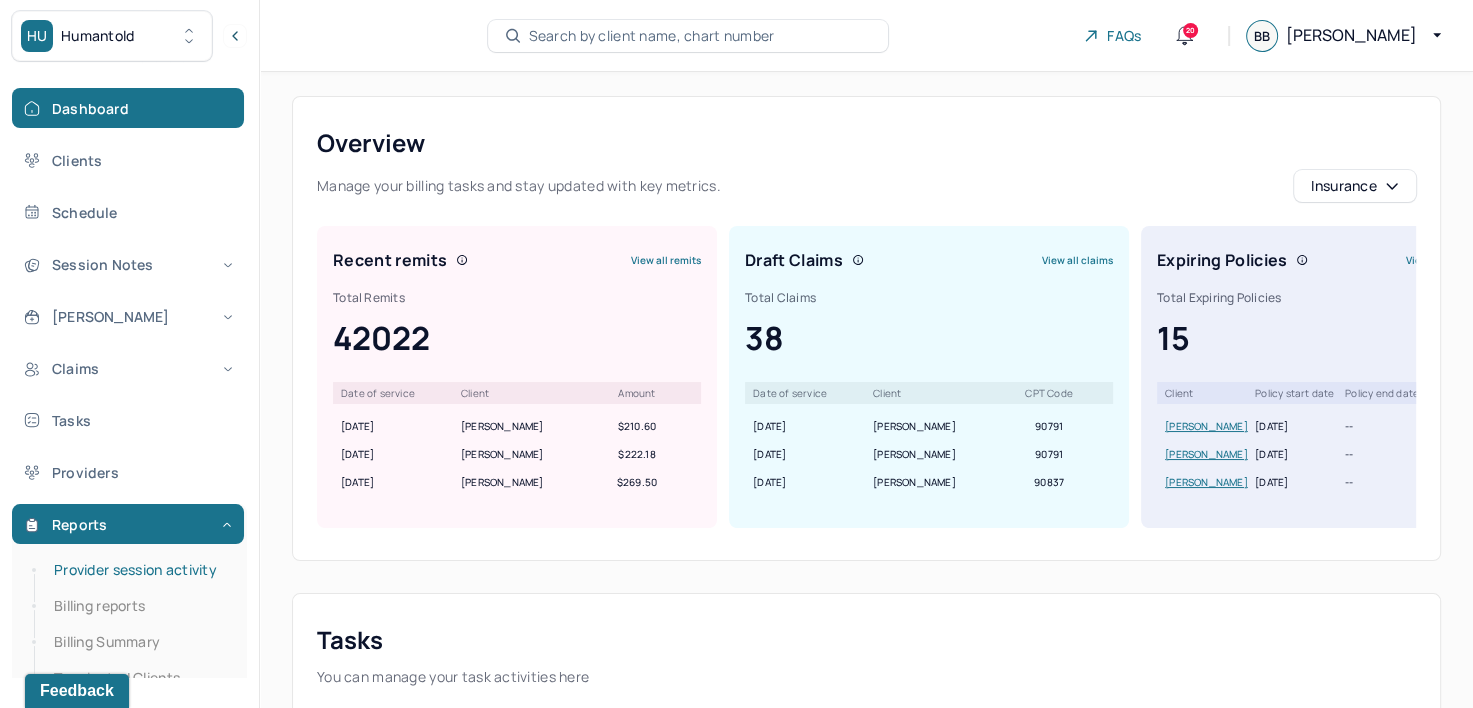 click on "Provider session activity" at bounding box center [139, 570] 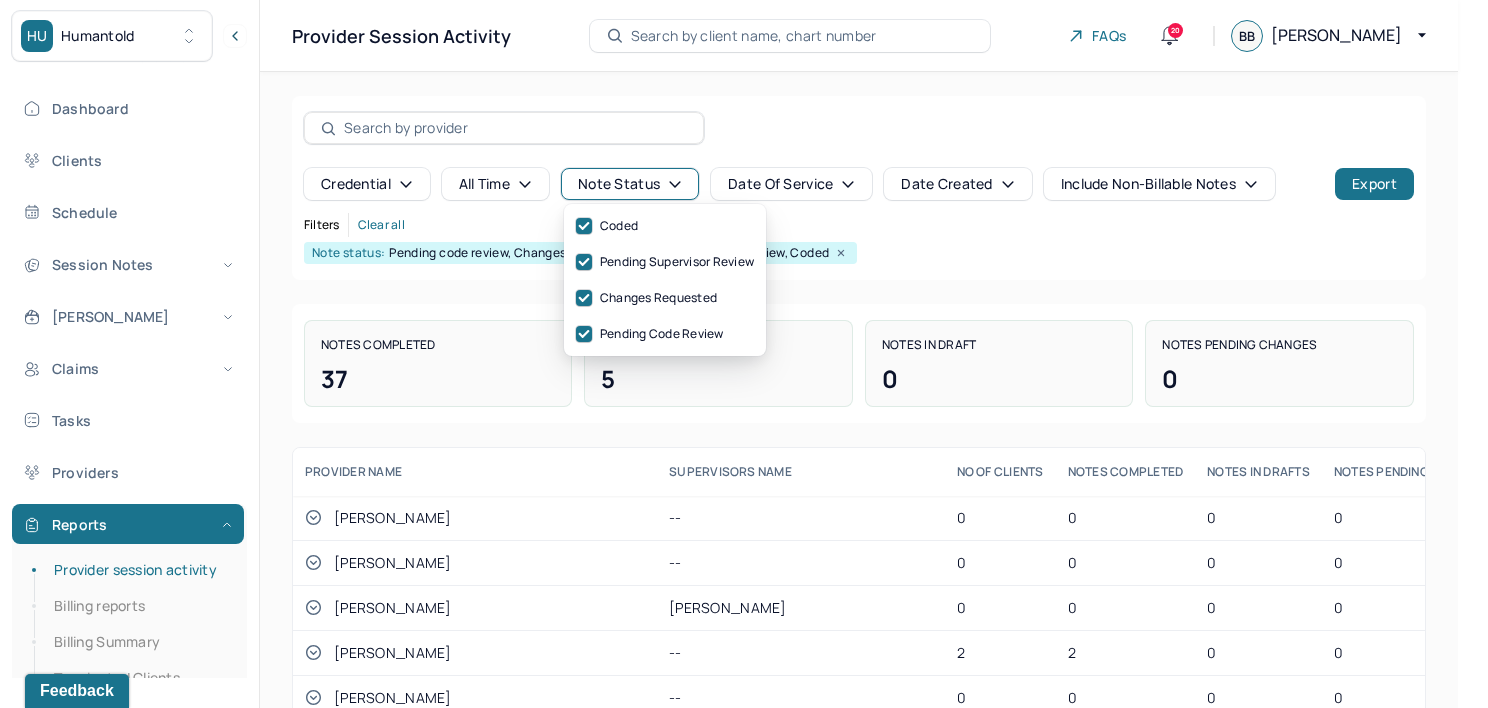 click on "Note status" at bounding box center (630, 184) 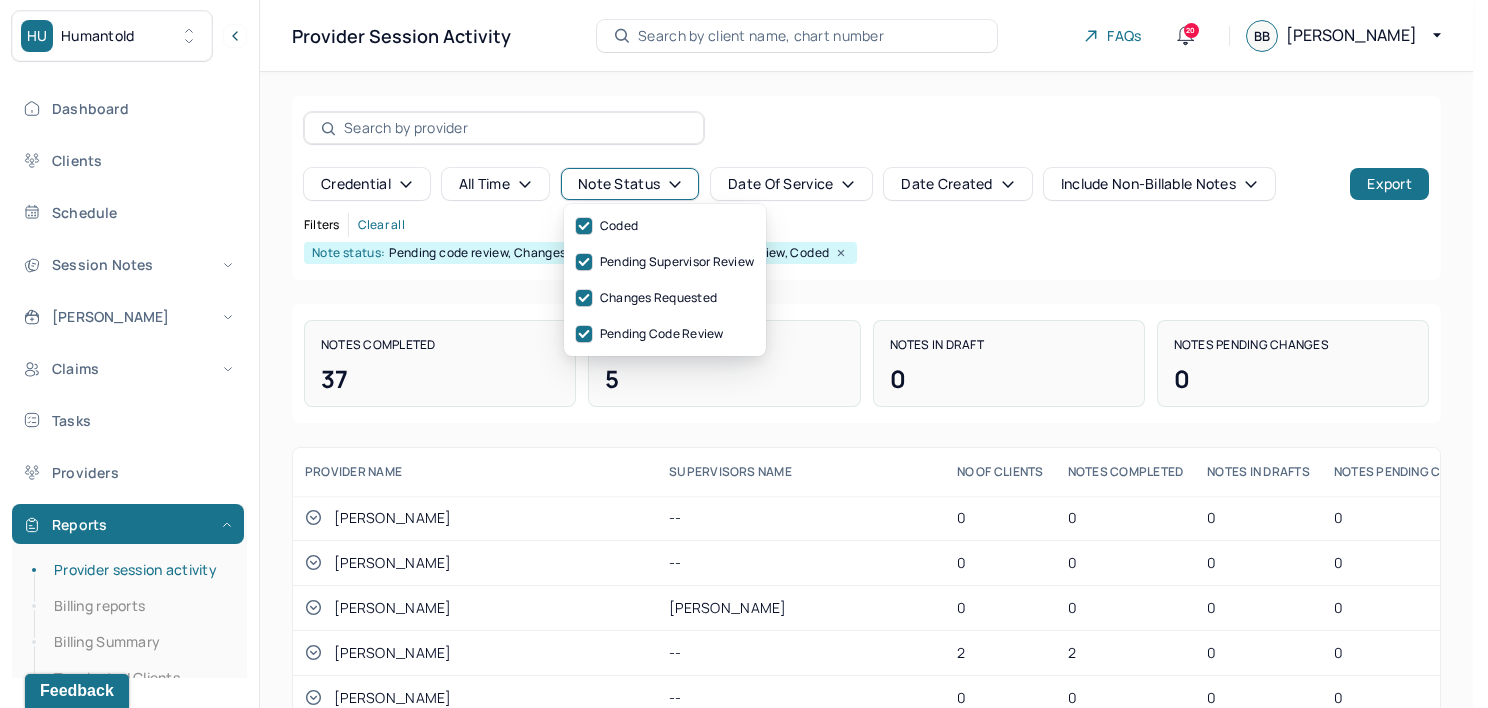 click on "Date Created" at bounding box center [957, 184] 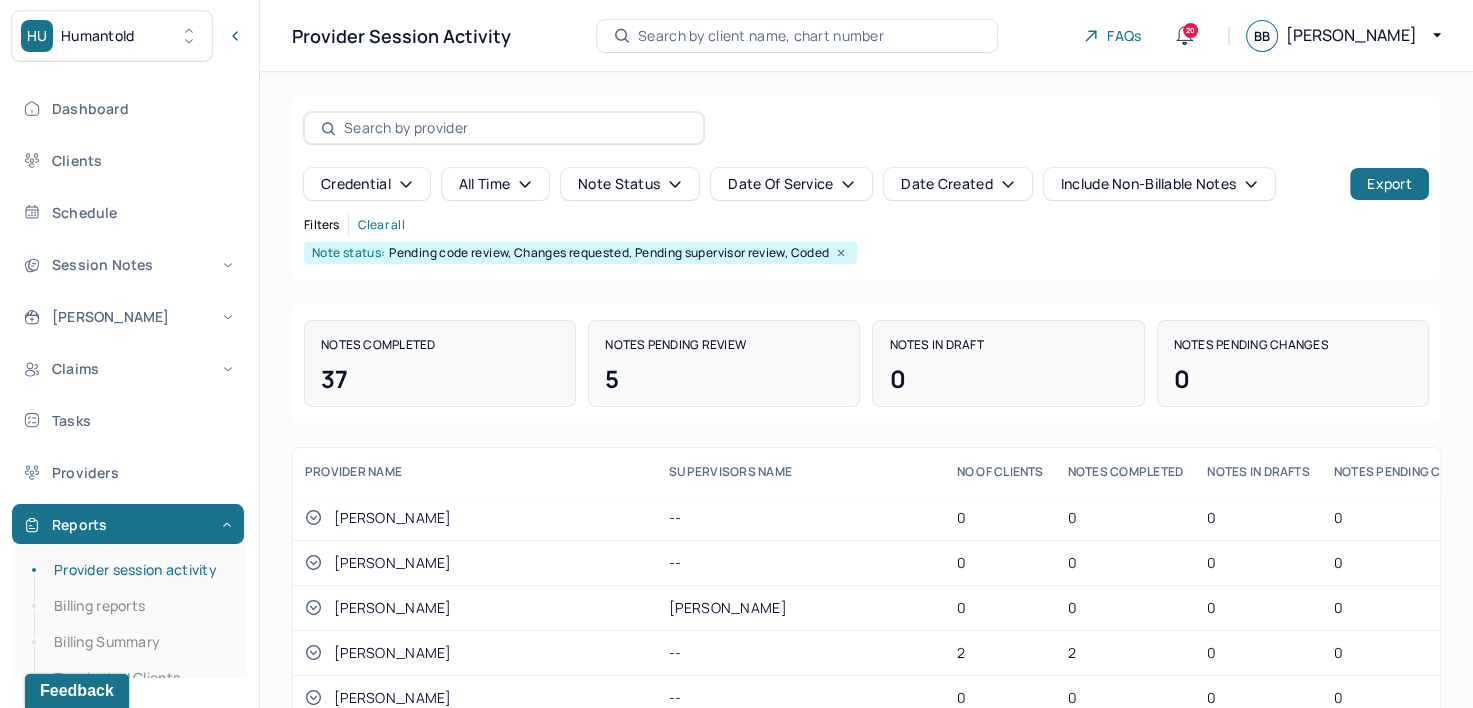 click on "Date Created" at bounding box center [957, 184] 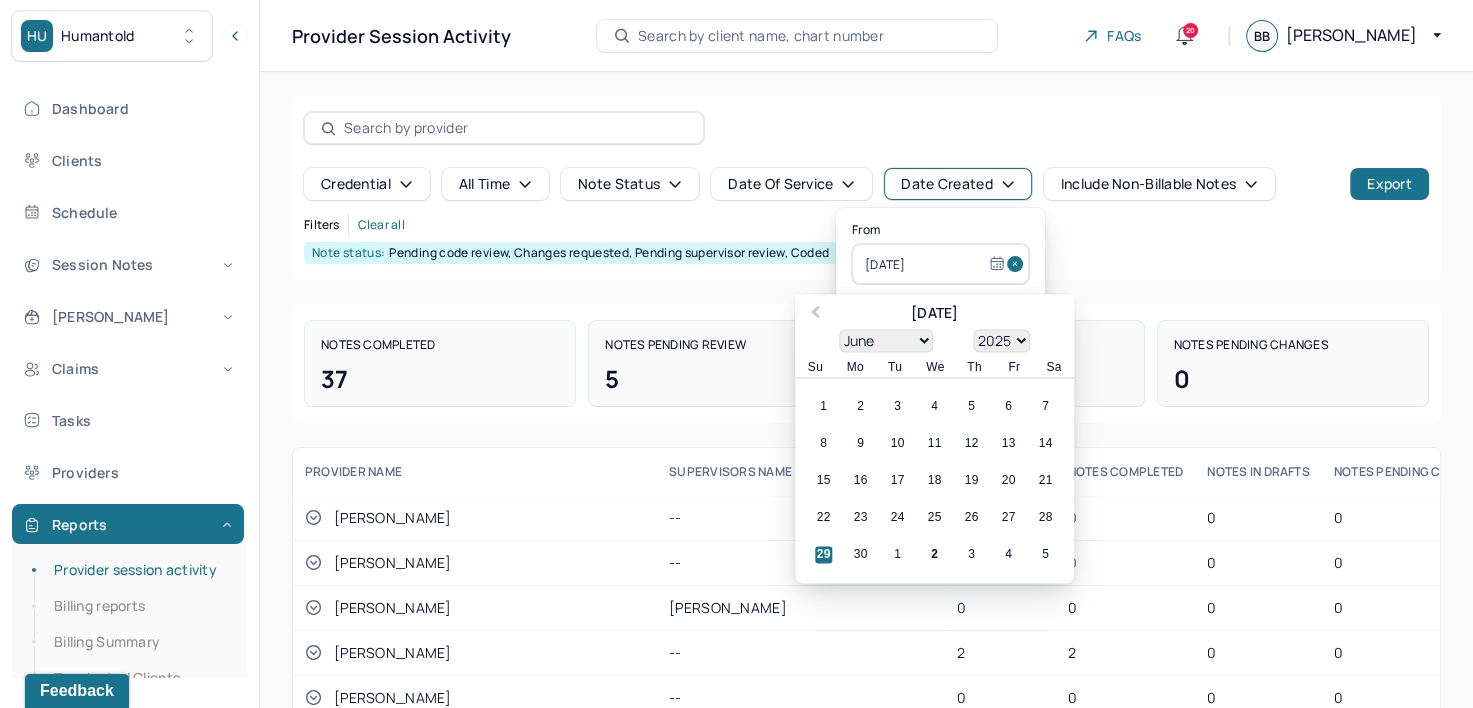 click at bounding box center (1018, 264) 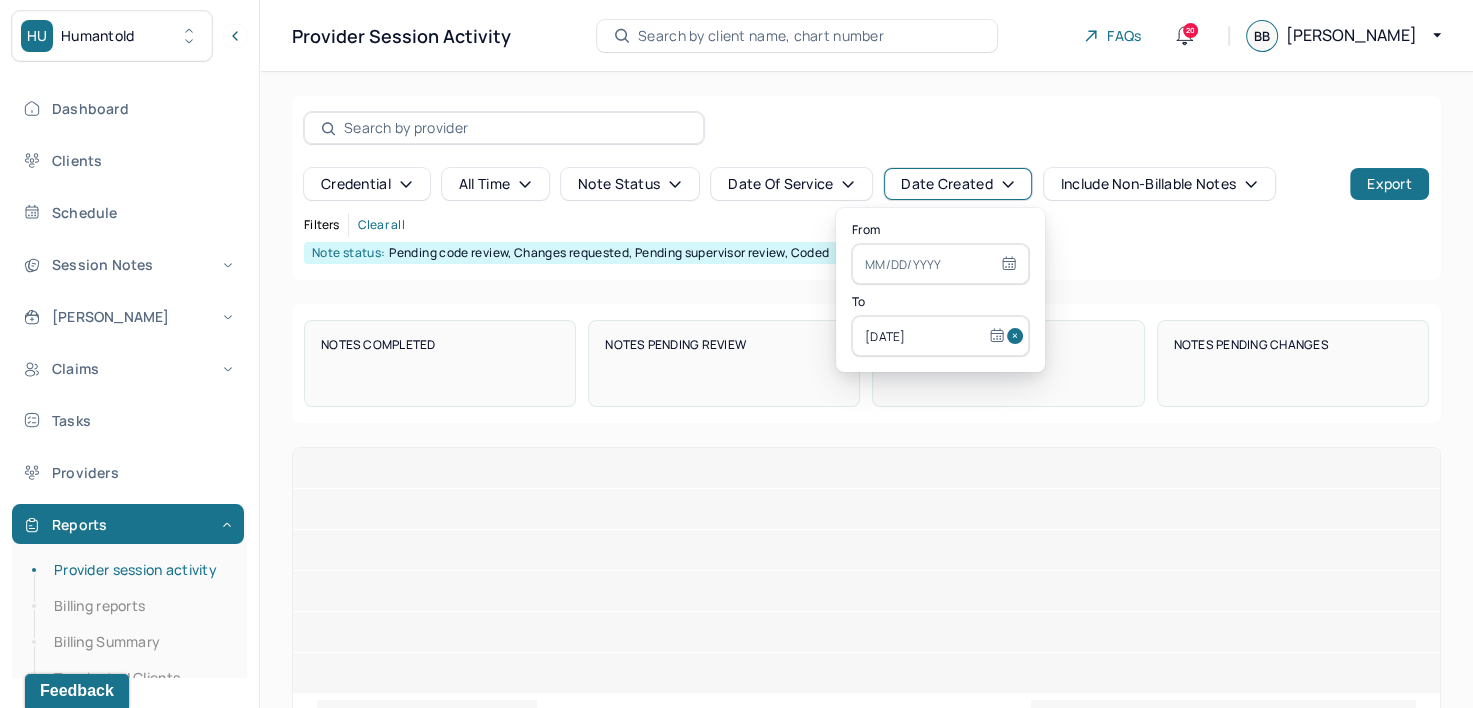 click at bounding box center [1018, 336] 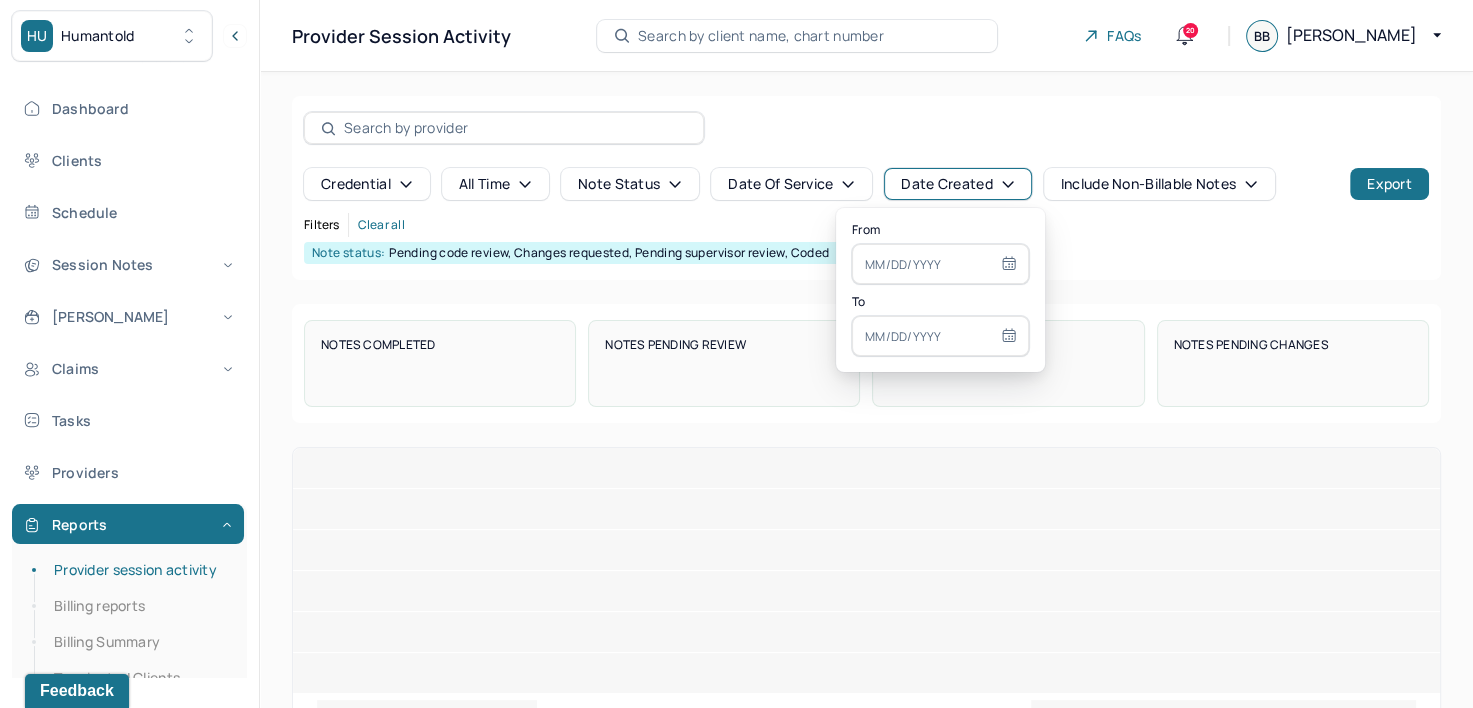 click at bounding box center [940, 264] 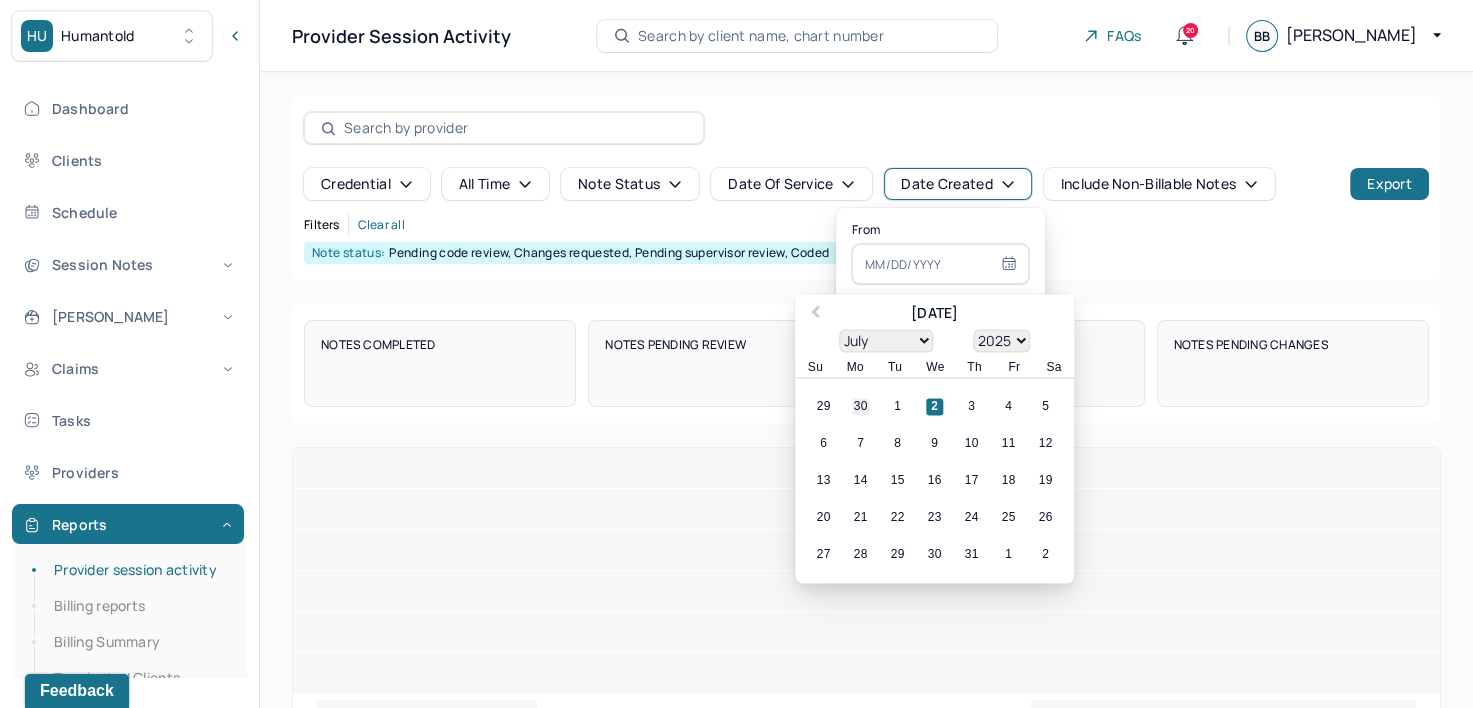click on "30" at bounding box center [860, 407] 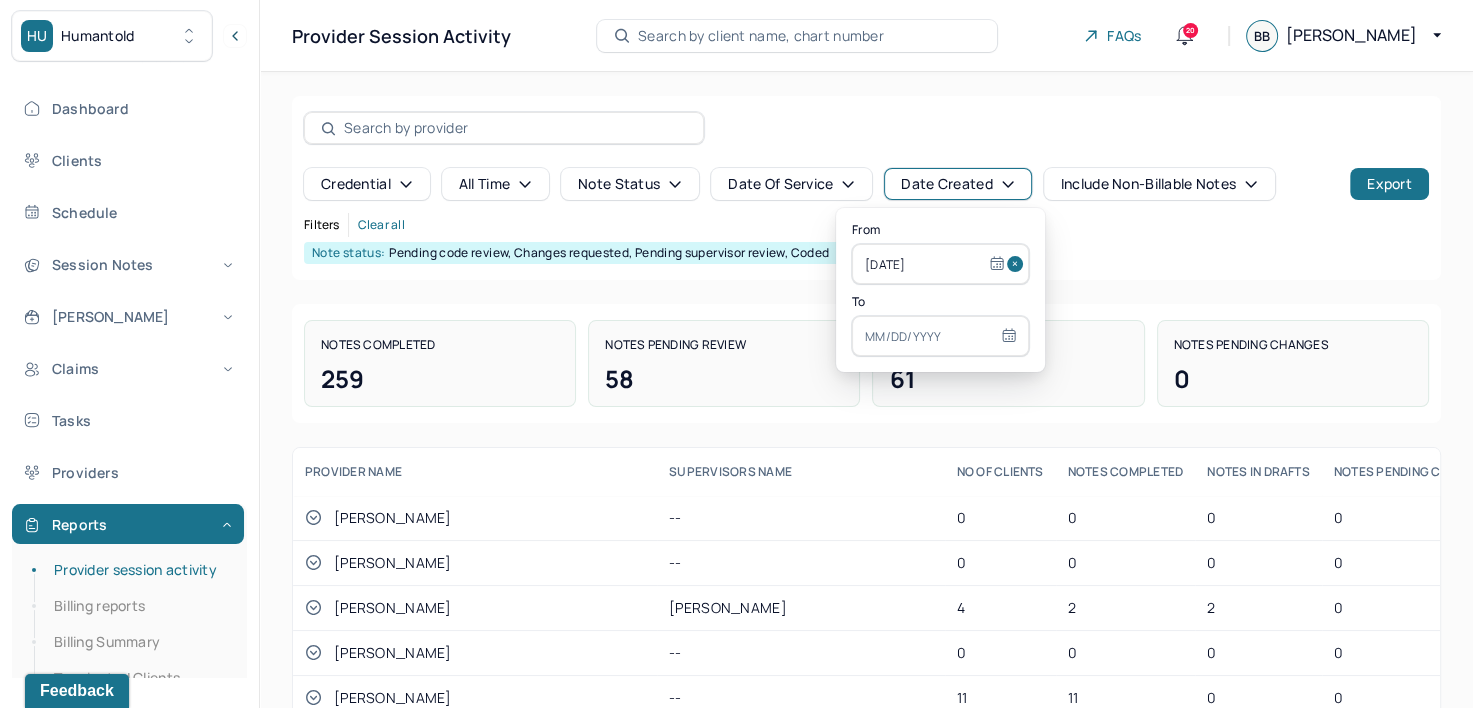 click at bounding box center (940, 336) 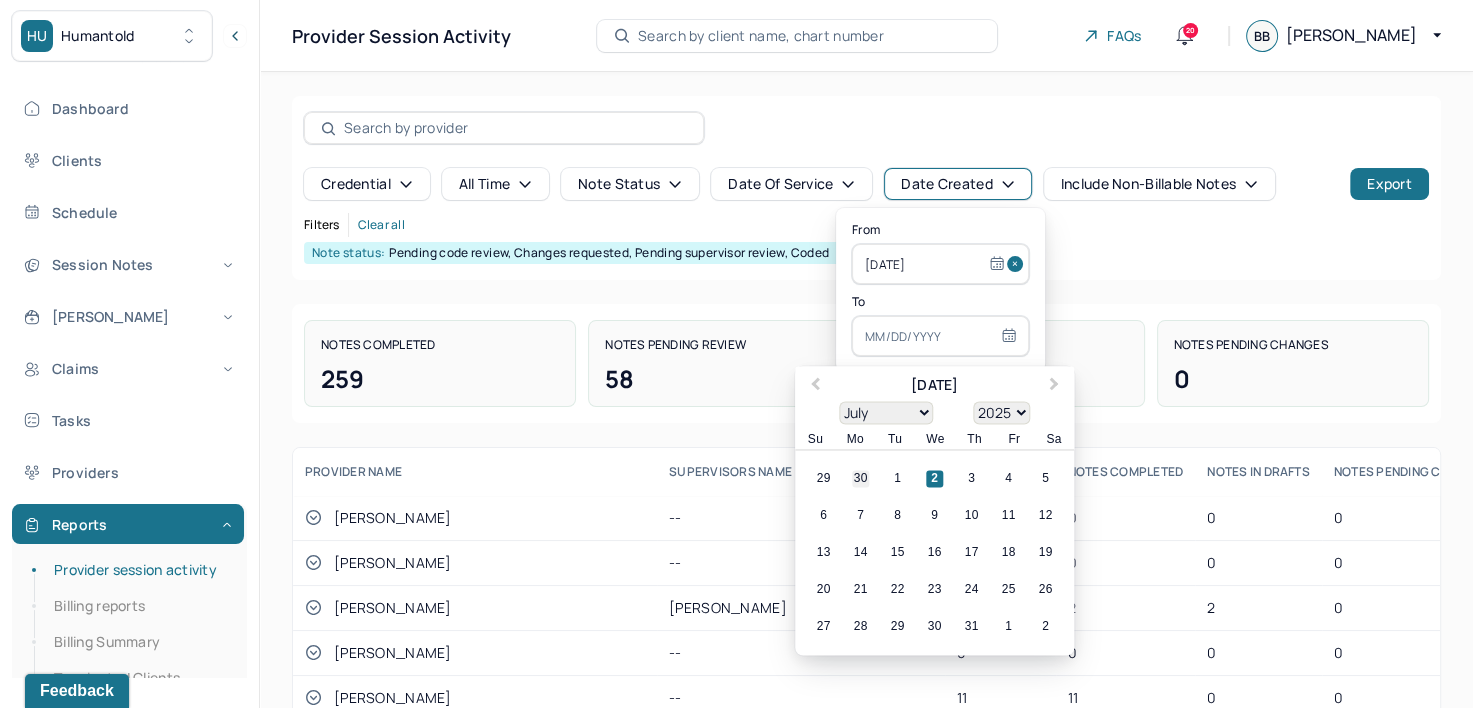 click on "30" at bounding box center (860, 479) 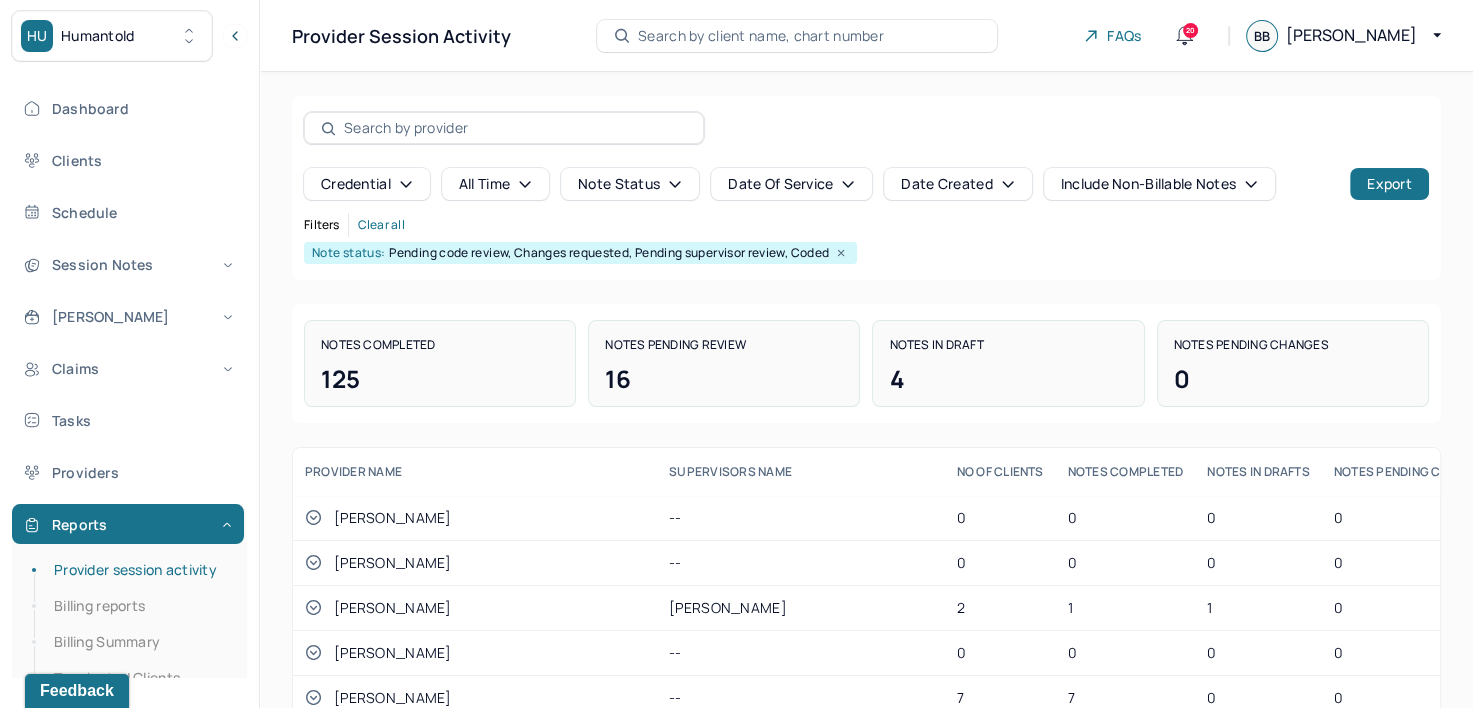 click on "Filters   Clear all   Note status: Pending code review, Changes requested, Pending supervisor review, Coded" at bounding box center [866, 238] 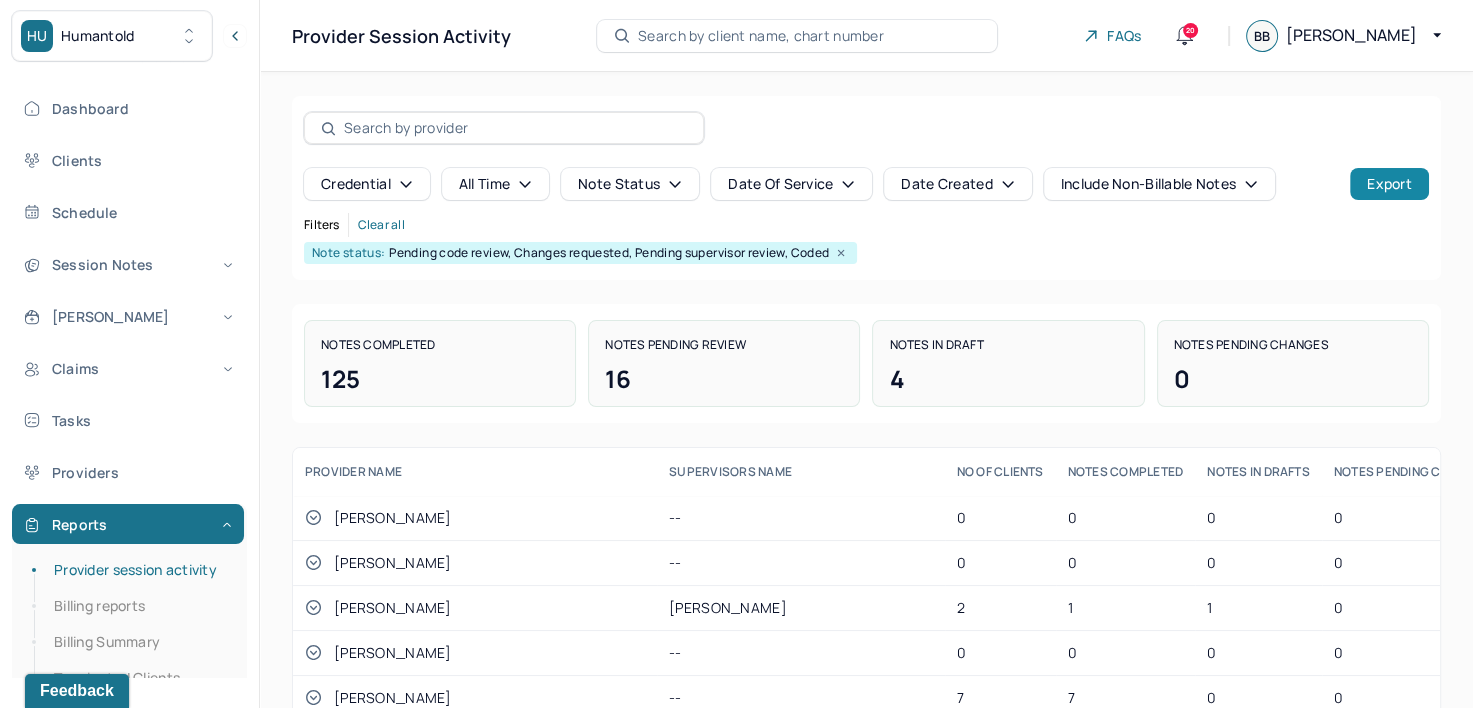 click on "Export" at bounding box center [1389, 184] 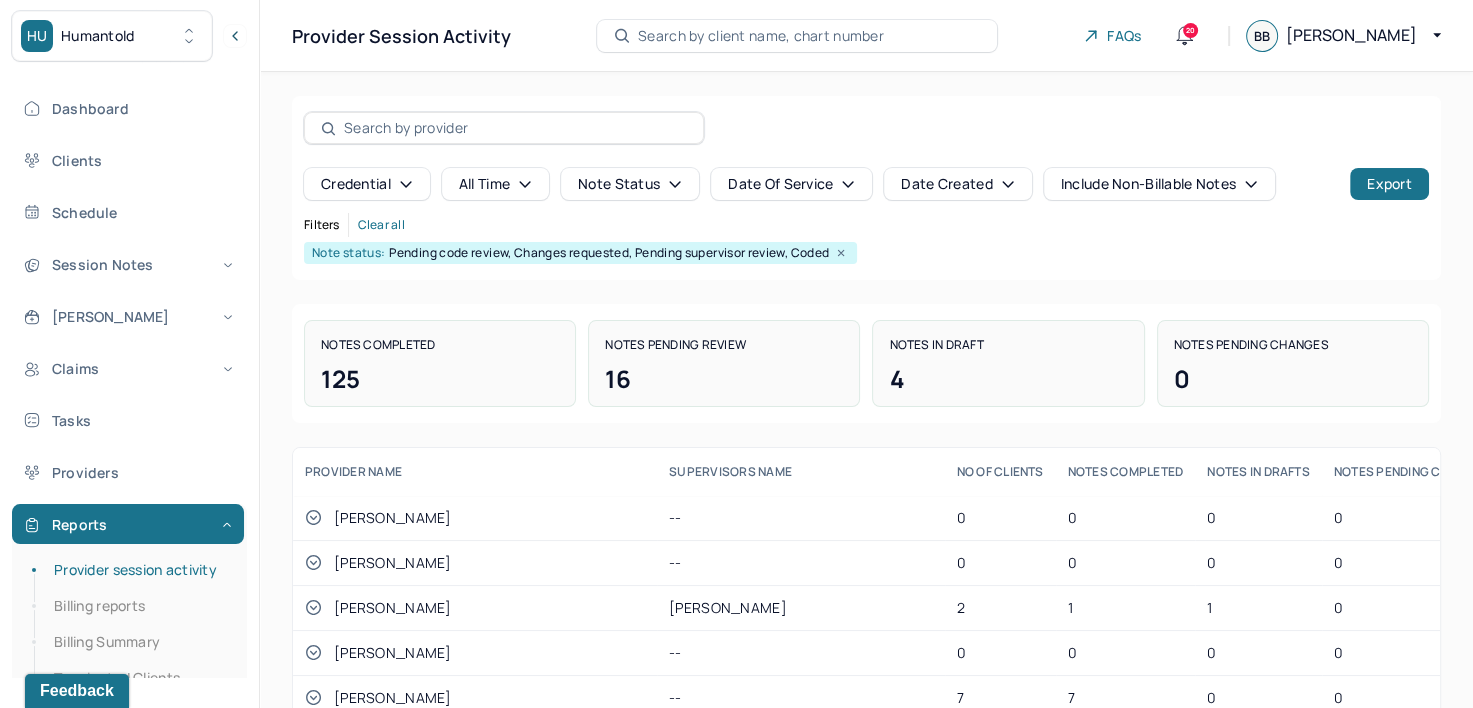 drag, startPoint x: 852, startPoint y: 115, endPoint x: 473, endPoint y: 142, distance: 379.9605 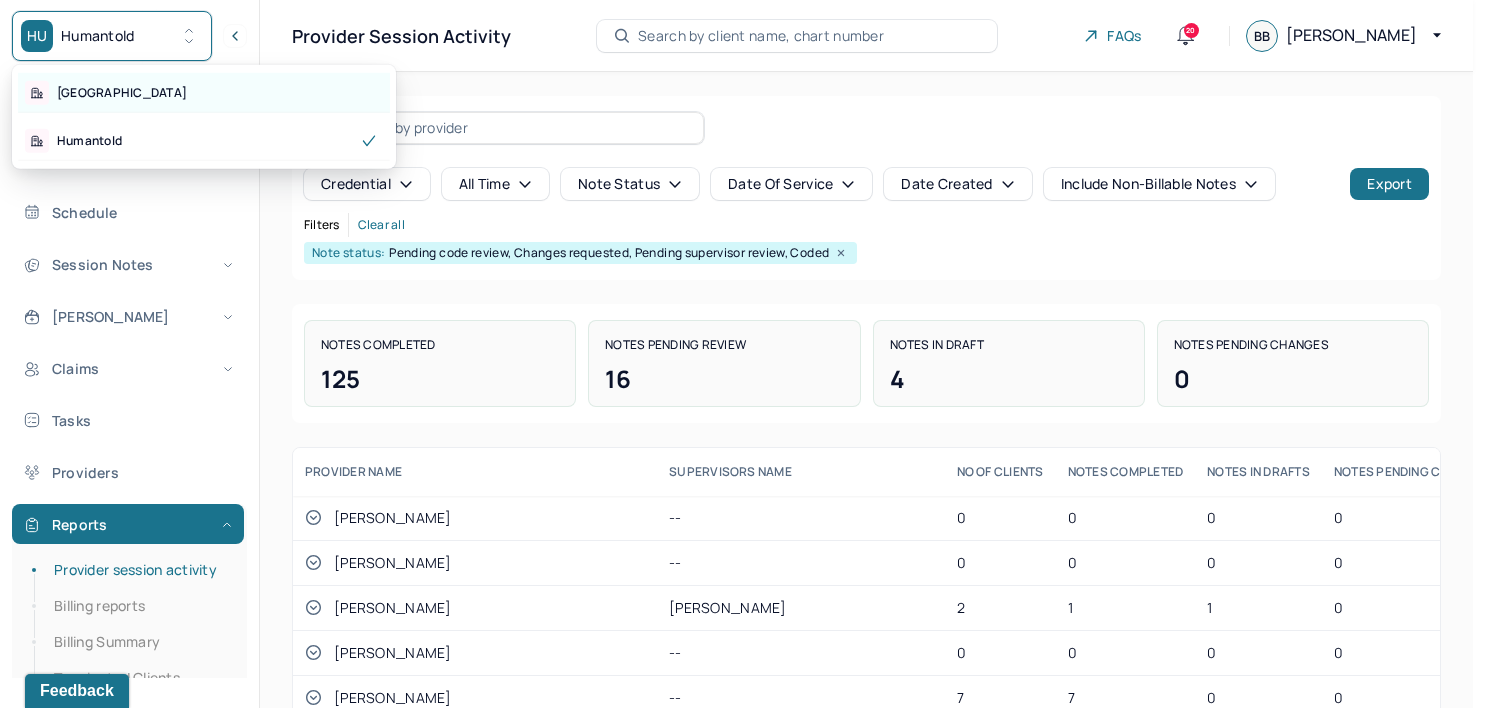 click on "[GEOGRAPHIC_DATA]" at bounding box center (204, 93) 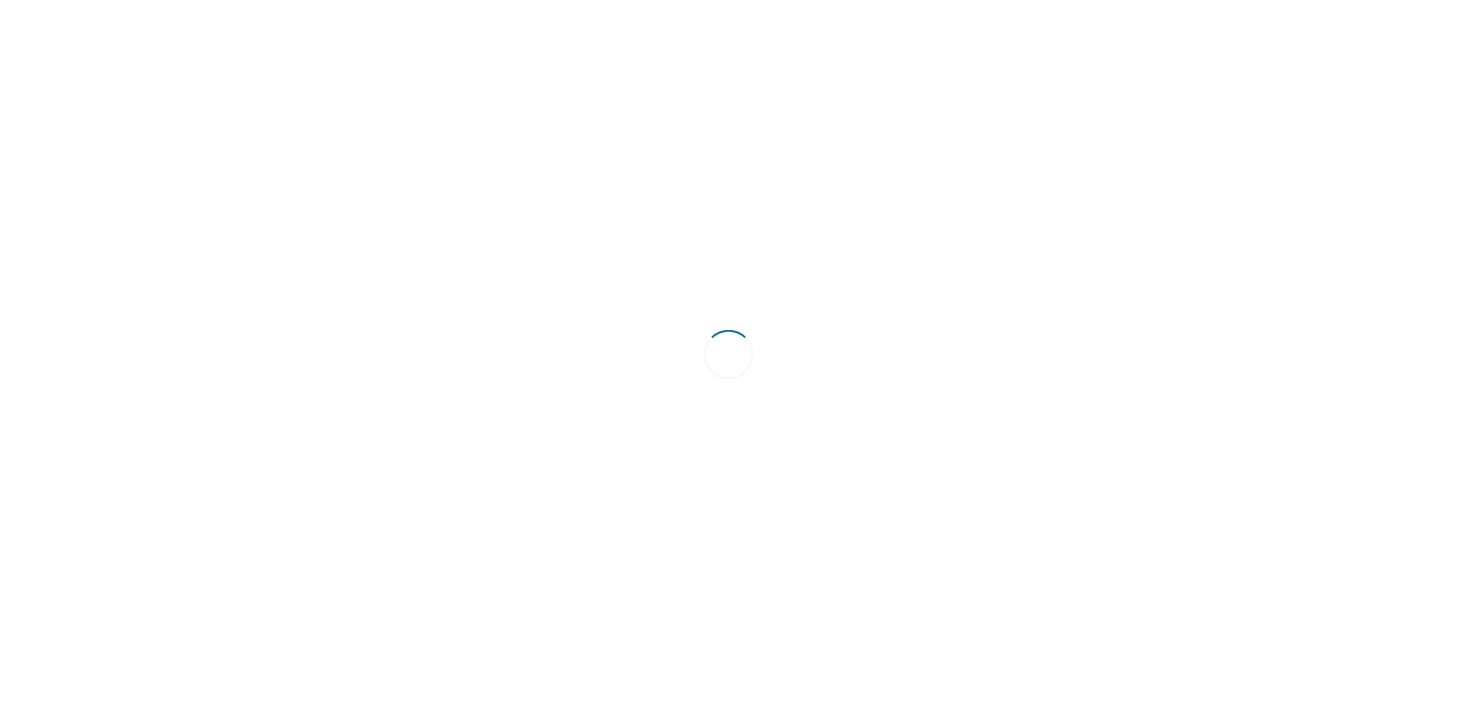scroll, scrollTop: 0, scrollLeft: 0, axis: both 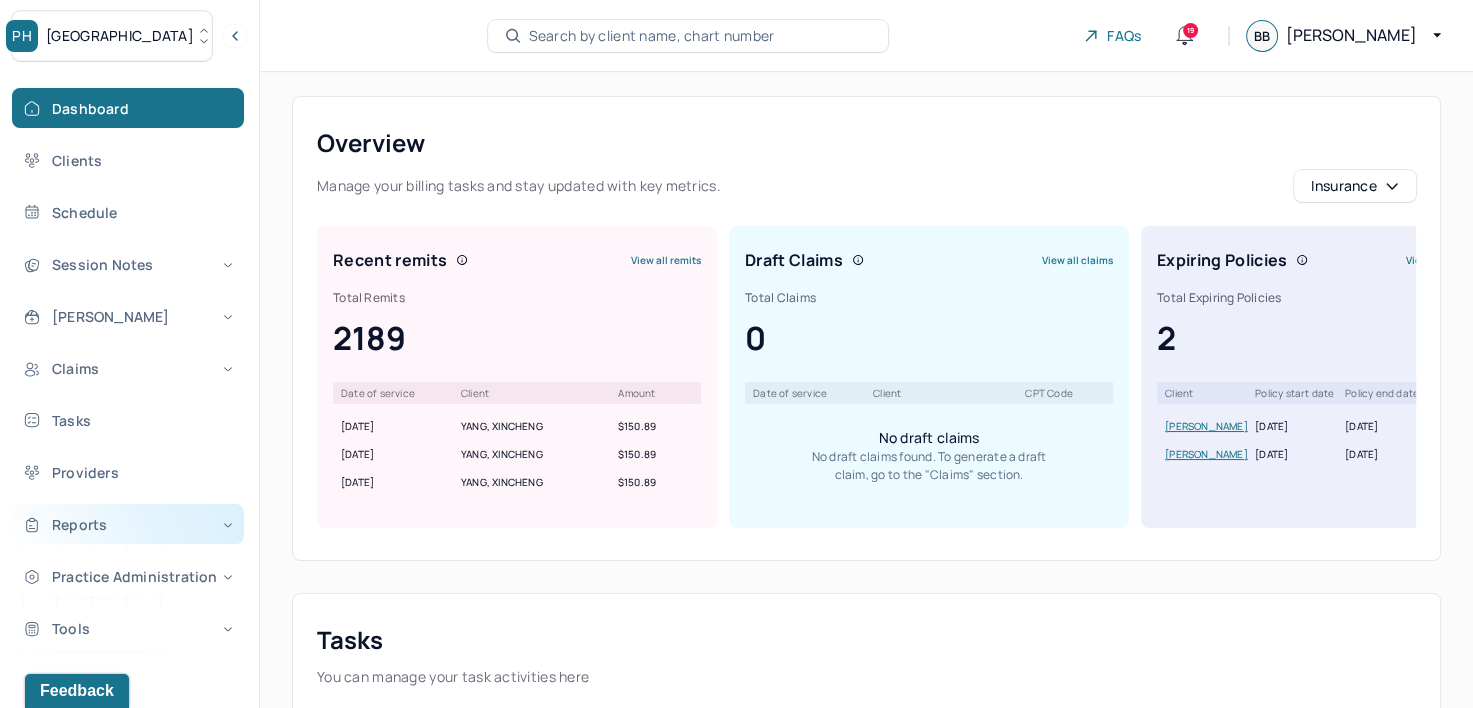 click on "Reports" at bounding box center [128, 524] 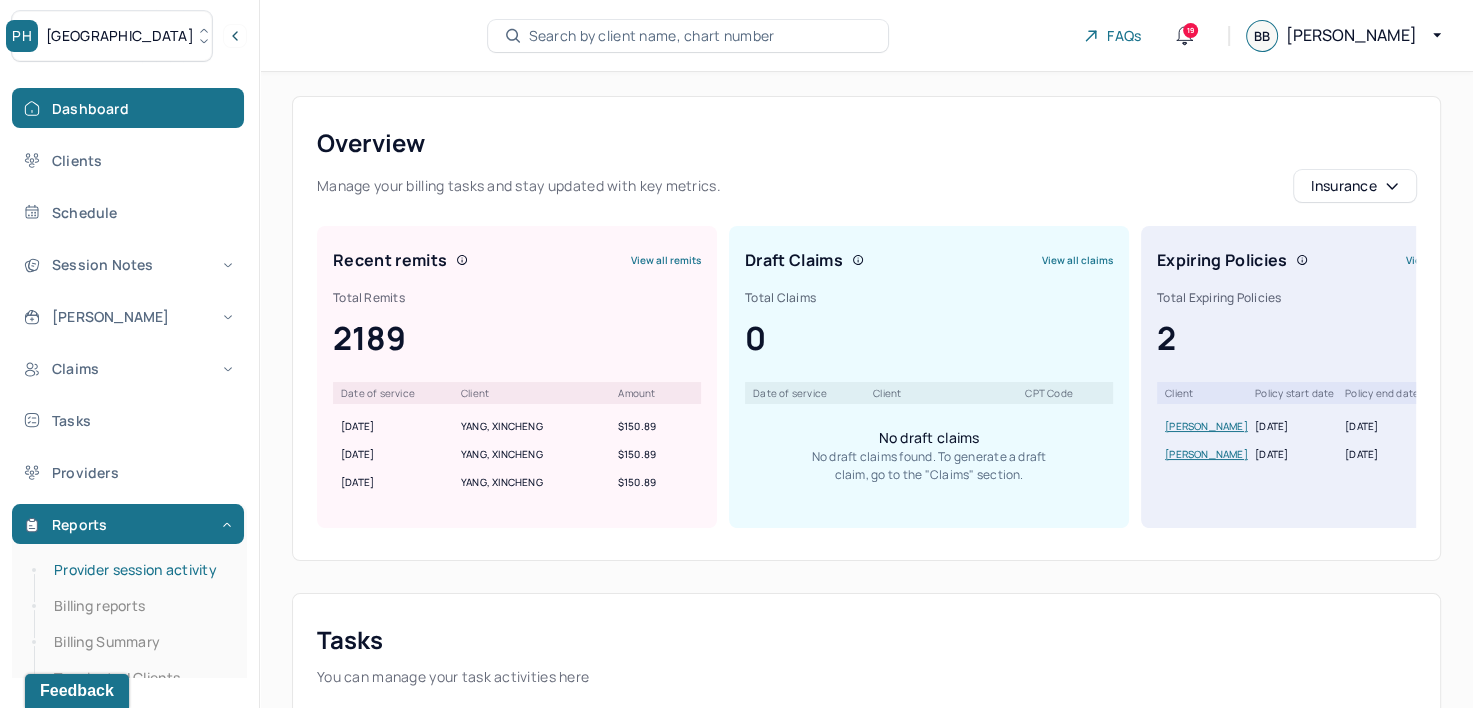 click on "Provider session activity" at bounding box center (139, 570) 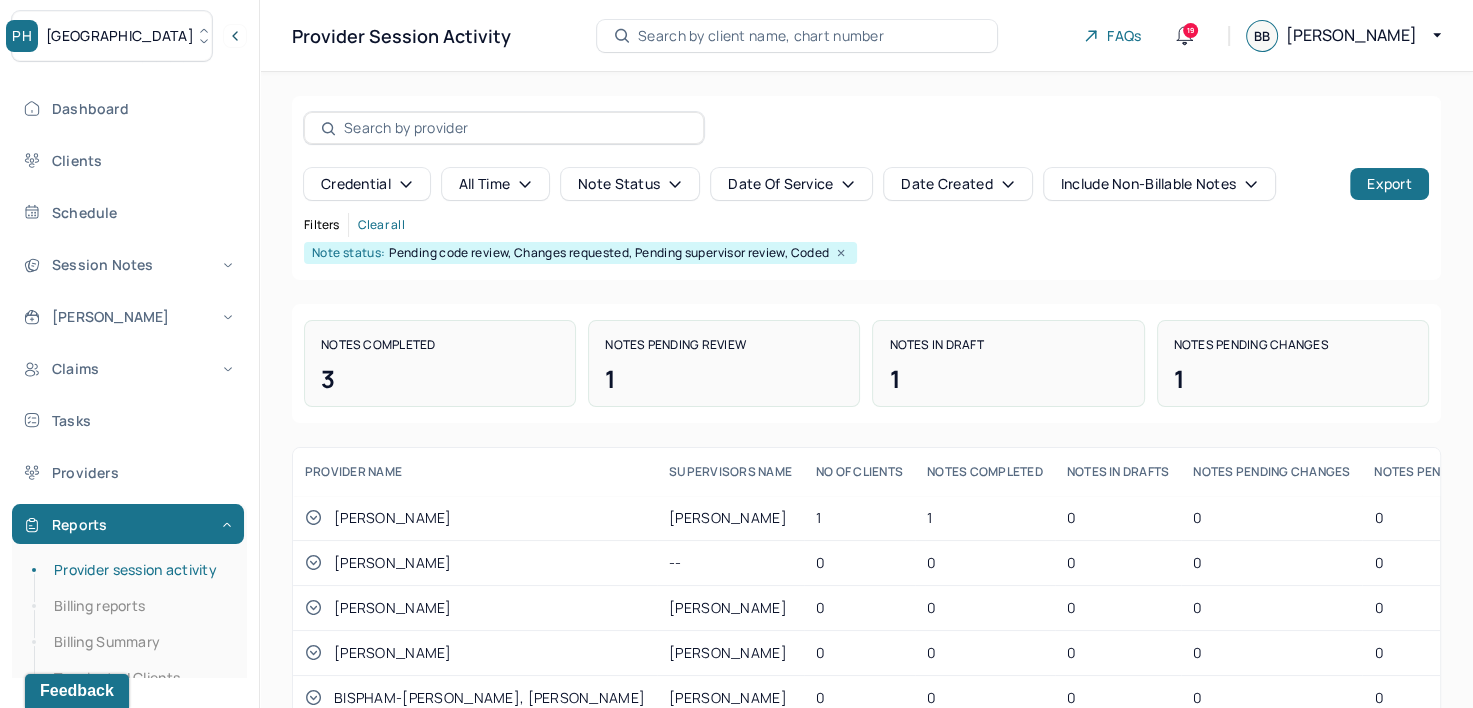 click on "Date Created" at bounding box center (957, 184) 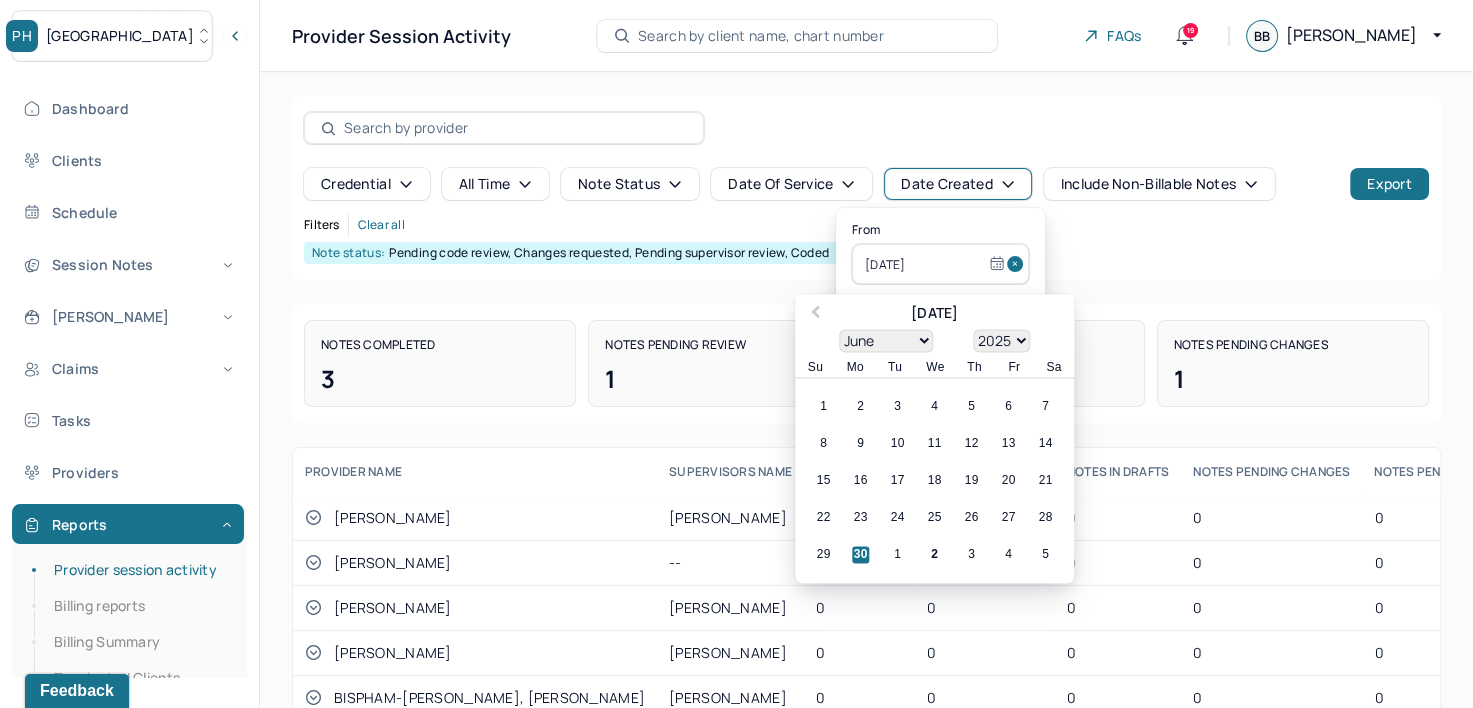 click on "Note status: Pending code review, Changes requested, Pending supervisor review, Coded" at bounding box center (866, 253) 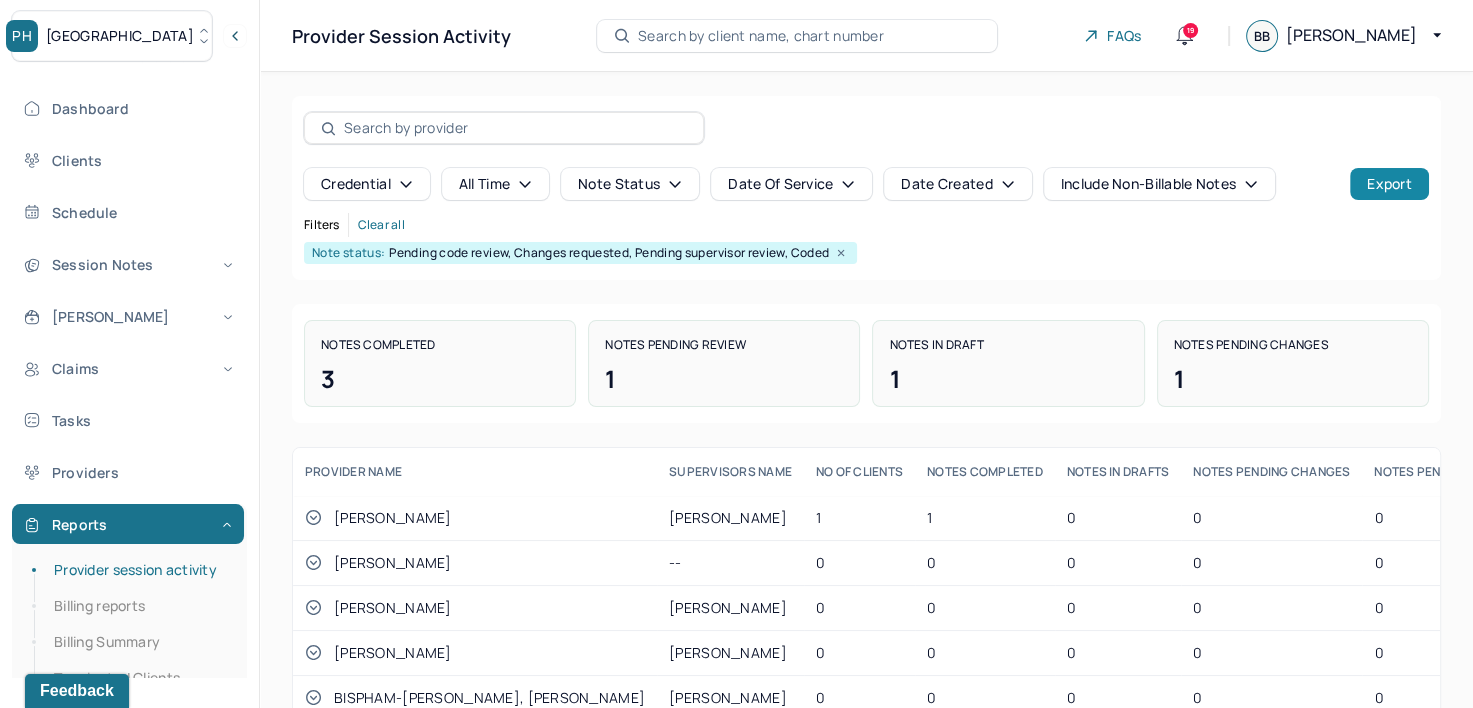click on "Export" at bounding box center (1389, 184) 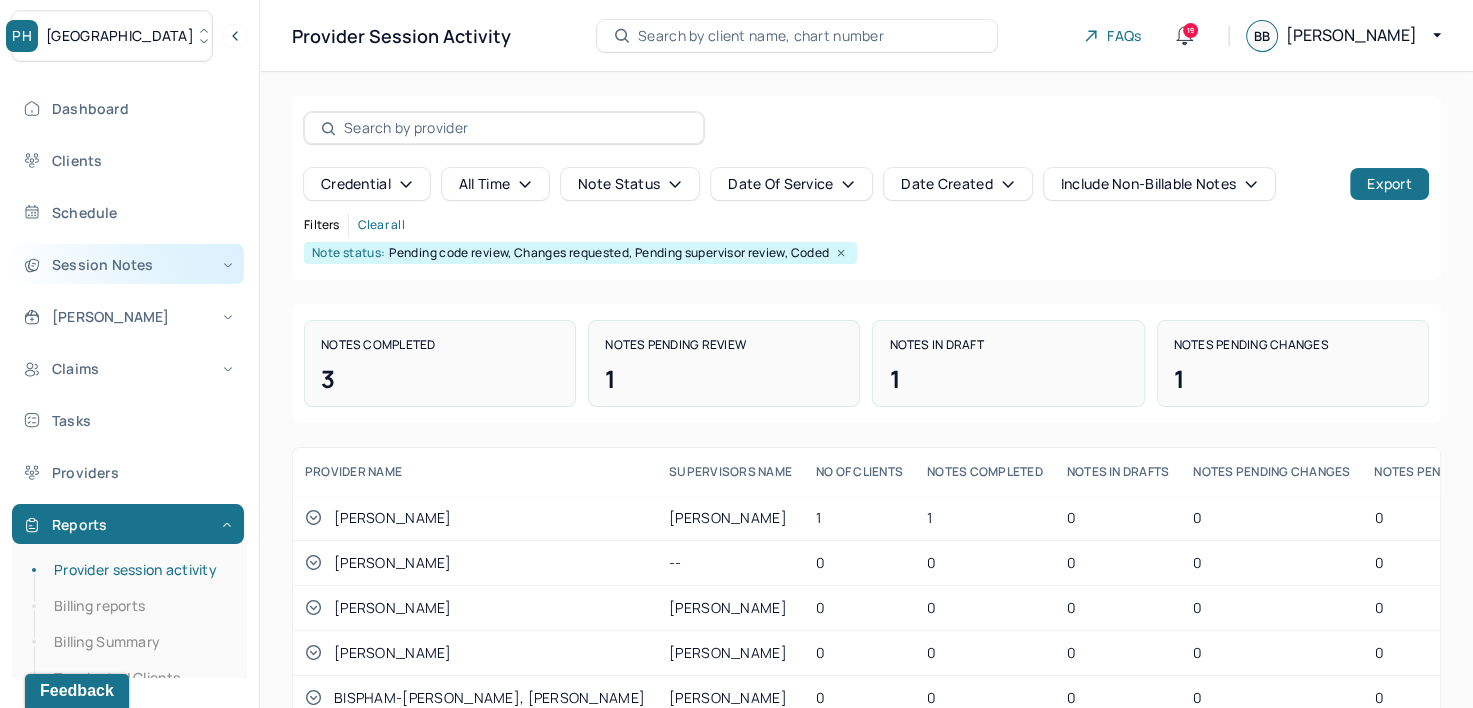 click on "Session Notes" at bounding box center (128, 264) 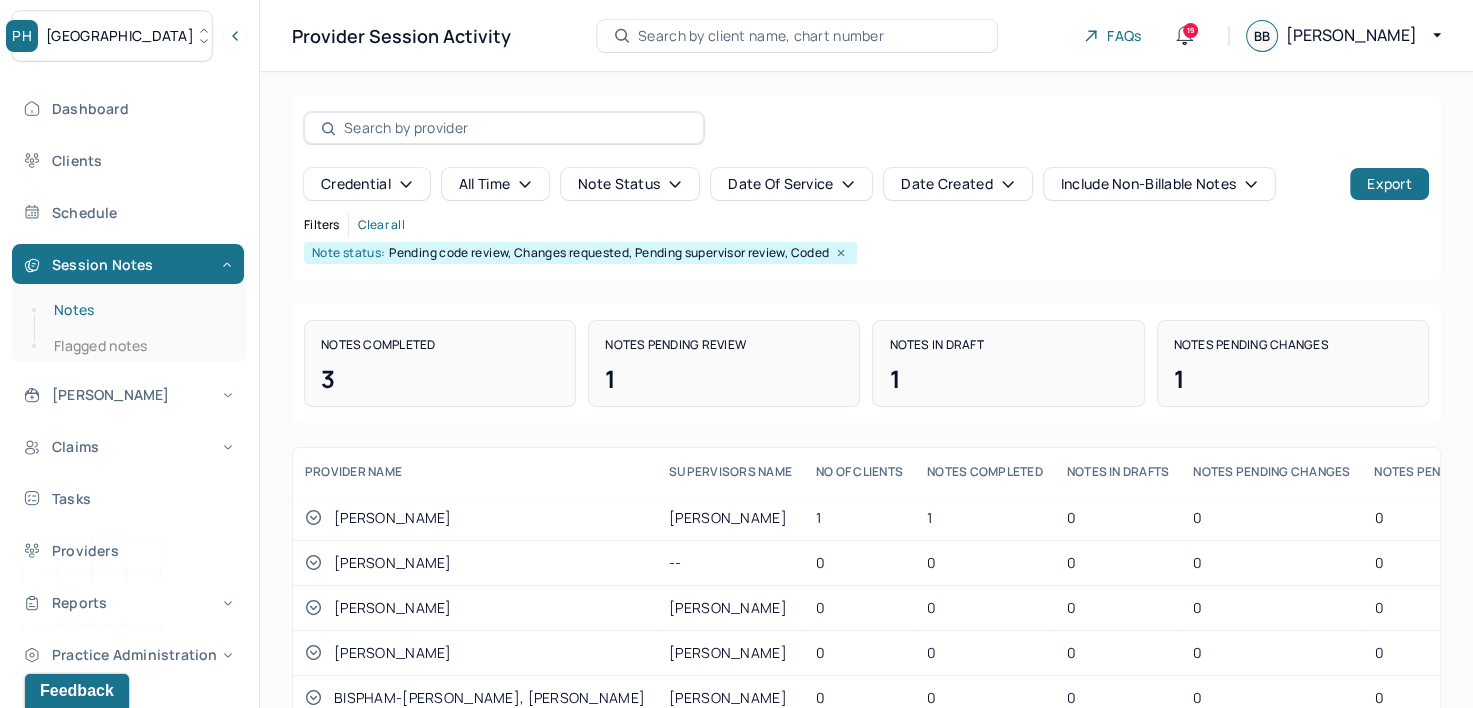click on "Notes" at bounding box center (139, 310) 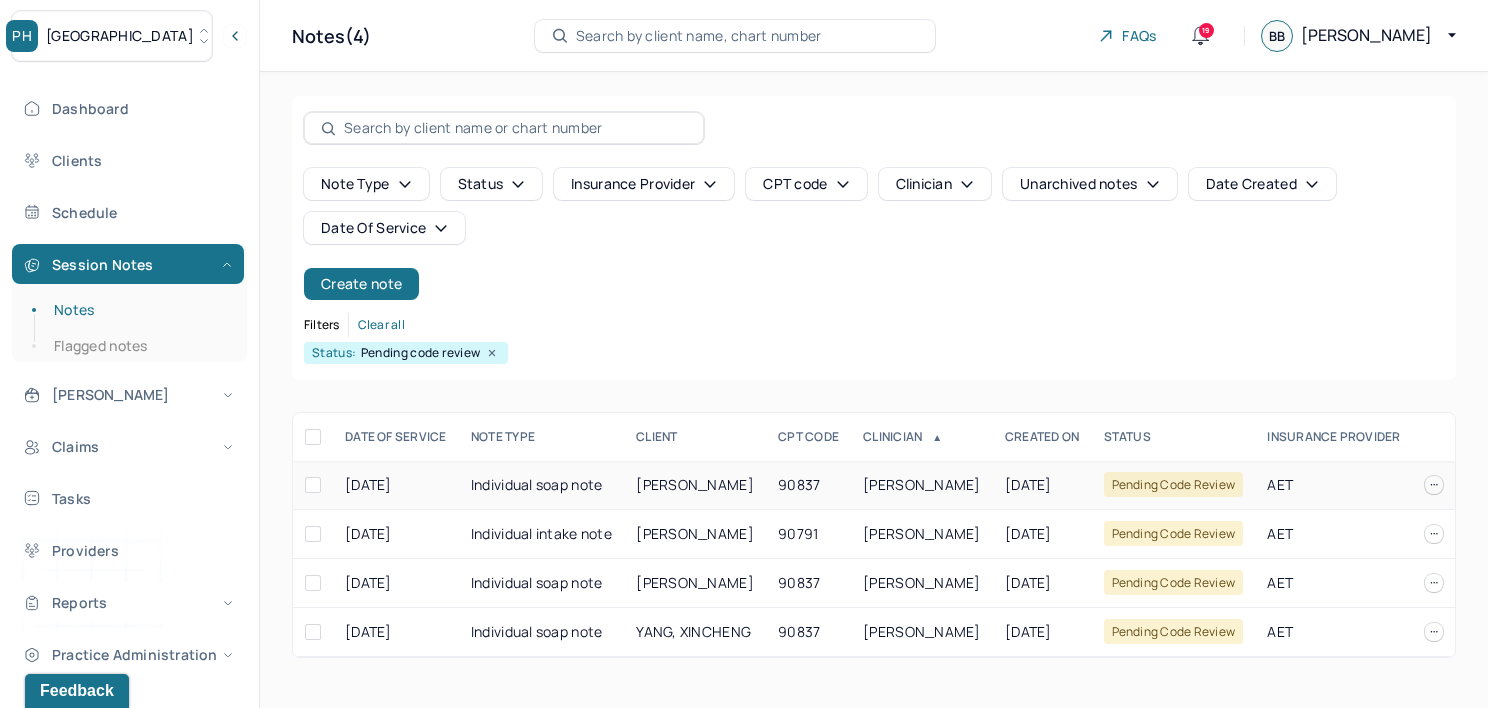 click on "[PERSON_NAME]" at bounding box center [922, 484] 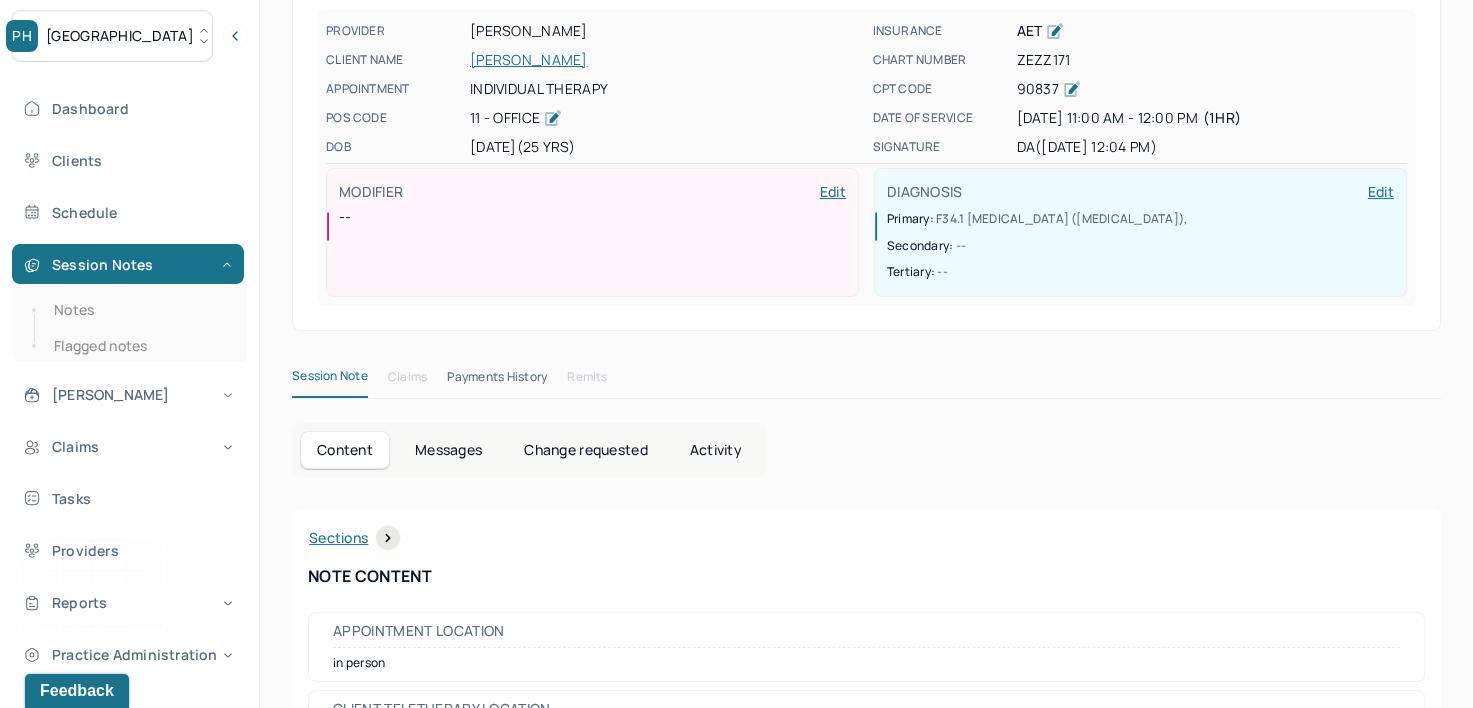scroll, scrollTop: 0, scrollLeft: 0, axis: both 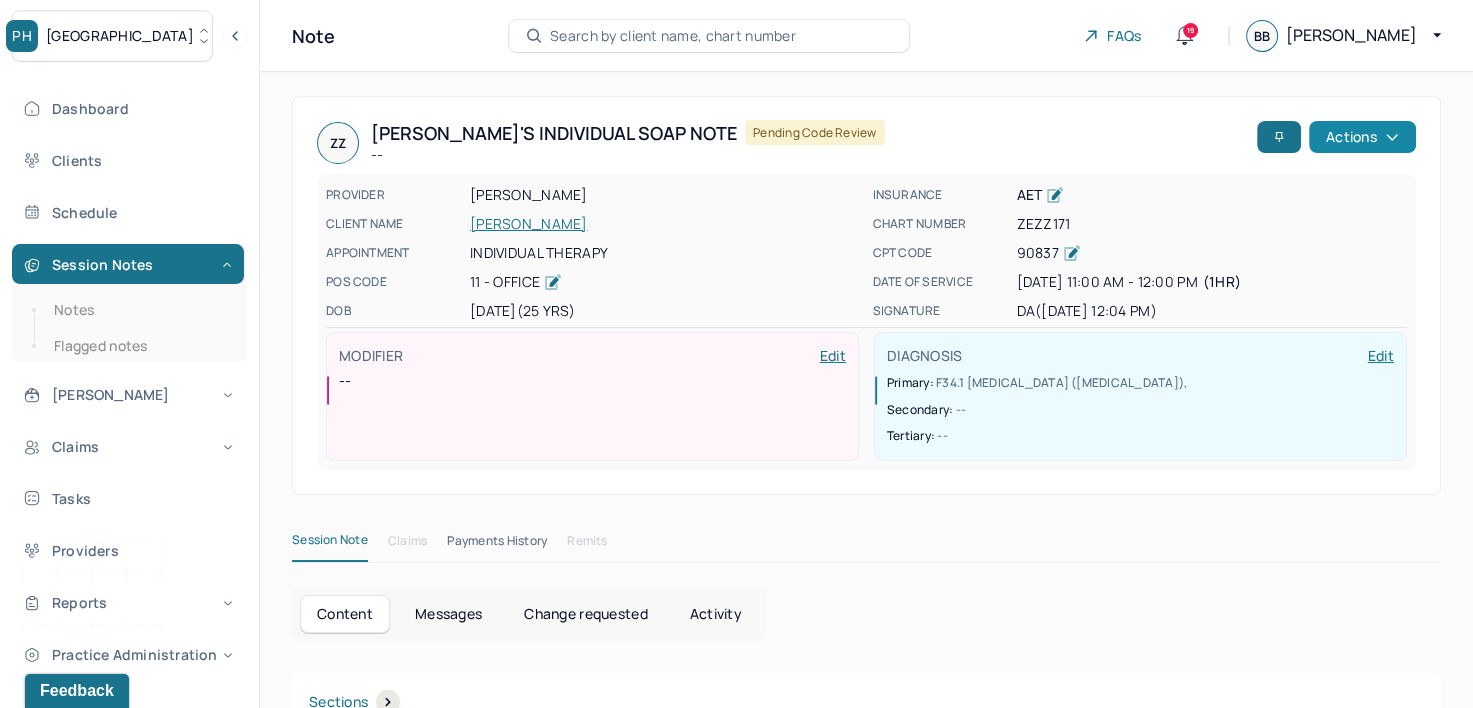 click on "Actions" at bounding box center (1362, 137) 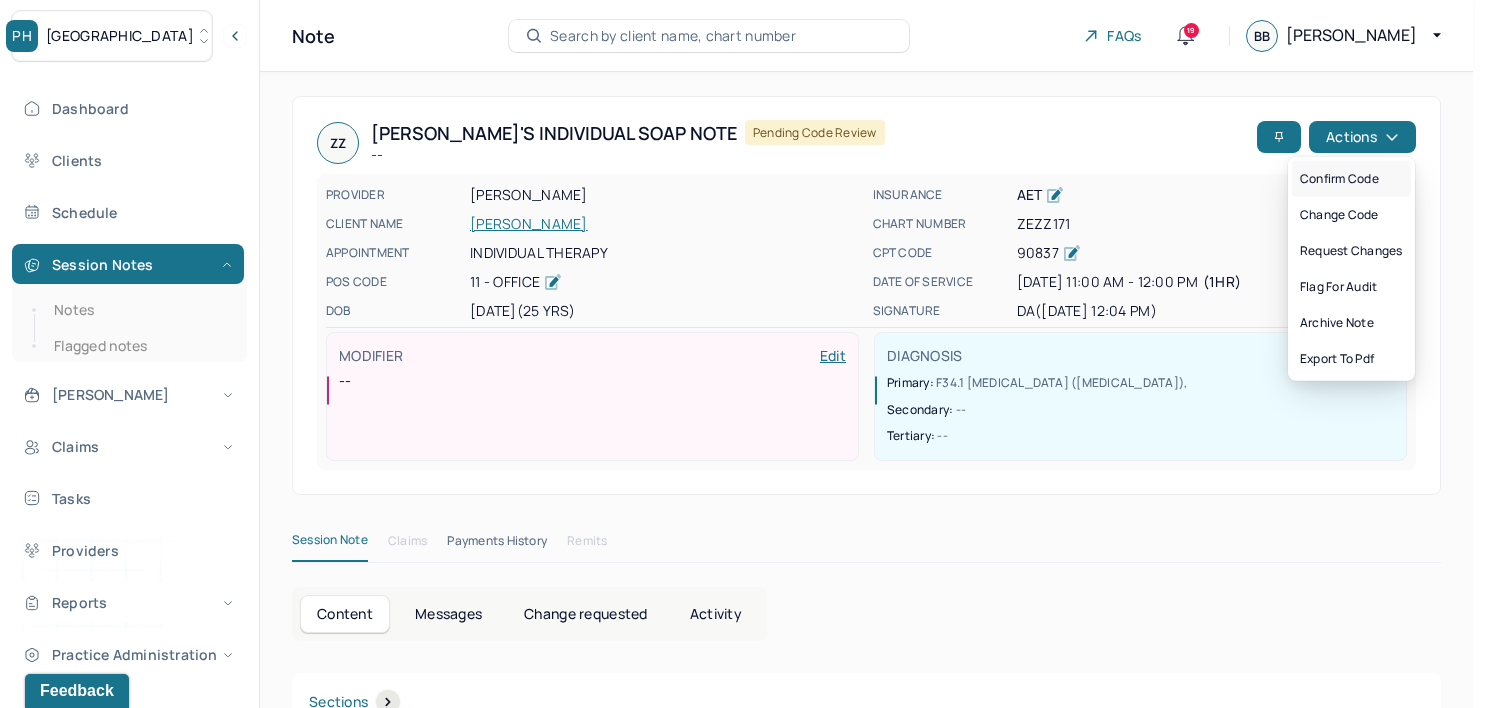 click on "Confirm code" at bounding box center (1351, 179) 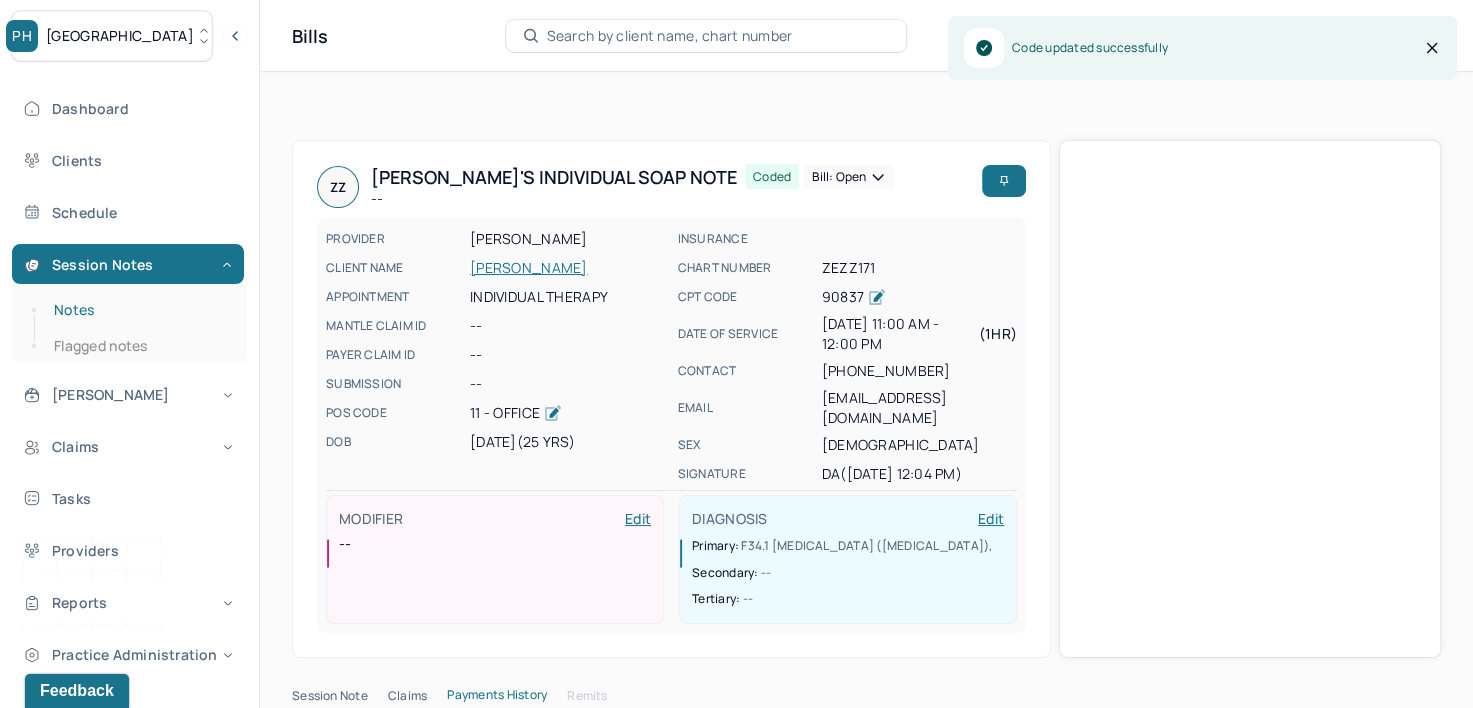 click on "Notes" at bounding box center [139, 310] 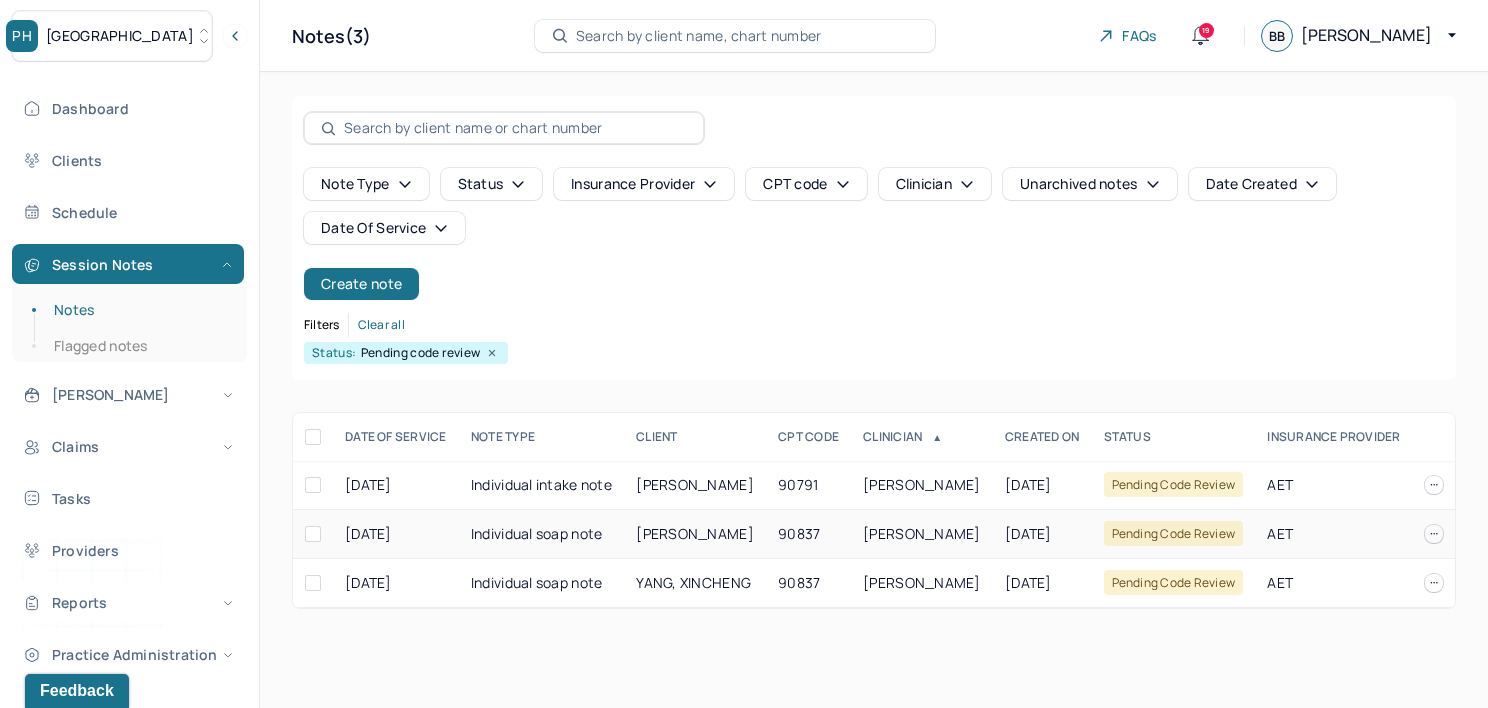 click on "[PERSON_NAME]" at bounding box center [922, 533] 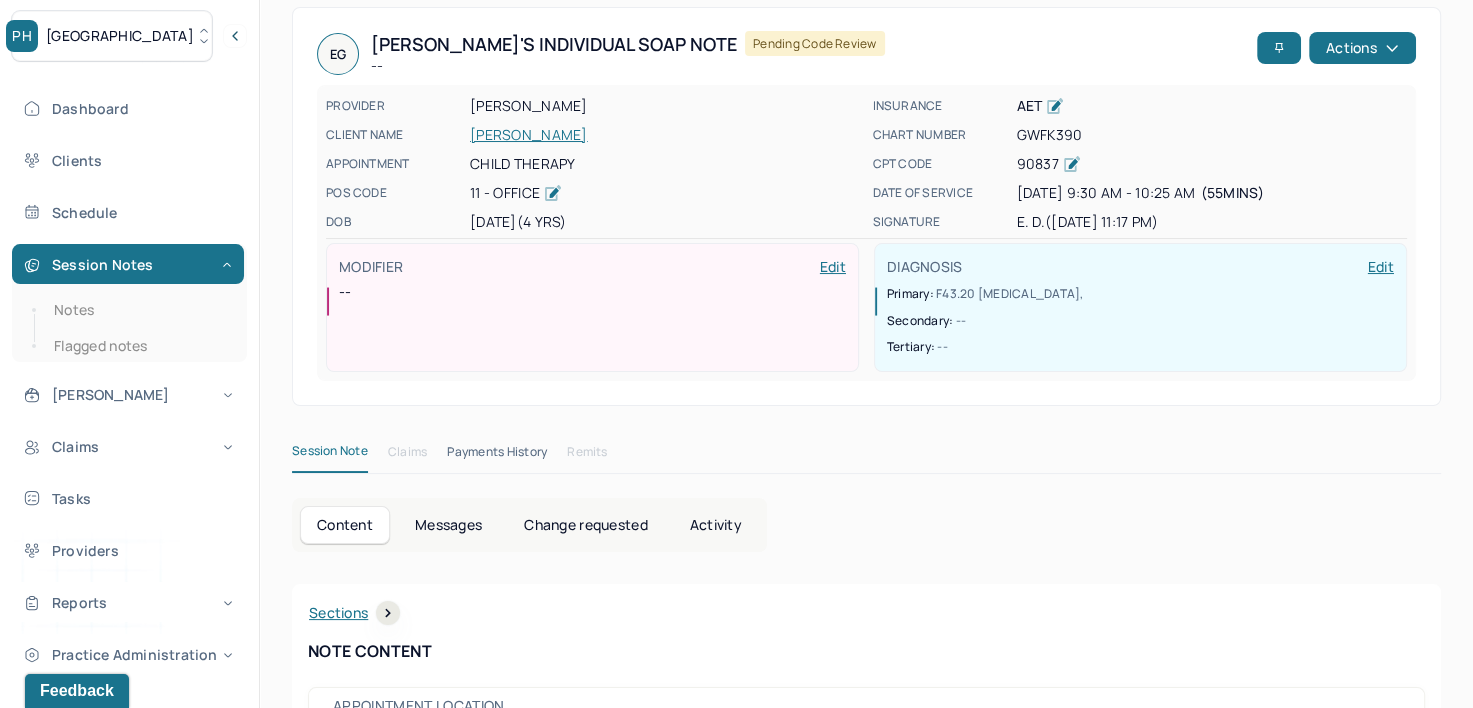 scroll, scrollTop: 0, scrollLeft: 0, axis: both 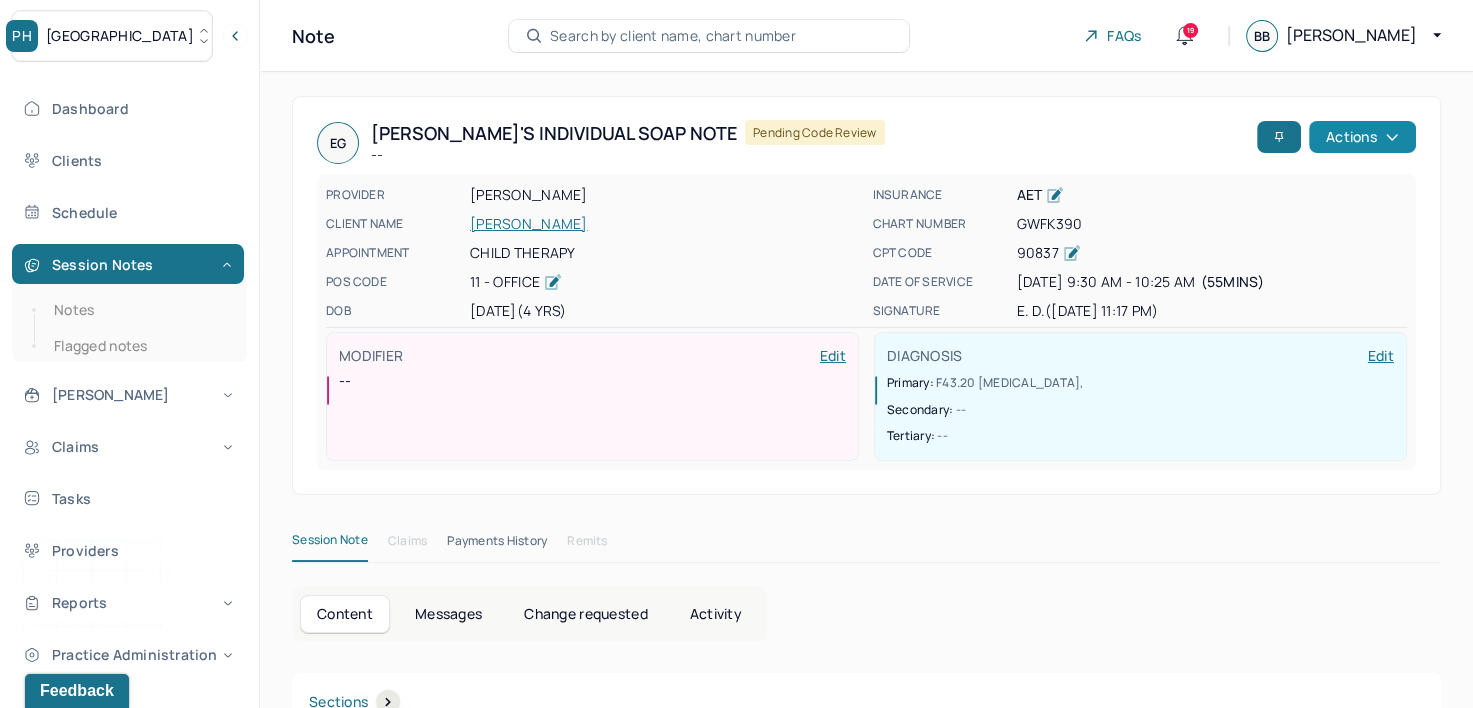 click on "Actions" at bounding box center [1362, 137] 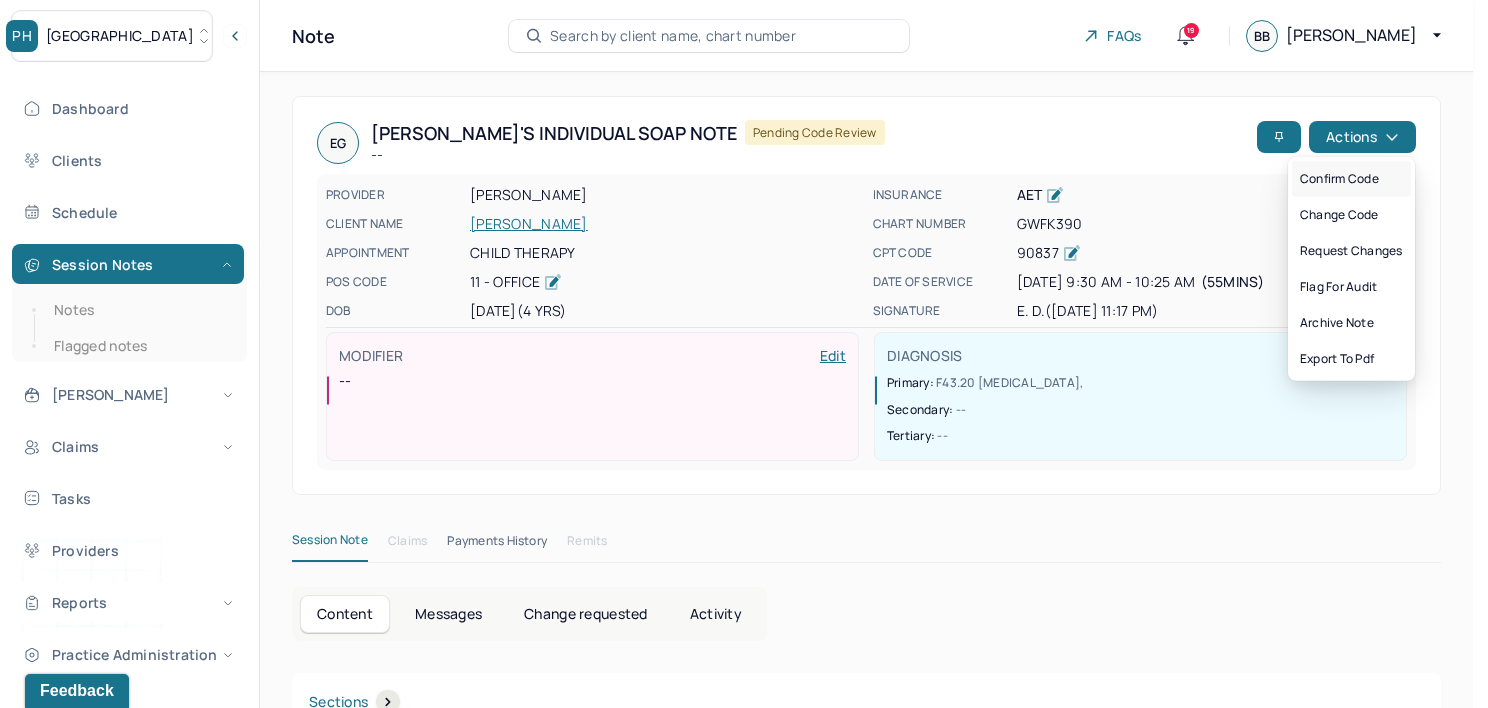 click on "Confirm code" at bounding box center (1351, 179) 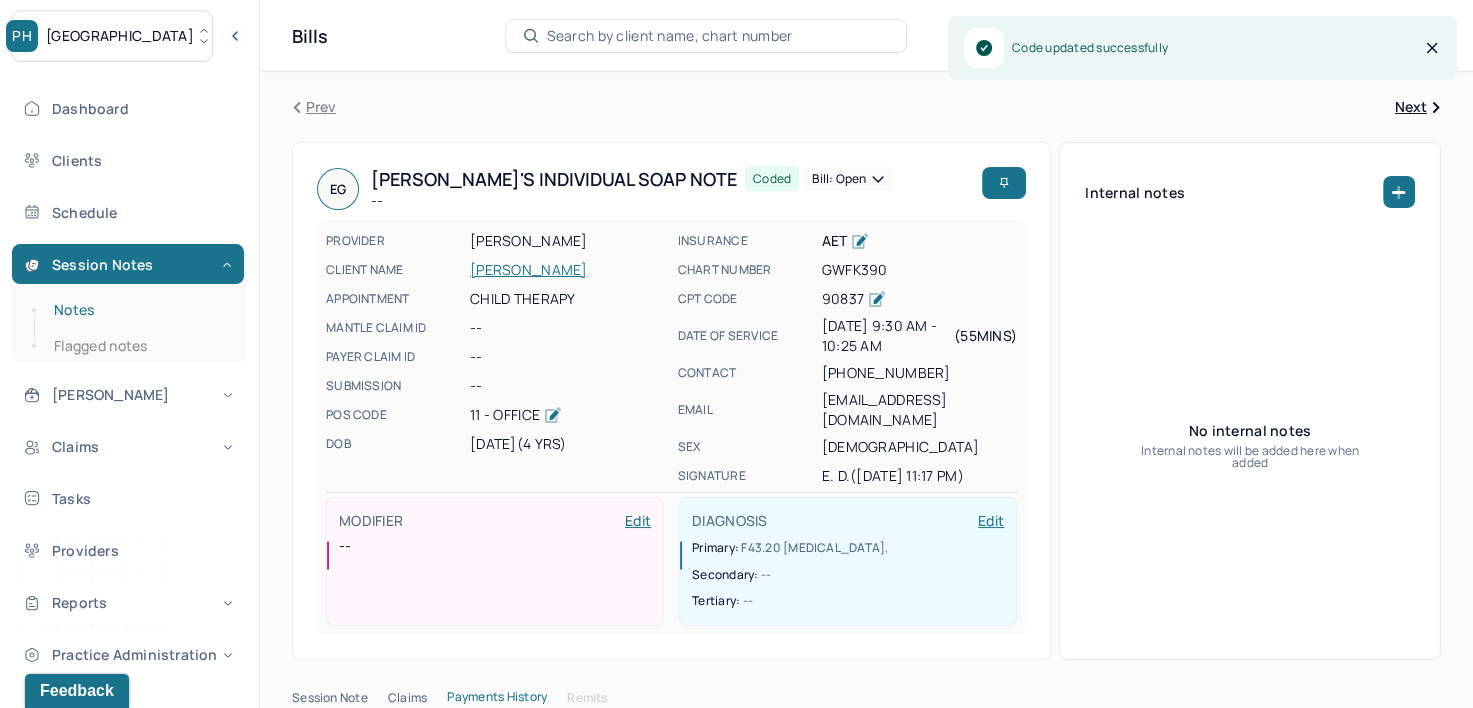 click on "Notes" at bounding box center [139, 310] 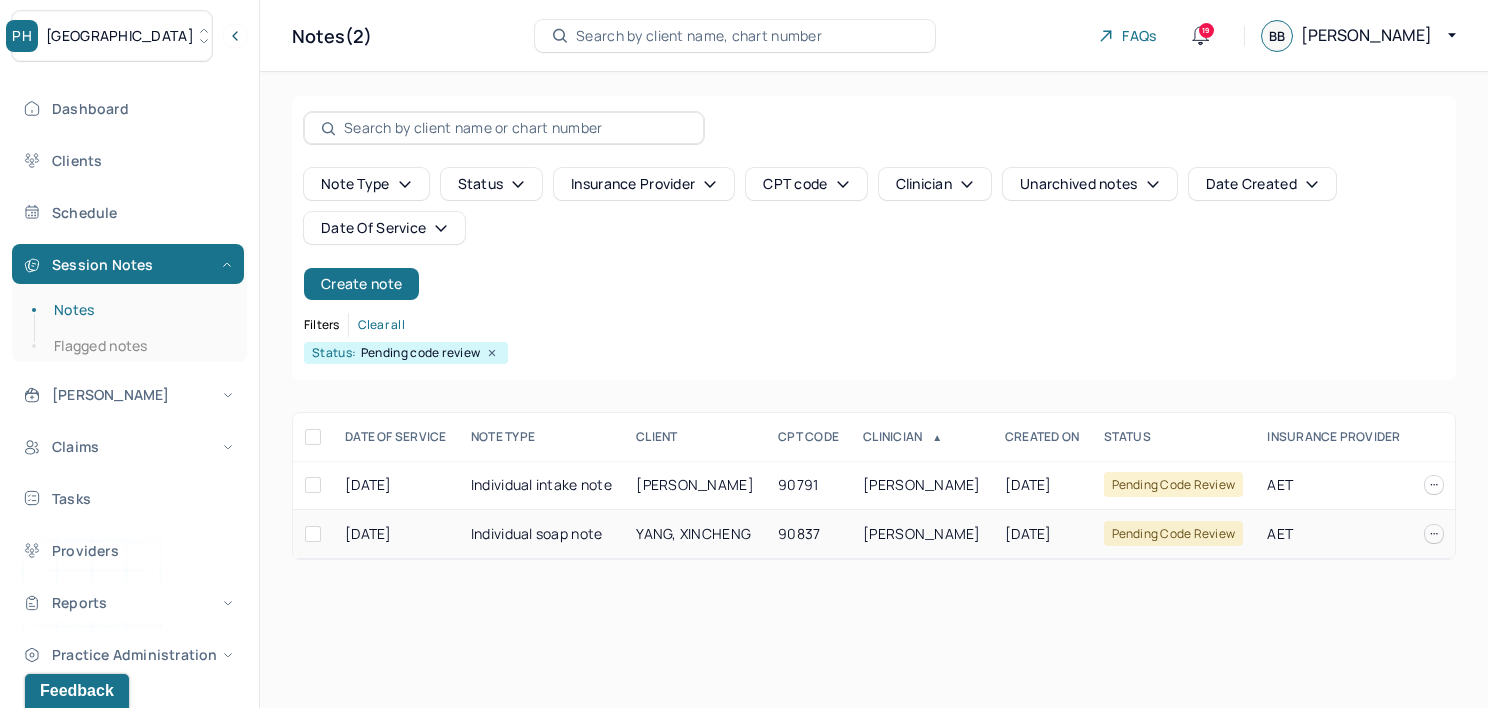 click on "[PERSON_NAME]" at bounding box center [922, 533] 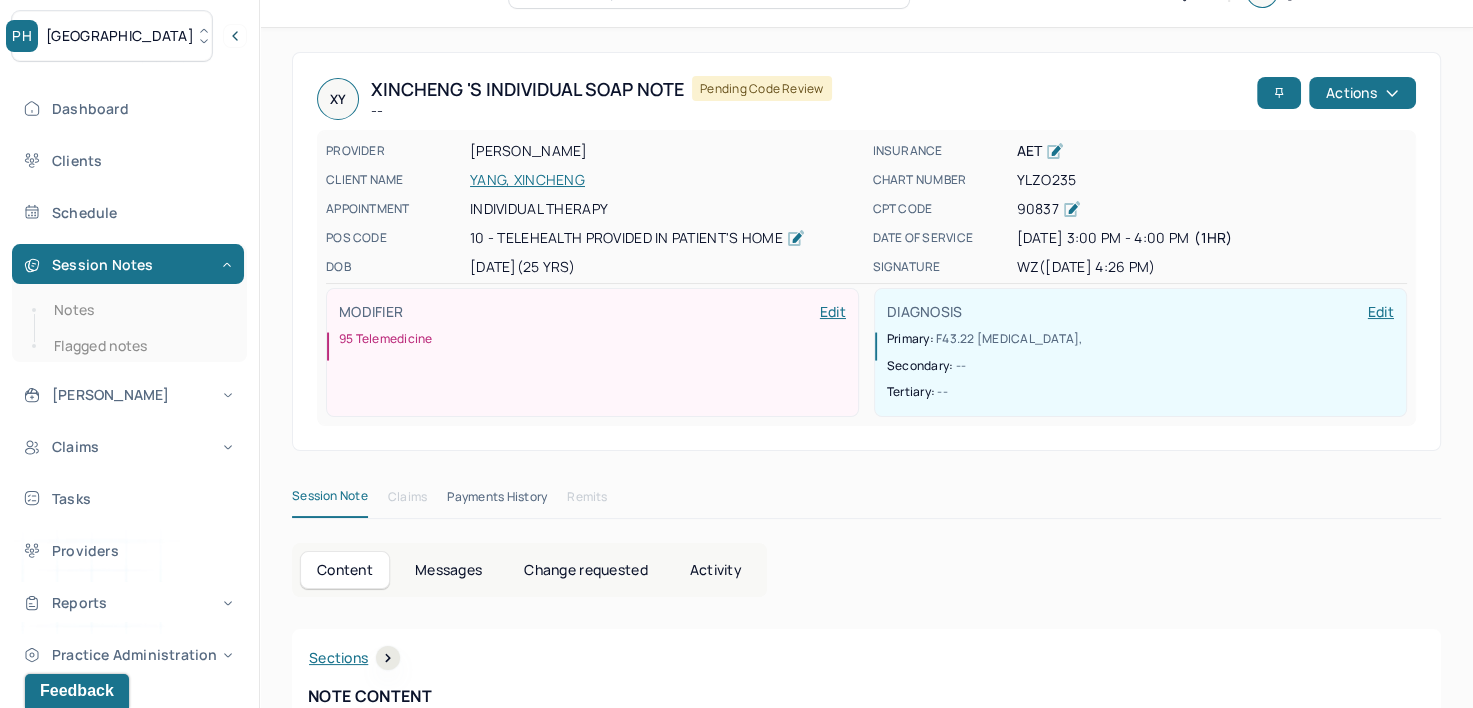 scroll, scrollTop: 0, scrollLeft: 0, axis: both 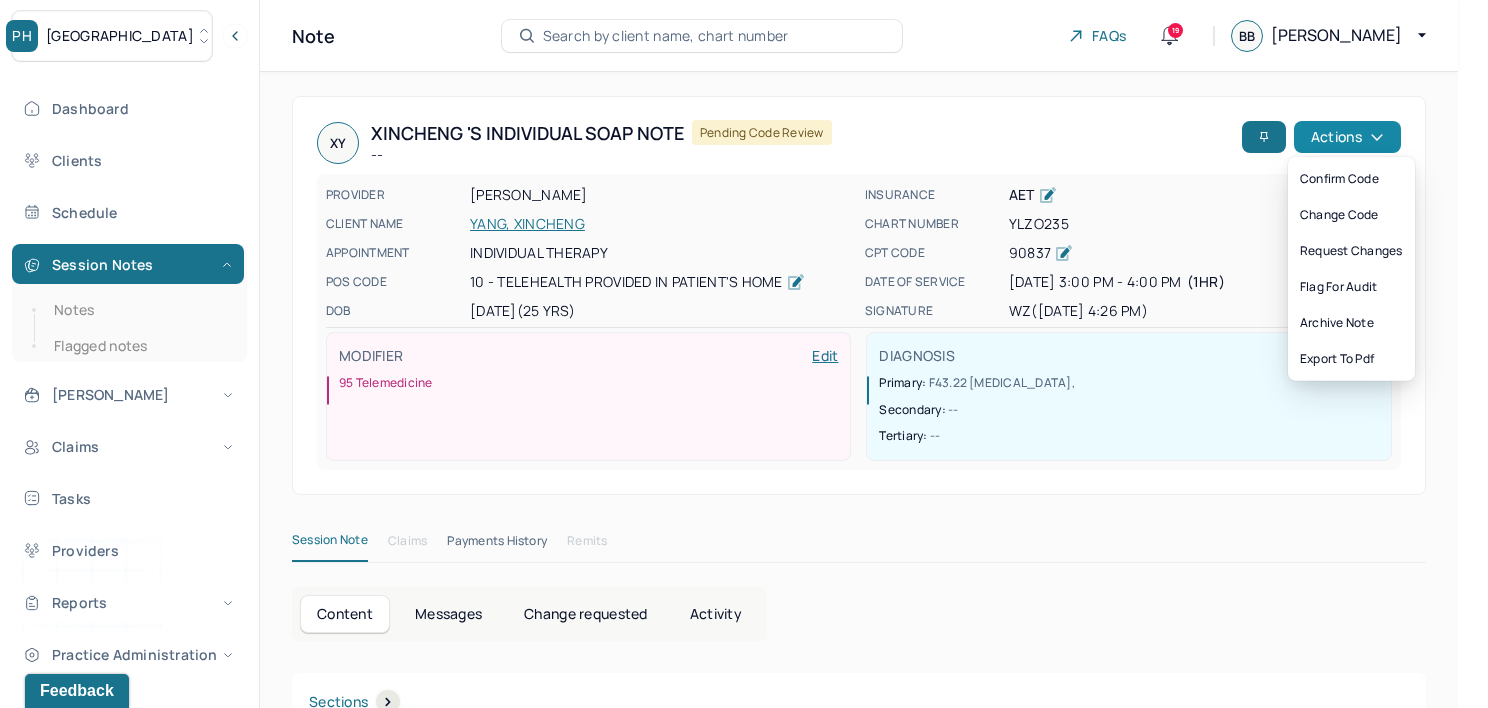 click 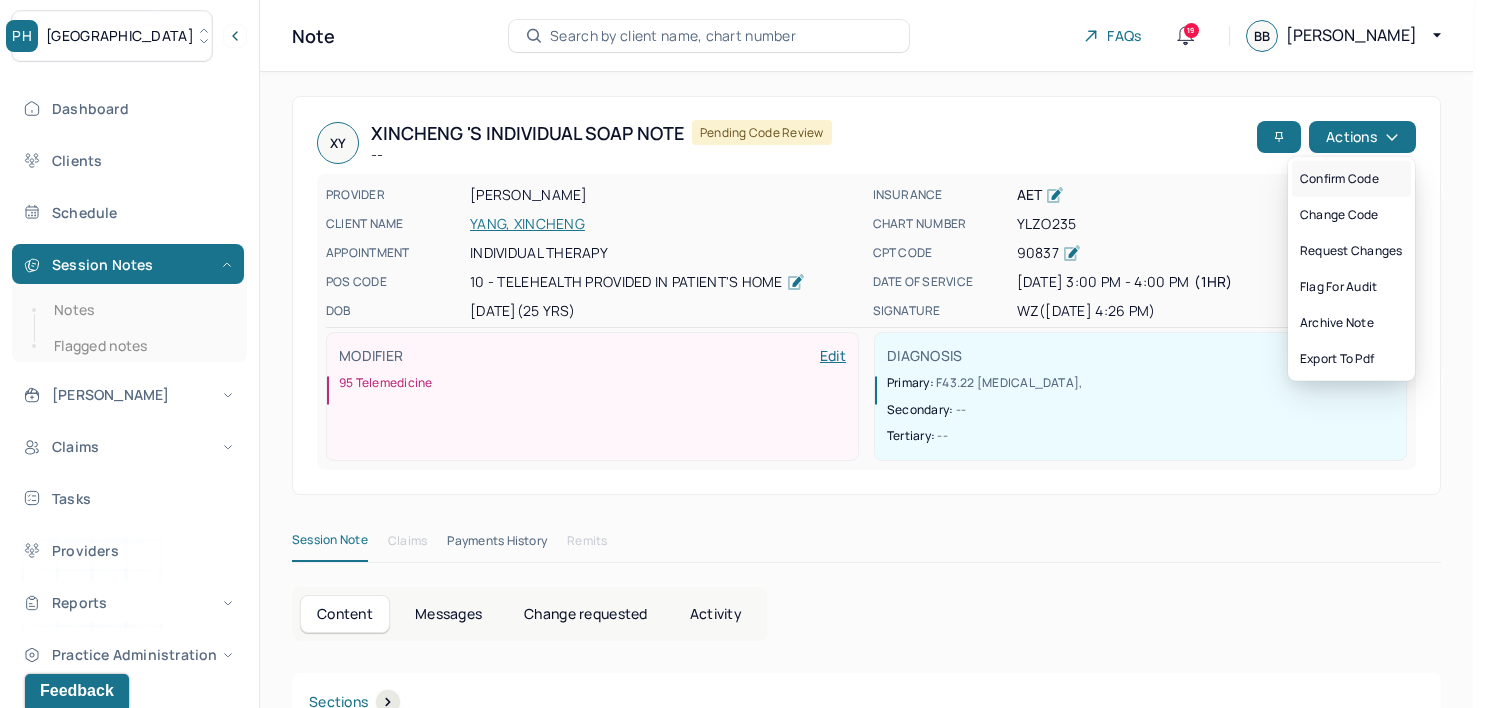 click on "Confirm code" at bounding box center (1351, 179) 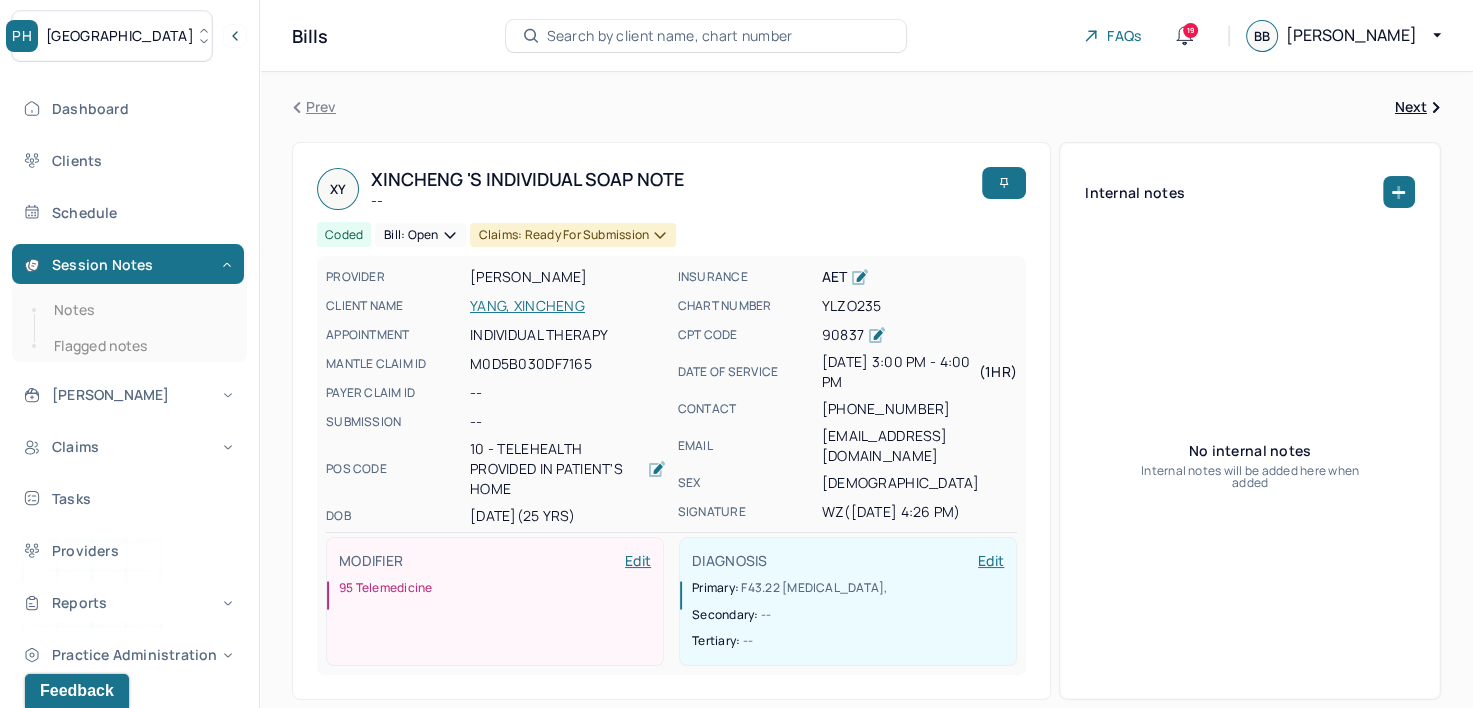 click on "Search by client name, chart number" at bounding box center (670, 36) 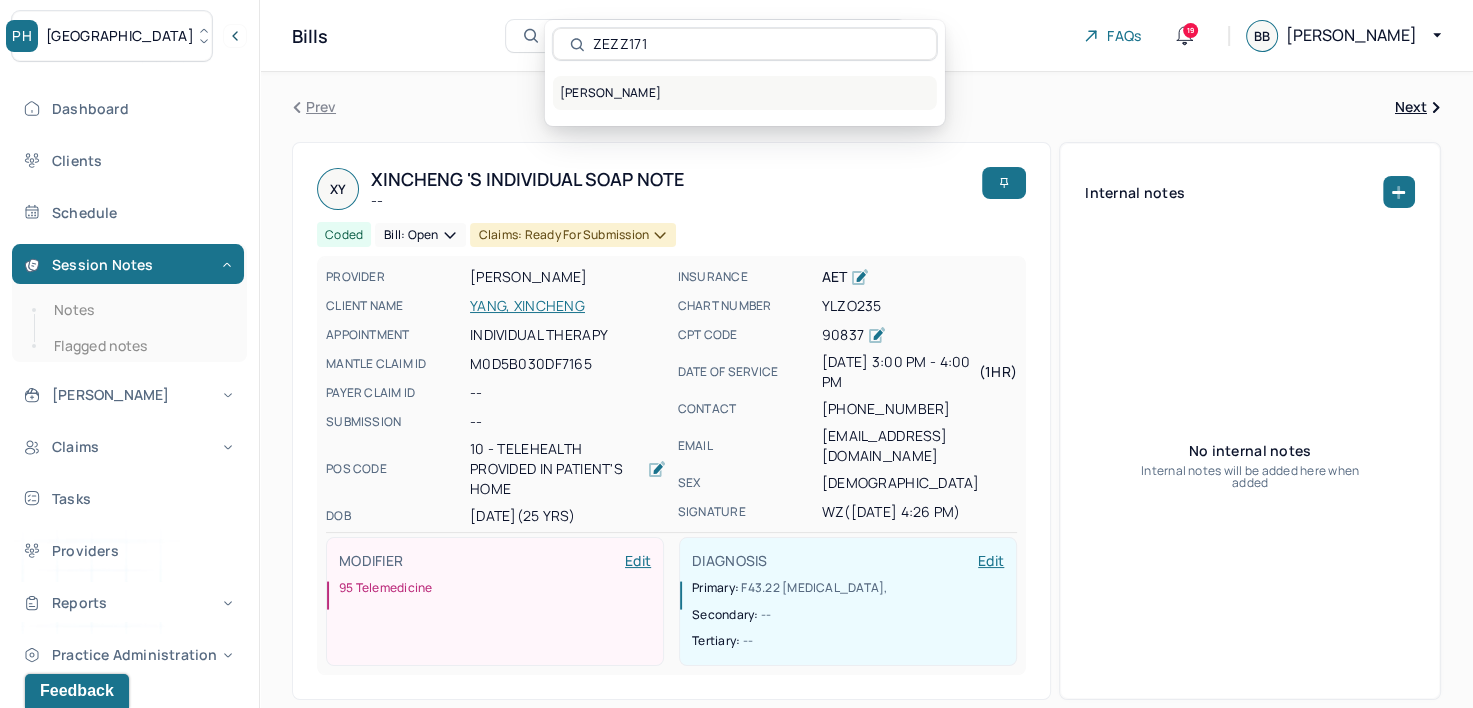 type on "ZEZZ171" 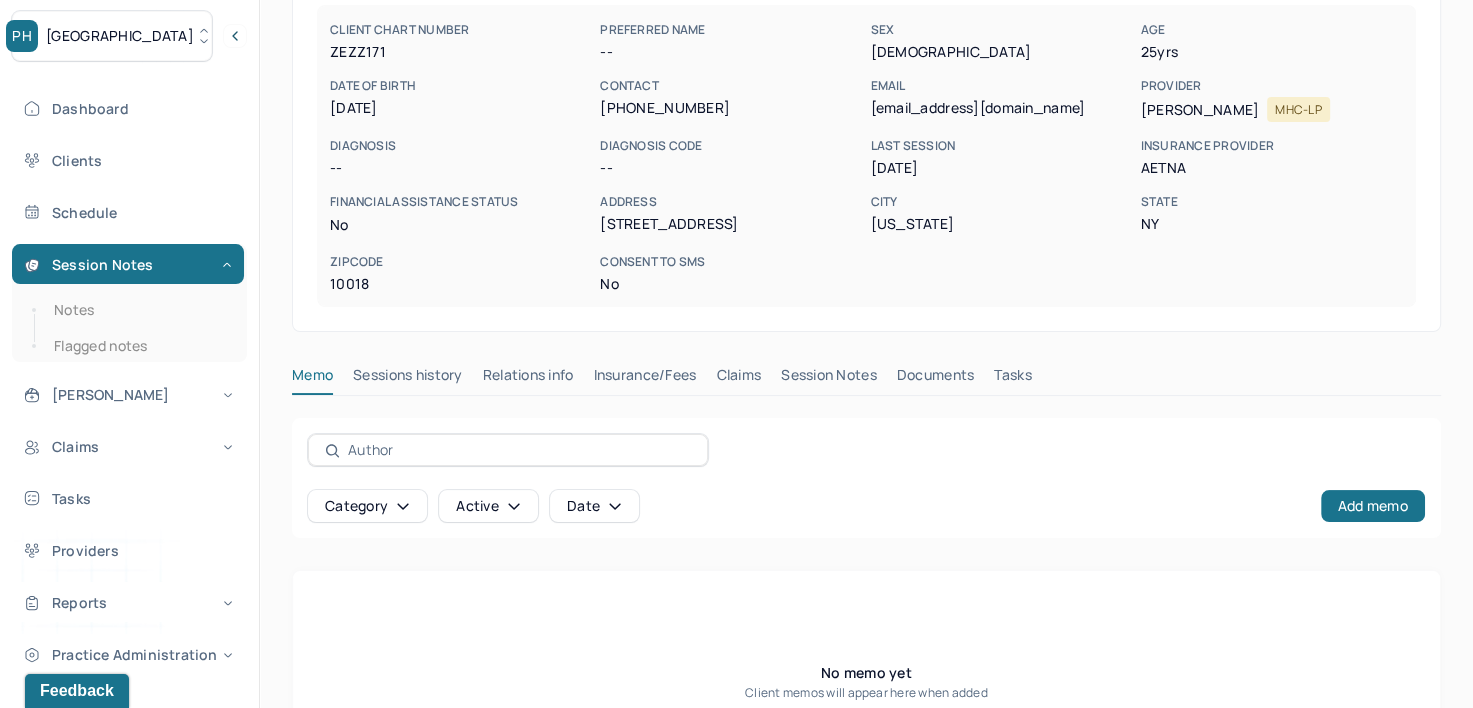 scroll, scrollTop: 200, scrollLeft: 0, axis: vertical 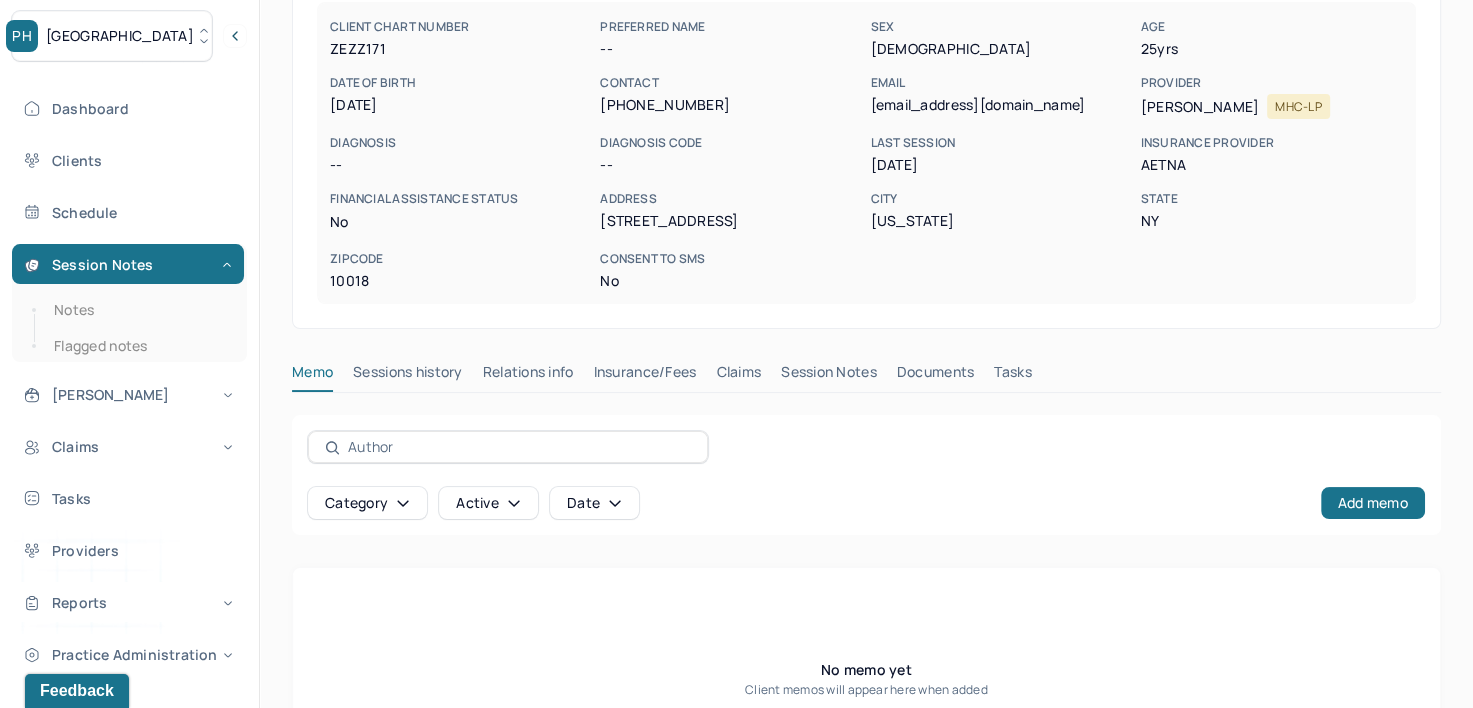click on "Insurance/Fees" at bounding box center [645, 376] 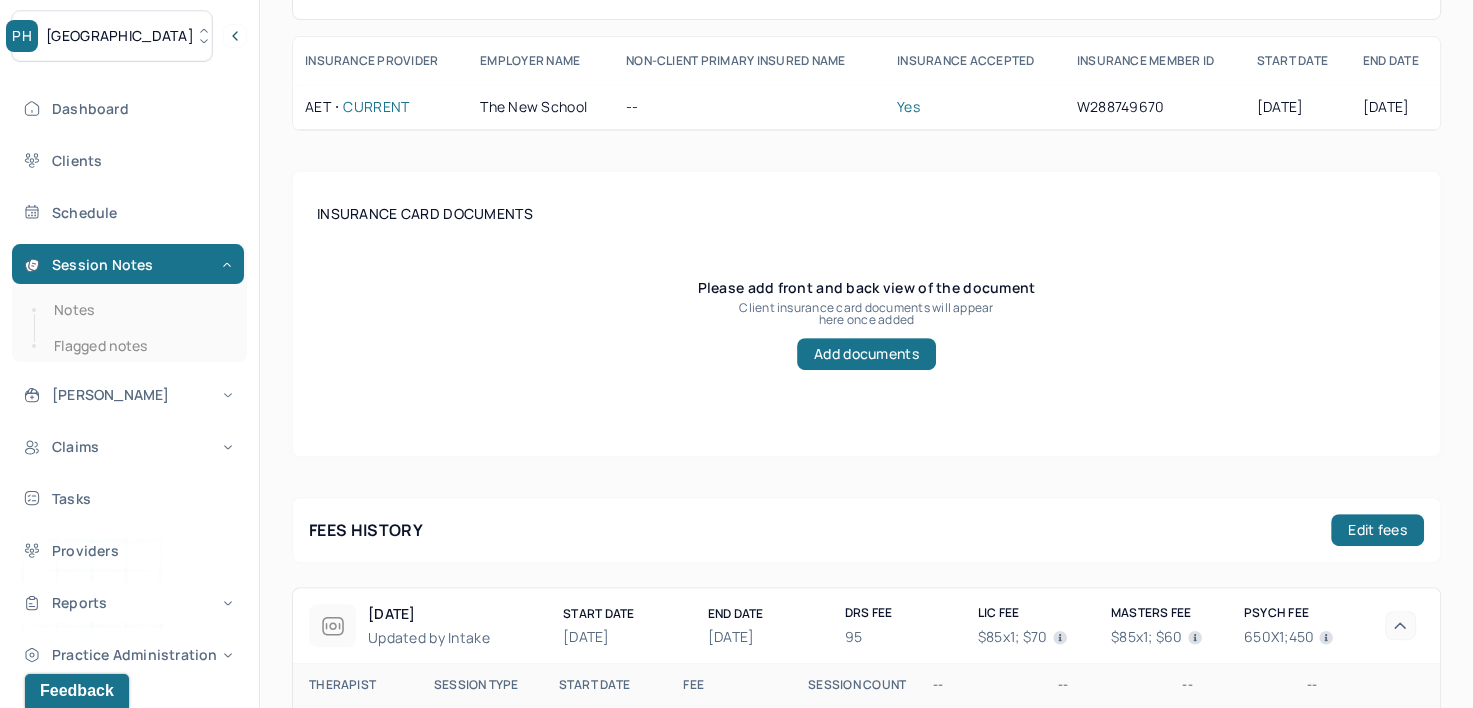 scroll, scrollTop: 500, scrollLeft: 0, axis: vertical 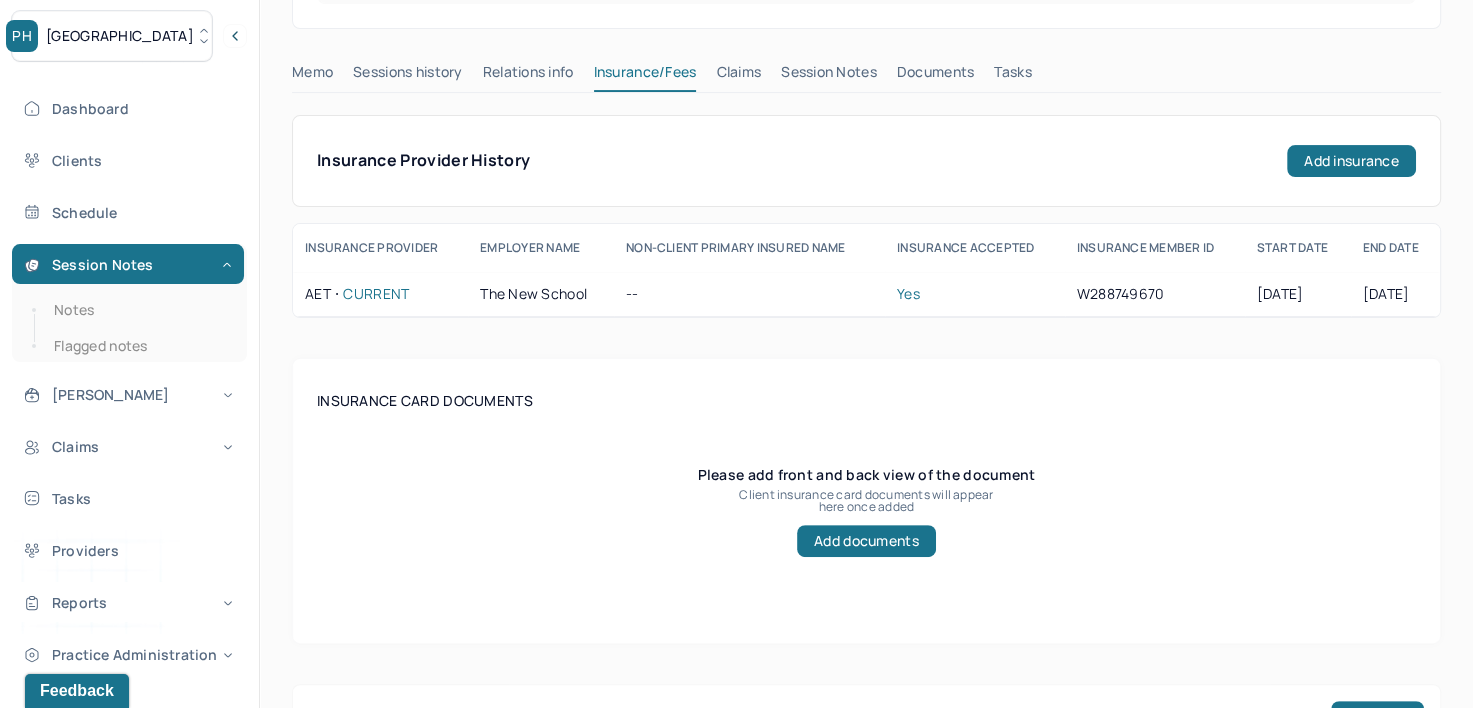 click on "Claims" at bounding box center (738, 76) 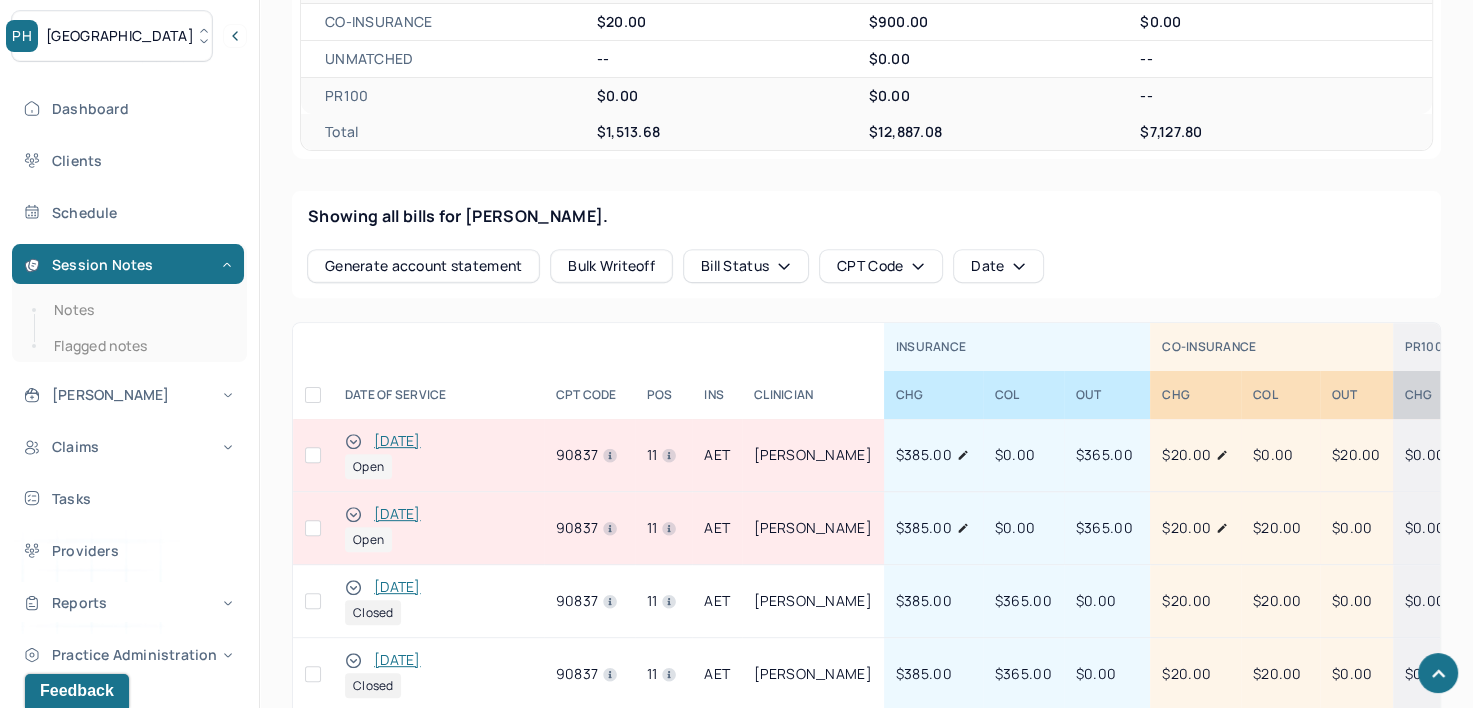 scroll, scrollTop: 700, scrollLeft: 0, axis: vertical 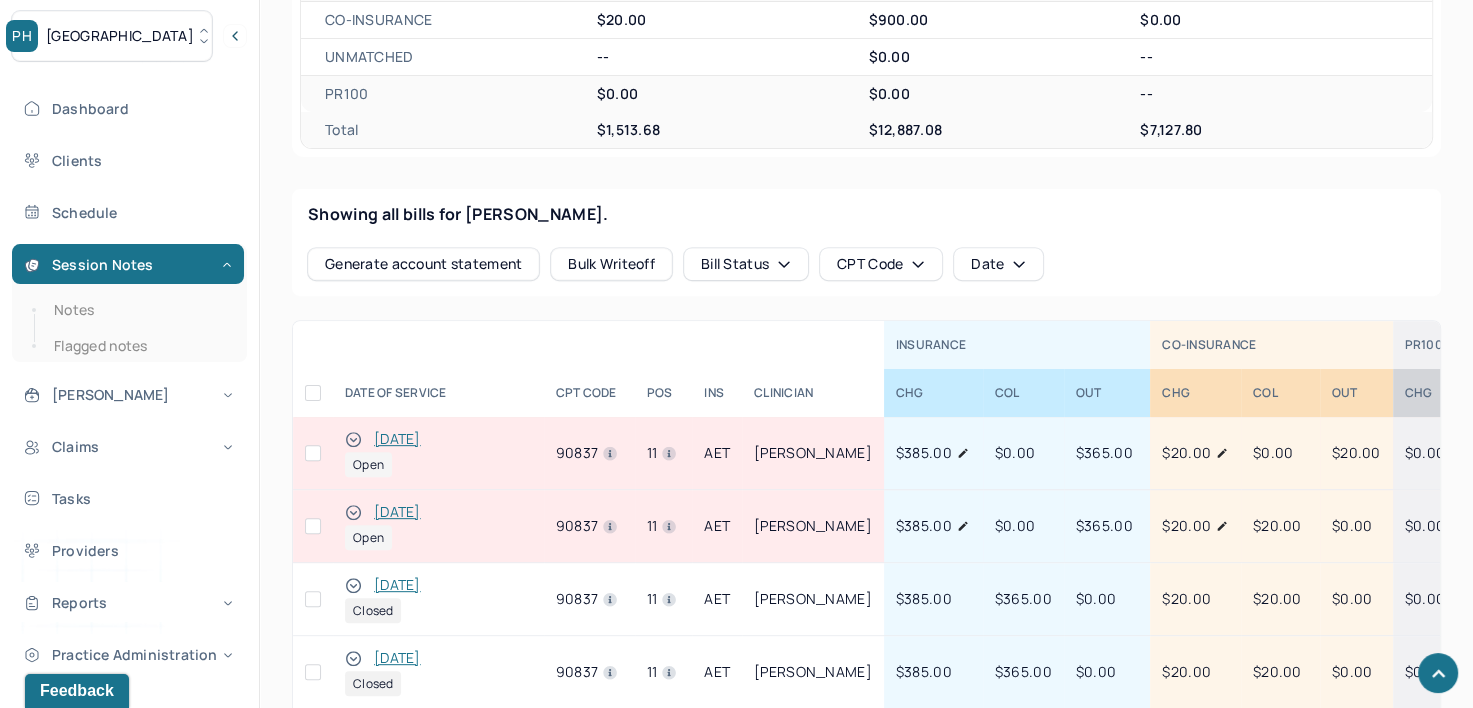 click at bounding box center (313, 453) 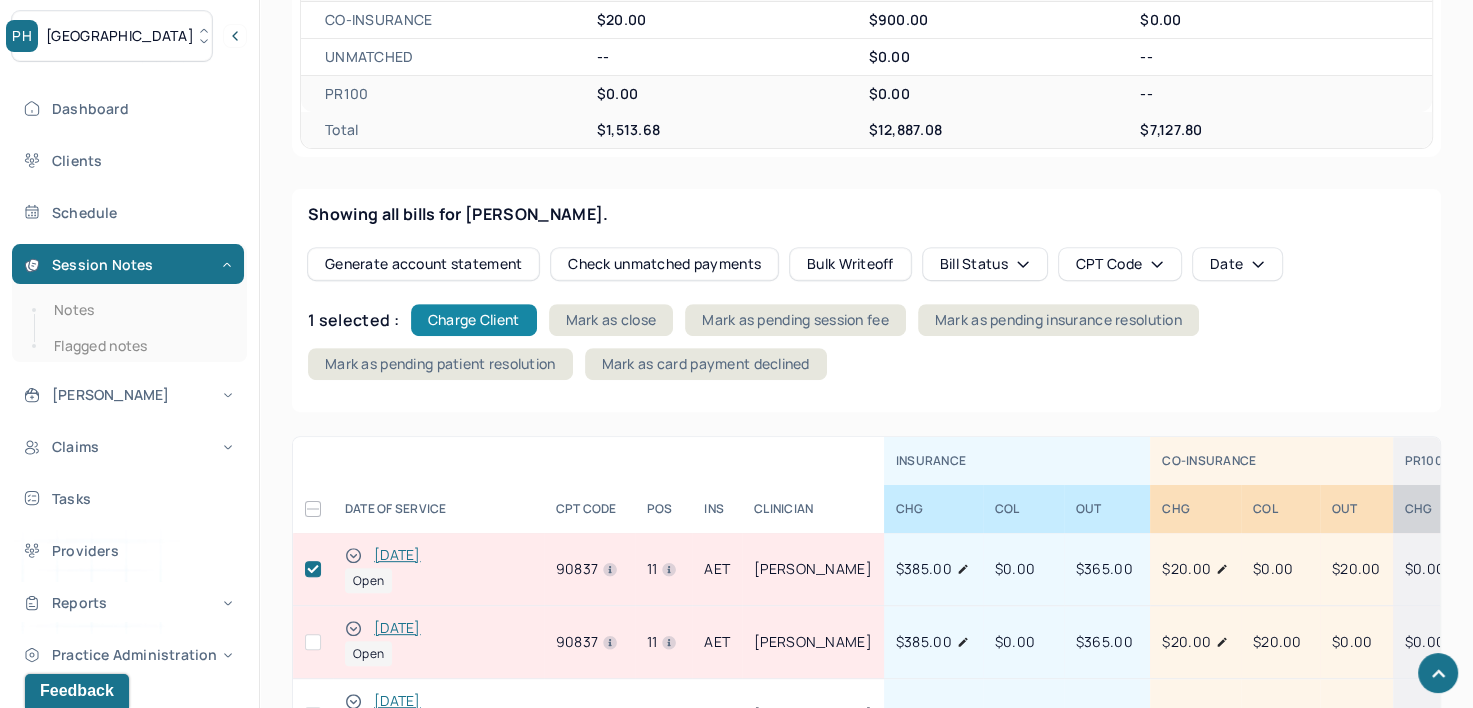 click on "Charge Client" at bounding box center [474, 320] 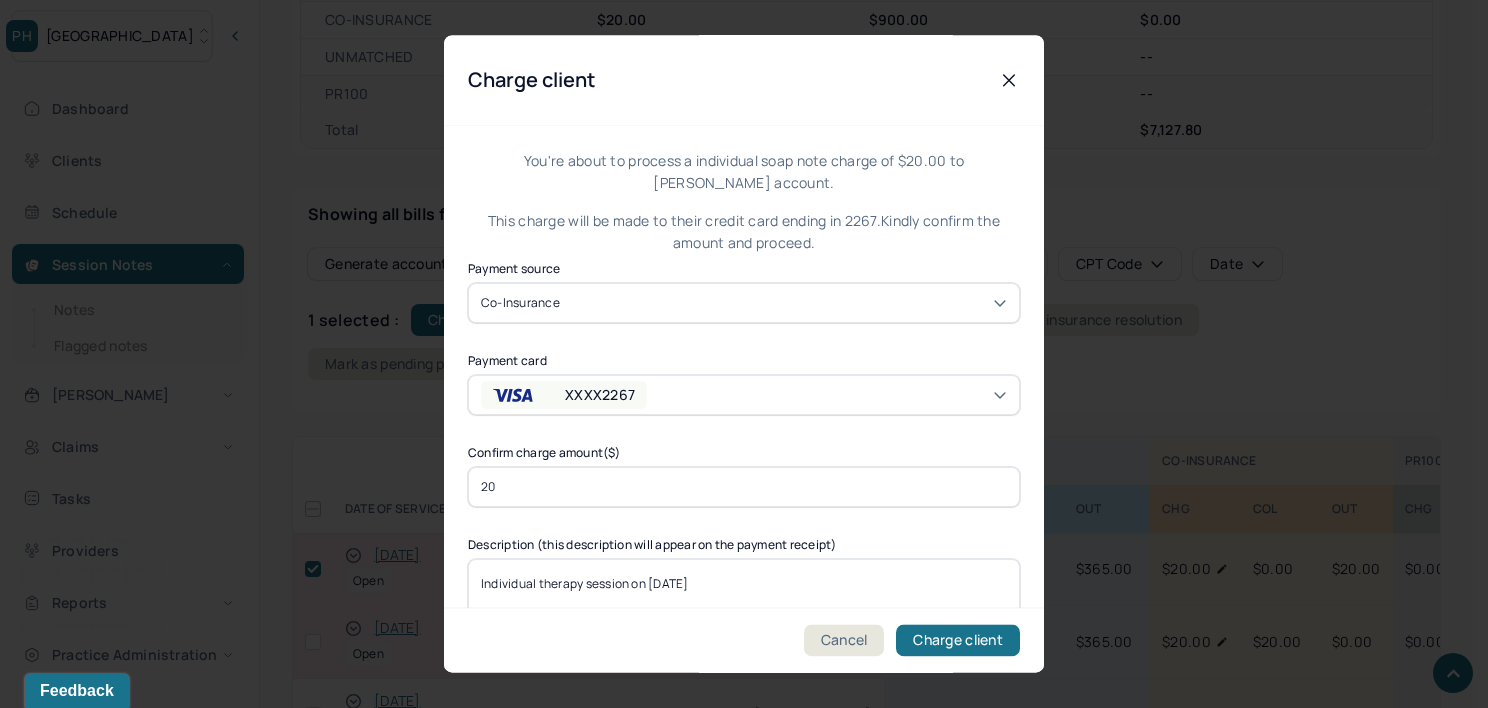 click on "XXXX2267" at bounding box center (744, 395) 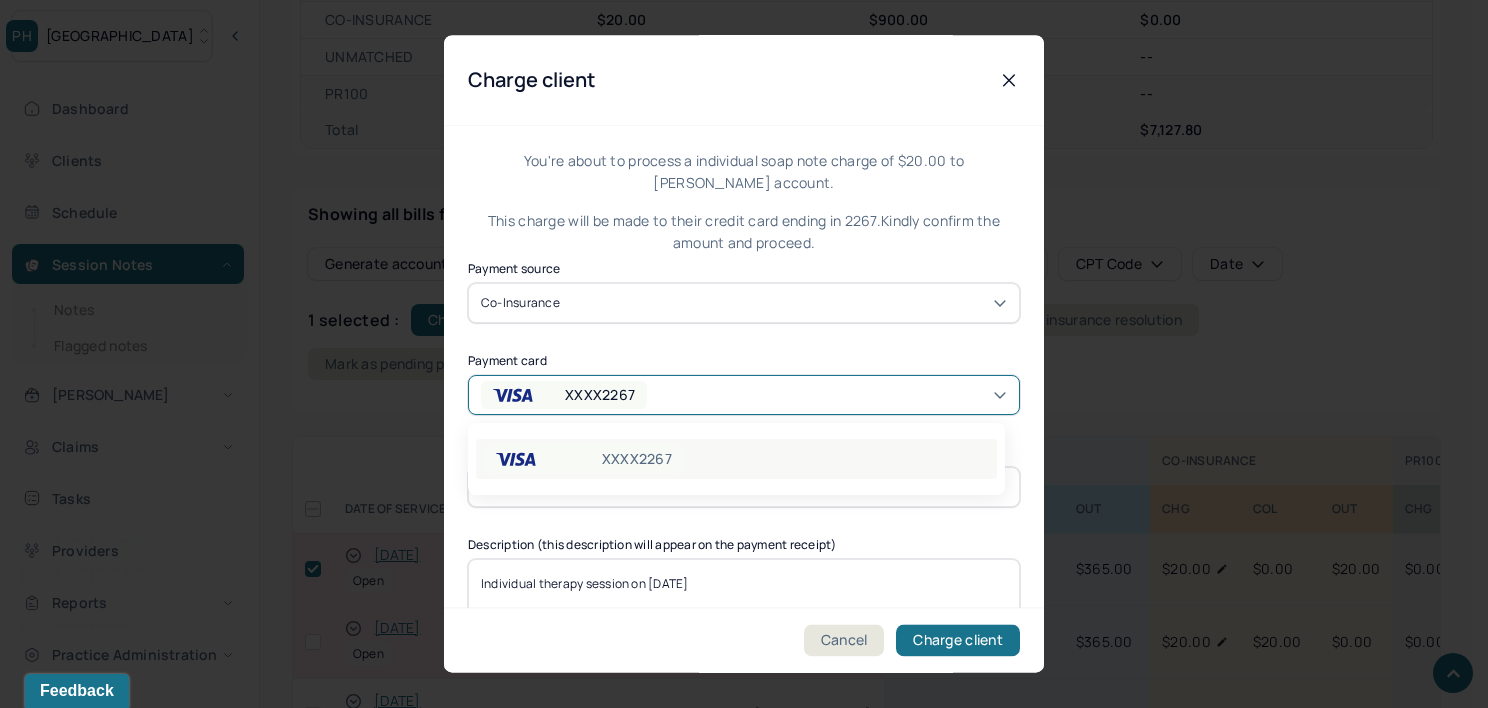 click on "XXXX2267" at bounding box center [637, 459] 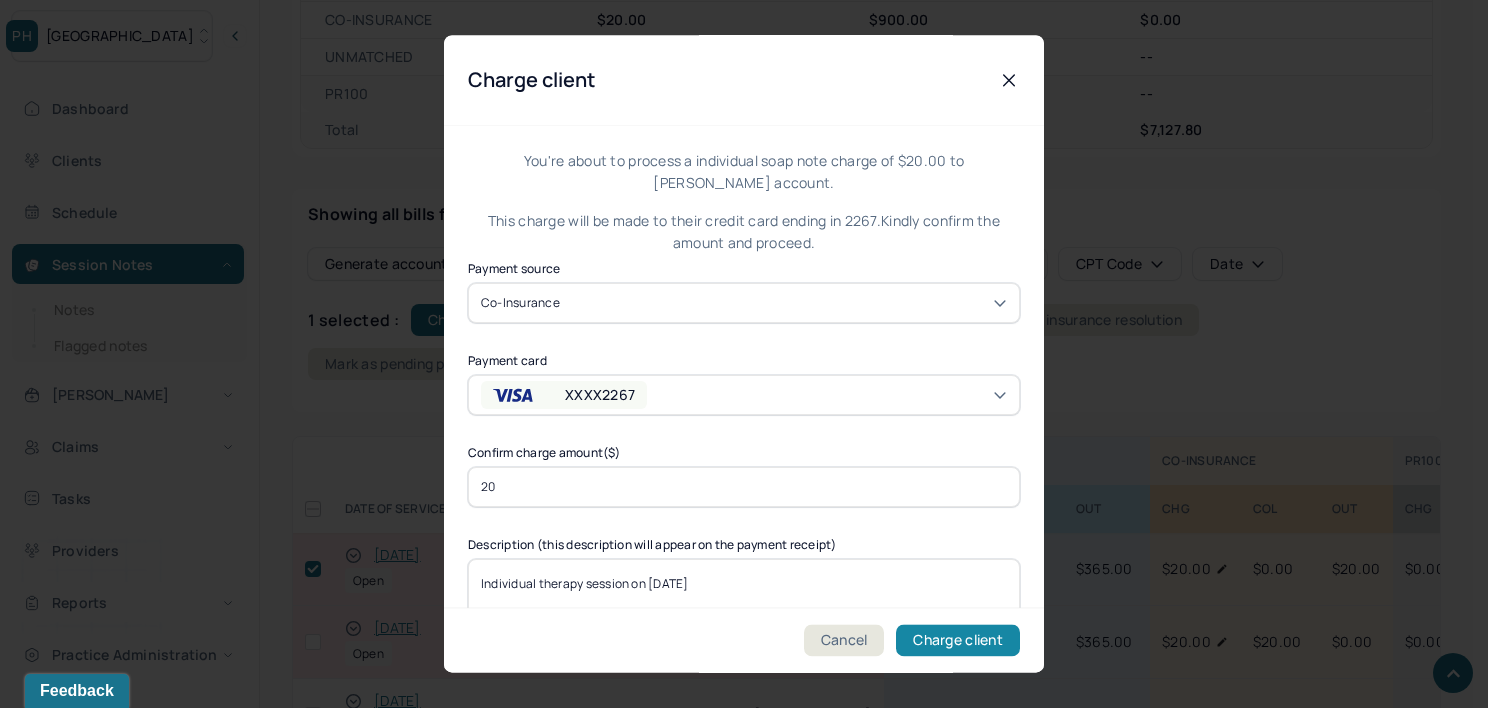 click on "Charge client" at bounding box center [958, 641] 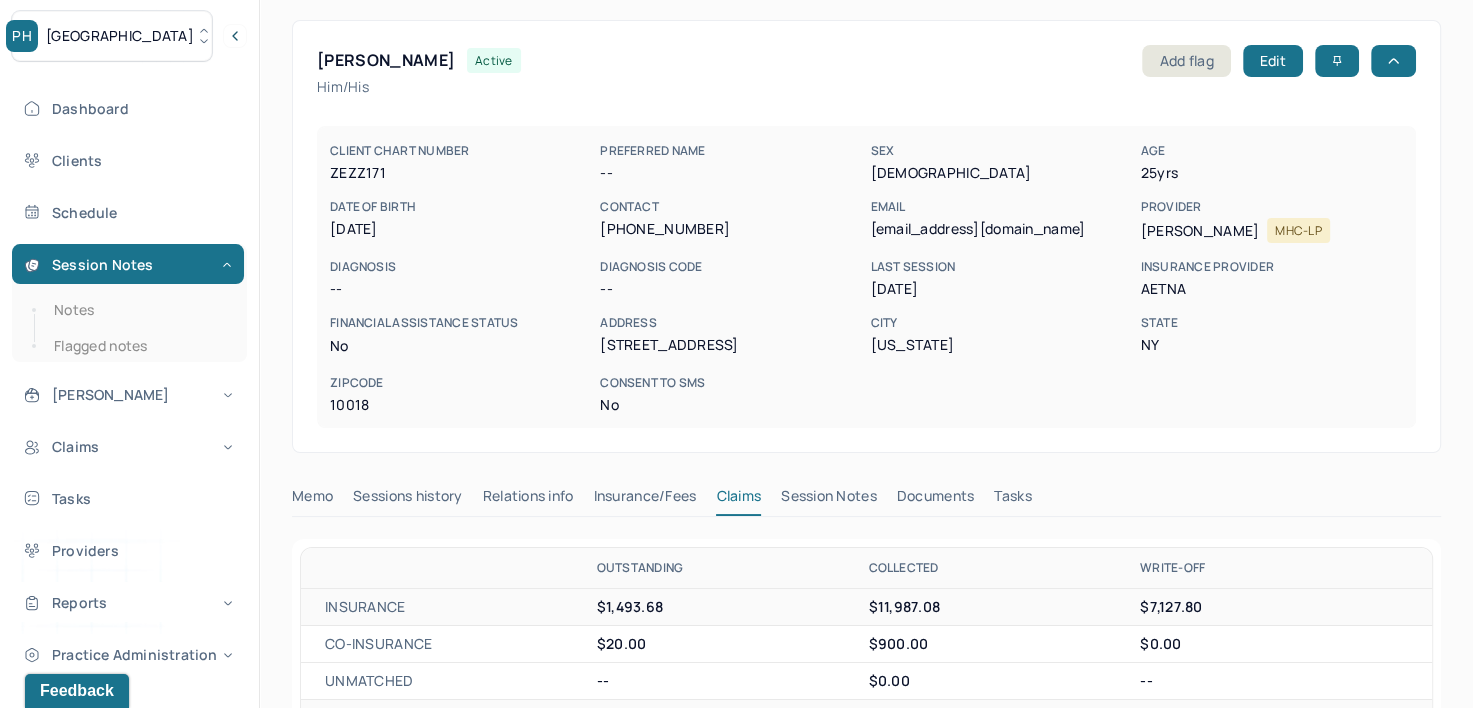 scroll, scrollTop: 0, scrollLeft: 0, axis: both 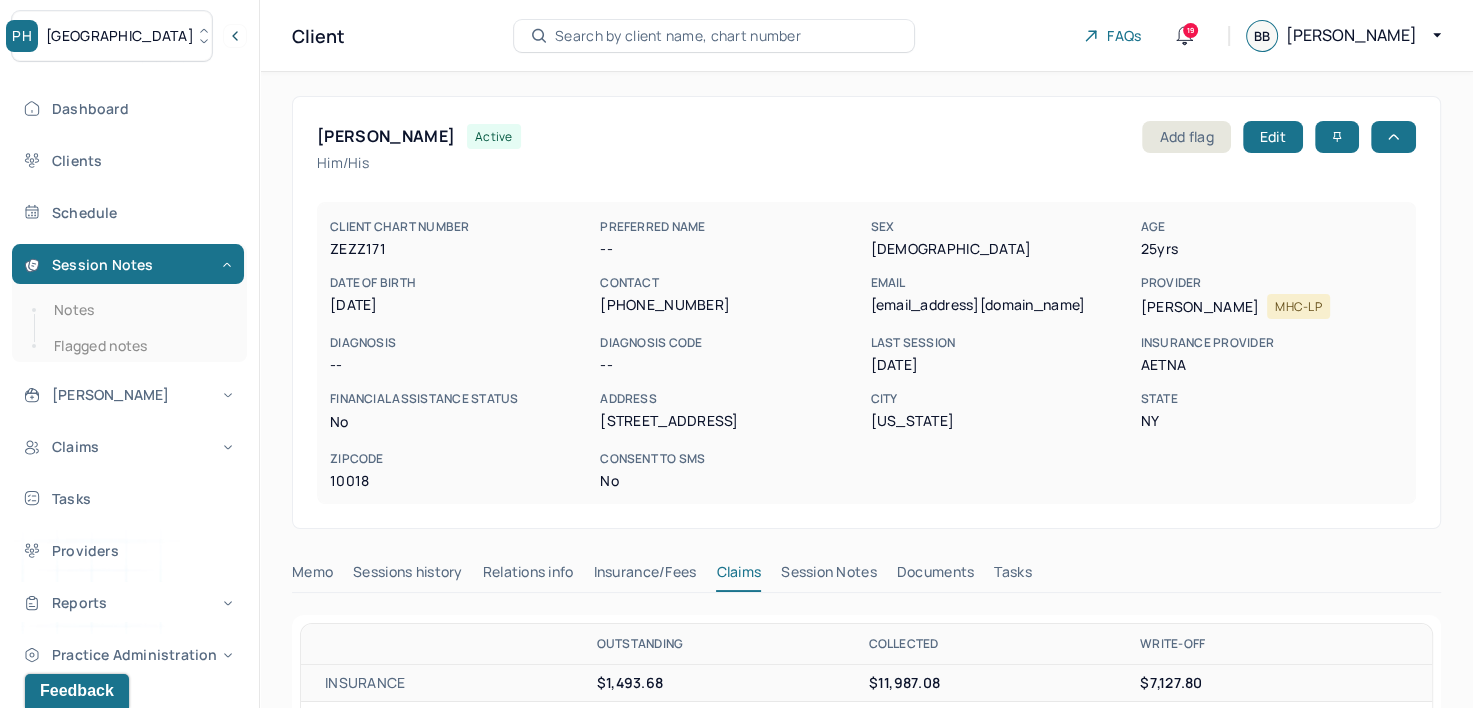type 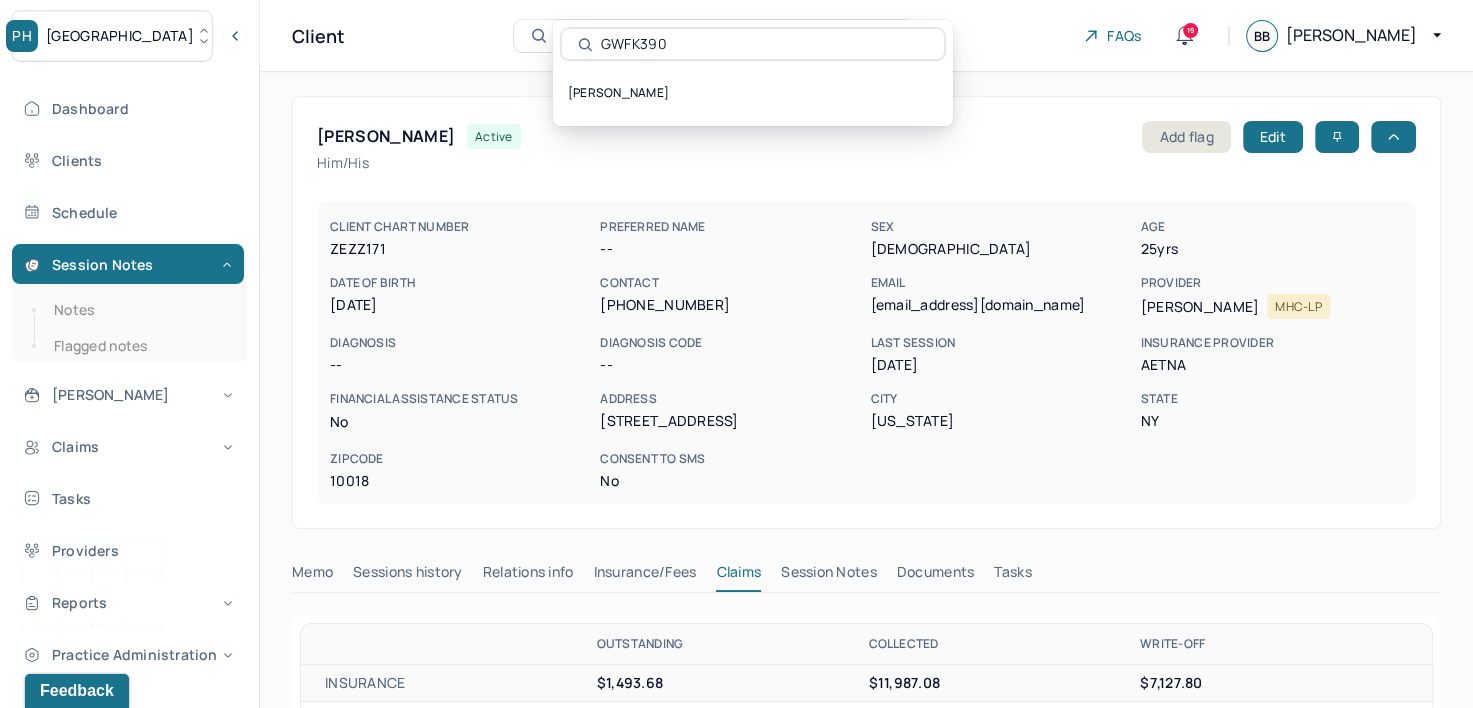 type on "GWFK390" 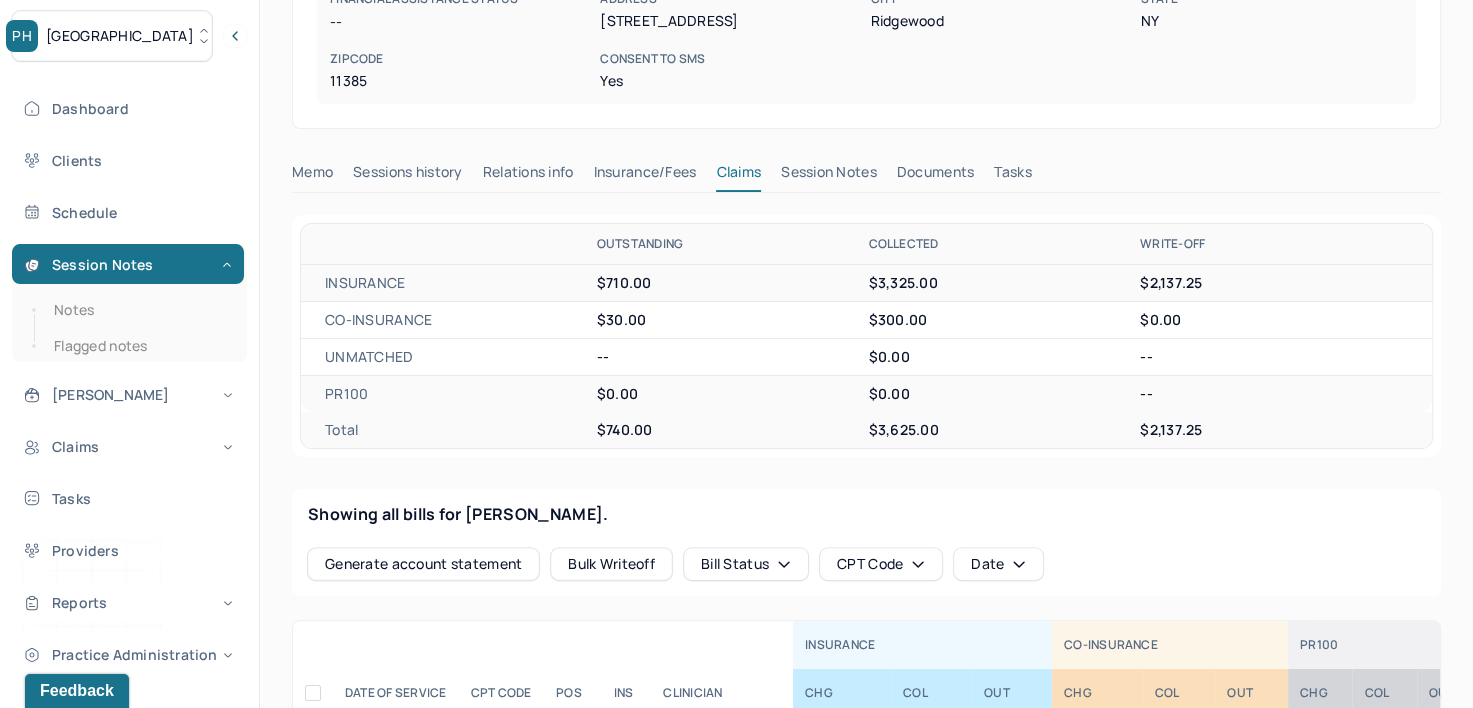 click on "Insurance/Fees" at bounding box center (645, 176) 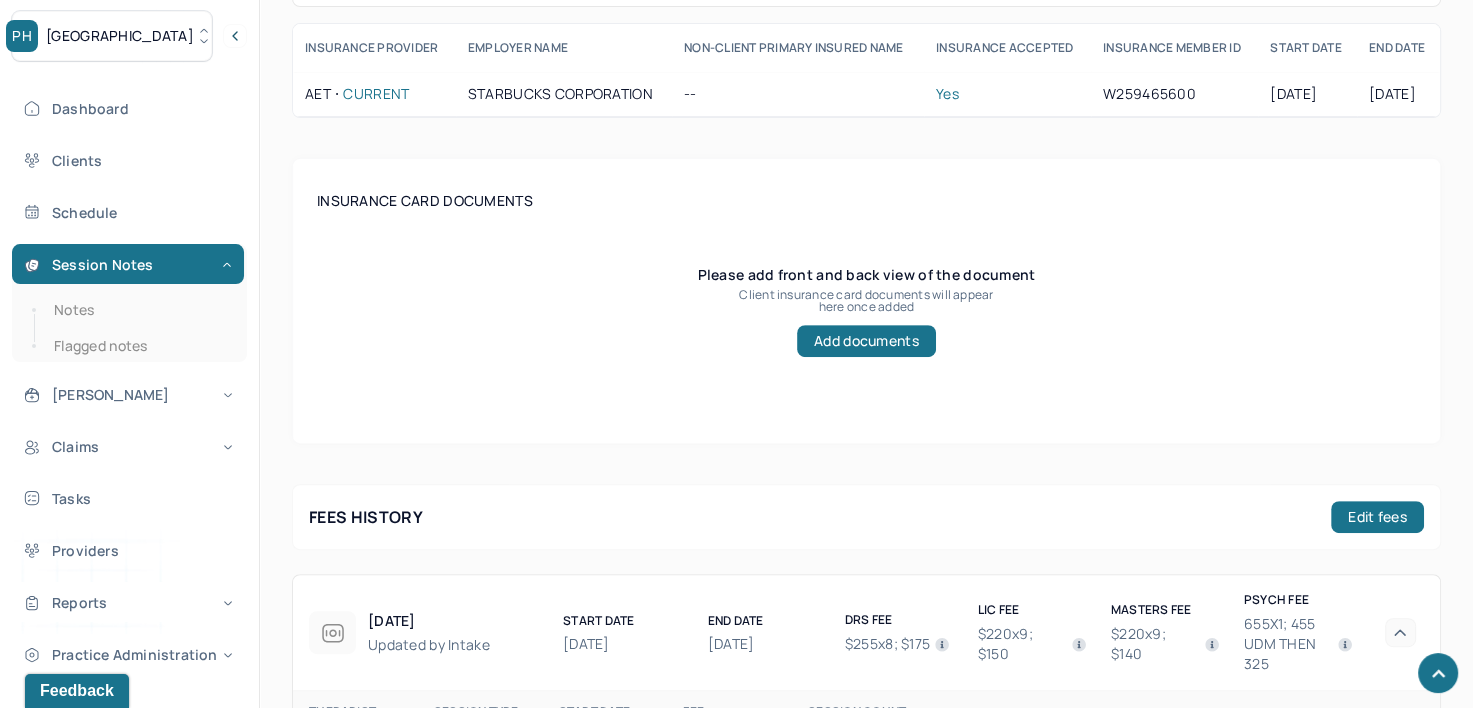 scroll, scrollTop: 400, scrollLeft: 0, axis: vertical 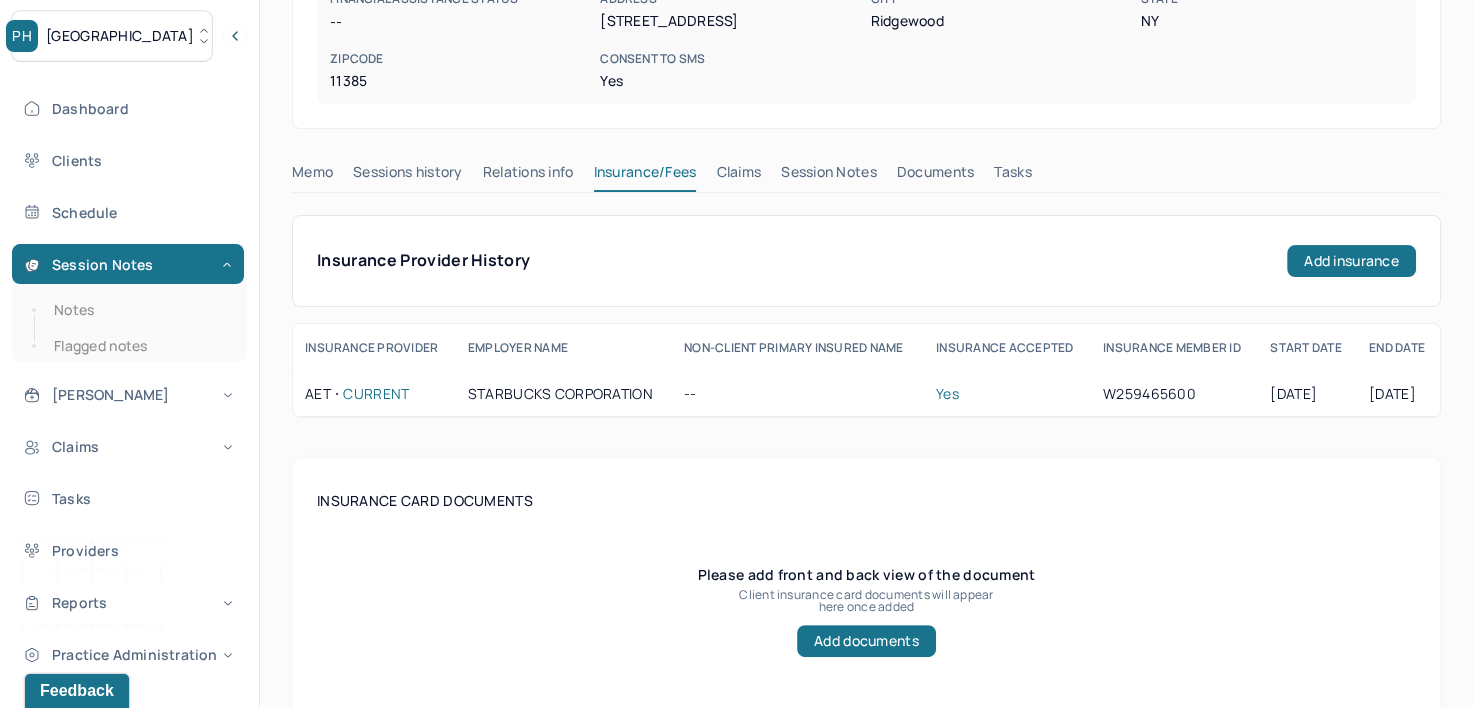 click on "Claims" at bounding box center [738, 176] 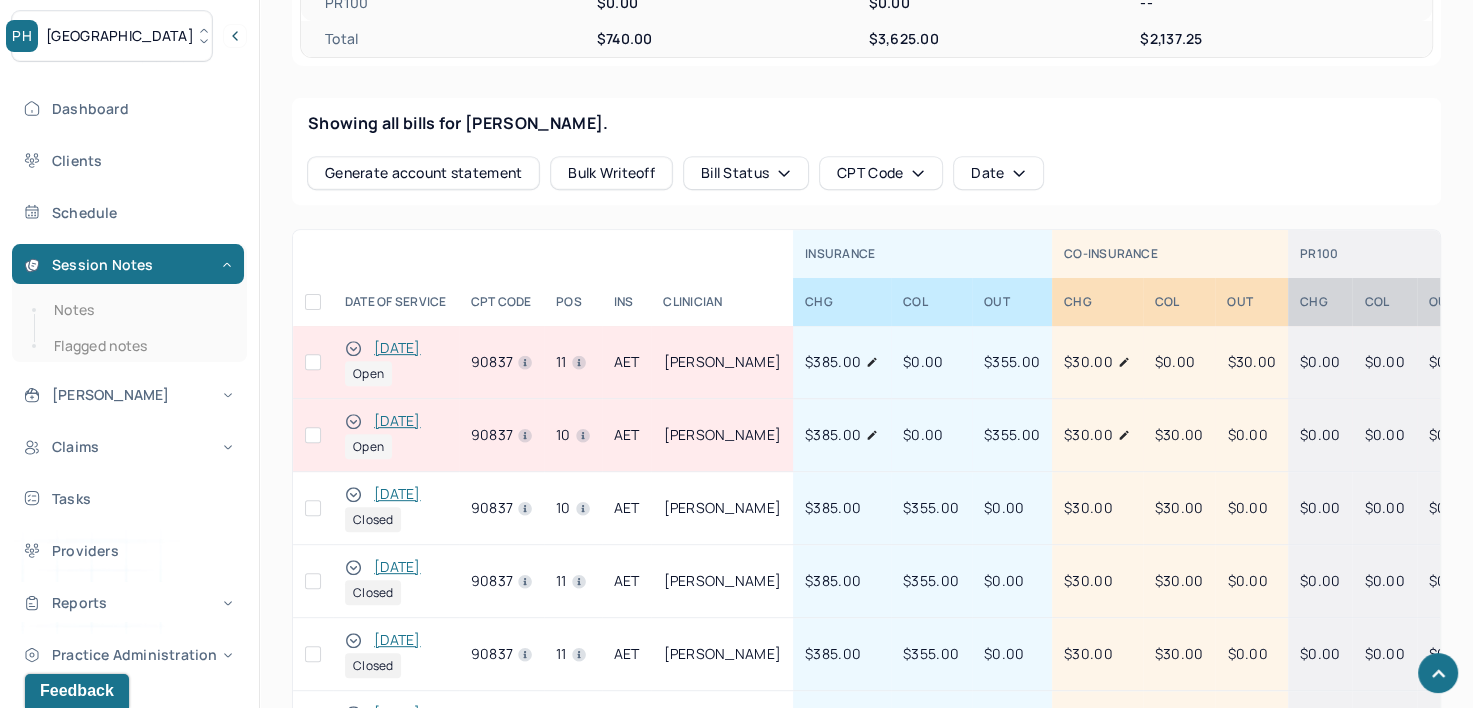 scroll, scrollTop: 800, scrollLeft: 0, axis: vertical 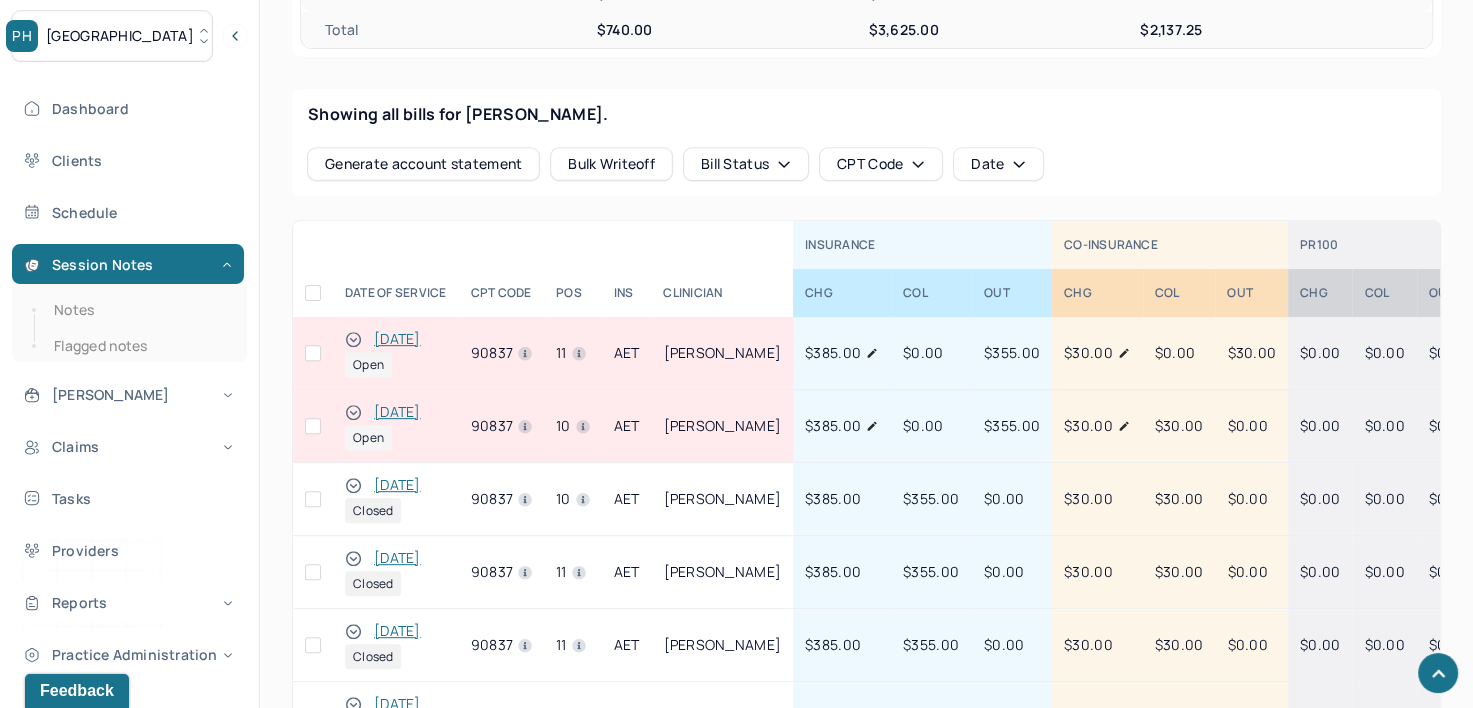 click at bounding box center [313, 353] 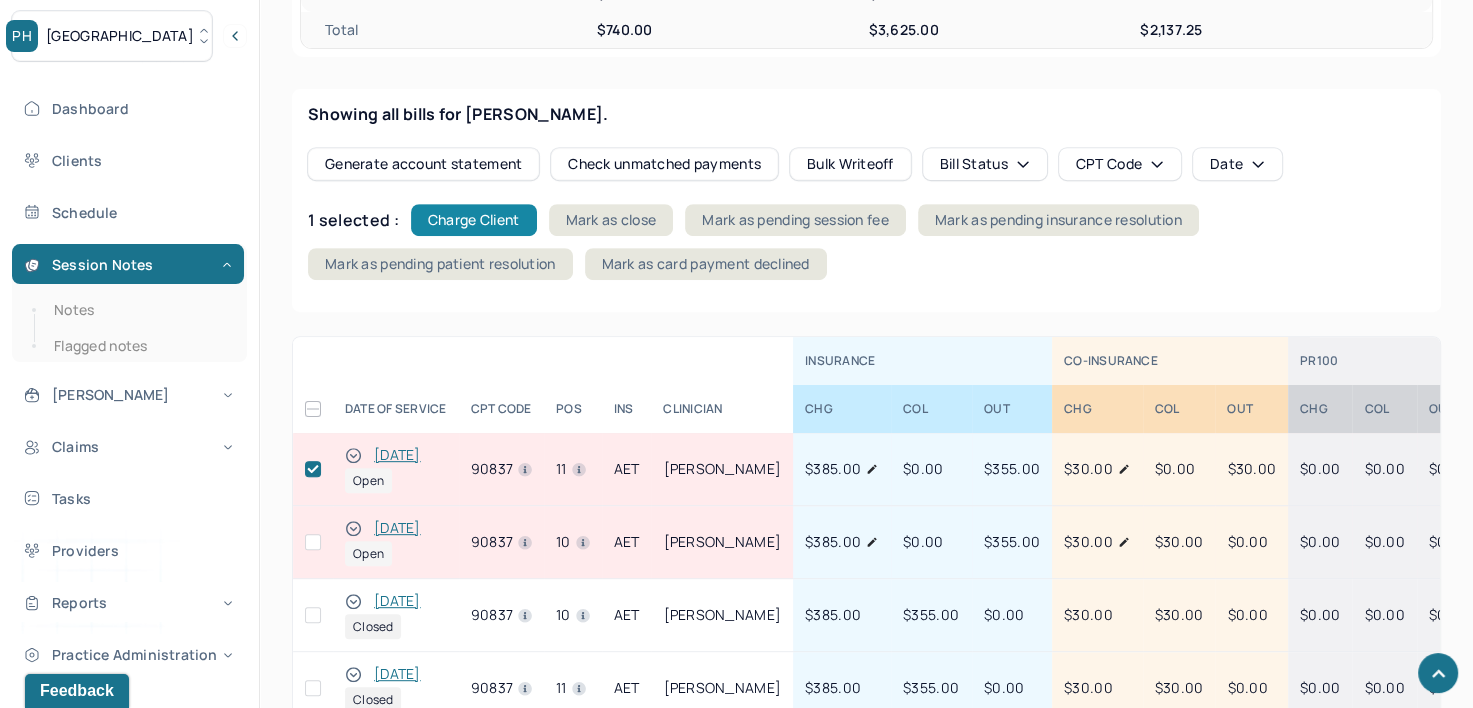click on "Charge Client" at bounding box center [474, 220] 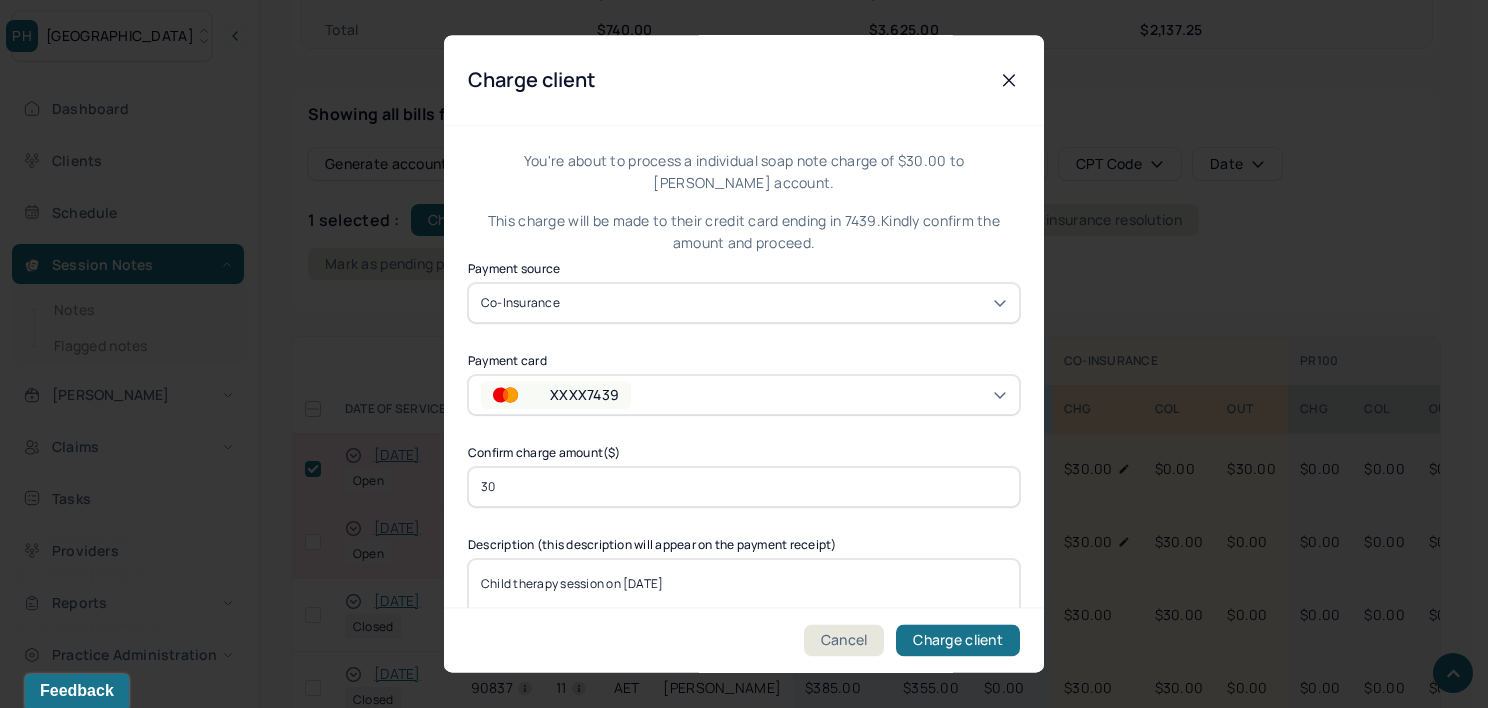 click on "XXXX7439" at bounding box center (744, 395) 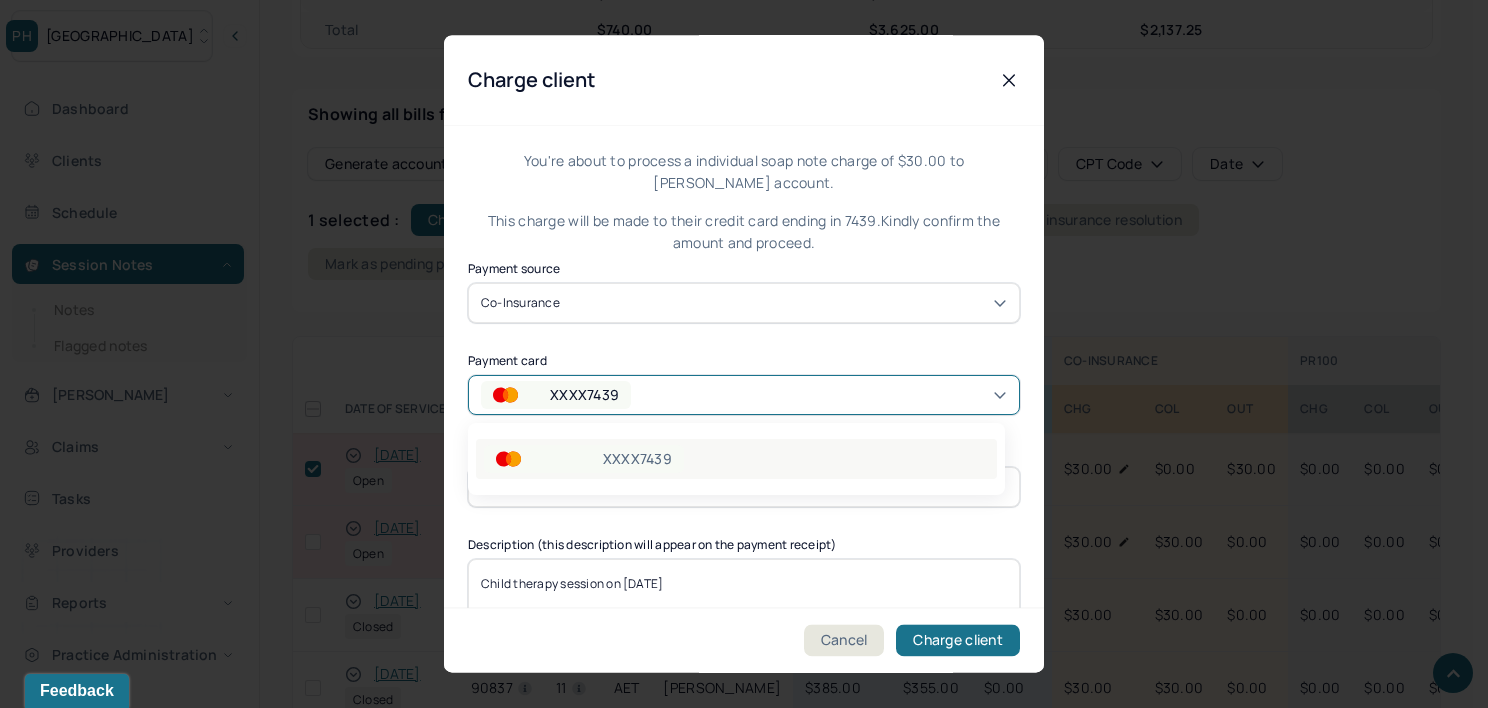 click on "XXXX7439" at bounding box center (736, 459) 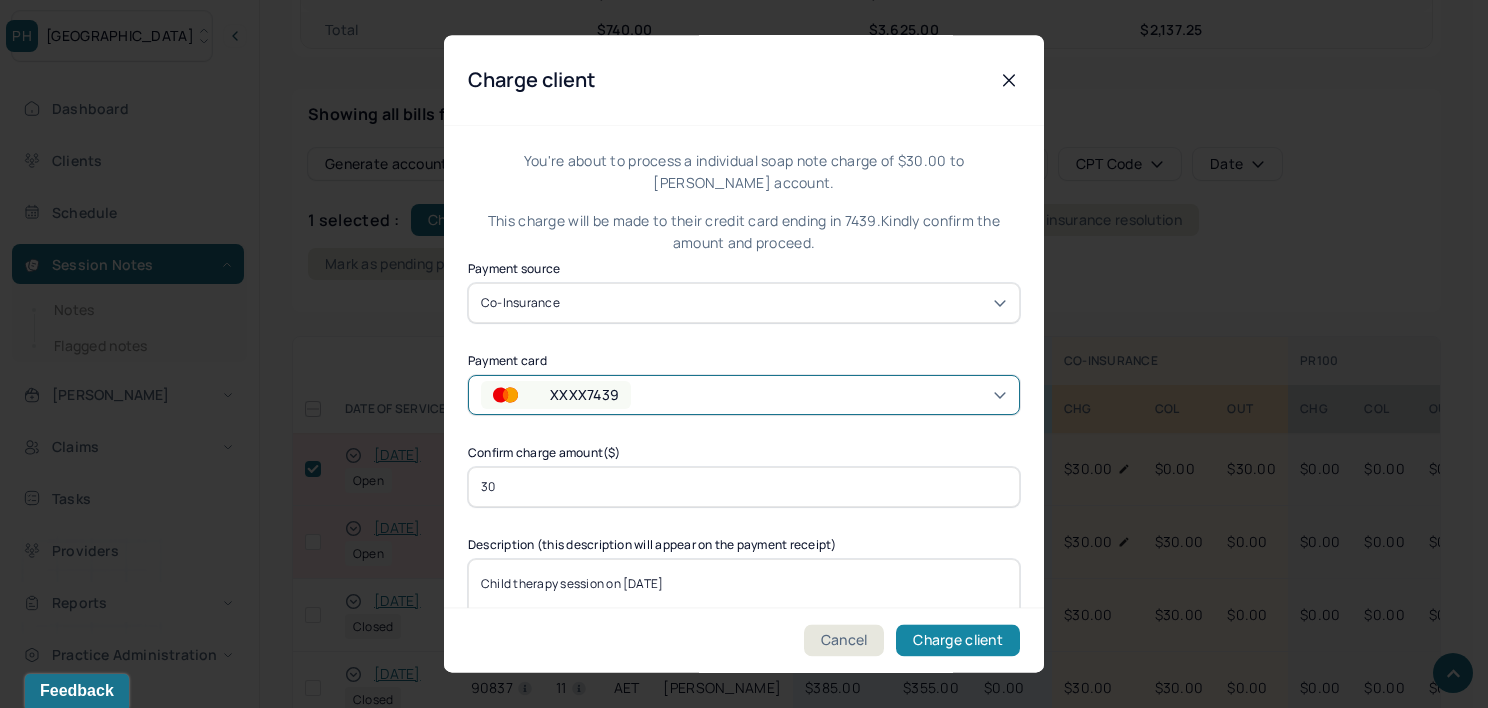 click on "Charge client" at bounding box center (958, 641) 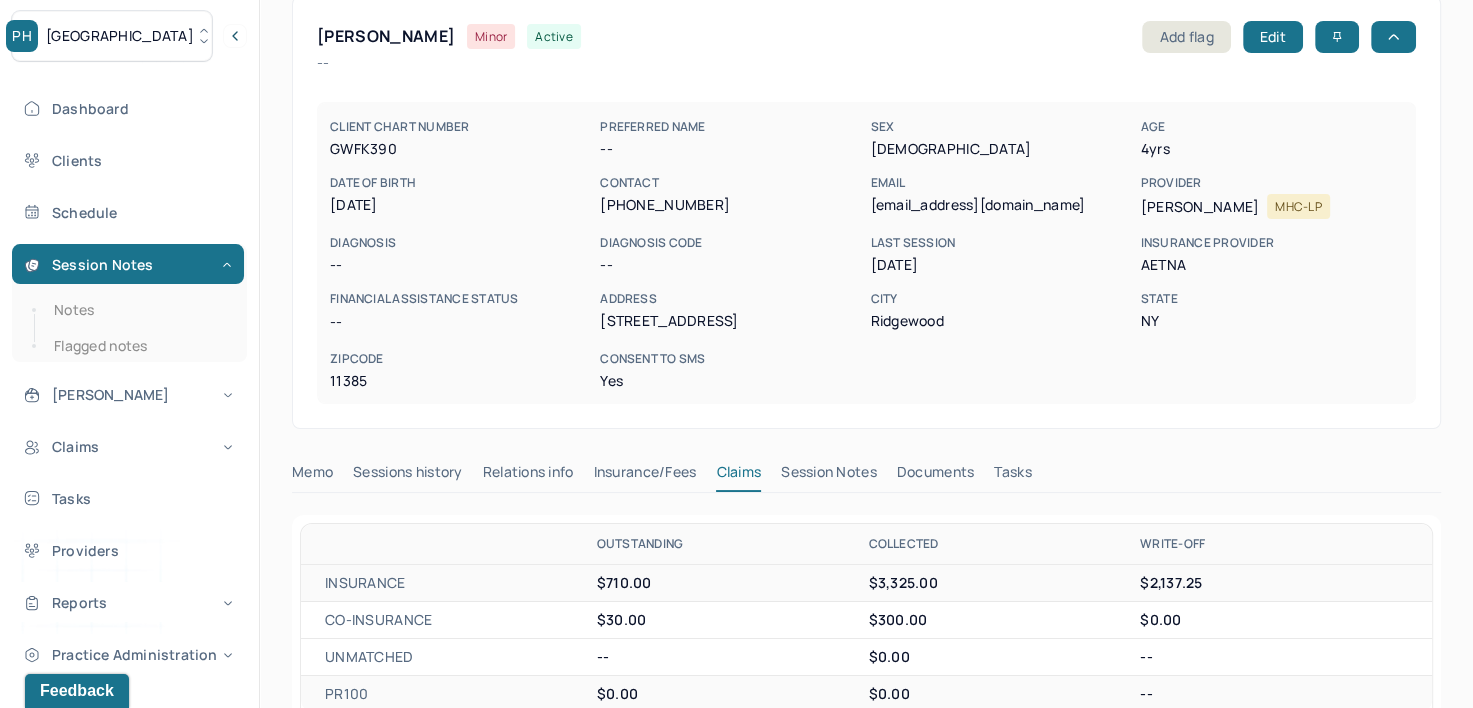 scroll, scrollTop: 0, scrollLeft: 0, axis: both 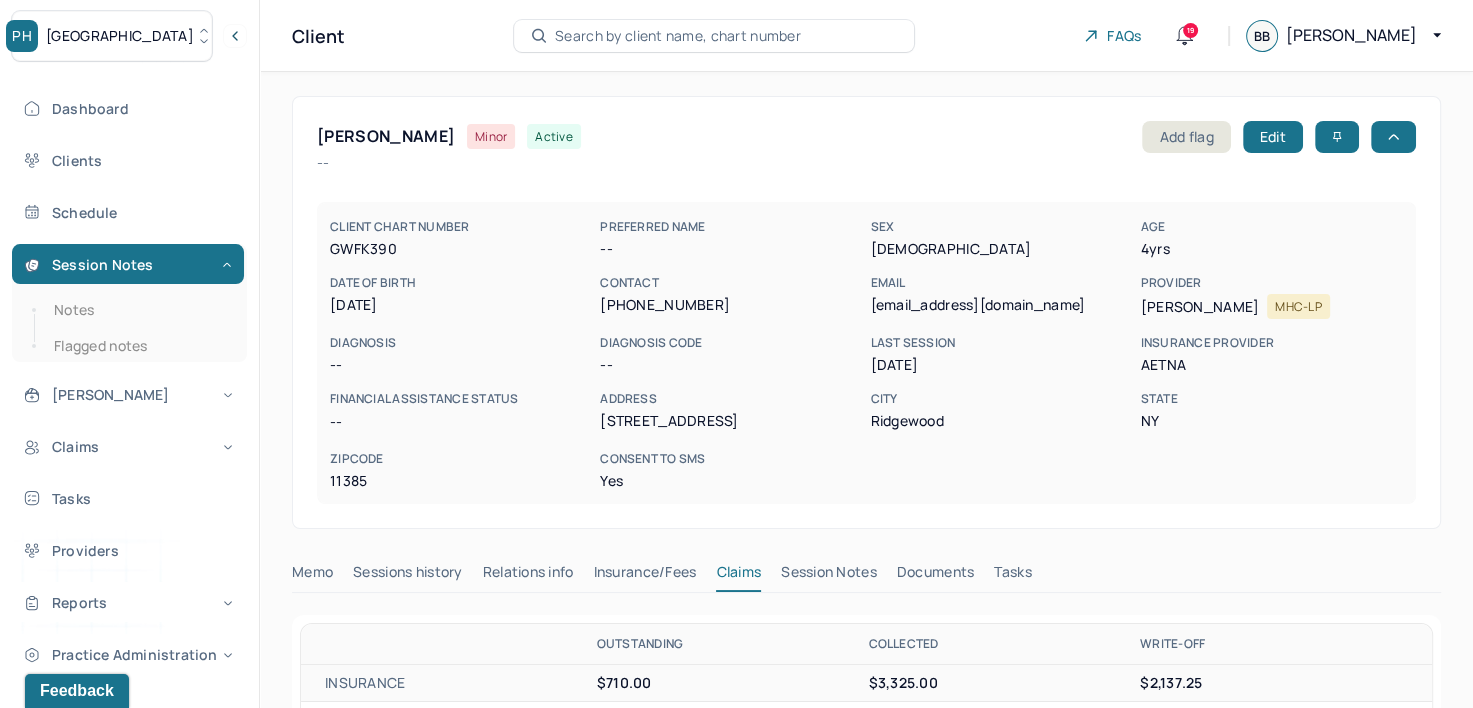 click on "Search by client name, chart number" at bounding box center [678, 36] 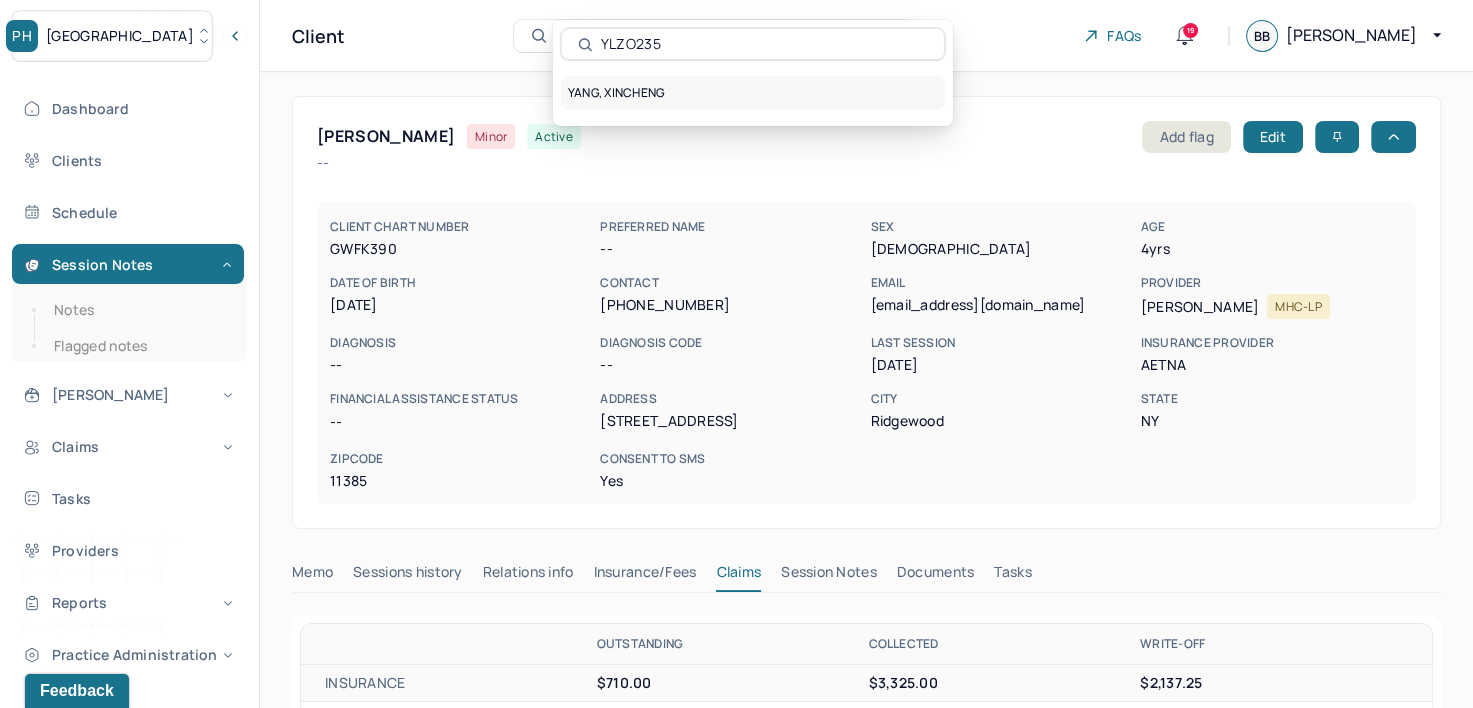 type on "YLZO235" 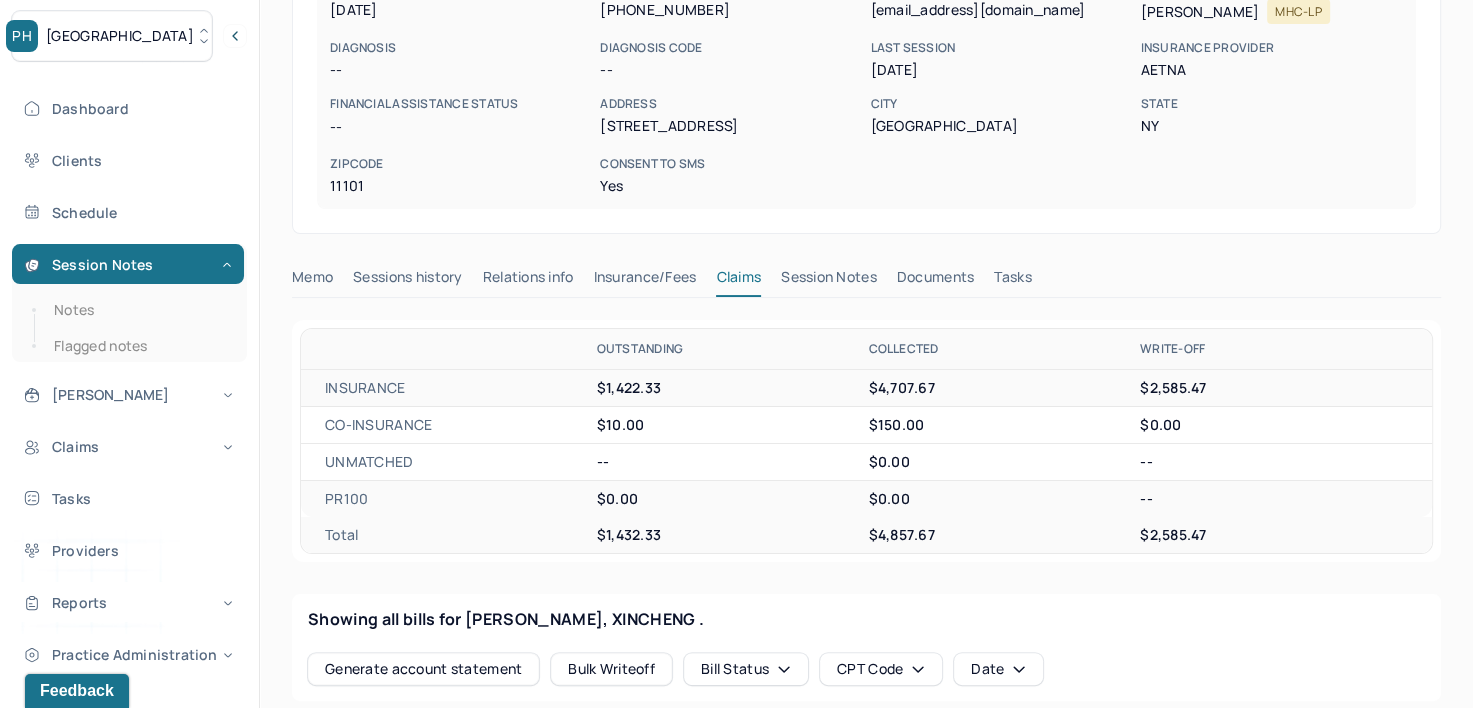scroll, scrollTop: 300, scrollLeft: 0, axis: vertical 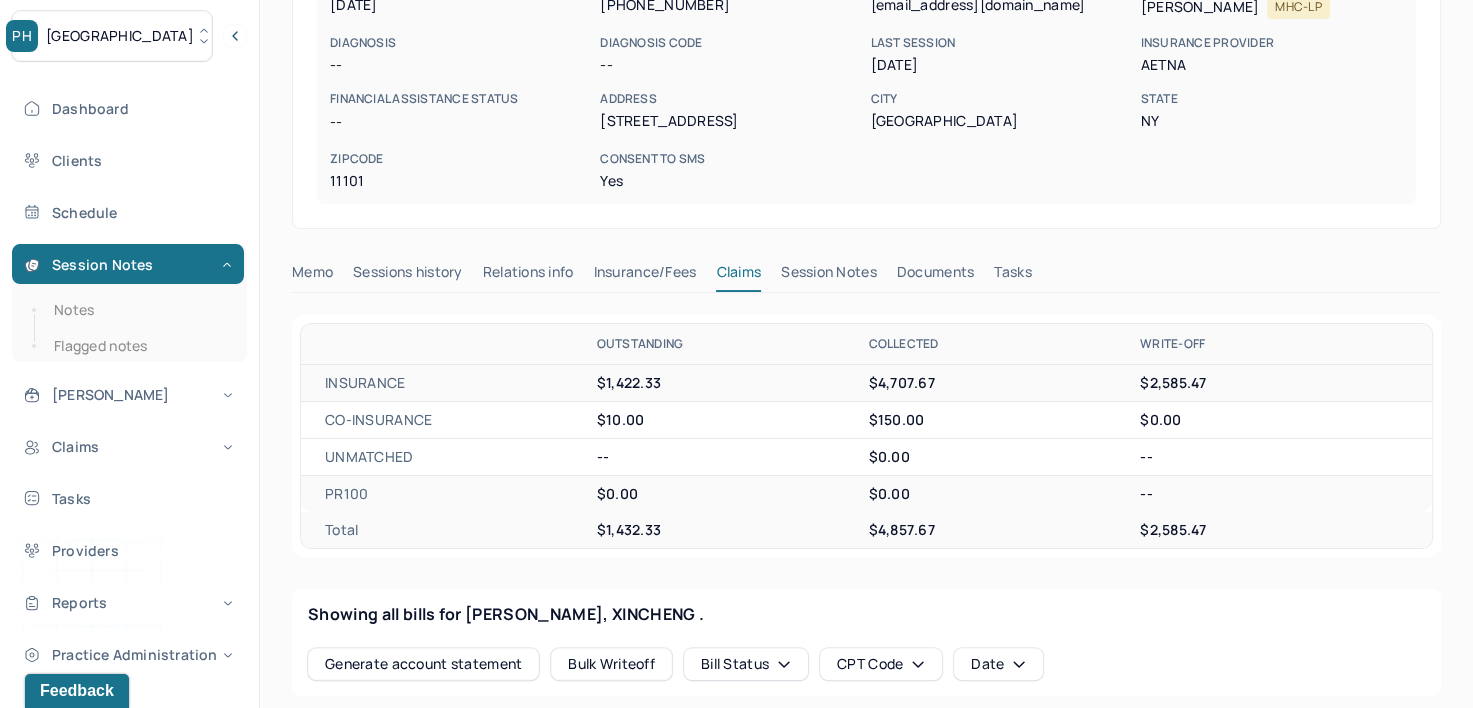 click on "Insurance/Fees" at bounding box center (645, 276) 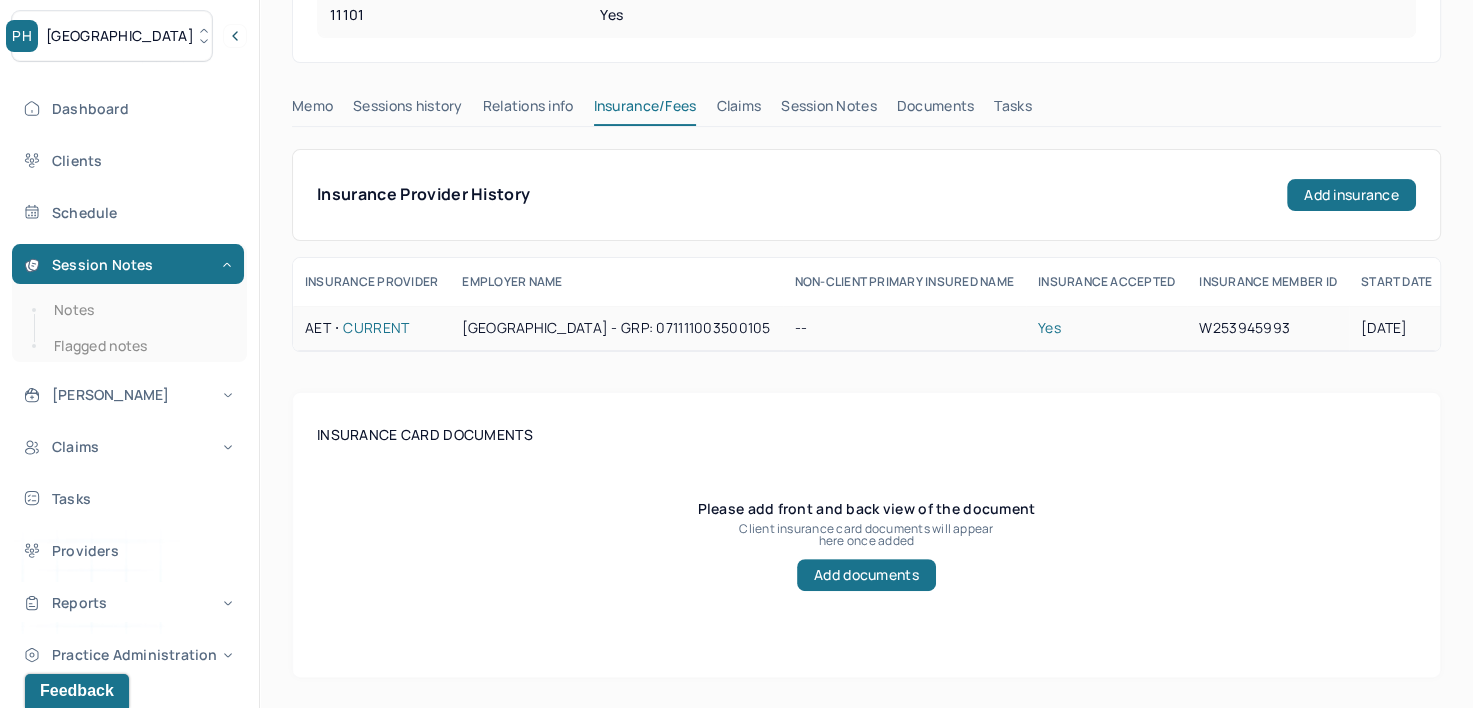 scroll, scrollTop: 300, scrollLeft: 0, axis: vertical 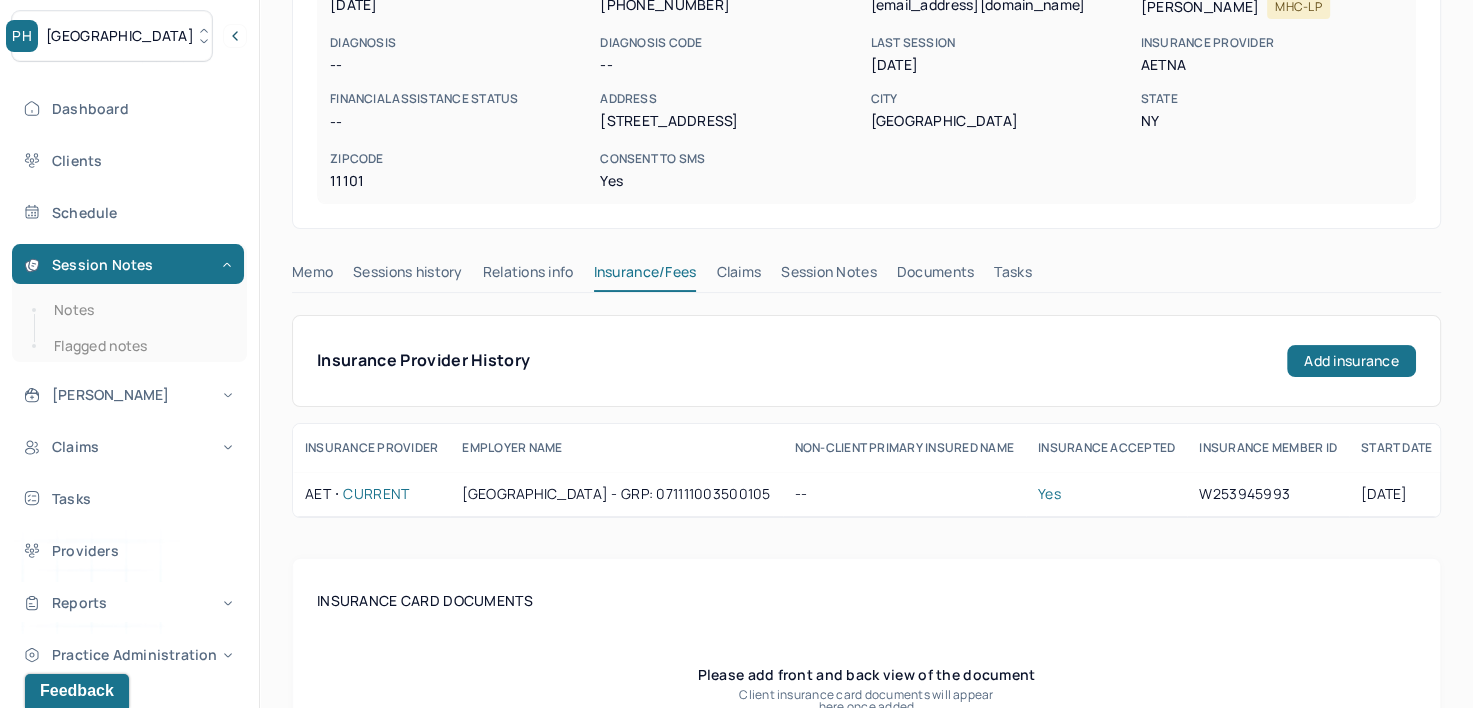 click on "Claims" at bounding box center (738, 276) 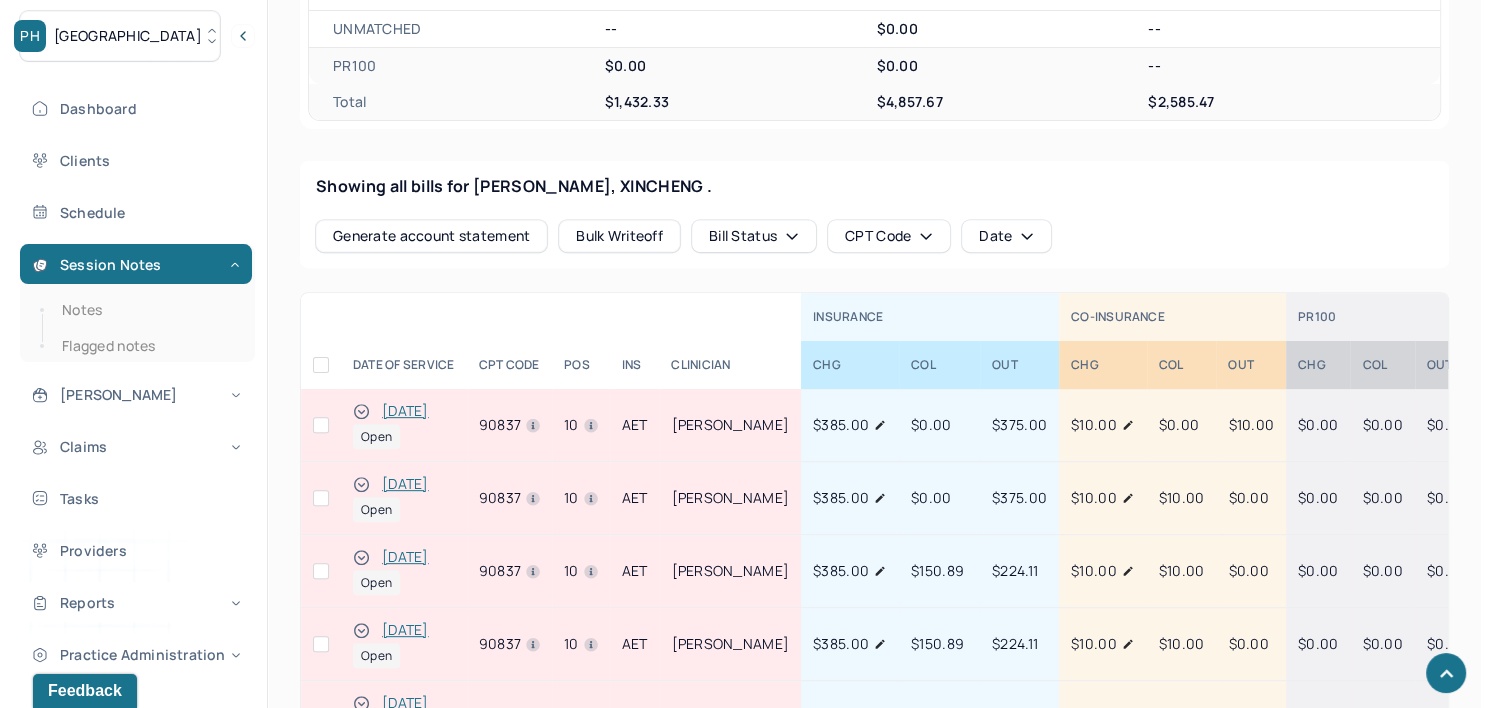 scroll, scrollTop: 800, scrollLeft: 0, axis: vertical 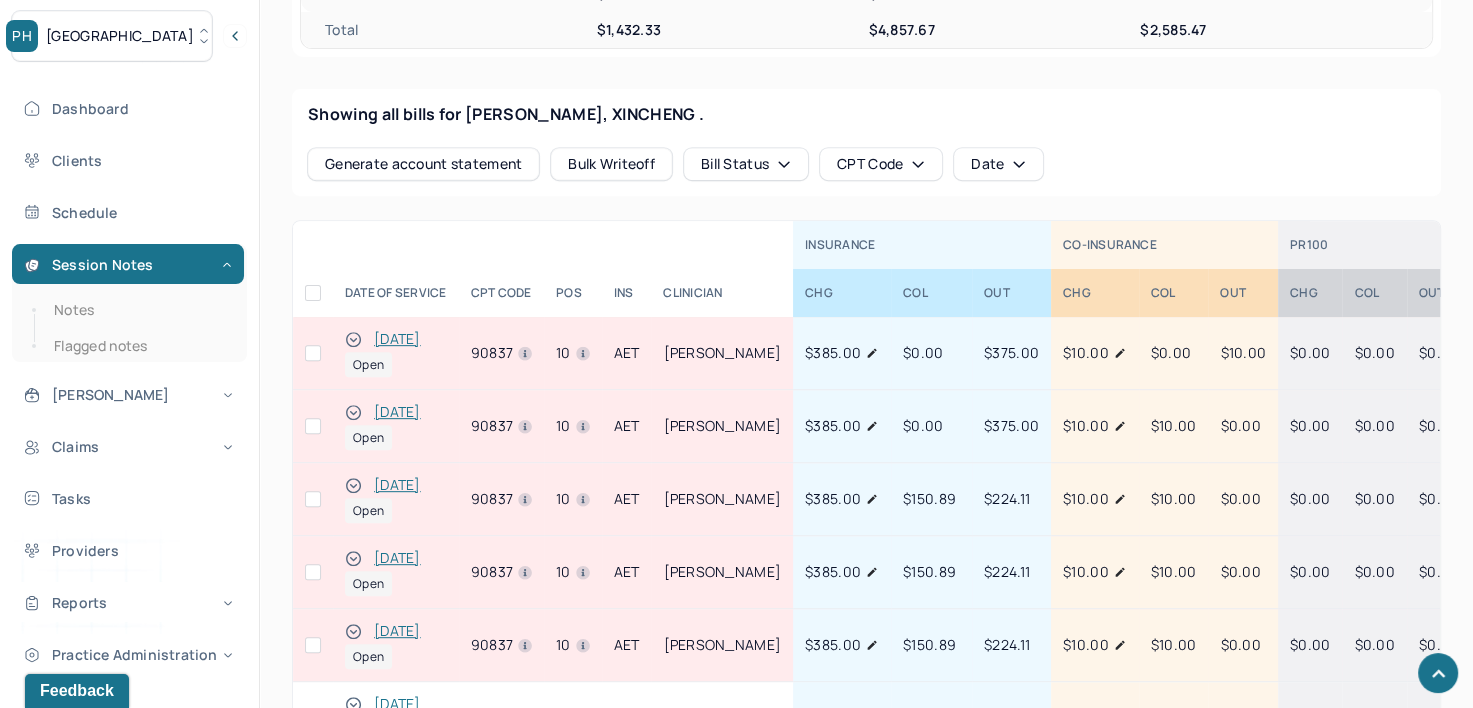 click at bounding box center [313, 353] 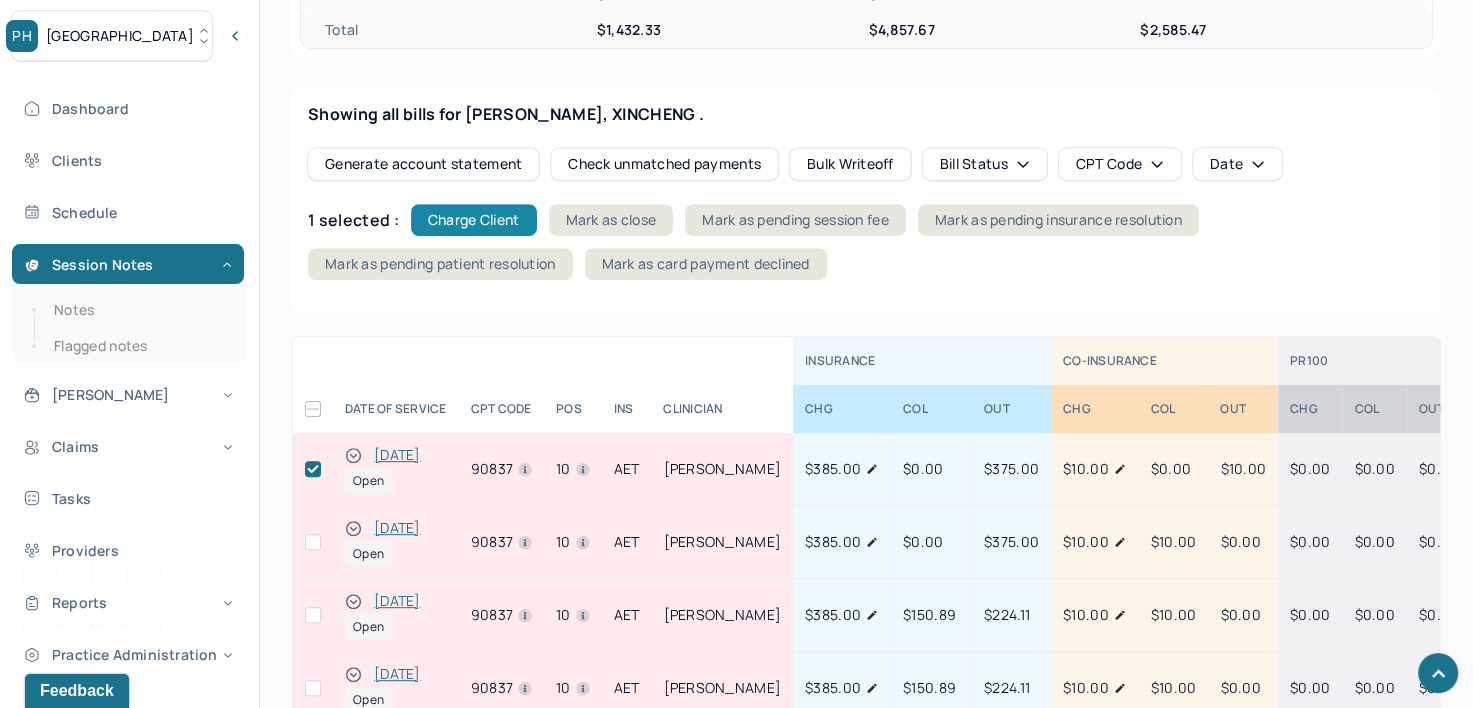 click on "Charge Client" at bounding box center [474, 220] 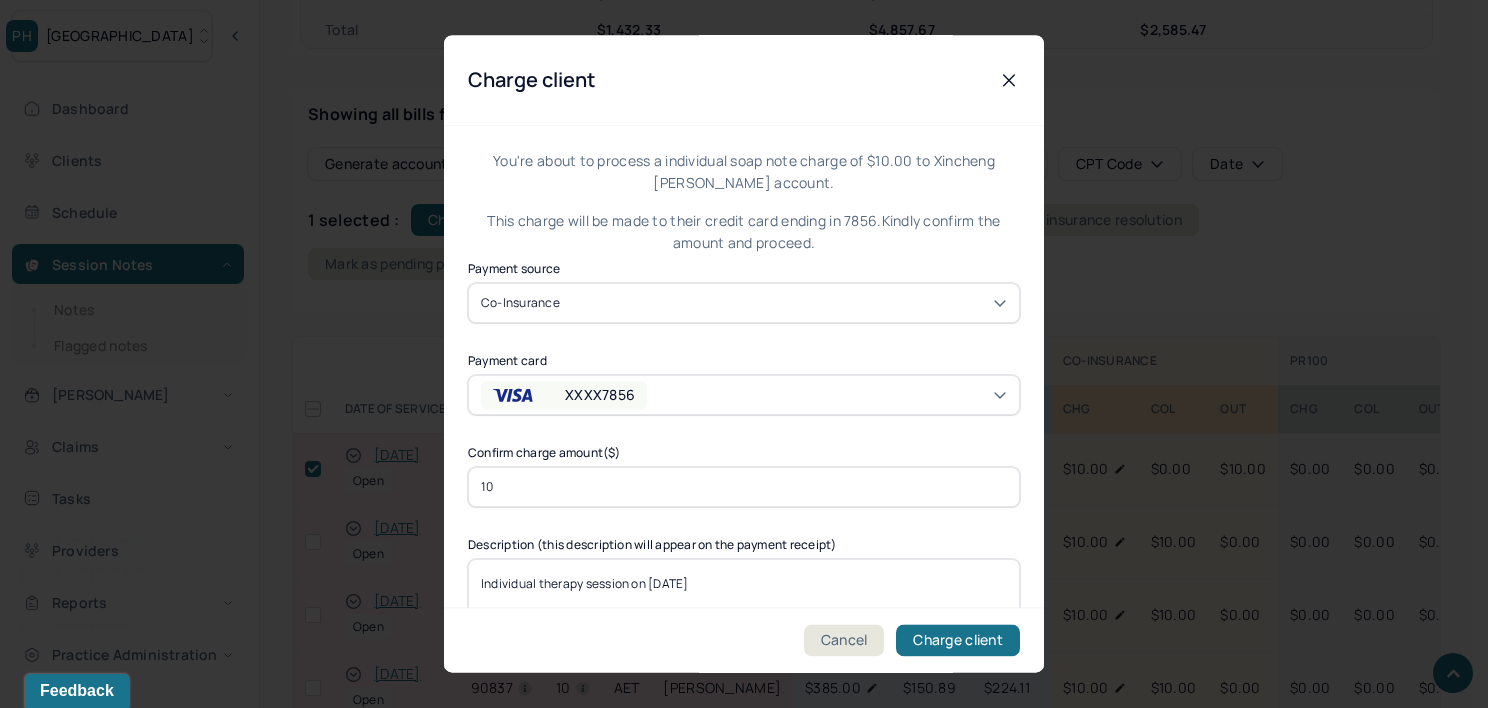 click on "XXXX7856" at bounding box center [581, 395] 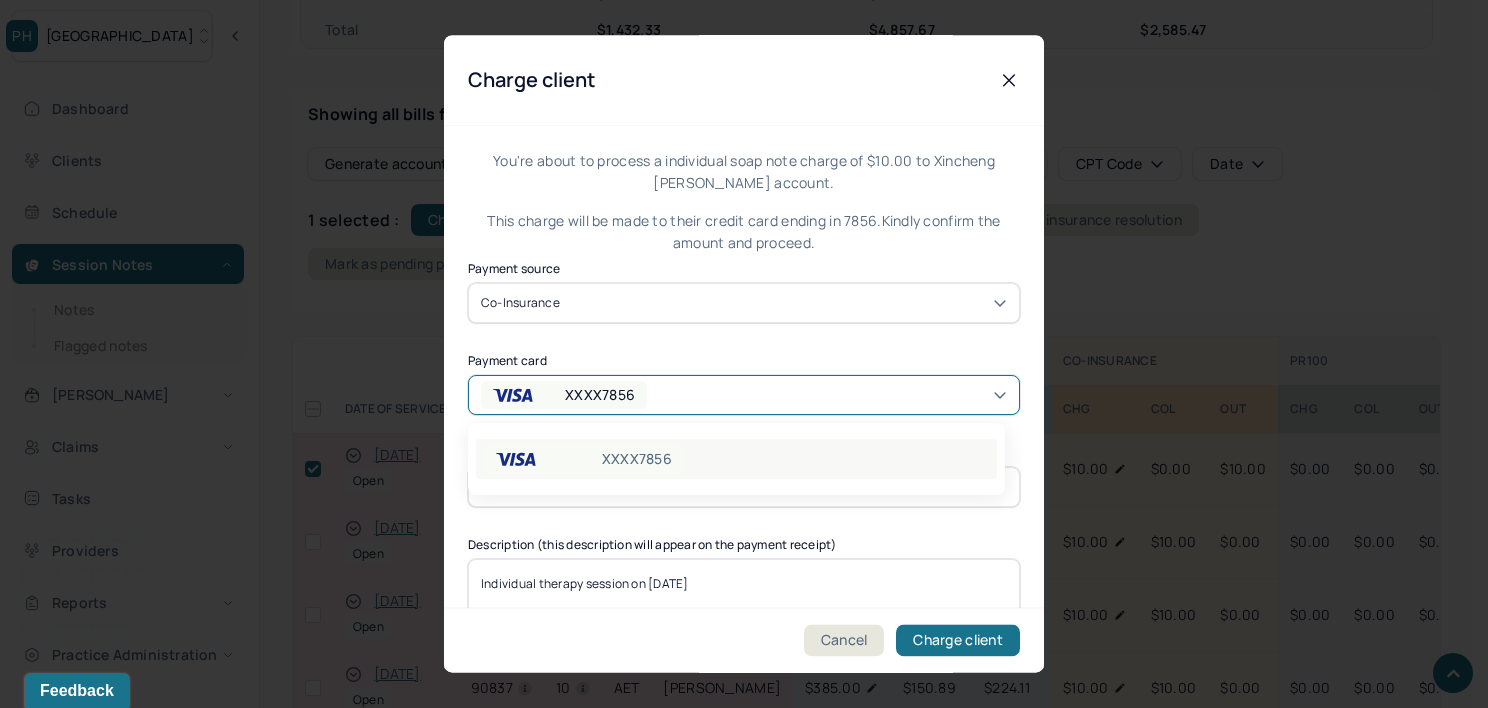 click on "XXXX7856" at bounding box center (584, 459) 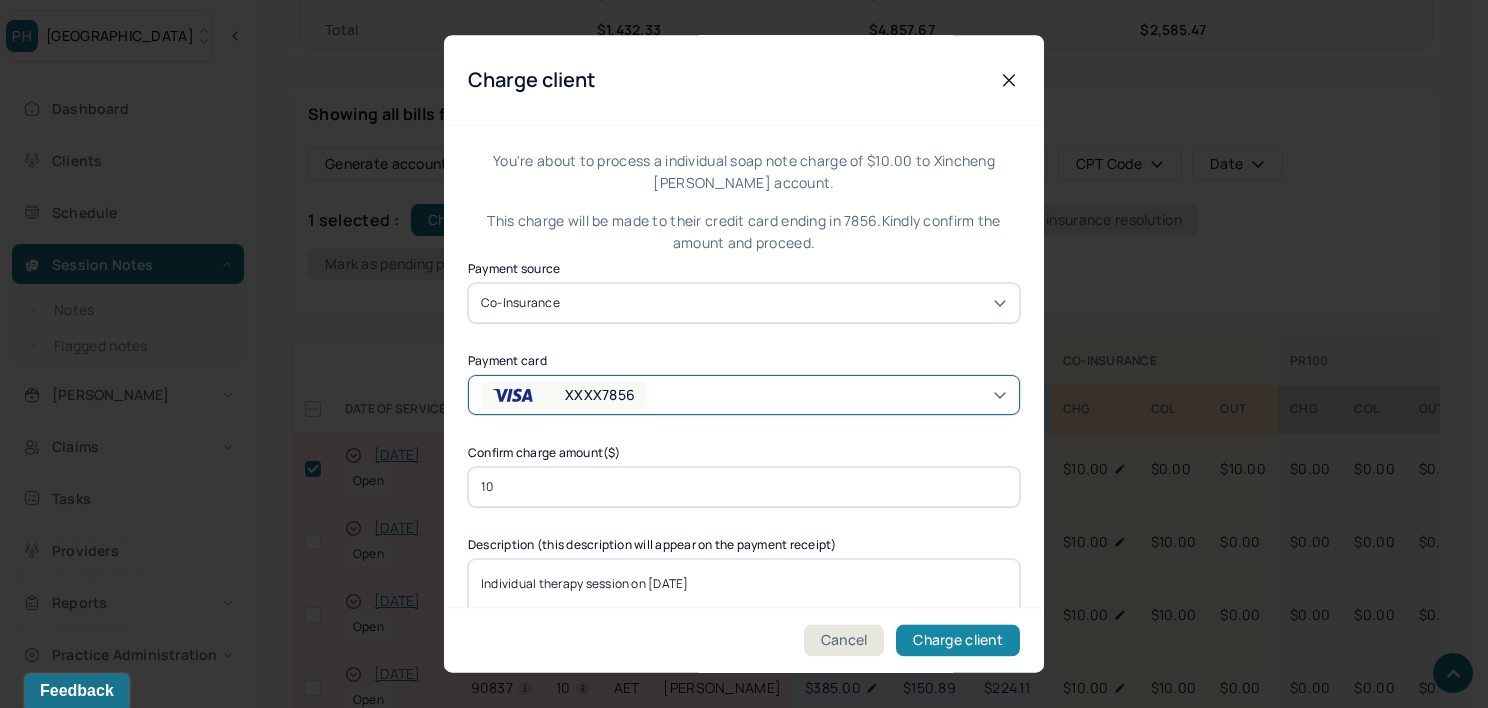 click on "Charge client" at bounding box center (958, 641) 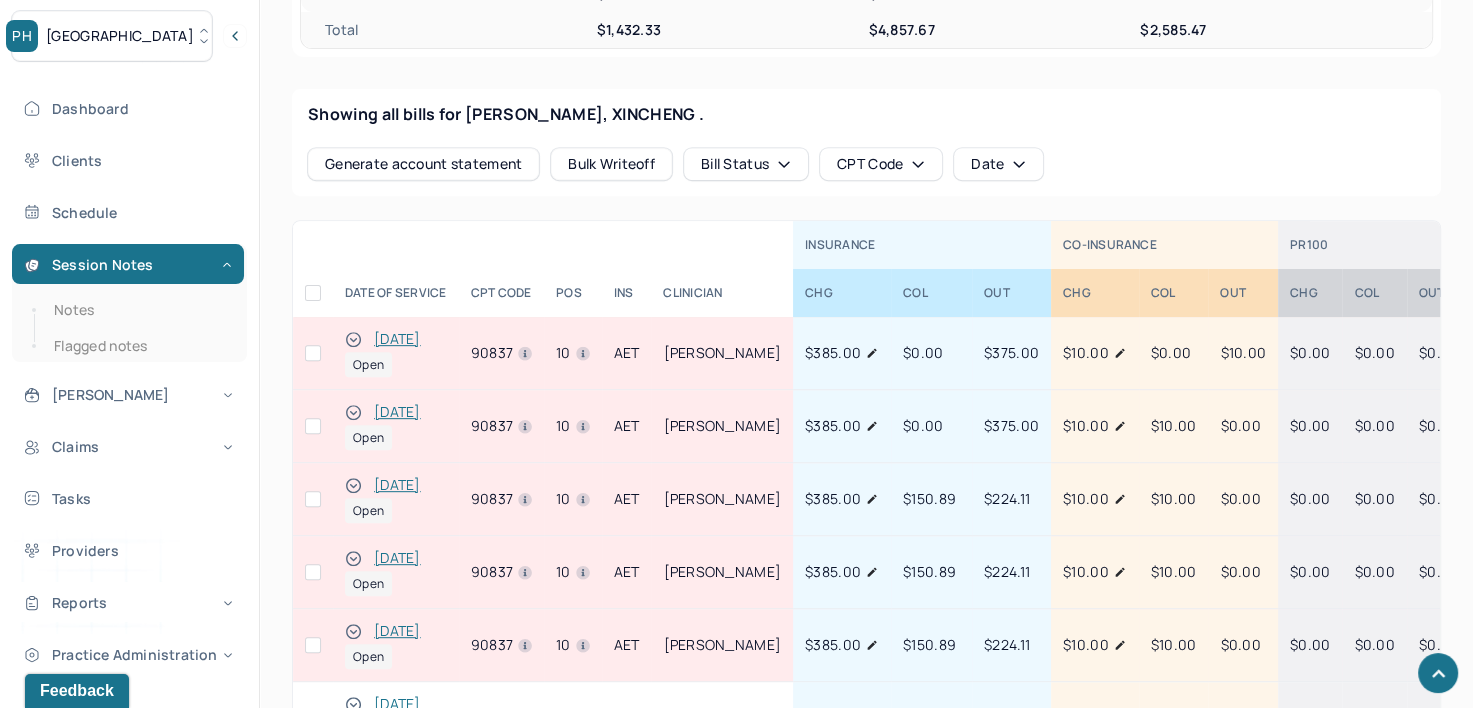 click on "[GEOGRAPHIC_DATA]" at bounding box center [112, 36] 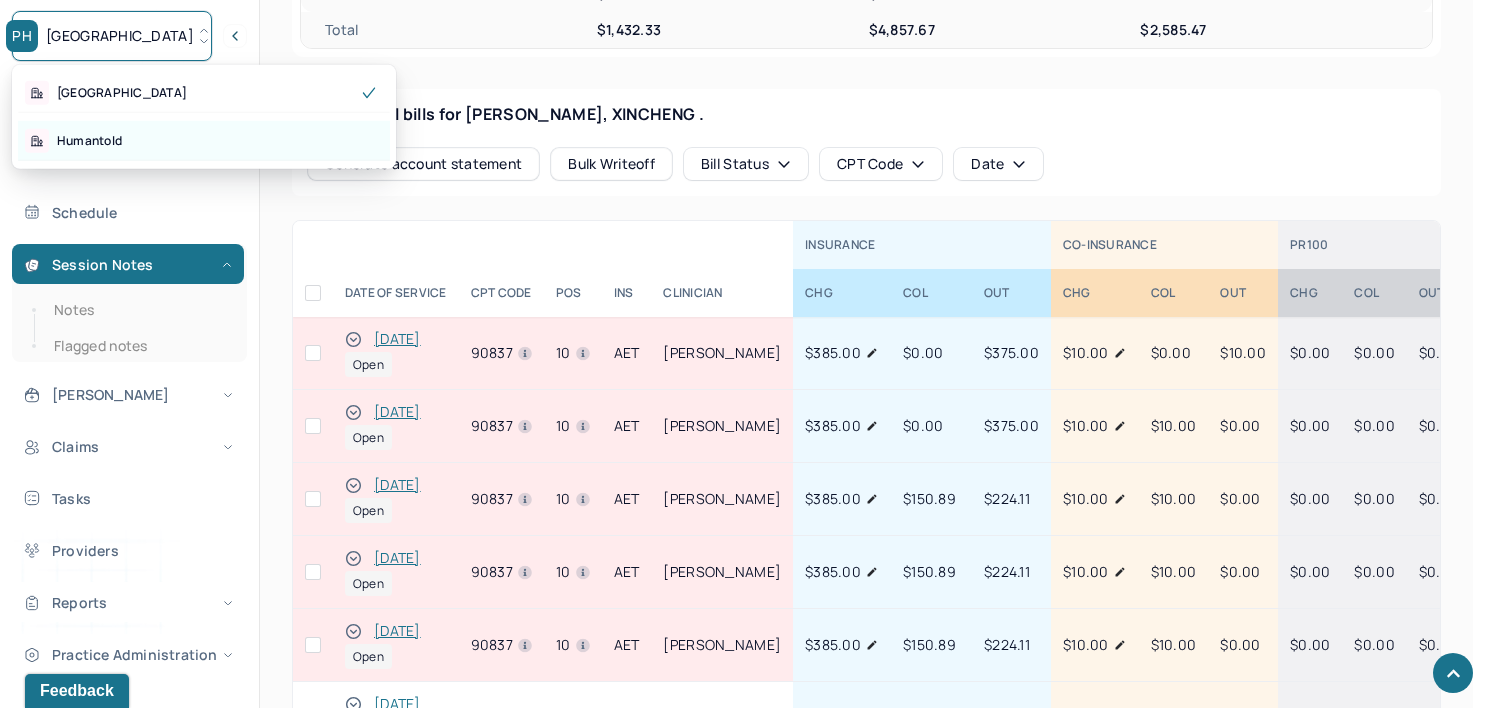 click on "Humantold" at bounding box center [204, 141] 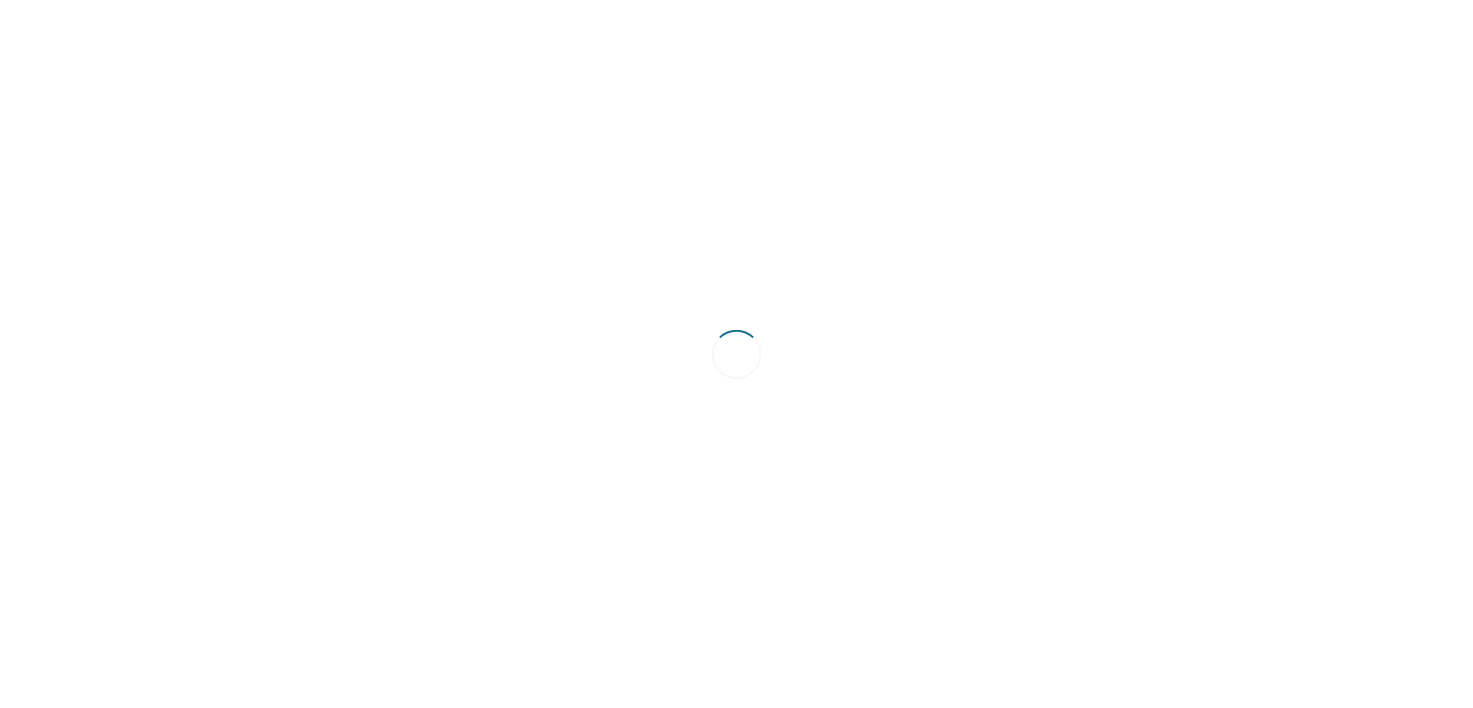 scroll, scrollTop: 0, scrollLeft: 0, axis: both 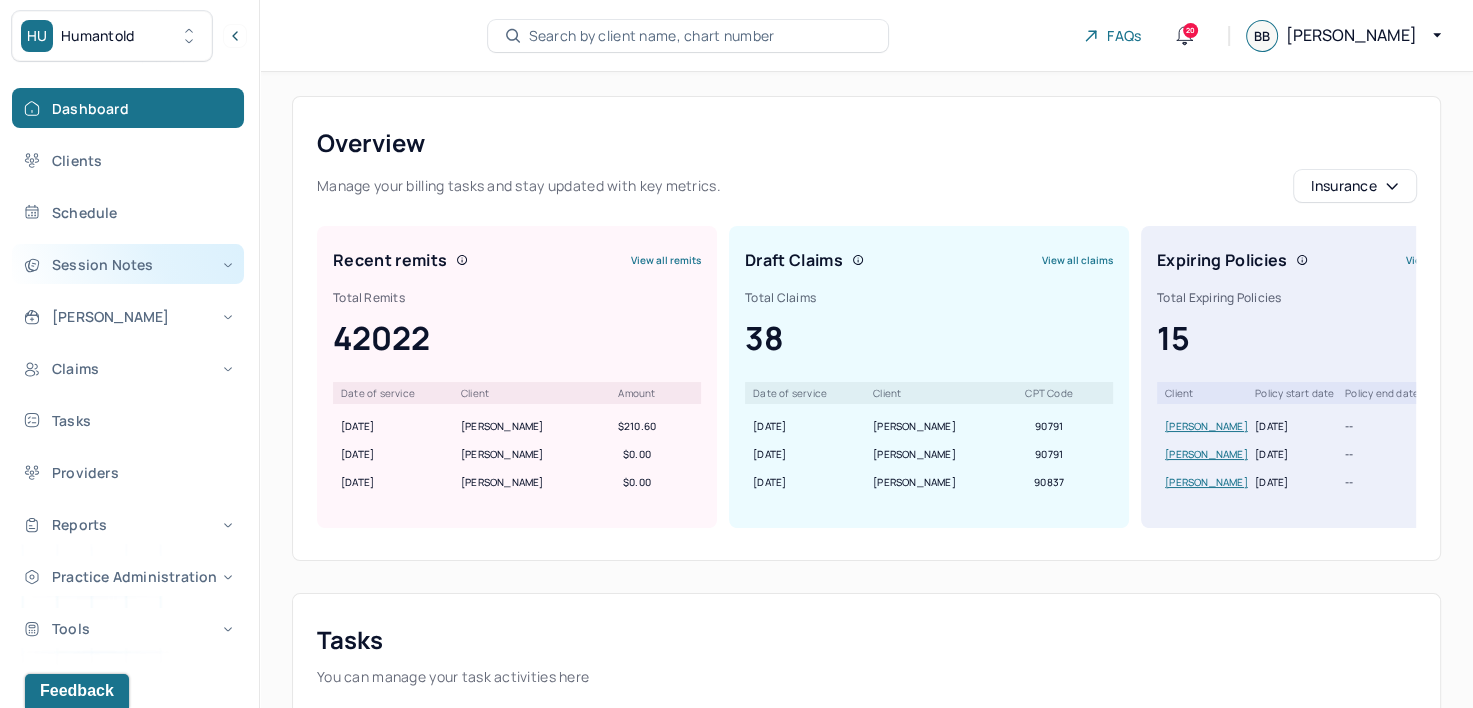 click on "Session Notes" at bounding box center [128, 264] 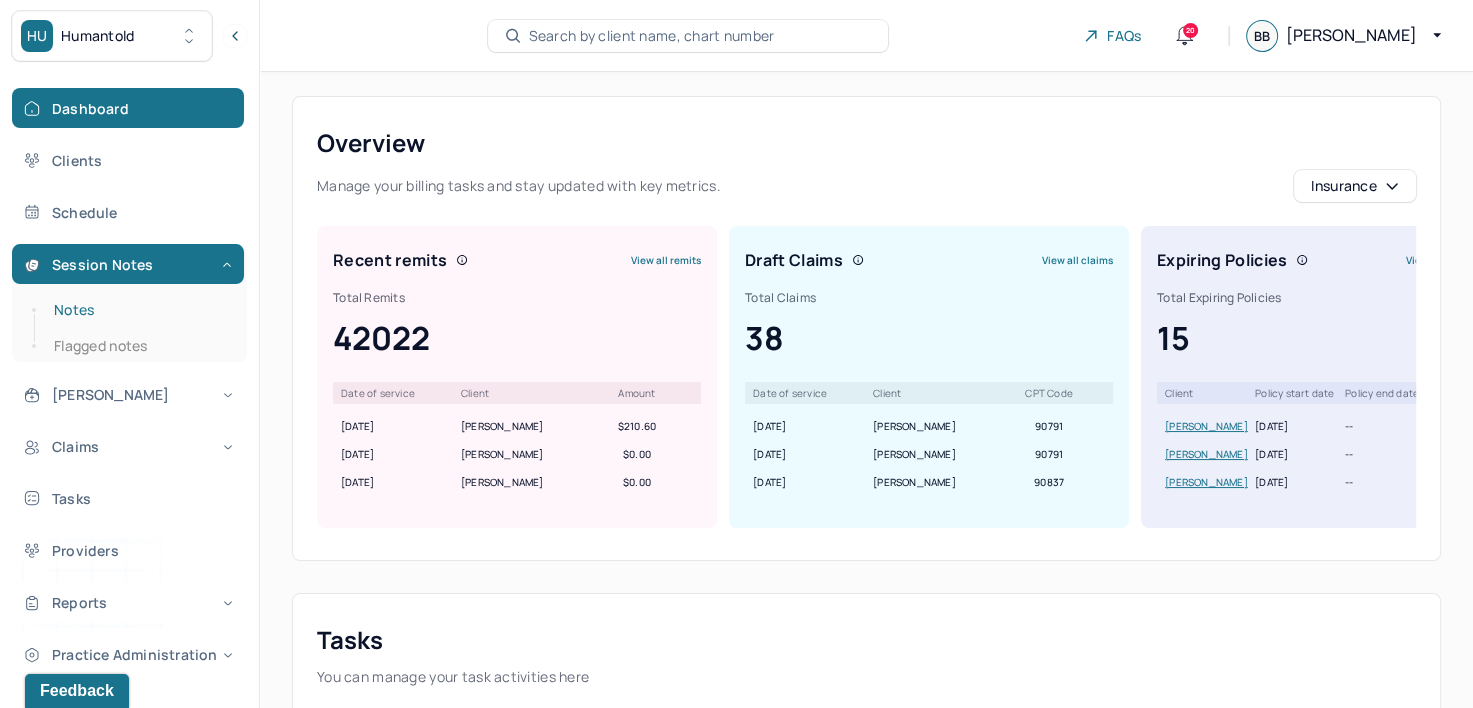 click on "Notes" at bounding box center (139, 310) 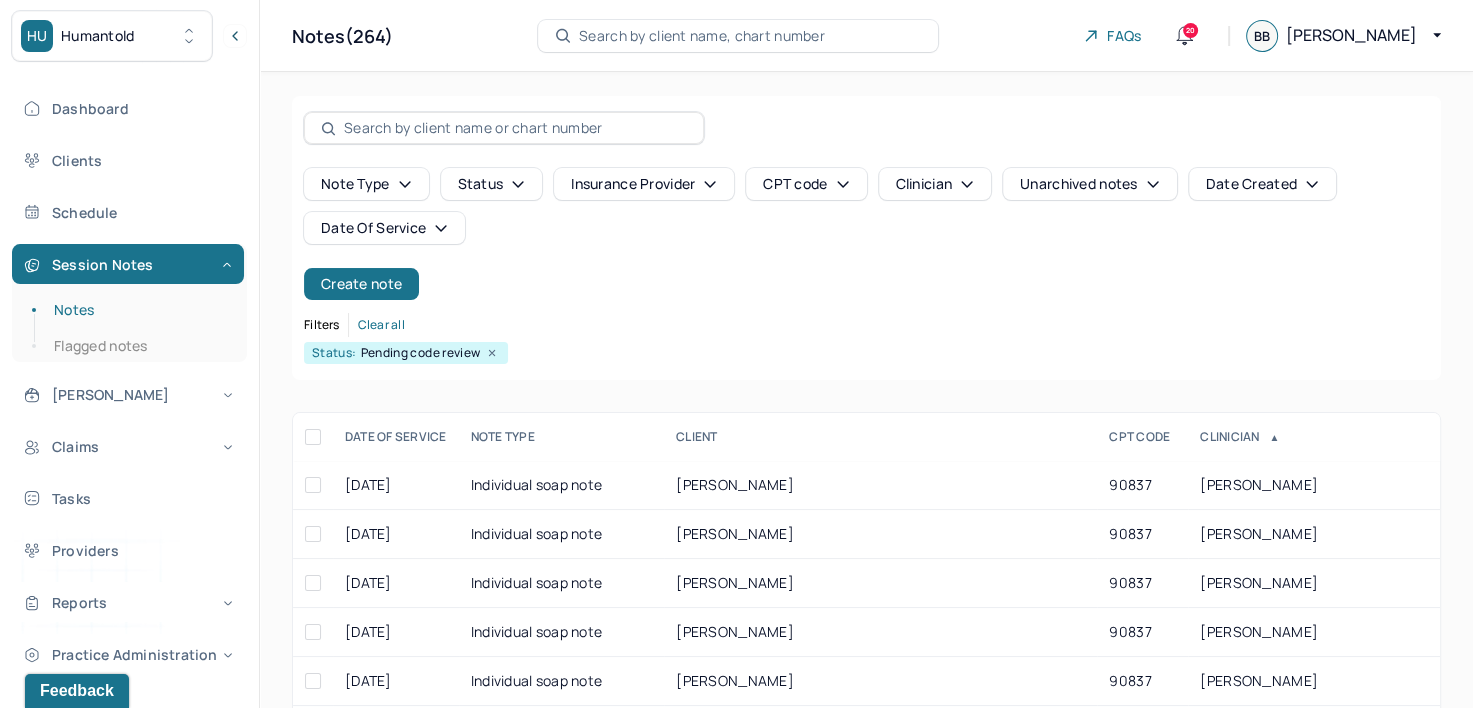 click on "Date Of Service" at bounding box center [384, 228] 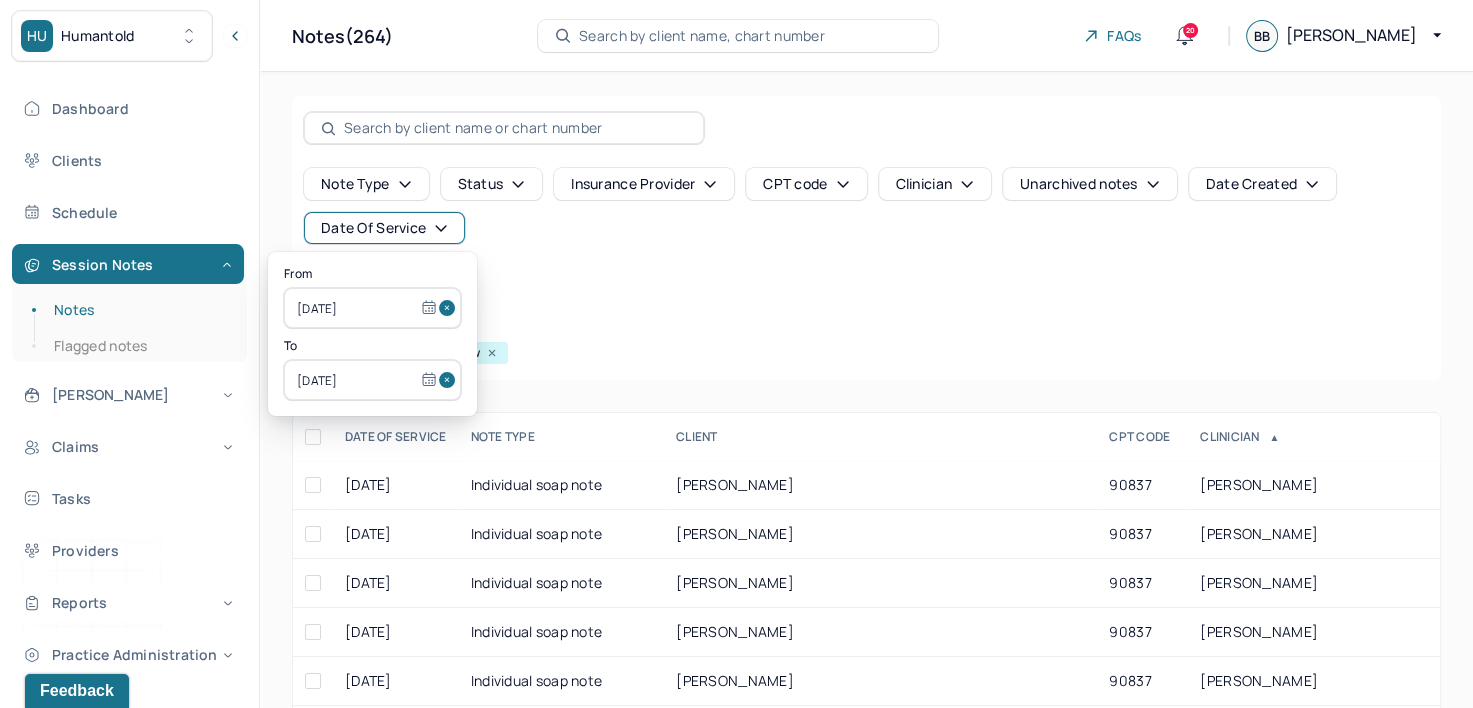 click at bounding box center (450, 308) 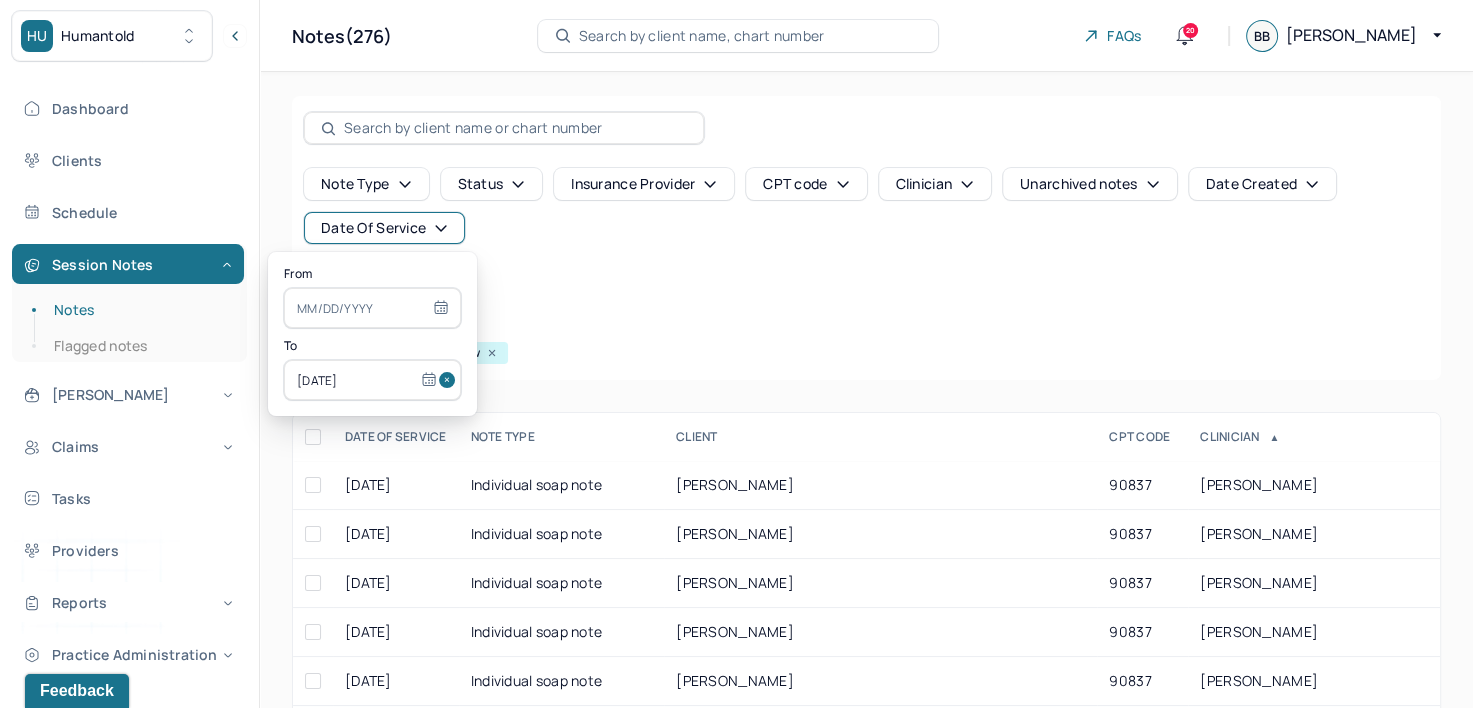 click at bounding box center [450, 380] 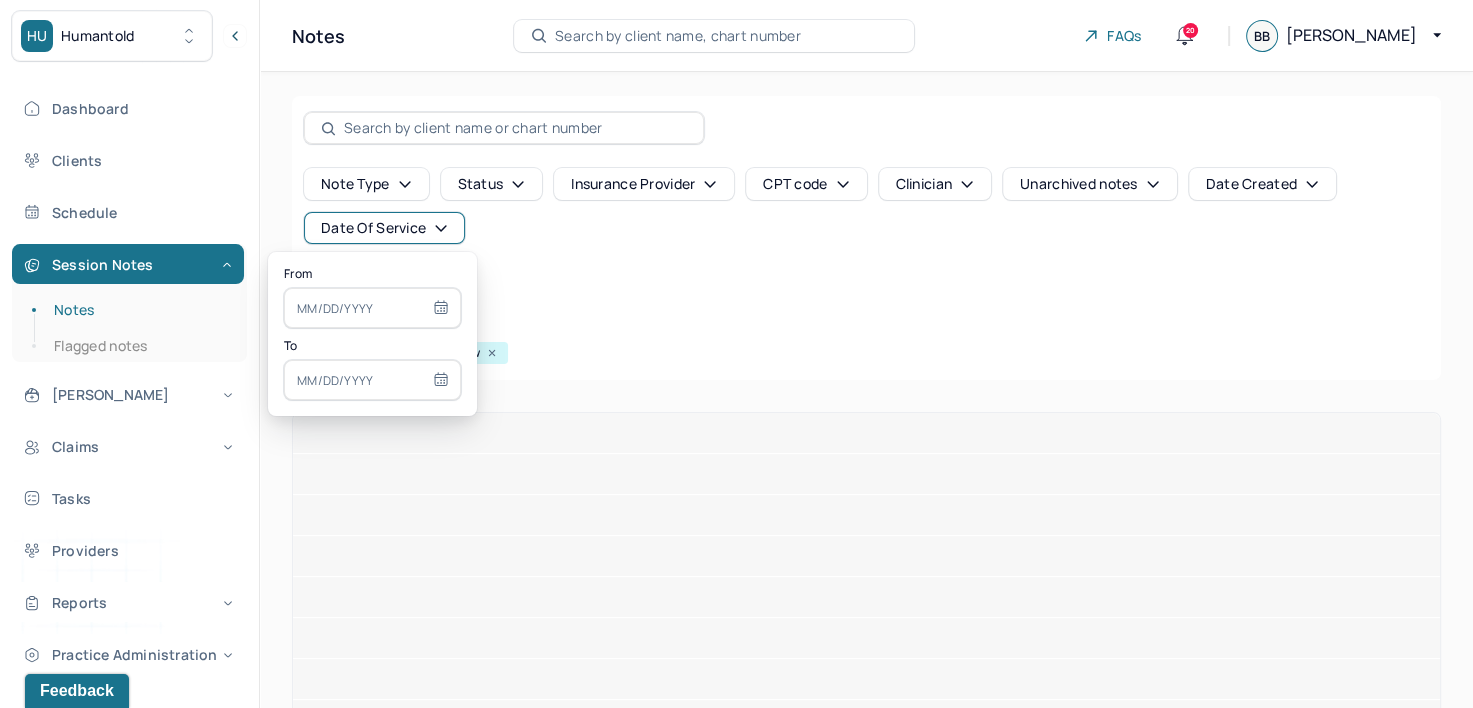 click at bounding box center [372, 308] 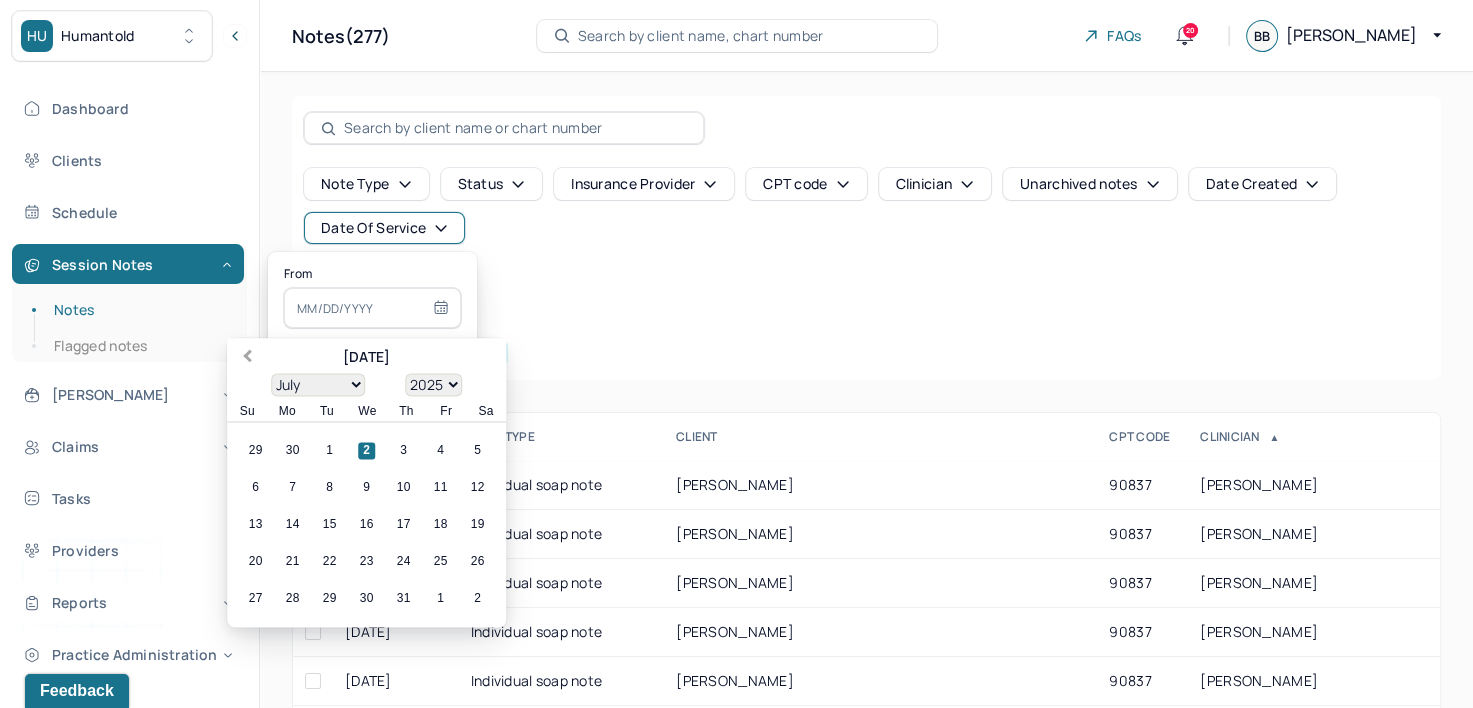 click on "Previous Month" at bounding box center [245, 359] 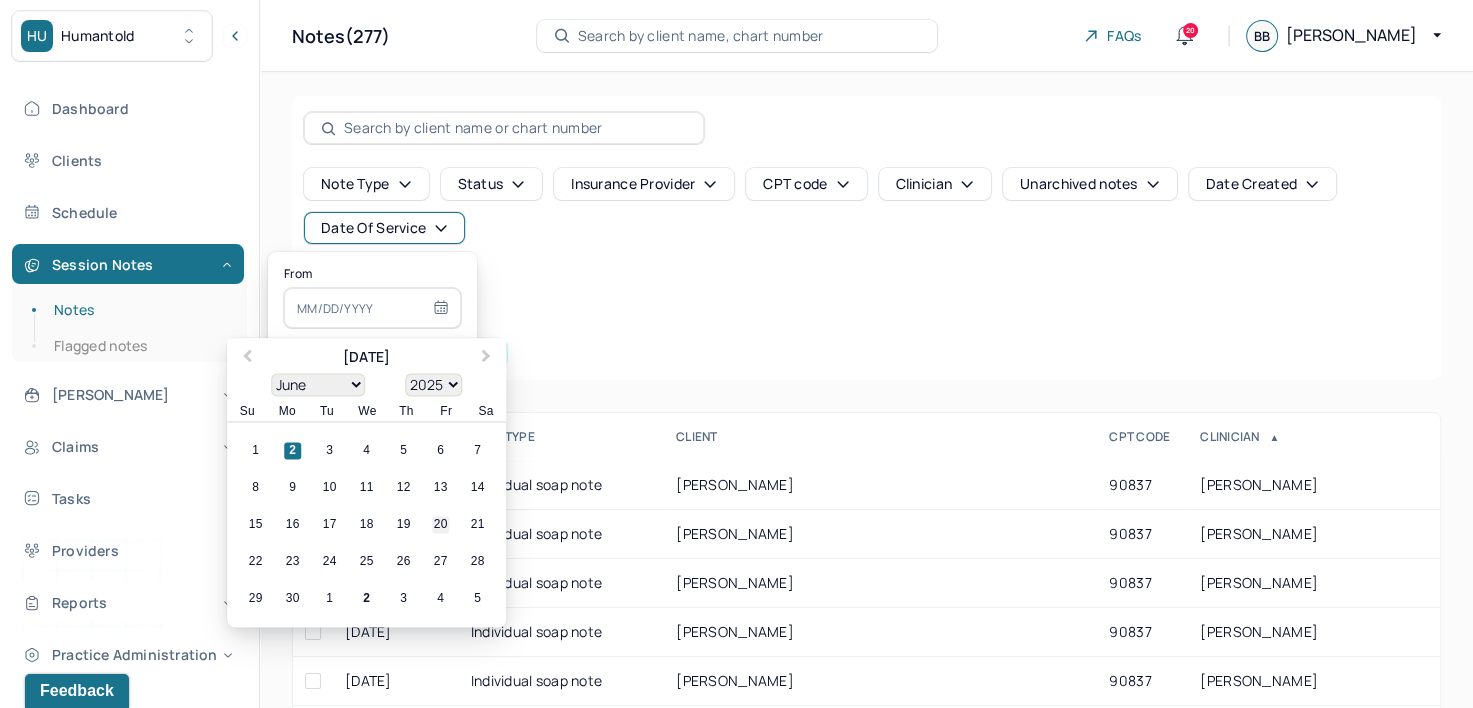 click on "20" at bounding box center [440, 525] 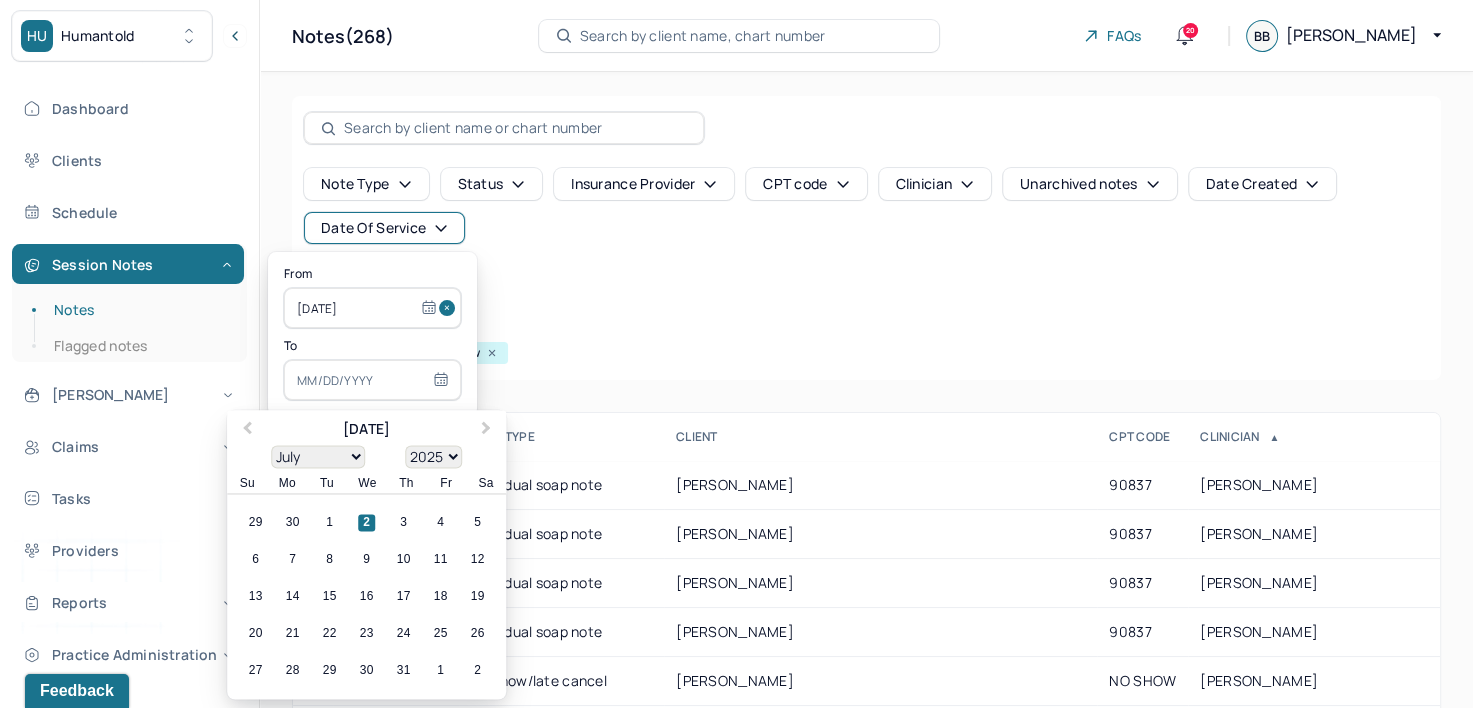 click at bounding box center [372, 380] 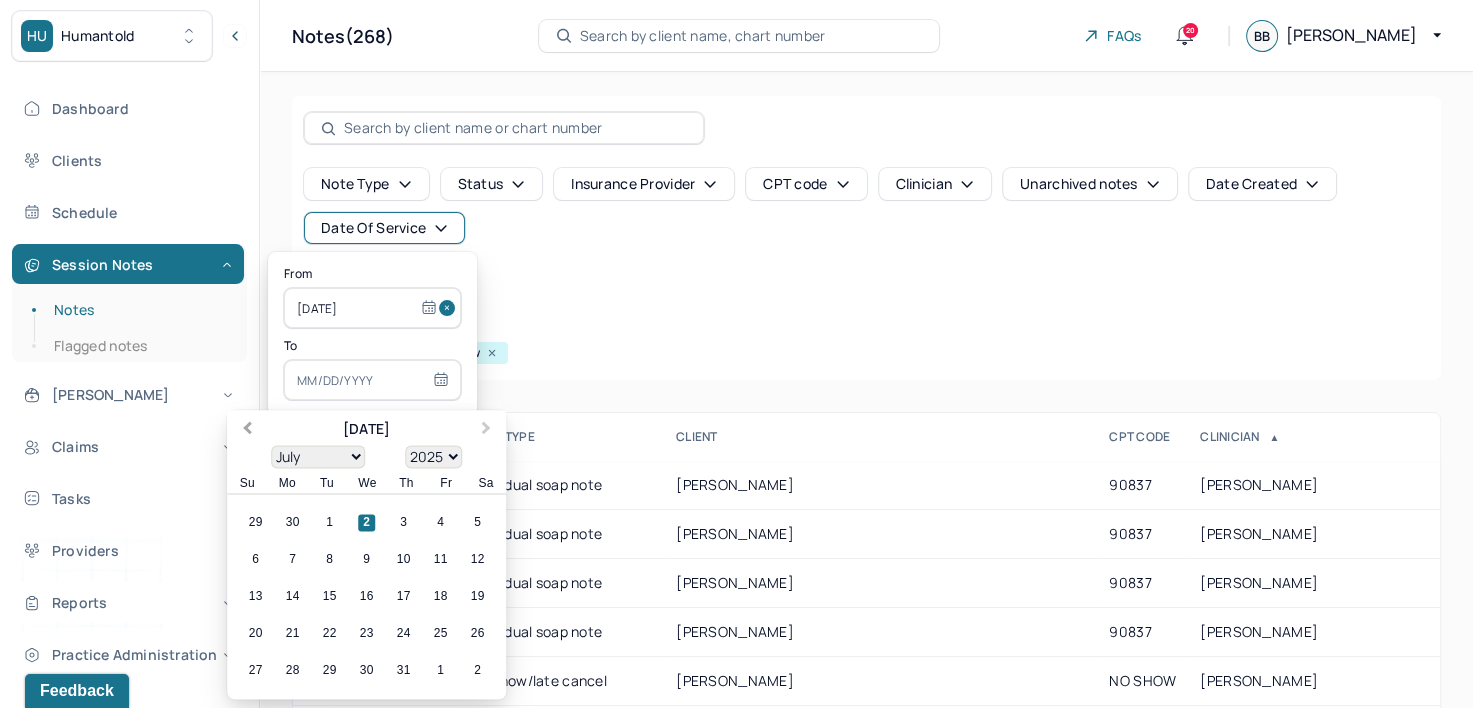 click on "Previous Month" at bounding box center (245, 431) 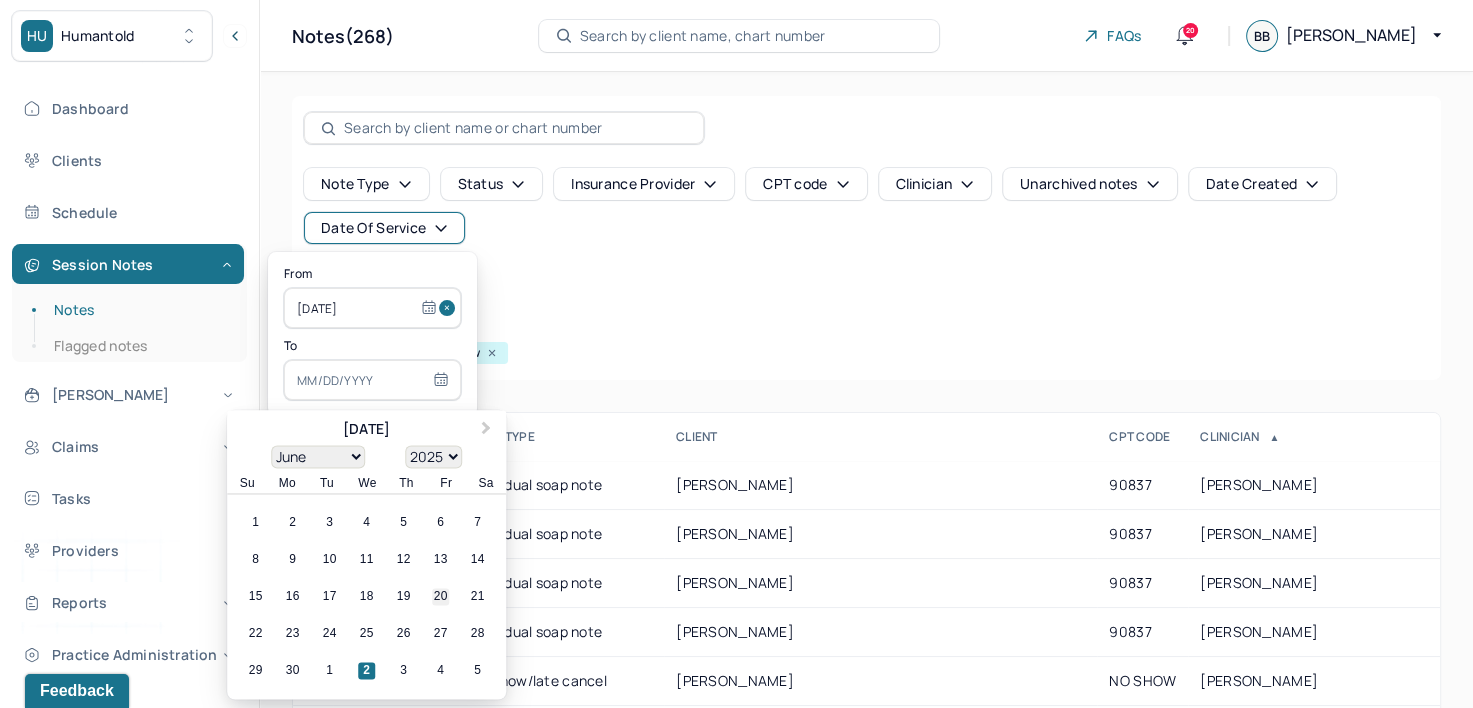 click on "20" at bounding box center (440, 597) 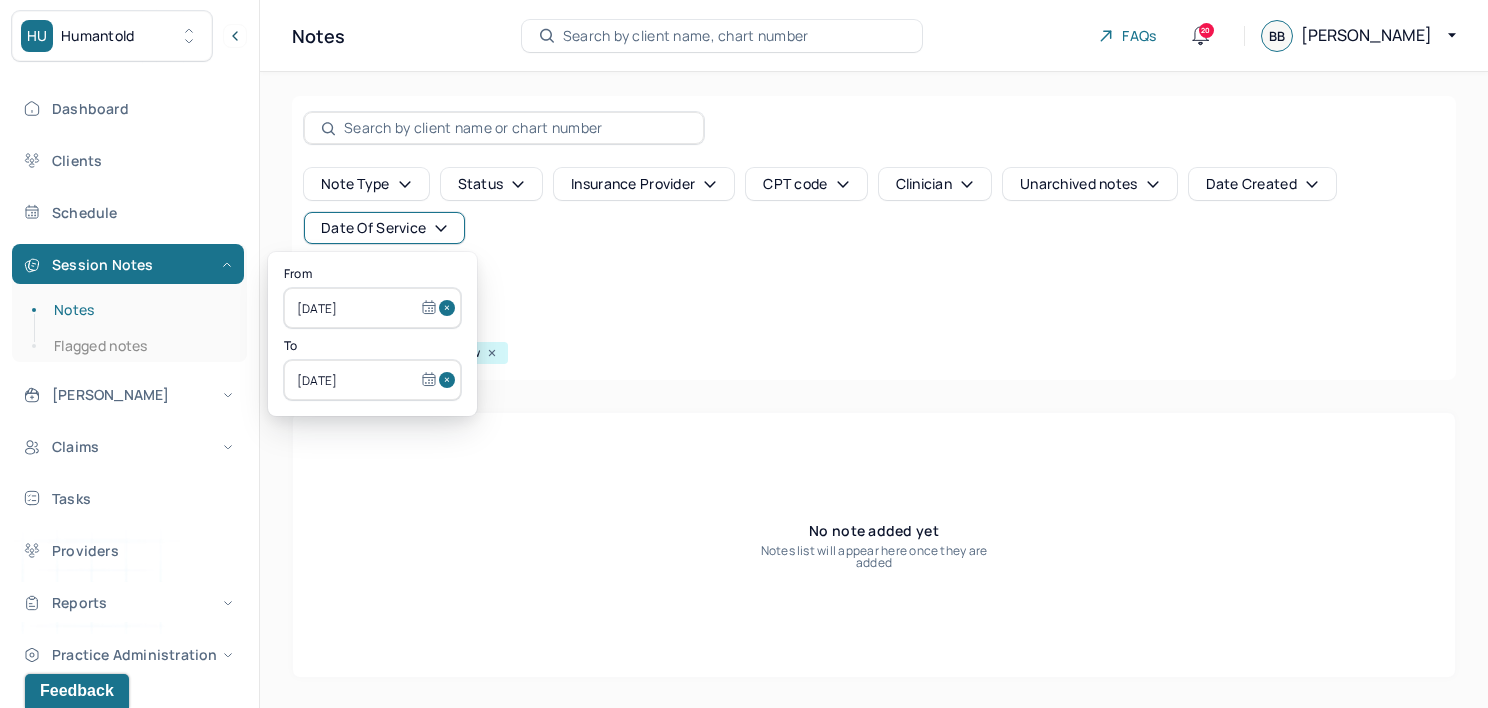 click at bounding box center [450, 308] 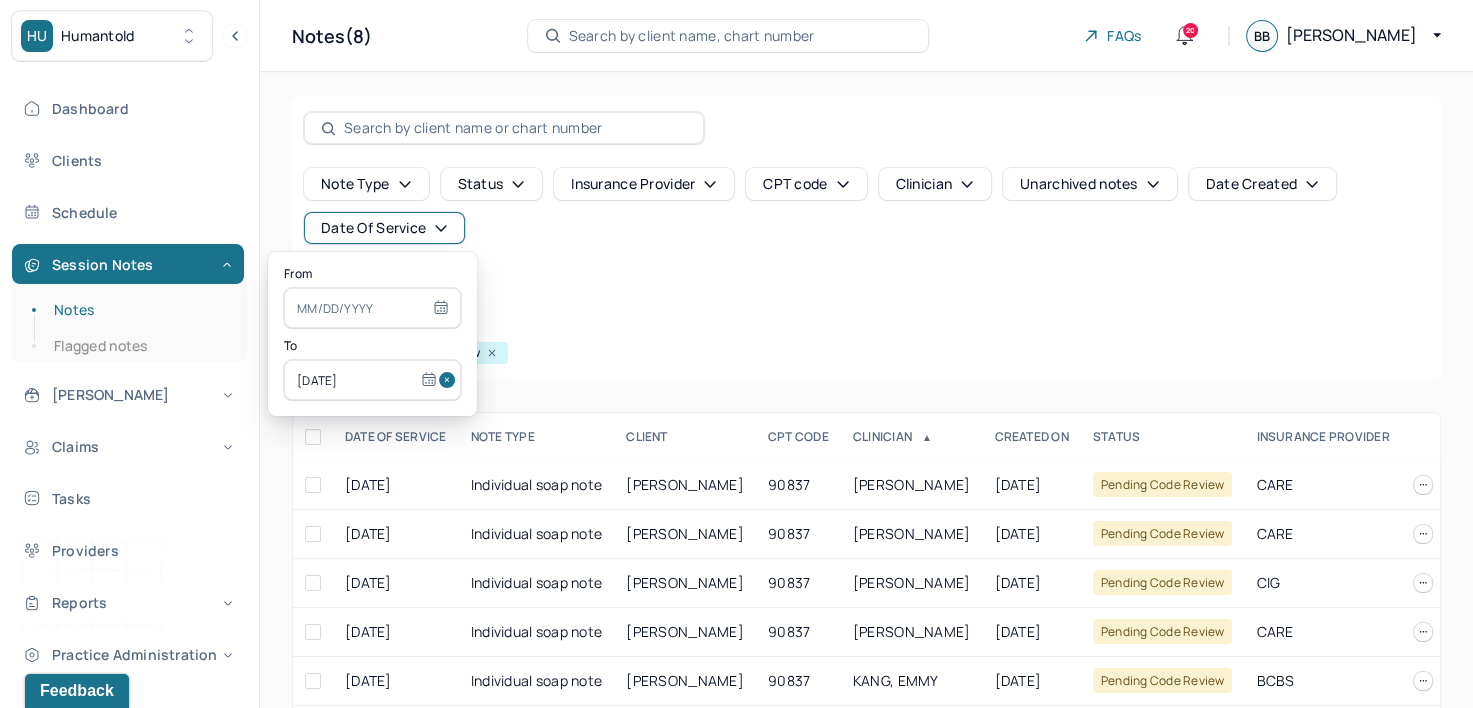 click at bounding box center [450, 380] 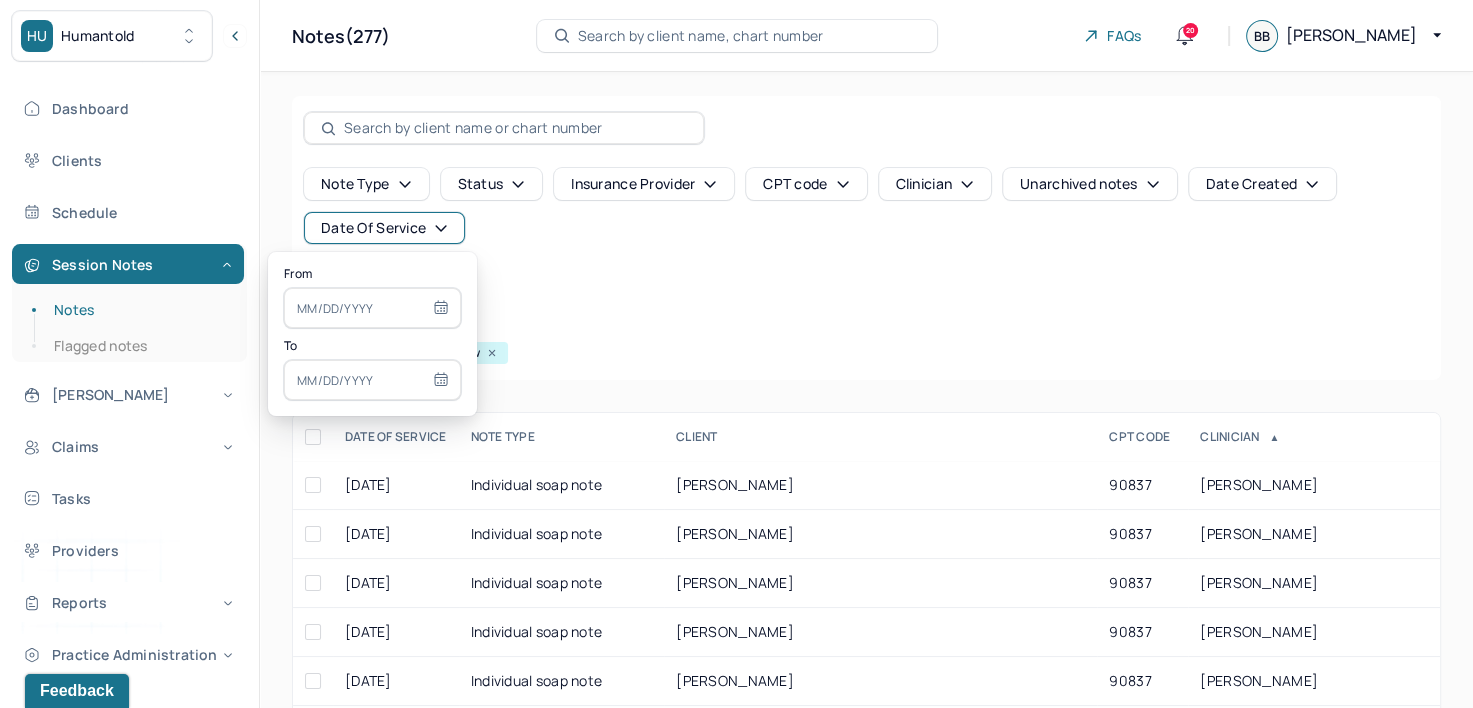 click at bounding box center (372, 308) 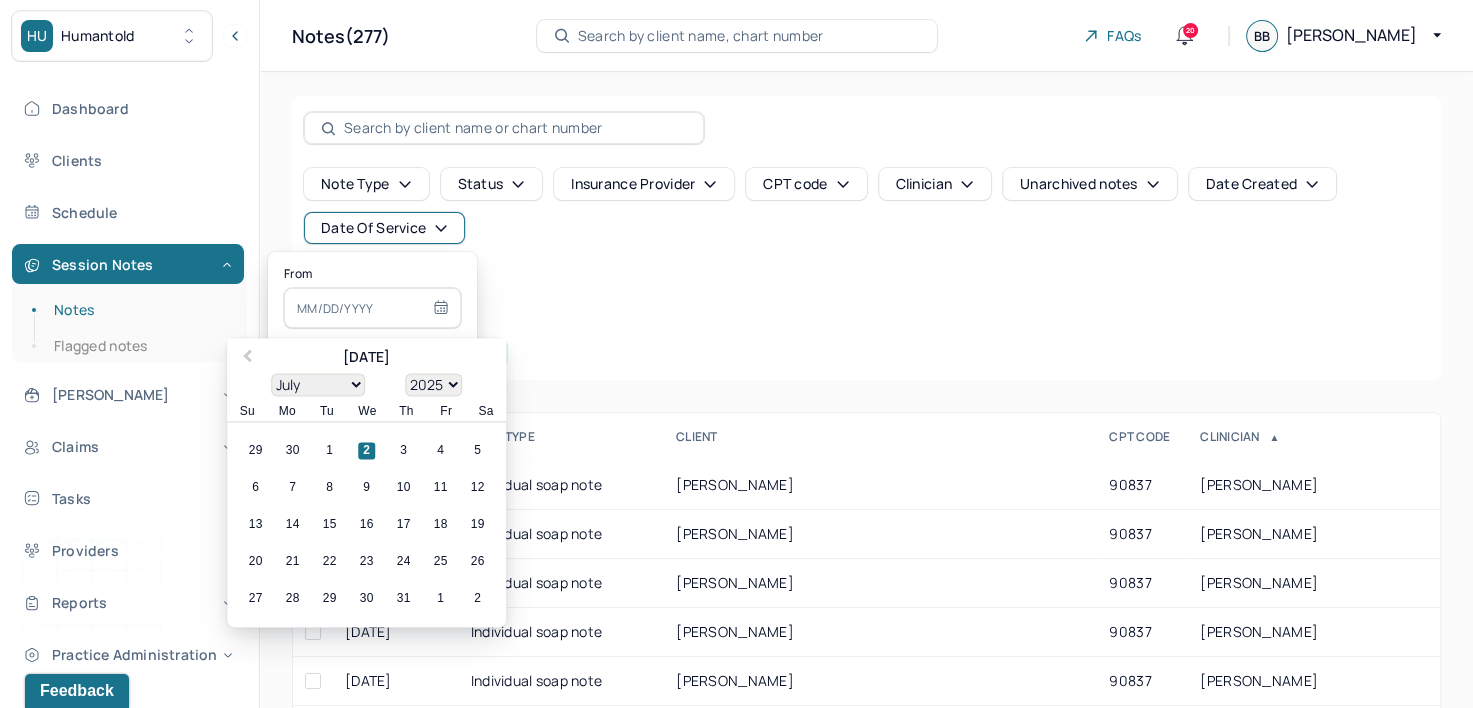 click on "21" at bounding box center [292, 562] 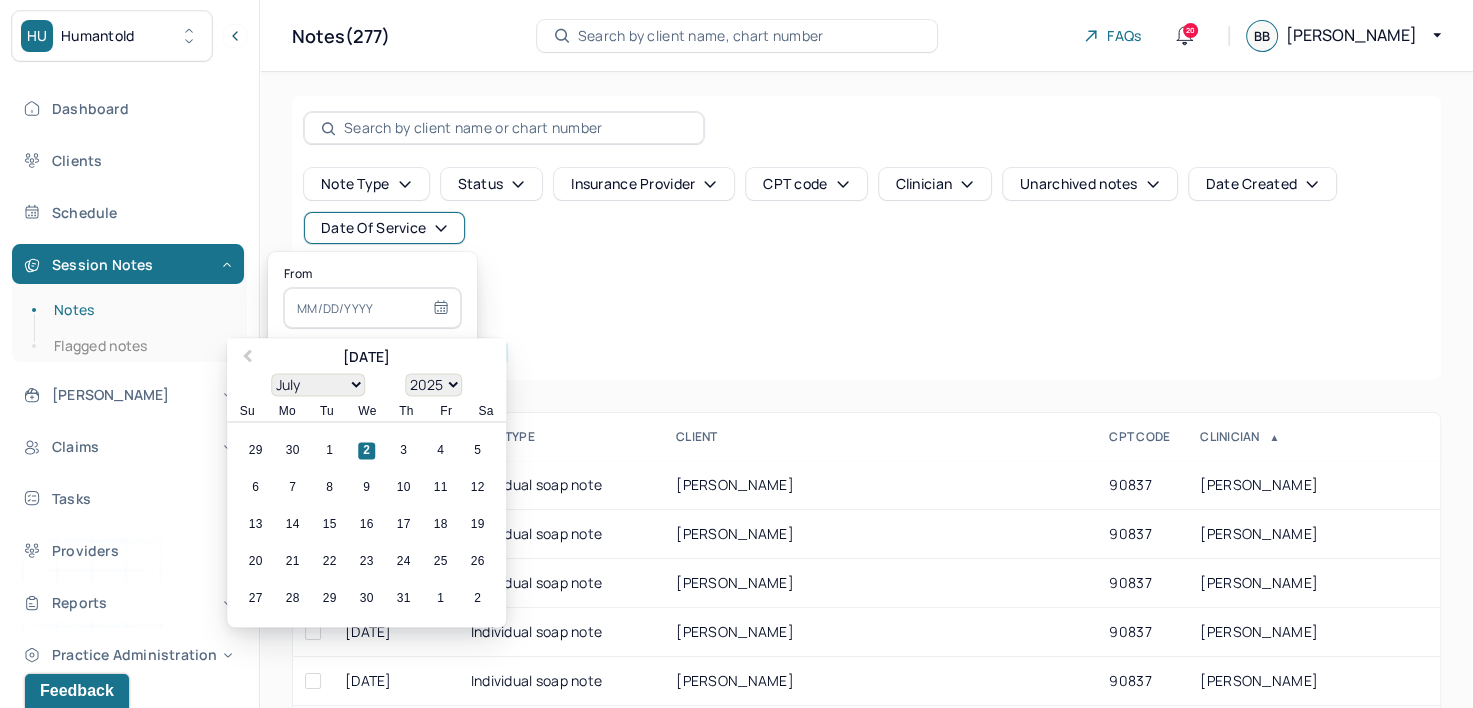 click at bounding box center [372, 308] 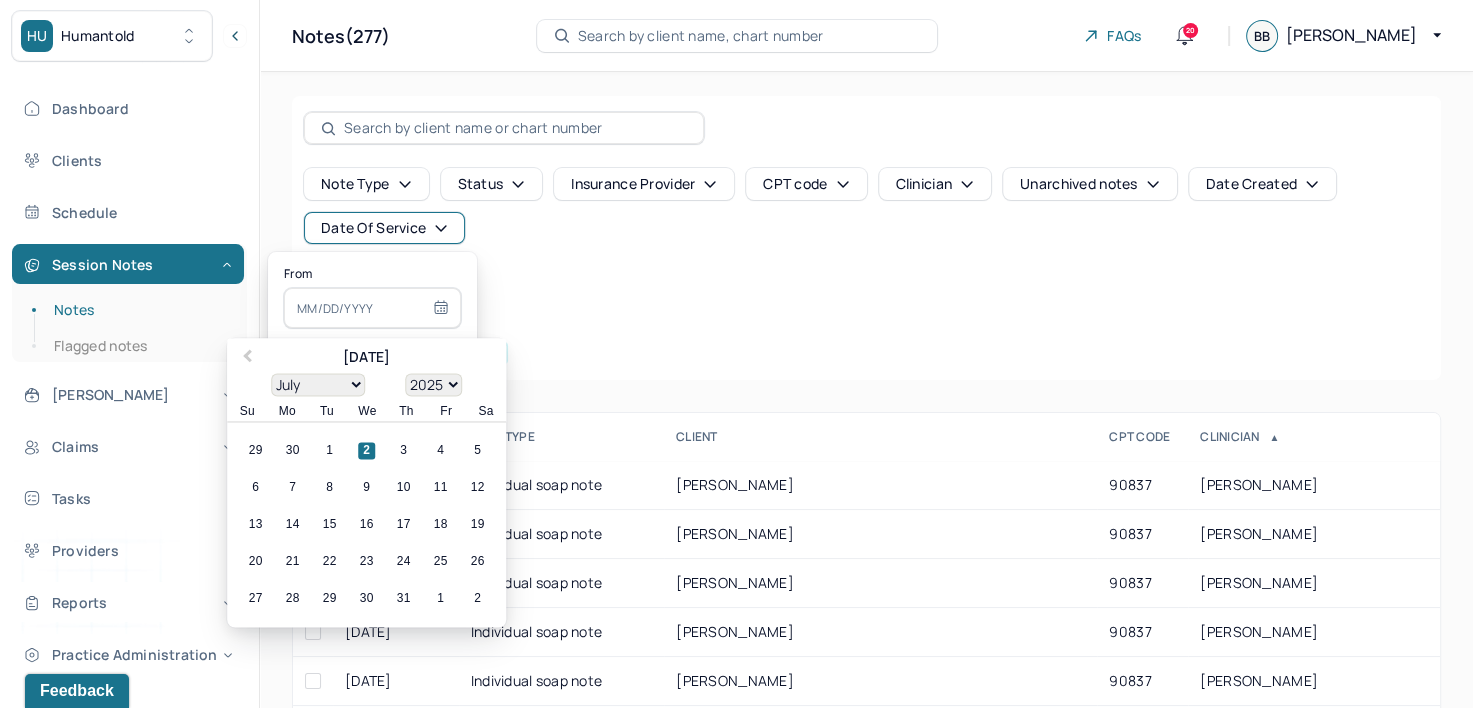 click on "21" at bounding box center [292, 562] 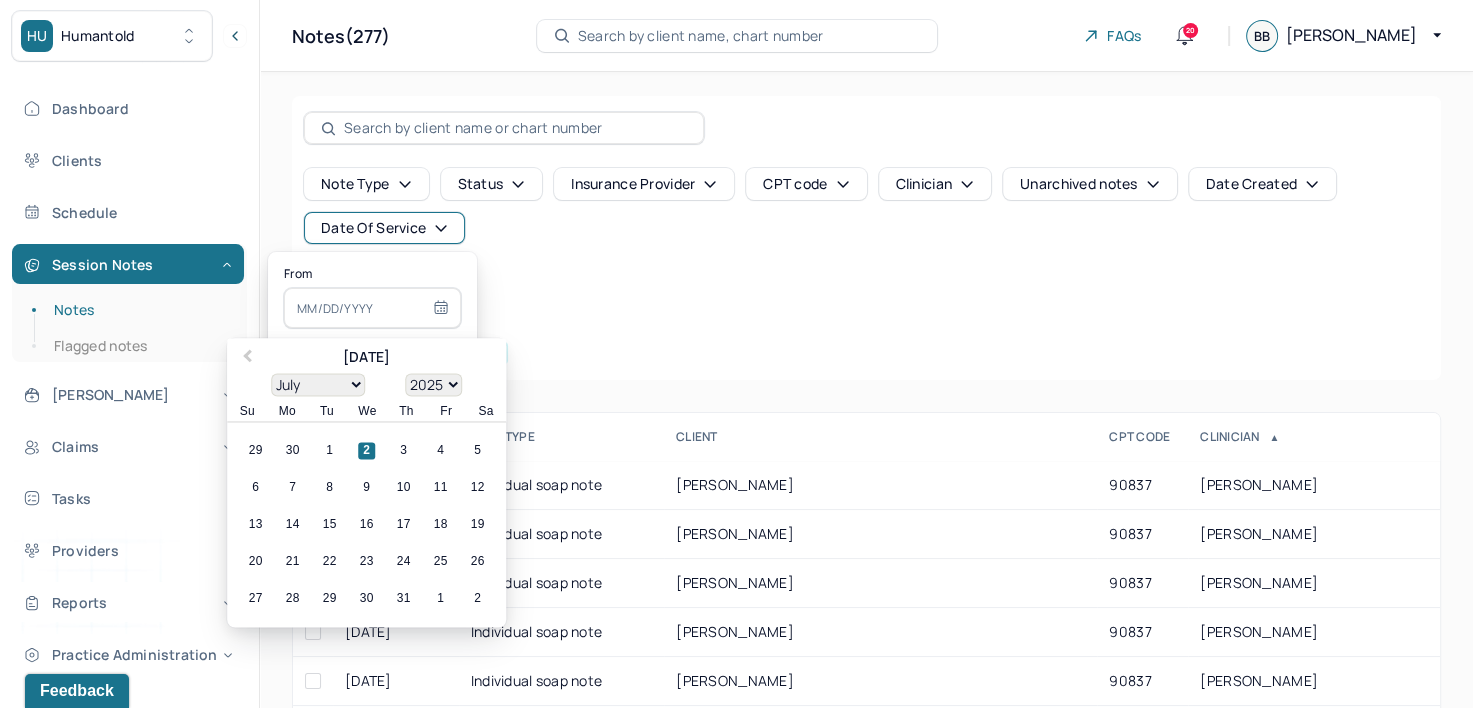 click on "From" at bounding box center (372, 274) 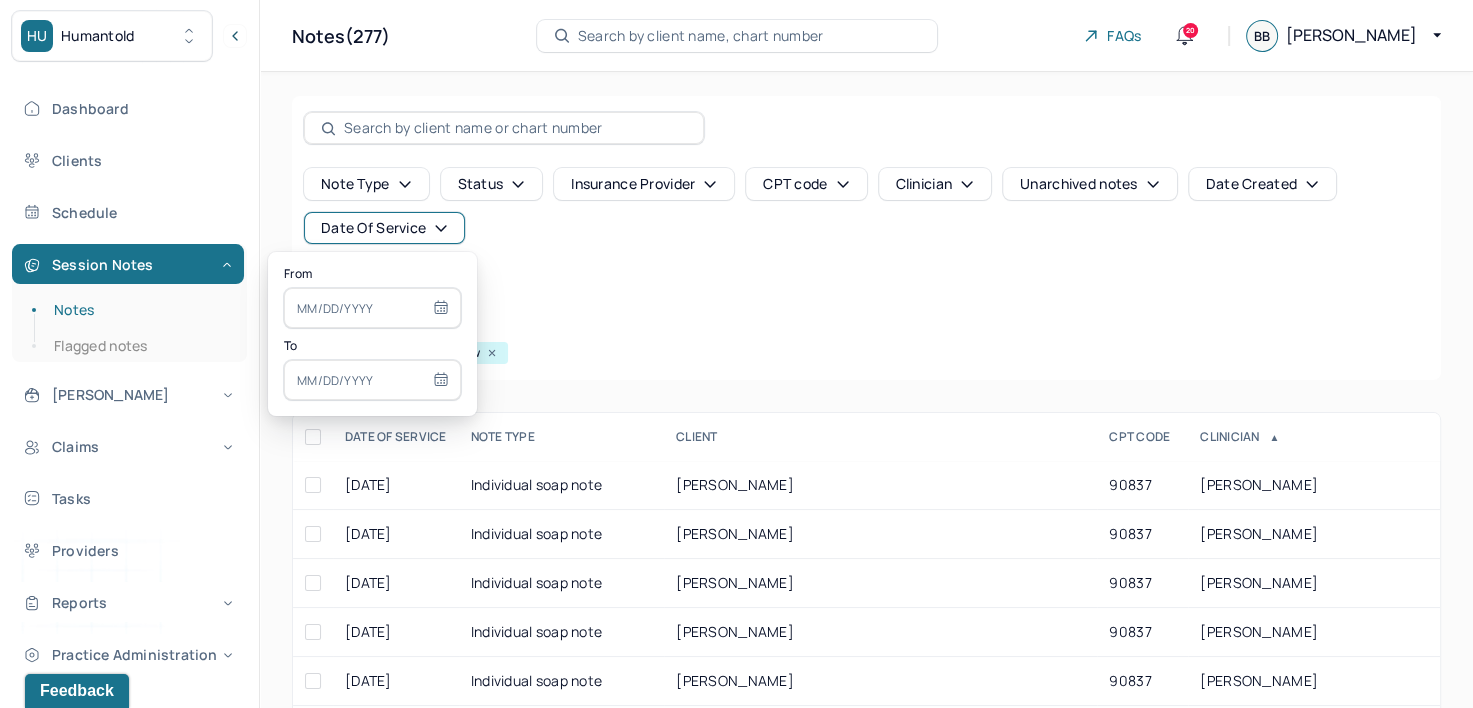 click at bounding box center [372, 308] 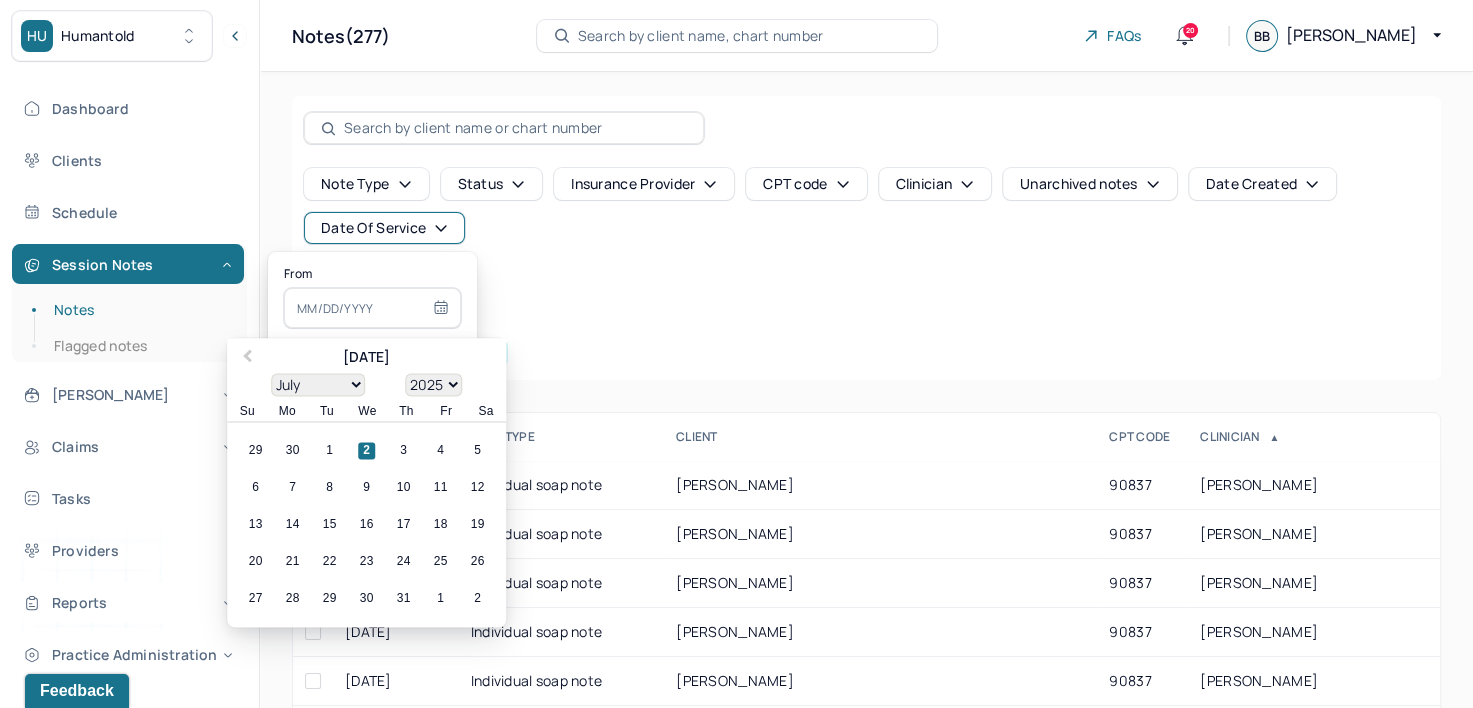 click on "21" at bounding box center (292, 562) 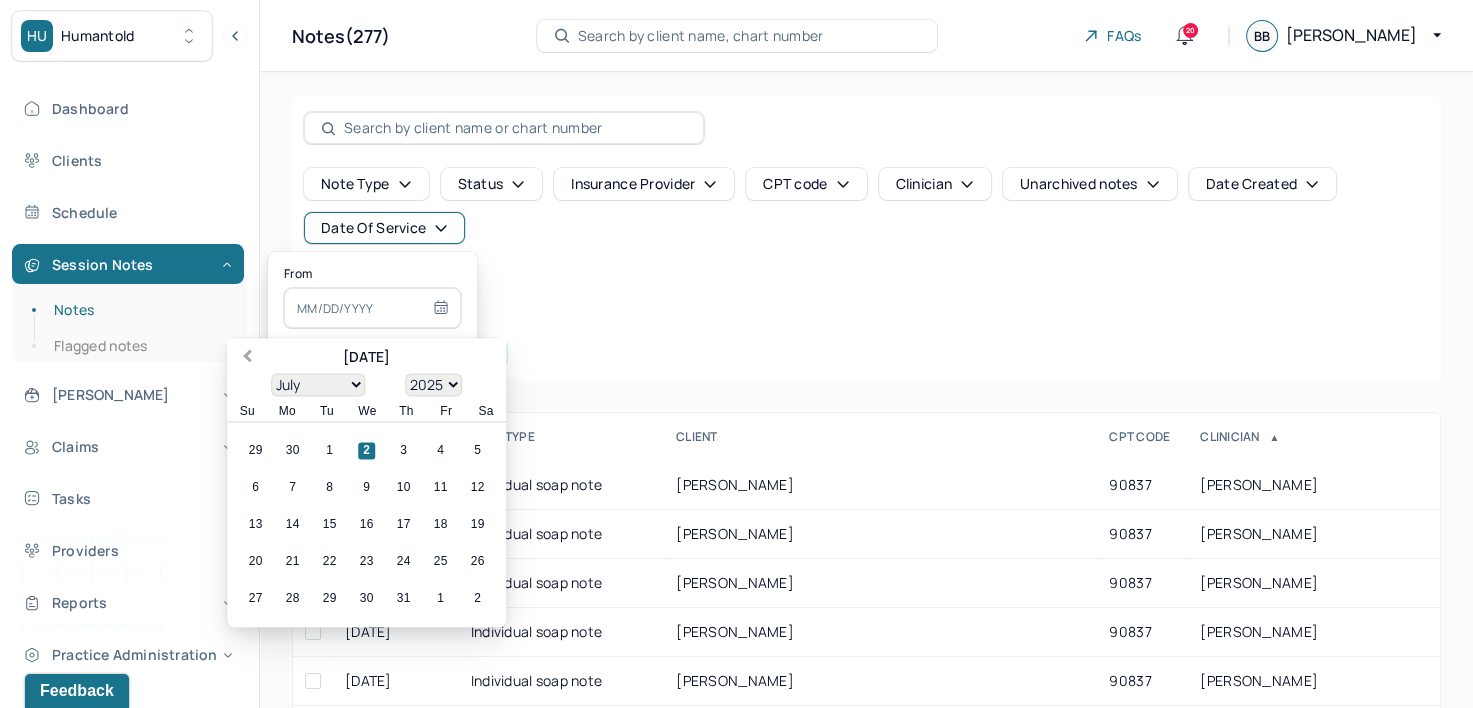 click on "Previous Month" at bounding box center (245, 359) 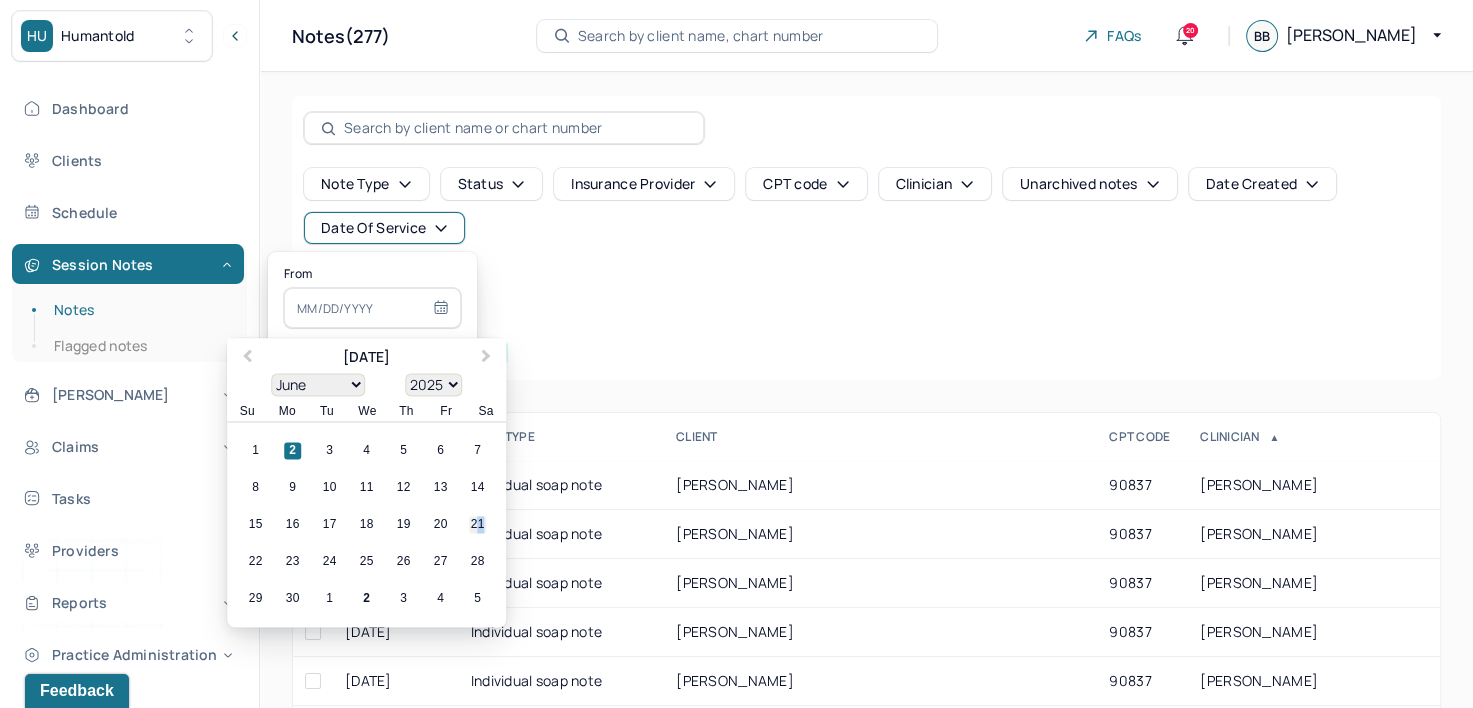click on "21" at bounding box center (477, 525) 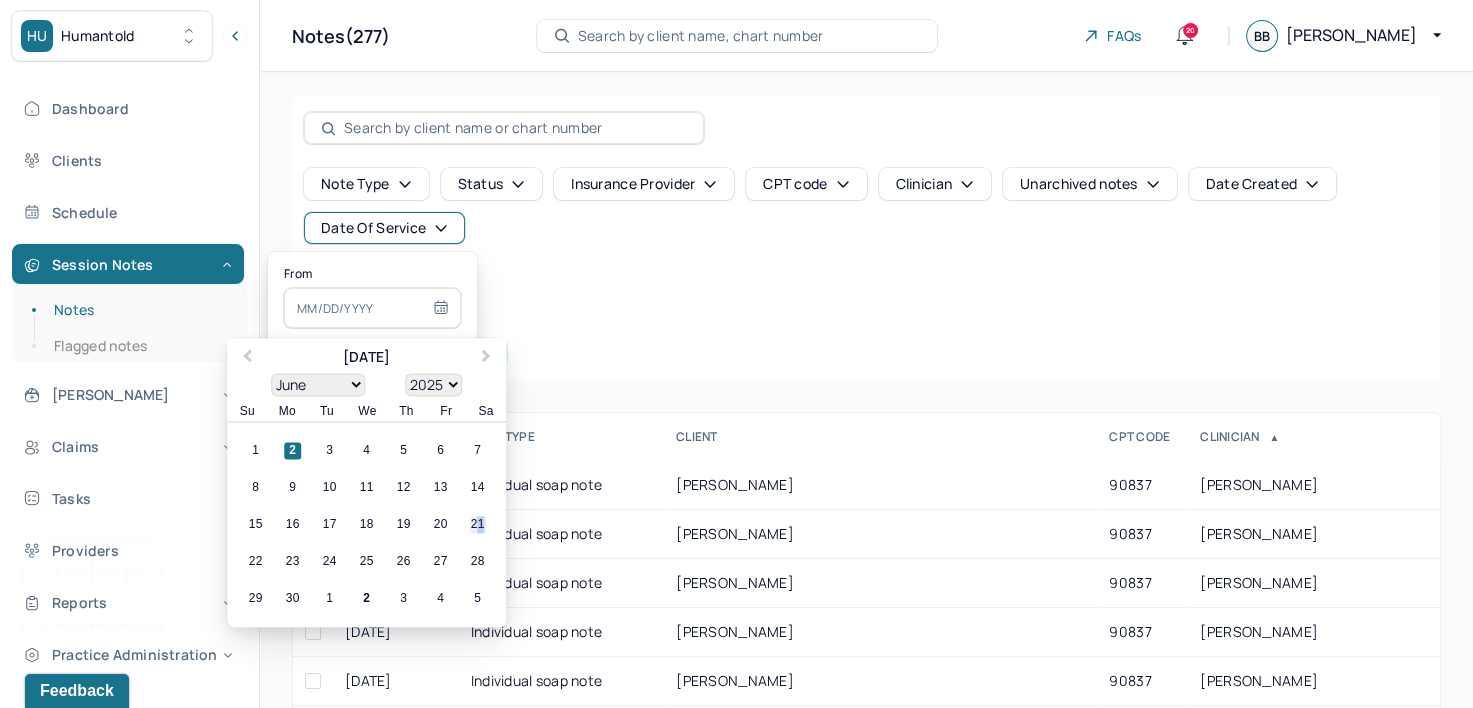 type on "06/21/2025" 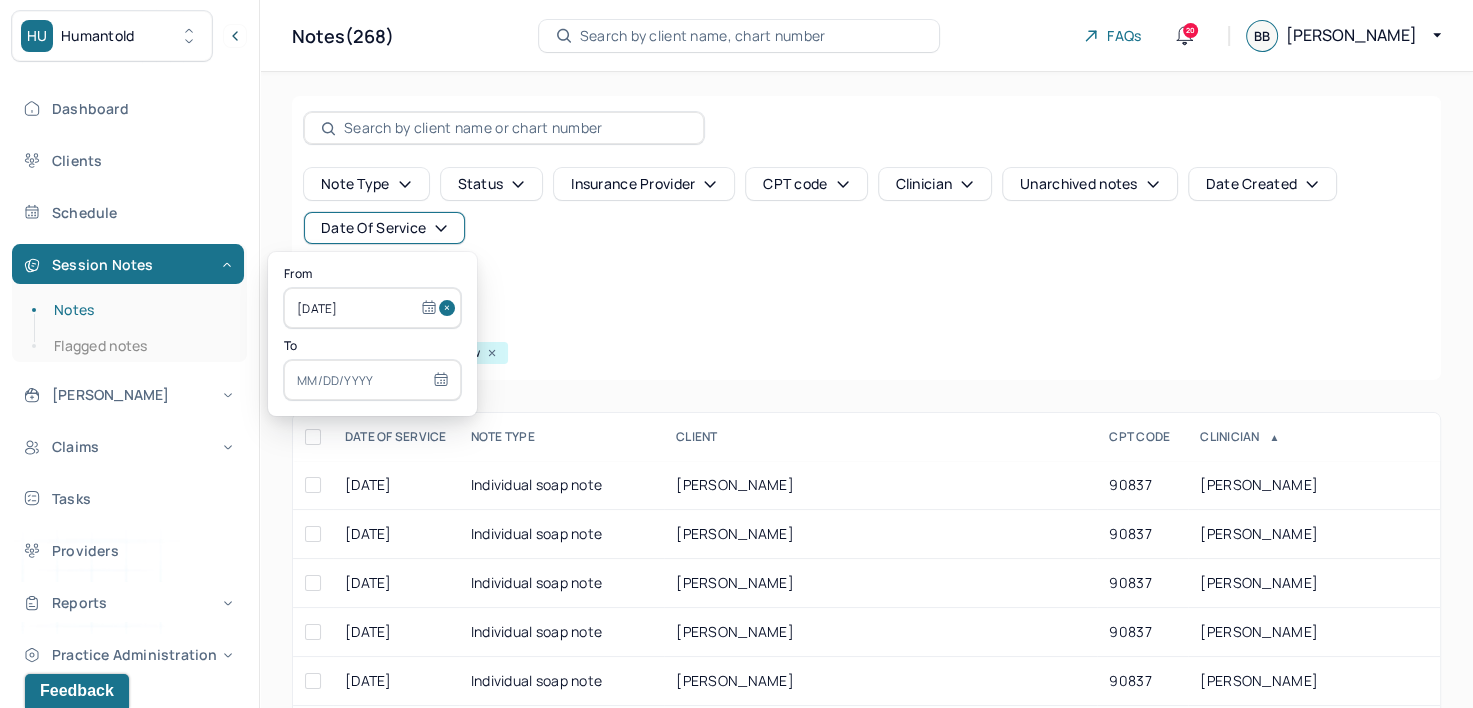 click at bounding box center (372, 380) 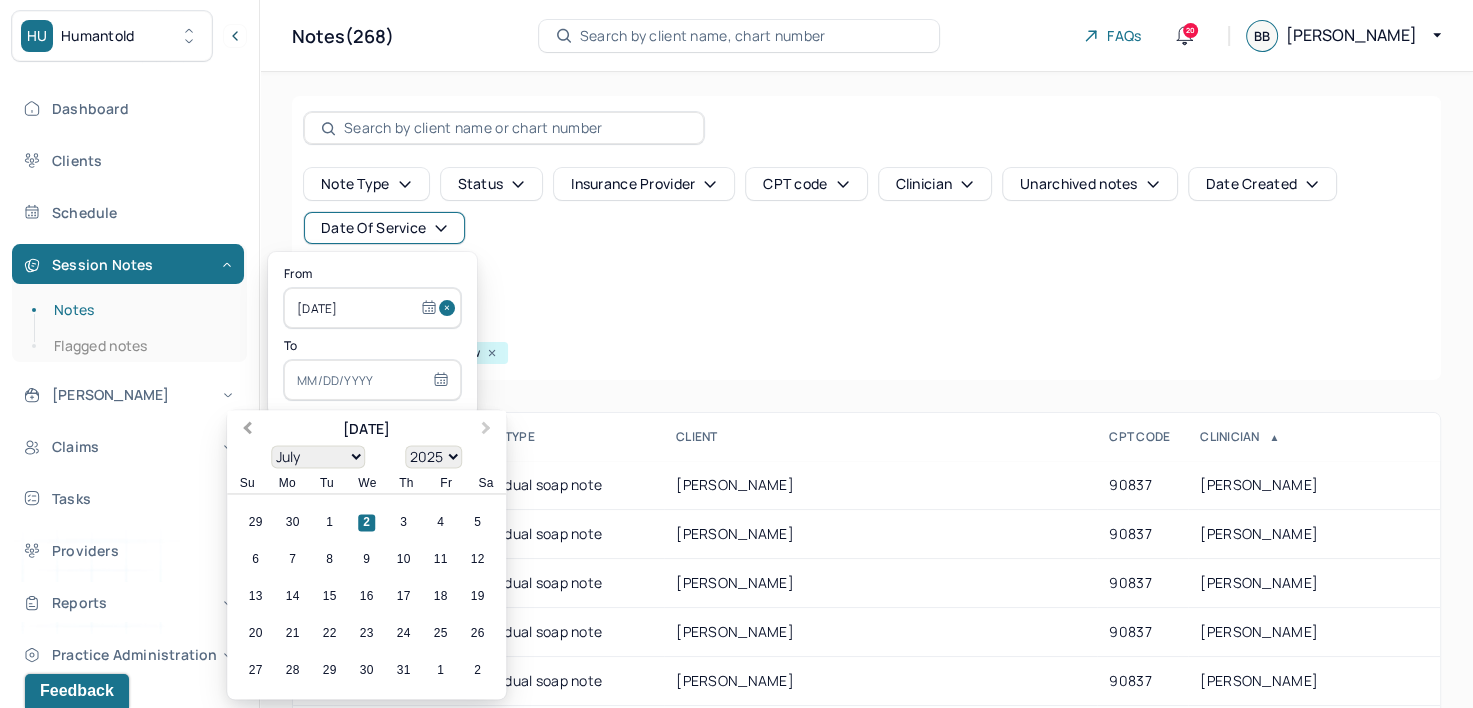 click on "Previous Month" at bounding box center (247, 430) 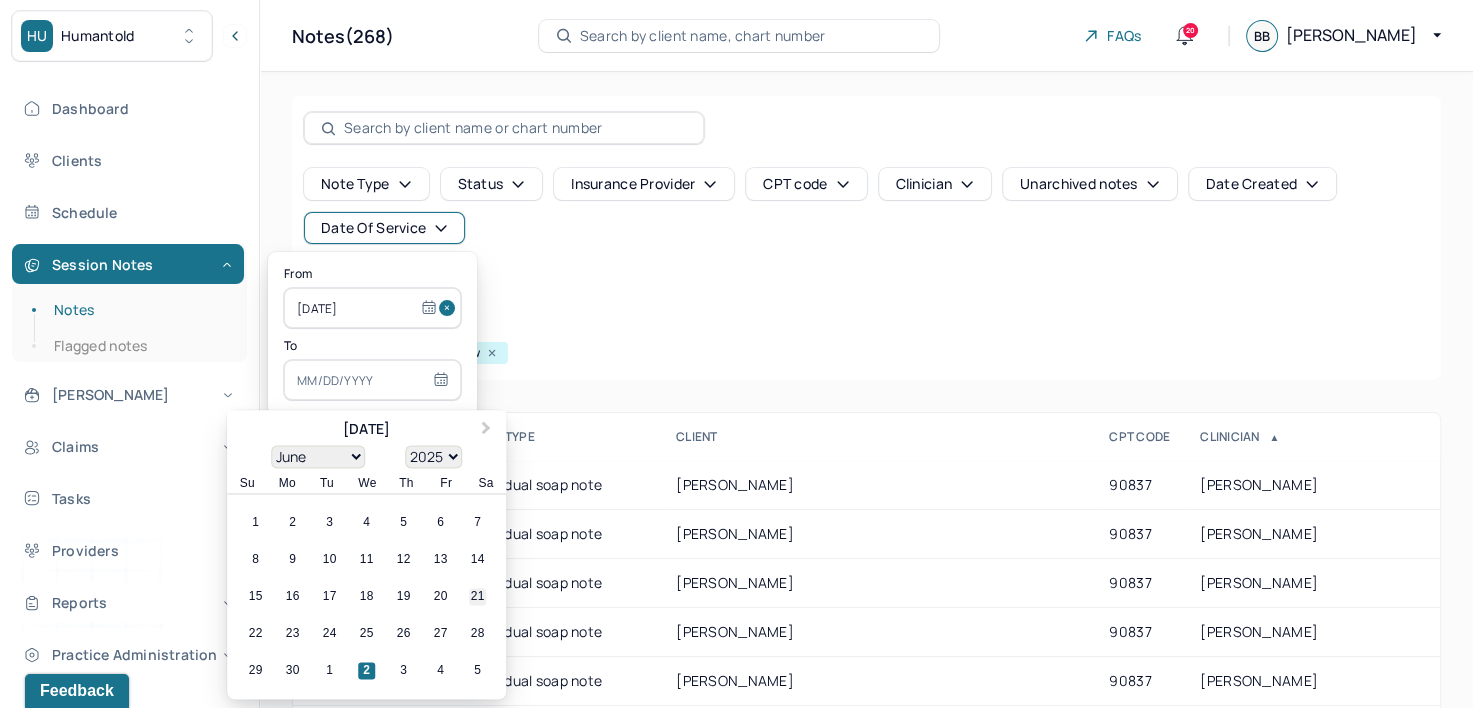 click on "21" at bounding box center (477, 597) 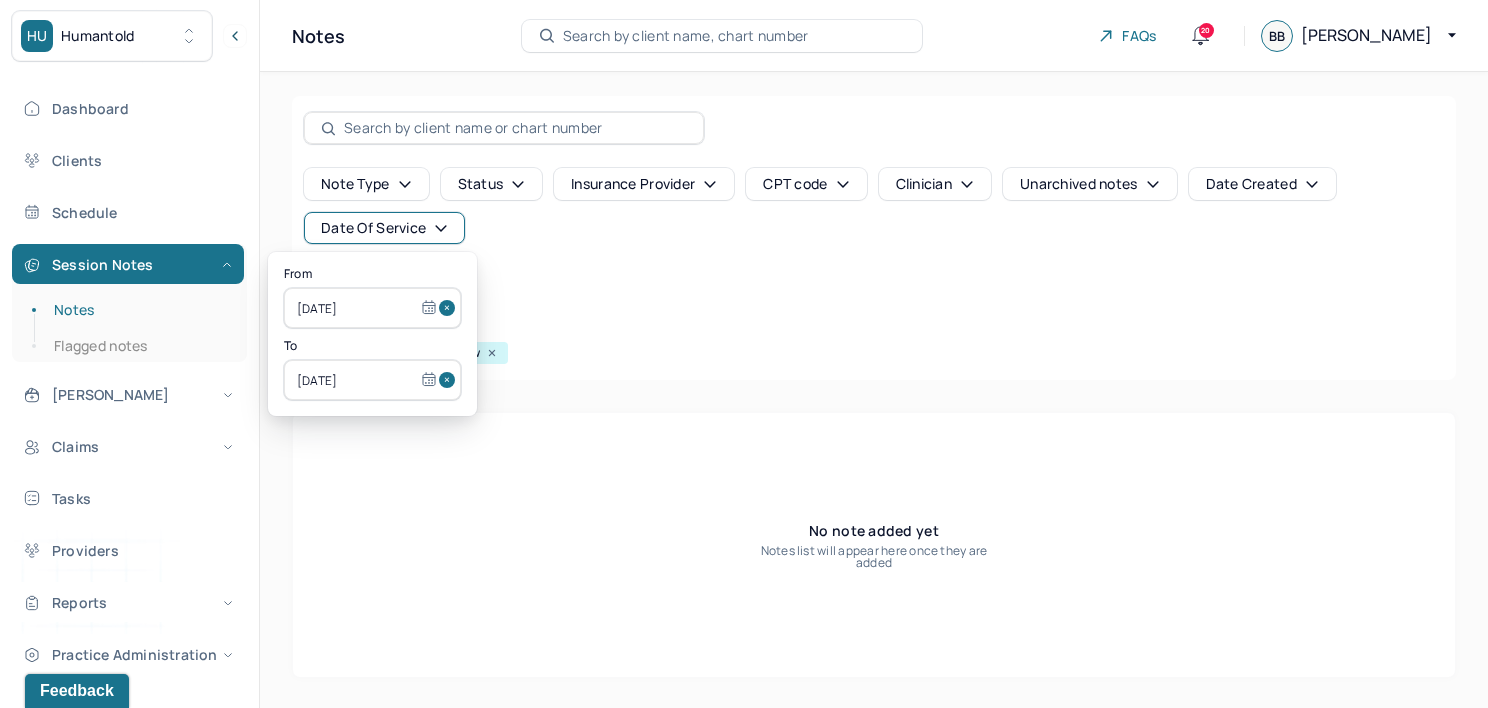 click at bounding box center [450, 308] 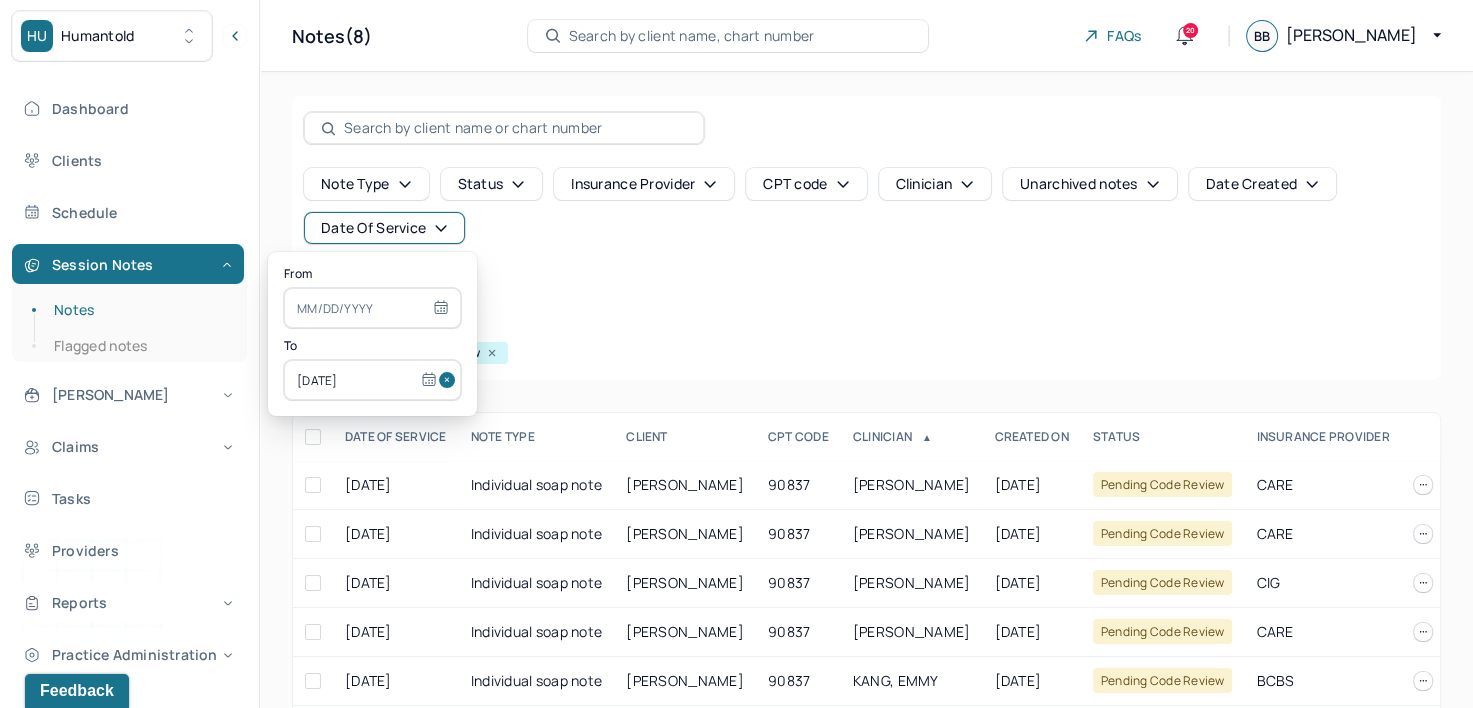 click at bounding box center [450, 380] 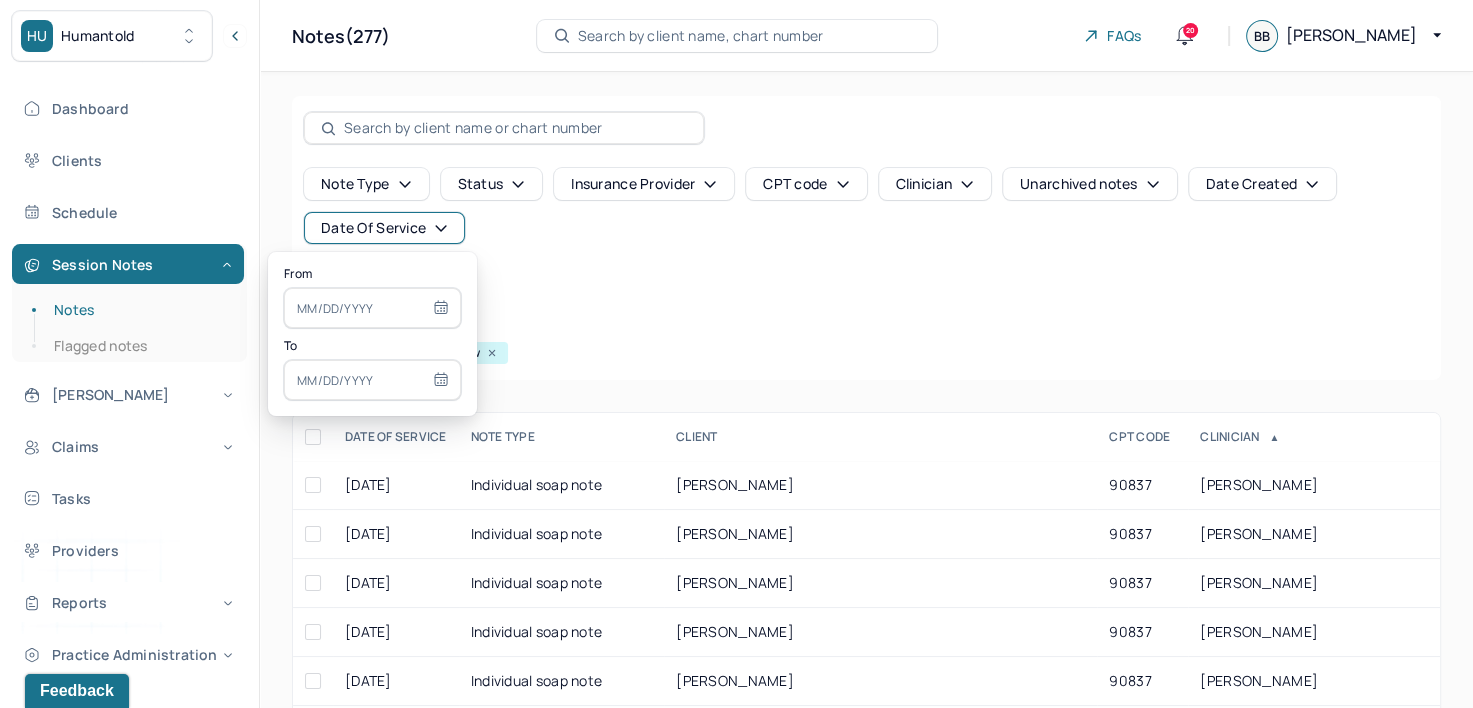 select on "6" 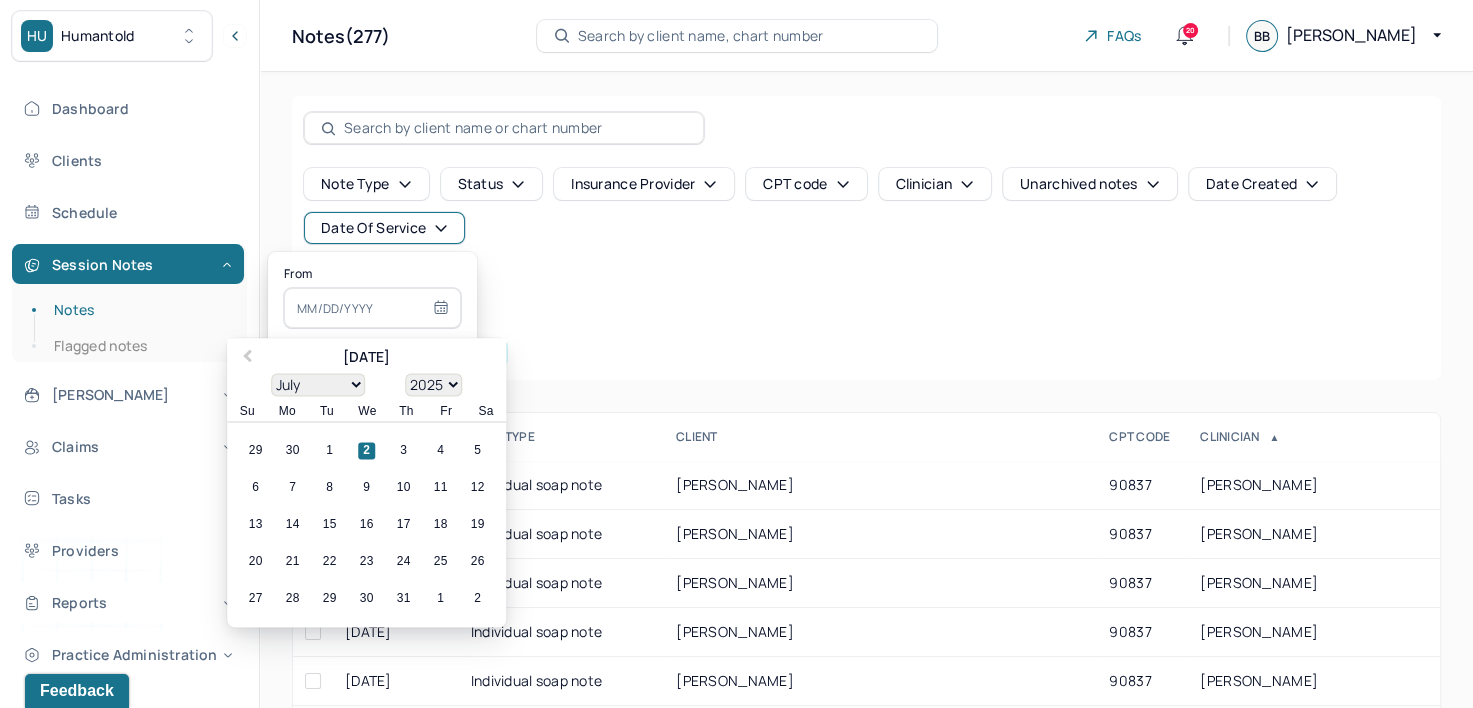 click at bounding box center (372, 308) 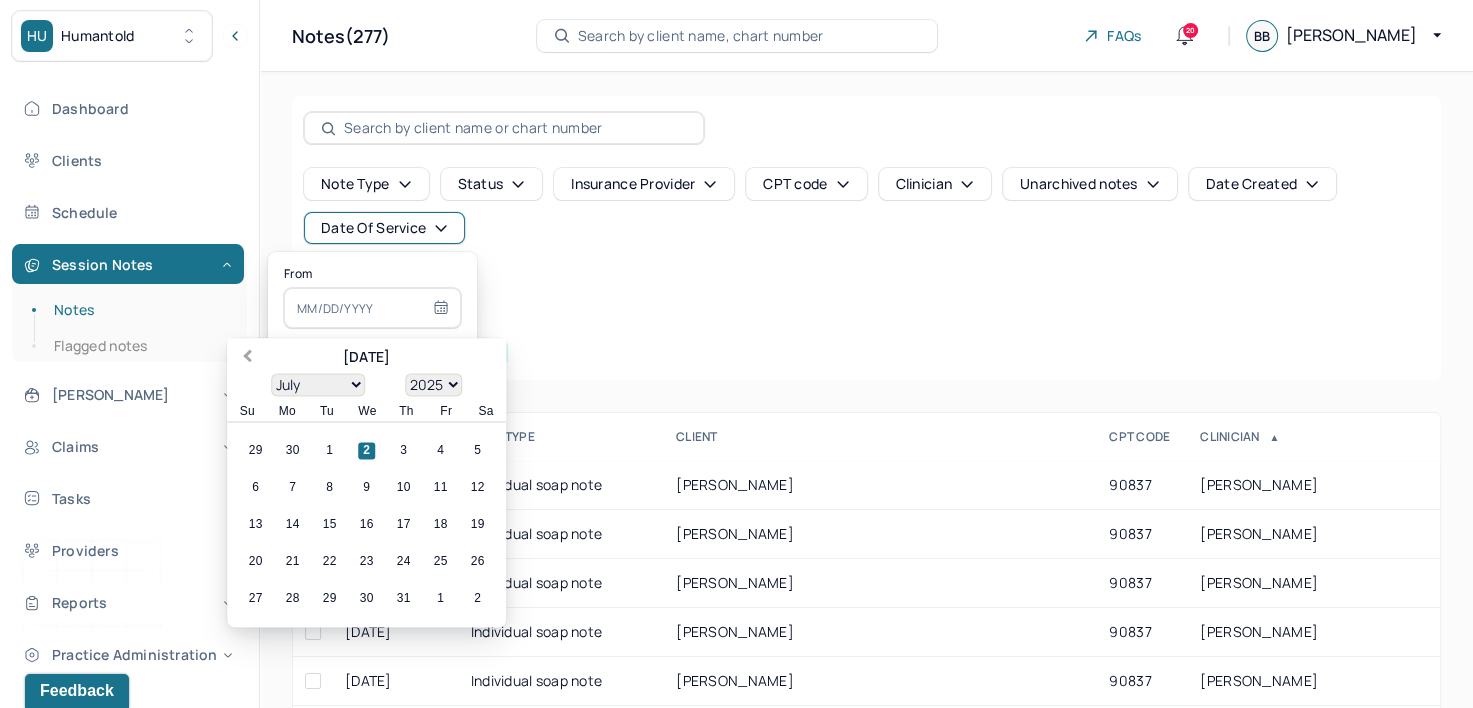 click on "Previous Month" at bounding box center [245, 359] 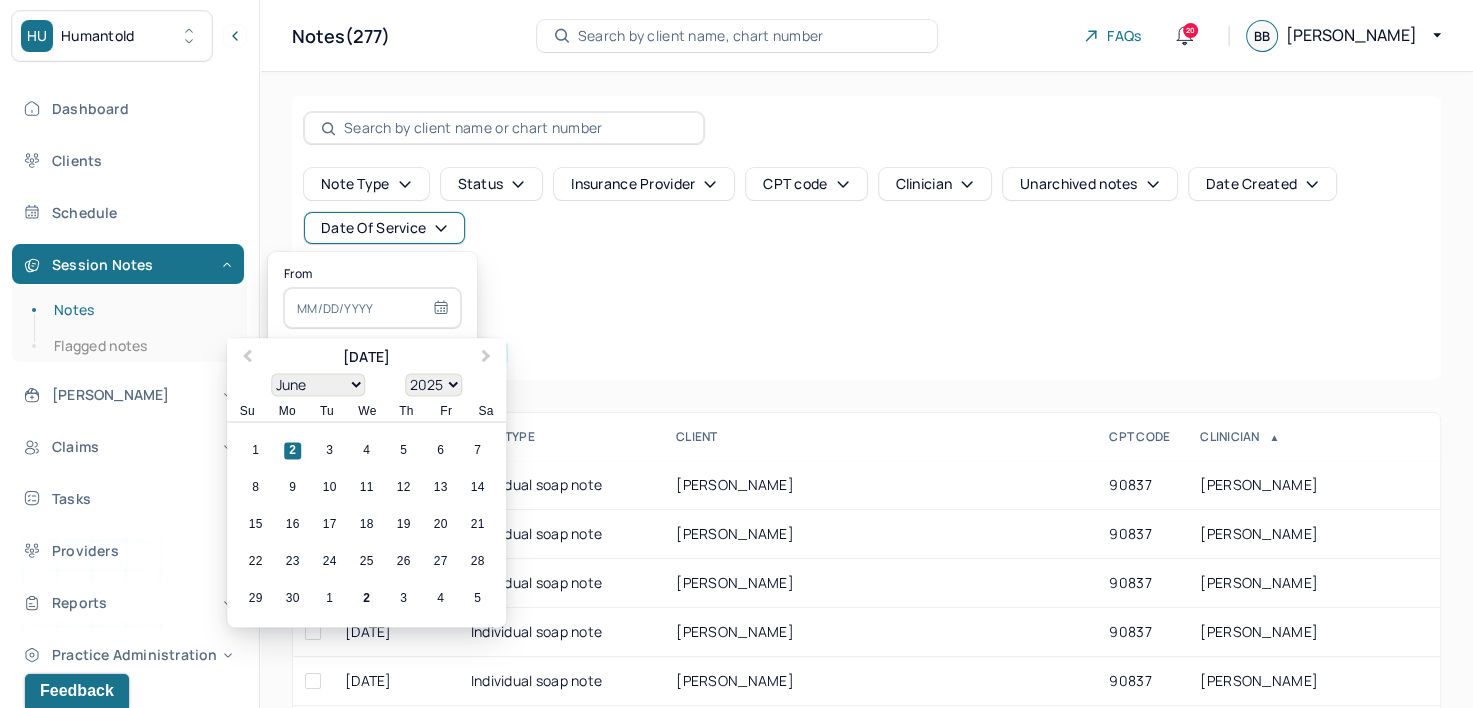 click on "23" at bounding box center [292, 562] 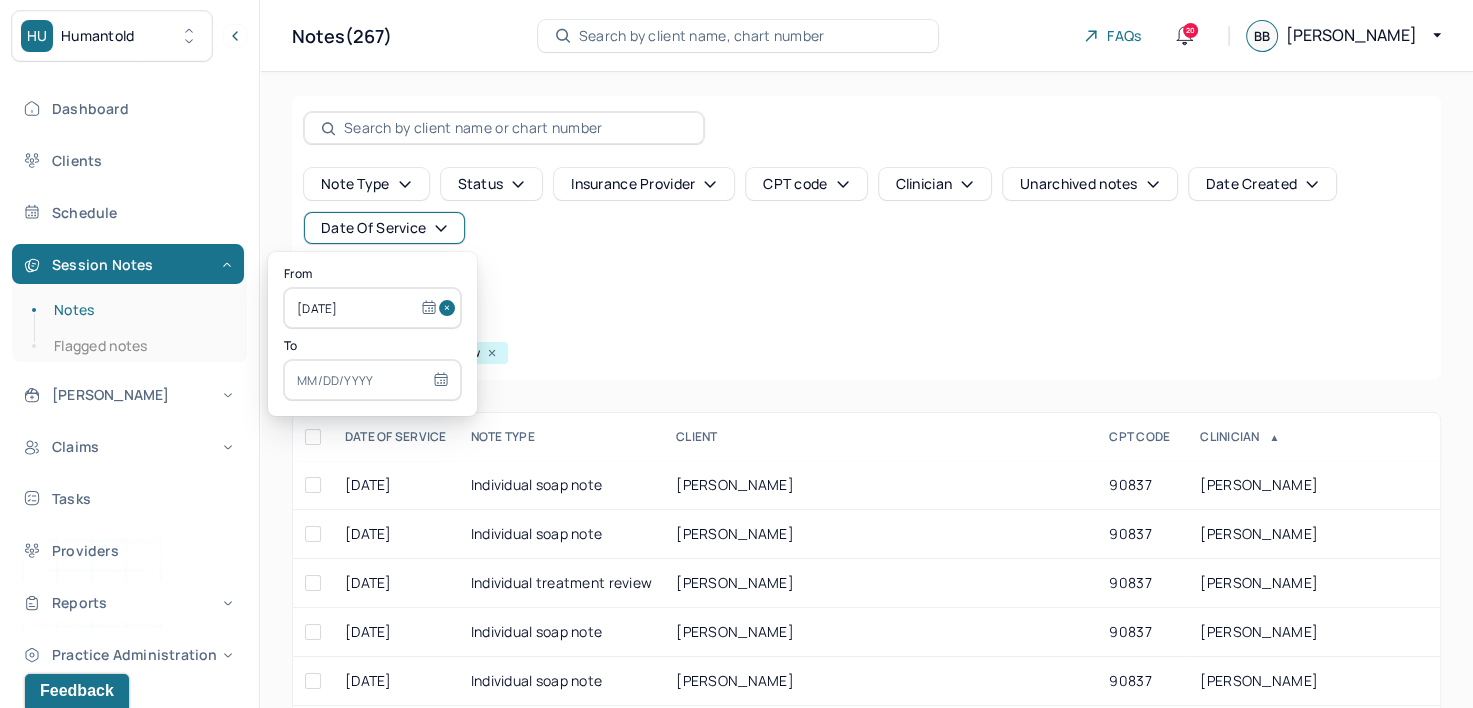 click at bounding box center (372, 380) 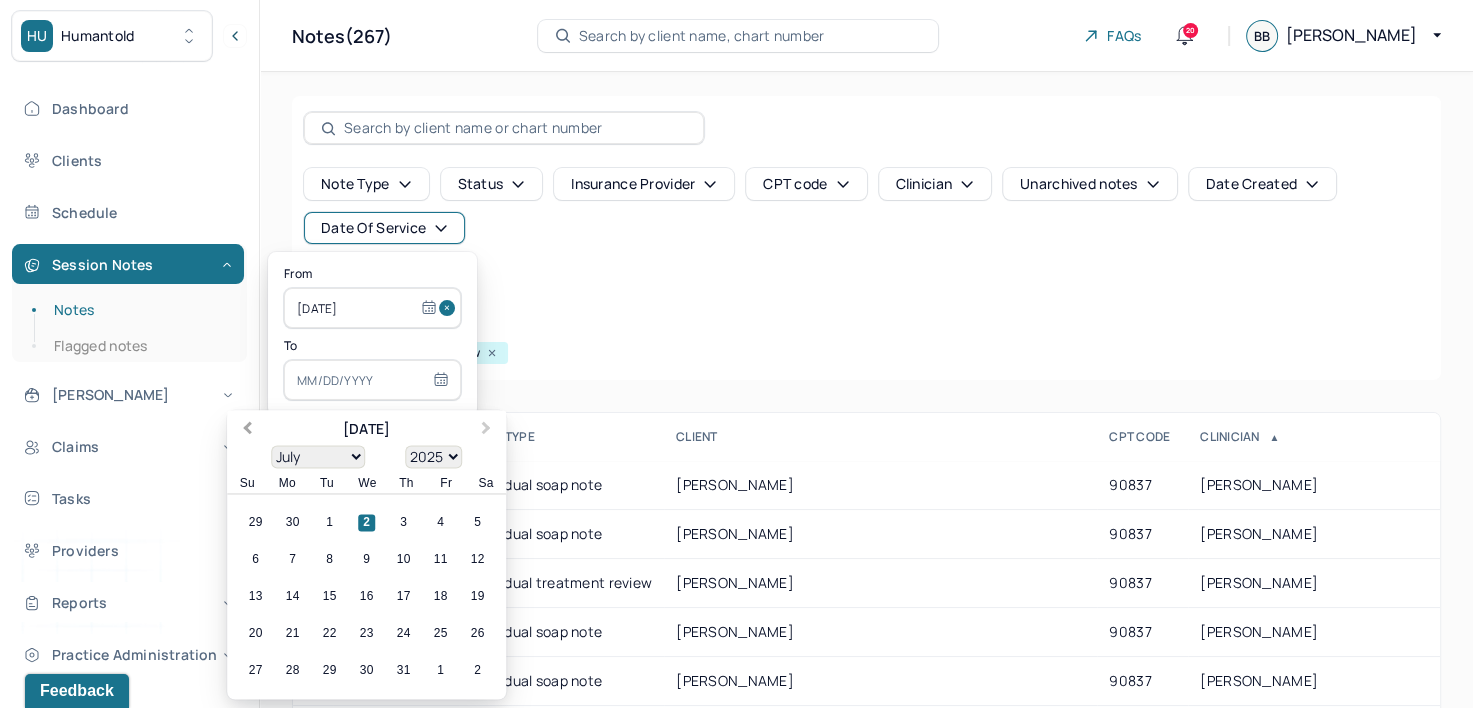 click on "Previous Month" at bounding box center [245, 431] 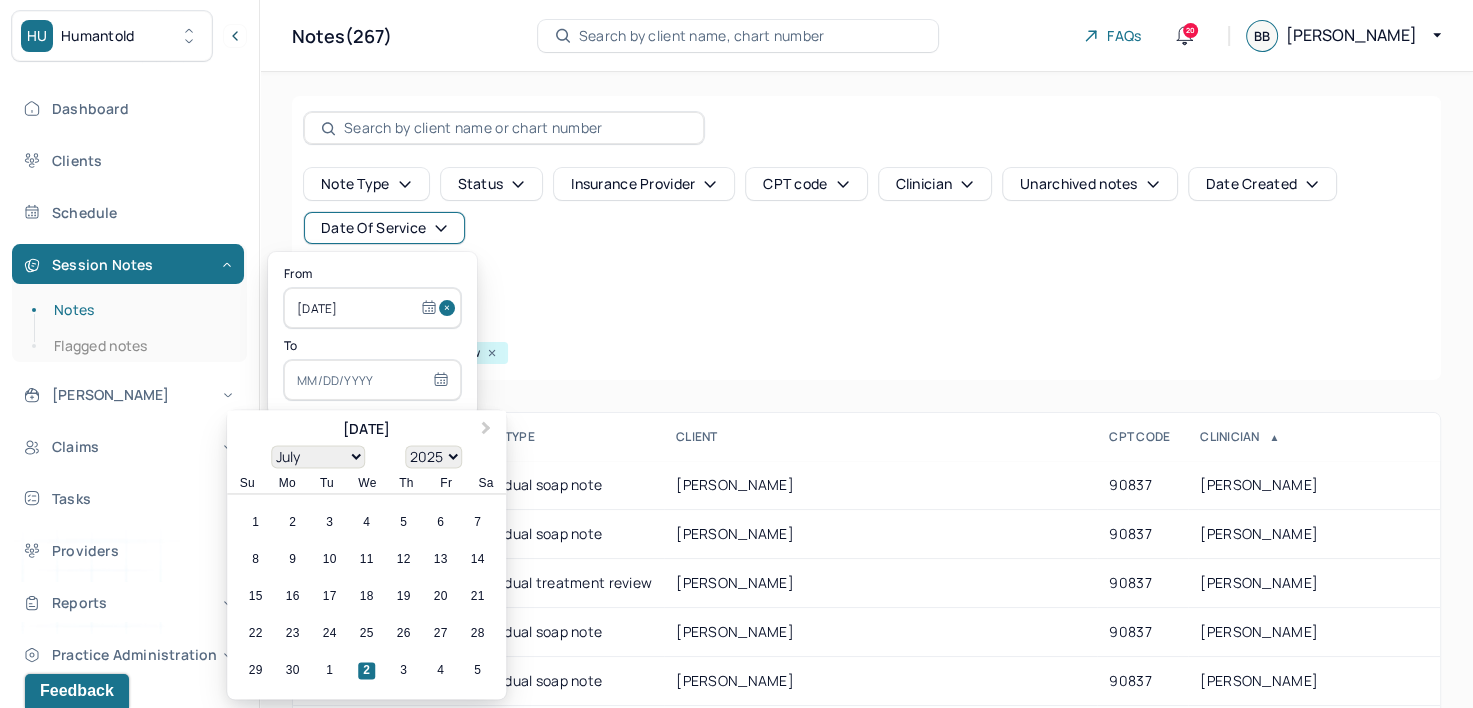 select on "5" 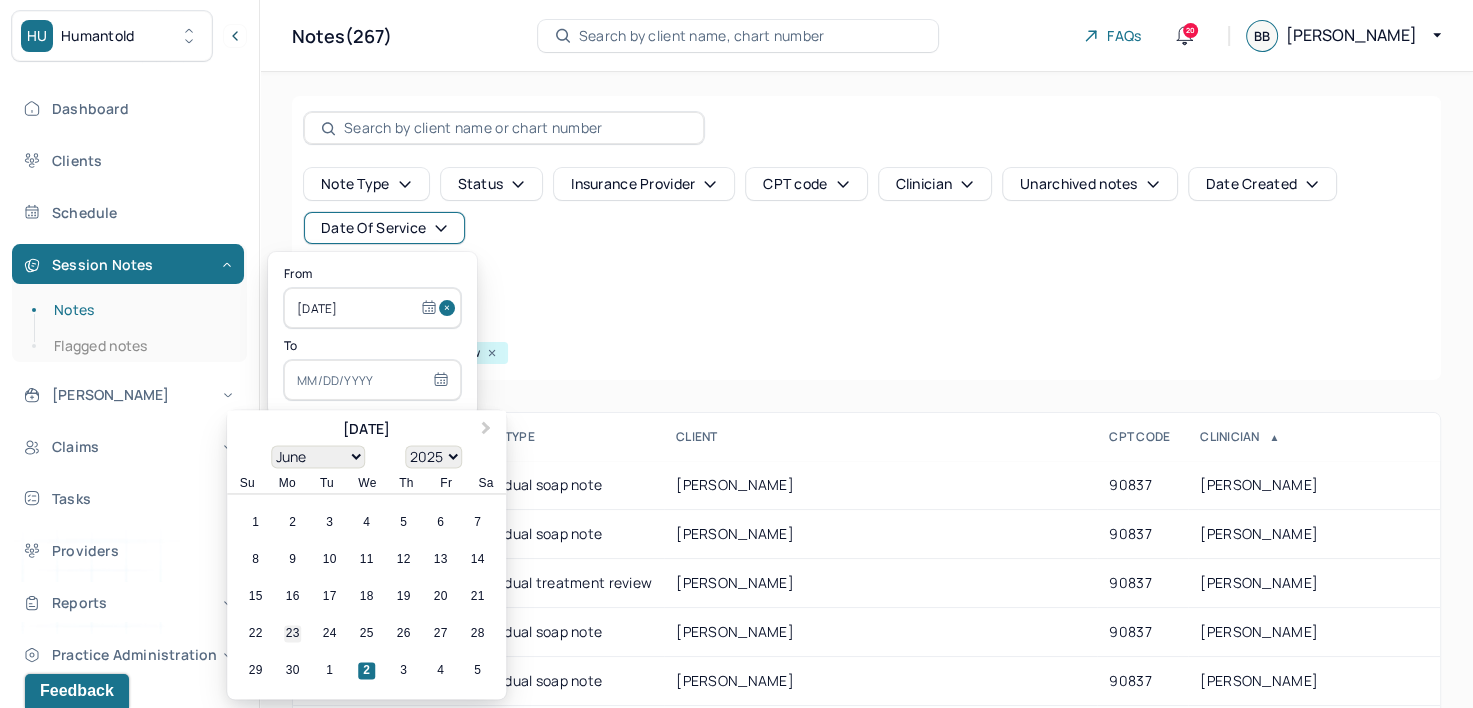 click on "23" at bounding box center [292, 634] 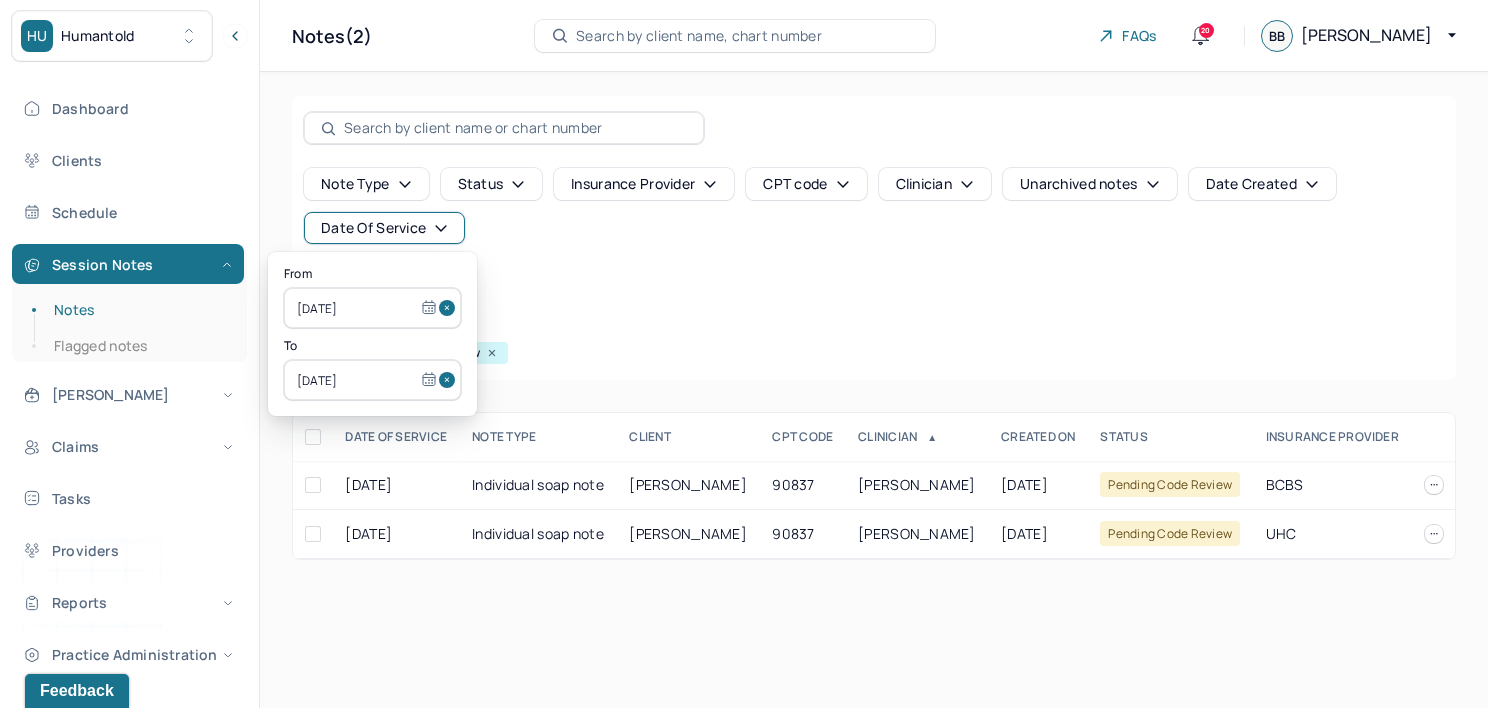 click on "Note type     Status     Insurance provider     CPT code     Clinician     Unarchived notes     Date Created     Date Of Service     Create note" at bounding box center [874, 234] 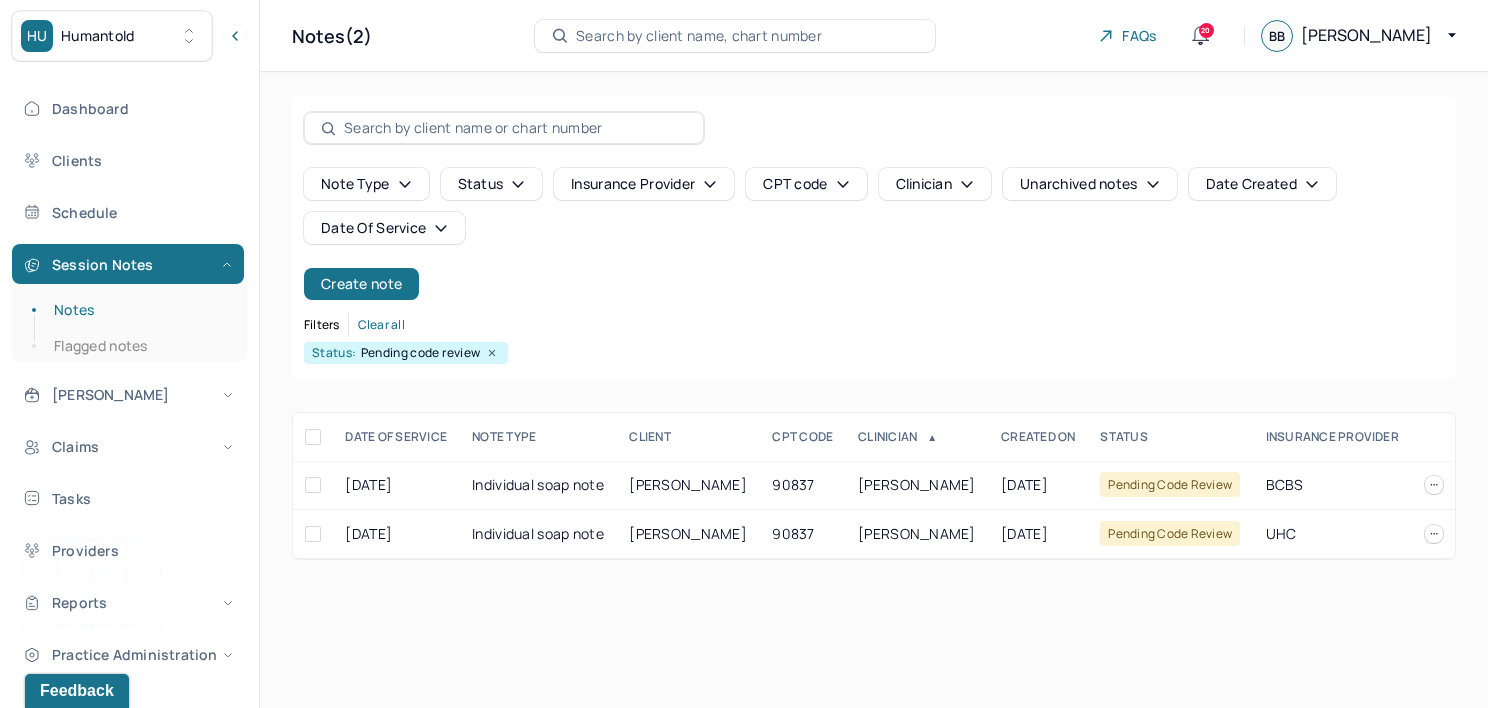 click 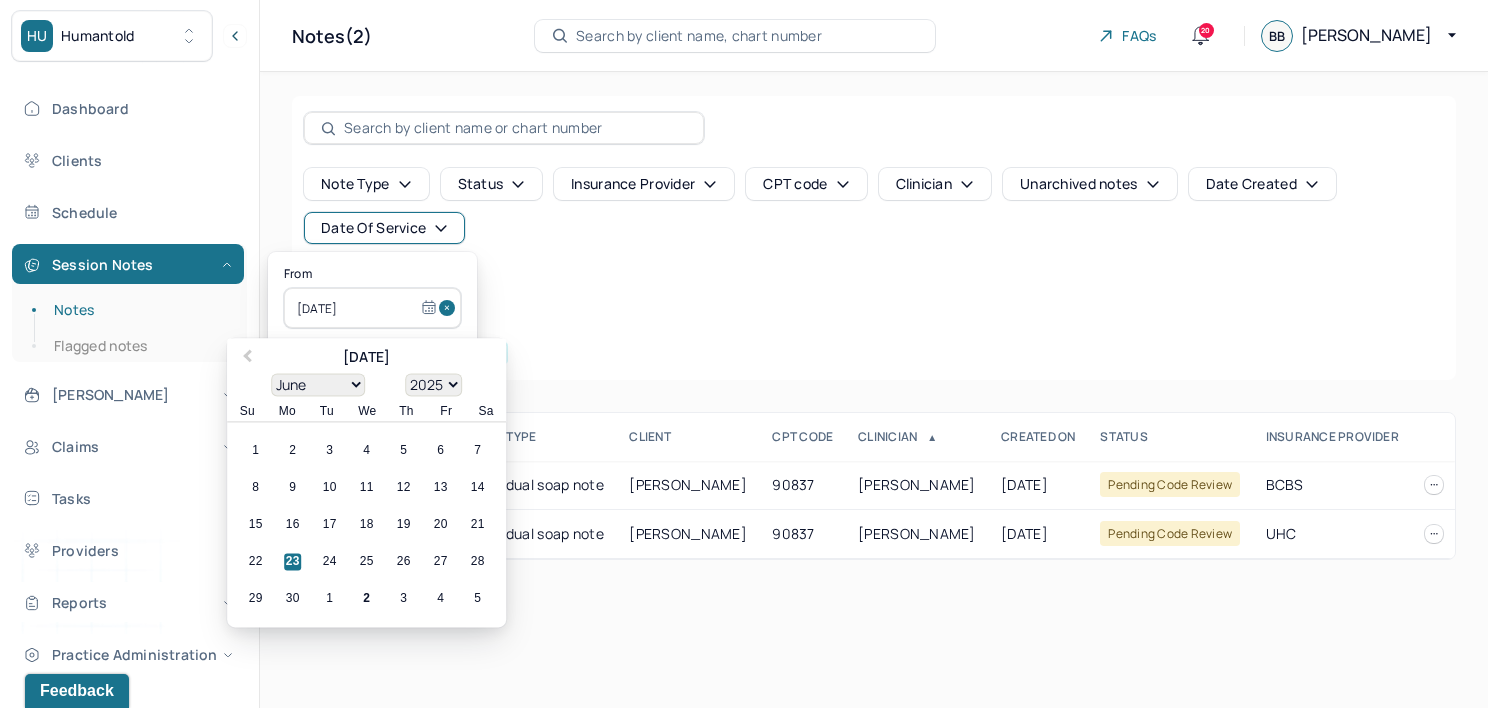 click at bounding box center (450, 308) 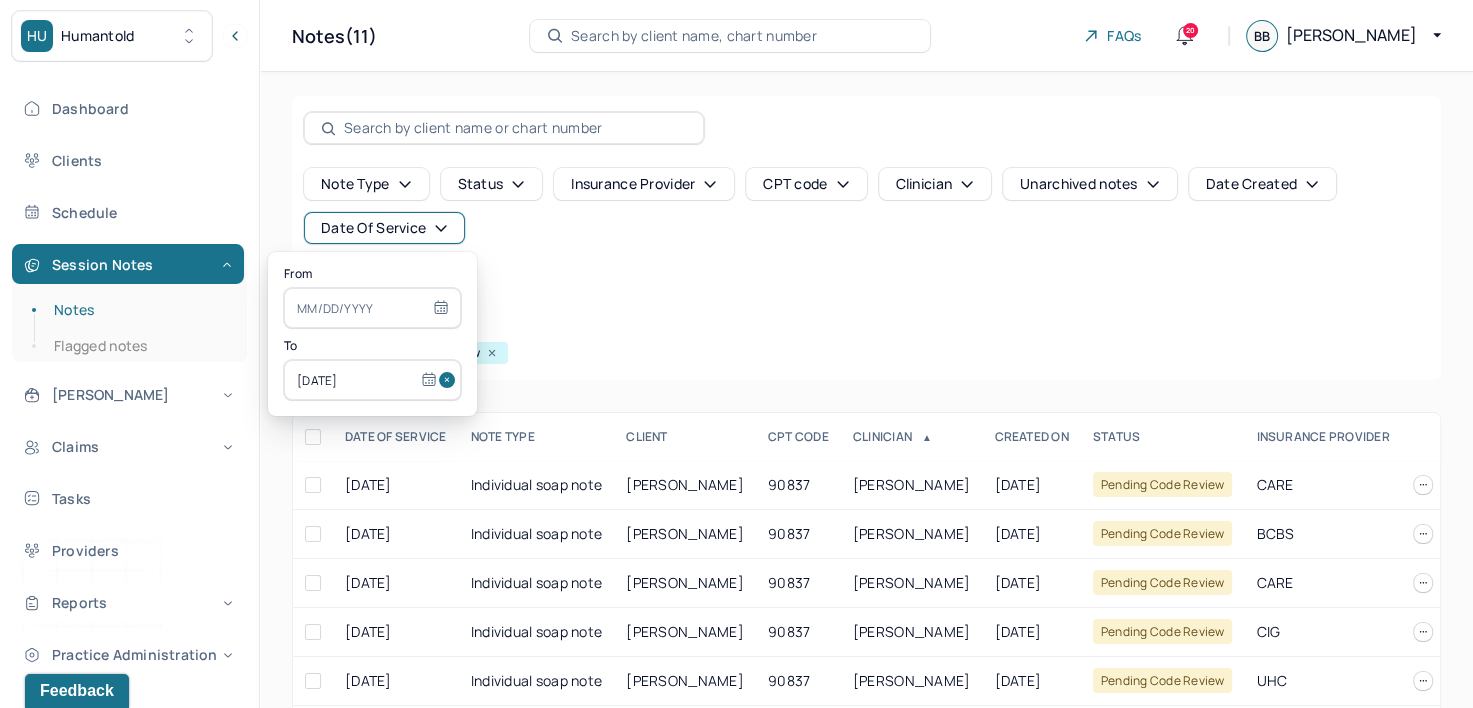 drag, startPoint x: 436, startPoint y: 380, endPoint x: 345, endPoint y: 329, distance: 104.316826 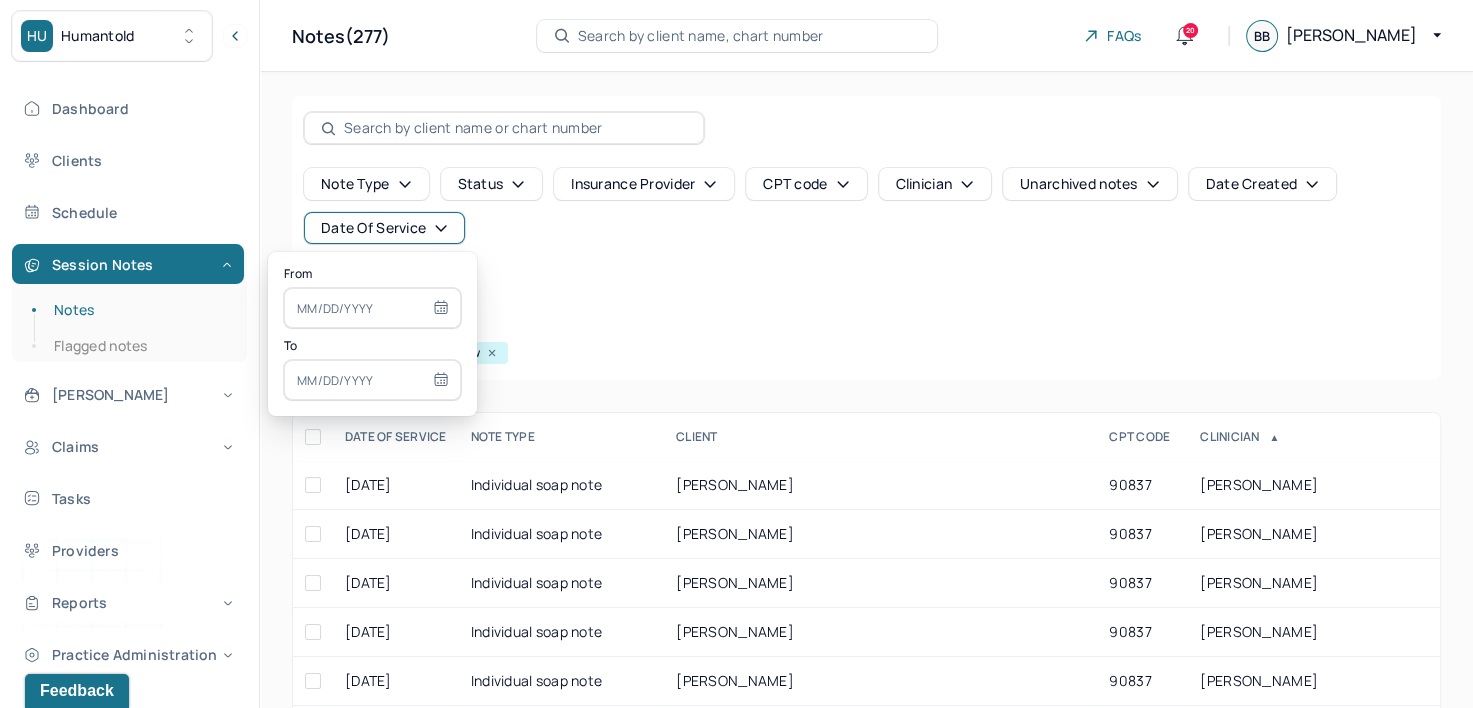select on "6" 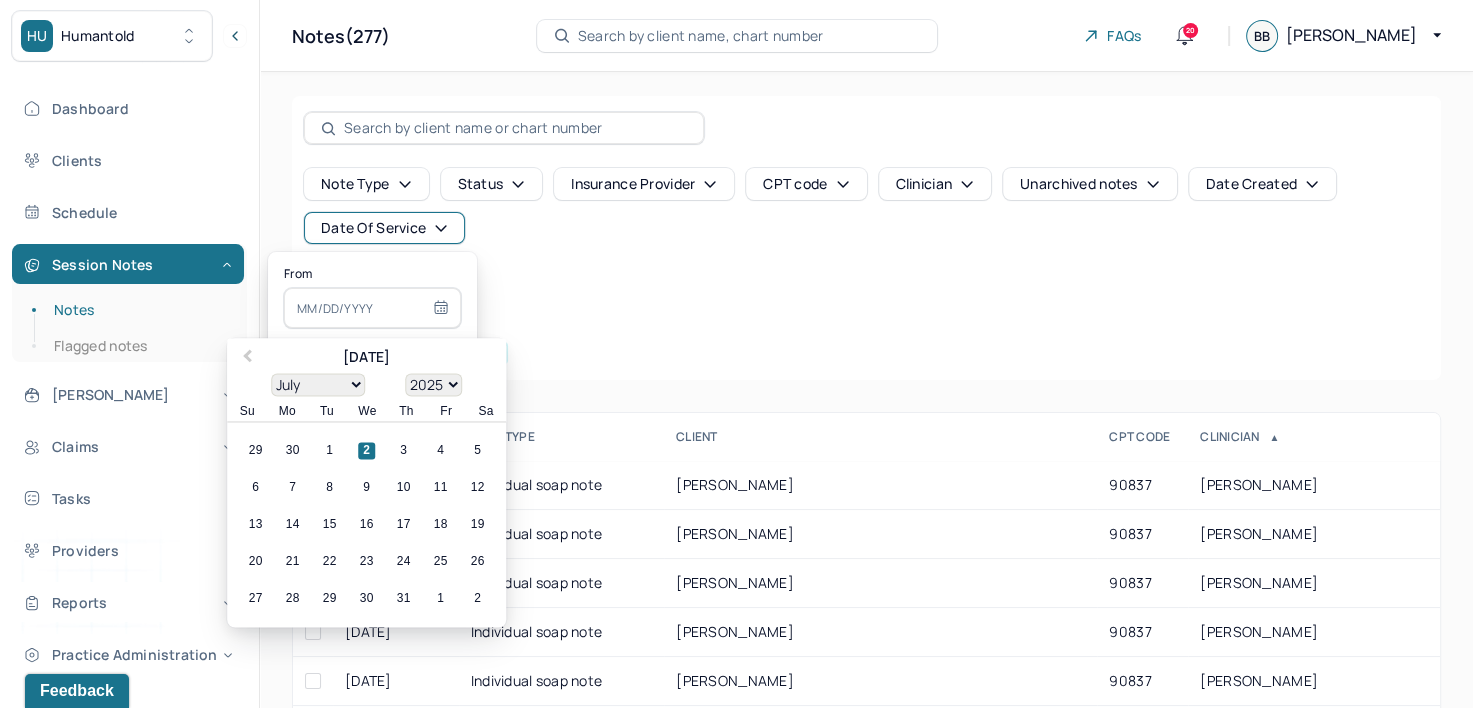 click at bounding box center [372, 308] 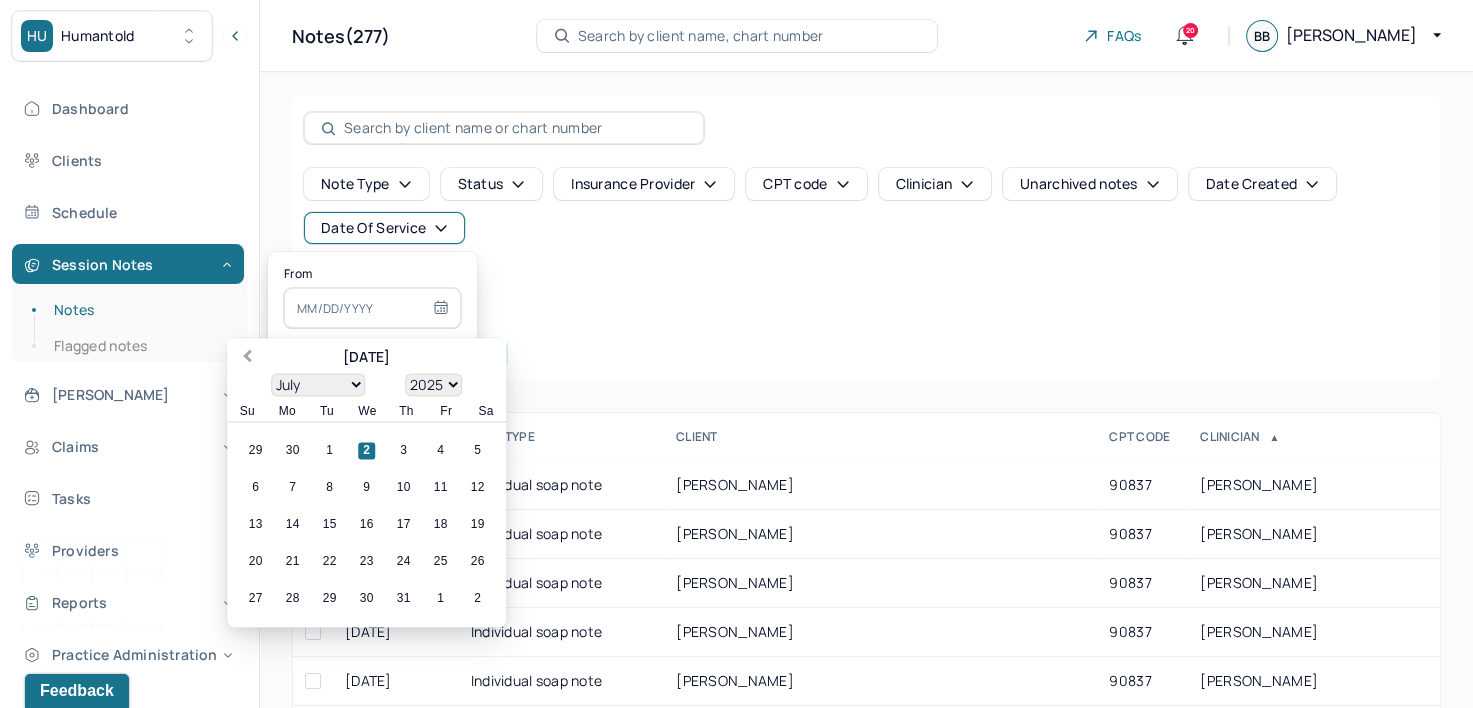 click on "Previous Month" at bounding box center [245, 359] 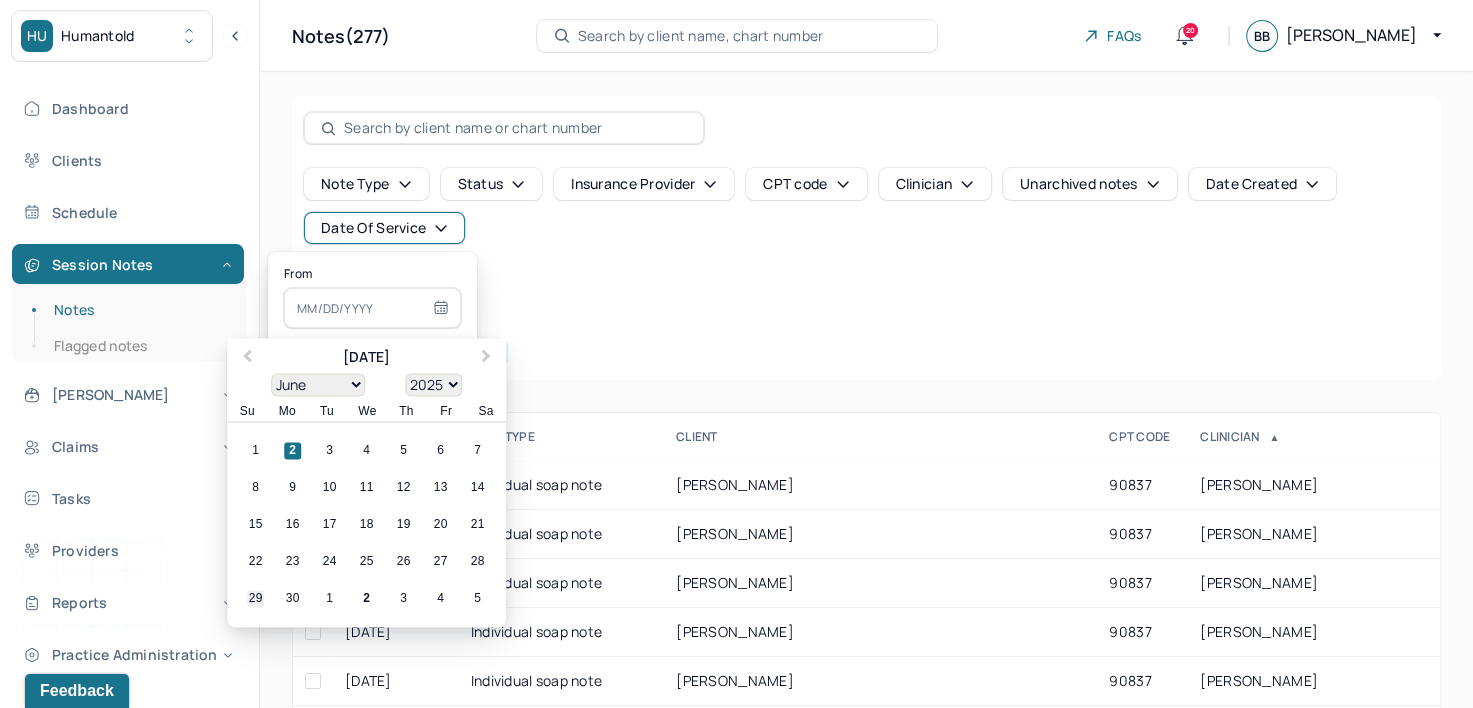 click on "29" at bounding box center [255, 599] 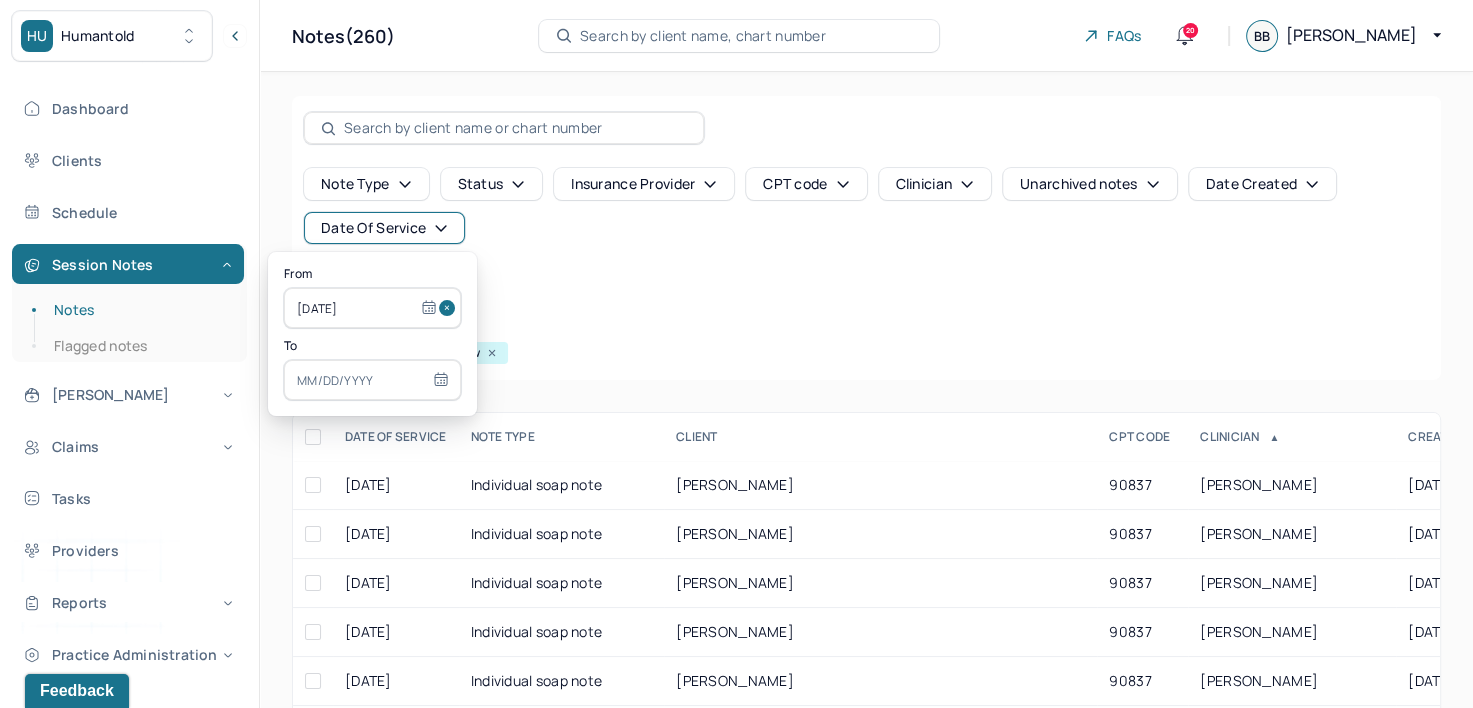 select on "6" 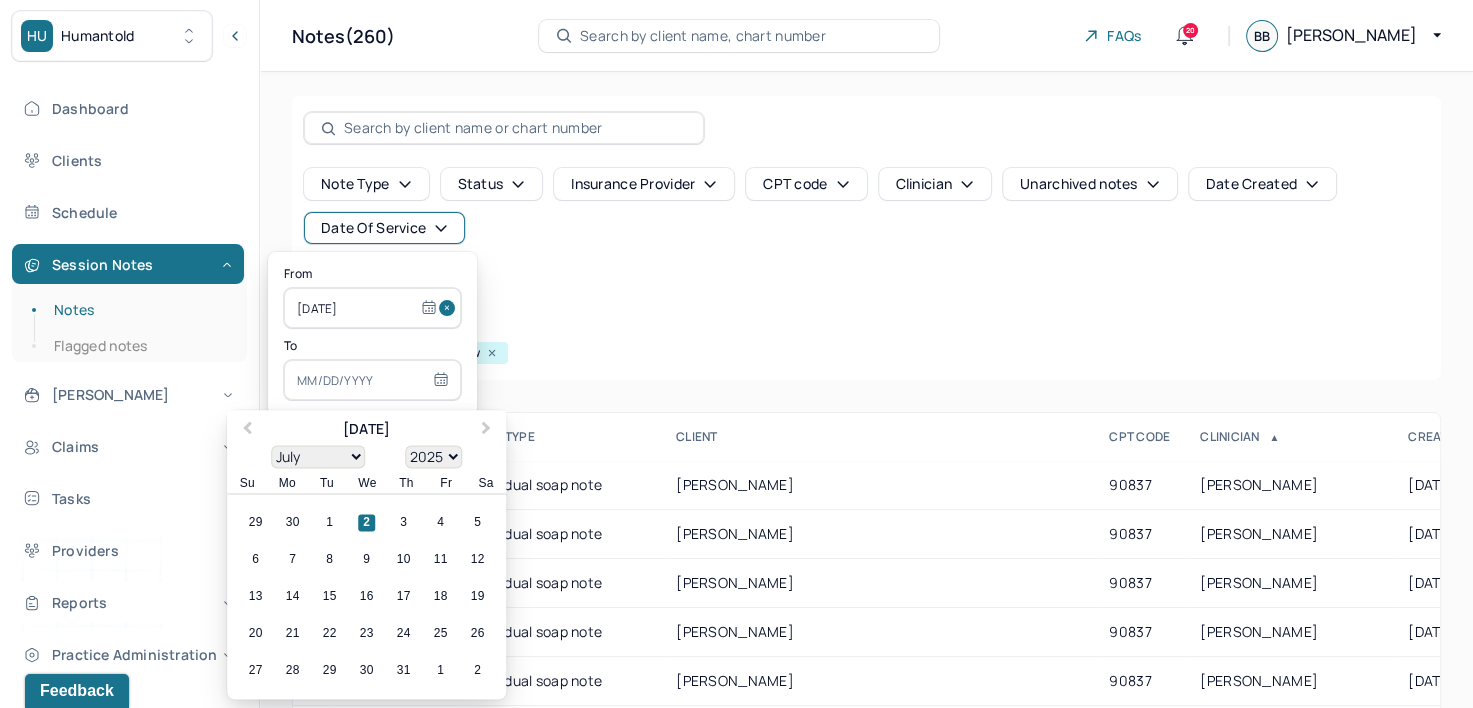 click at bounding box center [372, 380] 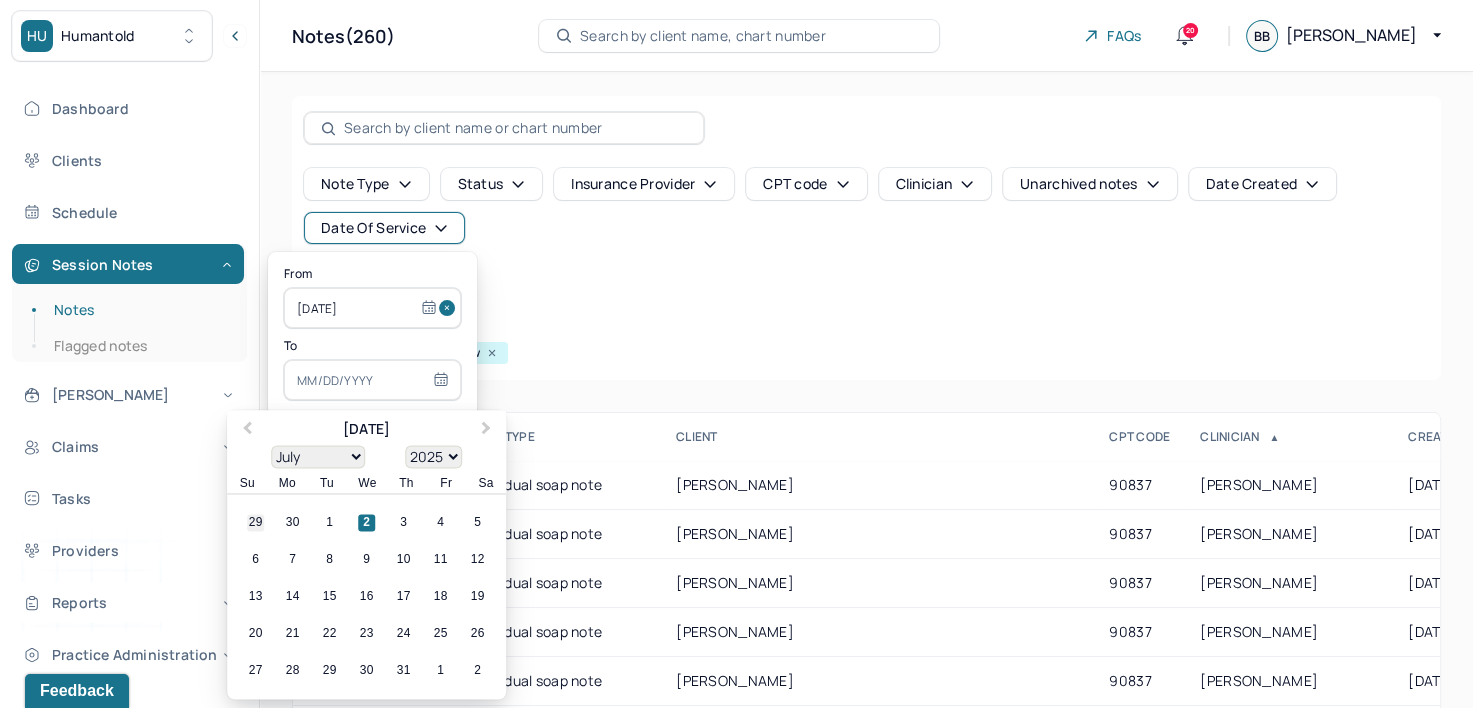 click on "29" at bounding box center (255, 523) 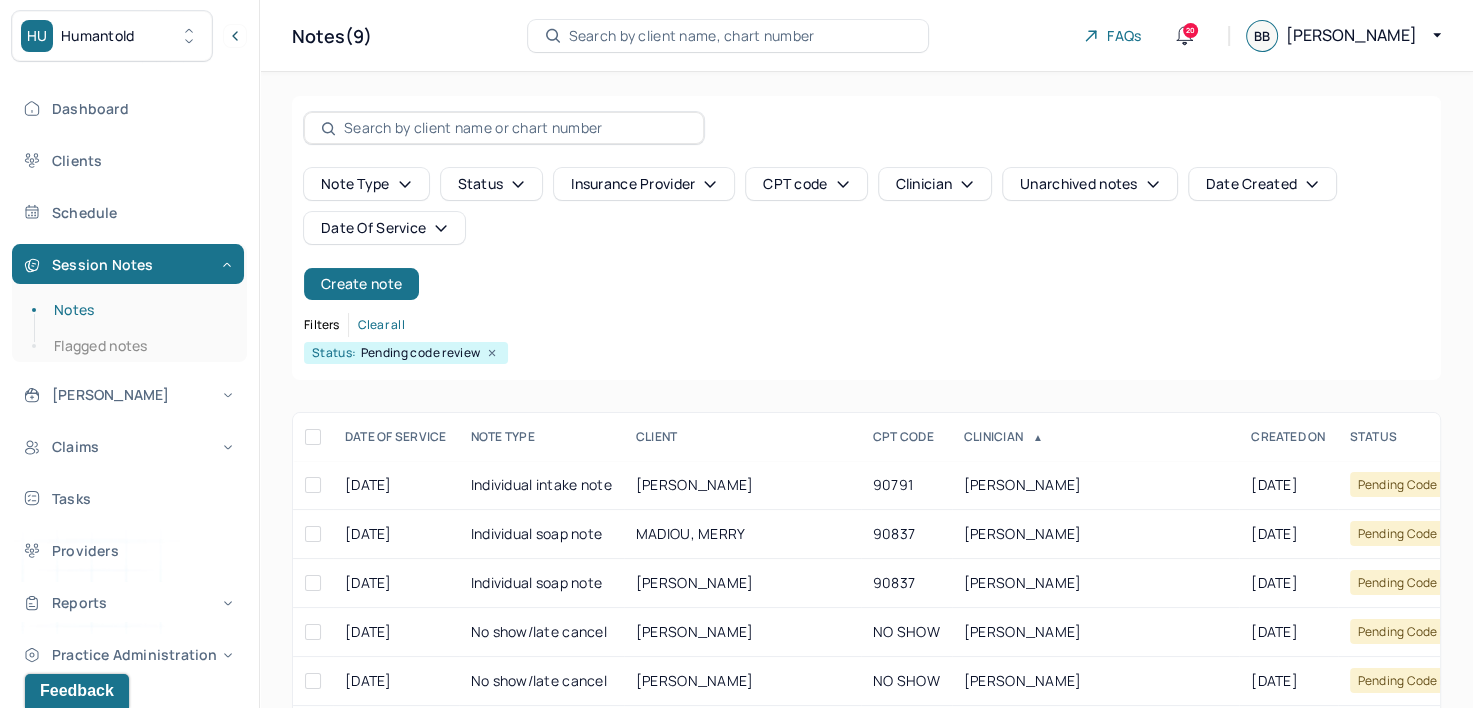 click on "Note type     Status     Insurance provider     CPT code     Clinician     Unarchived notes     Date Created     Date Of Service     Create note" at bounding box center [866, 234] 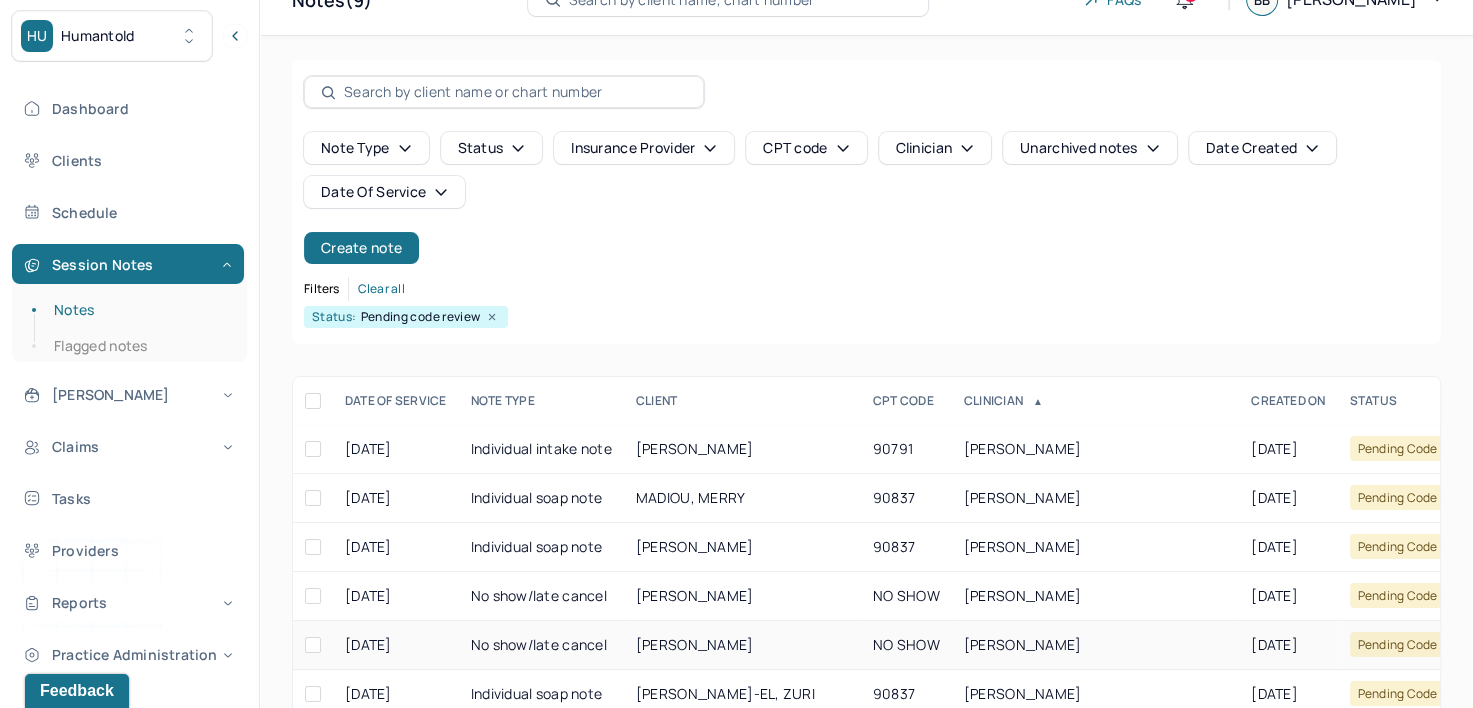 scroll, scrollTop: 0, scrollLeft: 0, axis: both 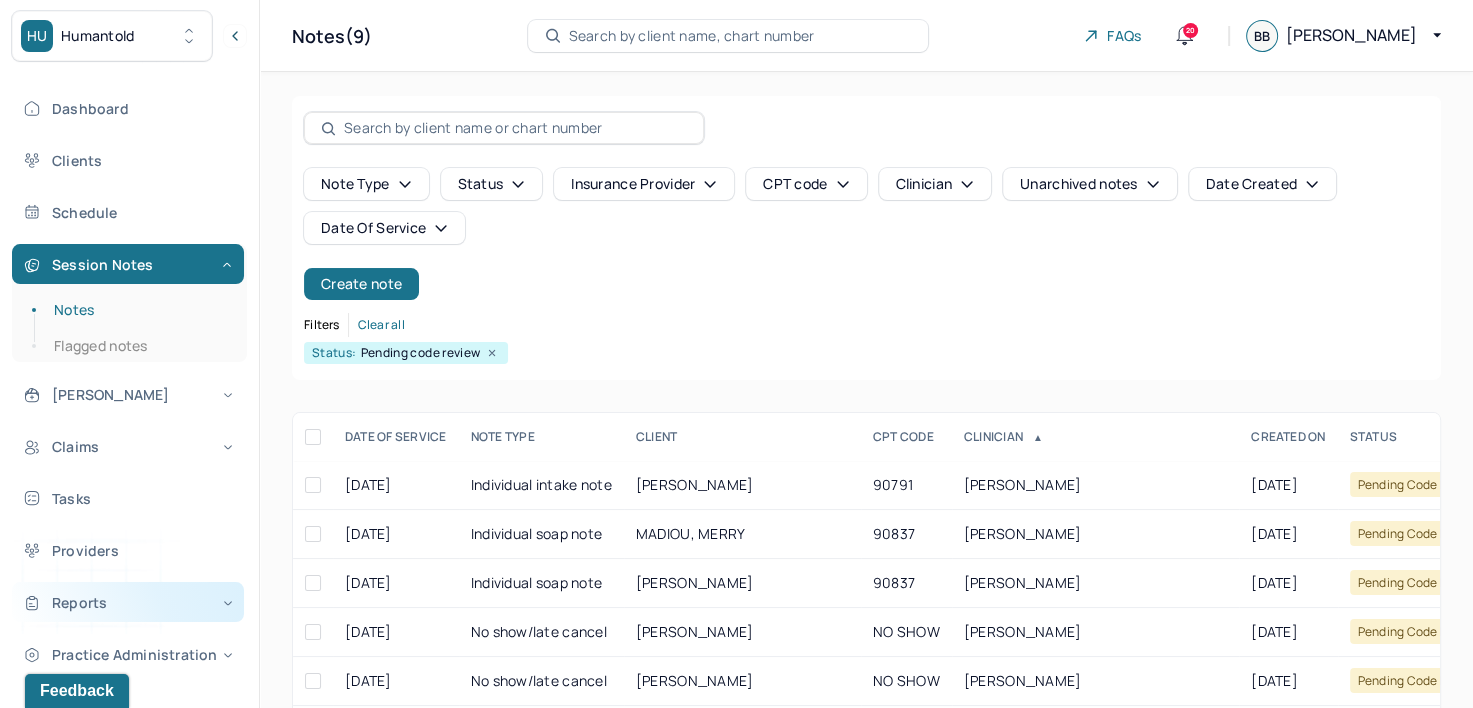 click on "Reports" at bounding box center [128, 602] 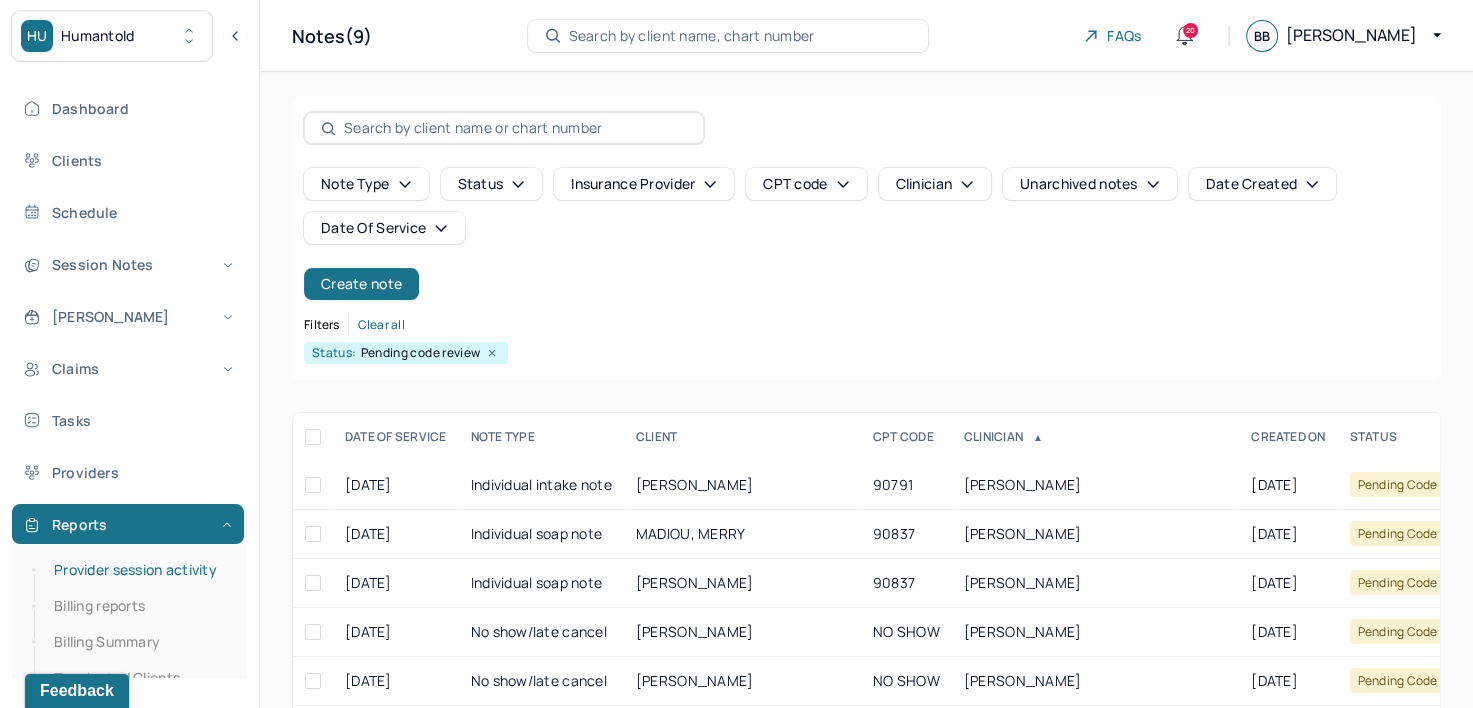click on "Provider session activity" at bounding box center [139, 570] 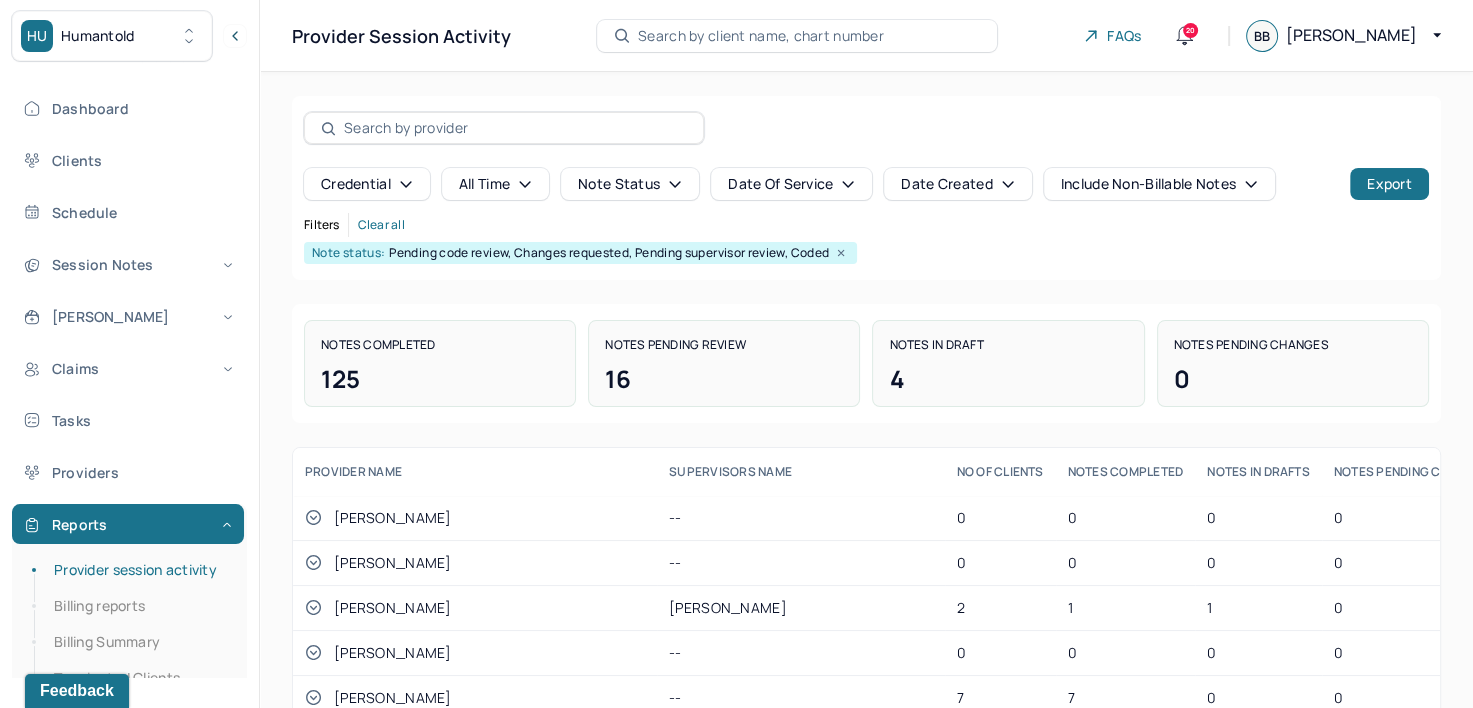 click on "Date Created" at bounding box center [957, 184] 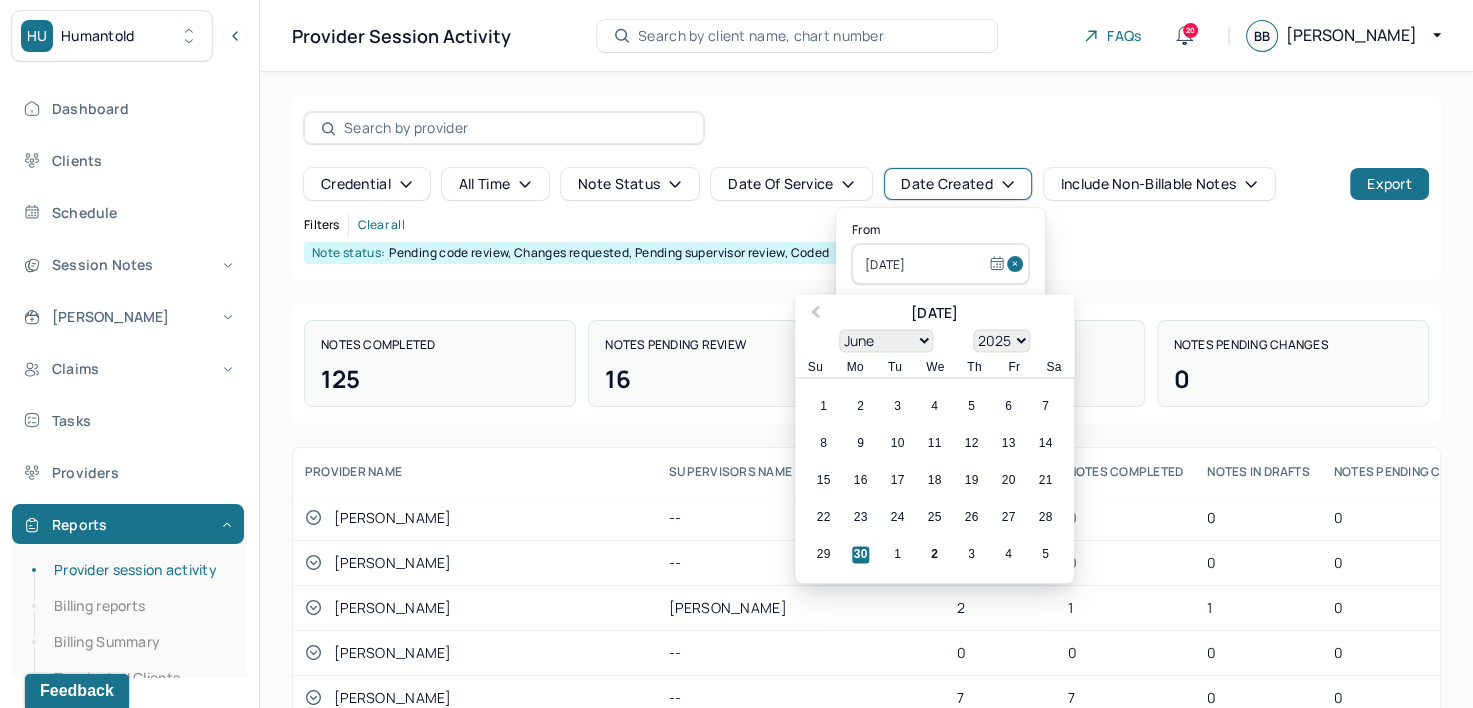 click at bounding box center [1018, 264] 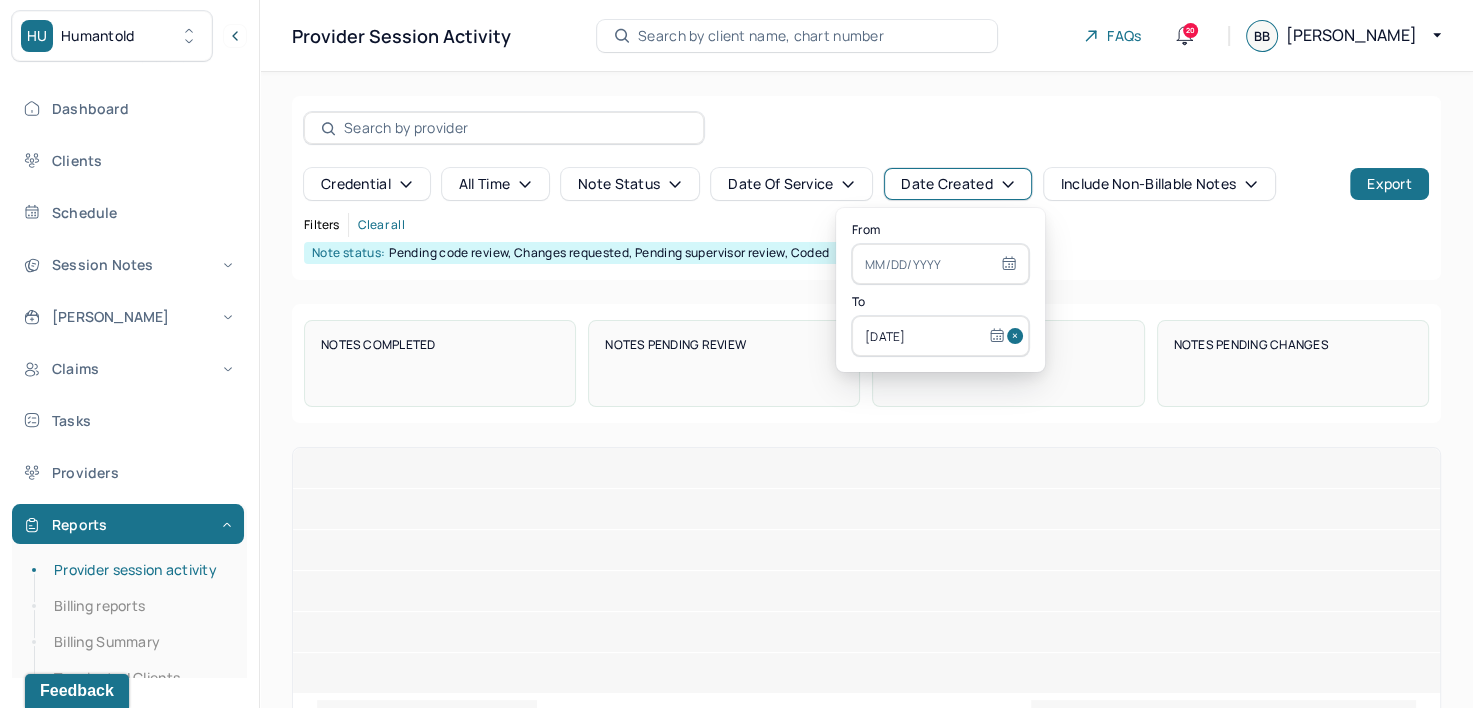 click at bounding box center (1018, 336) 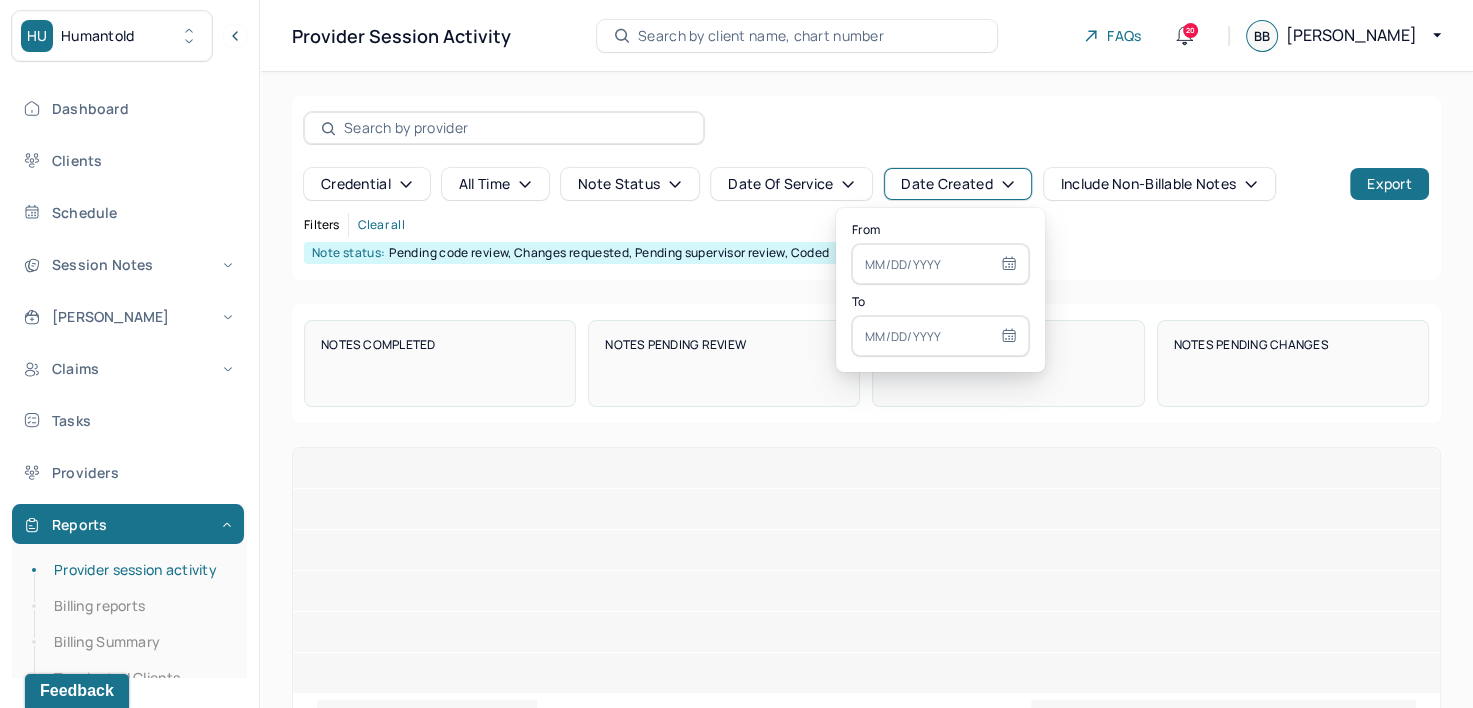 click at bounding box center (940, 264) 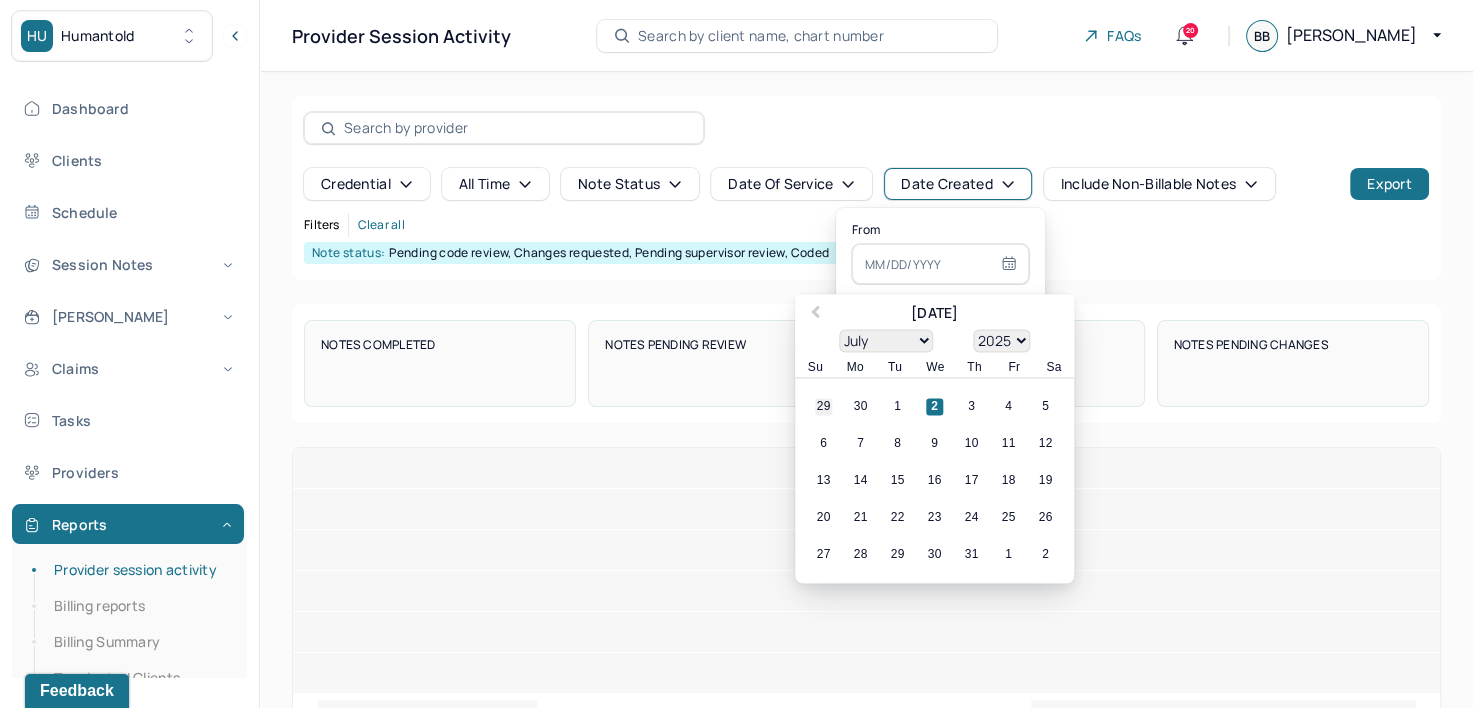 click on "29" at bounding box center (823, 407) 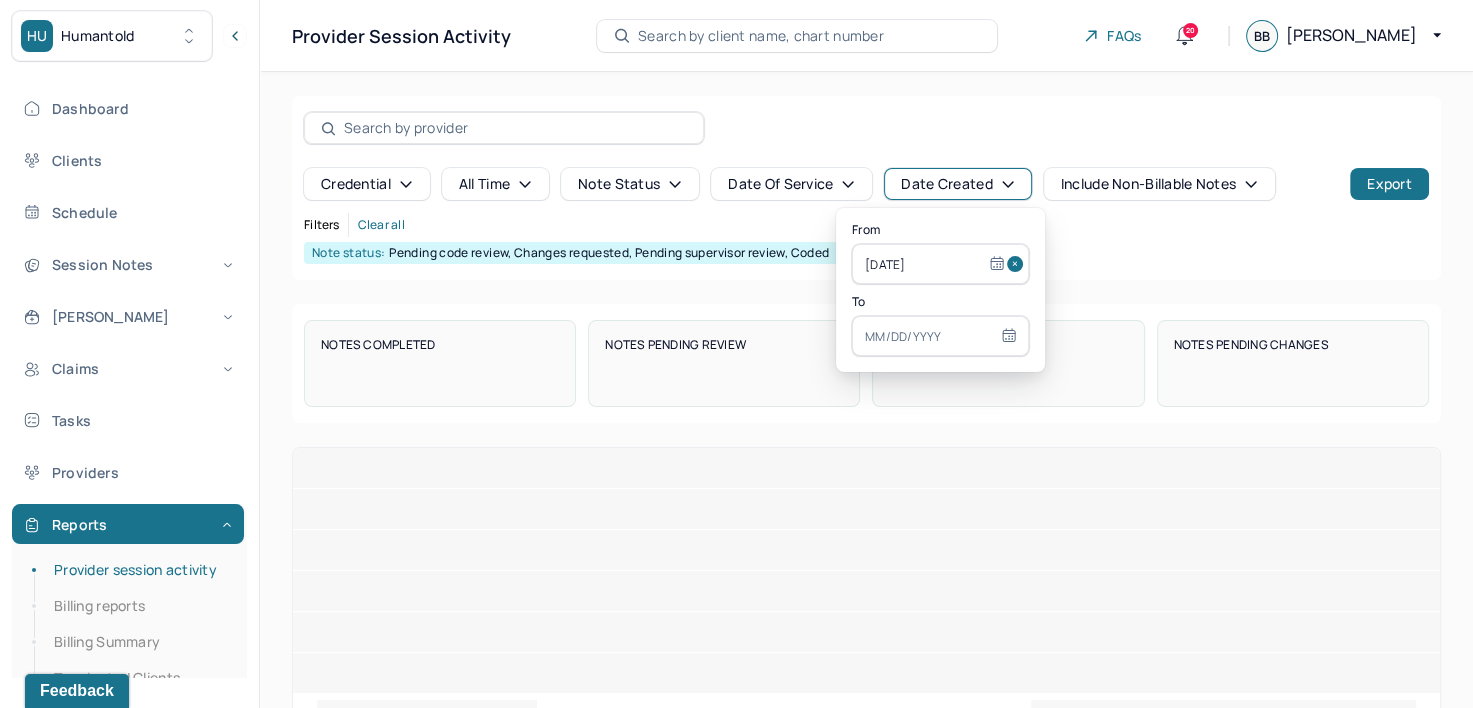 click at bounding box center [940, 336] 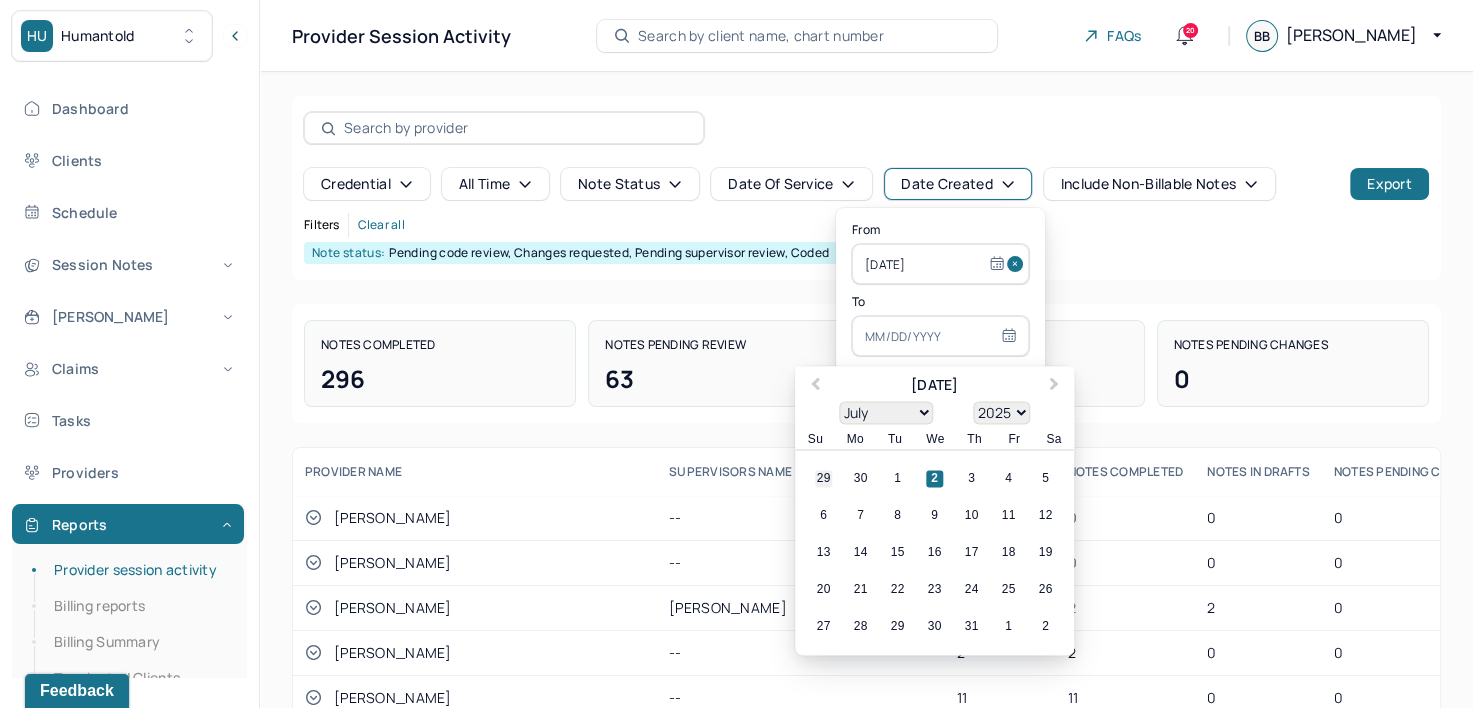 click on "29" at bounding box center (823, 479) 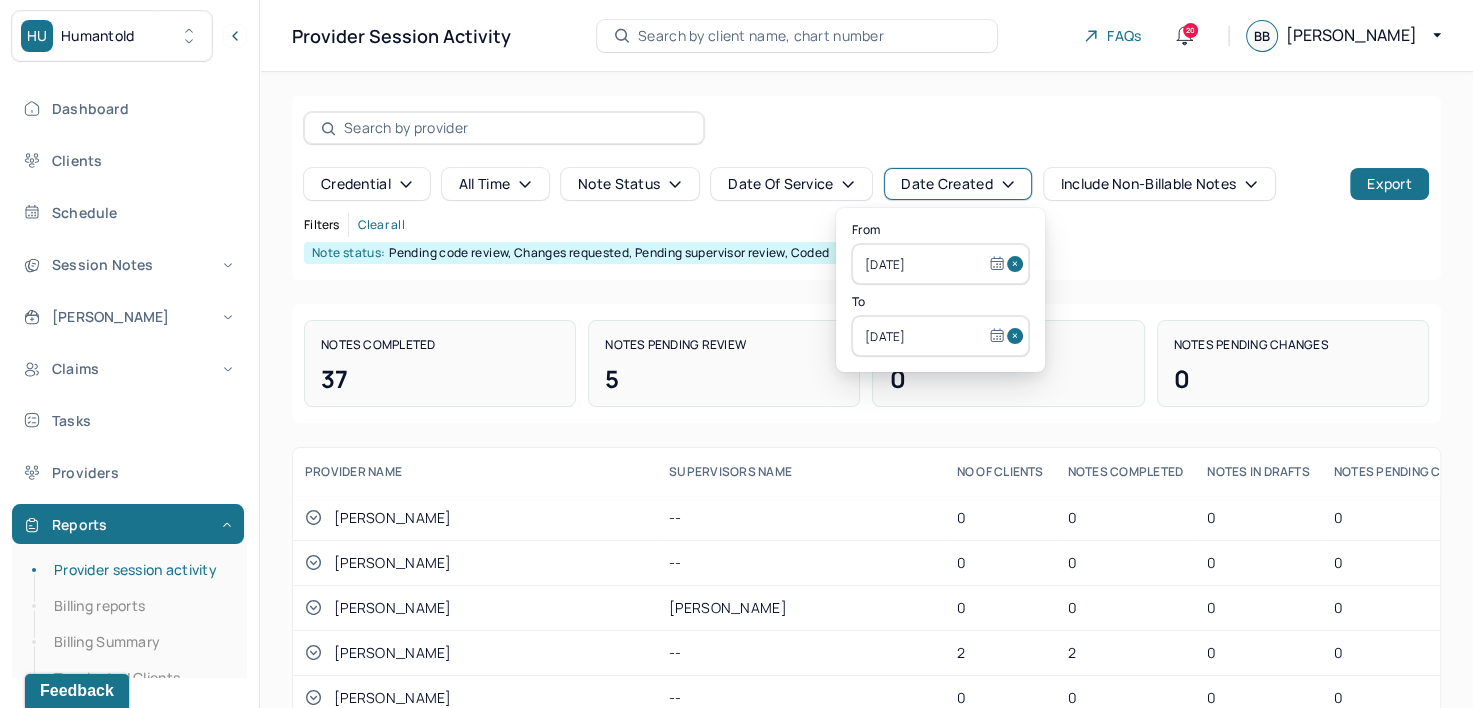 click on "Credential     all time     Note status     Date Of Service     Date Created     Include non-billable notes     Export   Filters   Clear all   Note status: Pending code review, Changes requested, Pending supervisor review, Coded" at bounding box center (866, 188) 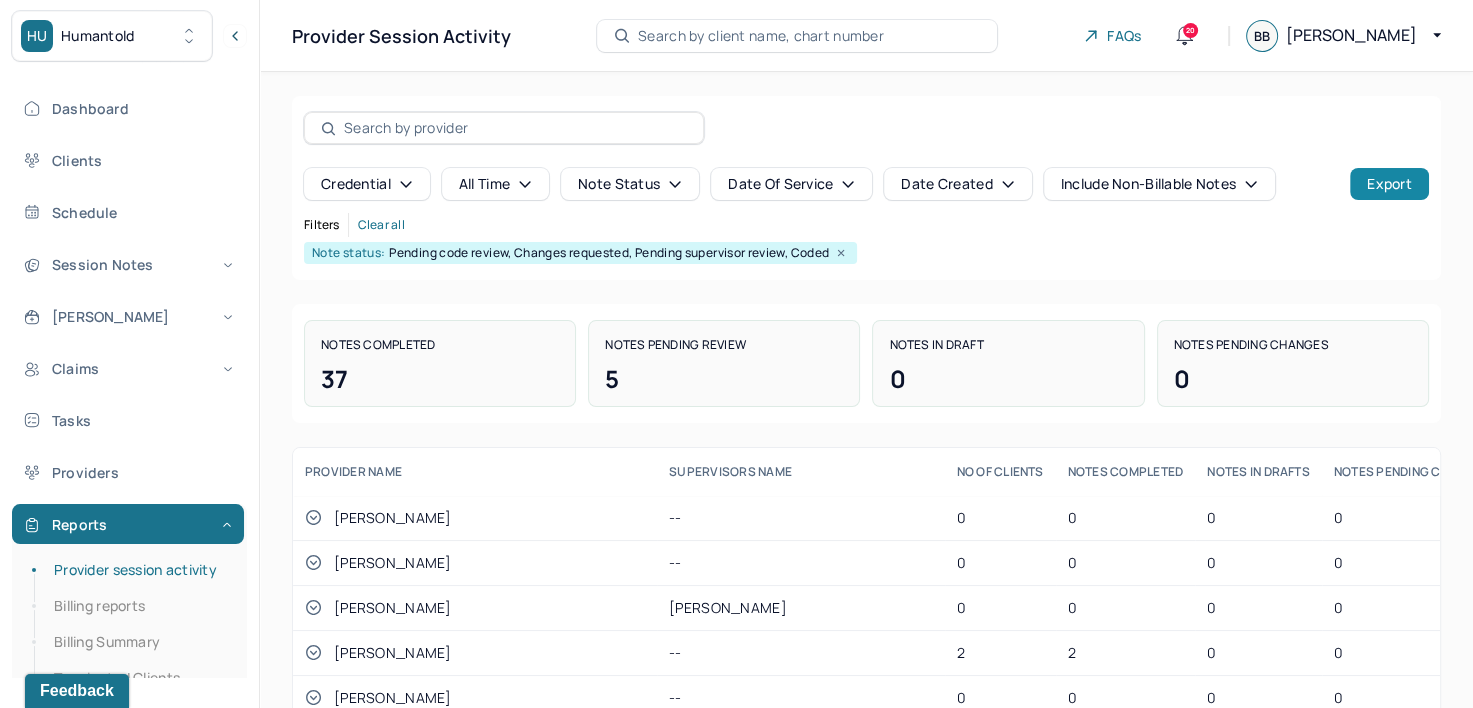 click on "Export" at bounding box center [1389, 184] 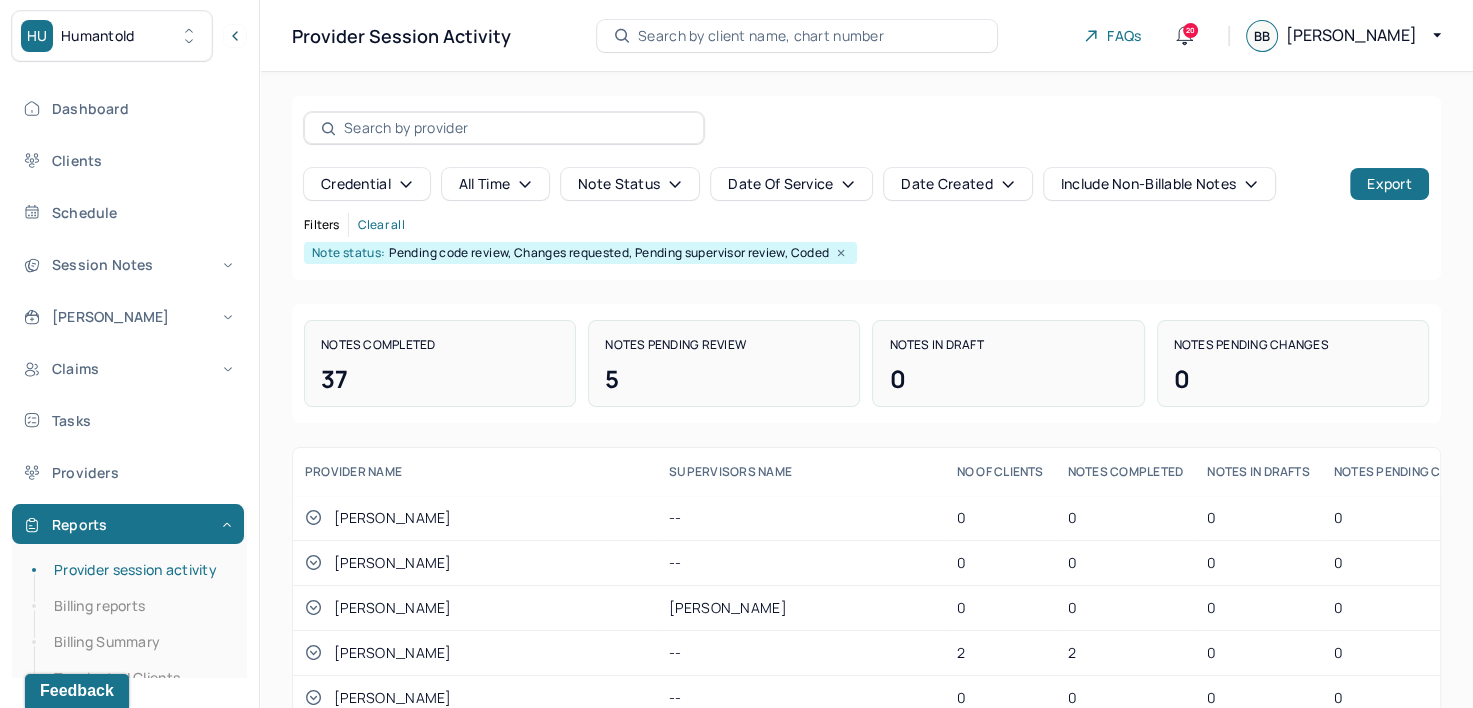 drag, startPoint x: 904, startPoint y: 92, endPoint x: 800, endPoint y: 142, distance: 115.39497 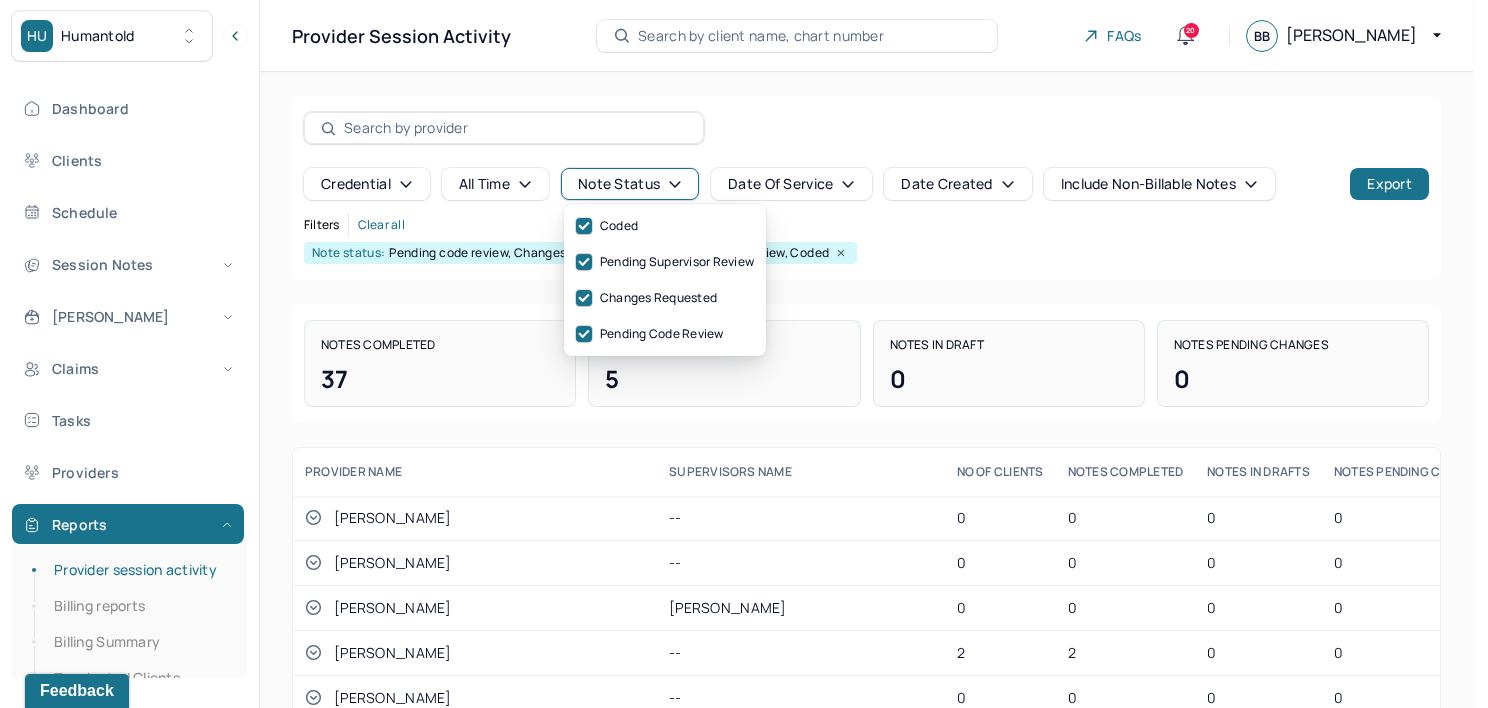 click on "Note status" at bounding box center (630, 184) 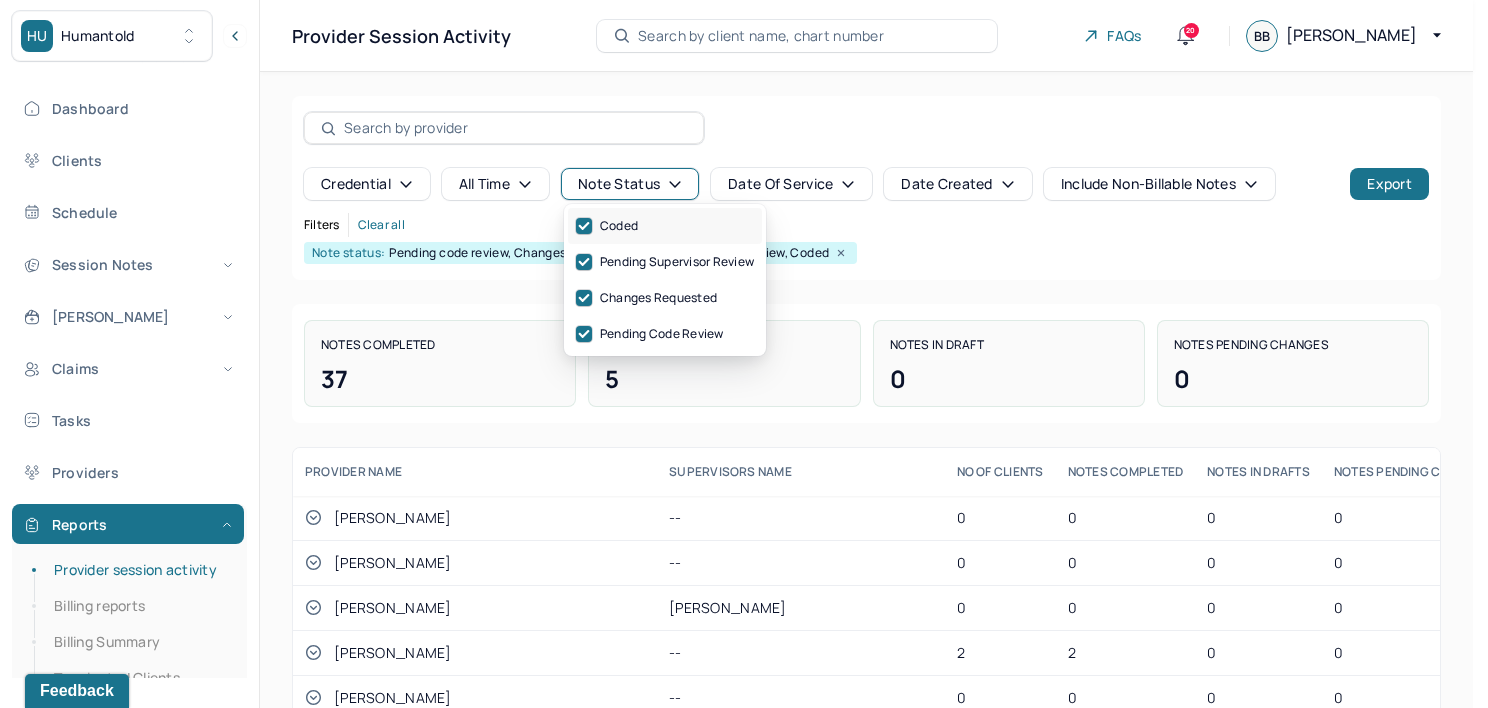 click 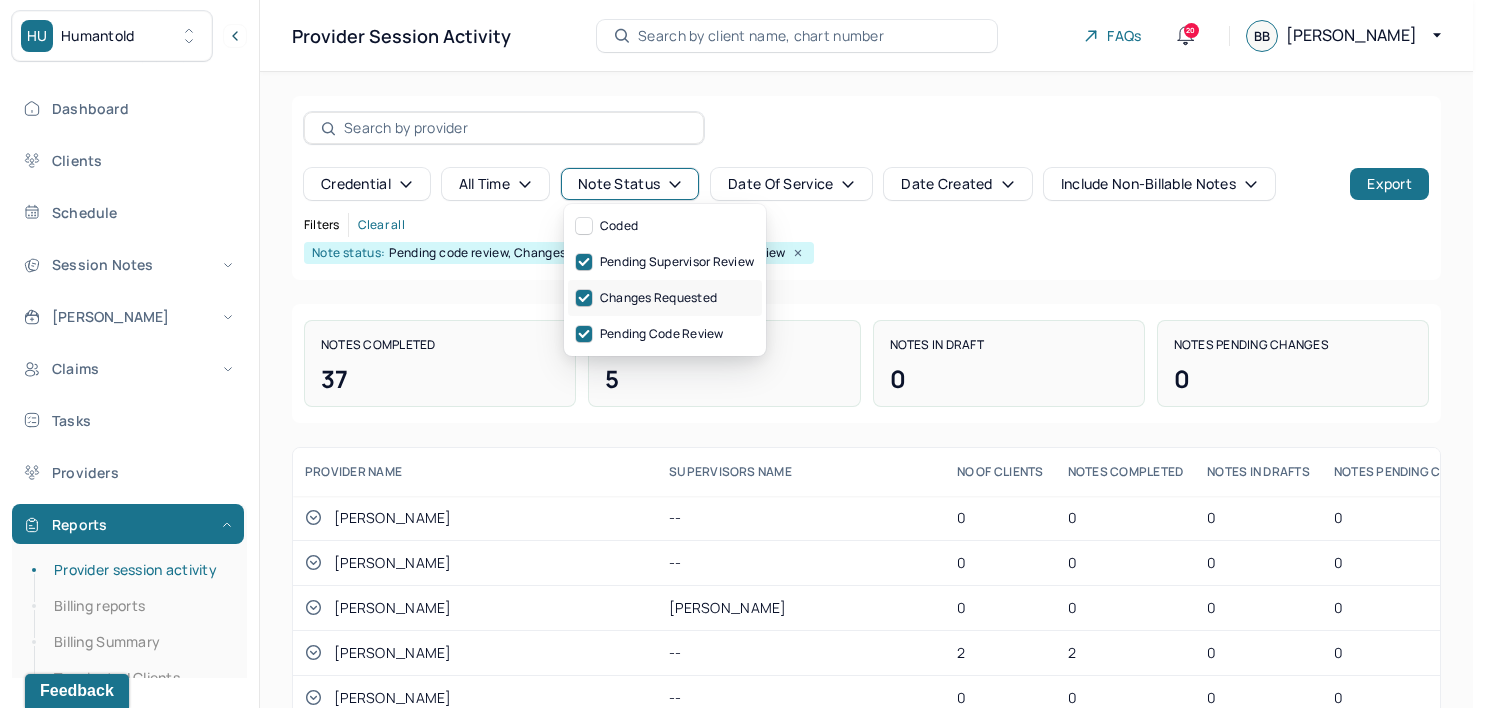 click 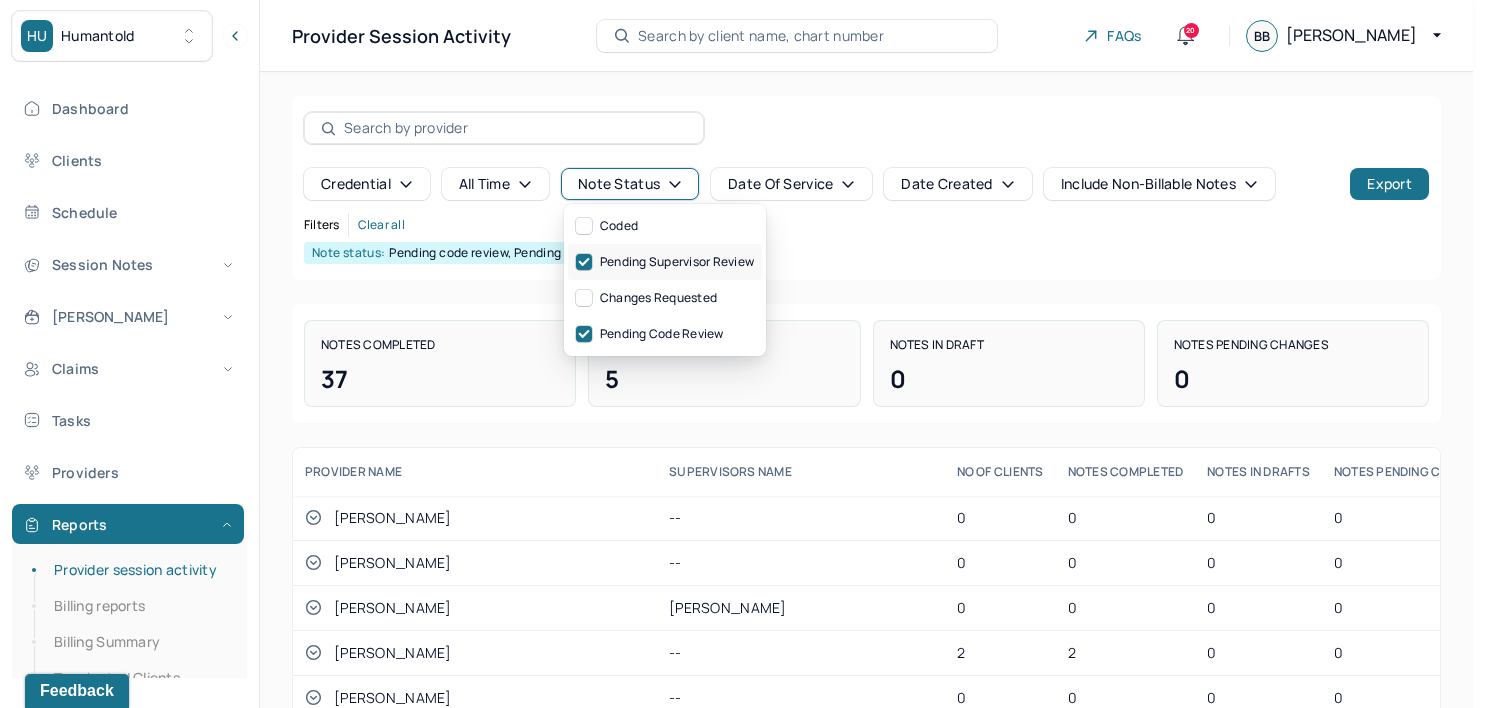 click 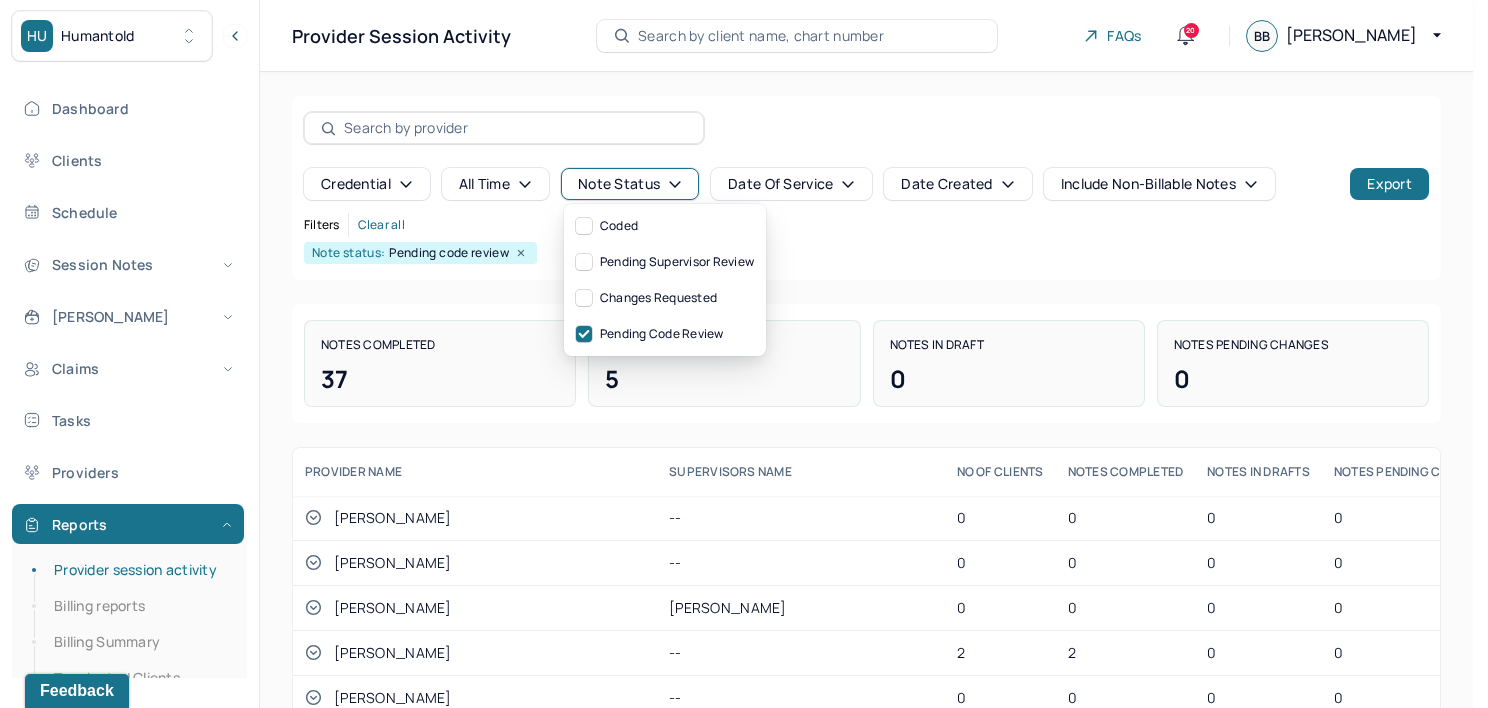 click on "Note status: Pending code review" at bounding box center [866, 253] 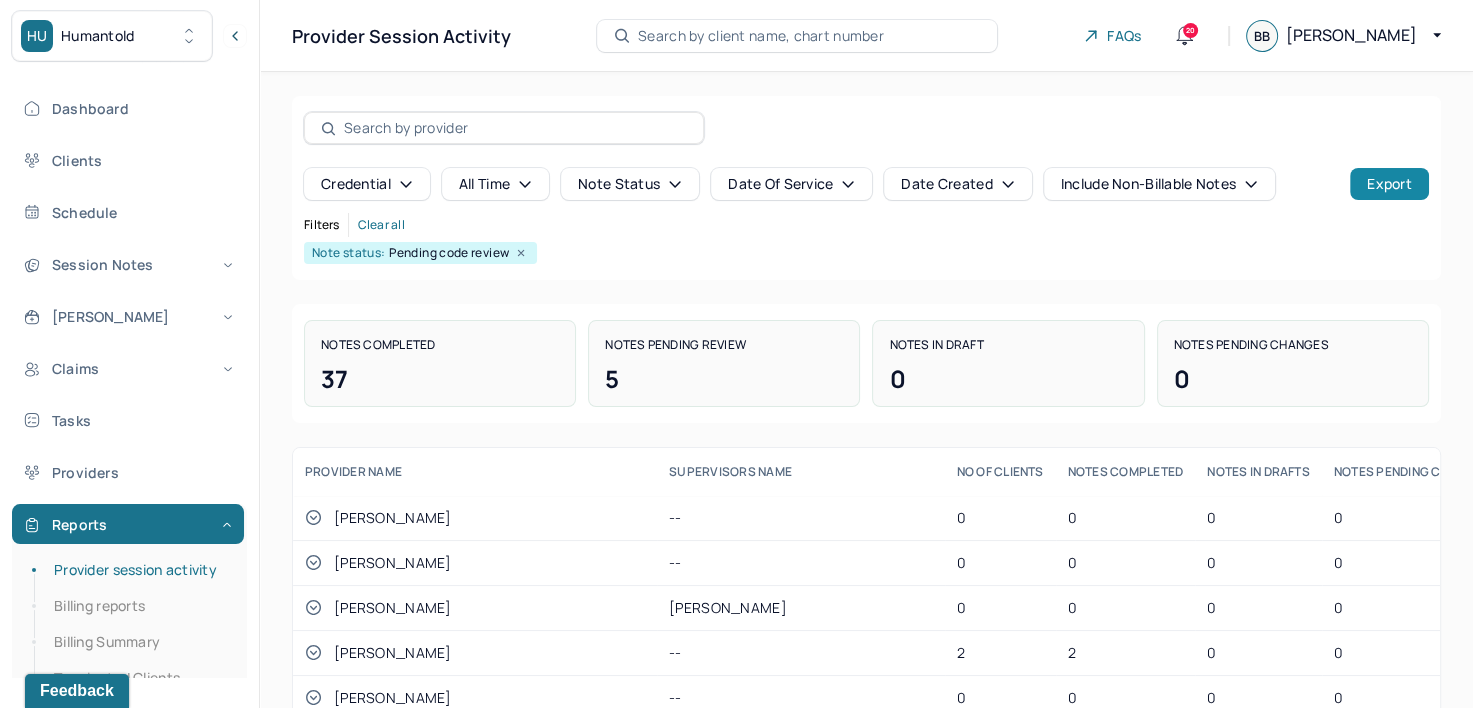 click on "Export" at bounding box center [1389, 184] 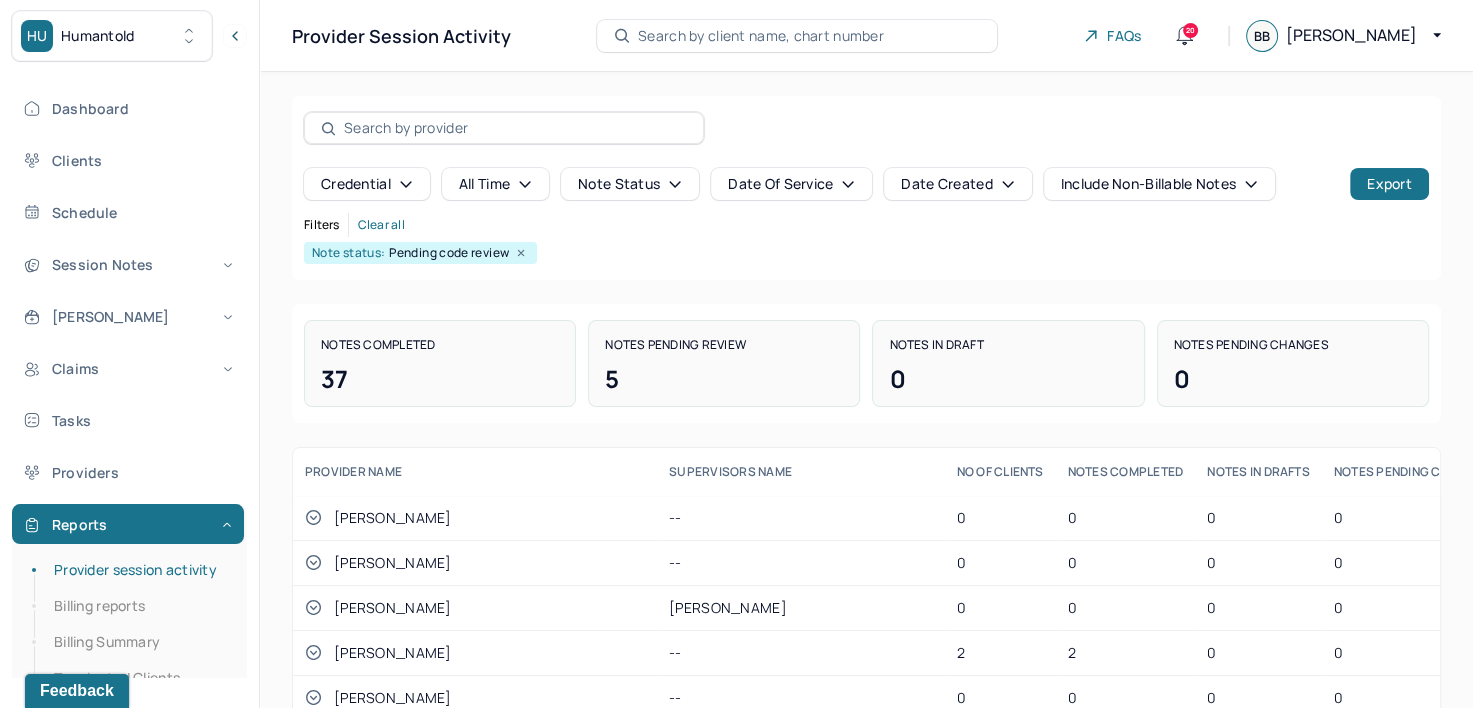 drag, startPoint x: 635, startPoint y: 241, endPoint x: 484, endPoint y: 224, distance: 151.95393 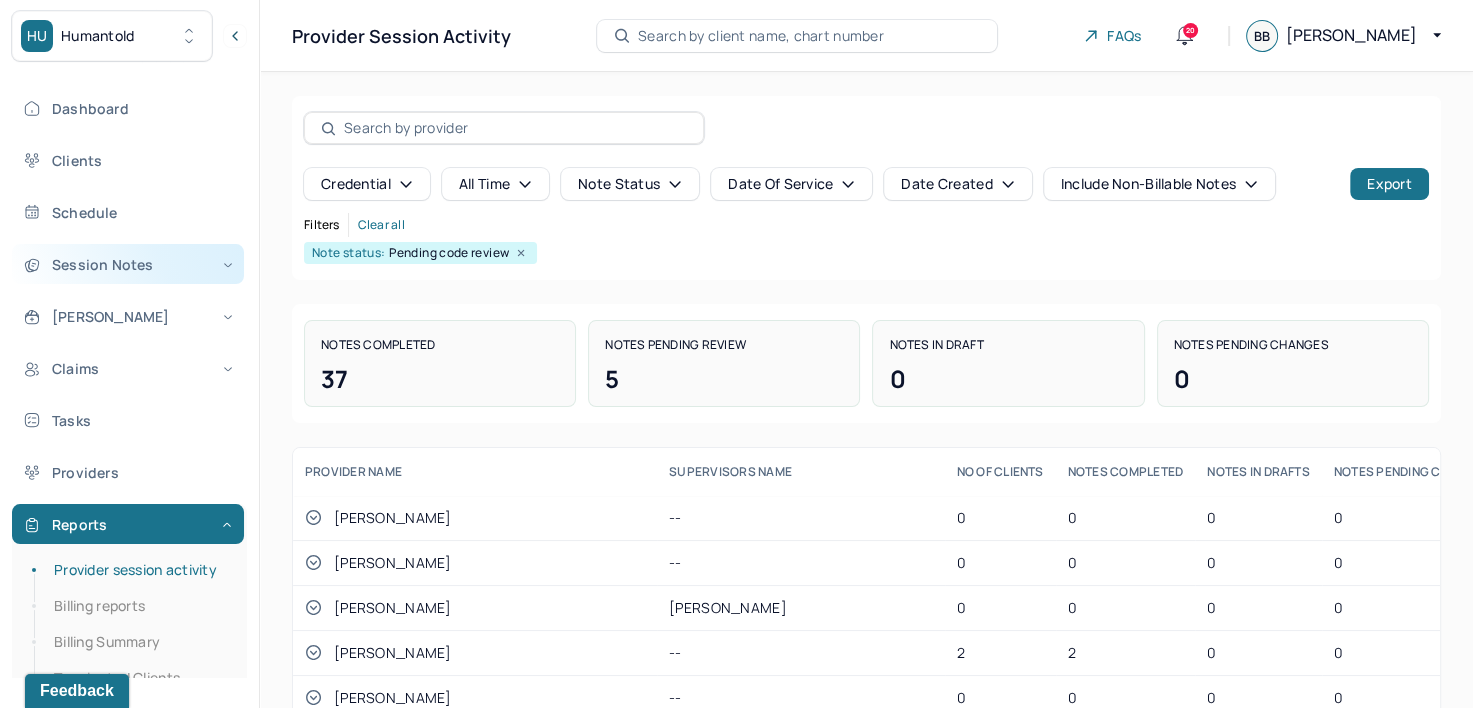 click on "Session Notes" at bounding box center [128, 264] 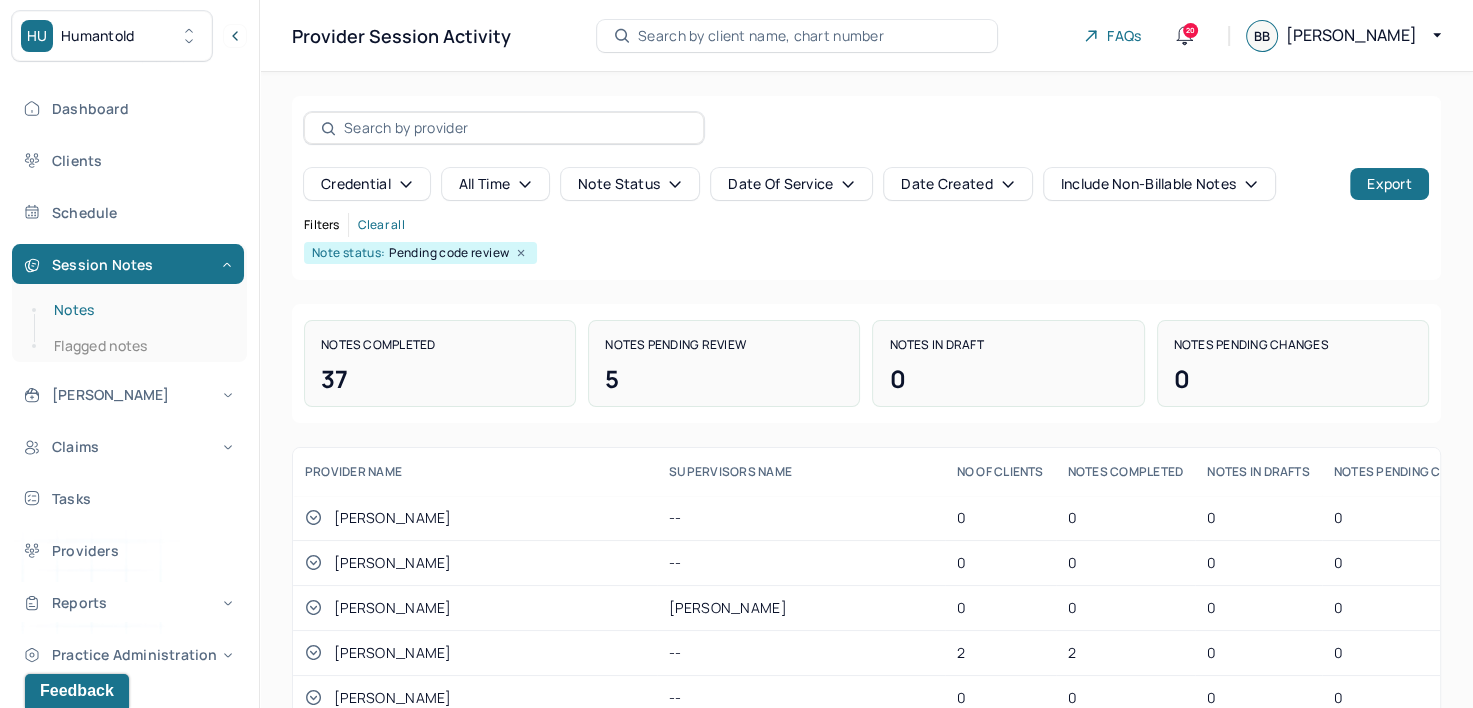 click on "Notes" at bounding box center (139, 310) 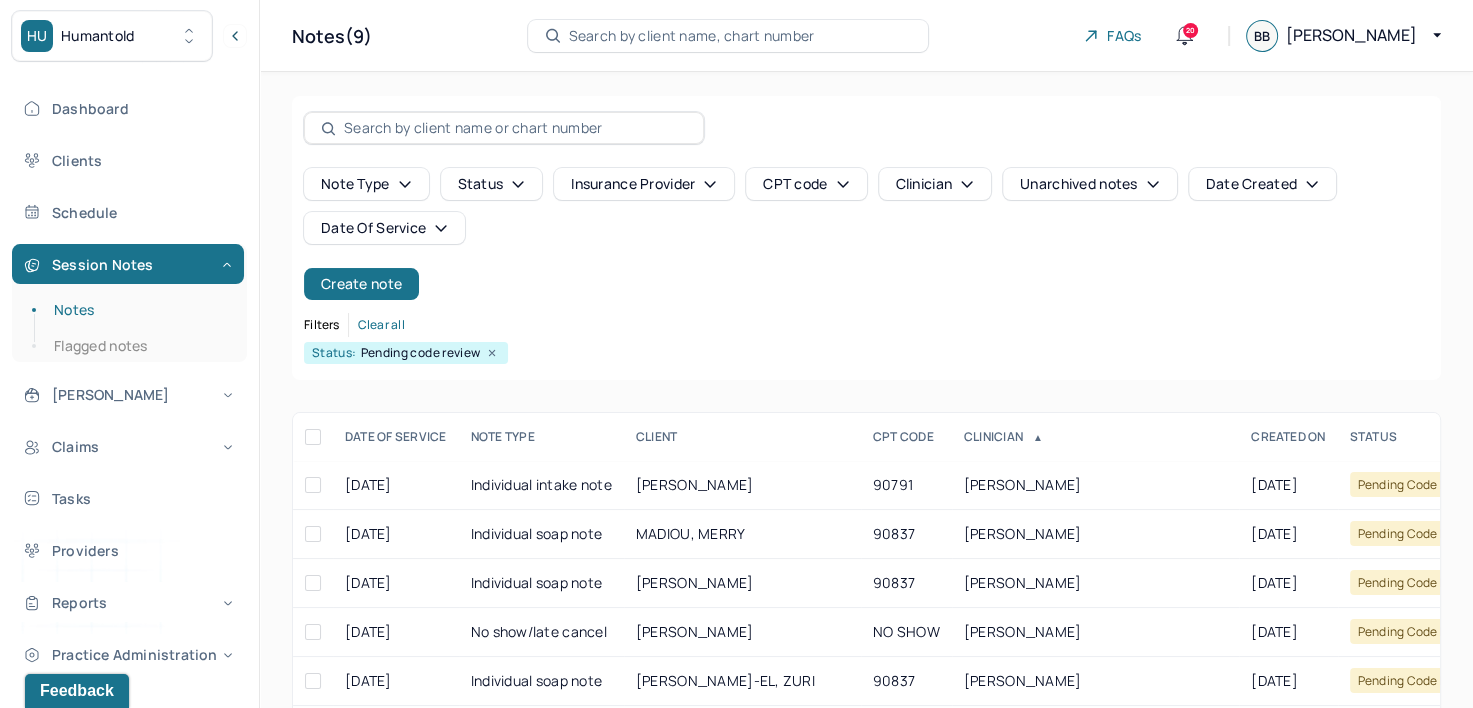 click on "Date Of Service" at bounding box center (384, 228) 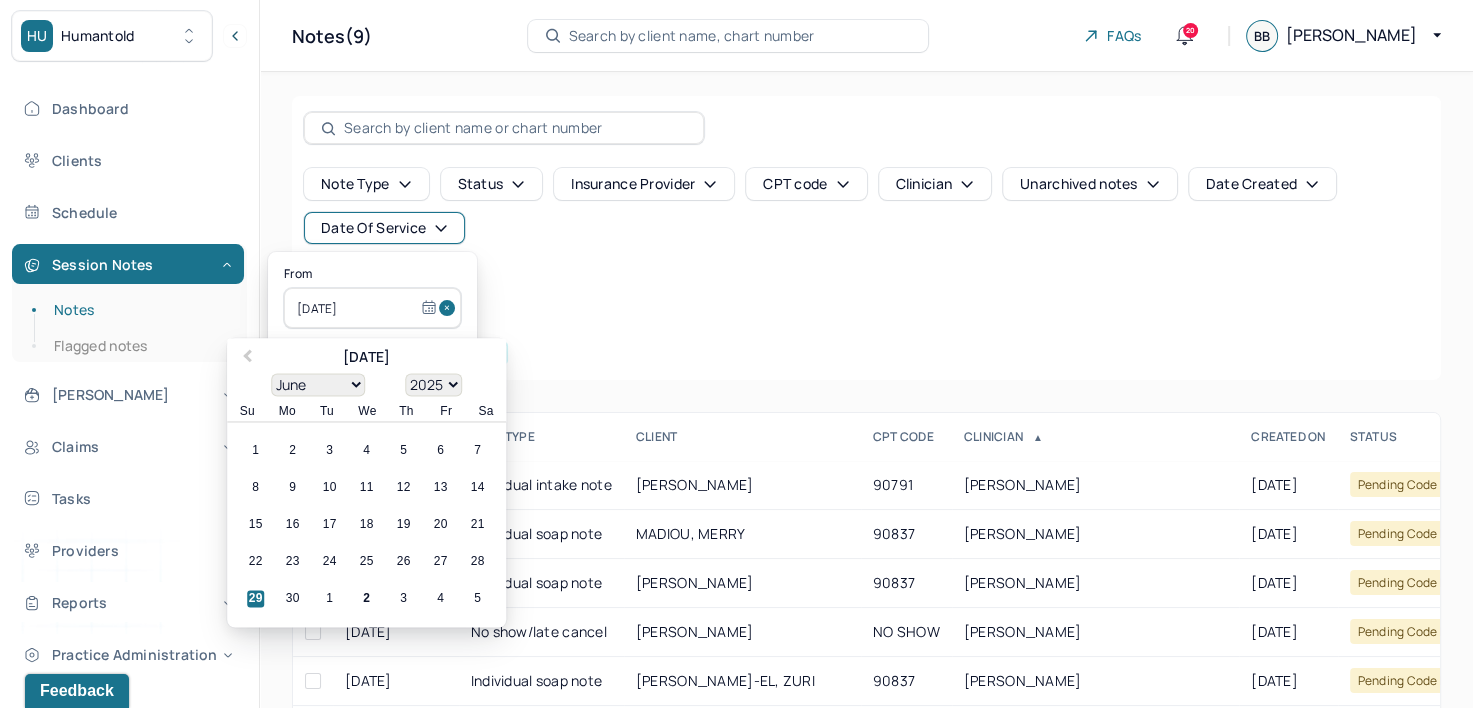 click on "Note type     Status     Insurance provider     CPT code     Clinician     Unarchived notes     Date Created     Date Of Service     Create note" at bounding box center (866, 234) 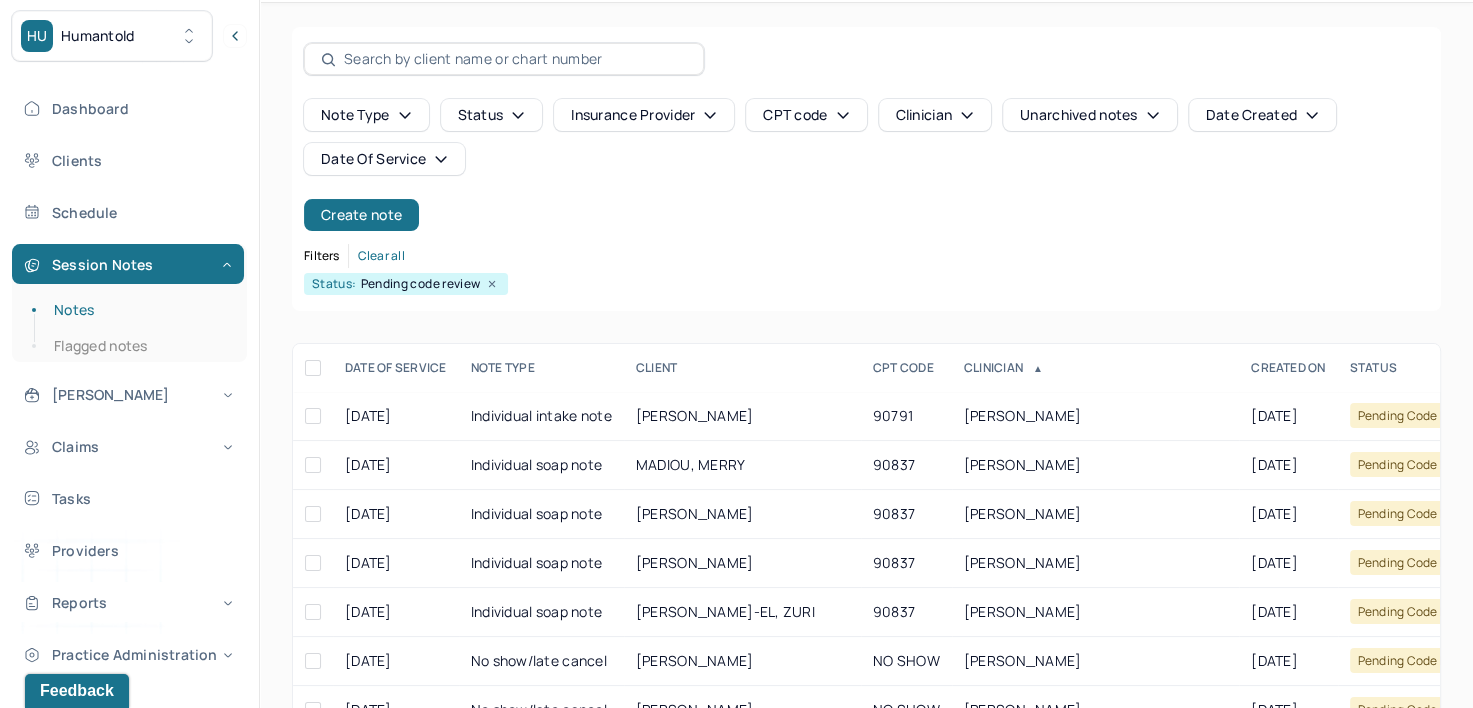 scroll, scrollTop: 100, scrollLeft: 0, axis: vertical 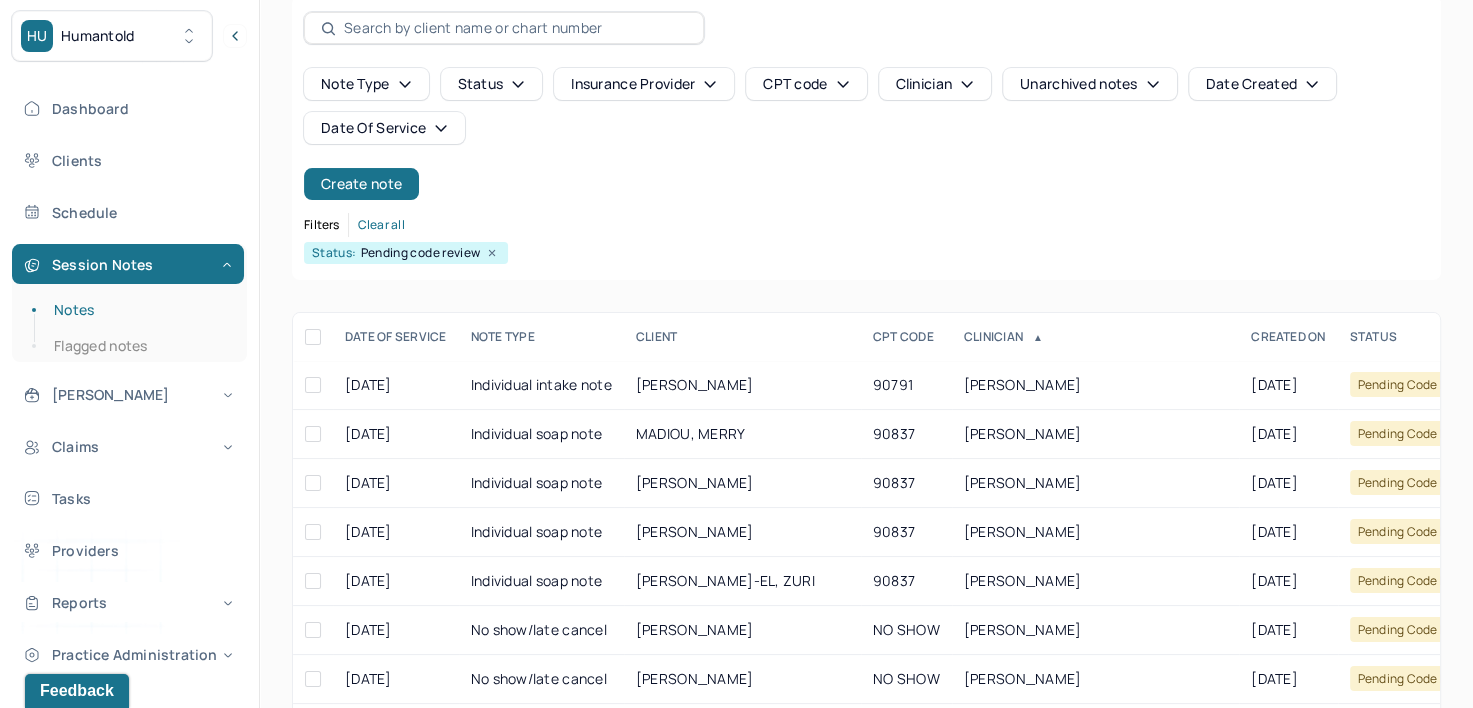 click 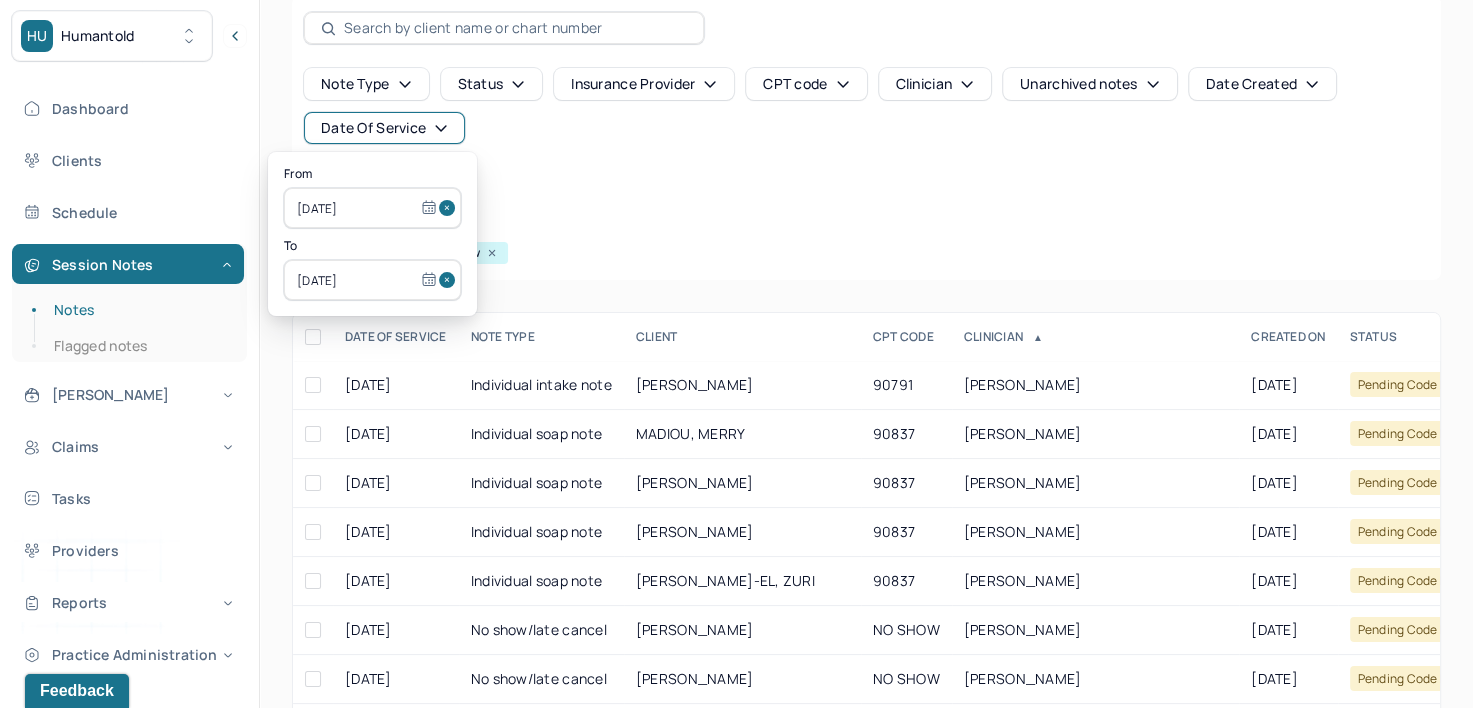 click at bounding box center (450, 208) 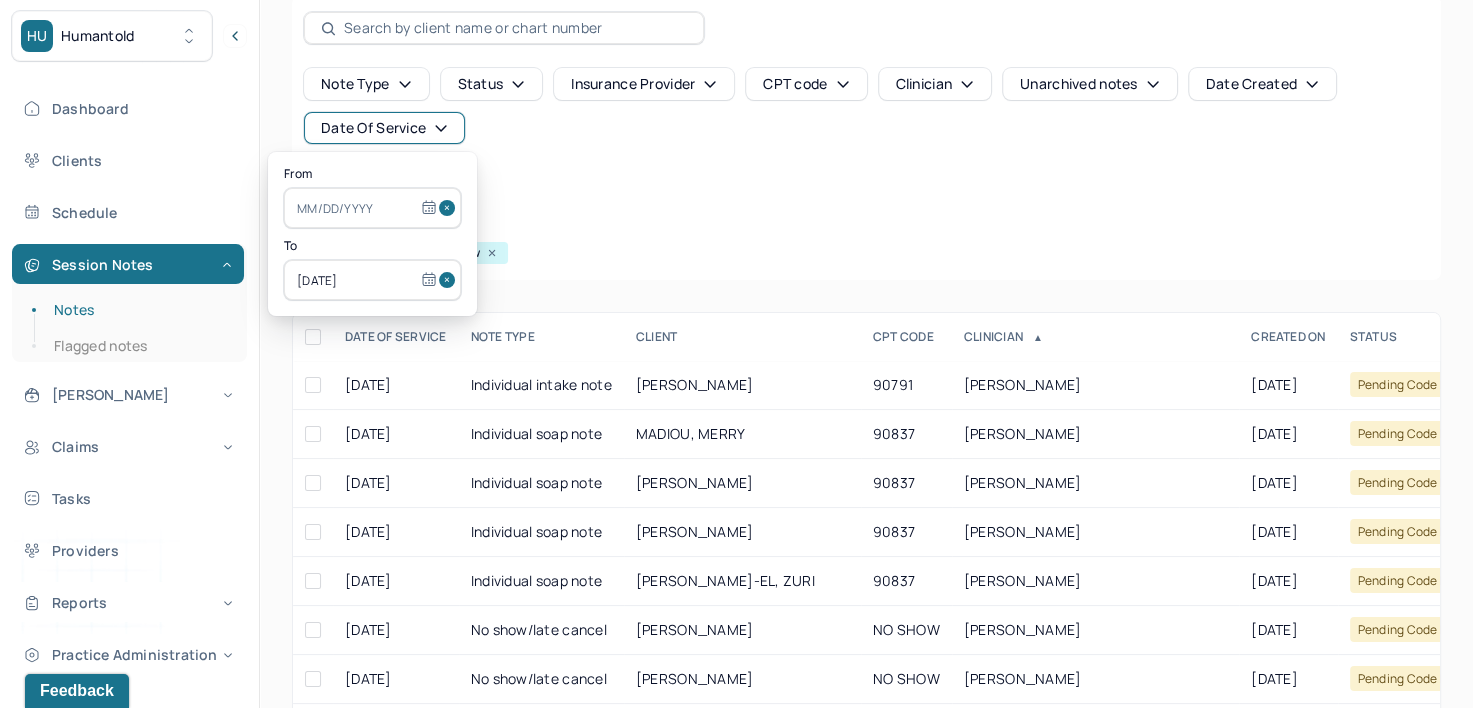 scroll, scrollTop: 0, scrollLeft: 0, axis: both 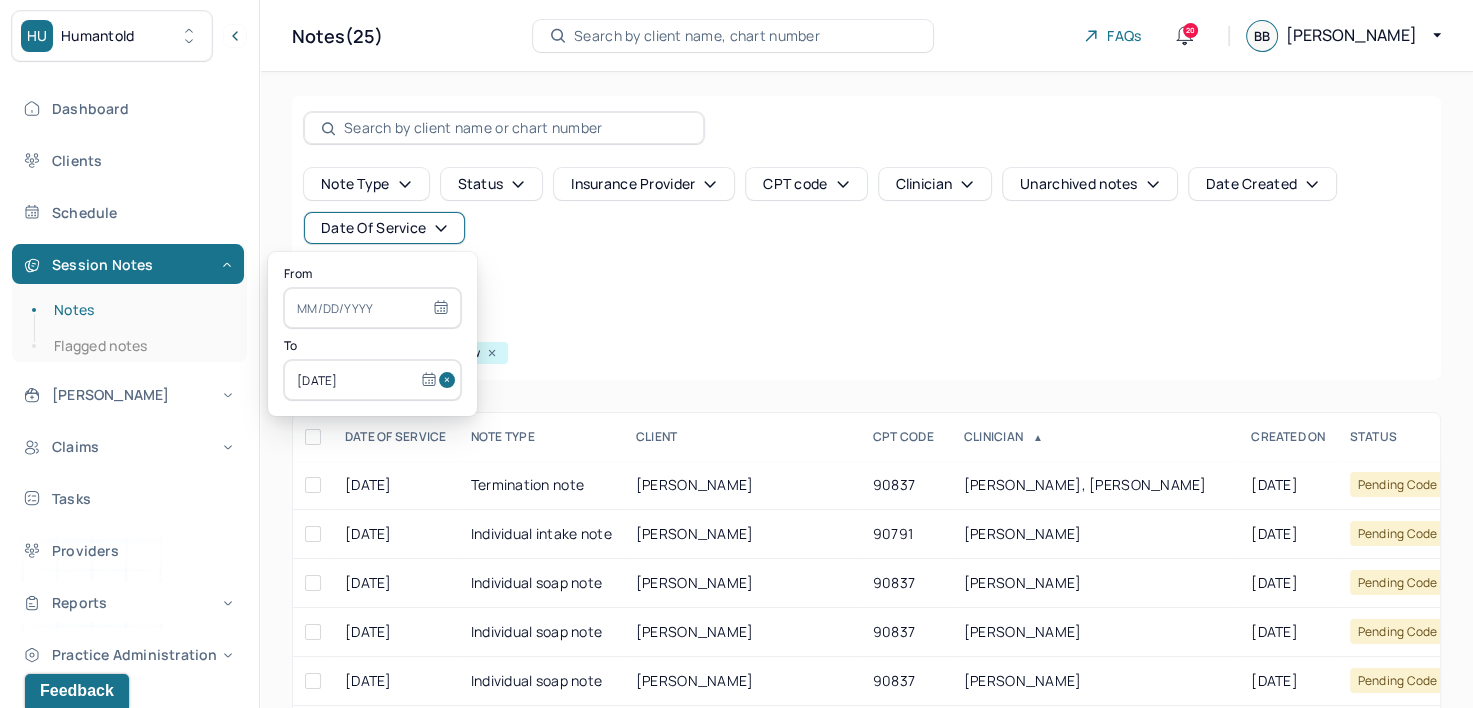 click at bounding box center [372, 308] 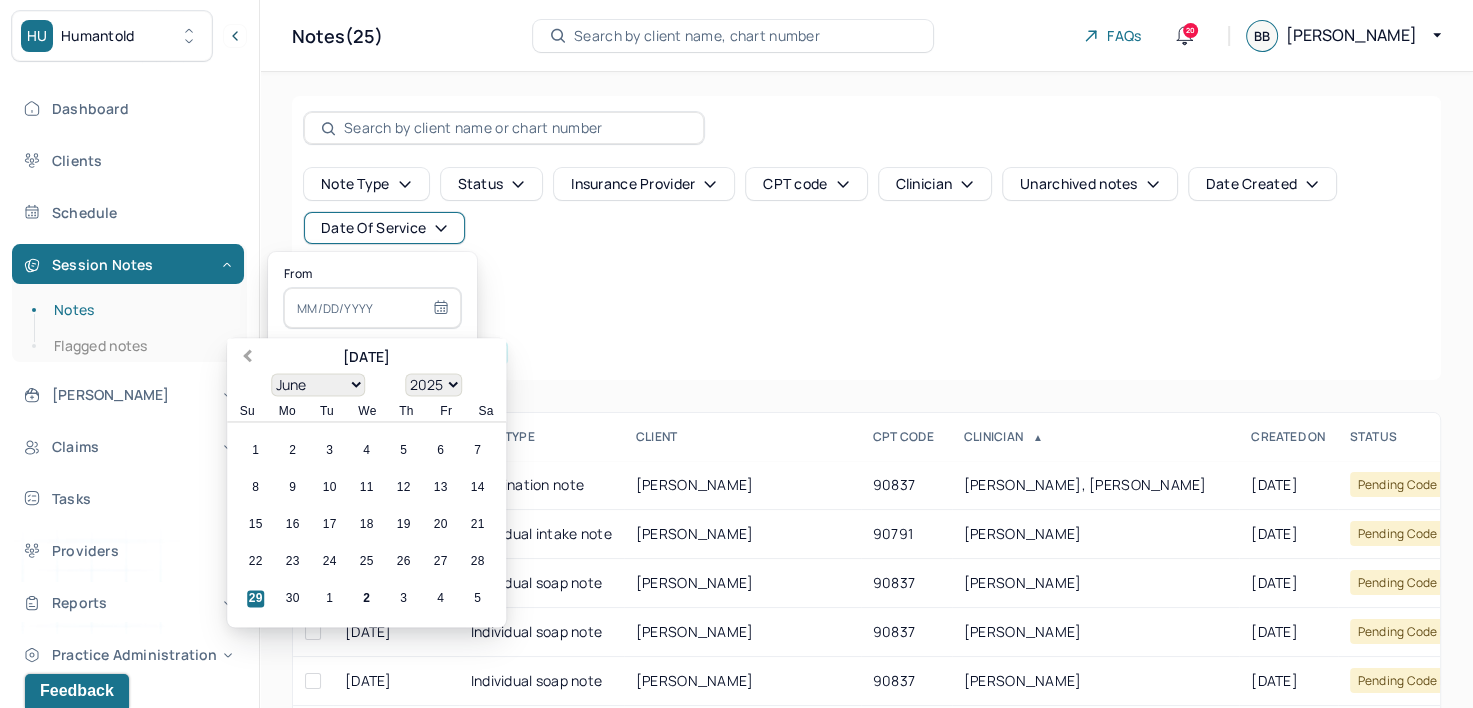 click on "Previous Month" at bounding box center [245, 359] 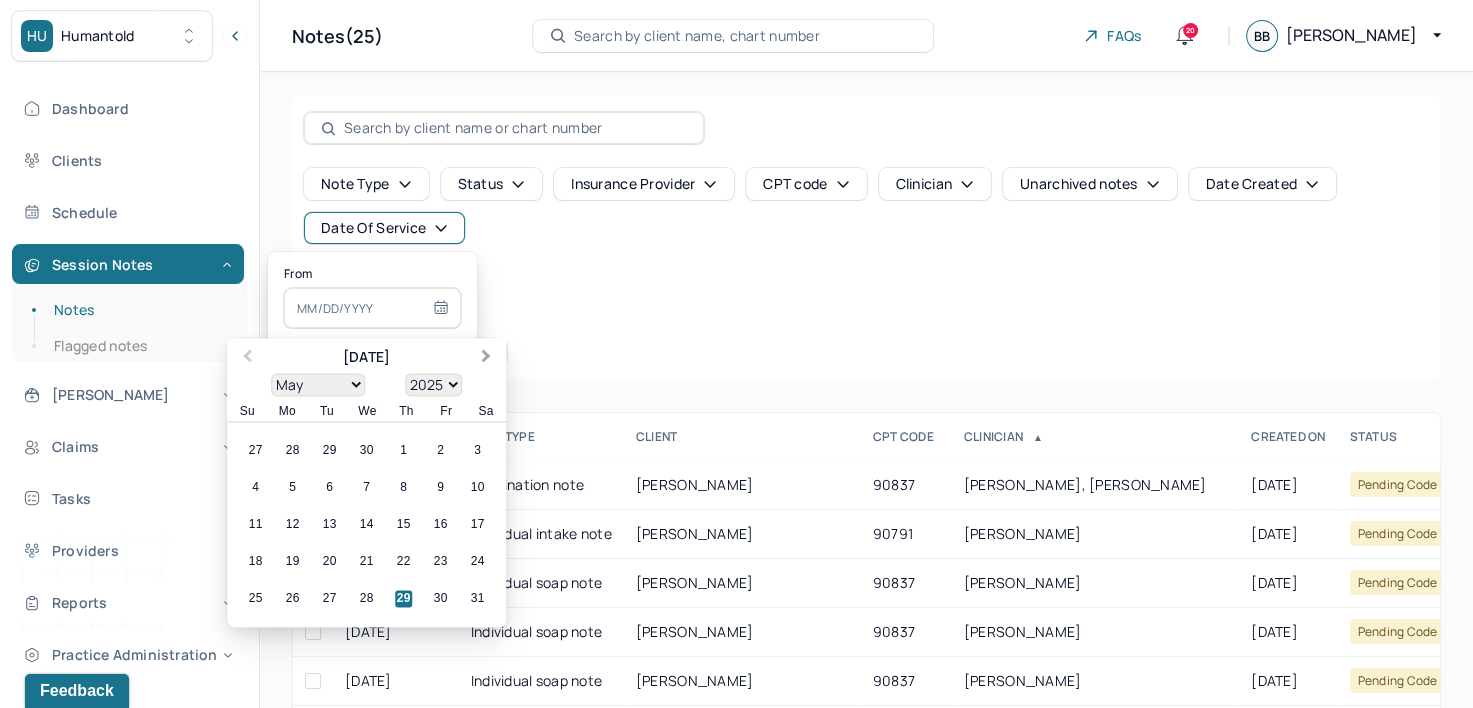 click on "Next Month" at bounding box center (486, 358) 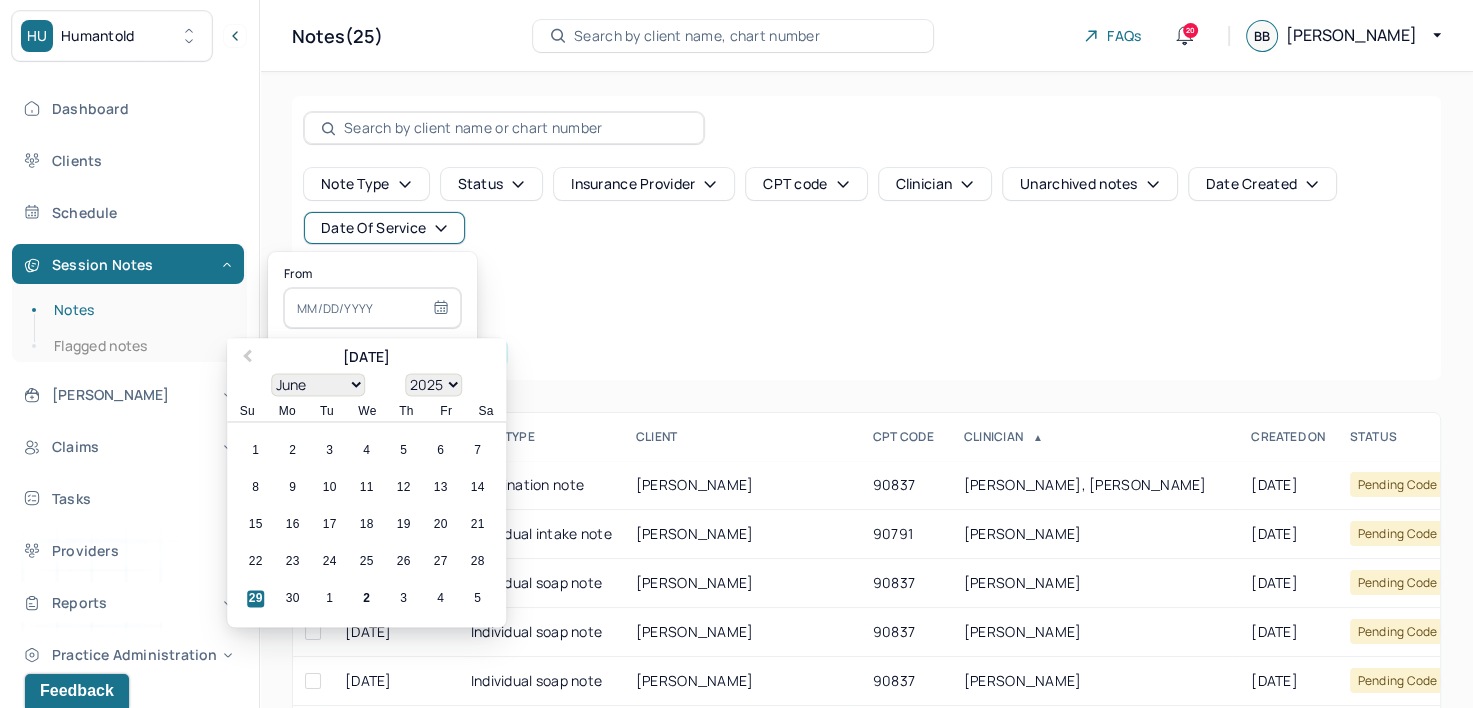 click on "29" at bounding box center (255, 599) 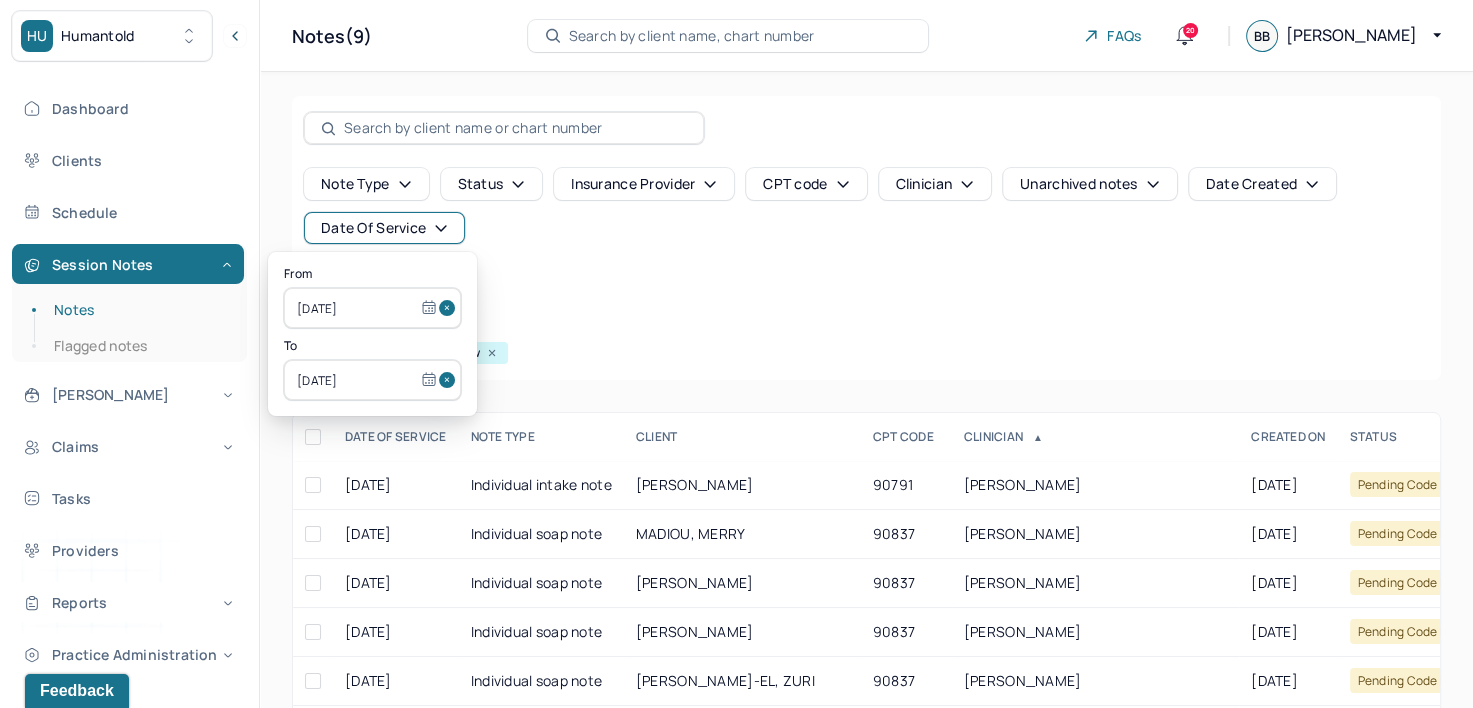 click on "Filters   Clear all" at bounding box center [866, 325] 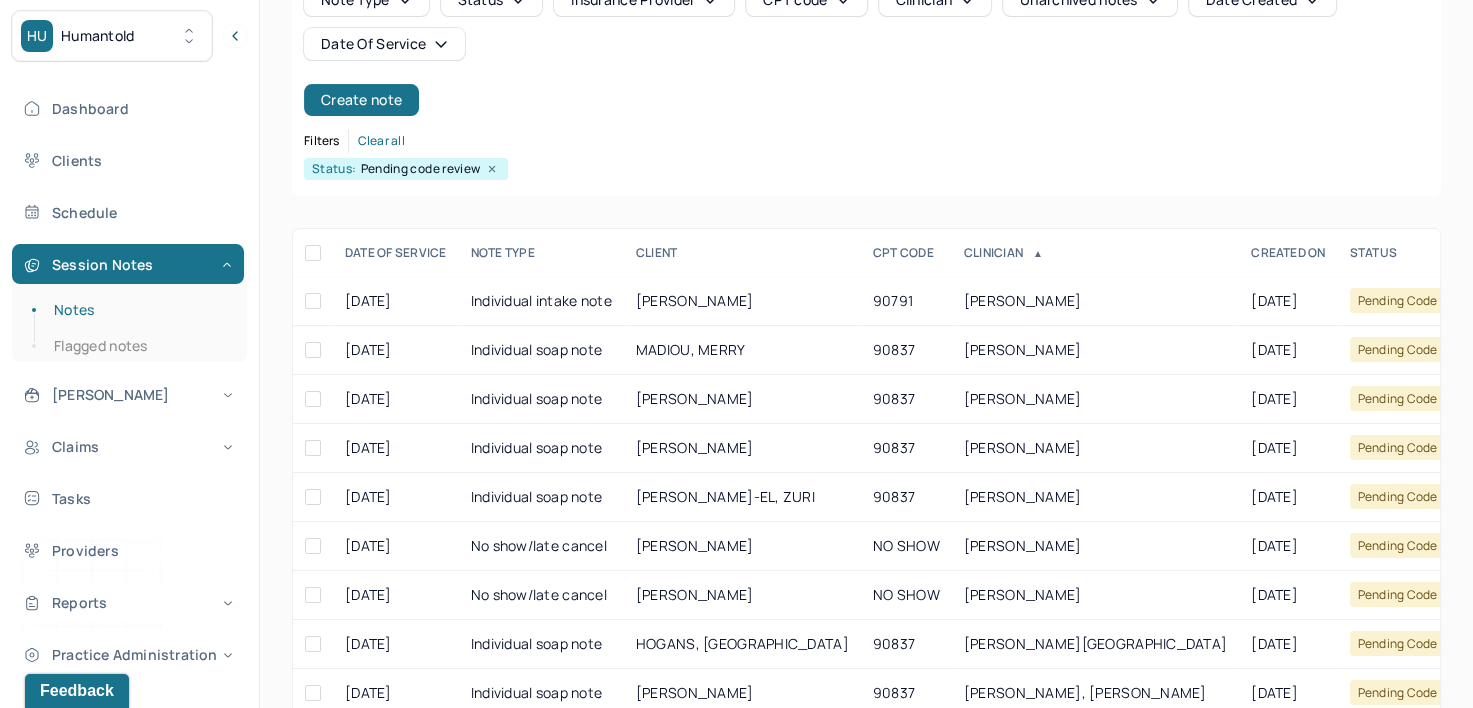 scroll, scrollTop: 200, scrollLeft: 0, axis: vertical 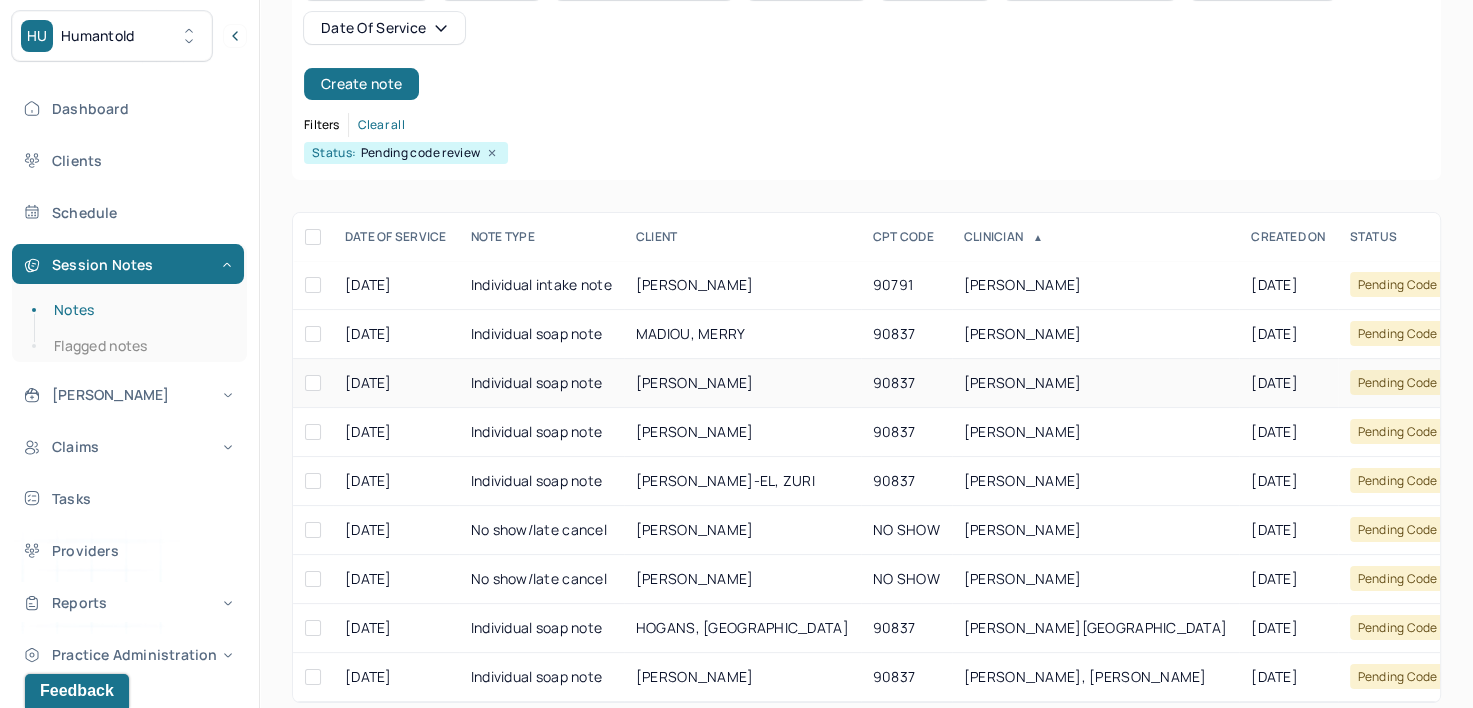 click on "GORMAN, ADRIENNE" at bounding box center [1023, 382] 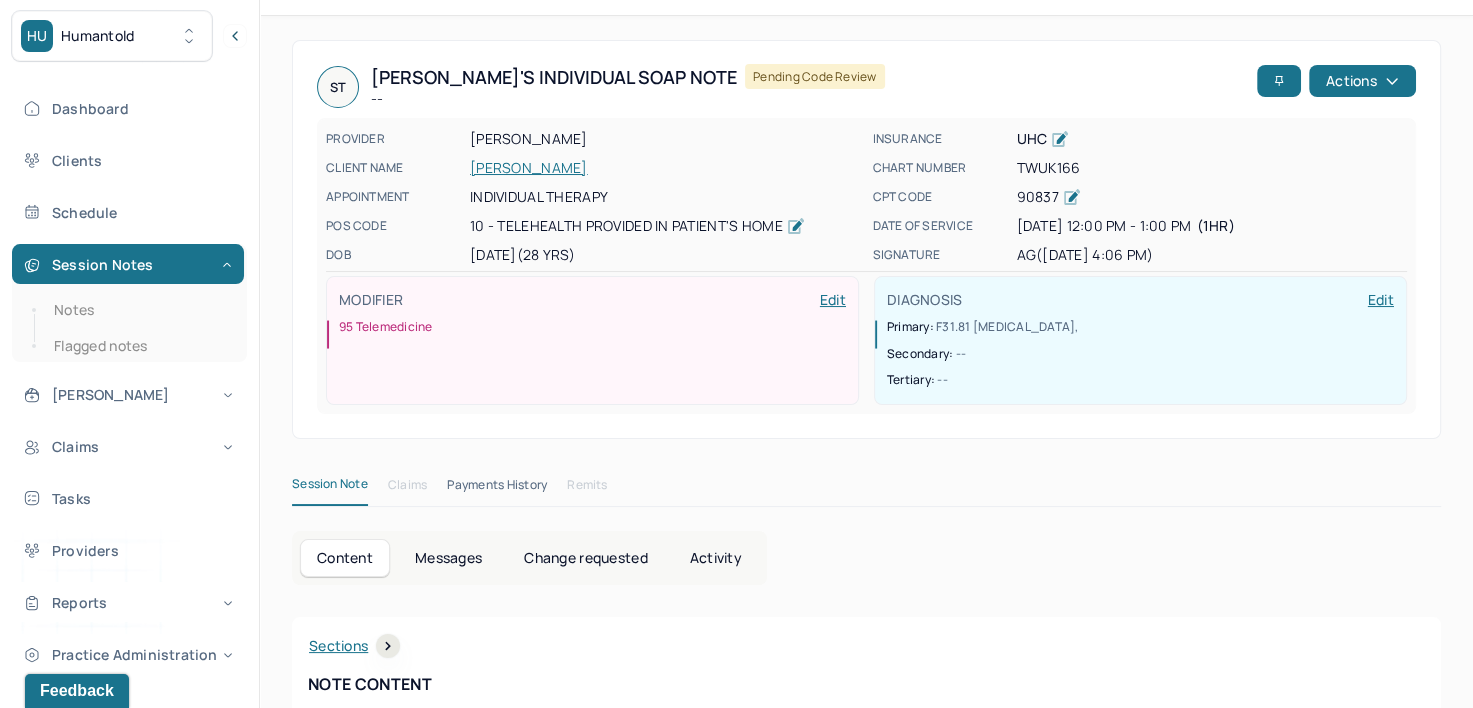 scroll, scrollTop: 0, scrollLeft: 0, axis: both 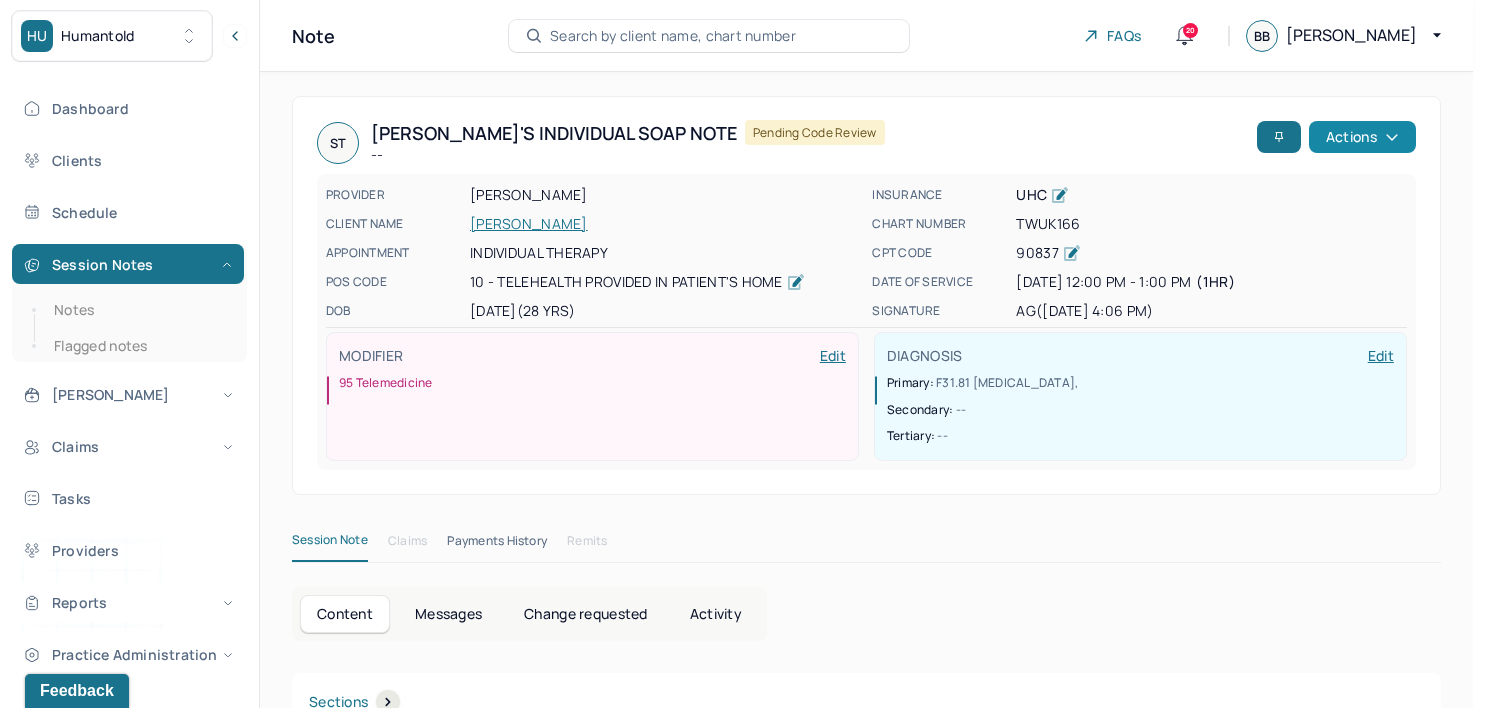 click on "Actions" at bounding box center (1362, 137) 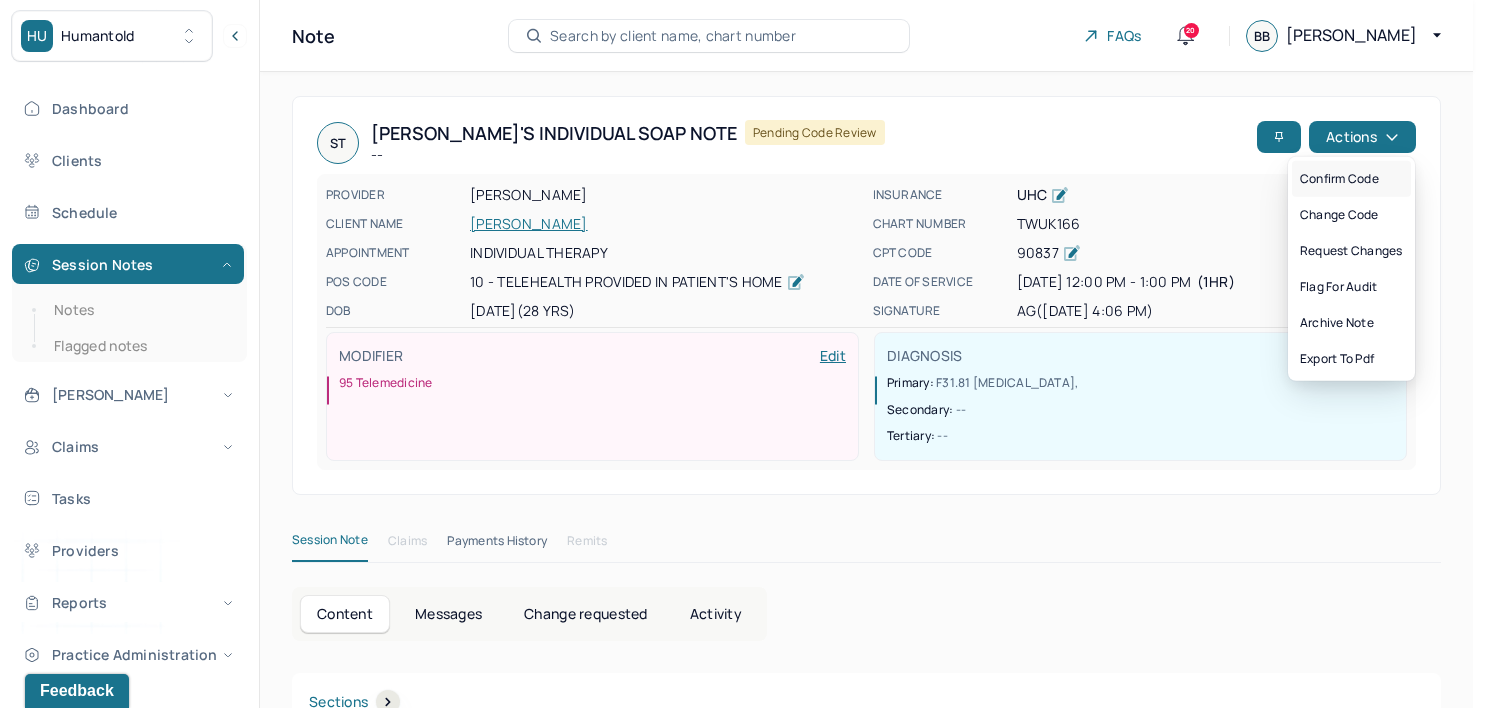 click on "Confirm code" at bounding box center (1351, 179) 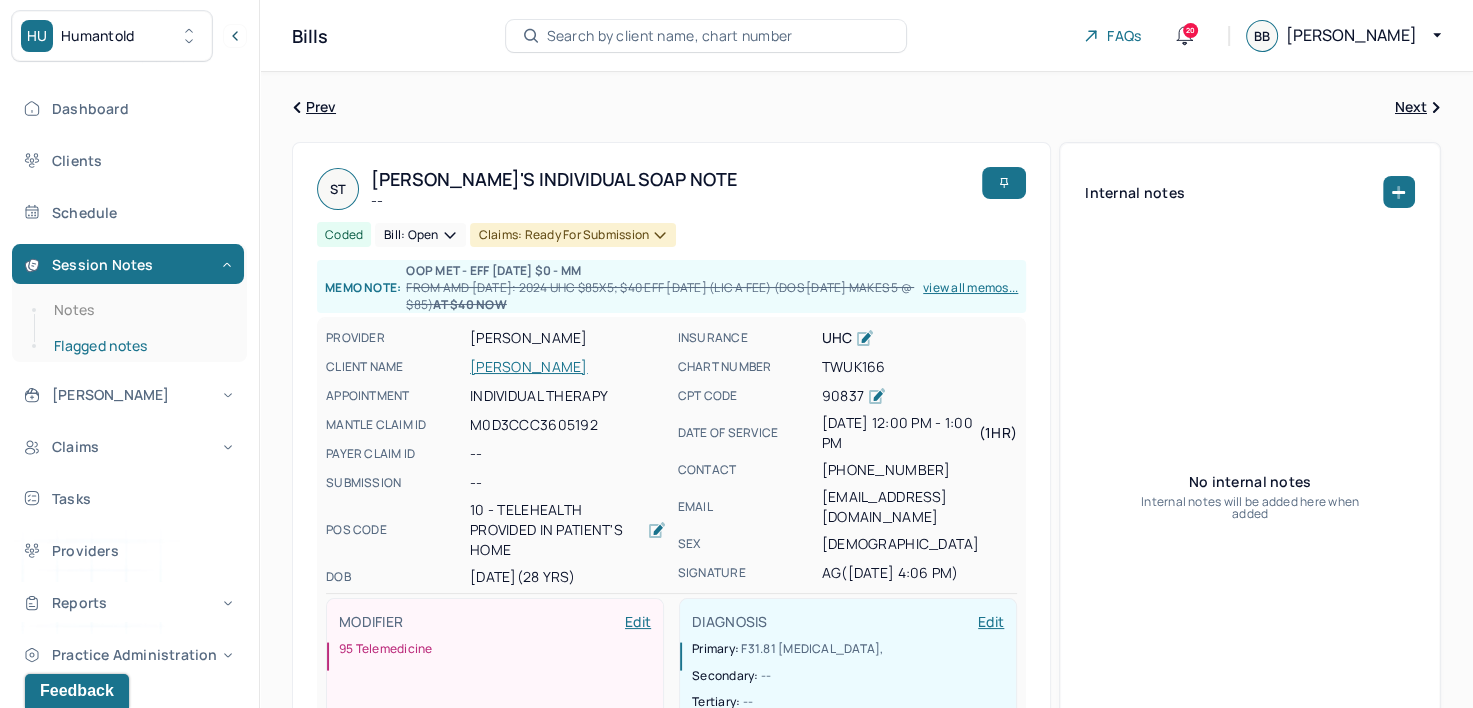 drag, startPoint x: 100, startPoint y: 304, endPoint x: 212, endPoint y: 336, distance: 116.48176 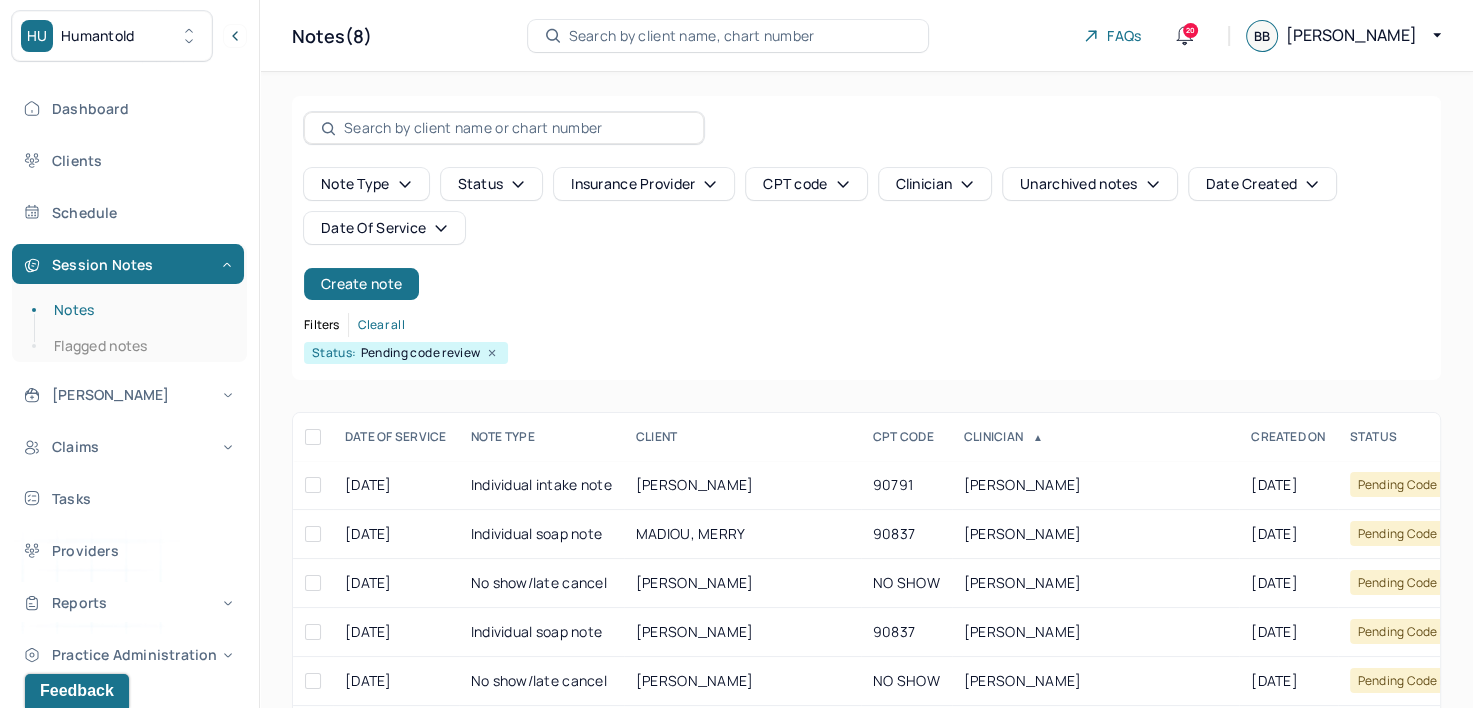 click on "Note type     Status     Insurance provider     CPT code     Clinician     Unarchived notes     Date Created     Date Of Service     Create note" at bounding box center [866, 234] 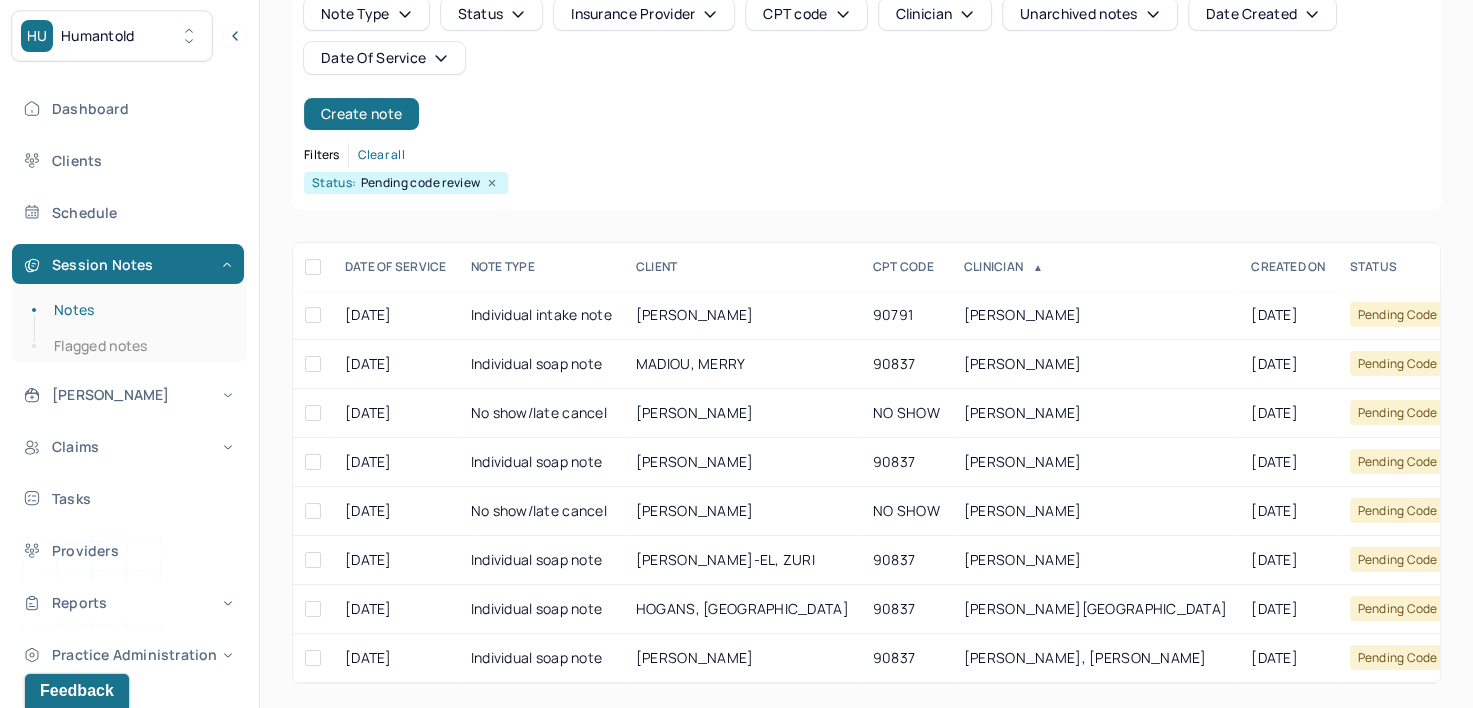 scroll, scrollTop: 184, scrollLeft: 0, axis: vertical 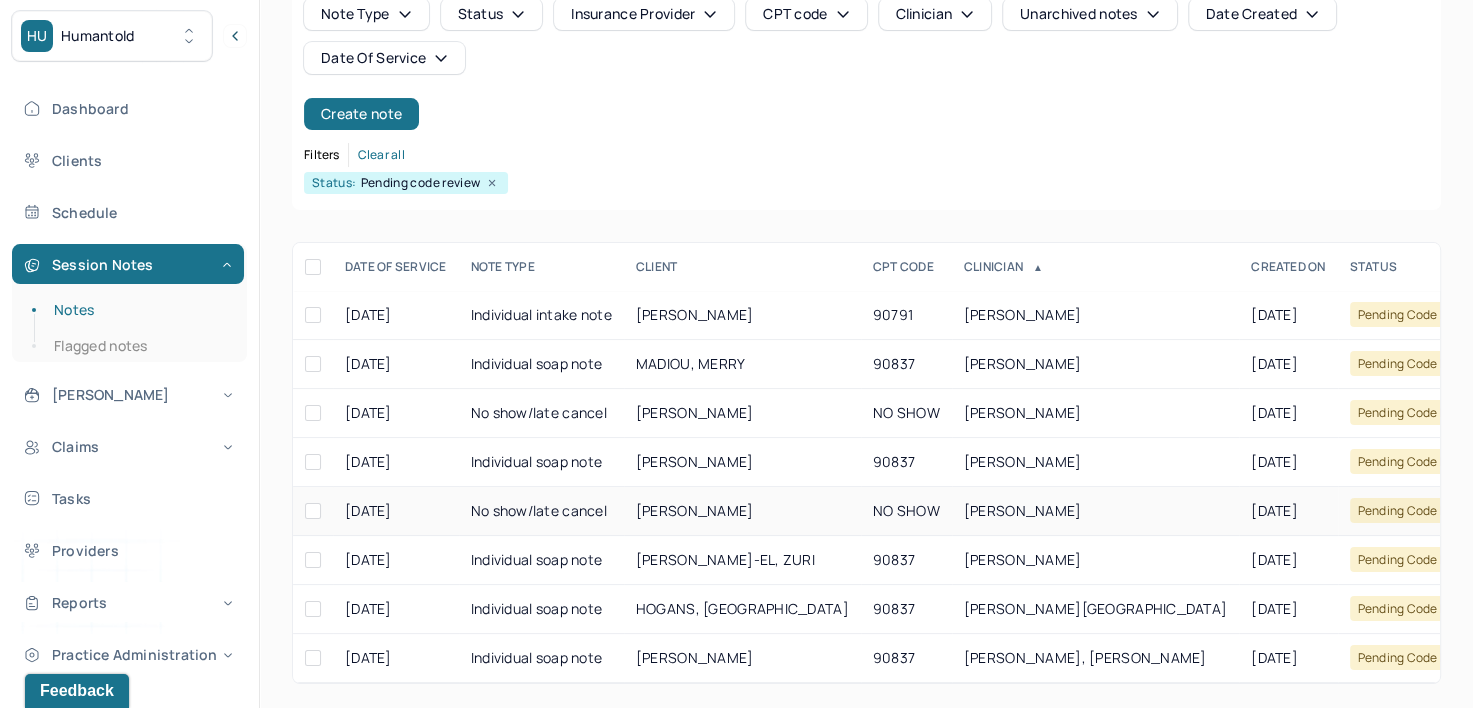 click on "[PERSON_NAME]" at bounding box center (1023, 510) 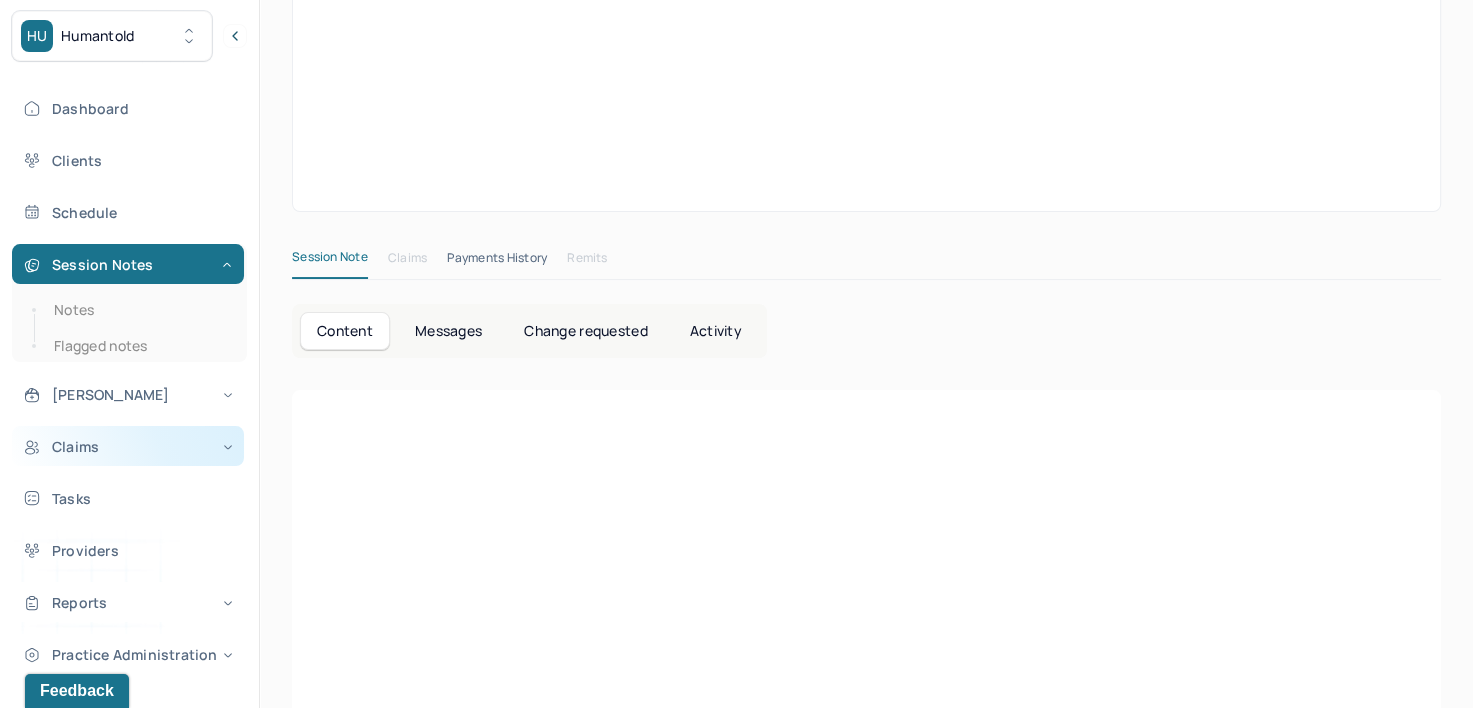 scroll, scrollTop: 0, scrollLeft: 0, axis: both 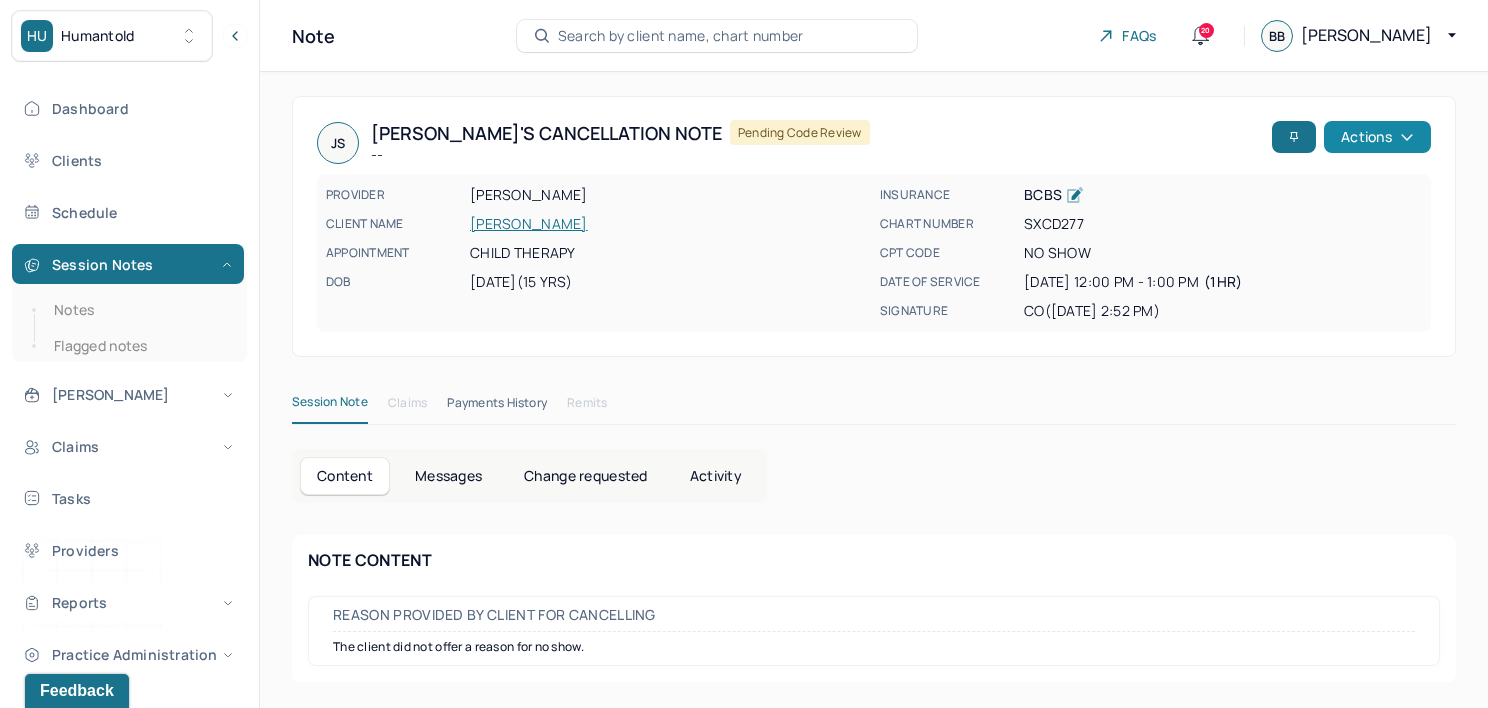 click on "Actions" at bounding box center (1377, 137) 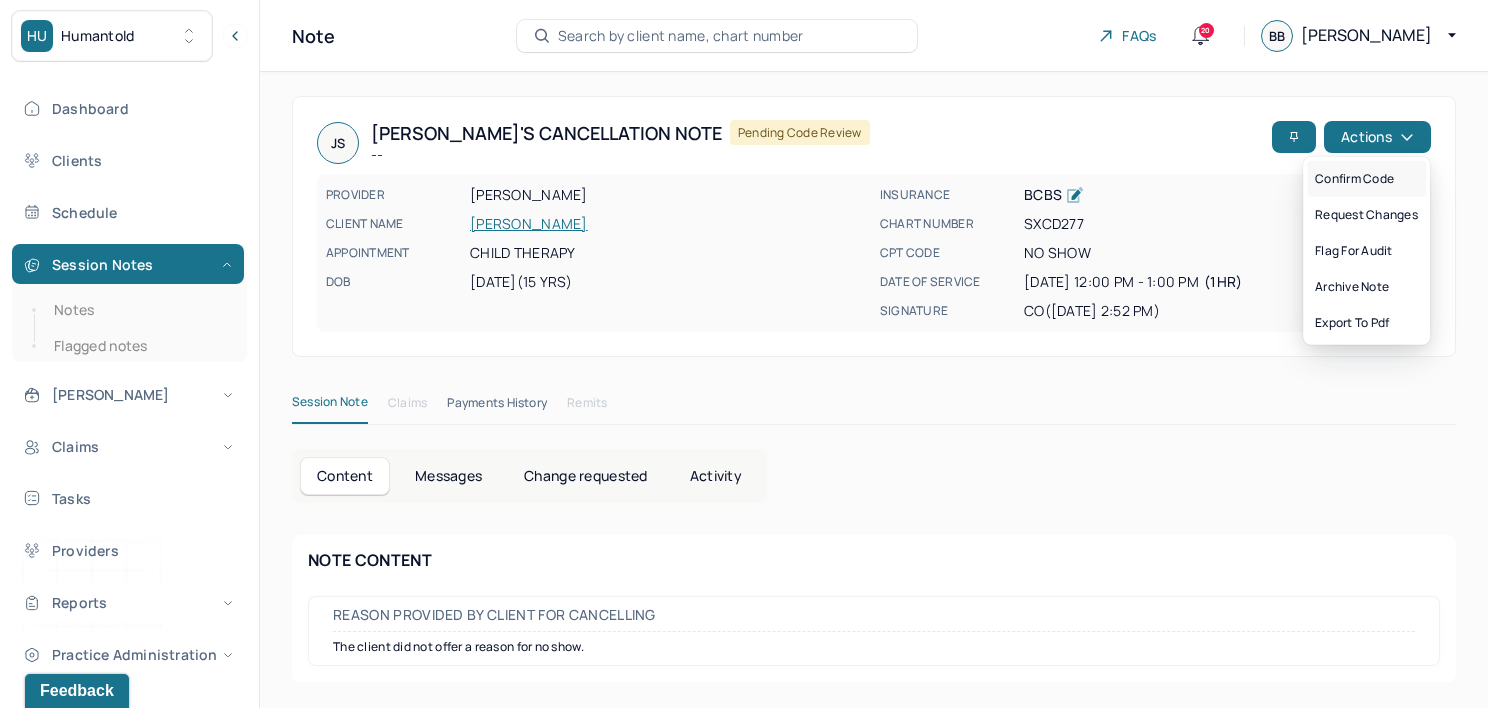 click on "Confirm code" at bounding box center [1366, 179] 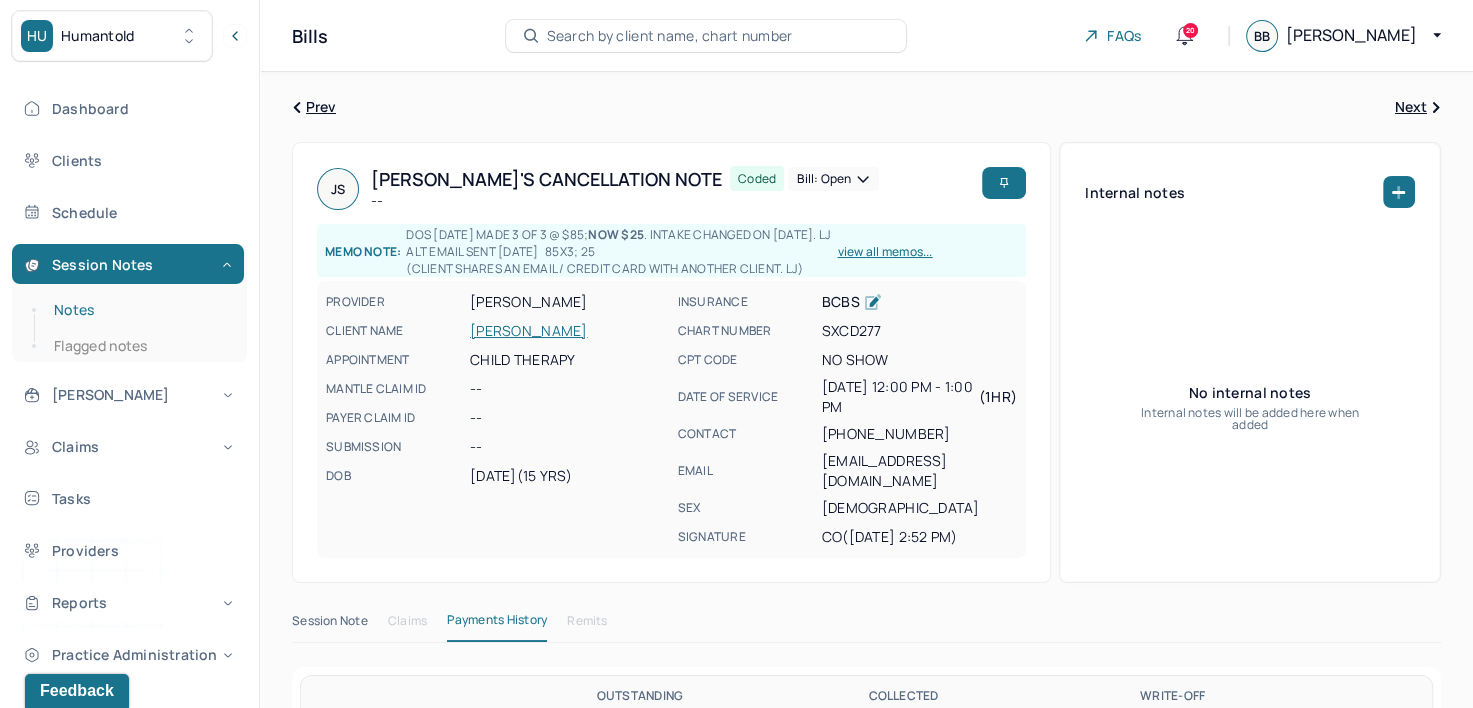 click on "Notes" at bounding box center (139, 310) 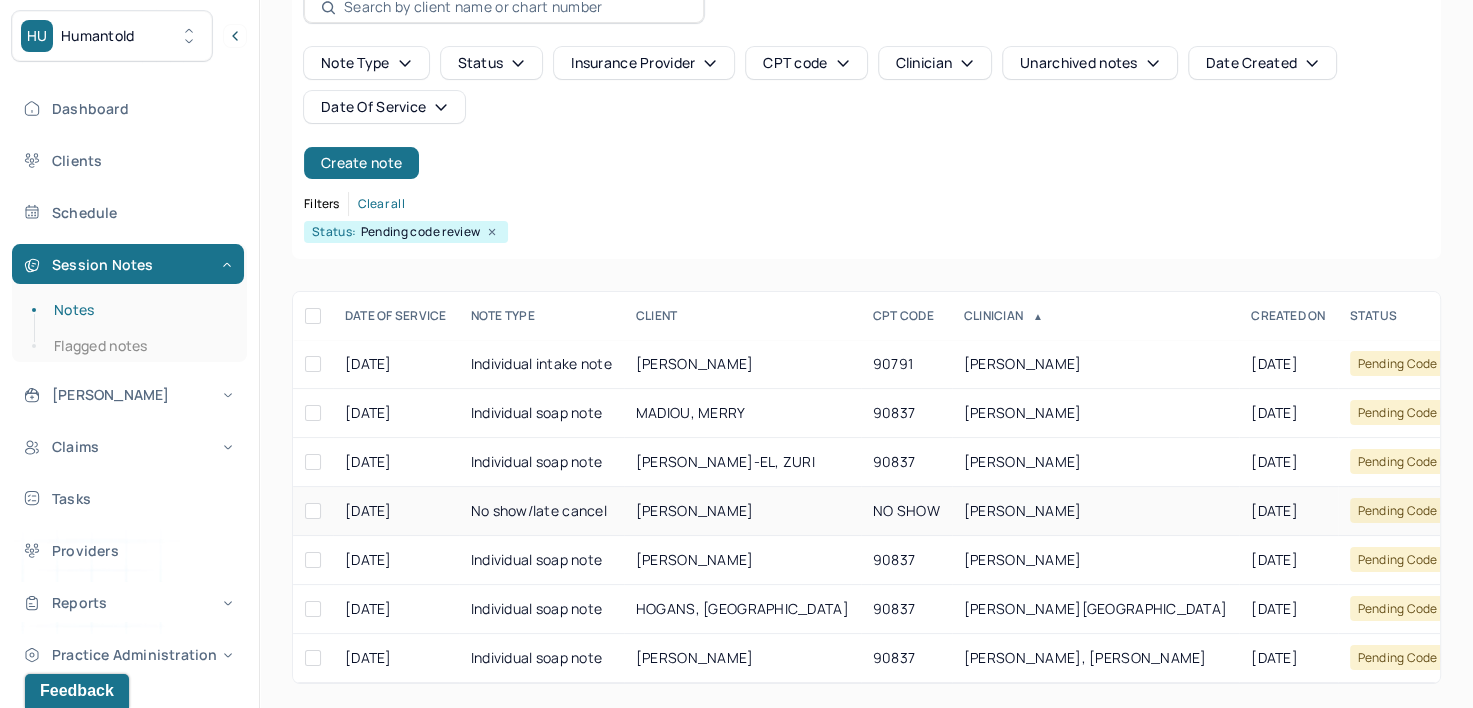 scroll, scrollTop: 135, scrollLeft: 0, axis: vertical 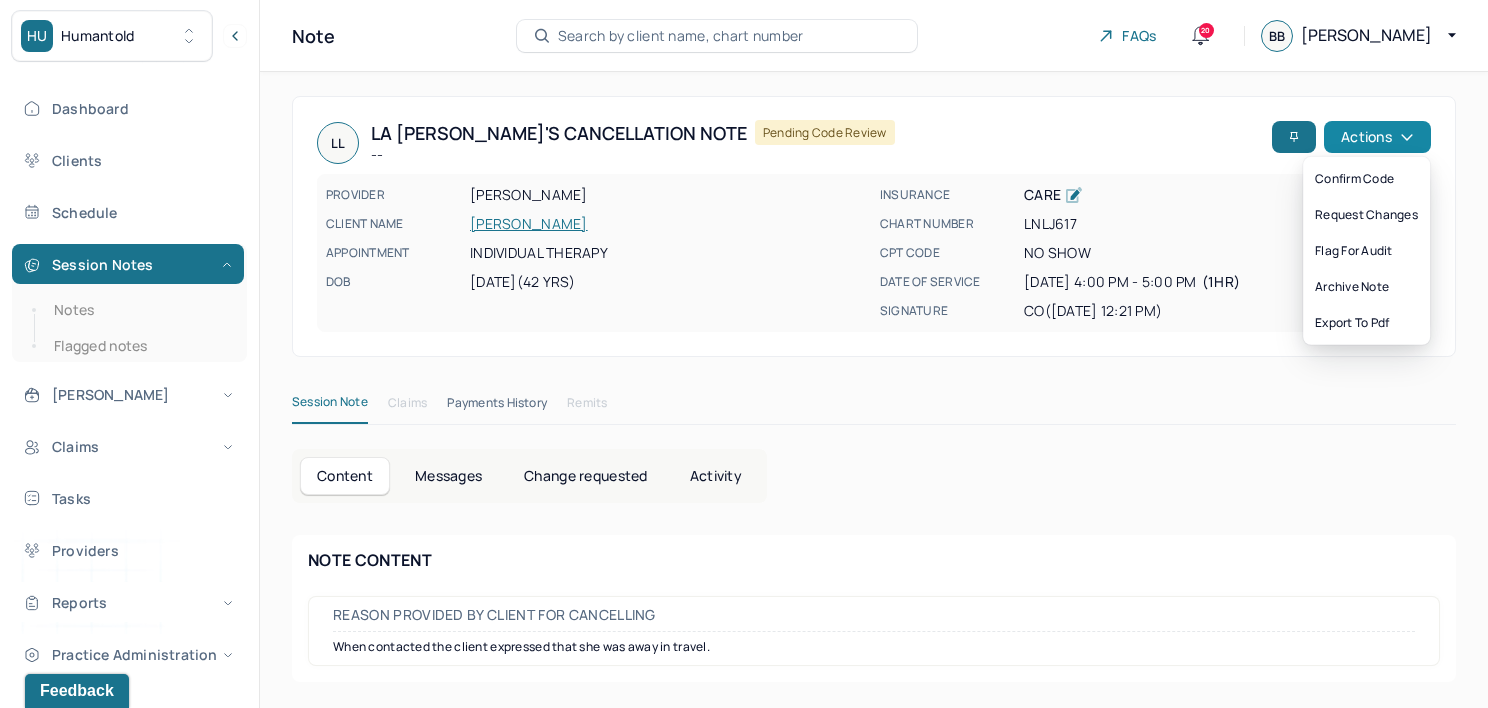 click on "Actions" at bounding box center (1377, 137) 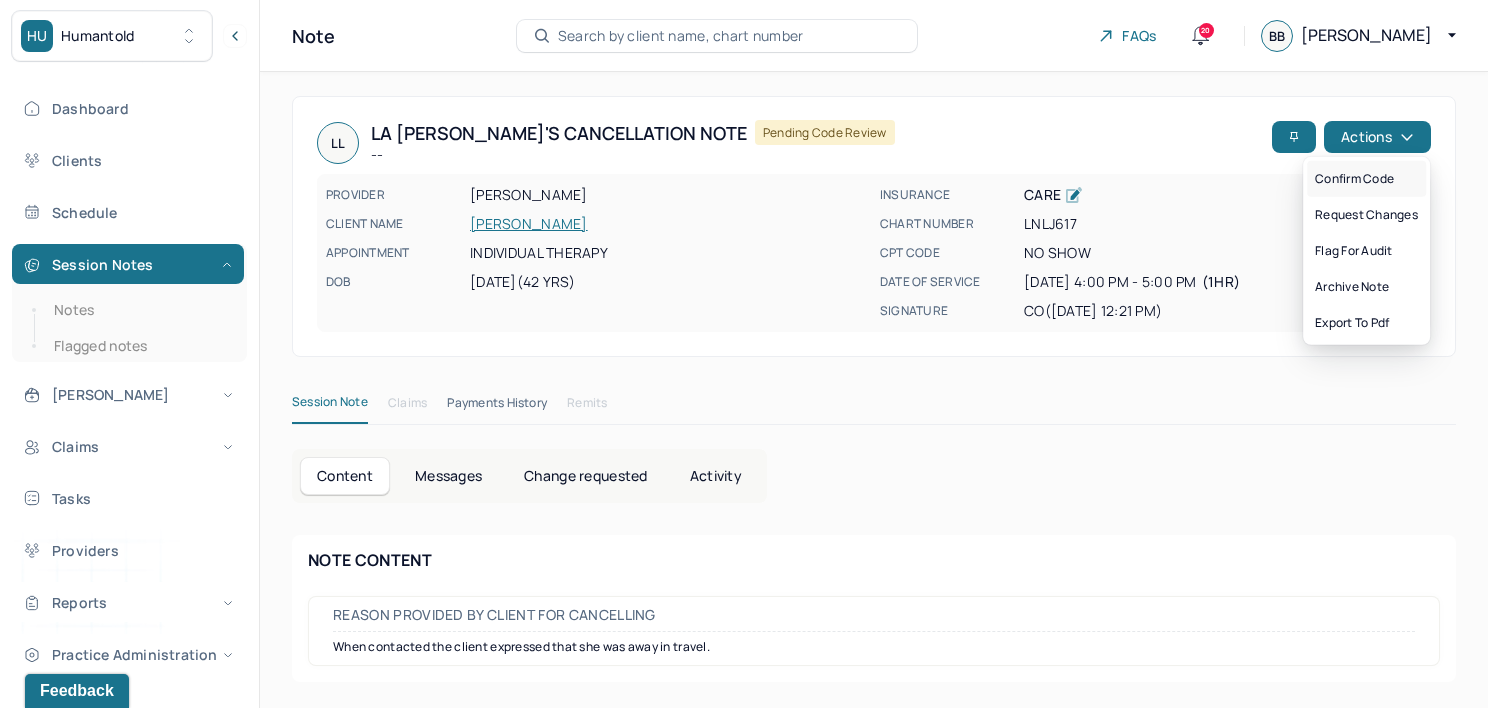 click on "Confirm code" at bounding box center (1366, 179) 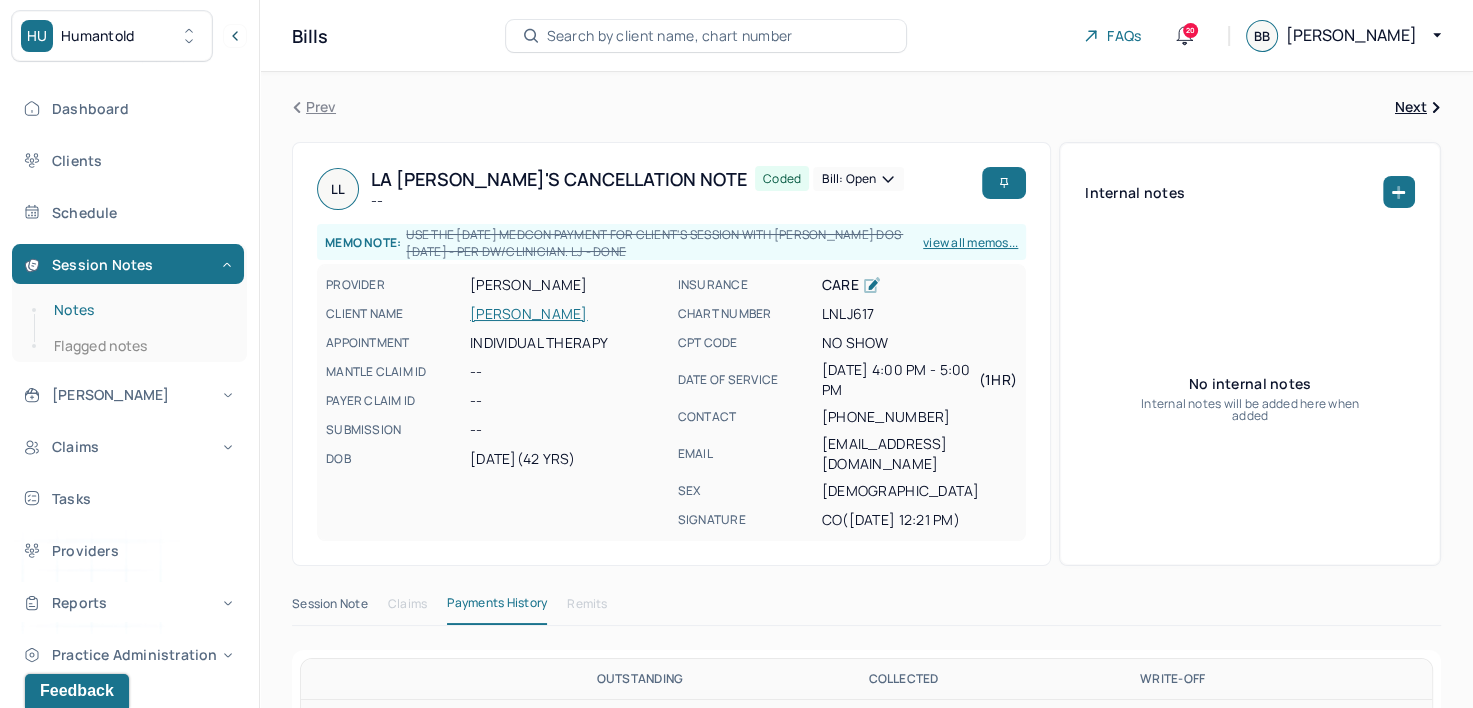 drag, startPoint x: 104, startPoint y: 316, endPoint x: 189, endPoint y: 312, distance: 85.09406 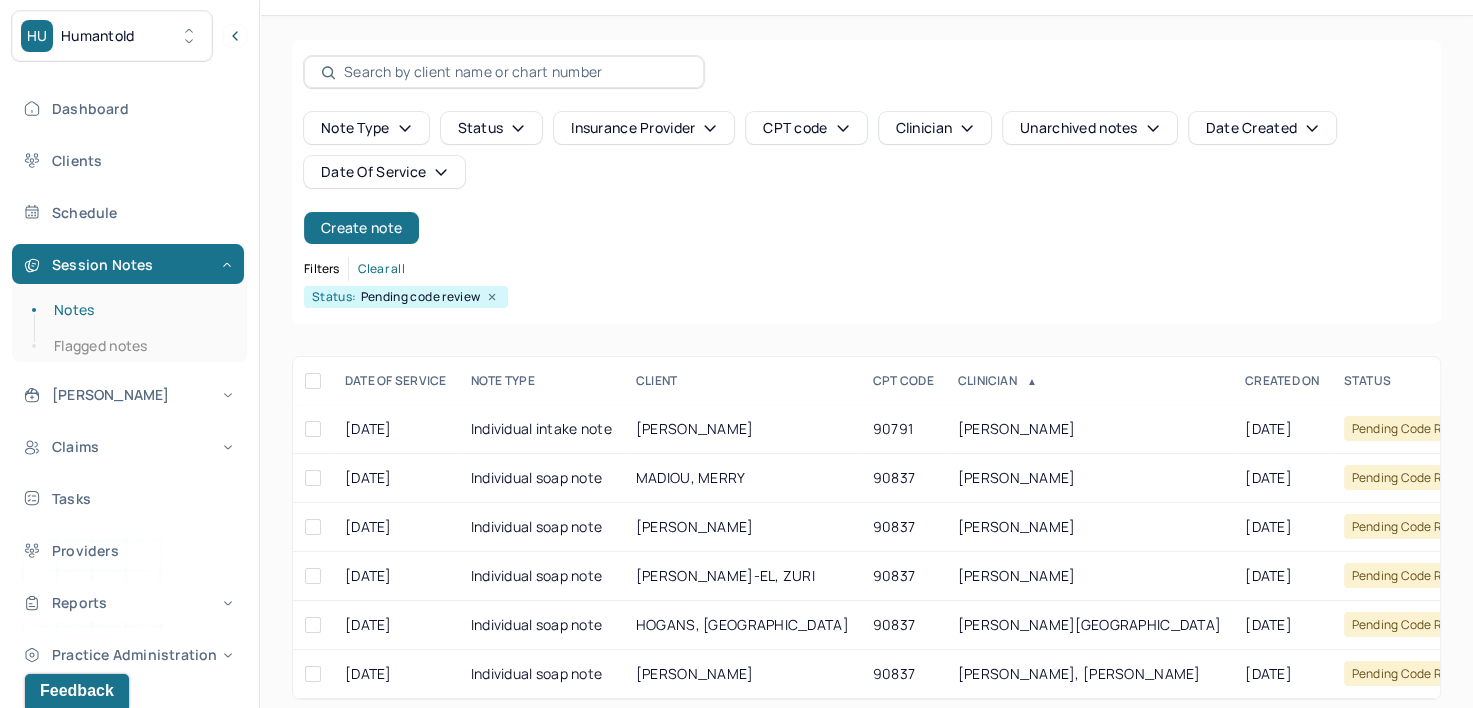 scroll, scrollTop: 86, scrollLeft: 0, axis: vertical 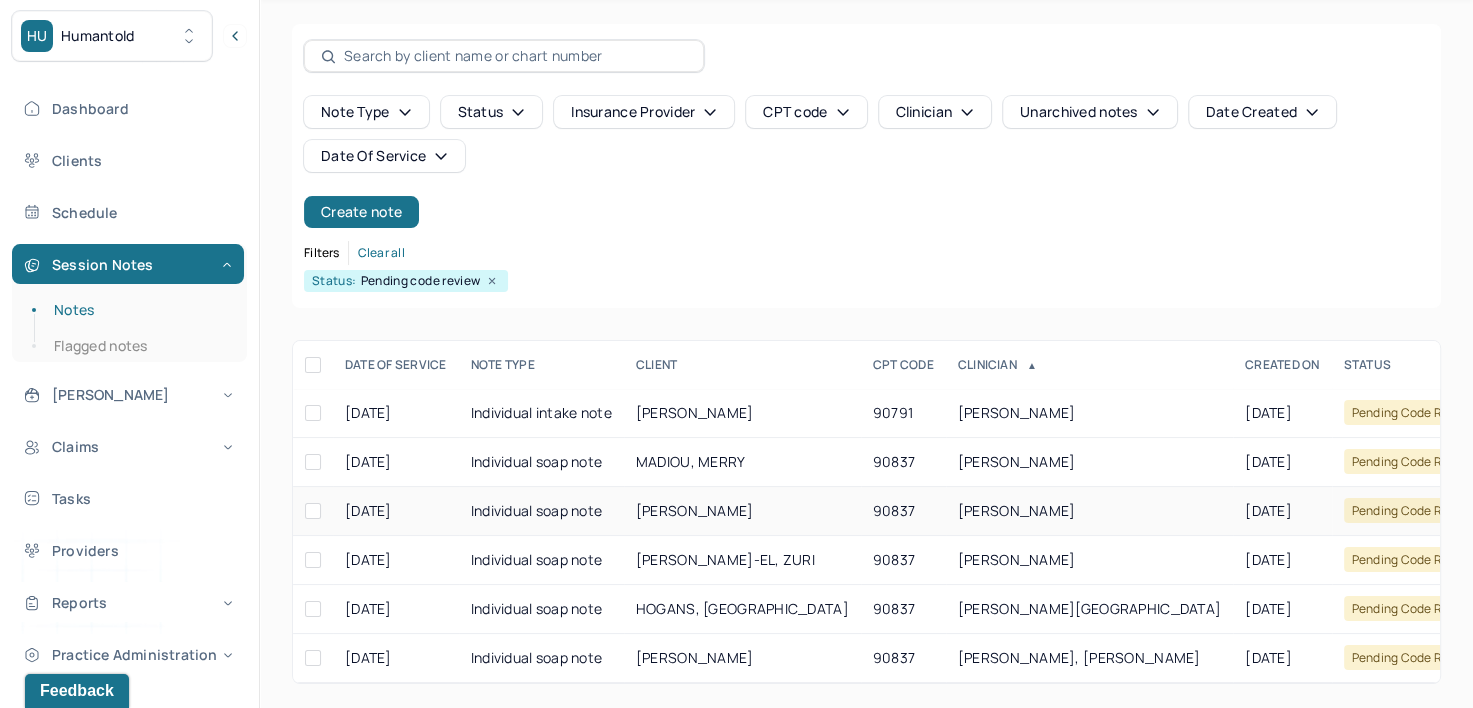 click on "[PERSON_NAME]" at bounding box center [1017, 510] 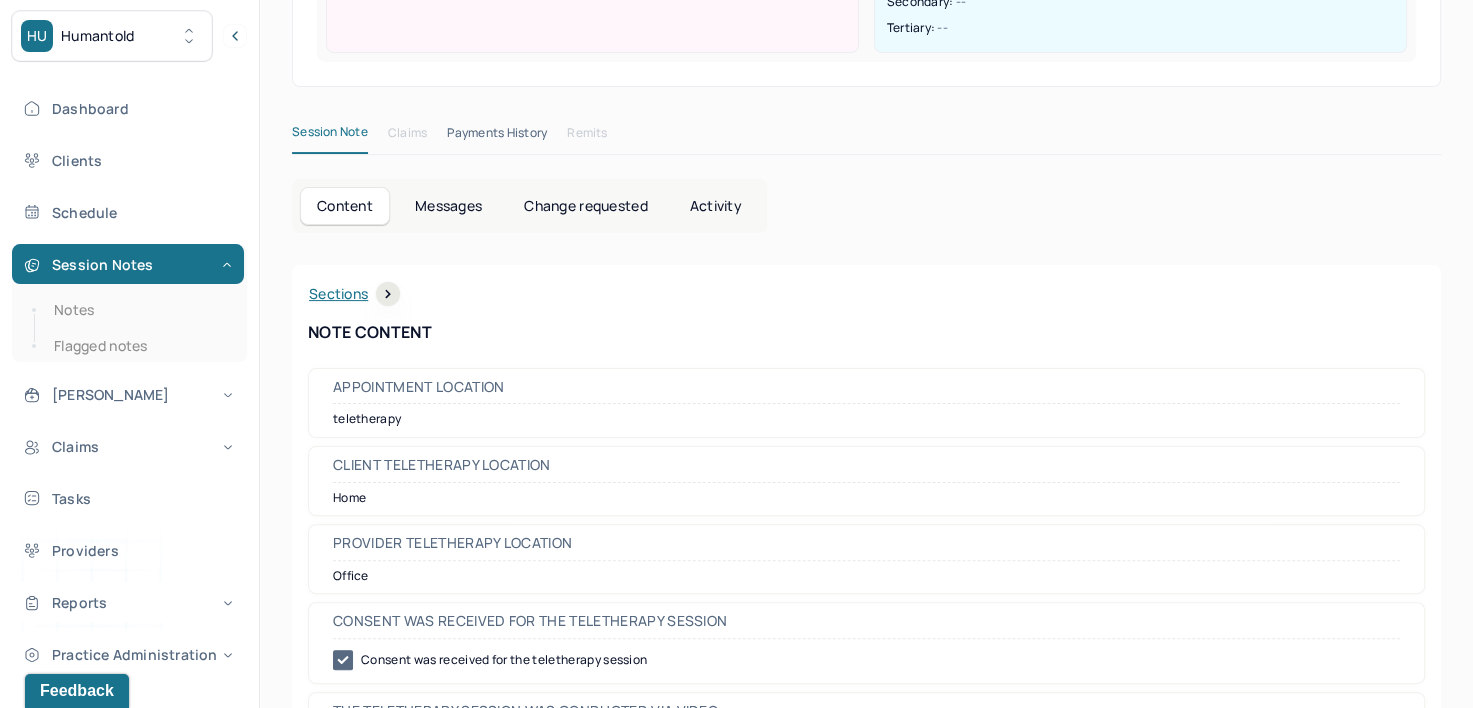 scroll, scrollTop: 0, scrollLeft: 0, axis: both 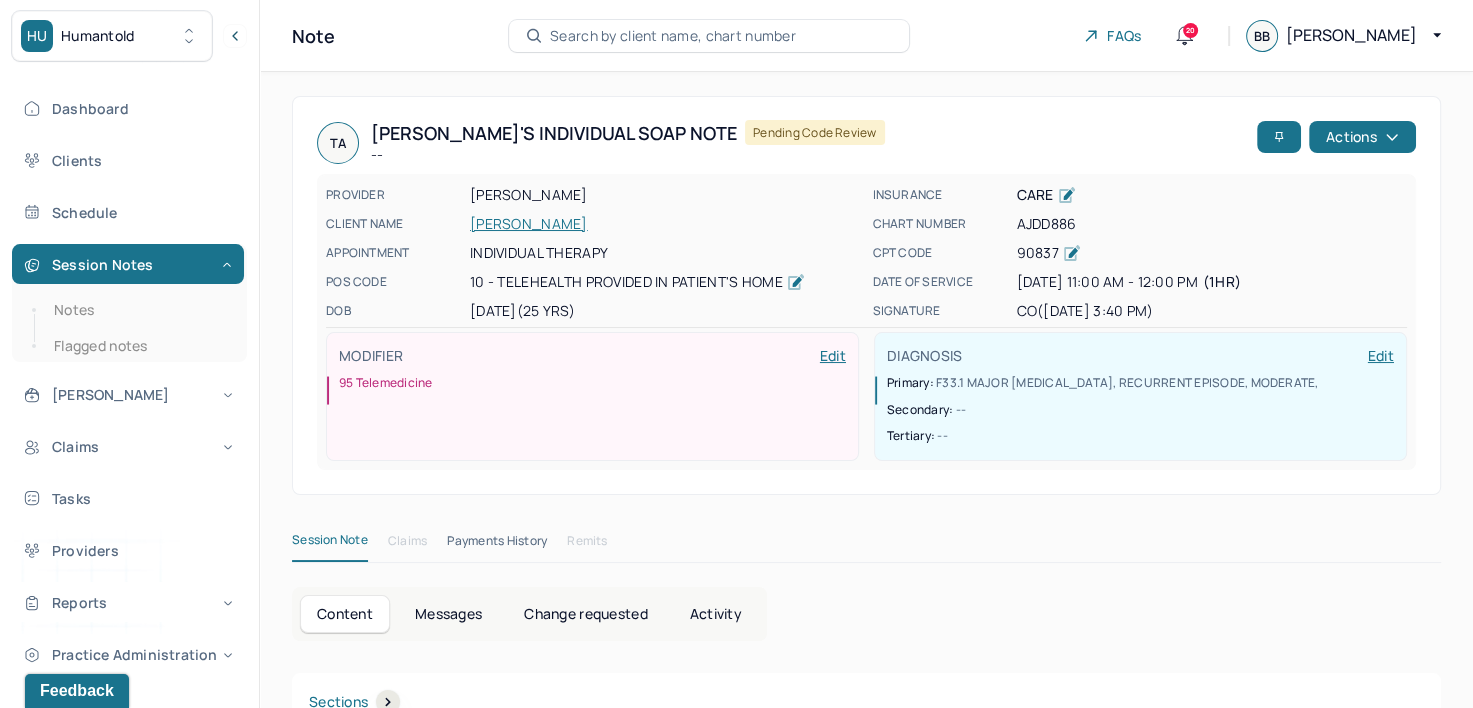 click on "TA Tyesha's   Individual soap note -- Pending code review       Actions   PROVIDER OFODILE, CHIOMA CLIENT NAME AFFRIANY, TYESHA APPOINTMENT Individual therapy POS CODE 10 - Telehealth Provided in Patient's Home     DOB 02/20/2000  (25 Yrs) INSURANCE CARE     CHART NUMBER AJDD886 CPT CODE 90837     DATE OF SERVICE 06/29/2025   11:00 AM   -   12:00 PM ( 1hr ) SIGNATURE CO  (06/29/2025, 3:40 PM) MODIFIER   Edit   95 Telemedicine DIAGNOSIS   Edit   Primary:   F33.1 MAJOR DEPRESSIVE DISORDER, RECURRENT EPISODE, MODERATE ,  Secondary:   -- Tertiary:   --" at bounding box center (866, 295) 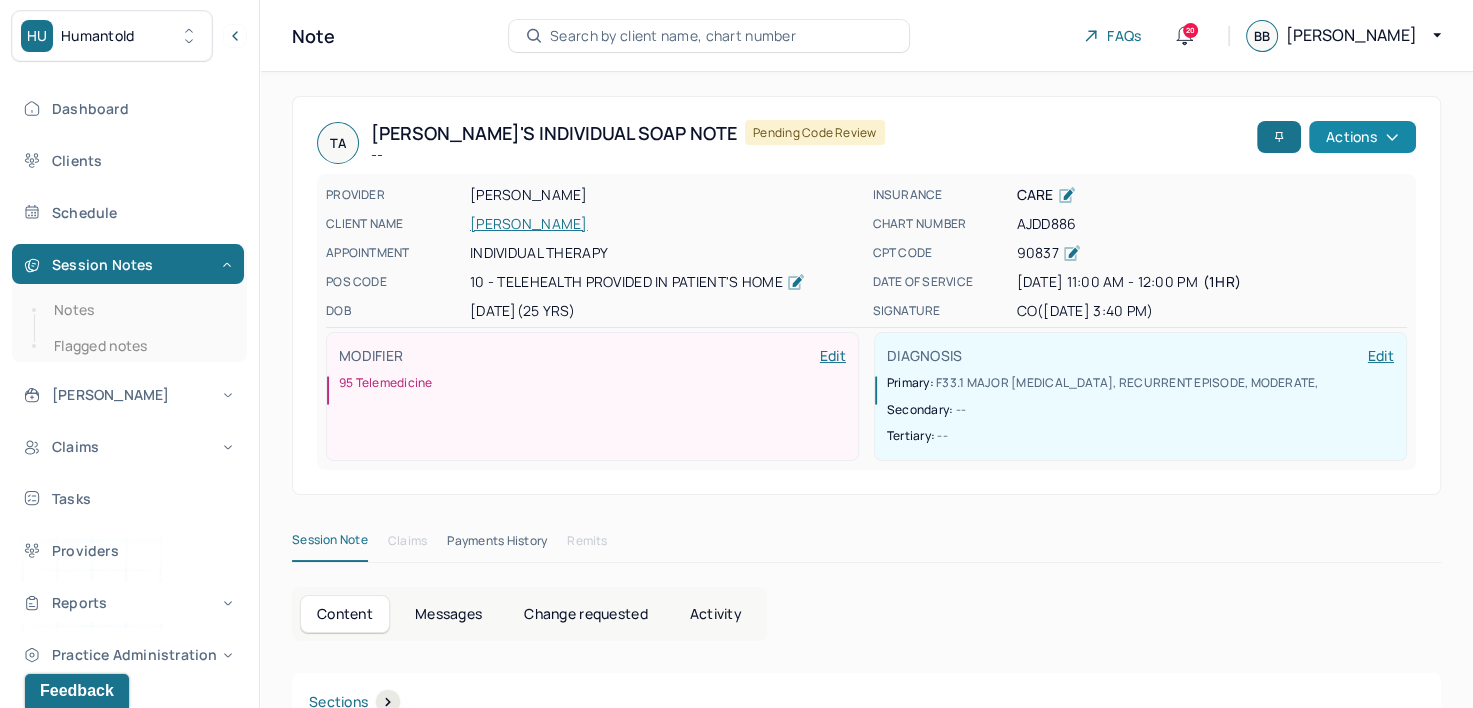 click on "Actions" at bounding box center (1362, 137) 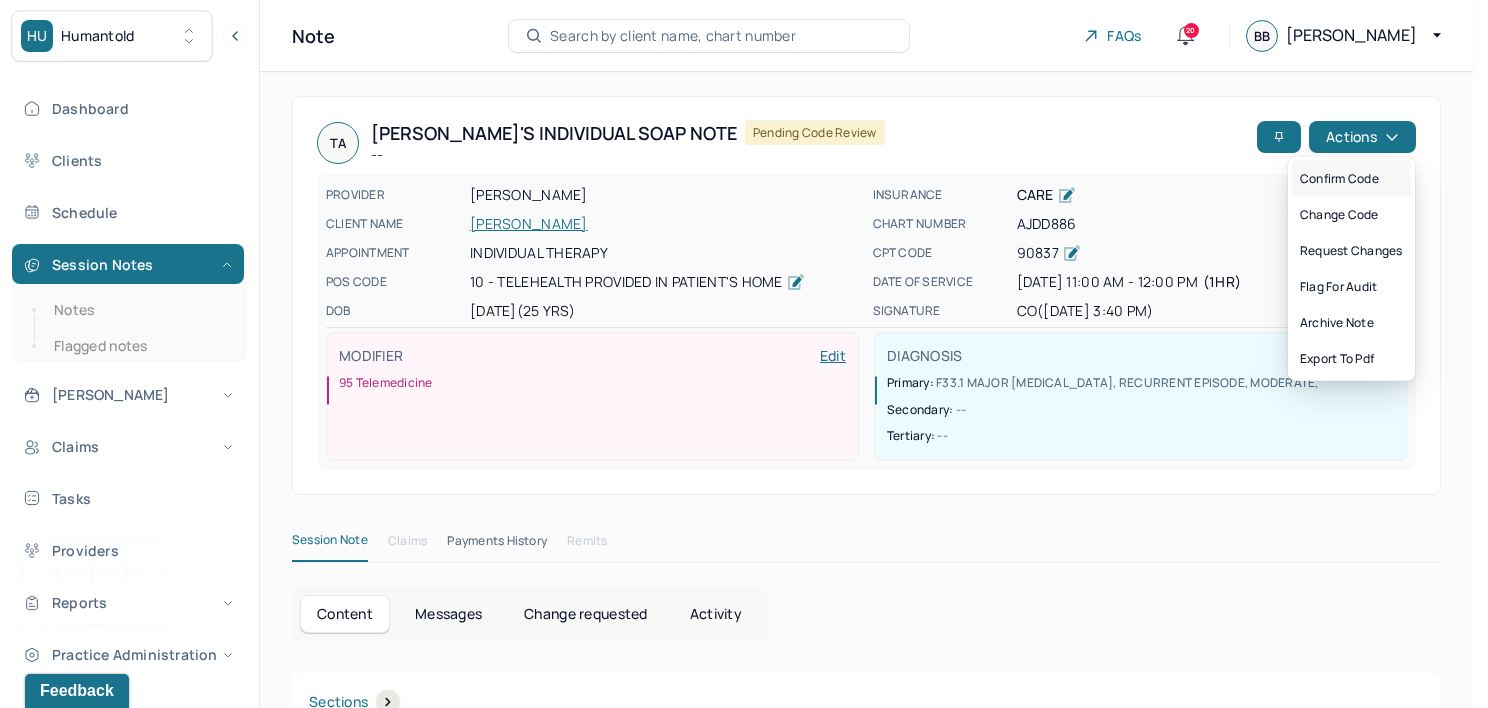 click on "Confirm code" at bounding box center [1351, 179] 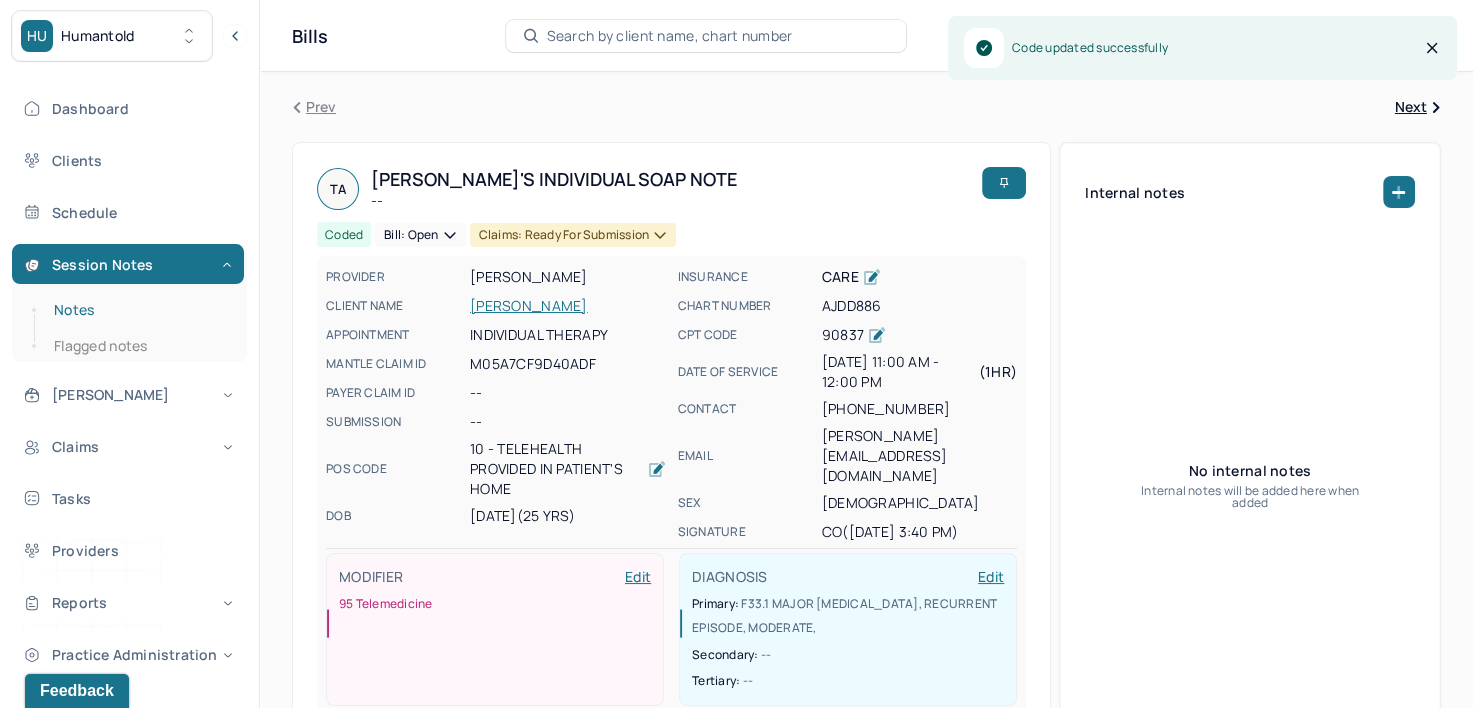 drag, startPoint x: 75, startPoint y: 316, endPoint x: 129, endPoint y: 316, distance: 54 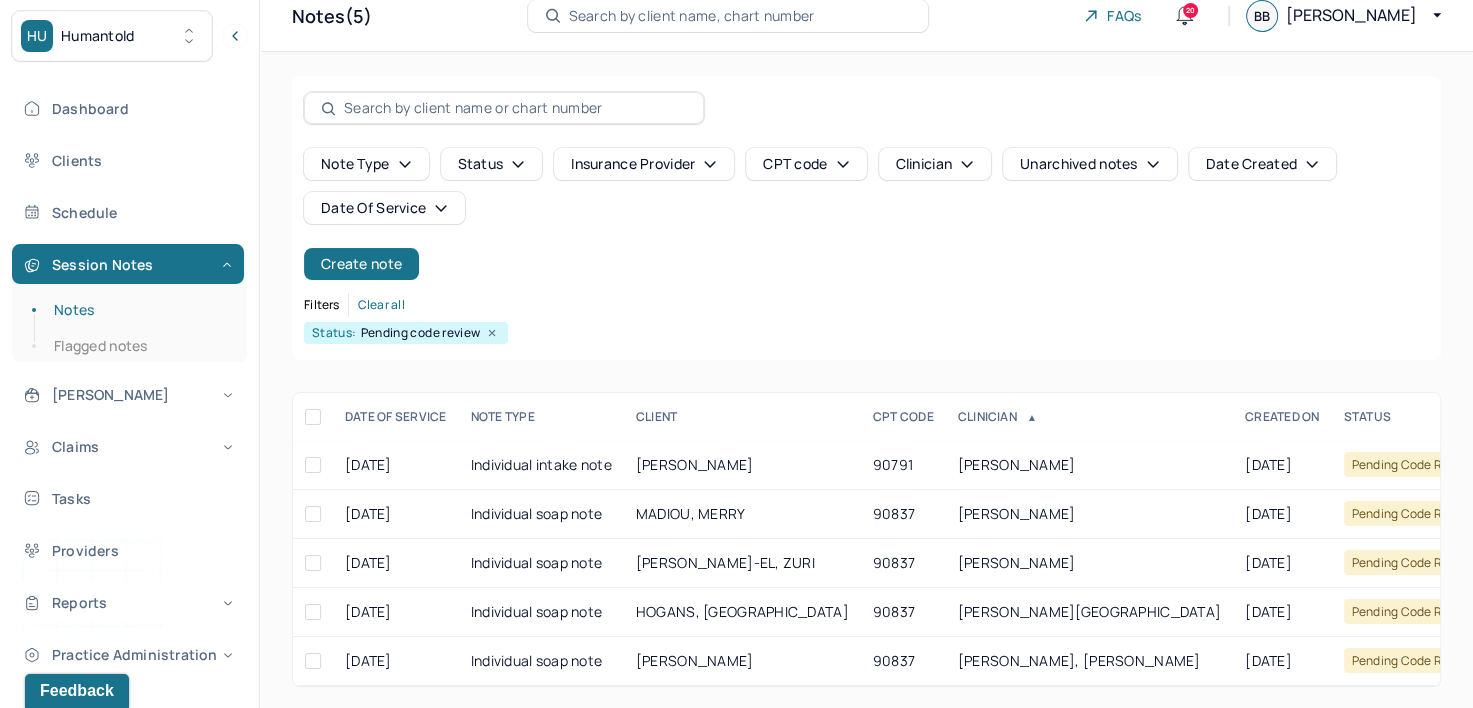 scroll, scrollTop: 37, scrollLeft: 0, axis: vertical 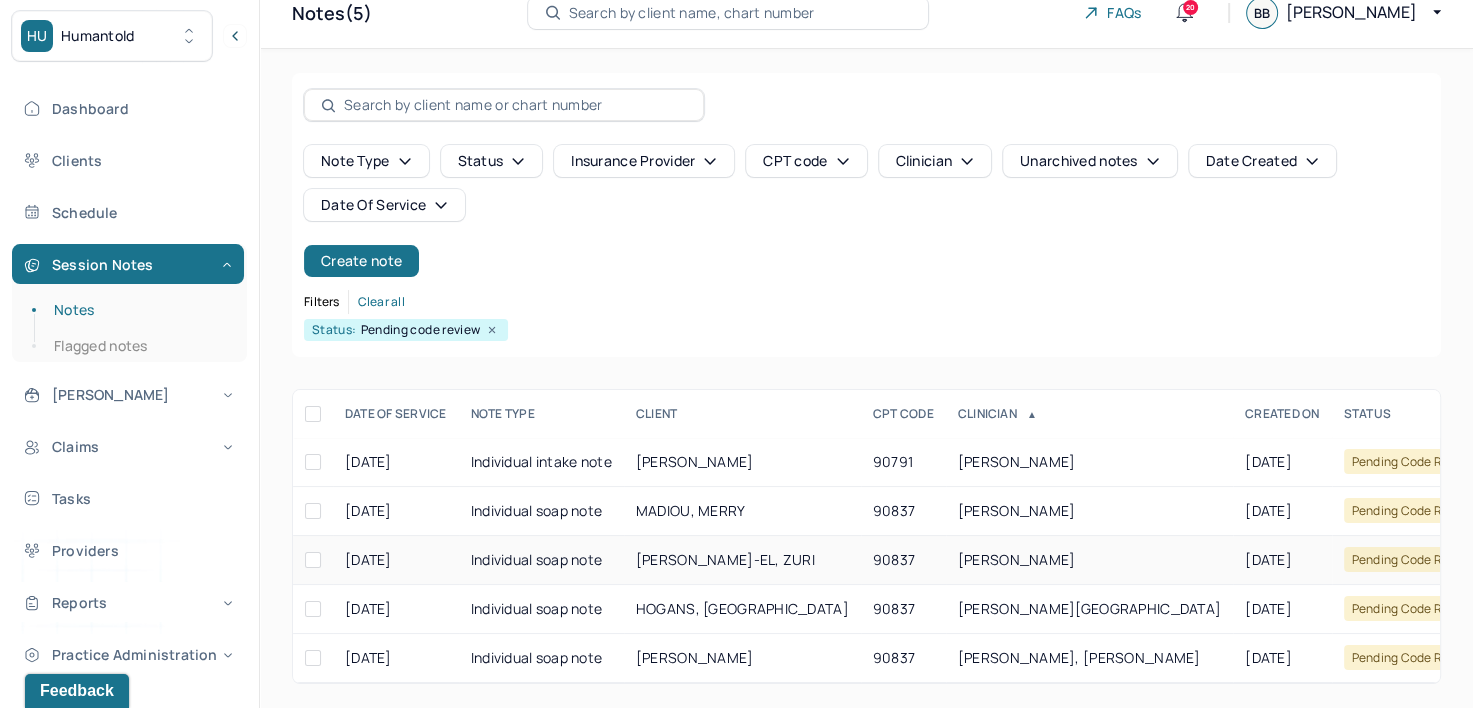 click on "[PERSON_NAME]" at bounding box center (1017, 559) 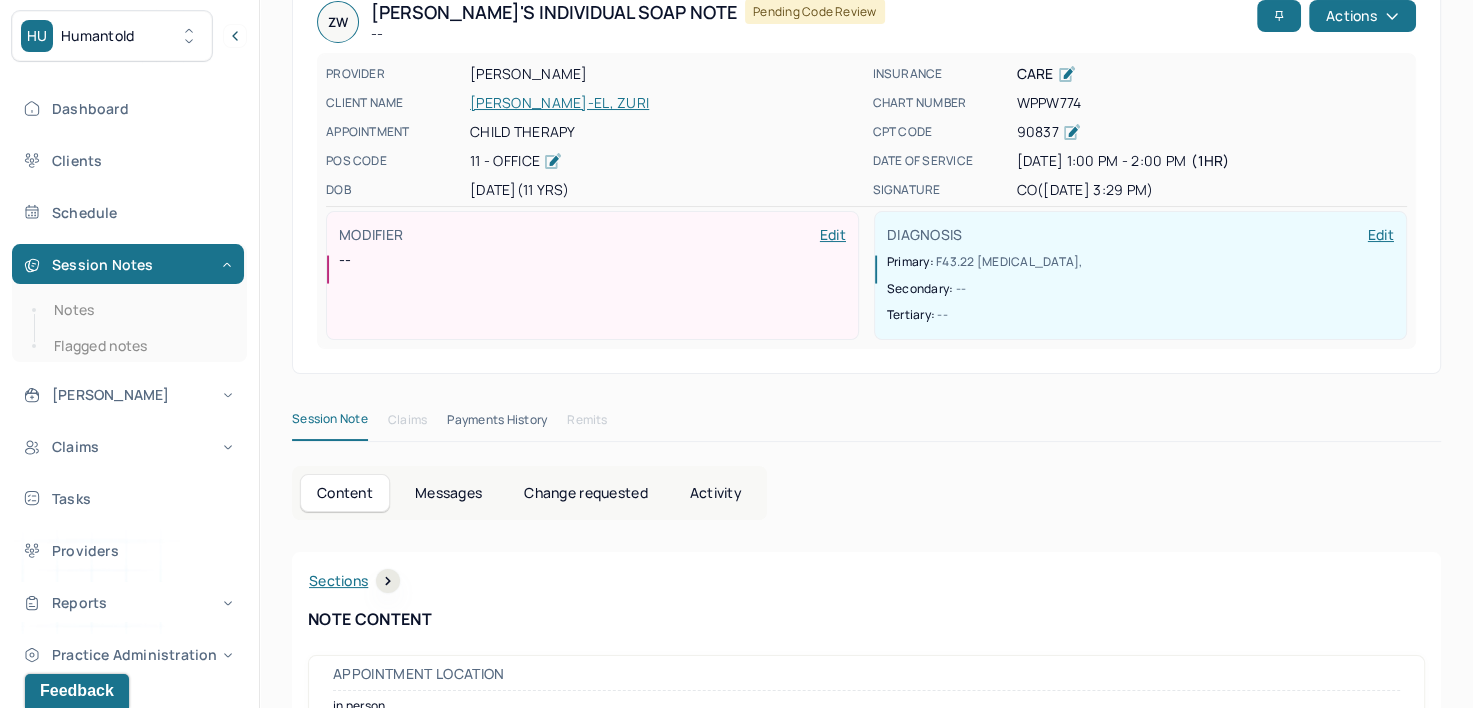 scroll, scrollTop: 0, scrollLeft: 0, axis: both 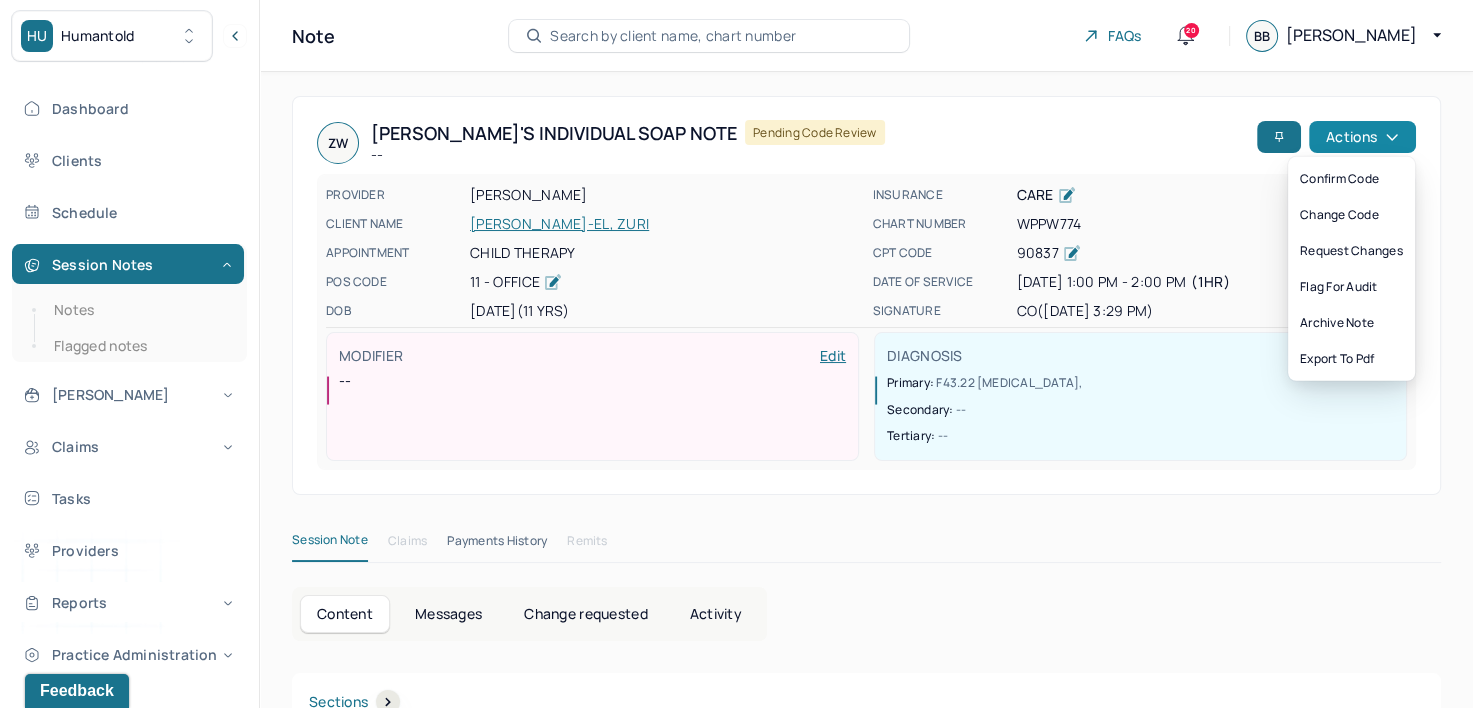 click on "Actions" at bounding box center [1362, 137] 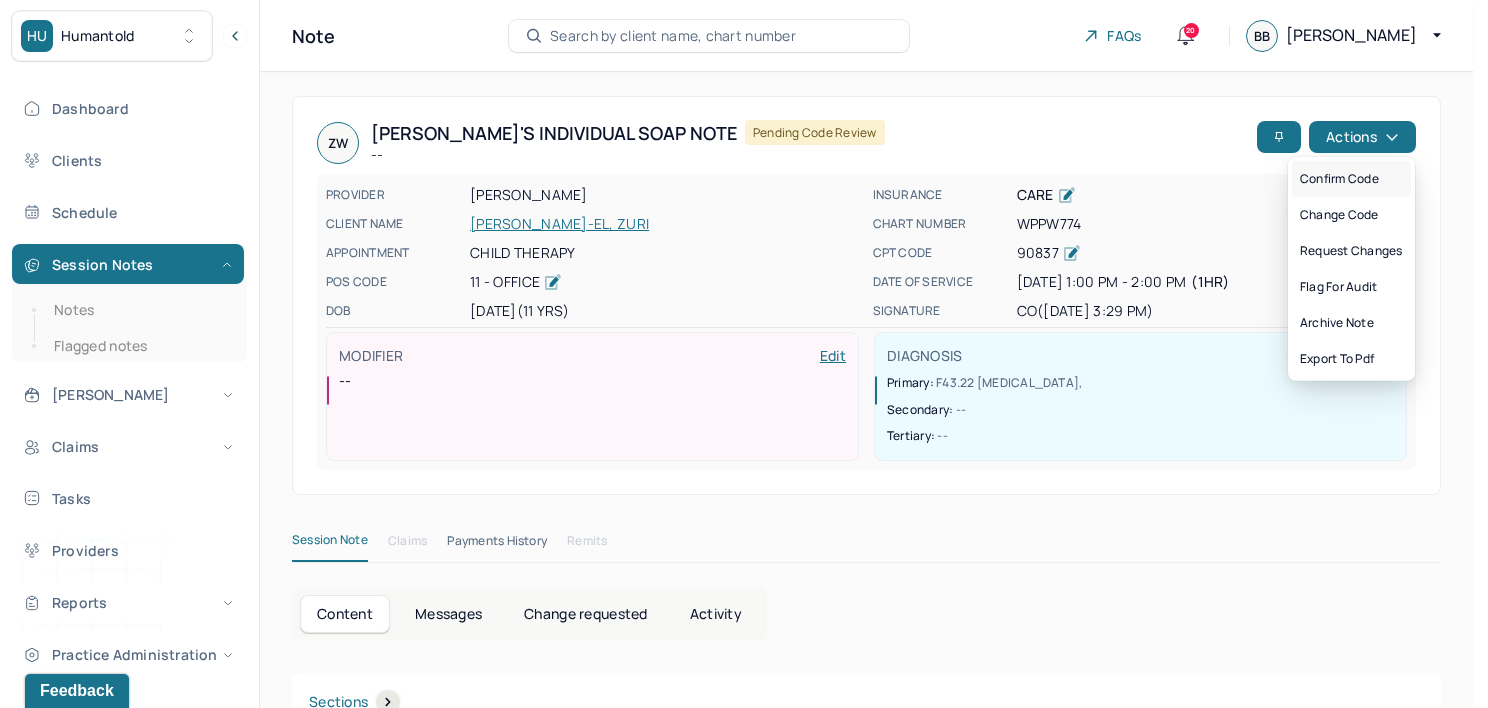 click on "Confirm code" at bounding box center (1351, 179) 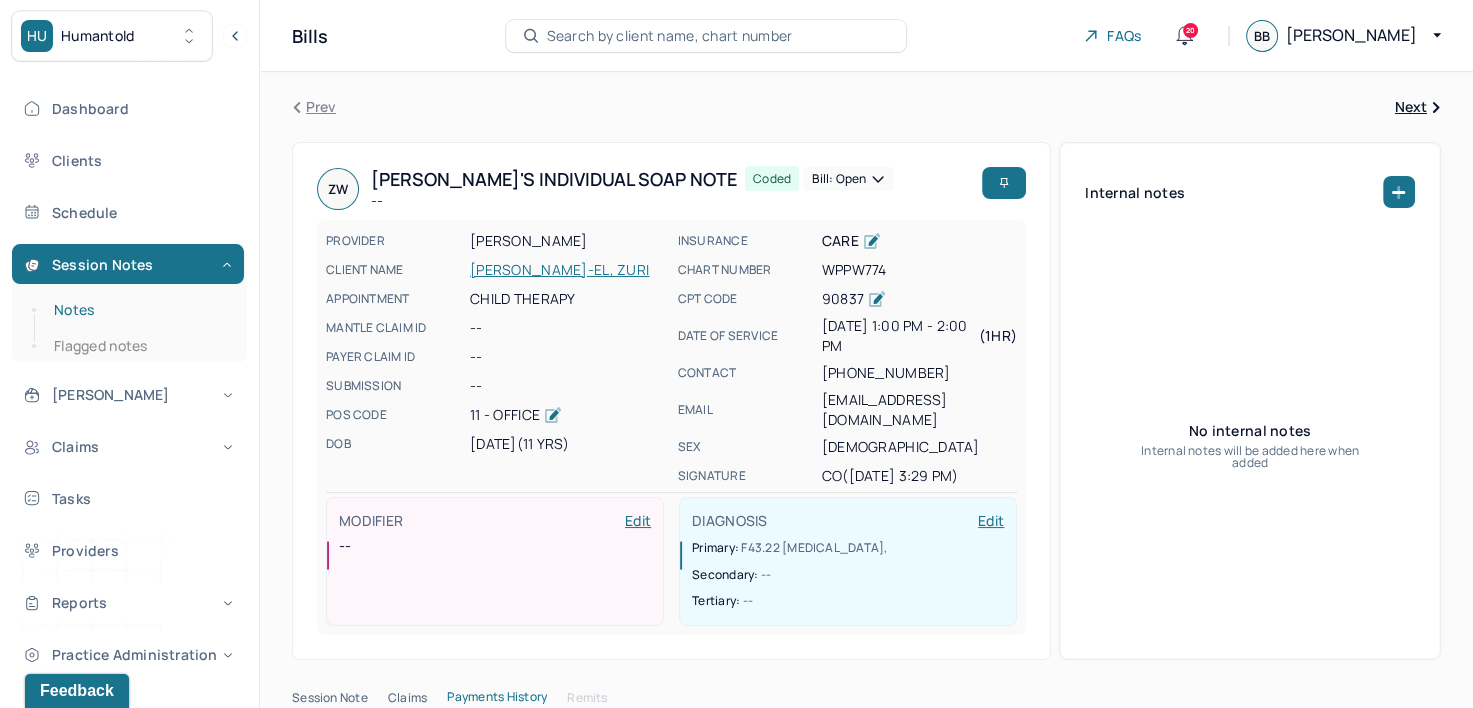 click on "Notes" at bounding box center [139, 310] 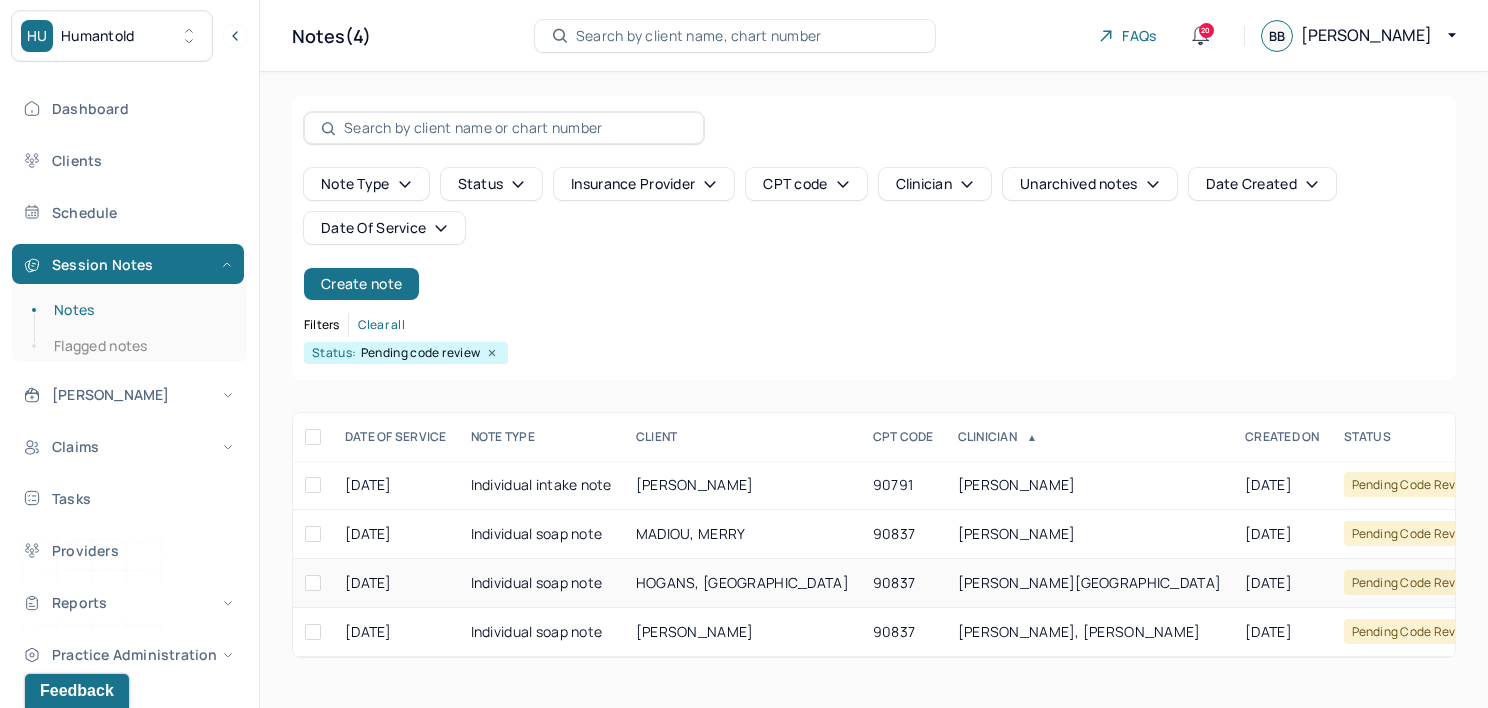 click on "SINGH, ANURADHA" at bounding box center (1089, 582) 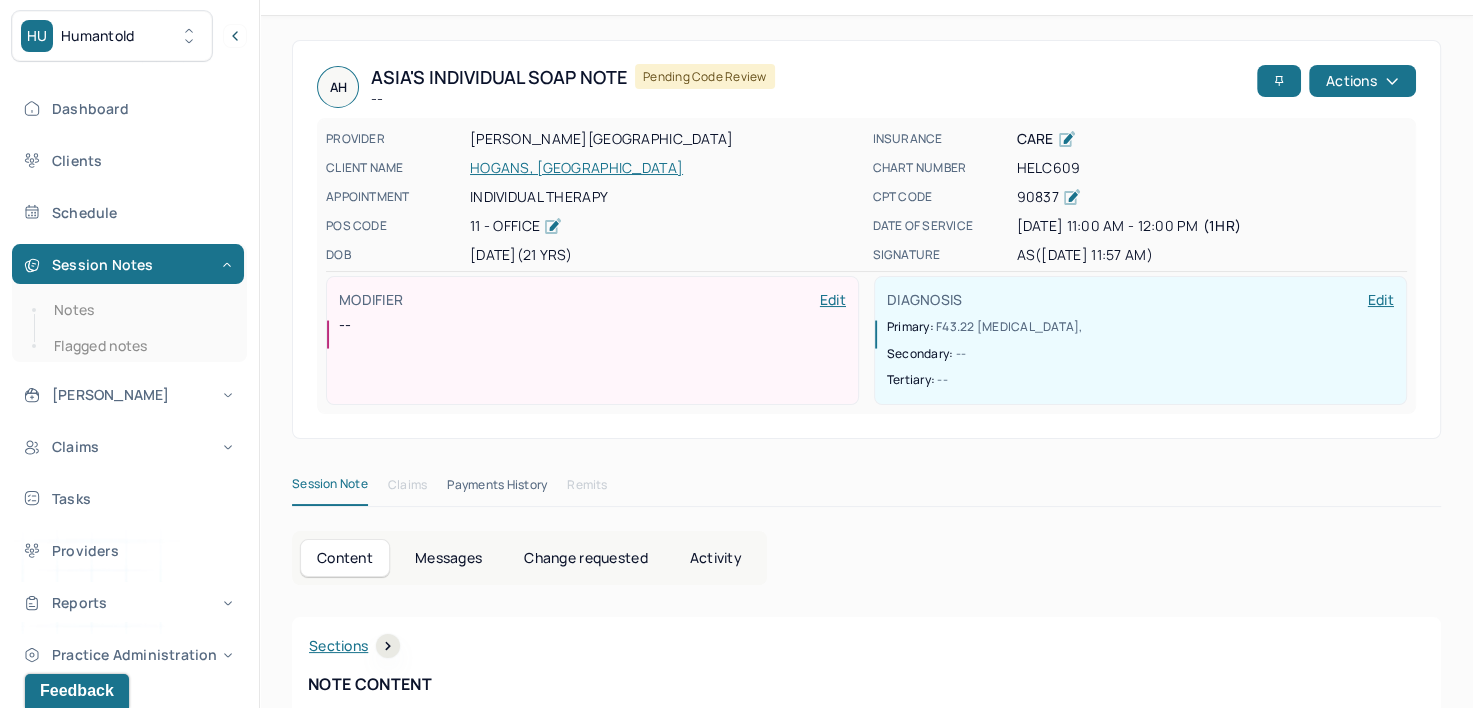 scroll, scrollTop: 0, scrollLeft: 0, axis: both 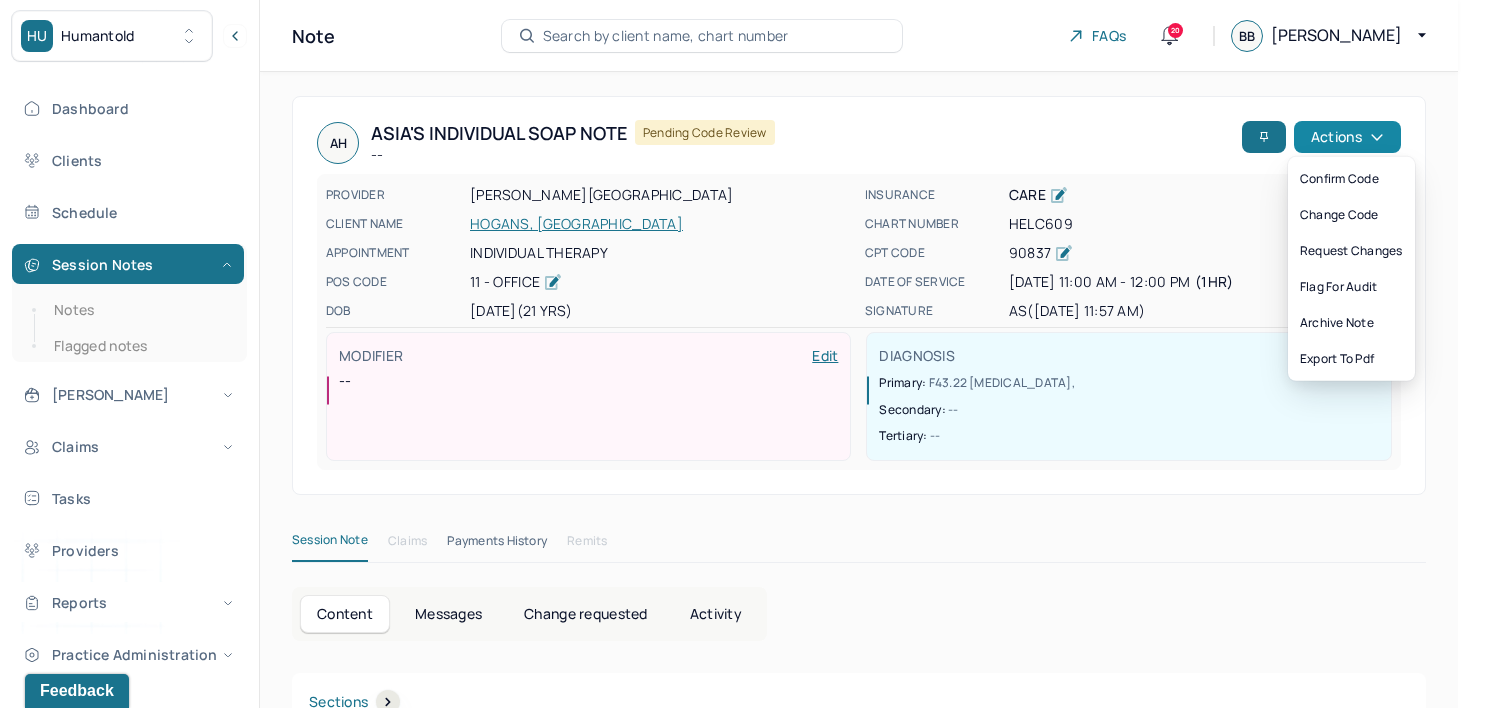 click on "Actions" at bounding box center [1347, 137] 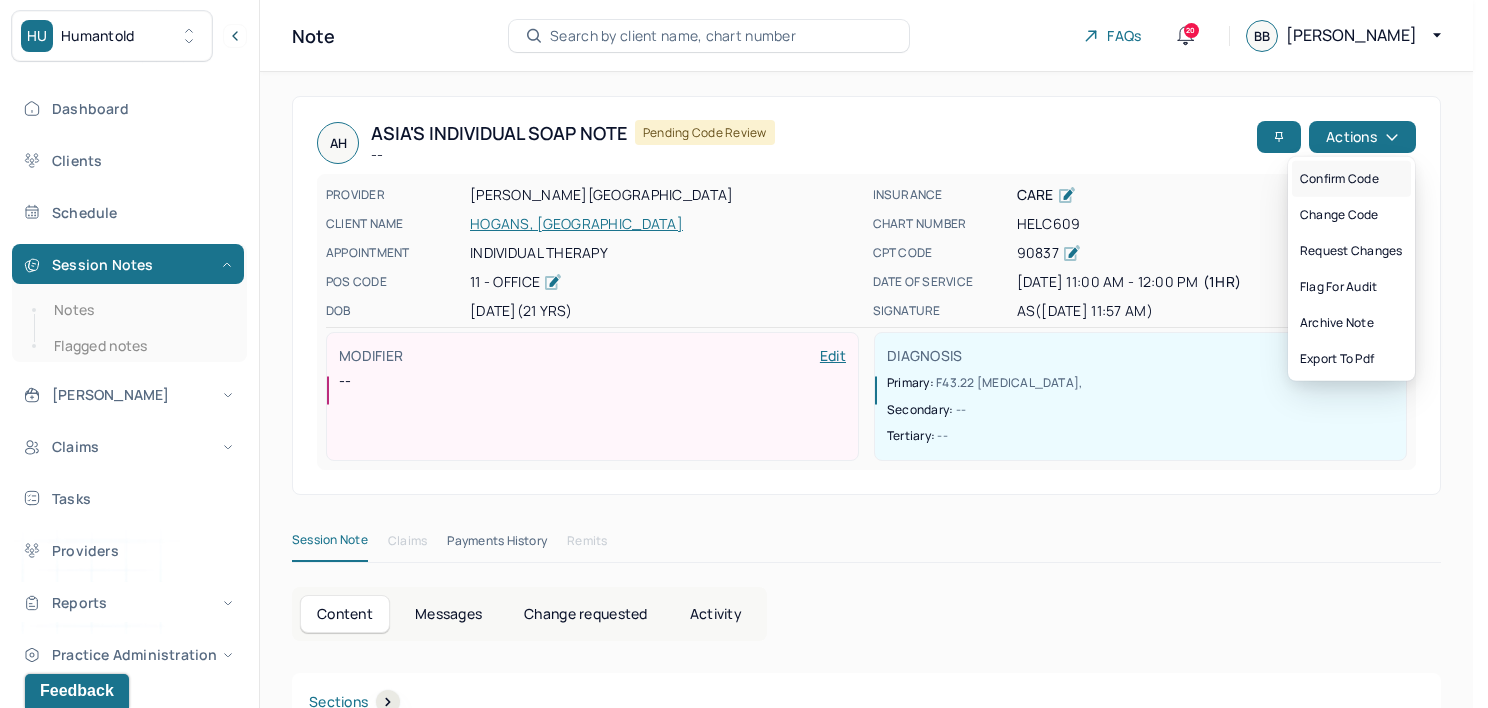 click on "Confirm code" at bounding box center [1351, 179] 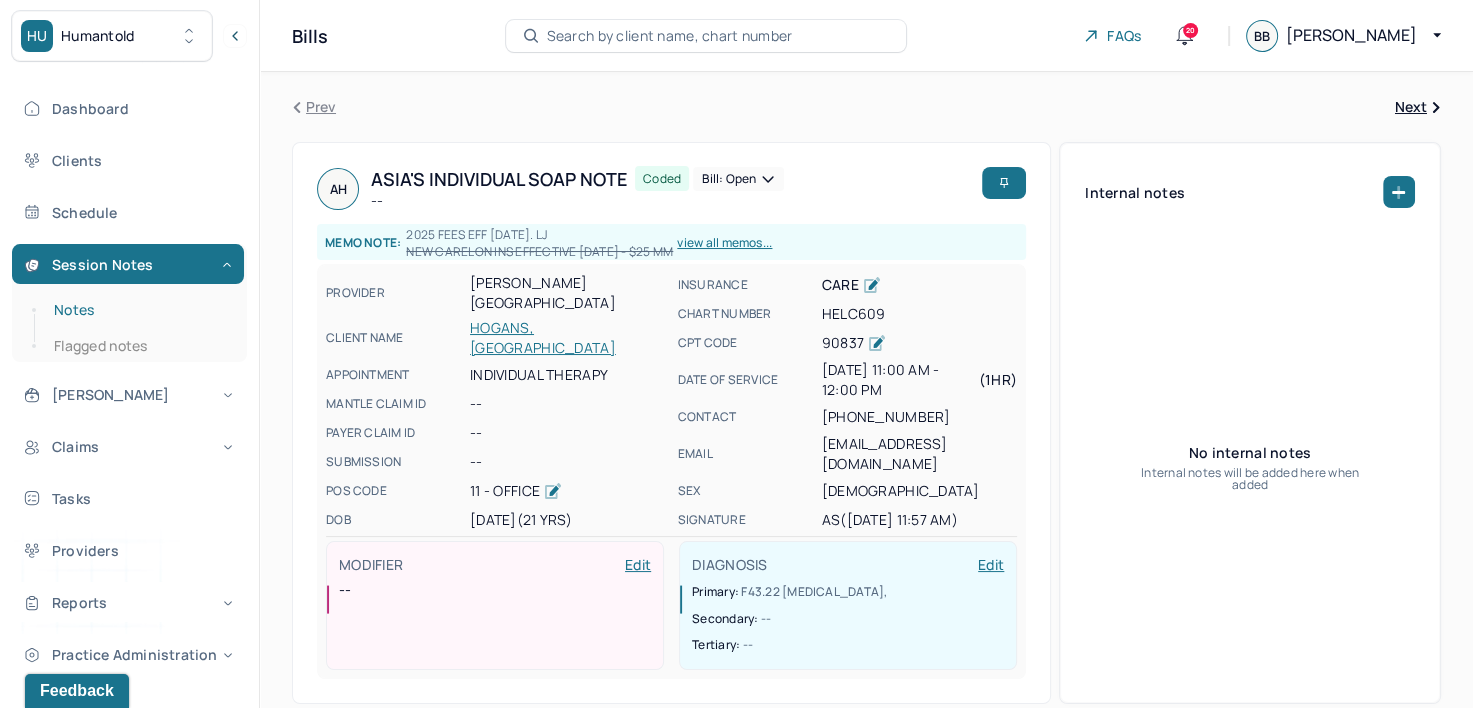 click on "Notes" at bounding box center [139, 310] 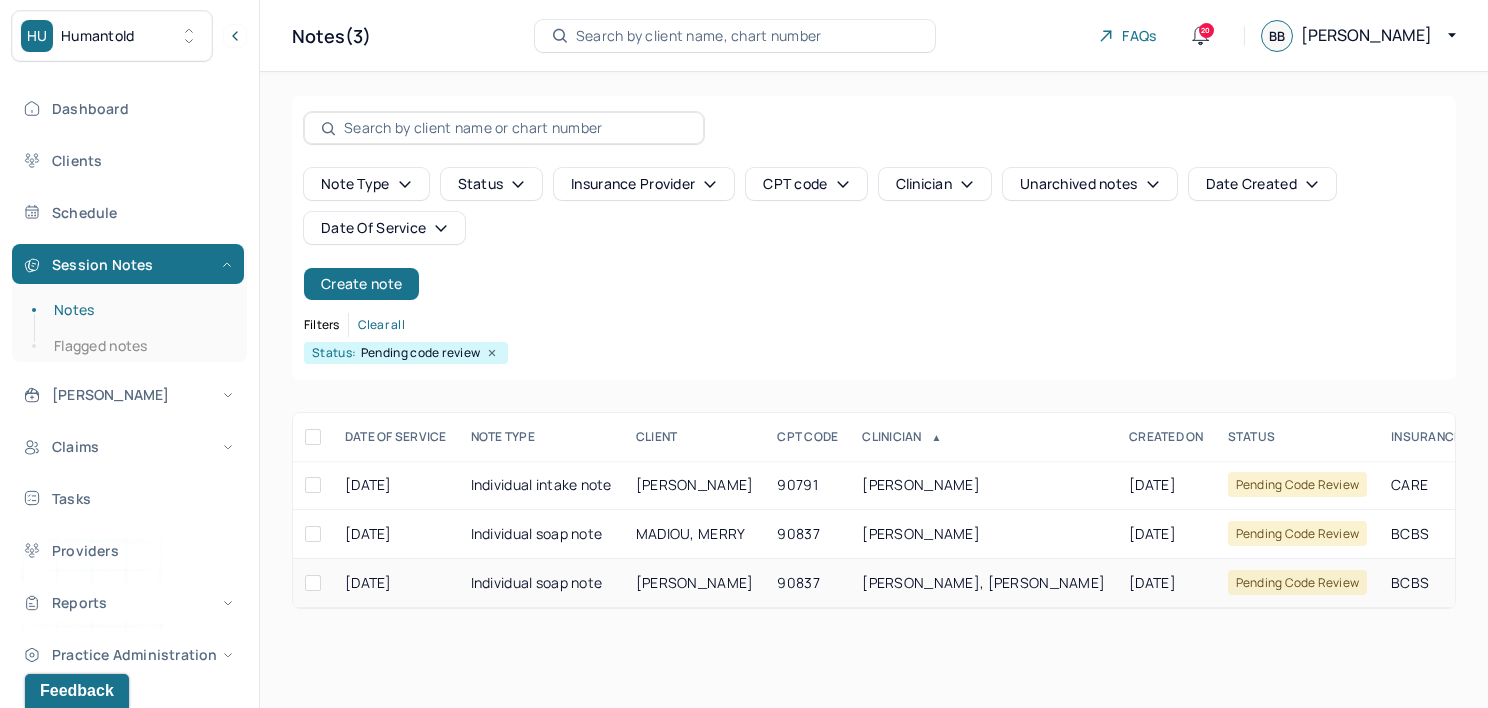 click on "[PERSON_NAME], [PERSON_NAME]" at bounding box center (983, 582) 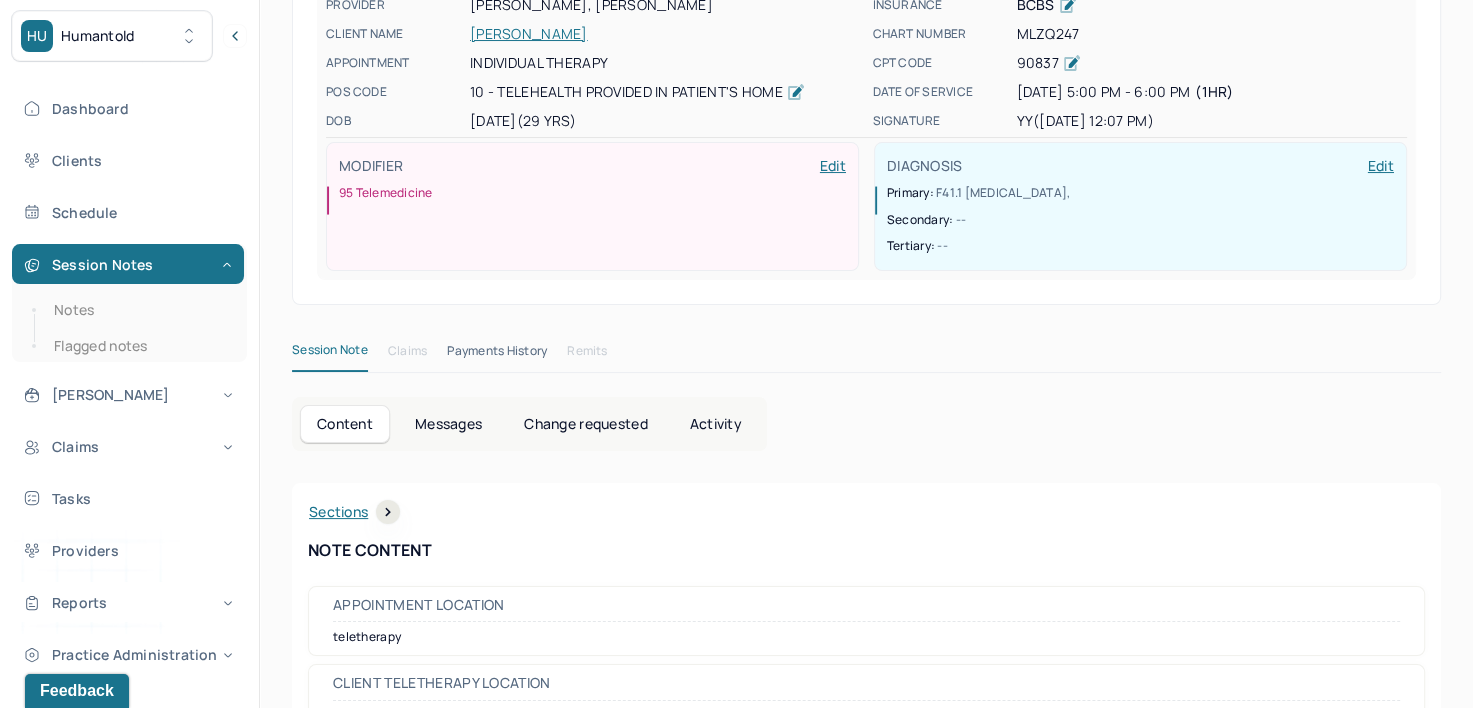 scroll, scrollTop: 0, scrollLeft: 0, axis: both 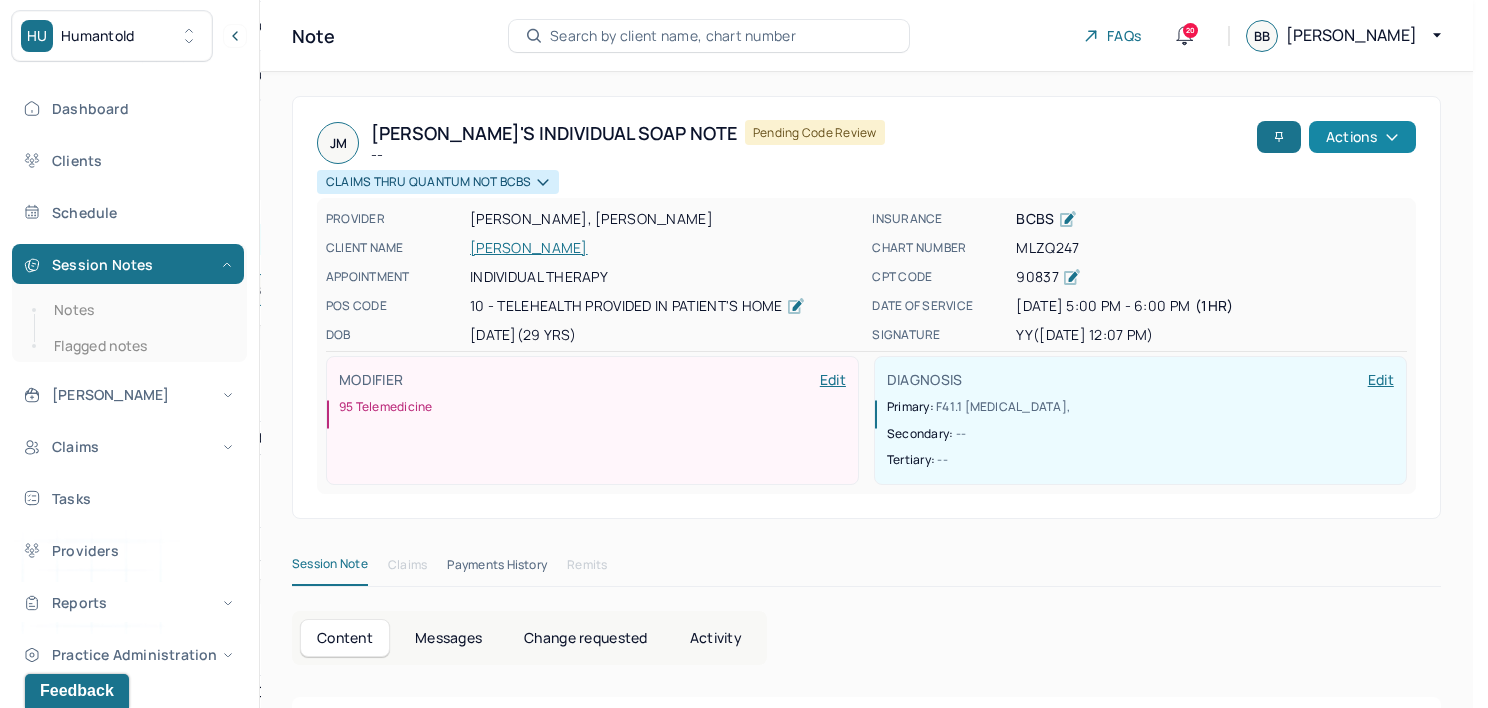 click on "Actions" at bounding box center (1362, 137) 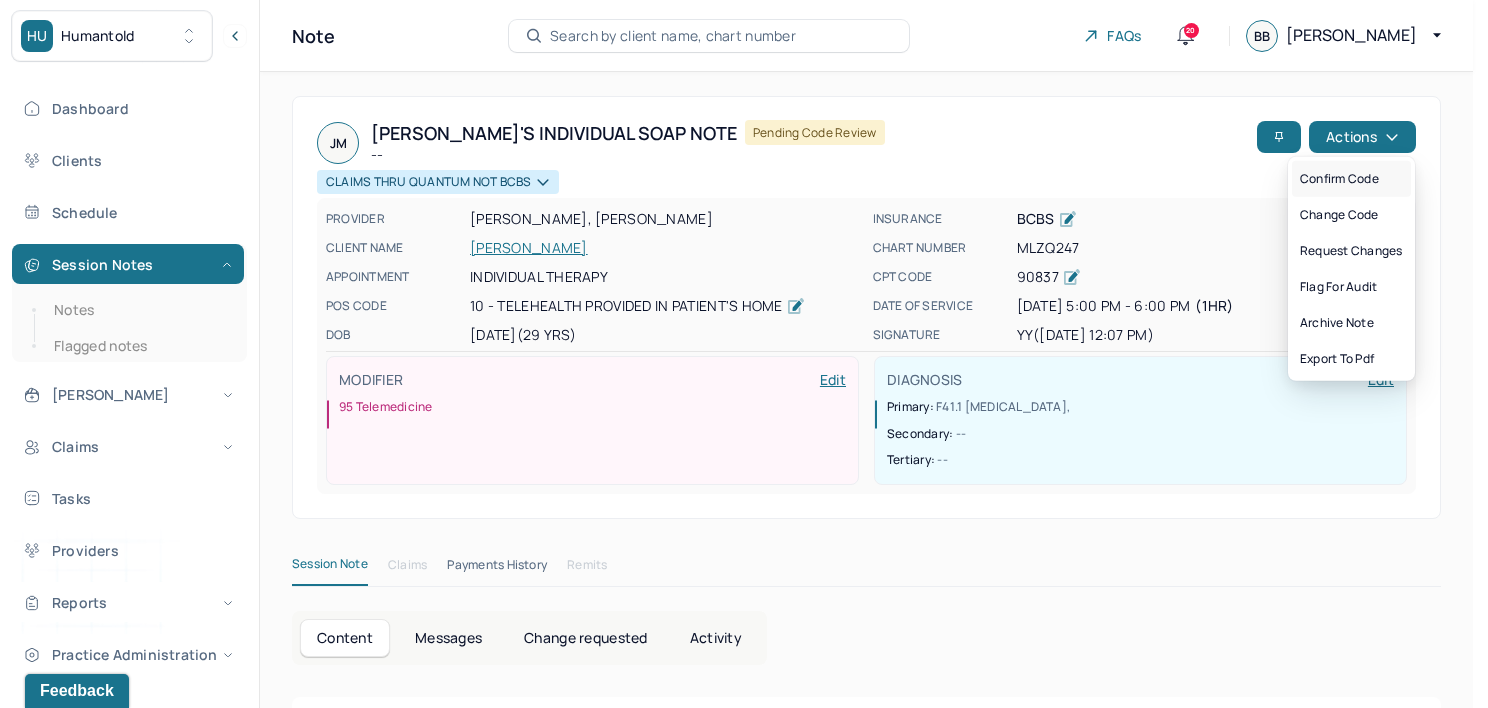 click on "Confirm code" at bounding box center [1351, 179] 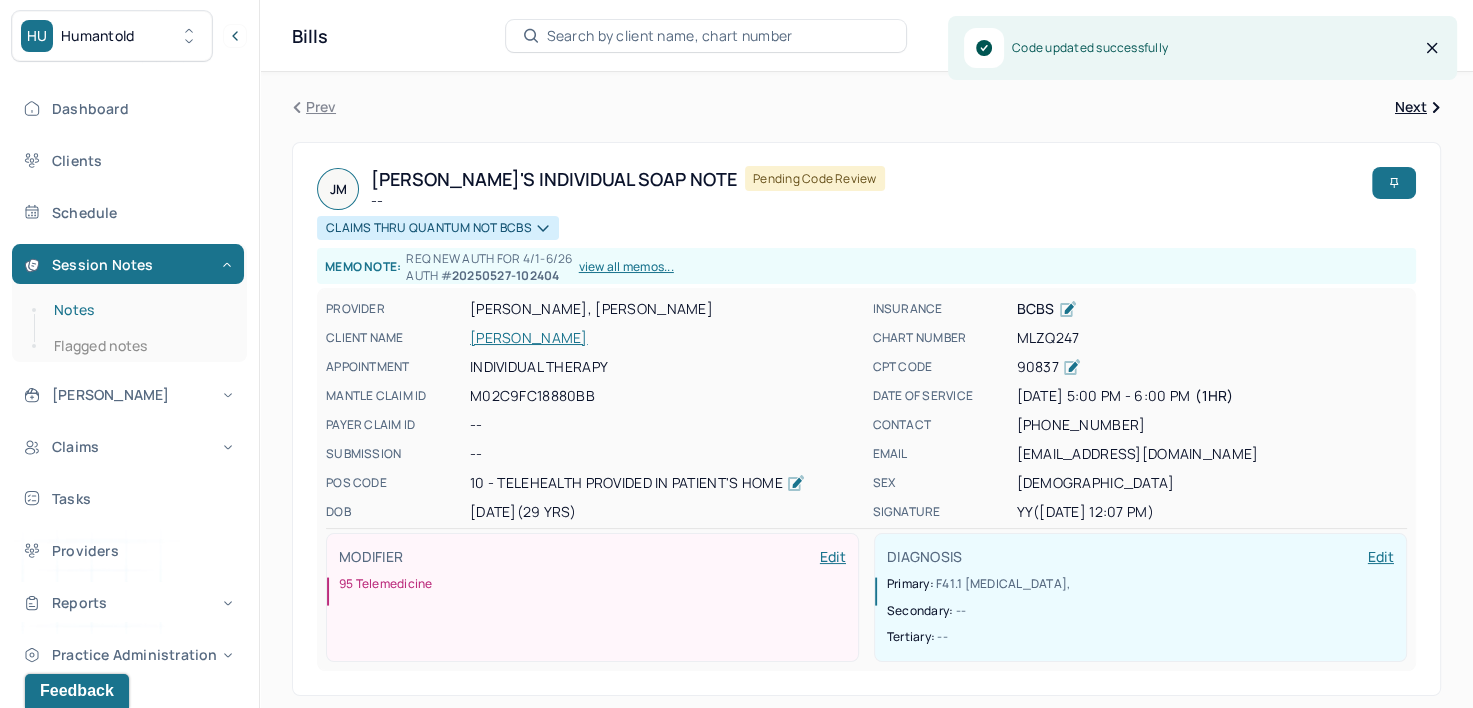 click on "Notes" at bounding box center [139, 310] 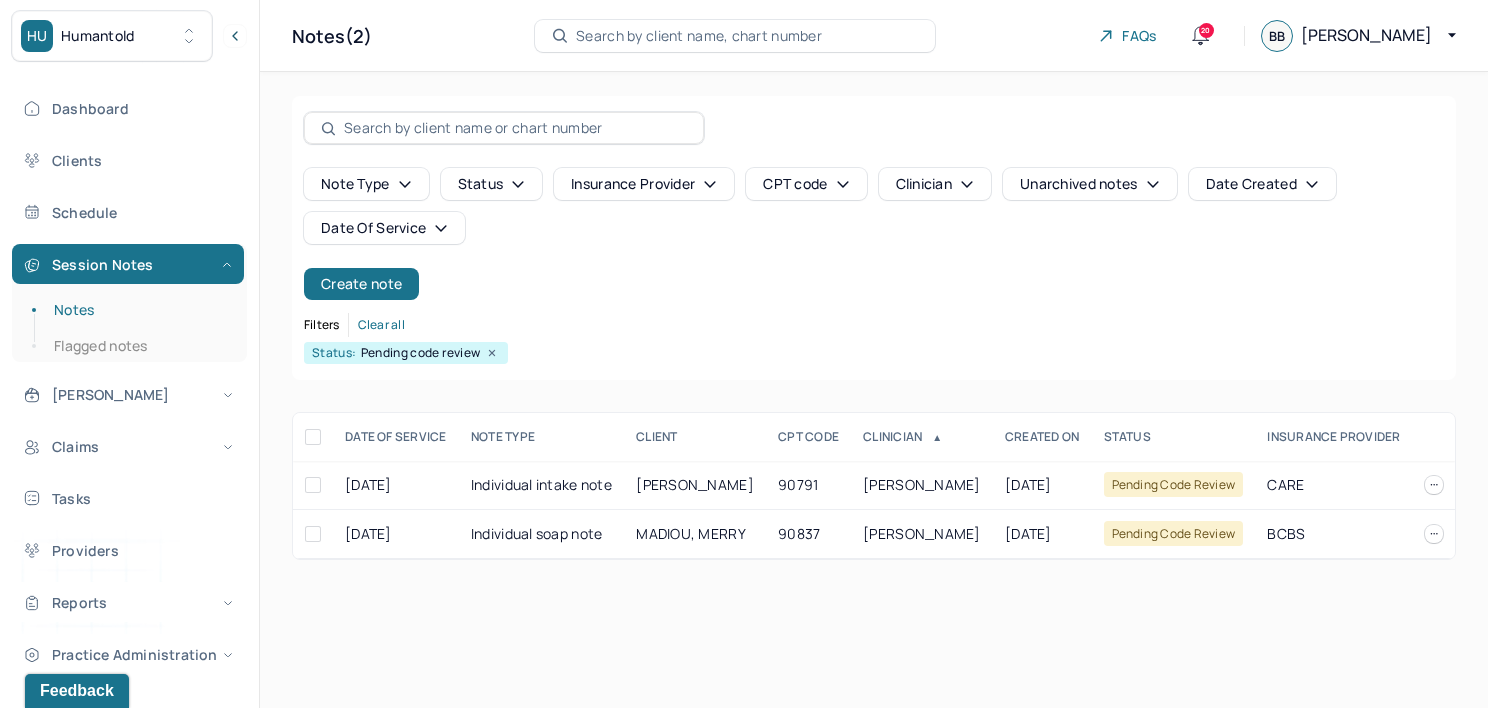 click 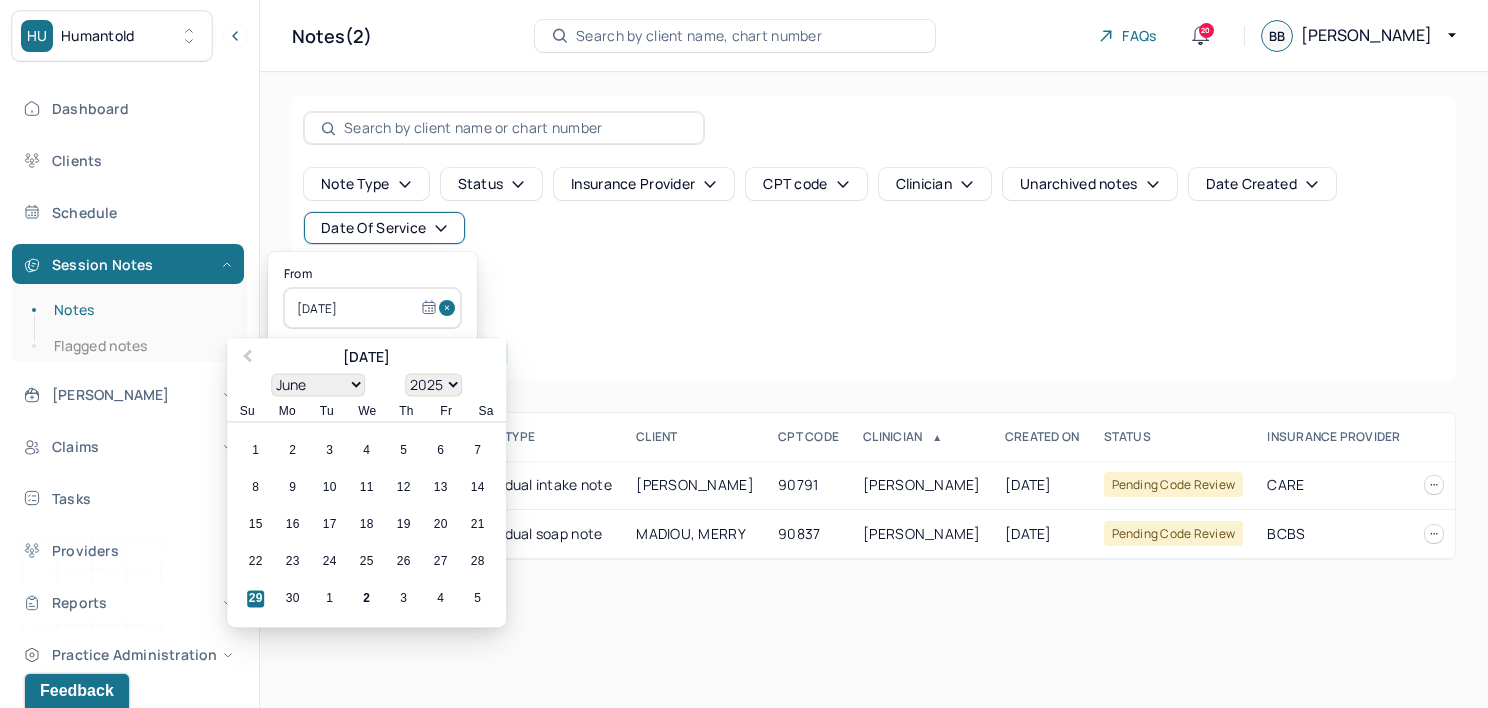 click at bounding box center (450, 308) 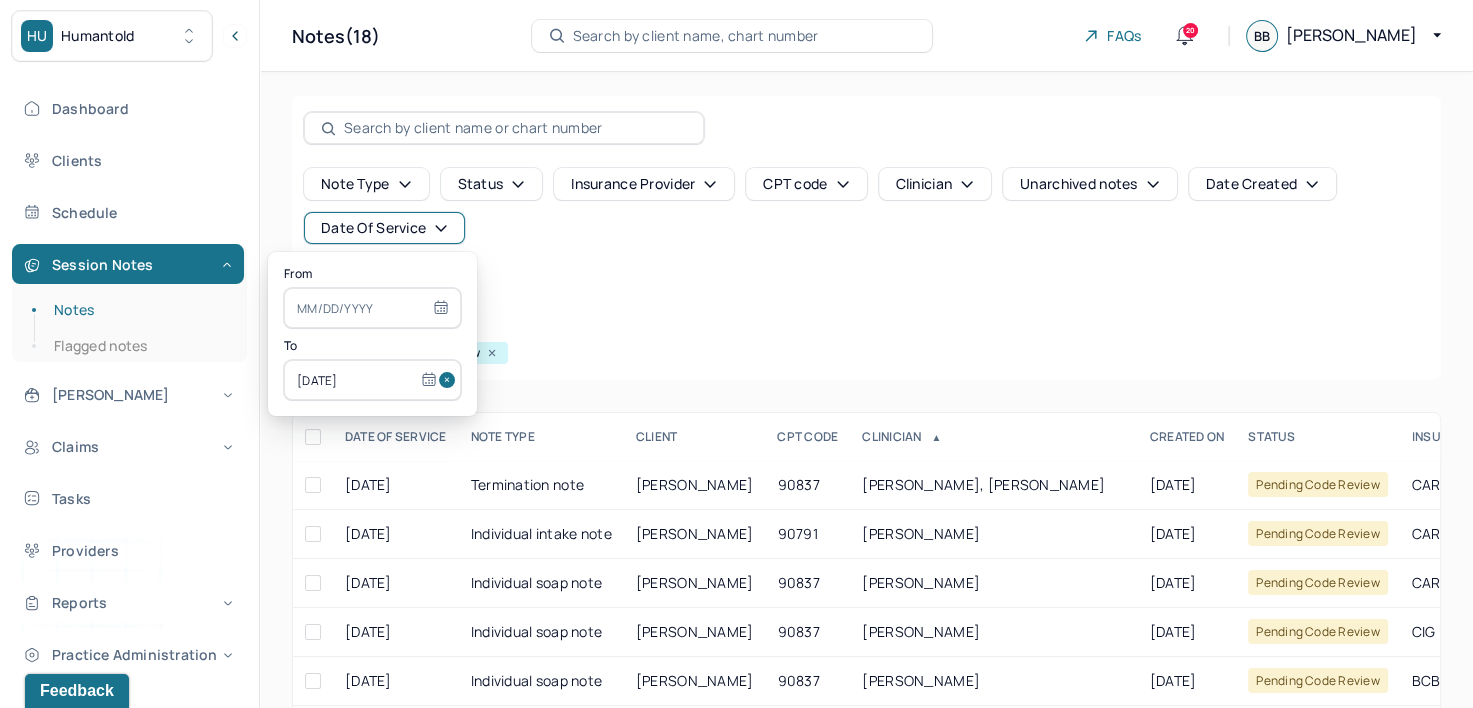 click at bounding box center [450, 380] 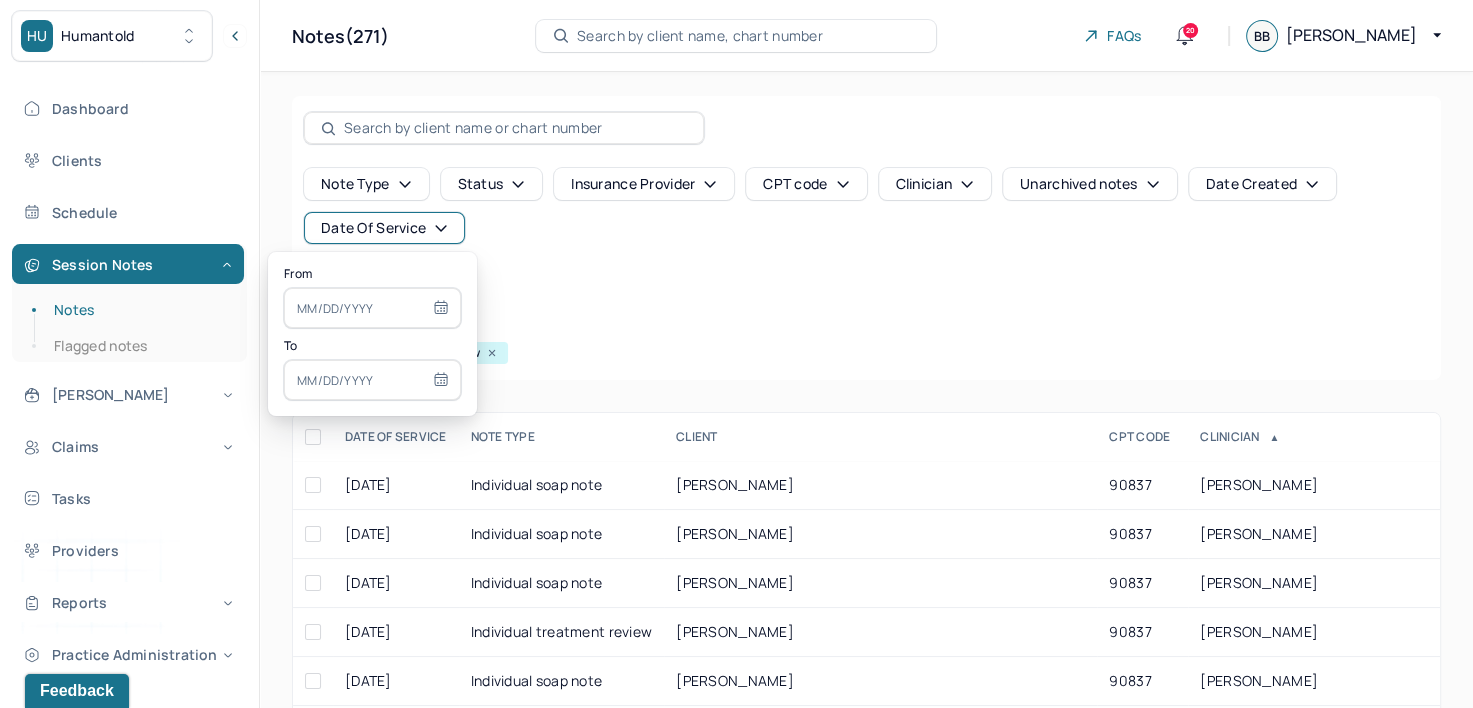select on "6" 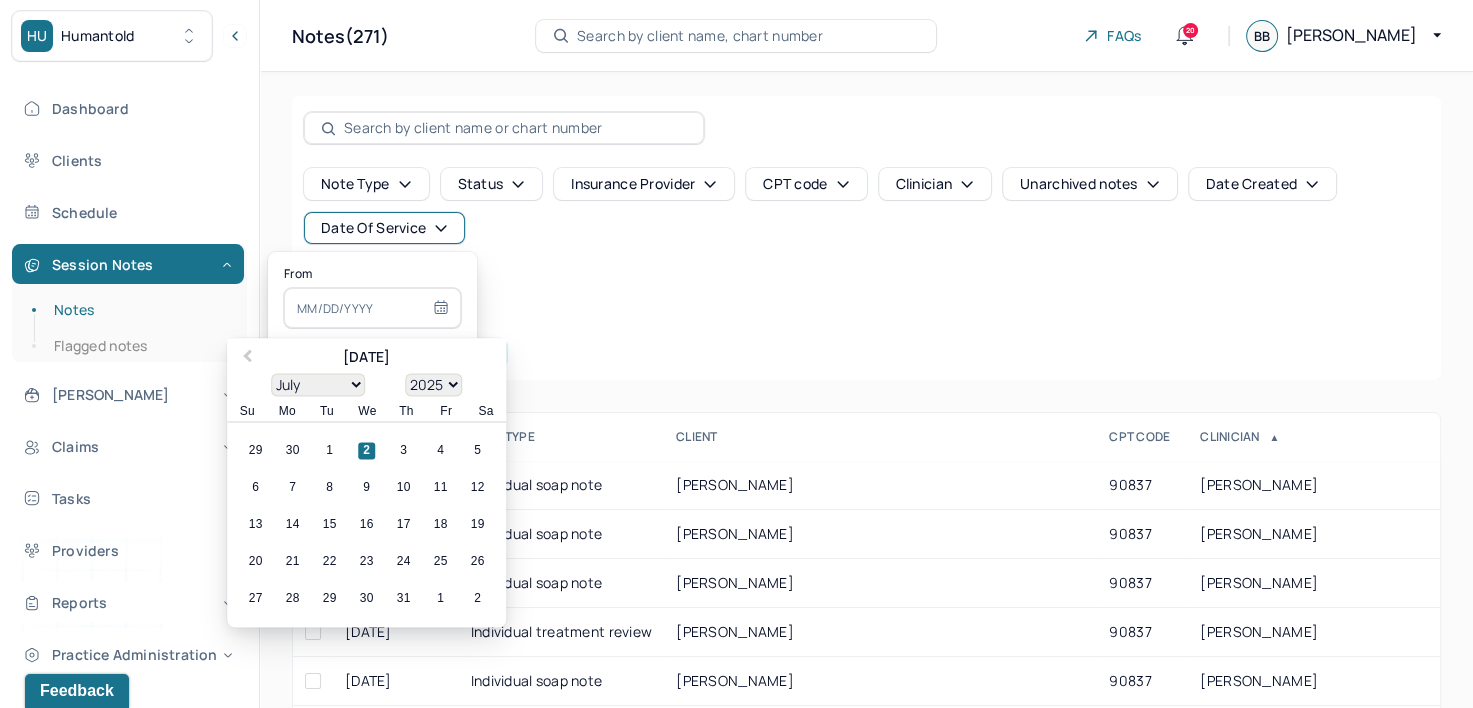 click at bounding box center [372, 308] 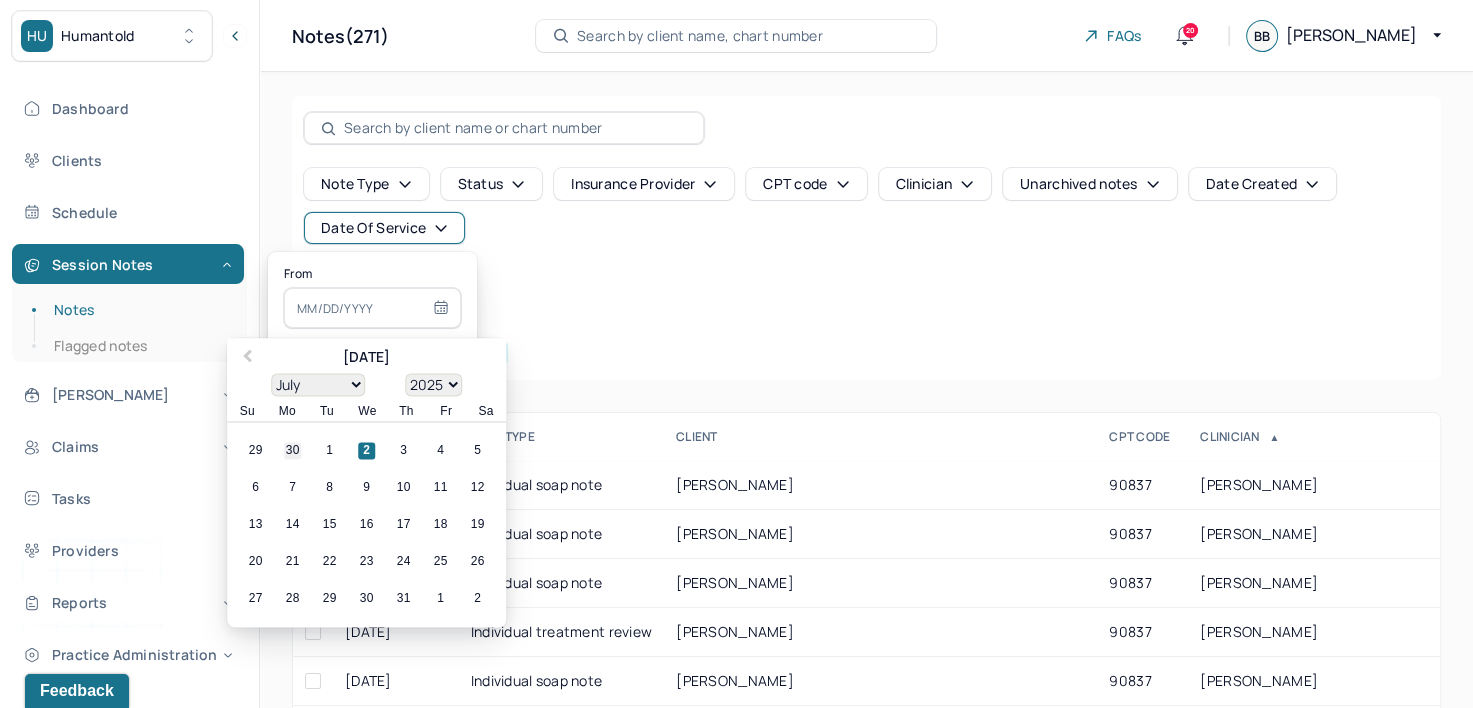 click on "30" at bounding box center (292, 451) 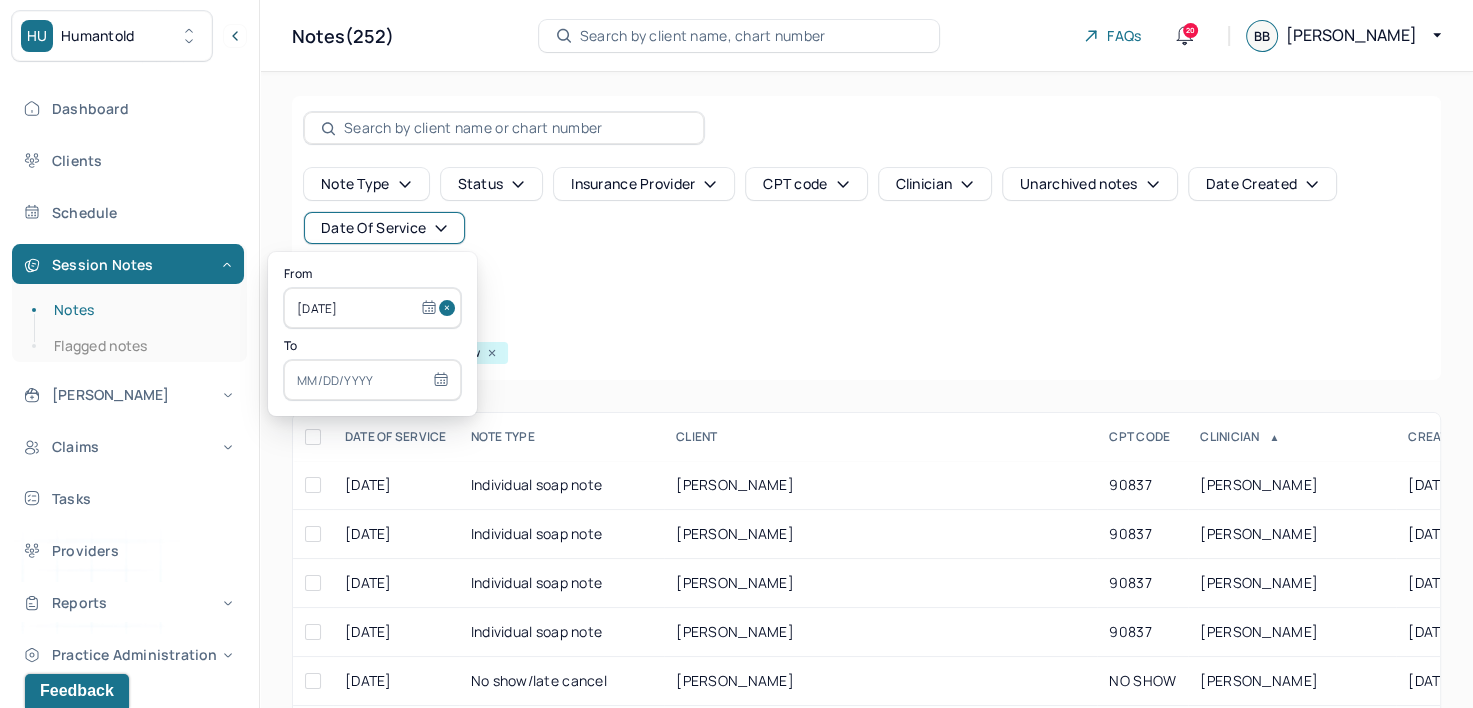 click at bounding box center (372, 380) 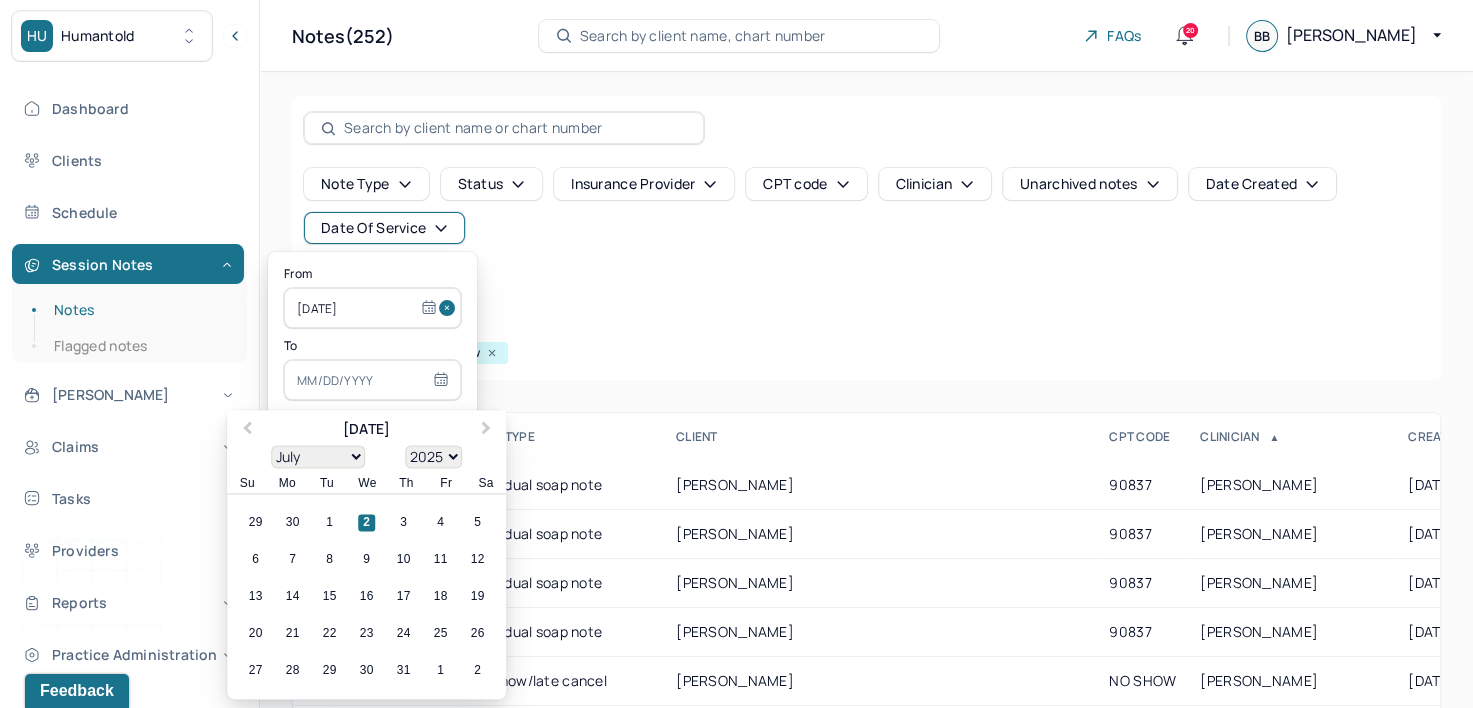 click on "30" at bounding box center (292, 523) 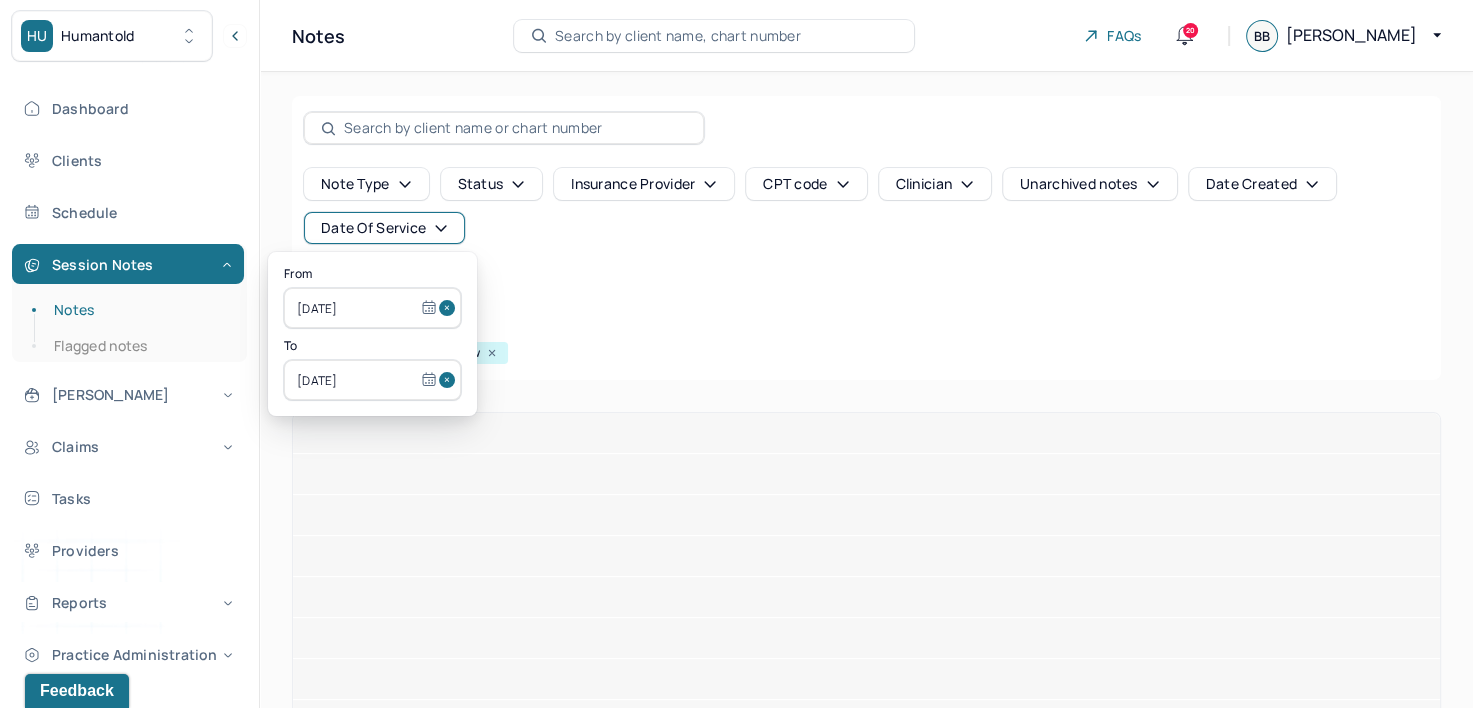 click on "Note type     Status     Insurance provider     CPT code     Clinician     Unarchived notes     Date Created     Date Of Service     Create note" at bounding box center [866, 234] 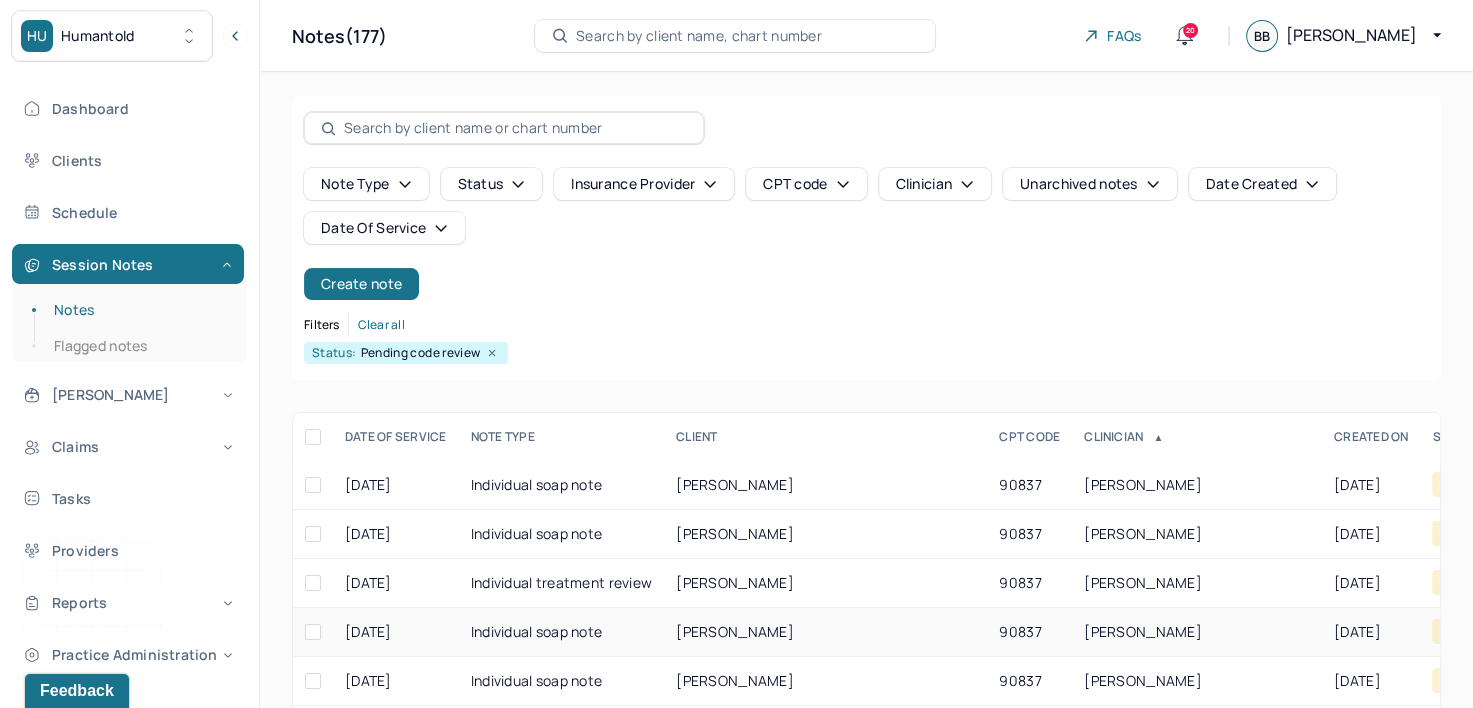 click on "ALIPERTI, DEANNA" at bounding box center (1143, 631) 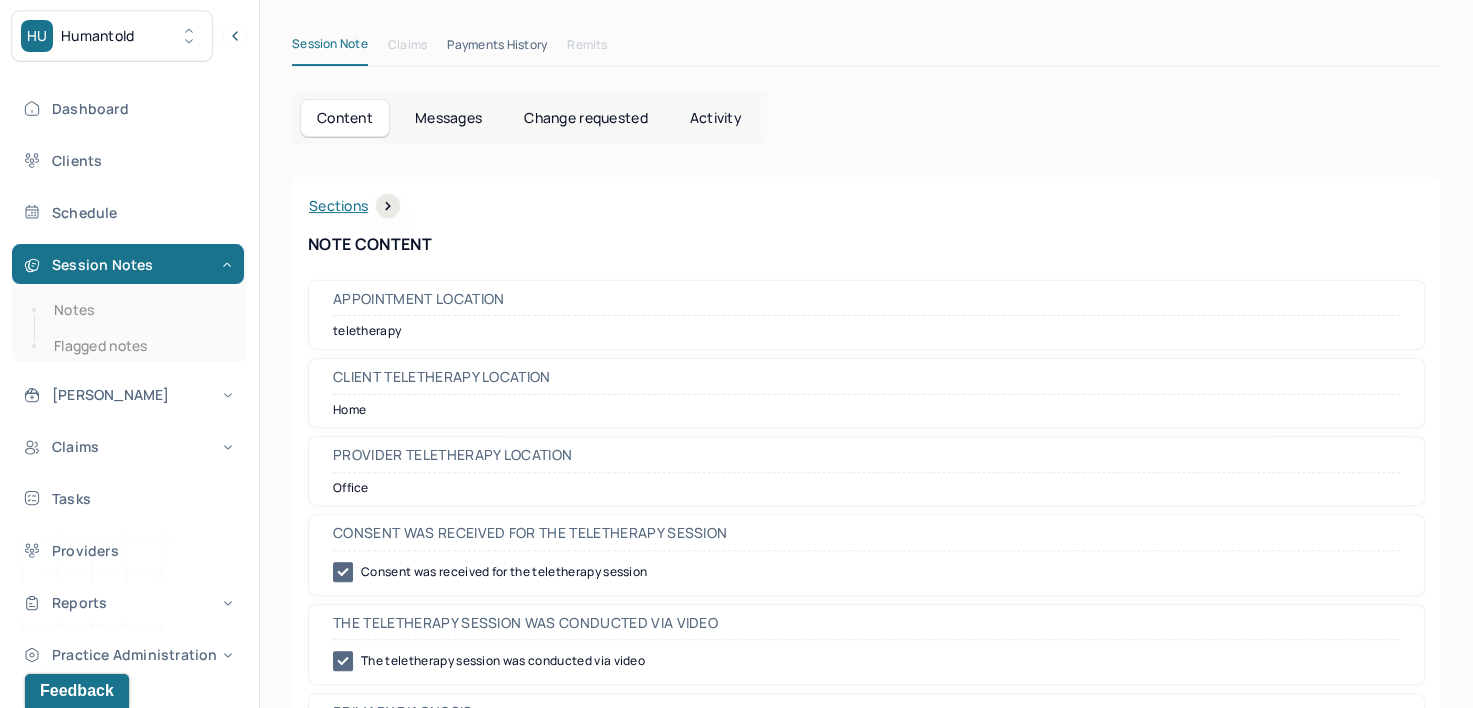 scroll, scrollTop: 0, scrollLeft: 0, axis: both 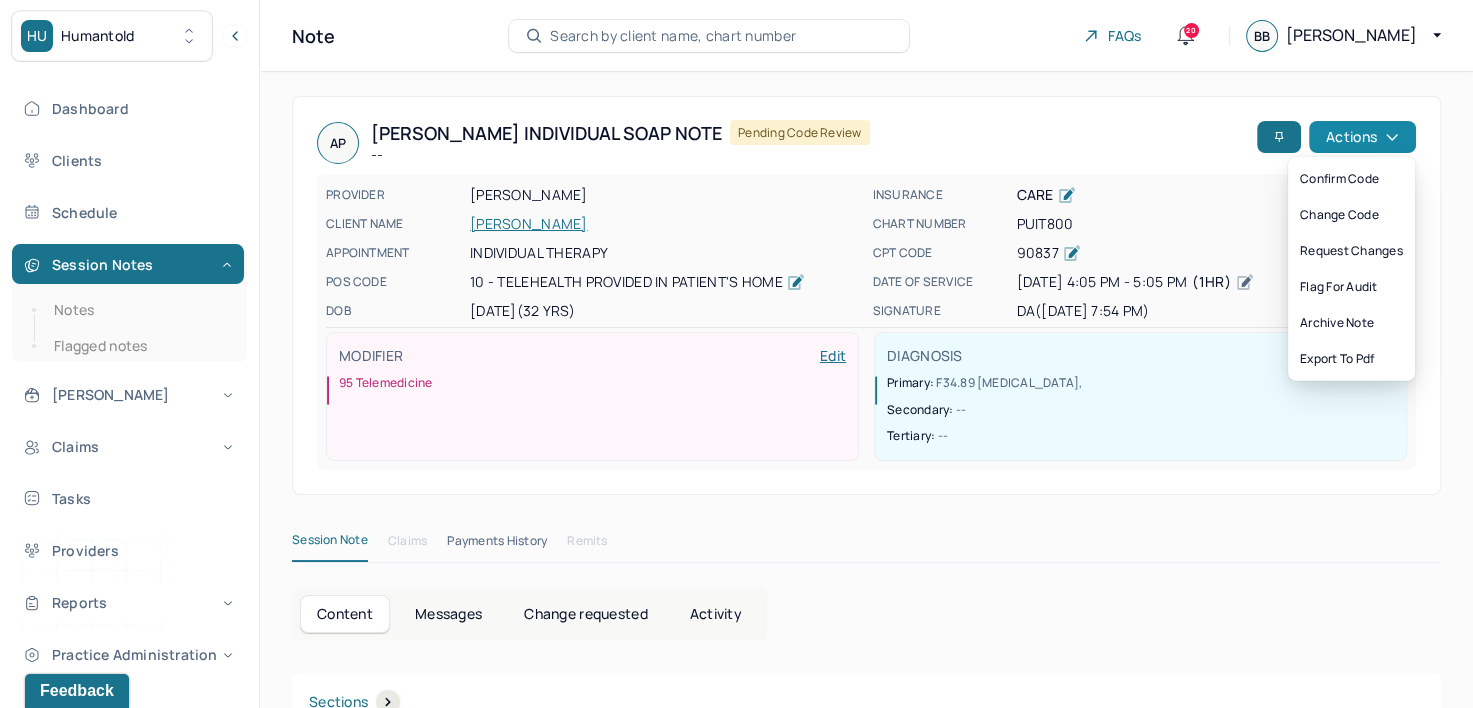 click on "Actions" at bounding box center (1362, 137) 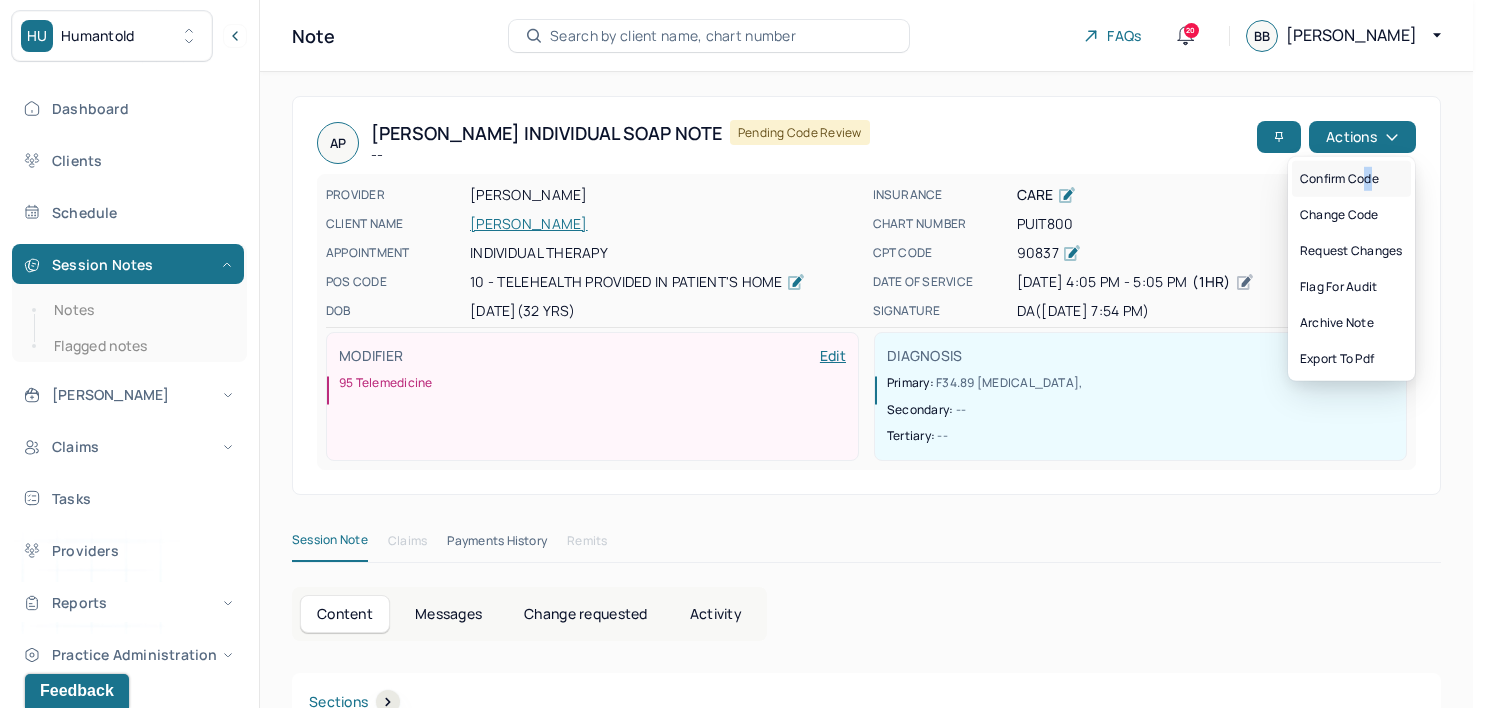click on "Confirm code" at bounding box center [1351, 179] 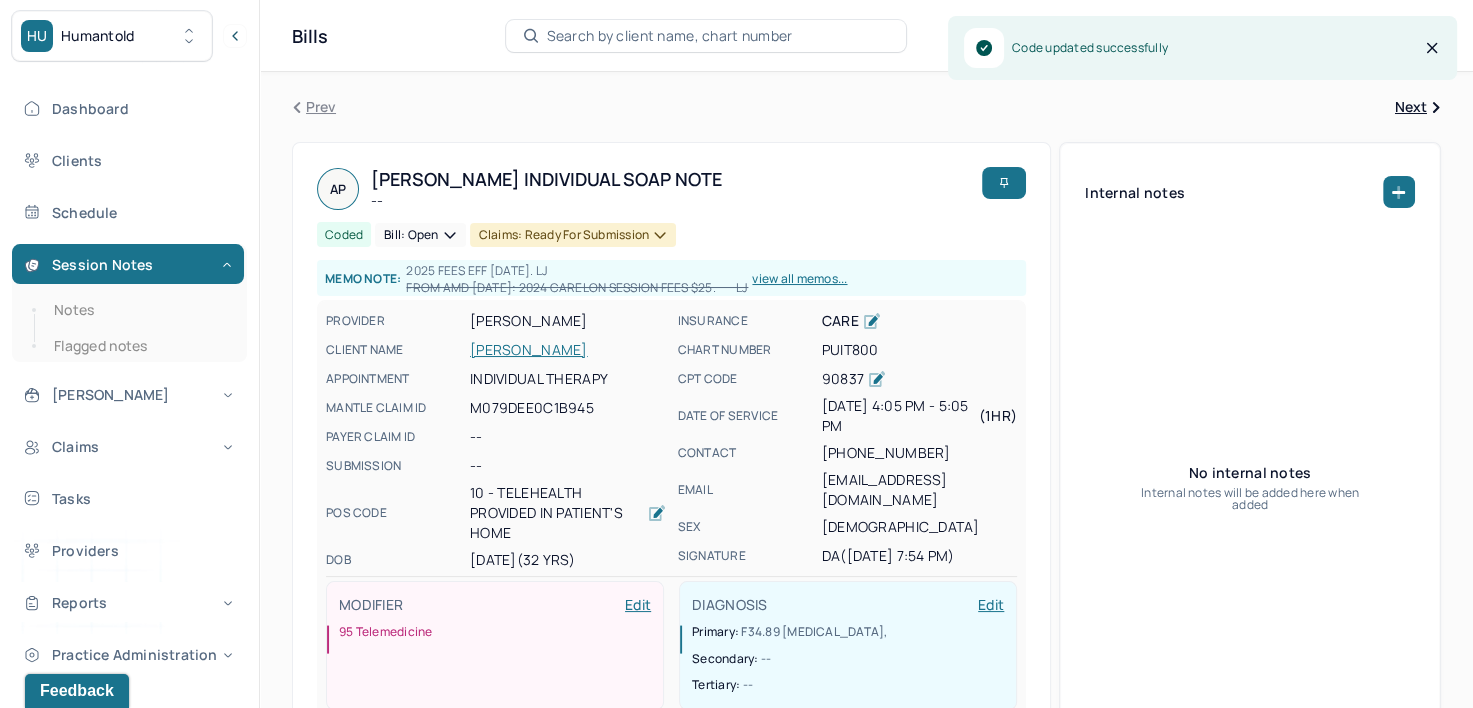 drag, startPoint x: 102, startPoint y: 313, endPoint x: 252, endPoint y: 300, distance: 150.56229 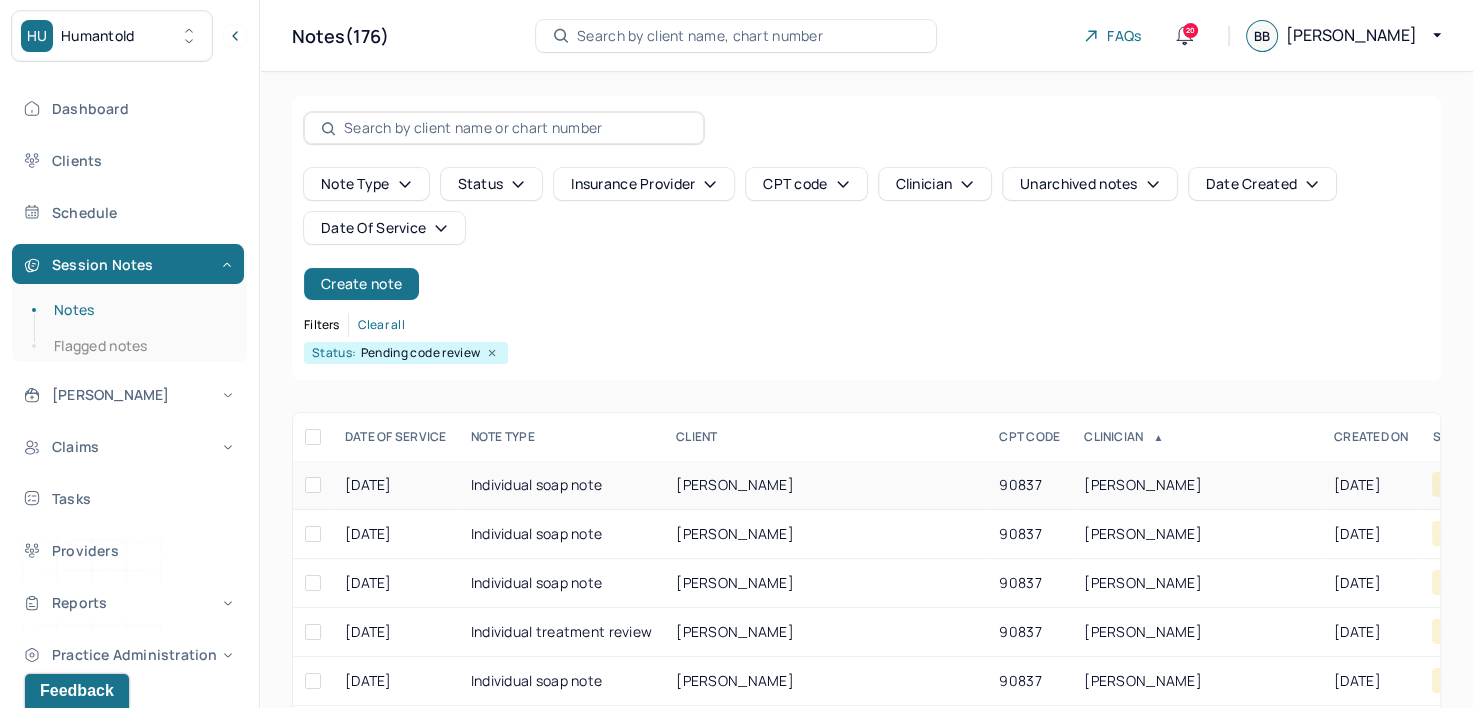 click on "ALIPERTI, DEANNA" at bounding box center (1143, 484) 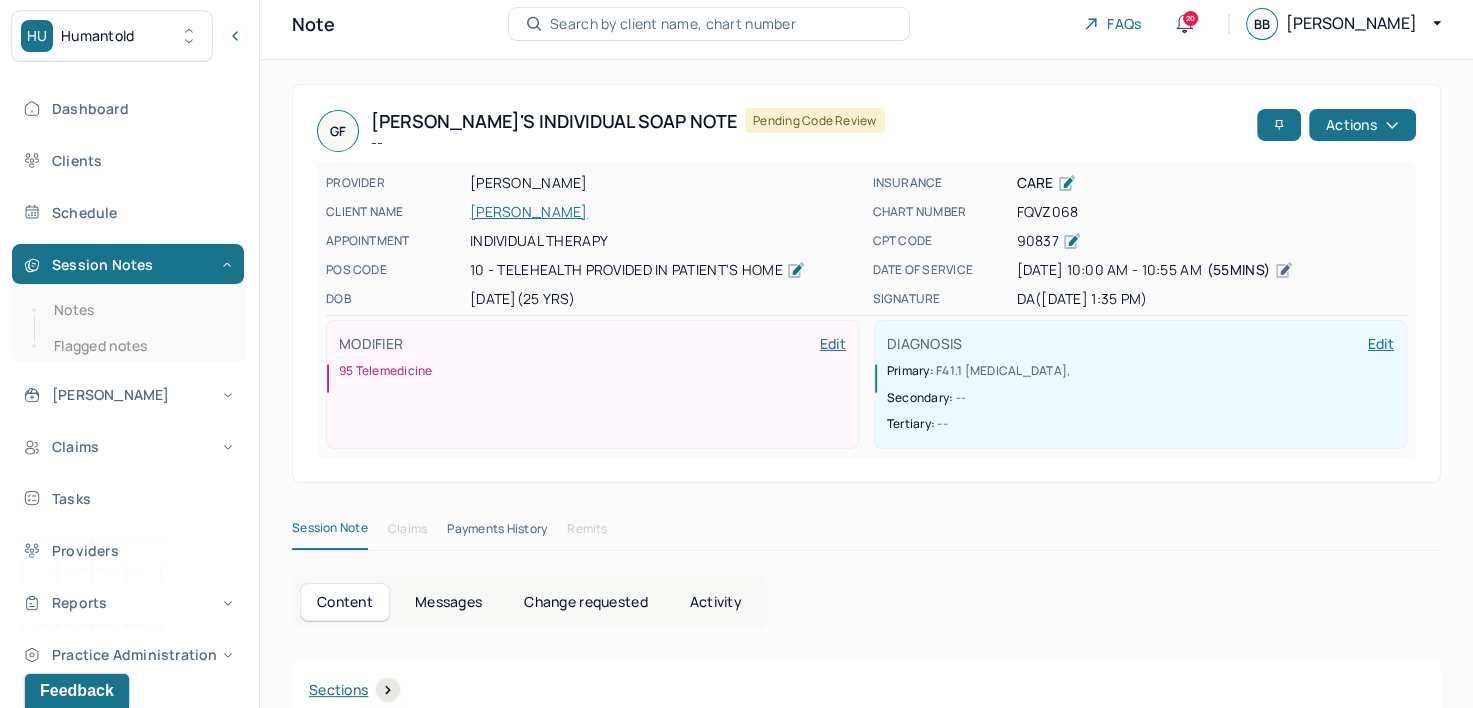 scroll, scrollTop: 0, scrollLeft: 0, axis: both 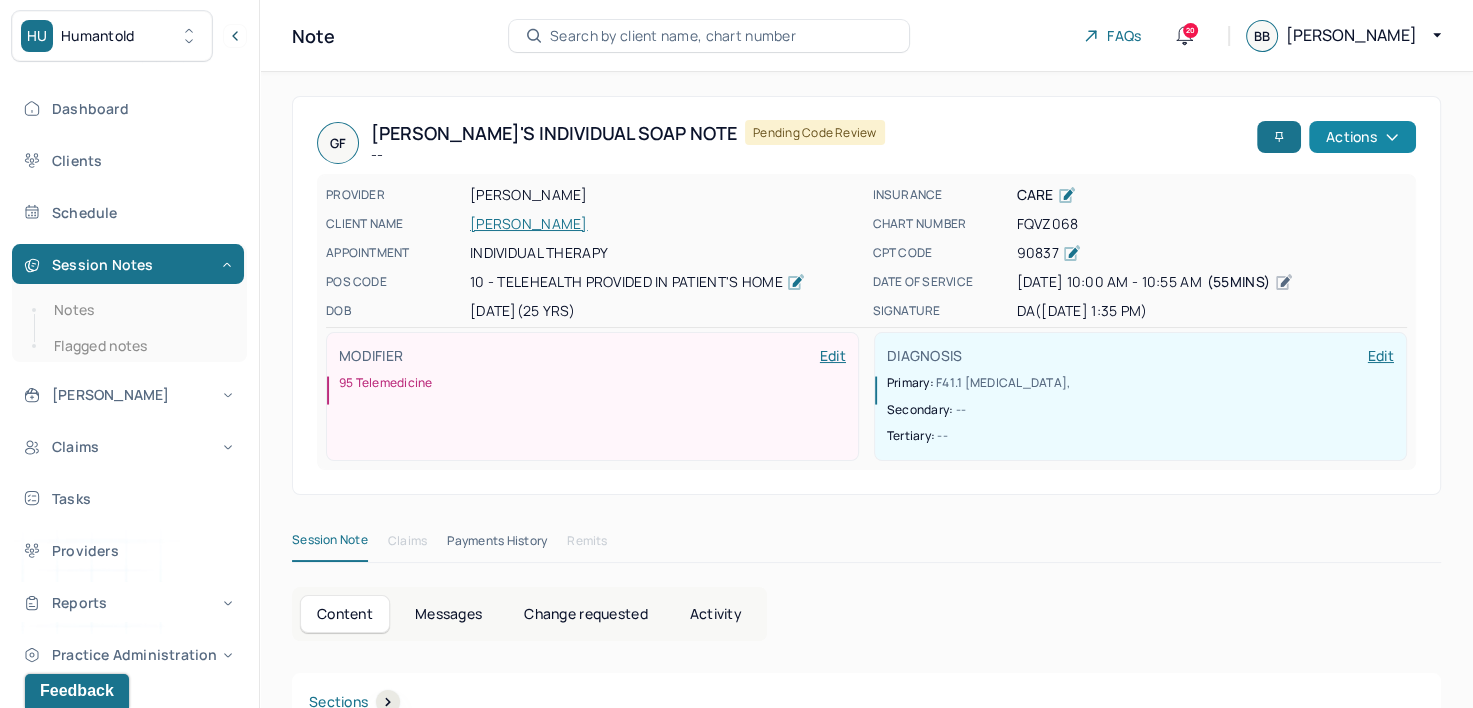 click on "GF Gianna's   Individual soap note -- Pending code review       Actions" at bounding box center [866, 143] 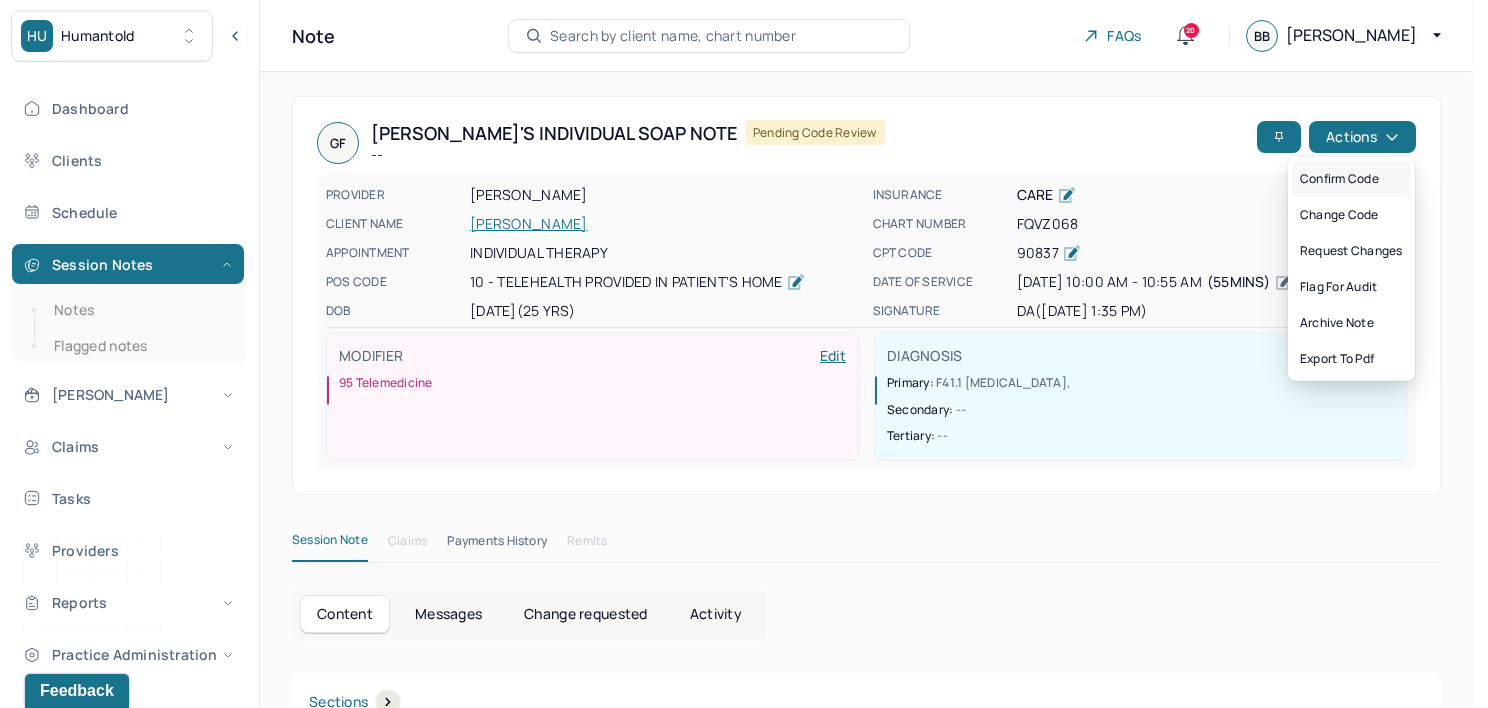 click on "Confirm code" at bounding box center (1351, 179) 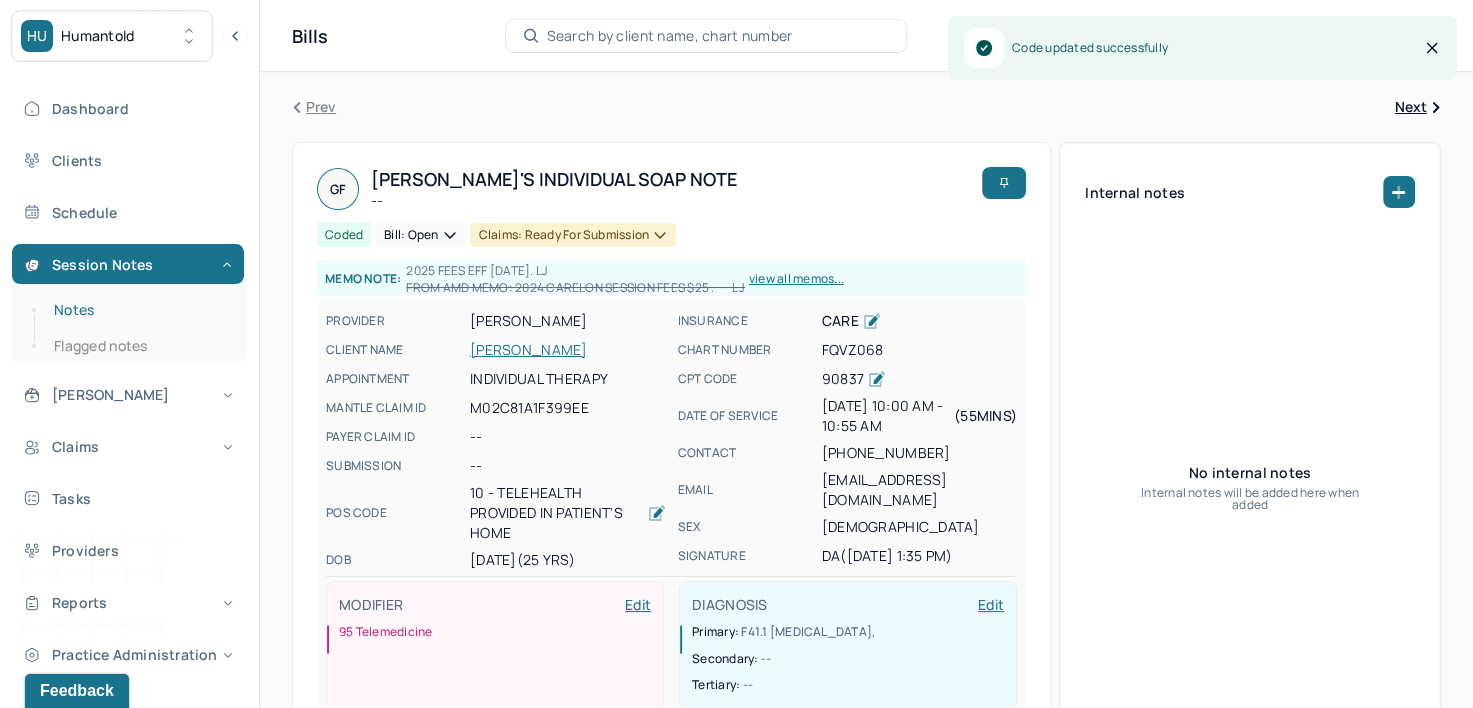 click on "Notes" at bounding box center [139, 310] 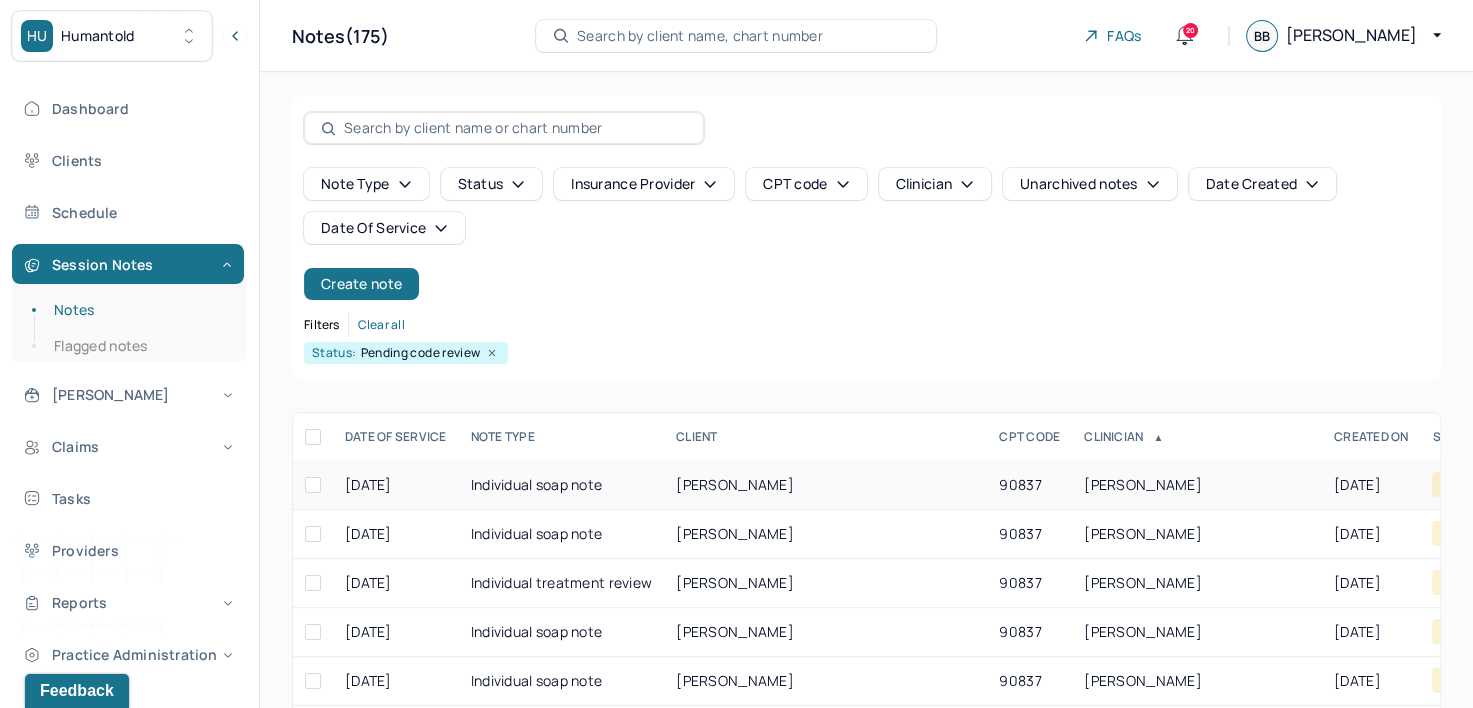 click on "ALIPERTI, DEANNA" at bounding box center (1143, 484) 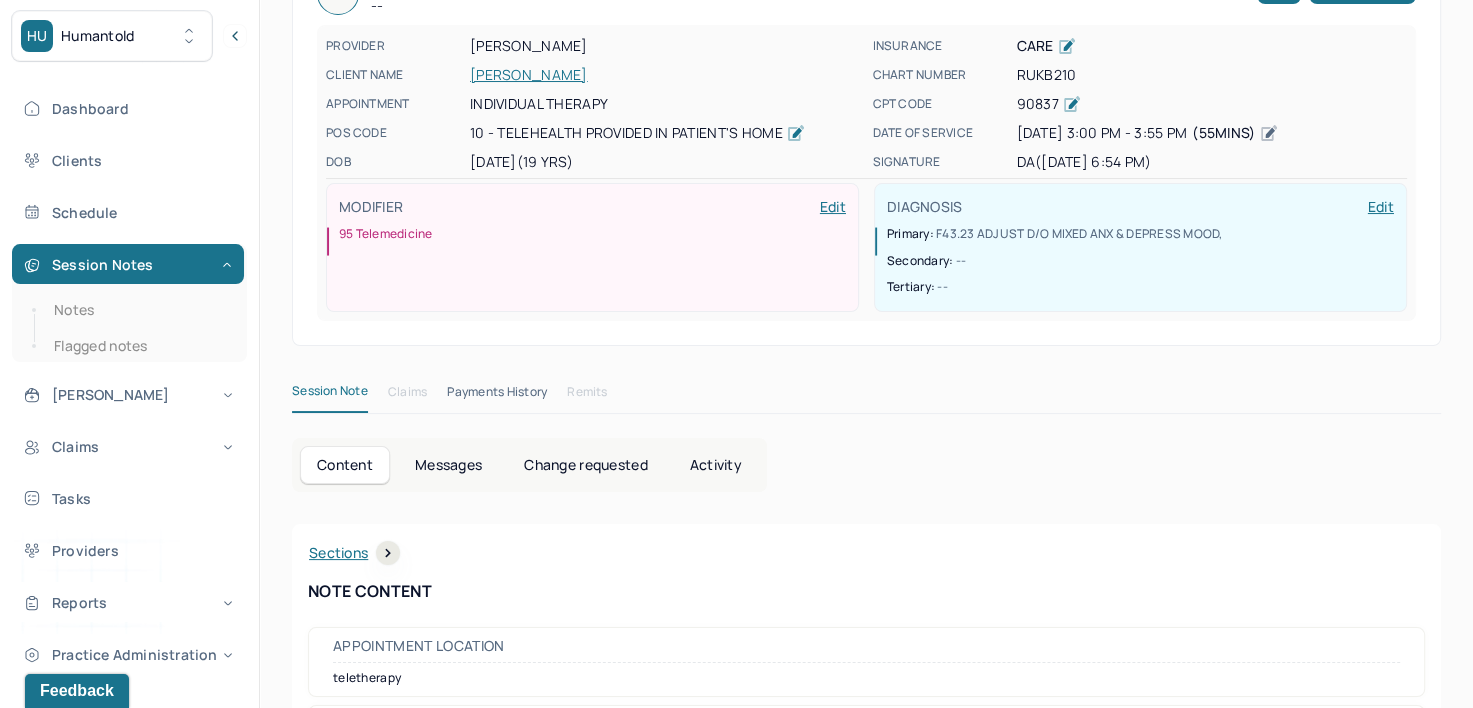 scroll, scrollTop: 0, scrollLeft: 0, axis: both 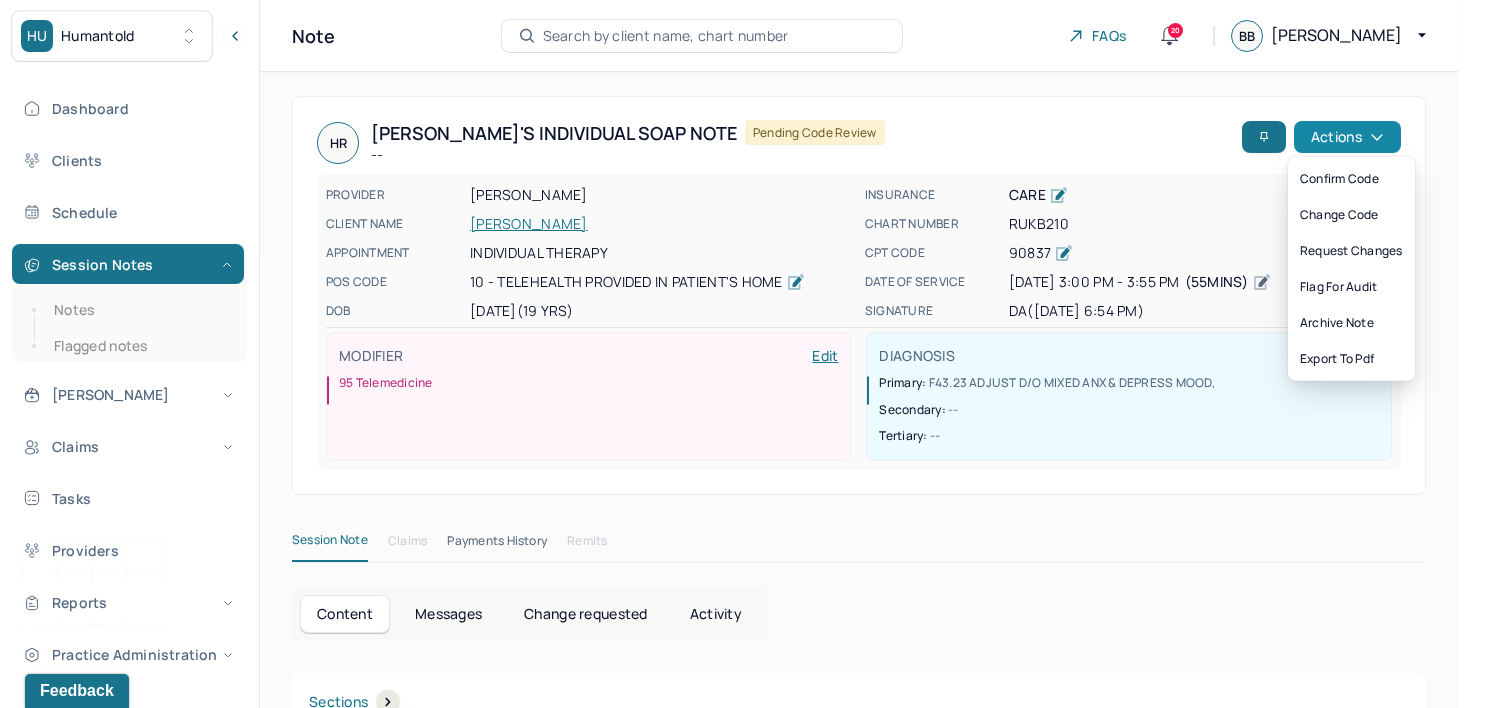 click 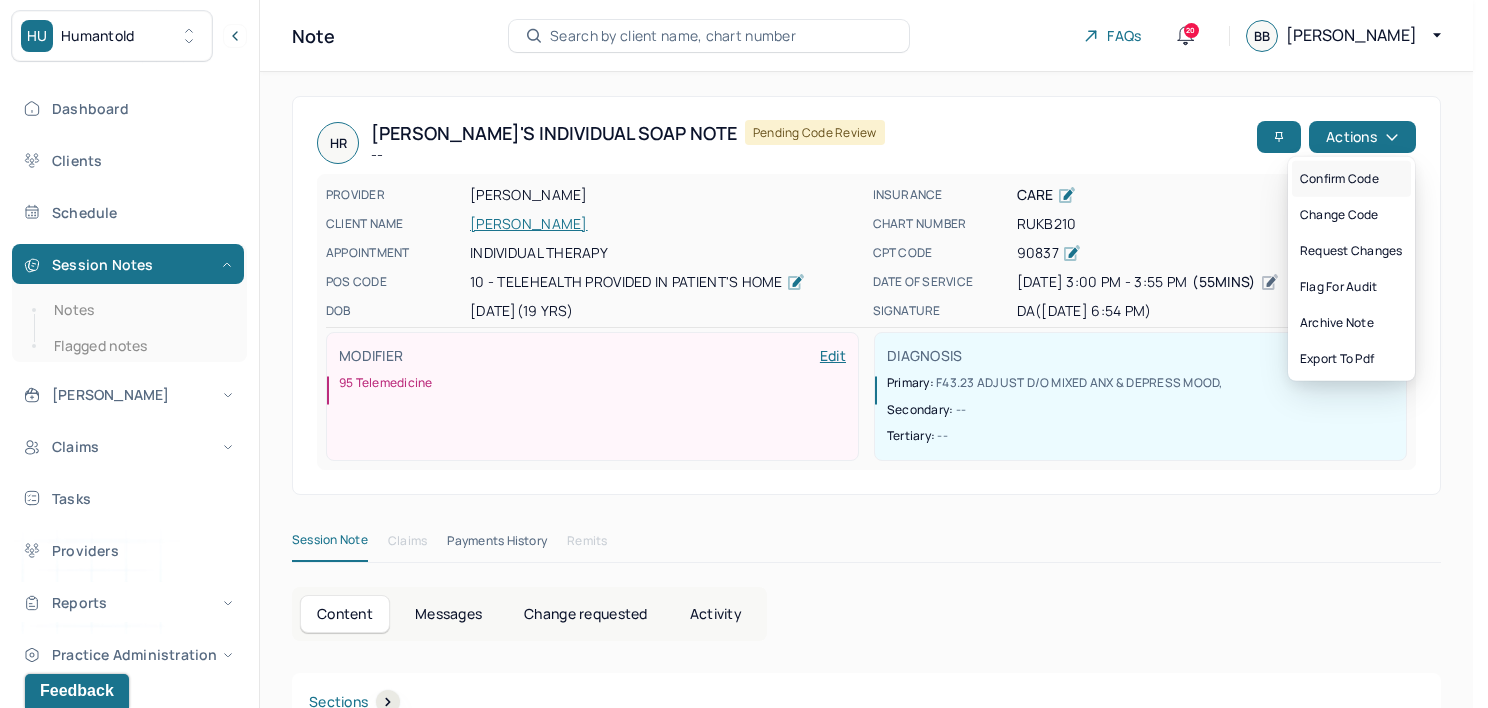 click on "Confirm code" at bounding box center (1351, 179) 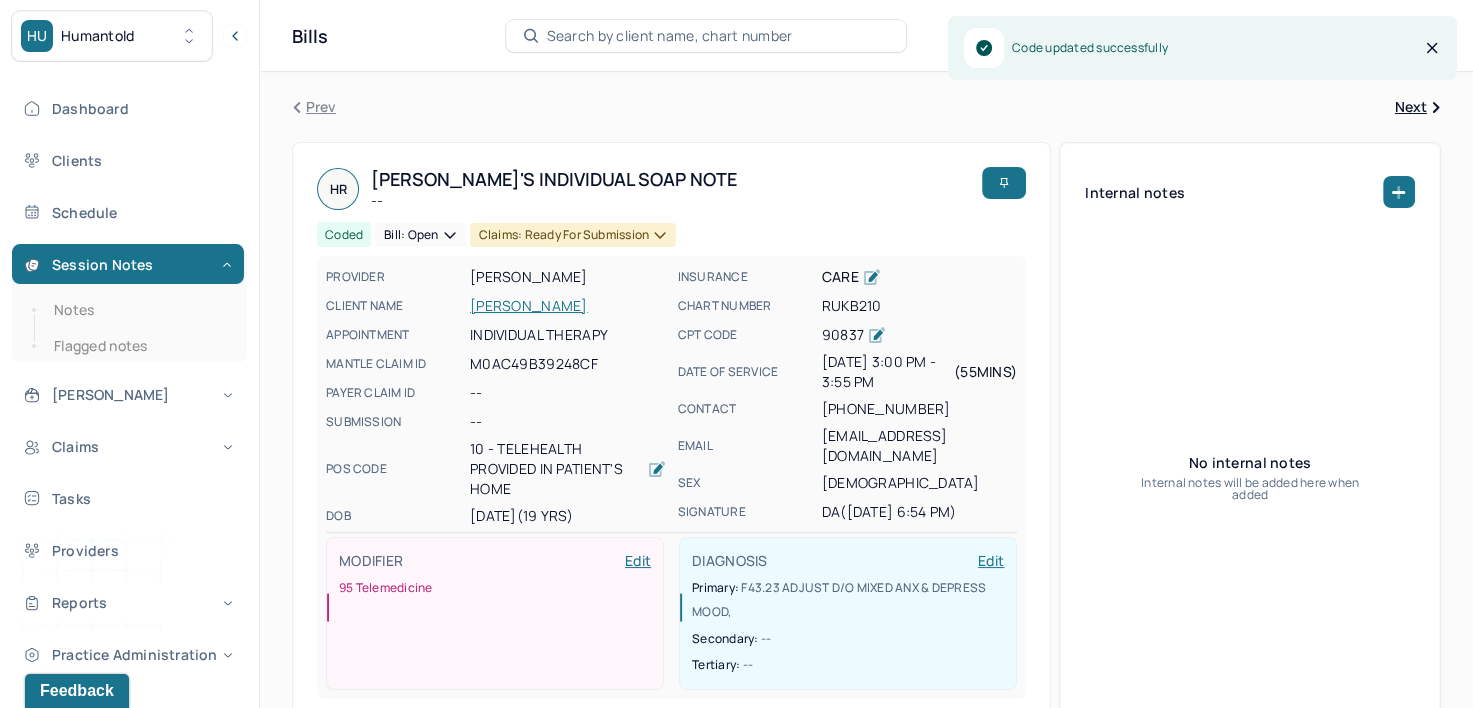 drag, startPoint x: 100, startPoint y: 298, endPoint x: 247, endPoint y: 326, distance: 149.64291 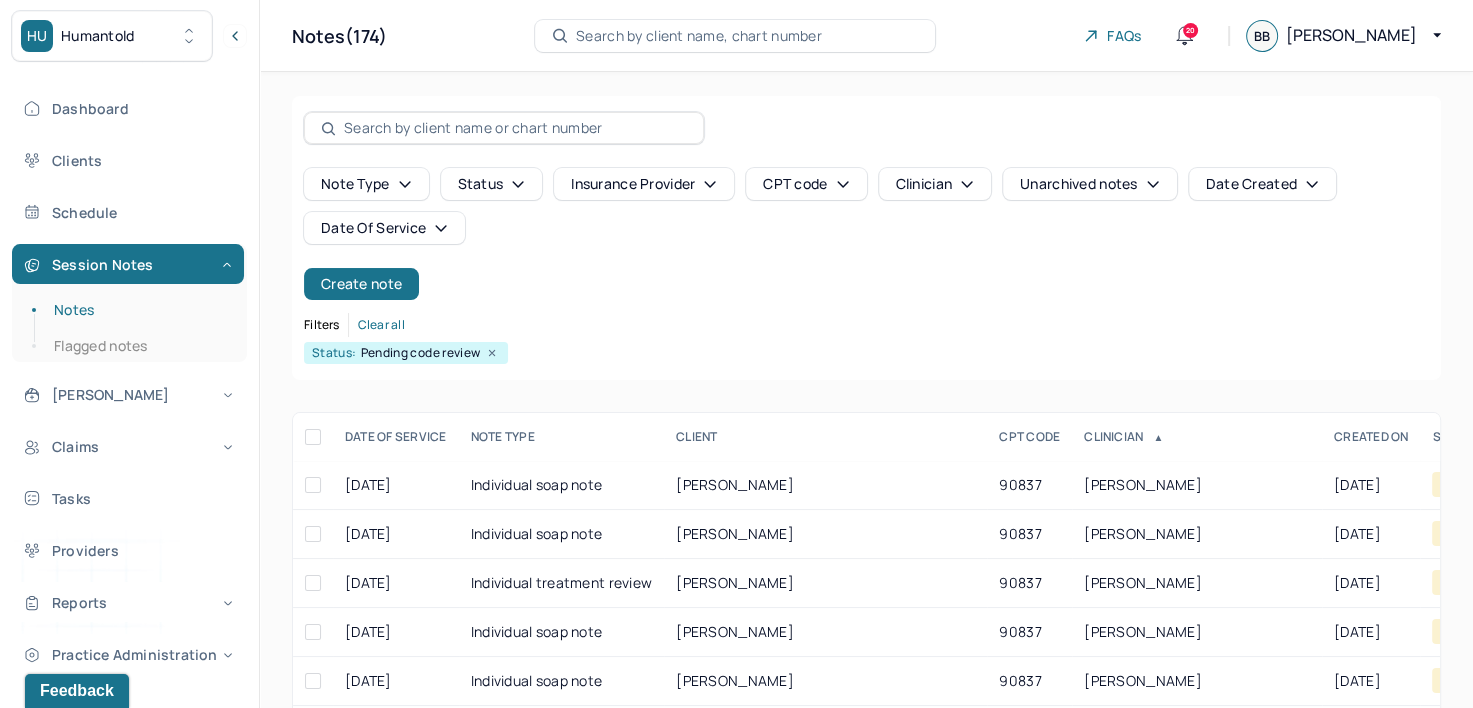 scroll, scrollTop: 100, scrollLeft: 0, axis: vertical 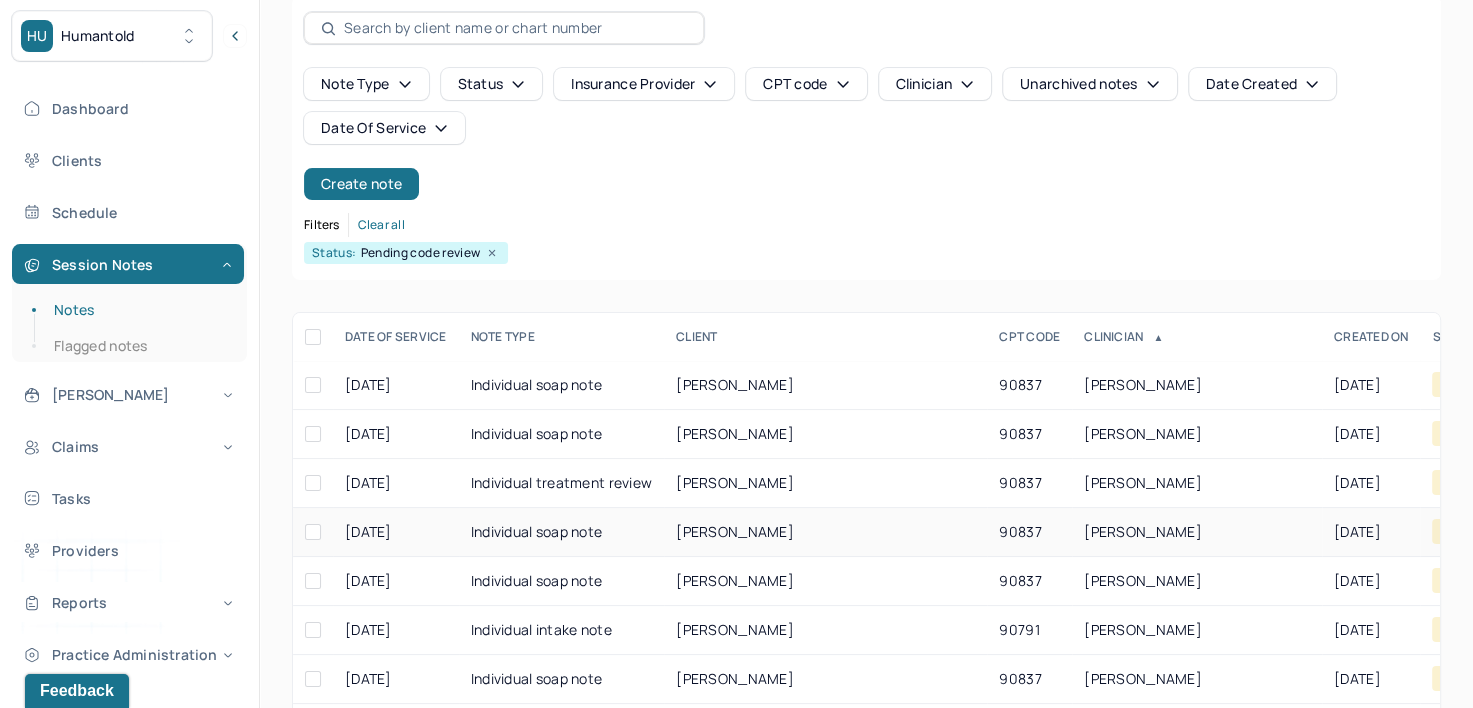 click on "ALIPERTI, DEANNA" at bounding box center [1143, 531] 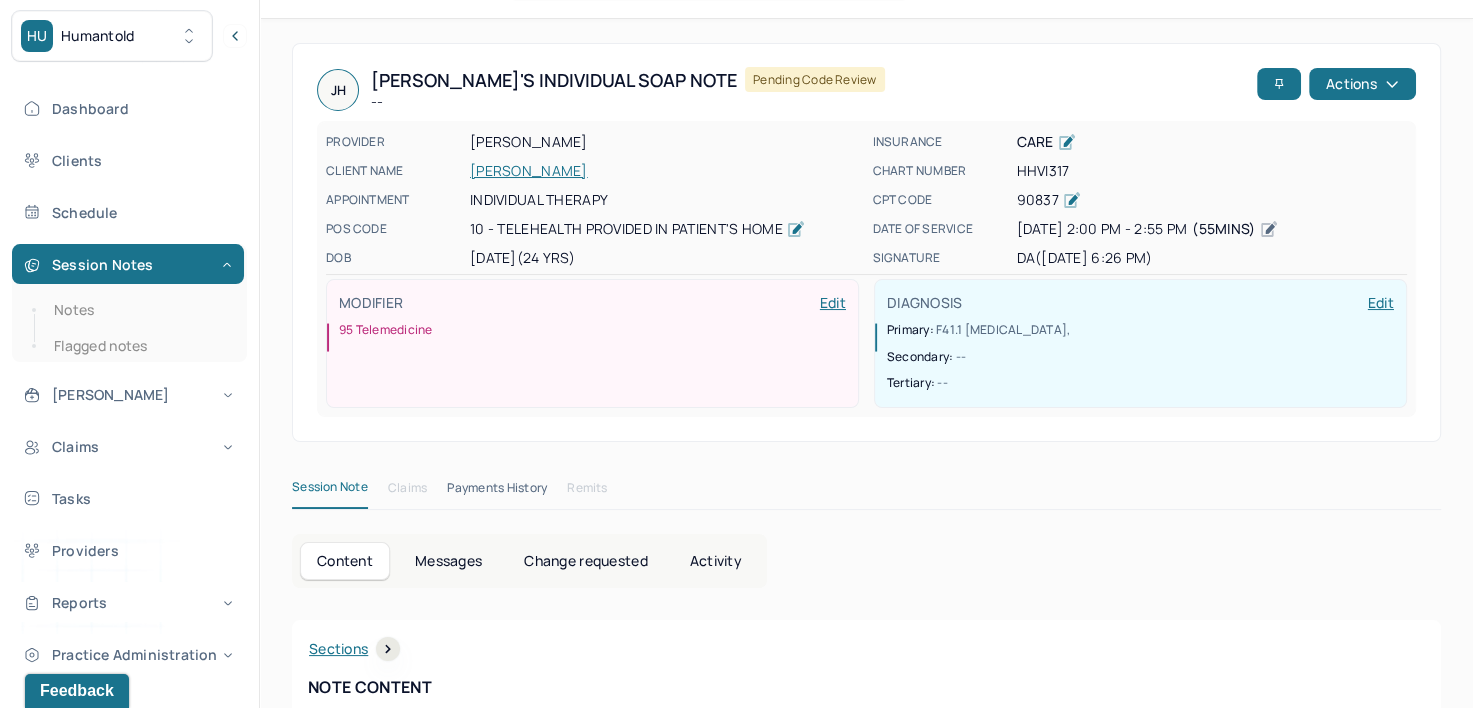 scroll, scrollTop: 0, scrollLeft: 0, axis: both 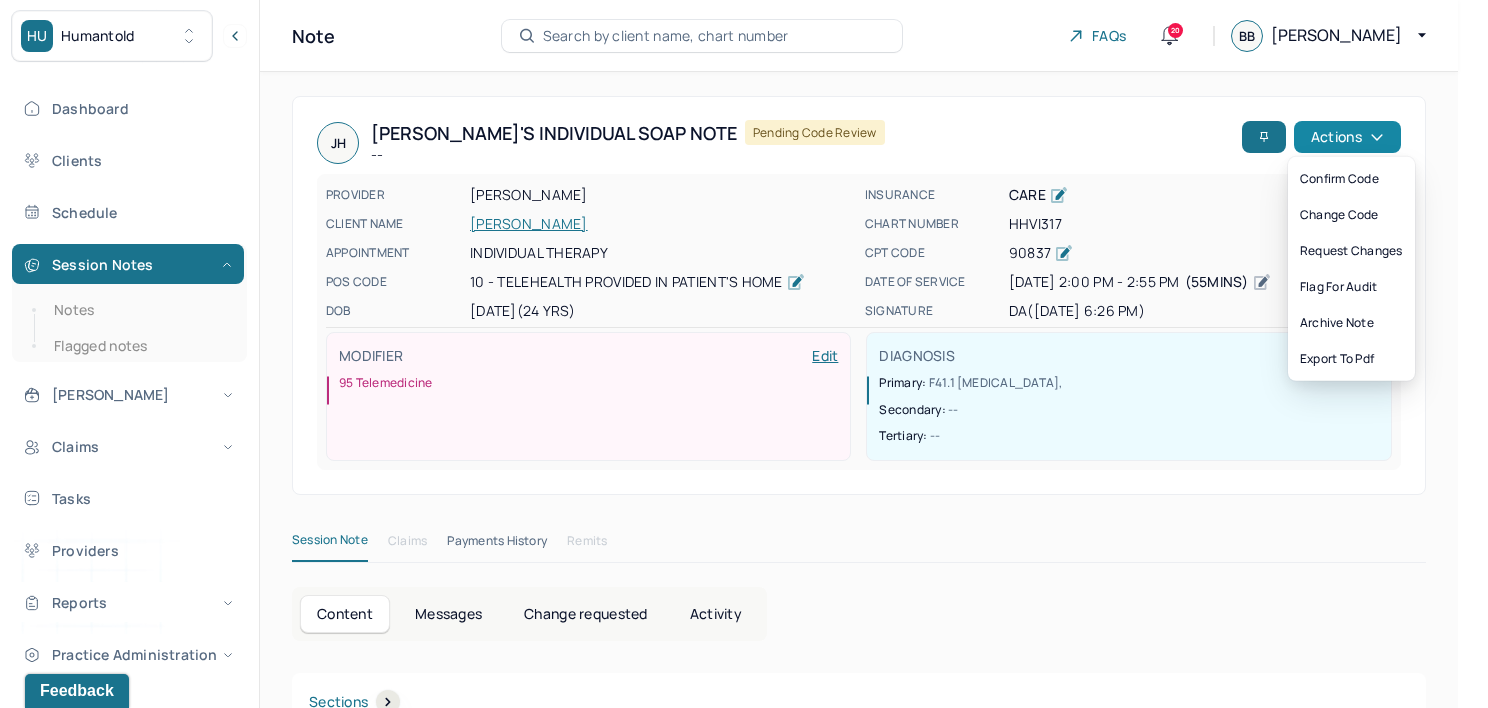 click on "Actions" at bounding box center [1347, 137] 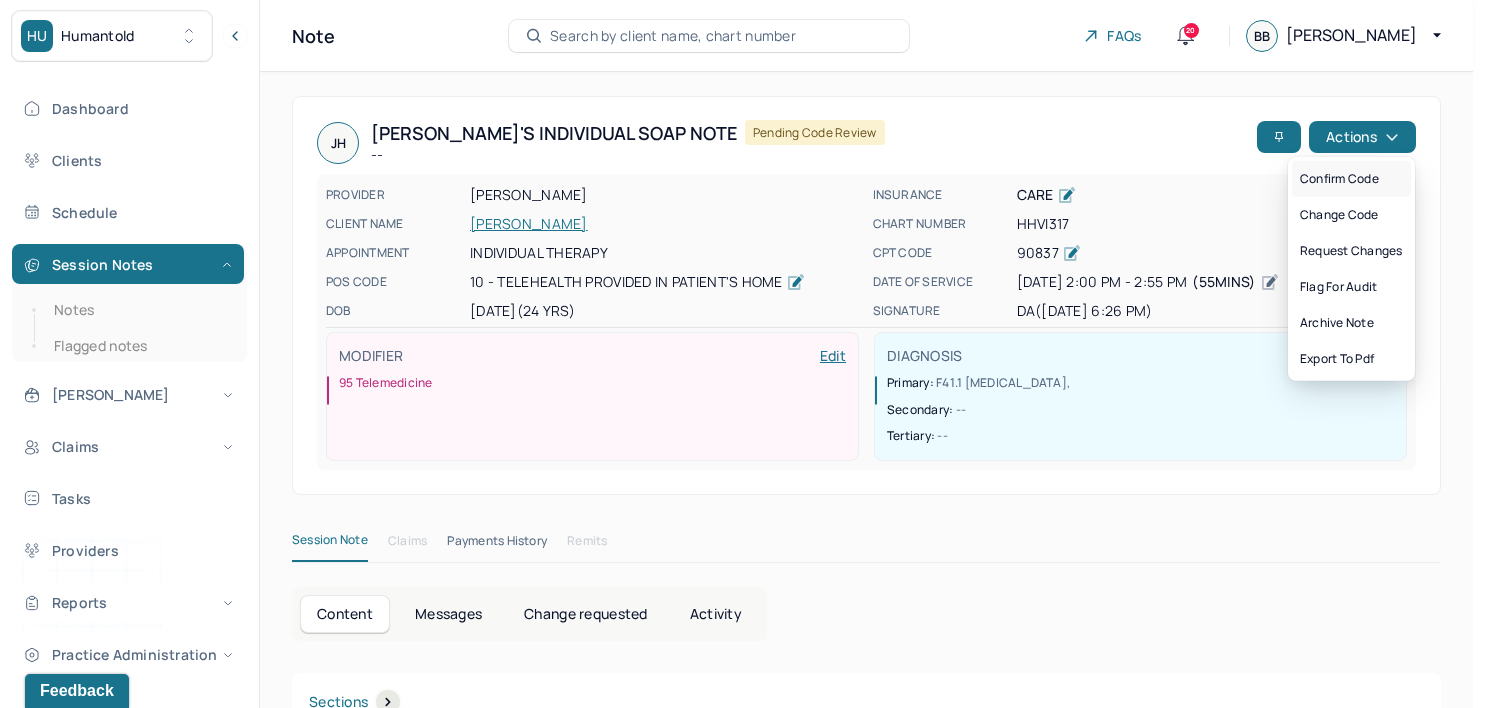 click on "Confirm code" at bounding box center [1351, 179] 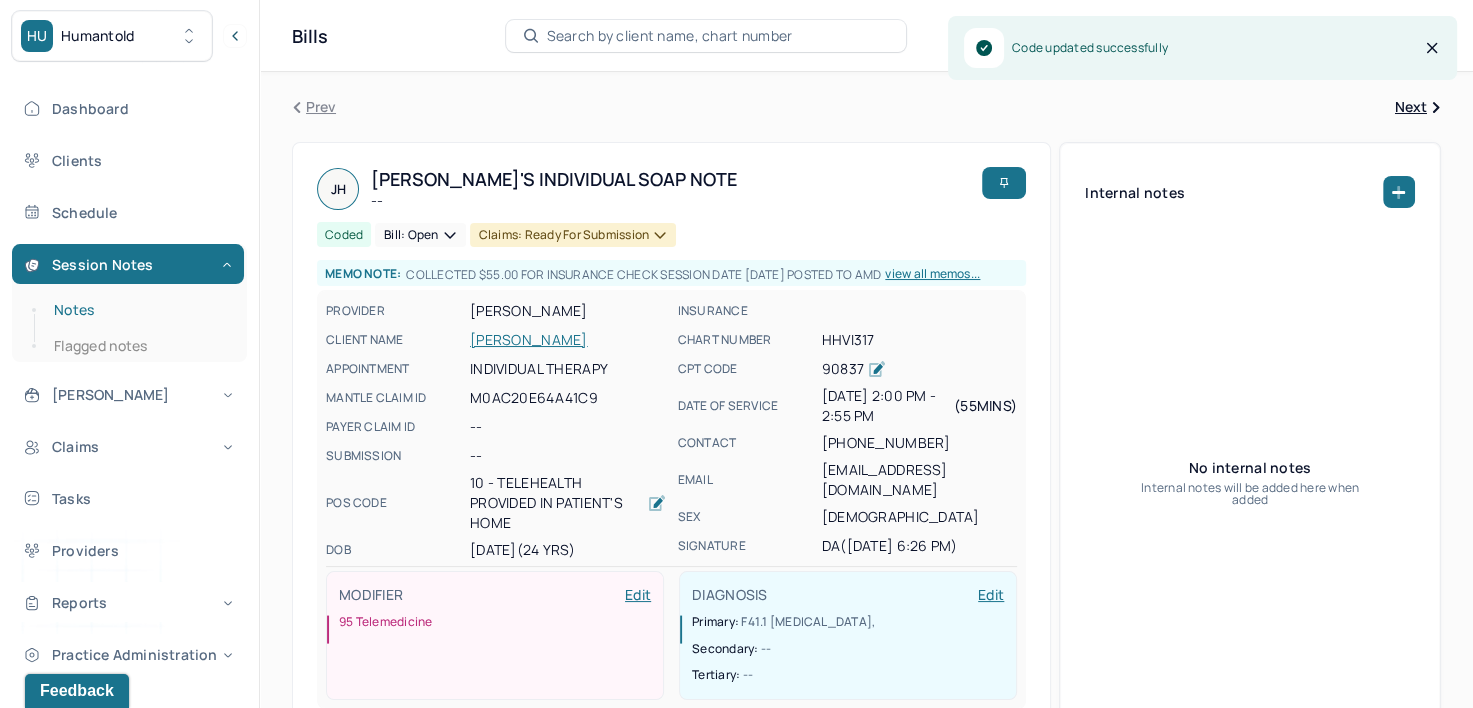 click on "Notes" at bounding box center (139, 310) 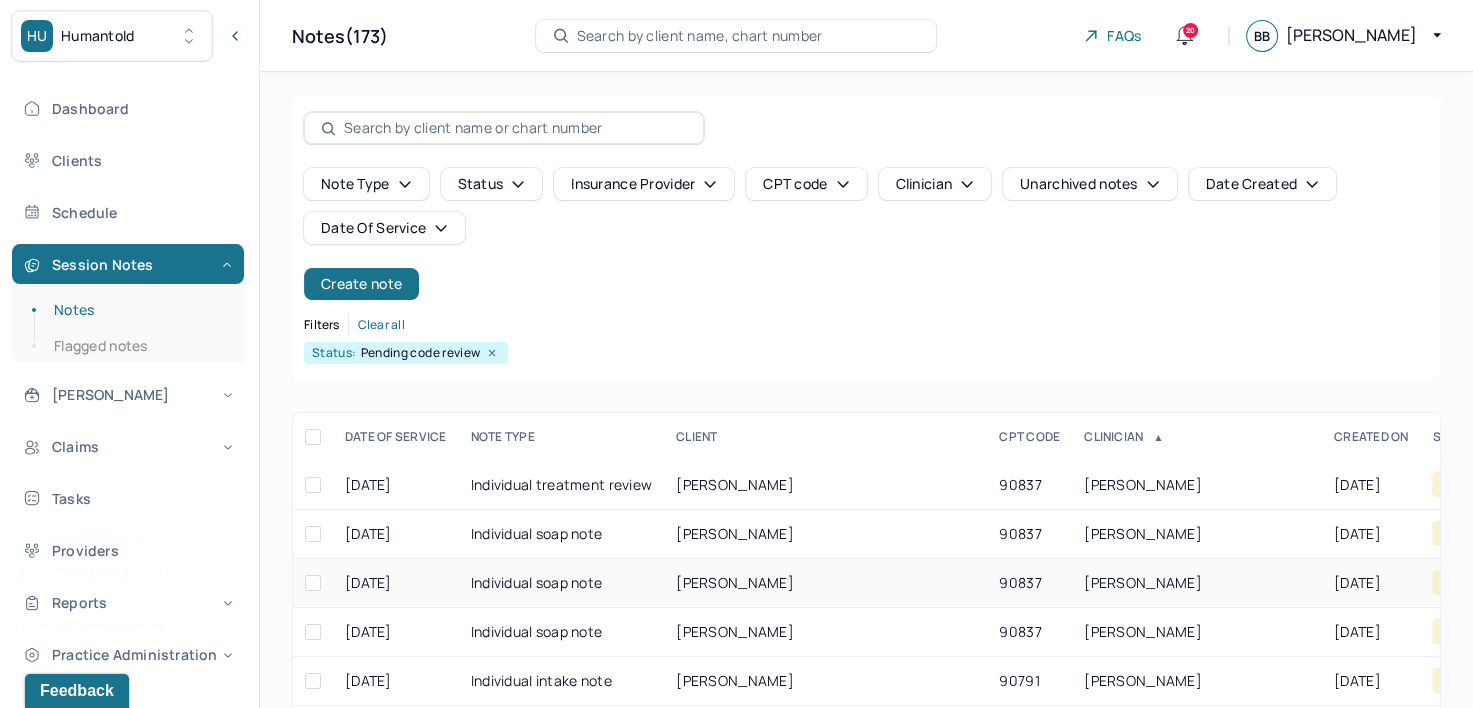 click on "ALIPERTI, DEANNA" at bounding box center (1143, 582) 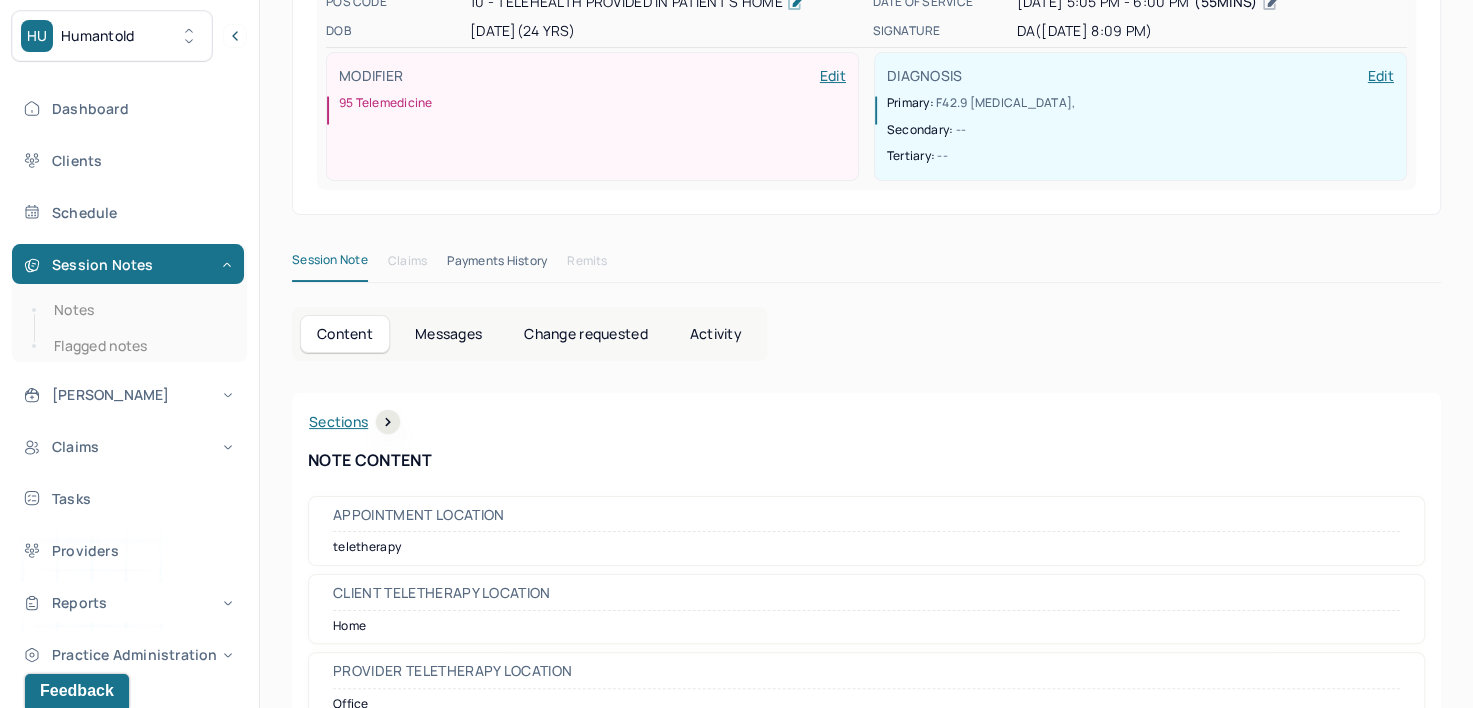 scroll, scrollTop: 0, scrollLeft: 0, axis: both 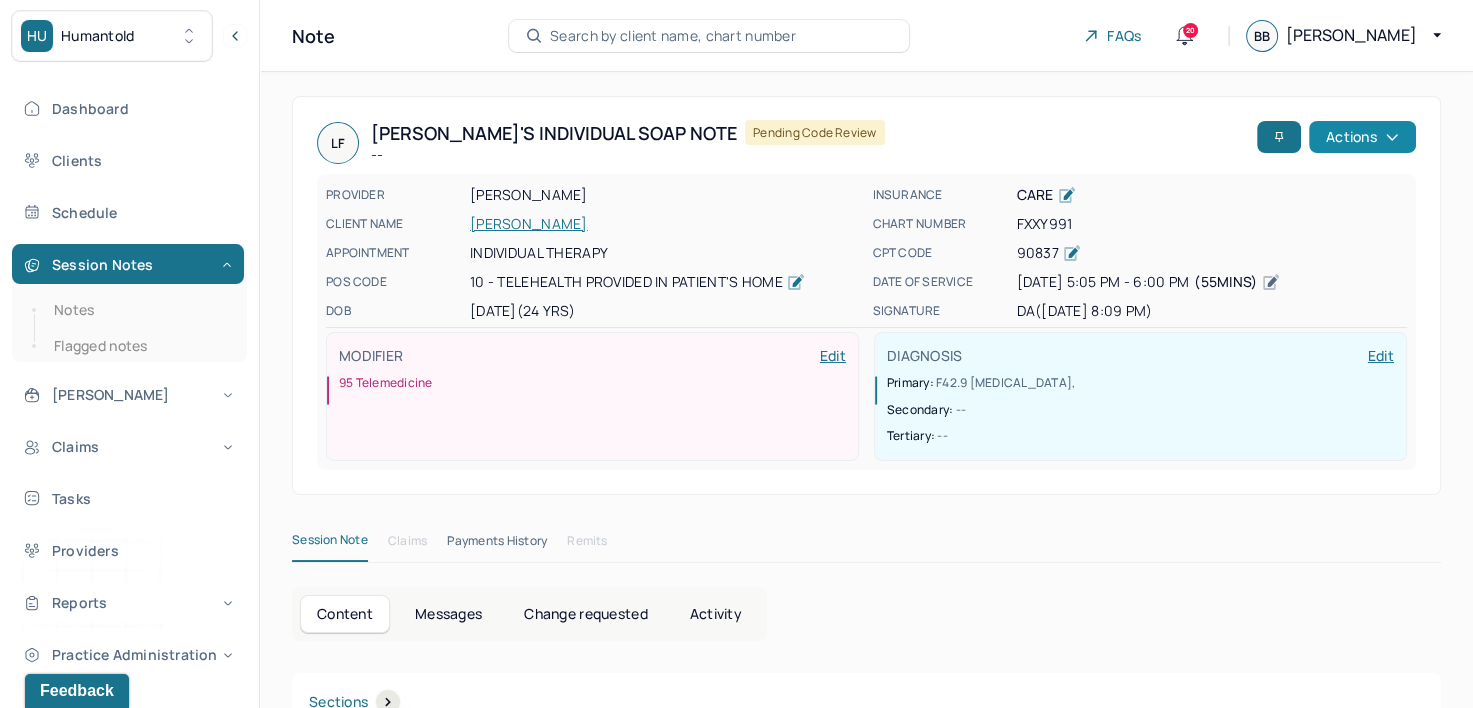click 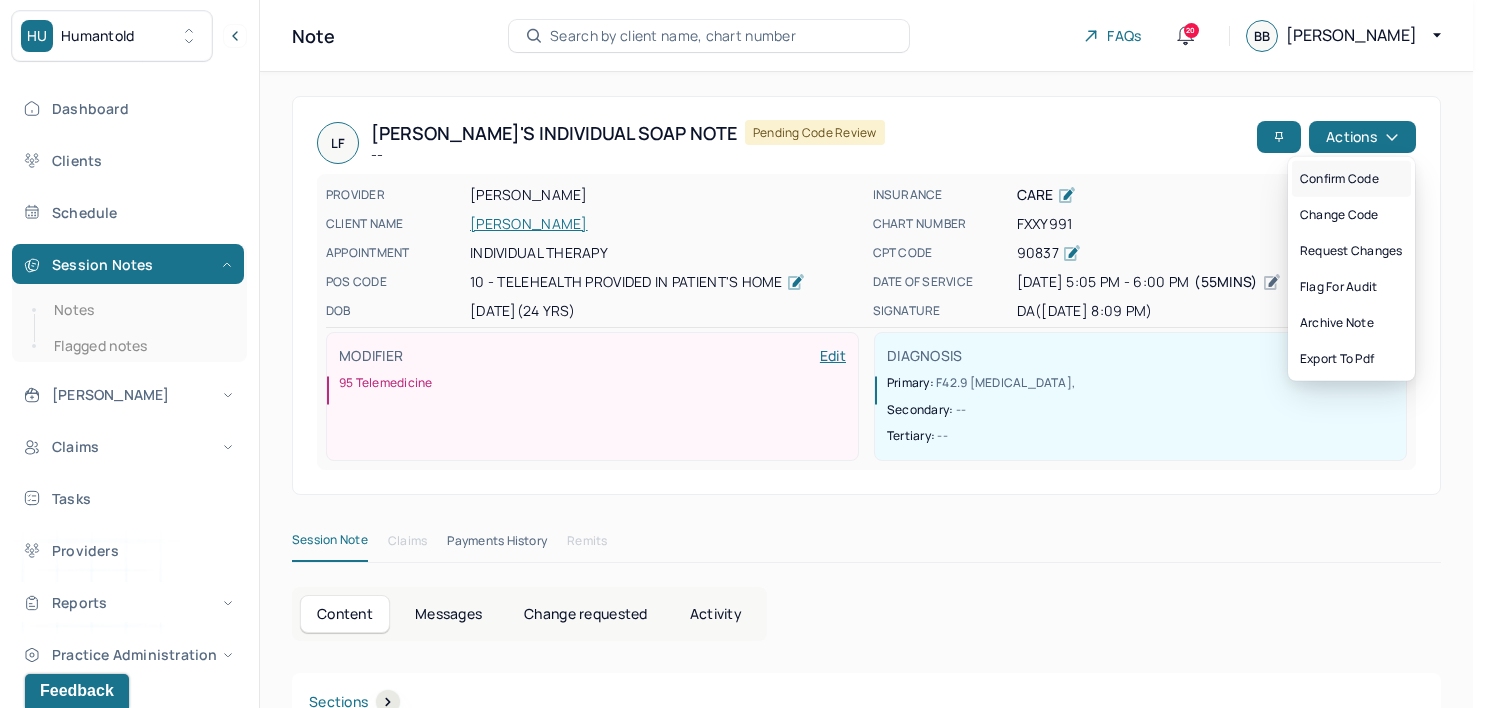 click on "Confirm code" at bounding box center (1351, 179) 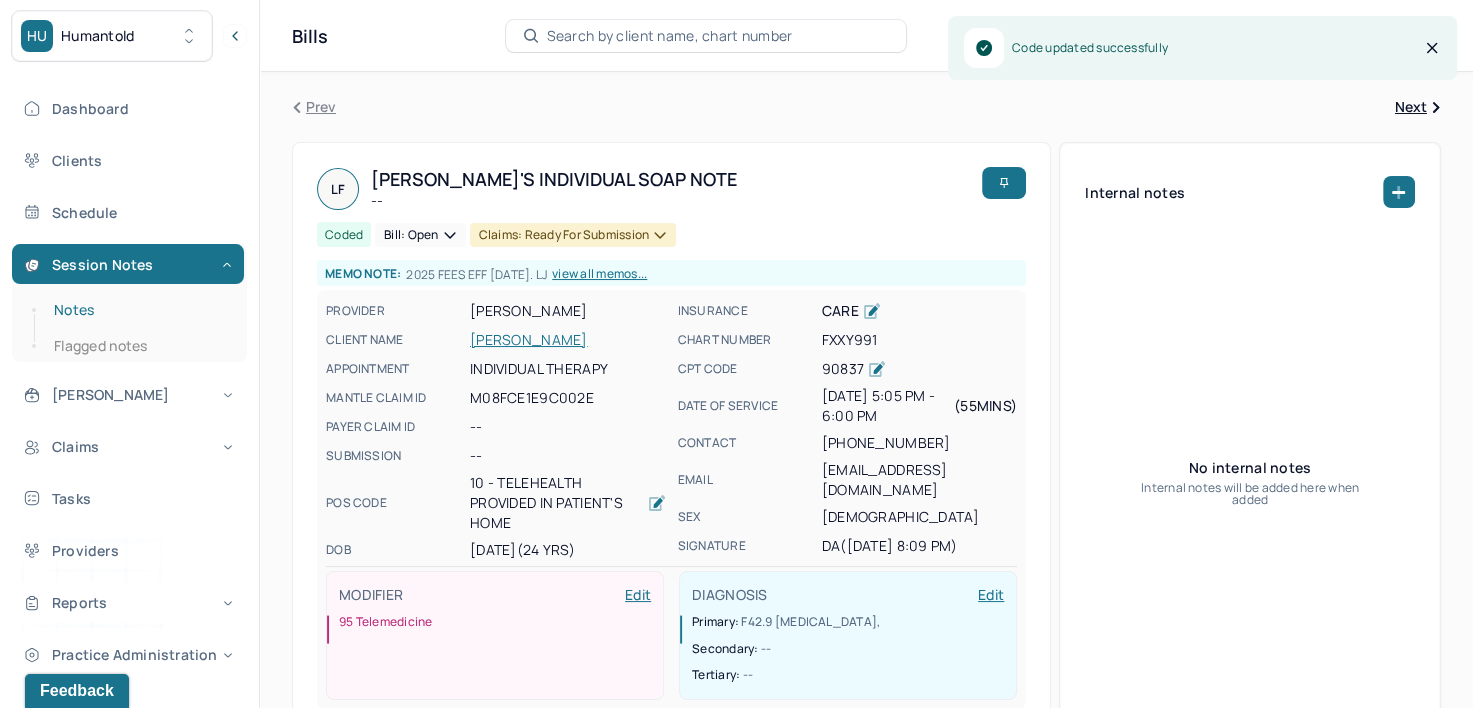 click on "Notes" at bounding box center (139, 310) 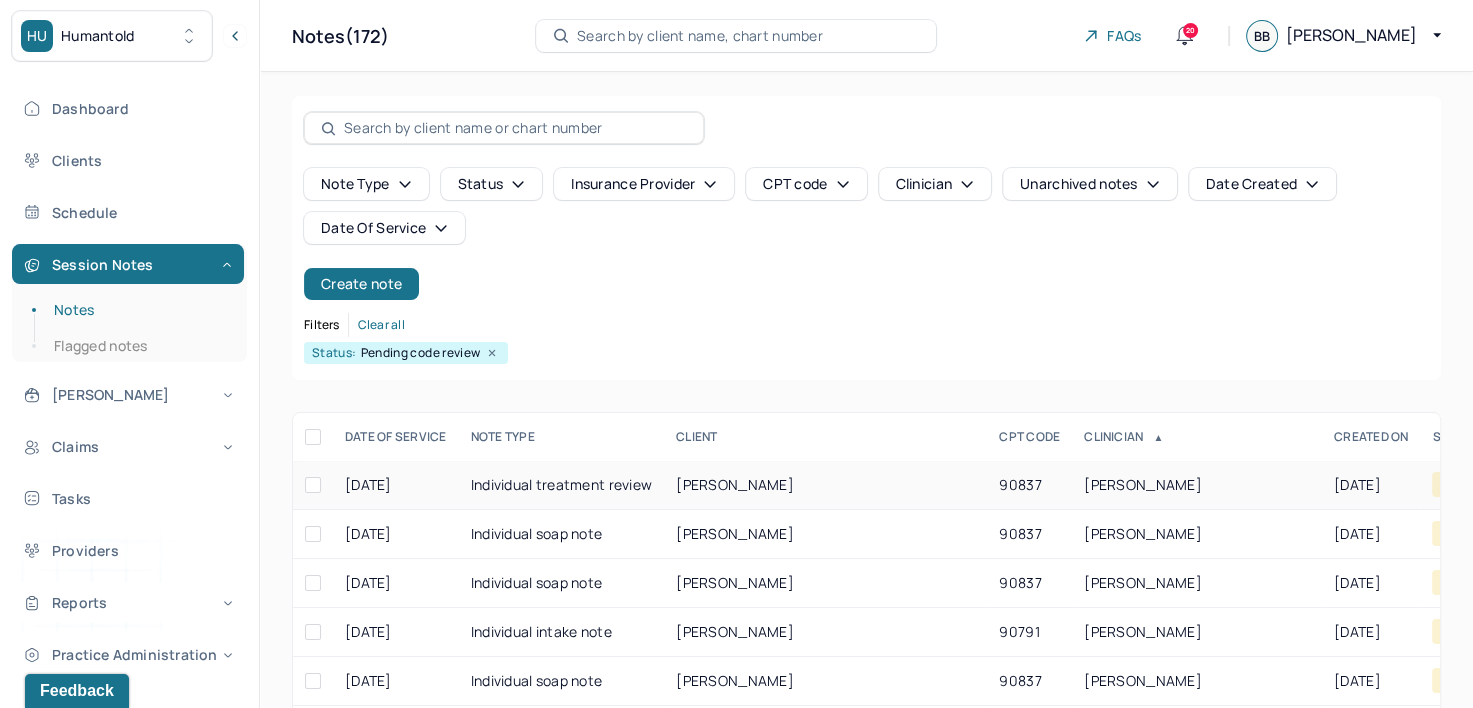 click on "ALIPERTI, DEANNA" at bounding box center (1143, 484) 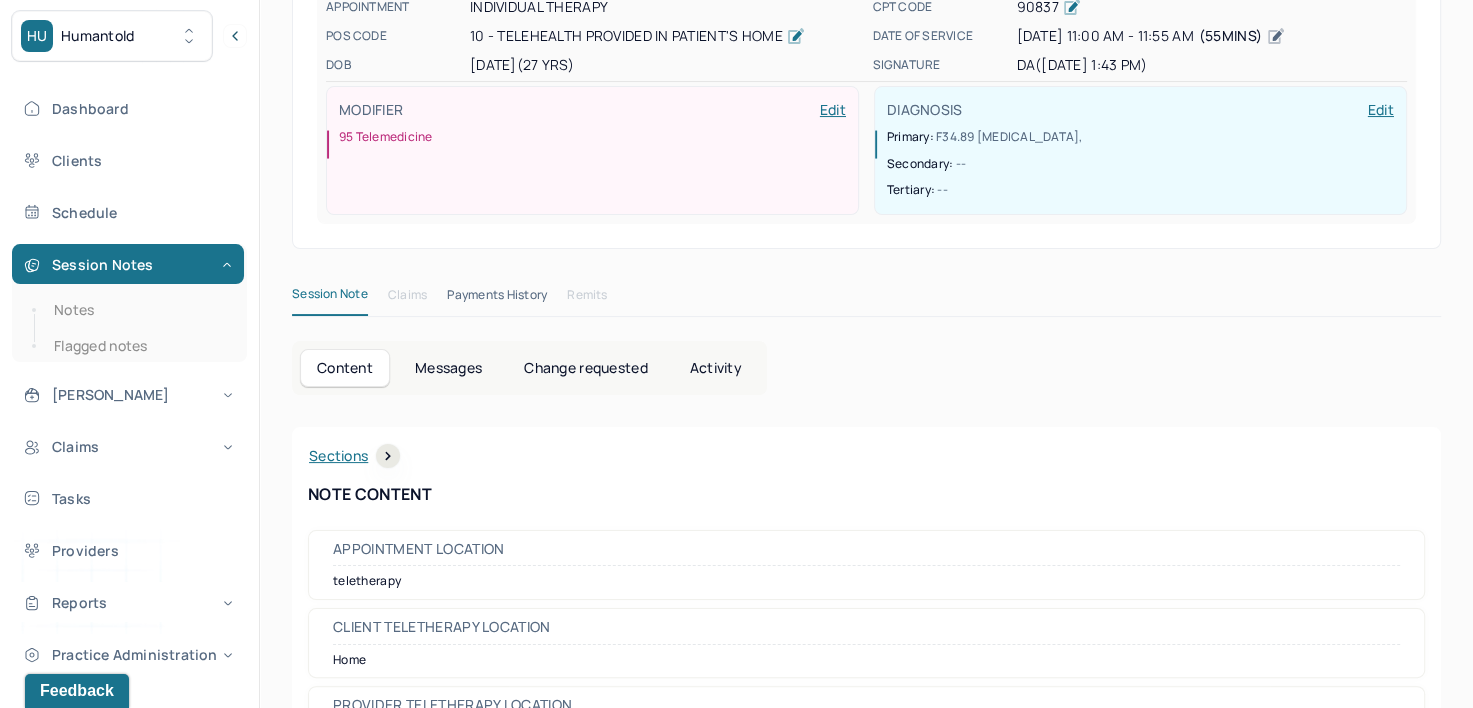 scroll, scrollTop: 0, scrollLeft: 0, axis: both 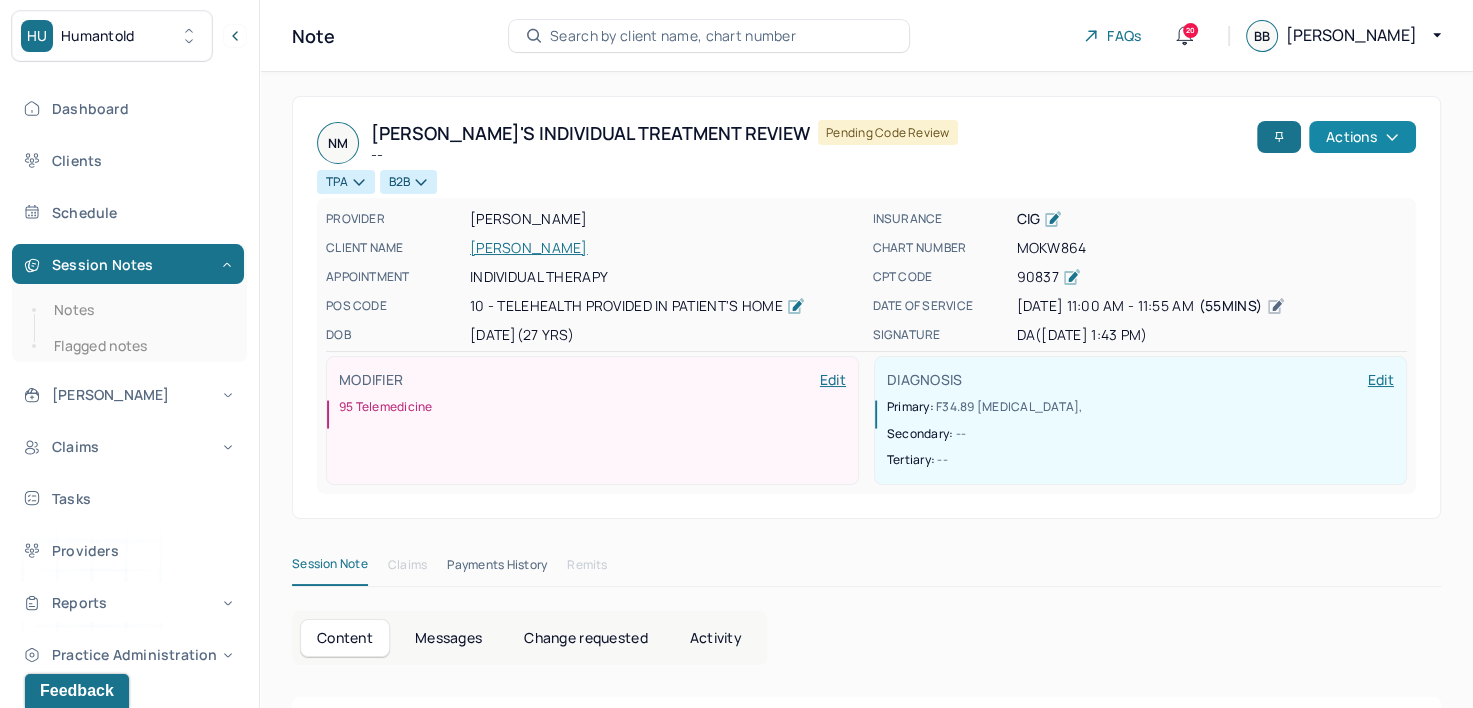 click 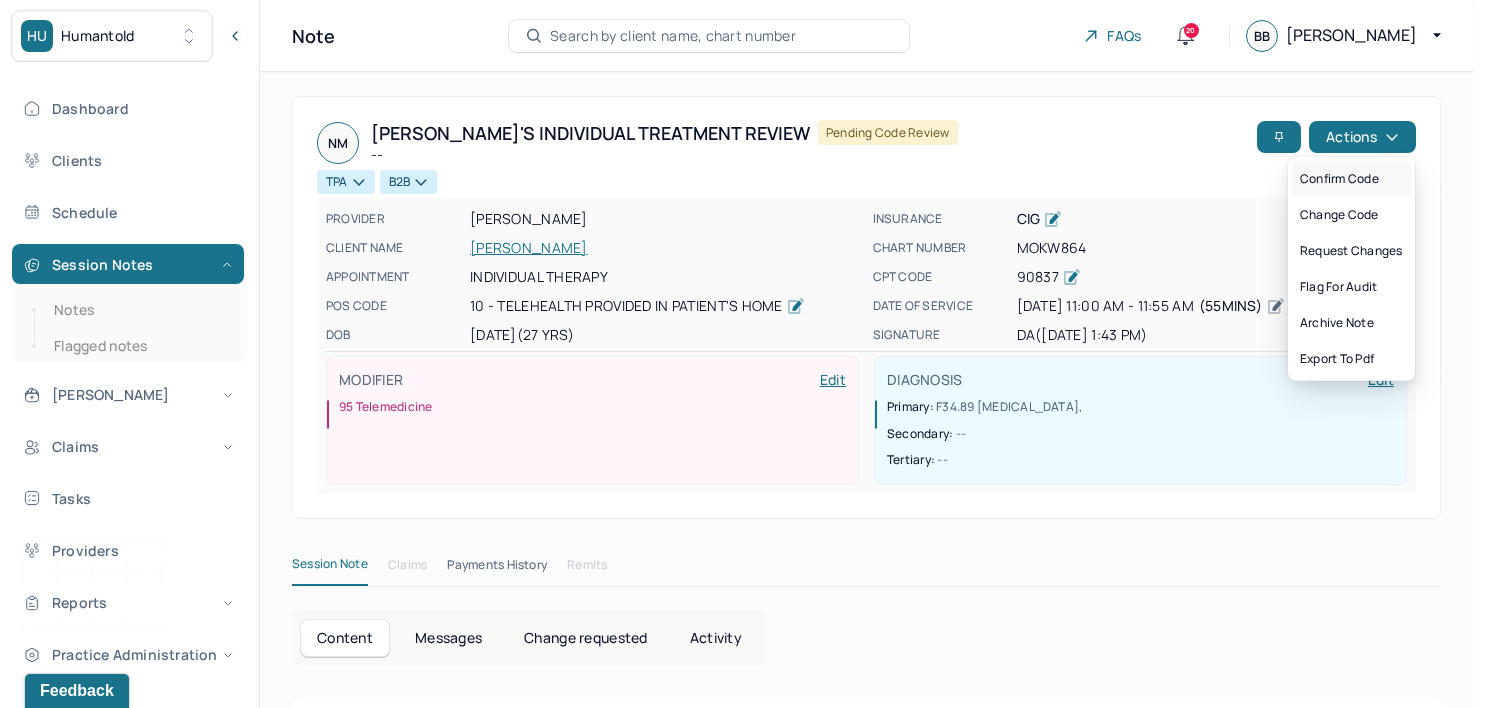 click on "Confirm code" at bounding box center (1351, 179) 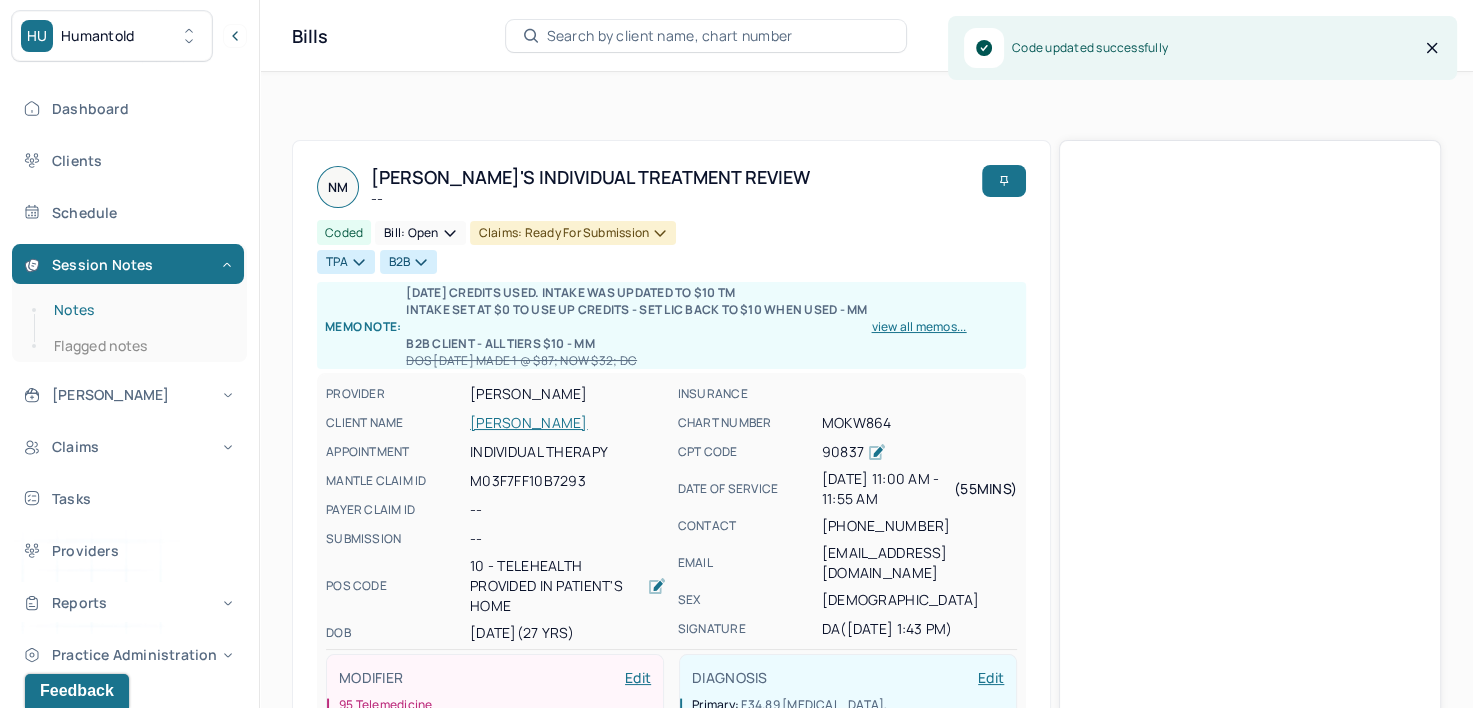 click on "Notes" at bounding box center [139, 310] 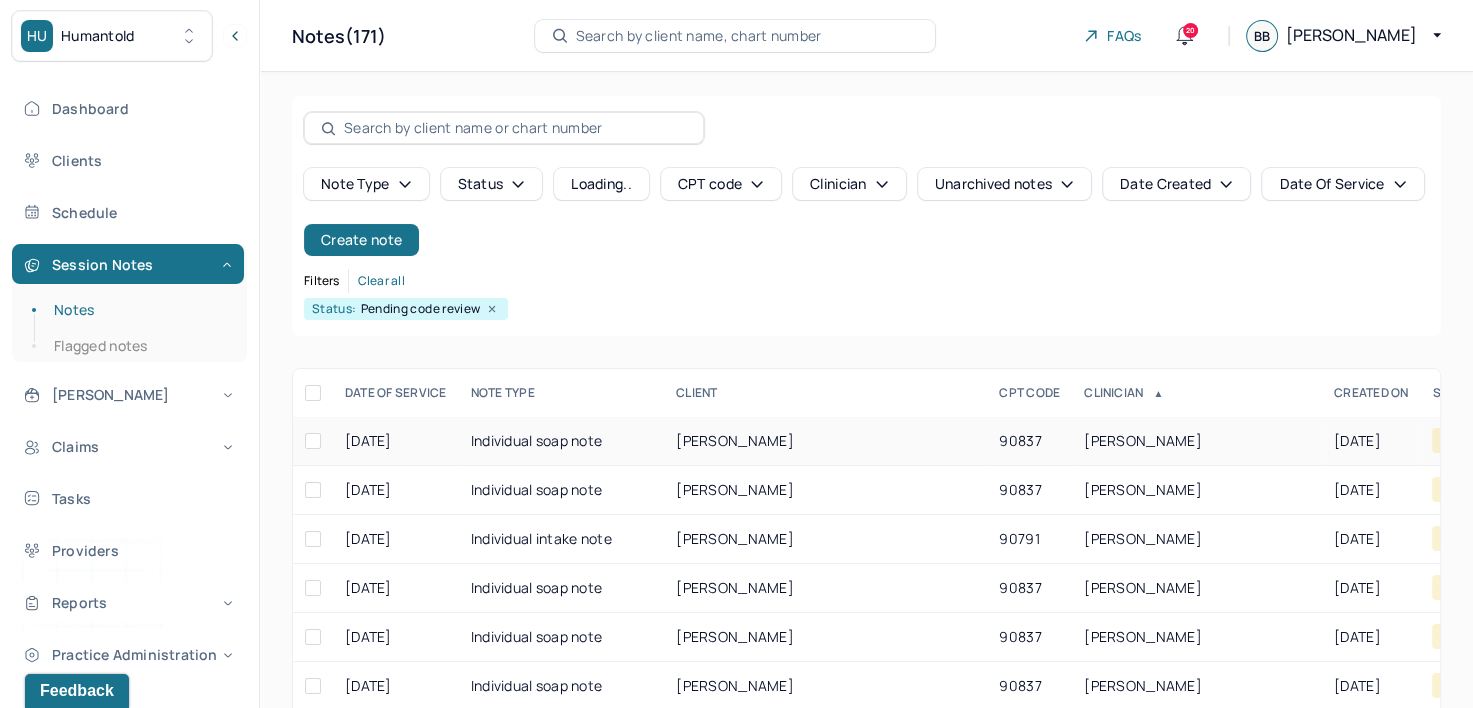 click on "90837" at bounding box center [1029, 441] 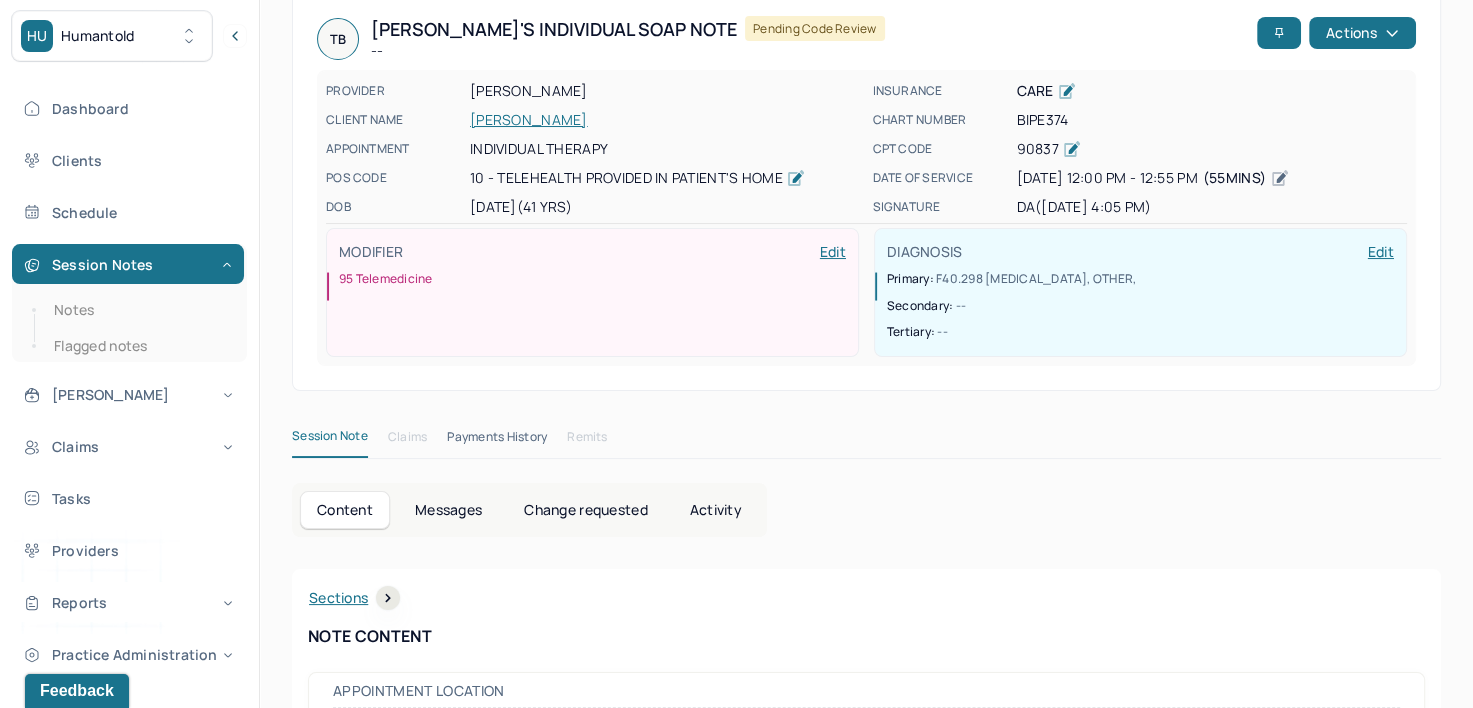 scroll, scrollTop: 0, scrollLeft: 0, axis: both 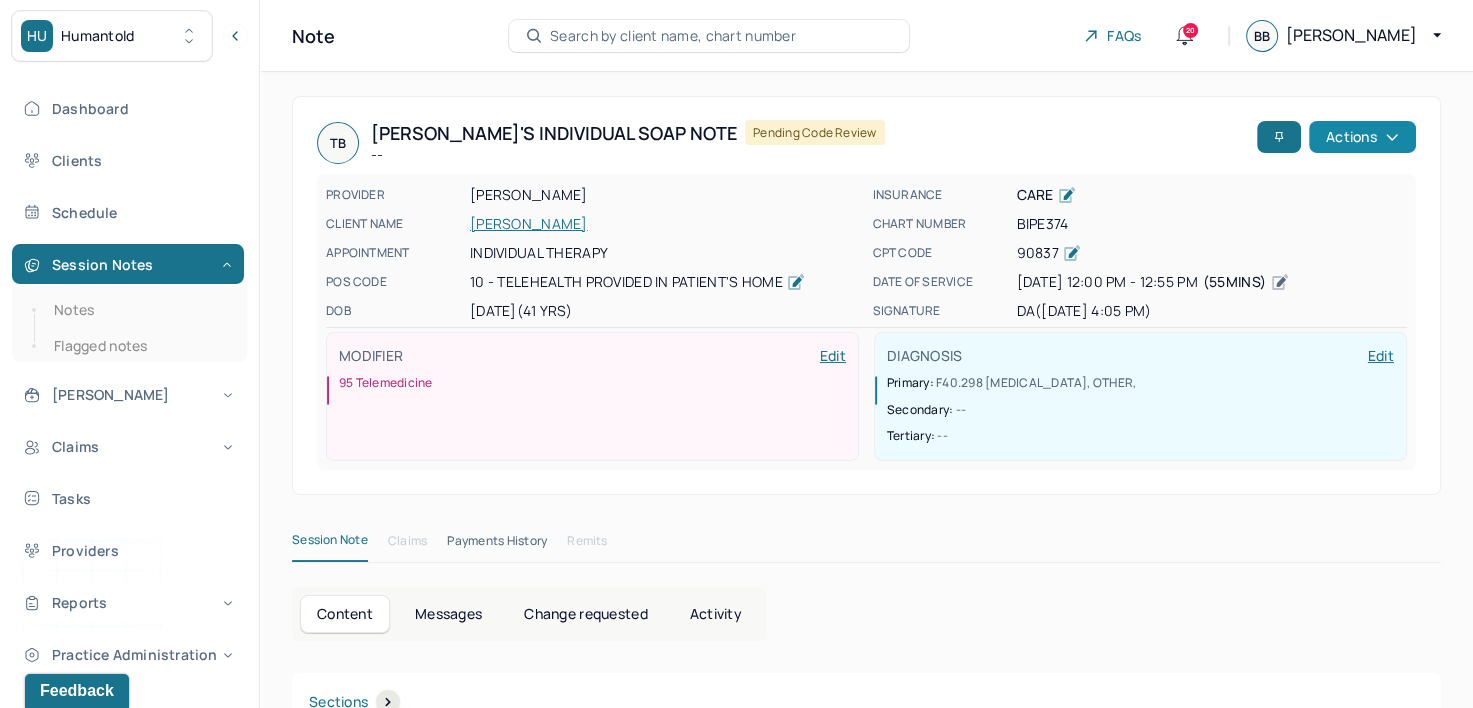 click on "Actions" at bounding box center [1362, 137] 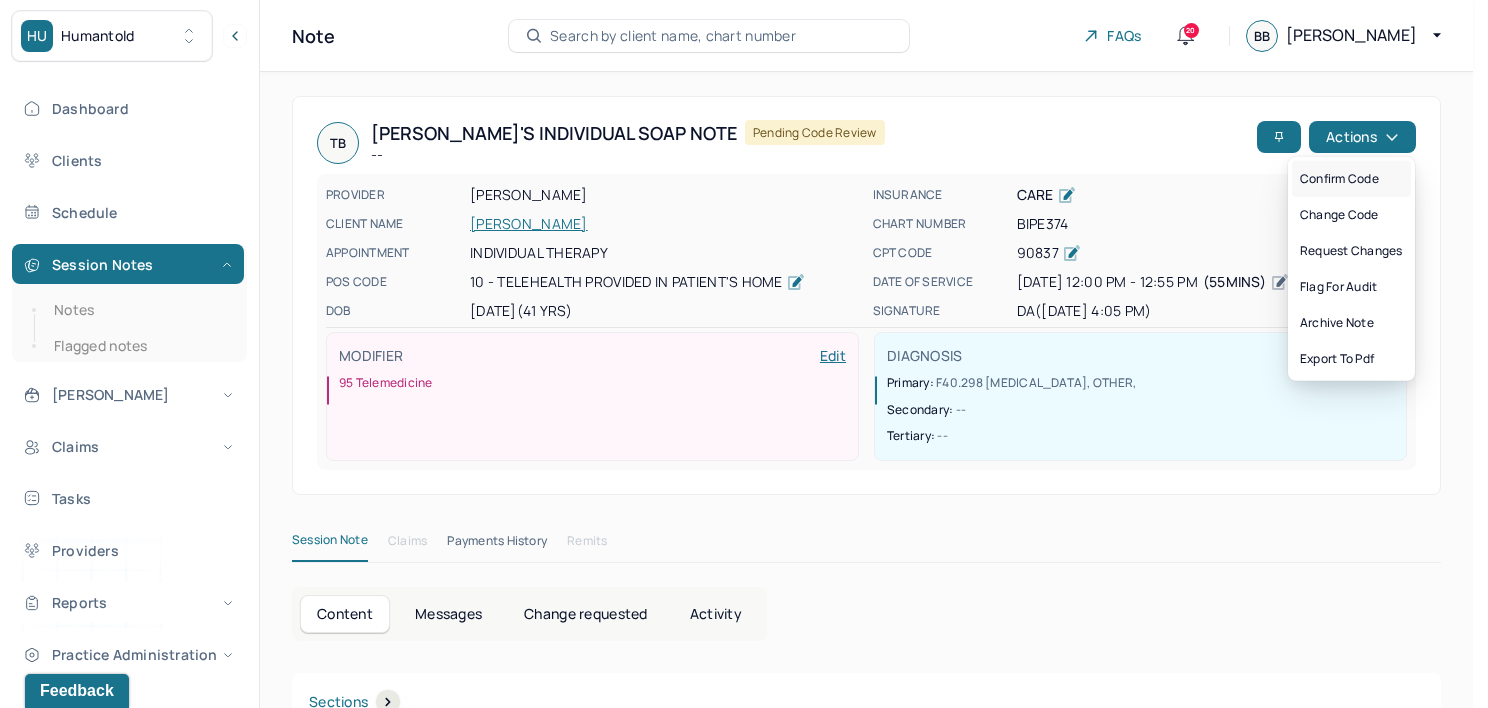 click on "Confirm code" at bounding box center [1351, 179] 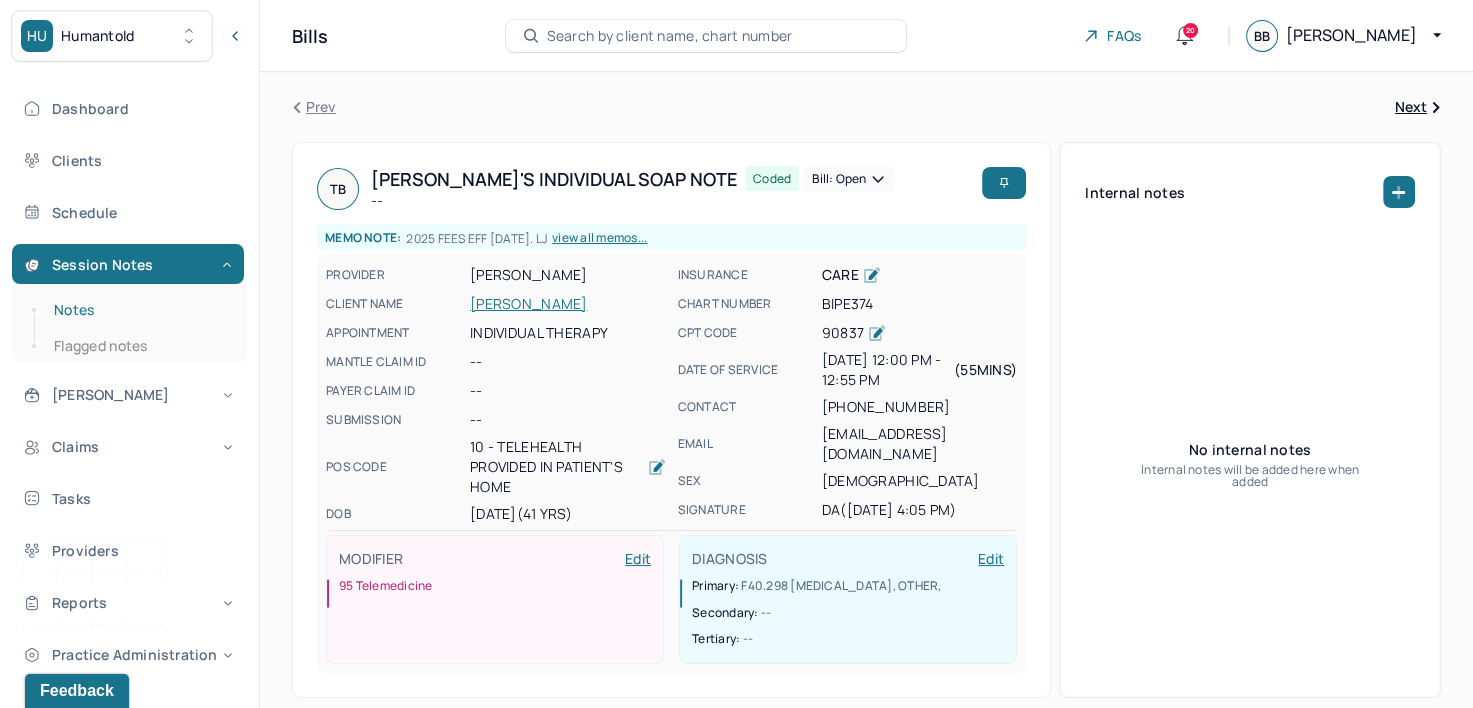 drag, startPoint x: 120, startPoint y: 316, endPoint x: 206, endPoint y: 316, distance: 86 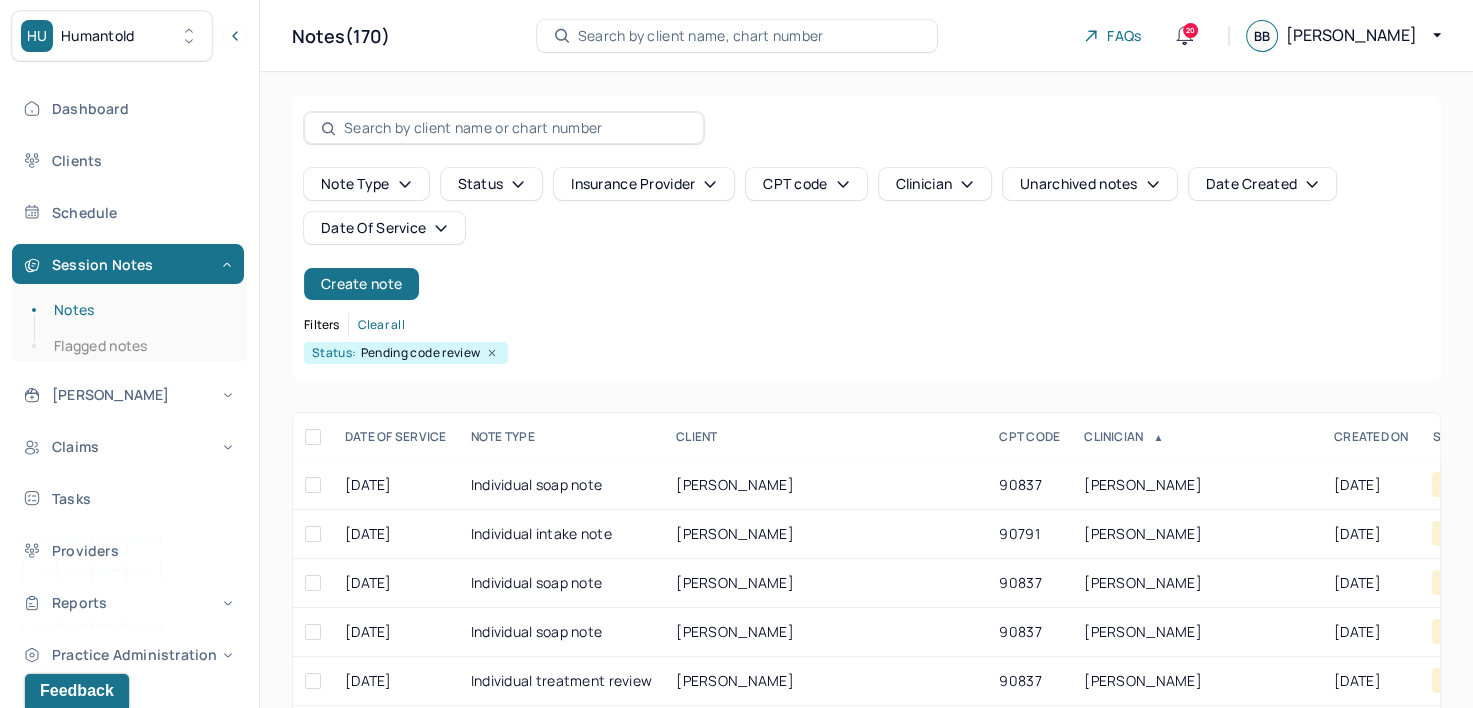 scroll, scrollTop: 100, scrollLeft: 0, axis: vertical 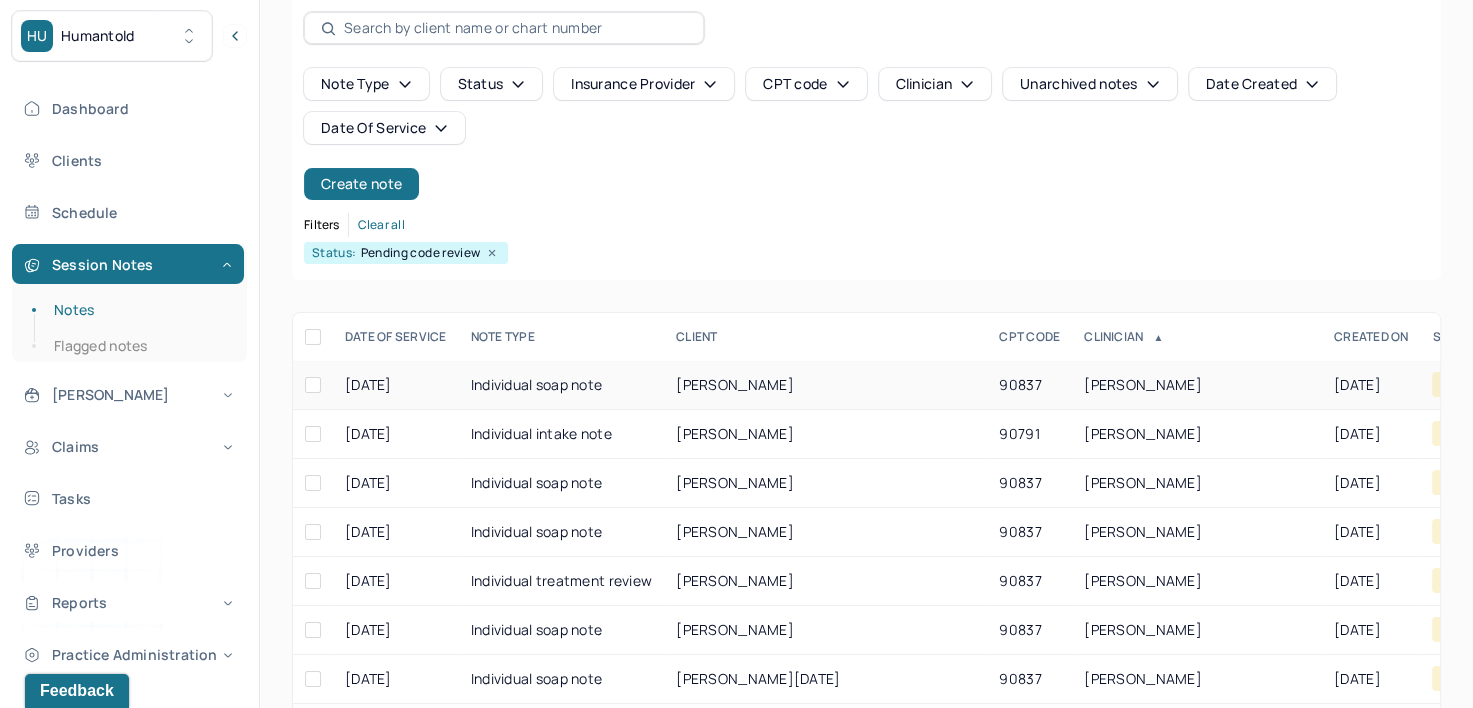 click on "ANDERSON, TASHAY" at bounding box center [1197, 385] 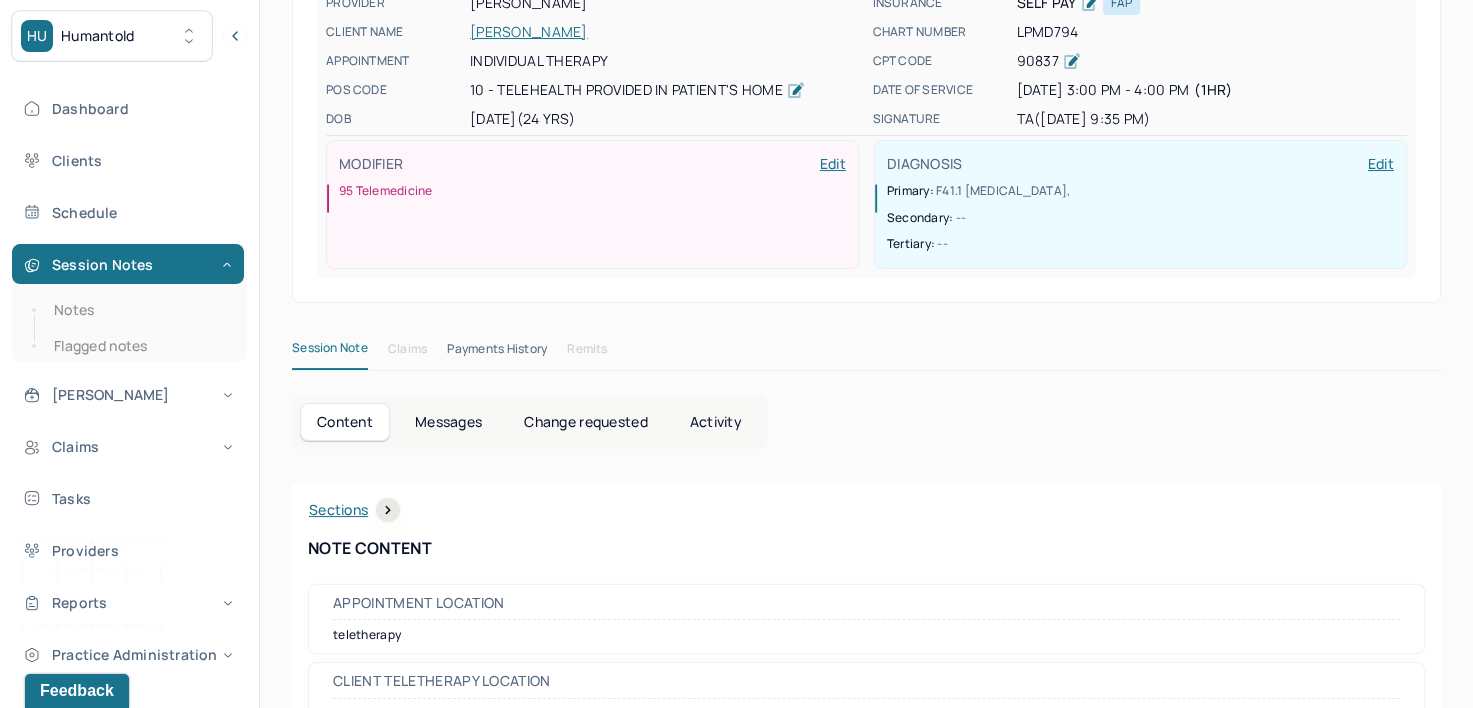 scroll, scrollTop: 0, scrollLeft: 0, axis: both 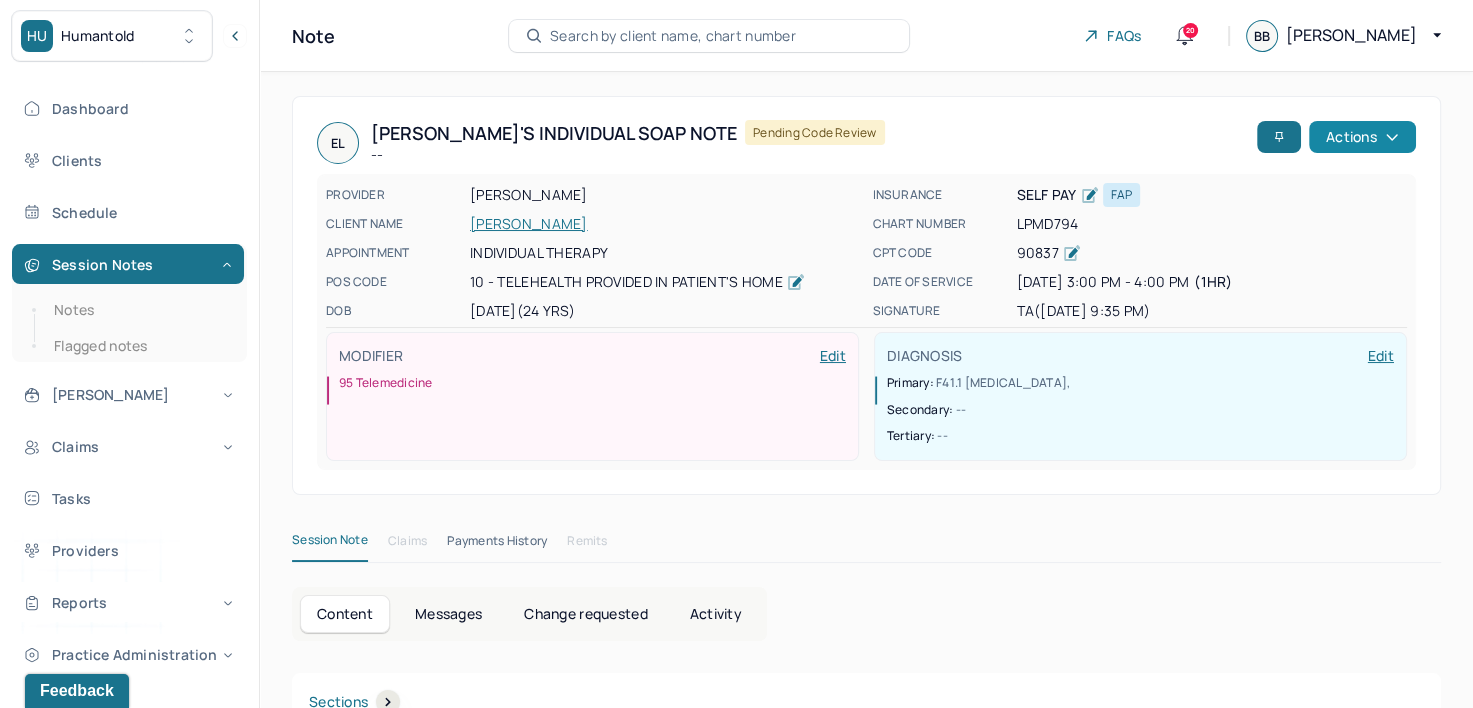 click on "Actions" at bounding box center (1362, 137) 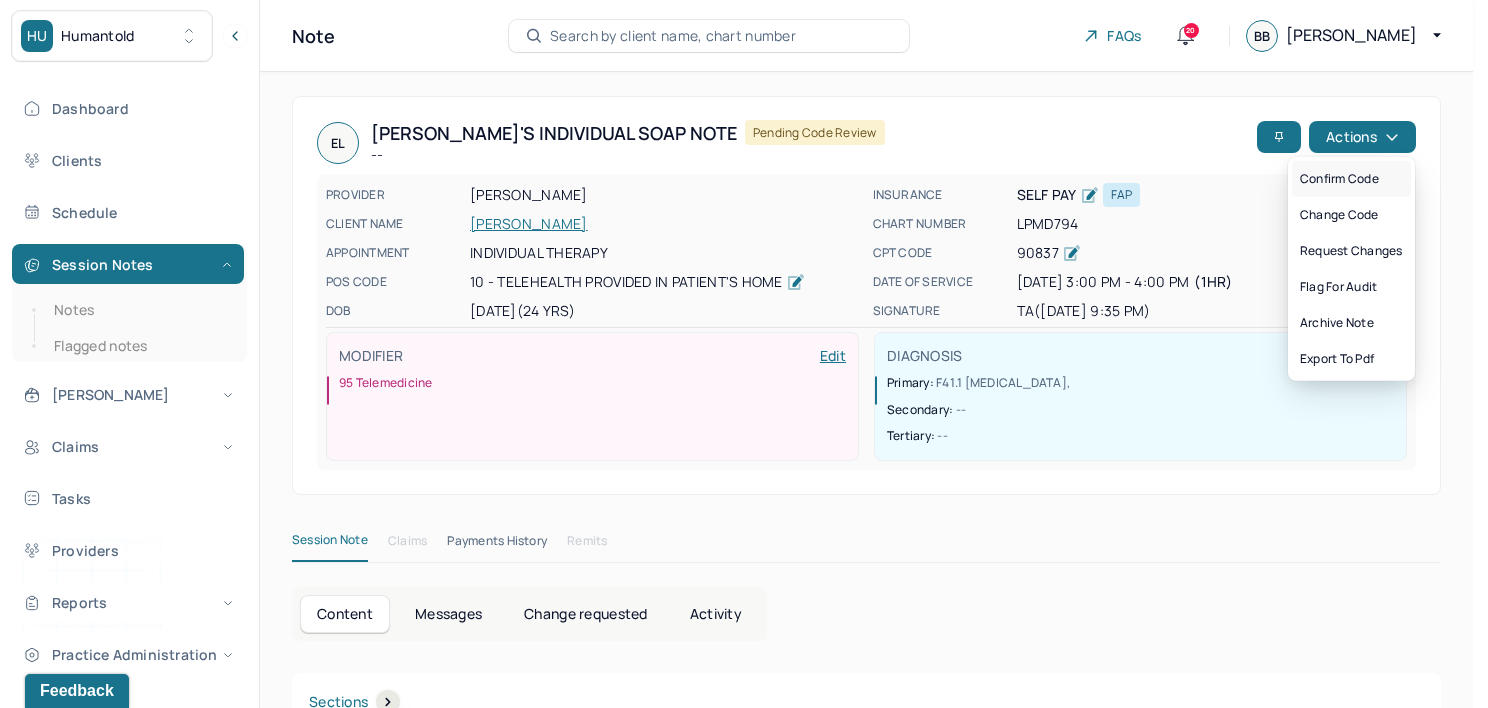 click on "Confirm code" at bounding box center (1351, 179) 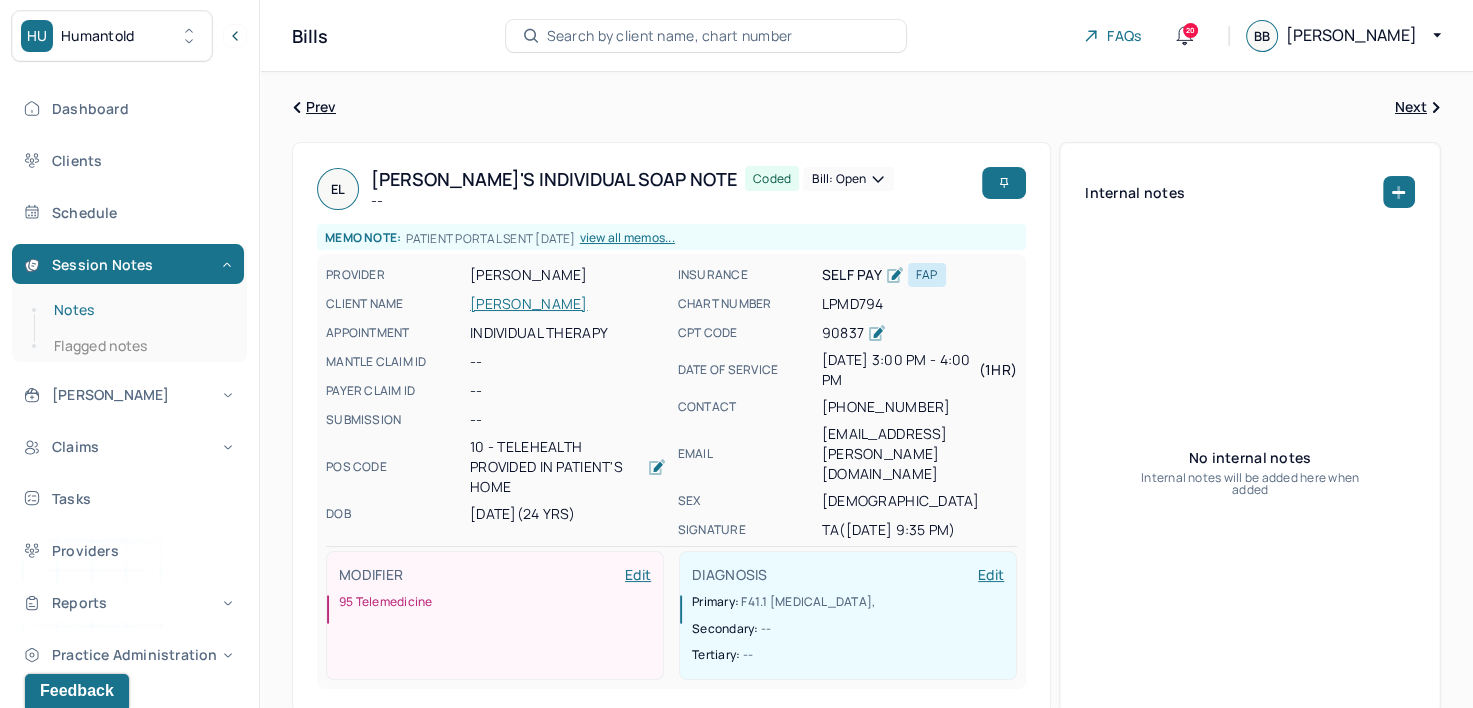 click on "Notes" at bounding box center (139, 310) 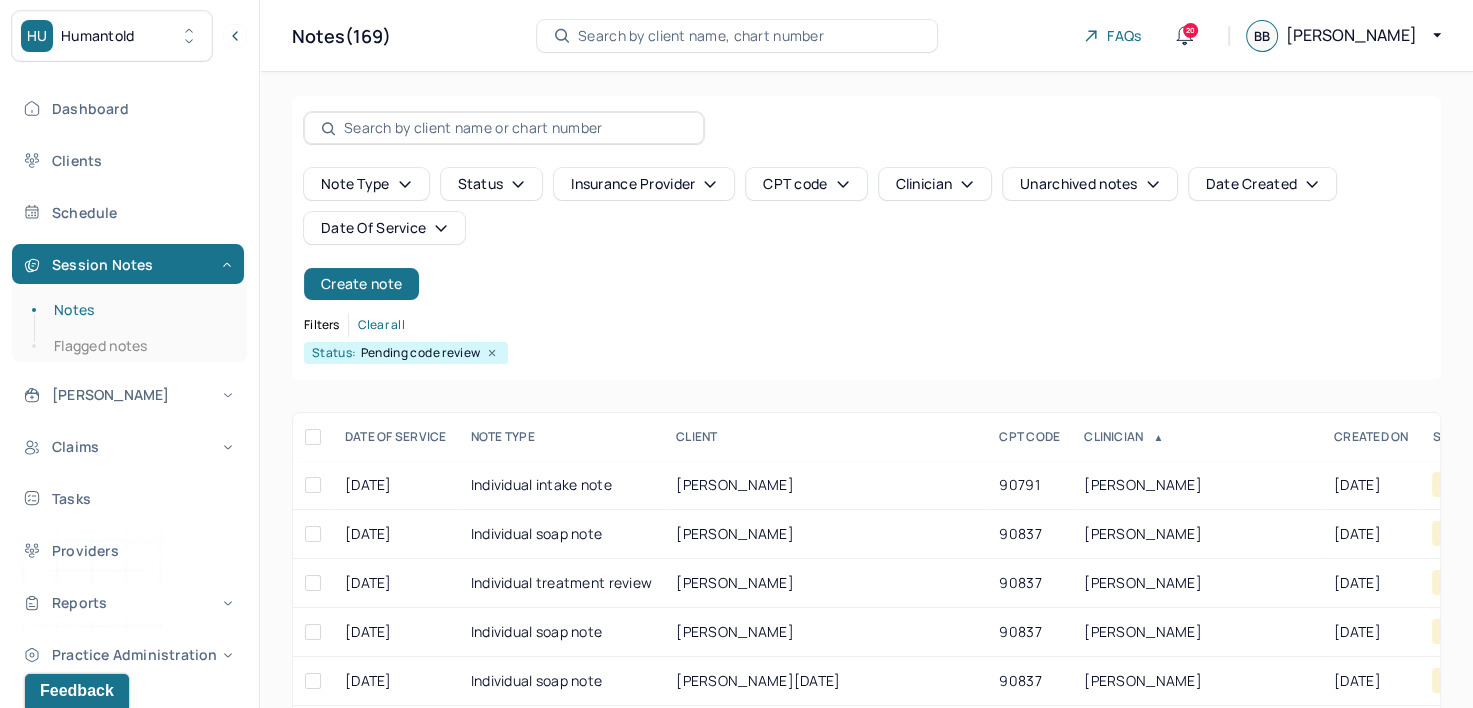 scroll, scrollTop: 100, scrollLeft: 0, axis: vertical 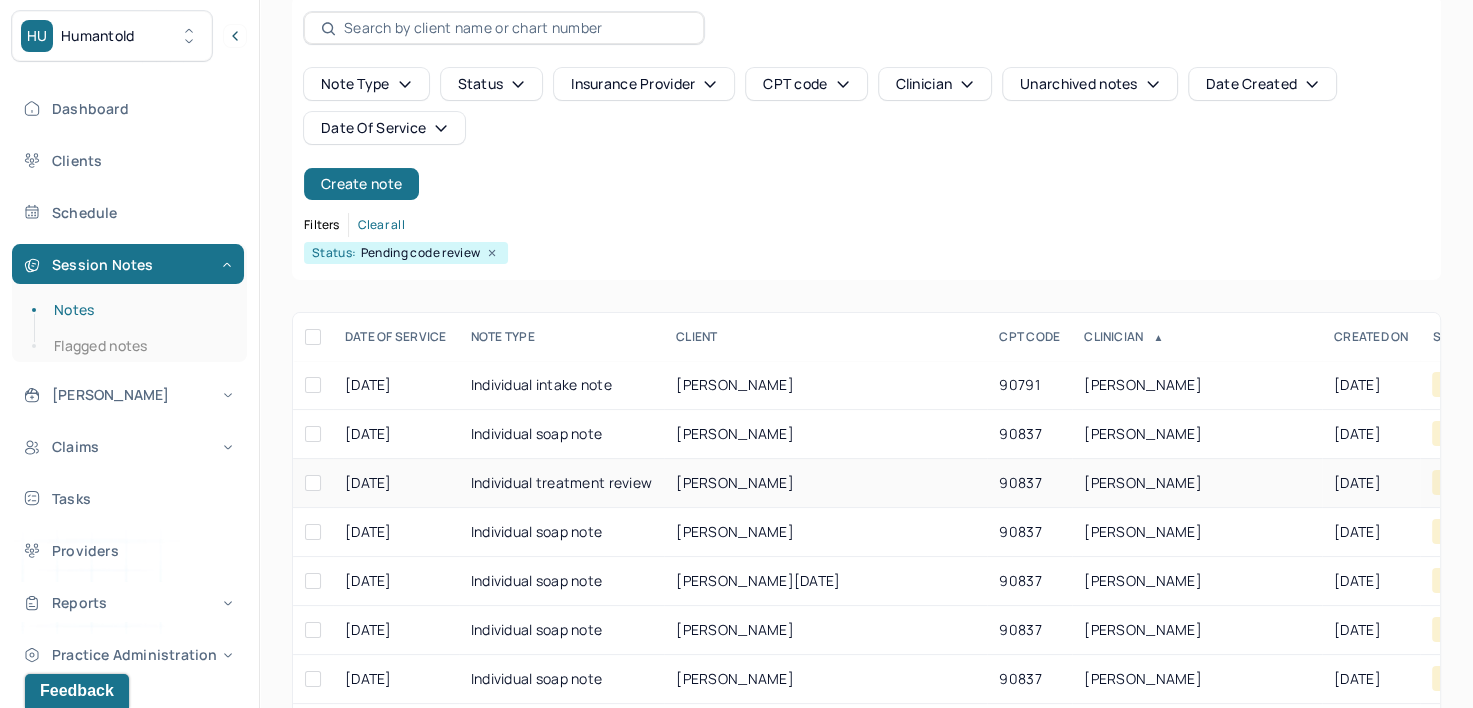 click on "ARMSTRONG, CAITLIN" at bounding box center (1143, 482) 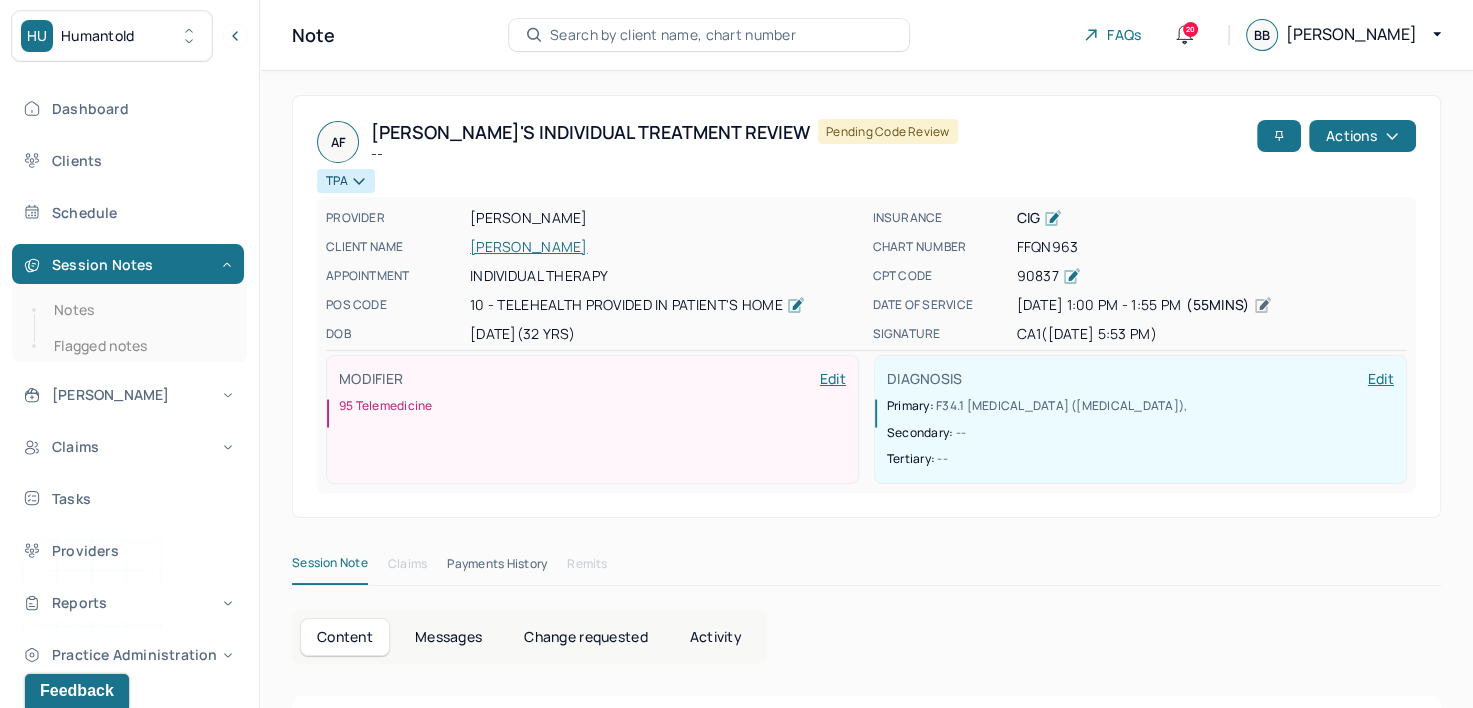 scroll, scrollTop: 0, scrollLeft: 0, axis: both 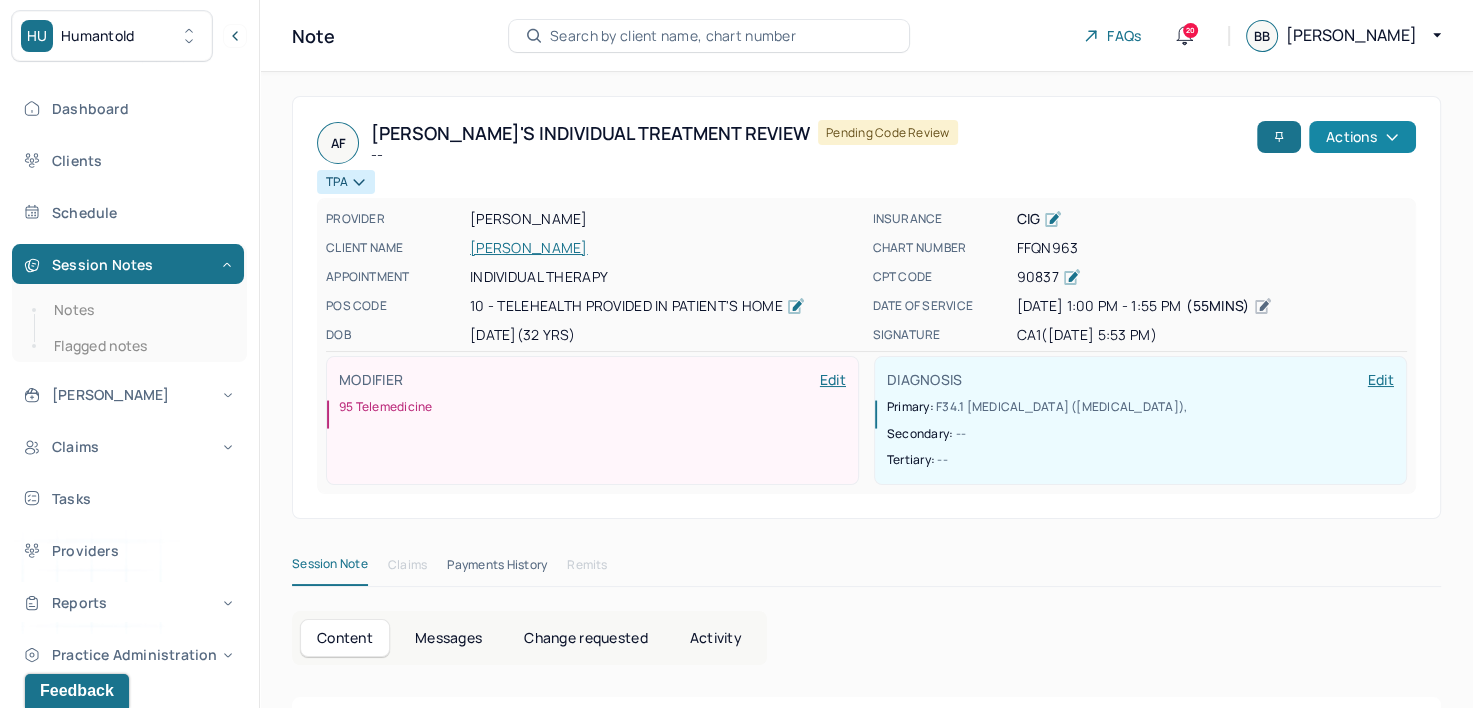 click on "Actions" at bounding box center (1362, 137) 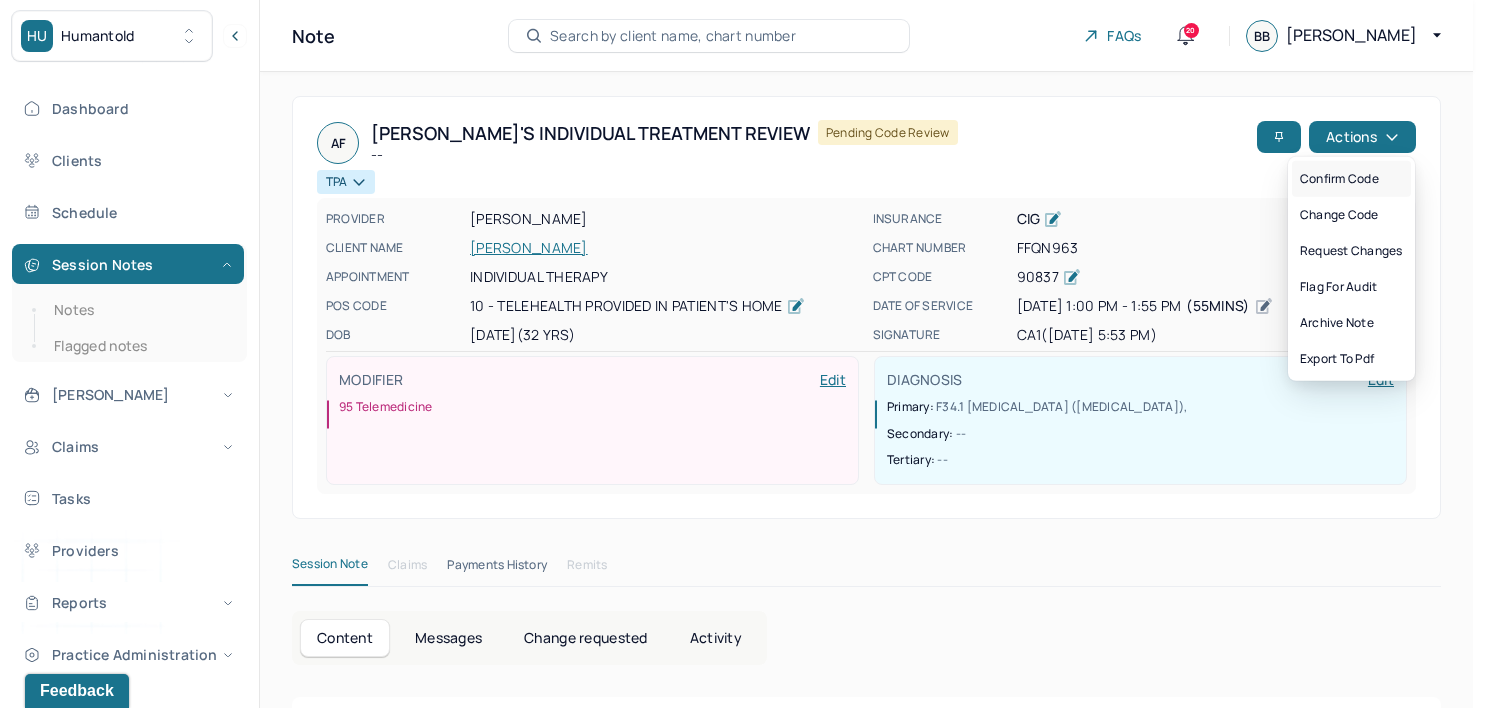 click on "Confirm code" at bounding box center [1351, 179] 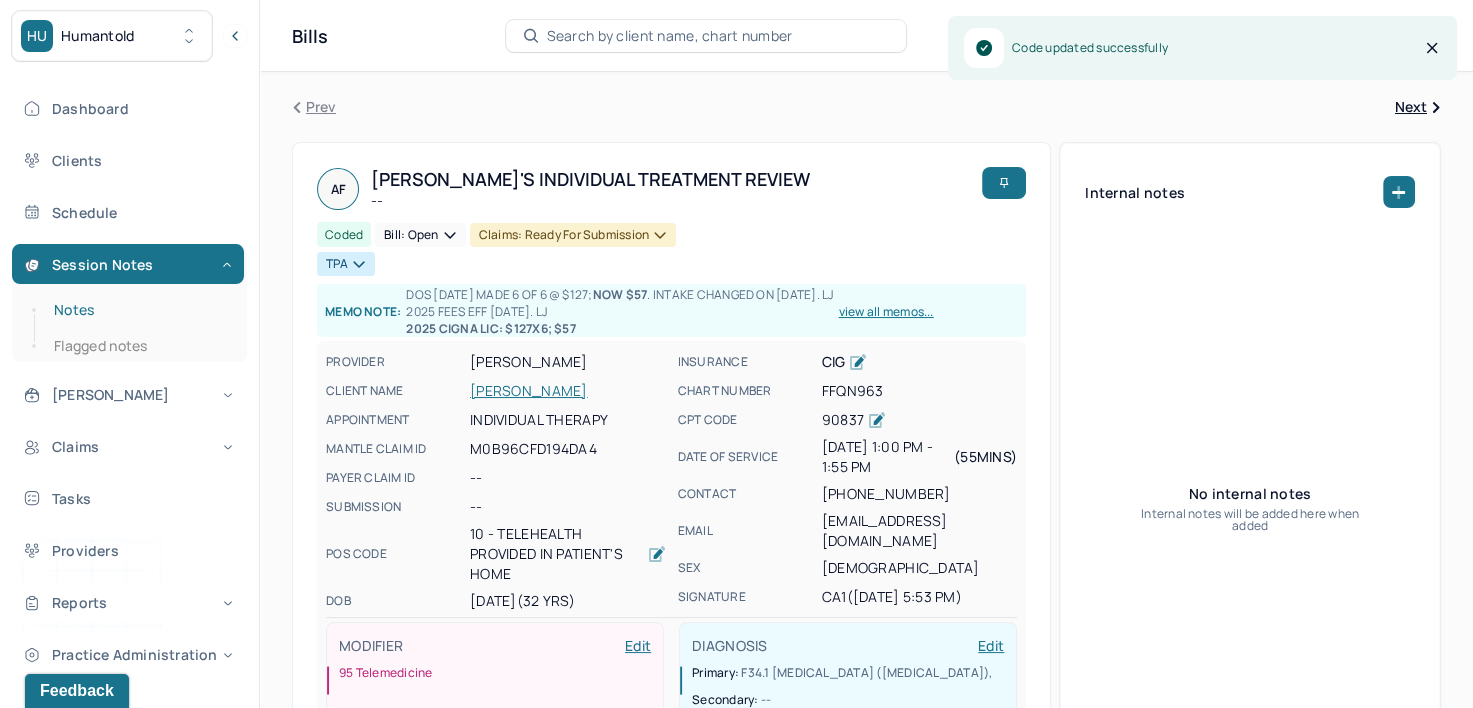click on "Notes" at bounding box center [139, 310] 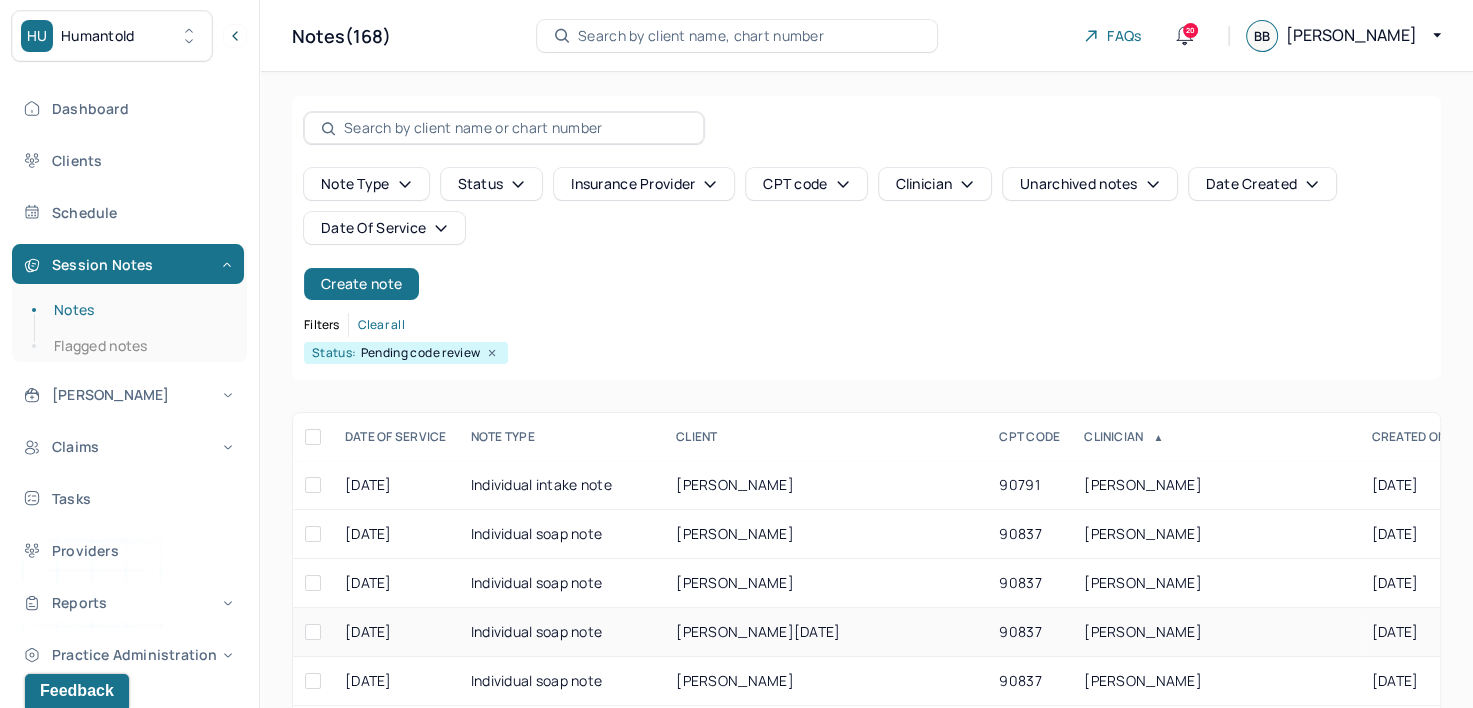 click on "ARMSTRONG, CAITLIN" at bounding box center [1143, 631] 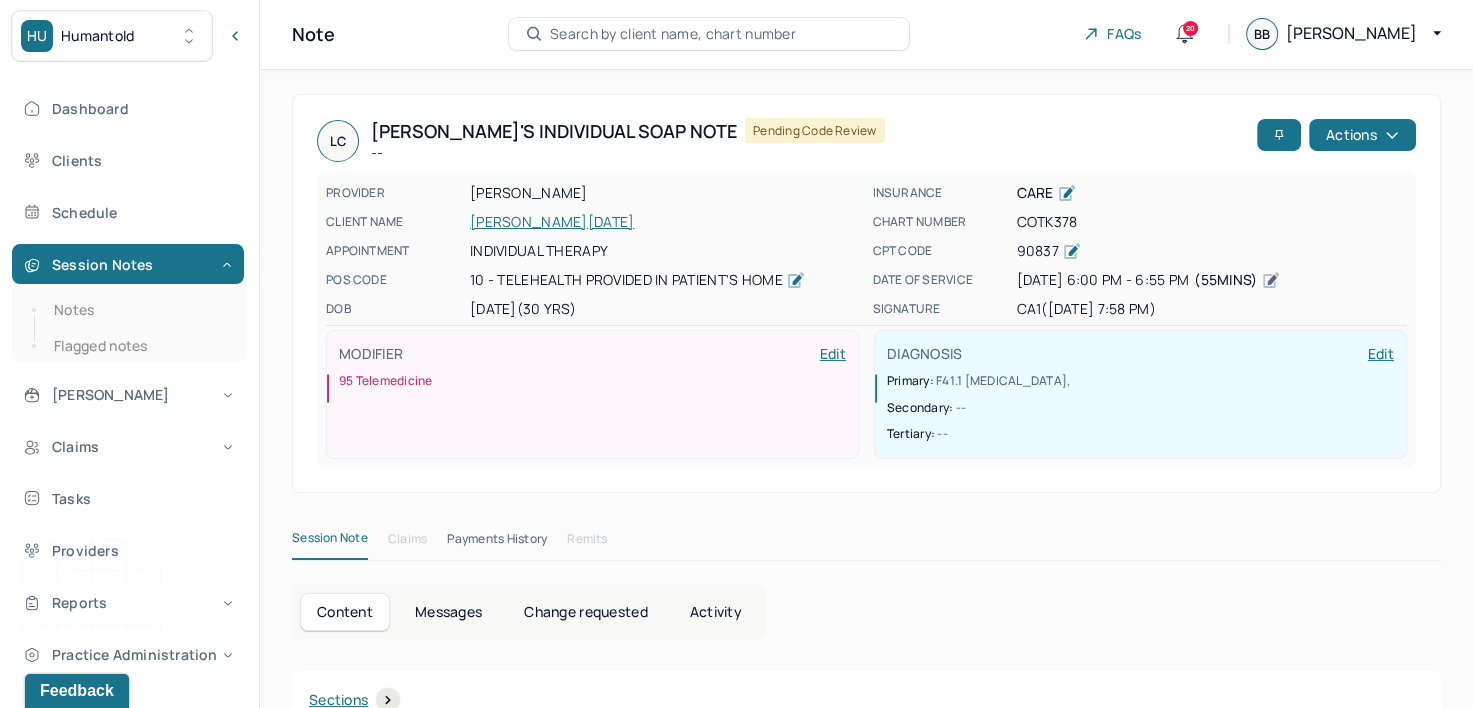 scroll, scrollTop: 0, scrollLeft: 0, axis: both 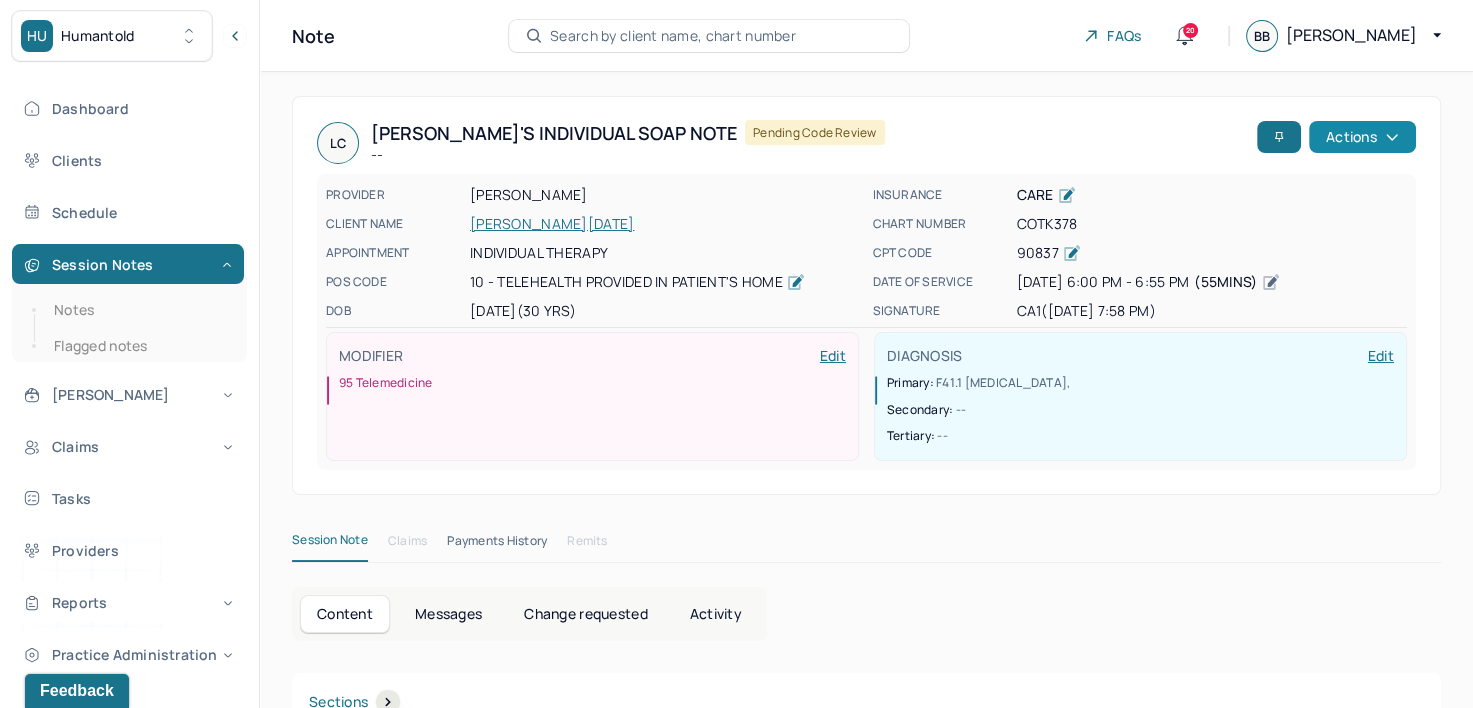 click 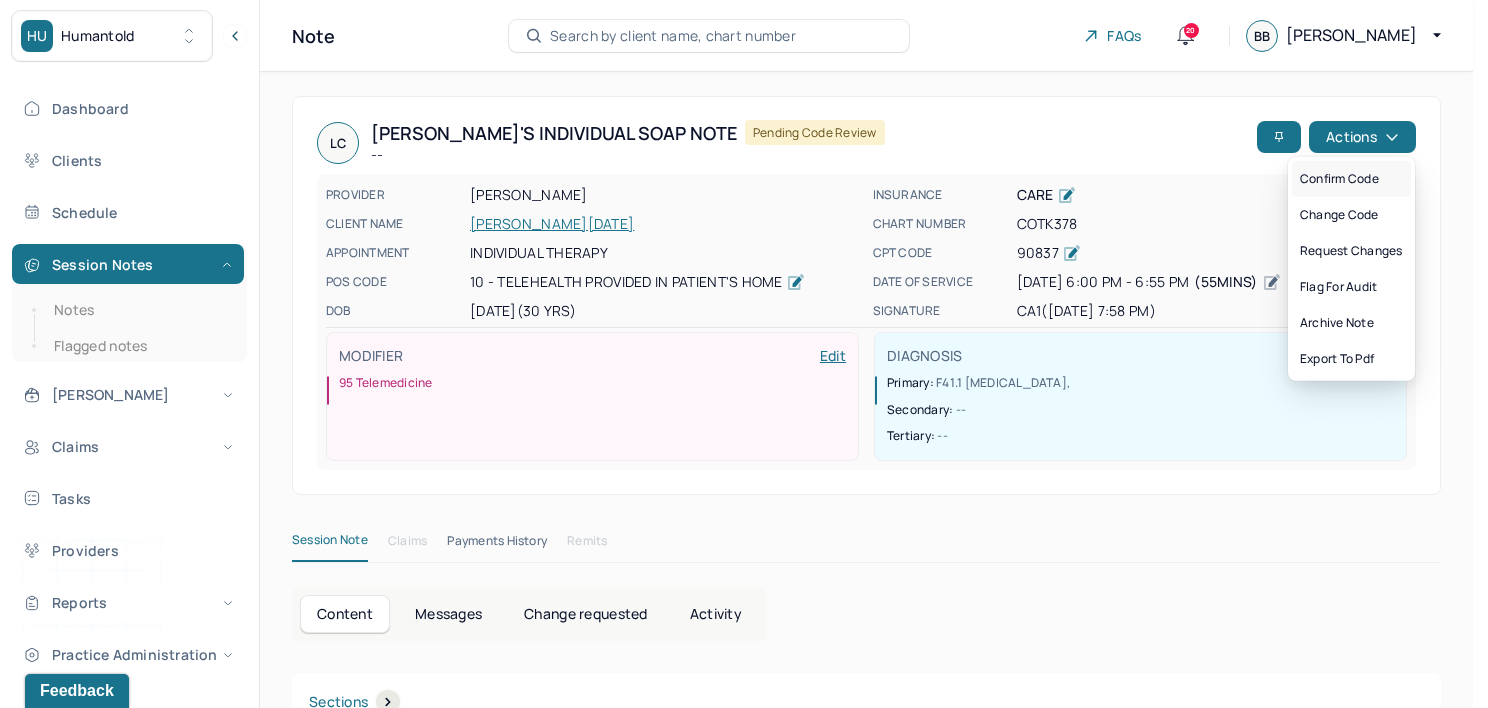 click on "Confirm code" at bounding box center (1351, 179) 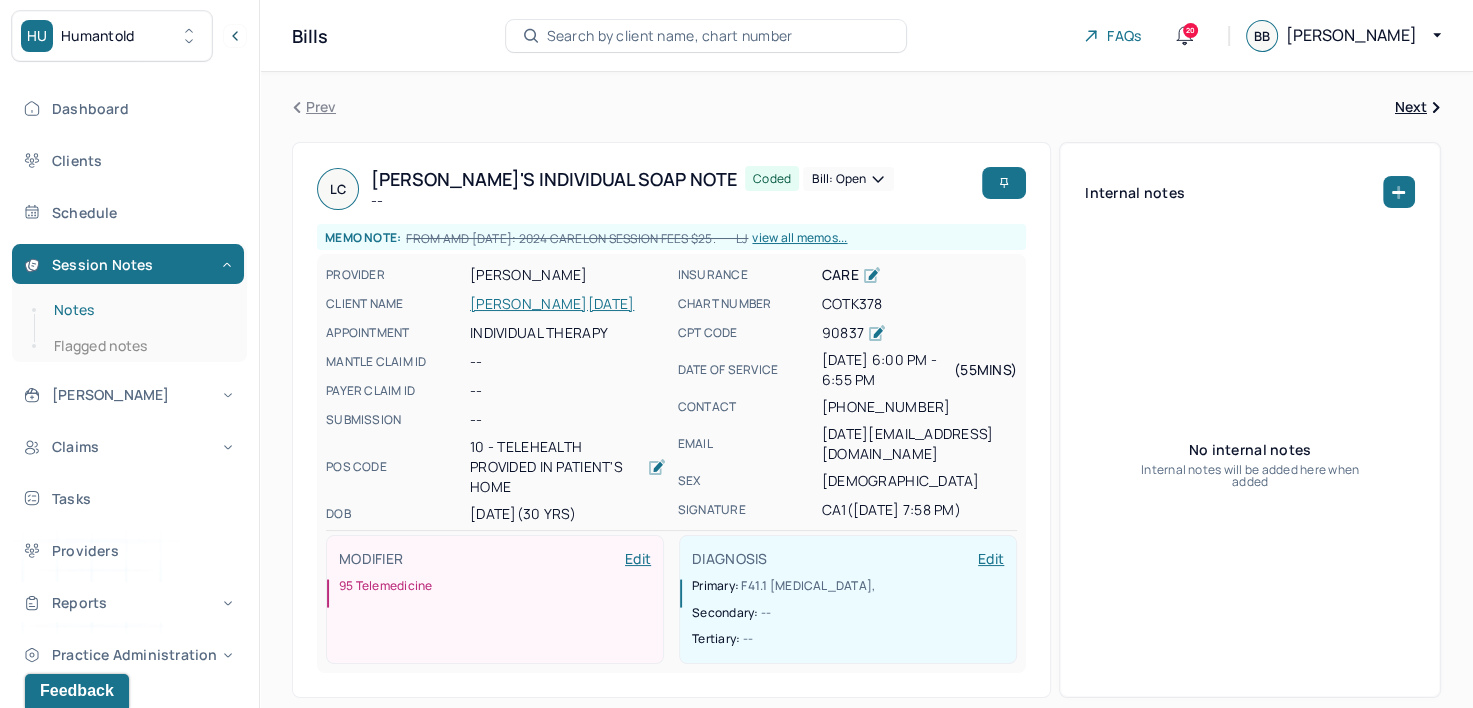 click on "Notes" at bounding box center (139, 310) 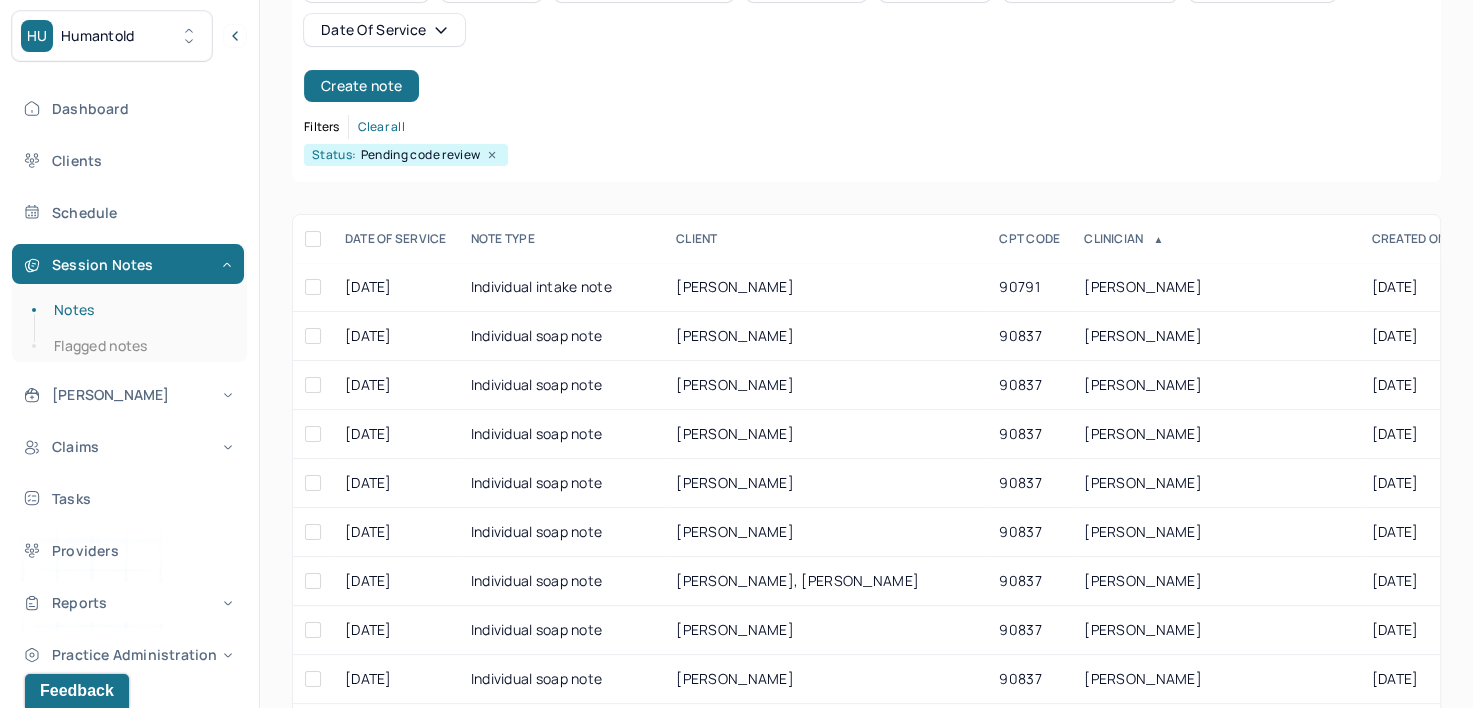 scroll, scrollTop: 200, scrollLeft: 0, axis: vertical 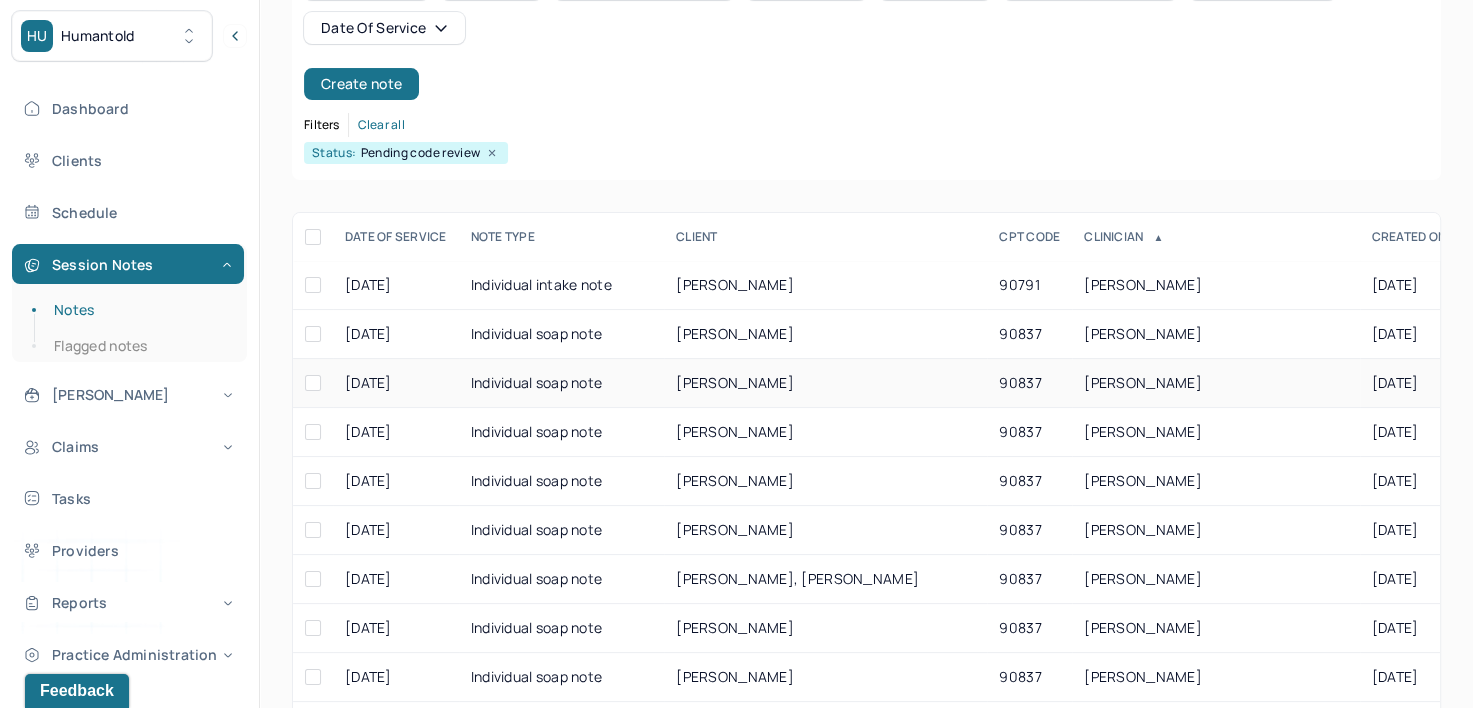 click on "90837" at bounding box center [1029, 383] 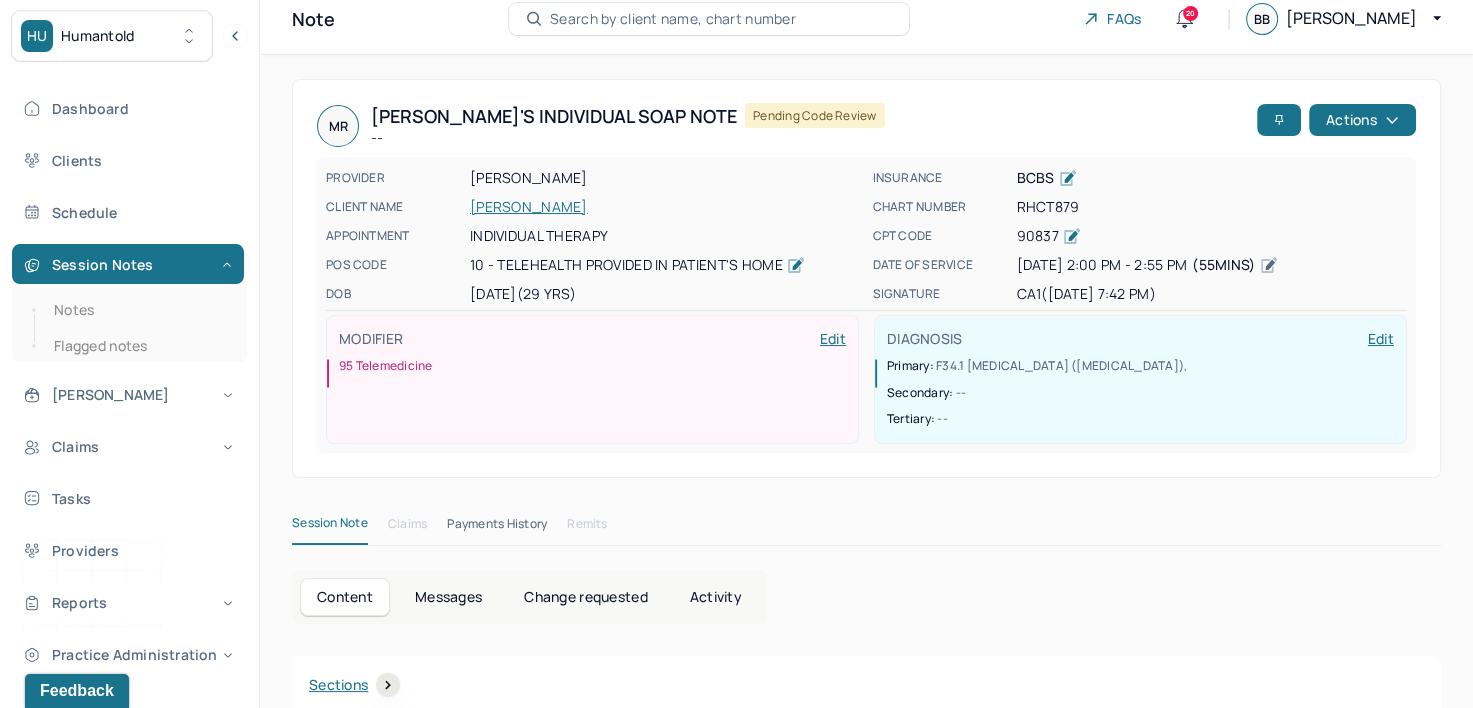 scroll, scrollTop: 0, scrollLeft: 0, axis: both 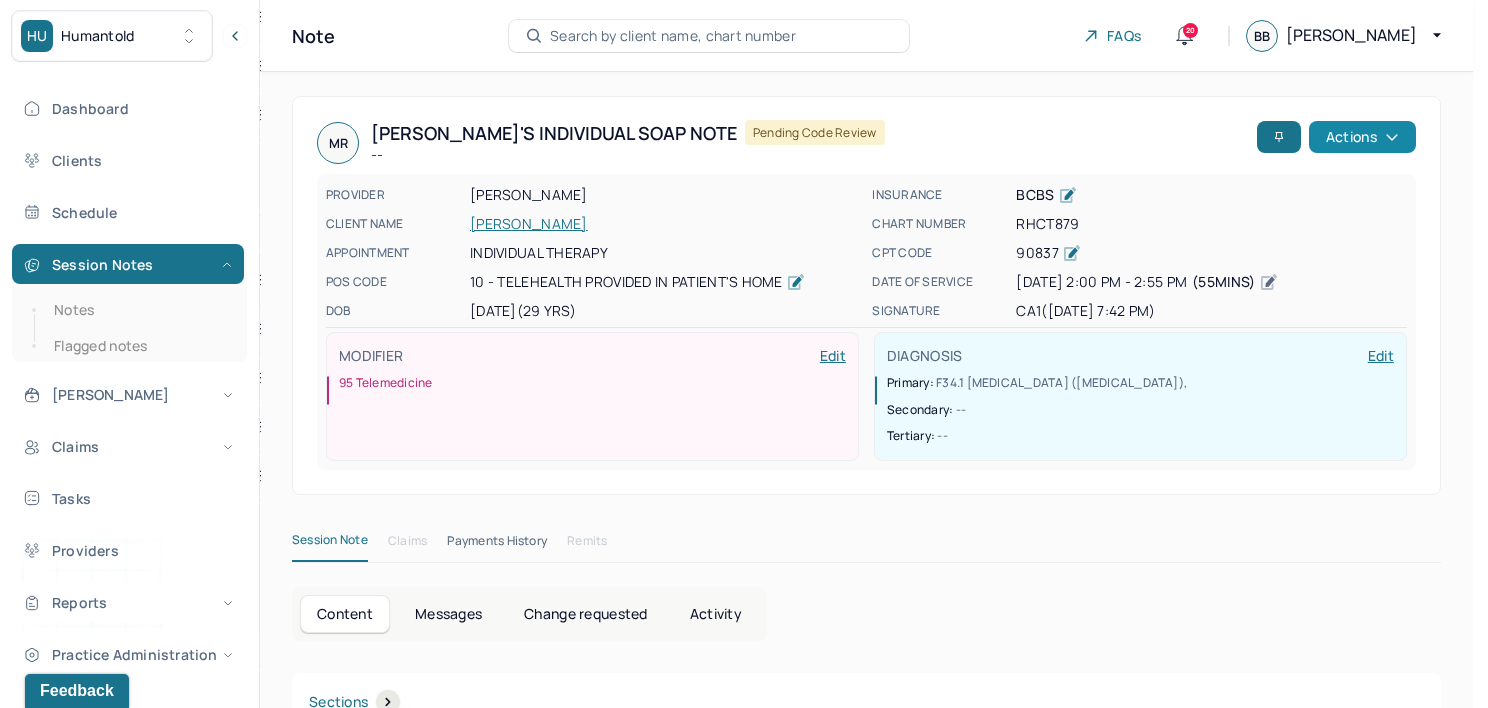 click on "Actions" at bounding box center [1362, 137] 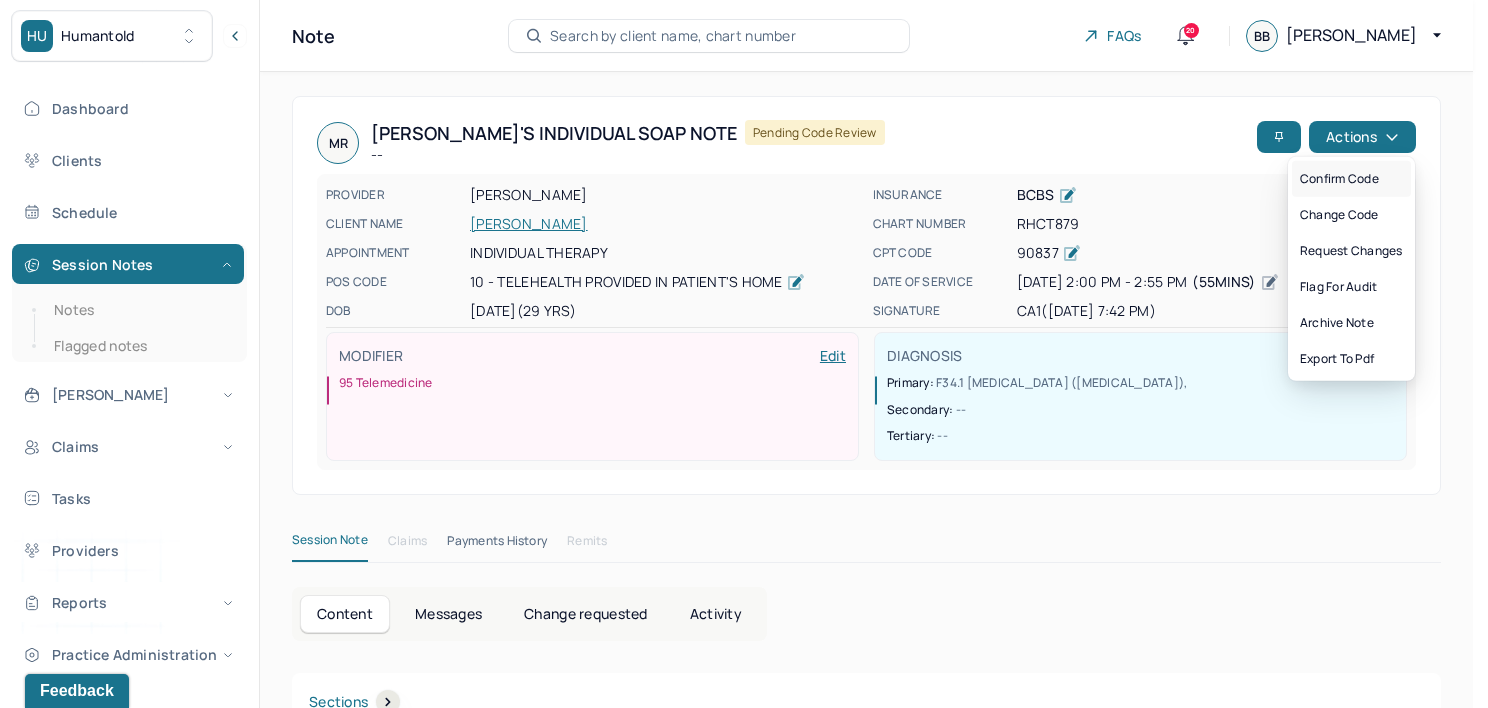 click on "Confirm code" at bounding box center (1351, 179) 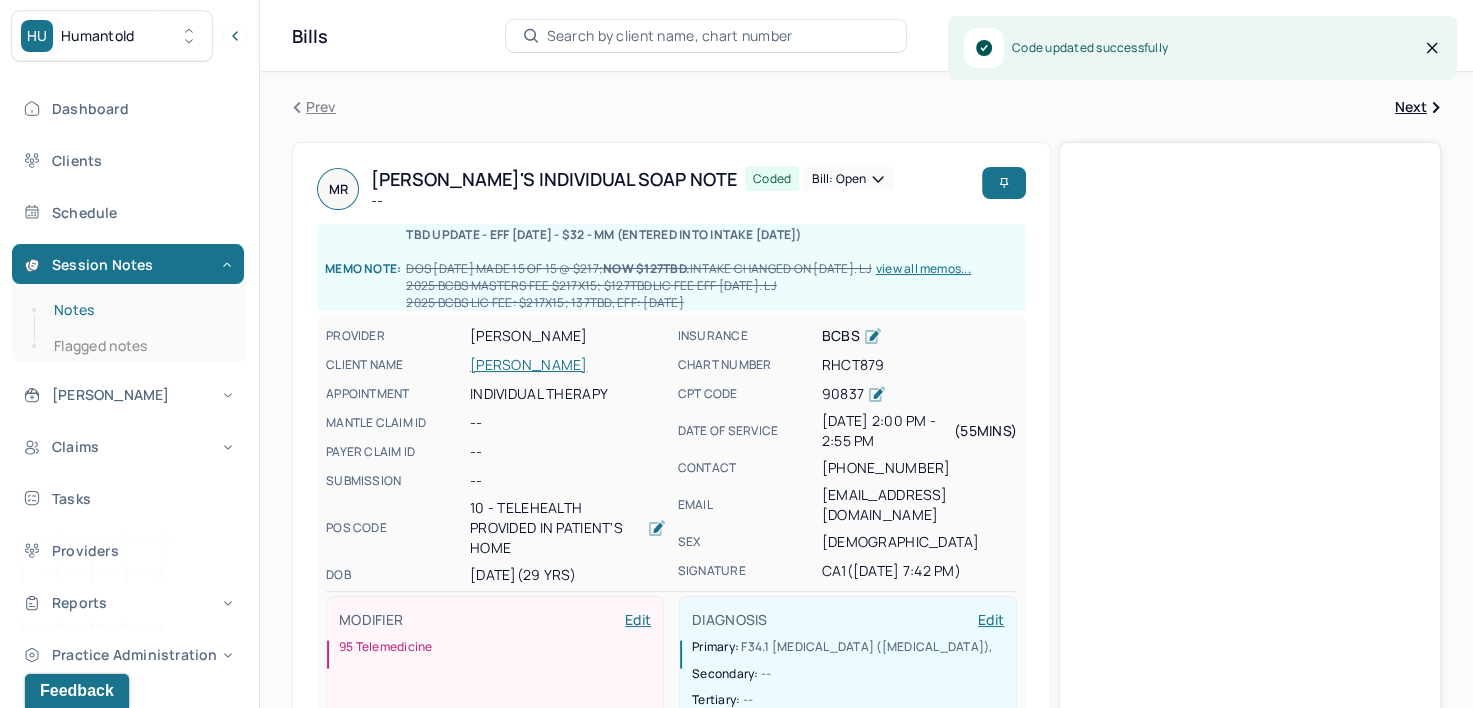 click on "Notes" at bounding box center (139, 310) 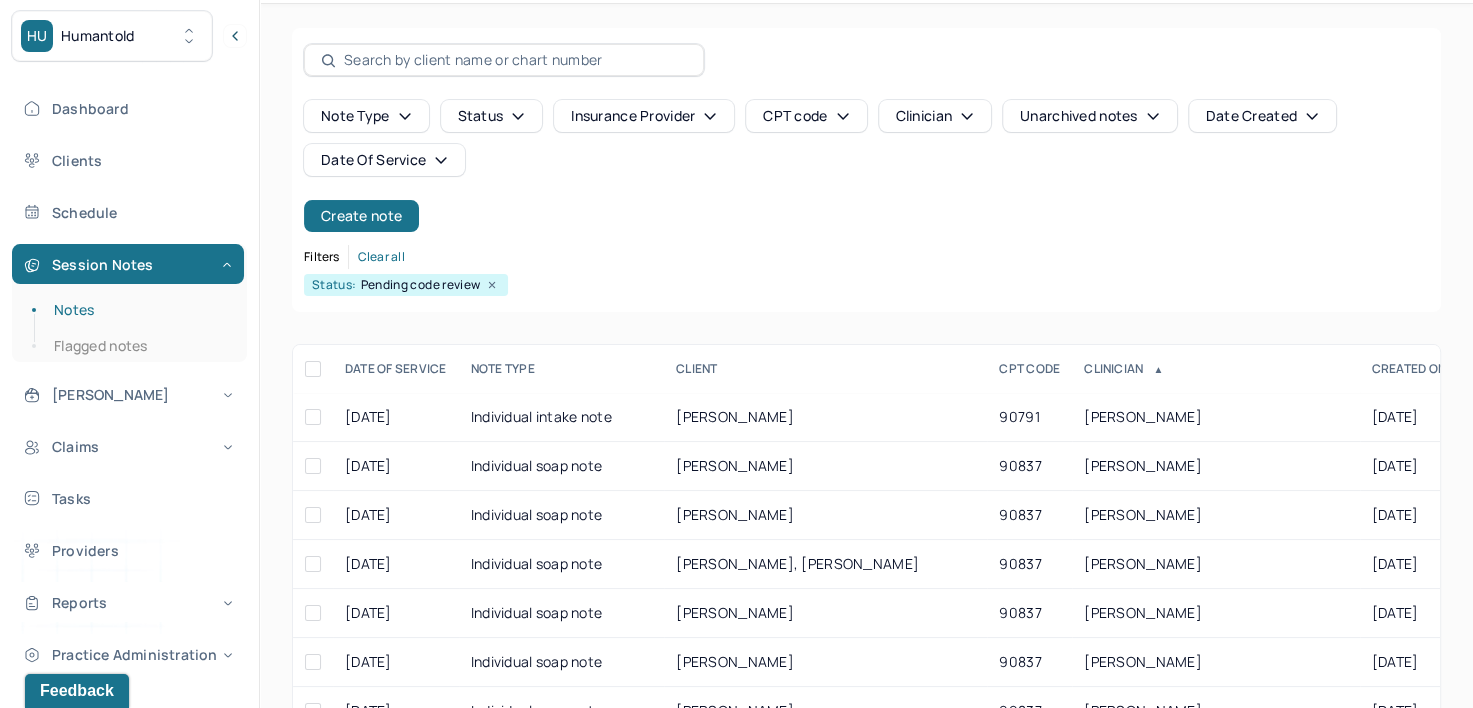 scroll, scrollTop: 100, scrollLeft: 0, axis: vertical 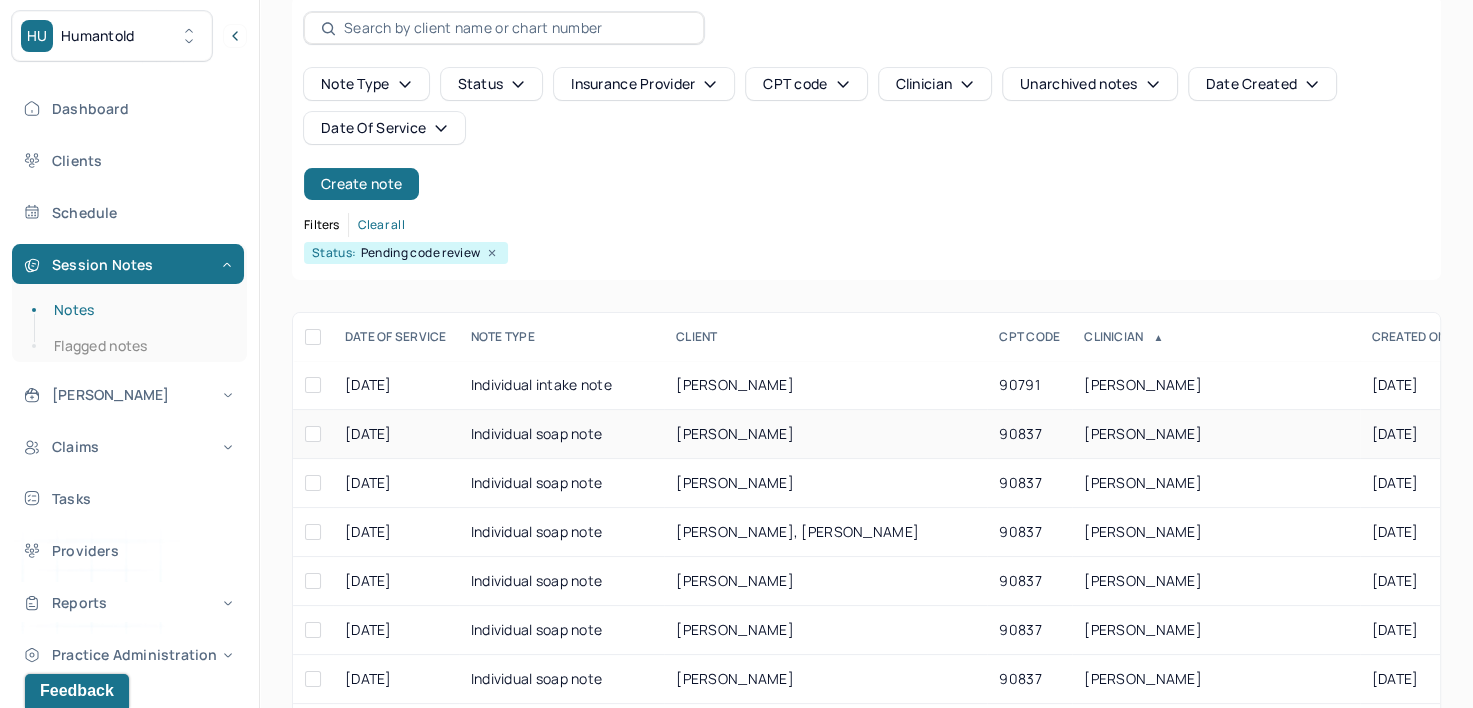 click on "ARMSTRONG, CAITLIN" at bounding box center [1215, 434] 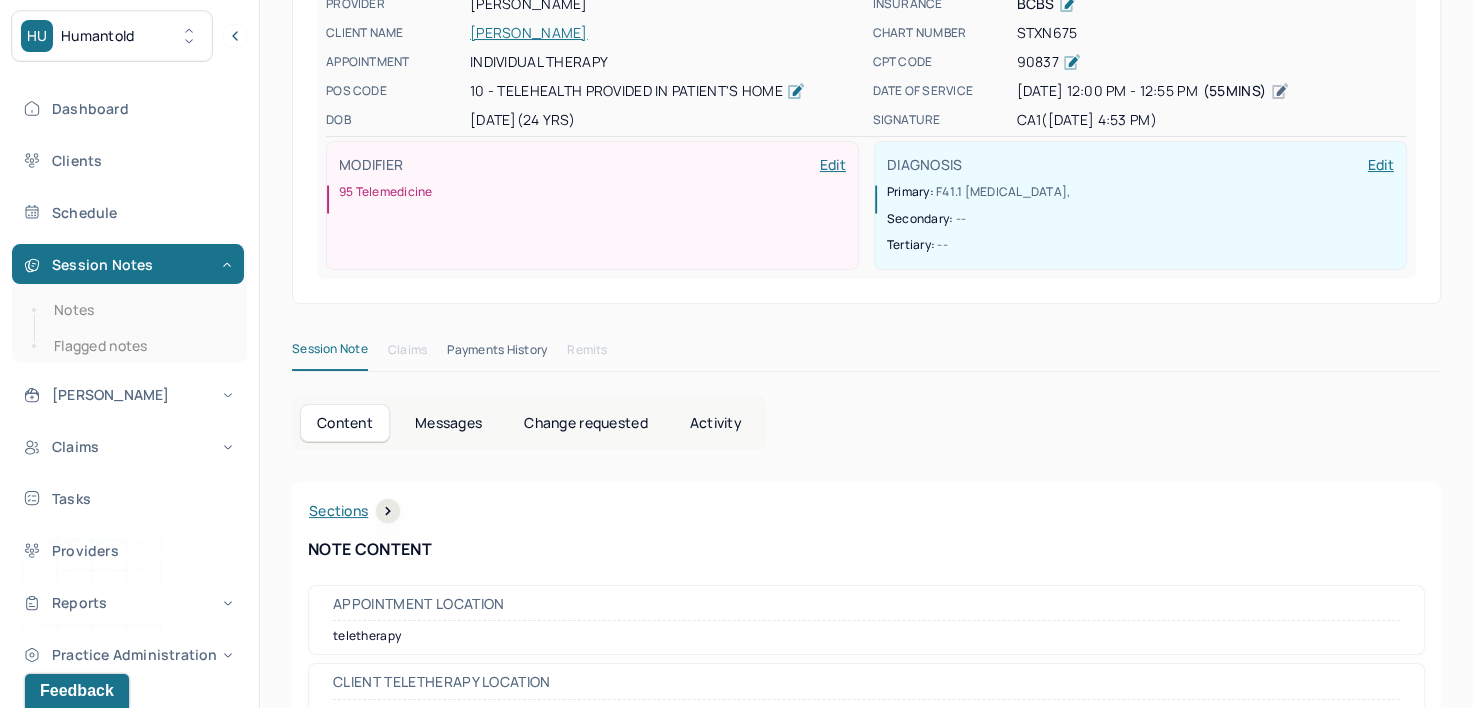 scroll, scrollTop: 0, scrollLeft: 0, axis: both 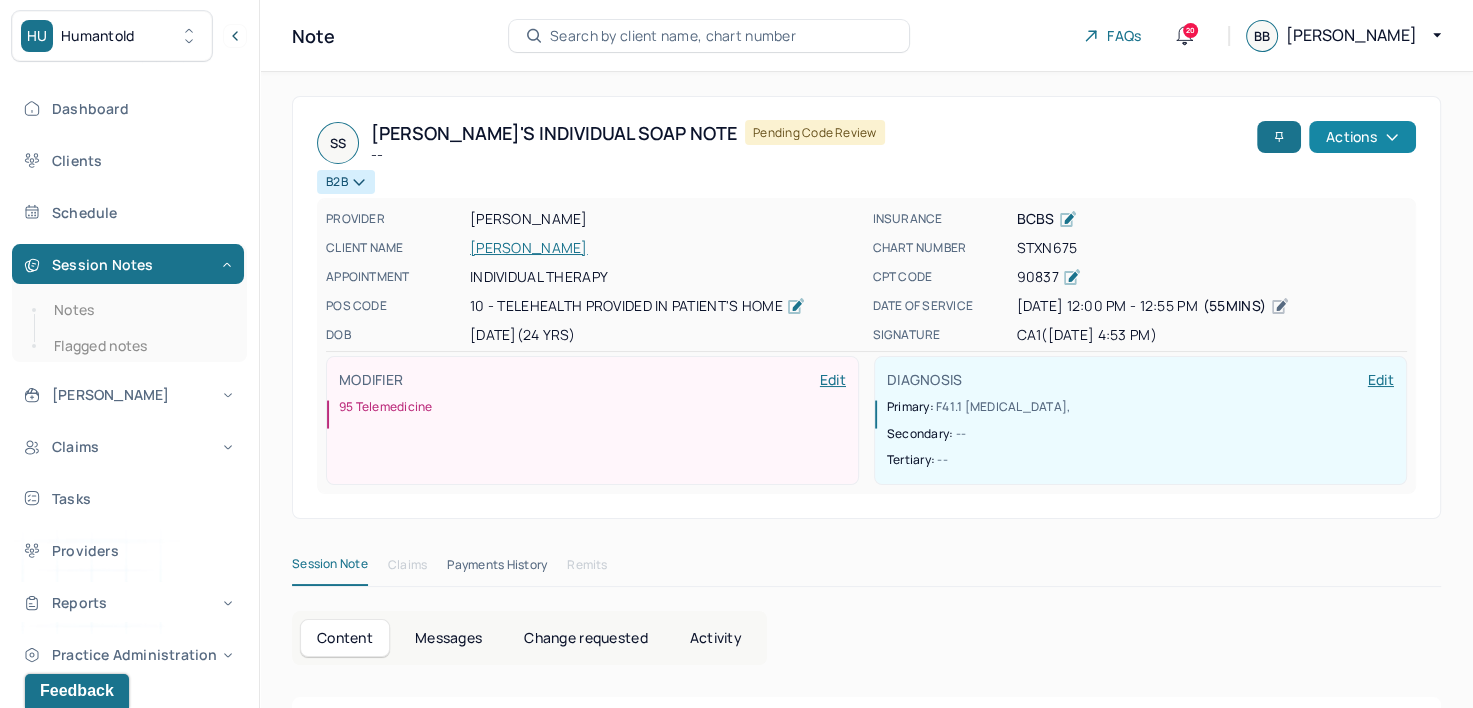 click on "Actions" at bounding box center (1362, 137) 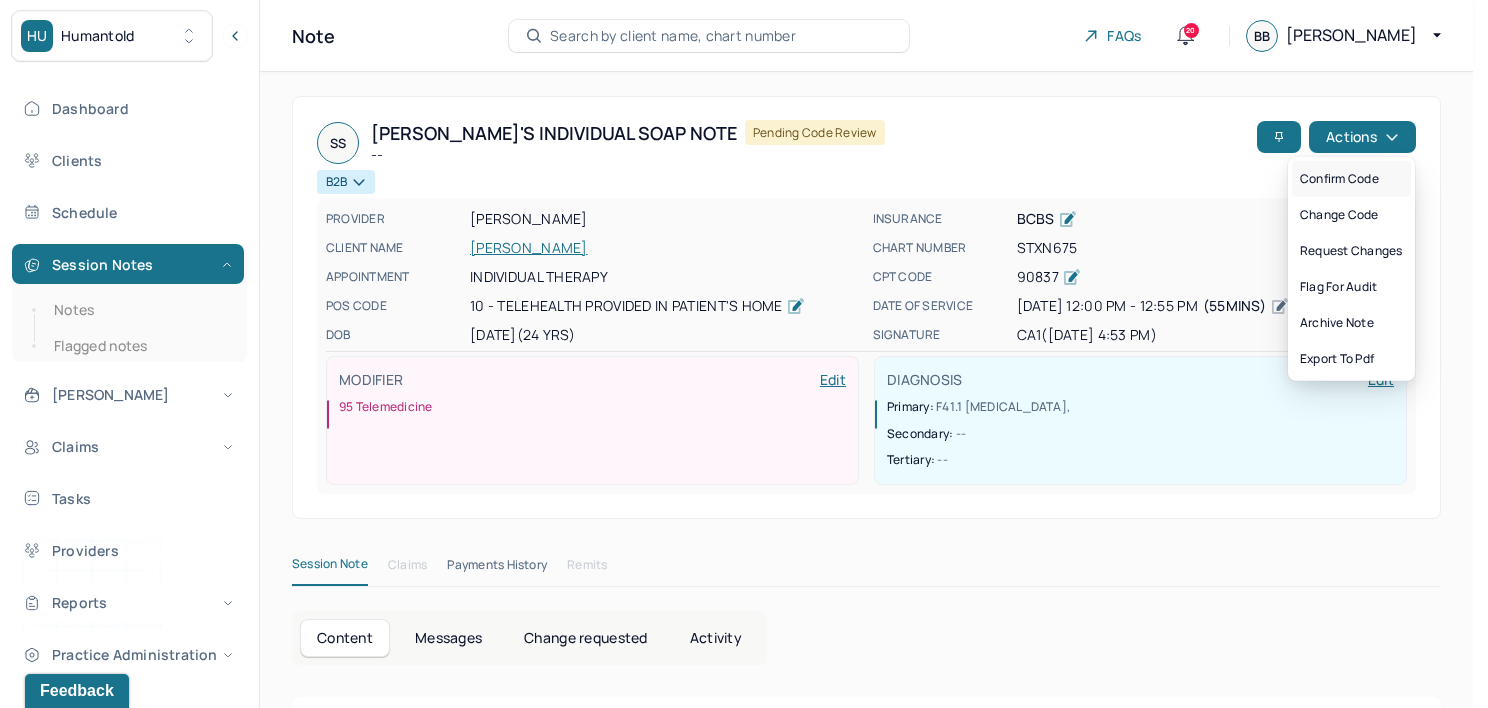 click on "Confirm code" at bounding box center [1351, 179] 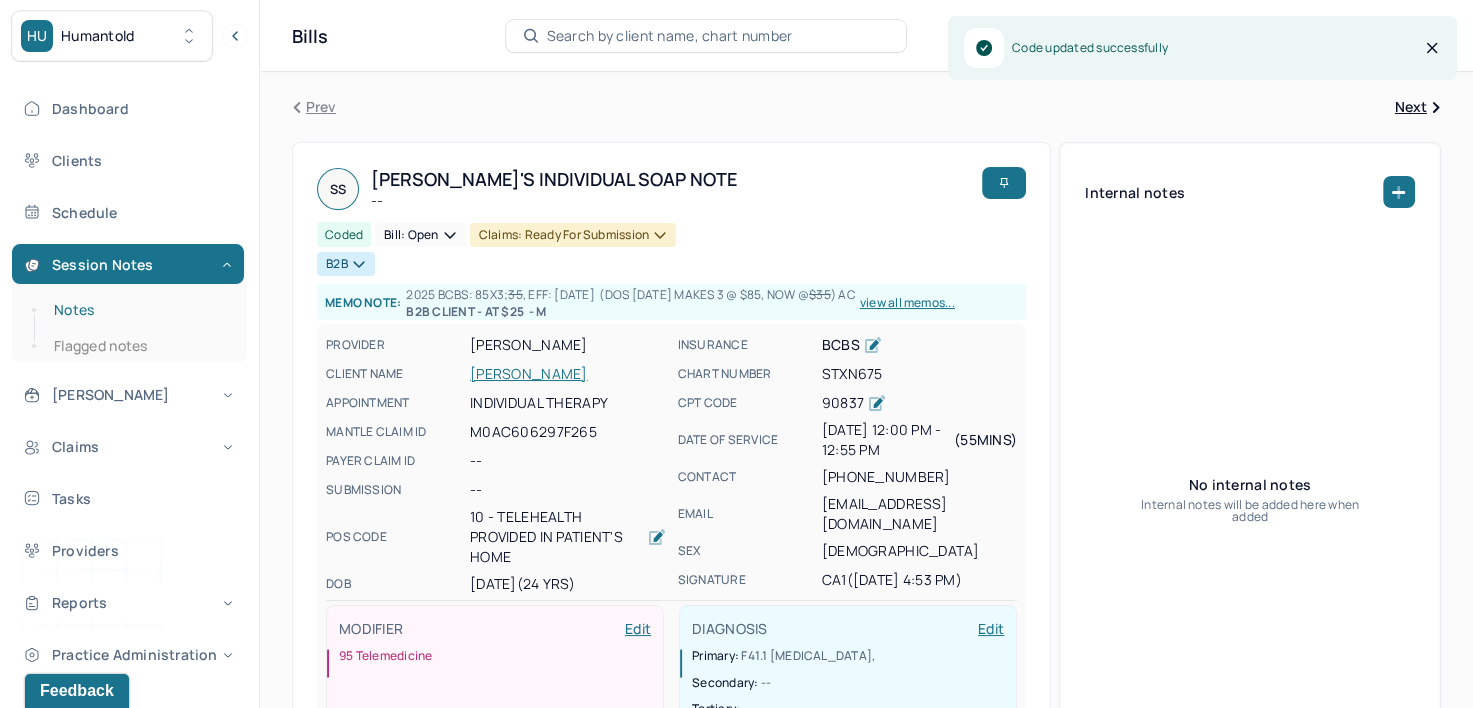 click on "Notes" at bounding box center [139, 310] 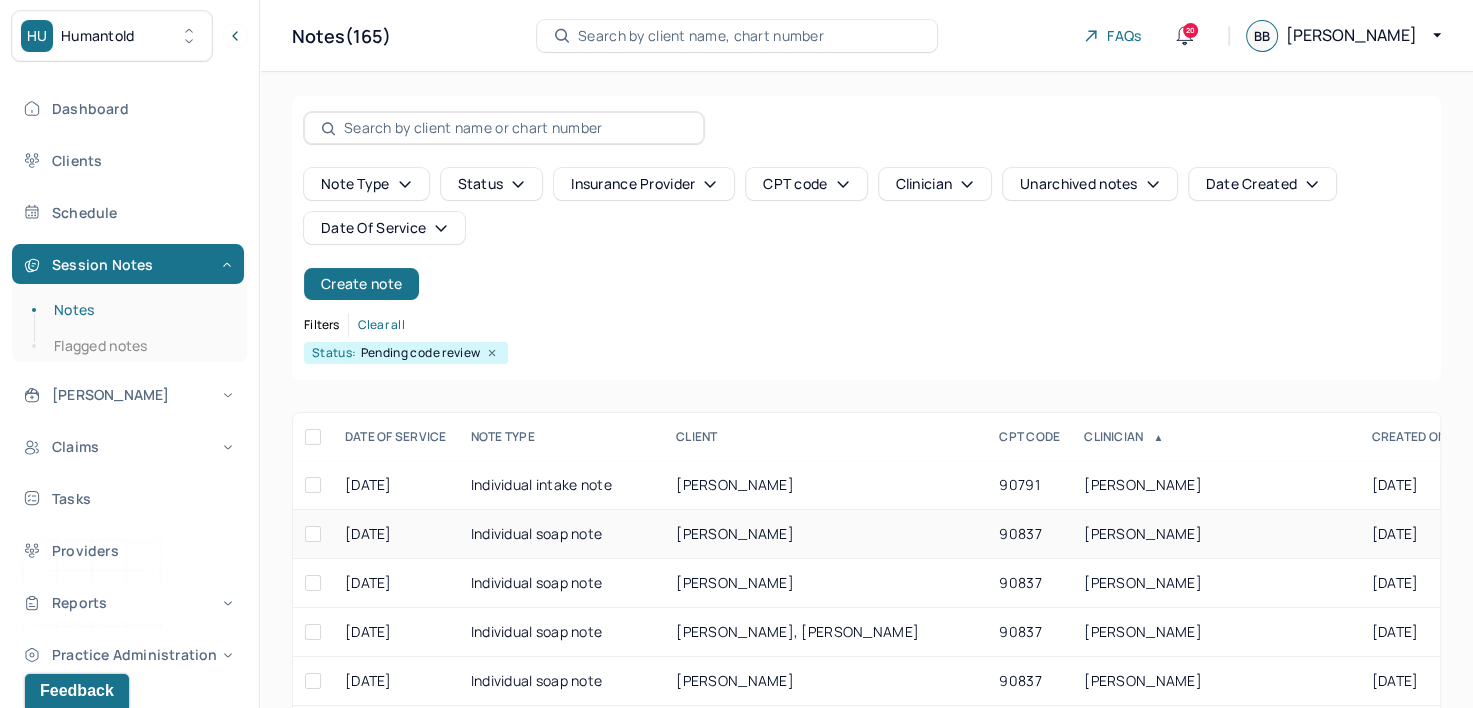 click on "ARMSTRONG, CAITLIN" at bounding box center (1215, 534) 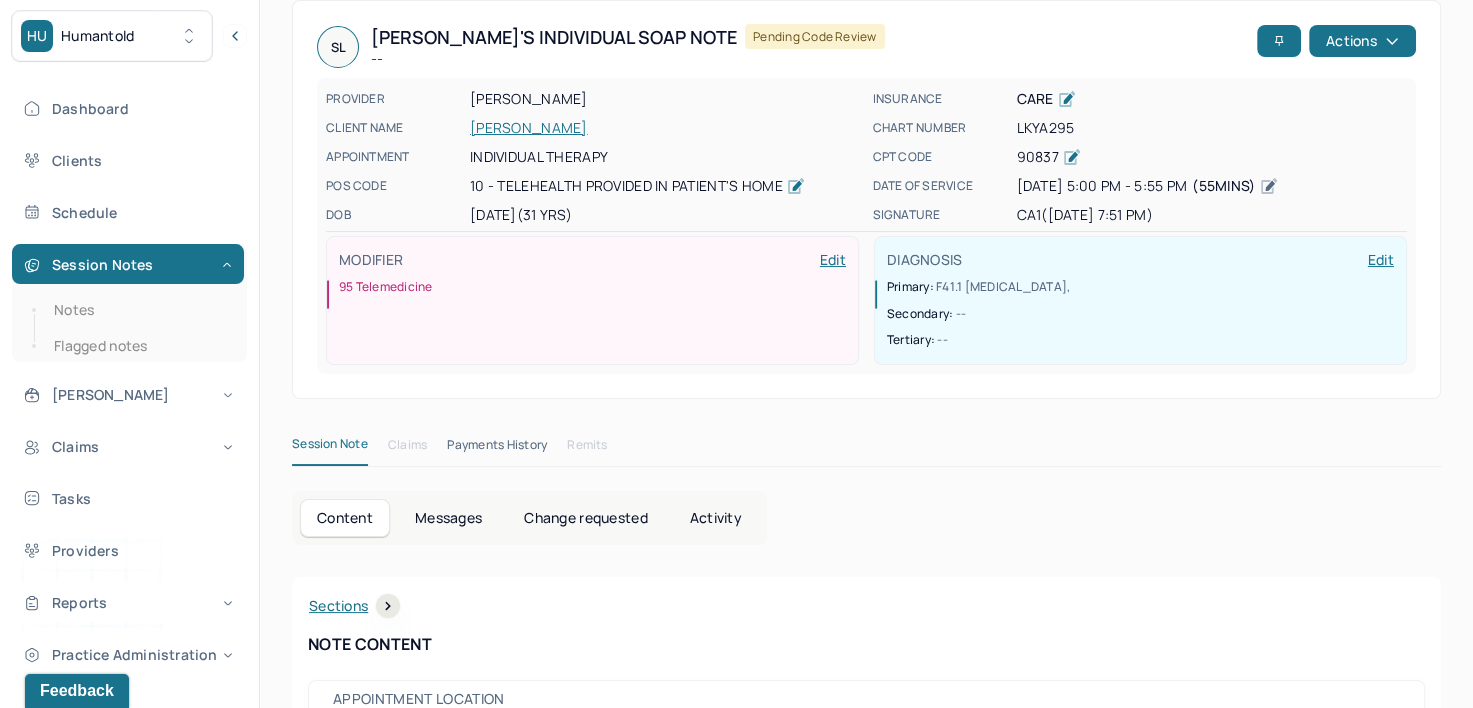 scroll, scrollTop: 0, scrollLeft: 0, axis: both 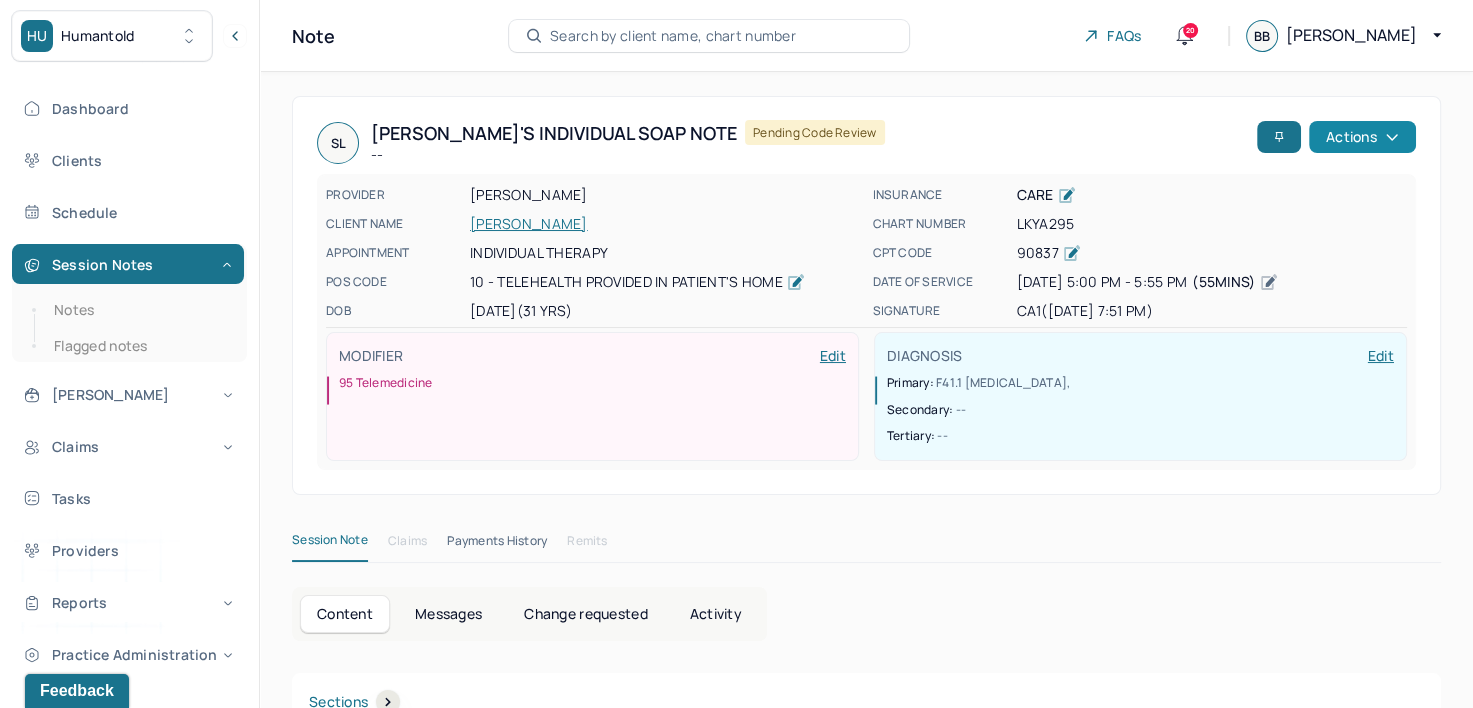 click on "Actions" at bounding box center [1362, 137] 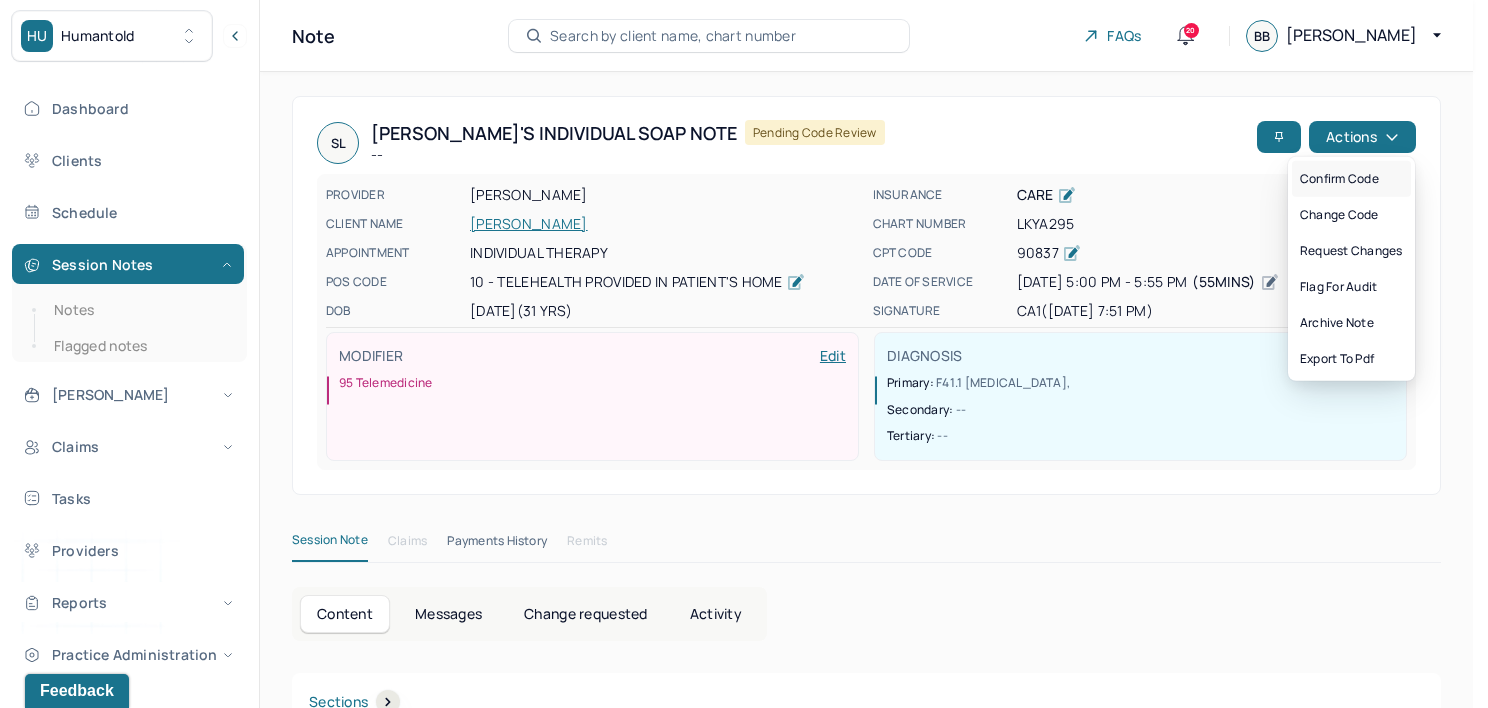 click on "Confirm code" at bounding box center [1351, 179] 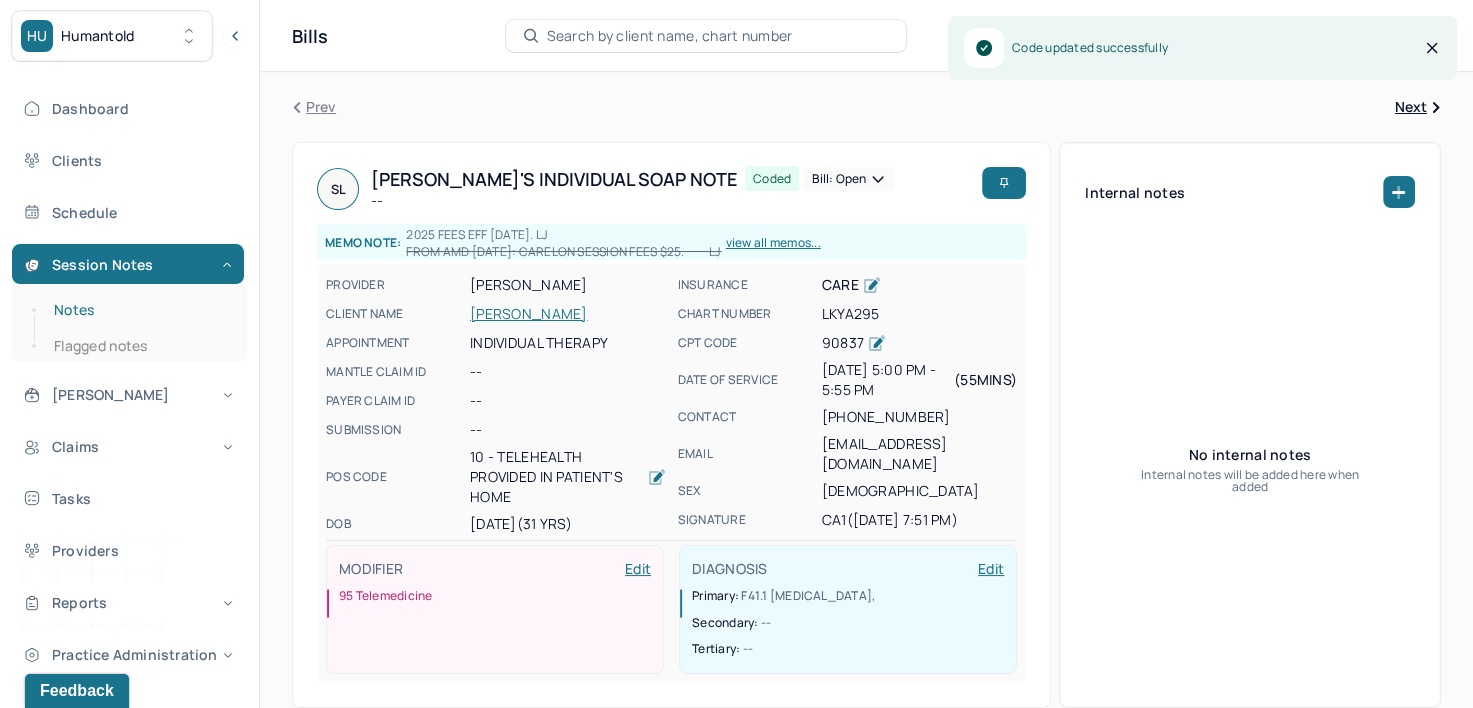 drag, startPoint x: 73, startPoint y: 317, endPoint x: 137, endPoint y: 316, distance: 64.00781 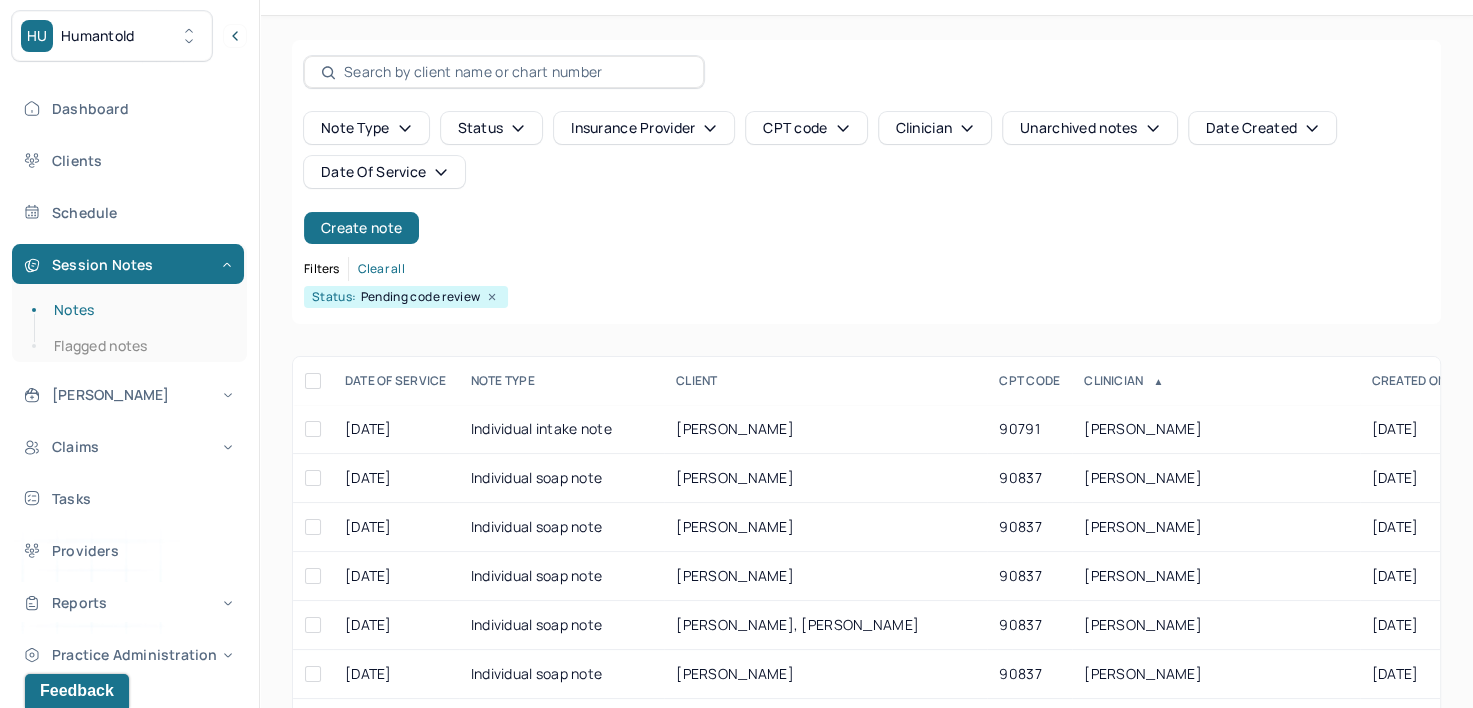 scroll, scrollTop: 100, scrollLeft: 0, axis: vertical 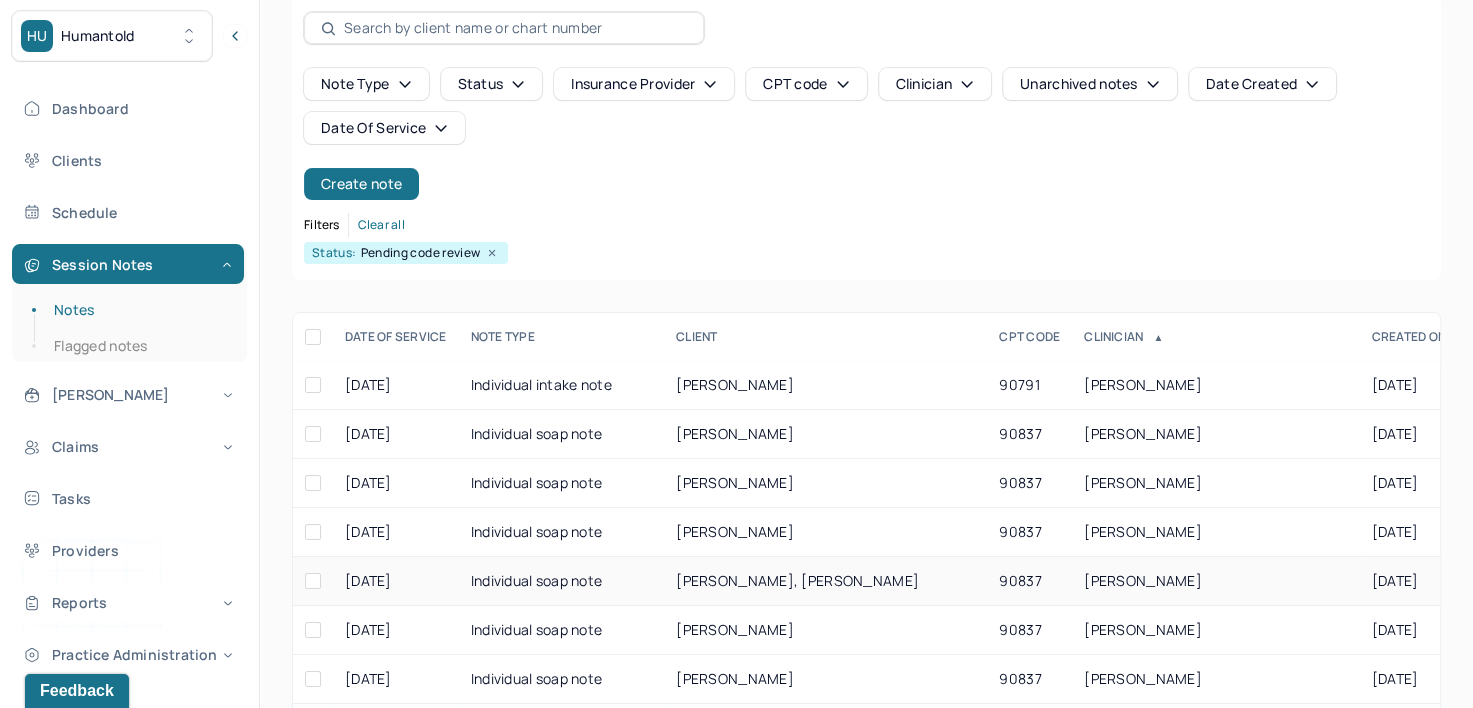 click on "AULESTIA, ASHLEY" at bounding box center (1143, 580) 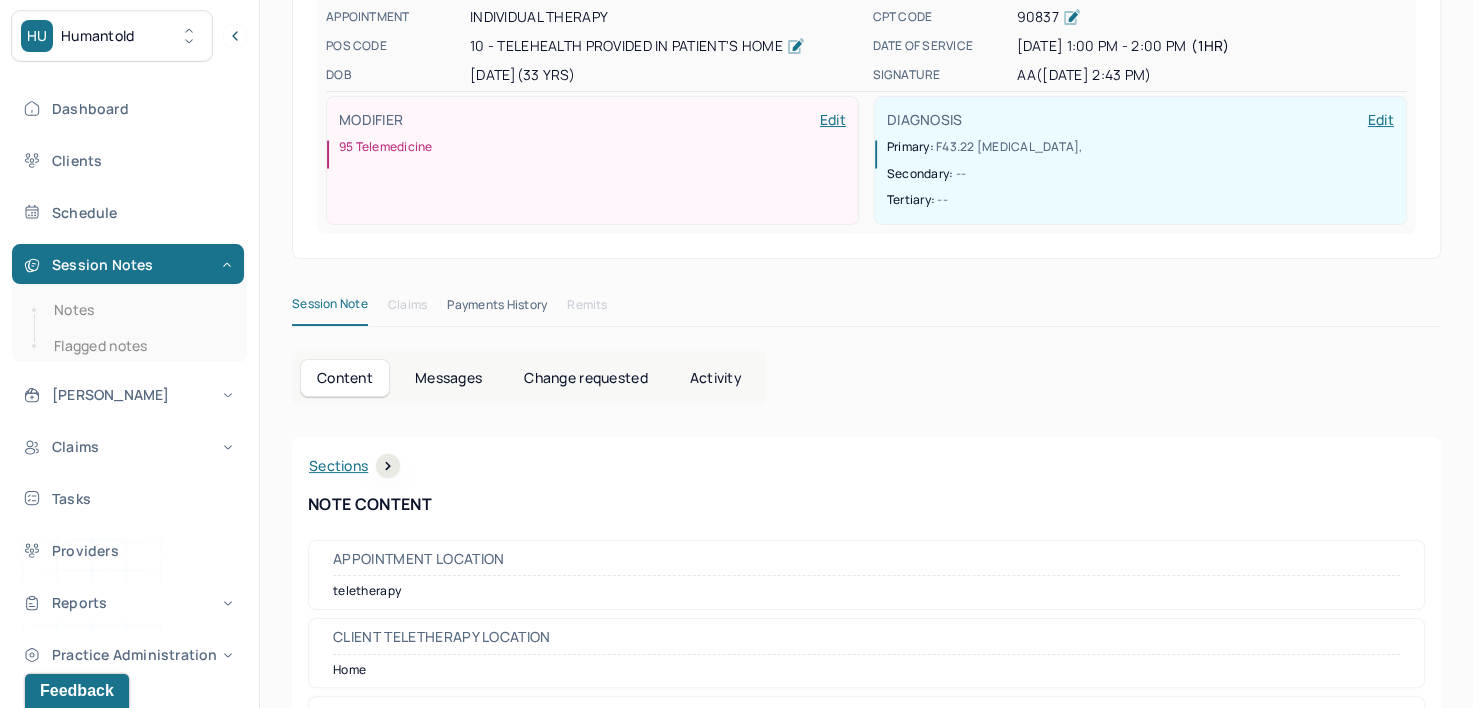 scroll, scrollTop: 0, scrollLeft: 0, axis: both 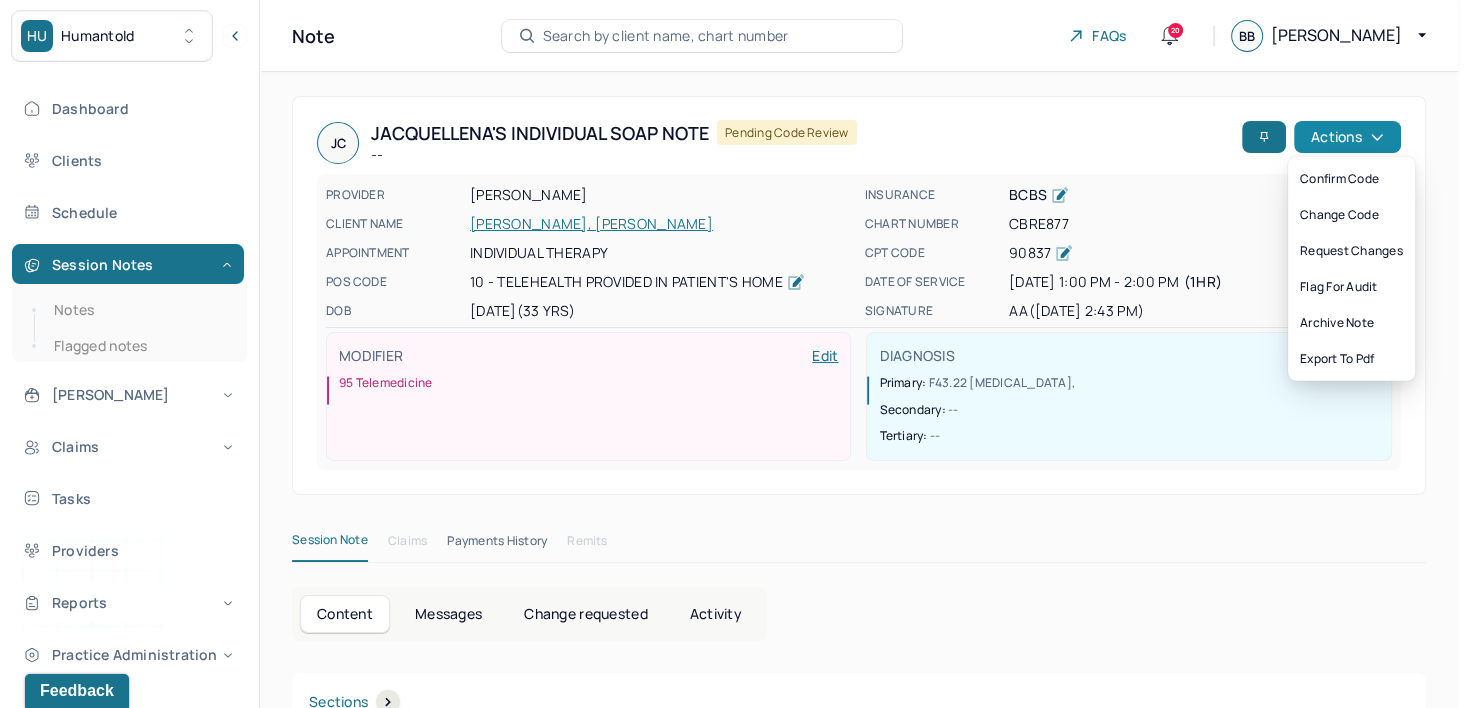 click on "Actions" at bounding box center (1347, 137) 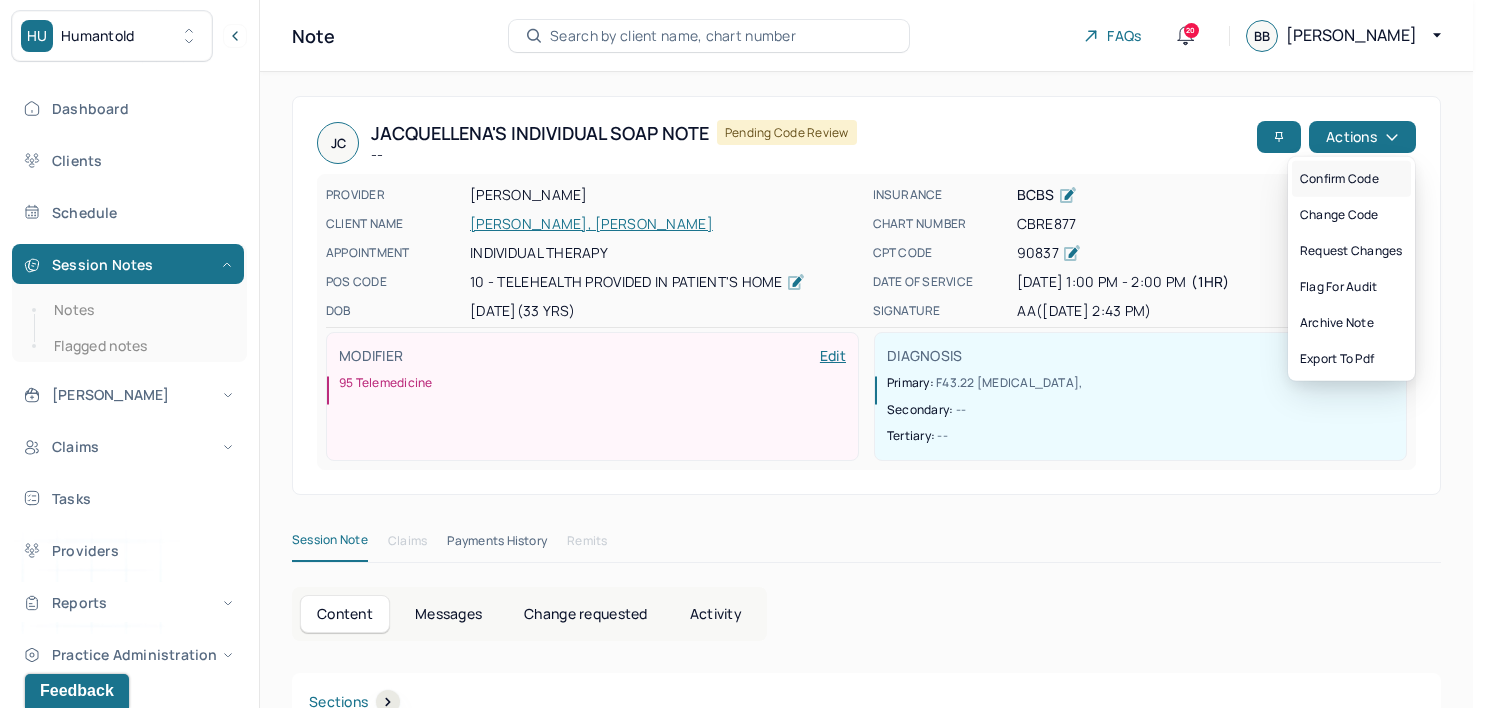 click on "Confirm code" at bounding box center (1351, 179) 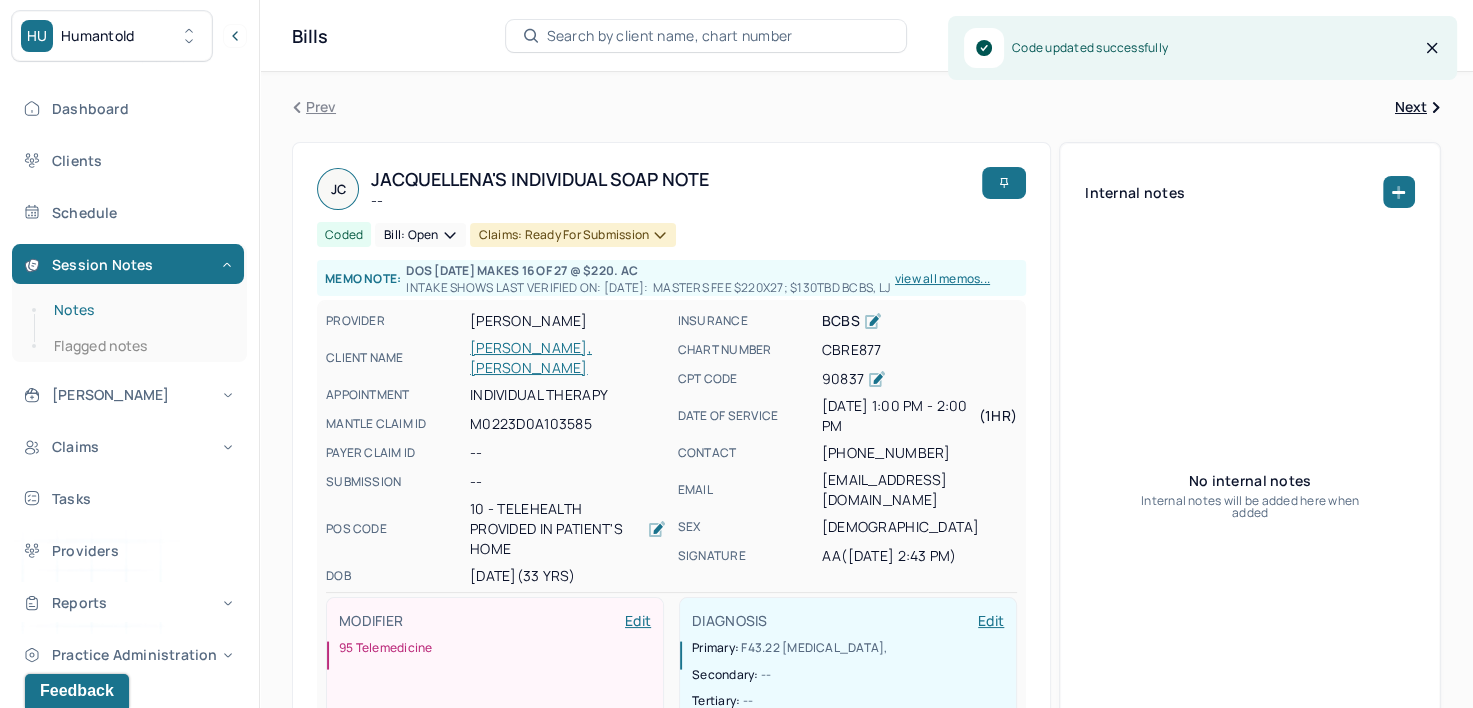 drag, startPoint x: 72, startPoint y: 312, endPoint x: 175, endPoint y: 316, distance: 103.077644 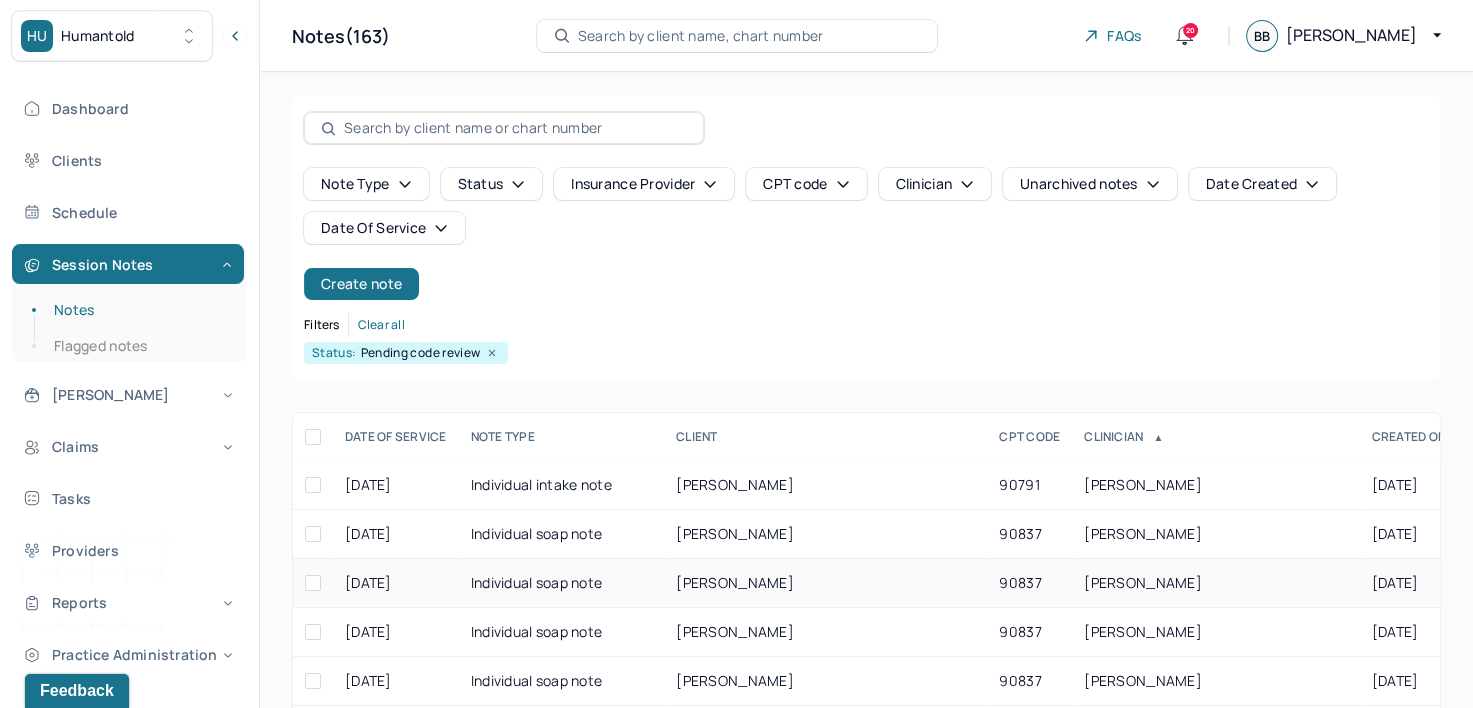 click on "AULESTIA, ASHLEY" at bounding box center (1143, 582) 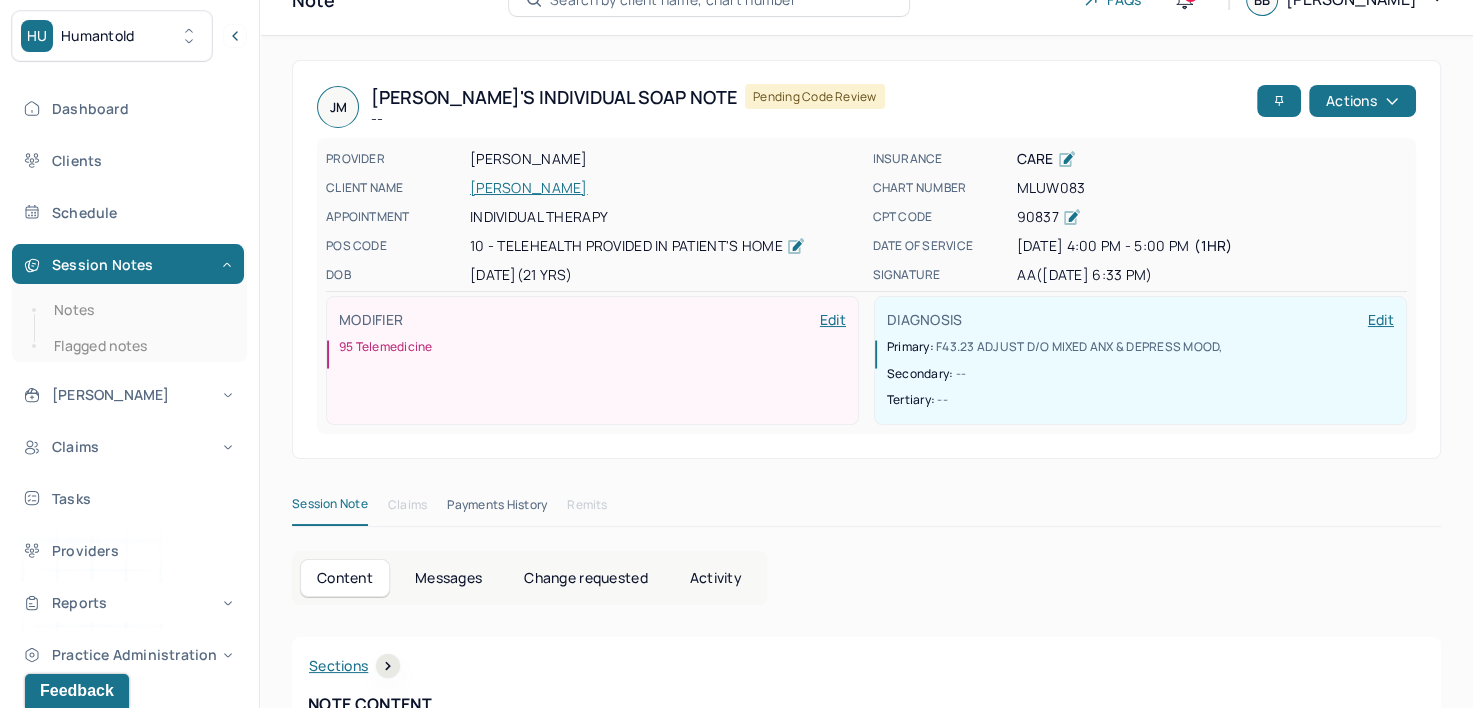 scroll, scrollTop: 0, scrollLeft: 0, axis: both 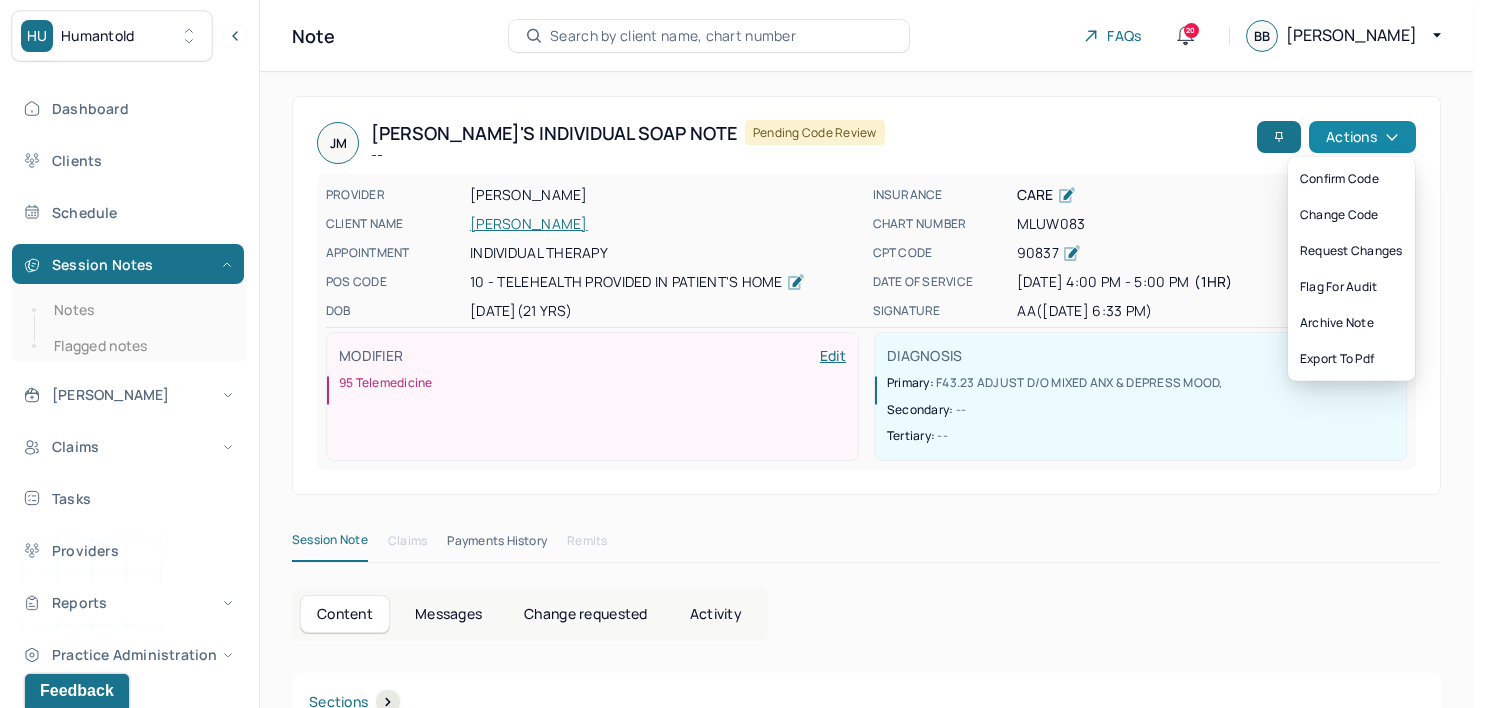 click 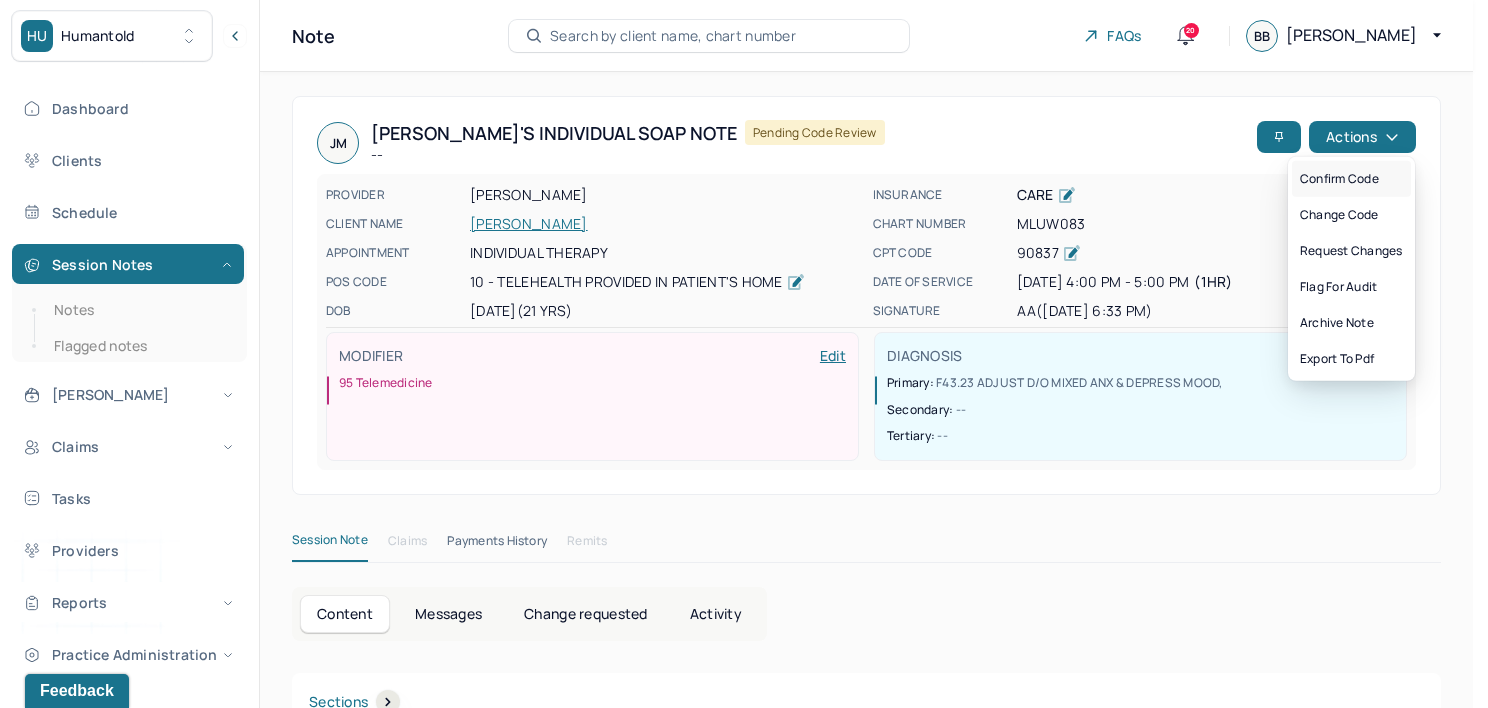 click on "Confirm code" at bounding box center (1351, 179) 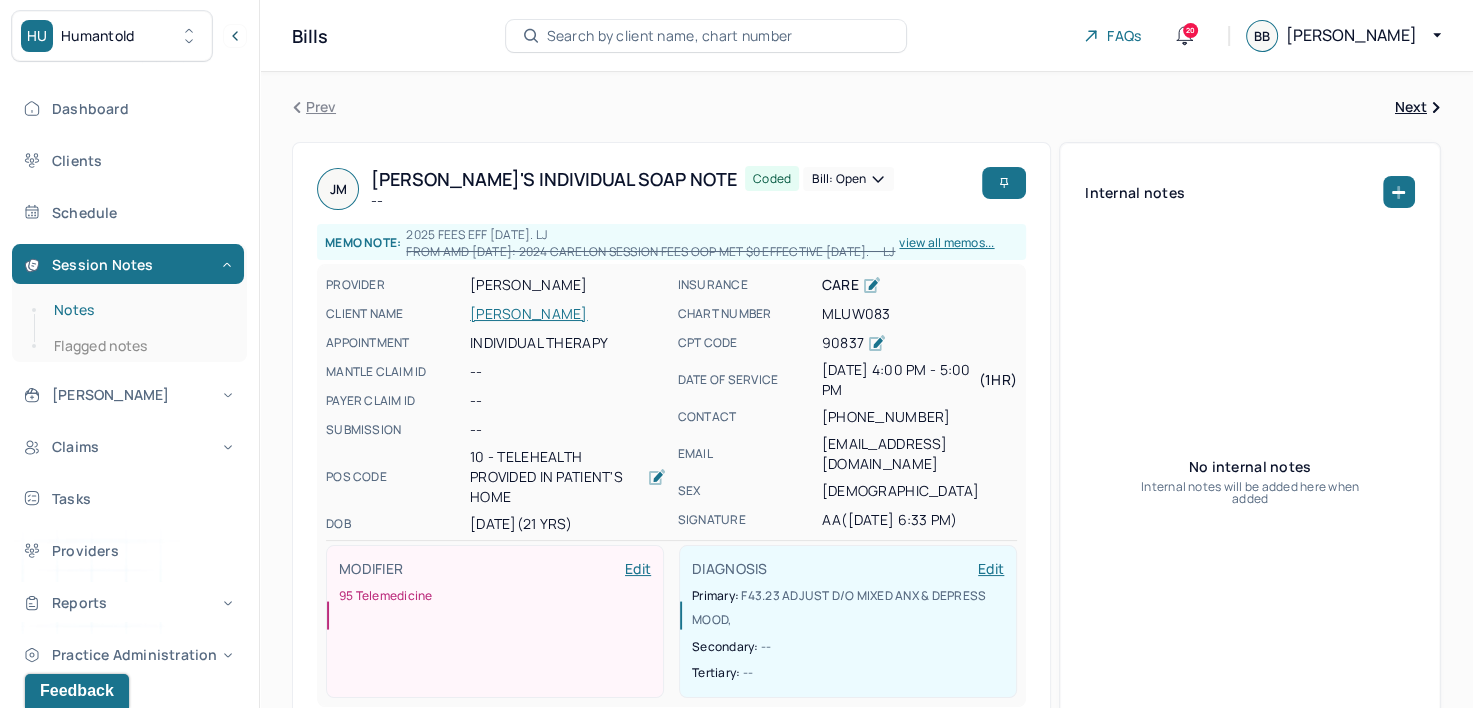 click on "Notes" at bounding box center [139, 310] 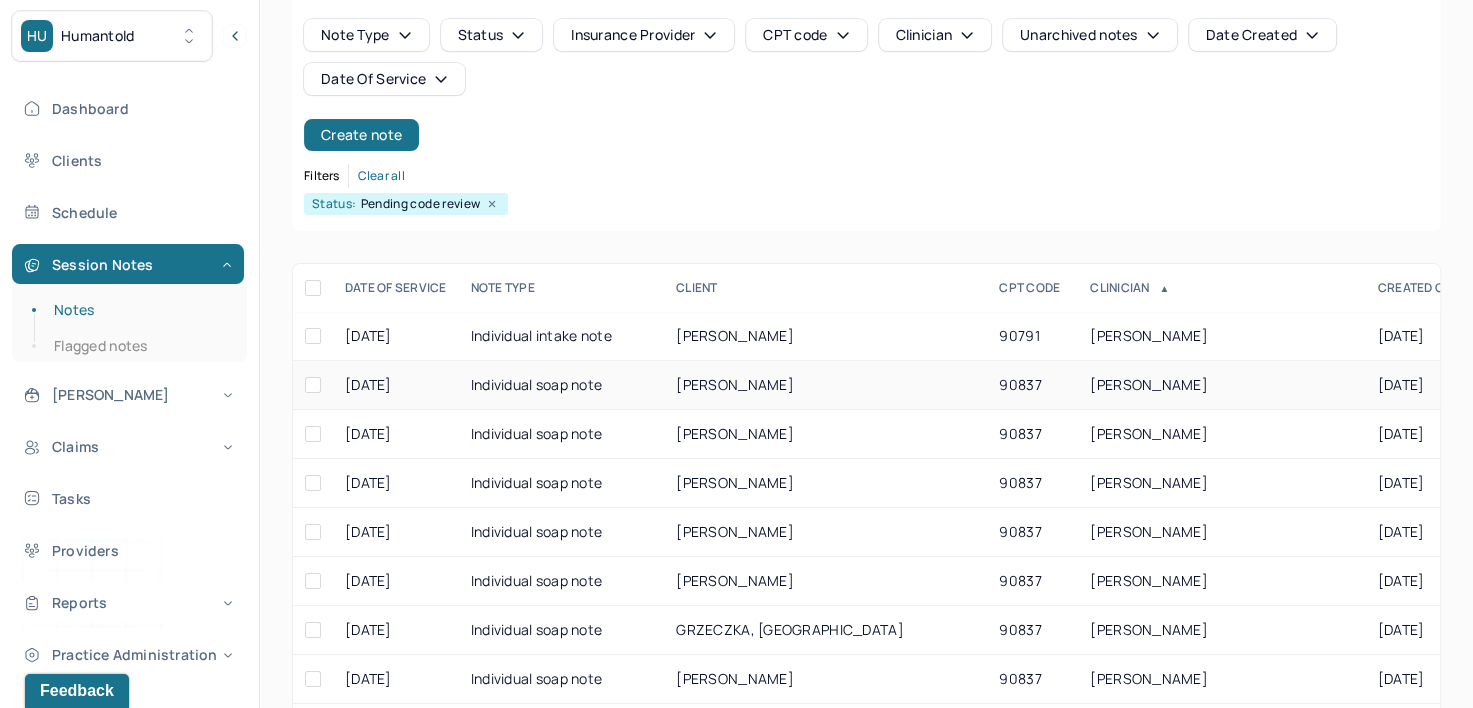 scroll, scrollTop: 200, scrollLeft: 0, axis: vertical 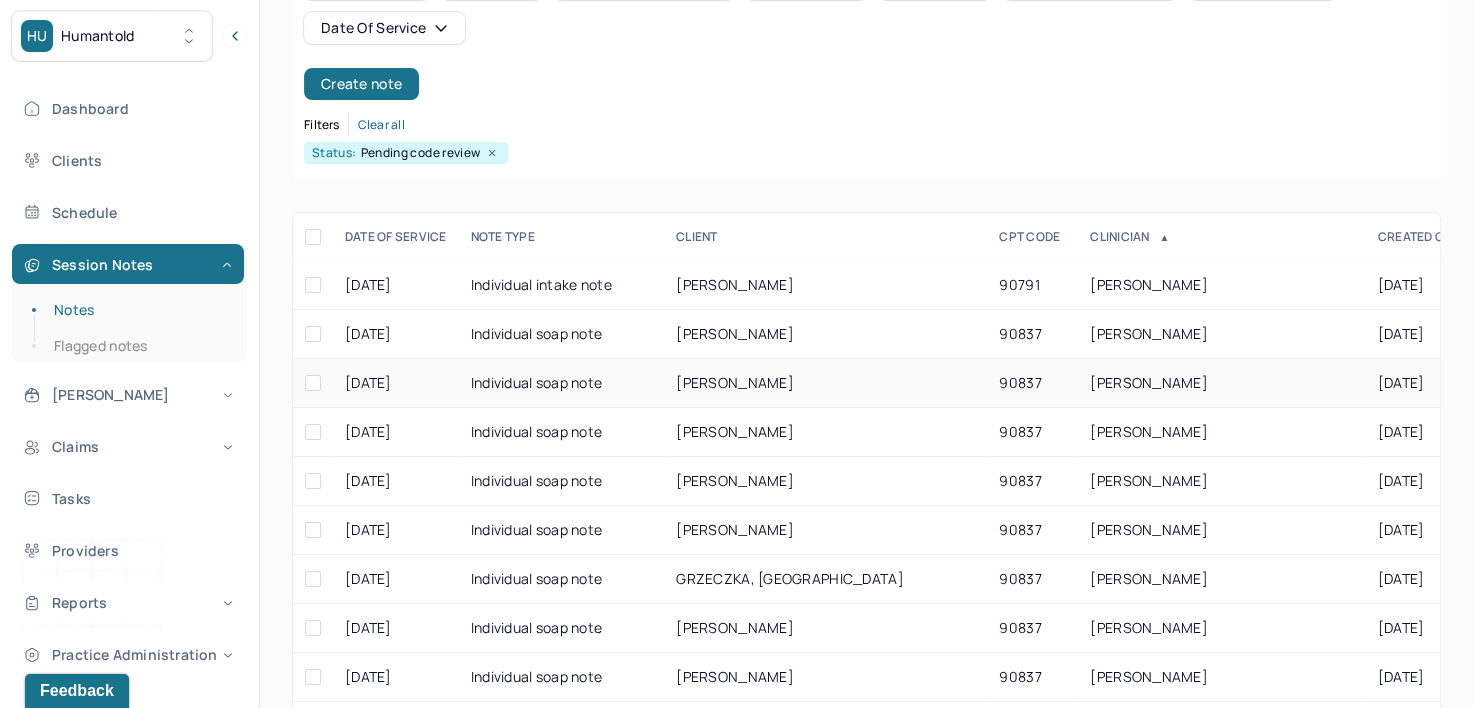 click on "AULESTIA, ASHLEY" at bounding box center [1221, 383] 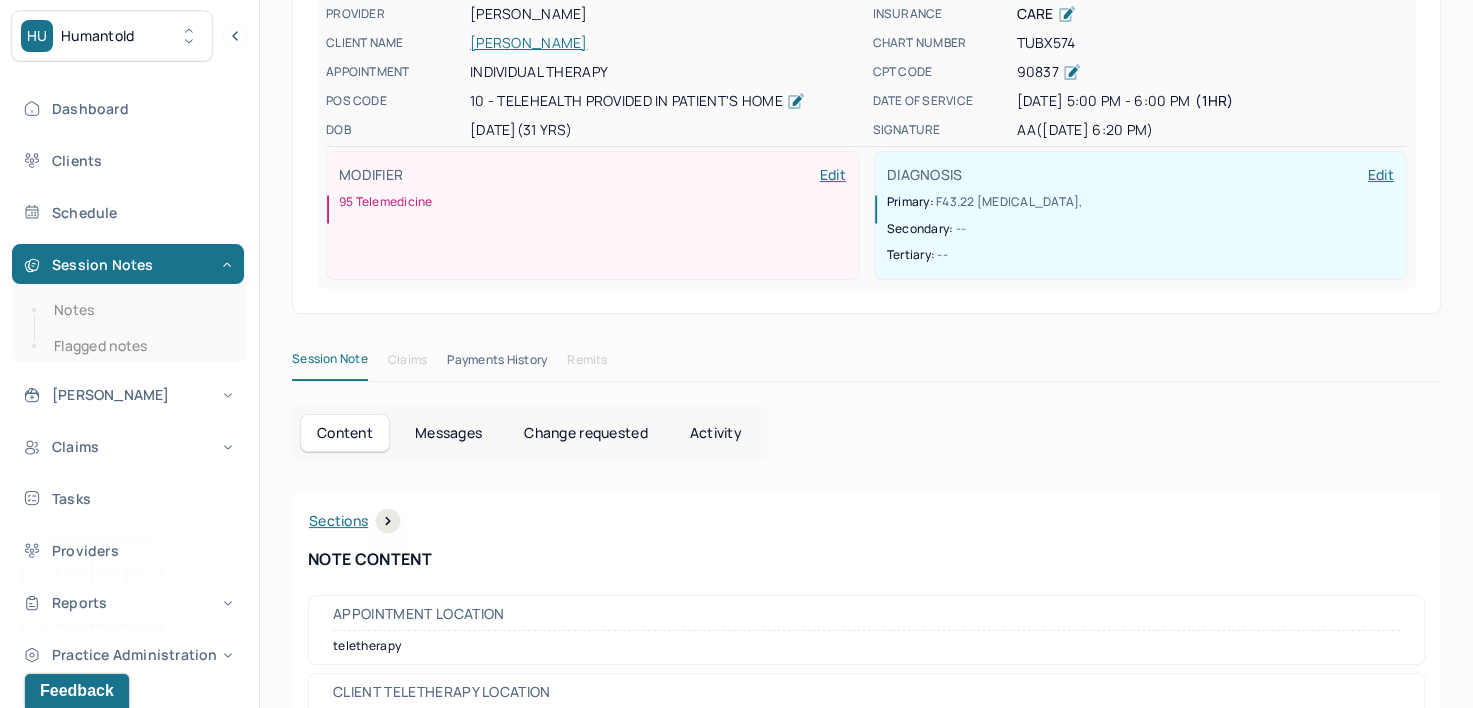 scroll, scrollTop: 0, scrollLeft: 0, axis: both 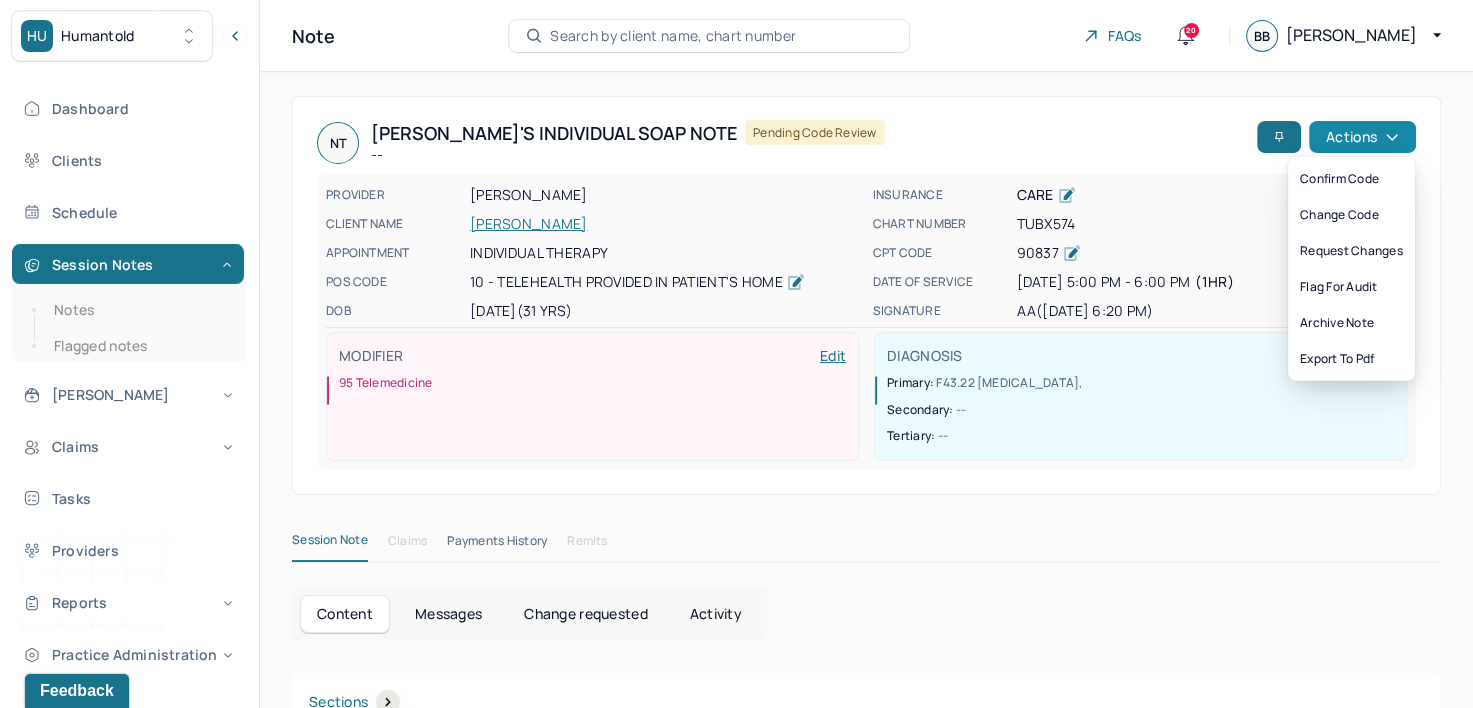 click on "Actions" at bounding box center (1362, 137) 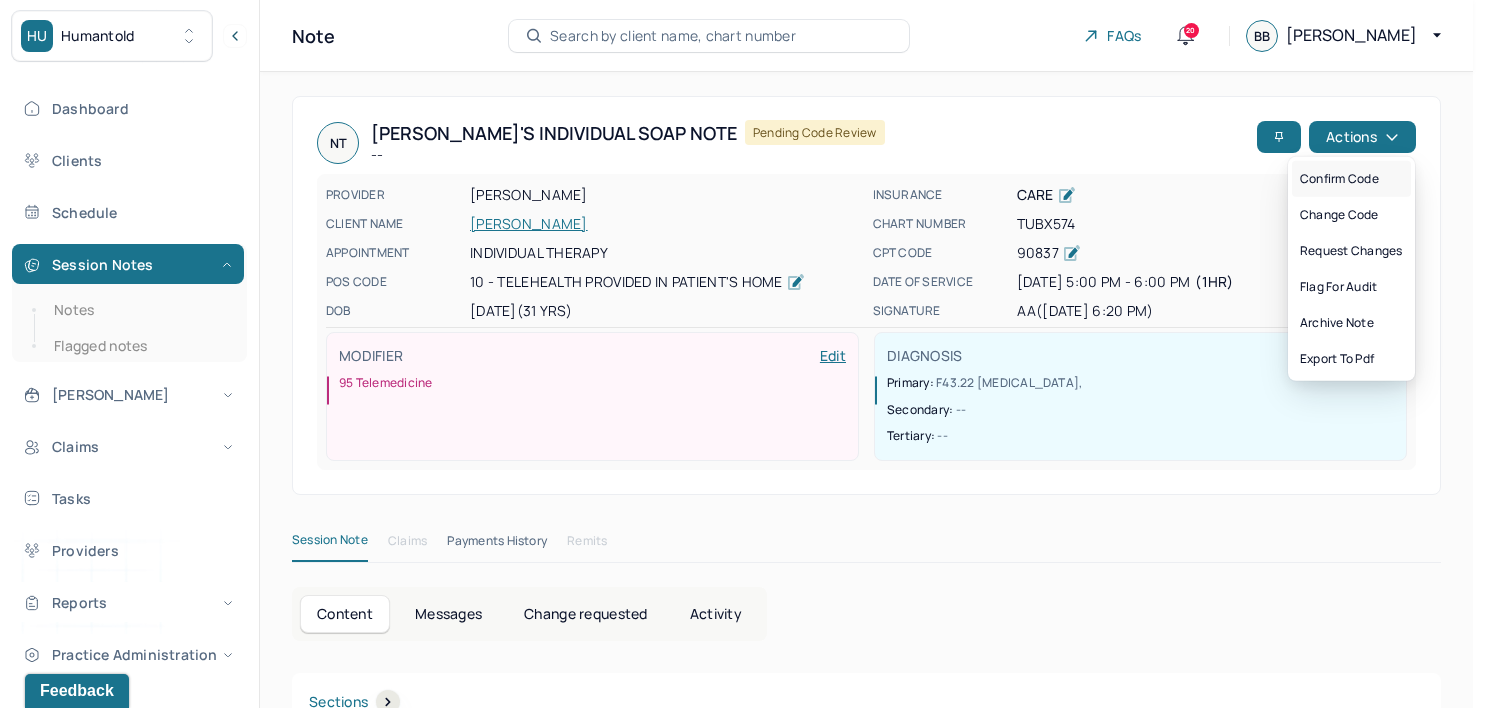 click on "Confirm code" at bounding box center (1351, 179) 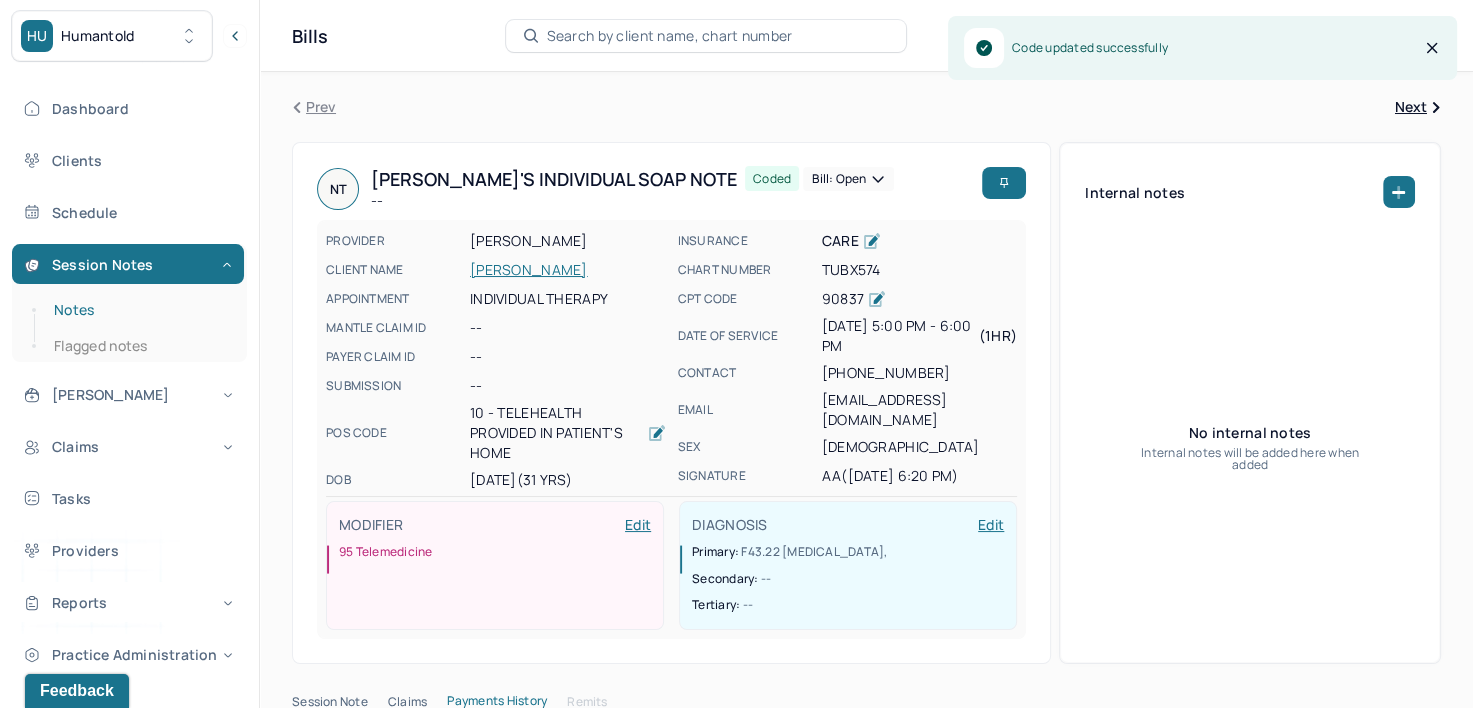 drag, startPoint x: 128, startPoint y: 316, endPoint x: 149, endPoint y: 314, distance: 21.095022 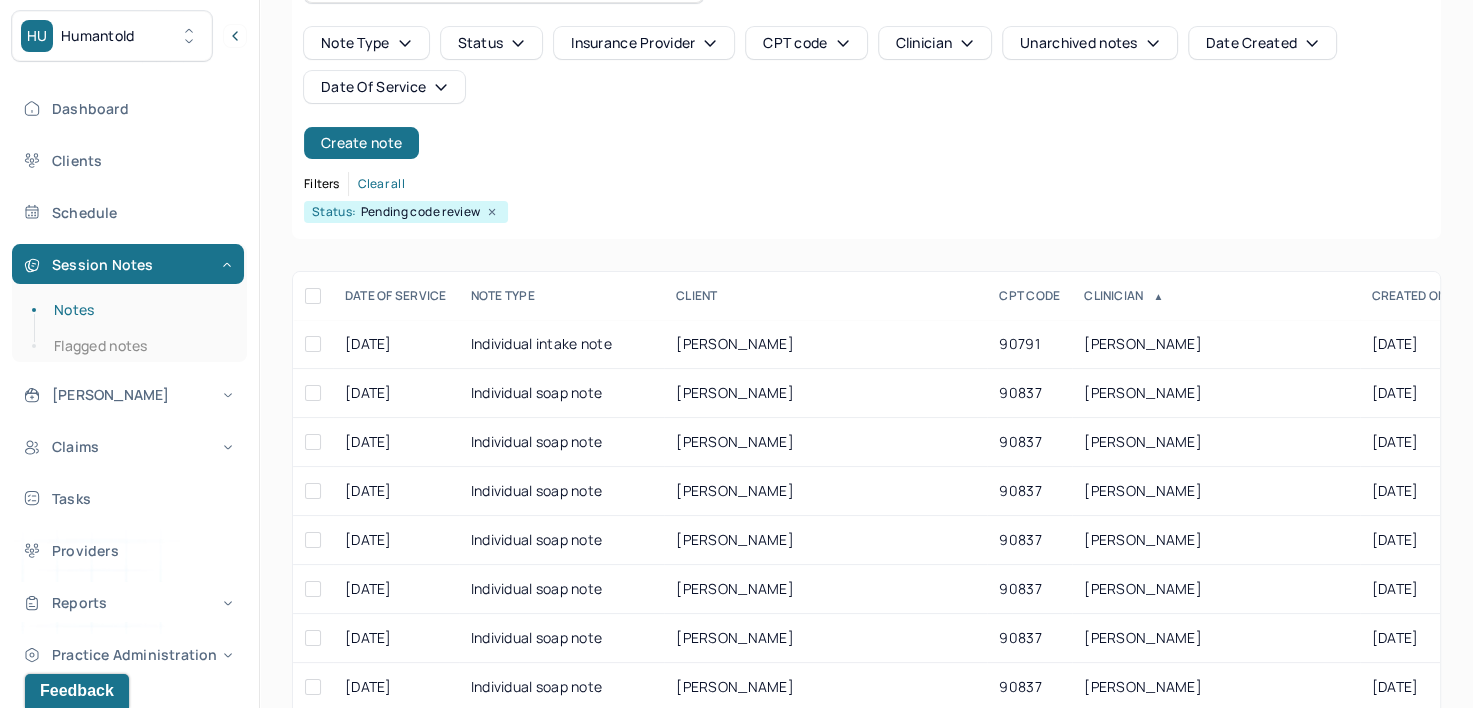 scroll, scrollTop: 200, scrollLeft: 0, axis: vertical 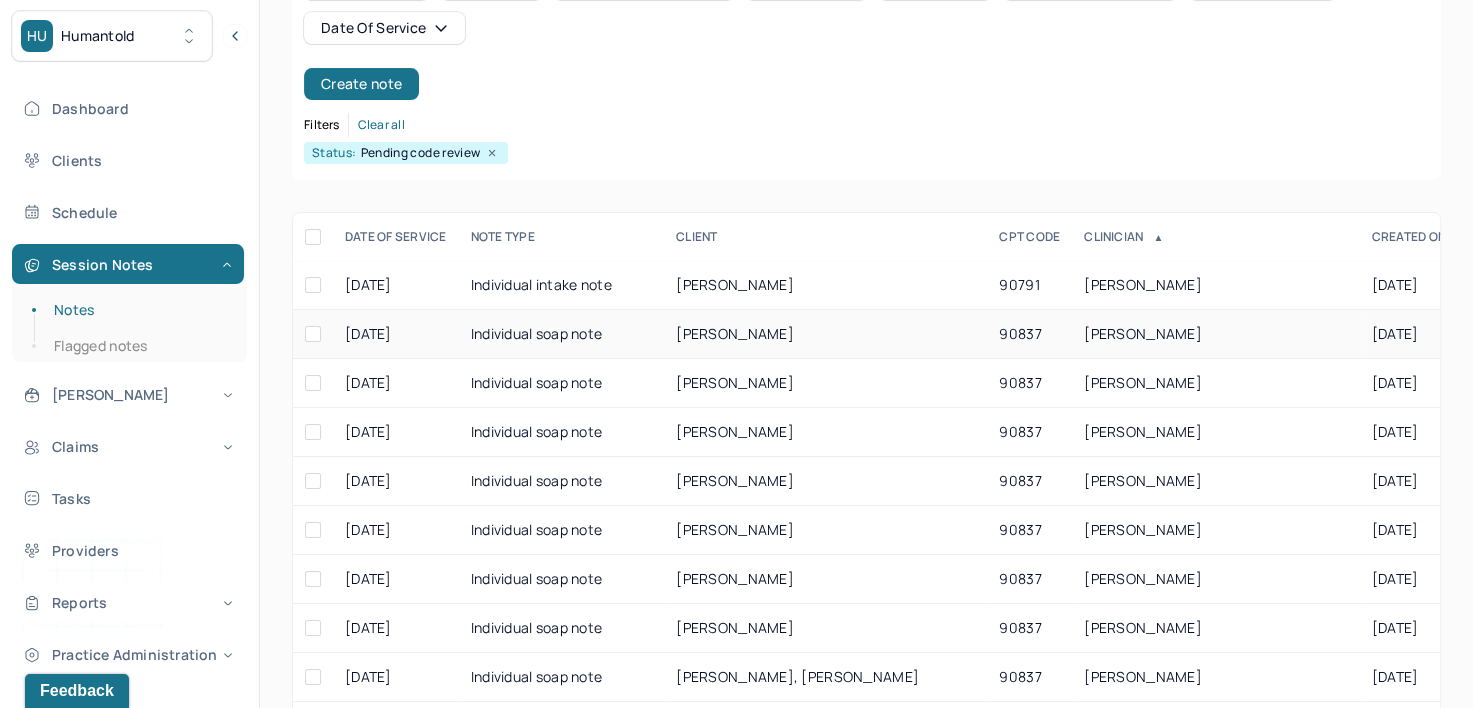 click on "90837" at bounding box center [1029, 334] 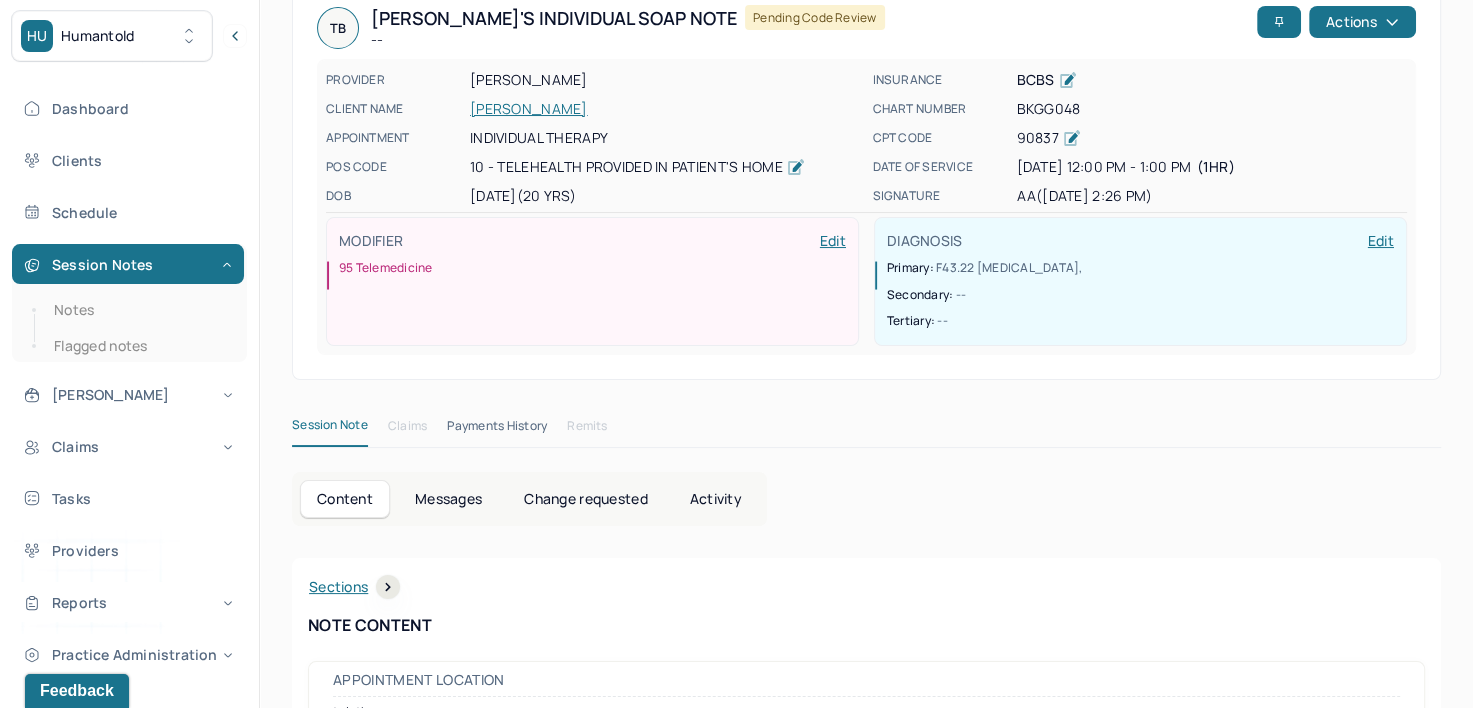 scroll, scrollTop: 0, scrollLeft: 0, axis: both 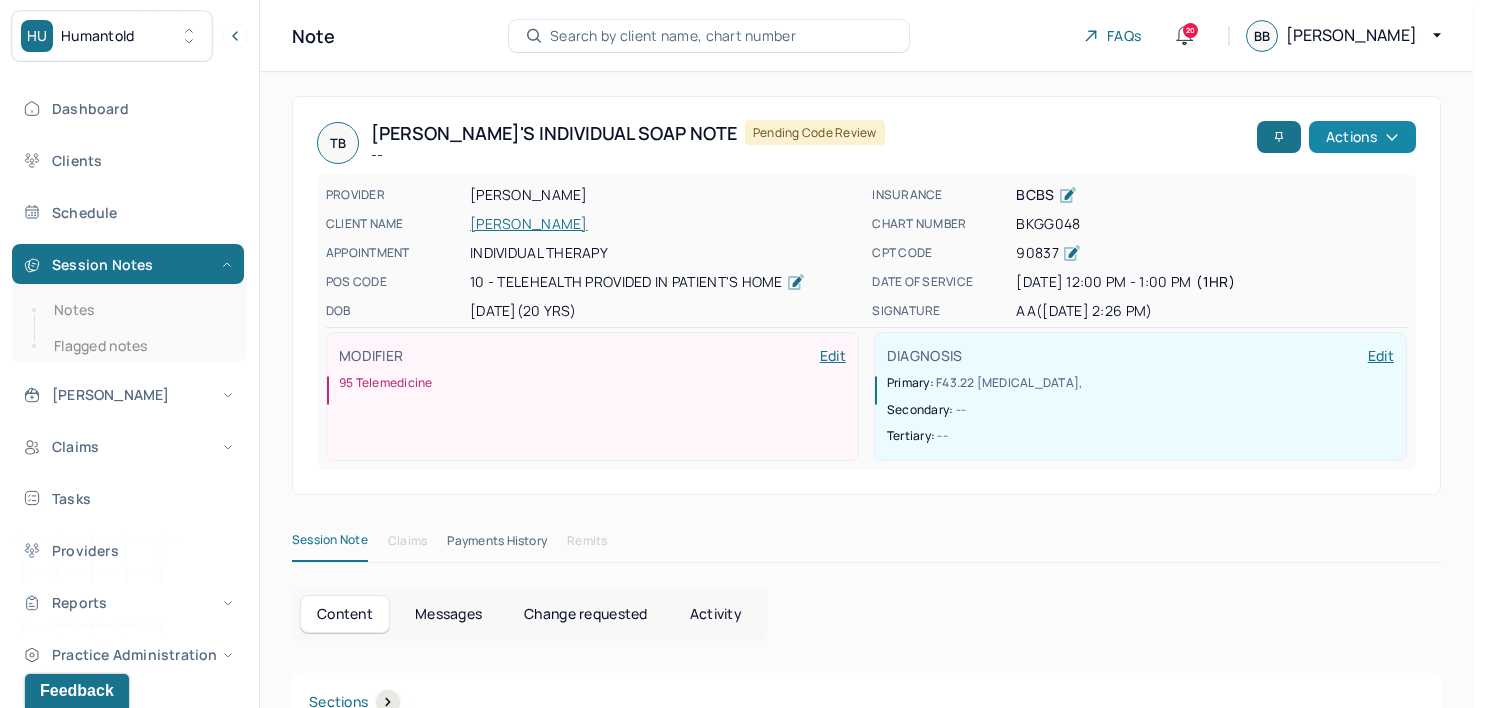click on "Actions" at bounding box center [1362, 137] 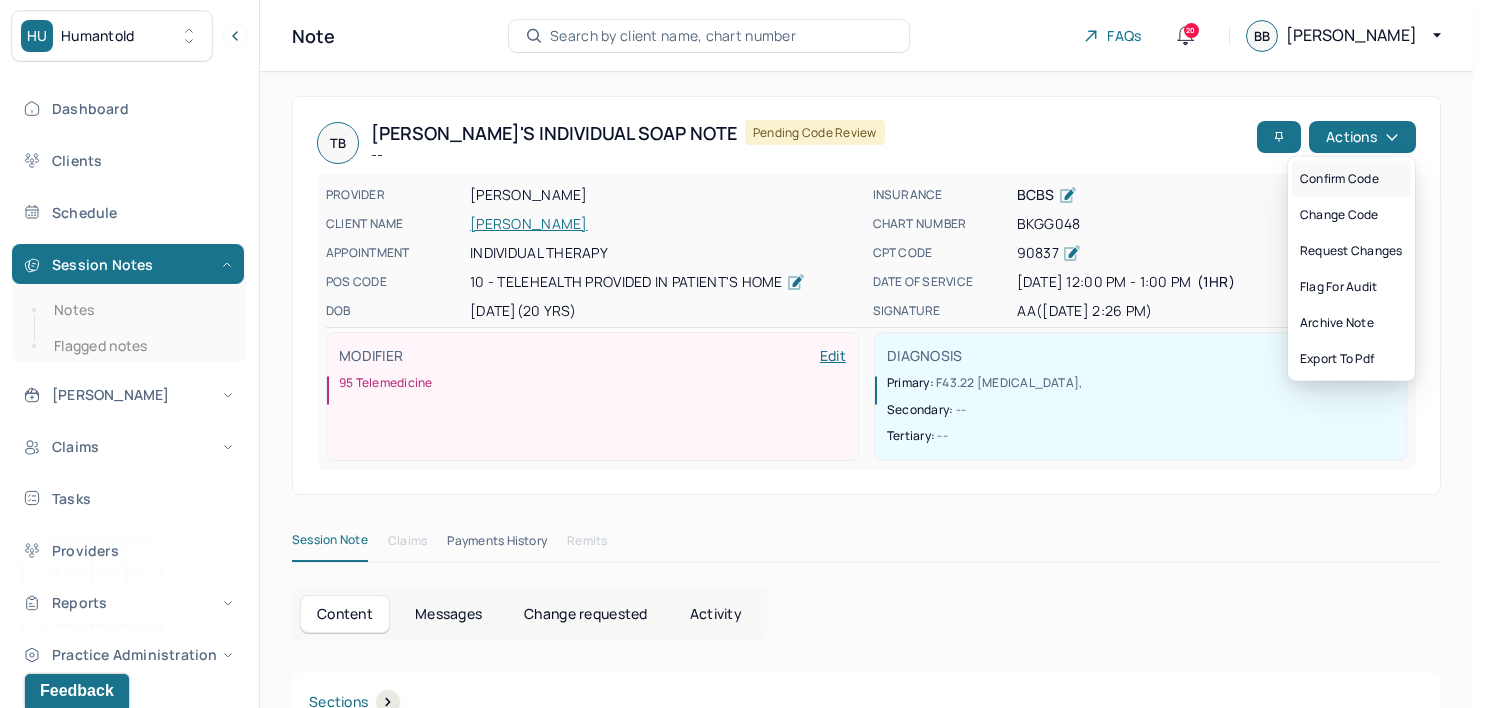 click on "Confirm code" at bounding box center (1351, 179) 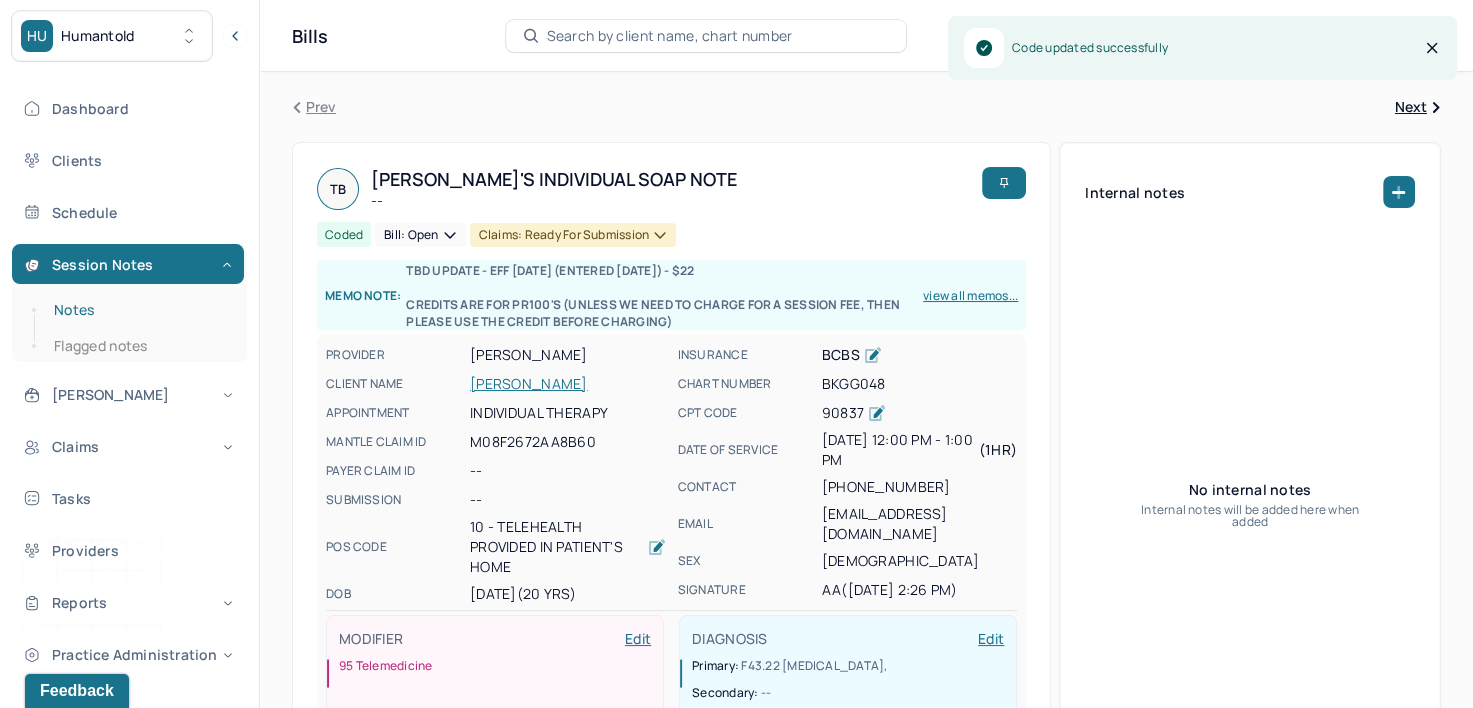 click on "Notes" at bounding box center [139, 310] 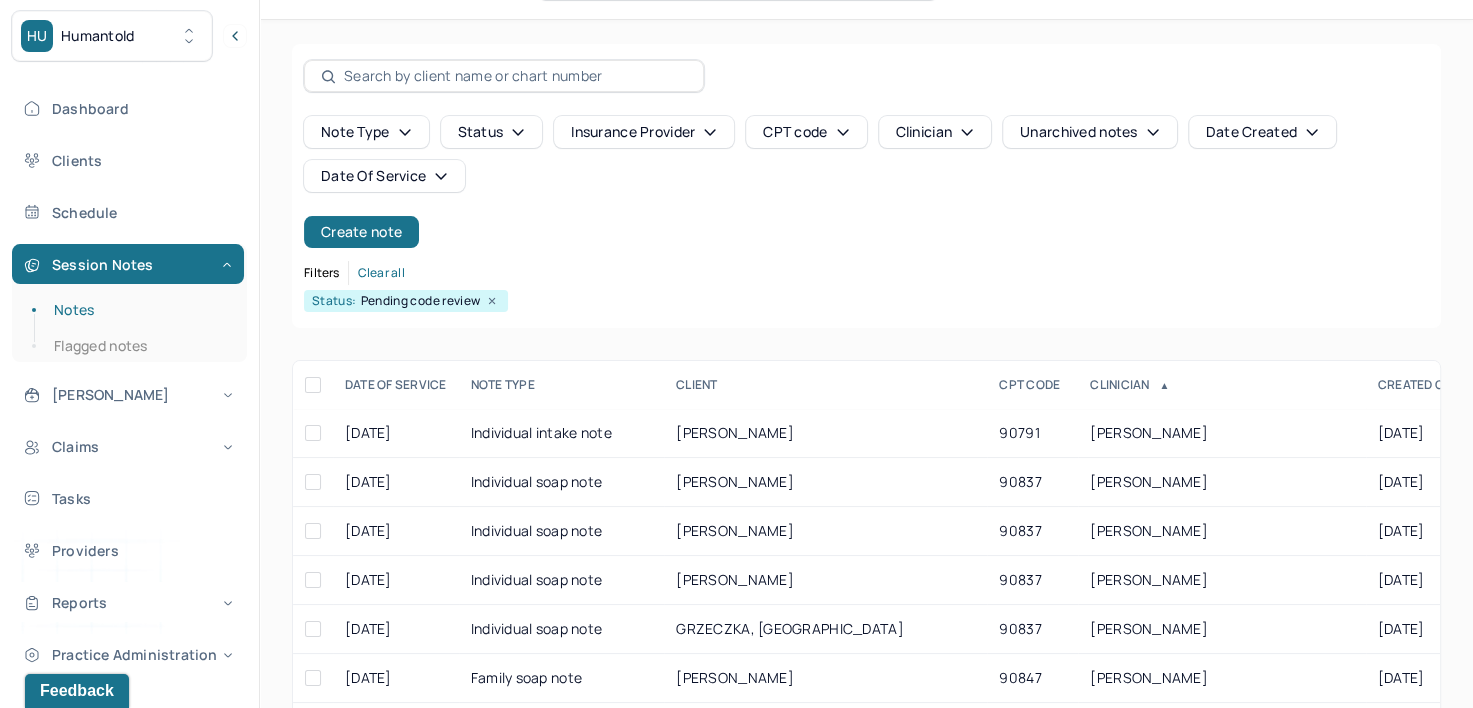 scroll, scrollTop: 100, scrollLeft: 0, axis: vertical 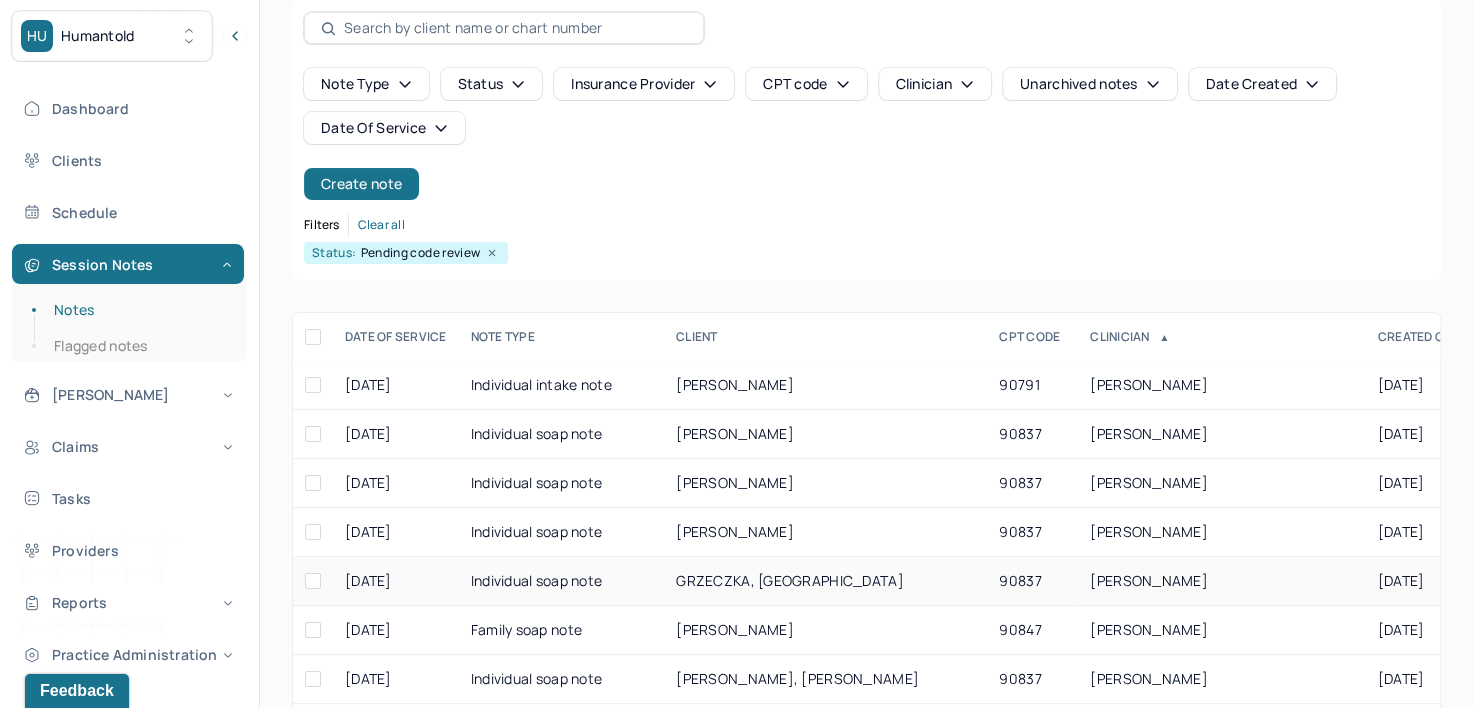 click on "BLECHMAN, TATIANA" at bounding box center [1149, 580] 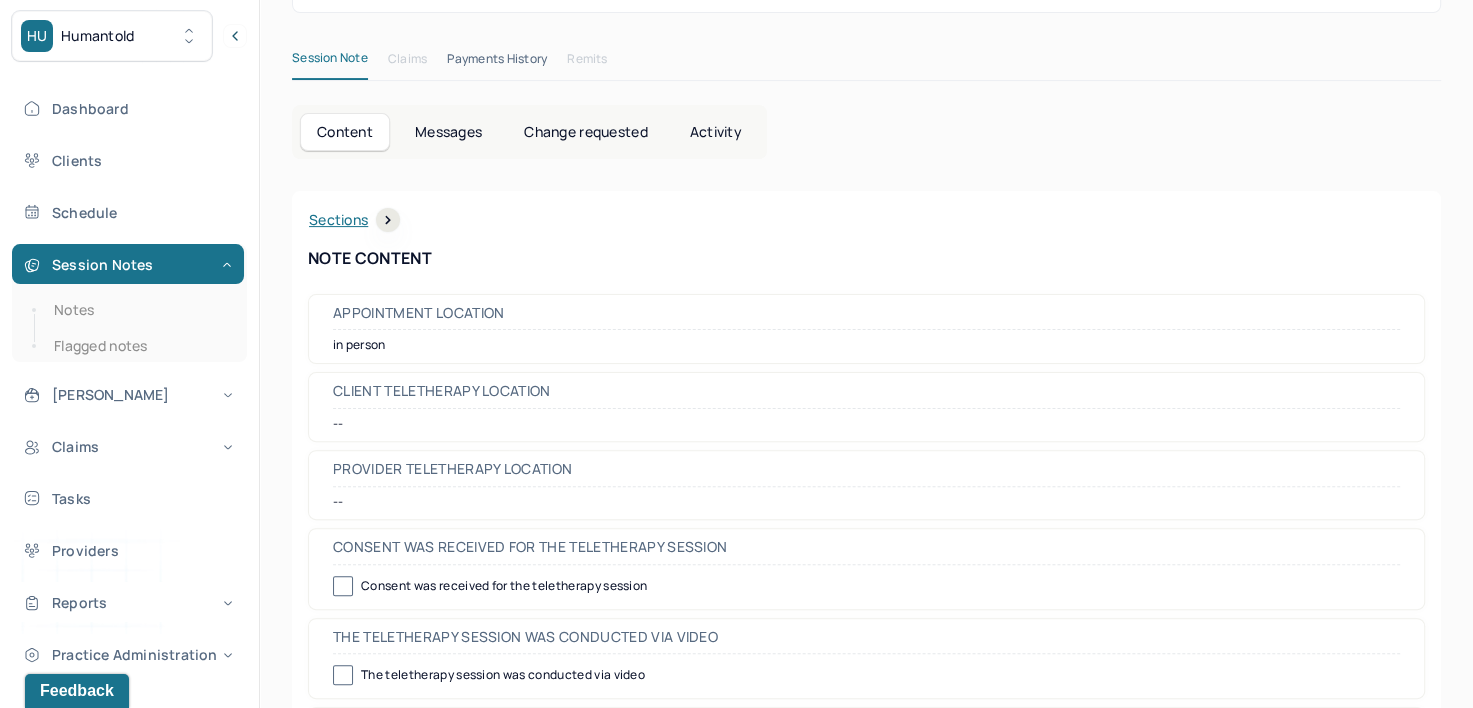 scroll, scrollTop: 0, scrollLeft: 0, axis: both 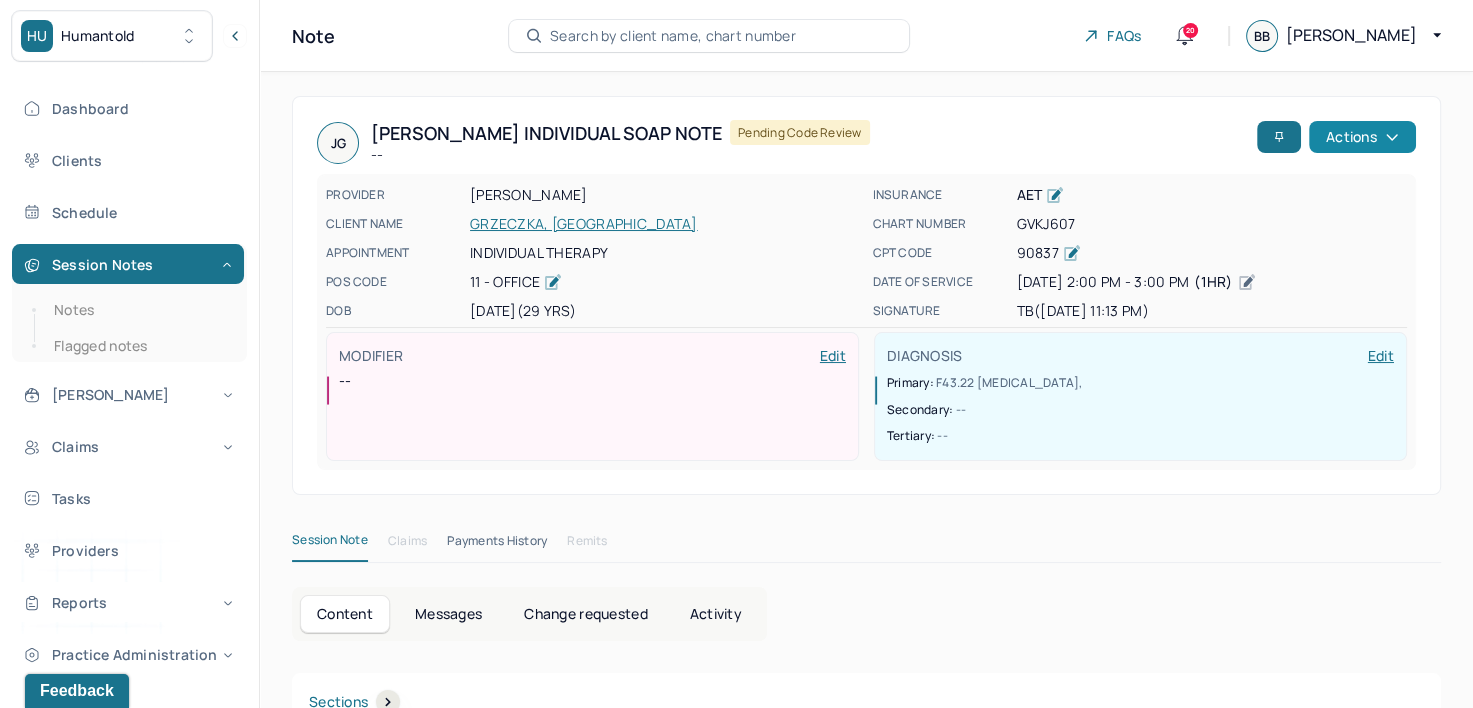 click on "Actions" at bounding box center [1362, 137] 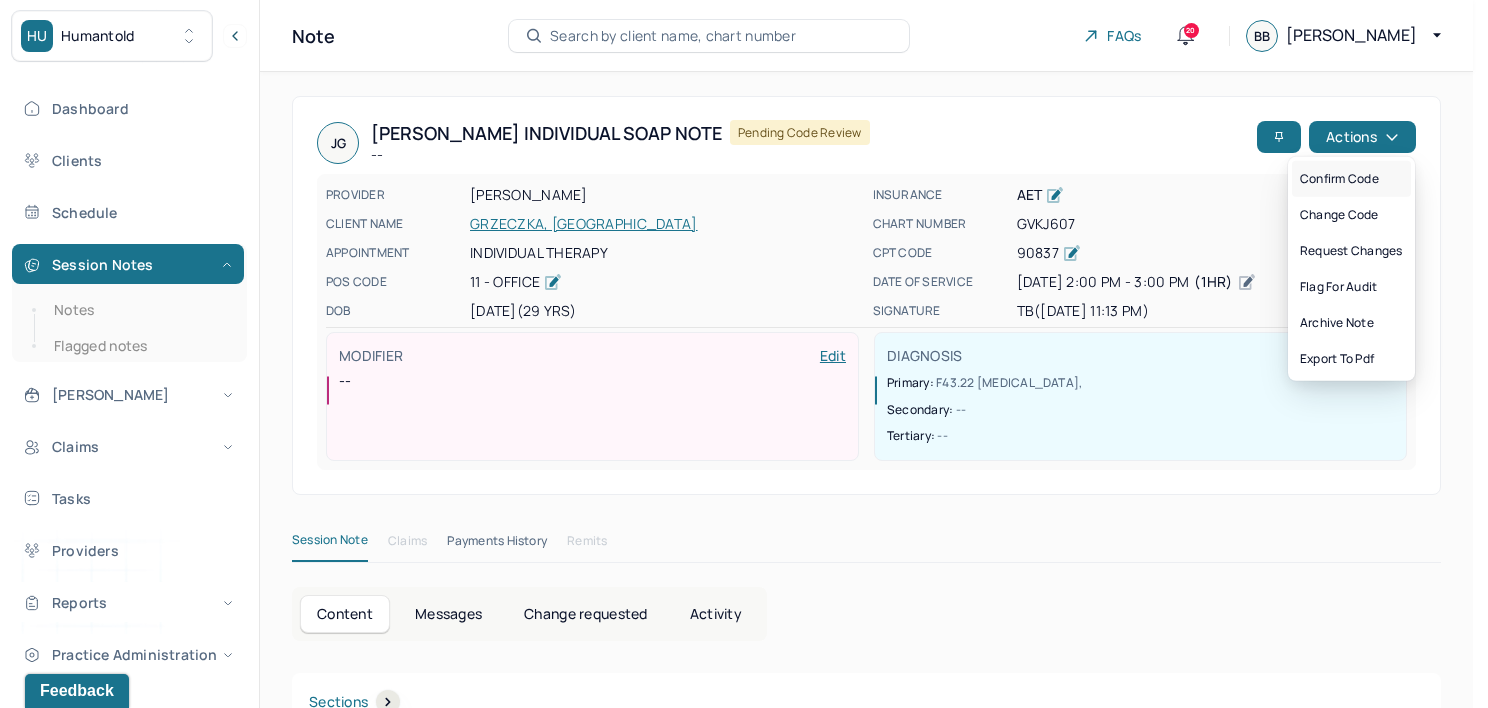 click on "Confirm code" at bounding box center [1351, 179] 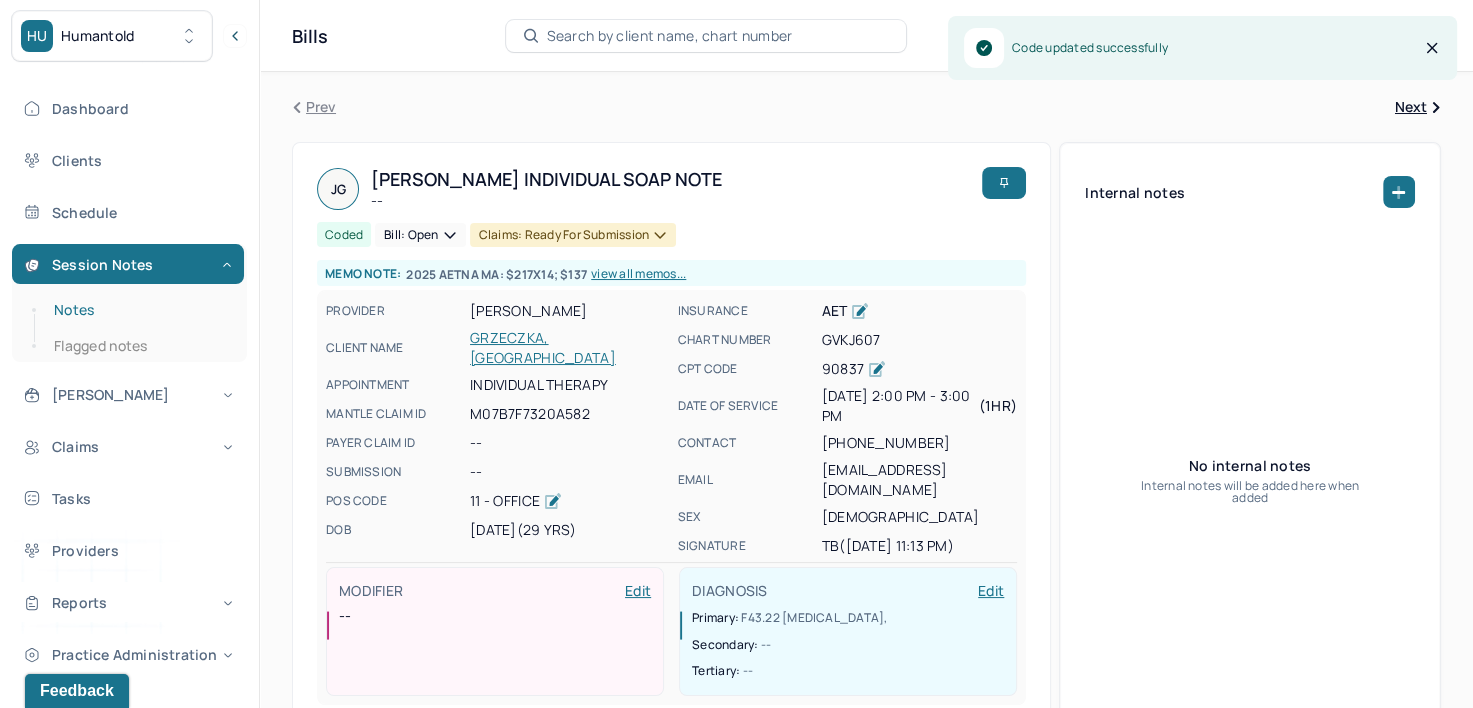 click on "Notes" at bounding box center [139, 310] 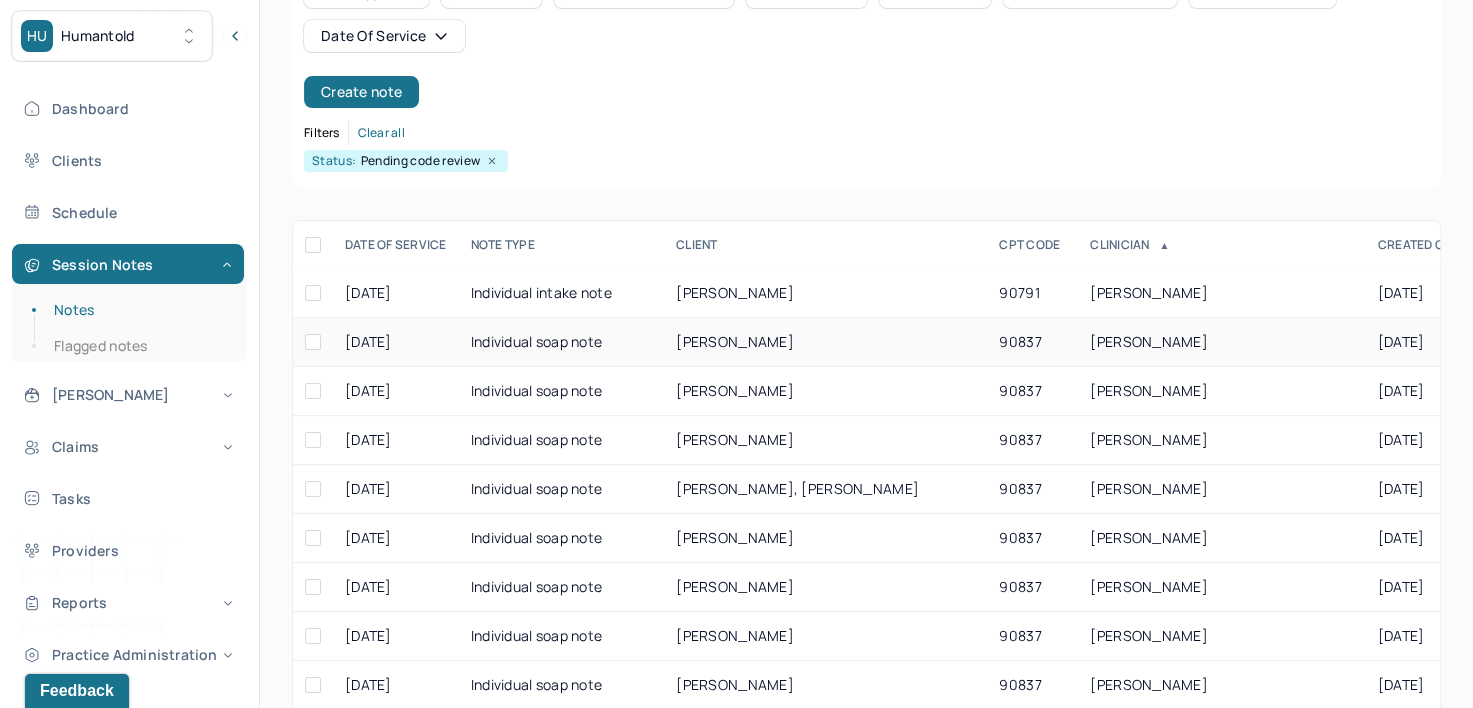scroll, scrollTop: 200, scrollLeft: 0, axis: vertical 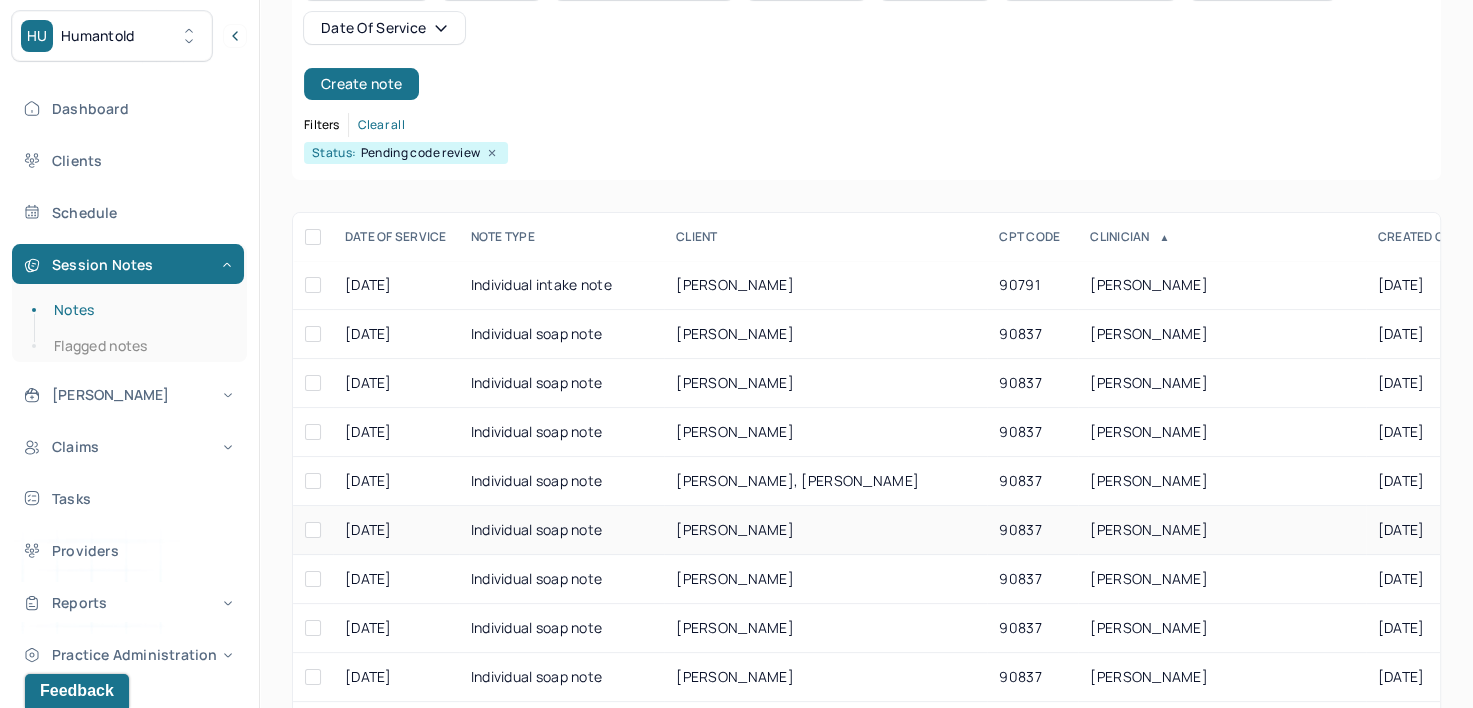 click on "BLECHMAN, TATIANA" at bounding box center (1149, 529) 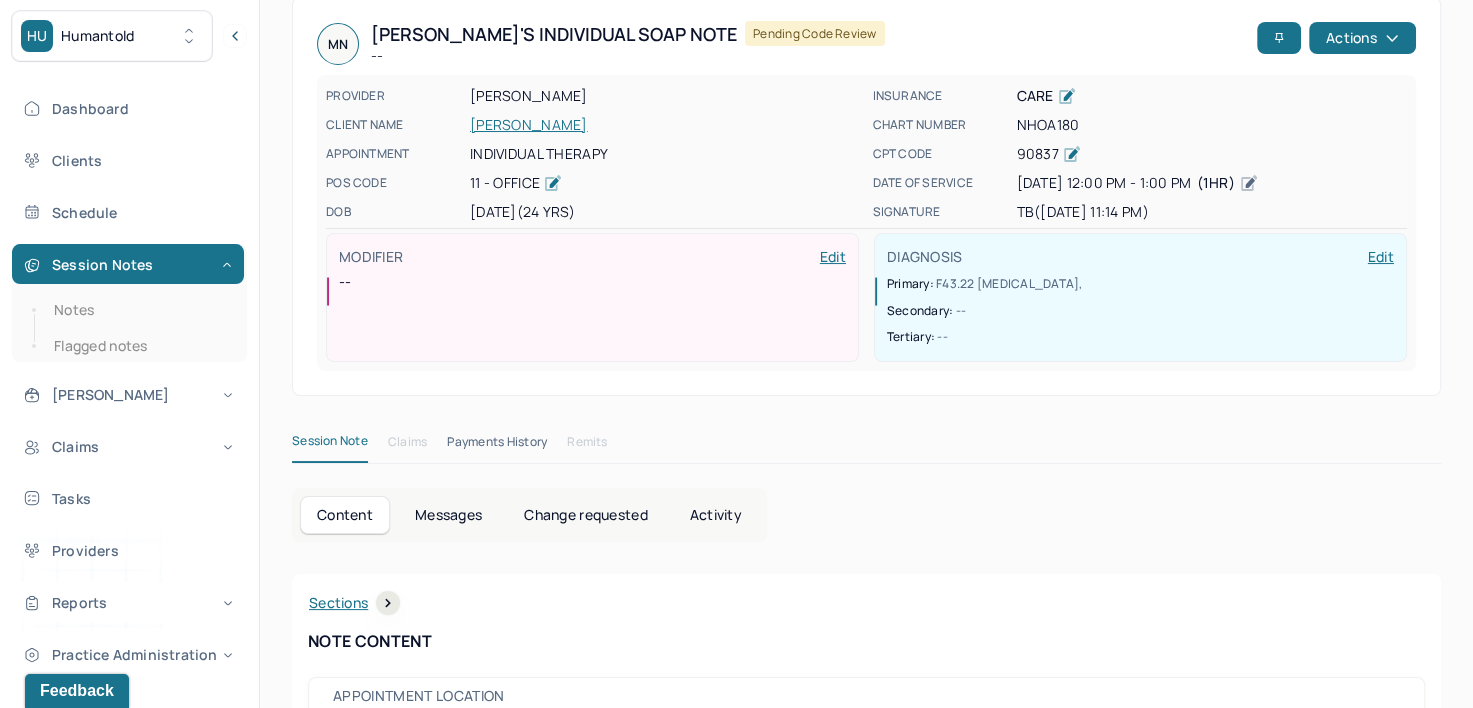 scroll, scrollTop: 0, scrollLeft: 0, axis: both 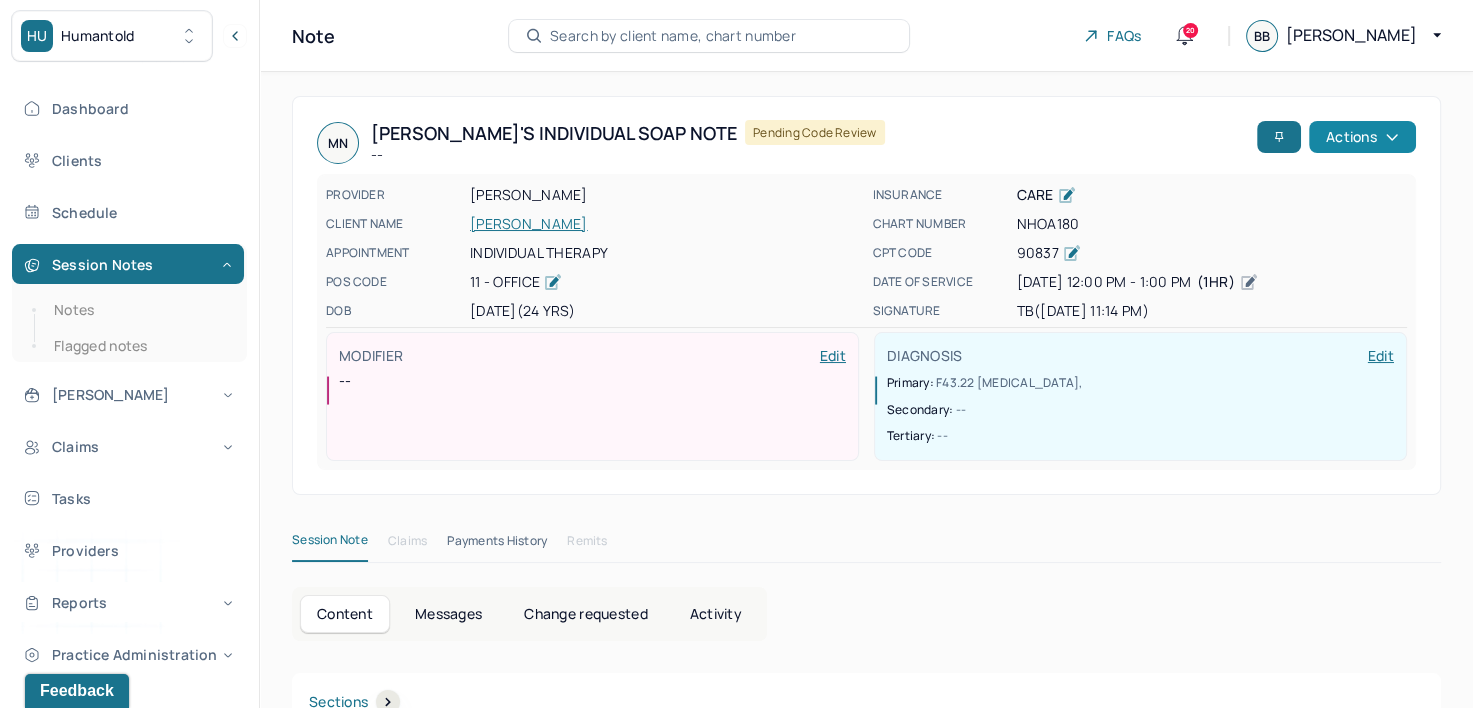 click 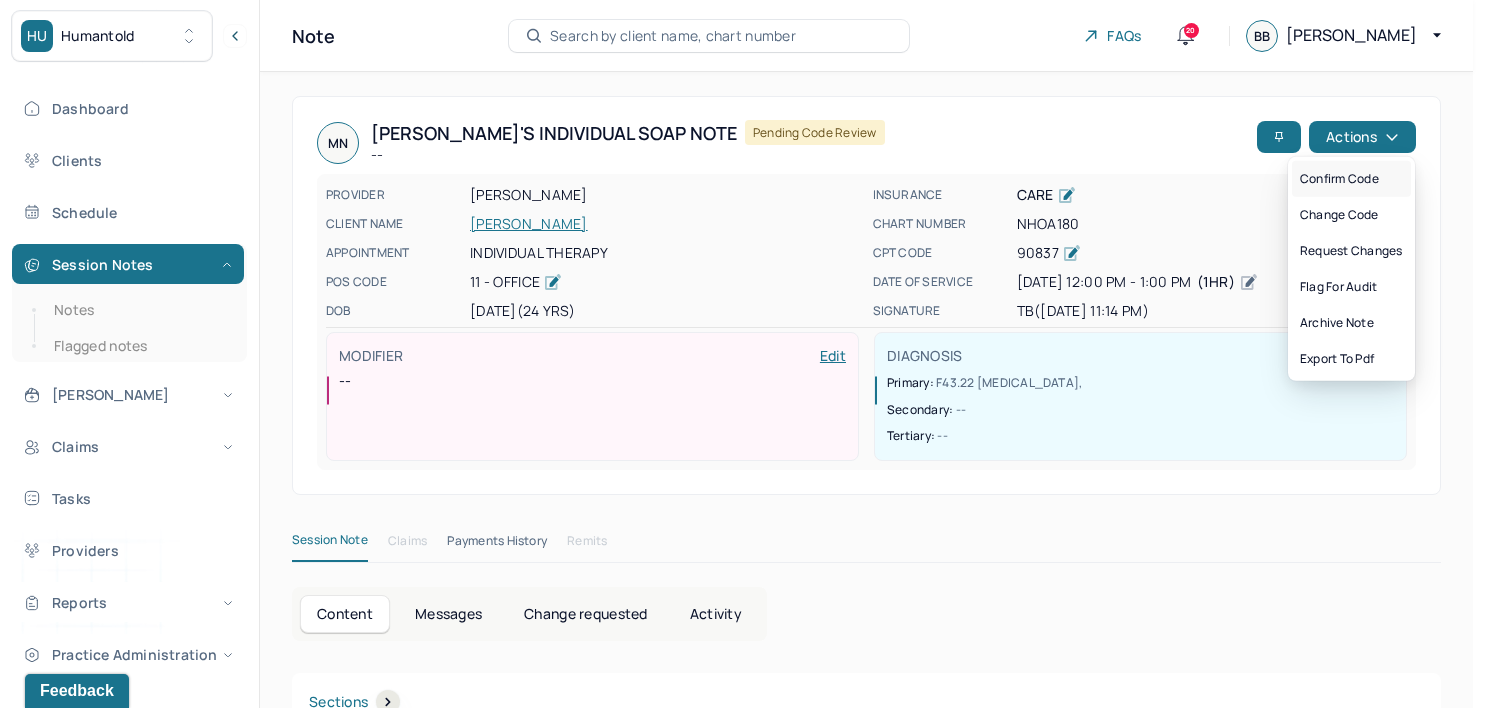 click on "Confirm code" at bounding box center [1351, 179] 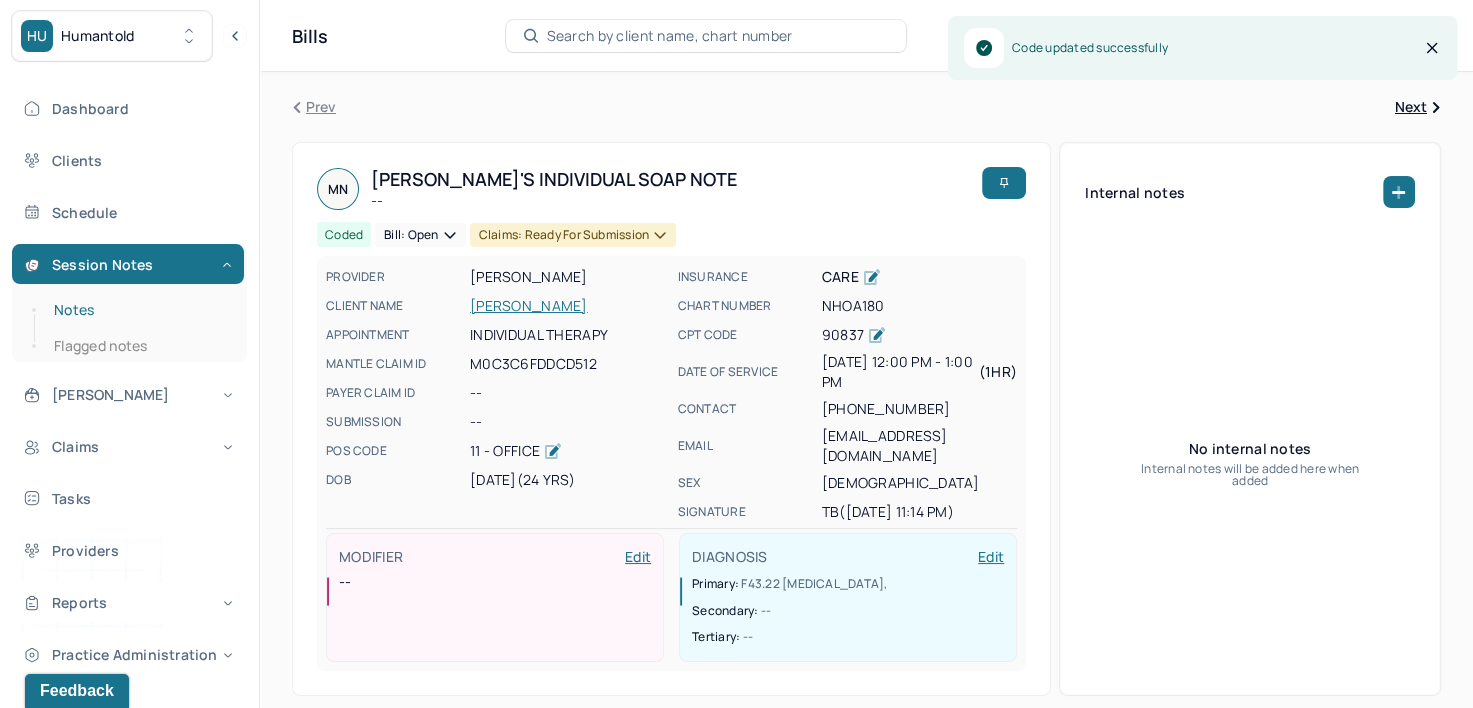 click on "Notes" at bounding box center [139, 310] 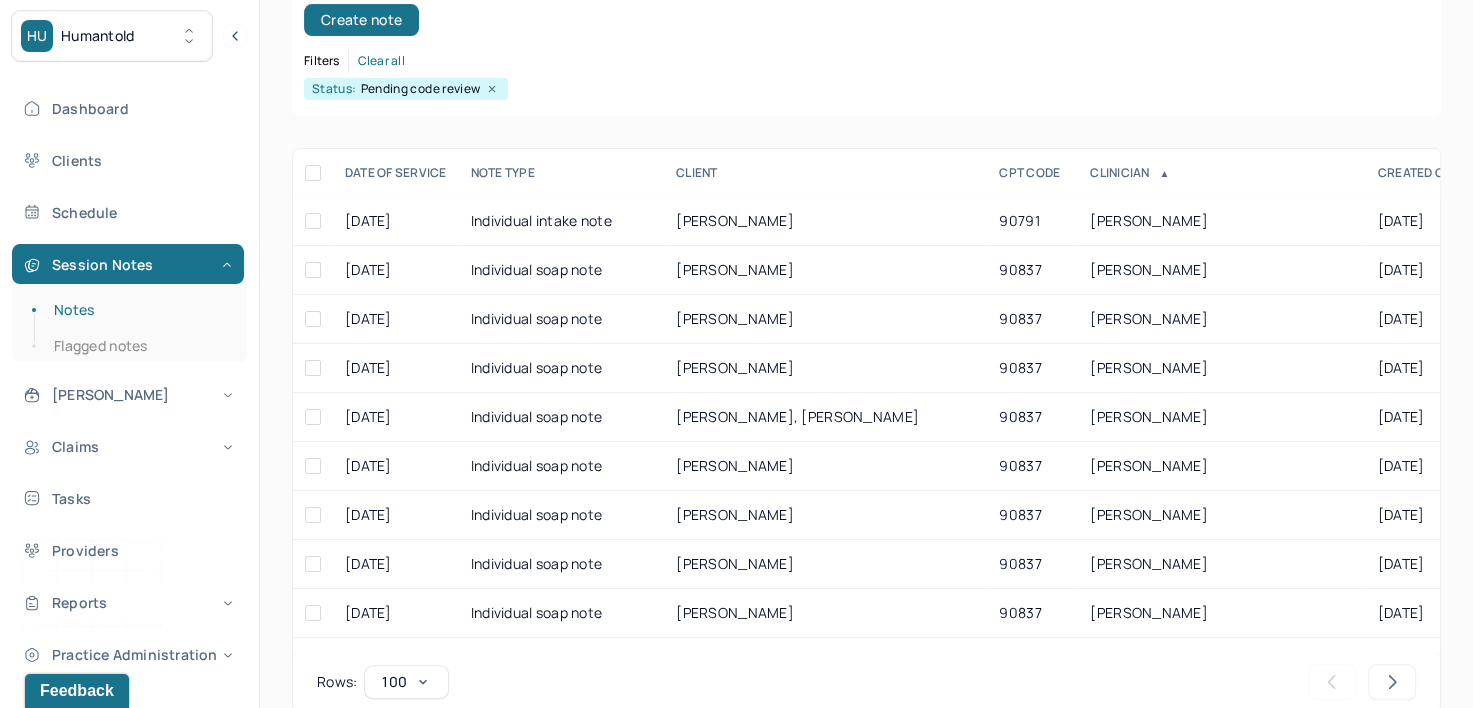 scroll, scrollTop: 294, scrollLeft: 0, axis: vertical 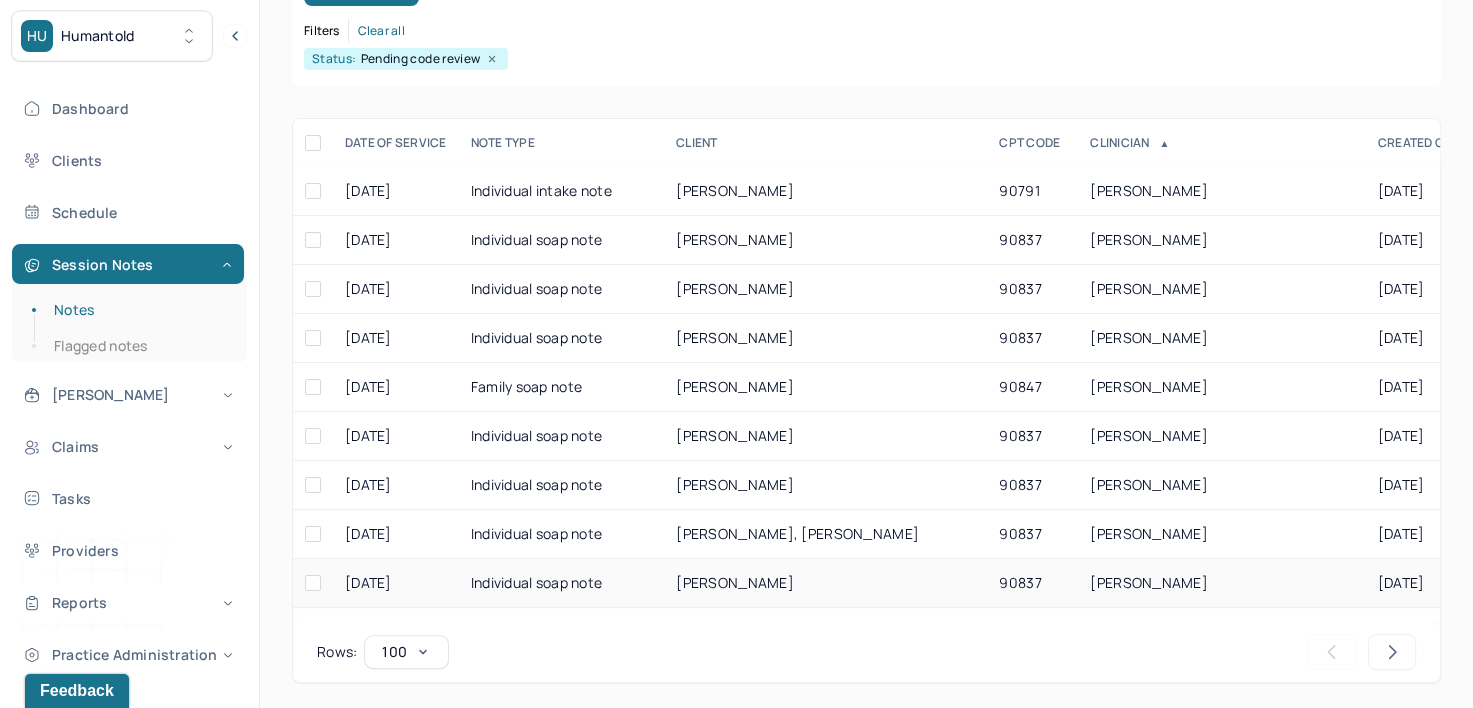 click on "BLECHMAN, TATIANA" at bounding box center (1221, 583) 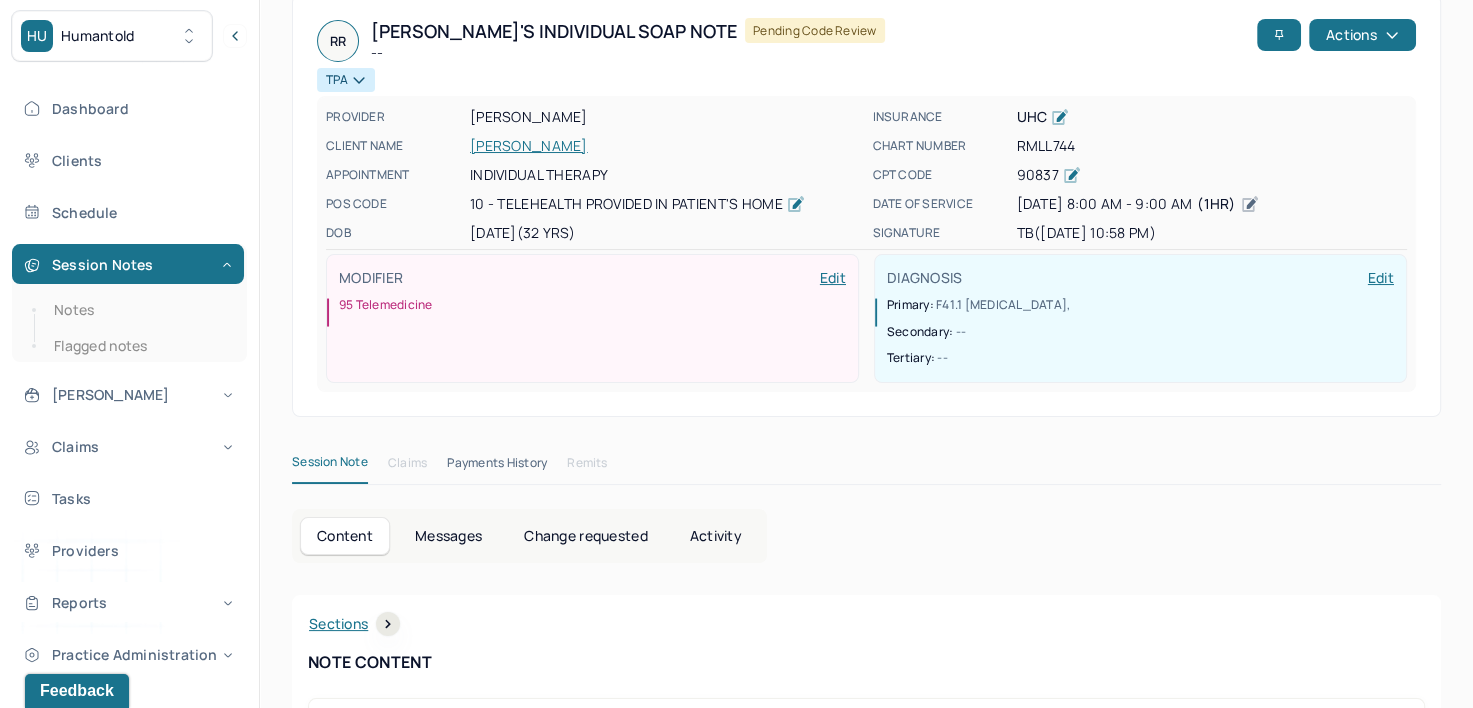 scroll, scrollTop: 0, scrollLeft: 0, axis: both 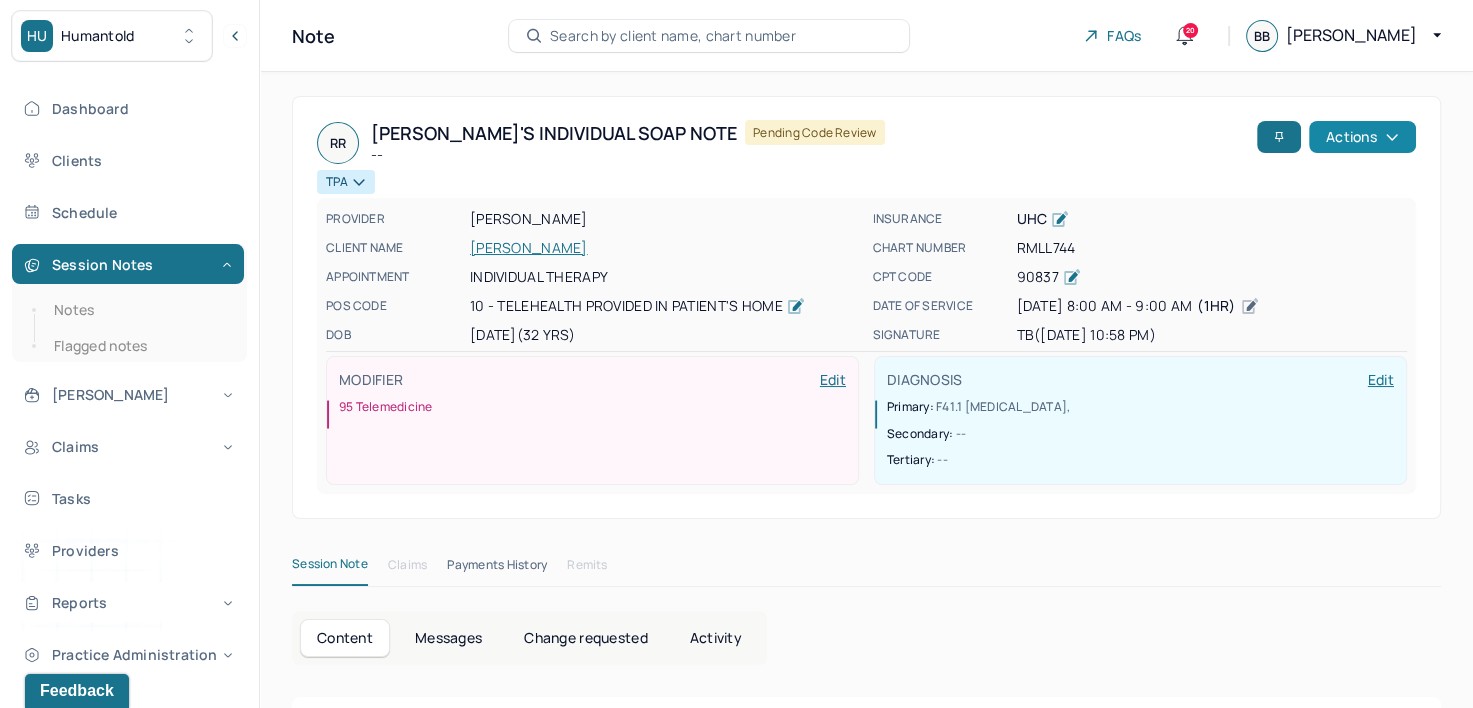click on "Actions" at bounding box center (1362, 137) 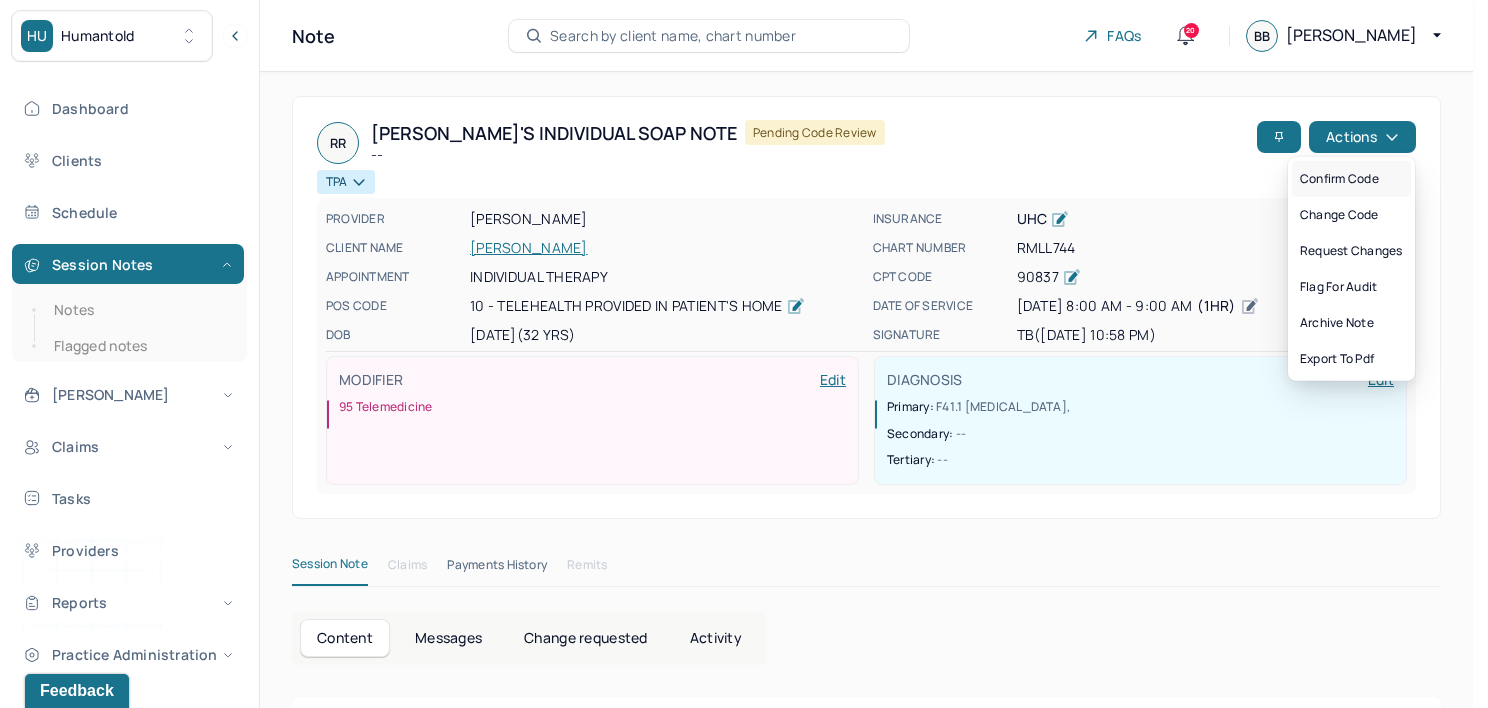 click on "Confirm code" at bounding box center (1351, 179) 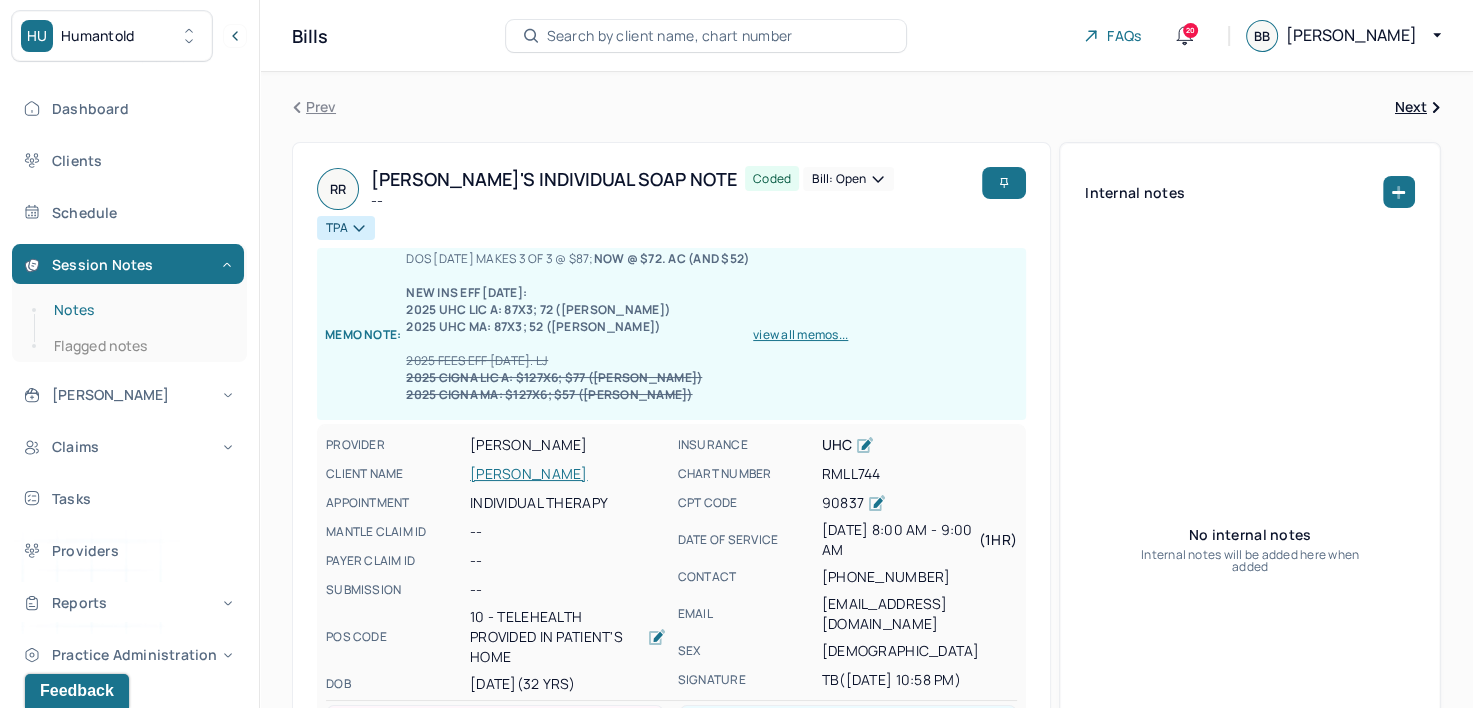 click on "Notes" at bounding box center [139, 310] 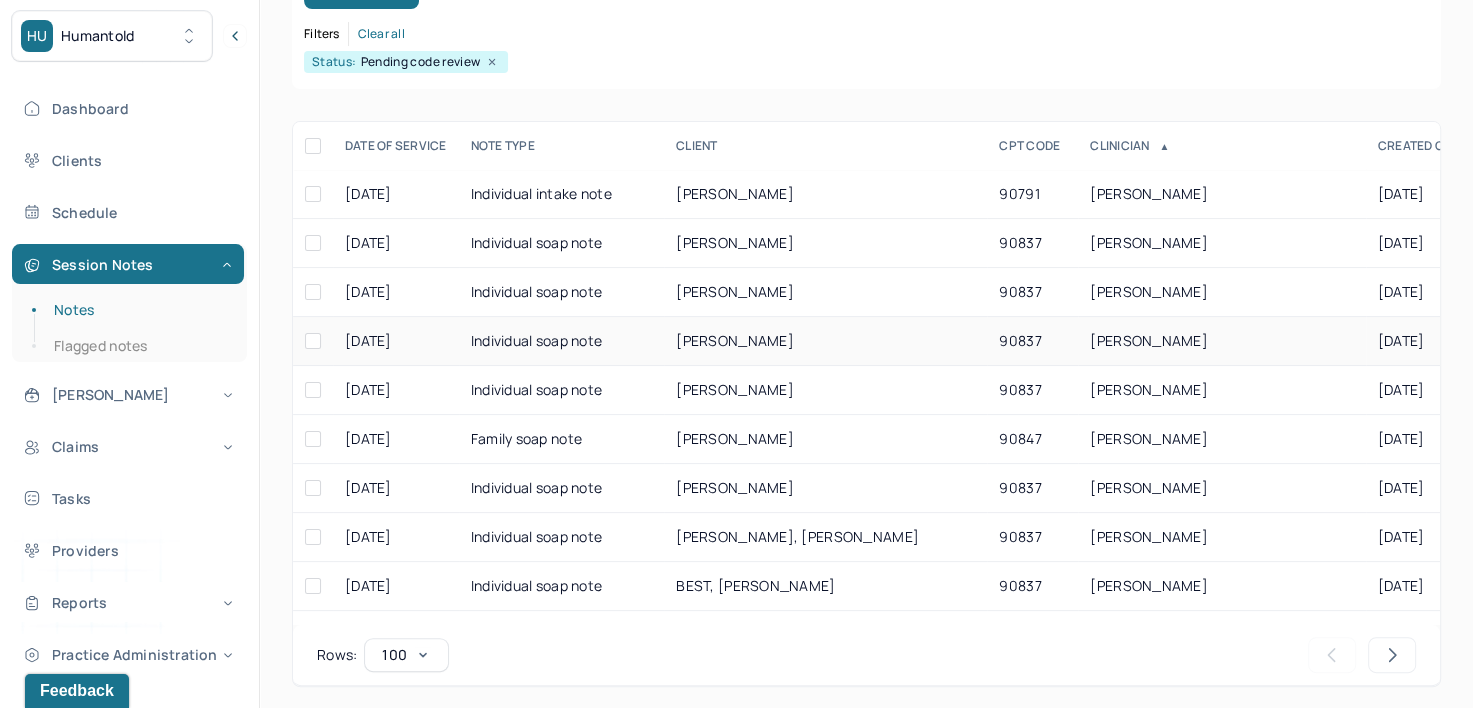 scroll, scrollTop: 294, scrollLeft: 0, axis: vertical 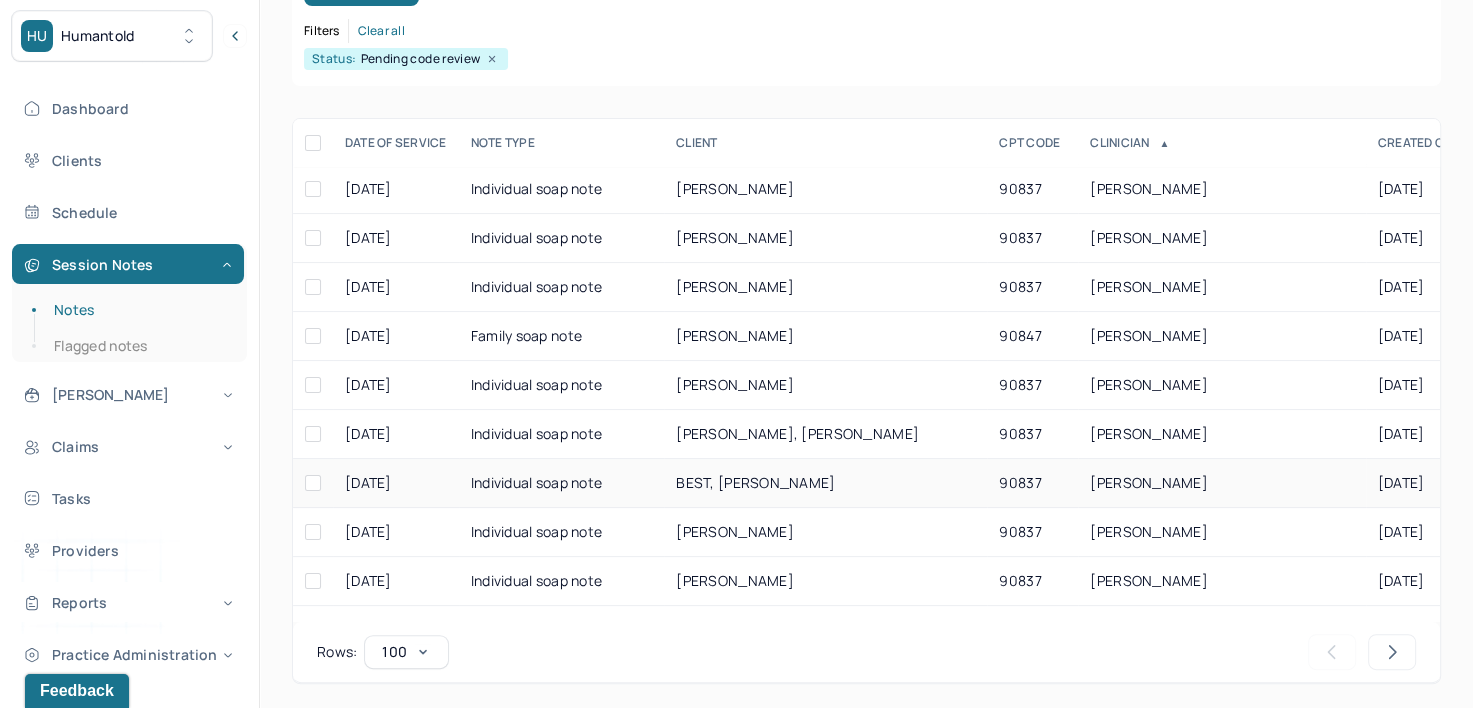 click on "CAMPBELL, BRIANNA" at bounding box center (1149, 482) 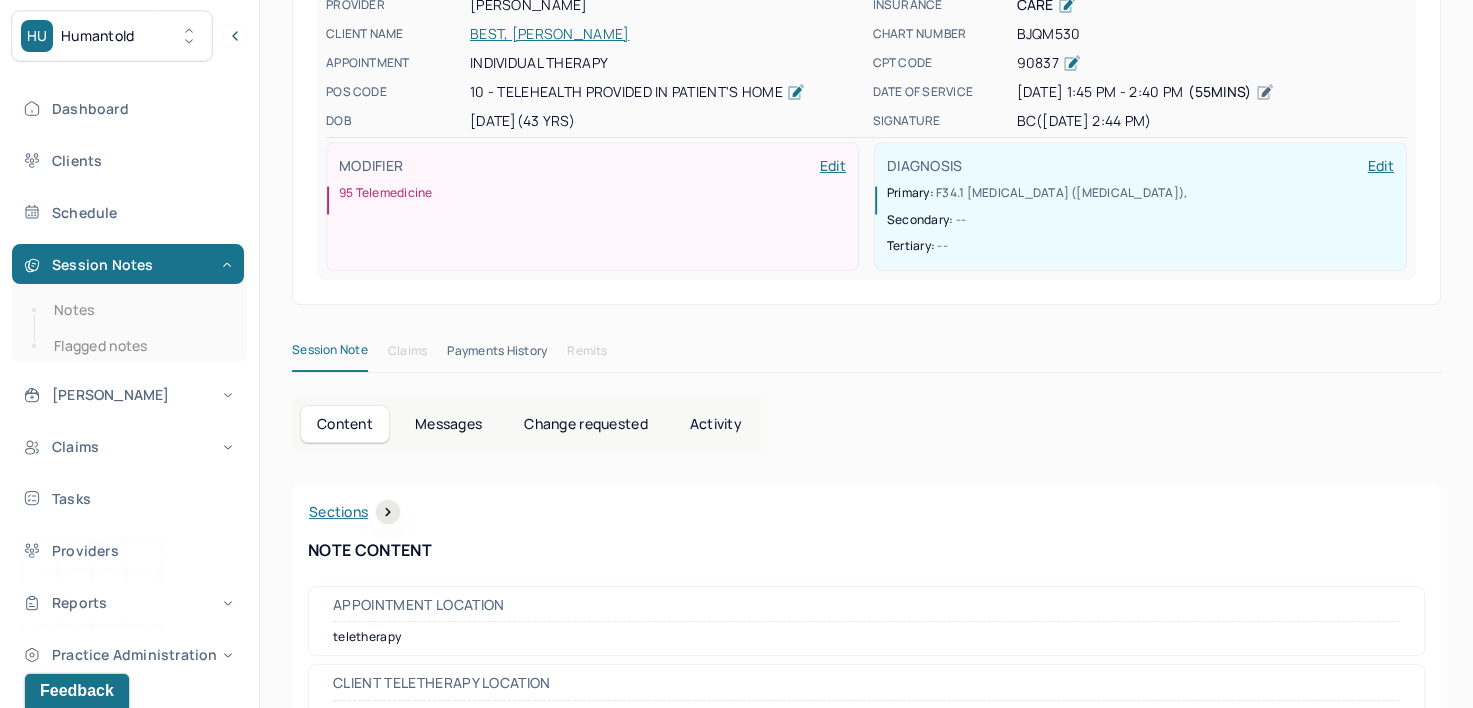 scroll, scrollTop: 0, scrollLeft: 0, axis: both 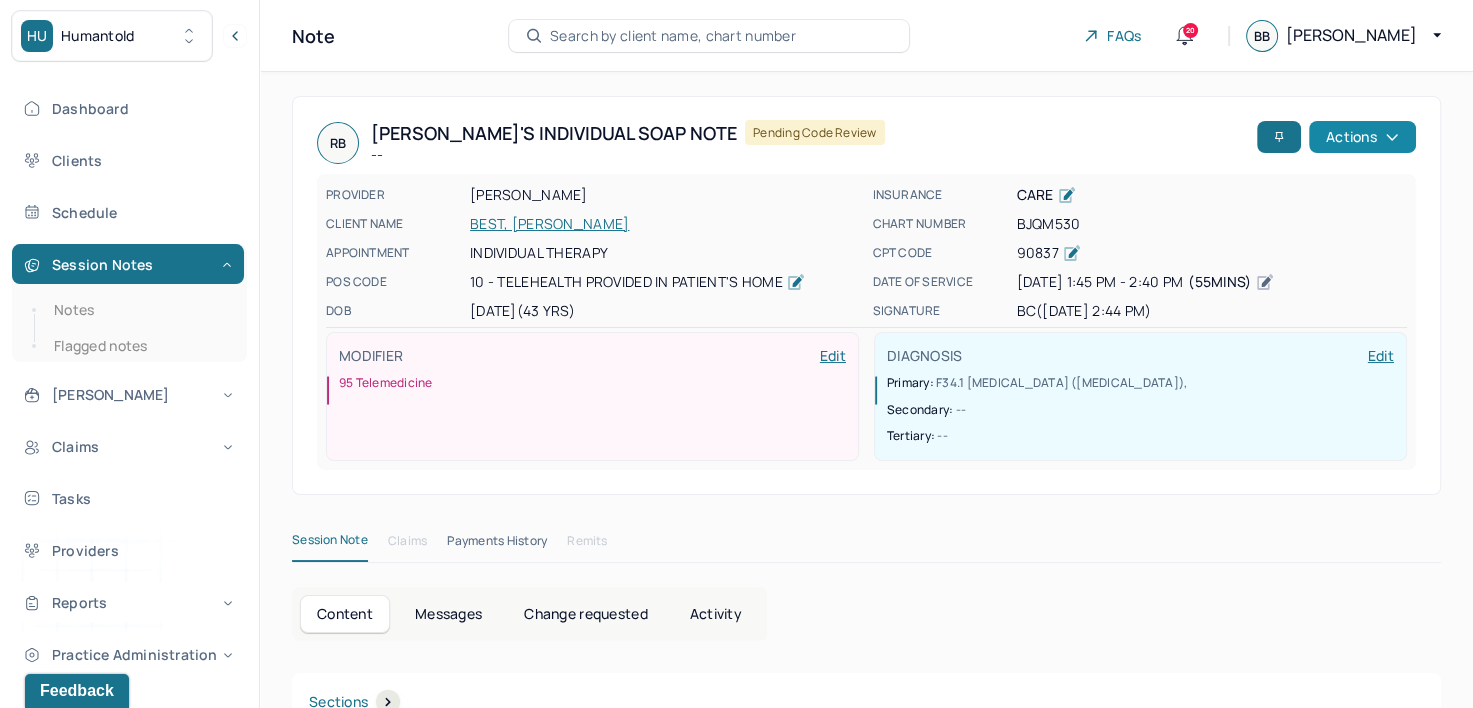 click on "Actions" at bounding box center (1362, 137) 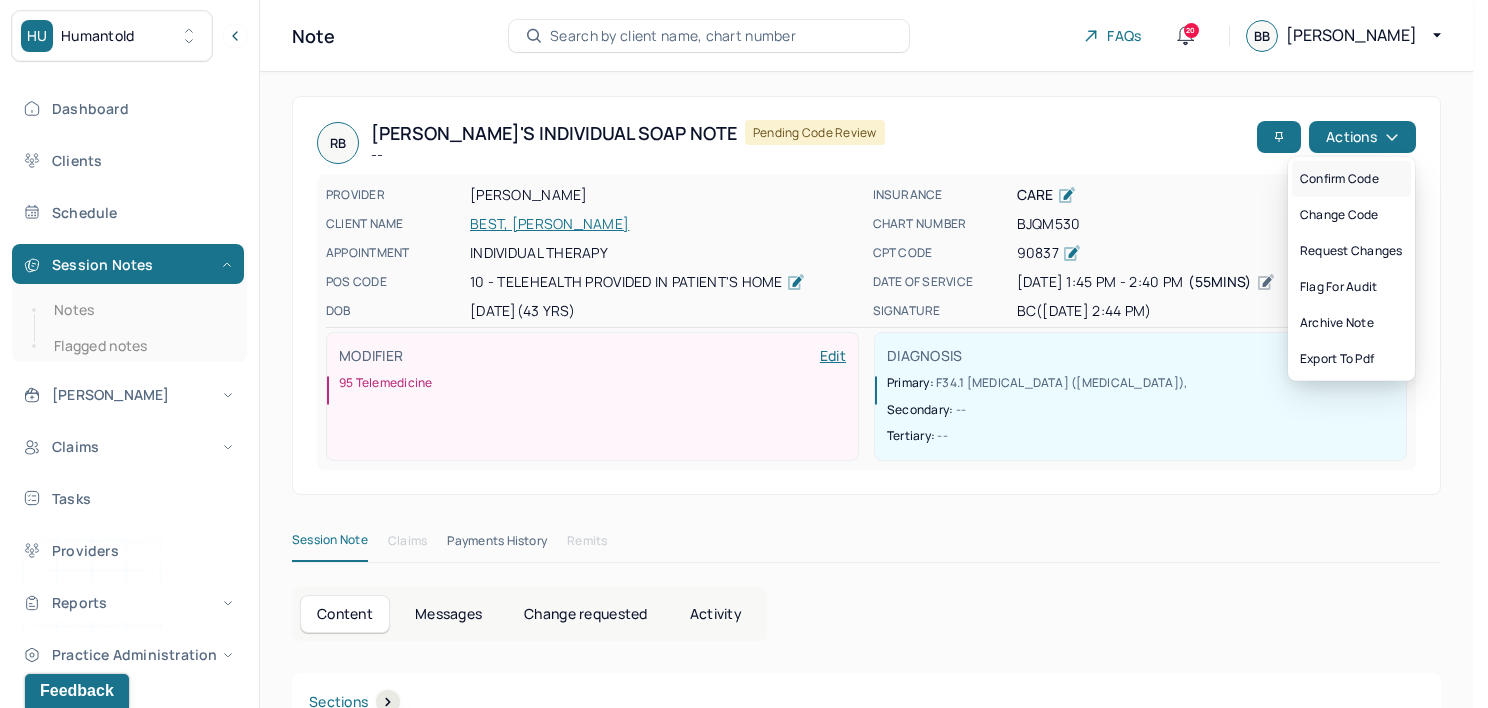 click on "Confirm code" at bounding box center (1351, 179) 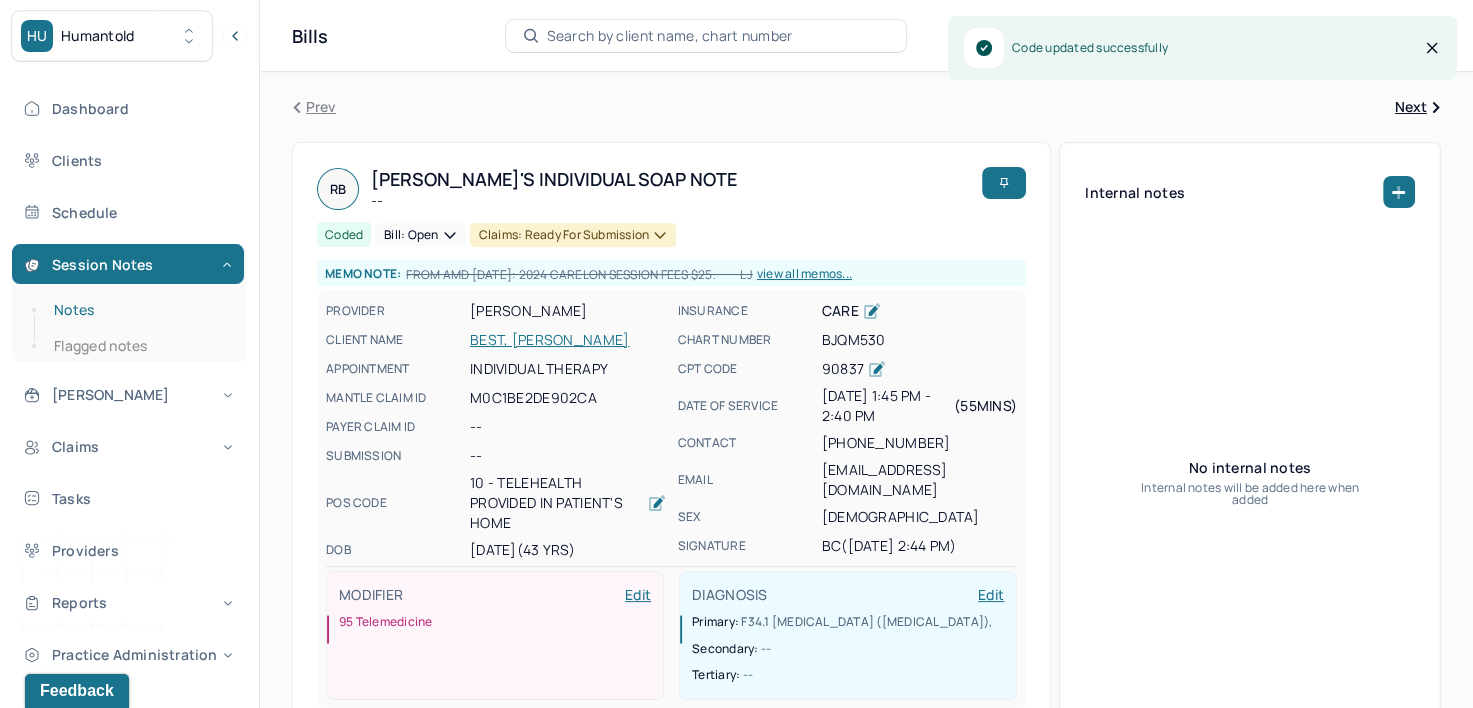 click on "Notes" at bounding box center (139, 310) 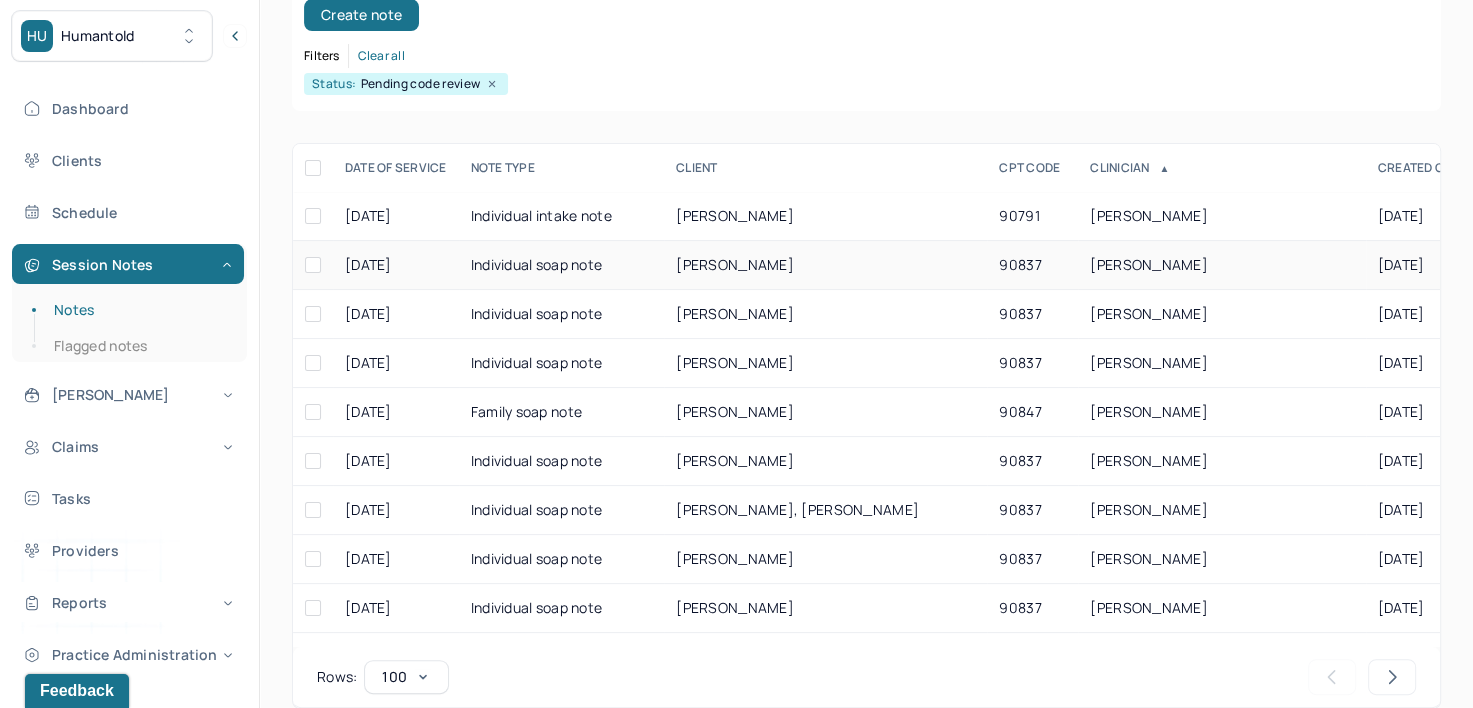 scroll, scrollTop: 294, scrollLeft: 0, axis: vertical 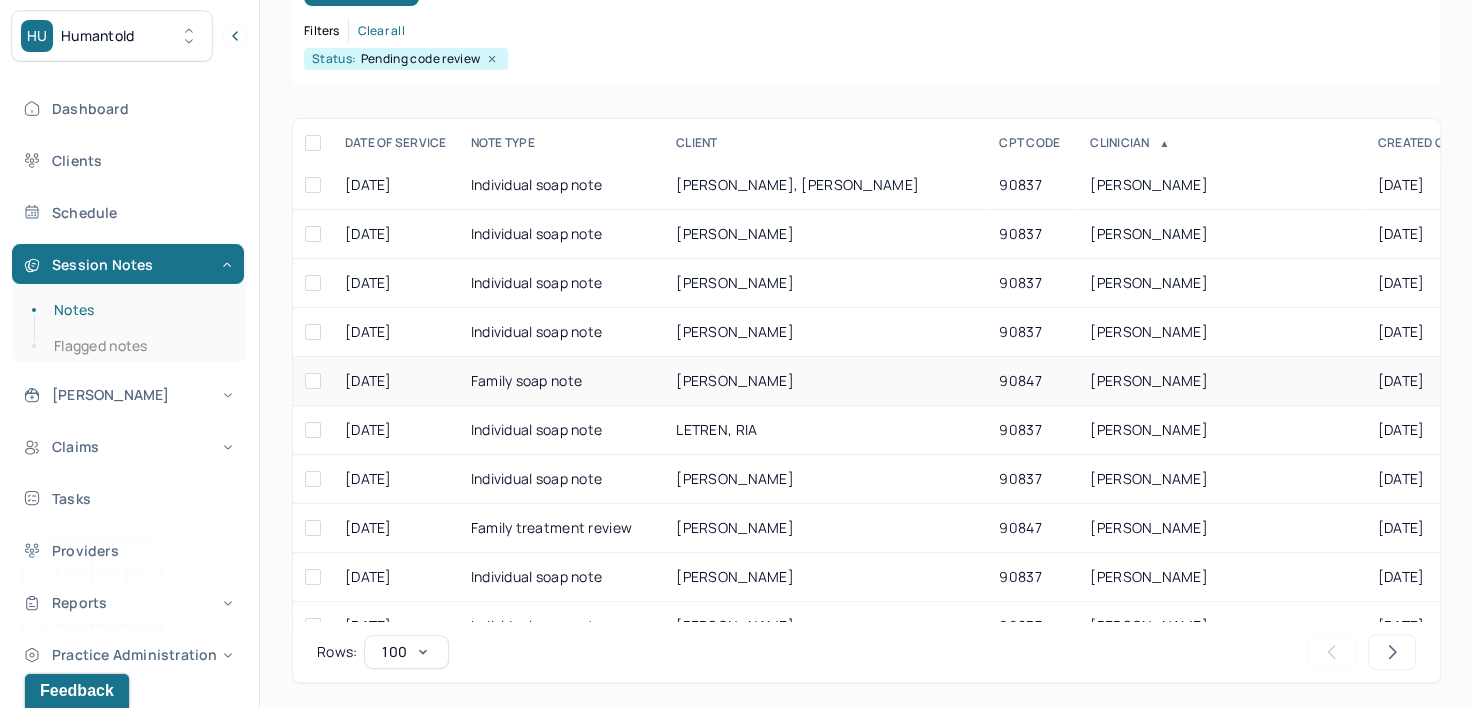 click on "CLEMENTI, JAMES" at bounding box center [1221, 381] 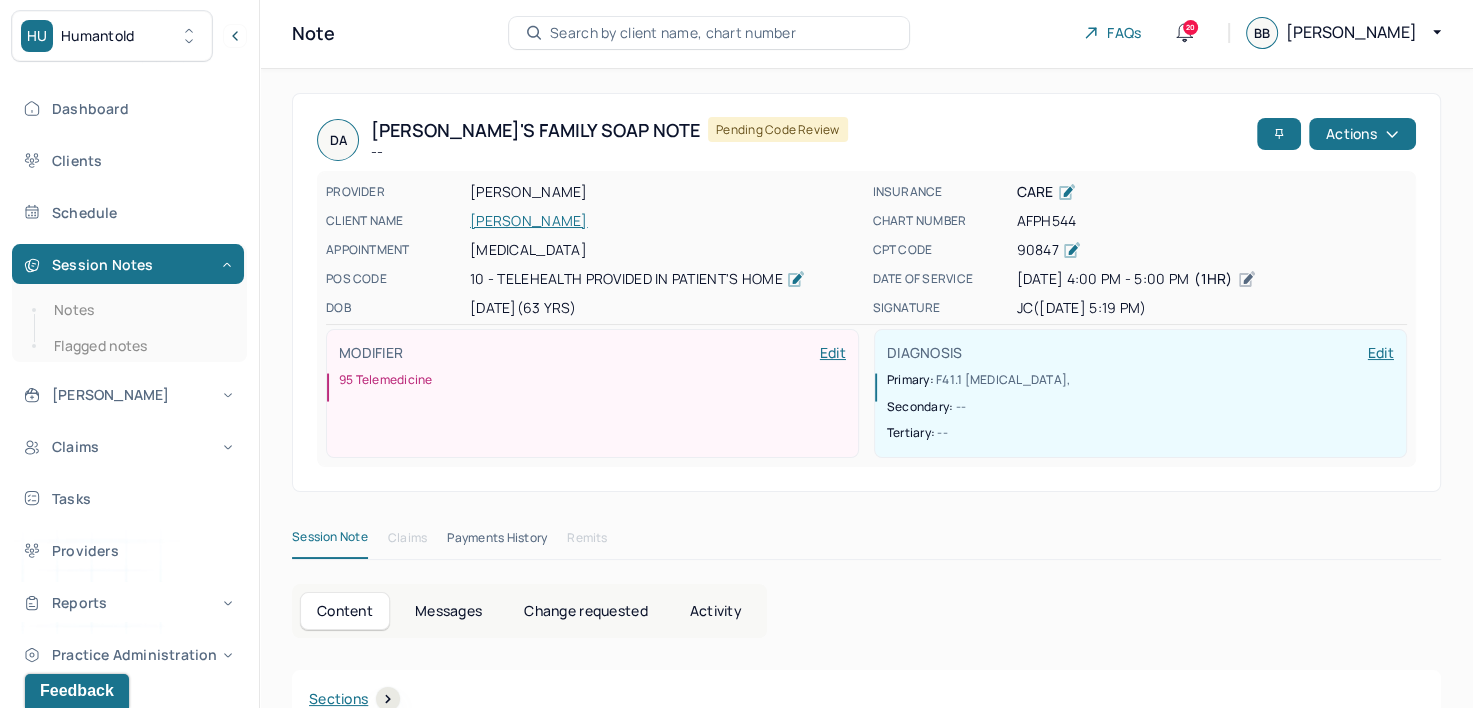 scroll, scrollTop: 0, scrollLeft: 0, axis: both 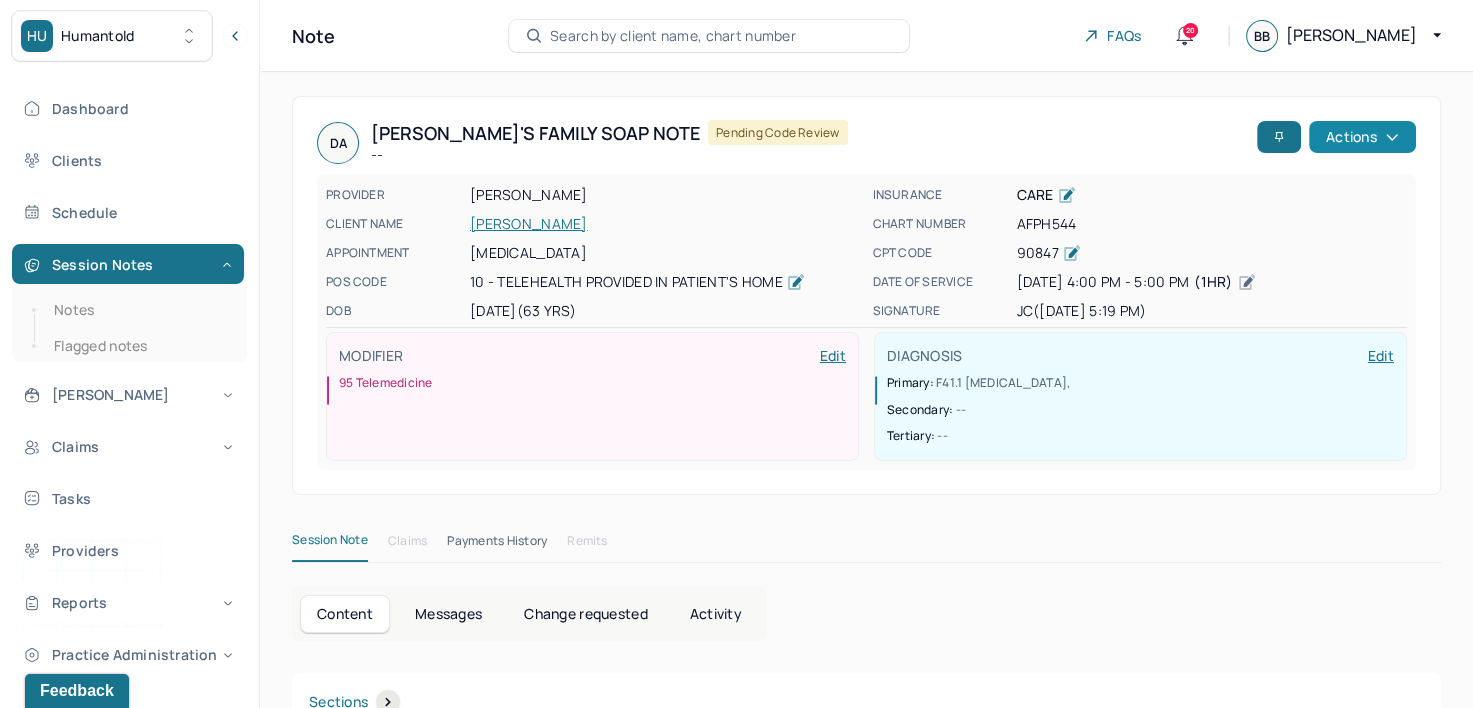 click 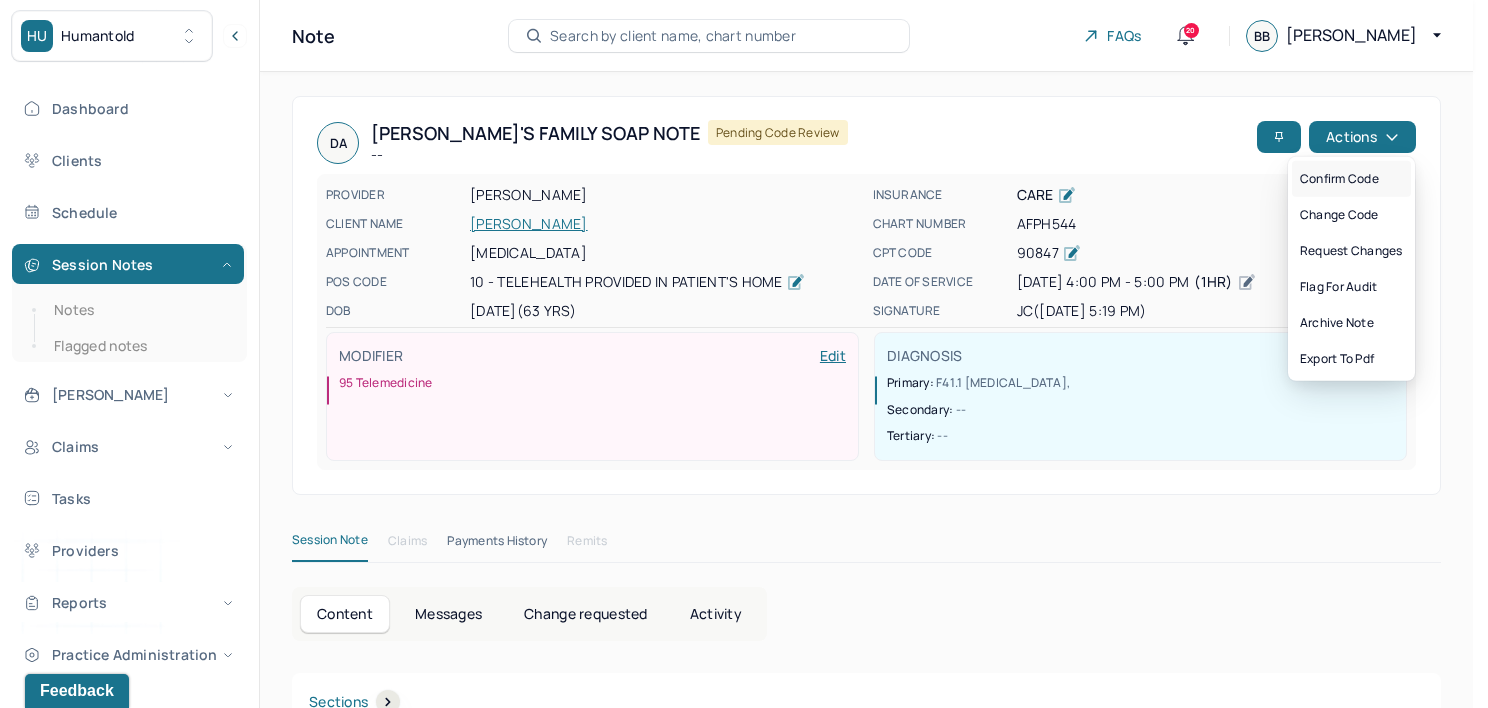 click on "Confirm code" at bounding box center (1351, 179) 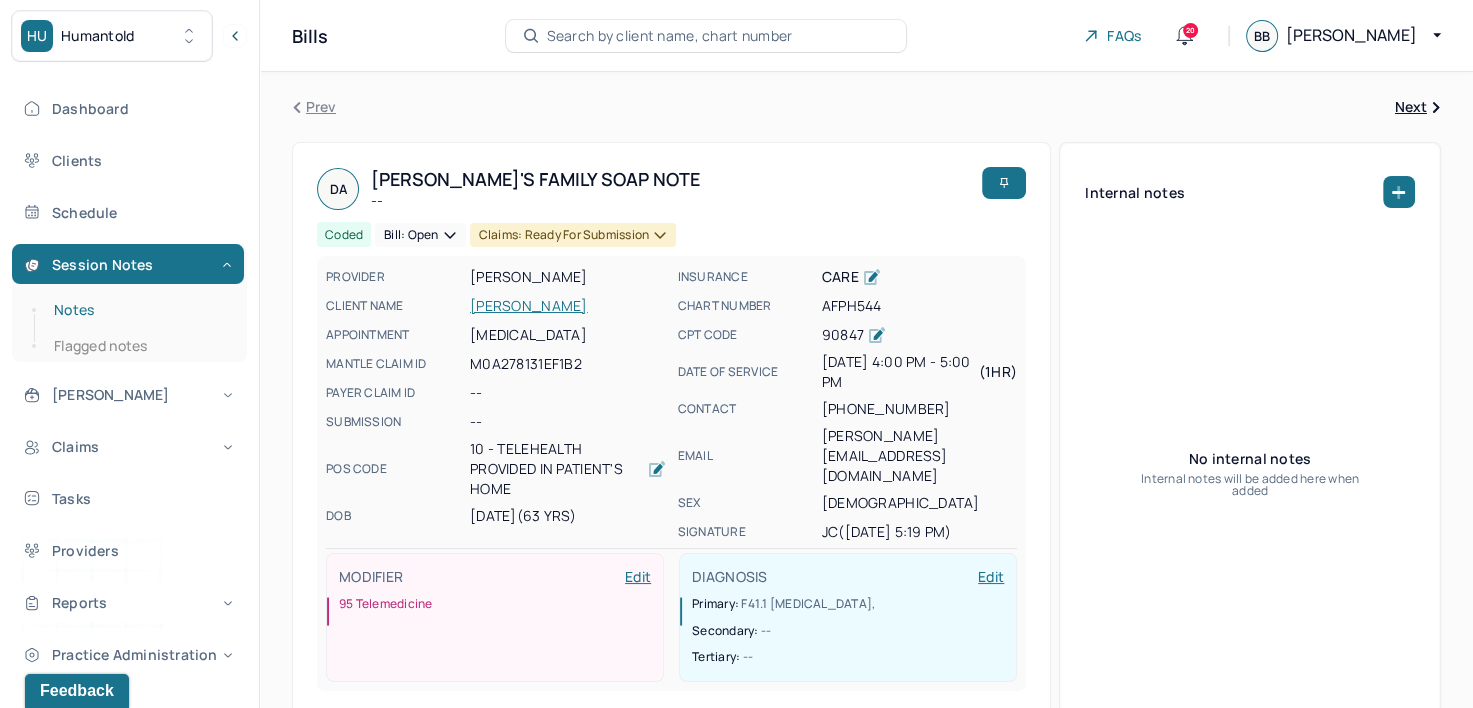 drag, startPoint x: 76, startPoint y: 305, endPoint x: 93, endPoint y: 305, distance: 17 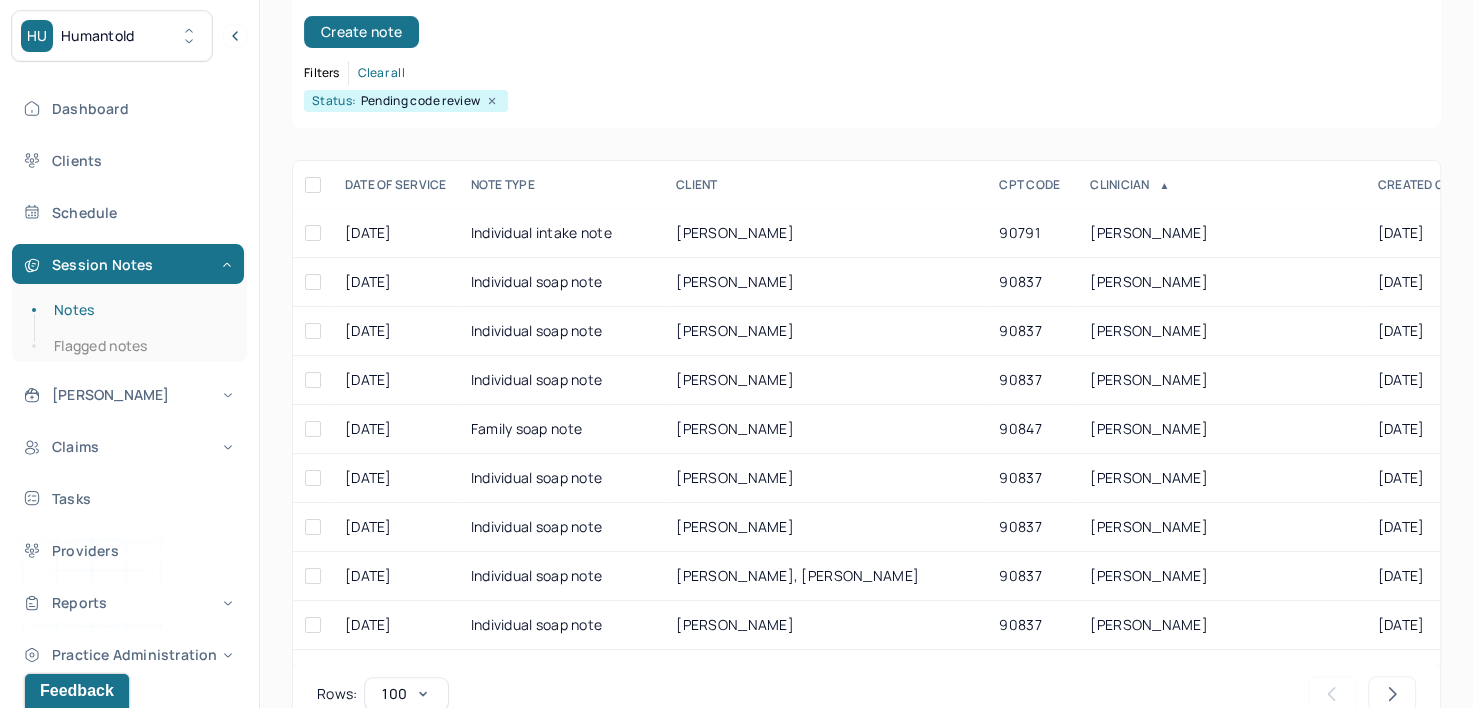 scroll, scrollTop: 294, scrollLeft: 0, axis: vertical 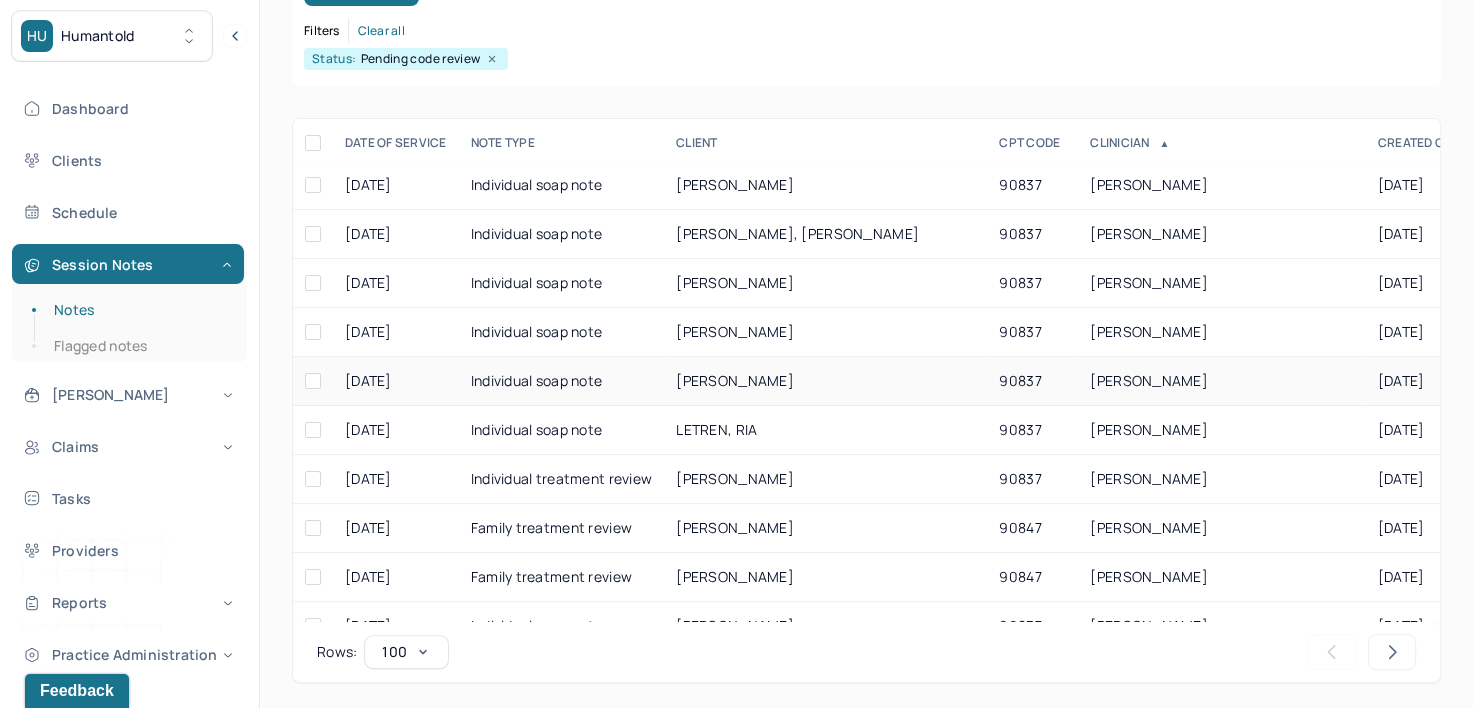 click on "CLEMENTI, JAMES" at bounding box center (1149, 380) 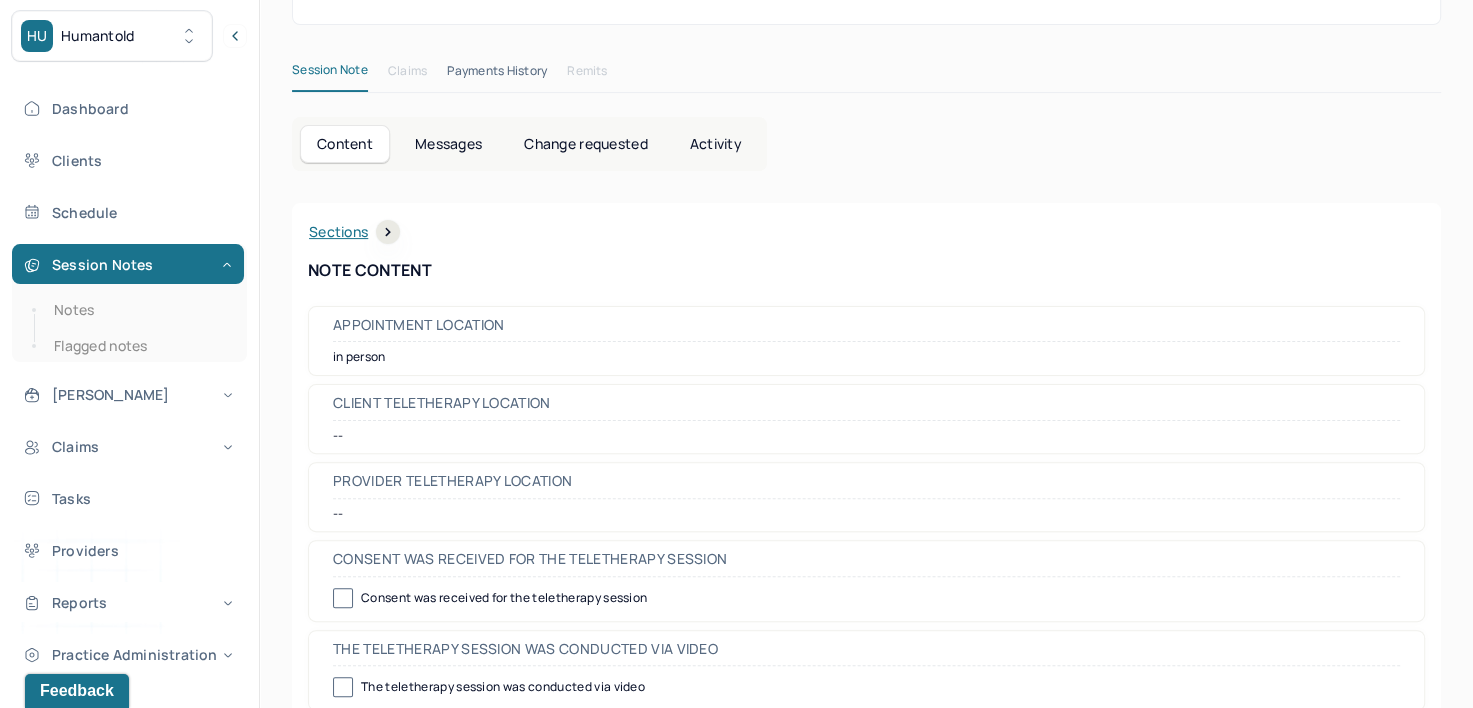 scroll, scrollTop: 0, scrollLeft: 0, axis: both 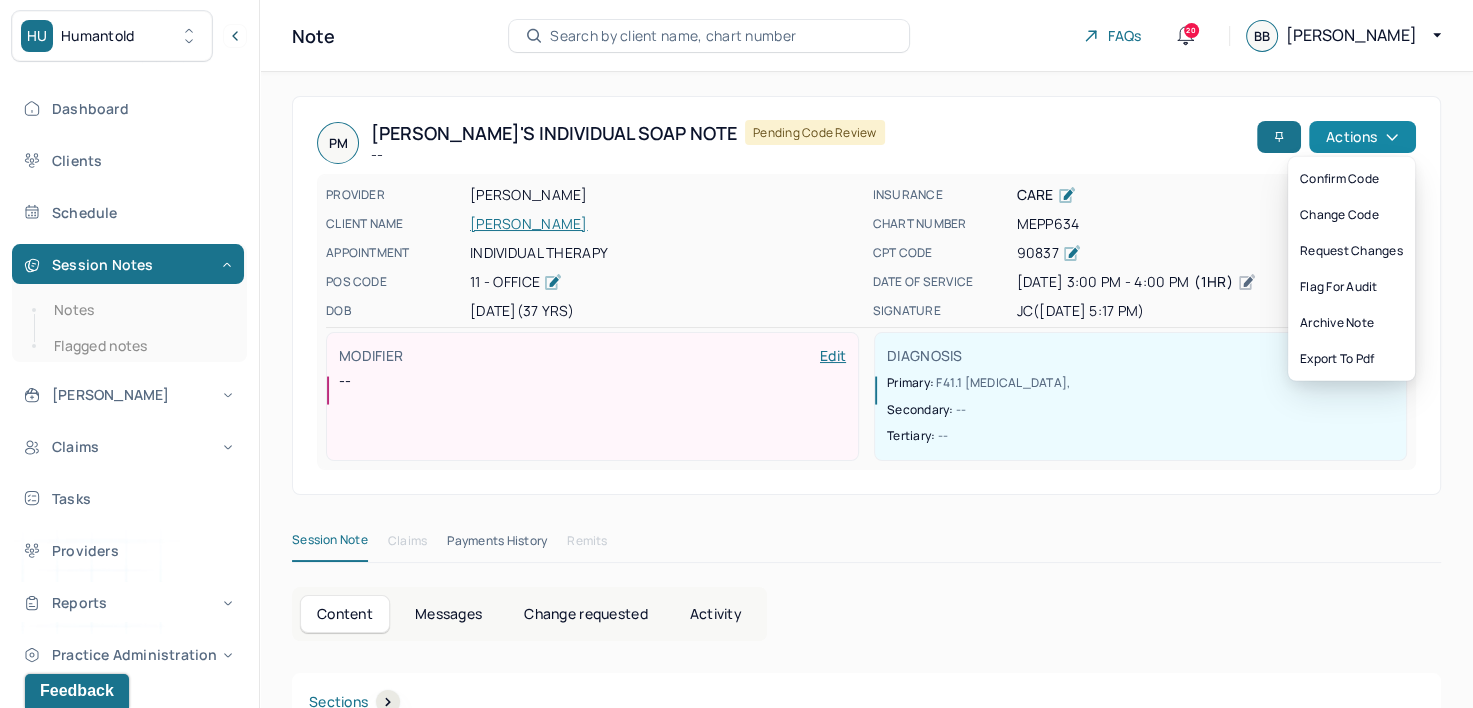 click 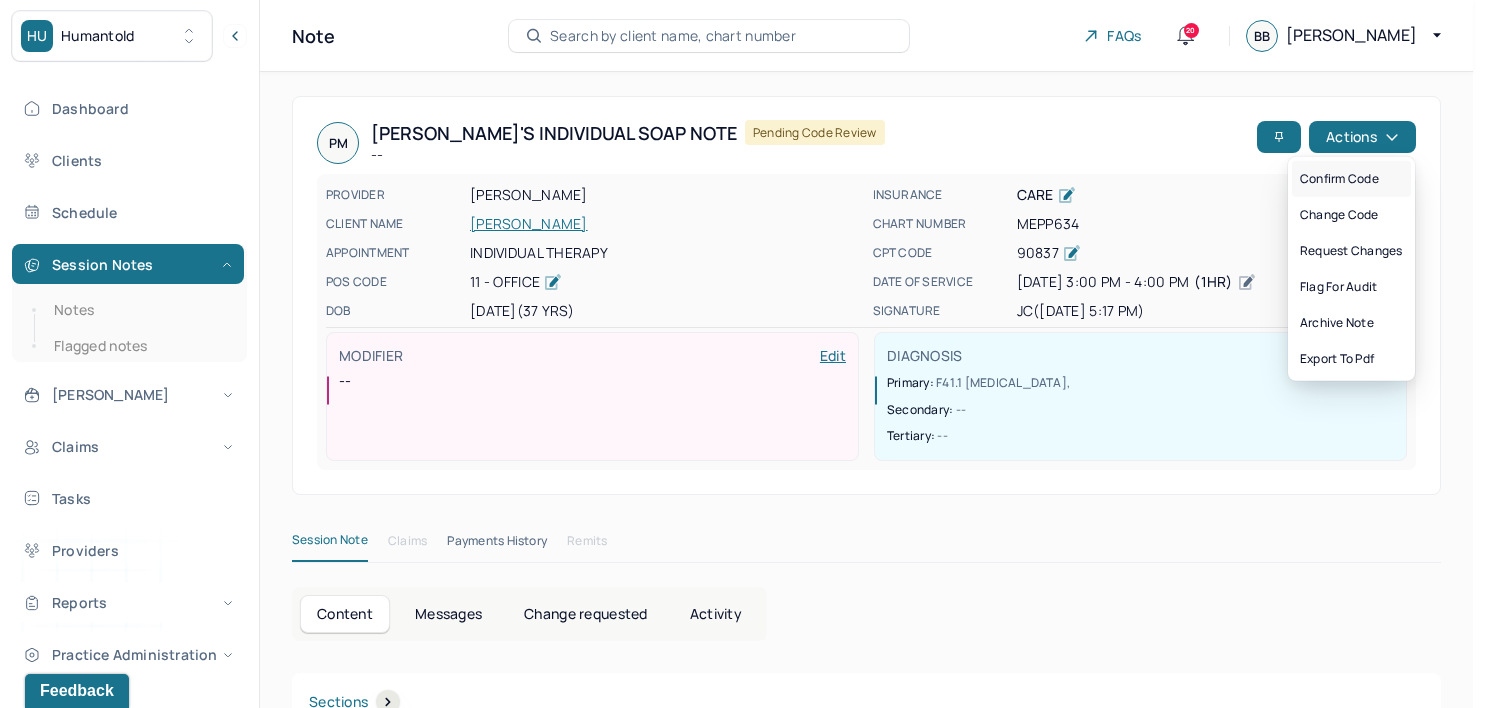 click on "Confirm code" at bounding box center (1351, 179) 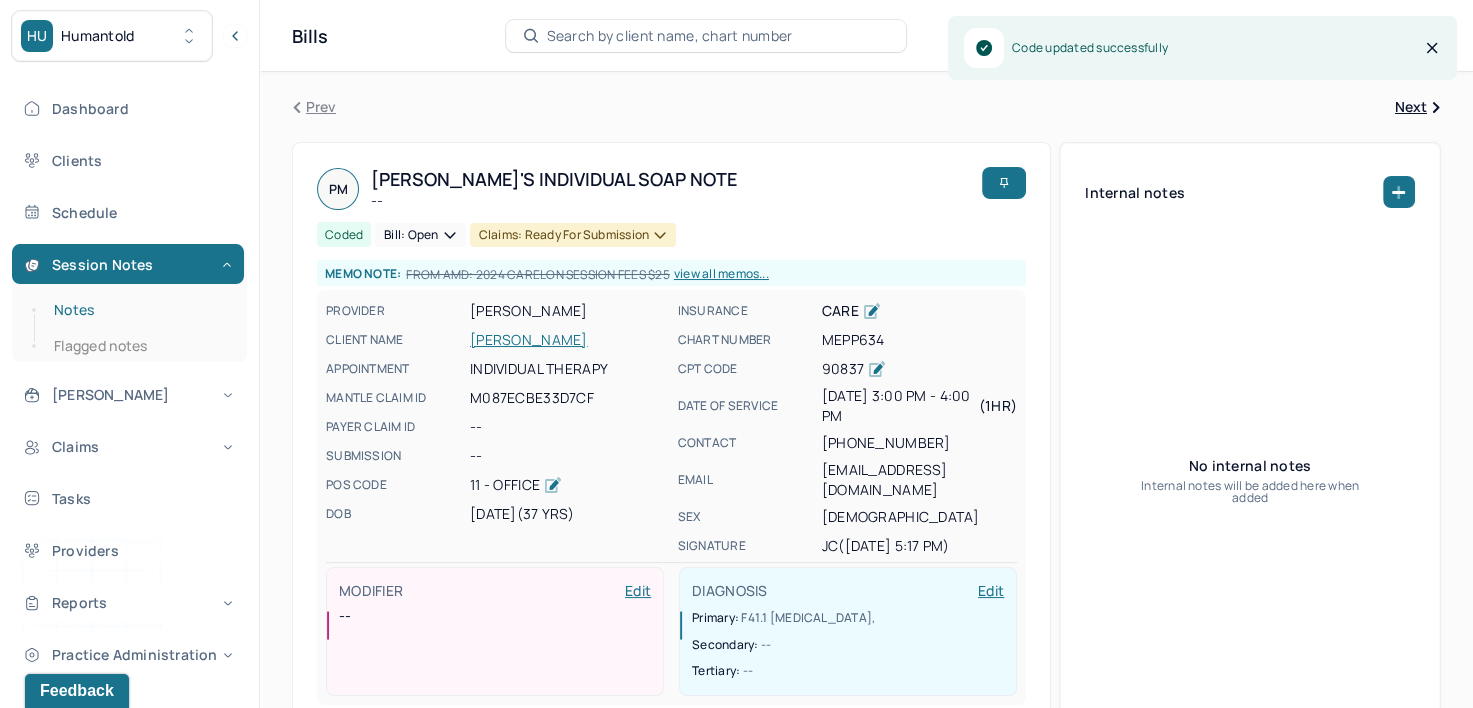 click on "Notes" at bounding box center (139, 310) 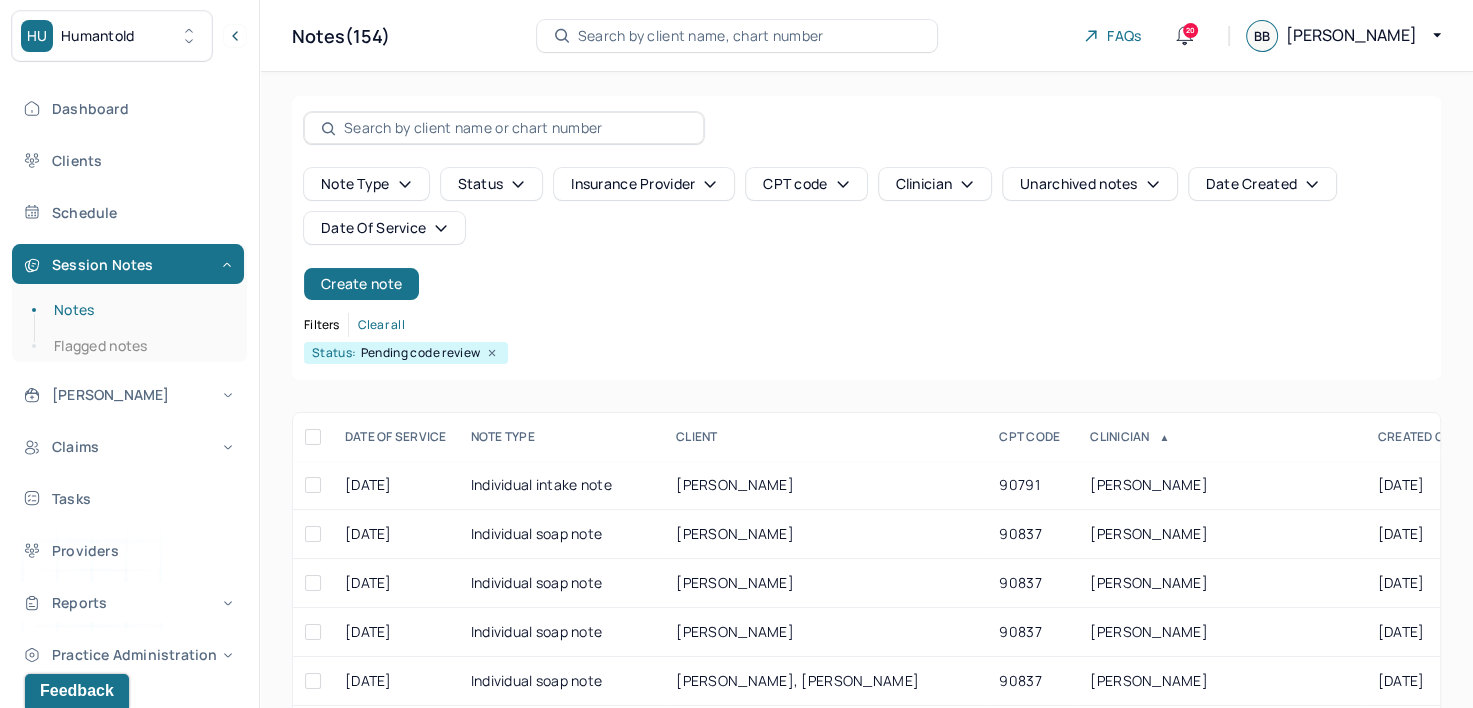 scroll, scrollTop: 294, scrollLeft: 0, axis: vertical 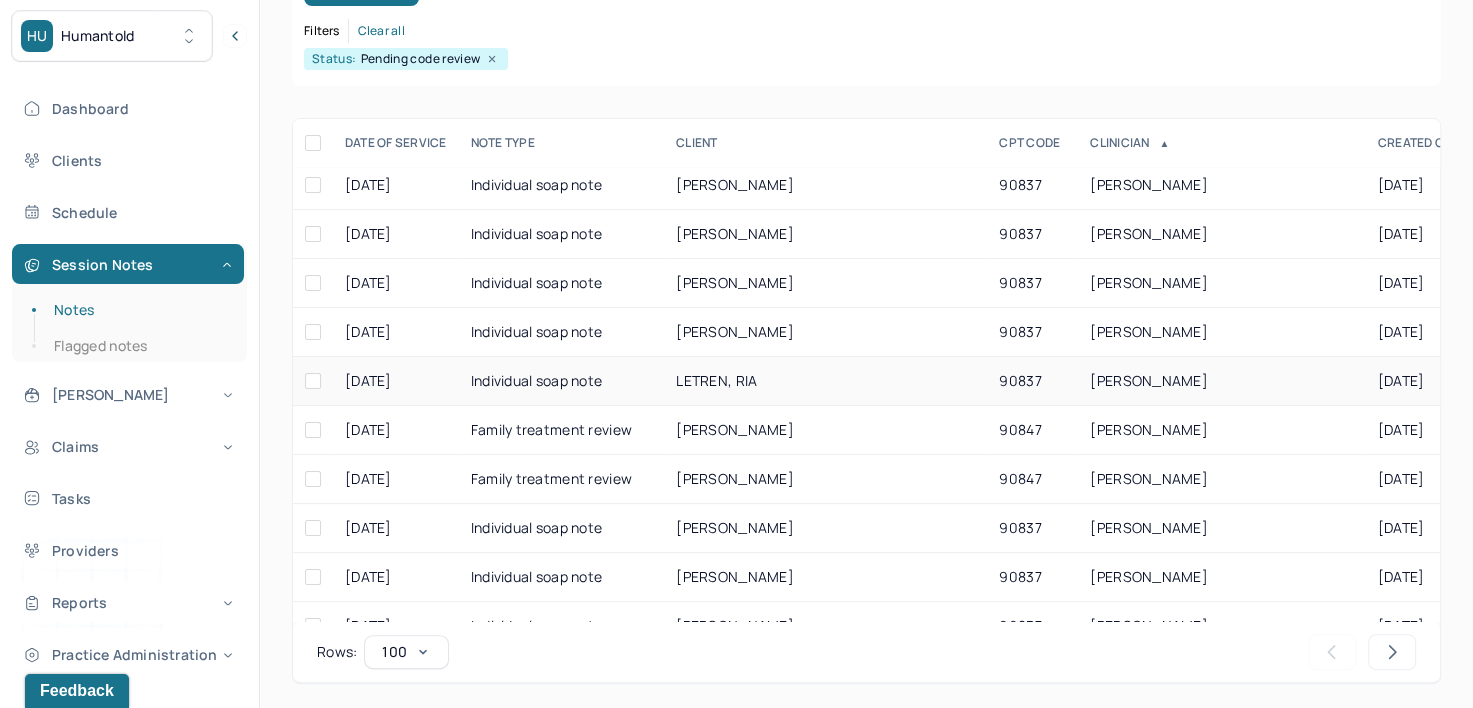 click on "CLEMENTI, JAMES" at bounding box center (1149, 380) 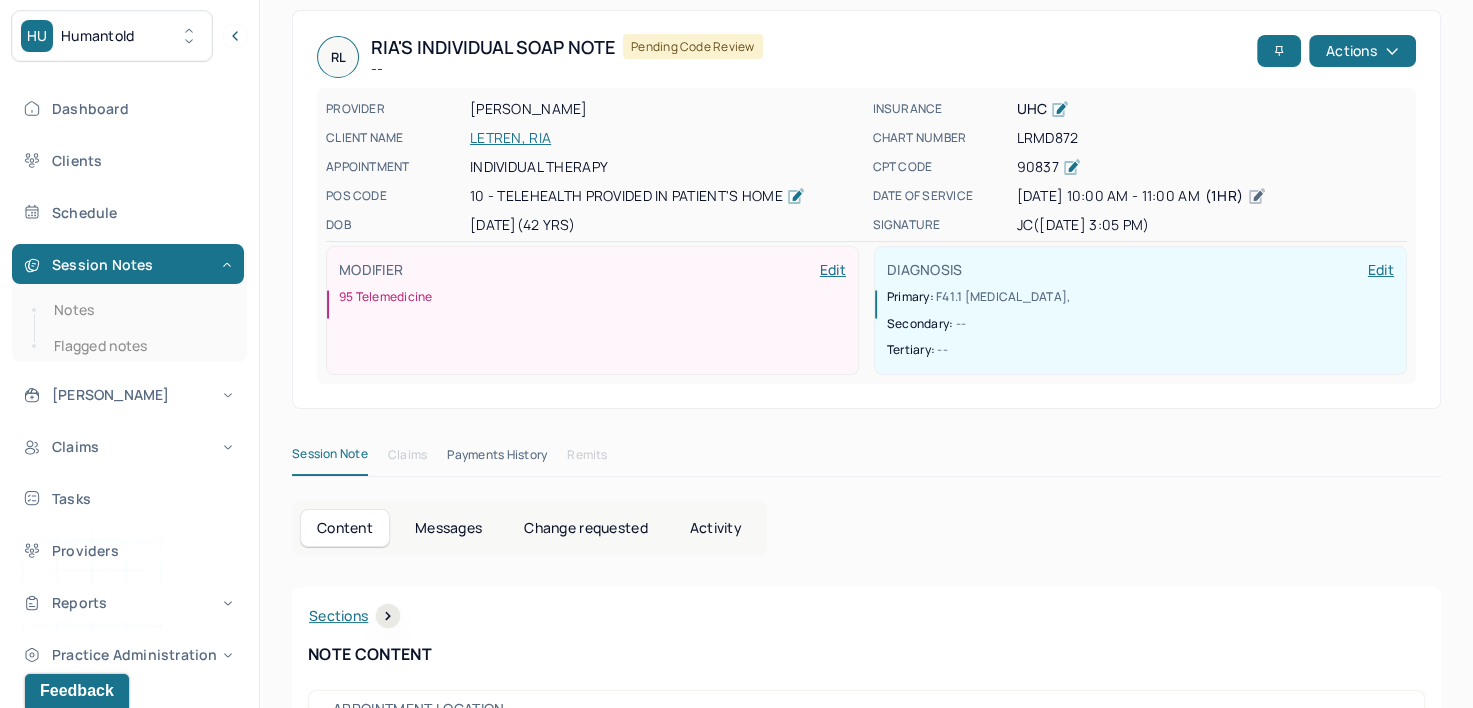 scroll, scrollTop: 0, scrollLeft: 0, axis: both 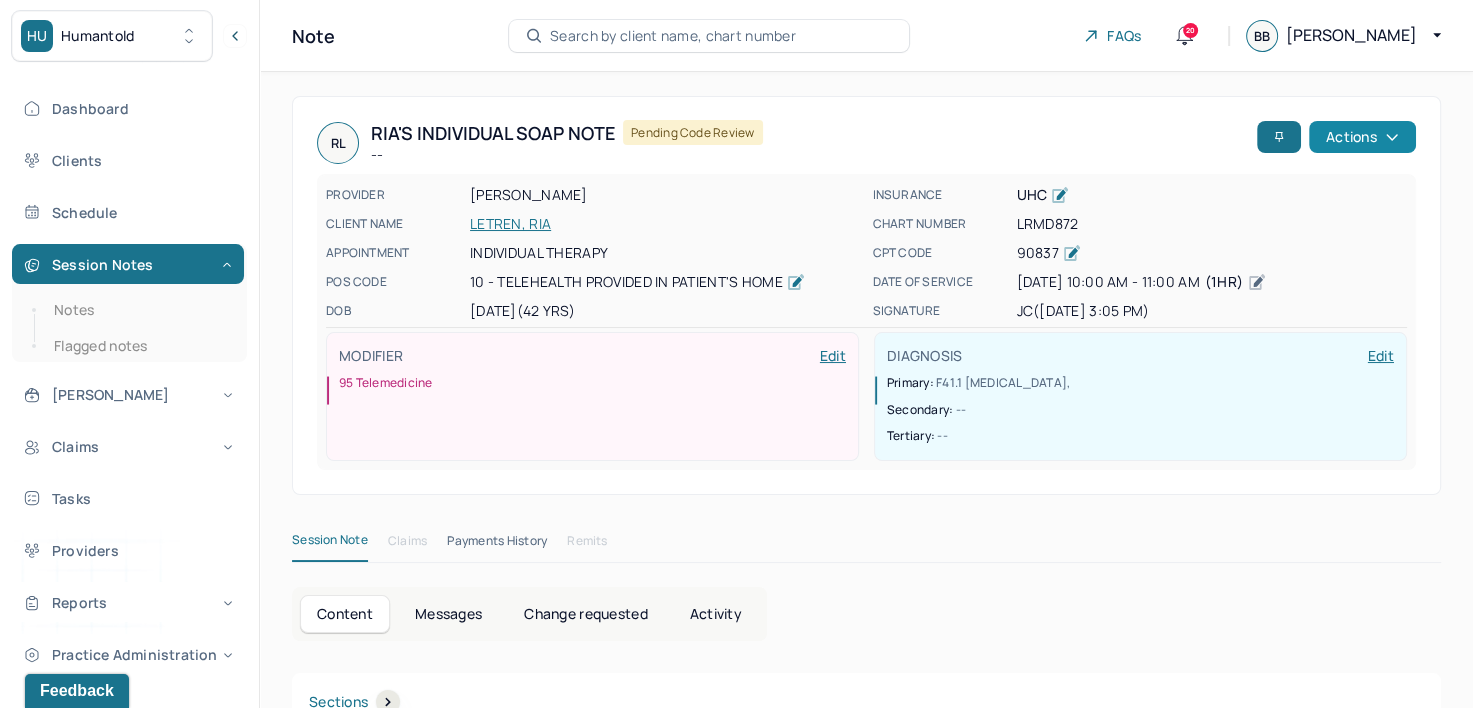 click on "Actions" at bounding box center (1362, 137) 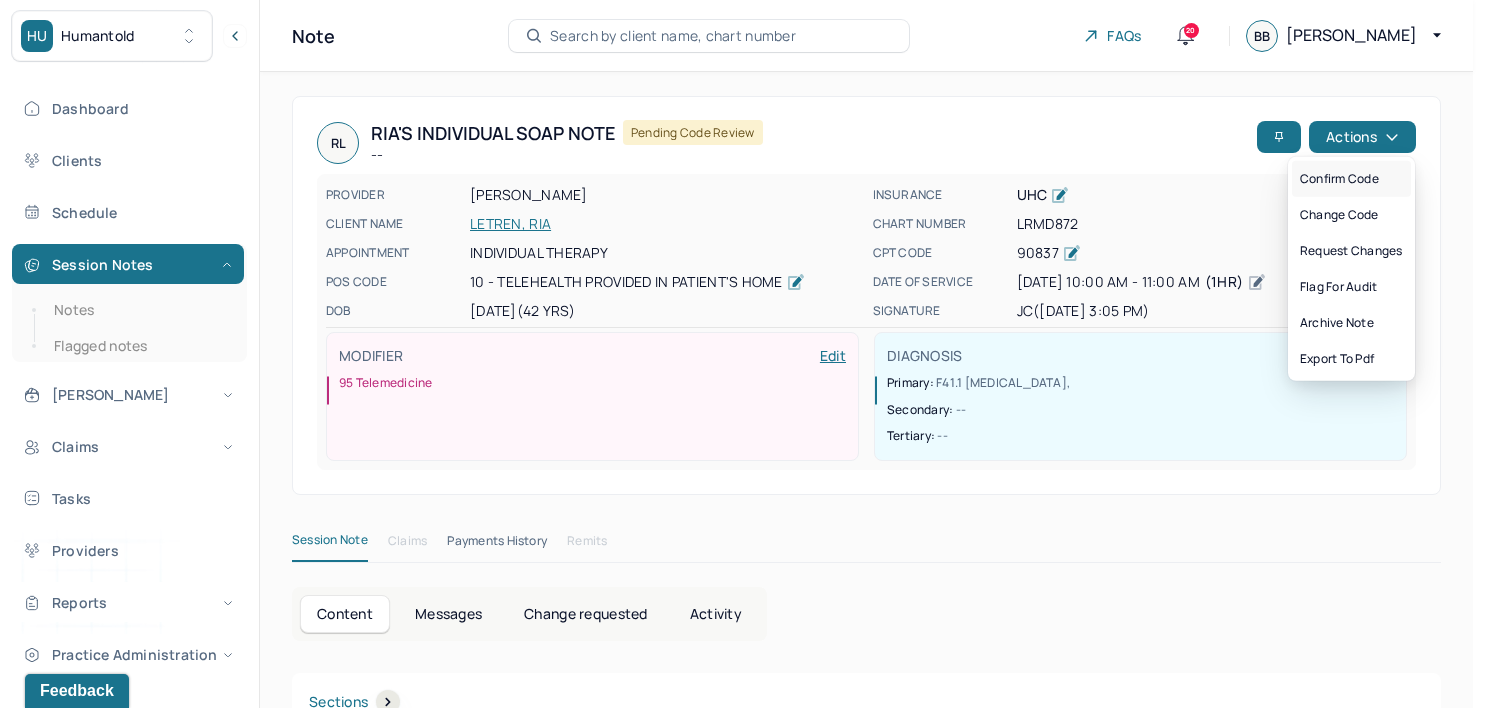 click on "Confirm code" at bounding box center [1351, 179] 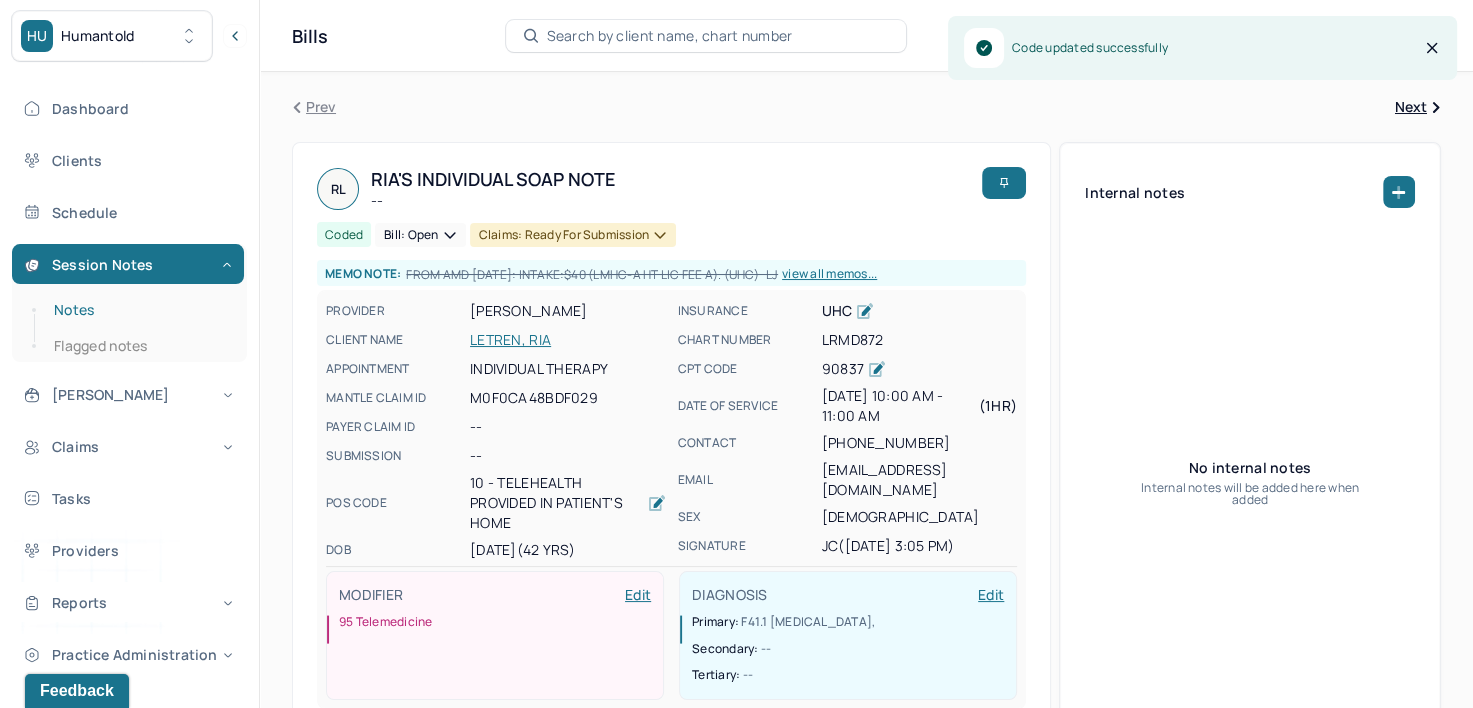 click on "Notes" at bounding box center [139, 310] 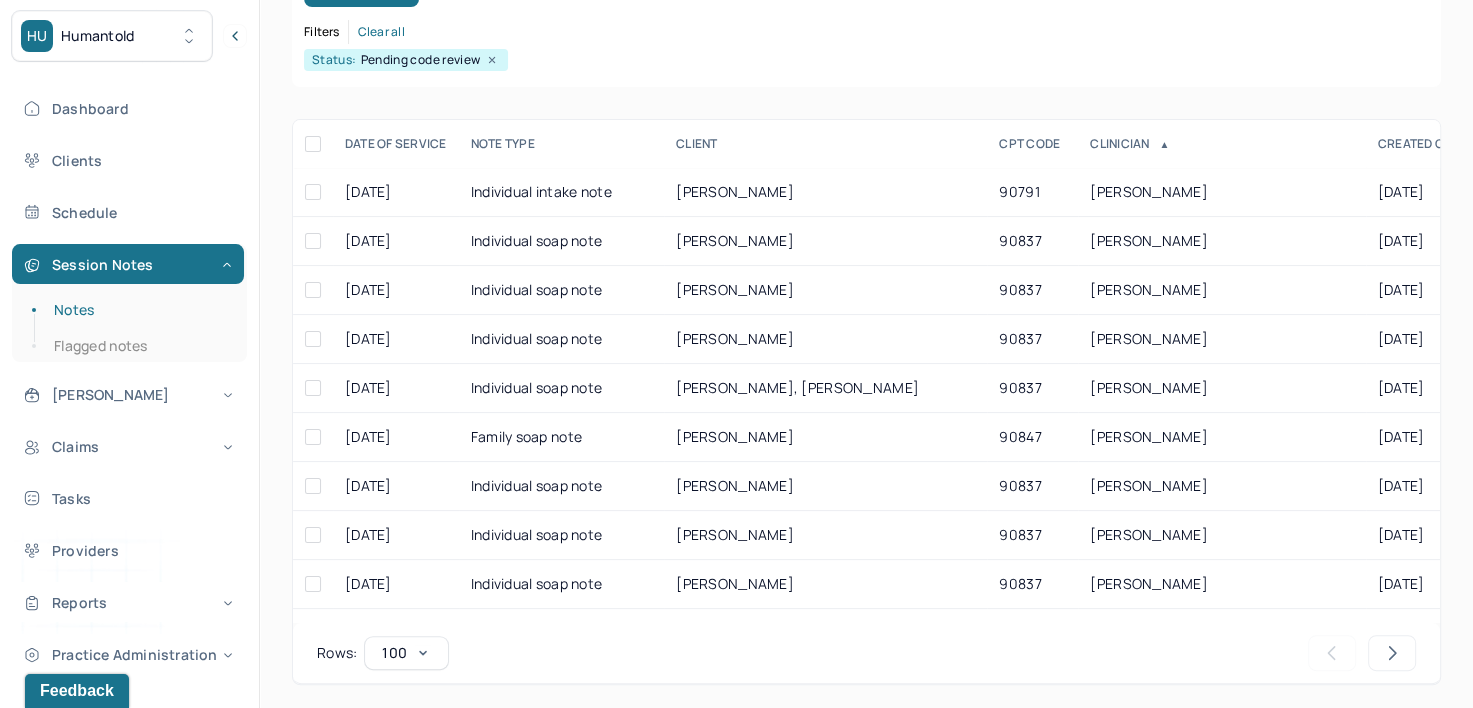 scroll, scrollTop: 294, scrollLeft: 0, axis: vertical 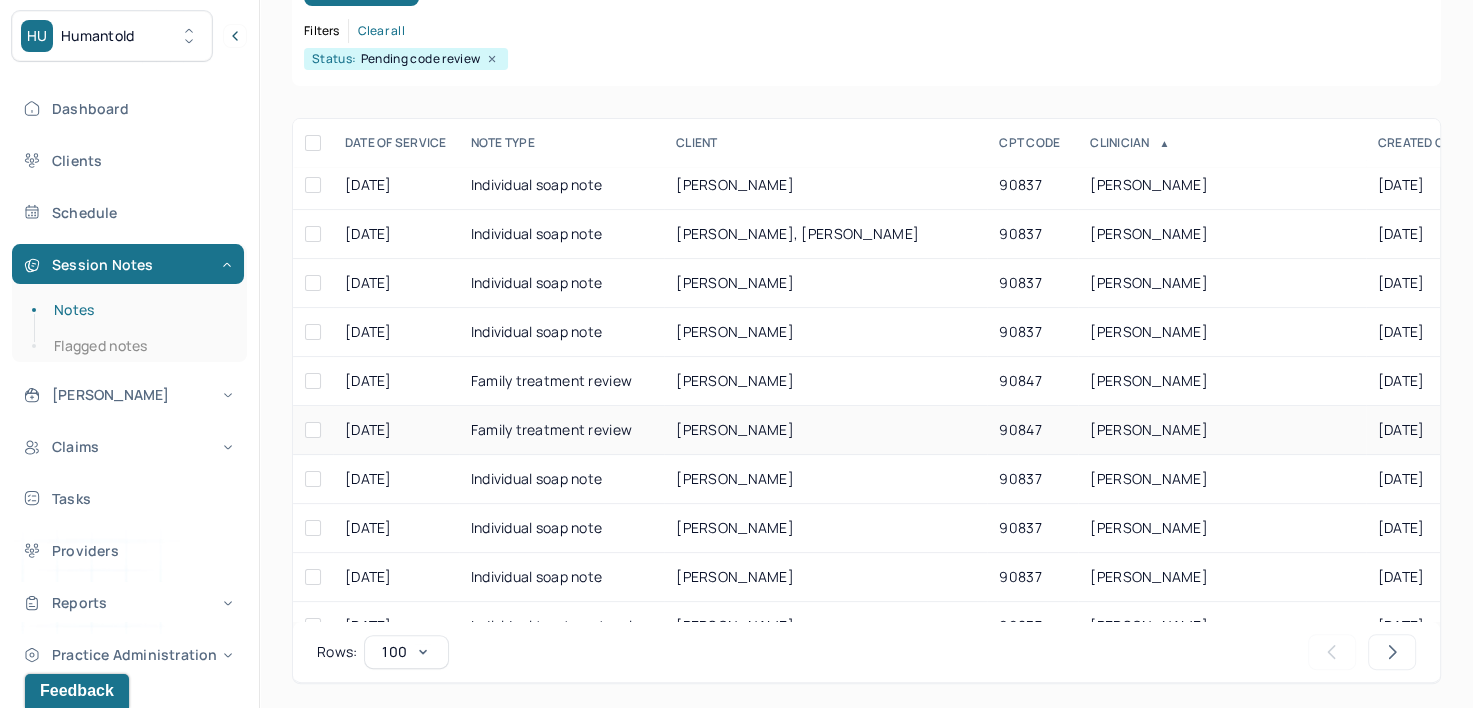 click on "DAMIANO, KRISTINA" at bounding box center [1221, 430] 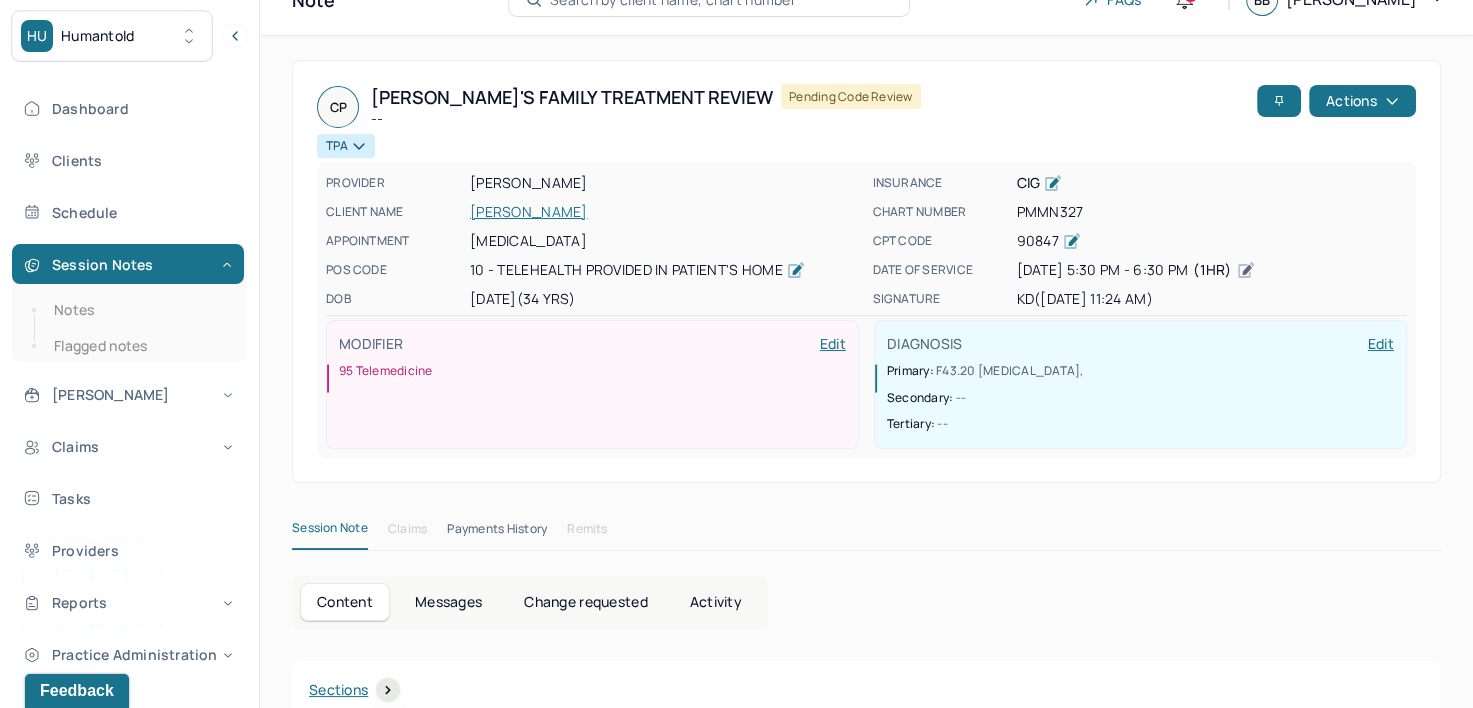 scroll, scrollTop: 0, scrollLeft: 0, axis: both 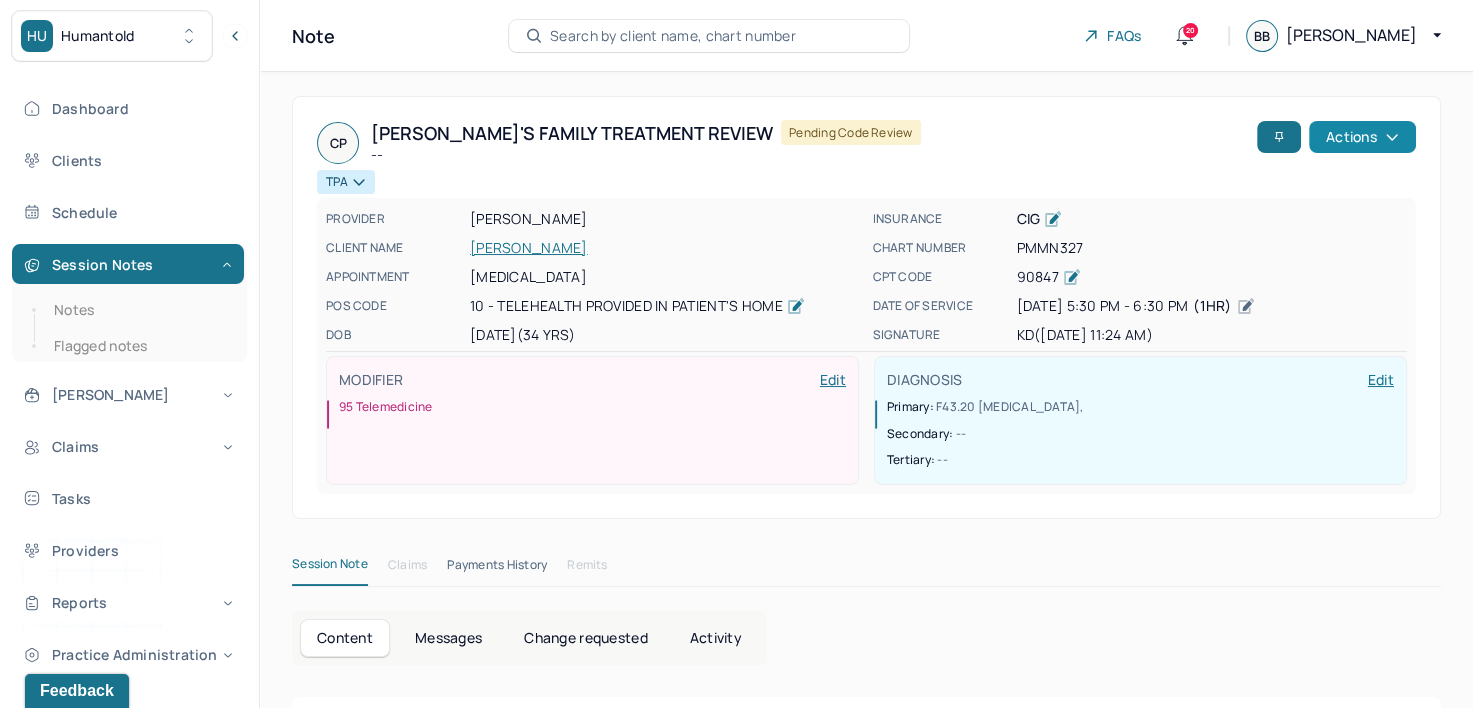 click on "Actions" at bounding box center (1362, 137) 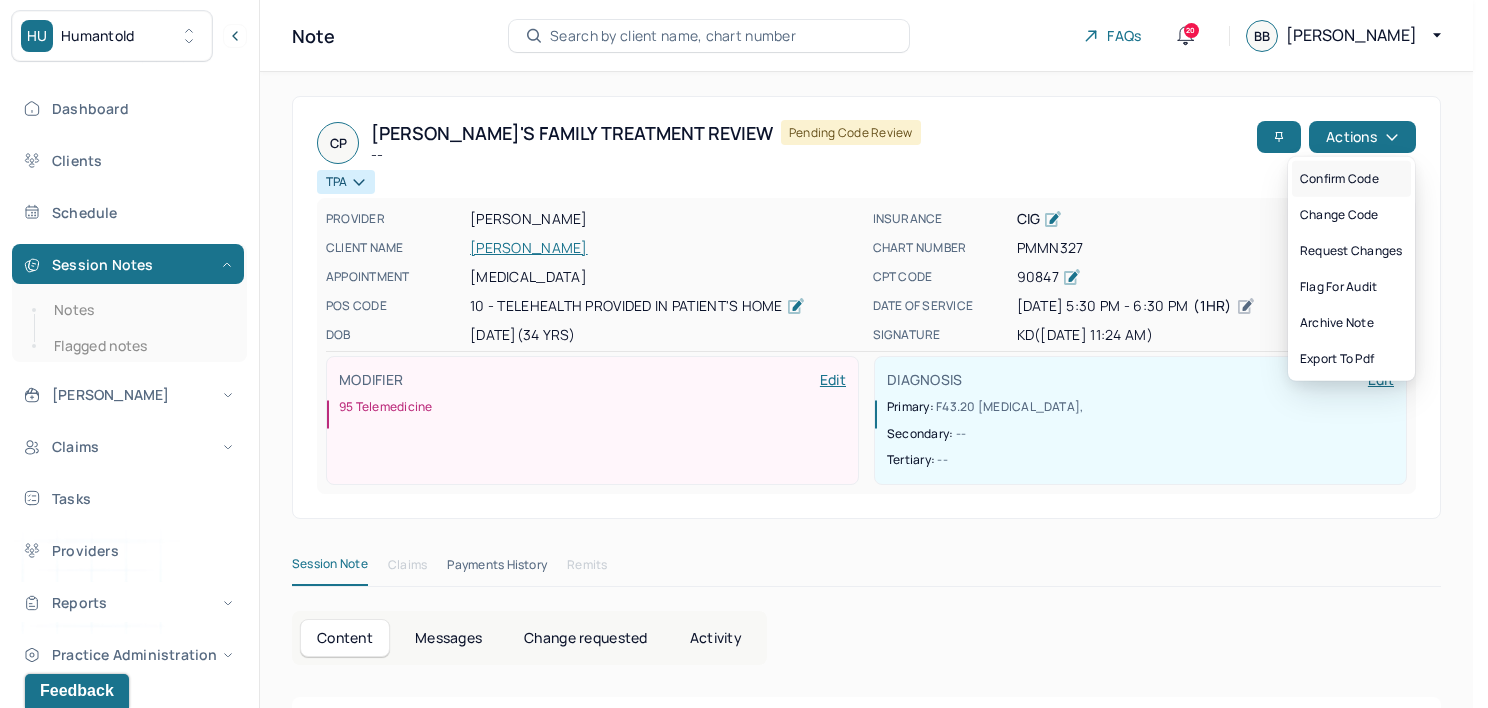 click on "Confirm code" at bounding box center (1351, 179) 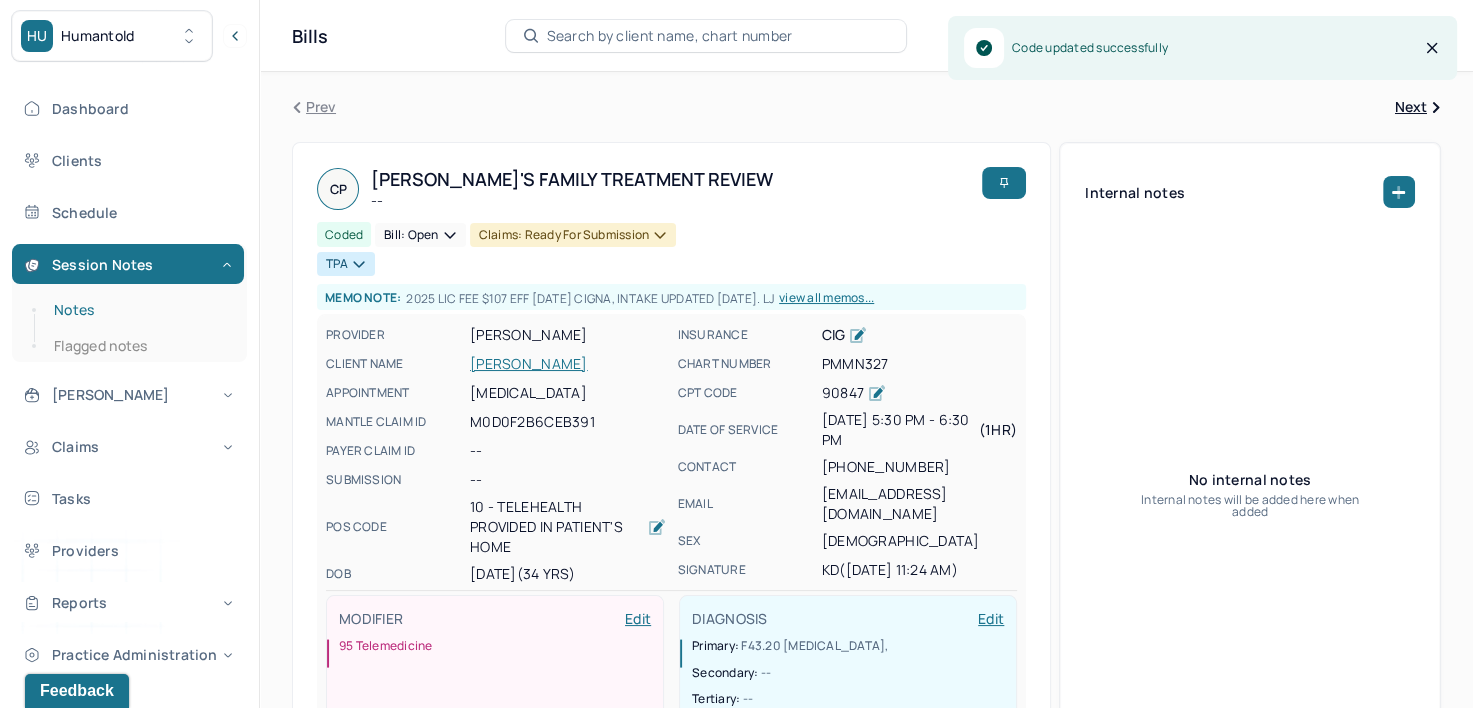 click on "Notes" at bounding box center [139, 310] 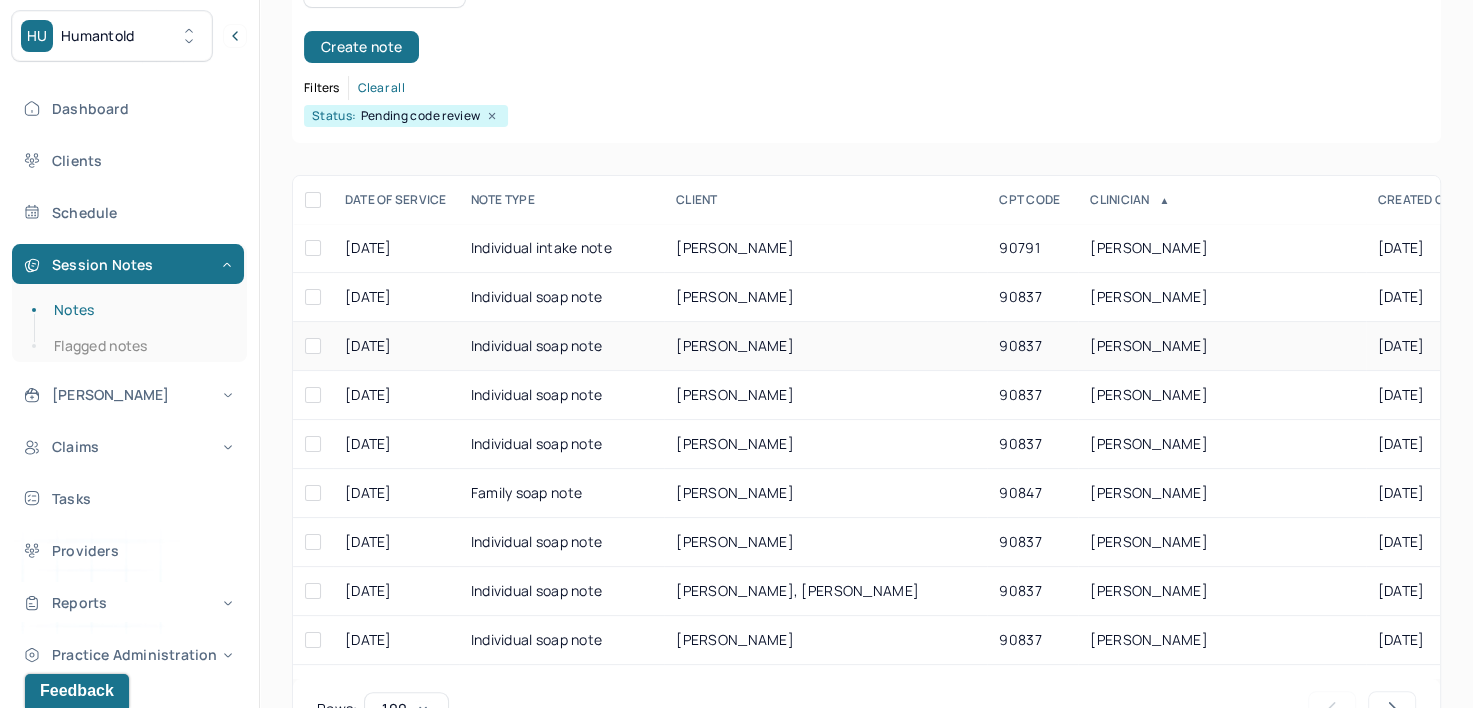 scroll, scrollTop: 294, scrollLeft: 0, axis: vertical 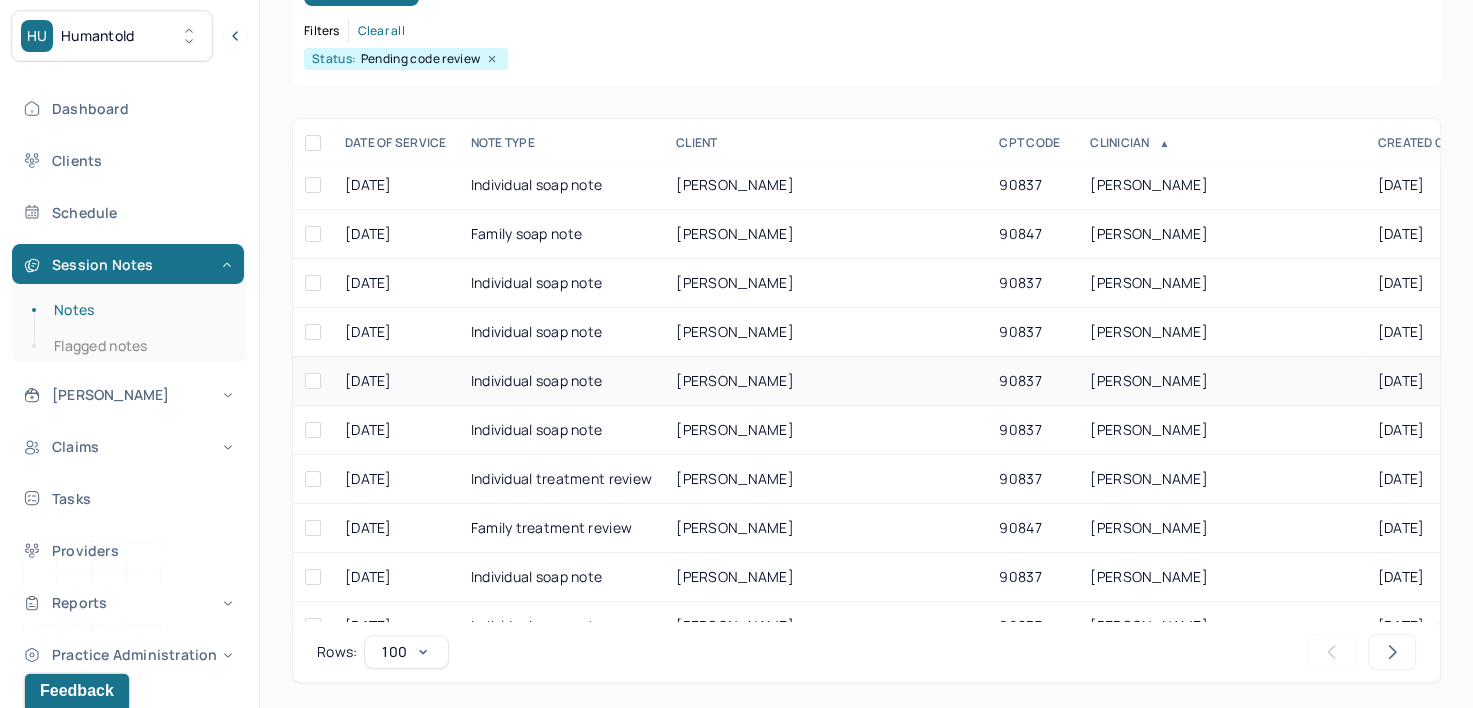 click on "DAMIANO, KRISTINA" at bounding box center [1221, 381] 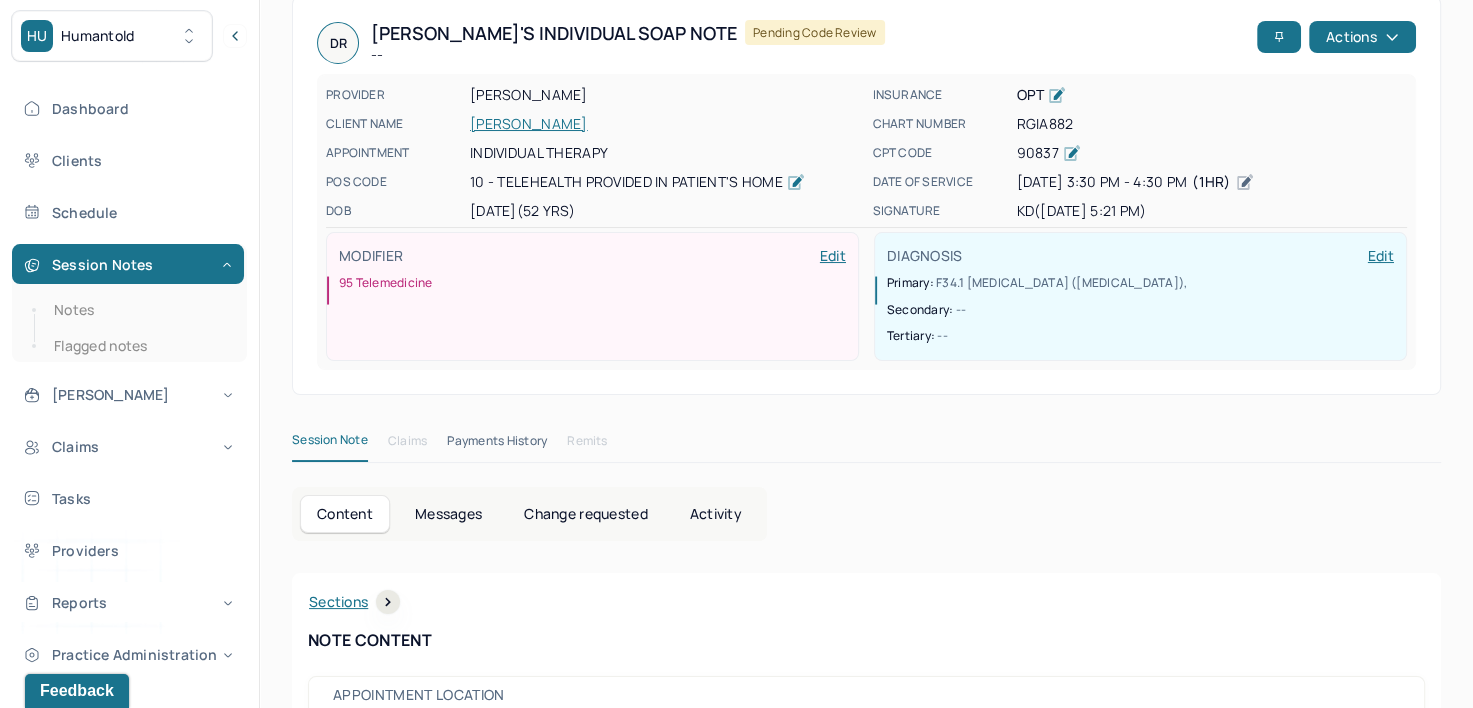 scroll, scrollTop: 0, scrollLeft: 0, axis: both 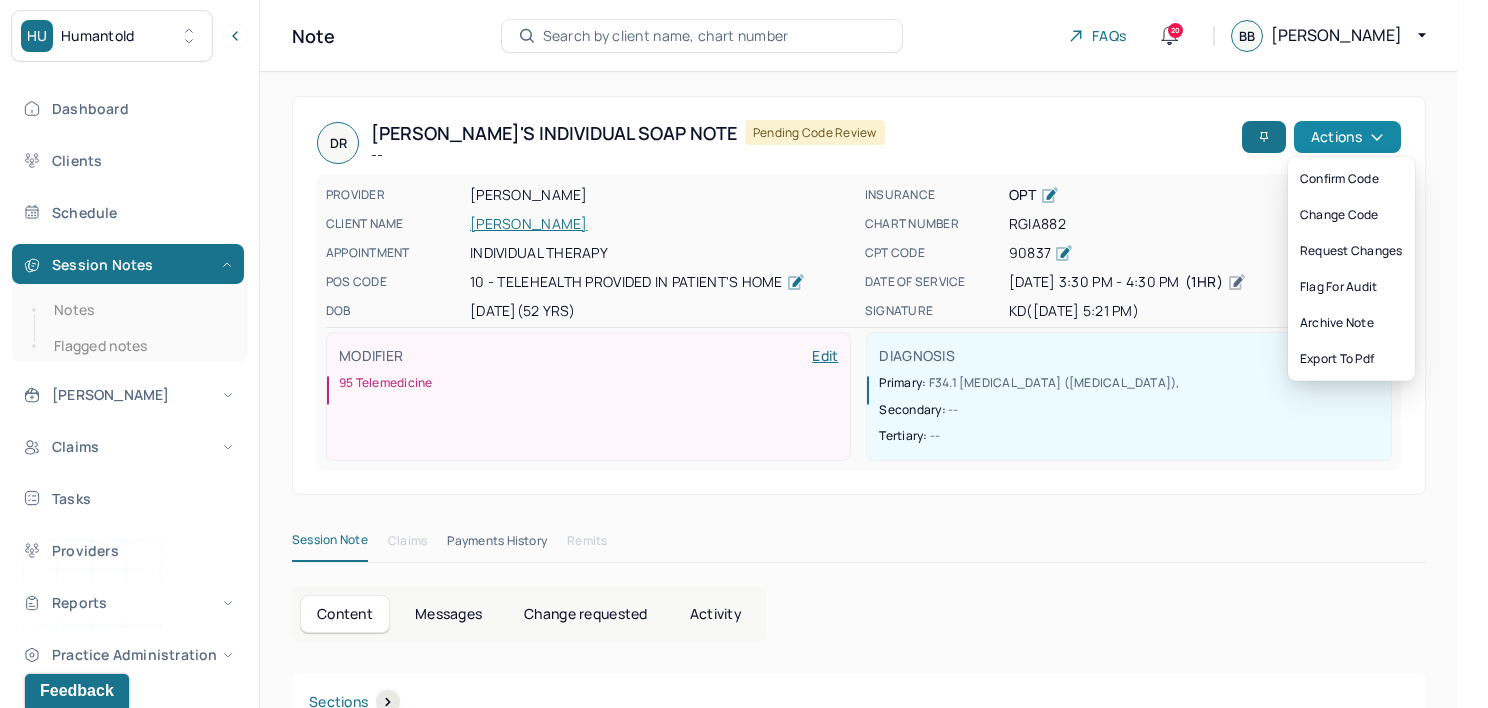 click on "Actions" at bounding box center (1347, 137) 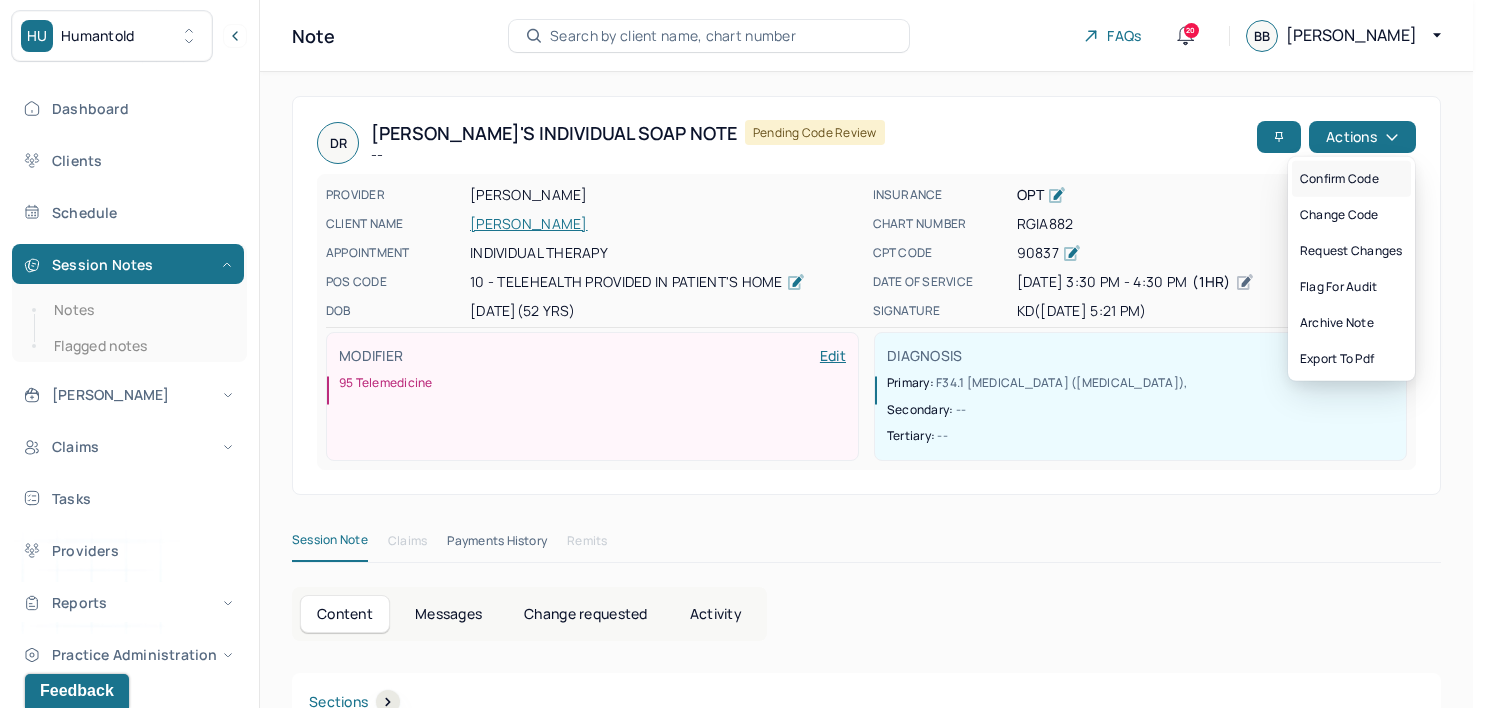 click on "Confirm code" at bounding box center [1351, 179] 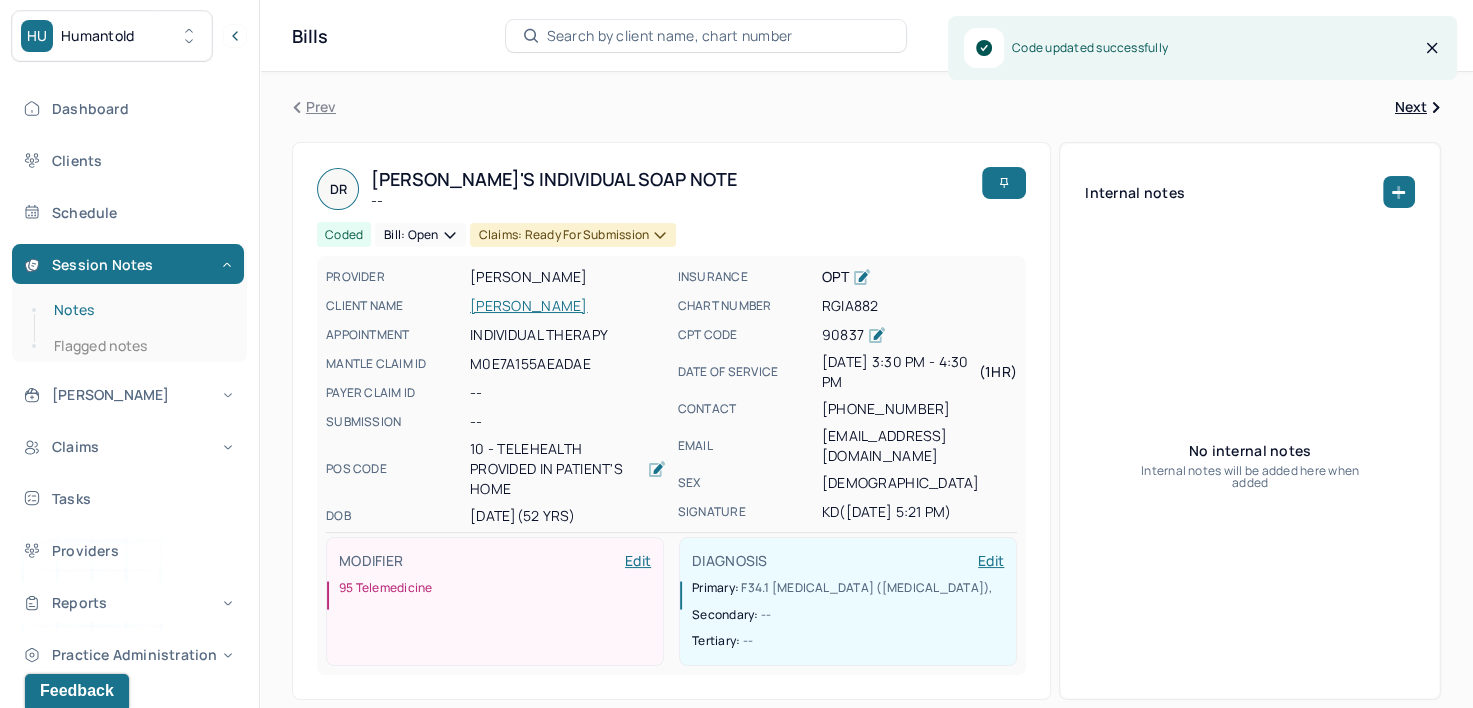 click on "Notes" at bounding box center (139, 310) 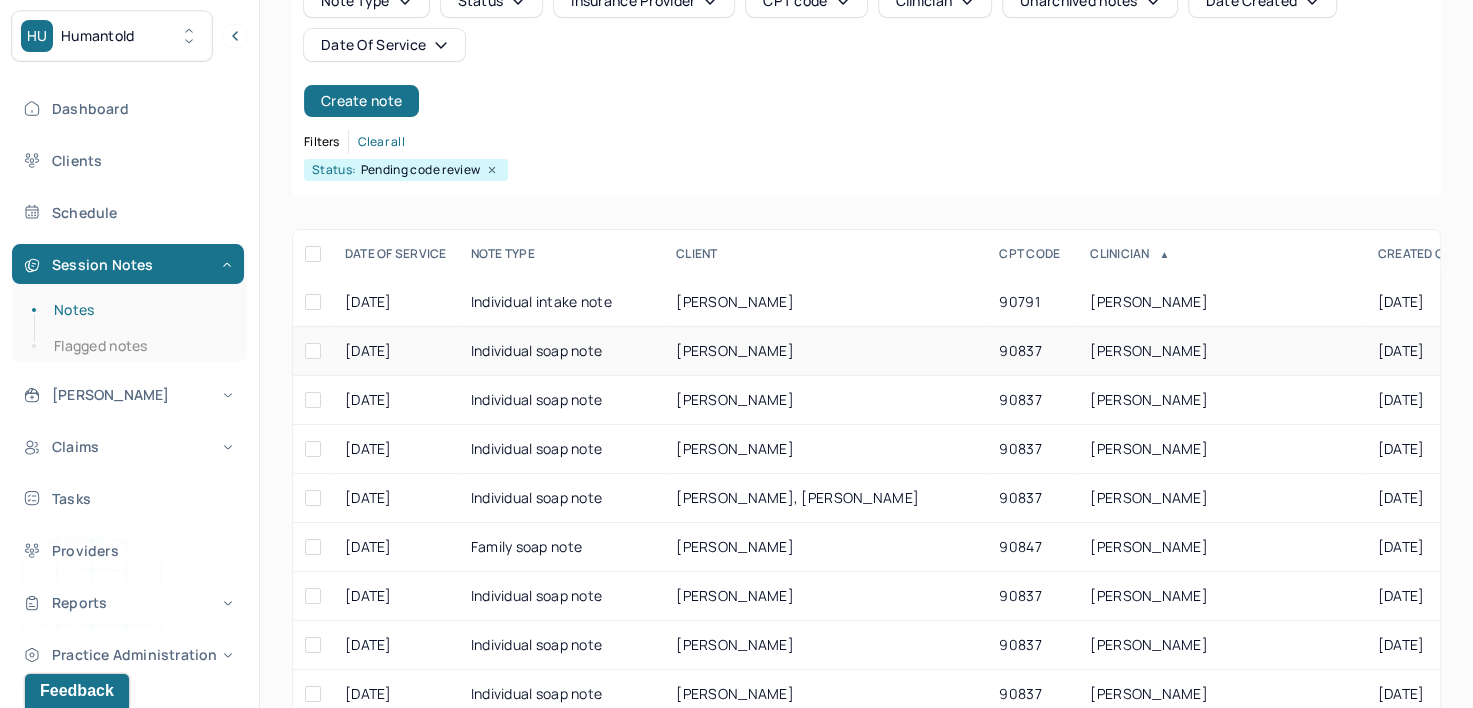 scroll, scrollTop: 200, scrollLeft: 0, axis: vertical 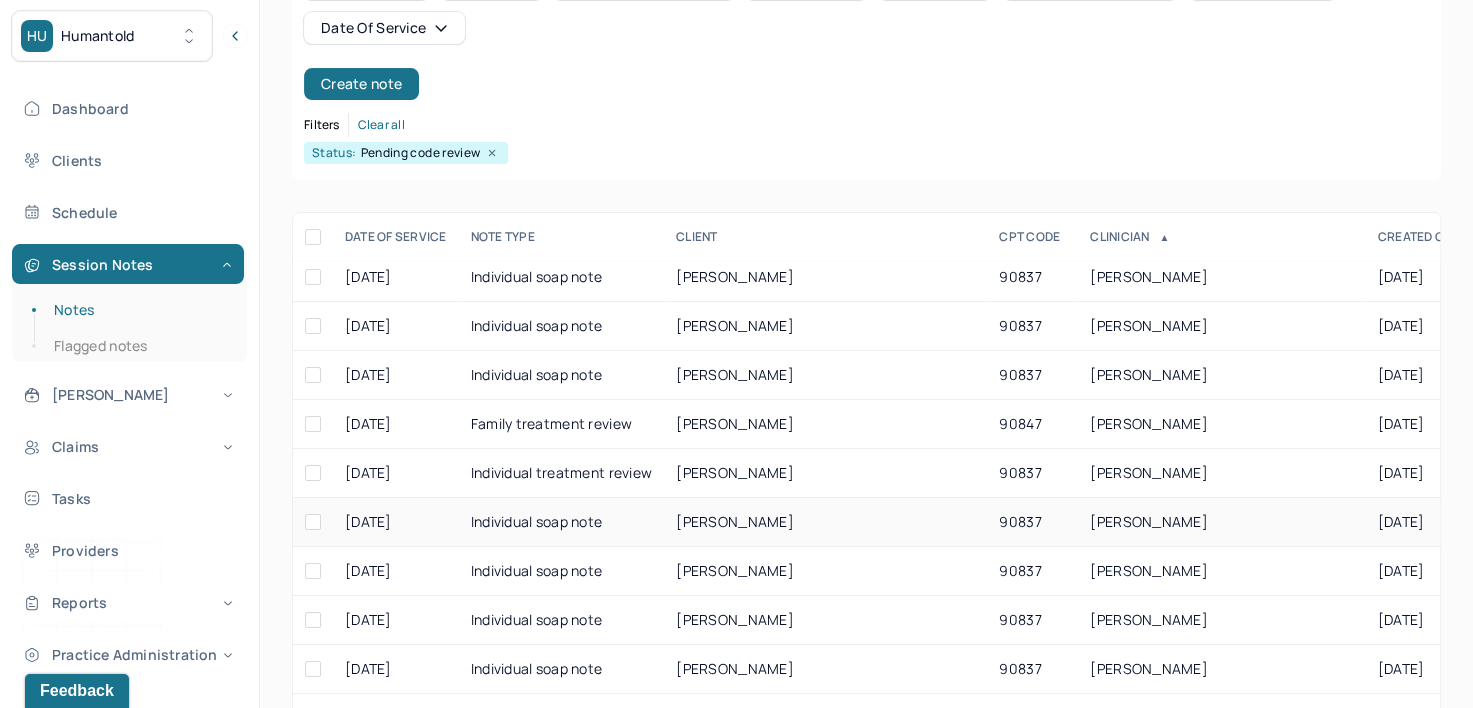 click on "DAMIANO, KRISTINA" at bounding box center [1149, 521] 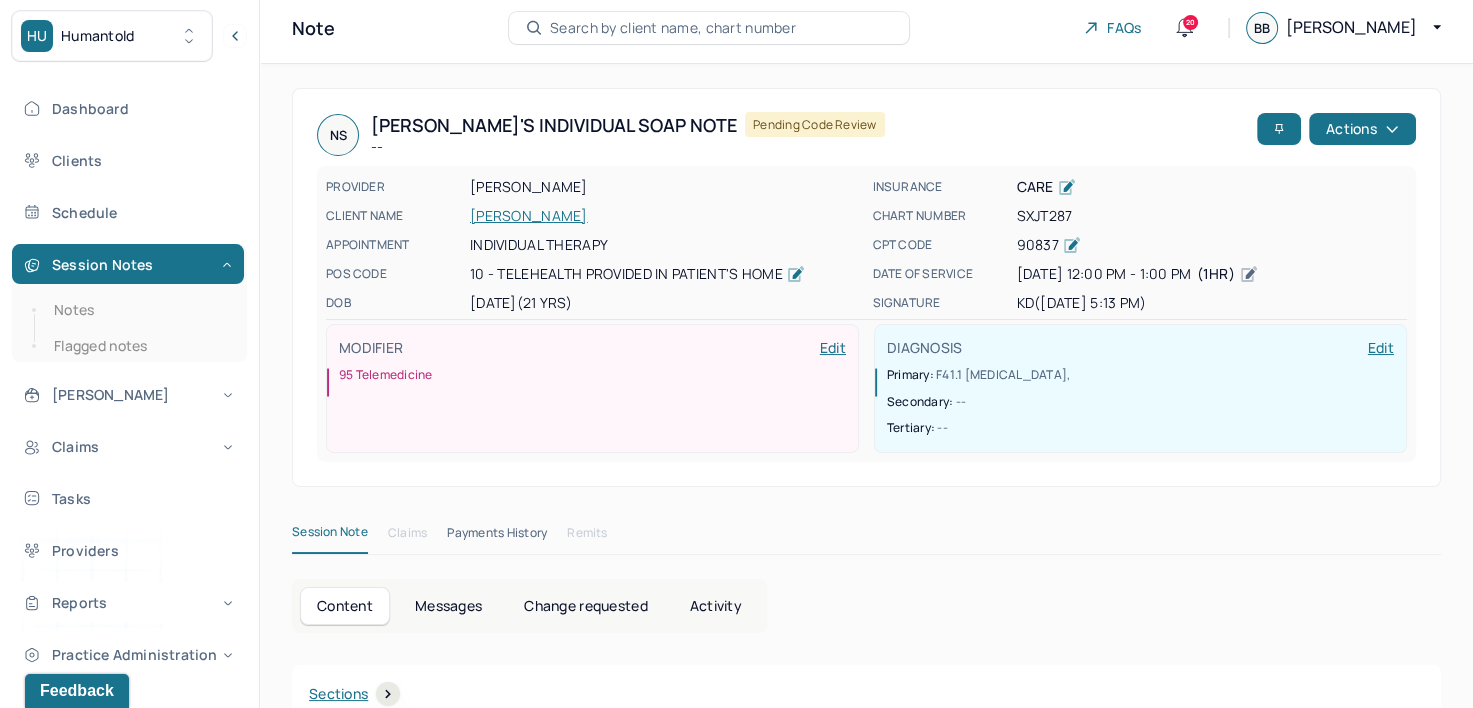 scroll, scrollTop: 0, scrollLeft: 0, axis: both 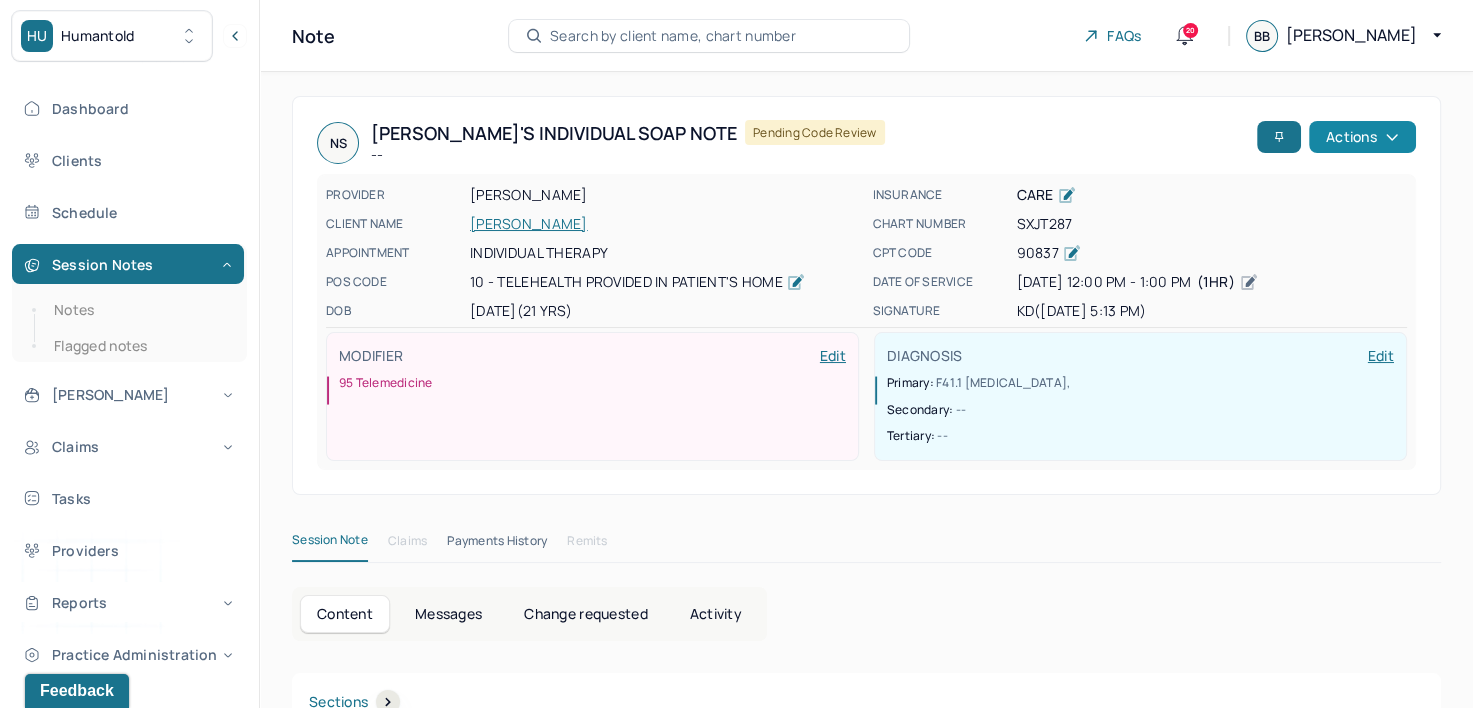 click on "Actions" at bounding box center [1362, 137] 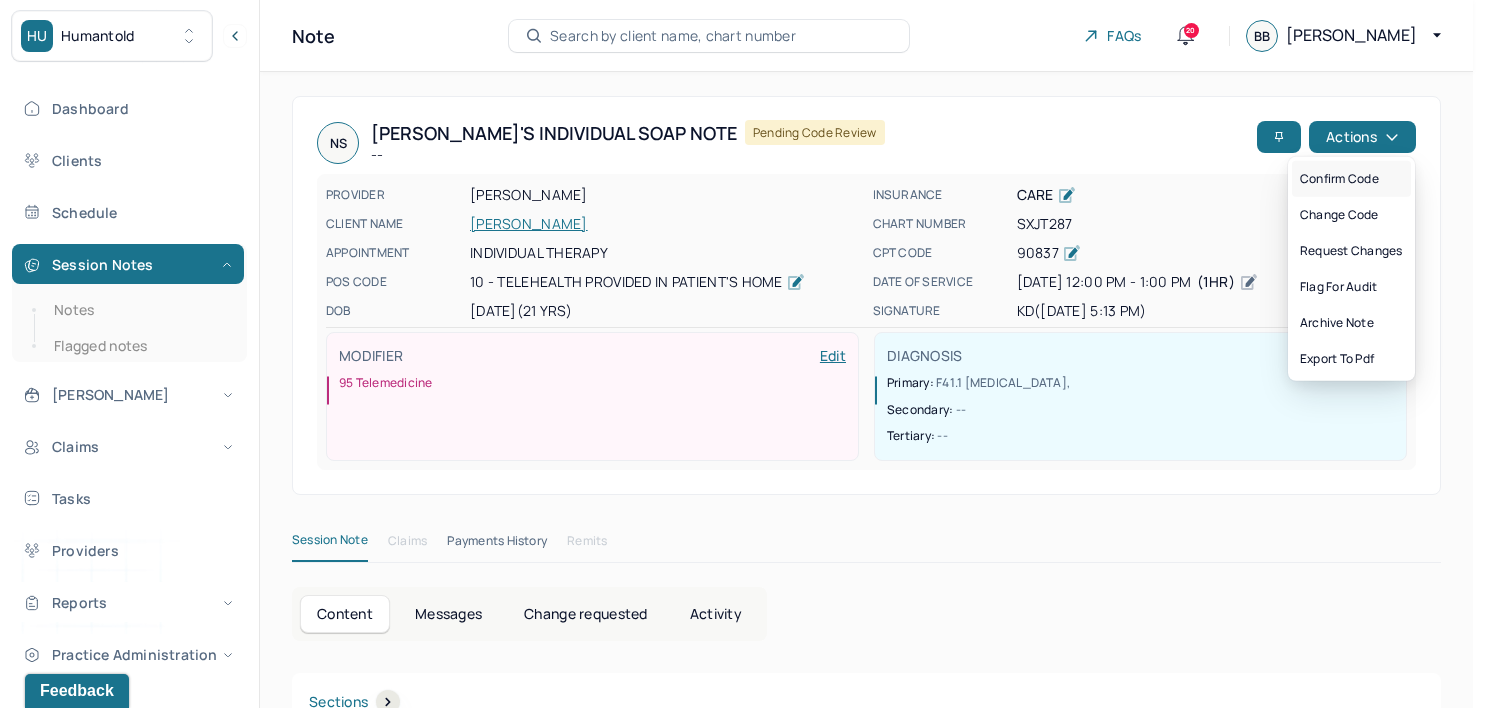 click on "Confirm code" at bounding box center [1351, 179] 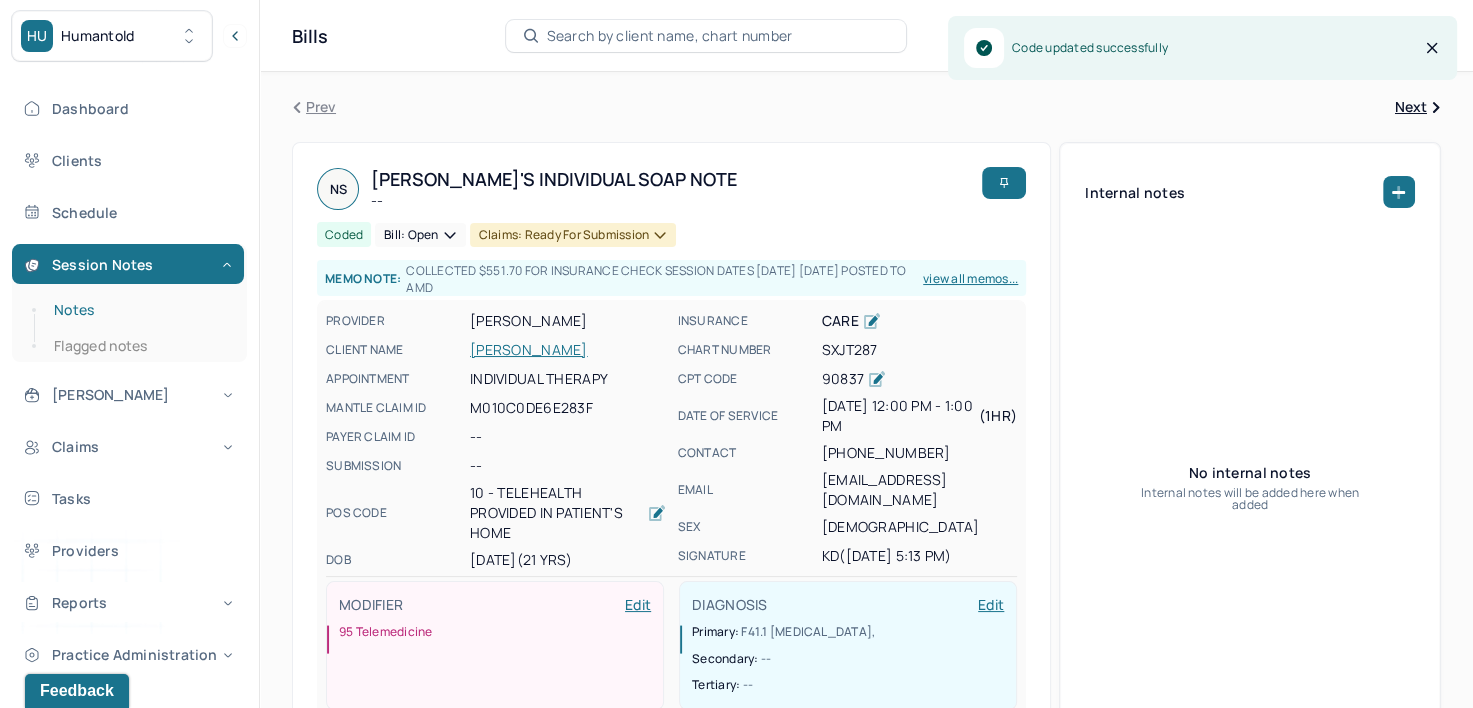click on "Notes" at bounding box center (139, 310) 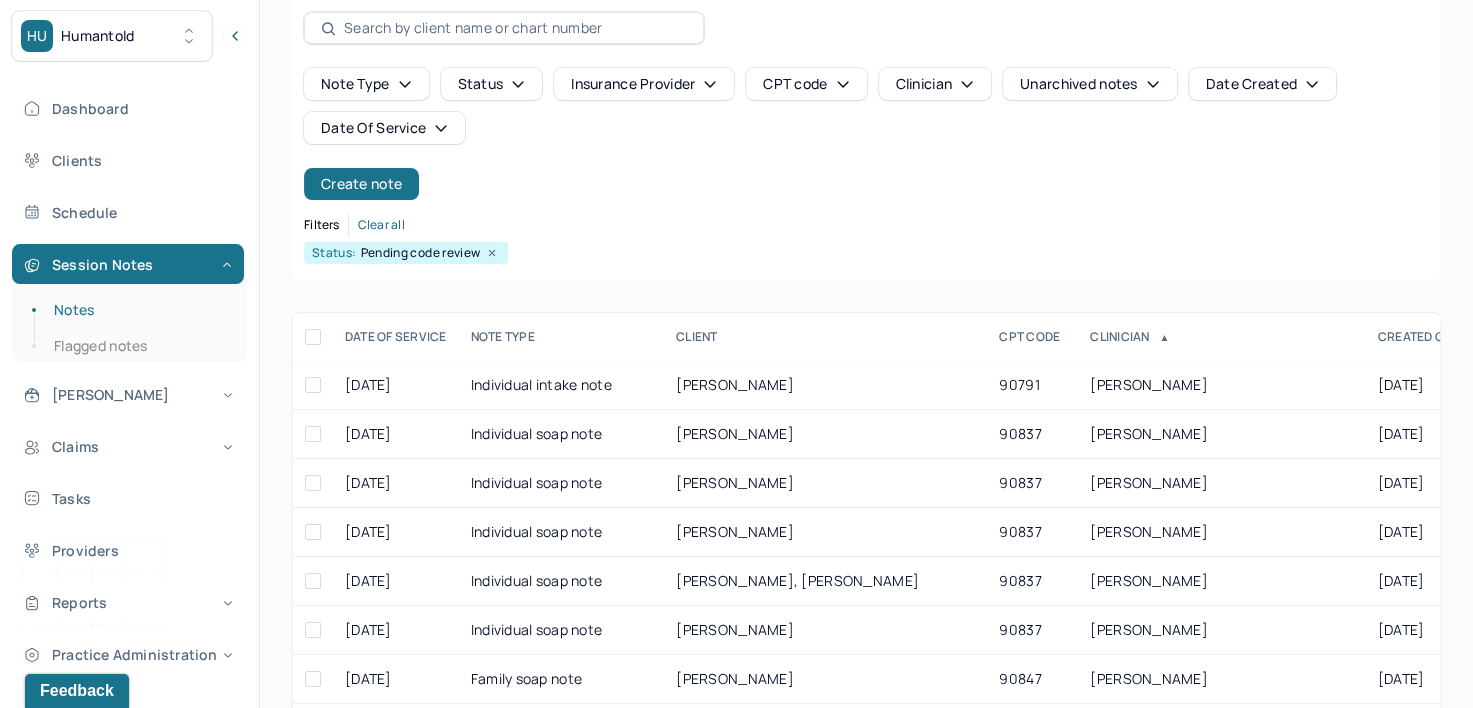 scroll, scrollTop: 294, scrollLeft: 0, axis: vertical 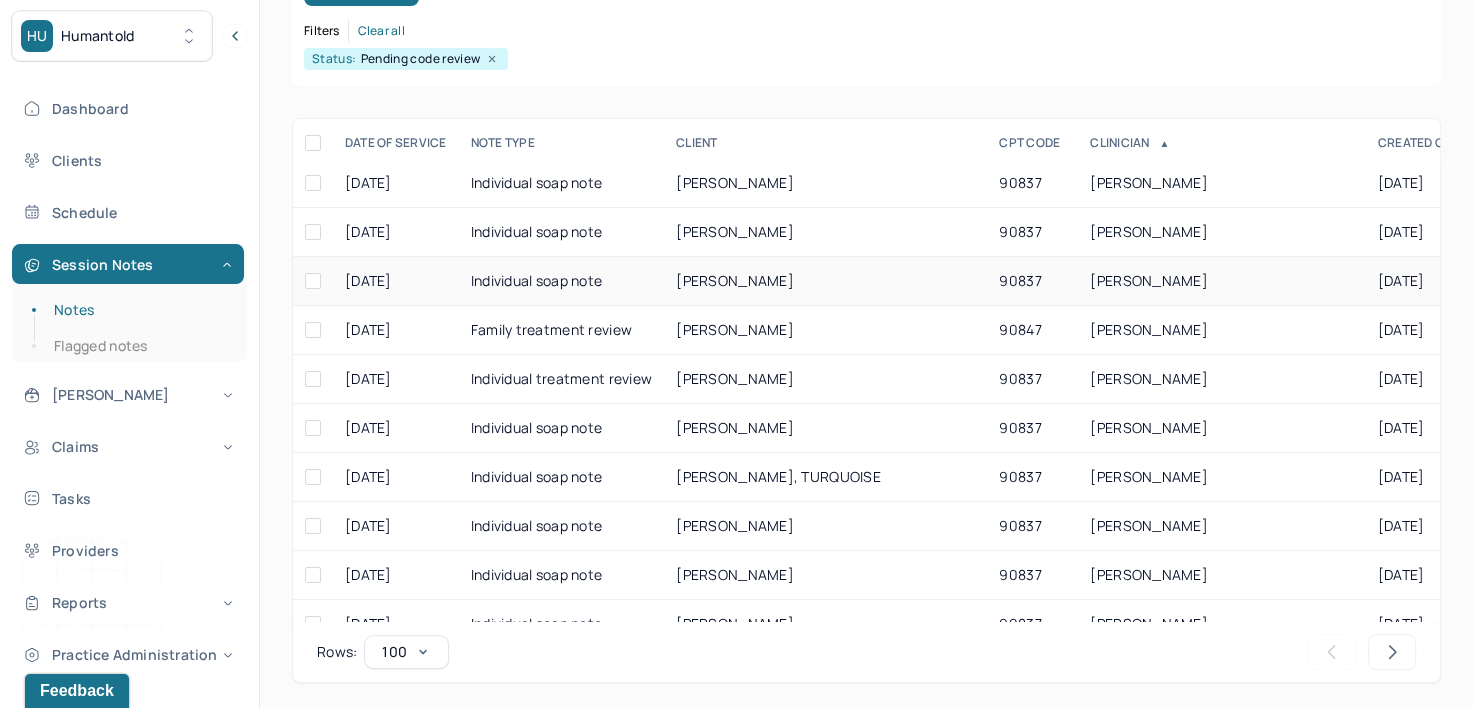 click on "DAMIANO, KRISTINA" at bounding box center [1149, 280] 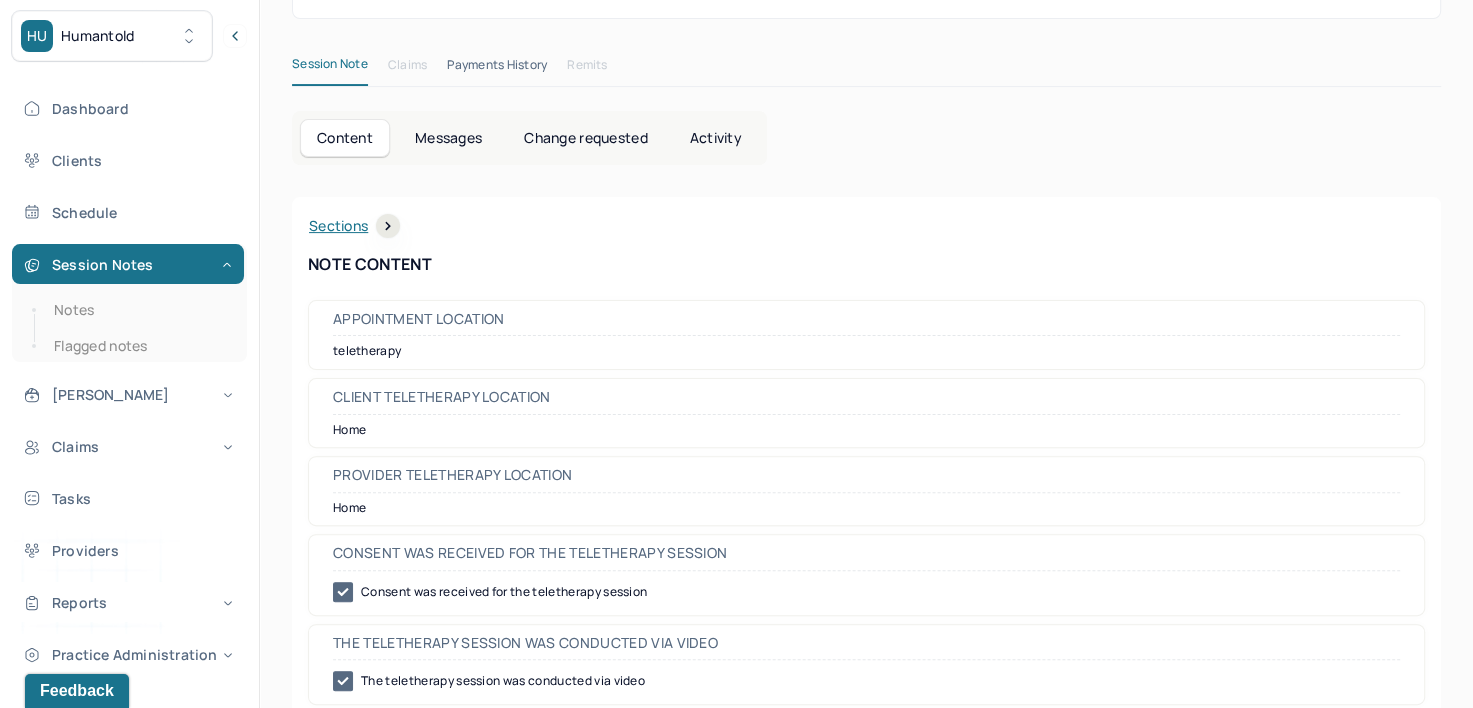 scroll, scrollTop: 0, scrollLeft: 0, axis: both 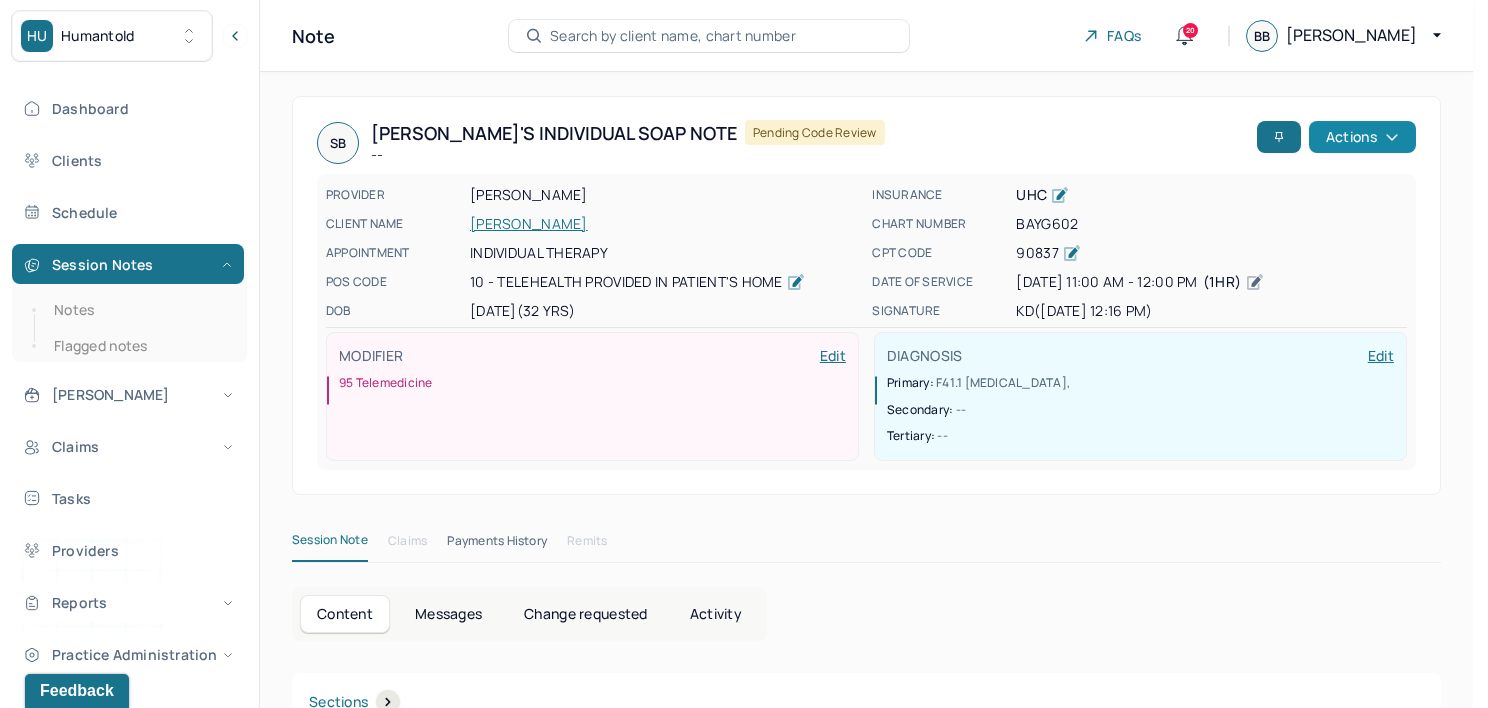 click on "Actions" at bounding box center [1362, 137] 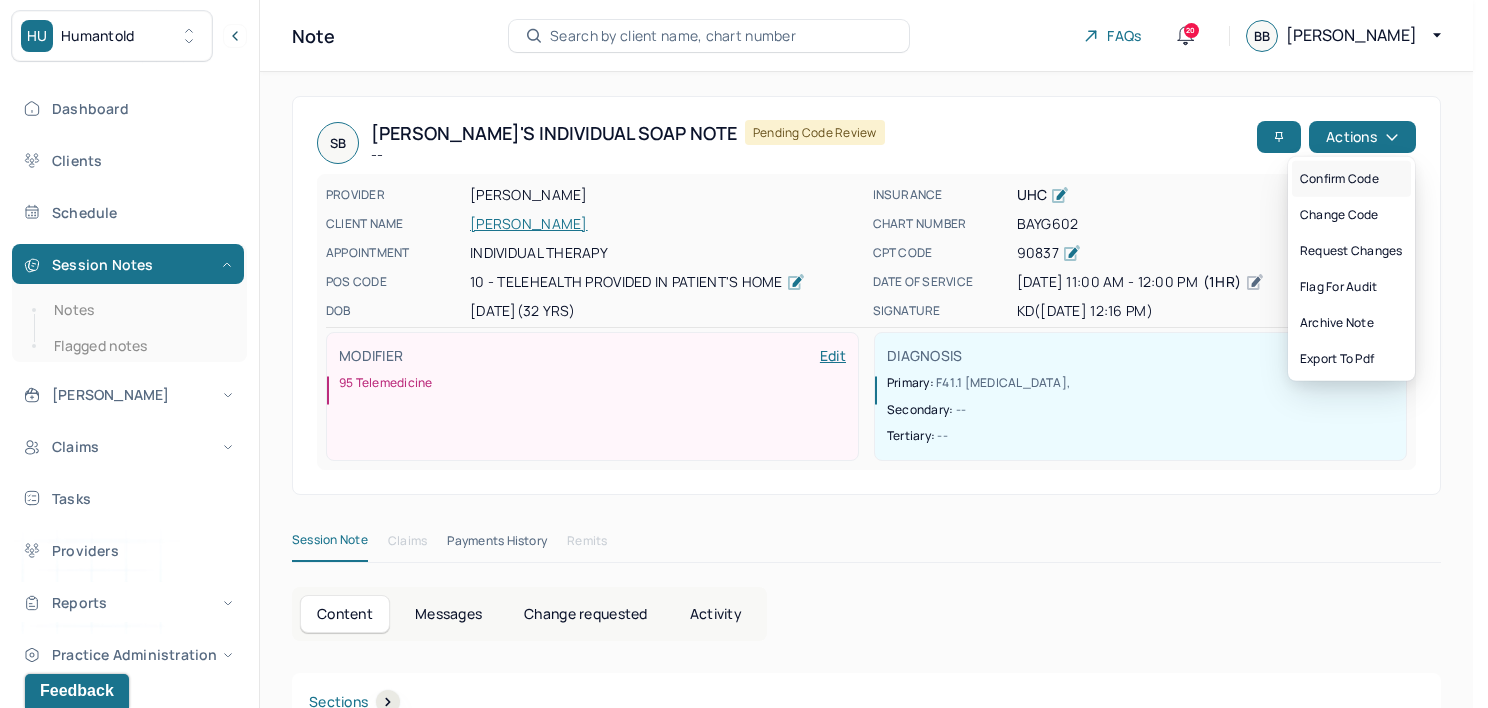 click on "Confirm code" at bounding box center [1351, 179] 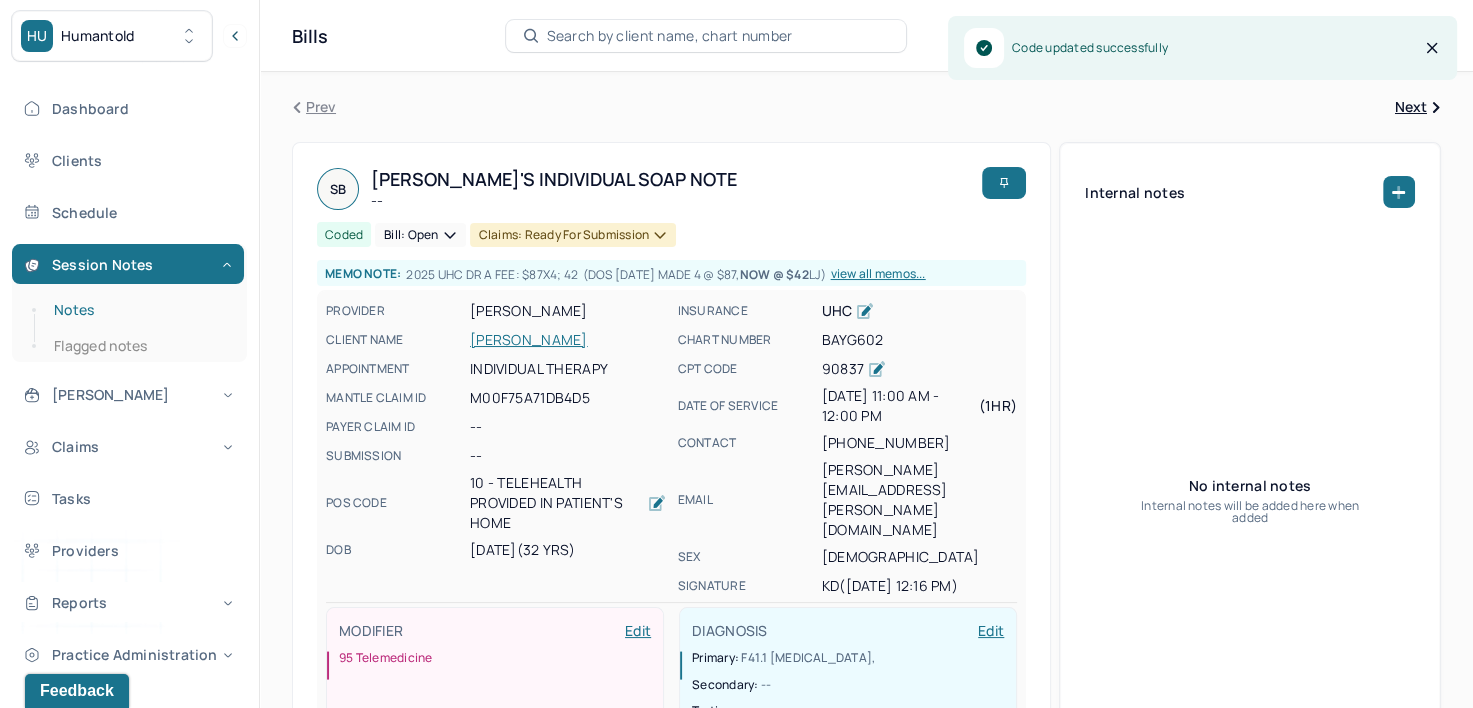 click on "Notes" at bounding box center (139, 310) 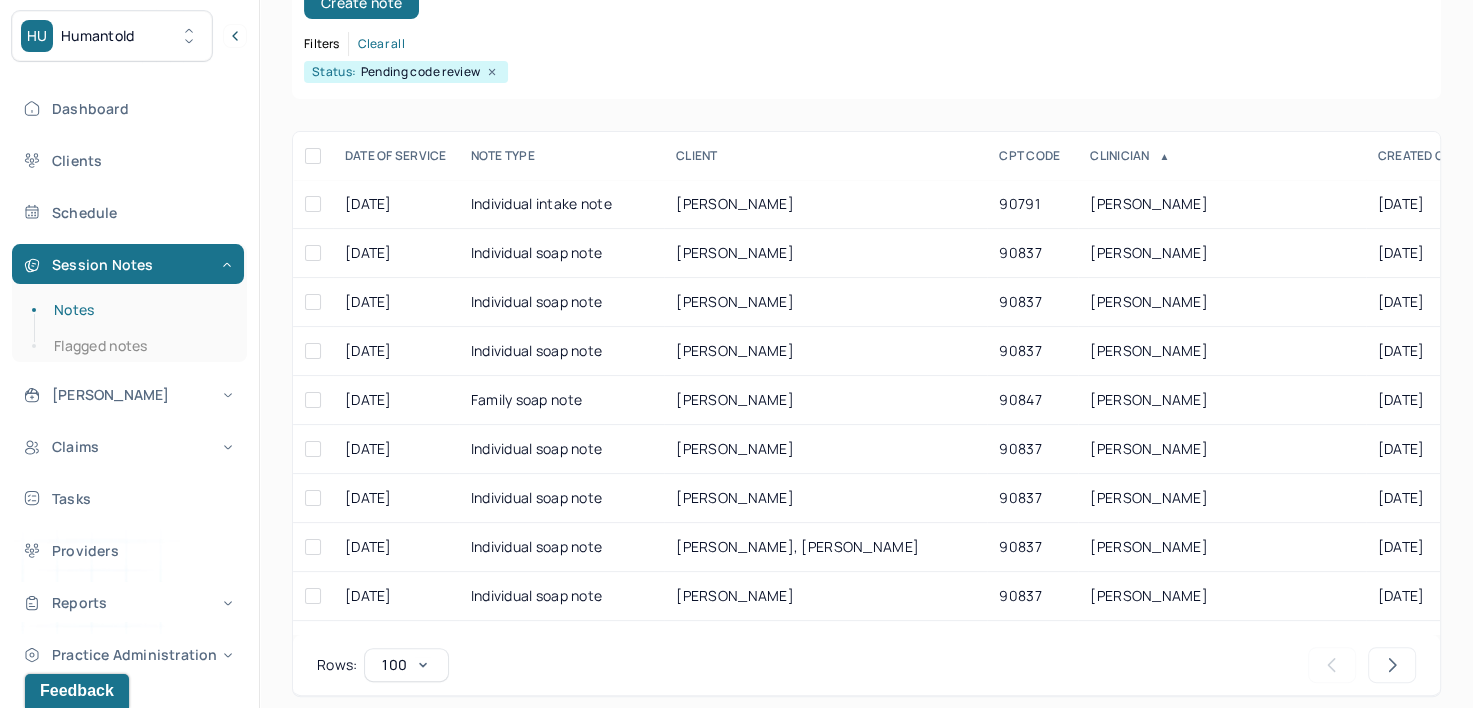 scroll, scrollTop: 294, scrollLeft: 0, axis: vertical 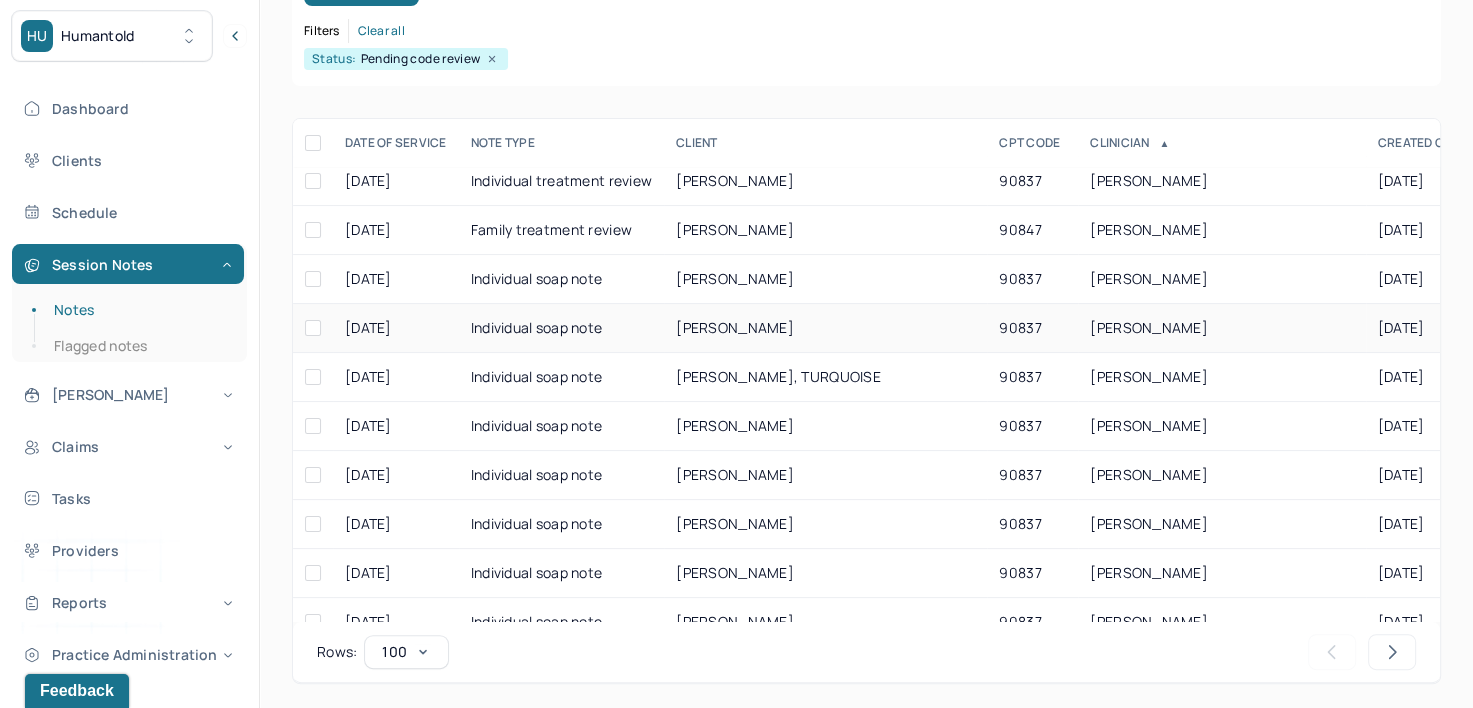 click on "DAVIS, ZEENAT" at bounding box center [1149, 327] 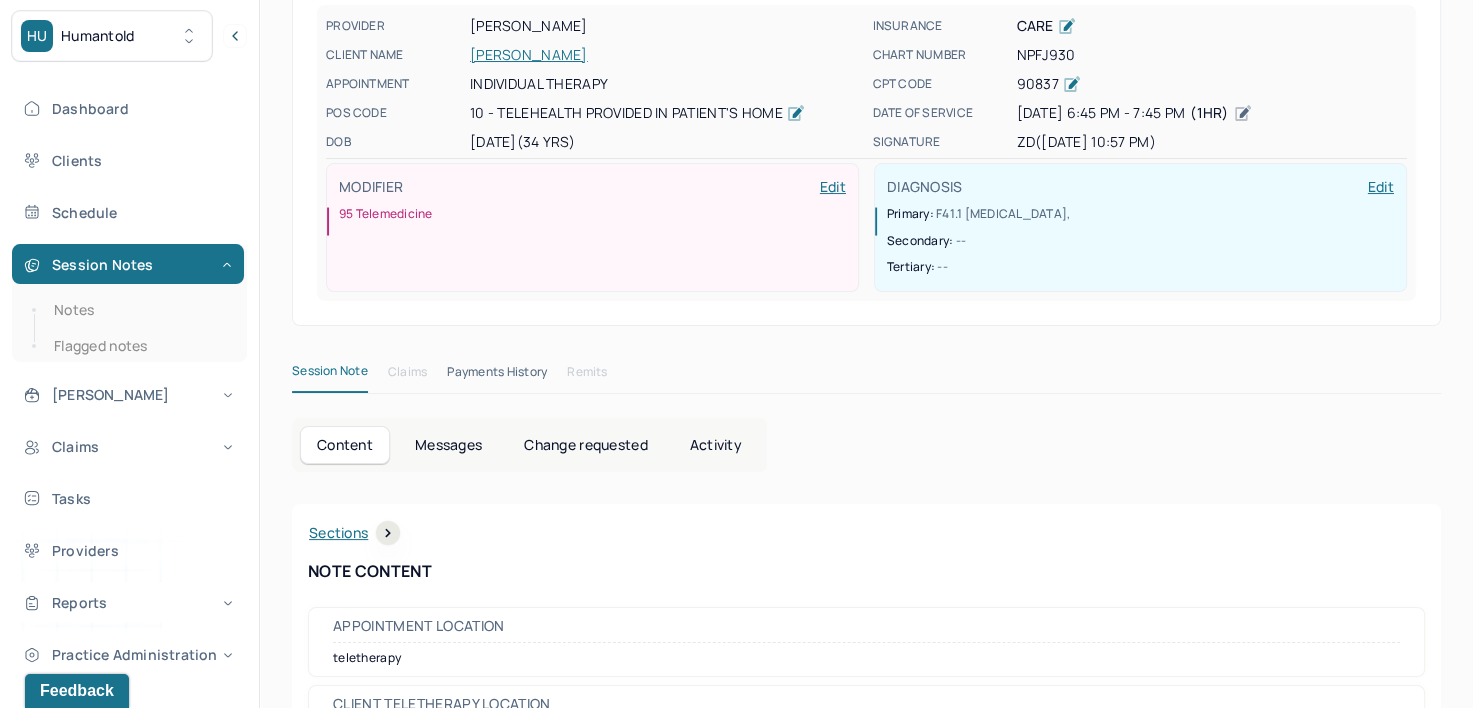 scroll, scrollTop: 0, scrollLeft: 0, axis: both 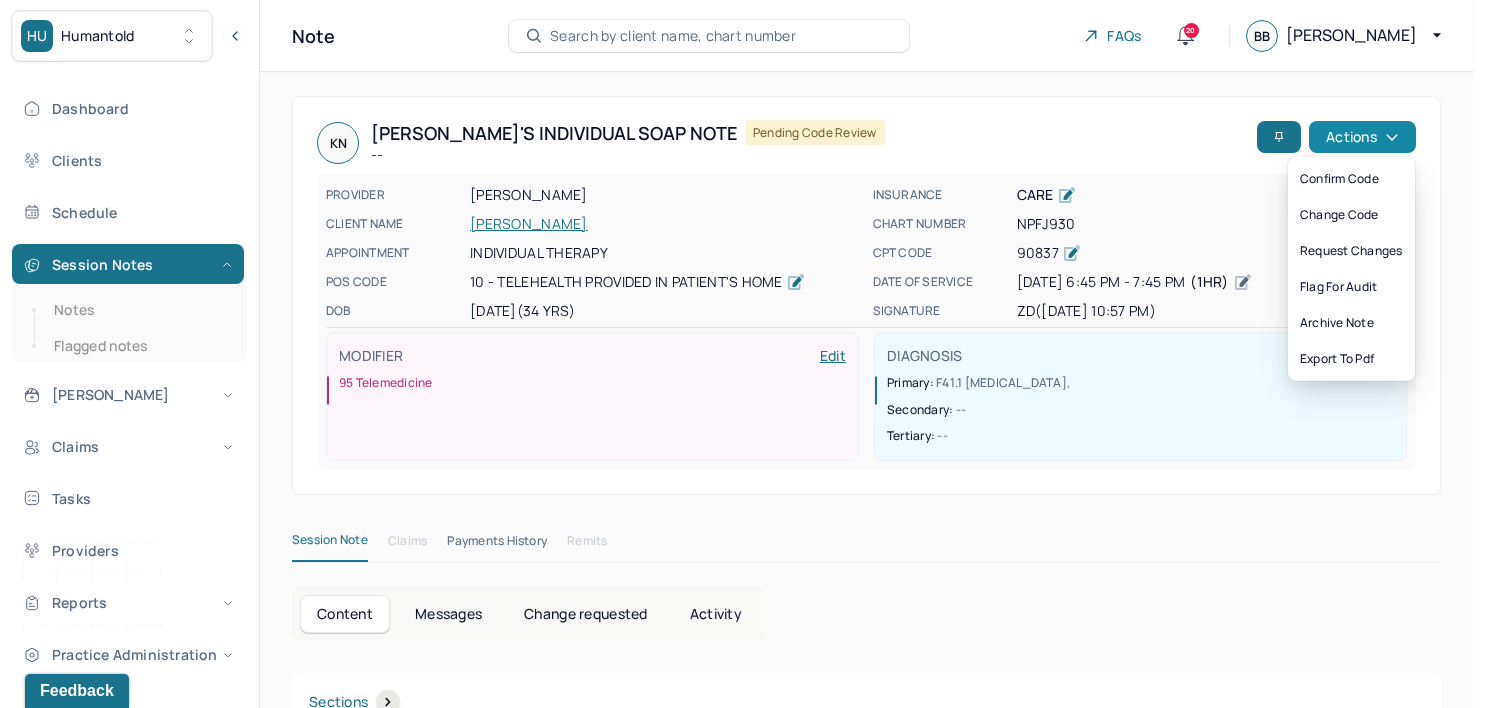 click 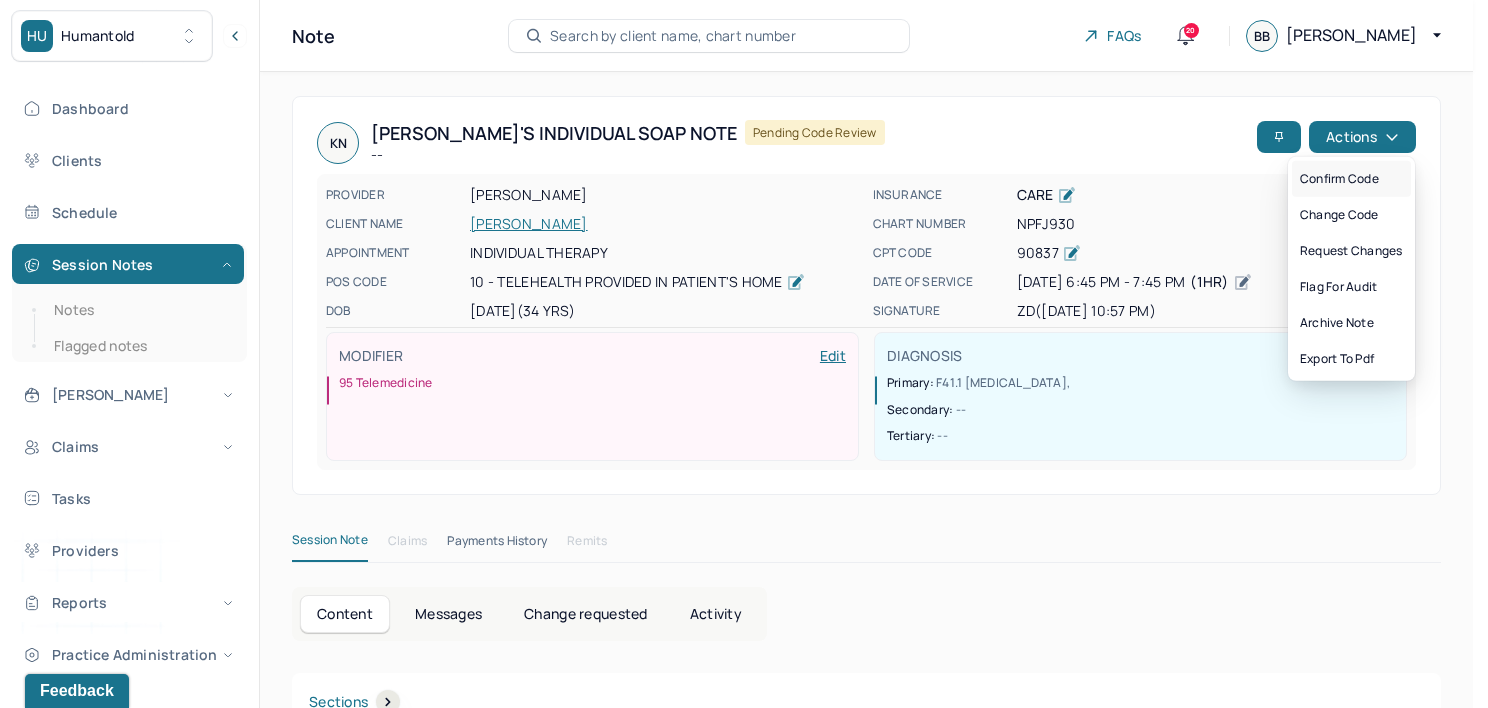 click on "Confirm code" at bounding box center [1351, 179] 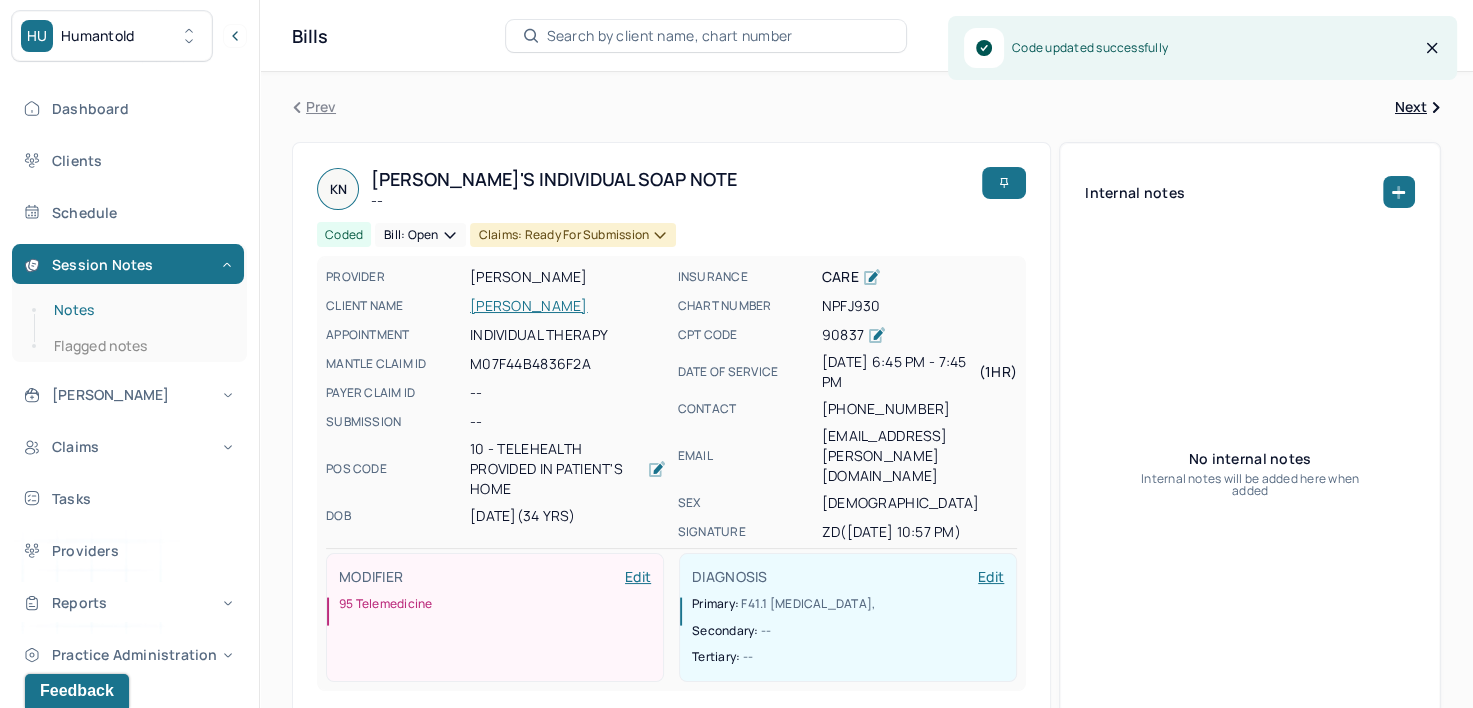 click on "Notes" at bounding box center (139, 310) 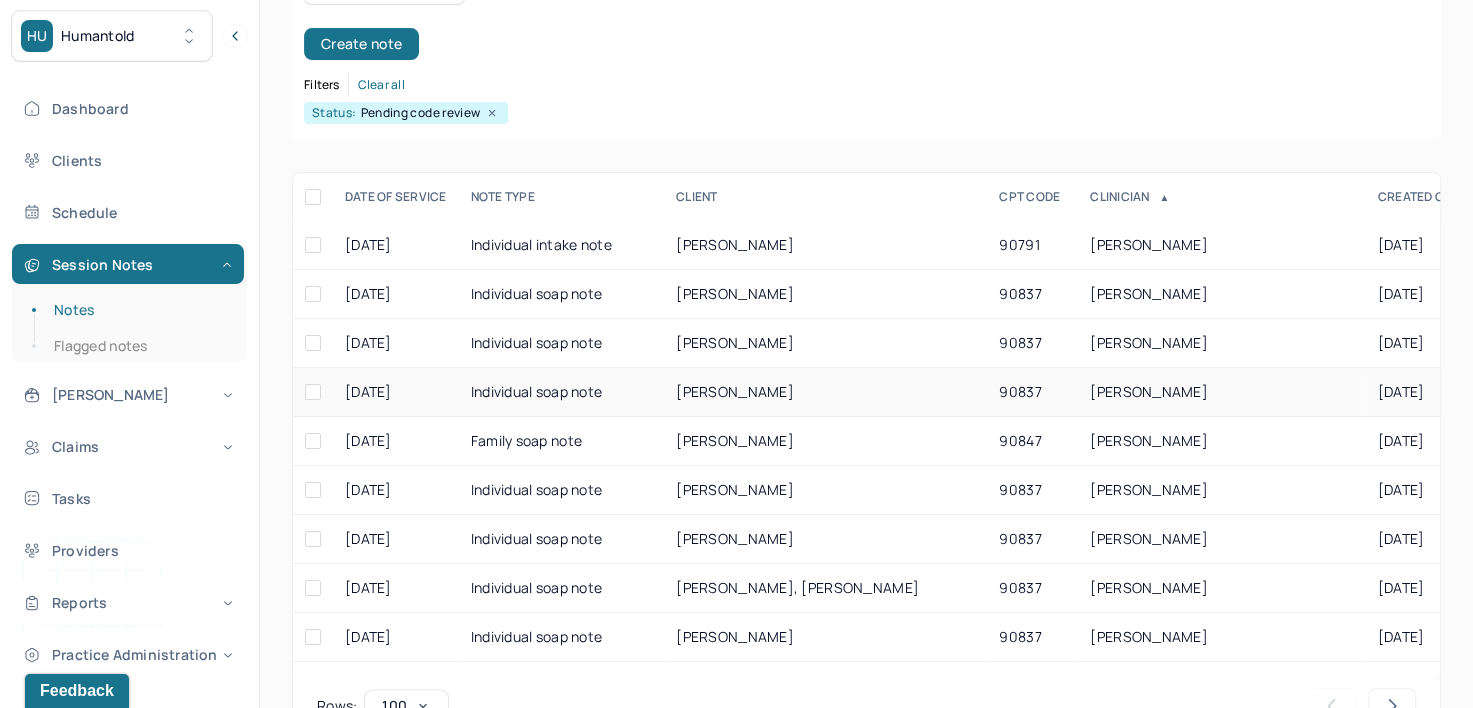 scroll, scrollTop: 294, scrollLeft: 0, axis: vertical 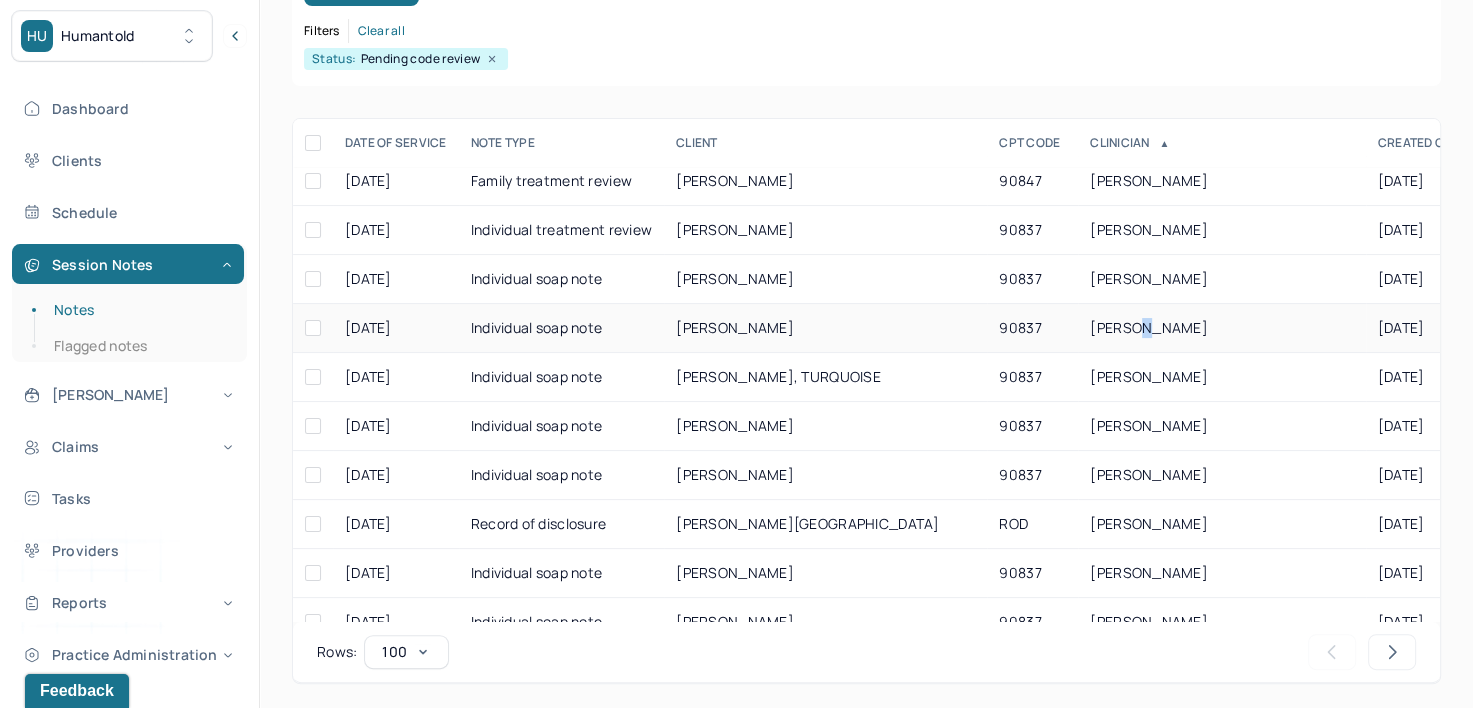 click on "DAVIS, ZEENAT" at bounding box center [1149, 327] 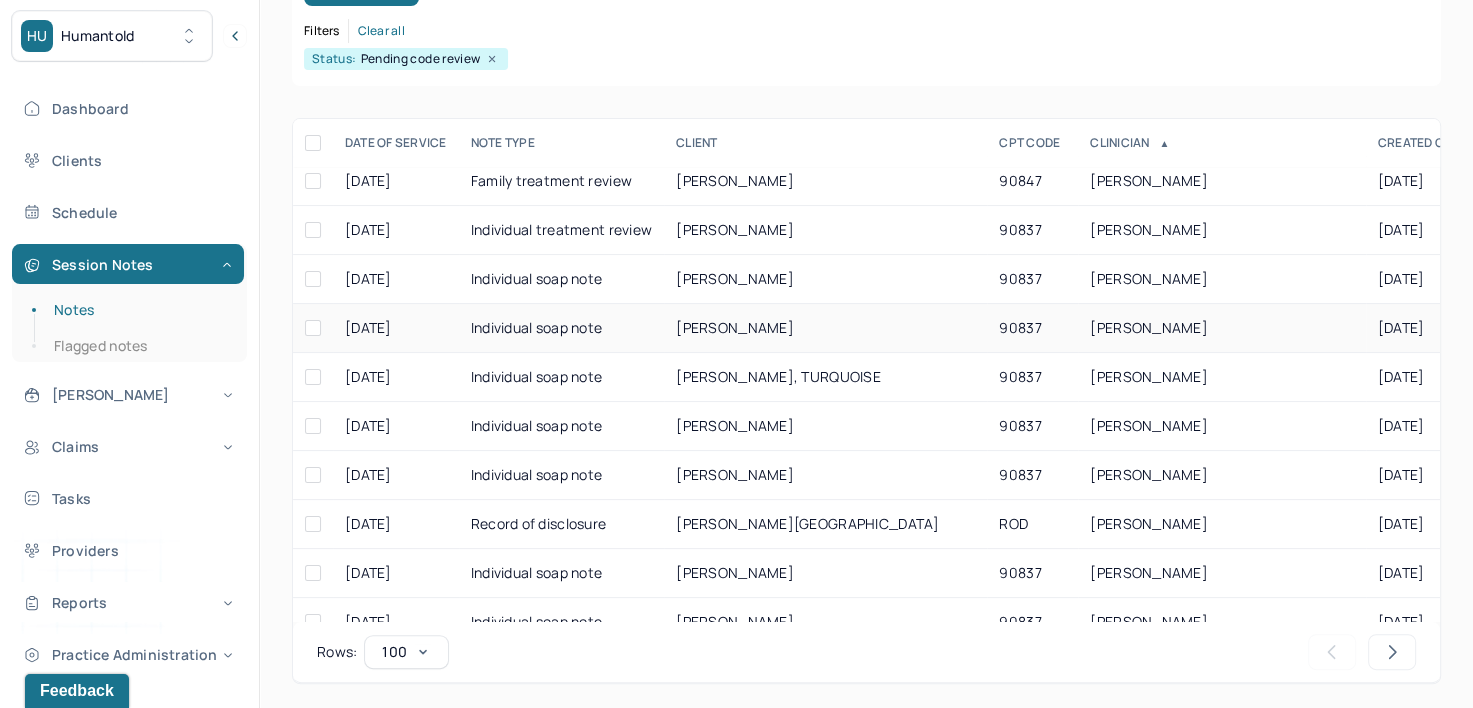 click on "DAVIS, ZEENAT" at bounding box center [1149, 327] 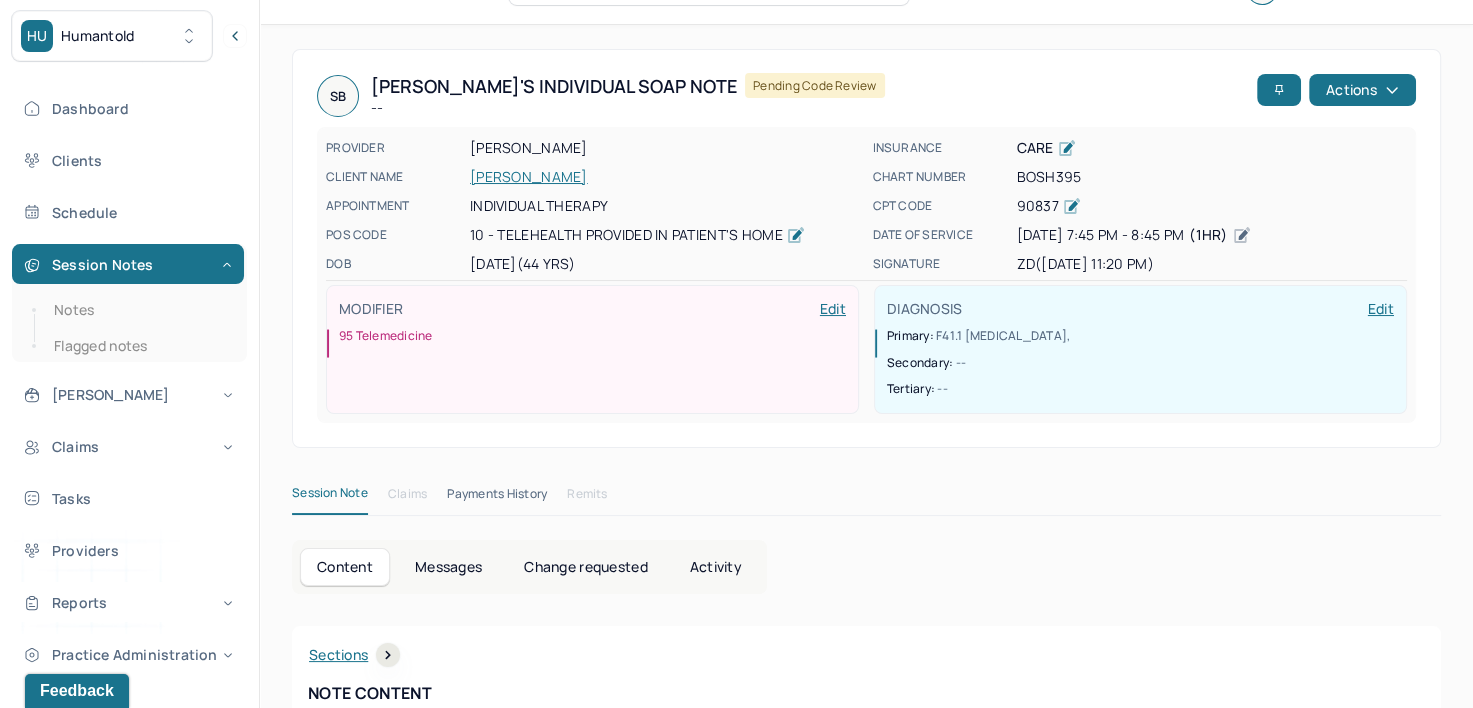 scroll, scrollTop: 0, scrollLeft: 0, axis: both 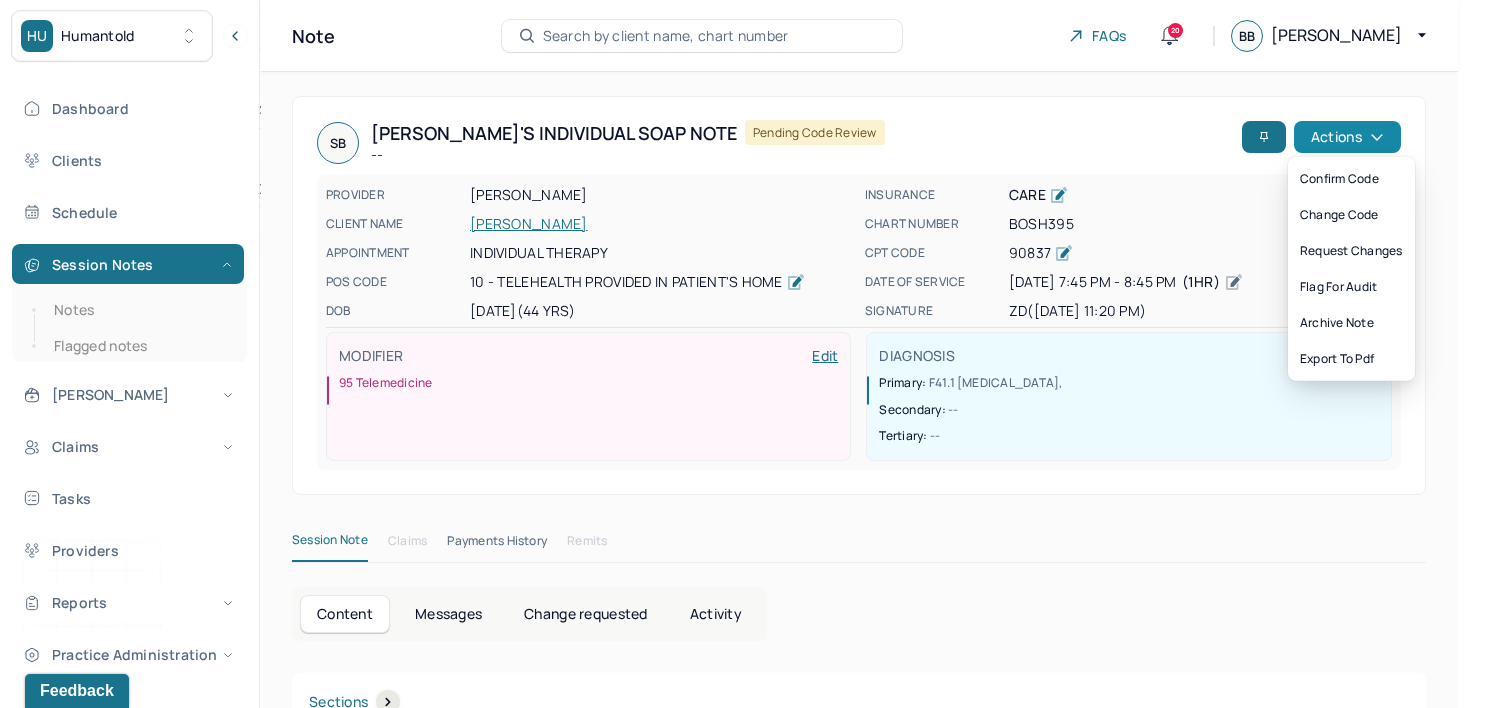 click on "Actions" at bounding box center [1347, 137] 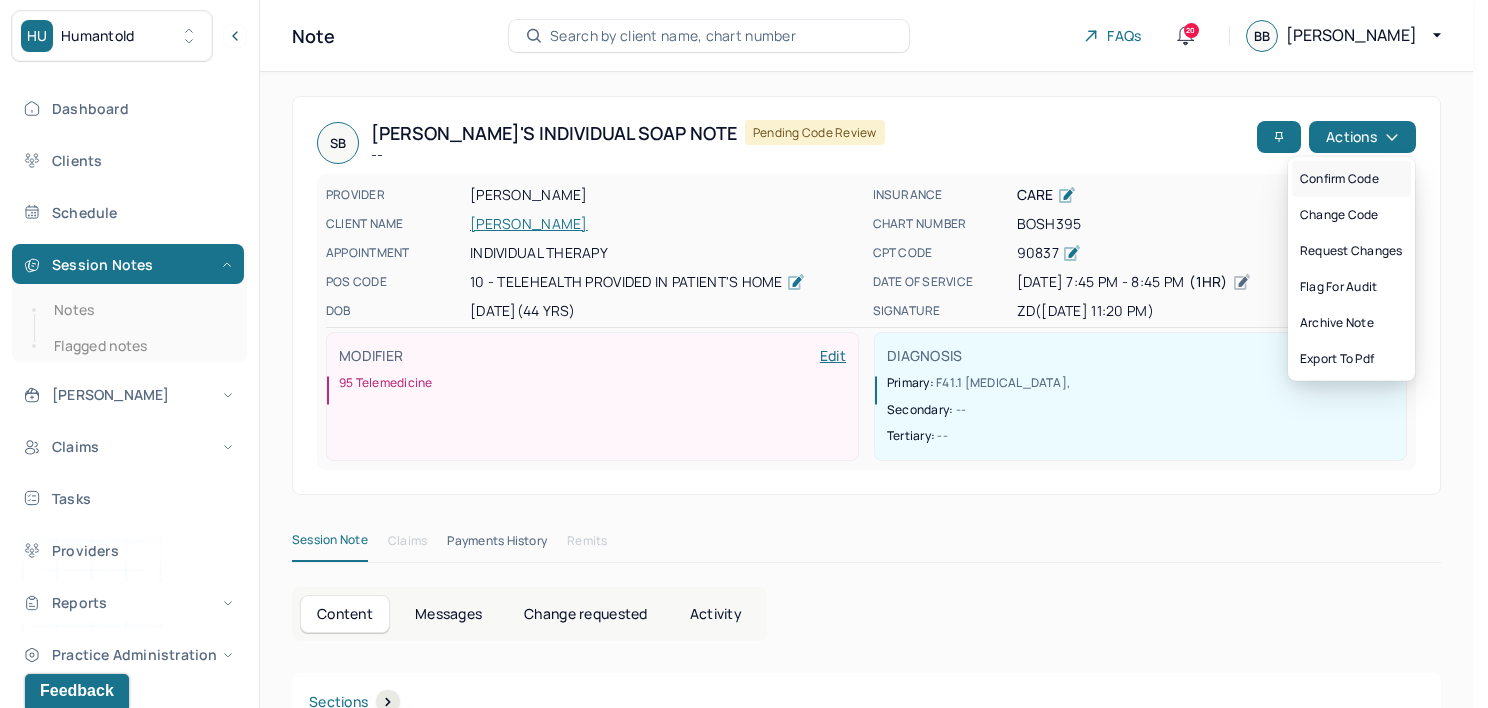click on "Confirm code" at bounding box center [1351, 179] 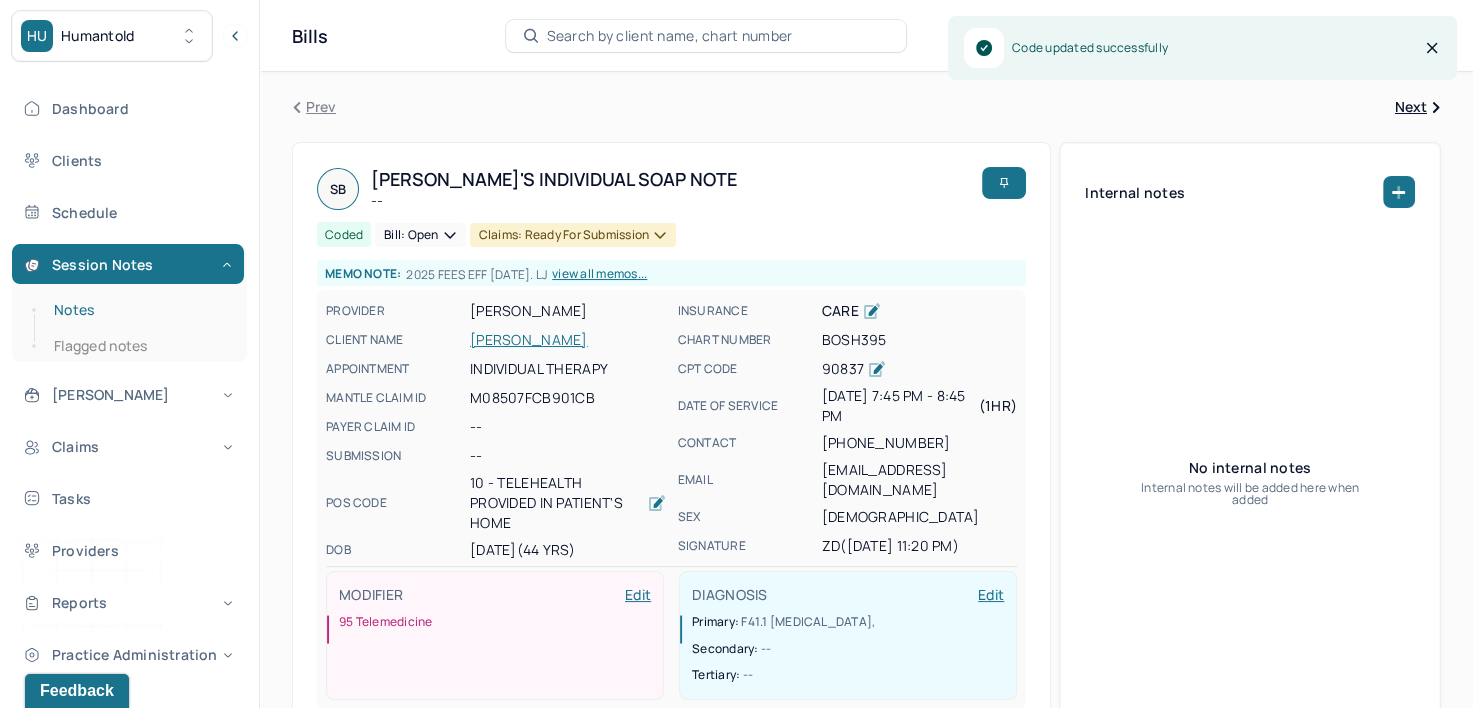 click on "Notes" at bounding box center (139, 310) 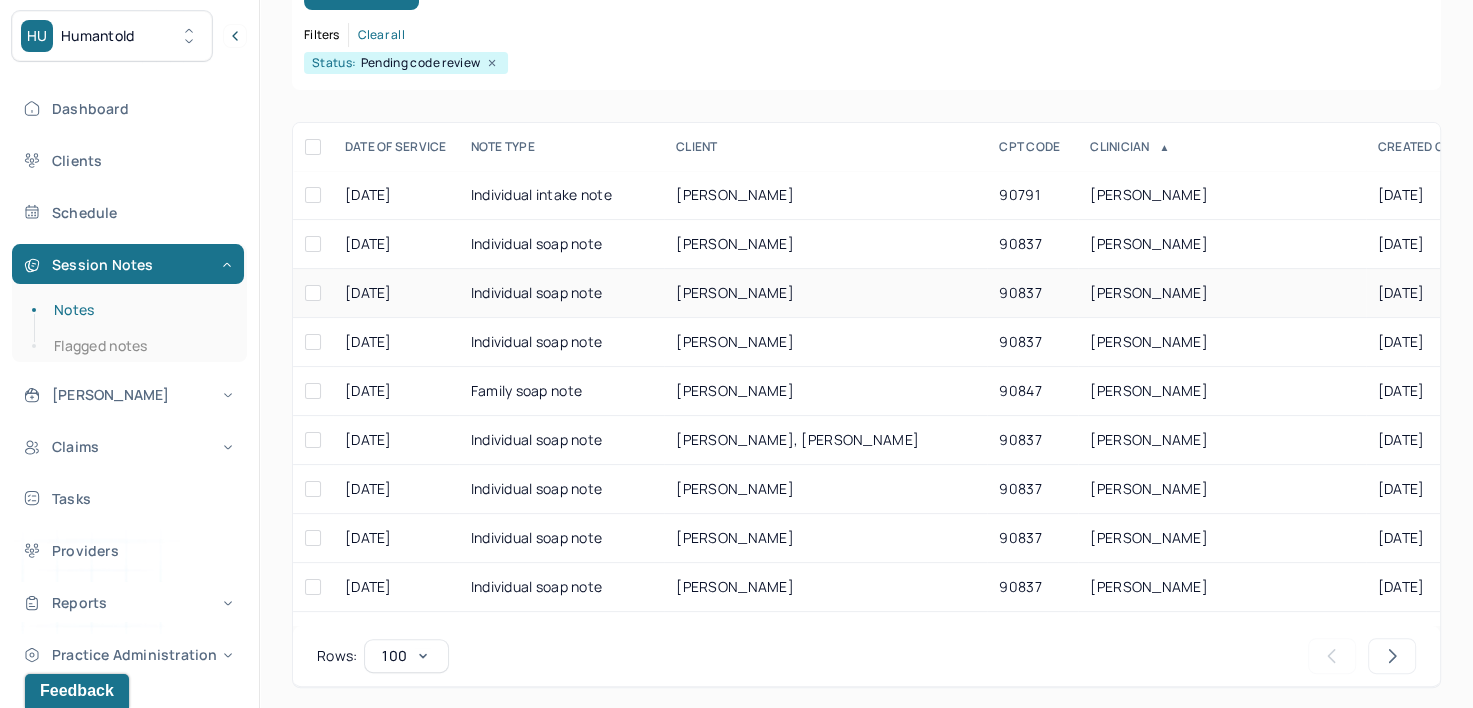 scroll, scrollTop: 294, scrollLeft: 0, axis: vertical 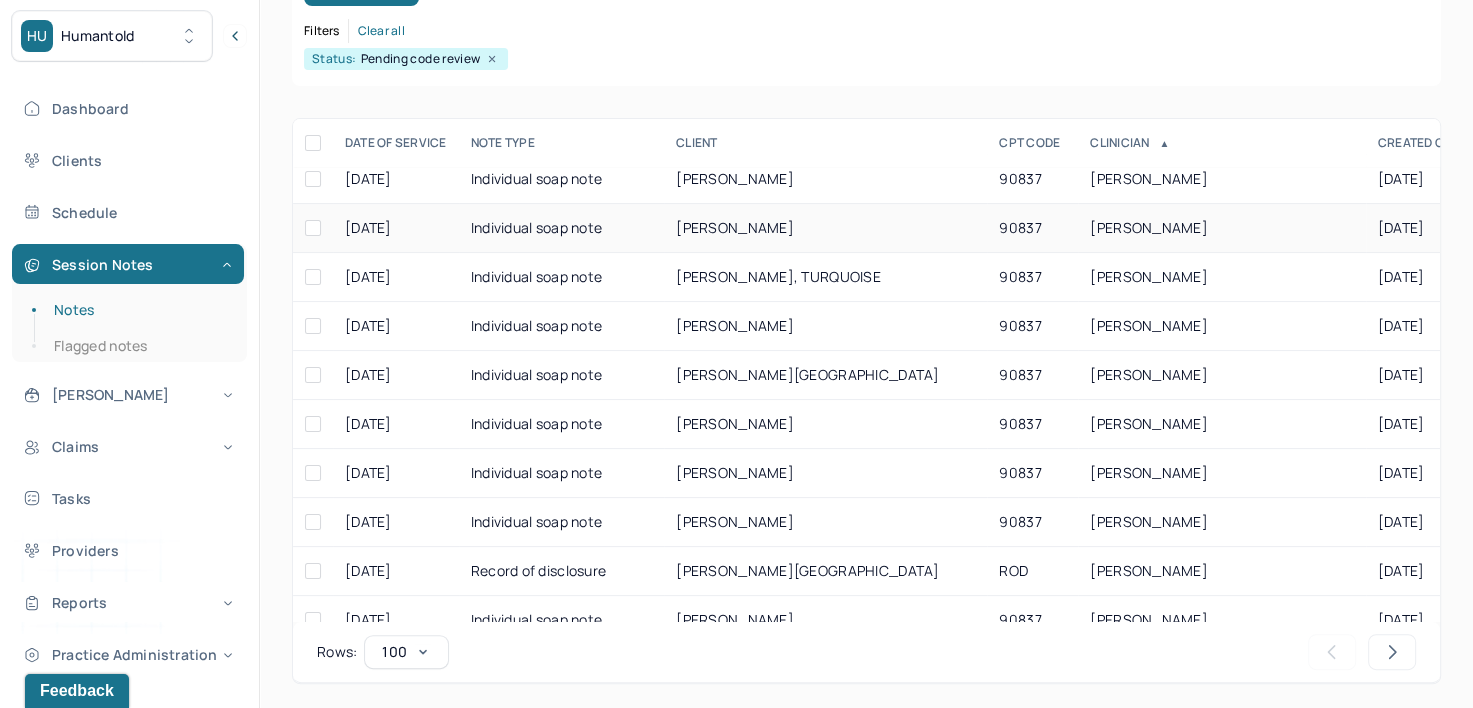 click on "DAVIS, ZEENAT" at bounding box center (1149, 227) 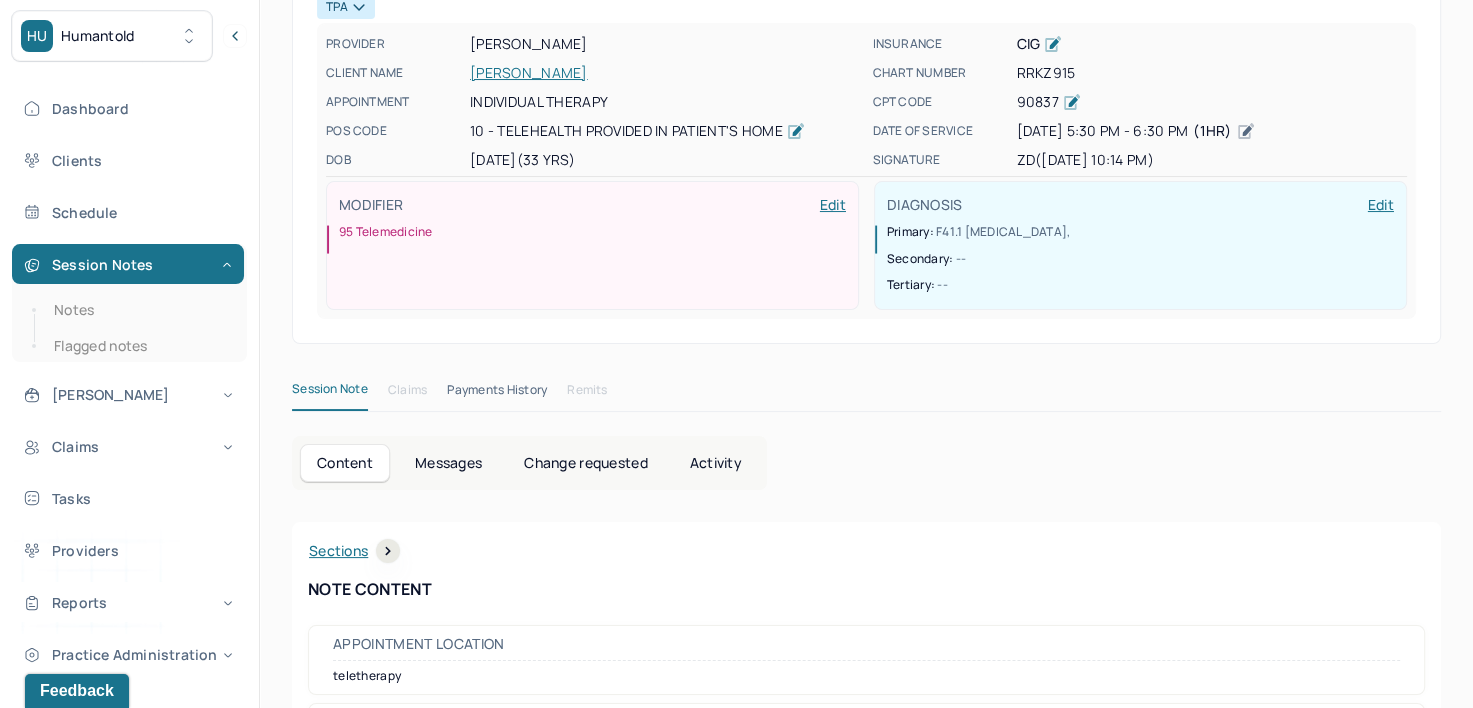 scroll, scrollTop: 0, scrollLeft: 0, axis: both 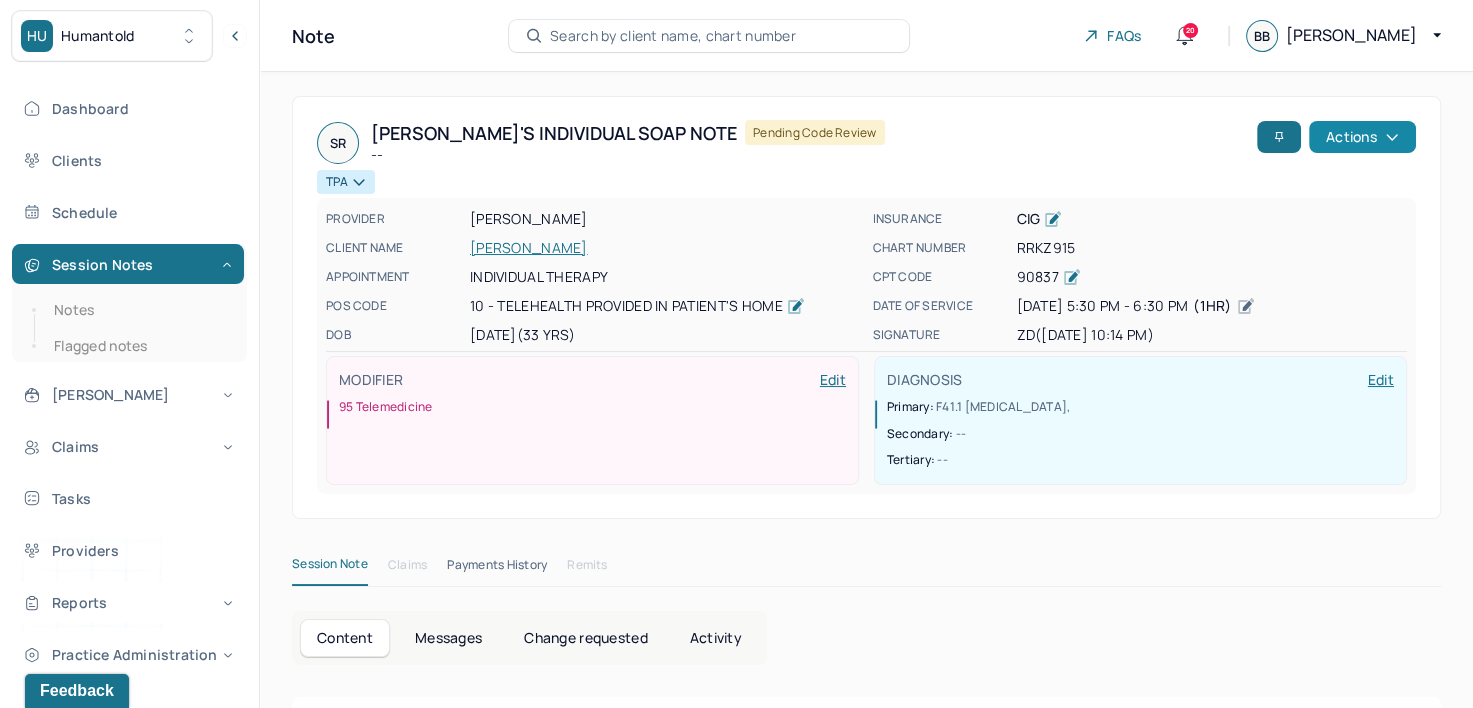 click on "Actions" at bounding box center (1362, 137) 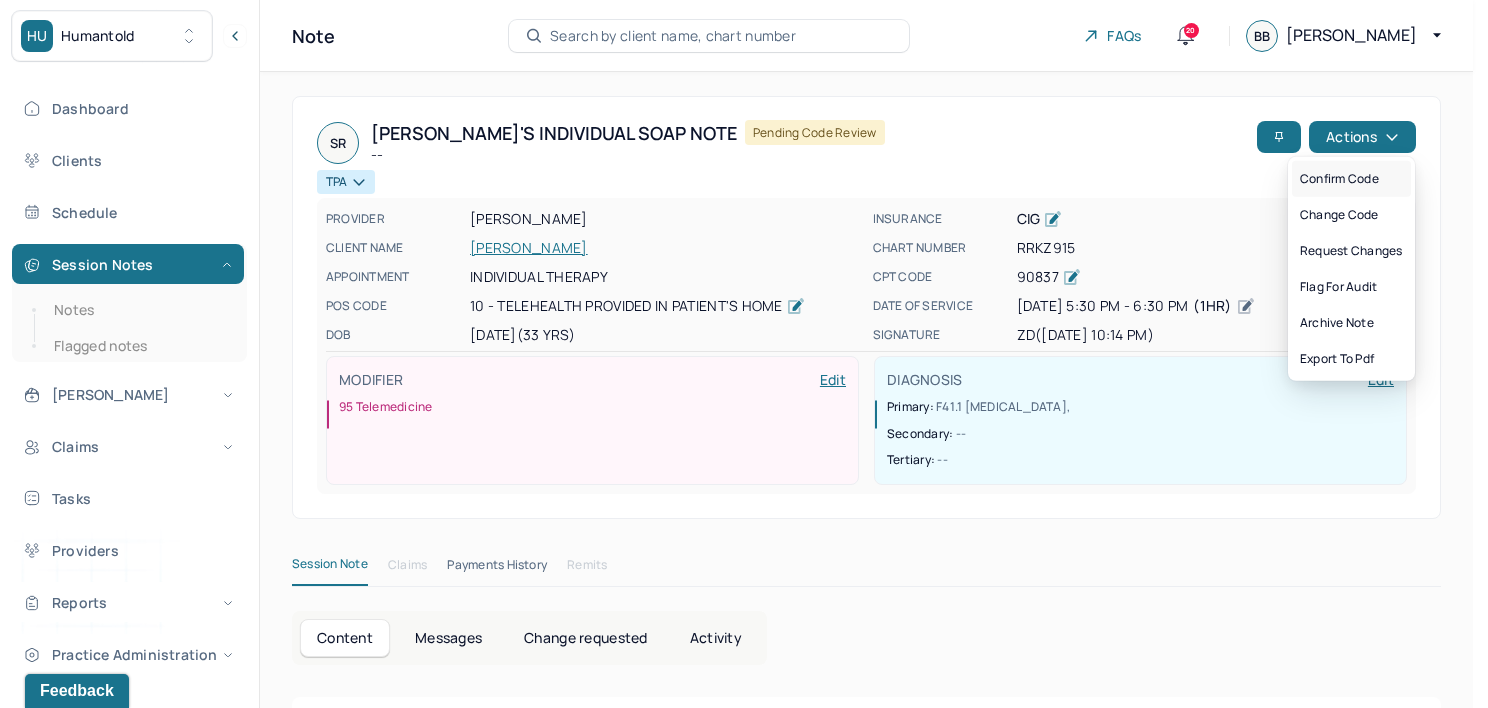 click on "Confirm code" at bounding box center [1351, 179] 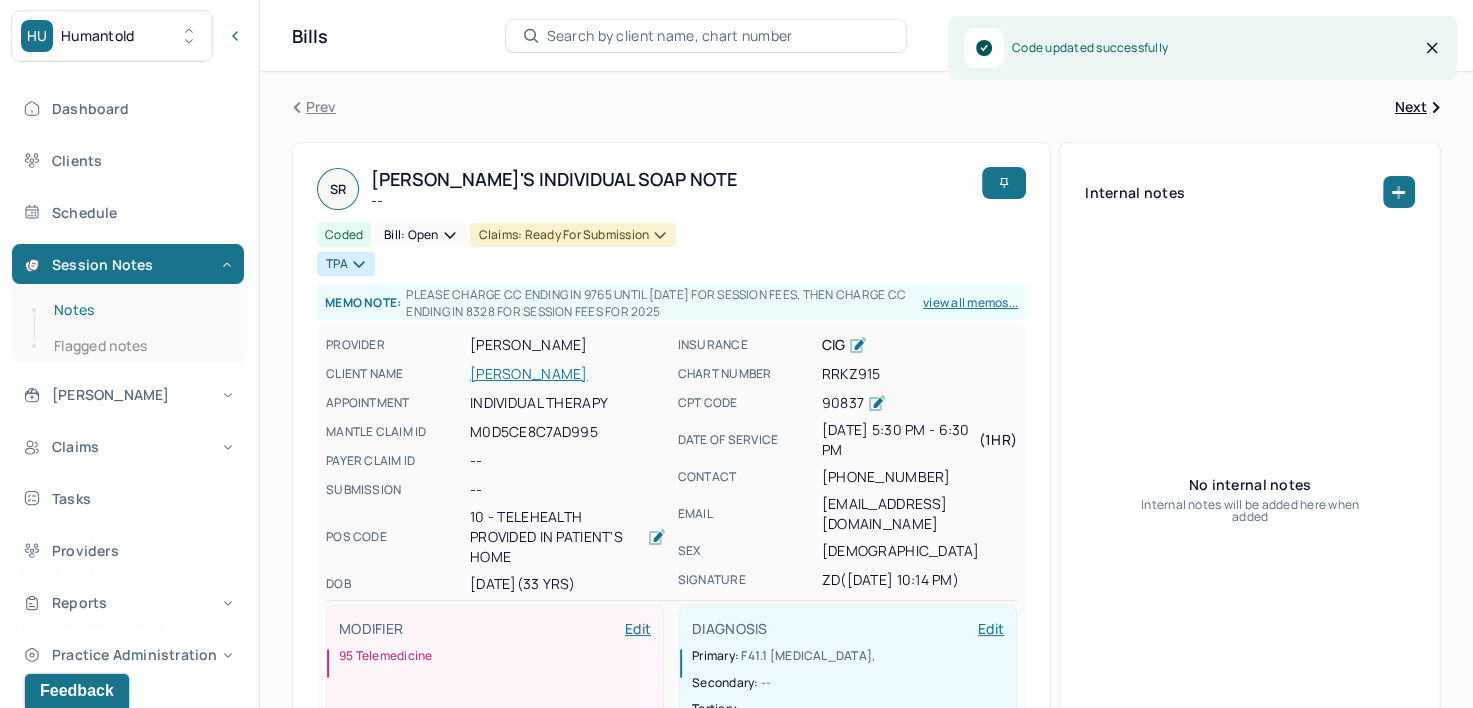 click on "Notes" at bounding box center [139, 310] 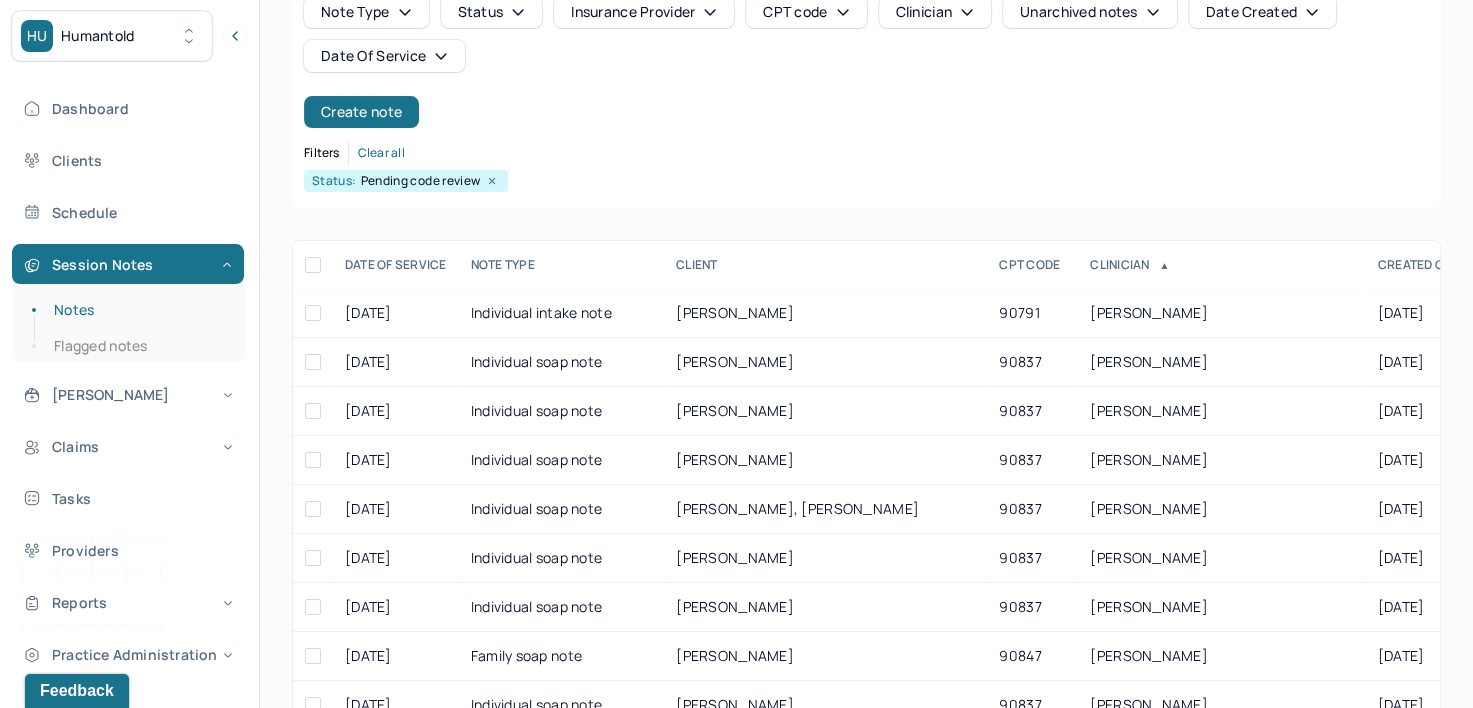 scroll, scrollTop: 200, scrollLeft: 0, axis: vertical 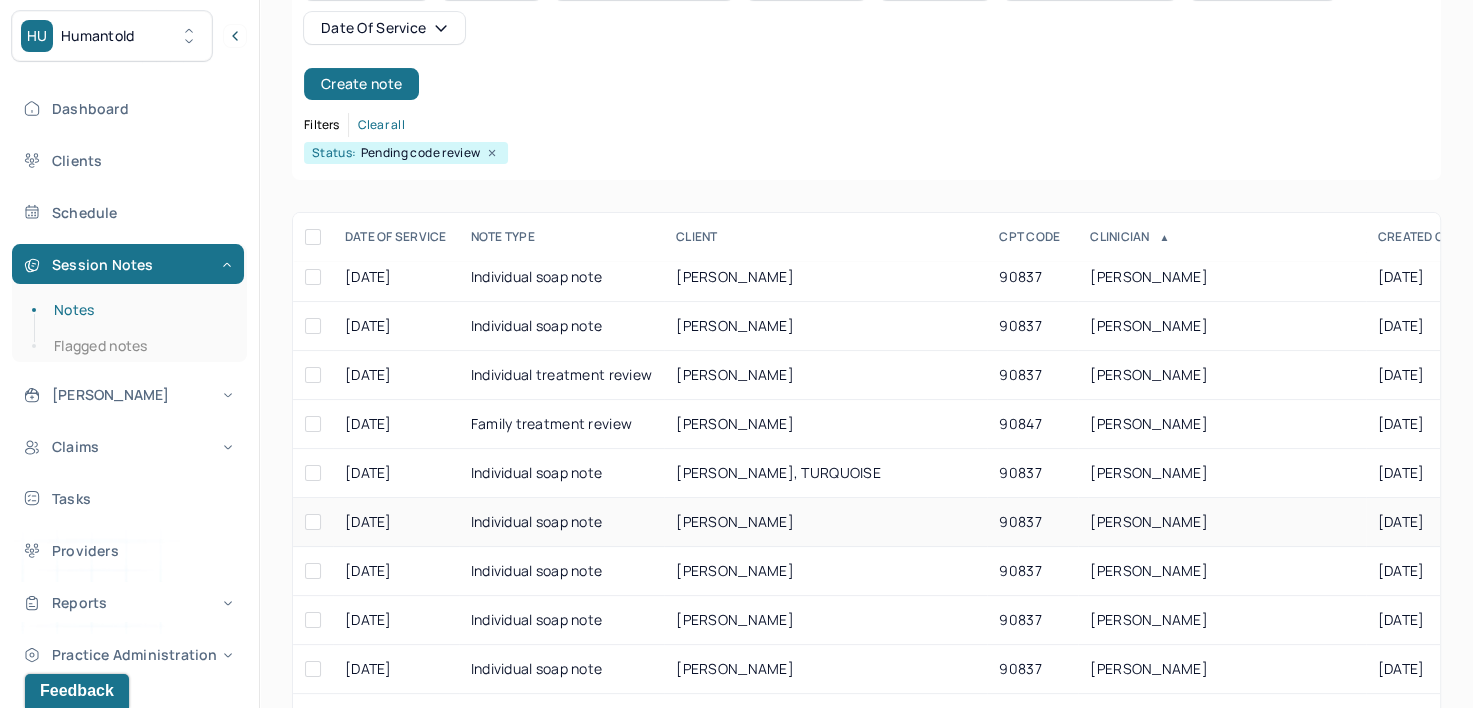 click on "DAVIS, ZEENAT" at bounding box center (1149, 521) 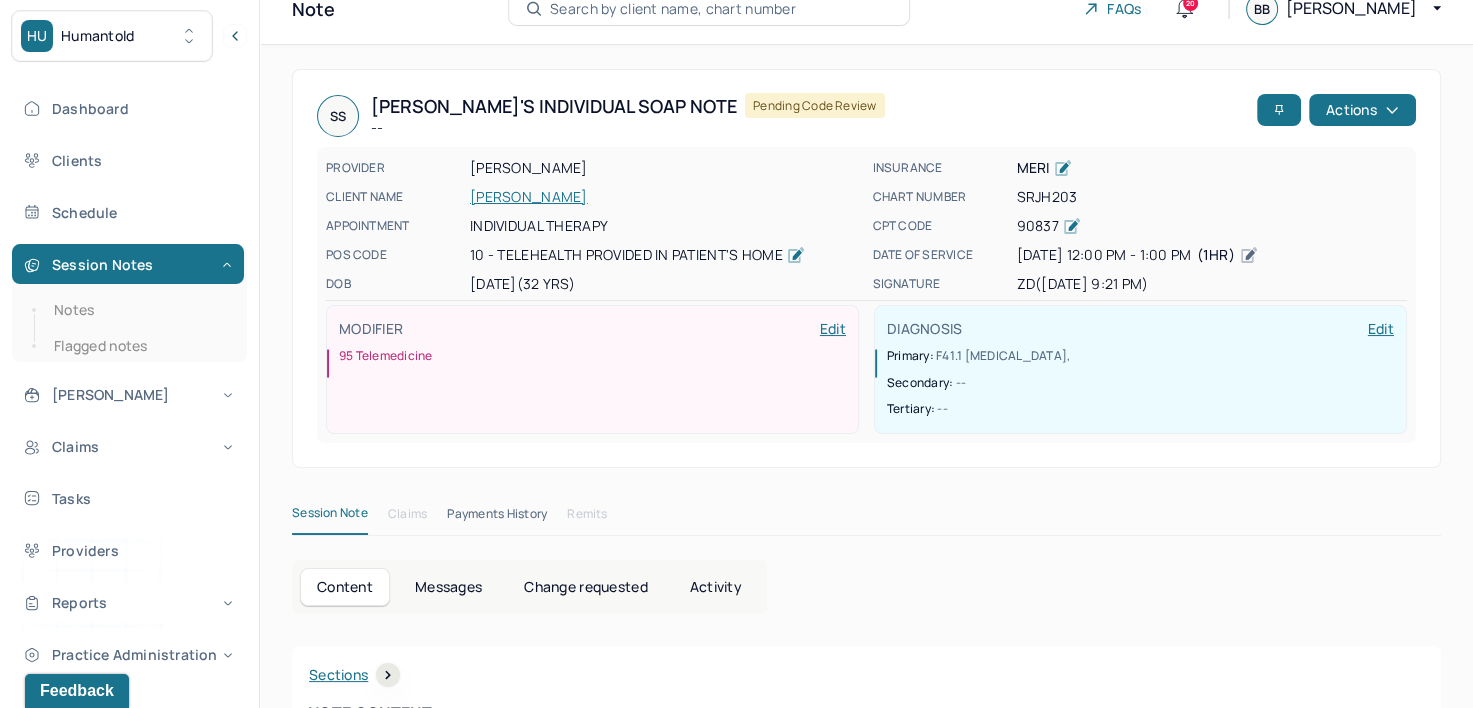 scroll, scrollTop: 0, scrollLeft: 0, axis: both 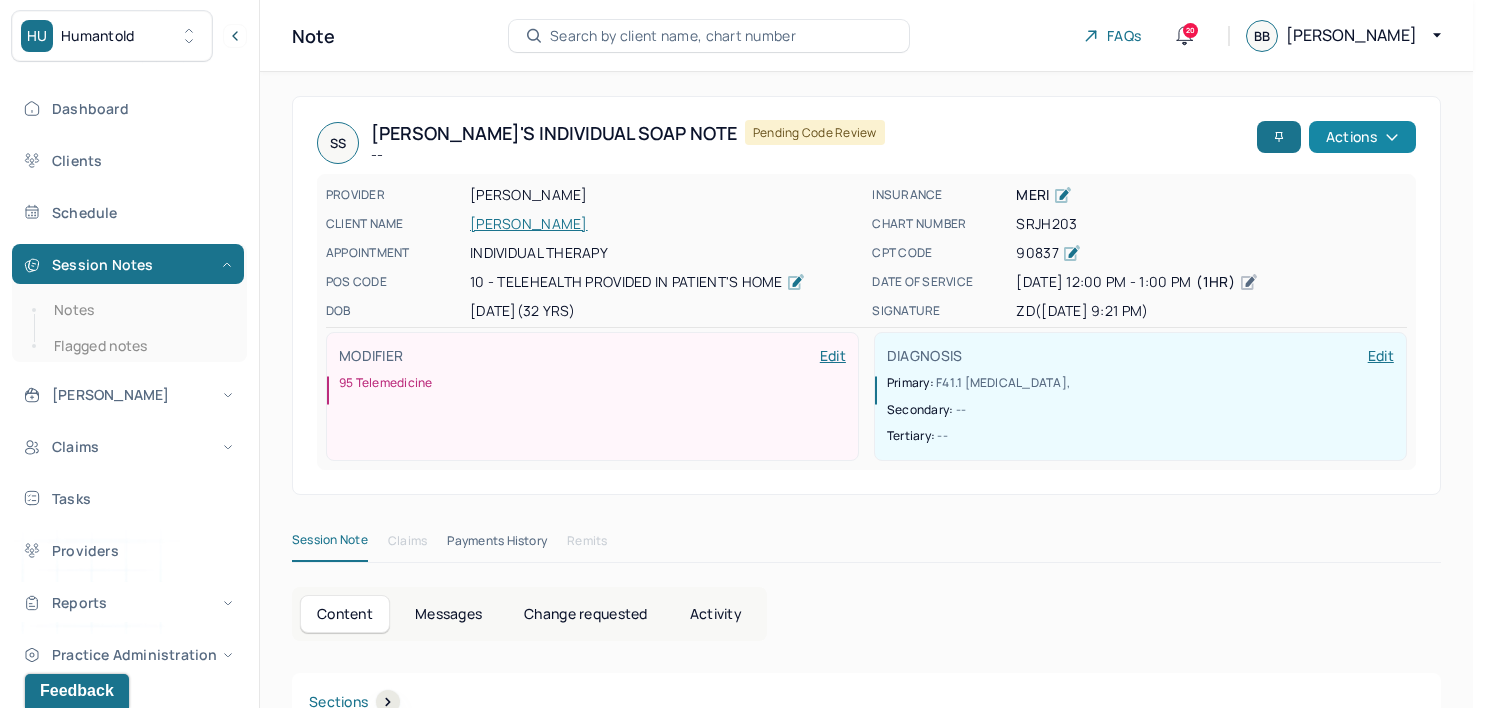 click 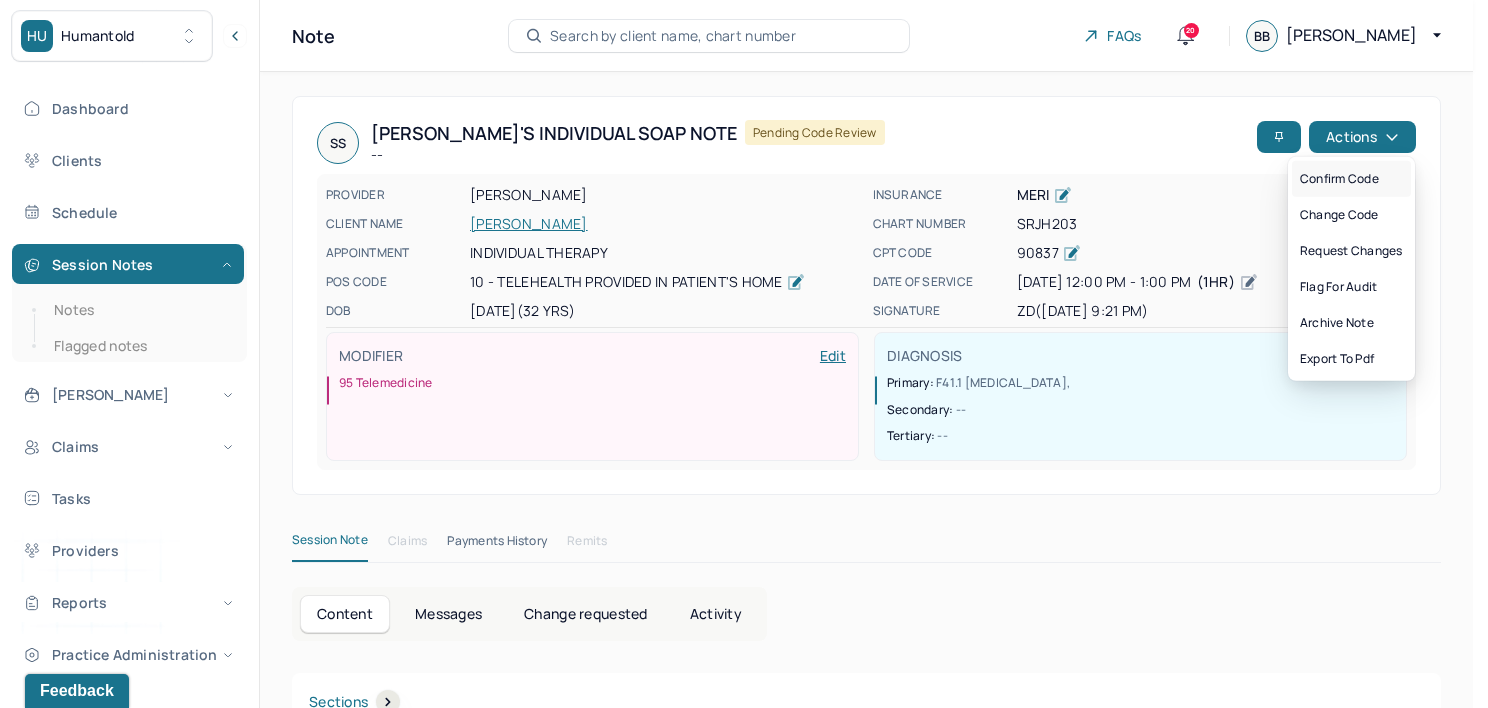 click on "Confirm code" at bounding box center [1351, 179] 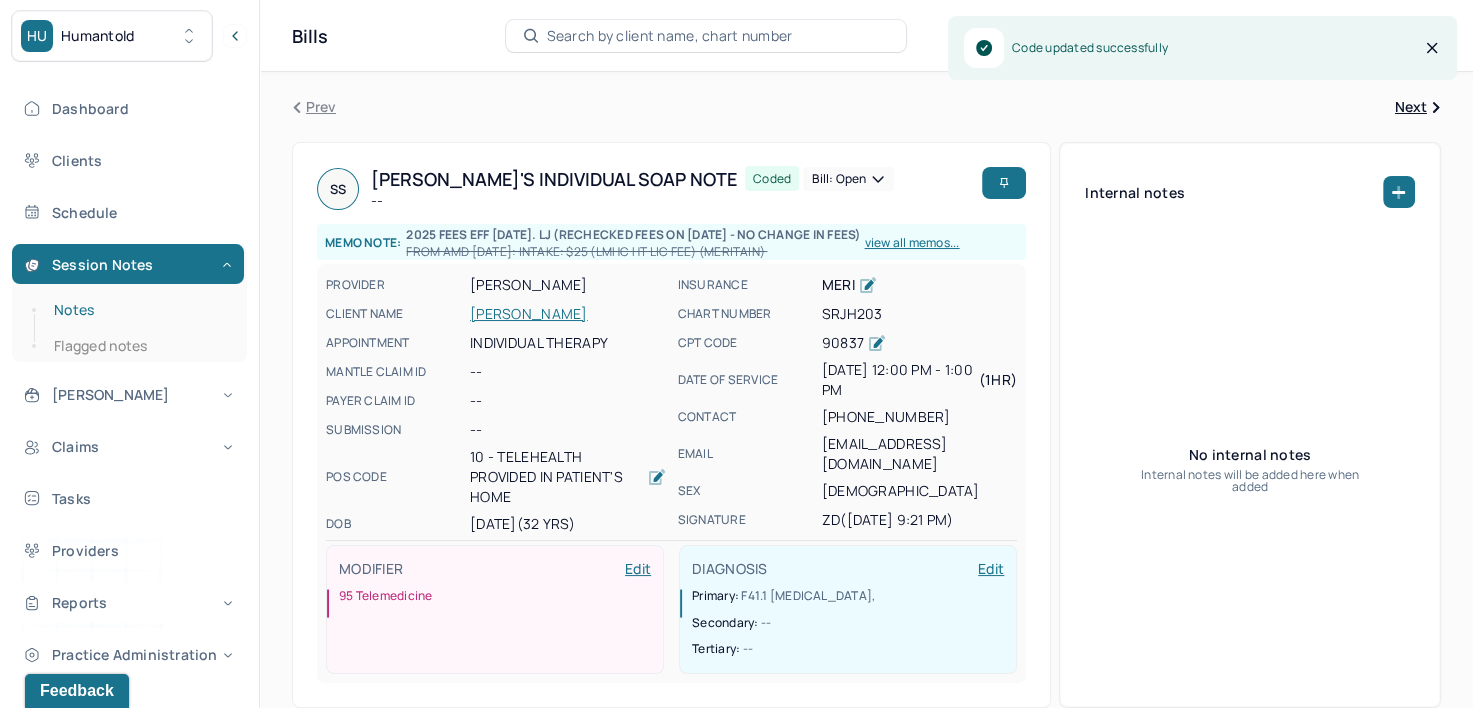drag, startPoint x: 79, startPoint y: 315, endPoint x: 98, endPoint y: 317, distance: 19.104973 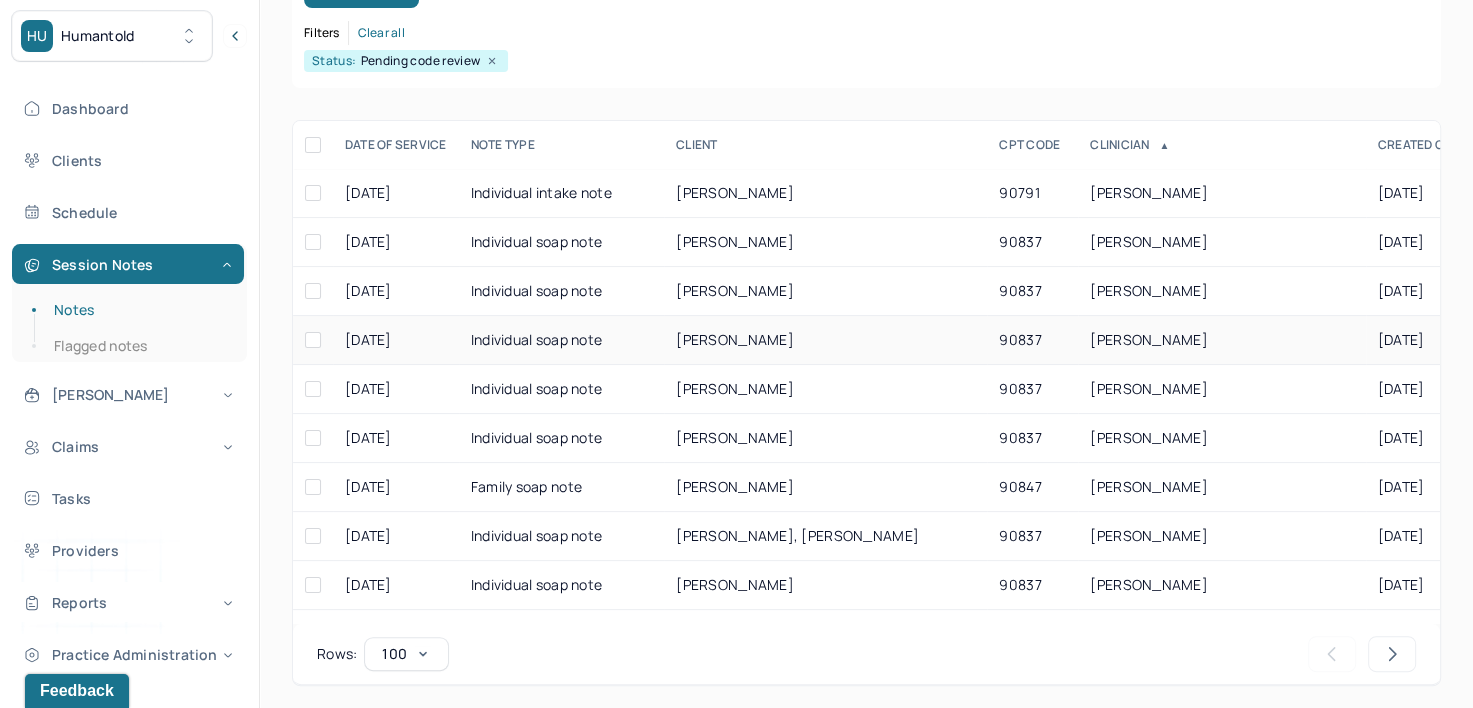 scroll, scrollTop: 294, scrollLeft: 0, axis: vertical 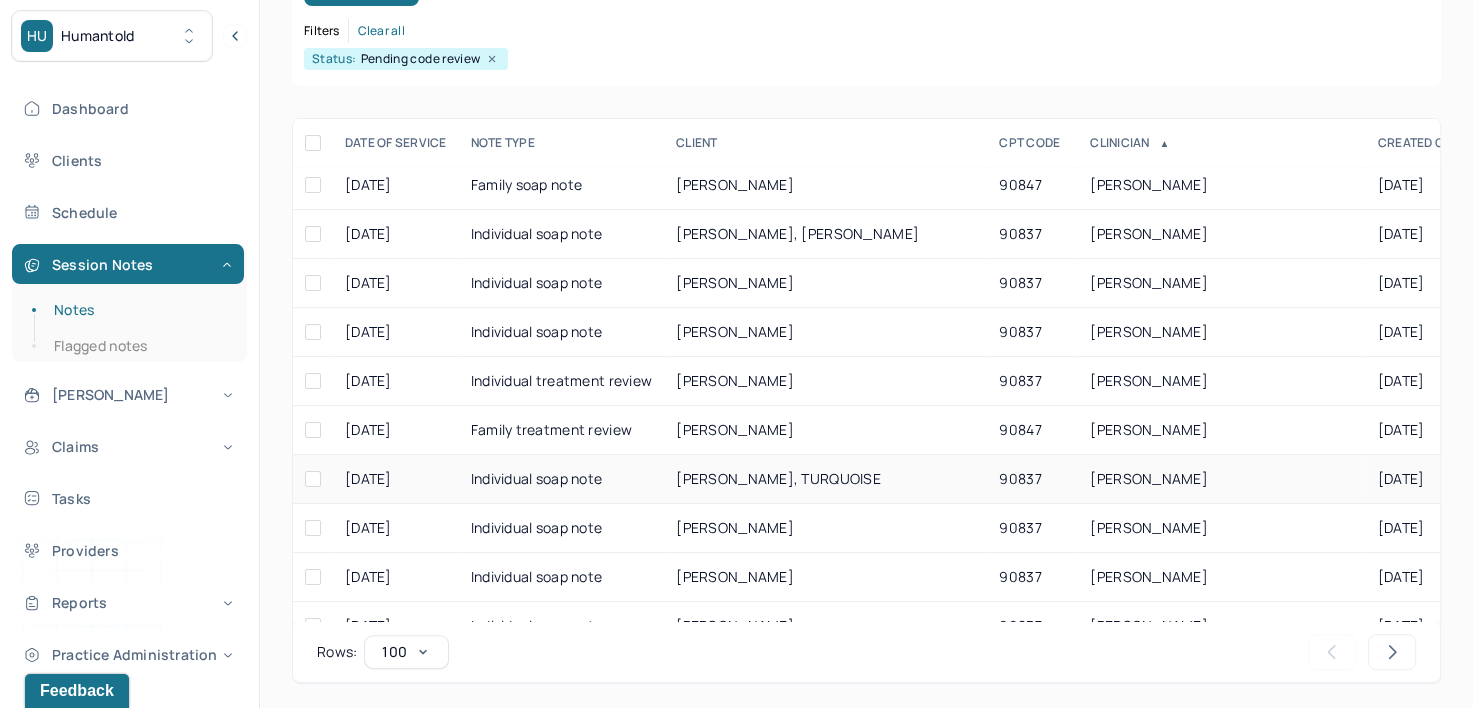 click on "DAVIS, ZEENAT" at bounding box center [1149, 478] 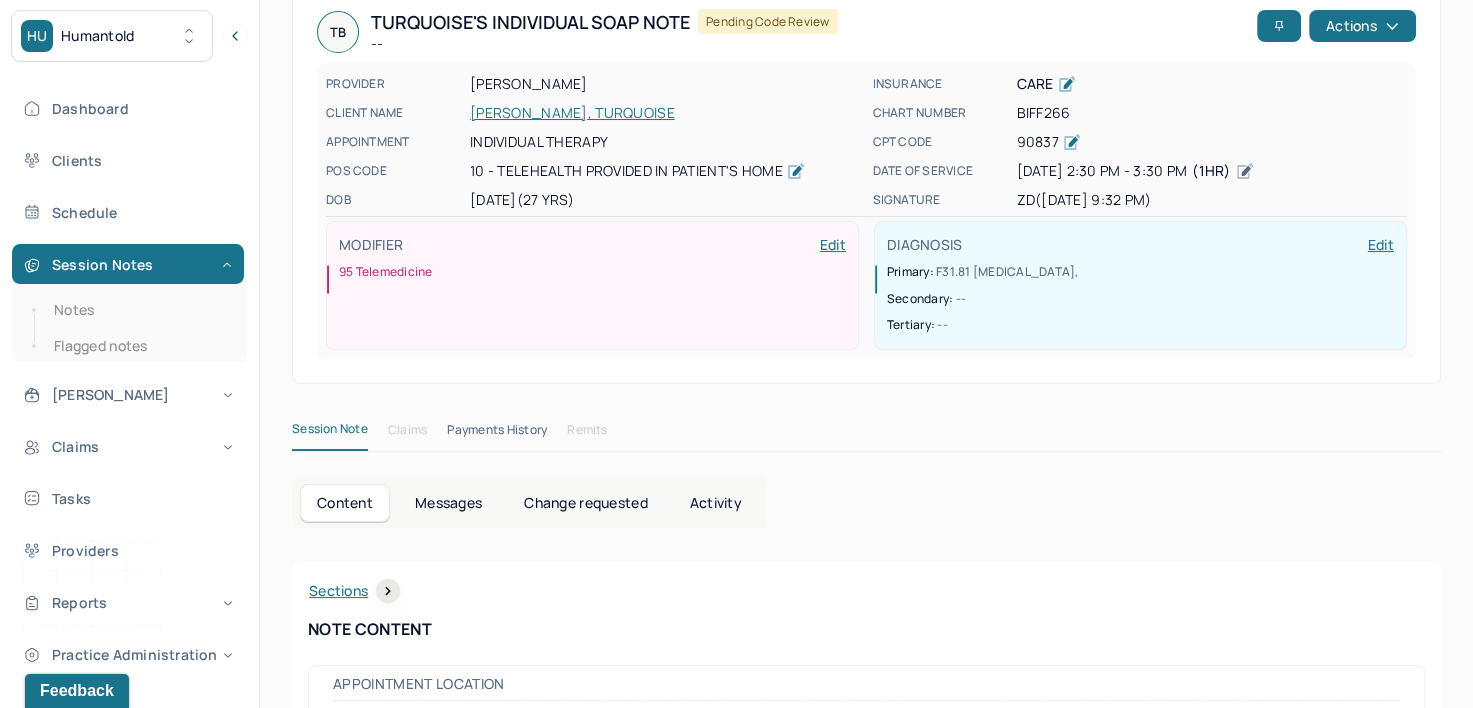 scroll, scrollTop: 0, scrollLeft: 0, axis: both 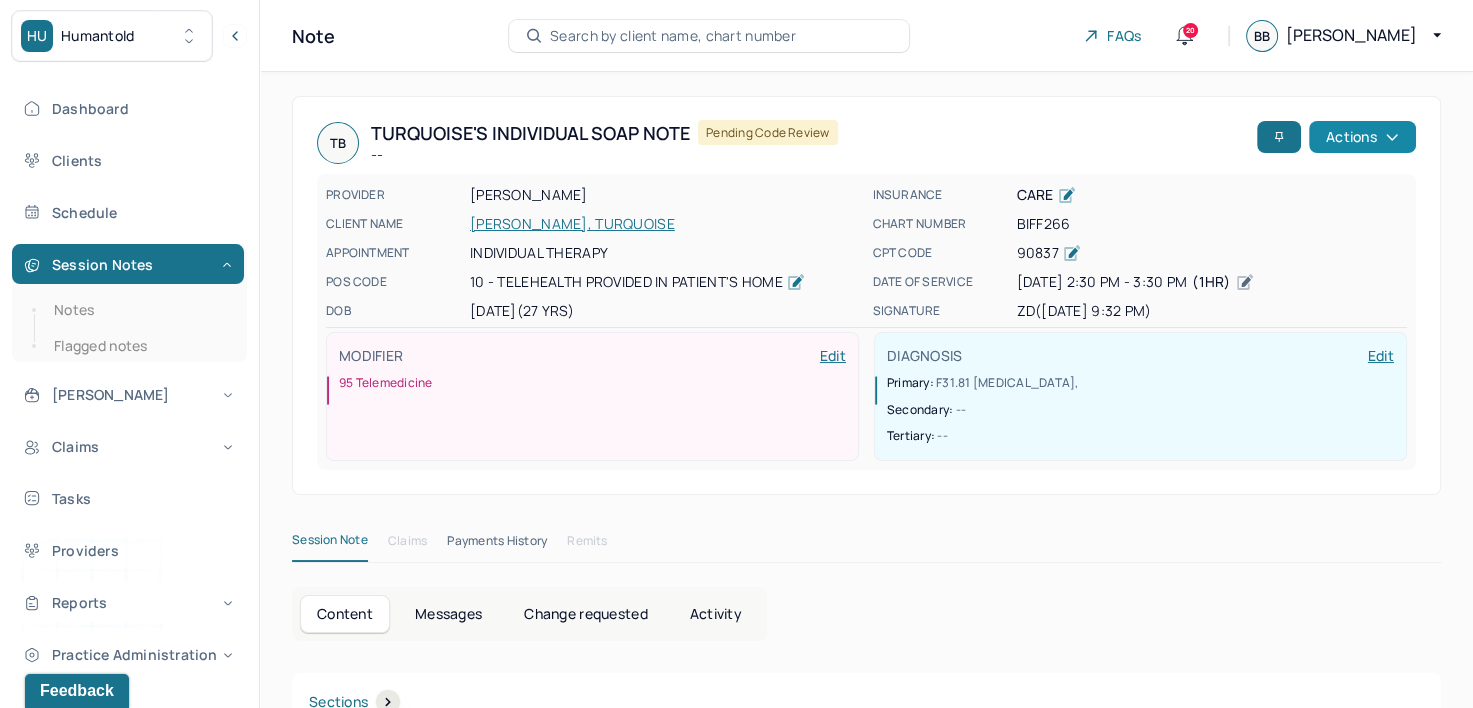 click on "Actions" at bounding box center (1362, 137) 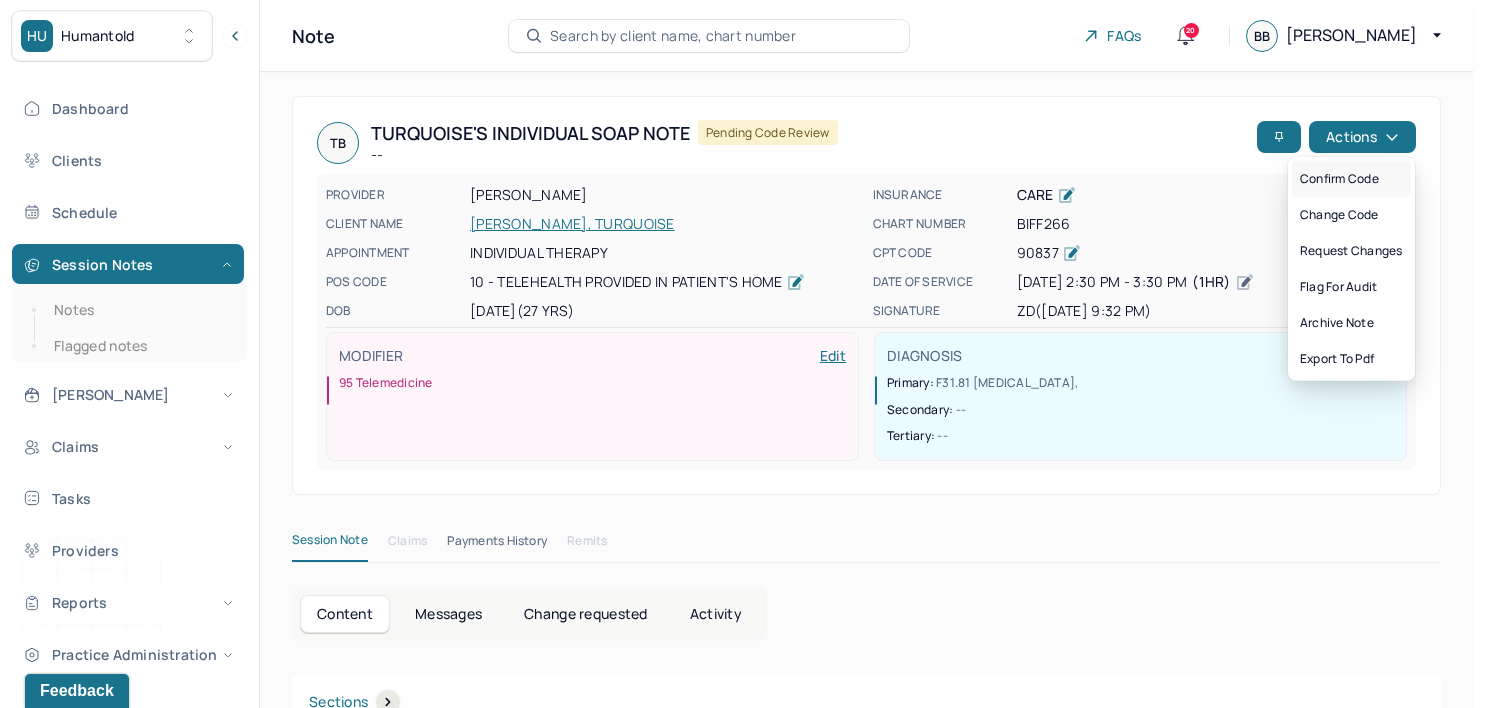 click on "Confirm code" at bounding box center (1351, 179) 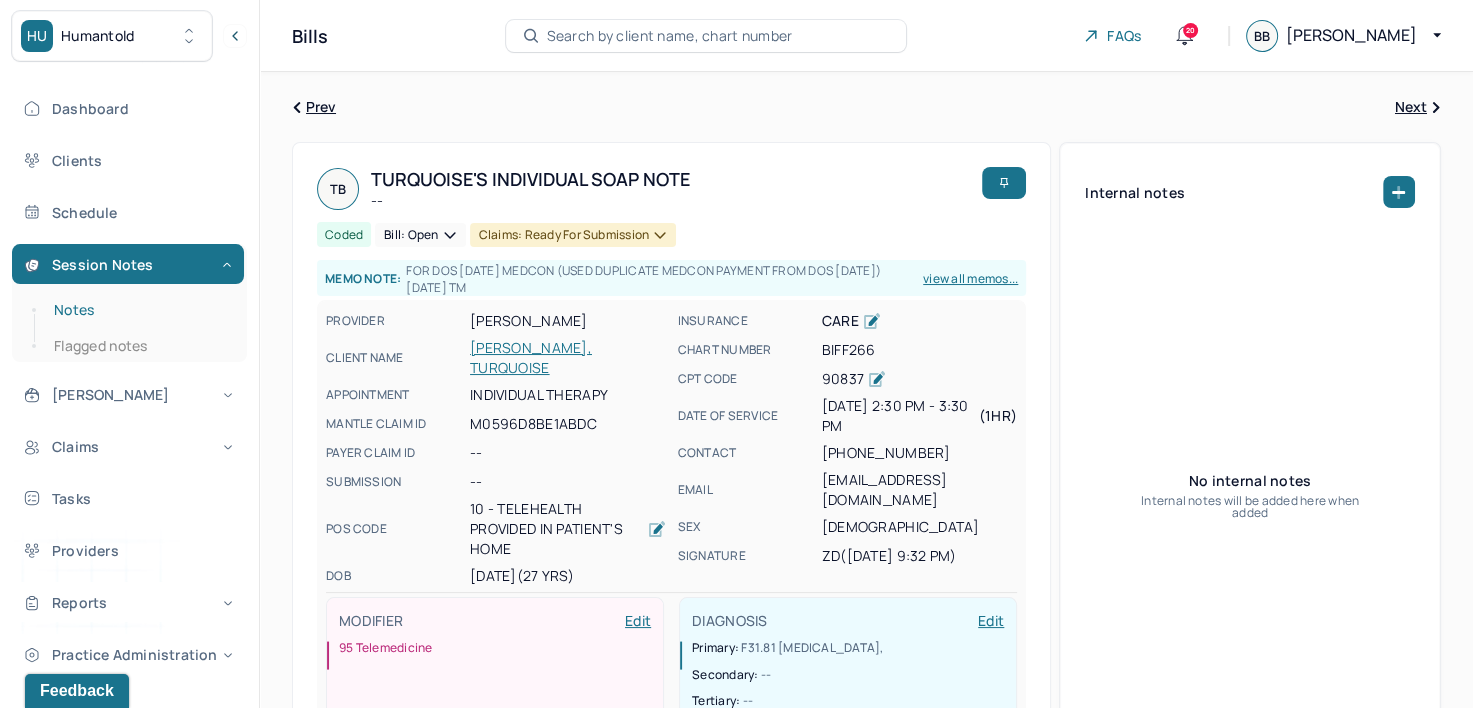 click on "Notes" at bounding box center [139, 310] 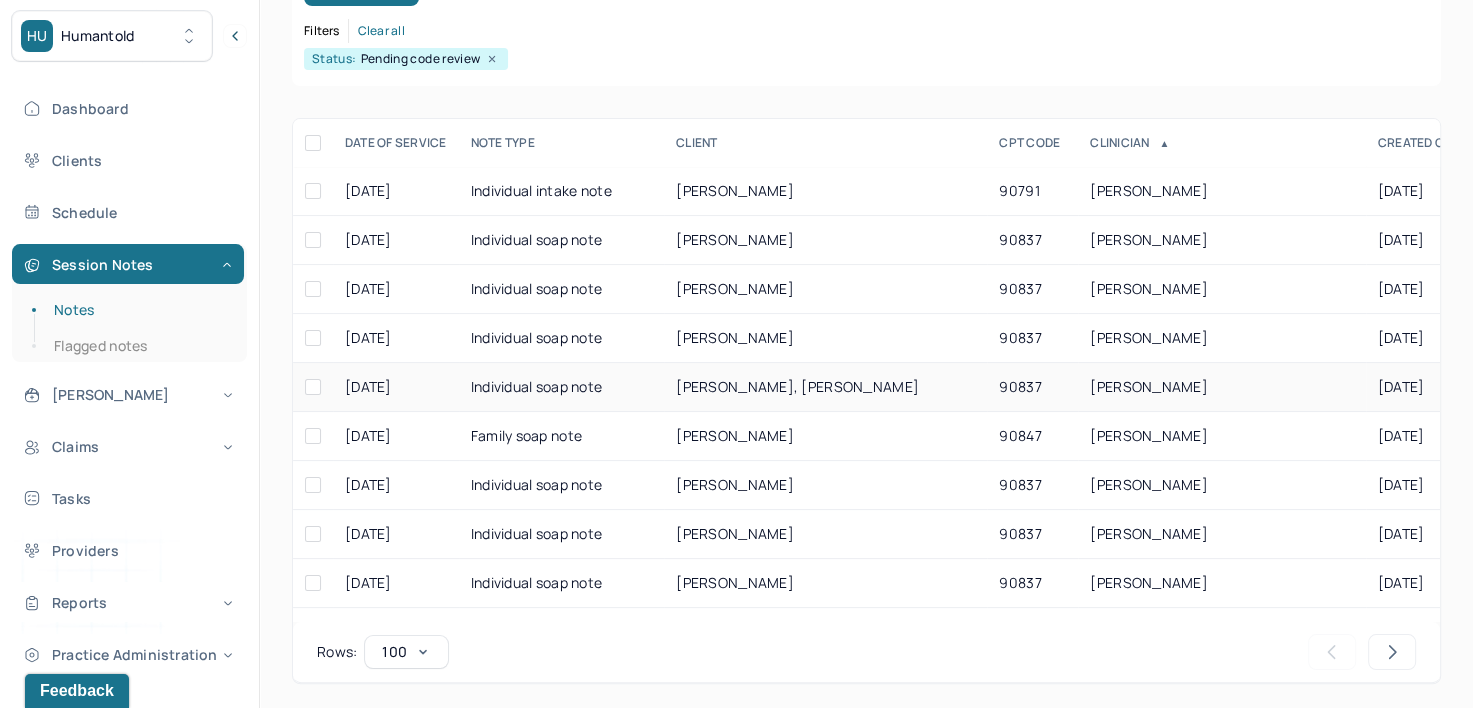 scroll, scrollTop: 294, scrollLeft: 0, axis: vertical 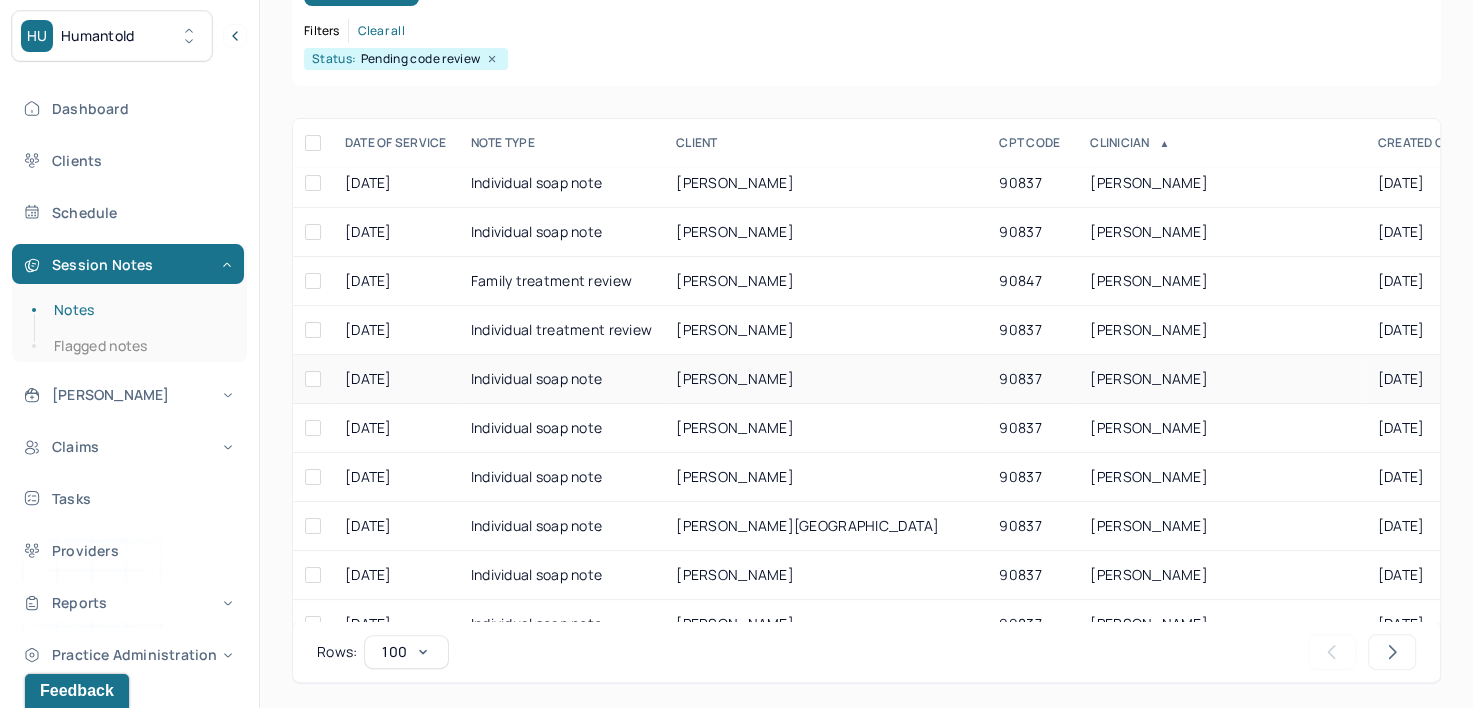 click on "[PERSON_NAME]" at bounding box center (1221, 379) 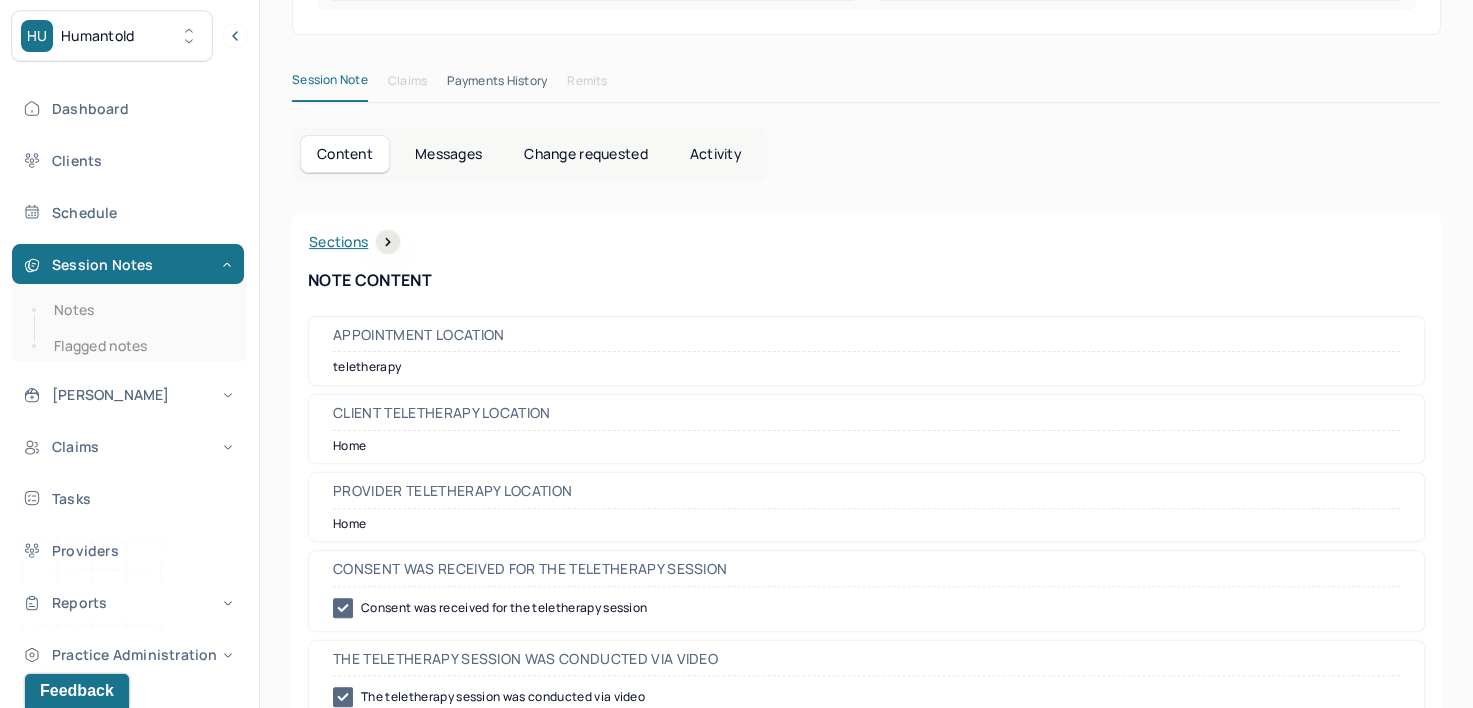 scroll, scrollTop: 60, scrollLeft: 0, axis: vertical 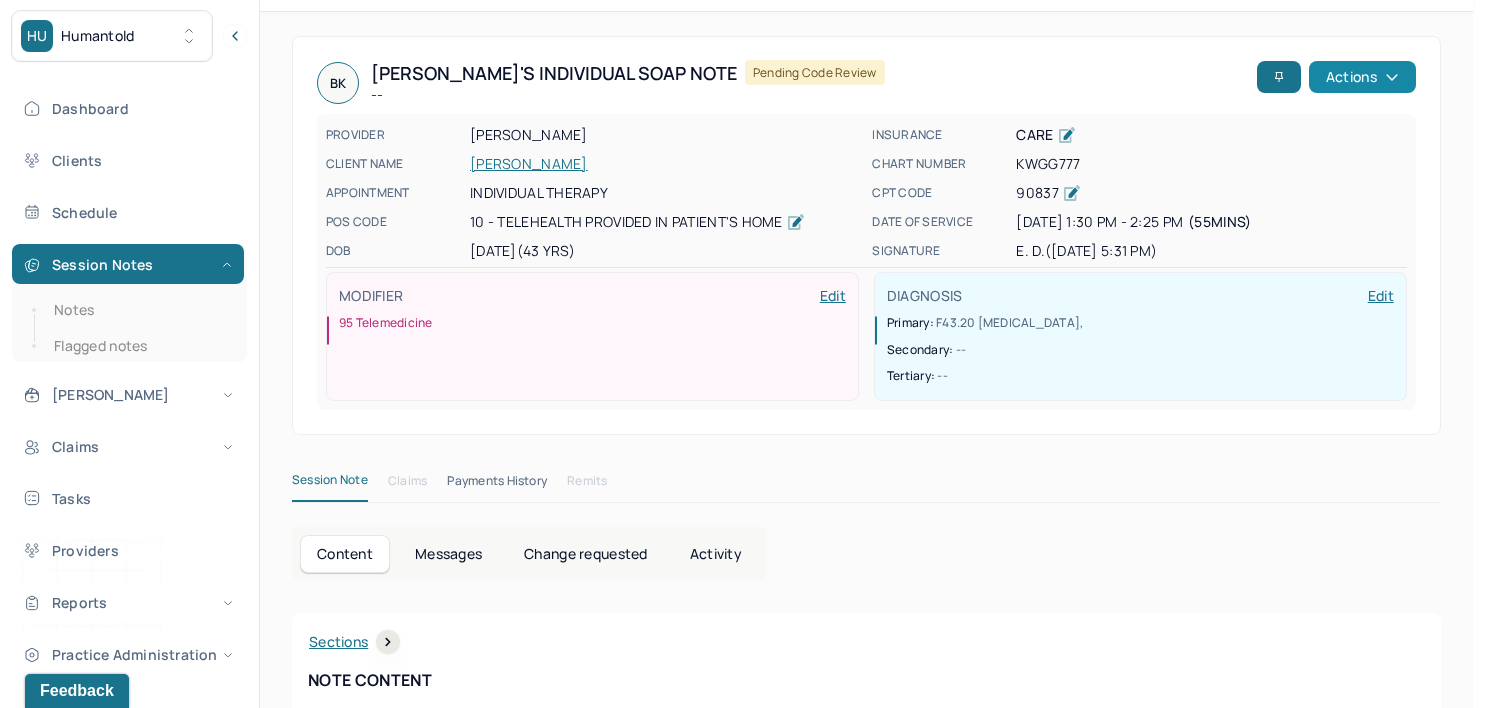 click on "Actions" at bounding box center (1362, 77) 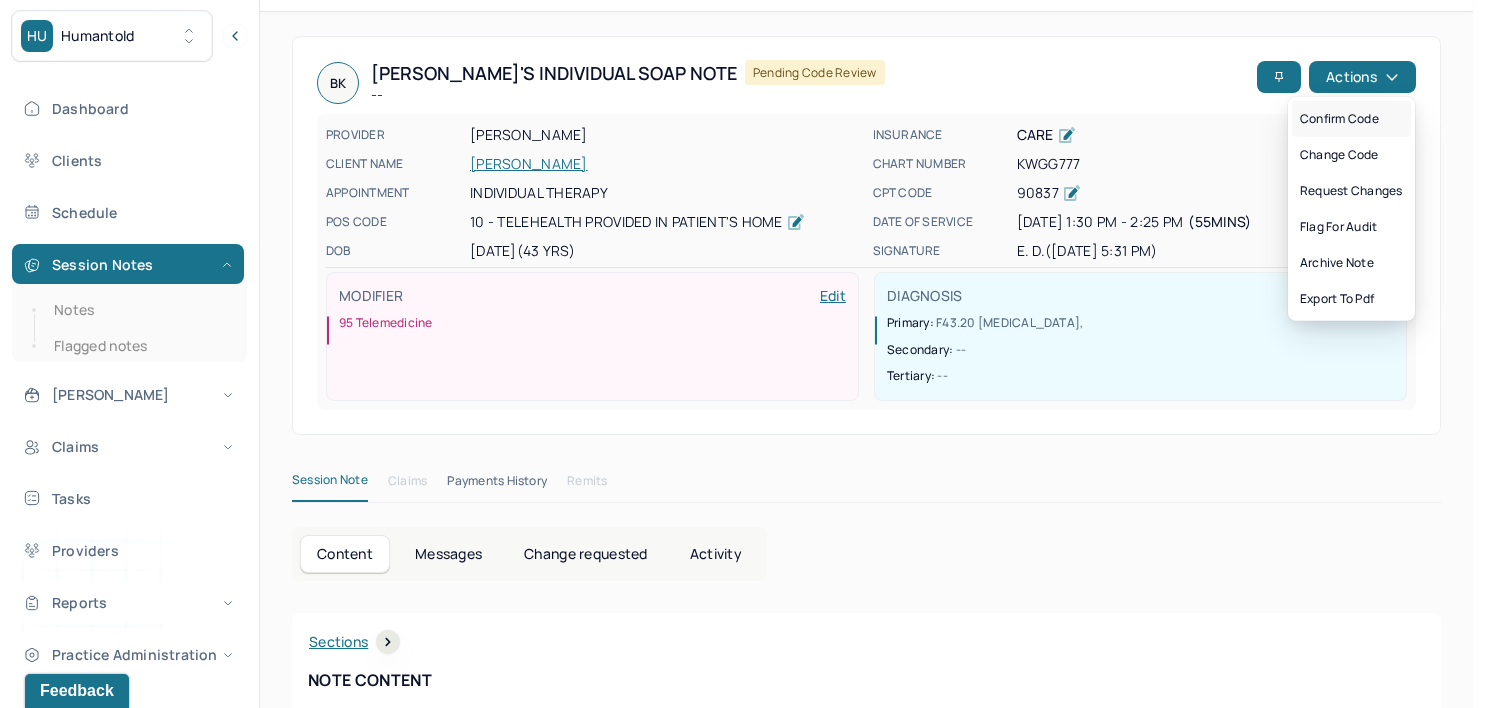 click on "Confirm code" at bounding box center (1351, 119) 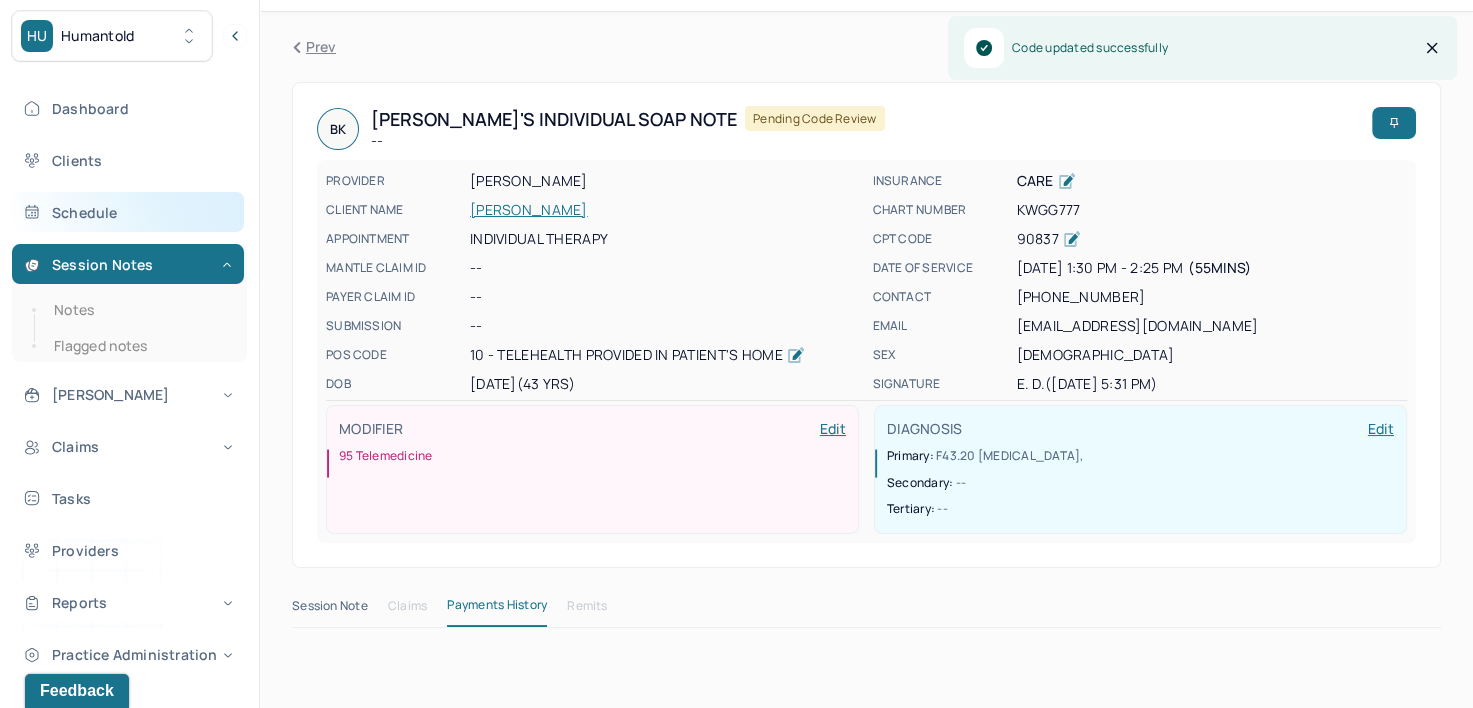 scroll, scrollTop: 0, scrollLeft: 0, axis: both 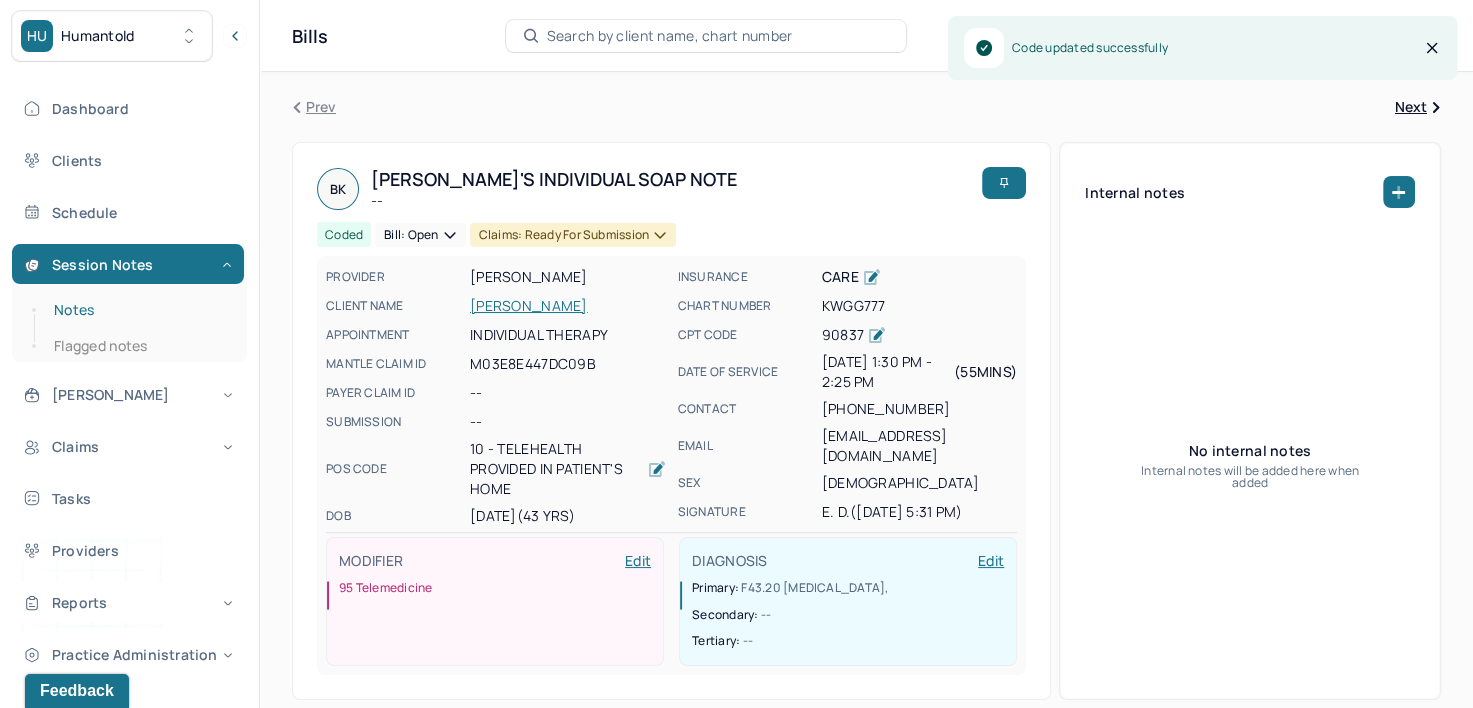 click on "Notes" at bounding box center [139, 310] 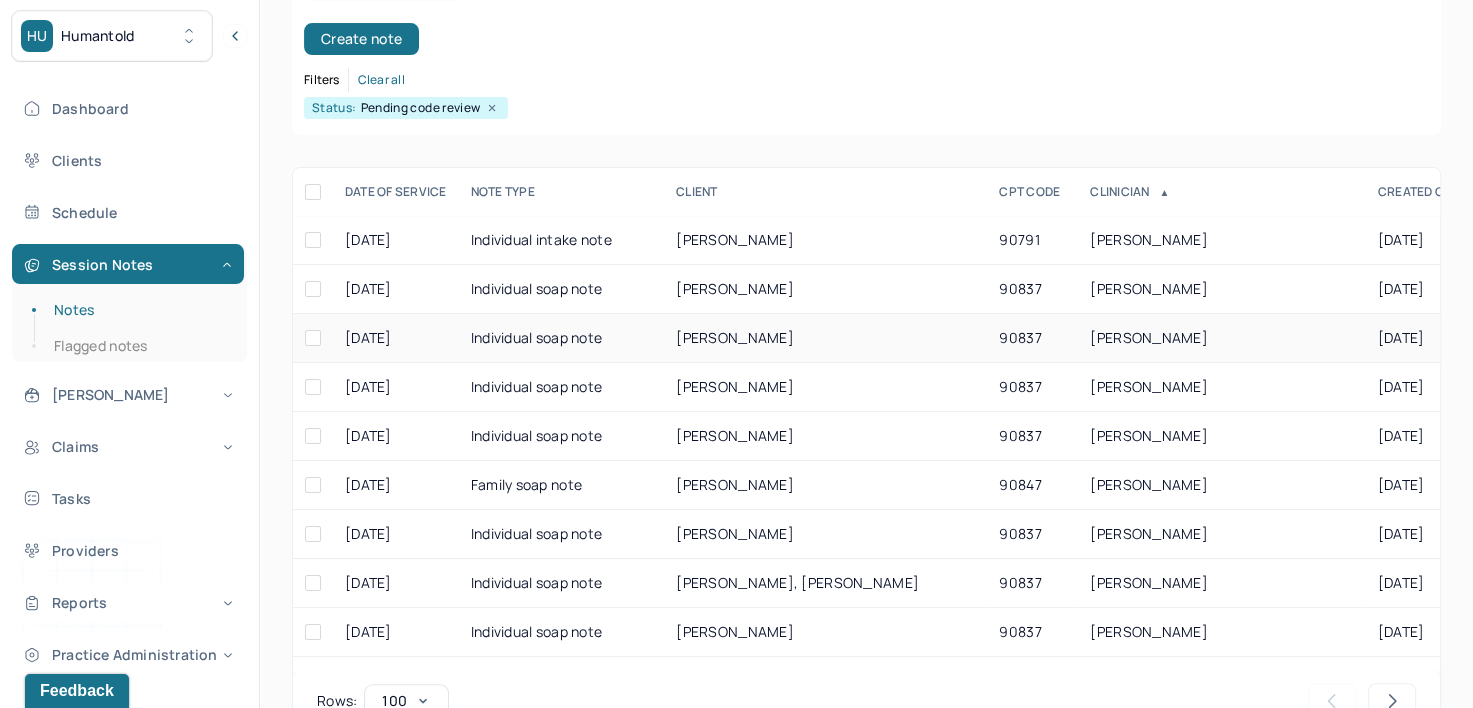 scroll, scrollTop: 294, scrollLeft: 0, axis: vertical 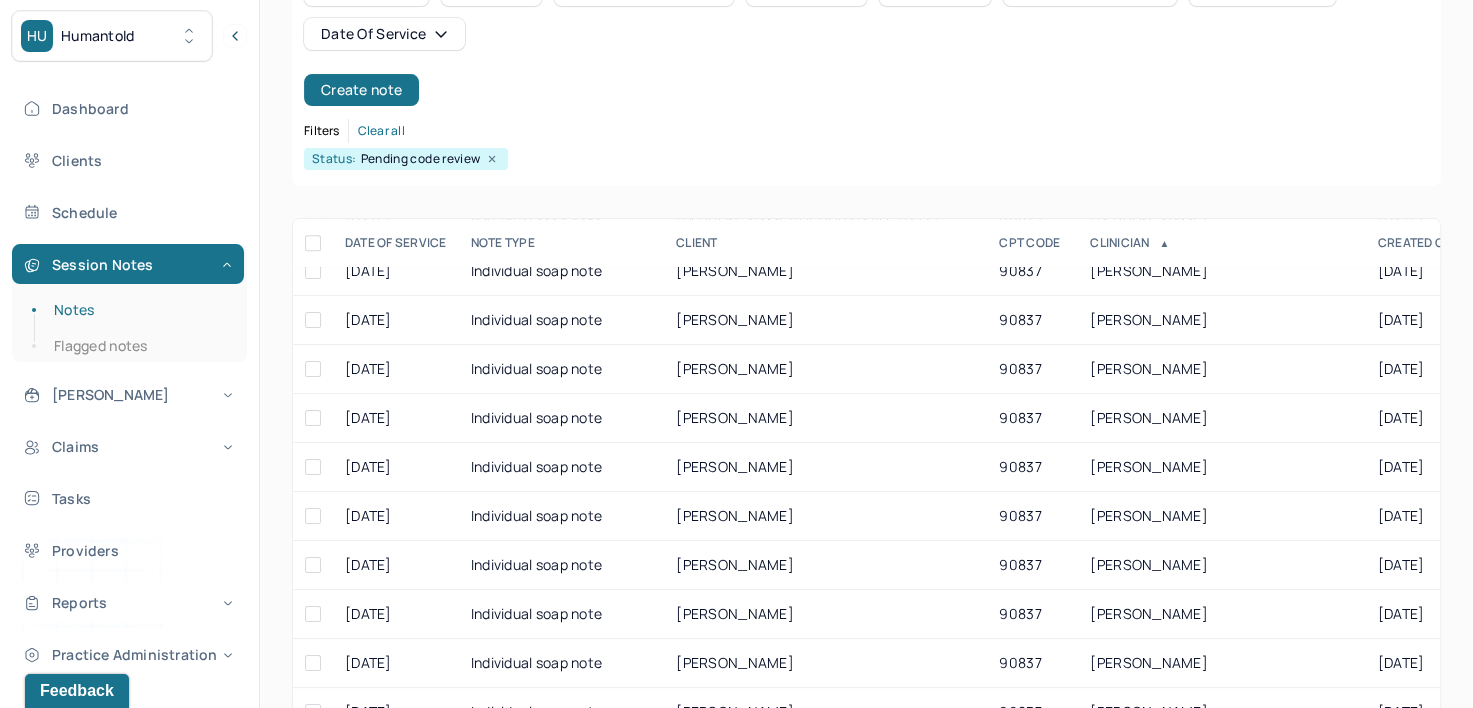 click on "Date Of Service" at bounding box center (384, 34) 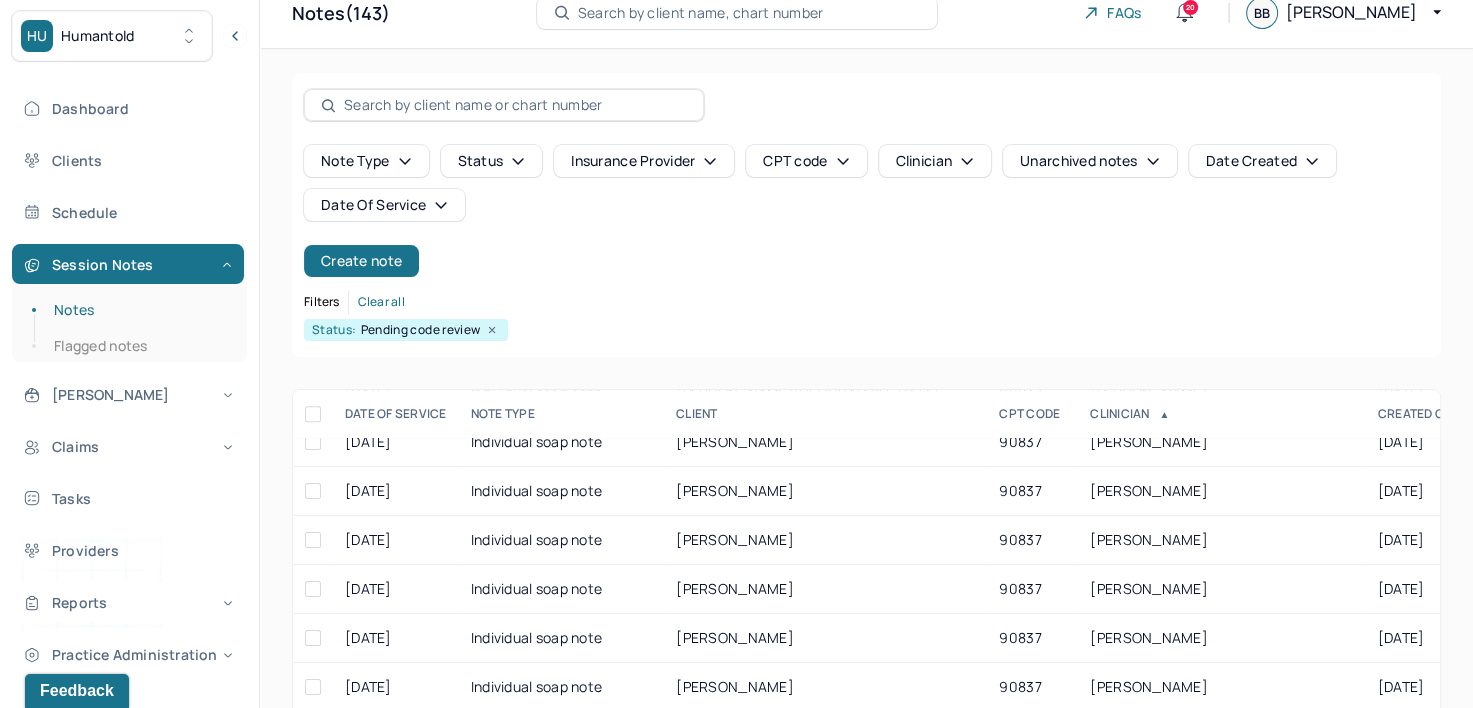 scroll, scrollTop: 0, scrollLeft: 0, axis: both 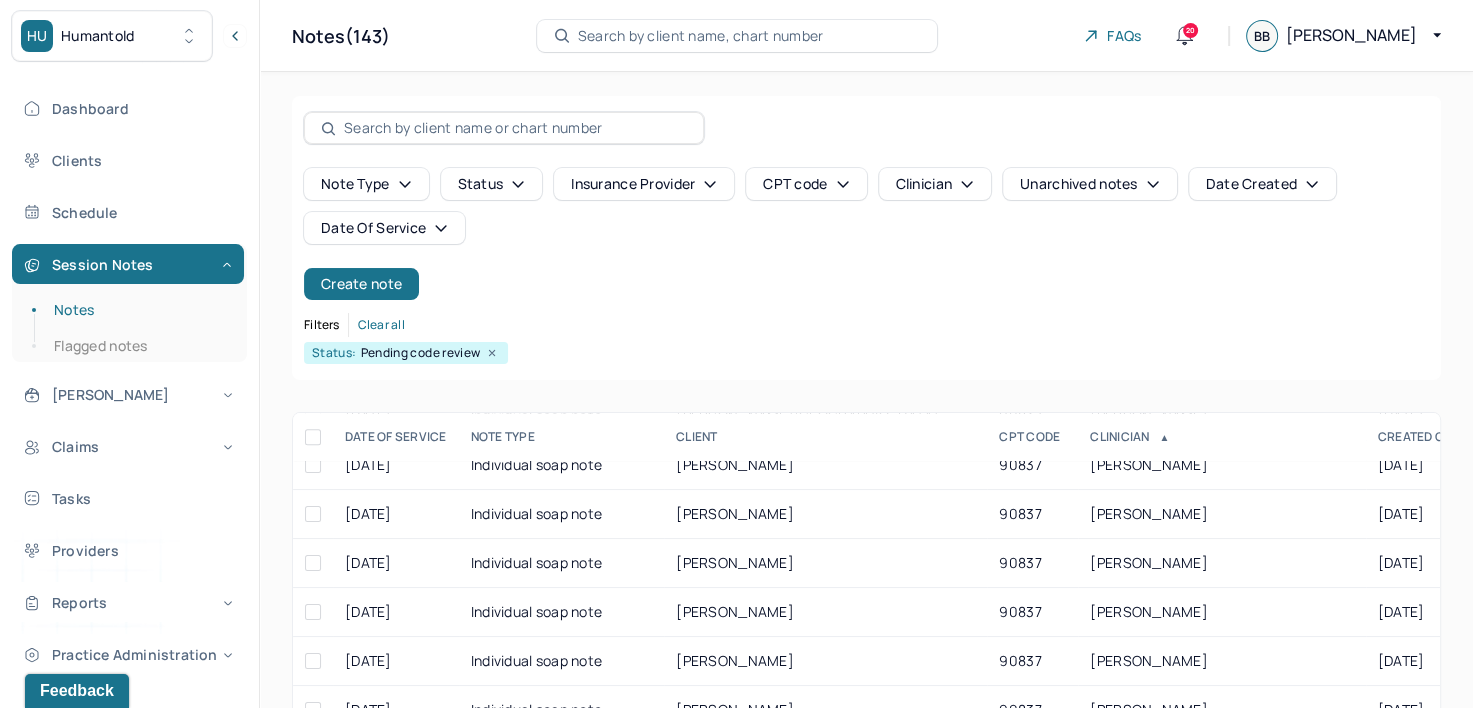 click 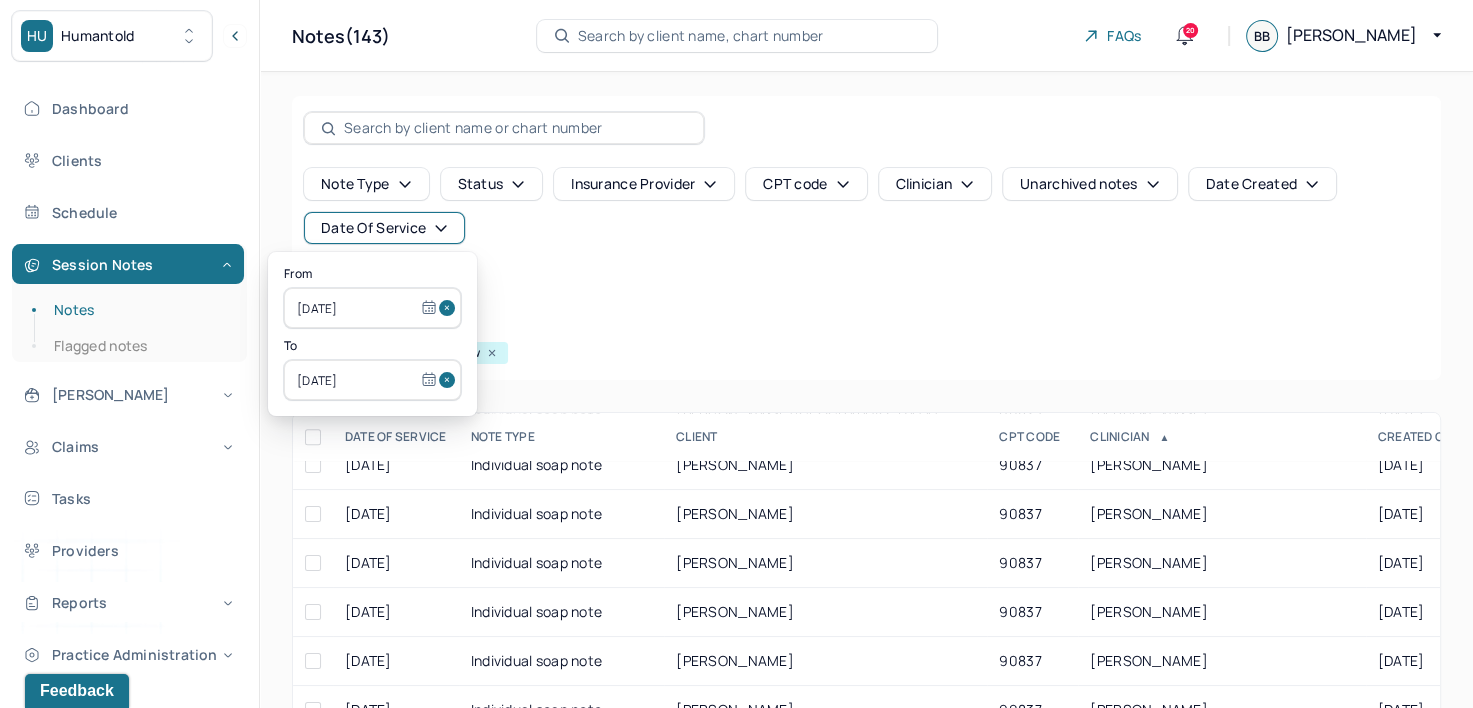 click at bounding box center (450, 308) 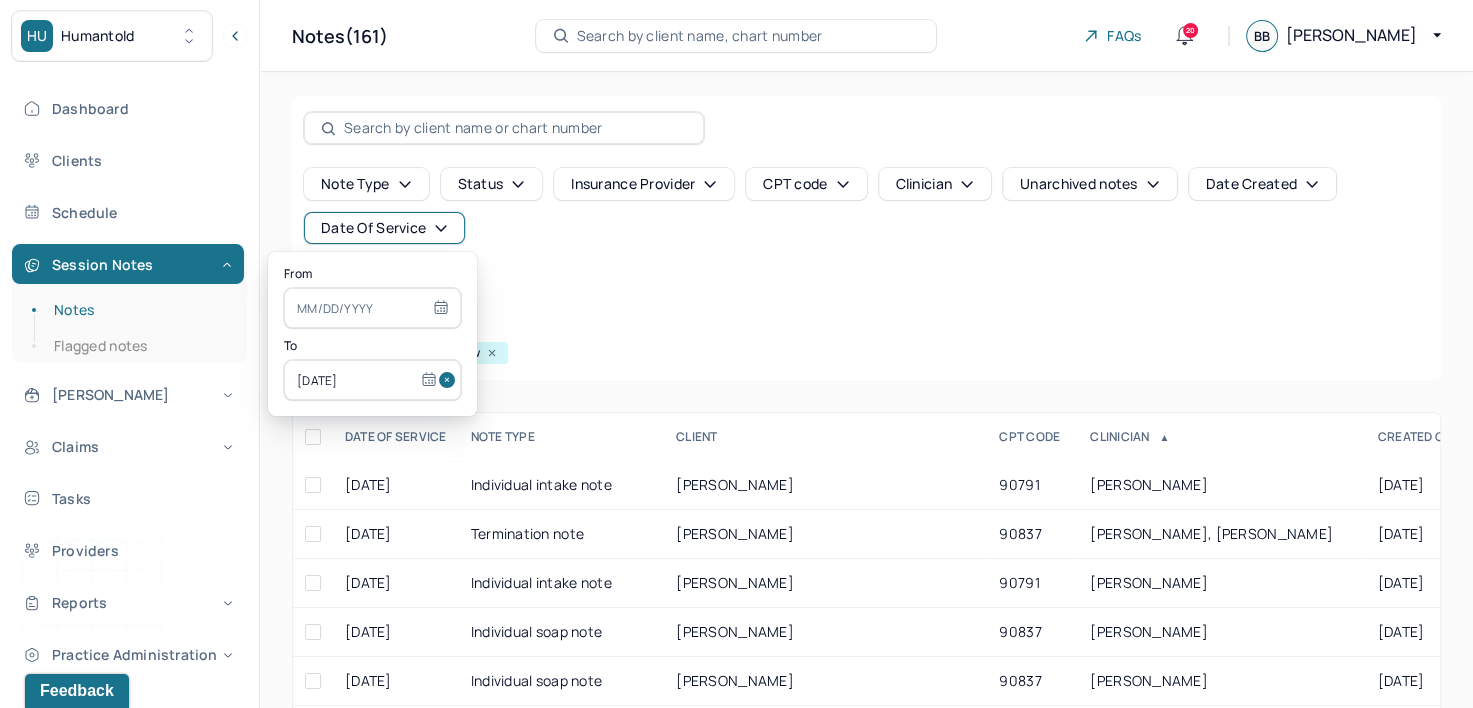 click at bounding box center (450, 380) 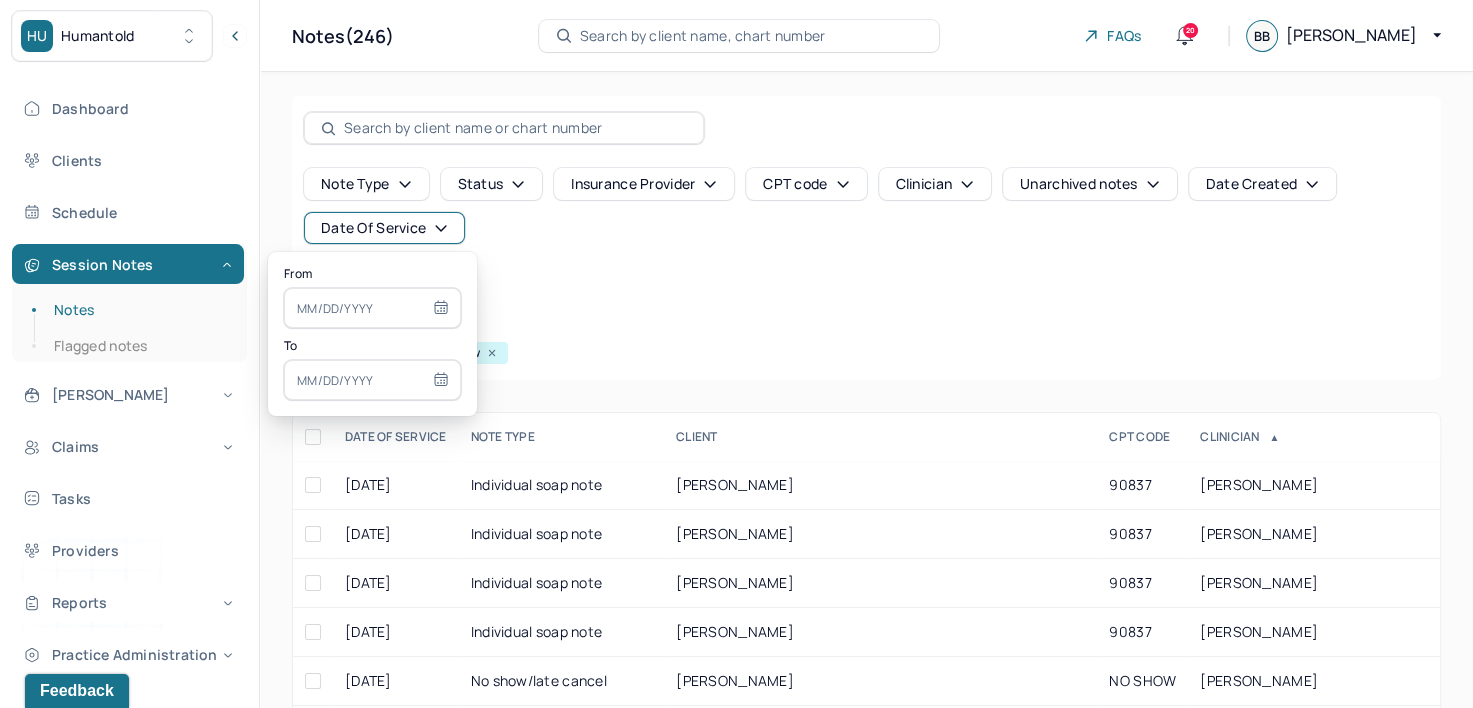 click on "Date Created" at bounding box center [1262, 184] 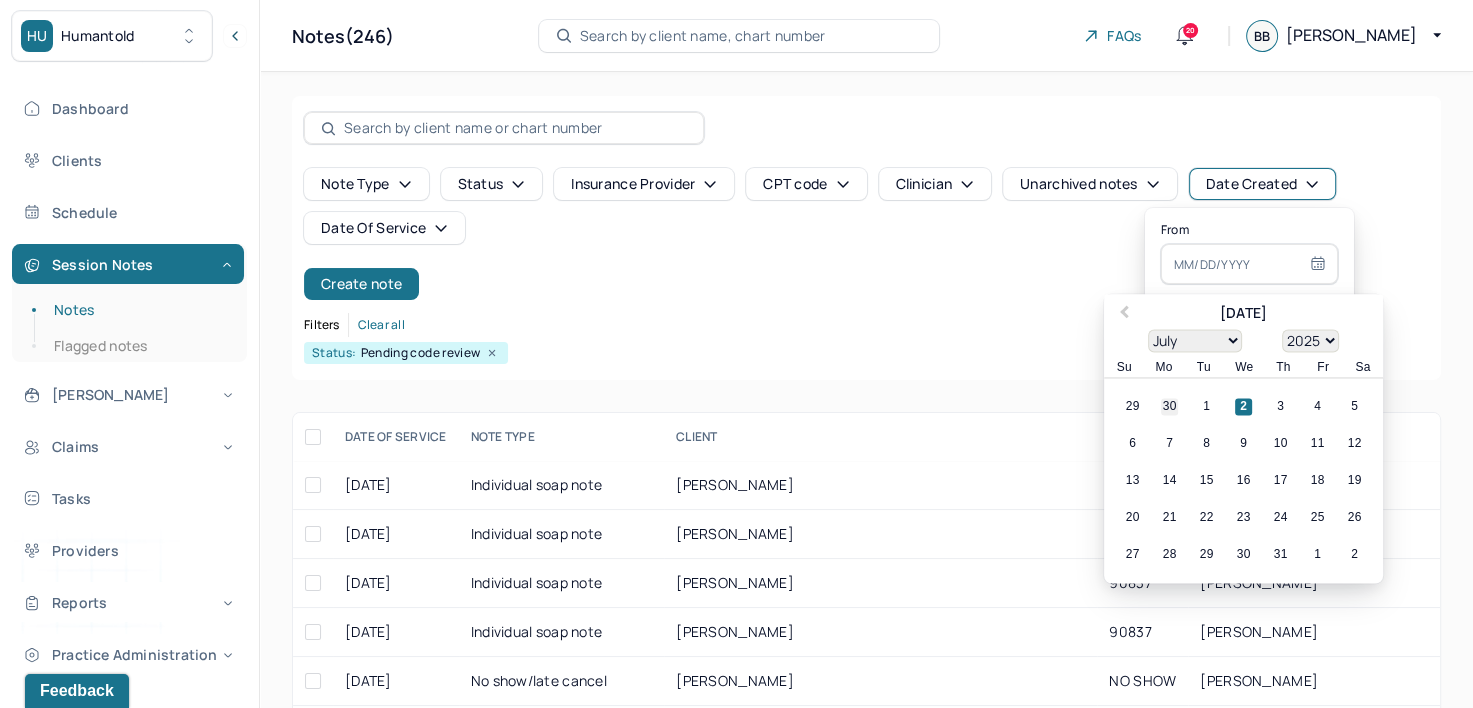 click on "30" at bounding box center (1169, 407) 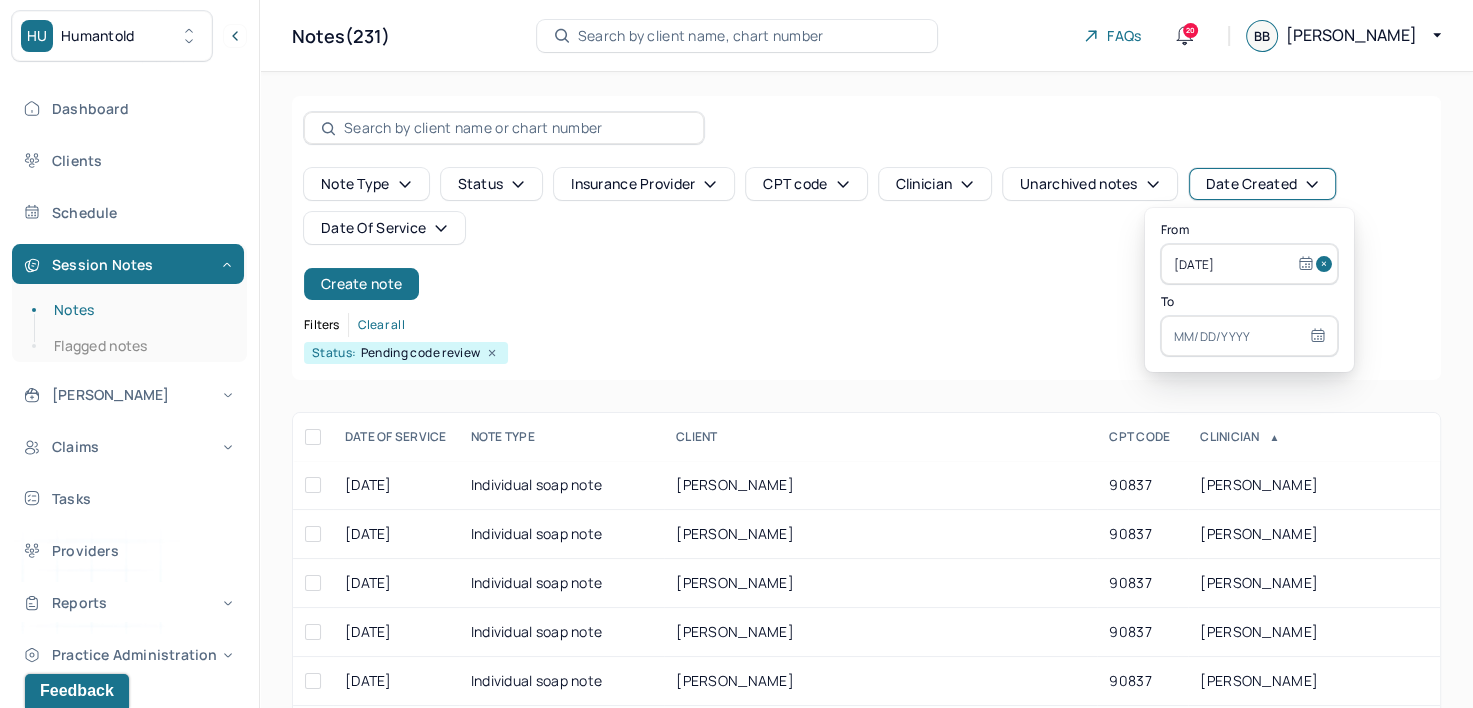 click at bounding box center [1249, 336] 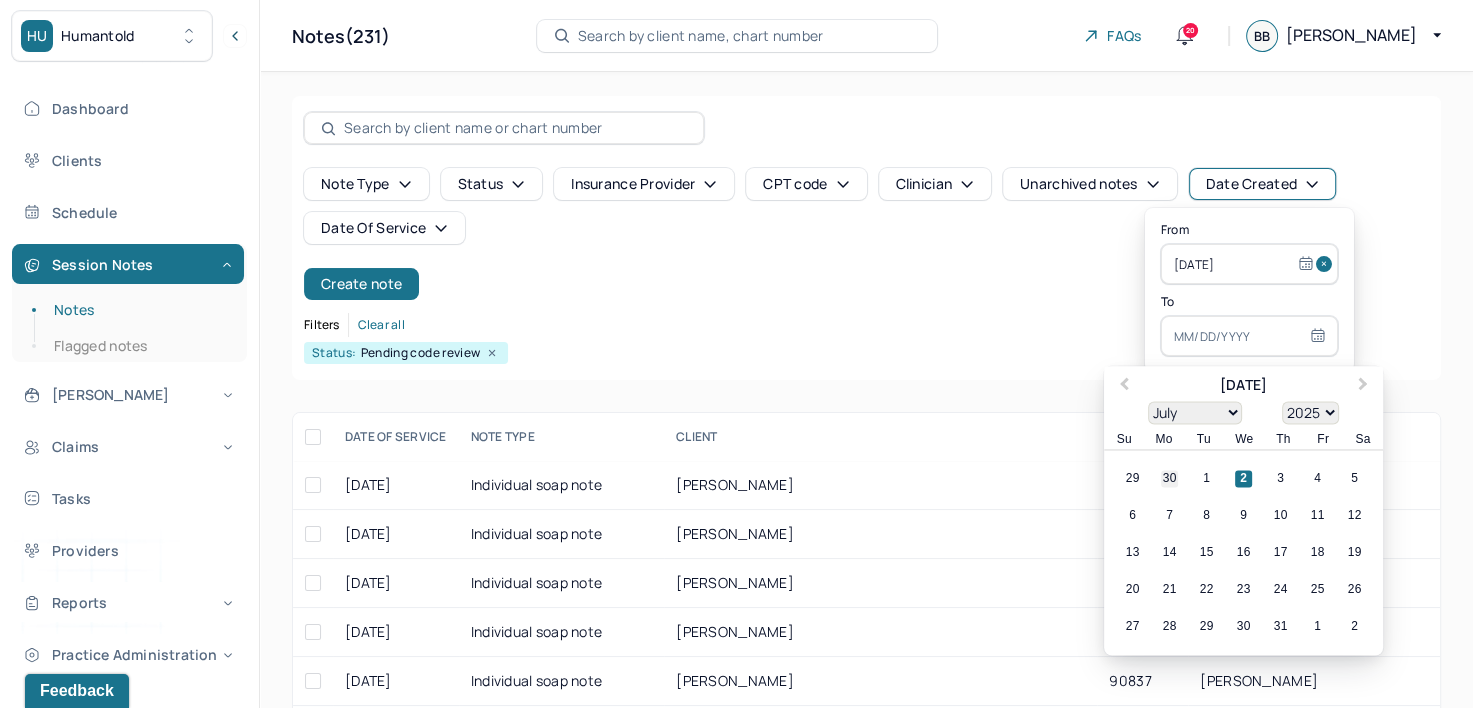 click on "30" at bounding box center (1169, 479) 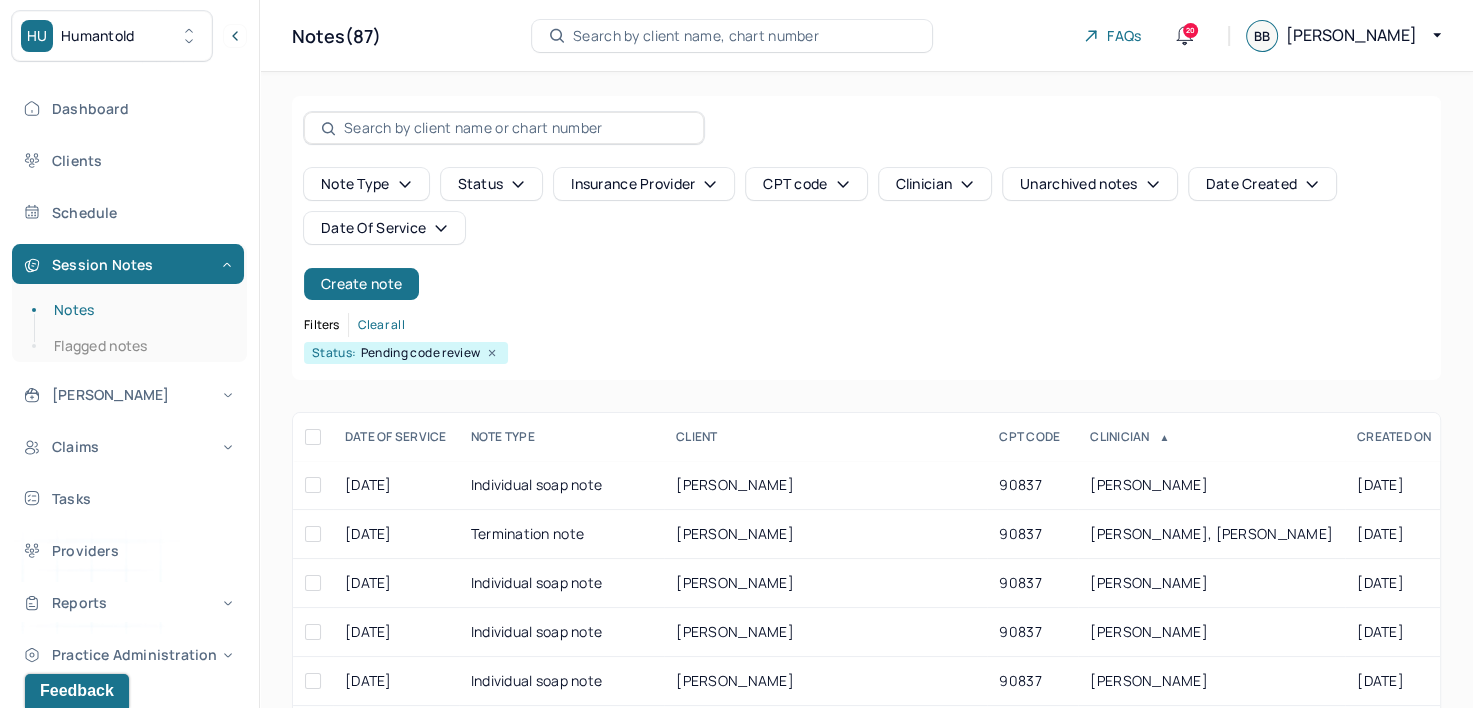 click on "Note type     Status     Insurance provider     CPT code     Clinician     Unarchived notes     Date Created     Date Of Service     Create note   Filters   Clear all   Status: Pending code review" at bounding box center [866, 238] 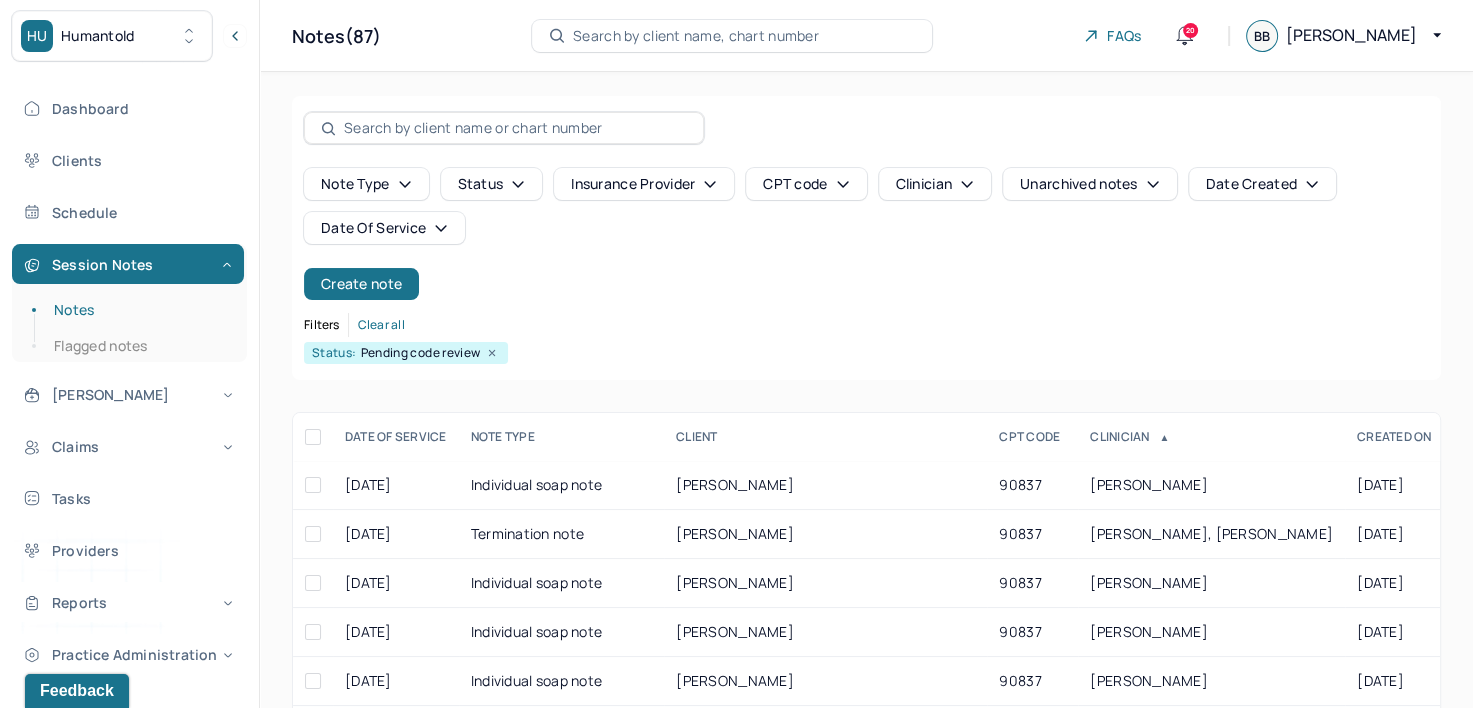 click on "Date Created" at bounding box center (1262, 184) 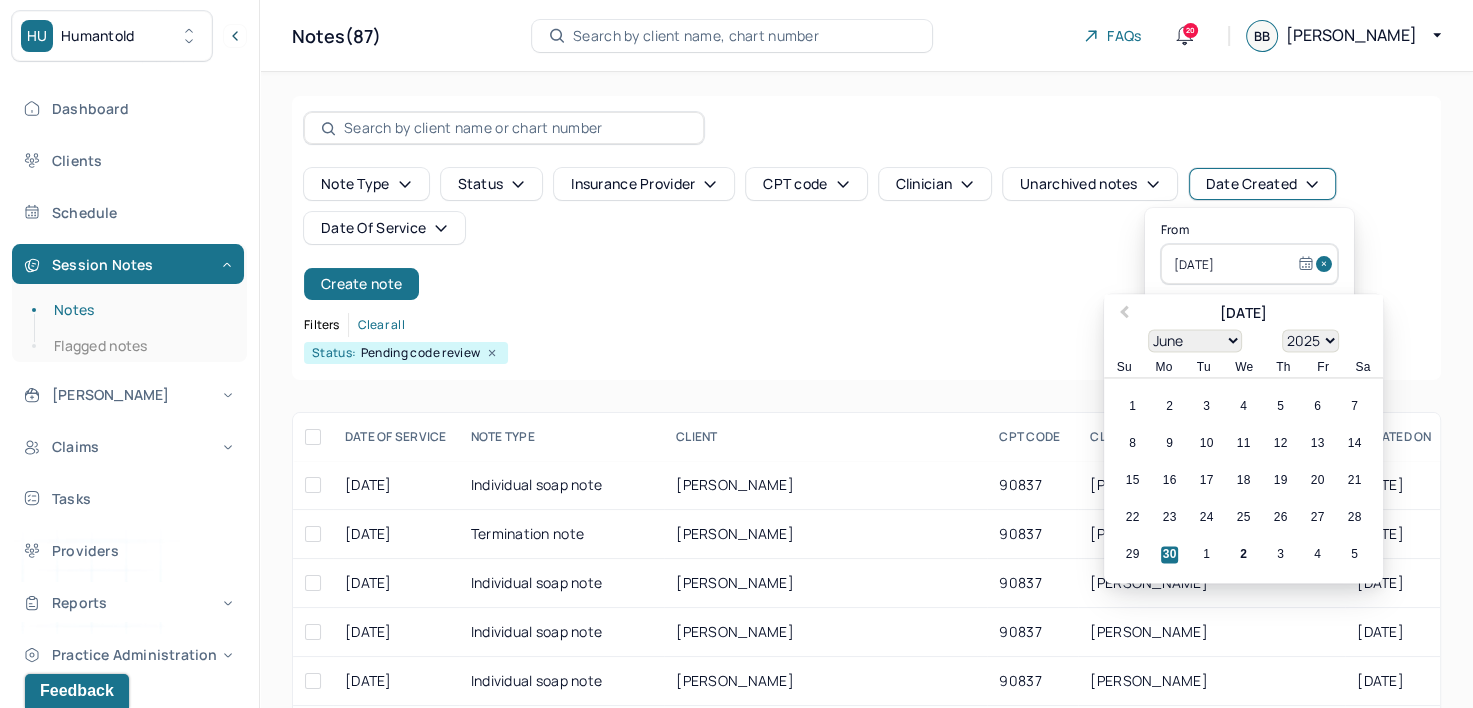 click on "From" at bounding box center [1249, 230] 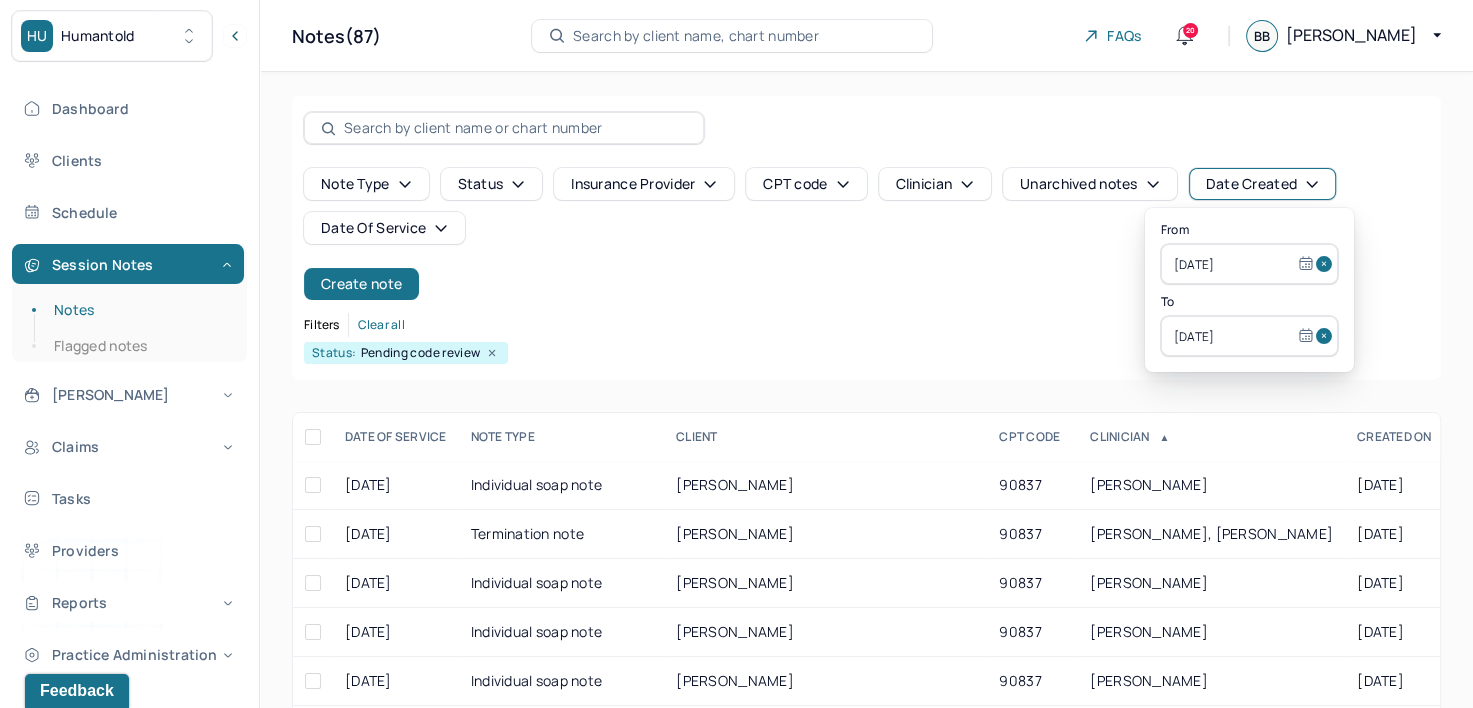 click on "Note type     Status     Insurance provider     CPT code     Clinician     Unarchived notes     Date Created     Date Of Service     Create note" at bounding box center [866, 234] 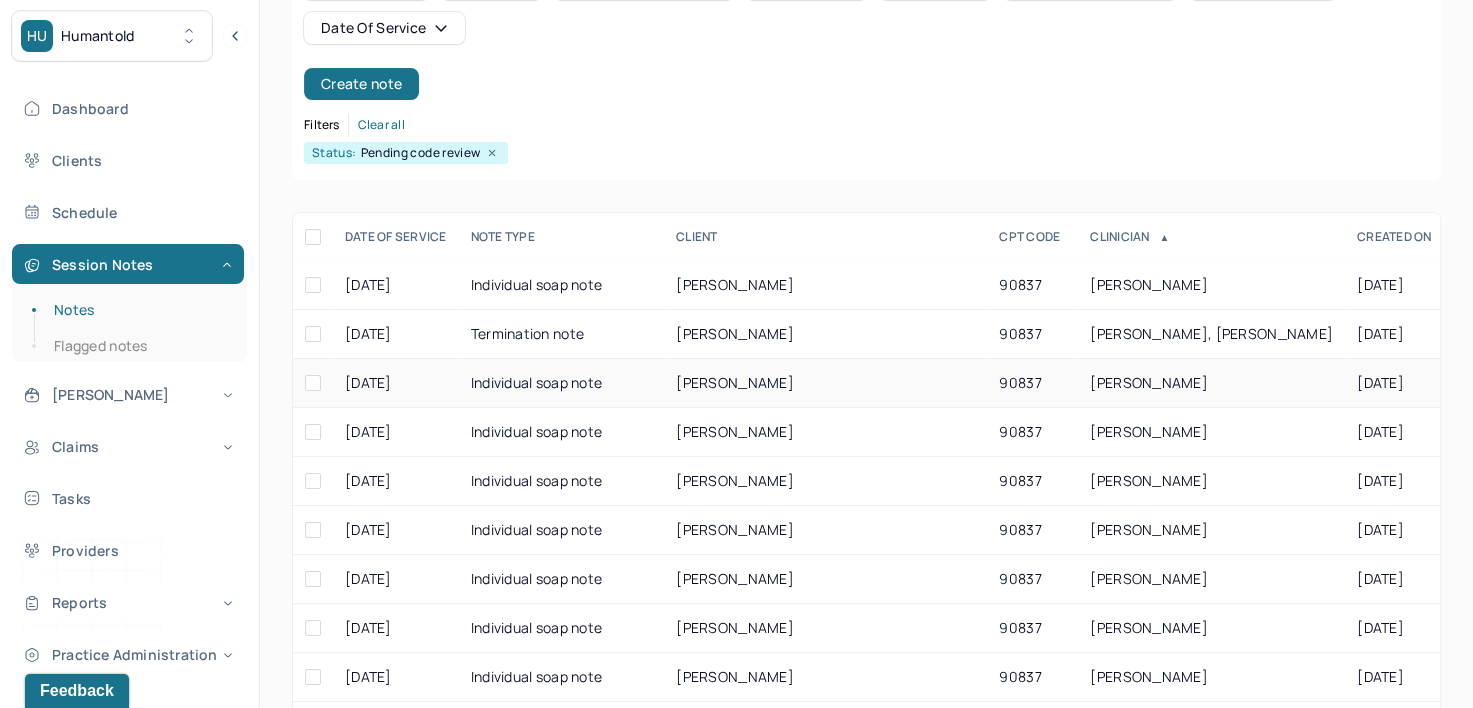 scroll, scrollTop: 194, scrollLeft: 0, axis: vertical 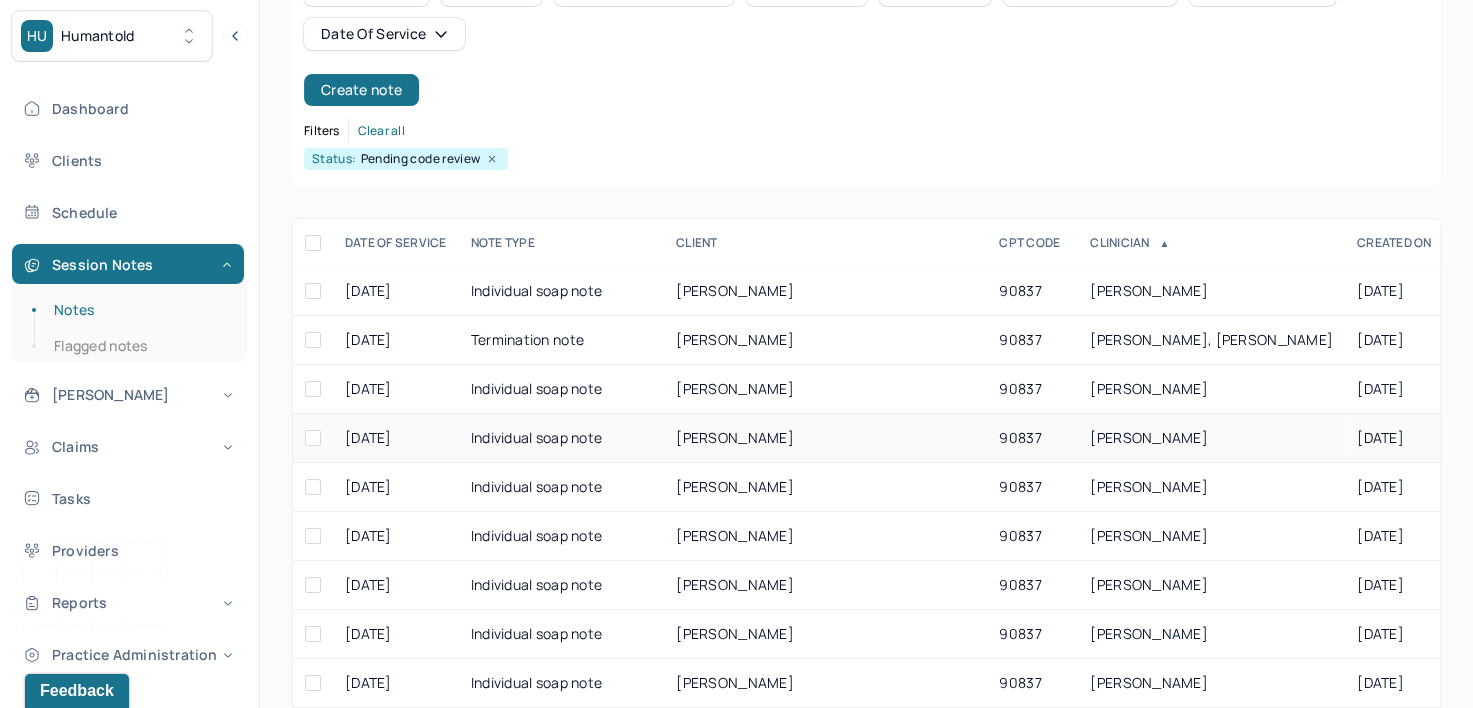 click on "GRADY, ISHMAIL" at bounding box center (825, 438) 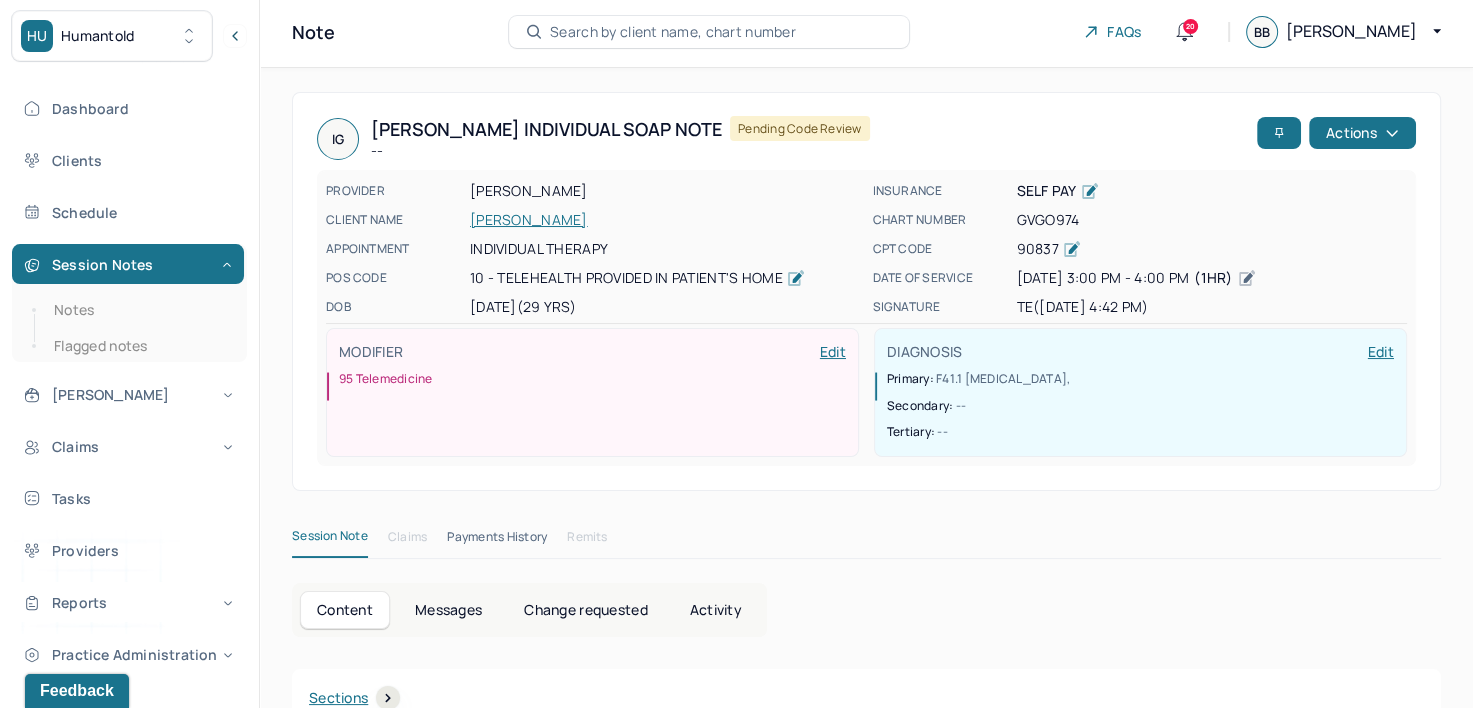 scroll, scrollTop: 0, scrollLeft: 0, axis: both 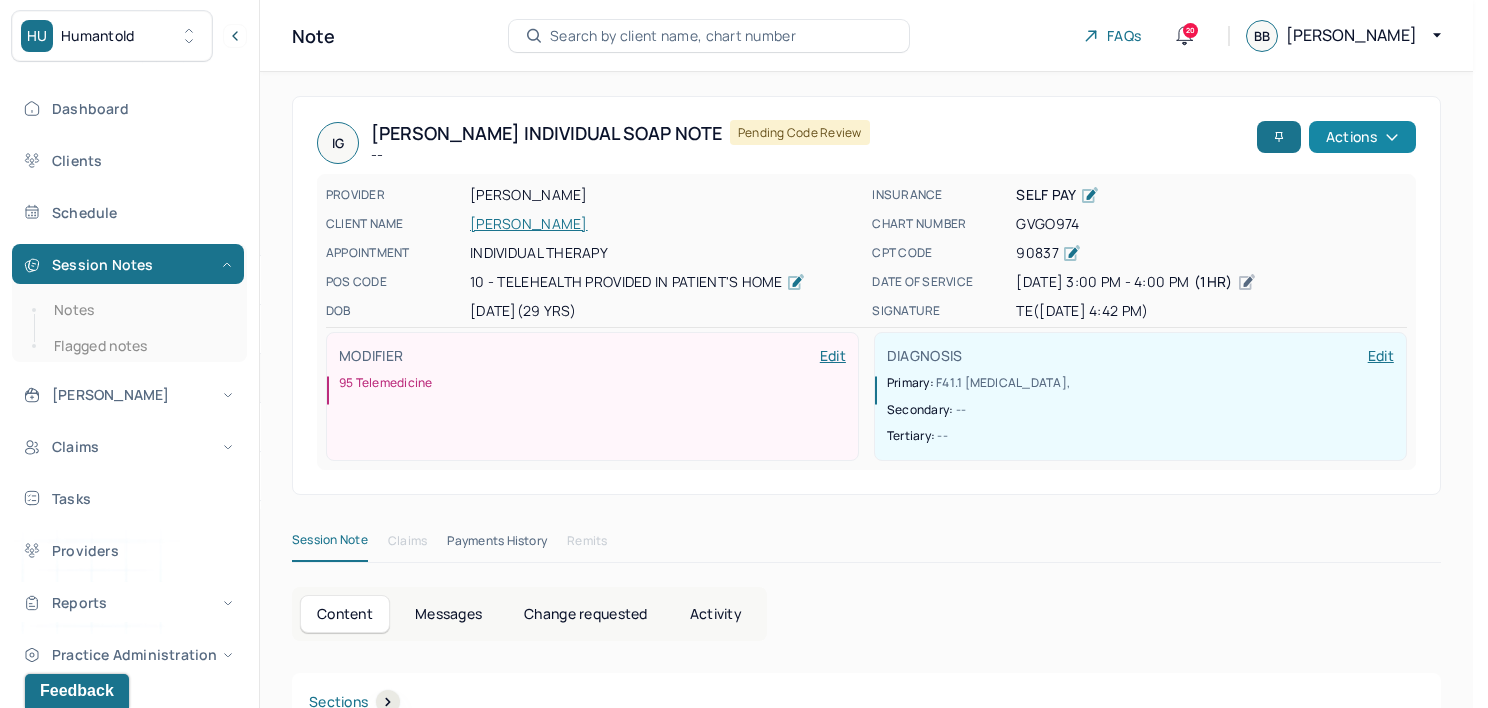 click on "Actions" at bounding box center [1362, 137] 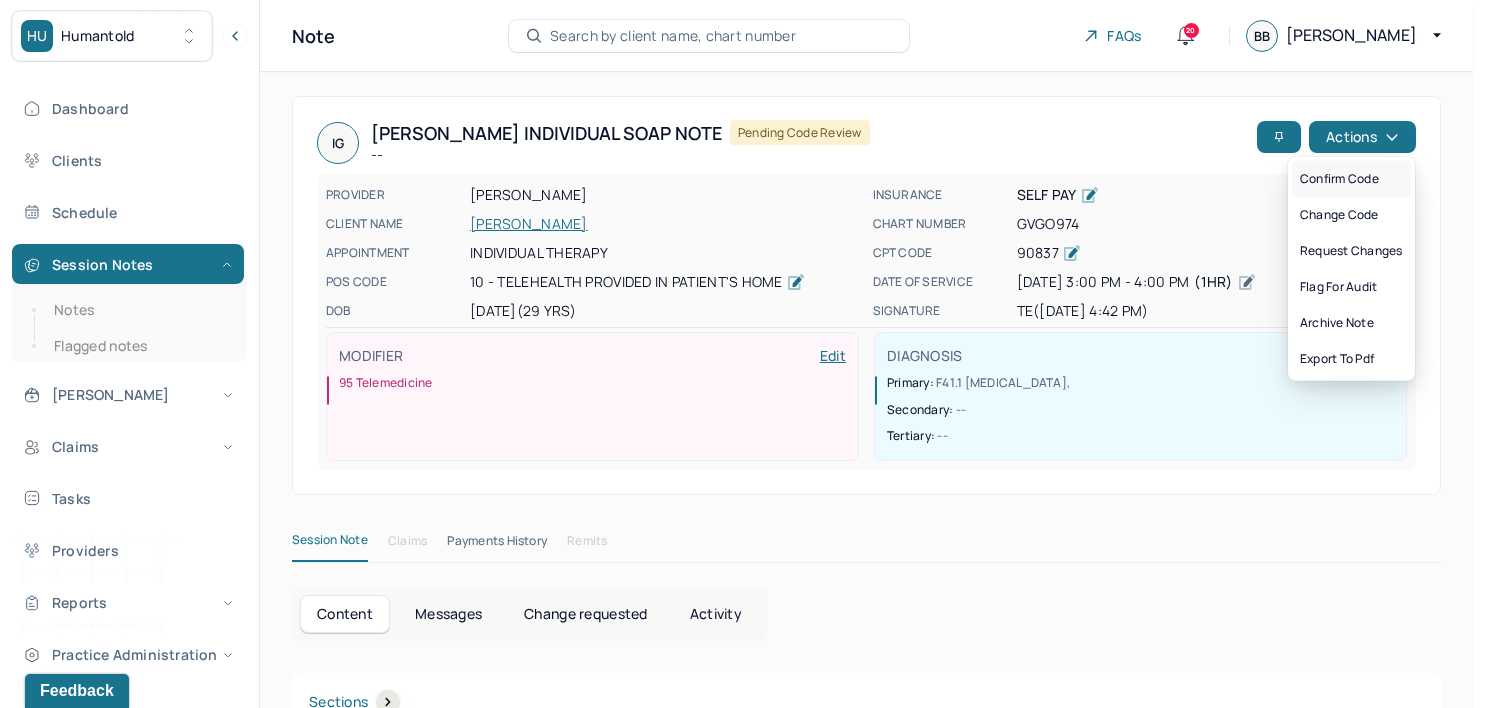 click on "Confirm code" at bounding box center [1351, 179] 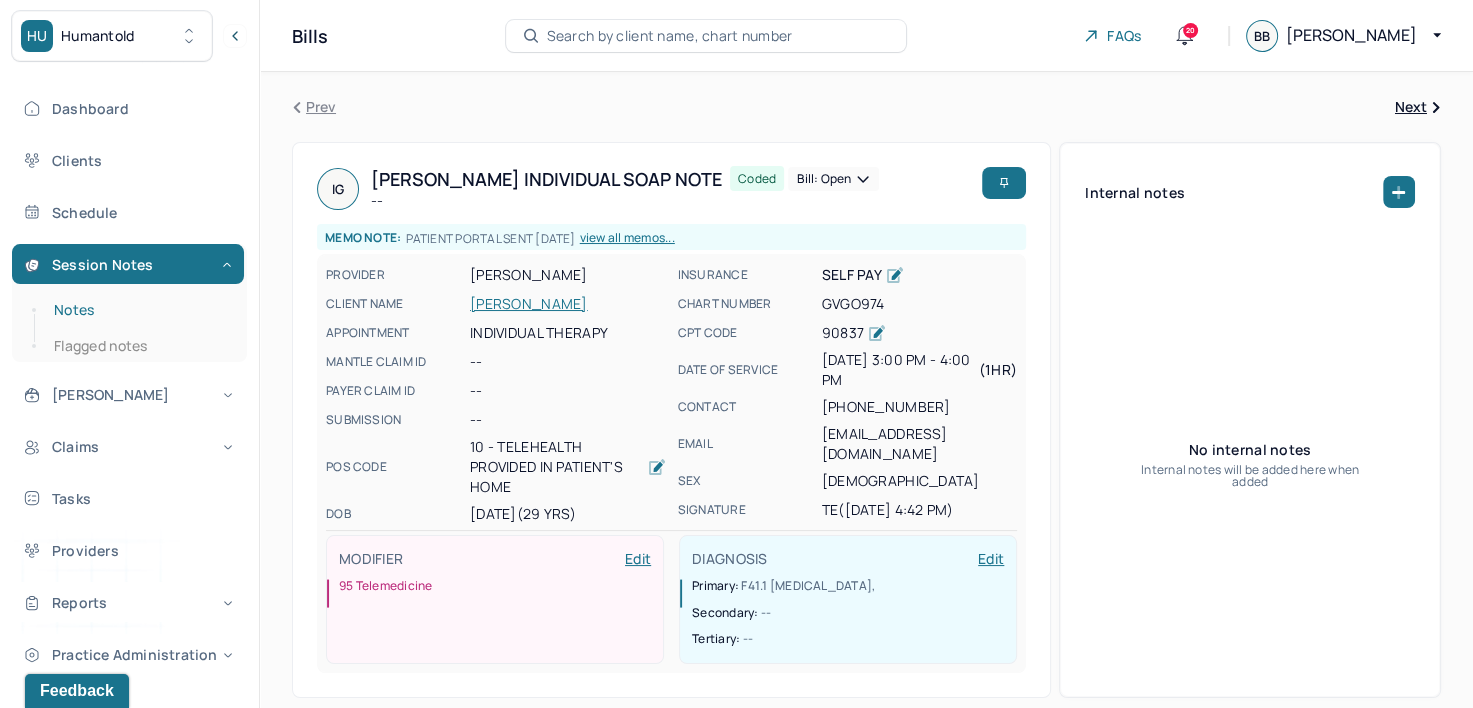 click on "Notes" at bounding box center (139, 310) 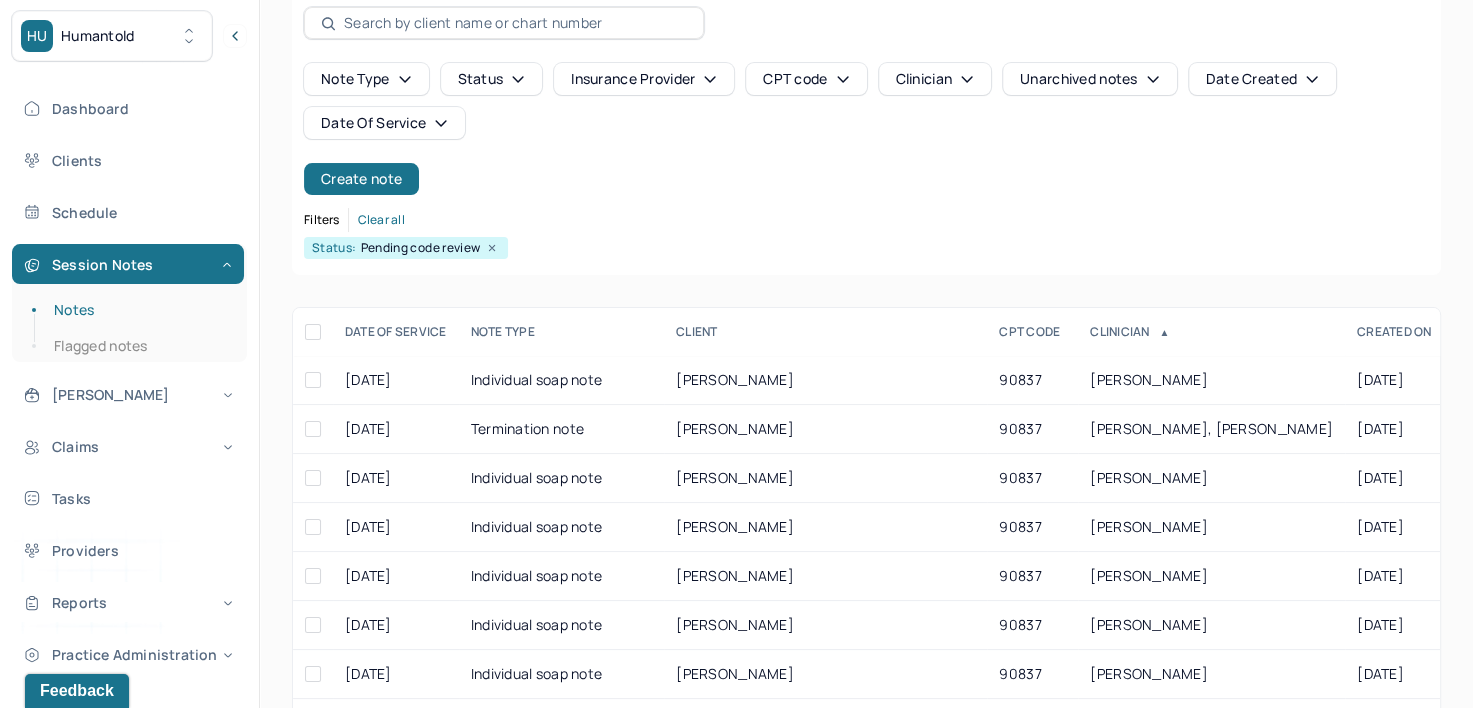 scroll, scrollTop: 200, scrollLeft: 0, axis: vertical 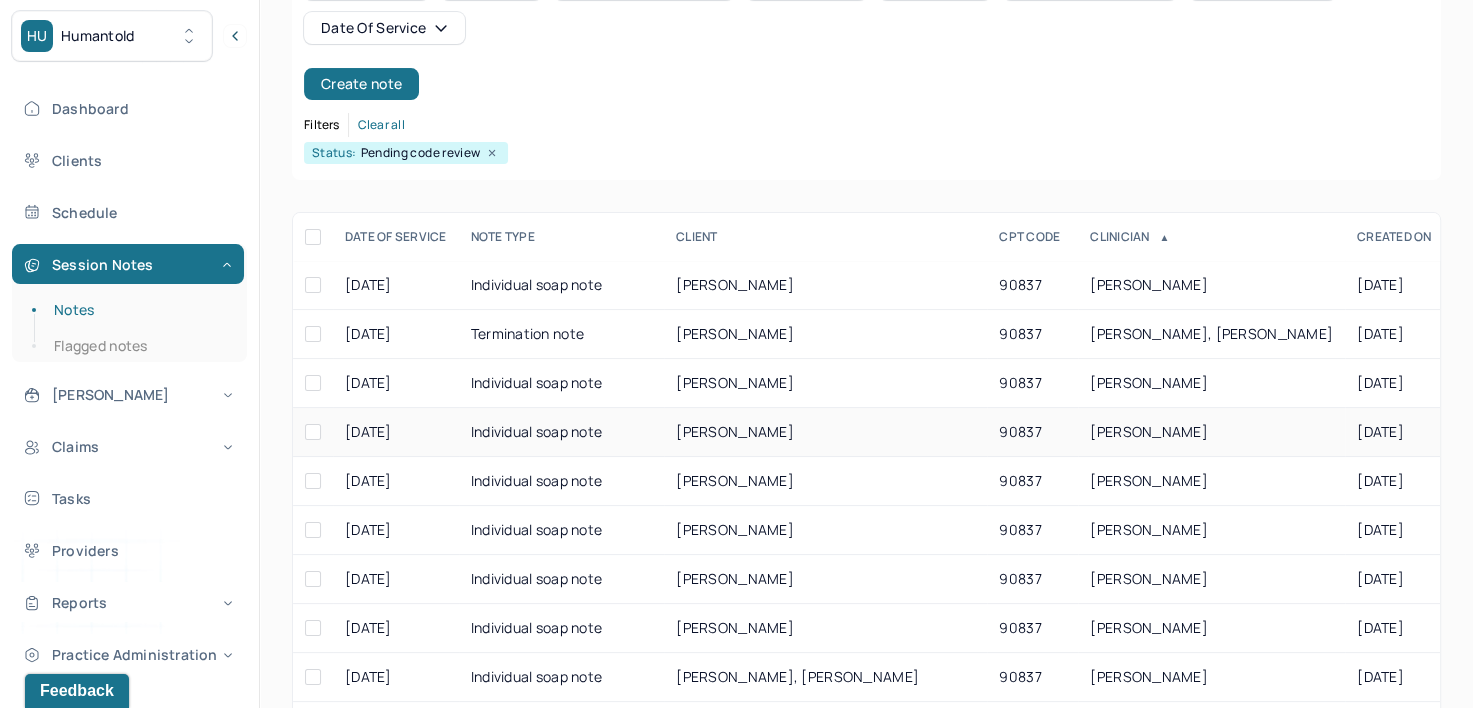 click on "FINGADO, MELISSA" at bounding box center (1149, 431) 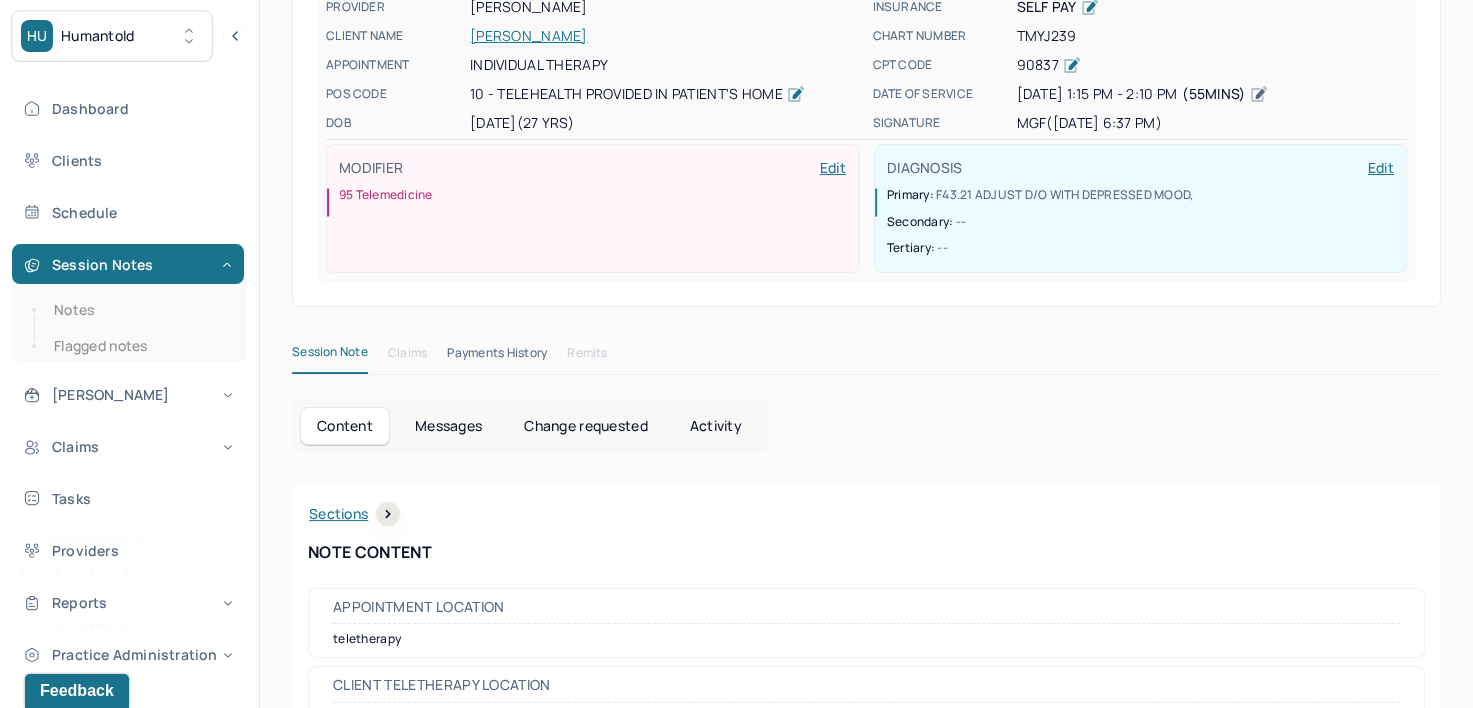 scroll, scrollTop: 0, scrollLeft: 0, axis: both 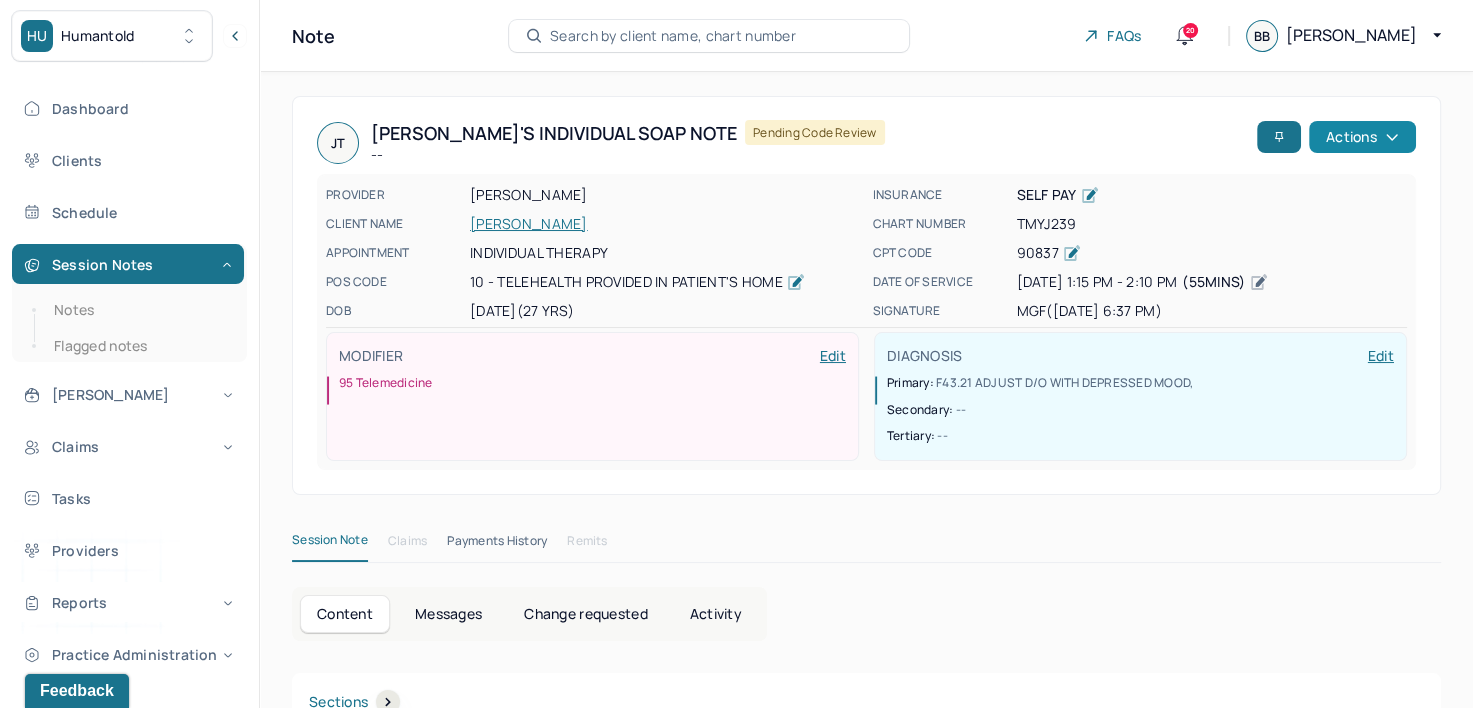 click 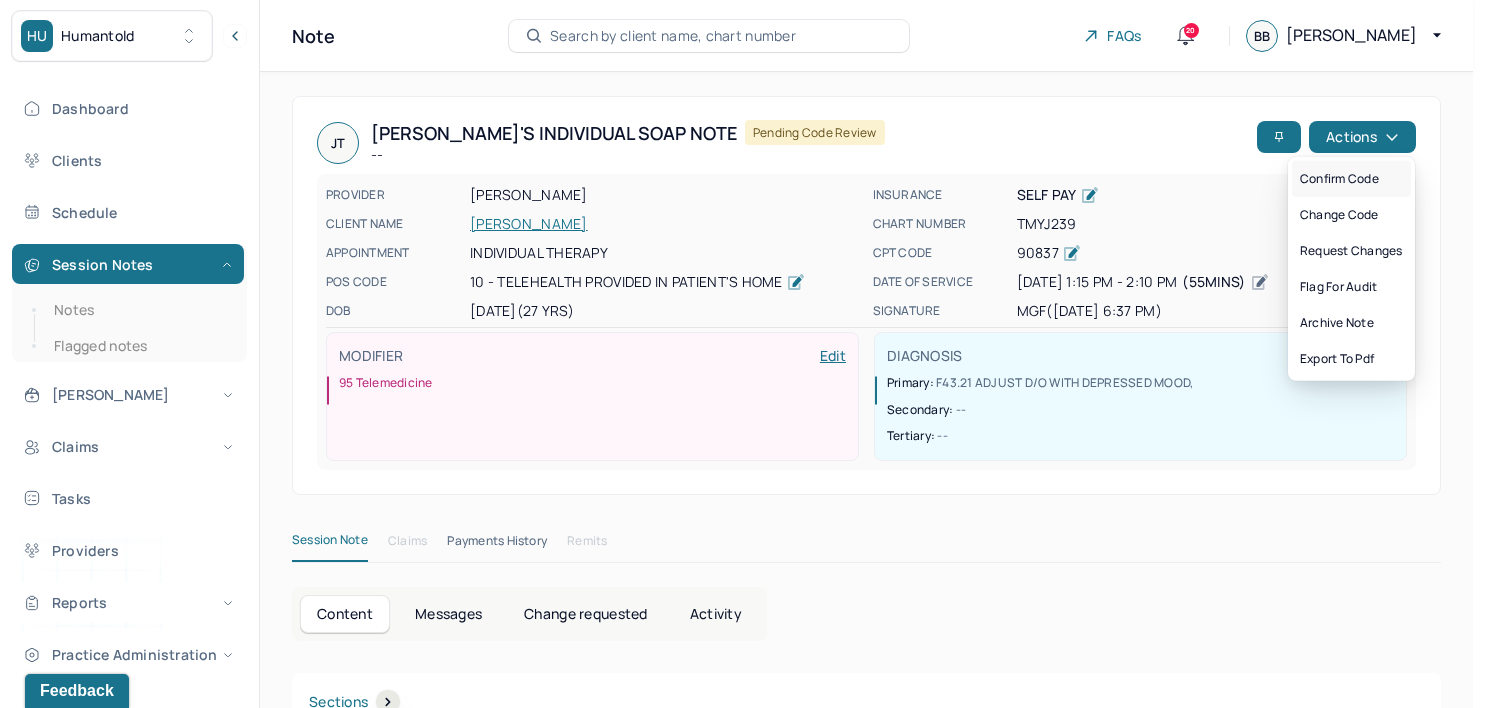 click on "Confirm code" at bounding box center (1351, 179) 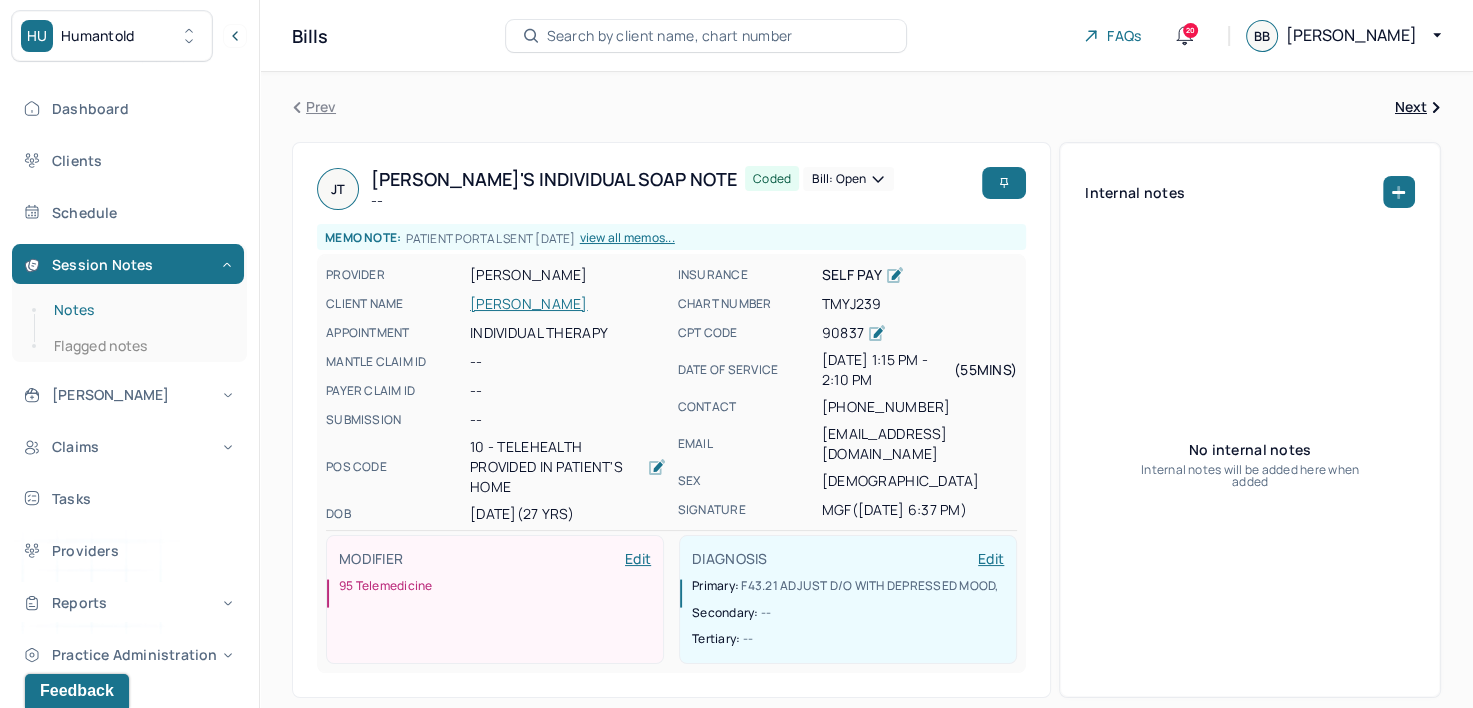 click on "Notes" at bounding box center [139, 310] 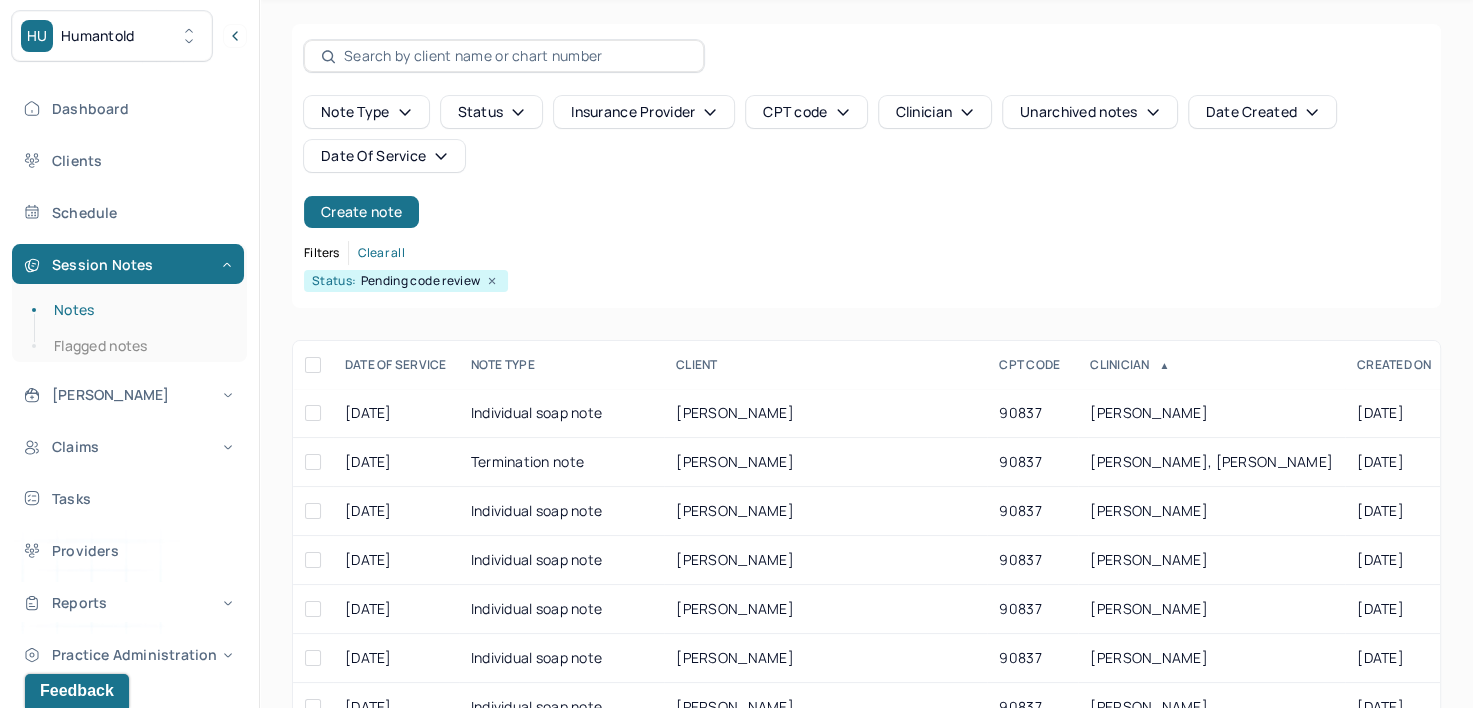 scroll, scrollTop: 294, scrollLeft: 0, axis: vertical 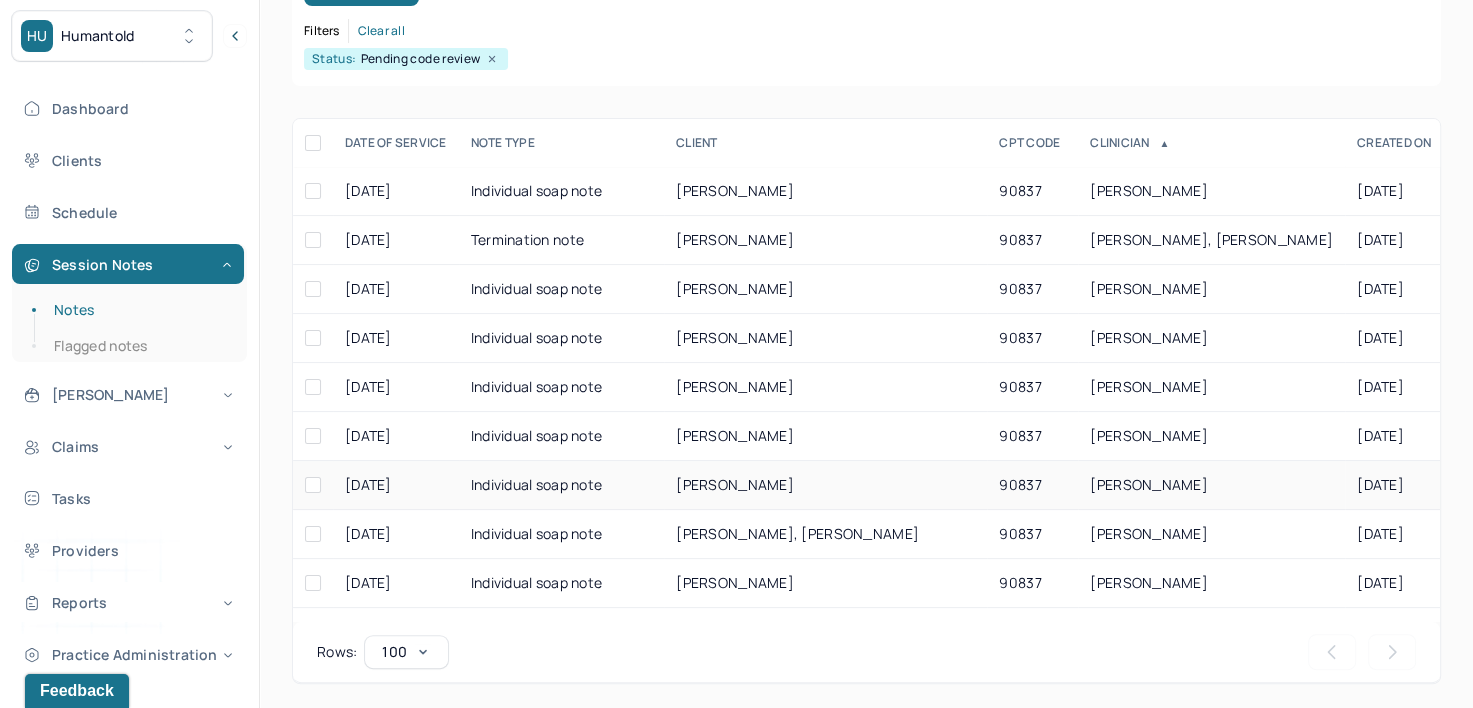 click on "FITZGERALD, SAMANTHA" at bounding box center (1149, 484) 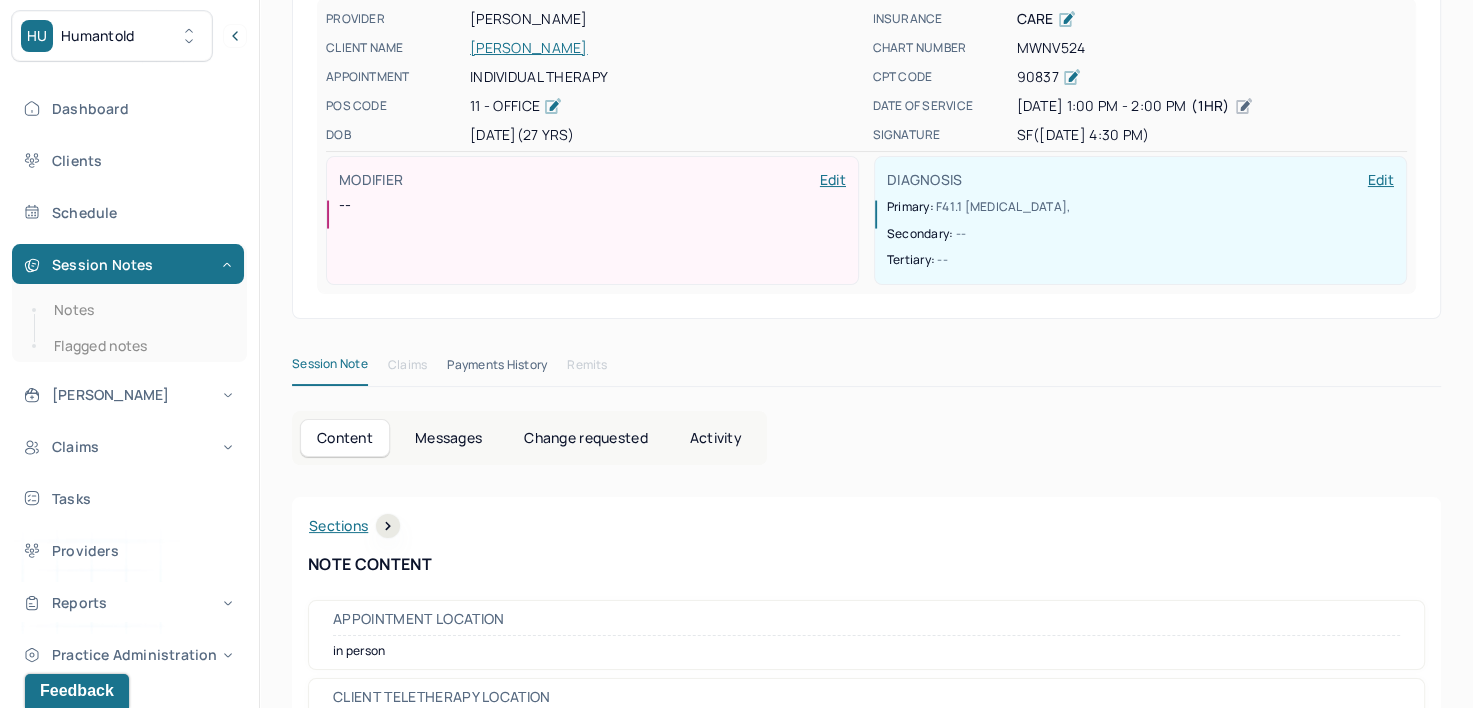 scroll, scrollTop: 0, scrollLeft: 0, axis: both 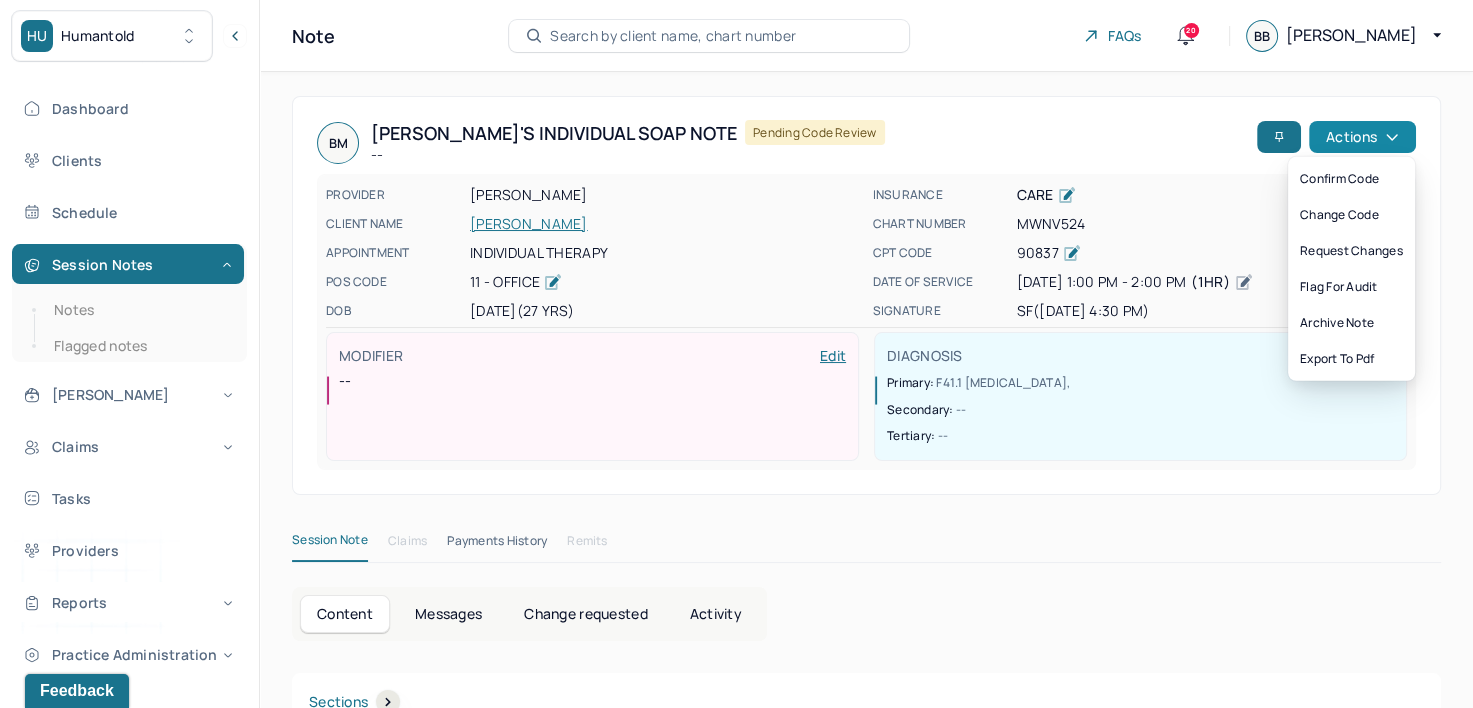 click on "Actions" at bounding box center (1362, 137) 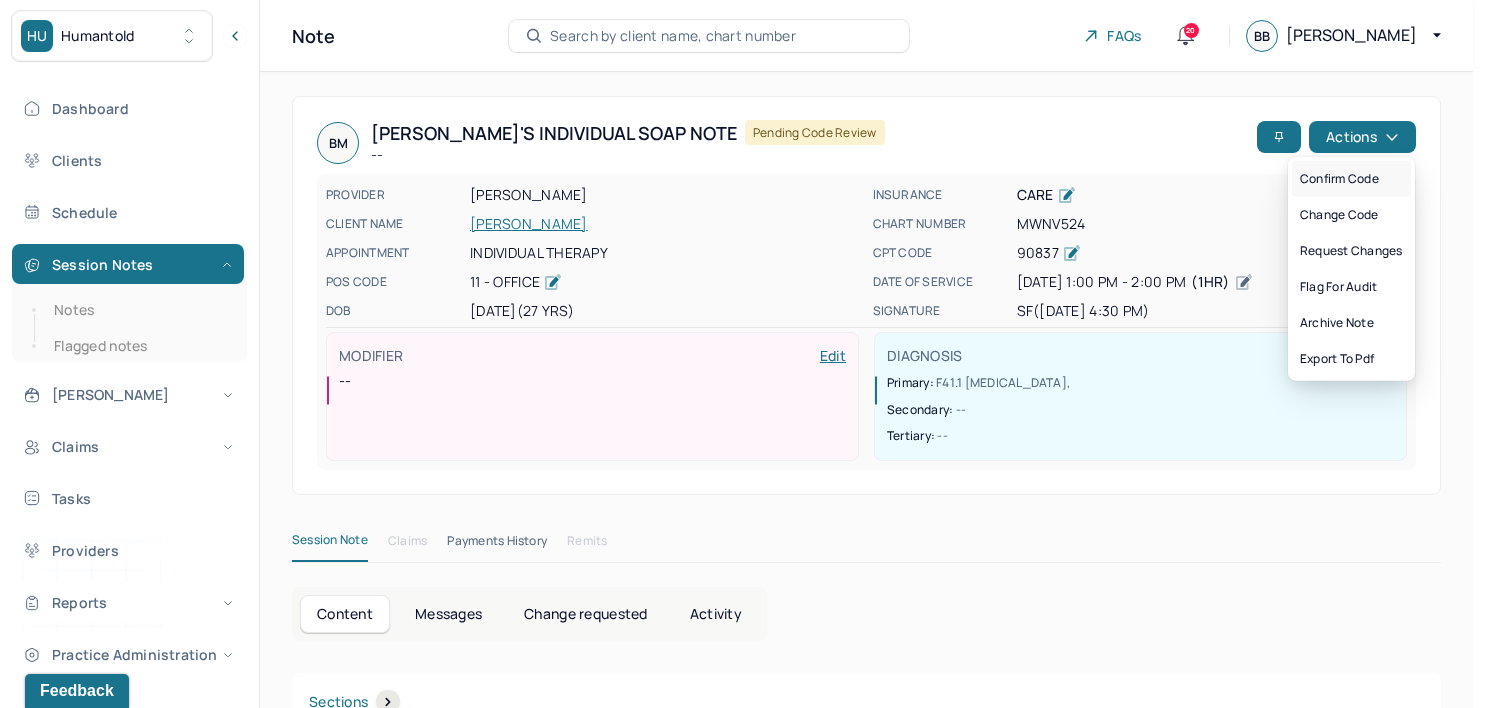 click on "Confirm code" at bounding box center (1351, 179) 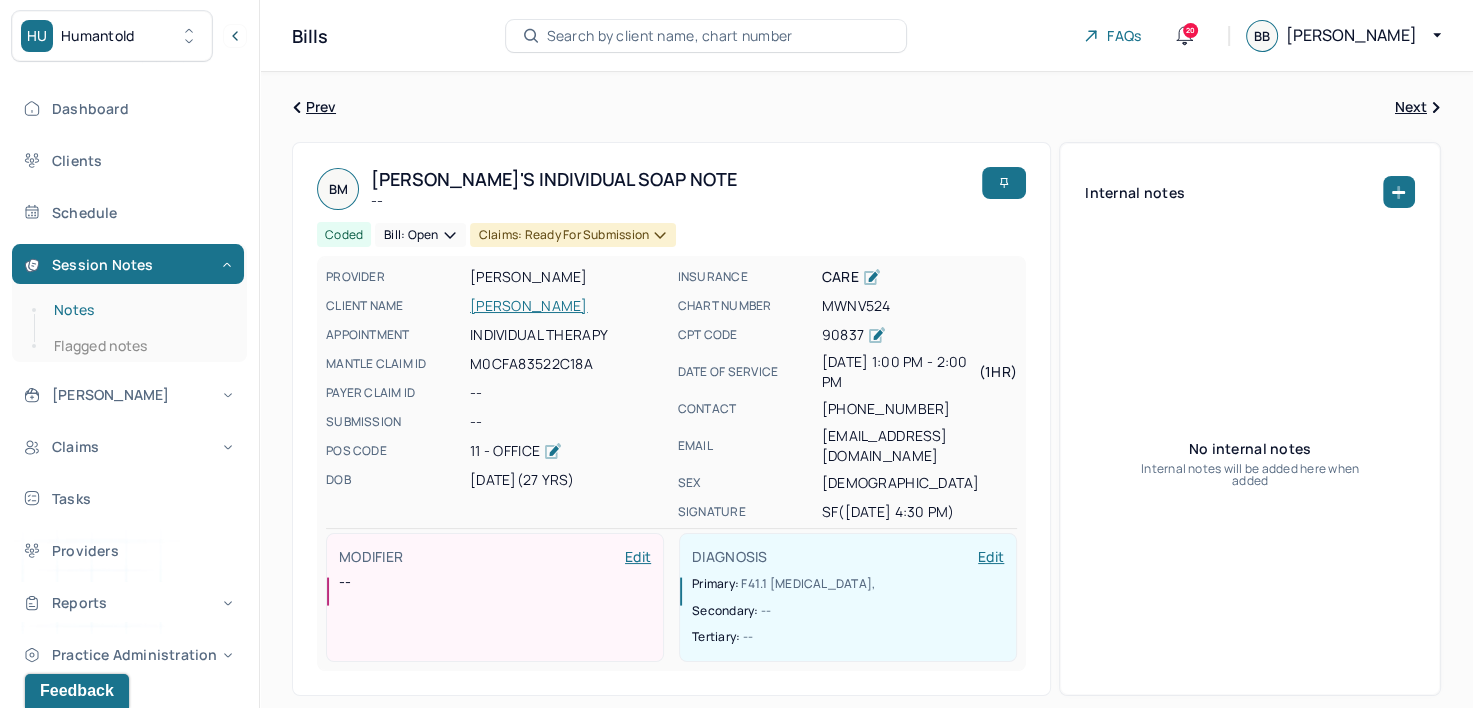 drag, startPoint x: 69, startPoint y: 308, endPoint x: 138, endPoint y: 307, distance: 69.00725 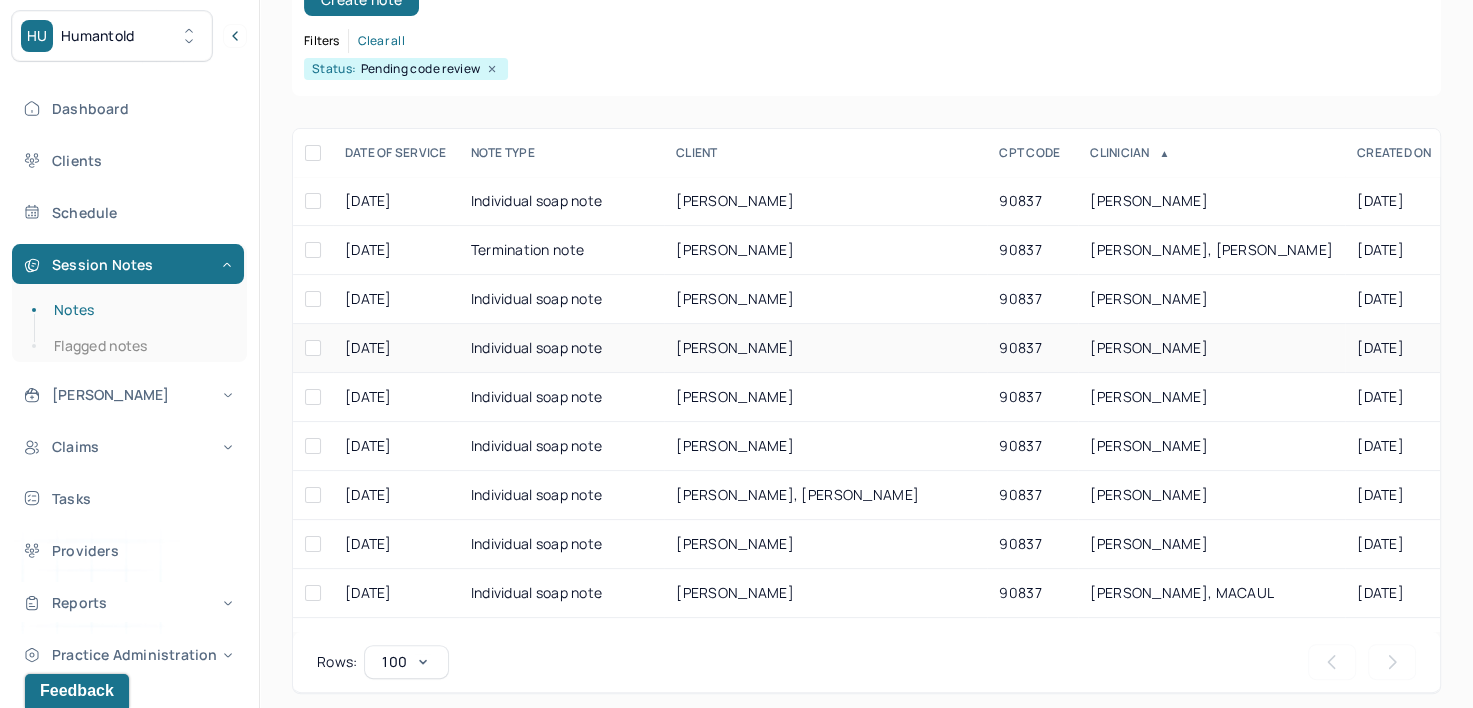 scroll, scrollTop: 294, scrollLeft: 0, axis: vertical 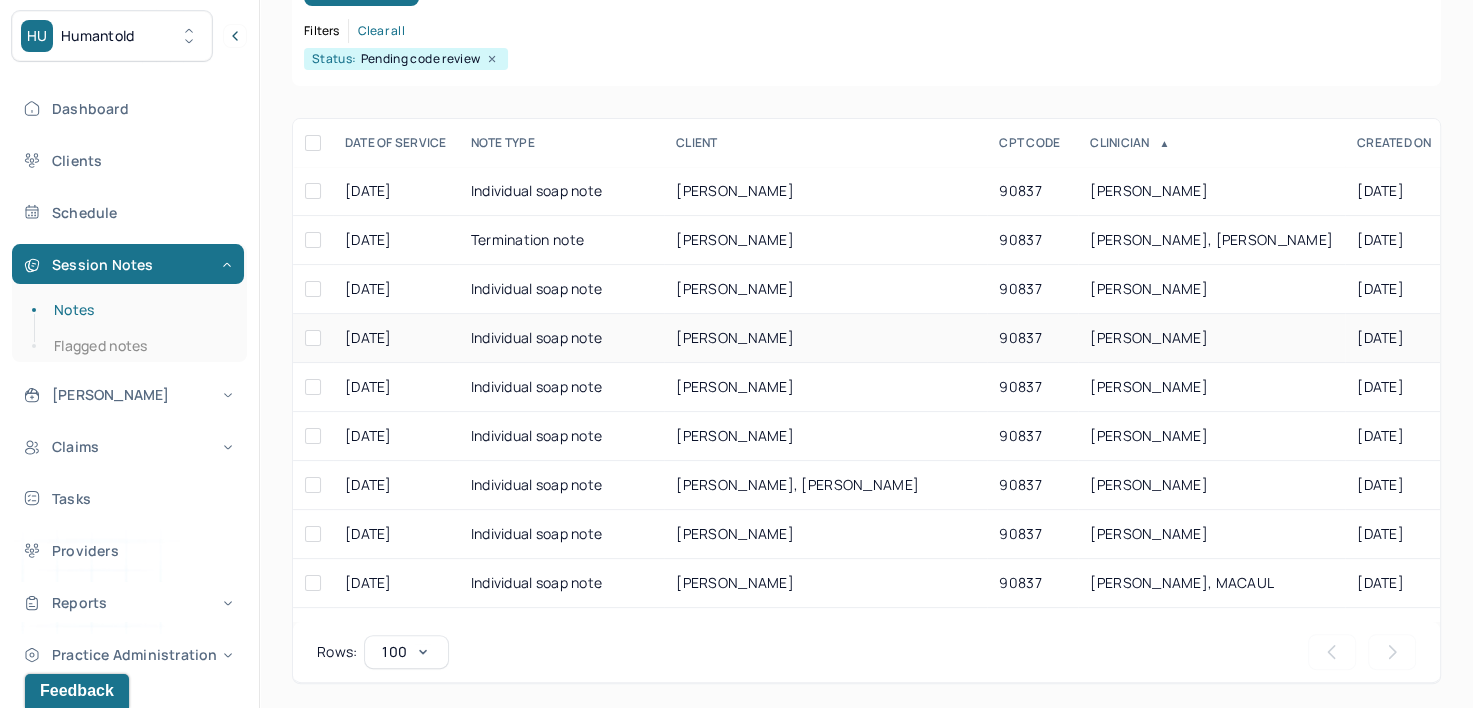 click on "FITZGERALD, SAMANTHA" at bounding box center [1149, 337] 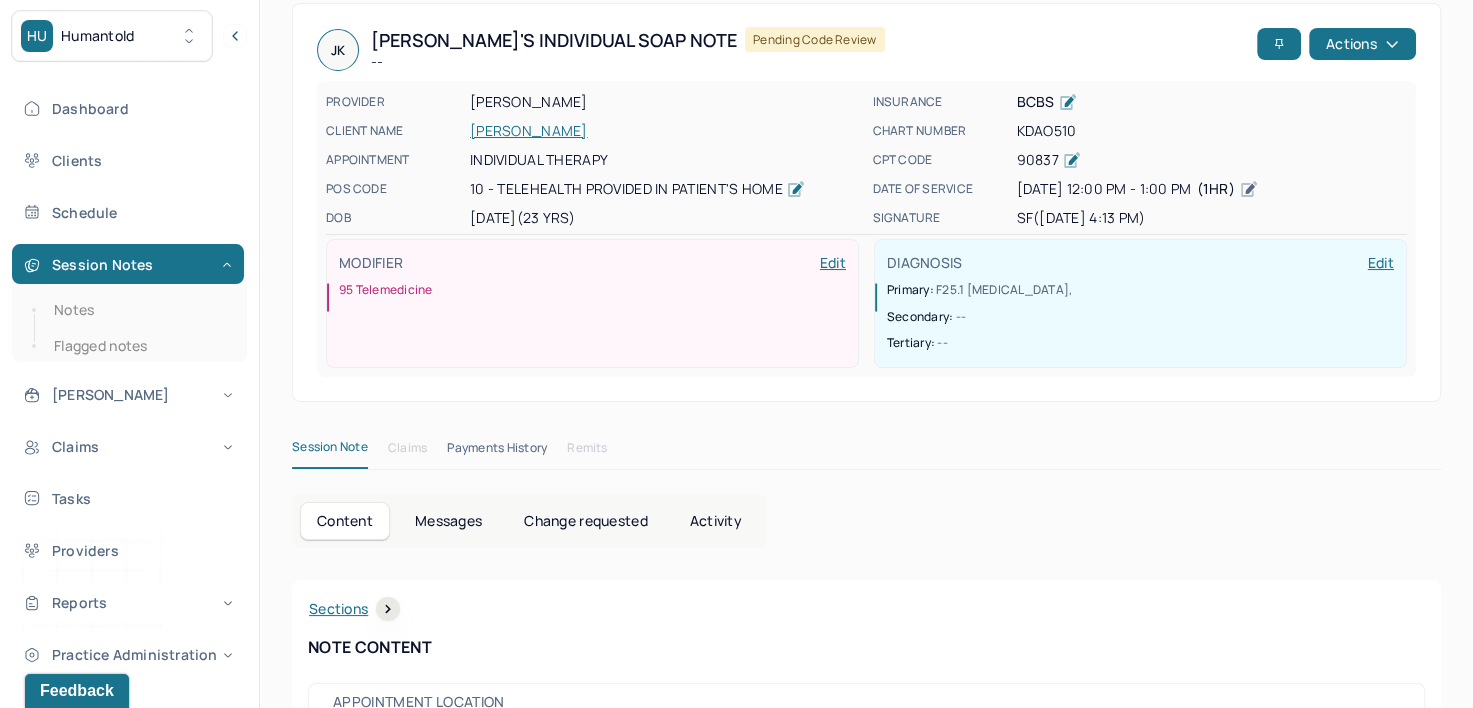 scroll, scrollTop: 0, scrollLeft: 0, axis: both 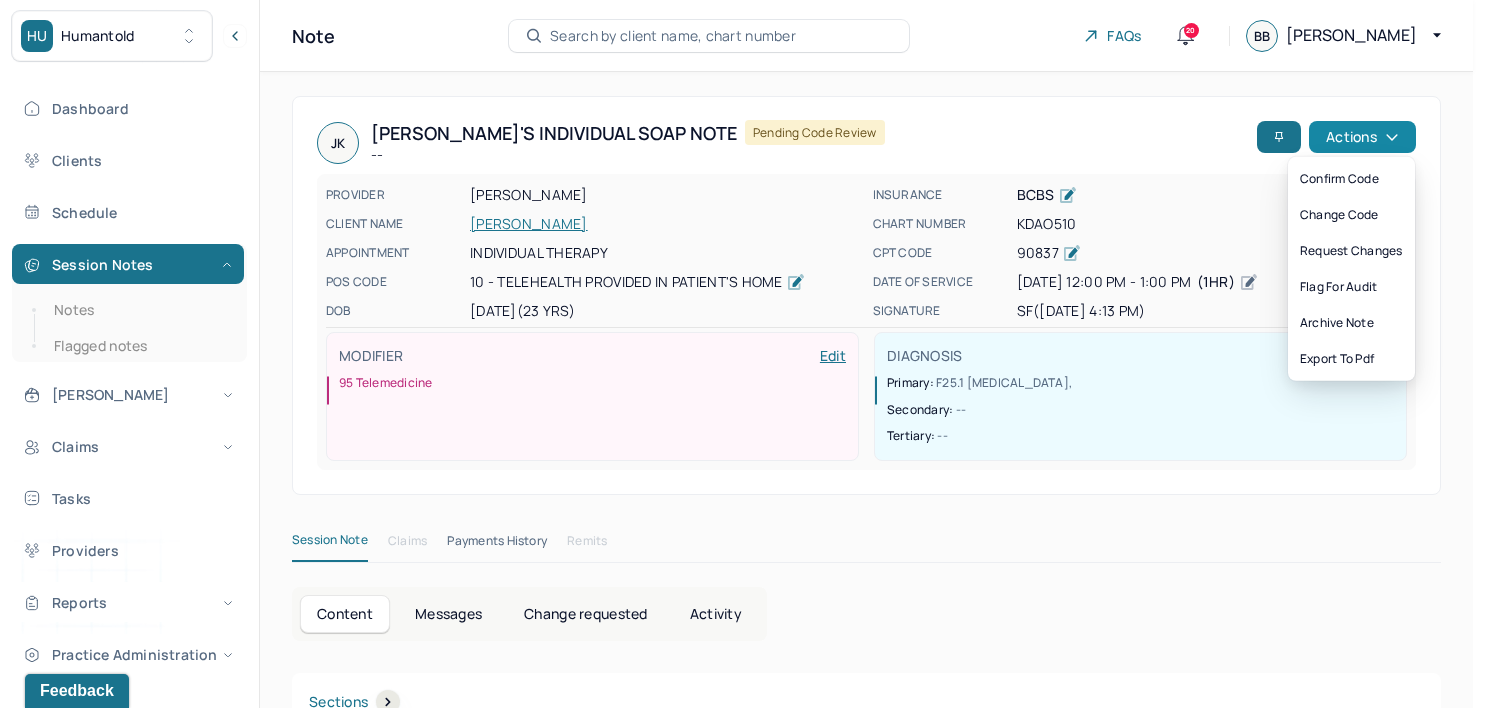 click on "Actions" at bounding box center (1362, 137) 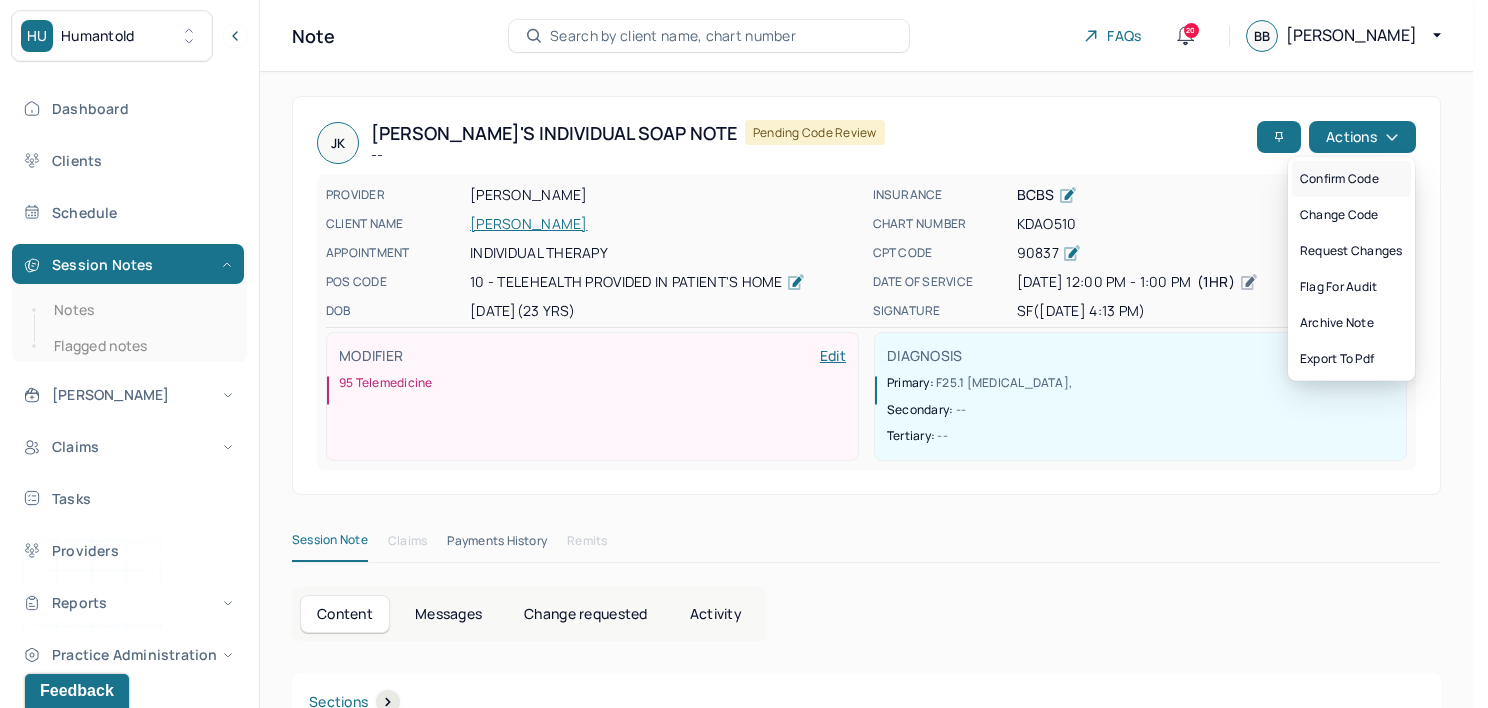 click on "Confirm code" at bounding box center (1351, 179) 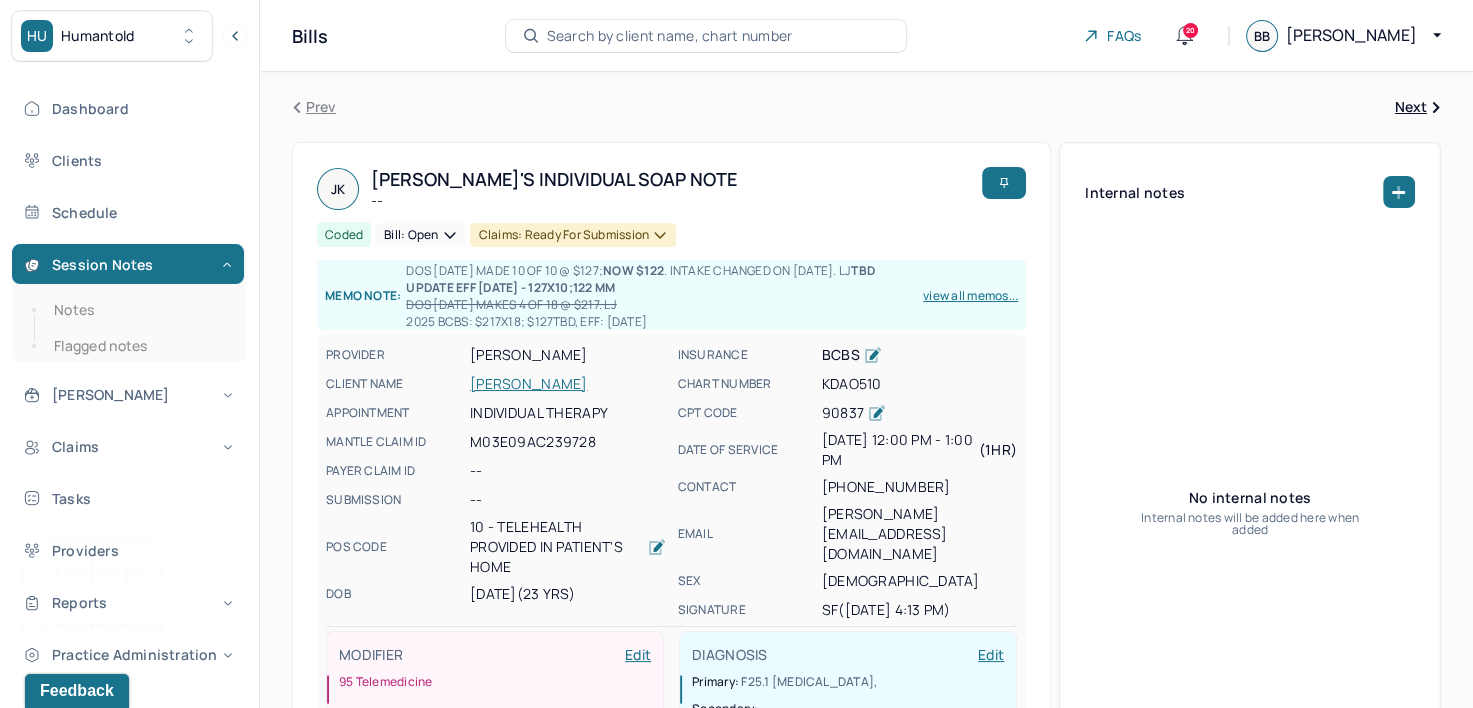 drag, startPoint x: 80, startPoint y: 310, endPoint x: 245, endPoint y: 310, distance: 165 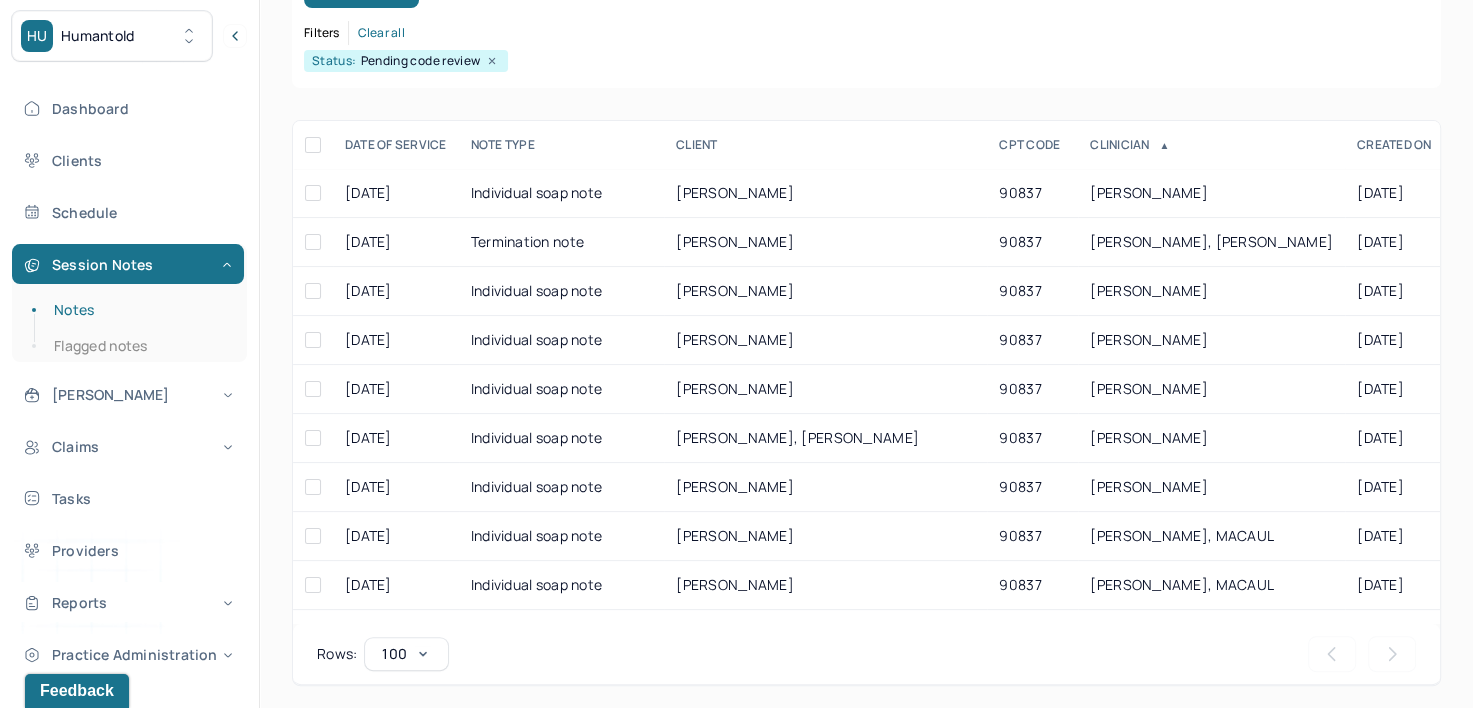 scroll, scrollTop: 294, scrollLeft: 0, axis: vertical 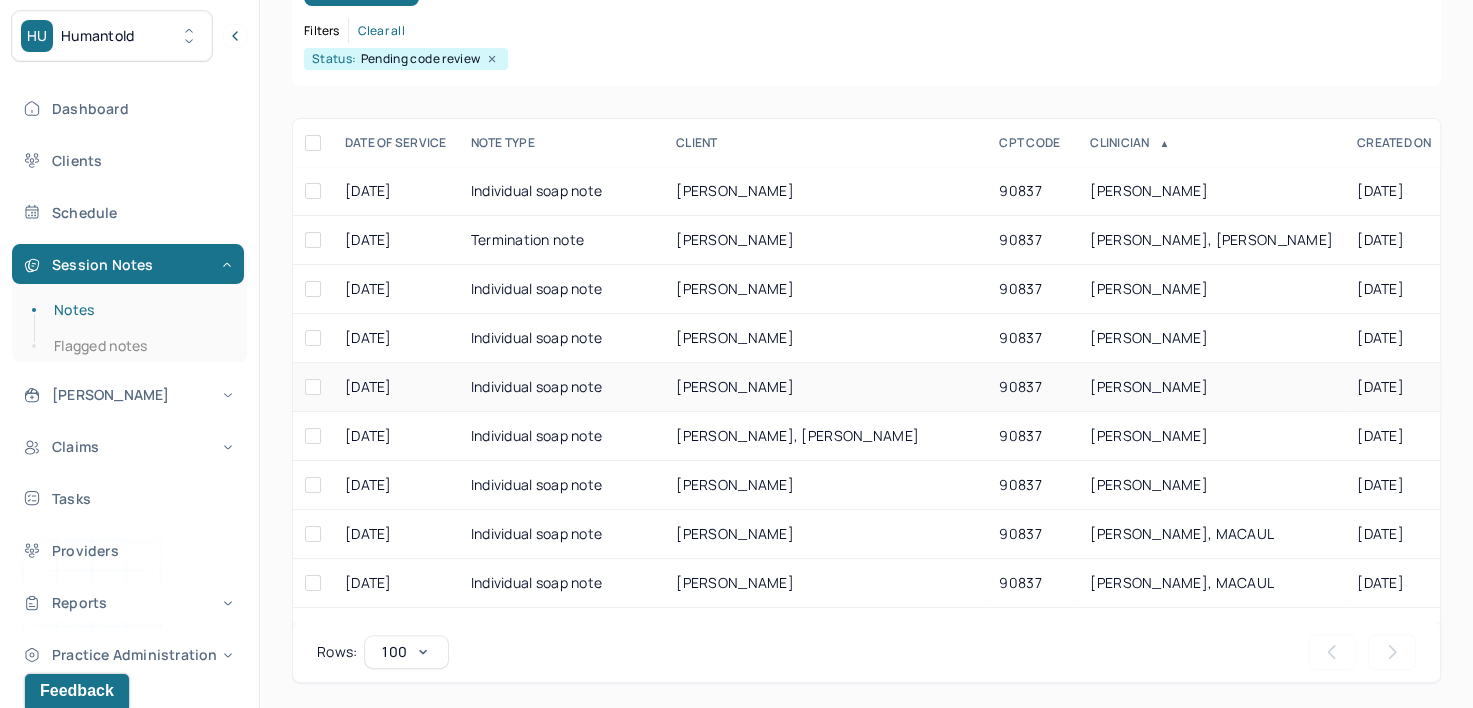 click on "FITZGERALD, SAMANTHA" at bounding box center (1149, 386) 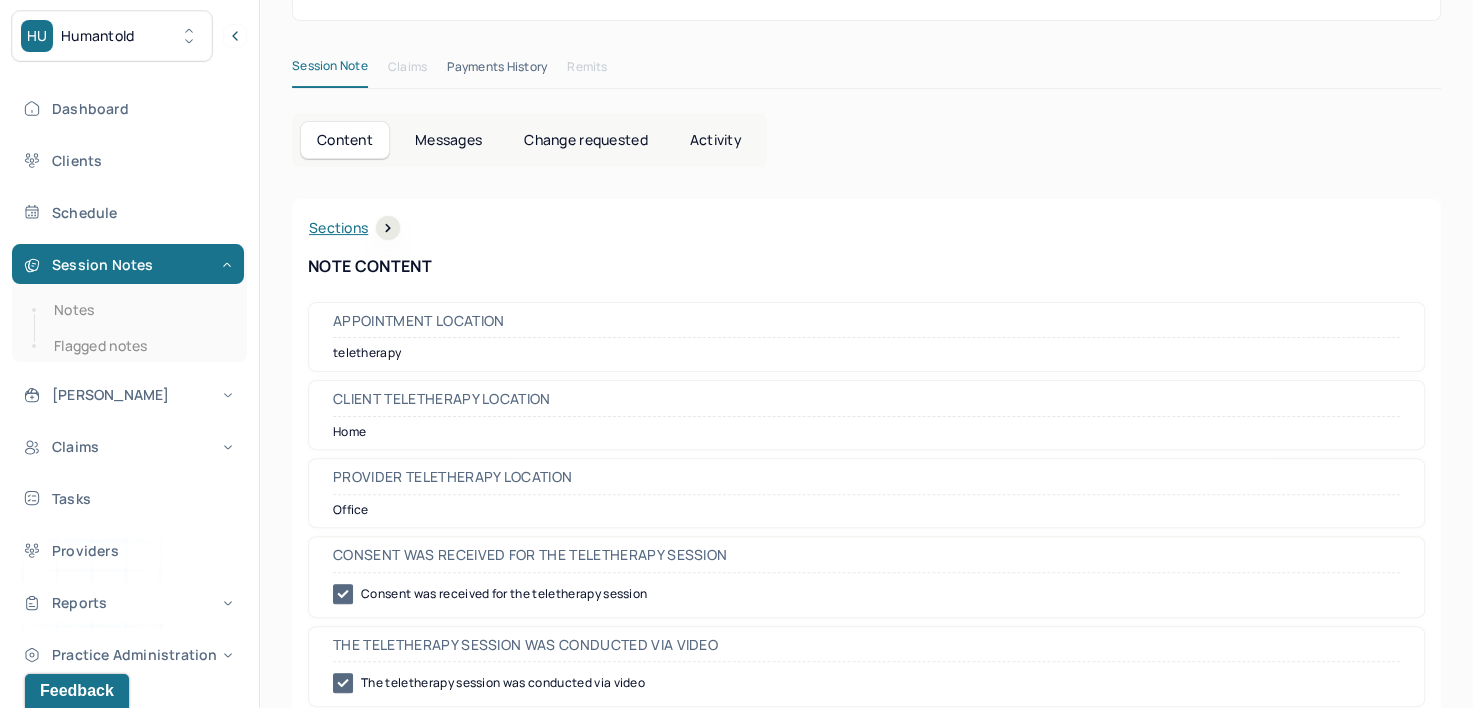 scroll, scrollTop: 0, scrollLeft: 0, axis: both 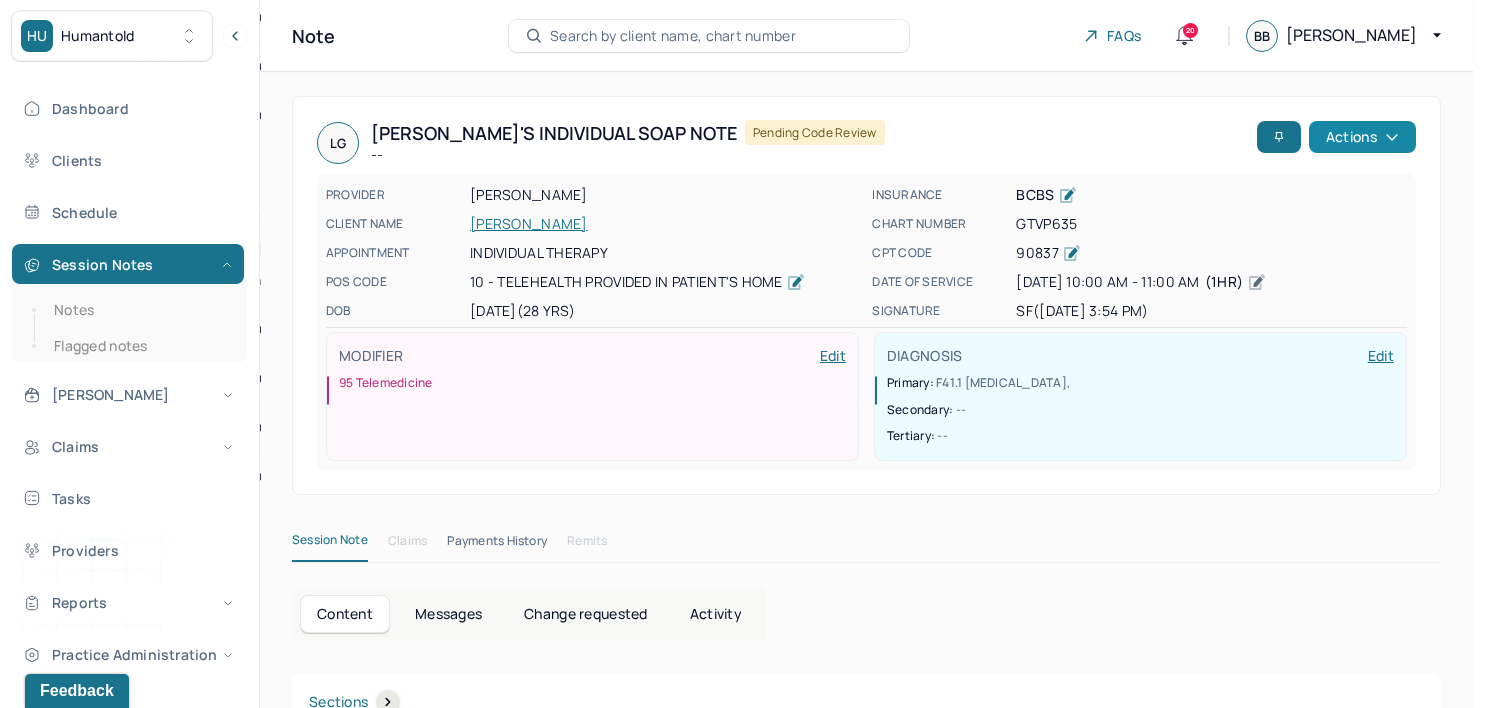 click 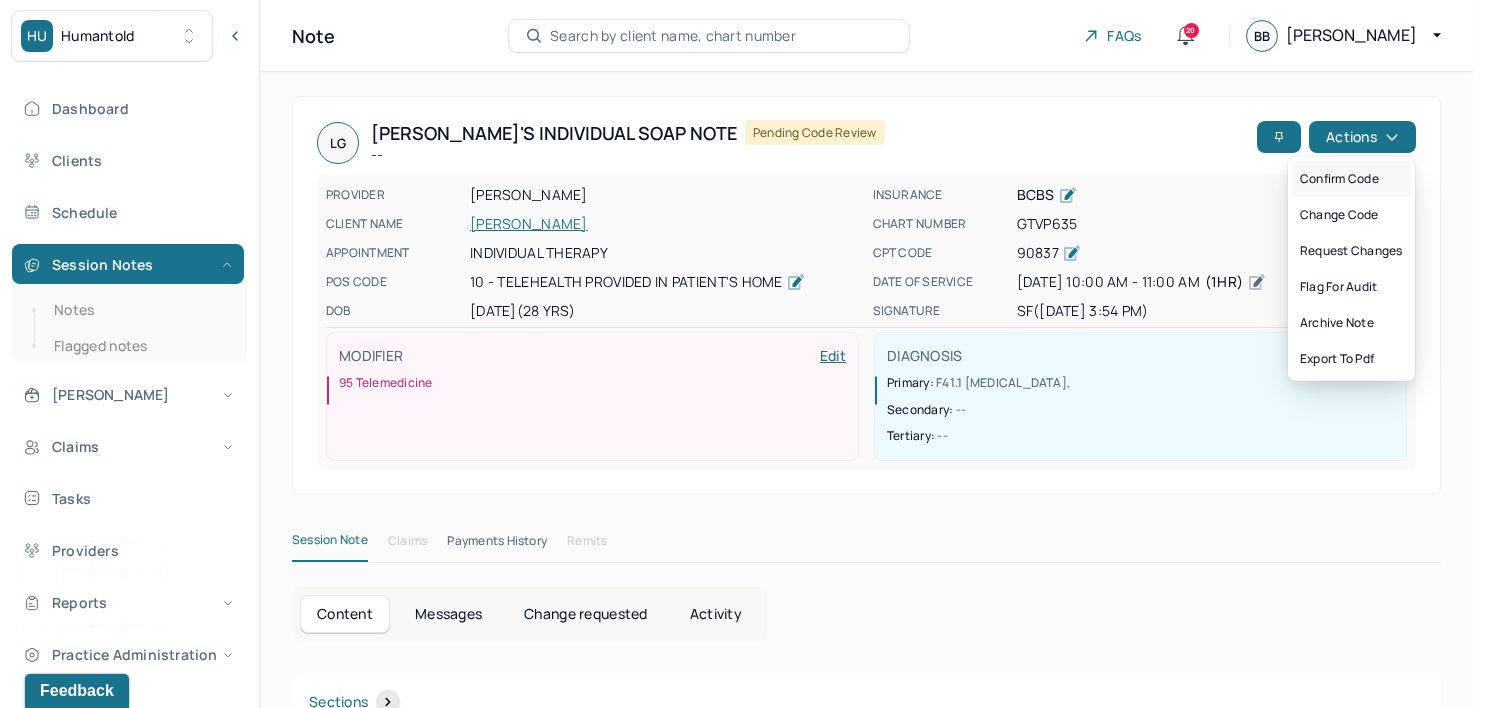 click on "Confirm code" at bounding box center (1351, 179) 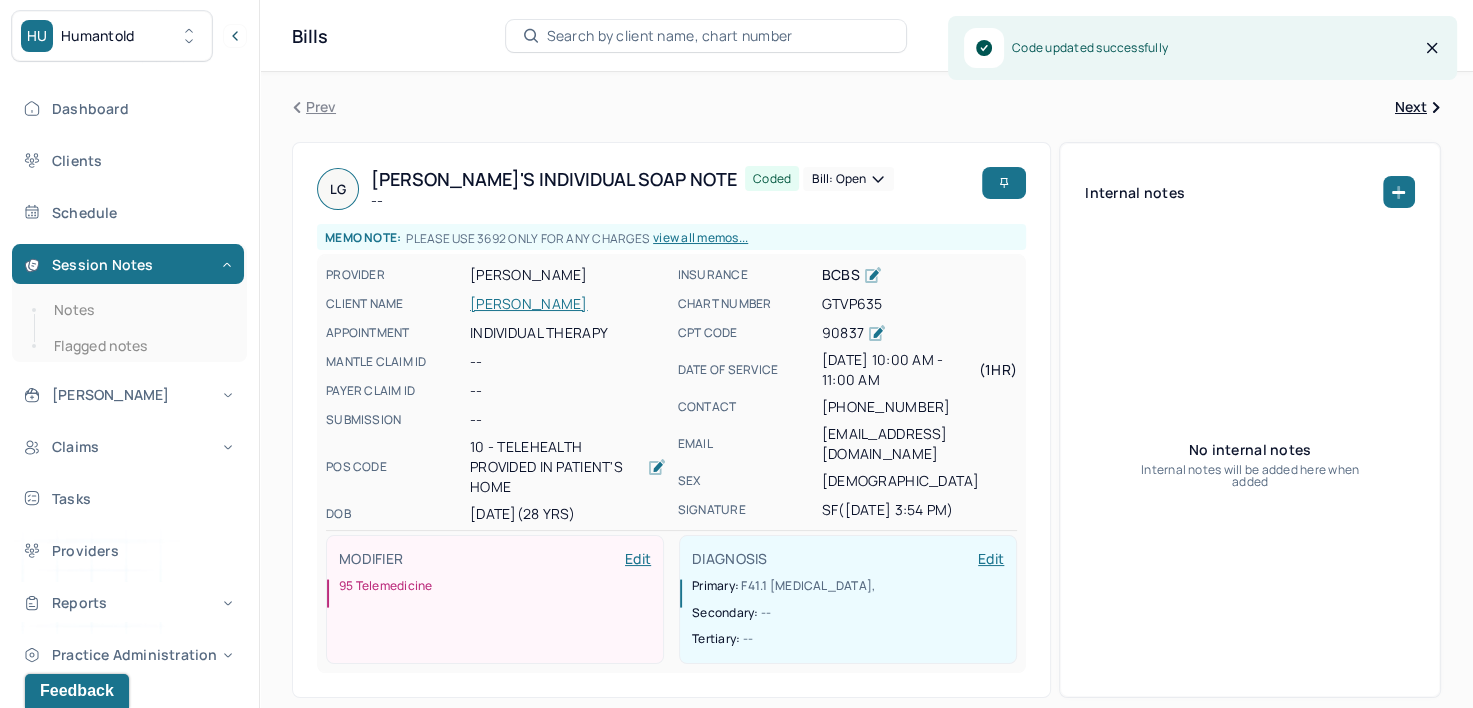 drag, startPoint x: 89, startPoint y: 311, endPoint x: 246, endPoint y: 317, distance: 157.11461 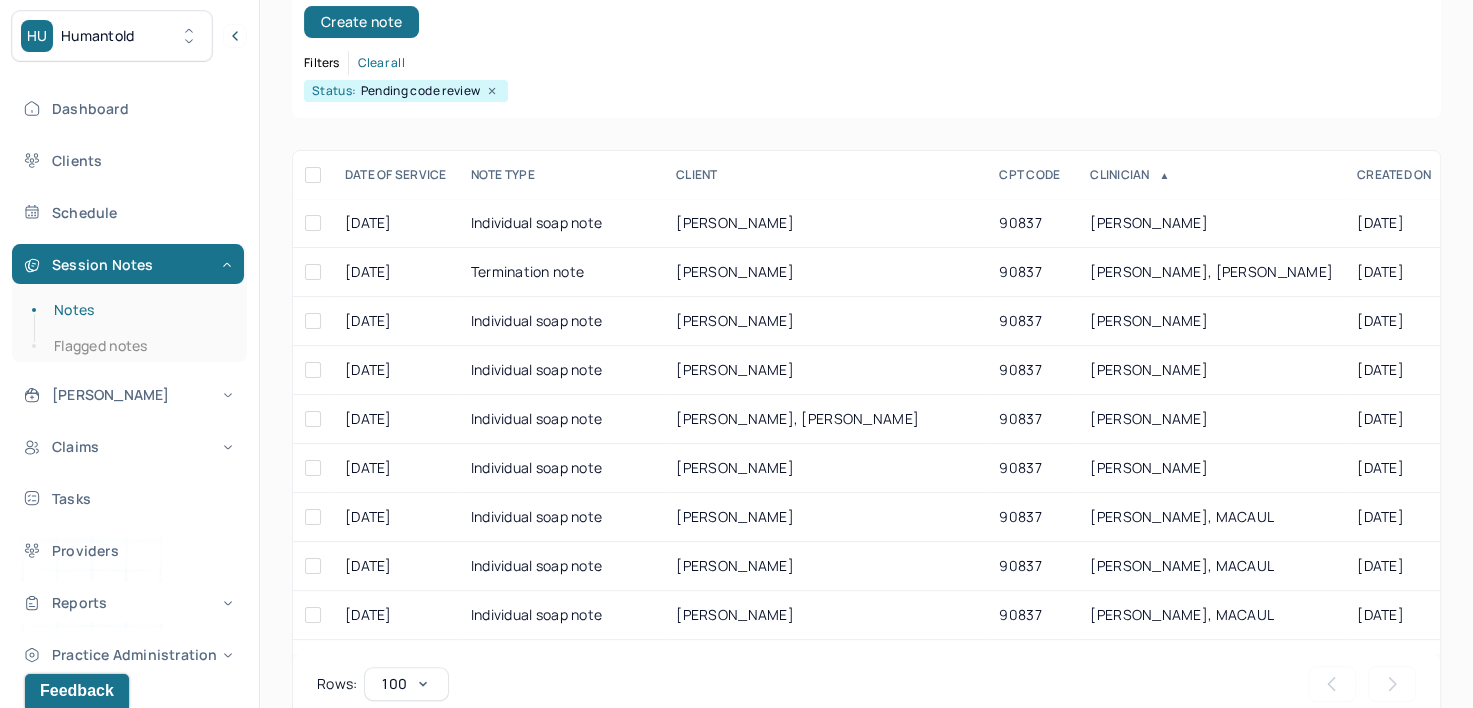 scroll, scrollTop: 294, scrollLeft: 0, axis: vertical 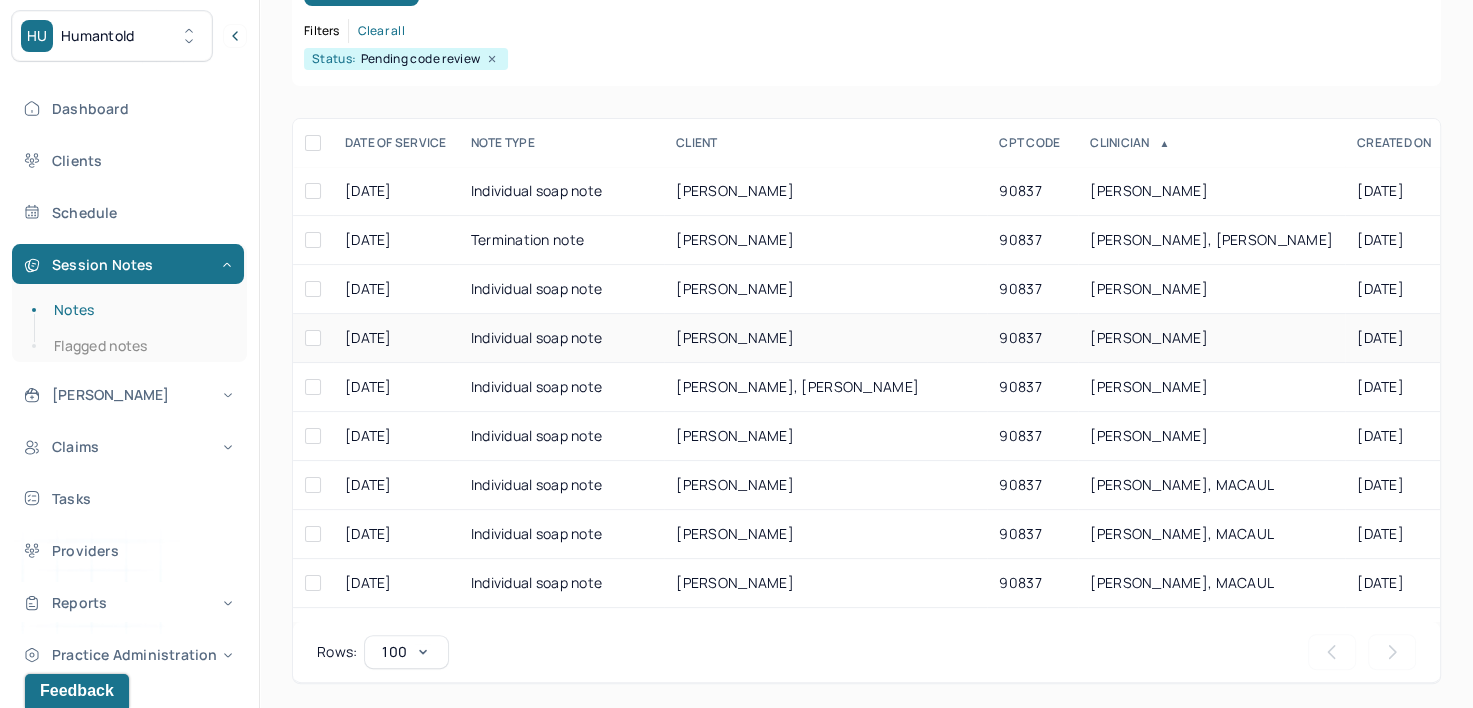 click on "FITZGERALD, SAMANTHA" at bounding box center (1149, 337) 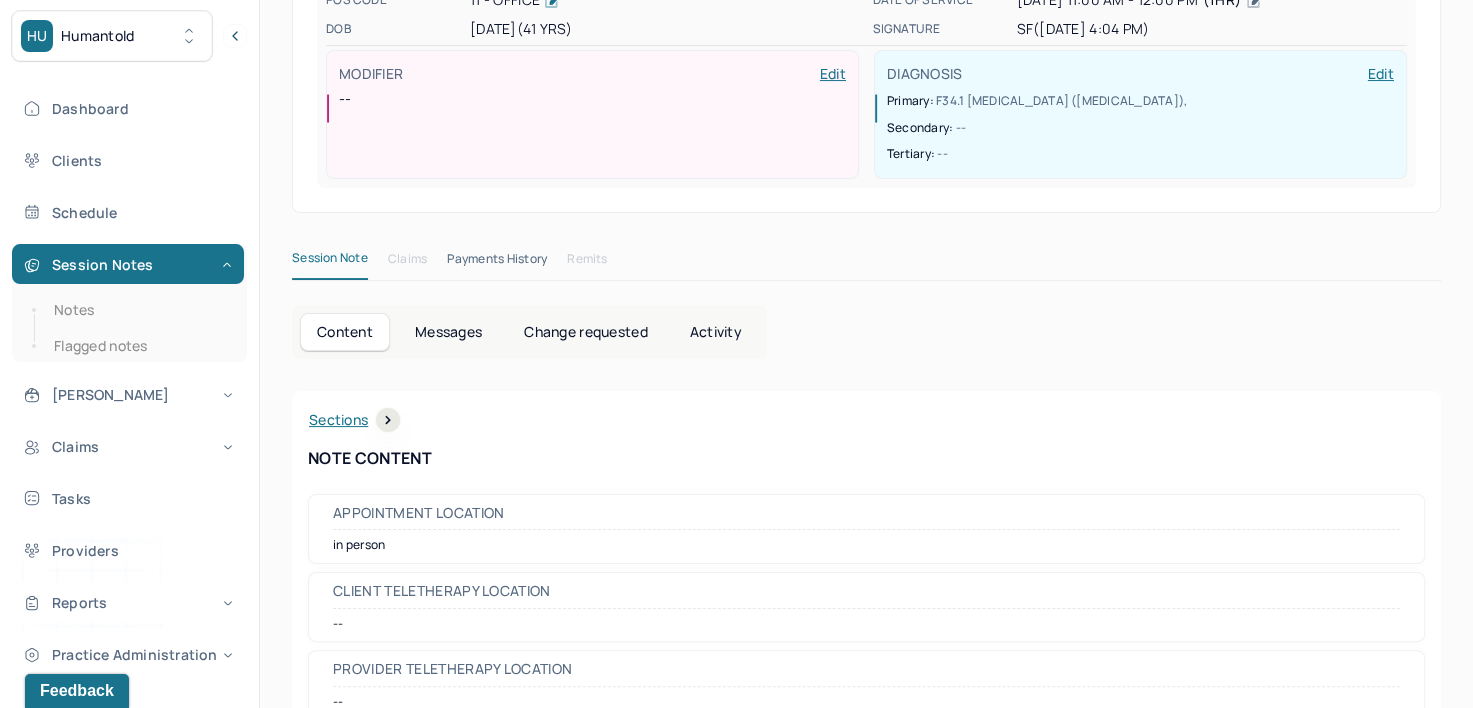 scroll, scrollTop: 0, scrollLeft: 0, axis: both 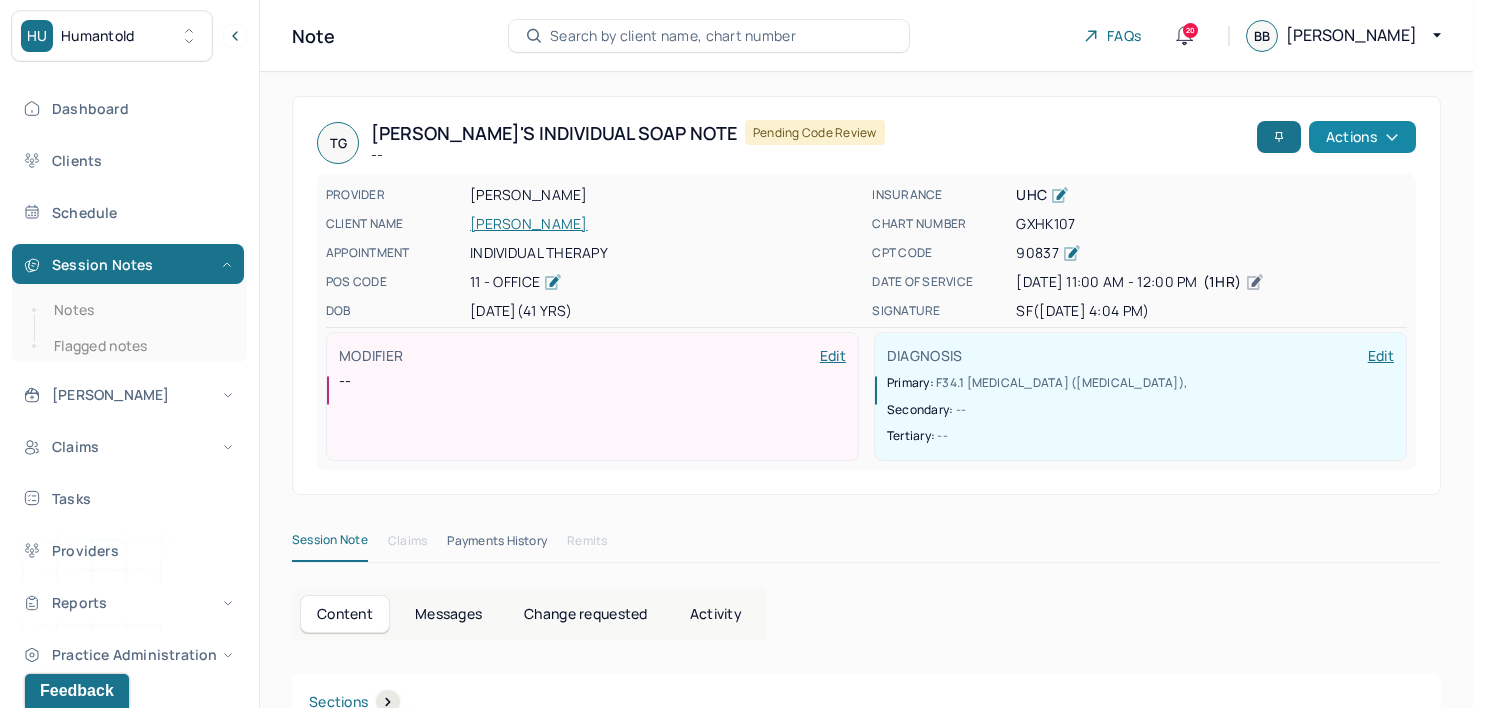 click 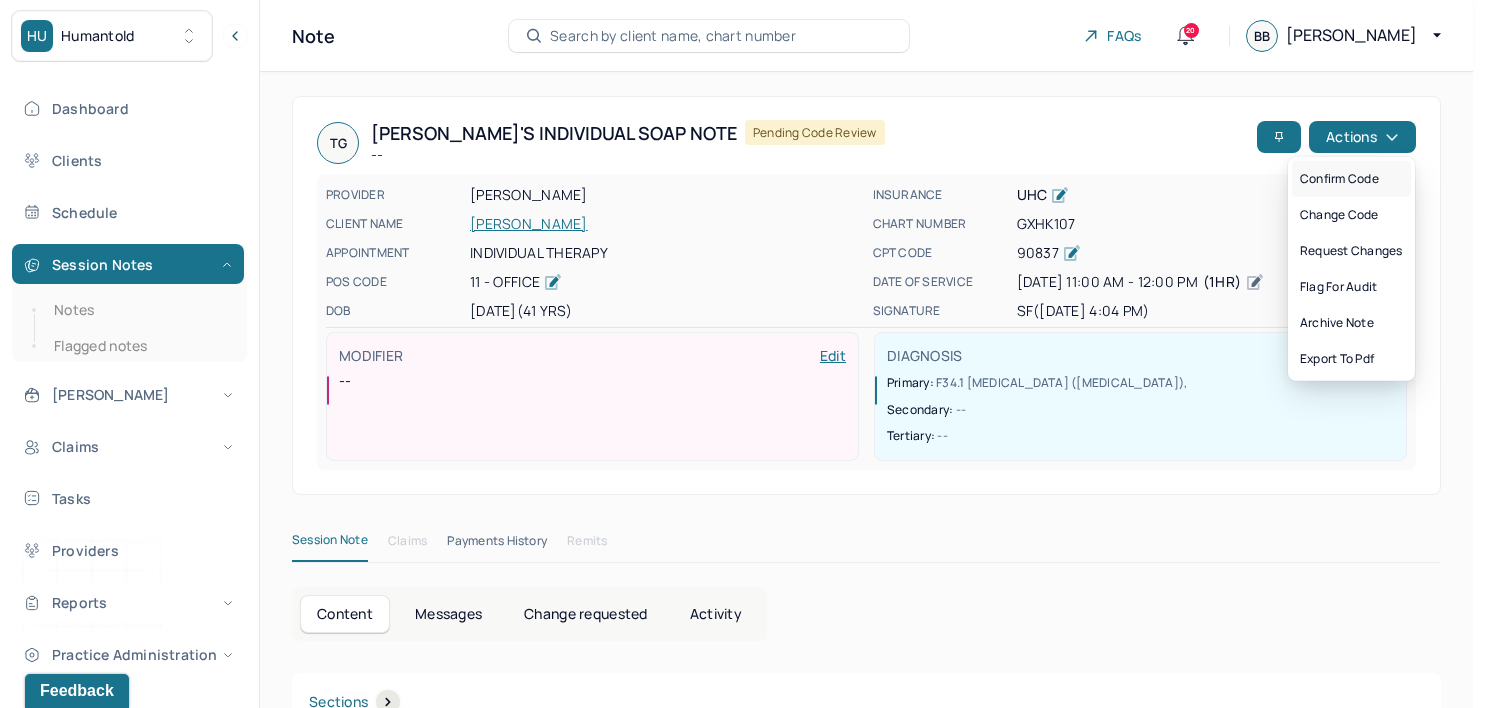 click on "Confirm code" at bounding box center (1351, 179) 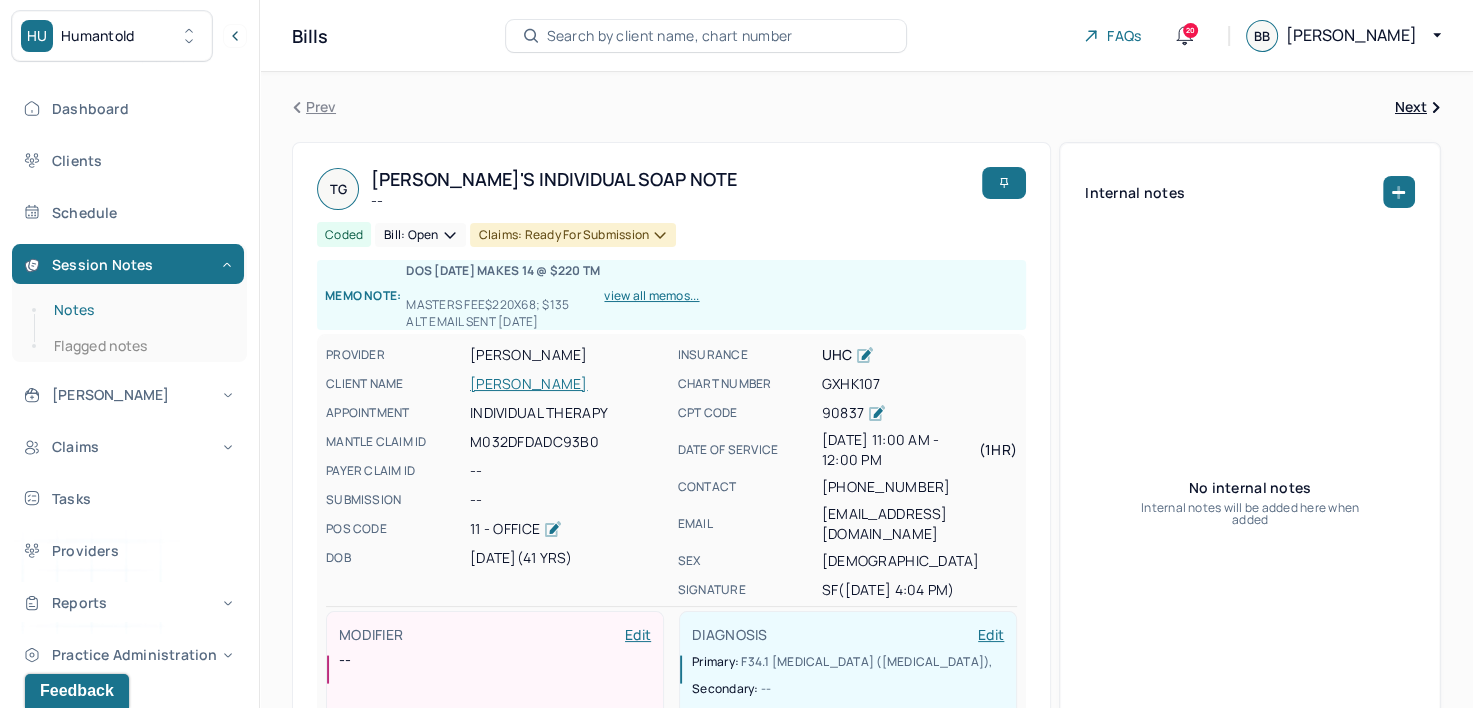 click on "Notes" at bounding box center (139, 310) 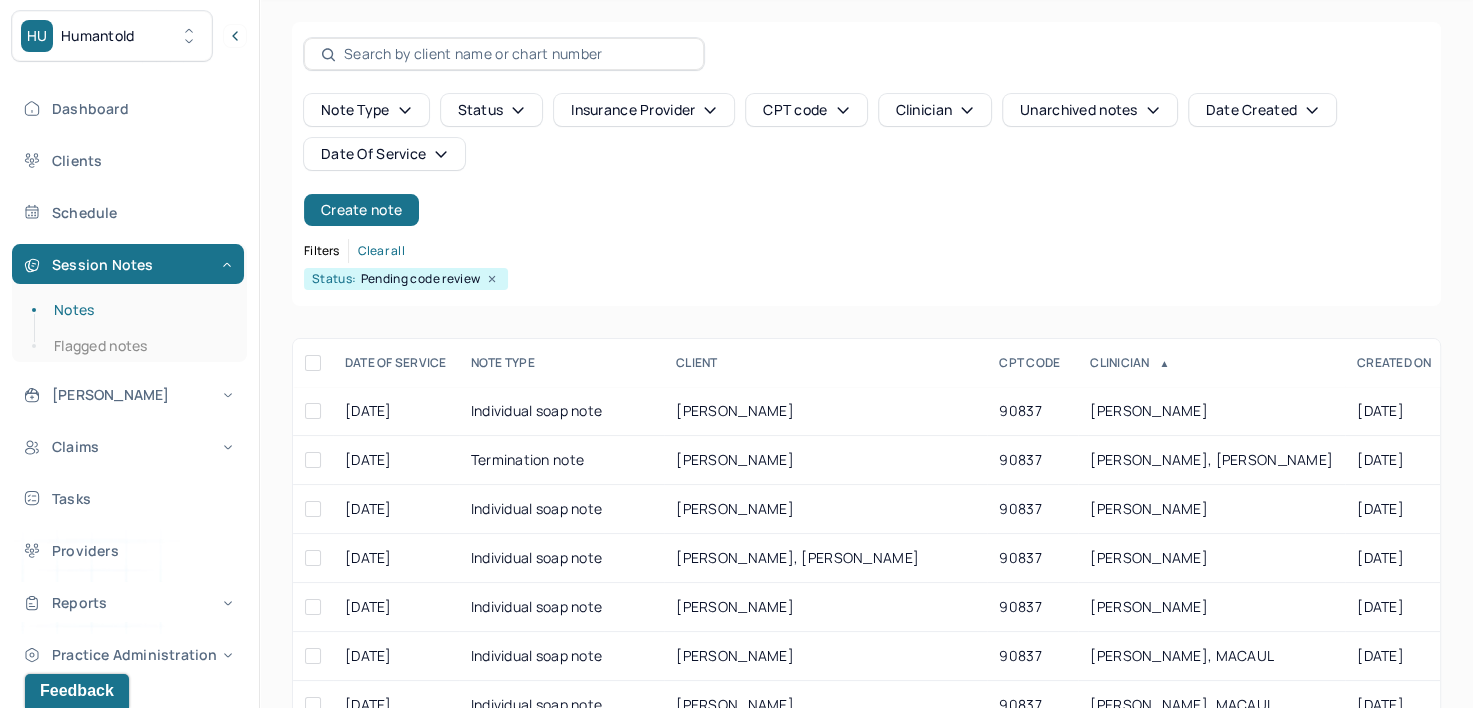 scroll, scrollTop: 200, scrollLeft: 0, axis: vertical 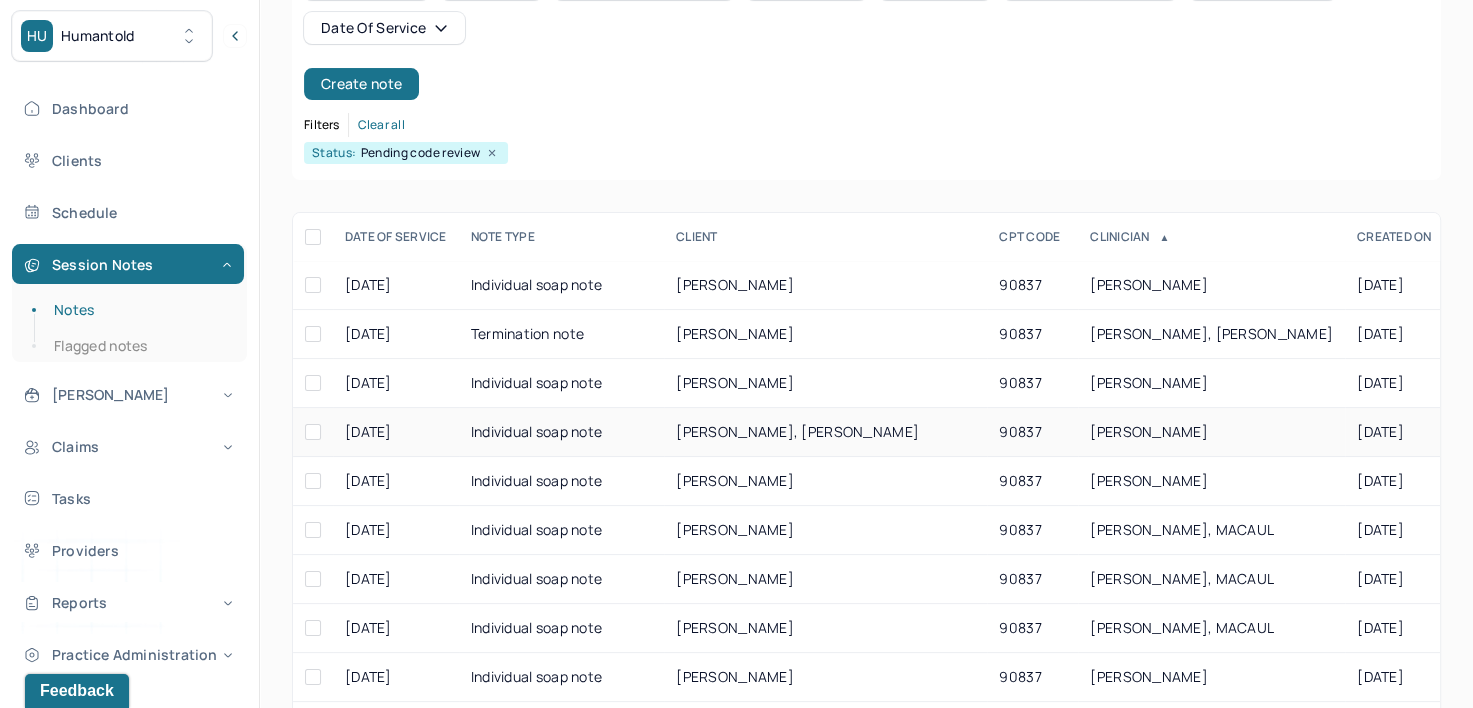 click on "GOMEZ, STEPHANIE" at bounding box center (1149, 431) 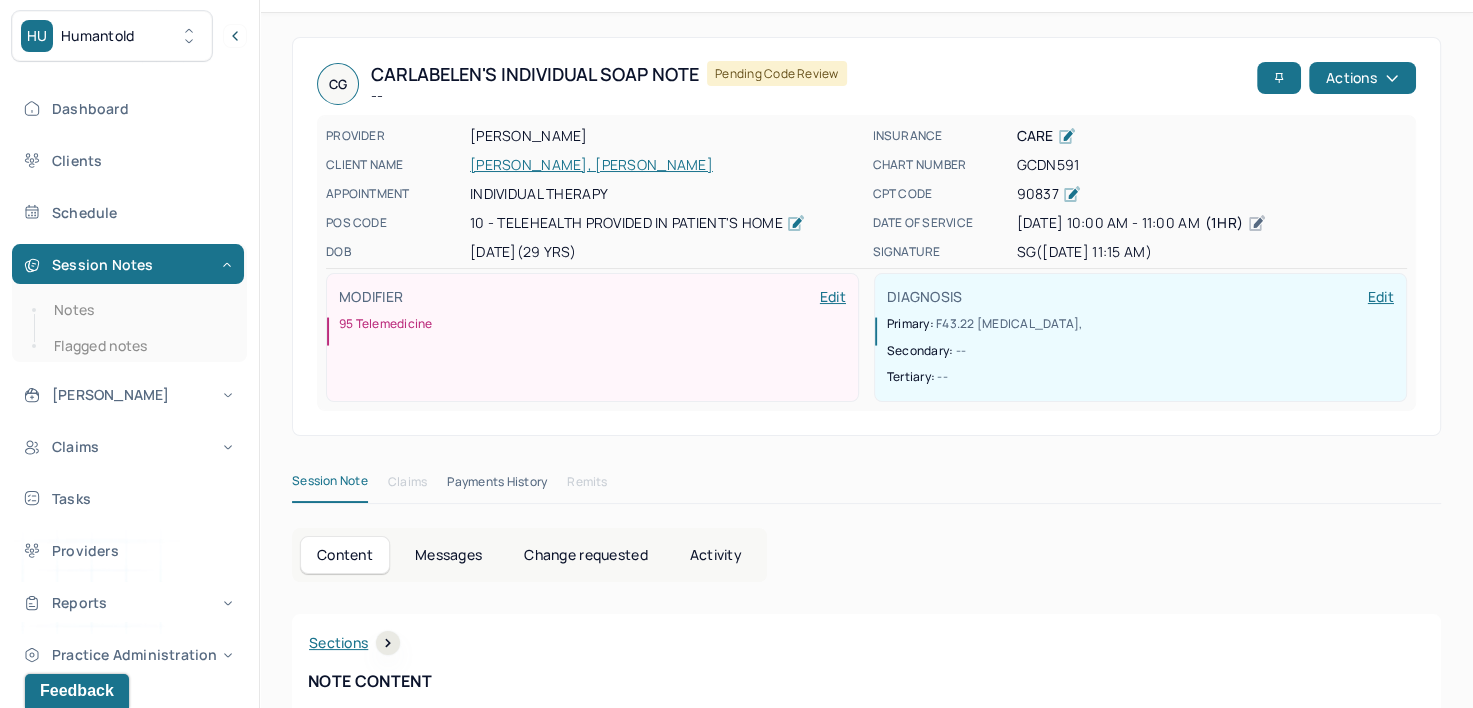 scroll, scrollTop: 0, scrollLeft: 0, axis: both 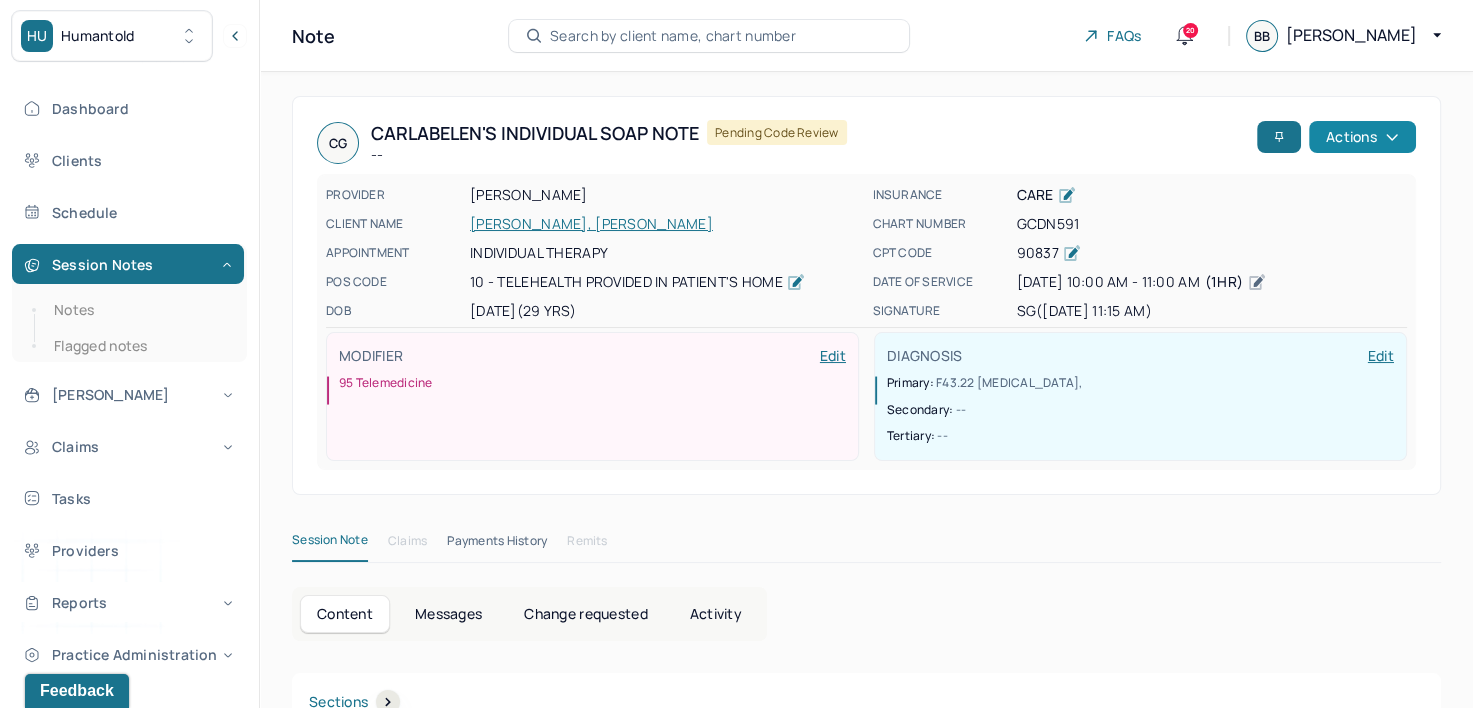 click 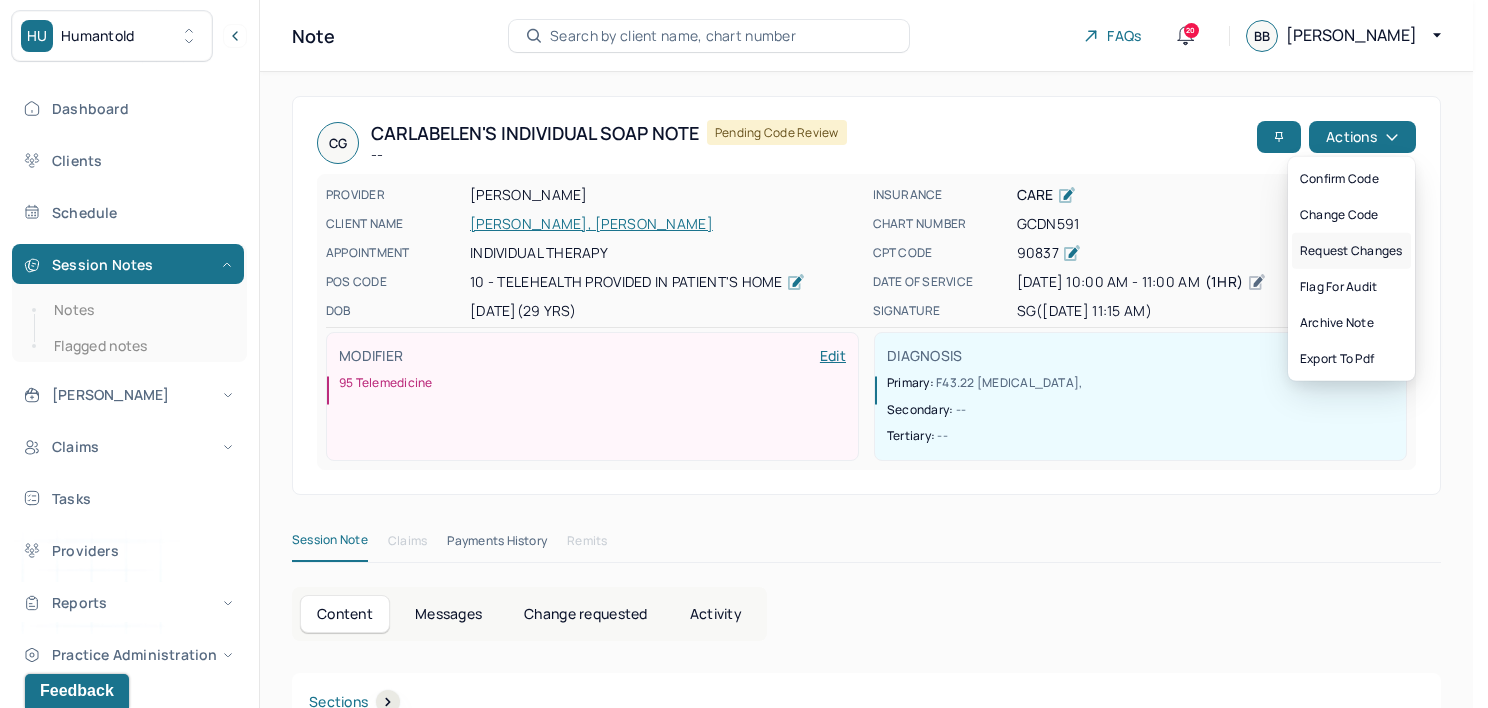 click on "Request changes" at bounding box center (1351, 251) 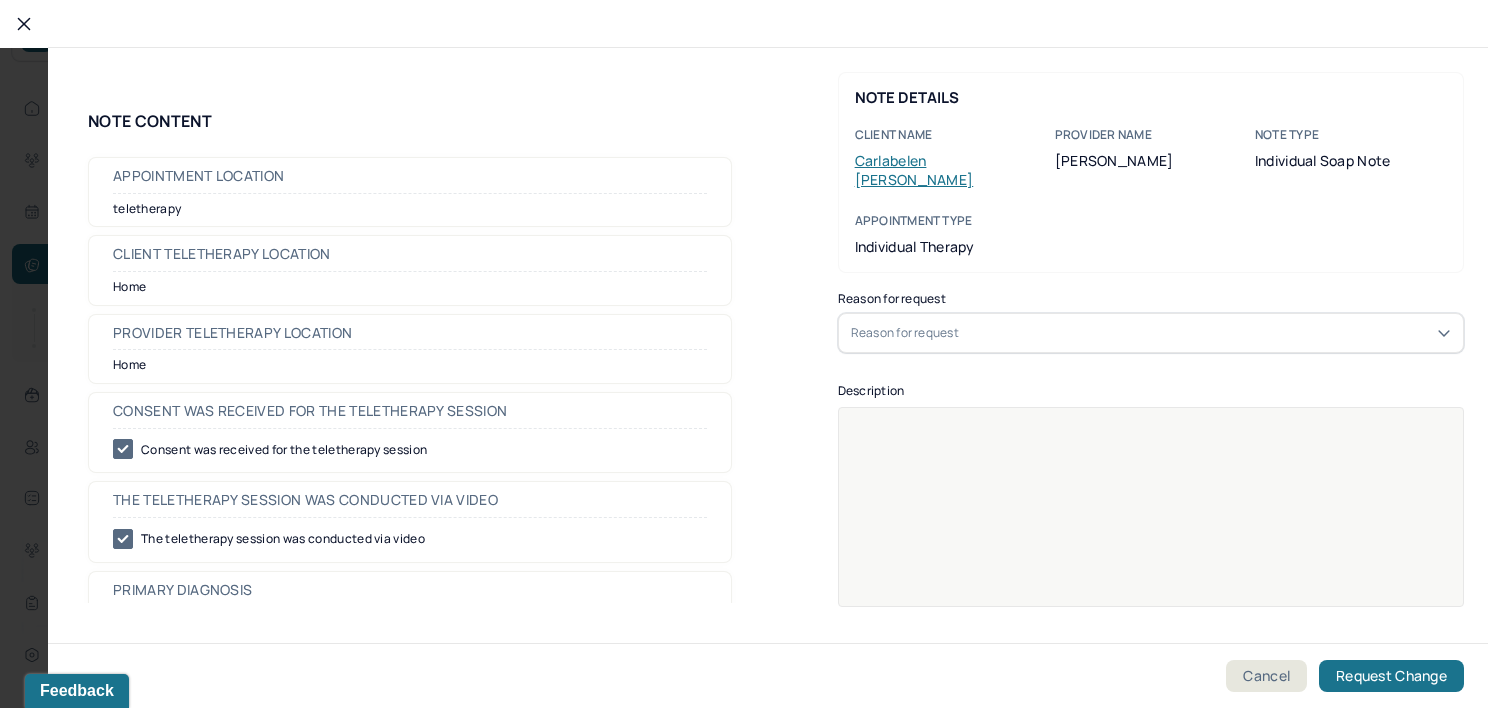 click on "Reason for request" at bounding box center [1151, 333] 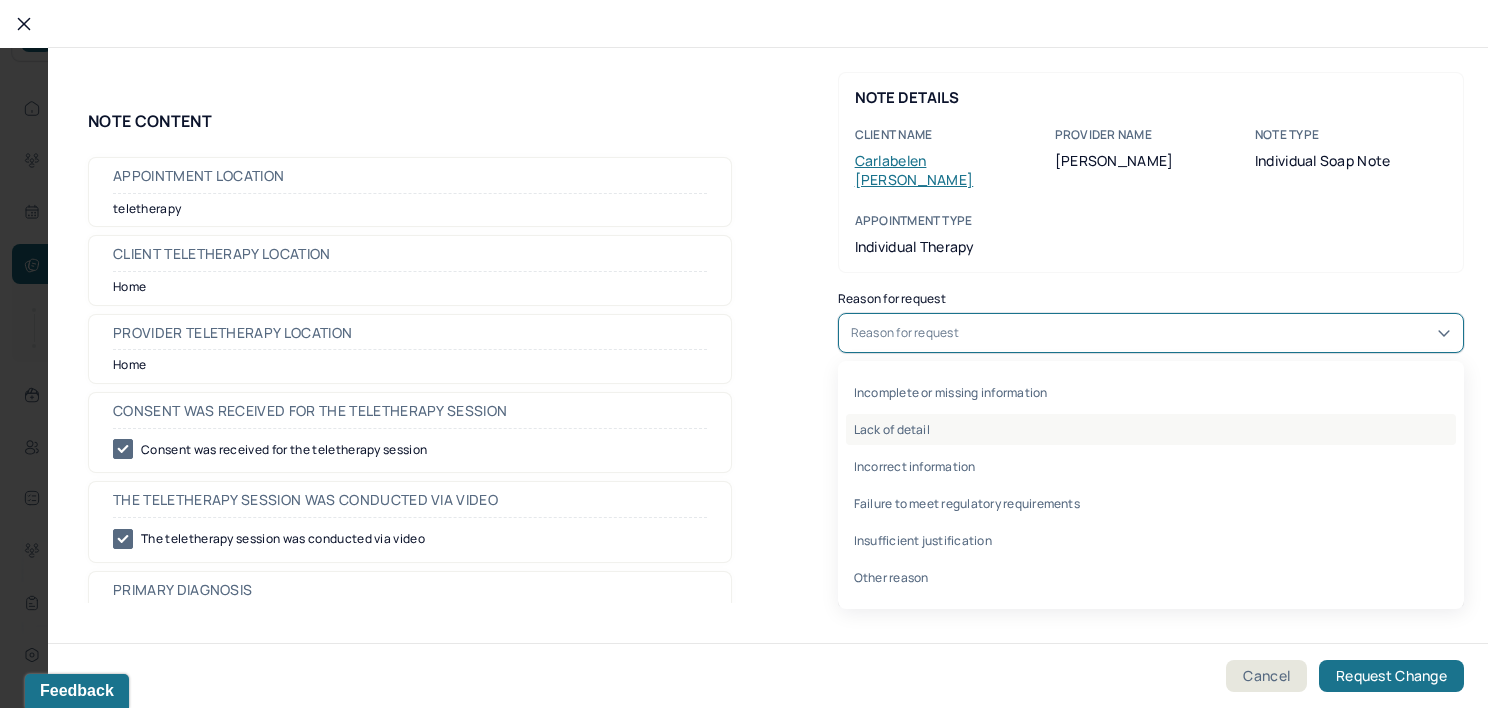 click on "Lack of detail" at bounding box center (1151, 429) 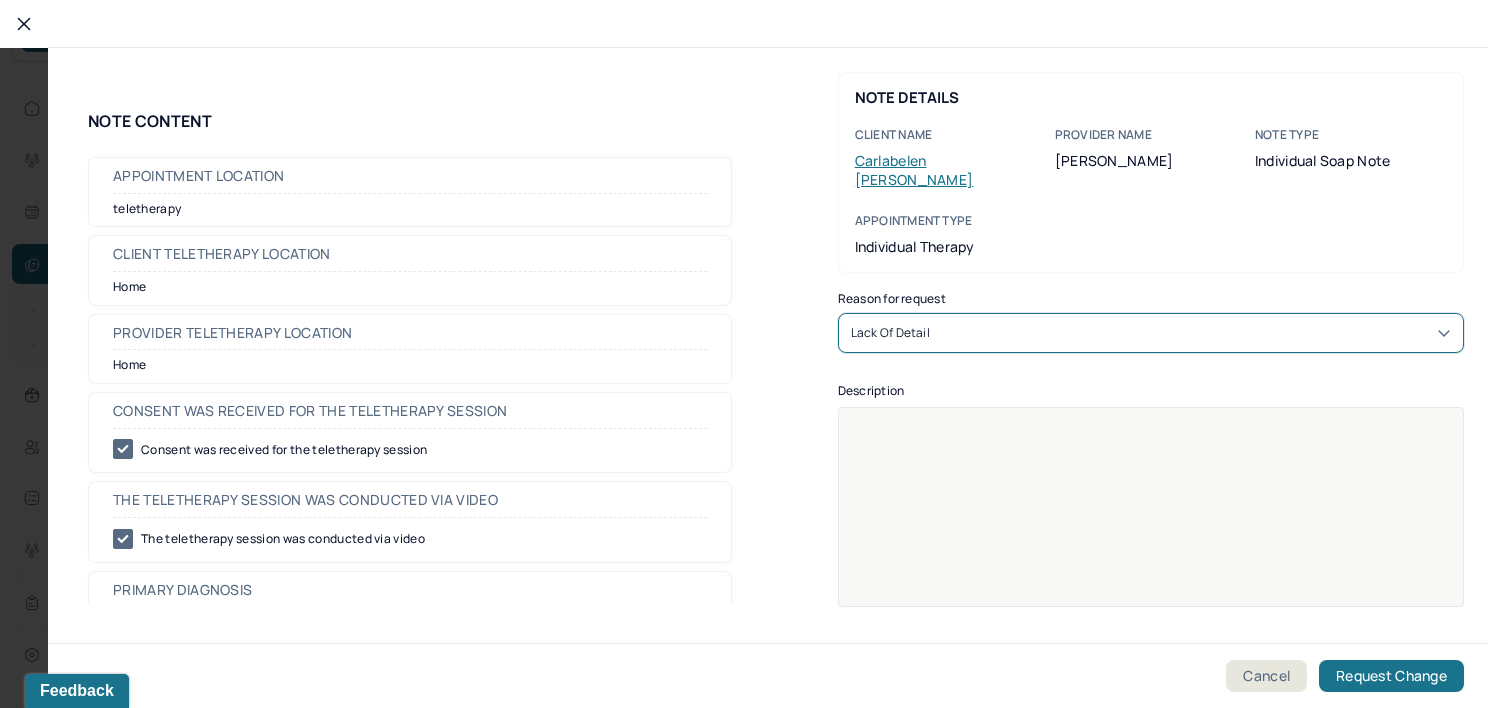 click at bounding box center [1151, 428] 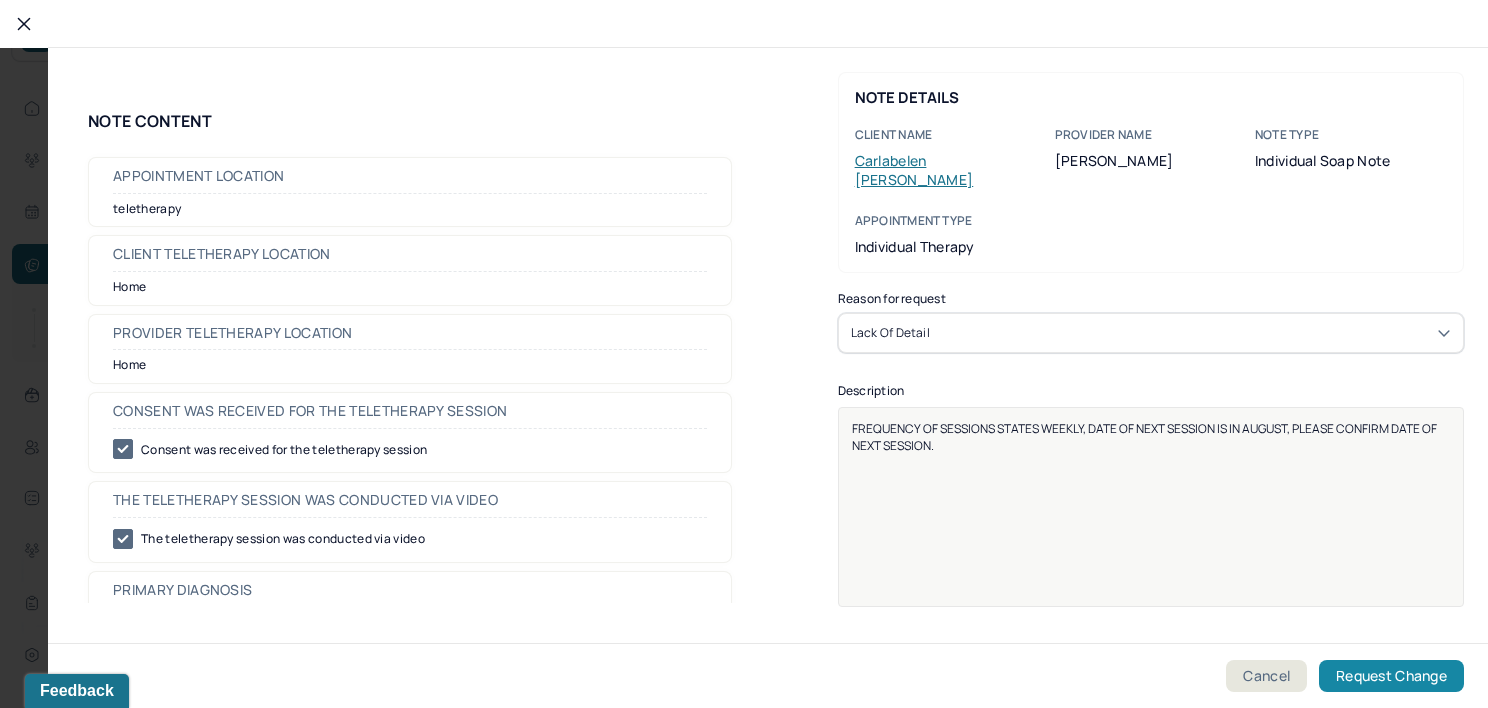 click on "Request Change" at bounding box center (1391, 676) 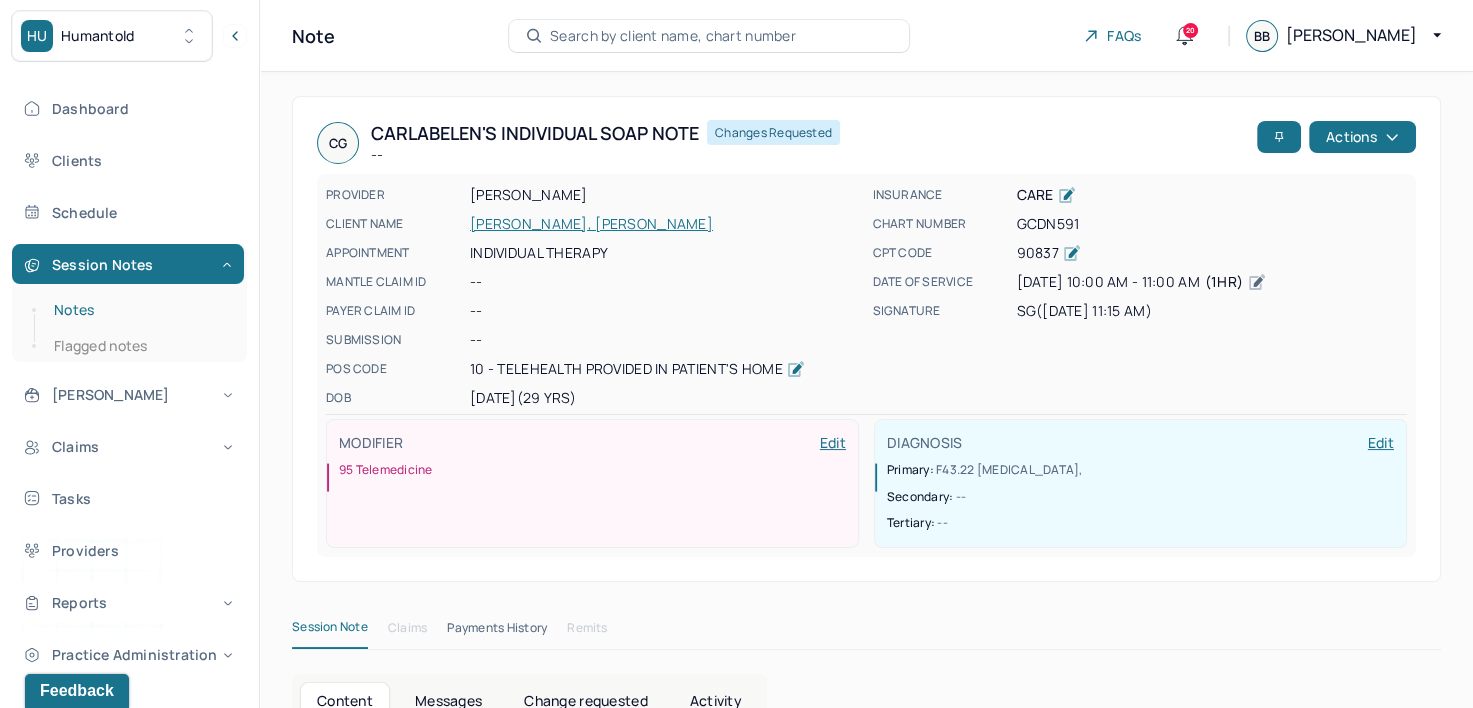 drag, startPoint x: 117, startPoint y: 308, endPoint x: 188, endPoint y: 308, distance: 71 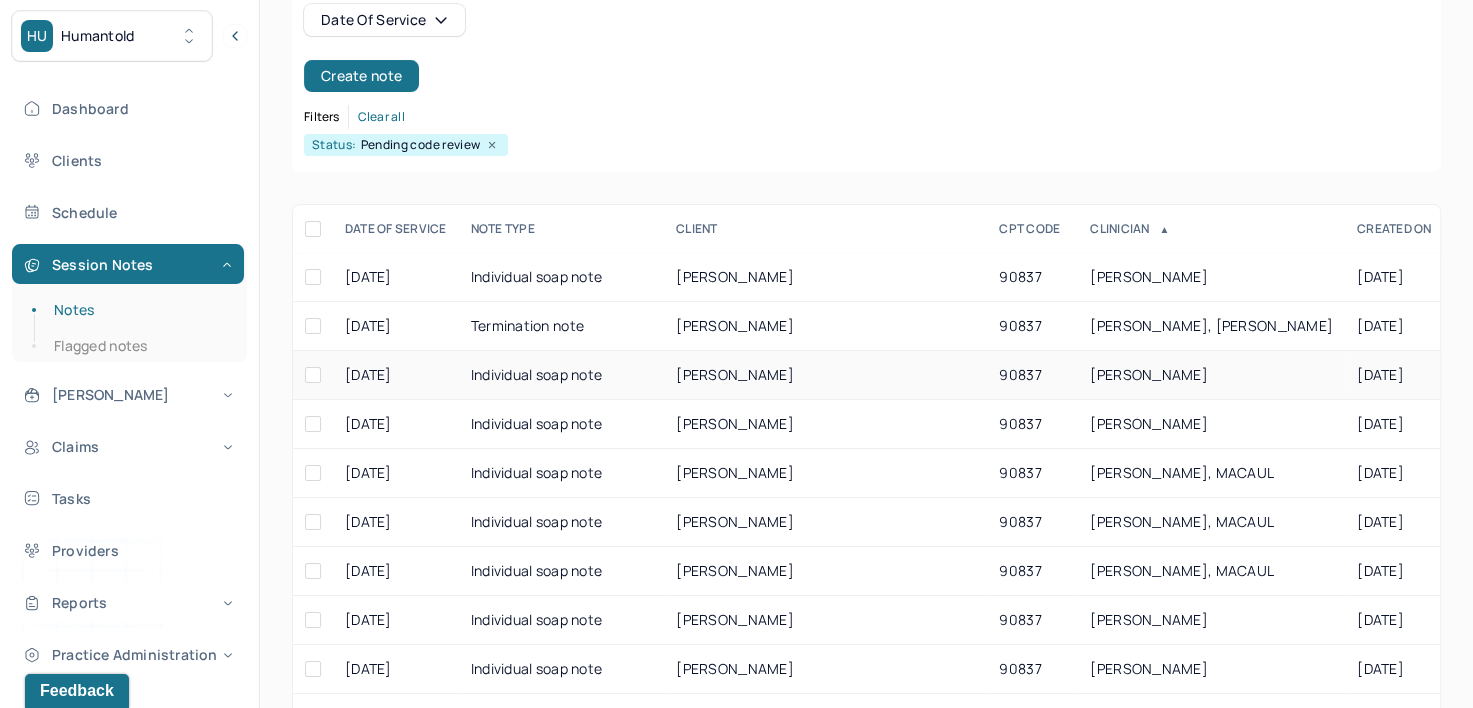 scroll, scrollTop: 294, scrollLeft: 0, axis: vertical 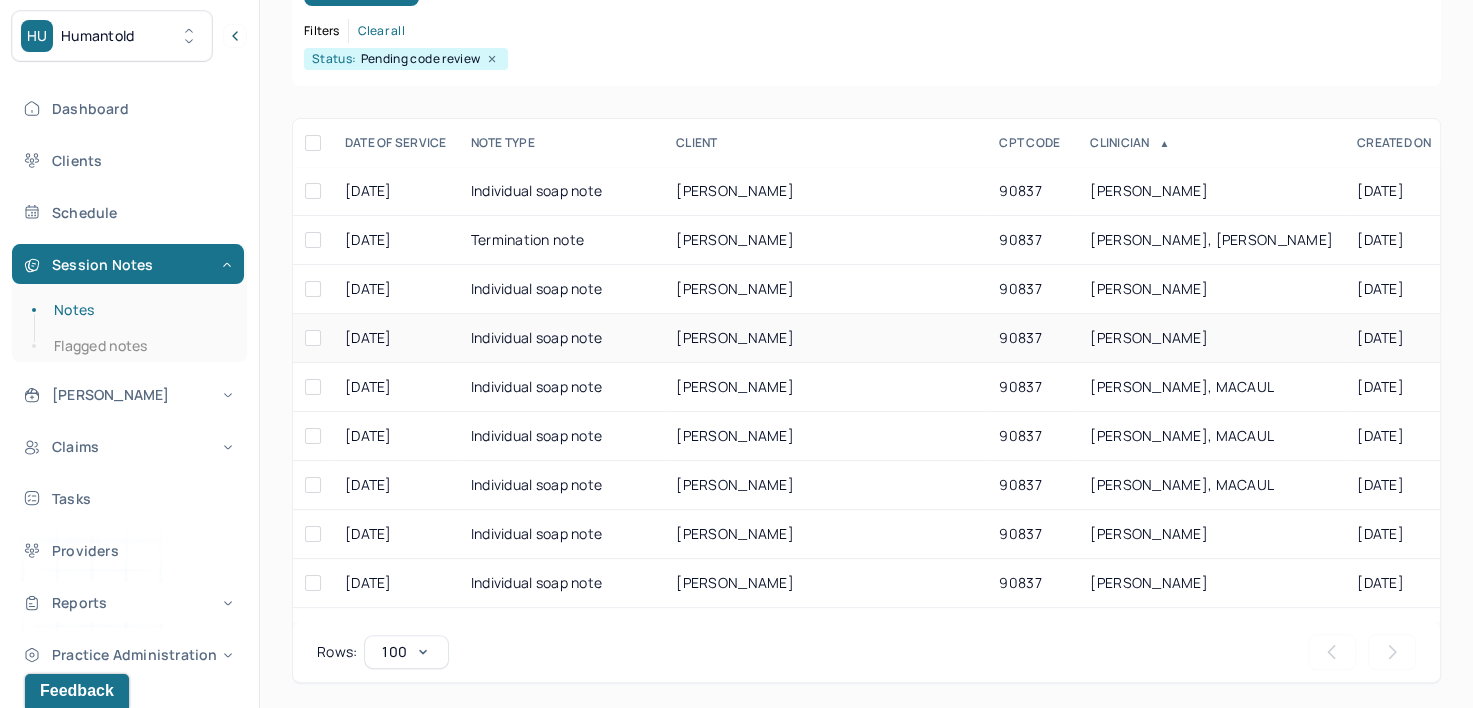 click on "GORMAN, ADRIENNE" at bounding box center [1149, 337] 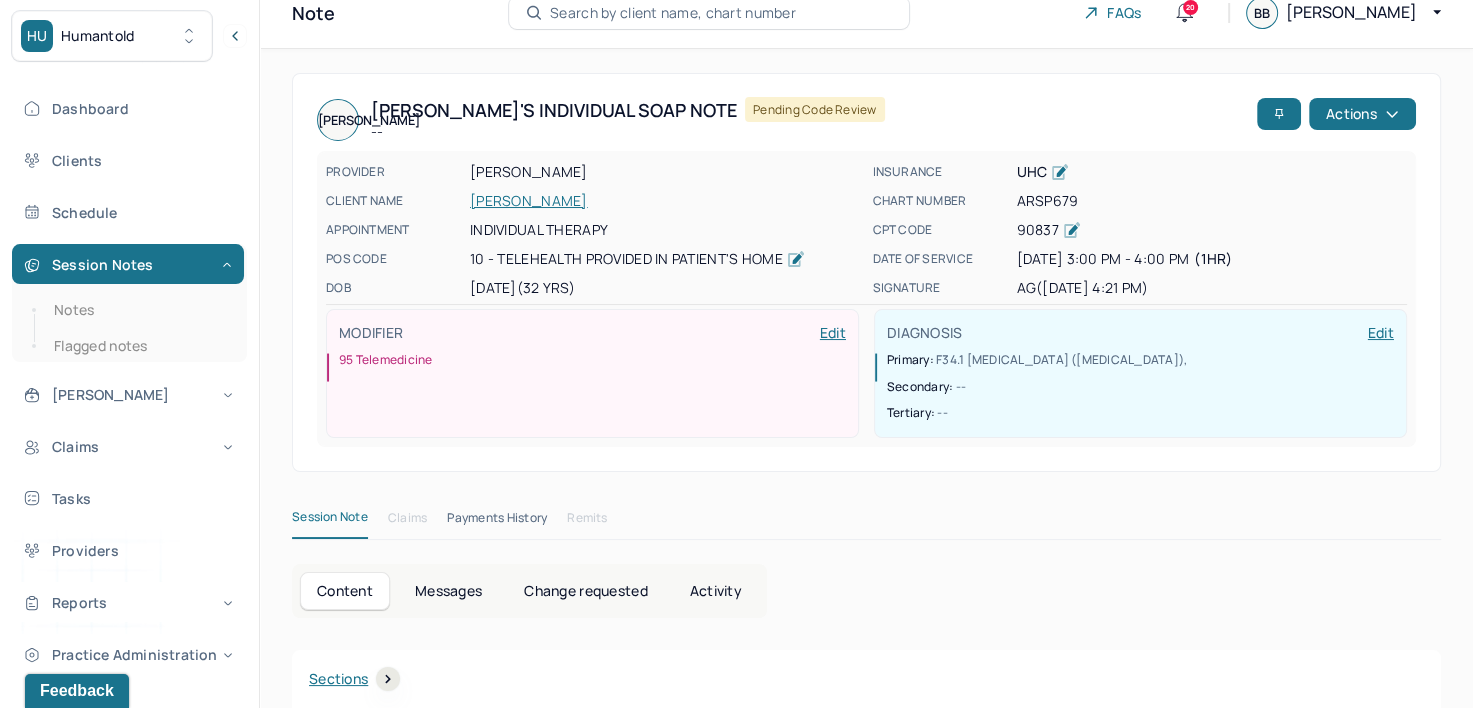 scroll, scrollTop: 0, scrollLeft: 0, axis: both 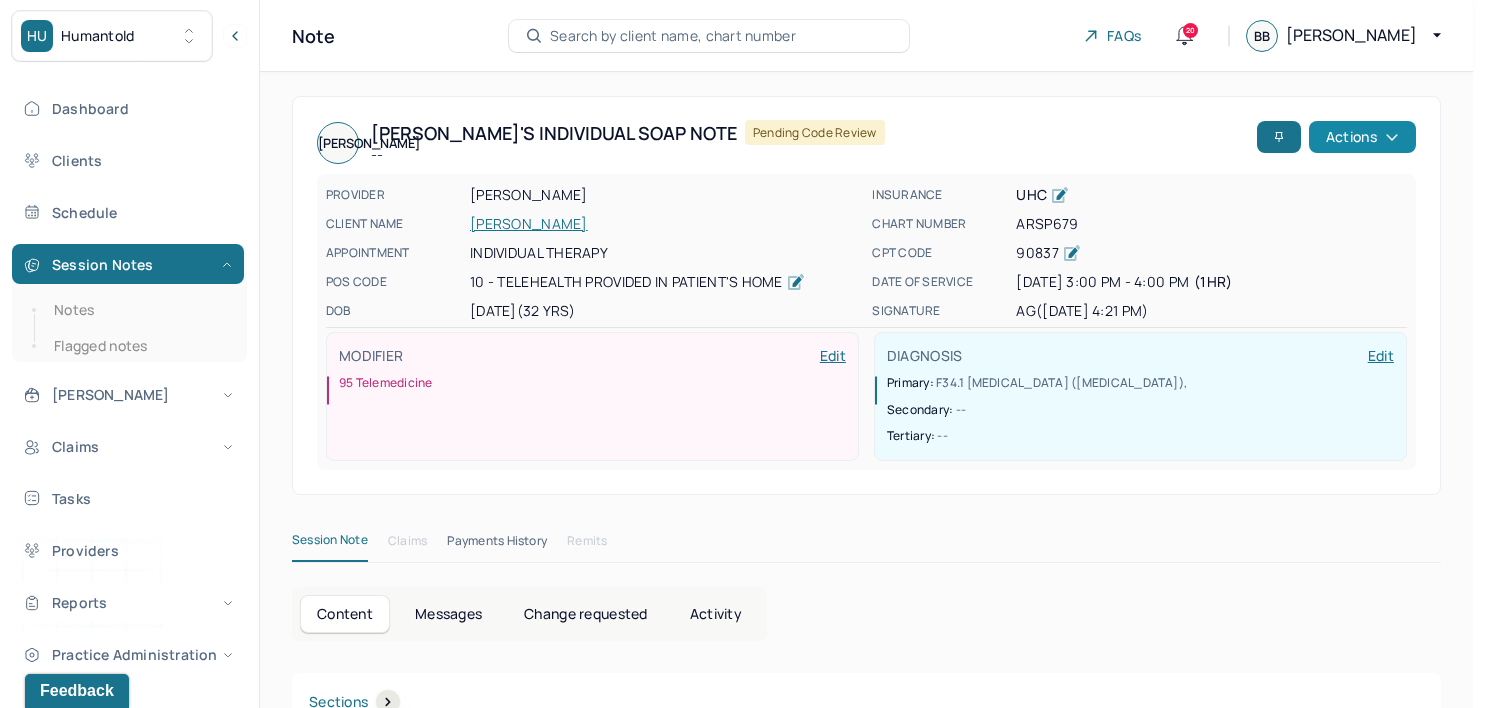 click 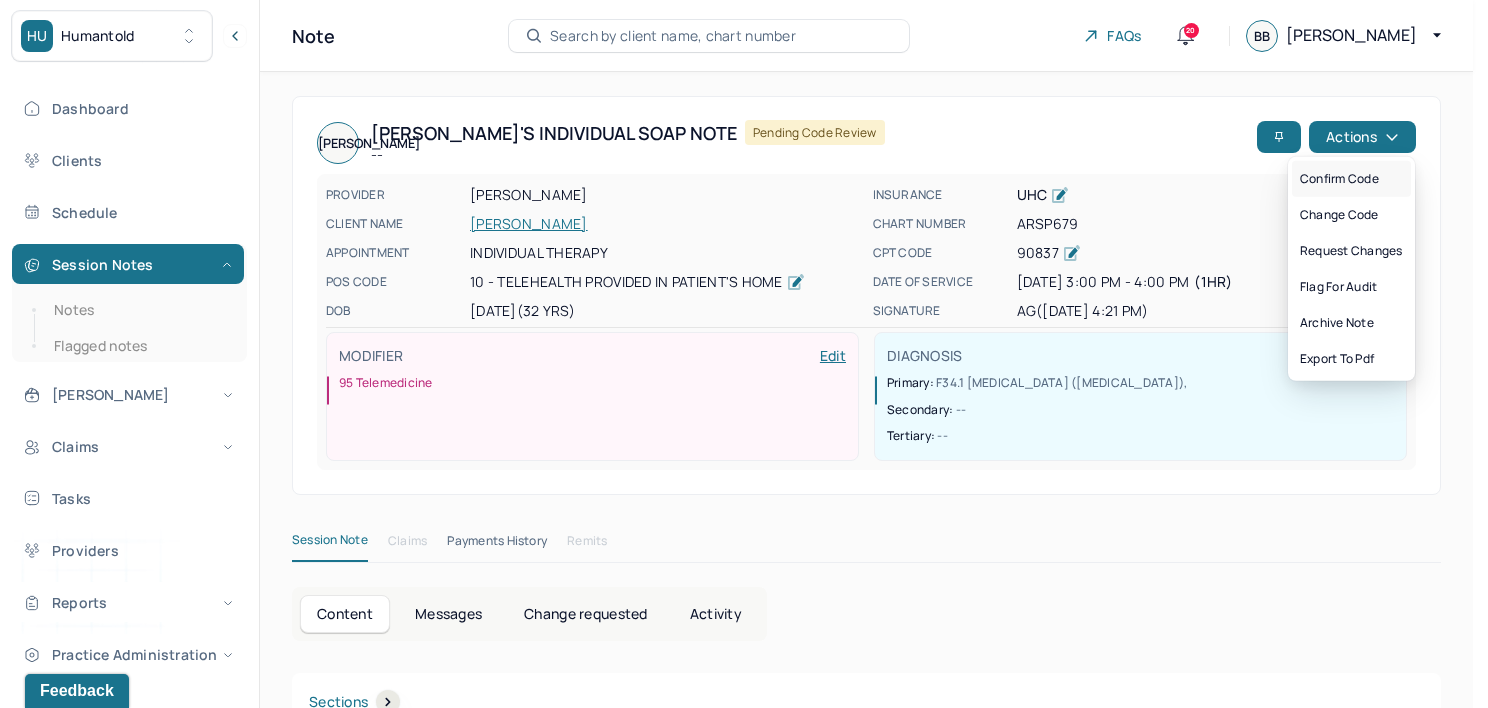 click on "Confirm code" at bounding box center (1351, 179) 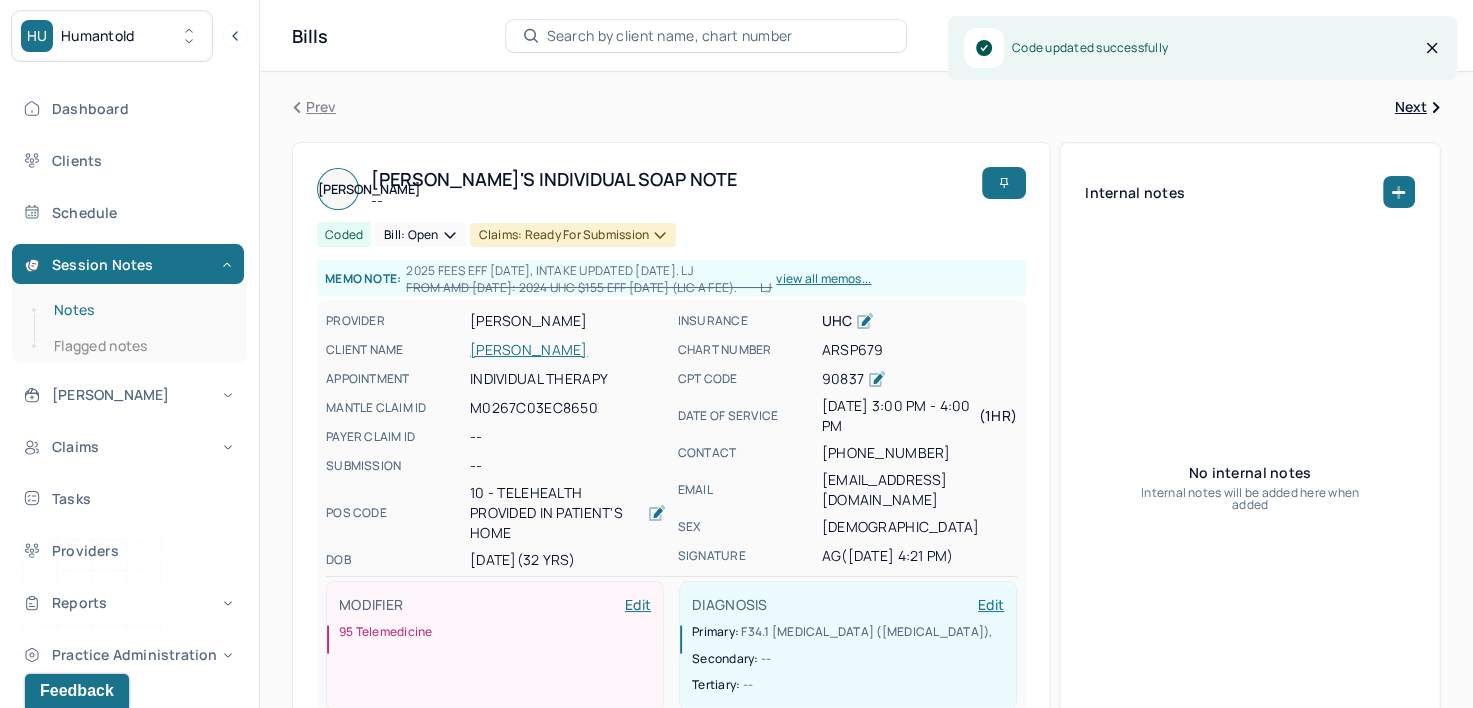 click on "Notes" at bounding box center (139, 310) 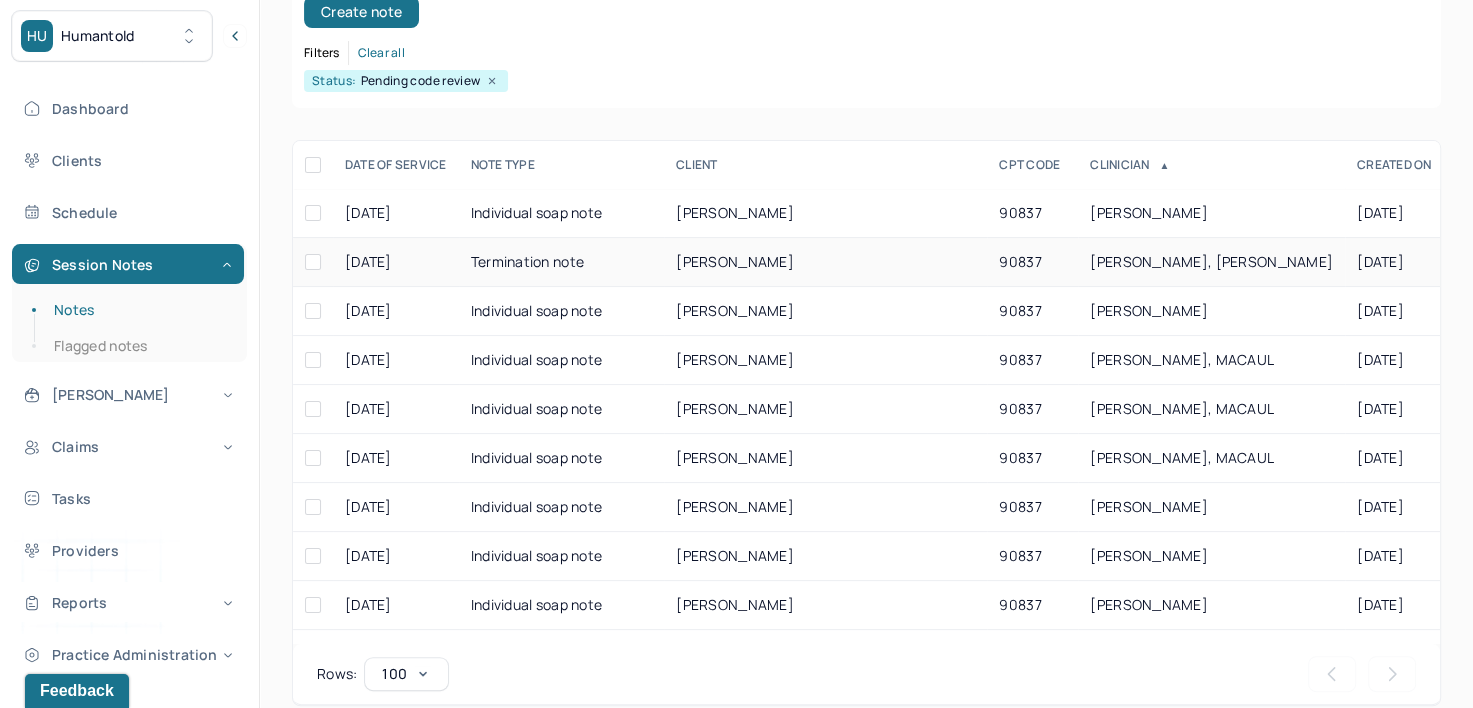 scroll, scrollTop: 294, scrollLeft: 0, axis: vertical 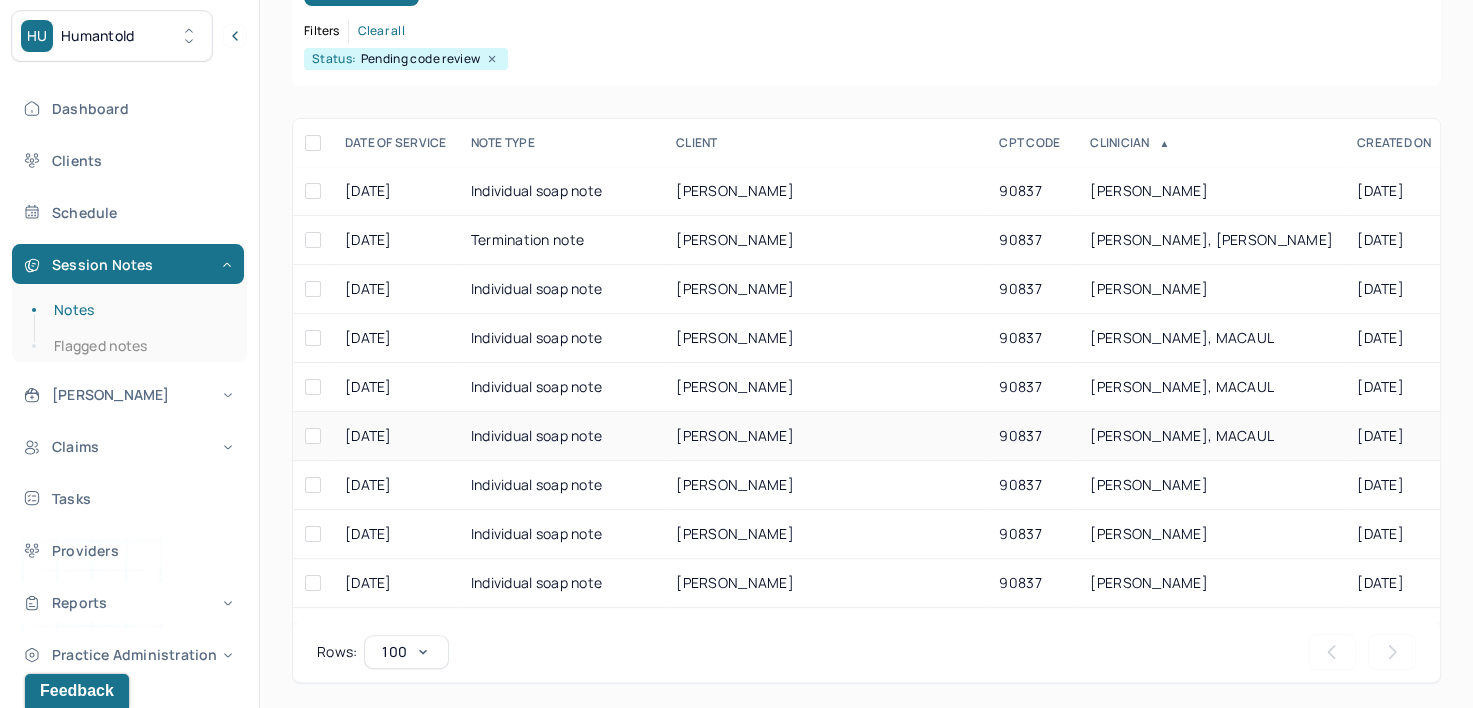 click on "HODGE, MACAUL" at bounding box center [1182, 435] 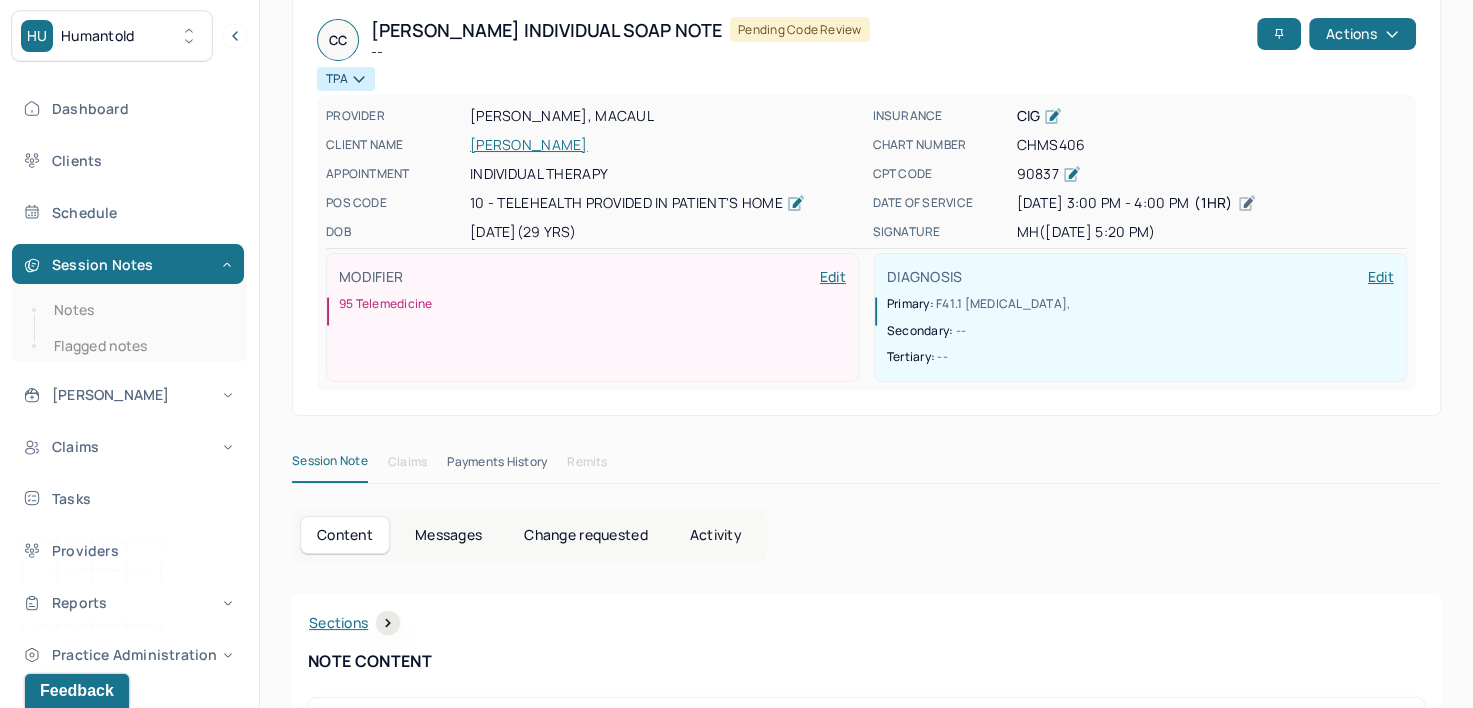 scroll, scrollTop: 0, scrollLeft: 0, axis: both 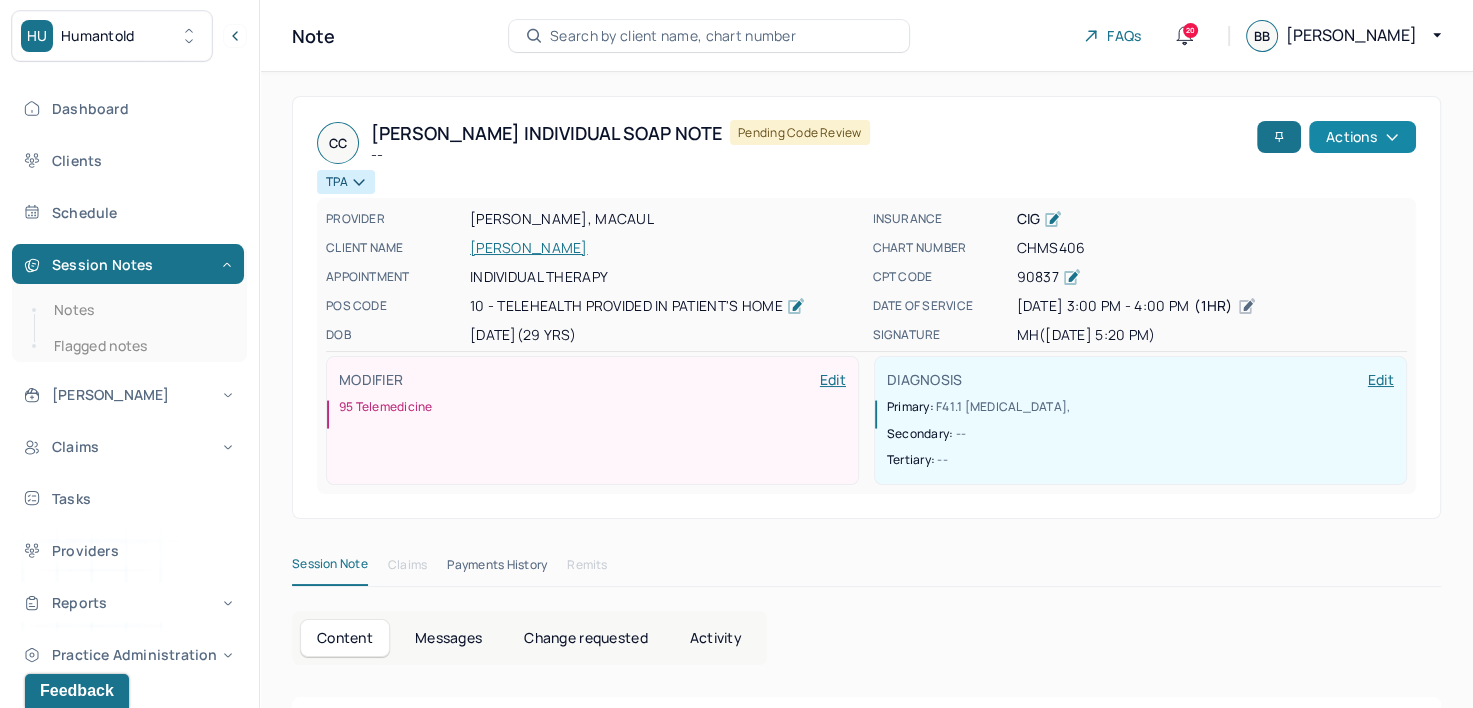 click on "Actions" at bounding box center [1362, 137] 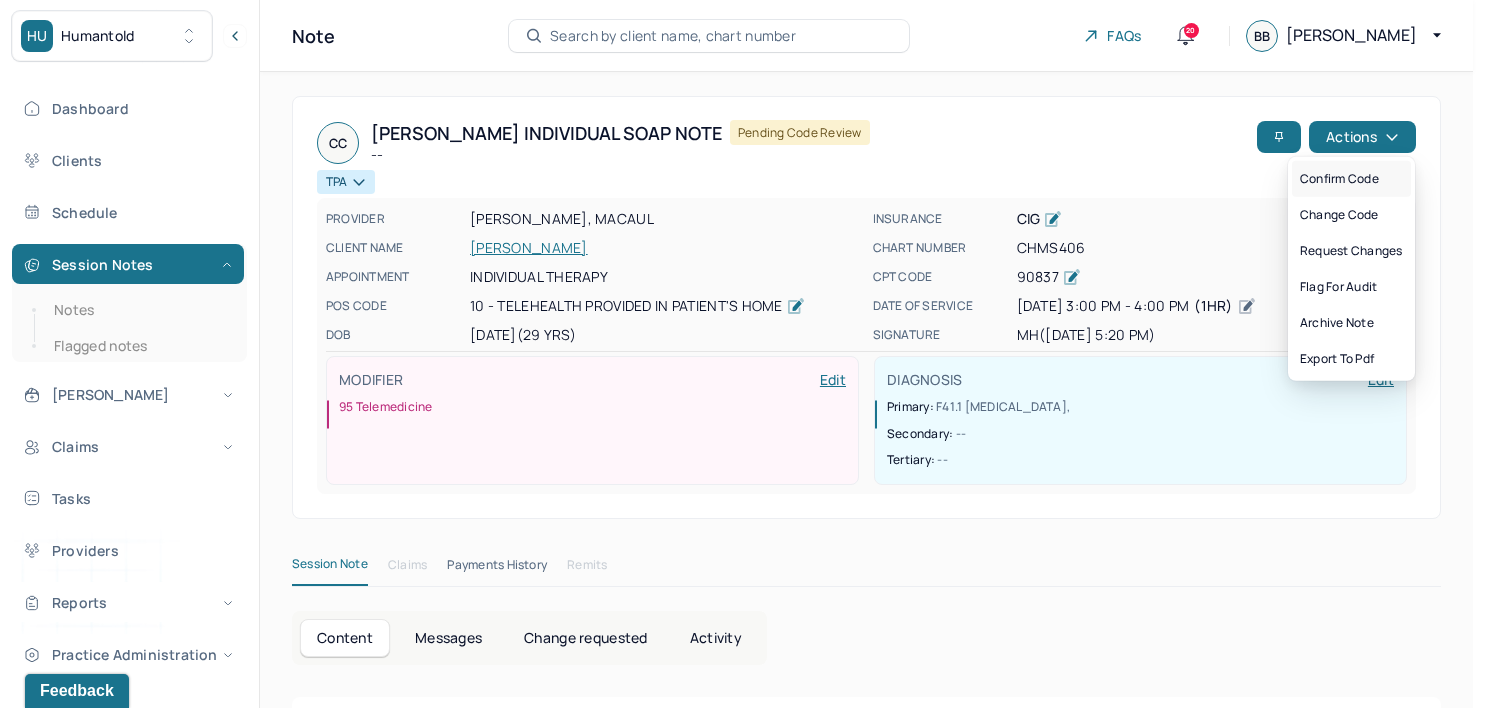 click on "Confirm code" at bounding box center [1351, 179] 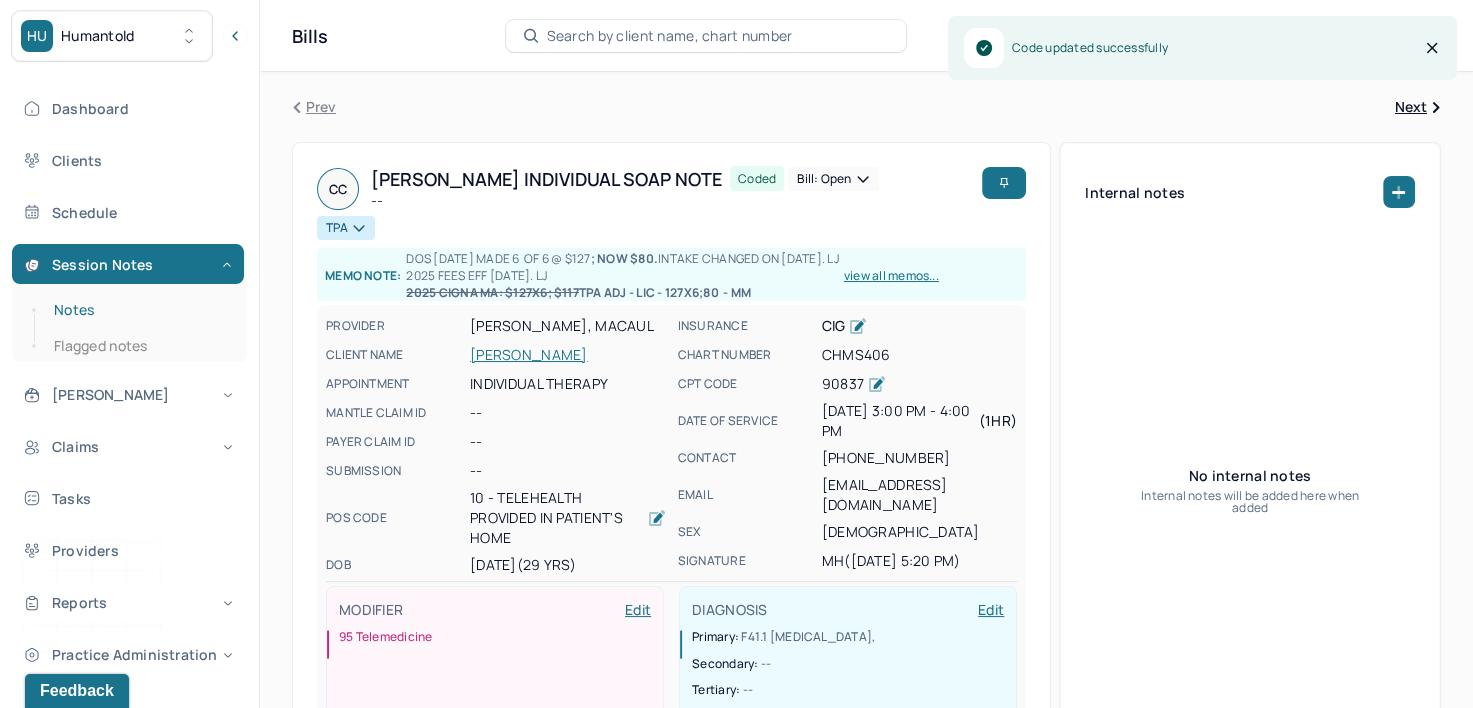 click on "Notes" at bounding box center (139, 310) 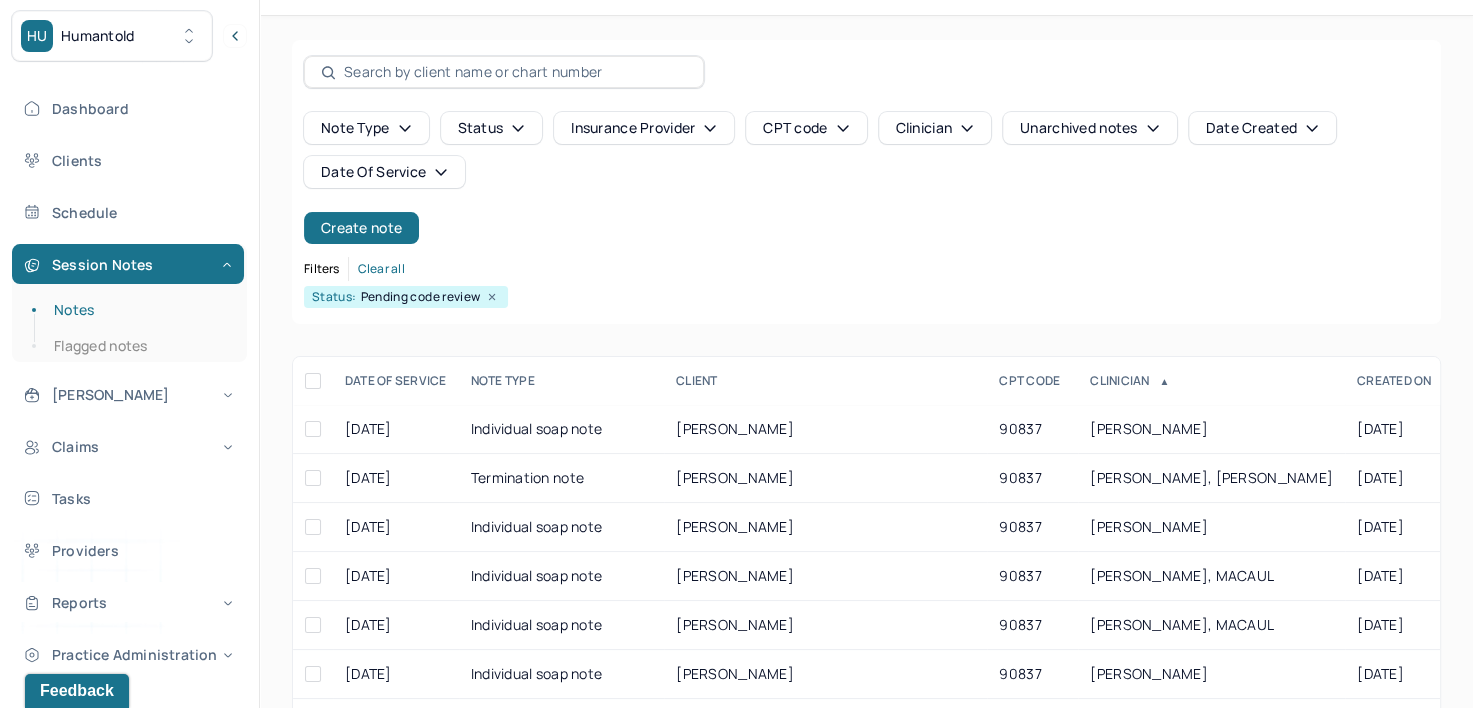 scroll, scrollTop: 100, scrollLeft: 0, axis: vertical 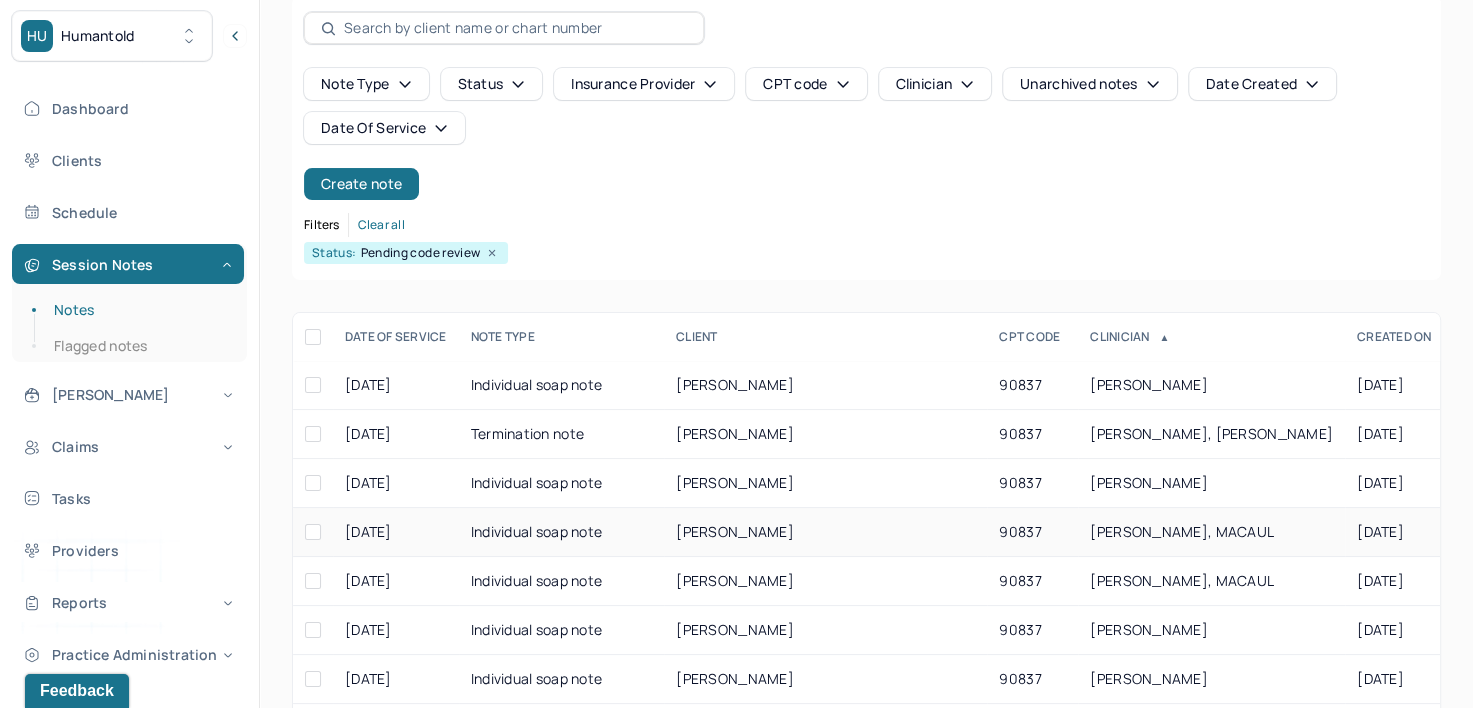 click on "HODGE, MACAUL" at bounding box center [1182, 531] 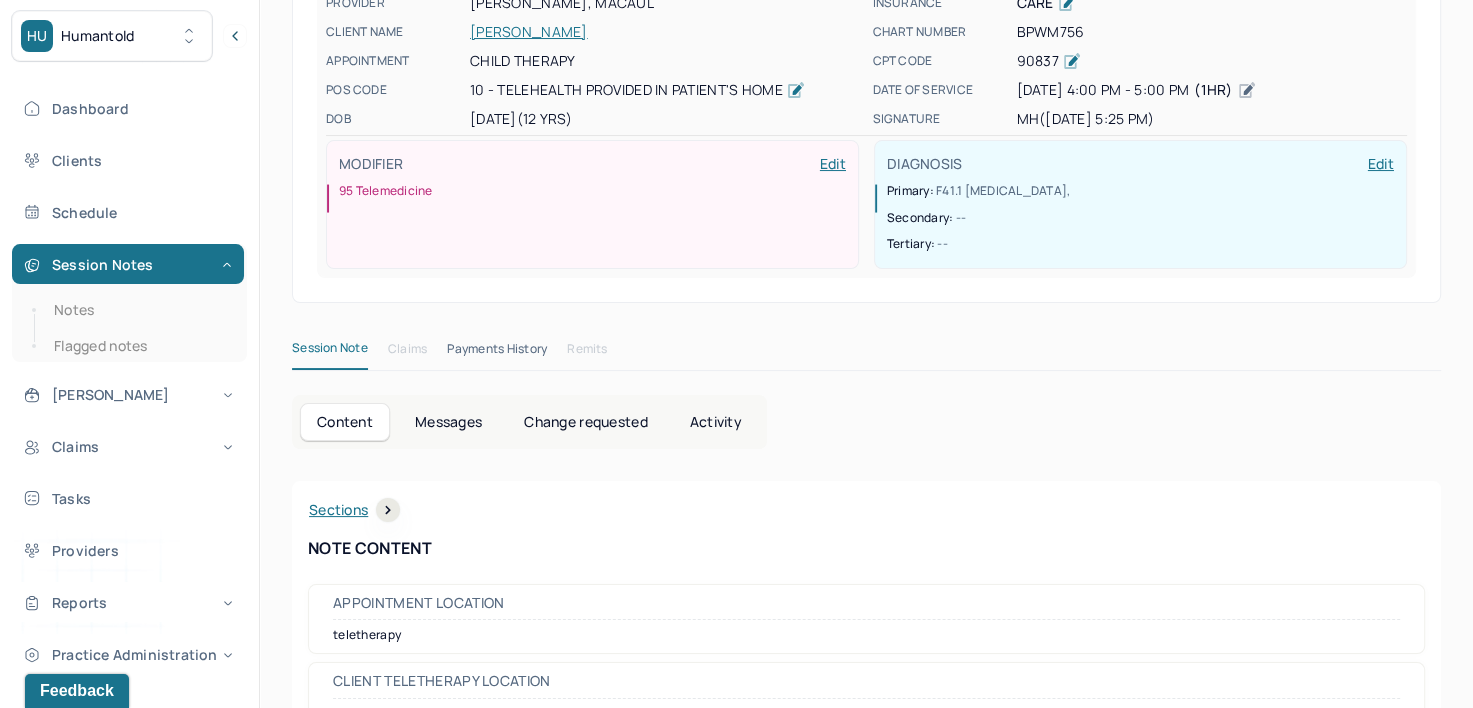 scroll, scrollTop: 0, scrollLeft: 0, axis: both 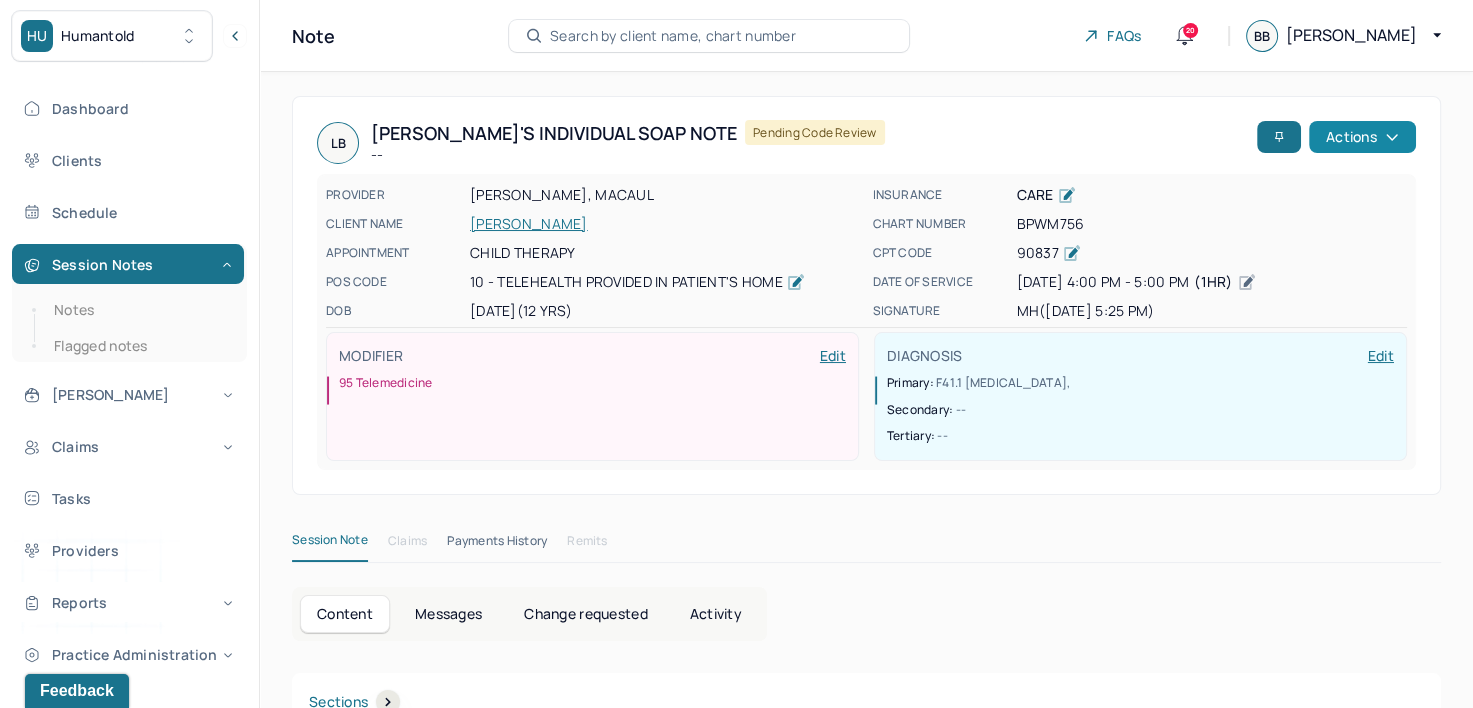 click on "Actions" at bounding box center (1362, 137) 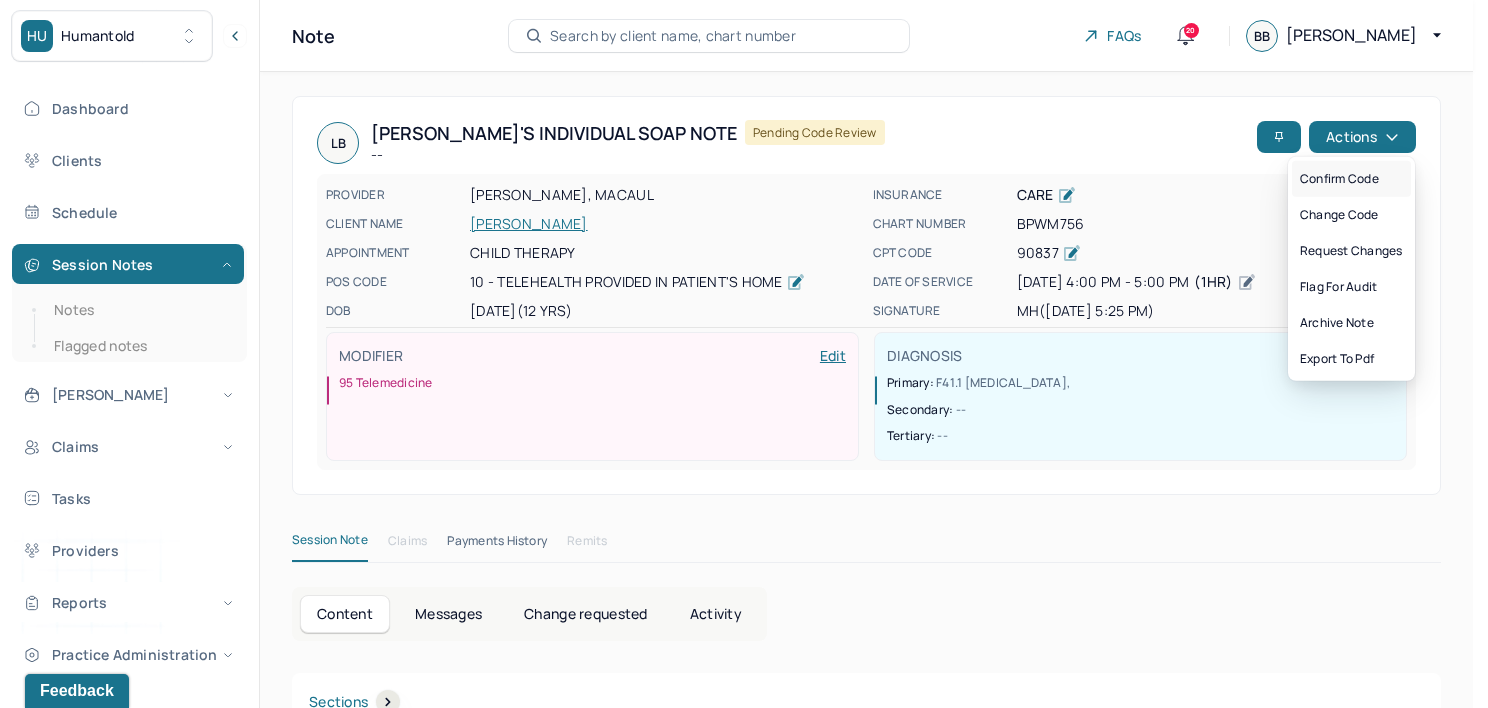 click on "Confirm code" at bounding box center (1351, 179) 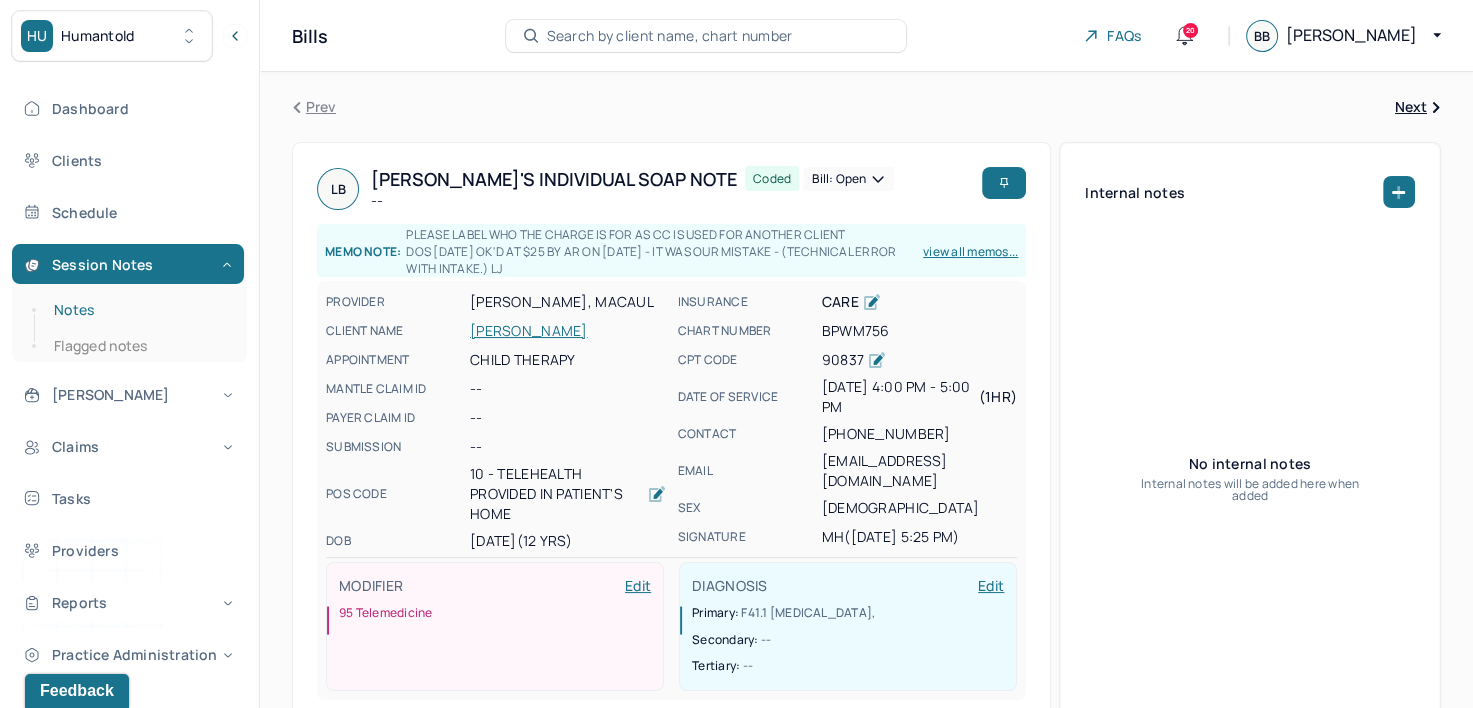drag, startPoint x: 65, startPoint y: 319, endPoint x: 173, endPoint y: 307, distance: 108.66462 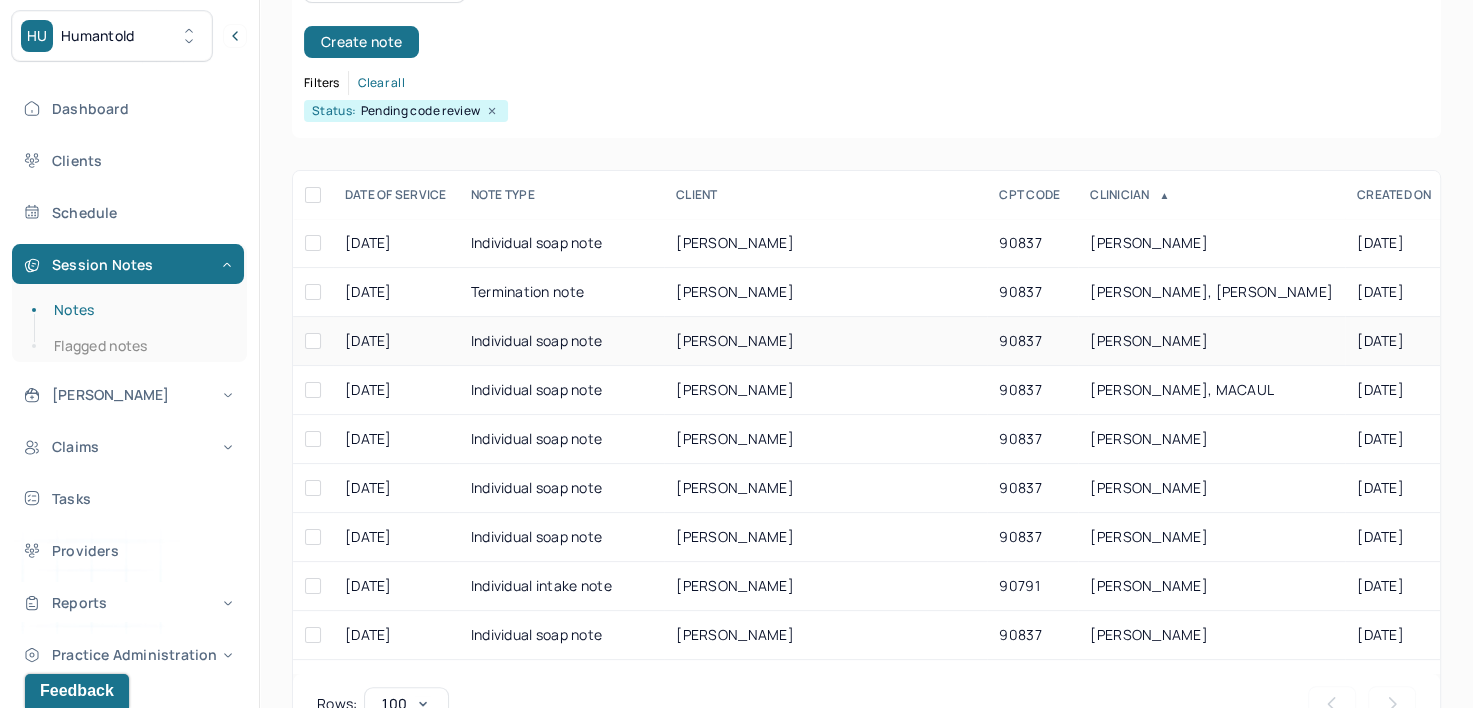 scroll, scrollTop: 294, scrollLeft: 0, axis: vertical 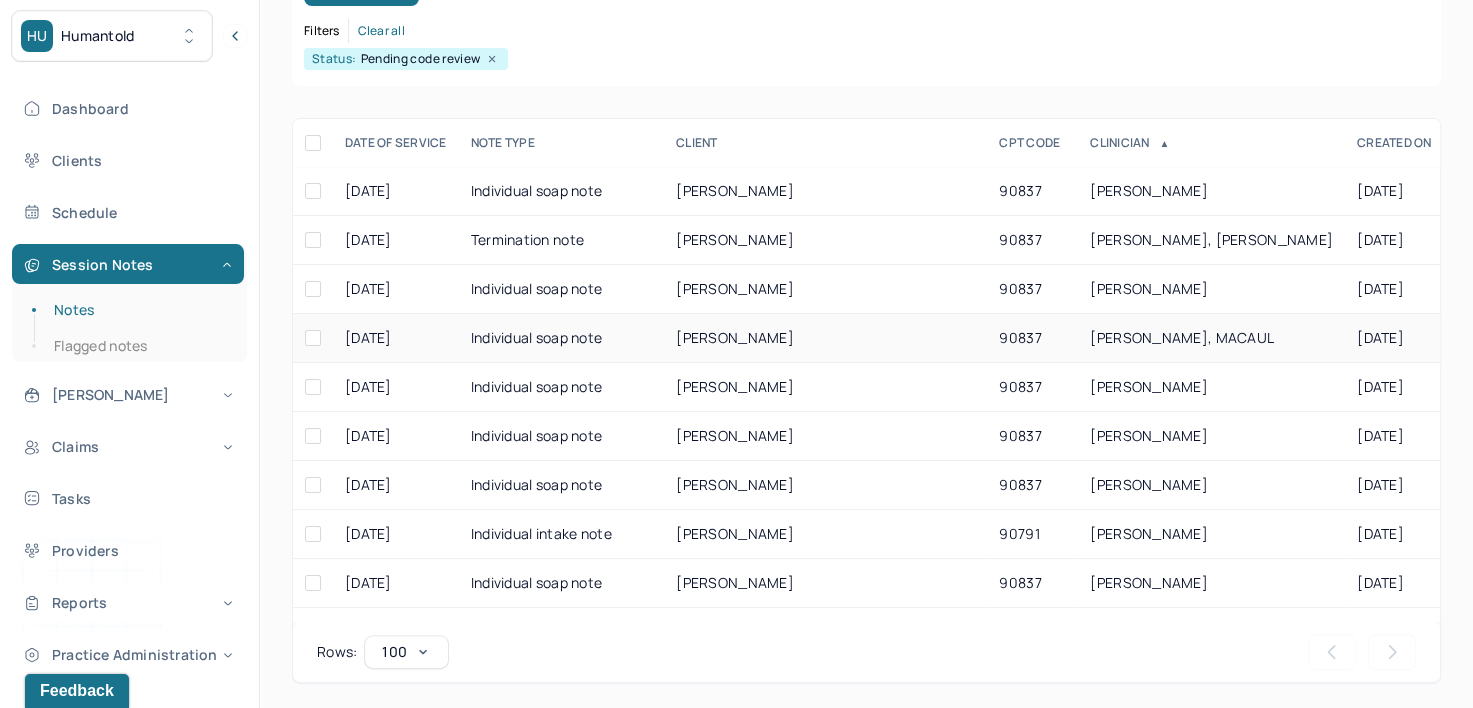 click on "HODGE, MACAUL" at bounding box center [1182, 337] 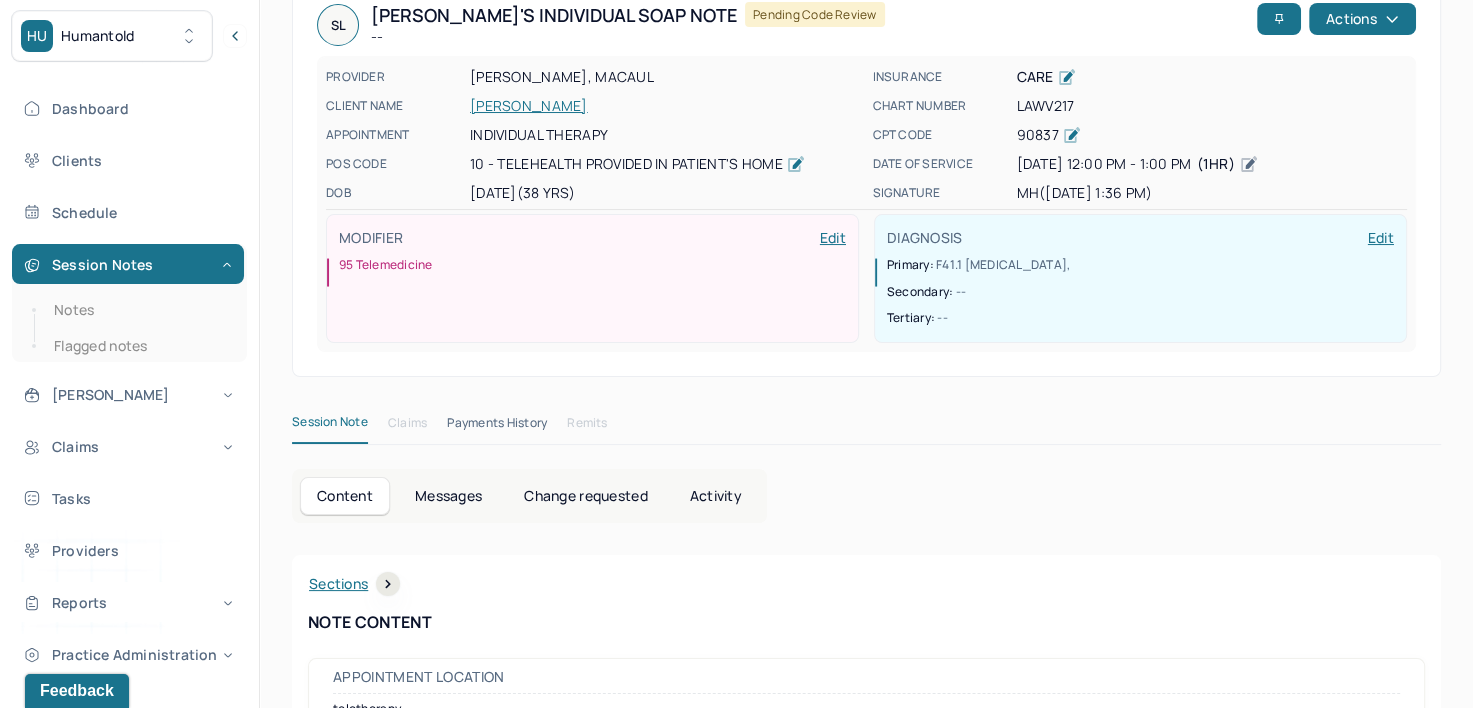 scroll, scrollTop: 0, scrollLeft: 0, axis: both 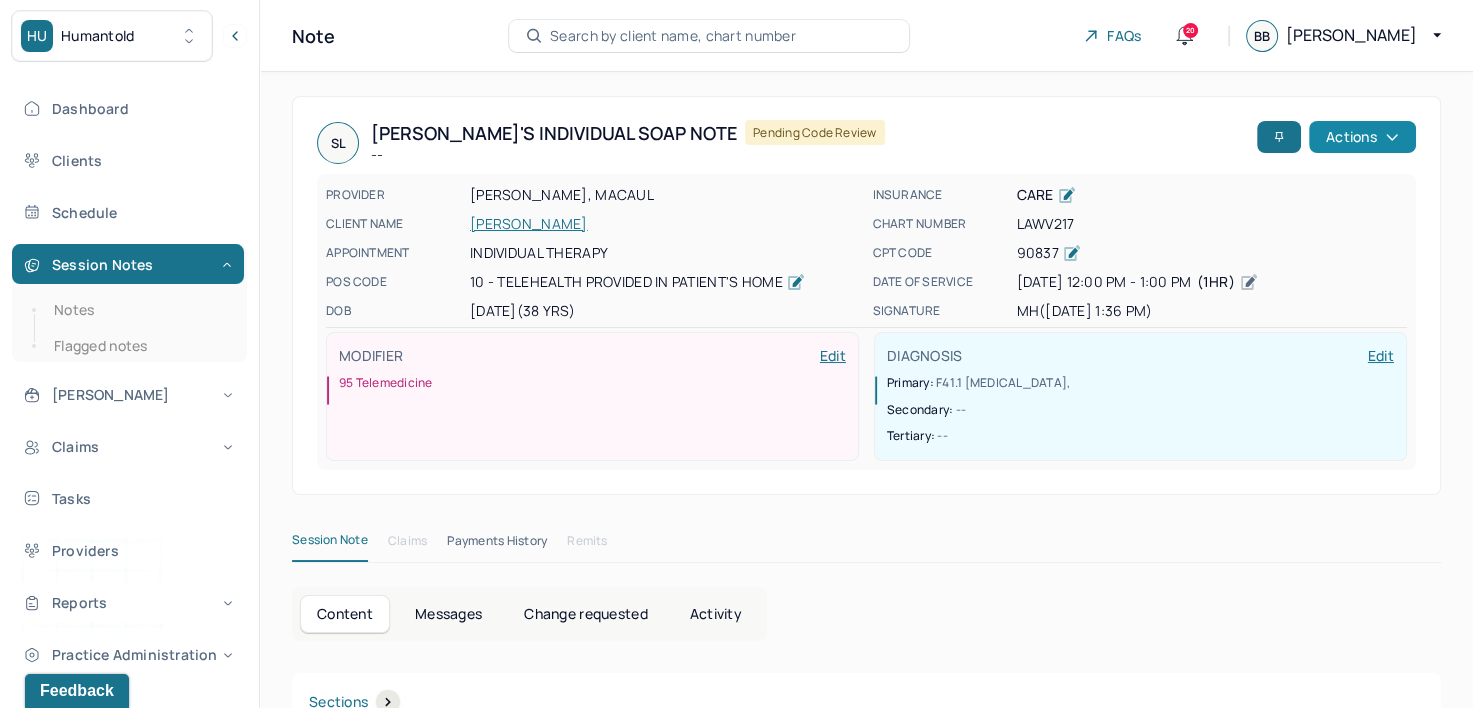 click on "Actions" at bounding box center (1362, 137) 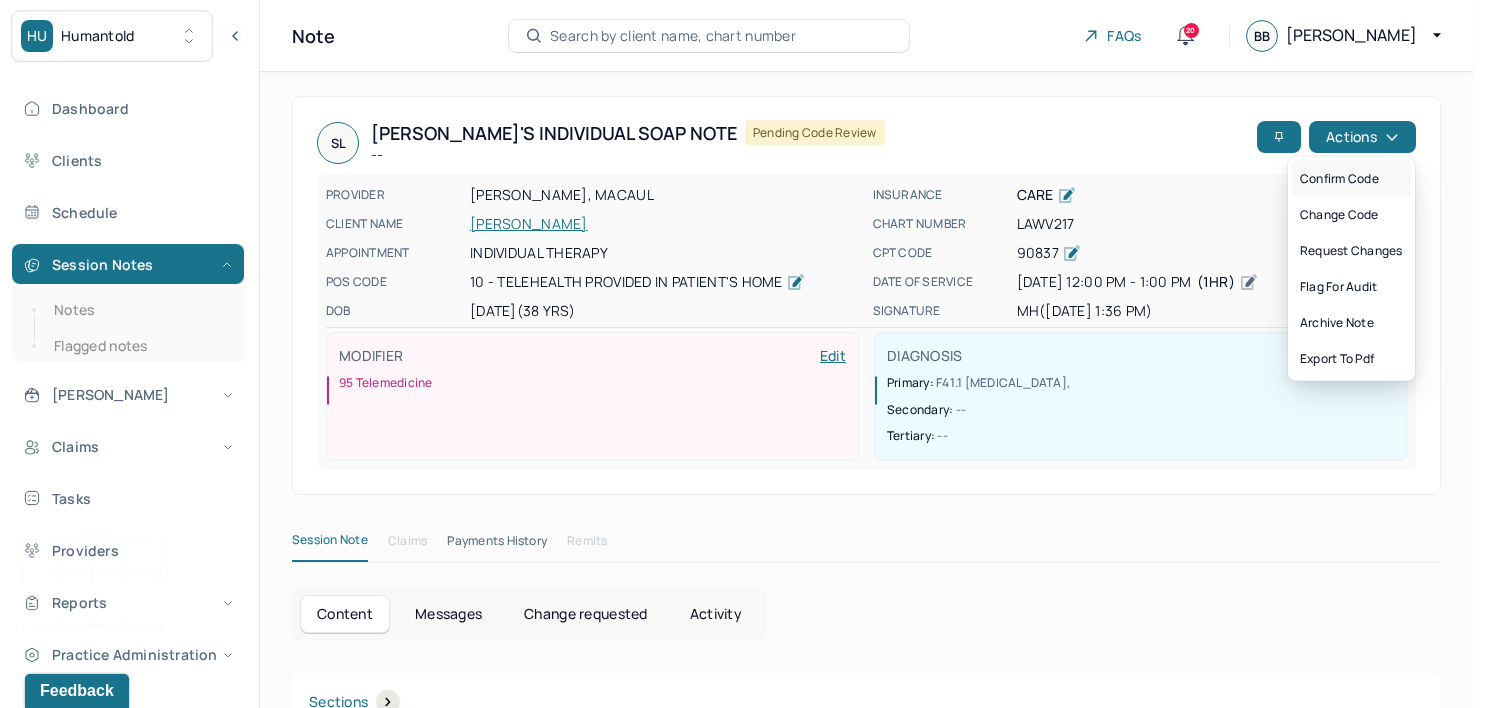 click on "Confirm code" at bounding box center [1351, 179] 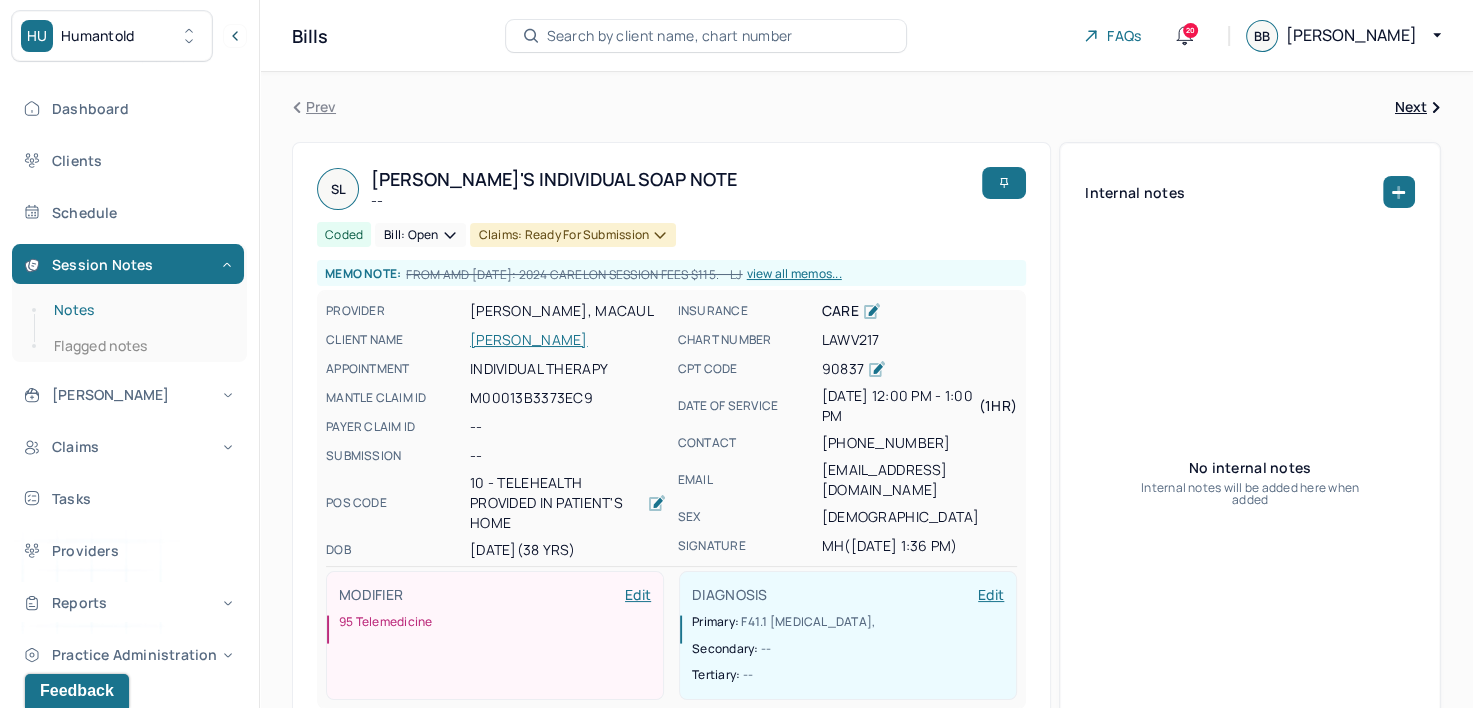 click on "Notes" at bounding box center [139, 310] 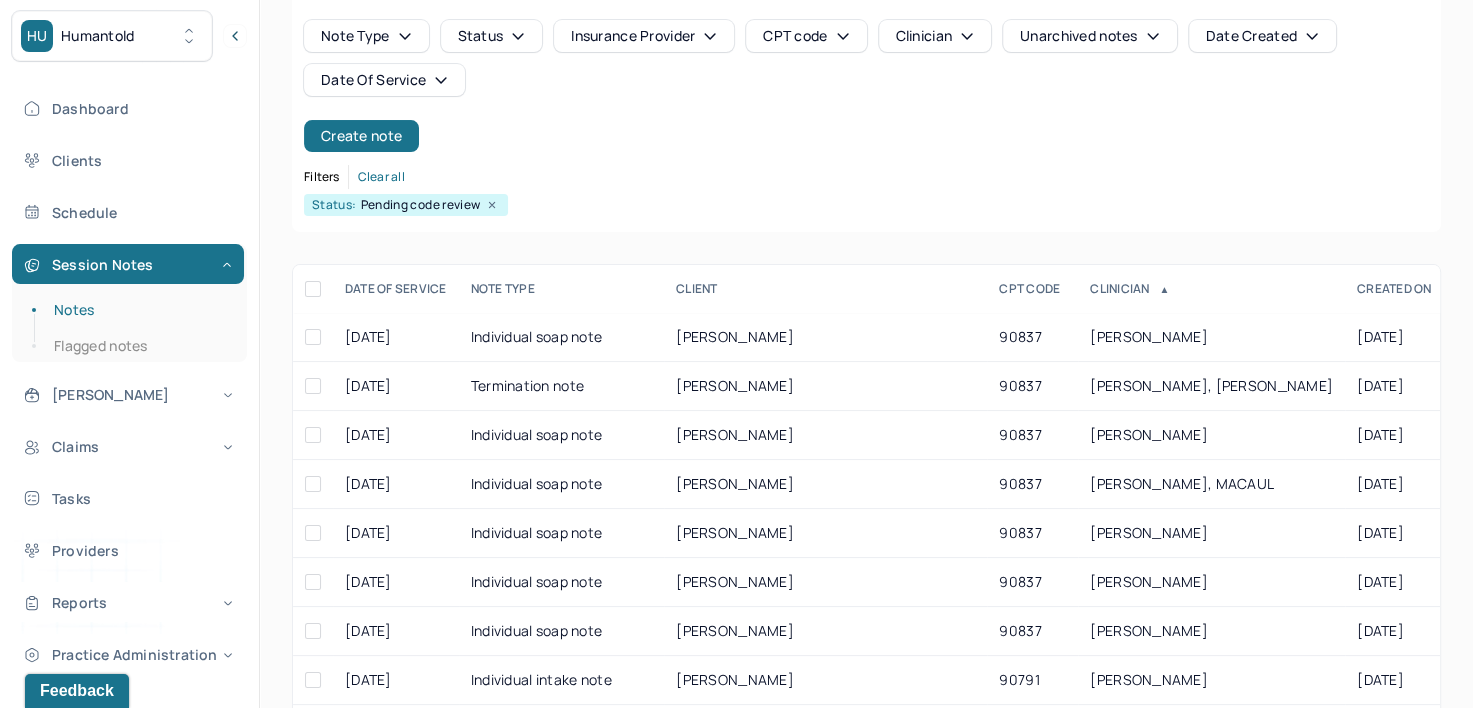 scroll, scrollTop: 200, scrollLeft: 0, axis: vertical 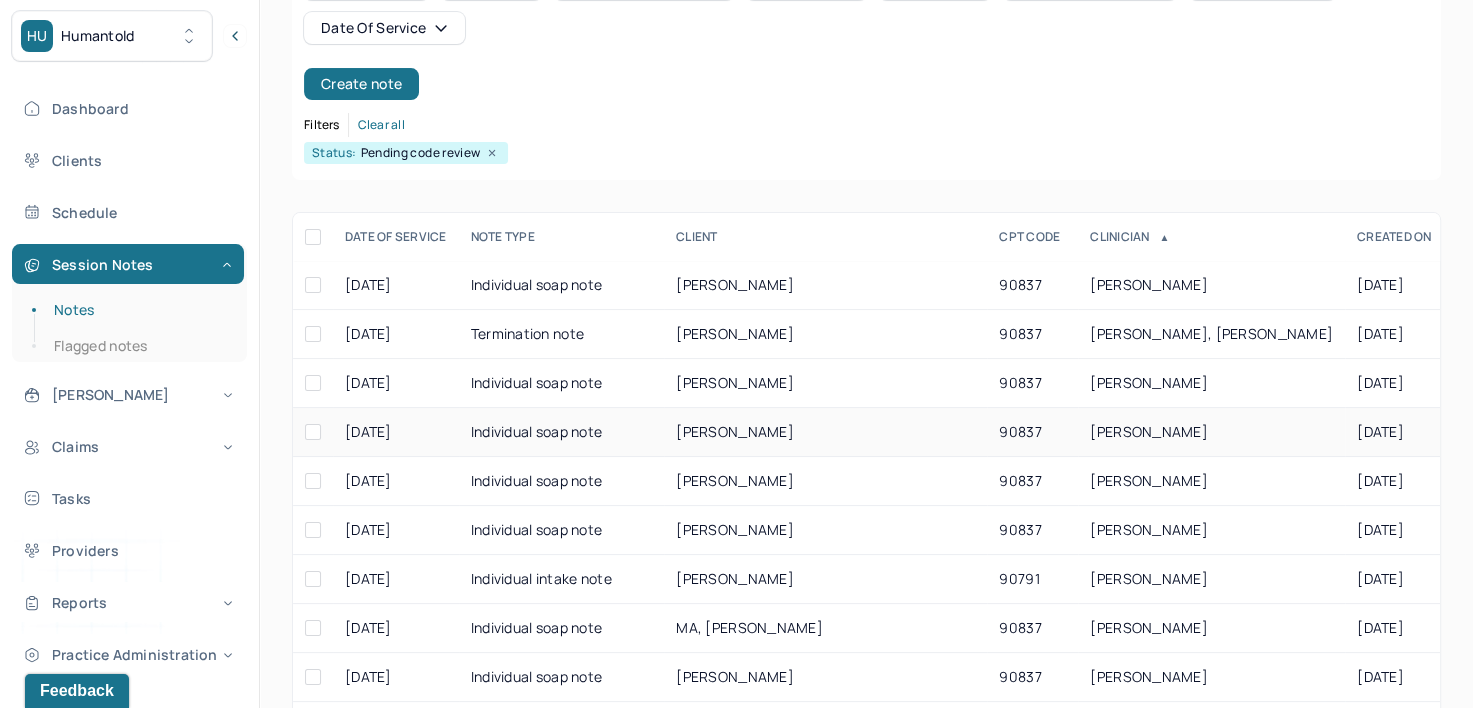 click on "[PERSON_NAME]" at bounding box center [1149, 431] 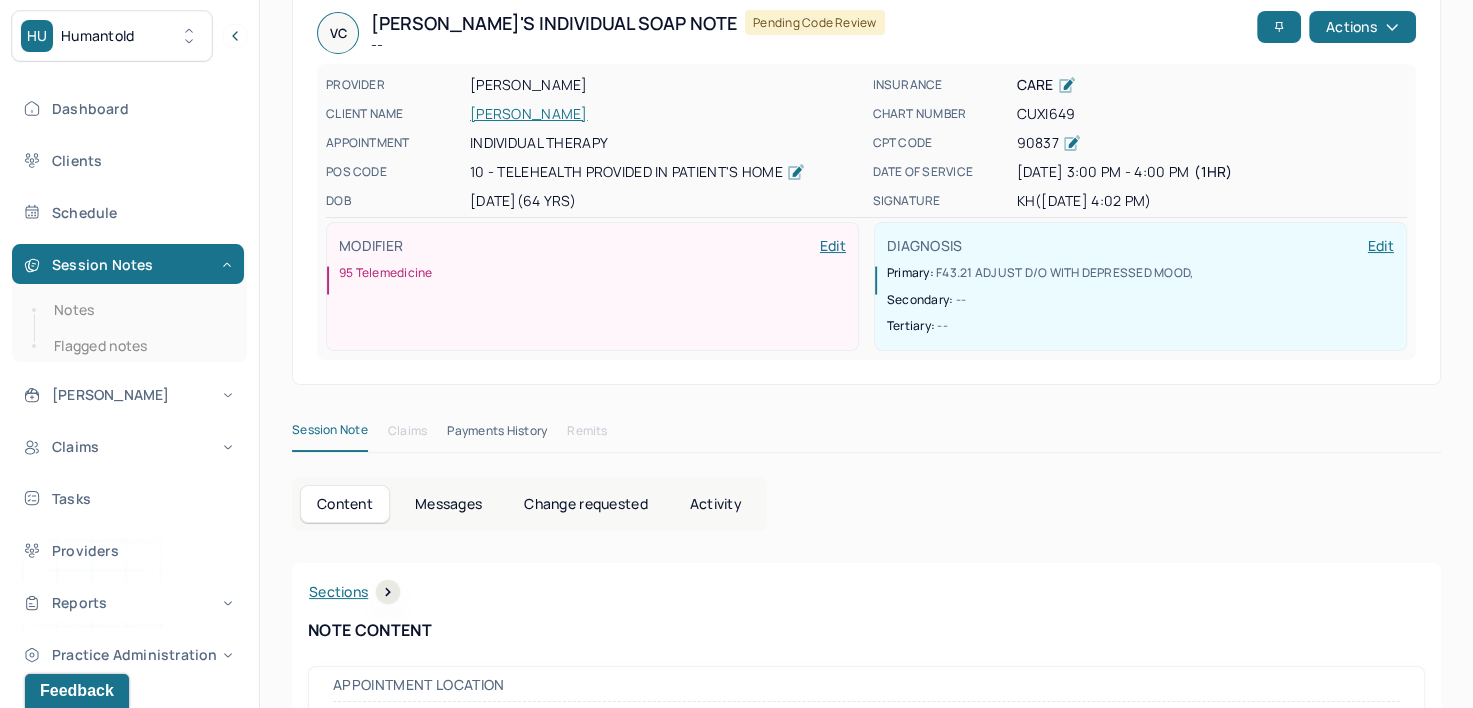 scroll, scrollTop: 0, scrollLeft: 0, axis: both 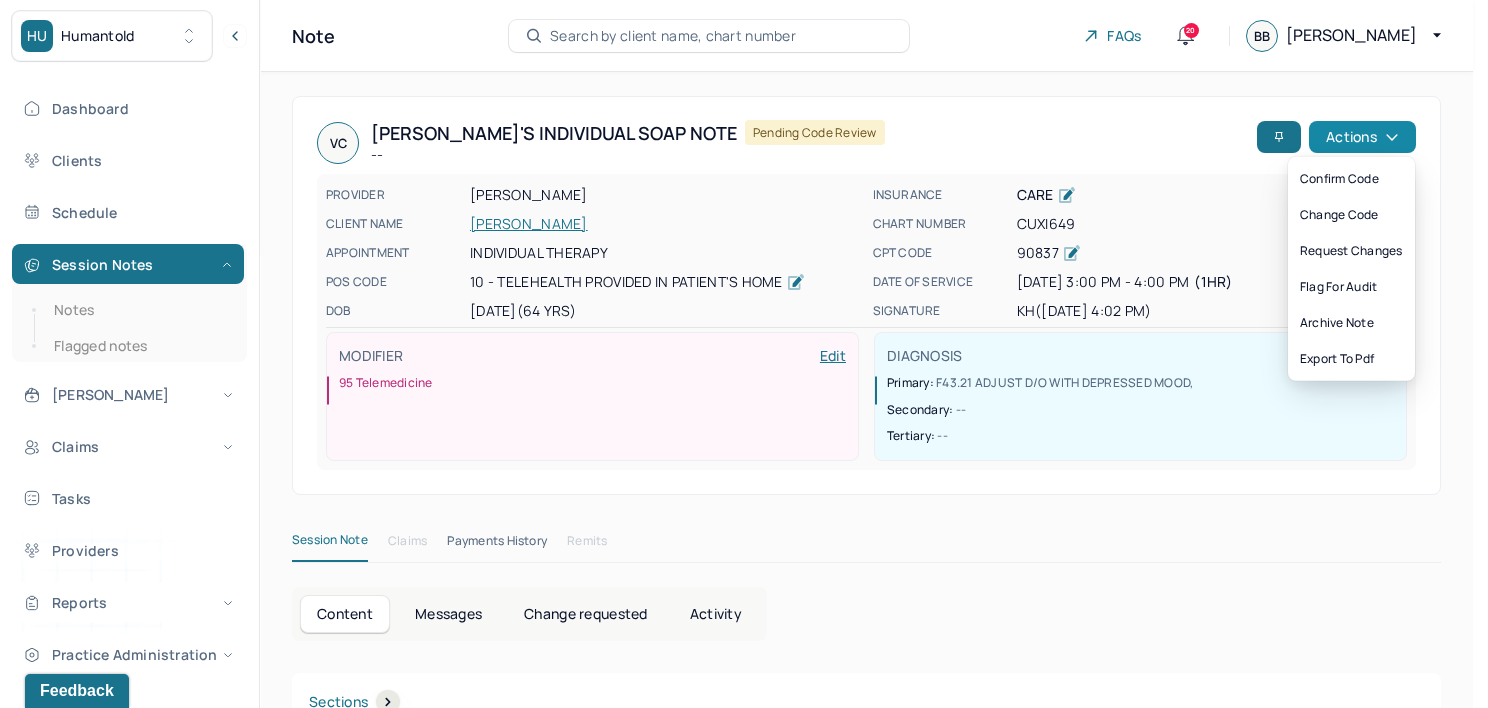 click 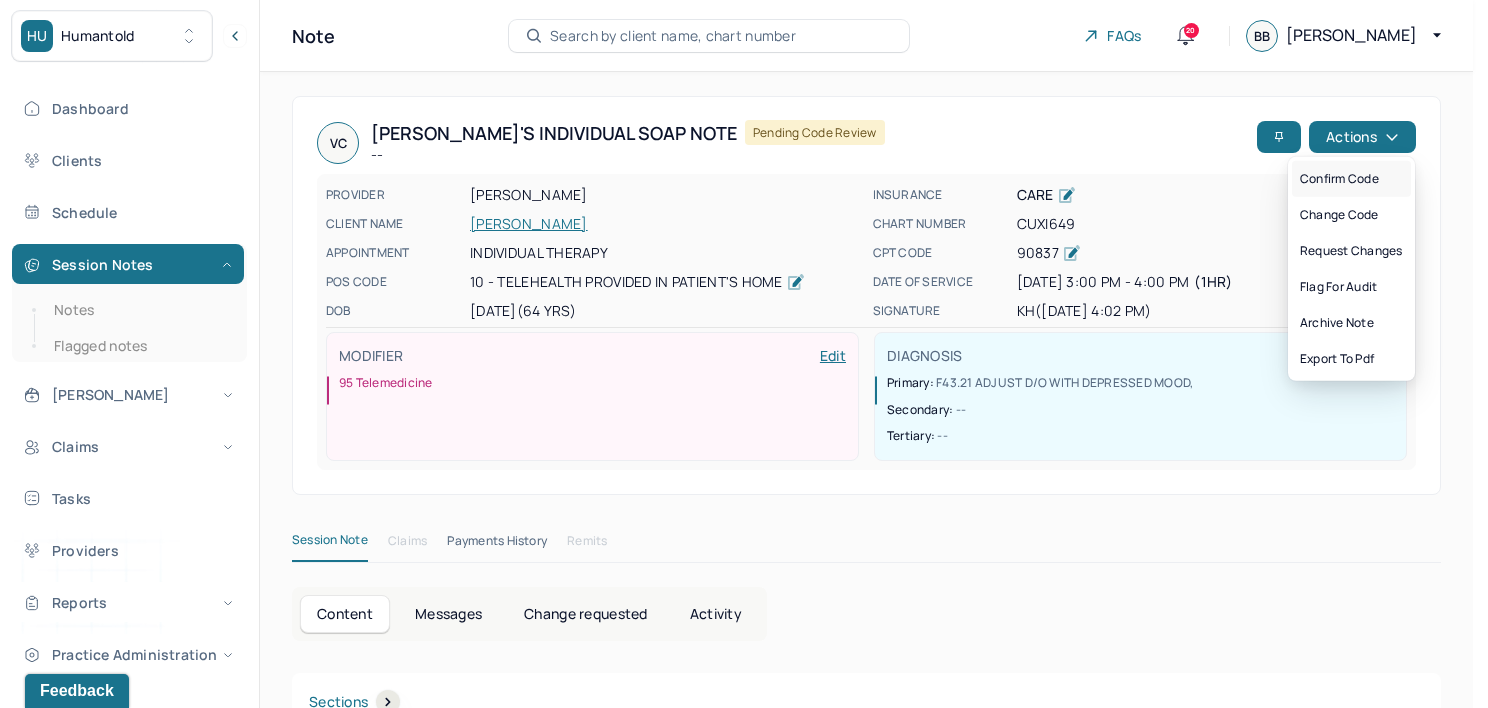 click on "Confirm code" at bounding box center [1351, 179] 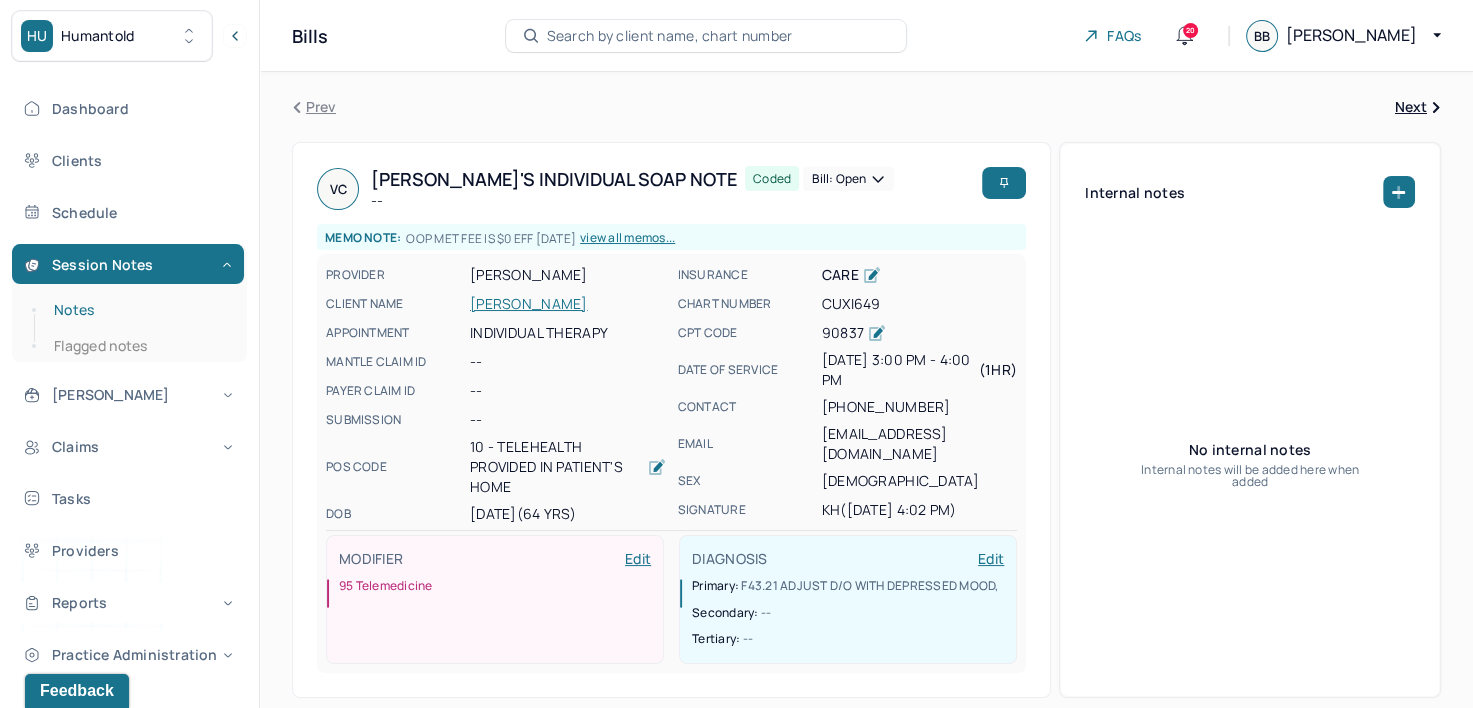 drag, startPoint x: 96, startPoint y: 320, endPoint x: 117, endPoint y: 320, distance: 21 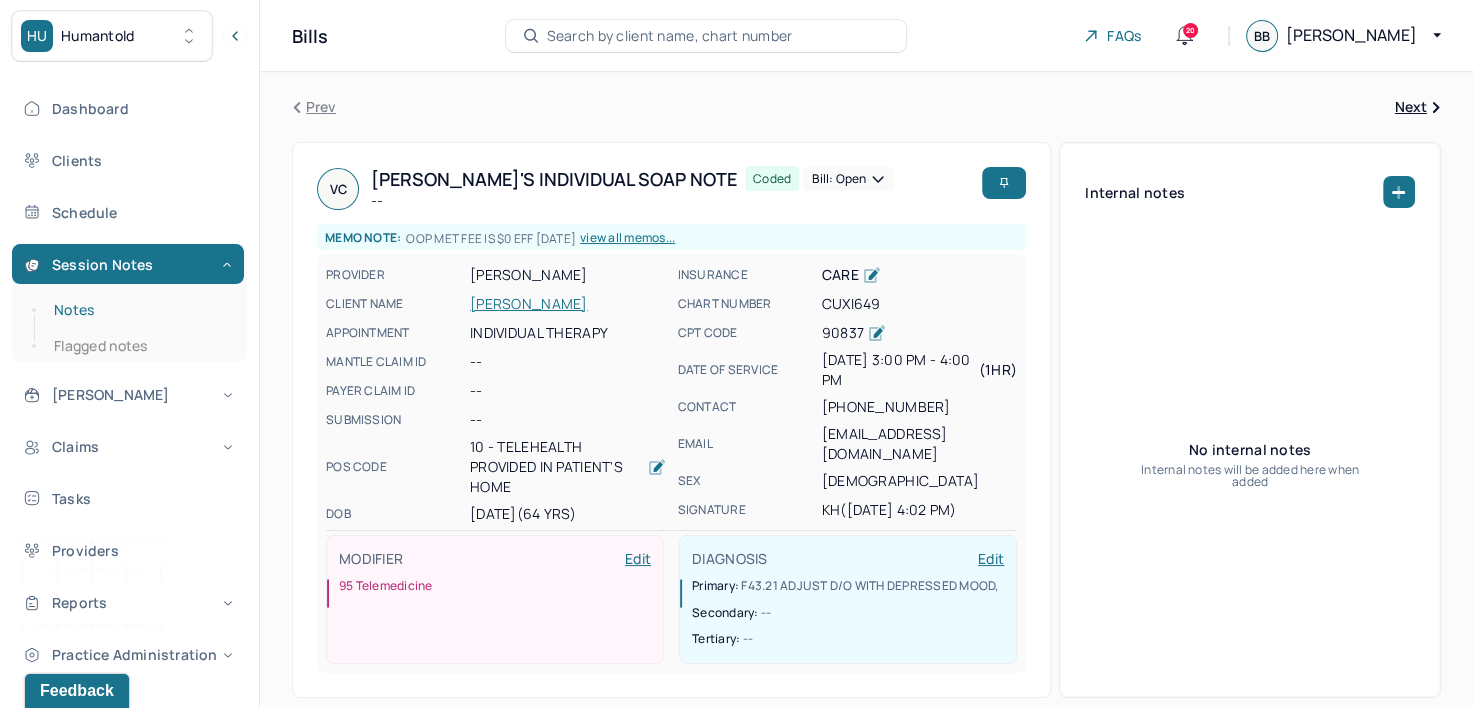 click on "Notes" at bounding box center (139, 310) 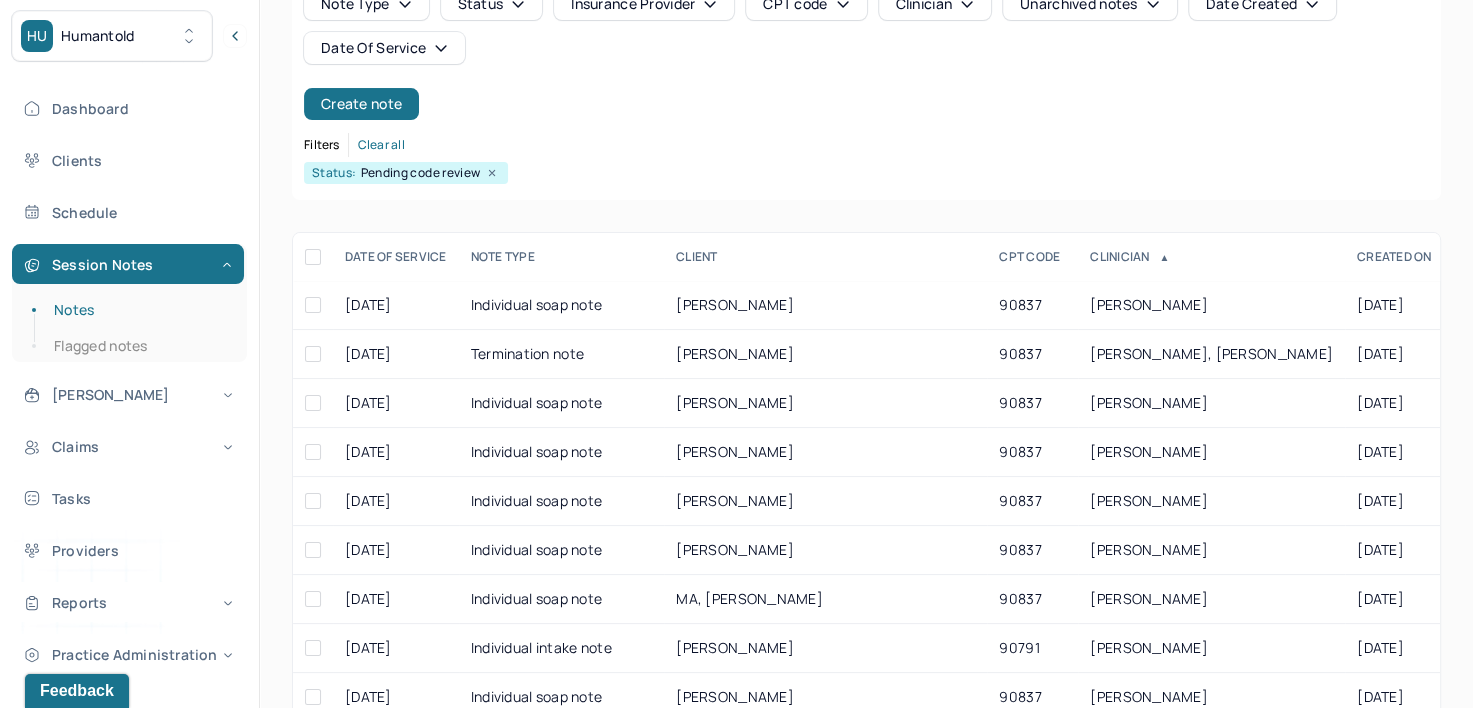 scroll, scrollTop: 200, scrollLeft: 0, axis: vertical 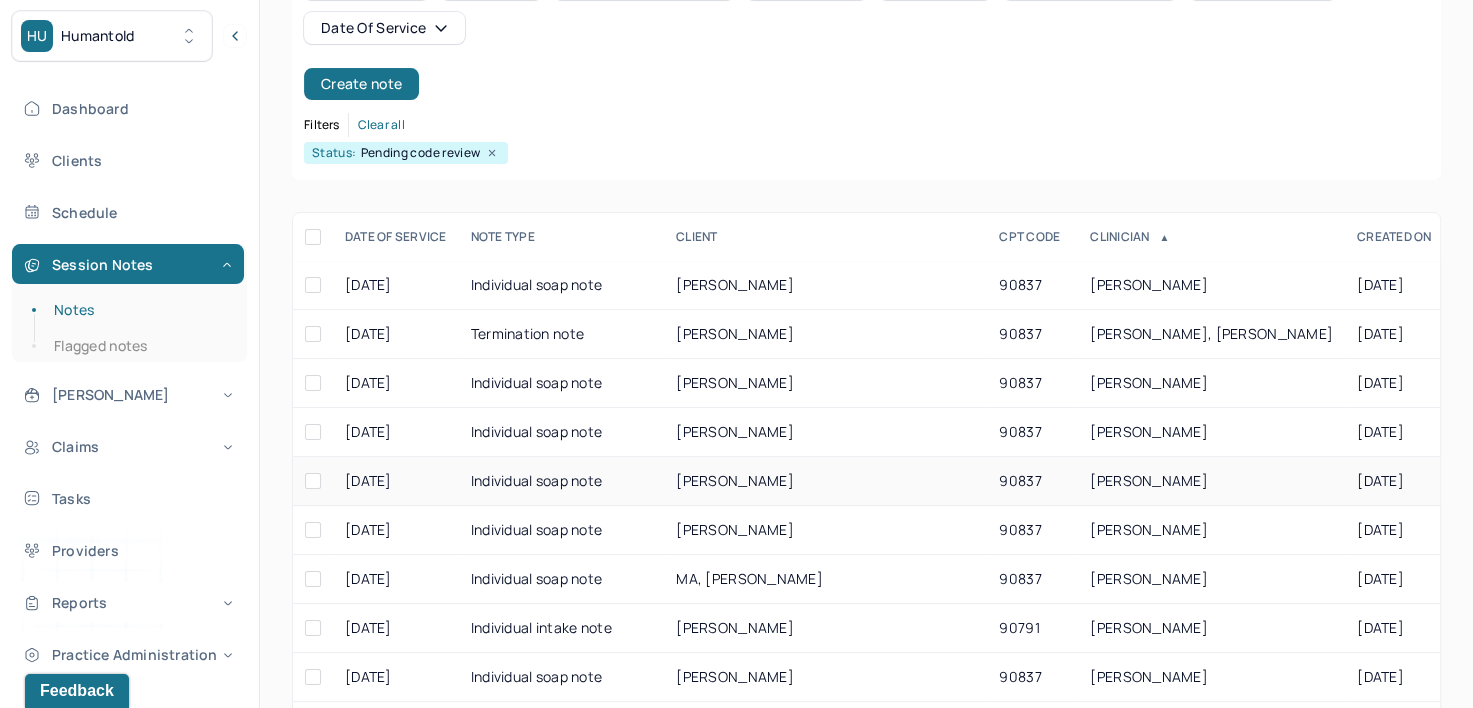 click on "JIN, YIFAN" at bounding box center (1149, 480) 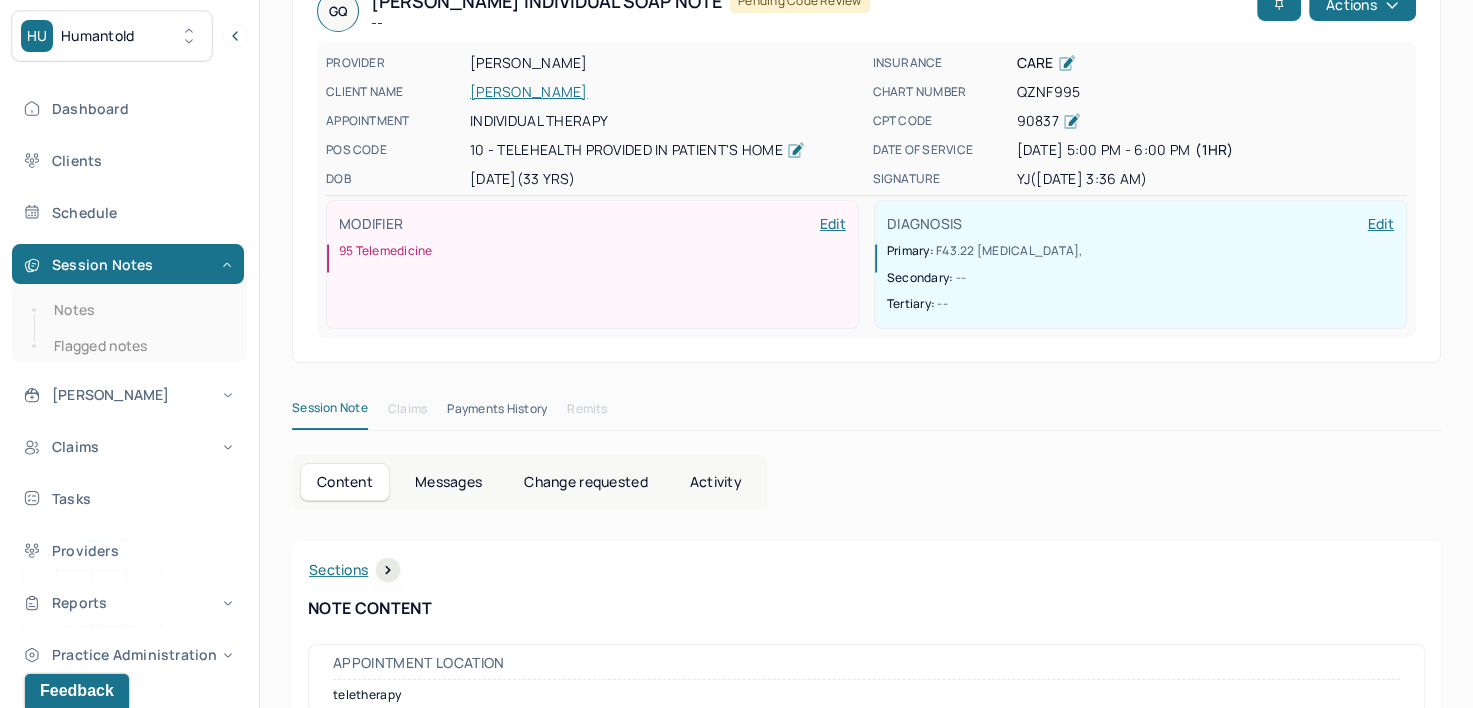 scroll, scrollTop: 0, scrollLeft: 0, axis: both 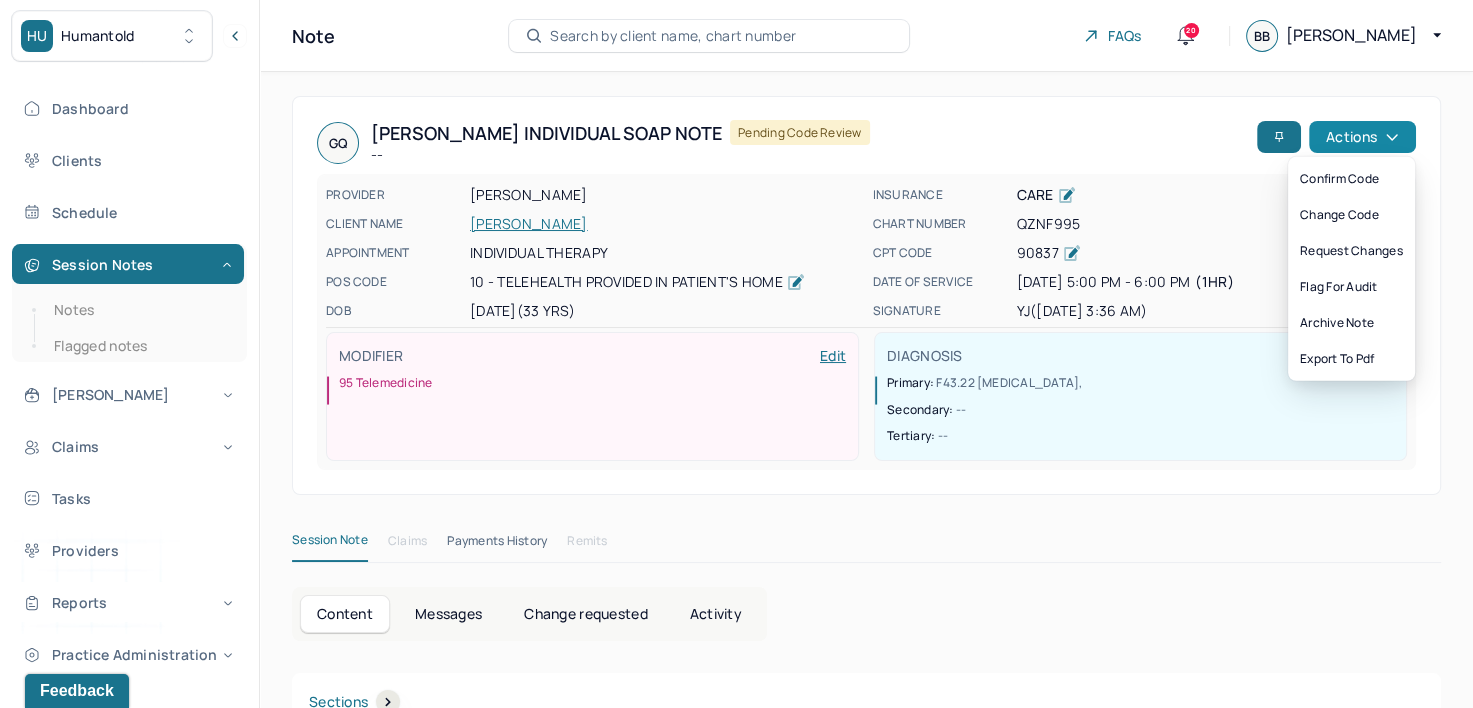 click on "Actions" at bounding box center [1362, 137] 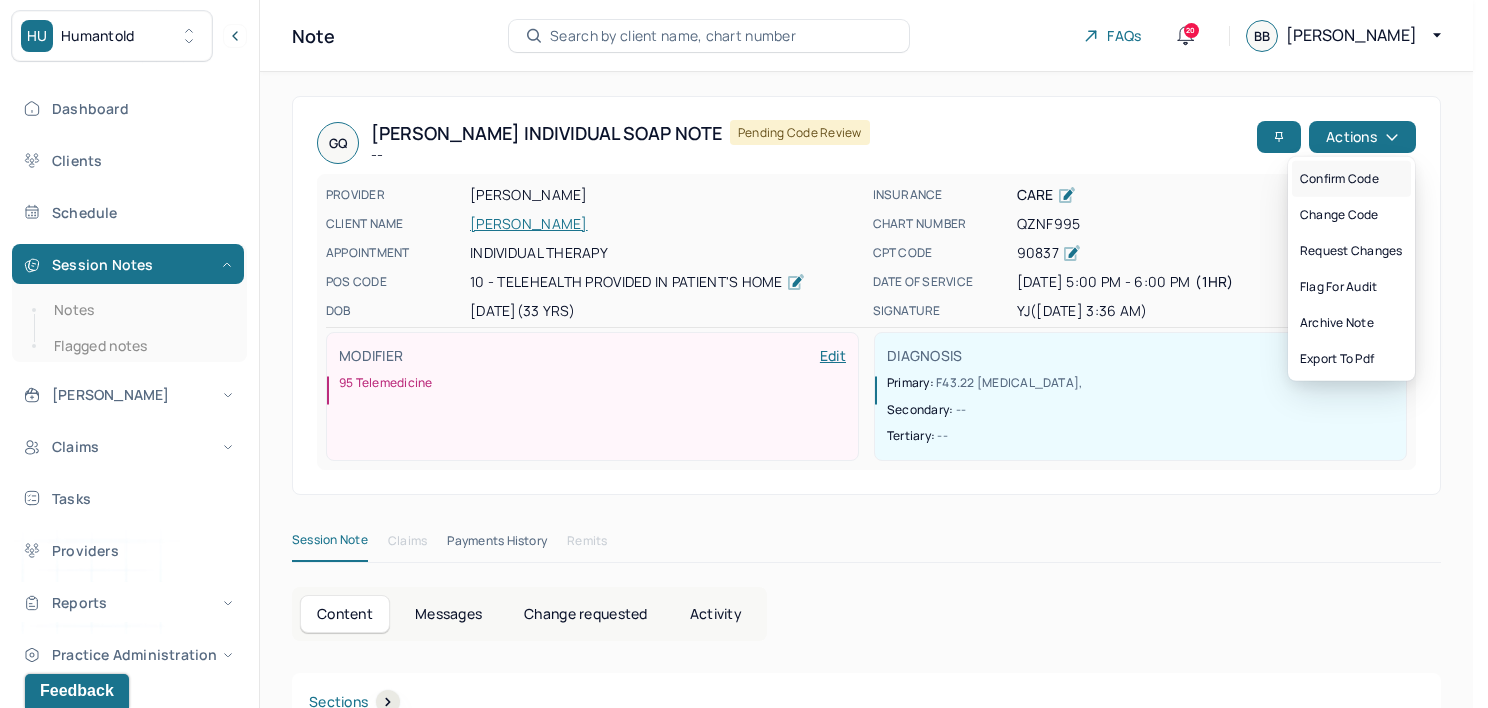 click on "Confirm code" at bounding box center [1351, 179] 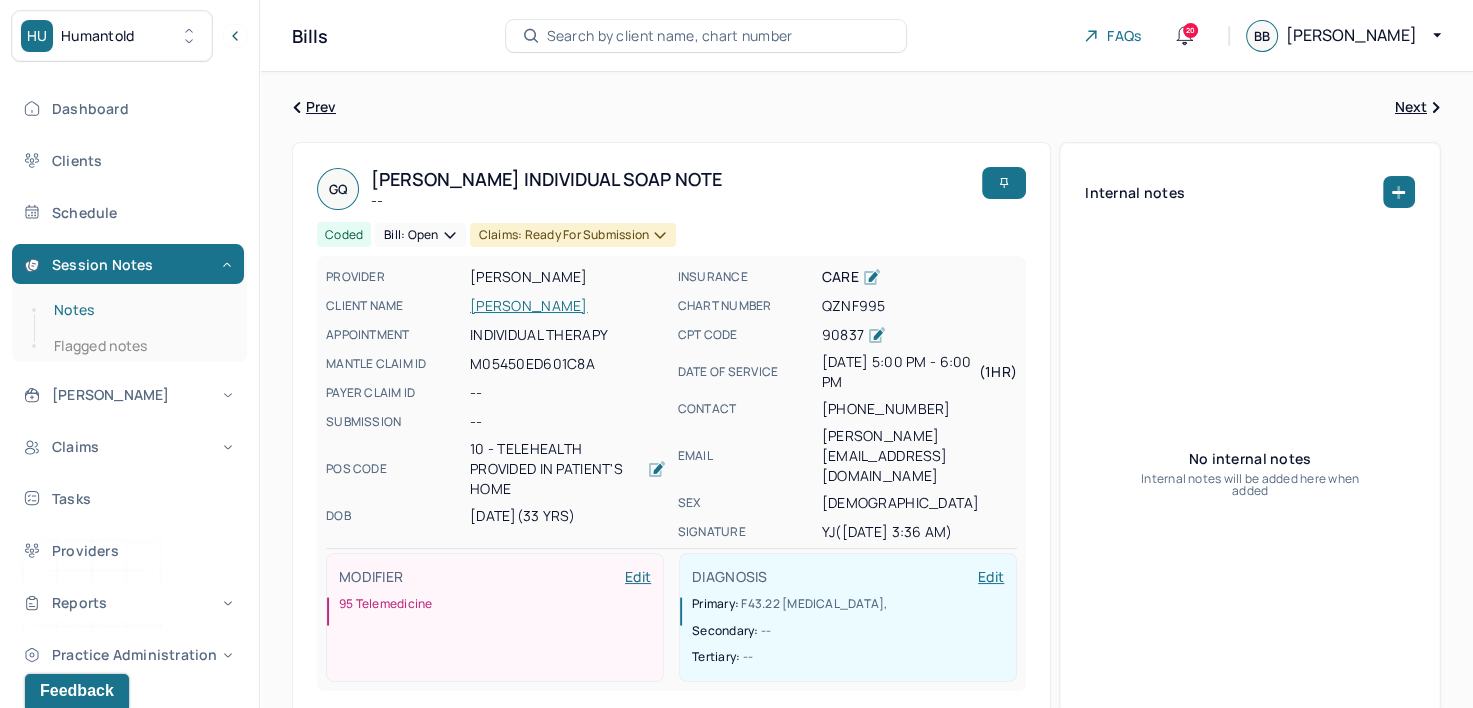 click on "Notes" at bounding box center [139, 310] 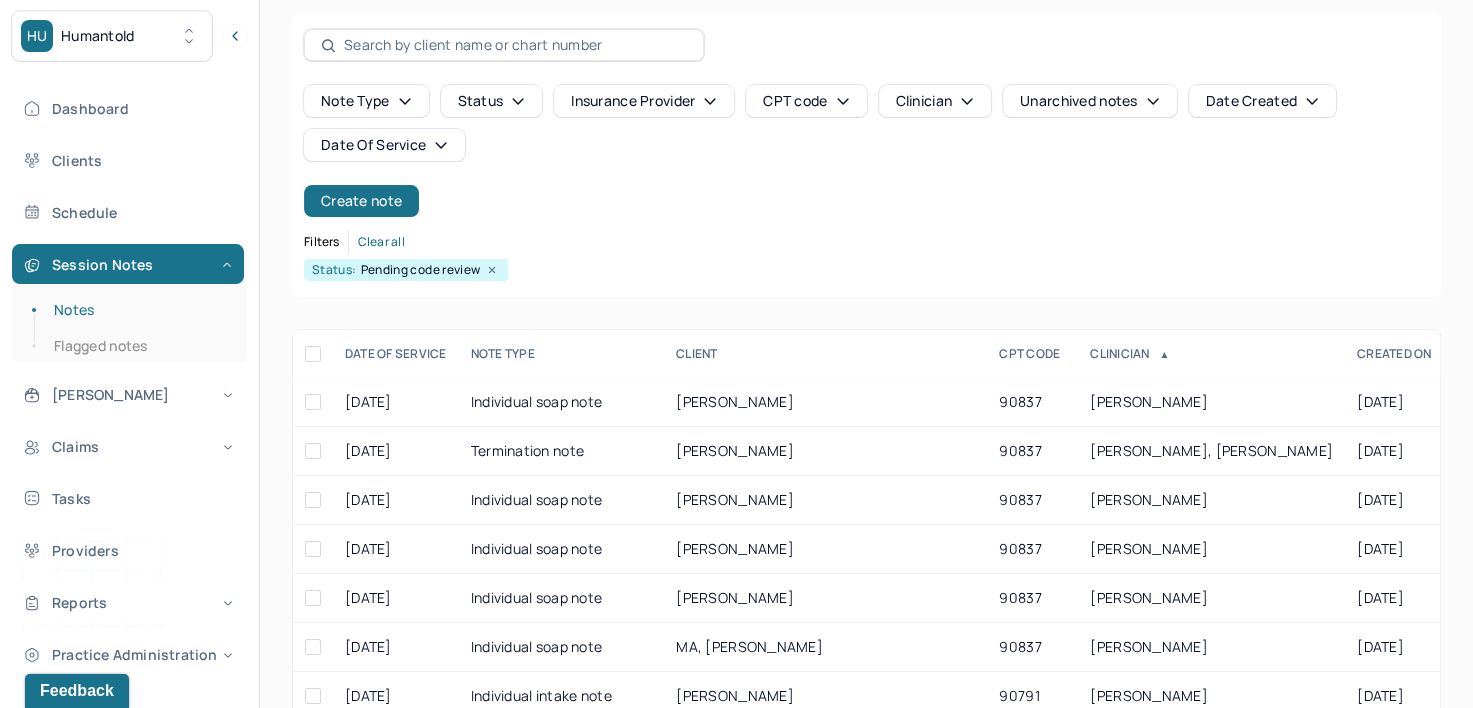 scroll, scrollTop: 200, scrollLeft: 0, axis: vertical 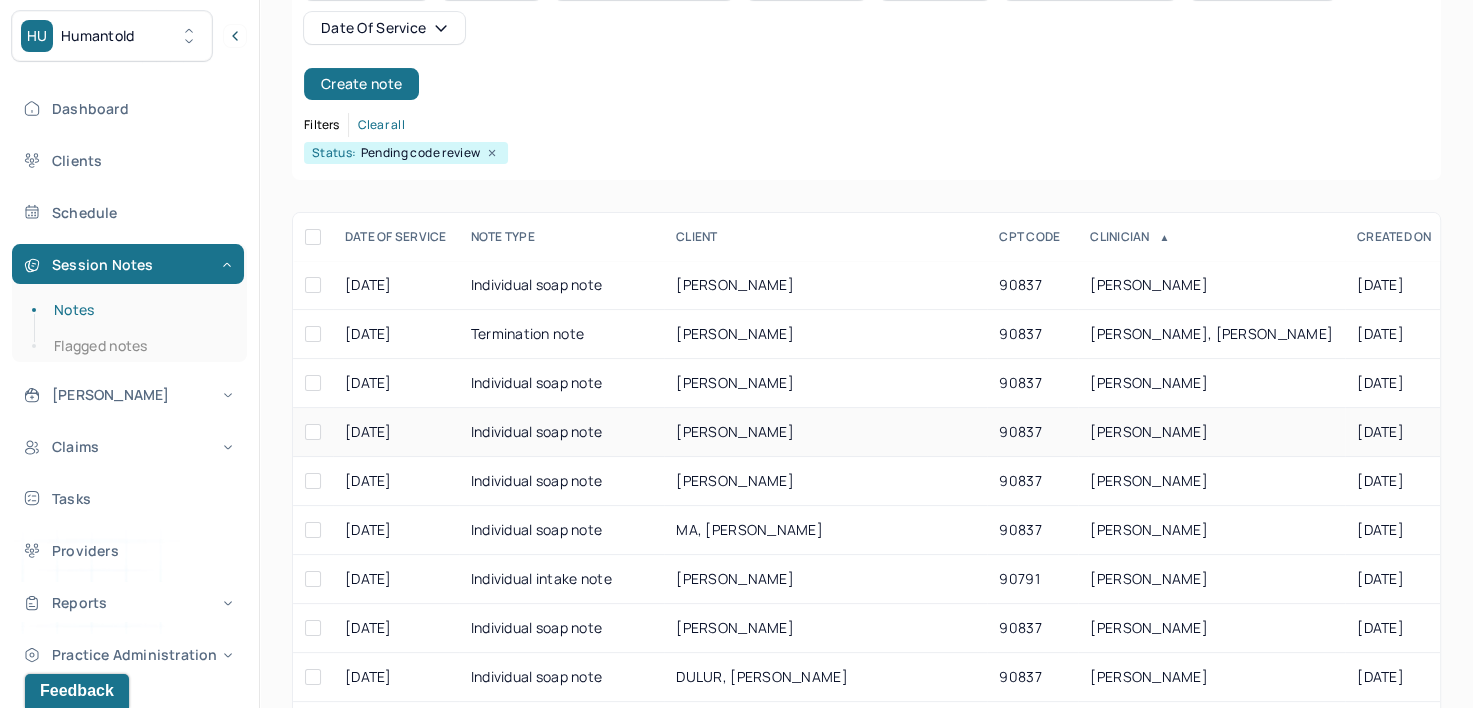click on "JIN, YIFAN" at bounding box center [1149, 431] 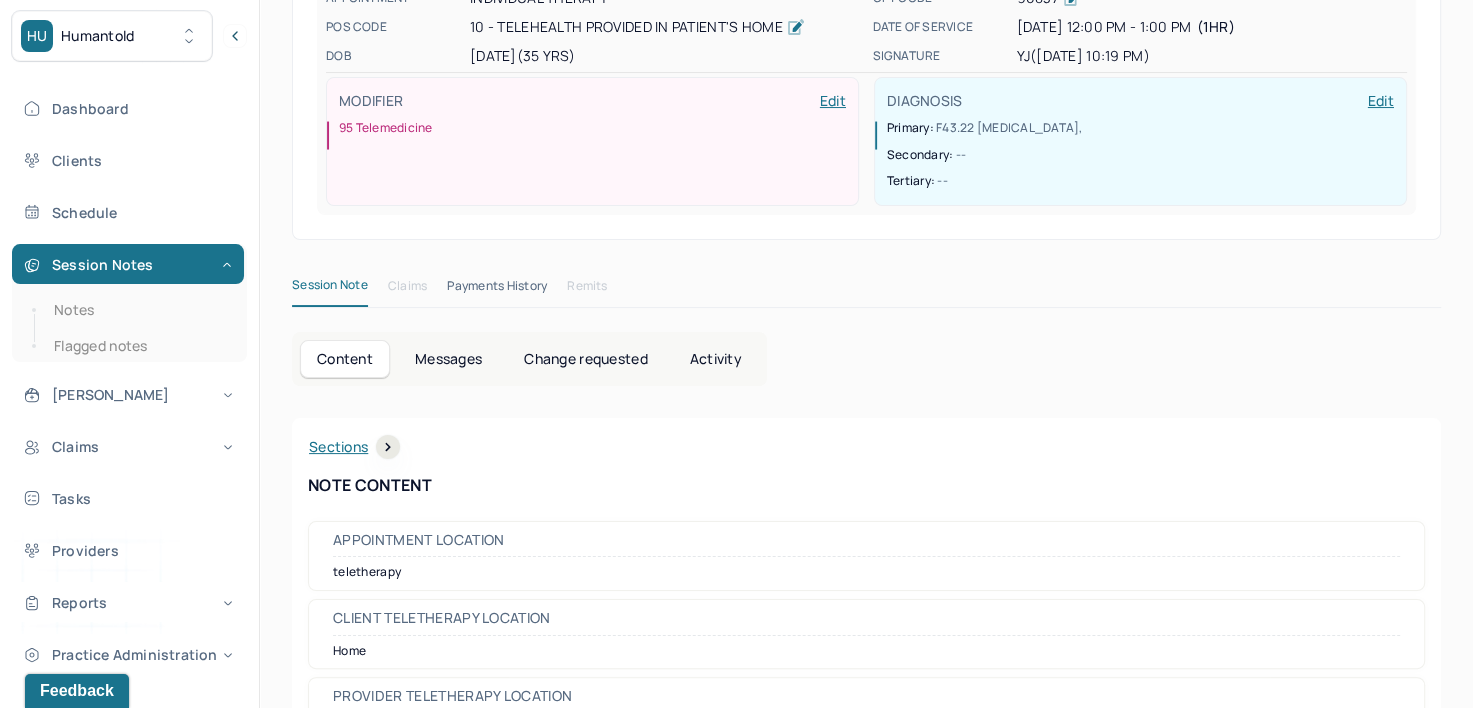 scroll, scrollTop: 0, scrollLeft: 0, axis: both 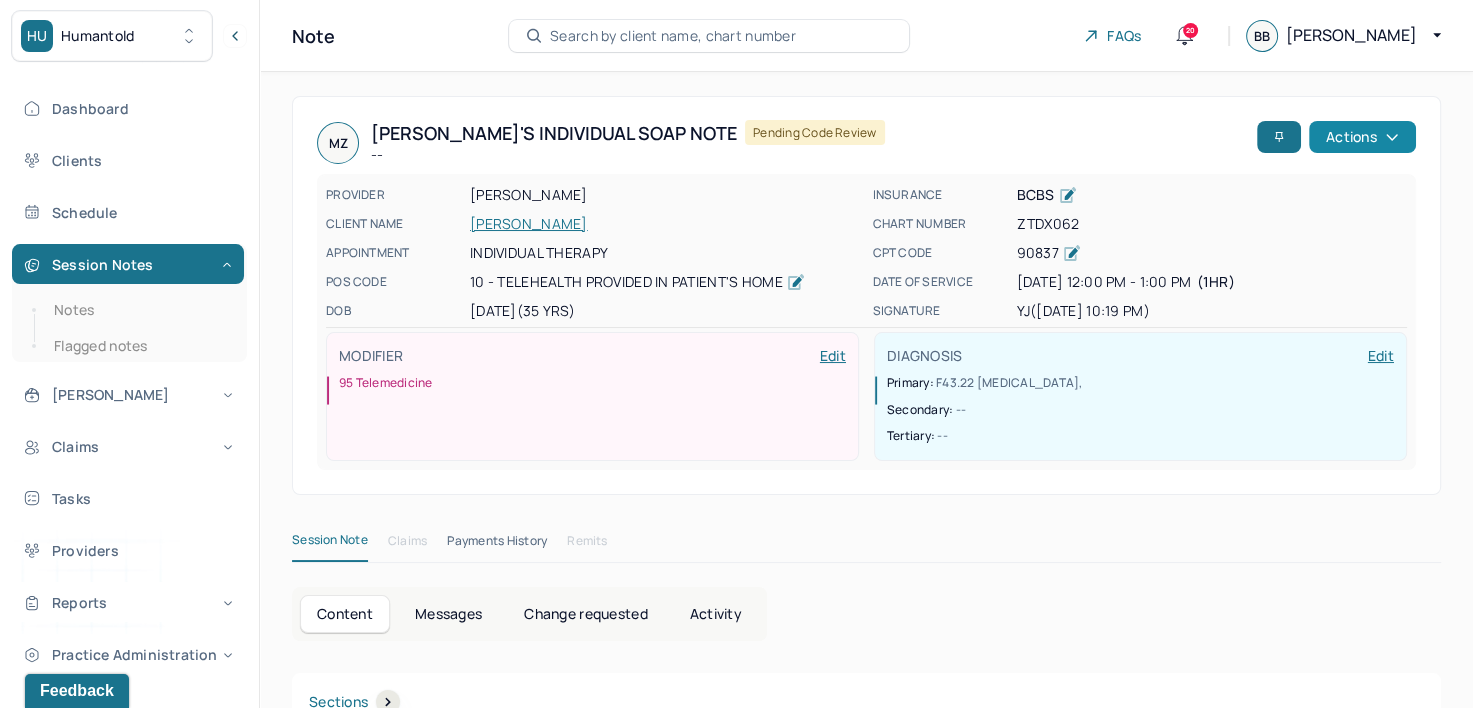 click on "Actions" at bounding box center (1362, 137) 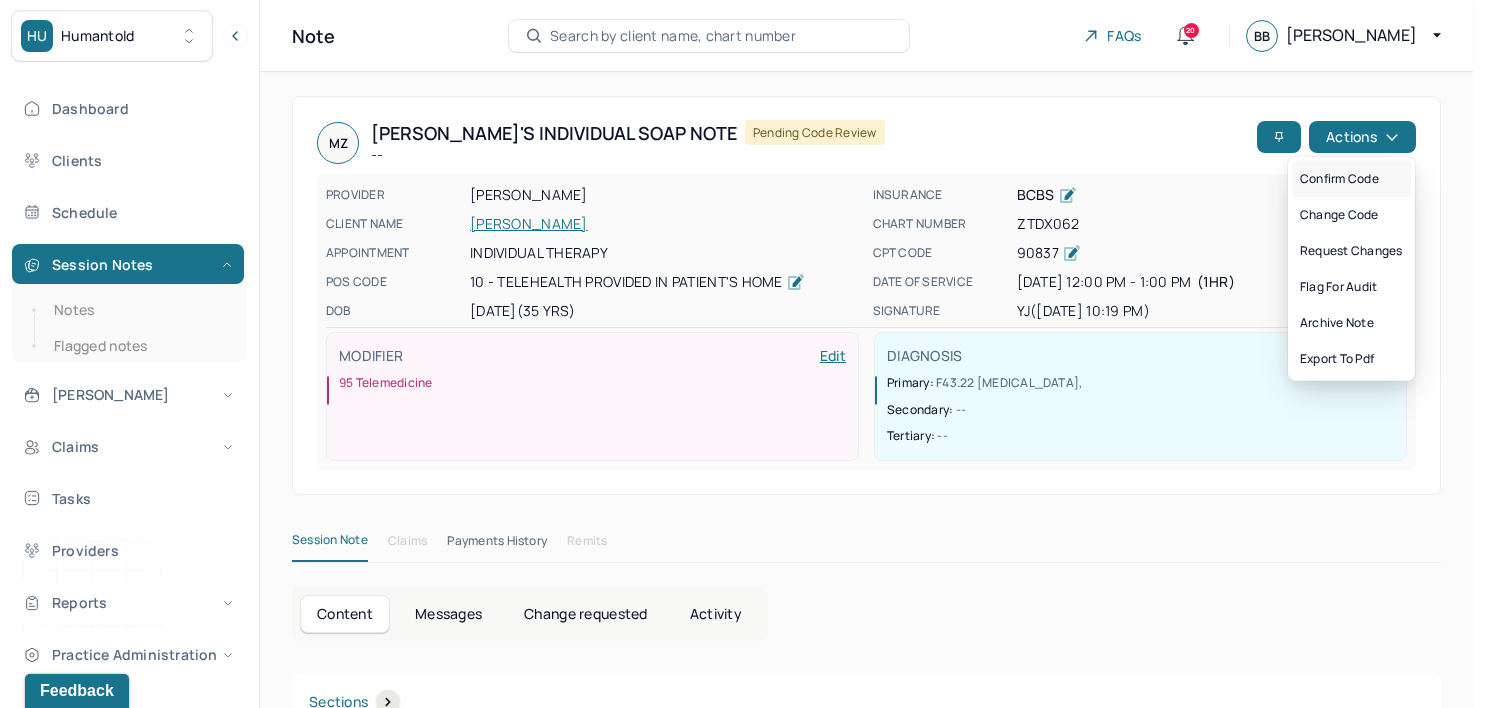 click on "Confirm code" at bounding box center (1351, 179) 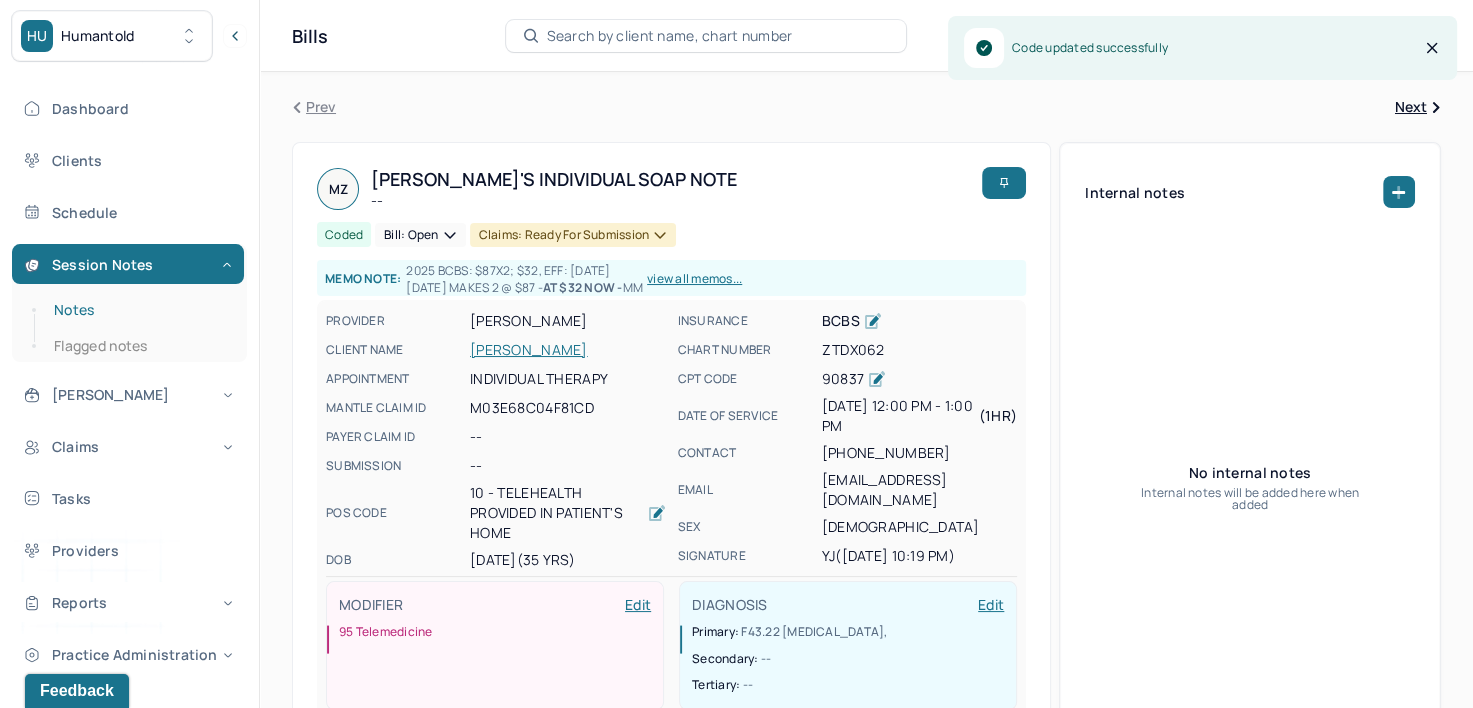 drag, startPoint x: 94, startPoint y: 322, endPoint x: 154, endPoint y: 320, distance: 60.033325 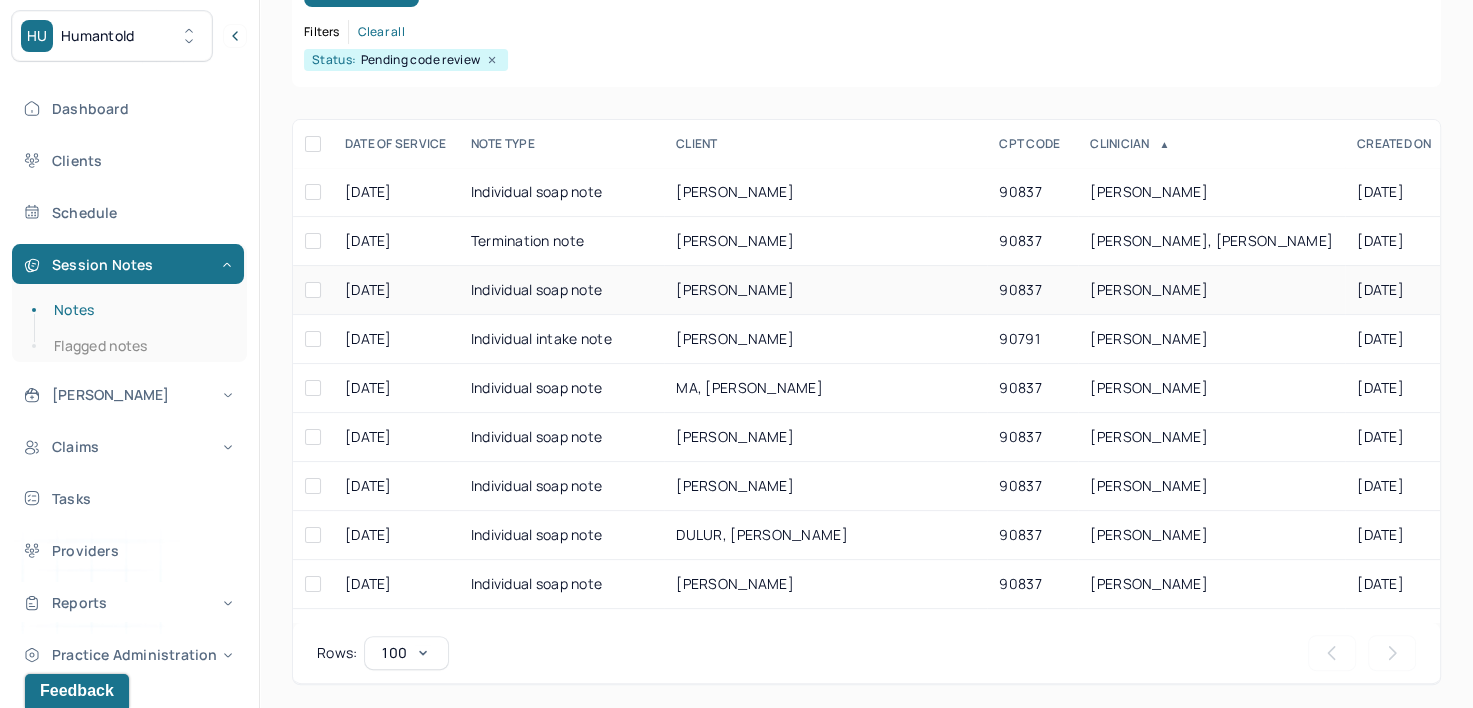 scroll, scrollTop: 294, scrollLeft: 0, axis: vertical 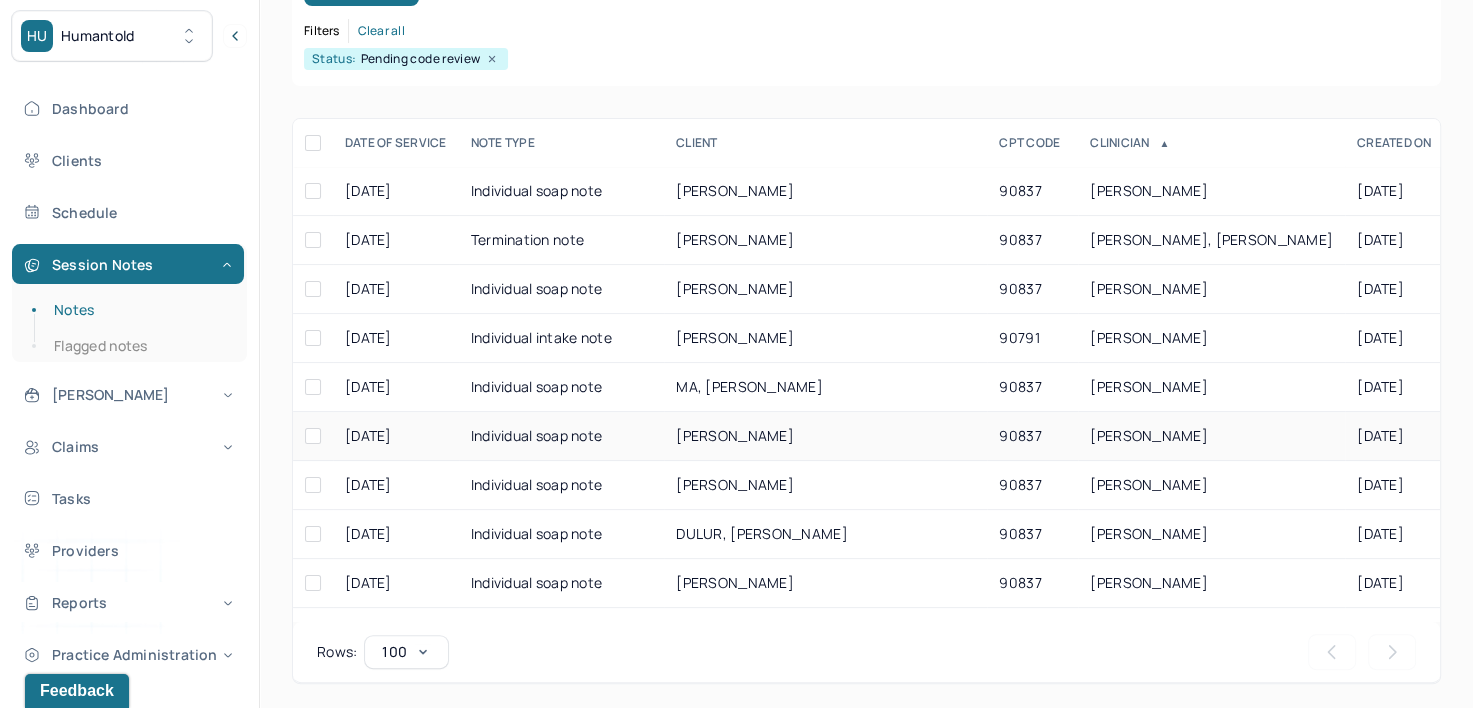 click on "KADISH, ALEXANDRA" at bounding box center (1149, 435) 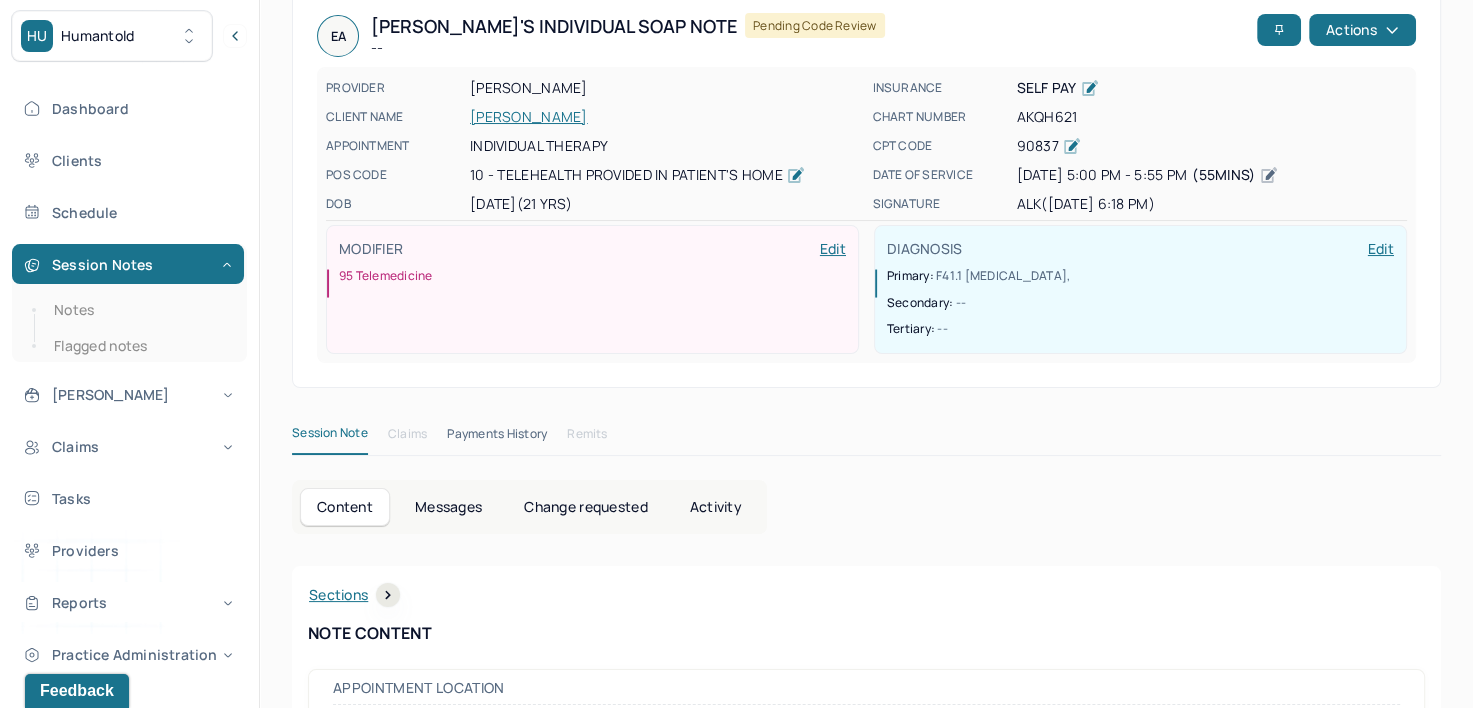 scroll, scrollTop: 0, scrollLeft: 0, axis: both 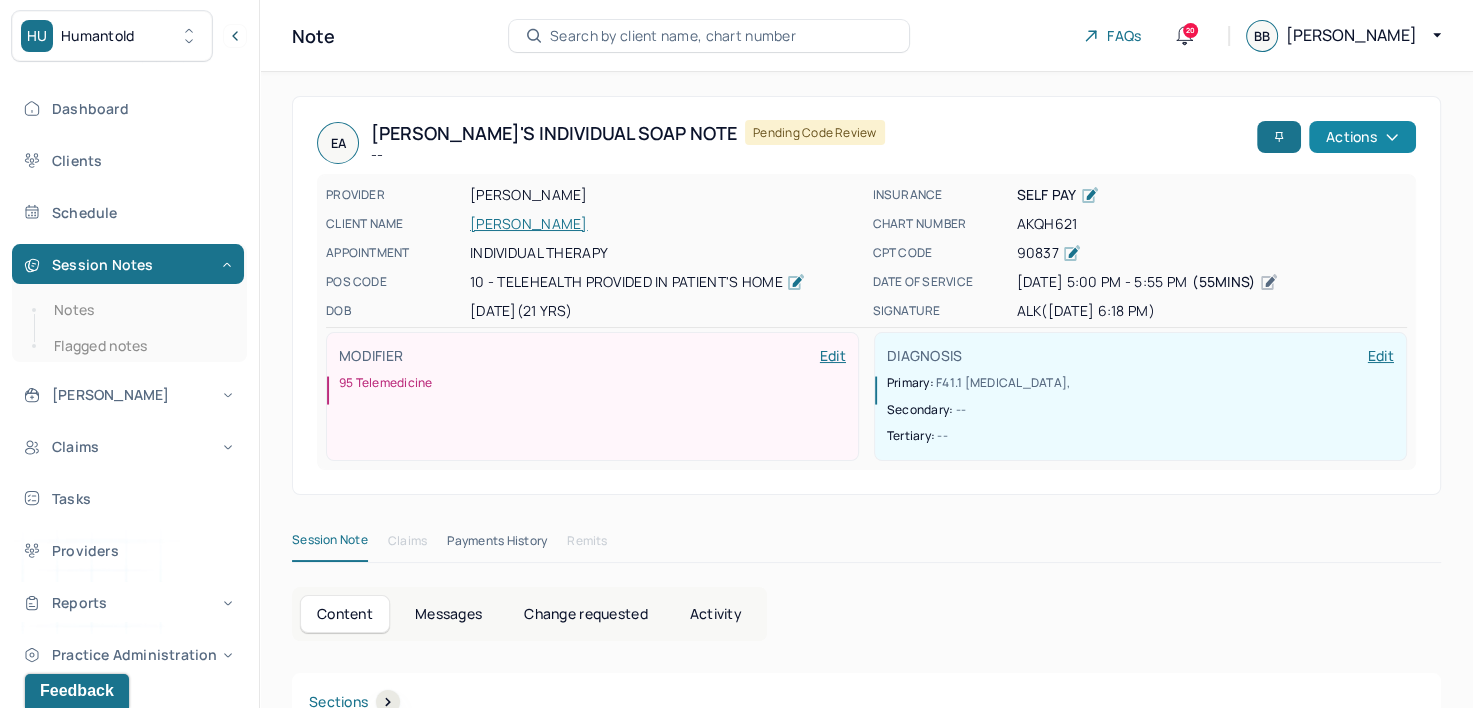 click on "Actions" at bounding box center [1362, 137] 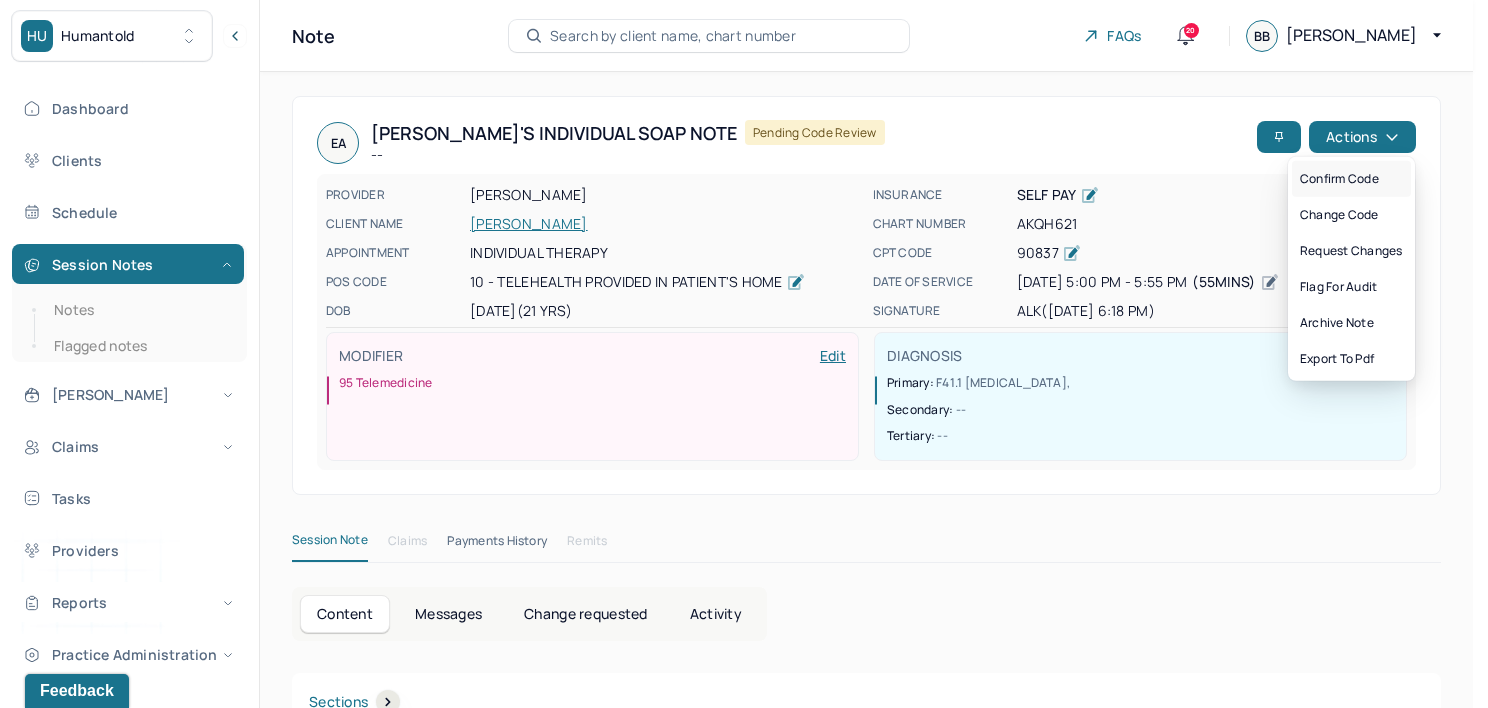 click on "Confirm code" at bounding box center (1351, 179) 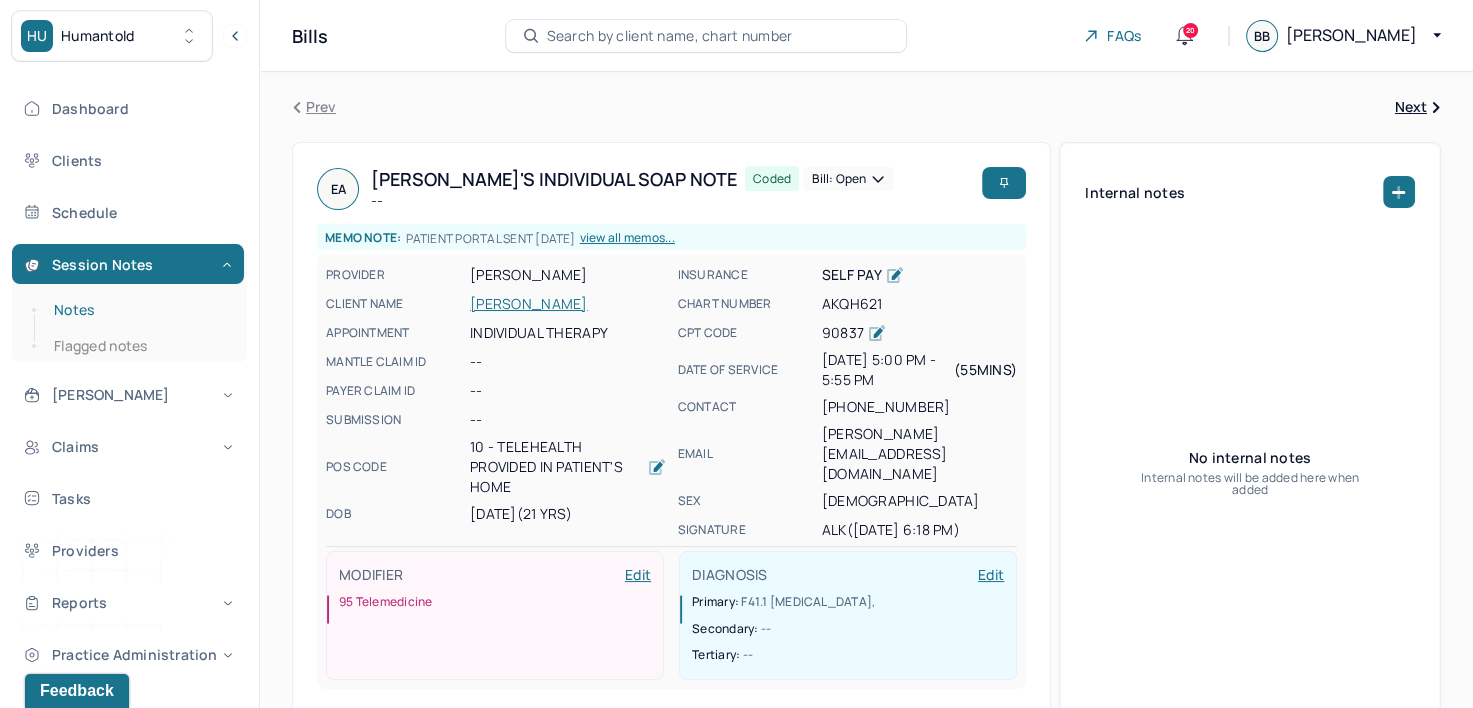 click on "Notes" at bounding box center [139, 310] 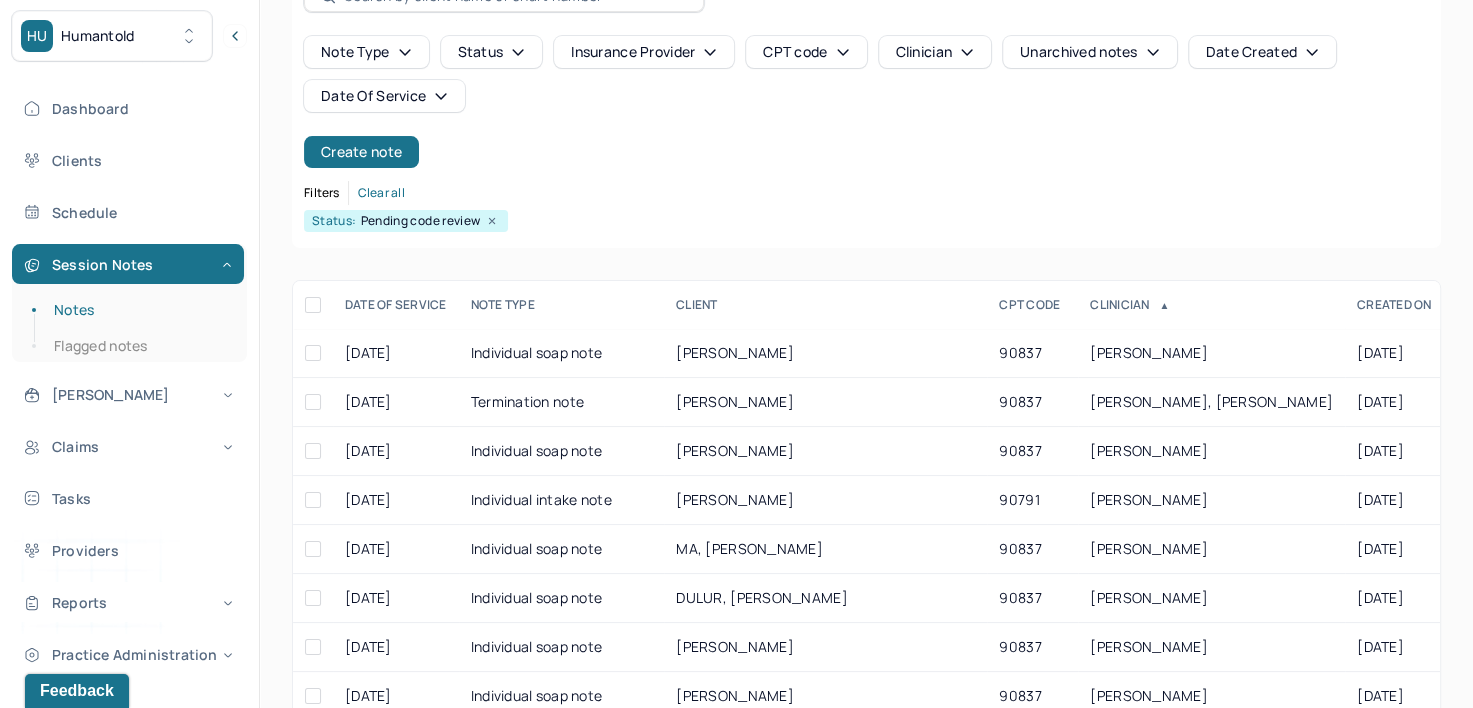 scroll, scrollTop: 294, scrollLeft: 0, axis: vertical 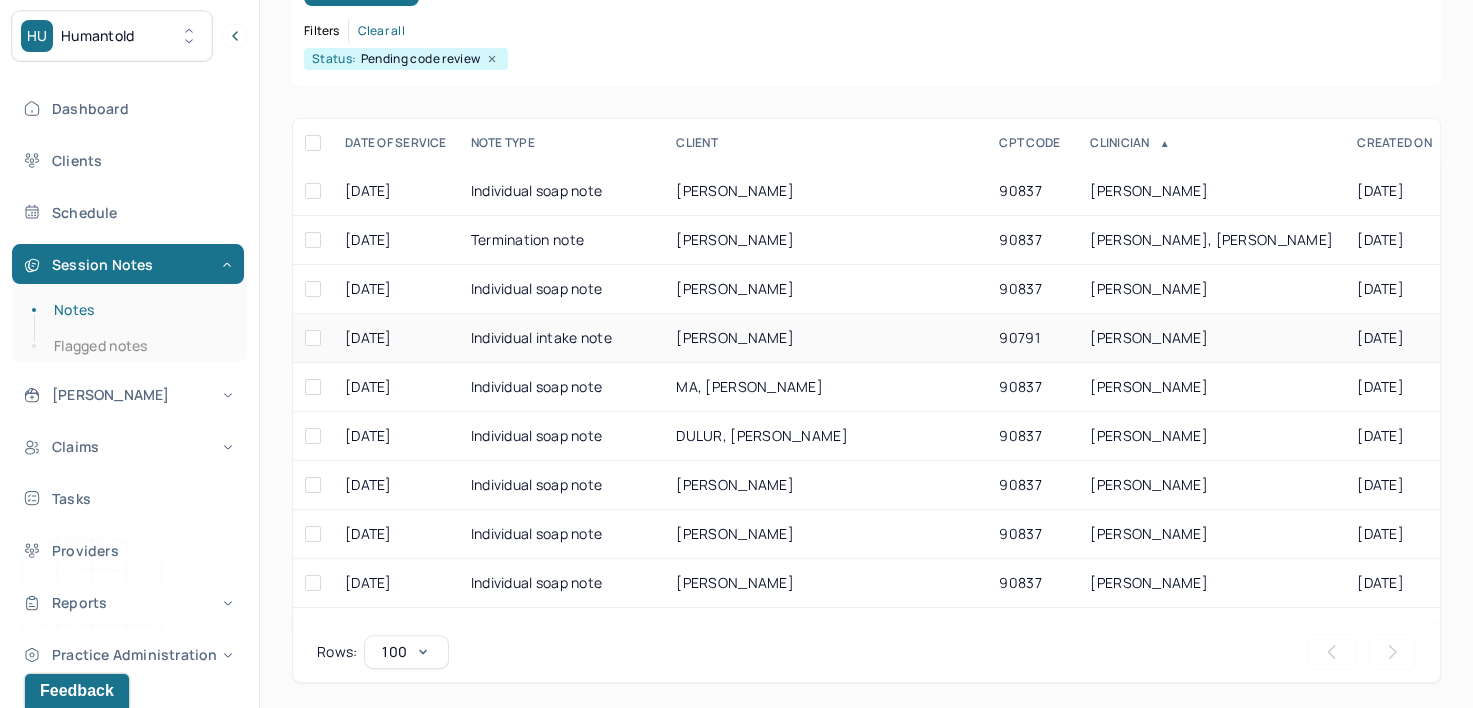 click on "[PERSON_NAME]" at bounding box center (1149, 337) 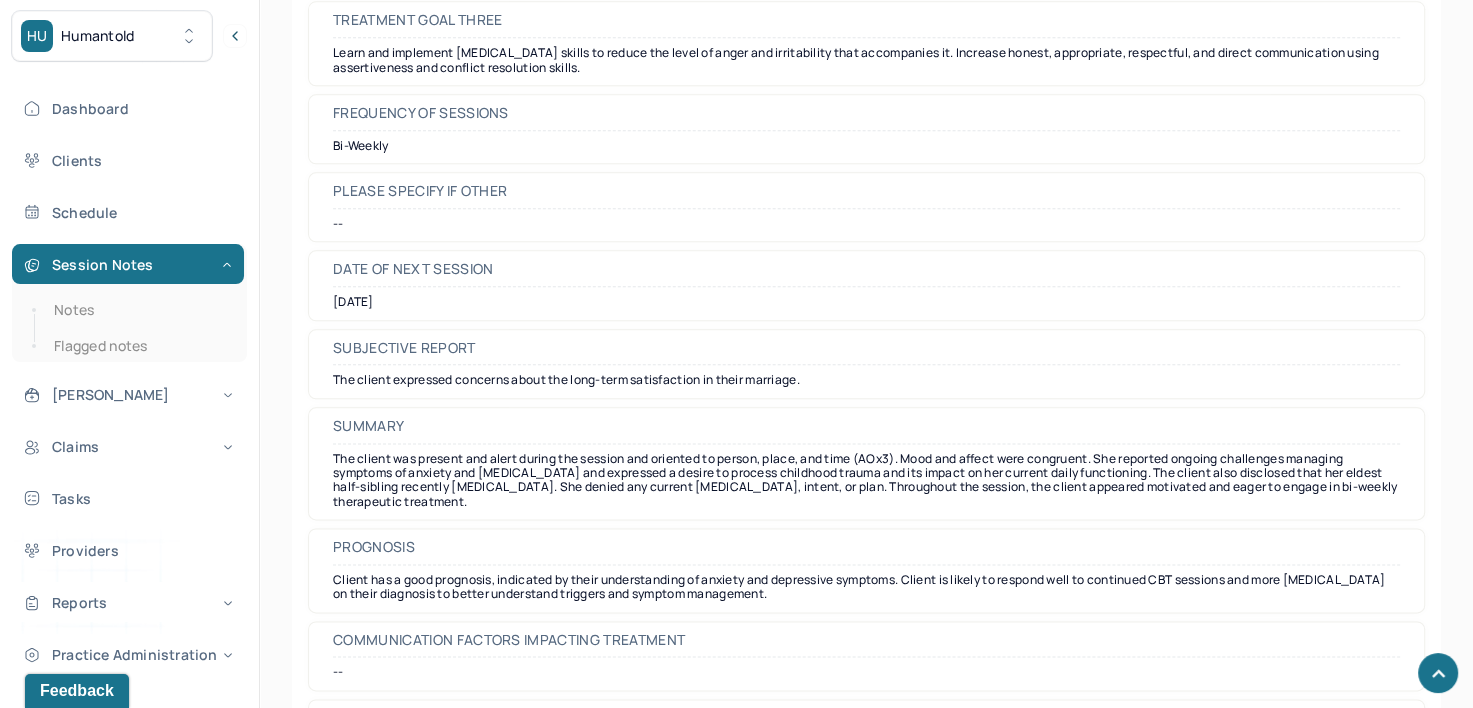 scroll, scrollTop: 9734, scrollLeft: 0, axis: vertical 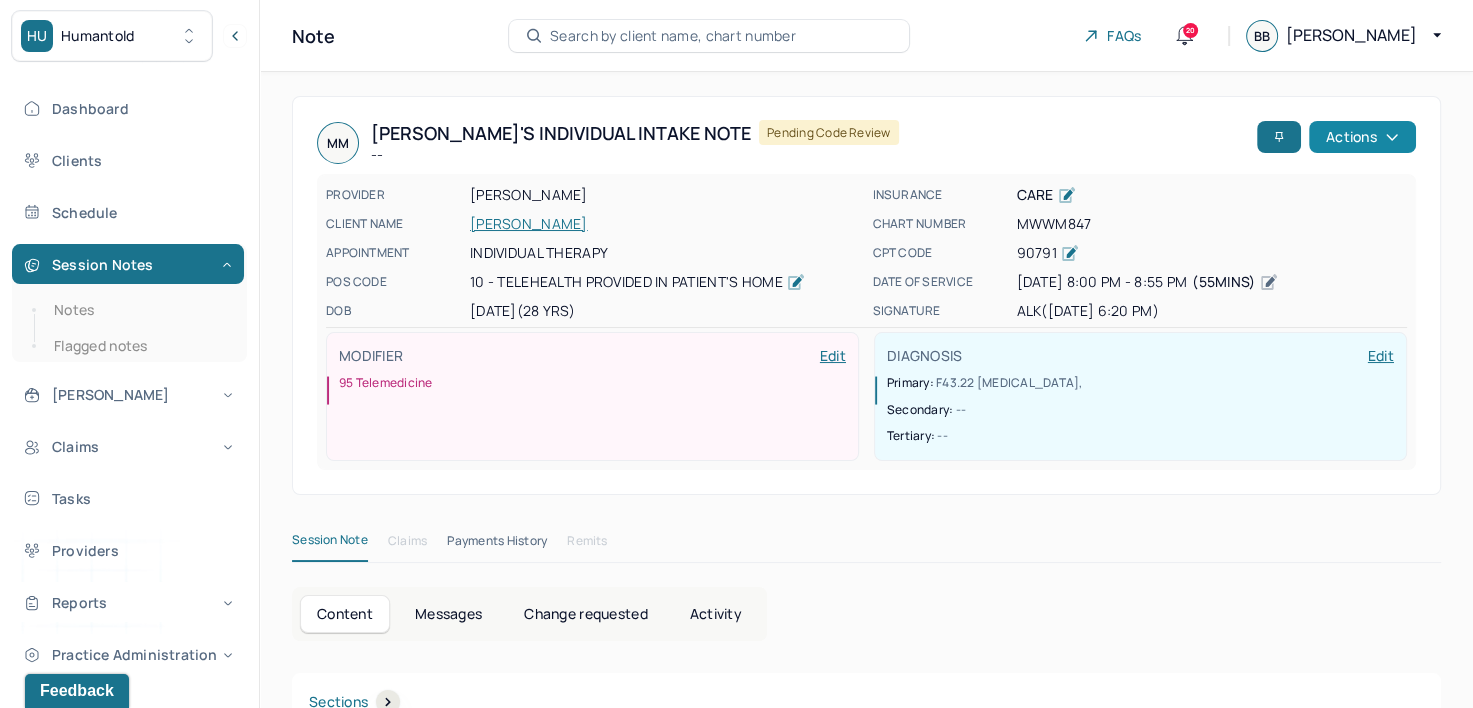 click on "Actions" at bounding box center [1362, 137] 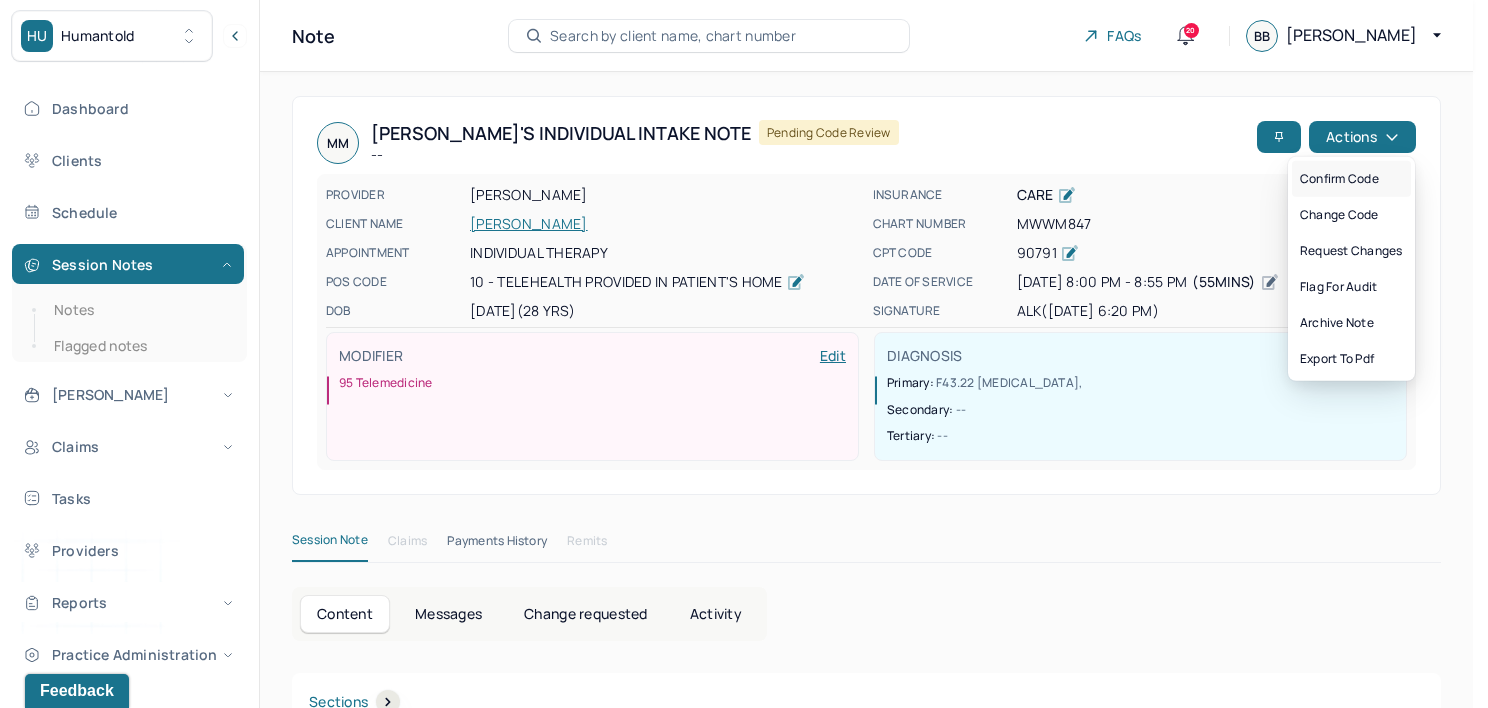 click on "Confirm code" at bounding box center (1351, 179) 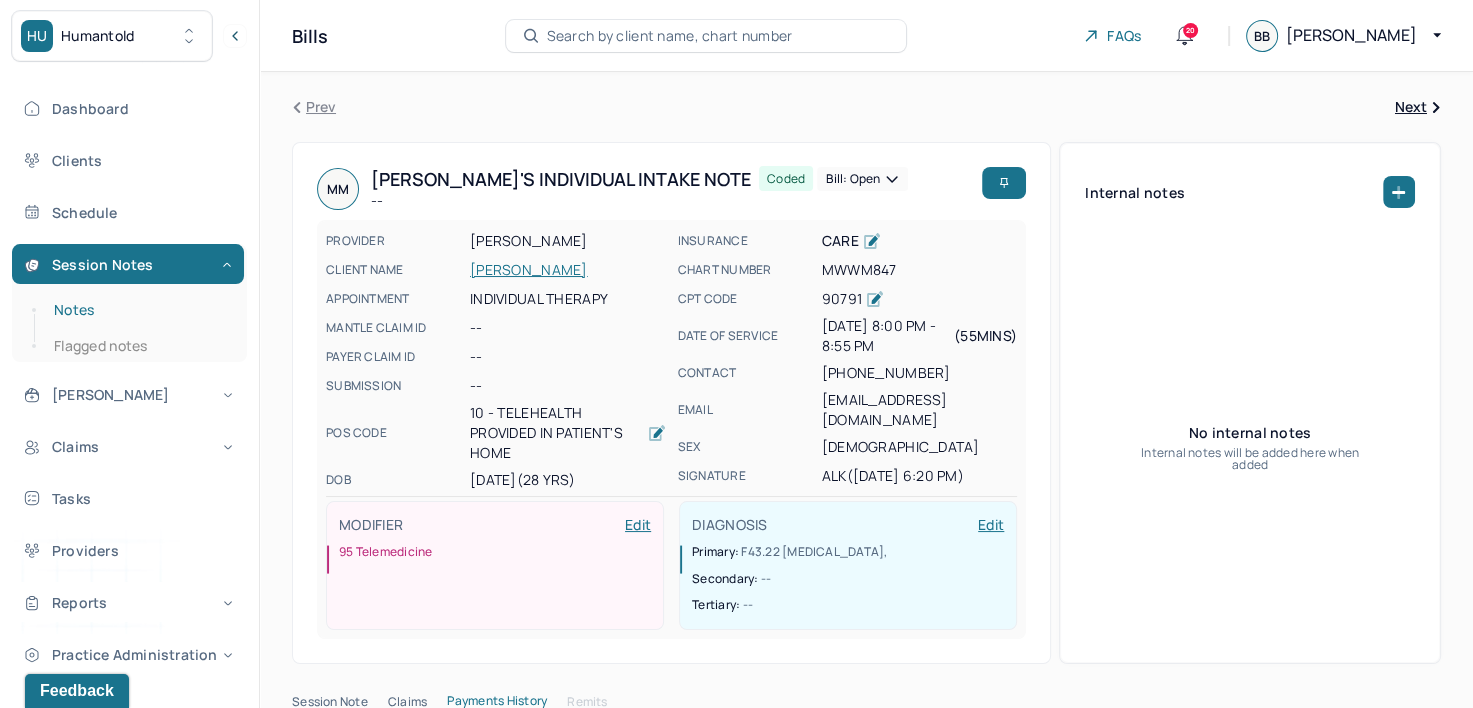 click on "Notes" at bounding box center [139, 310] 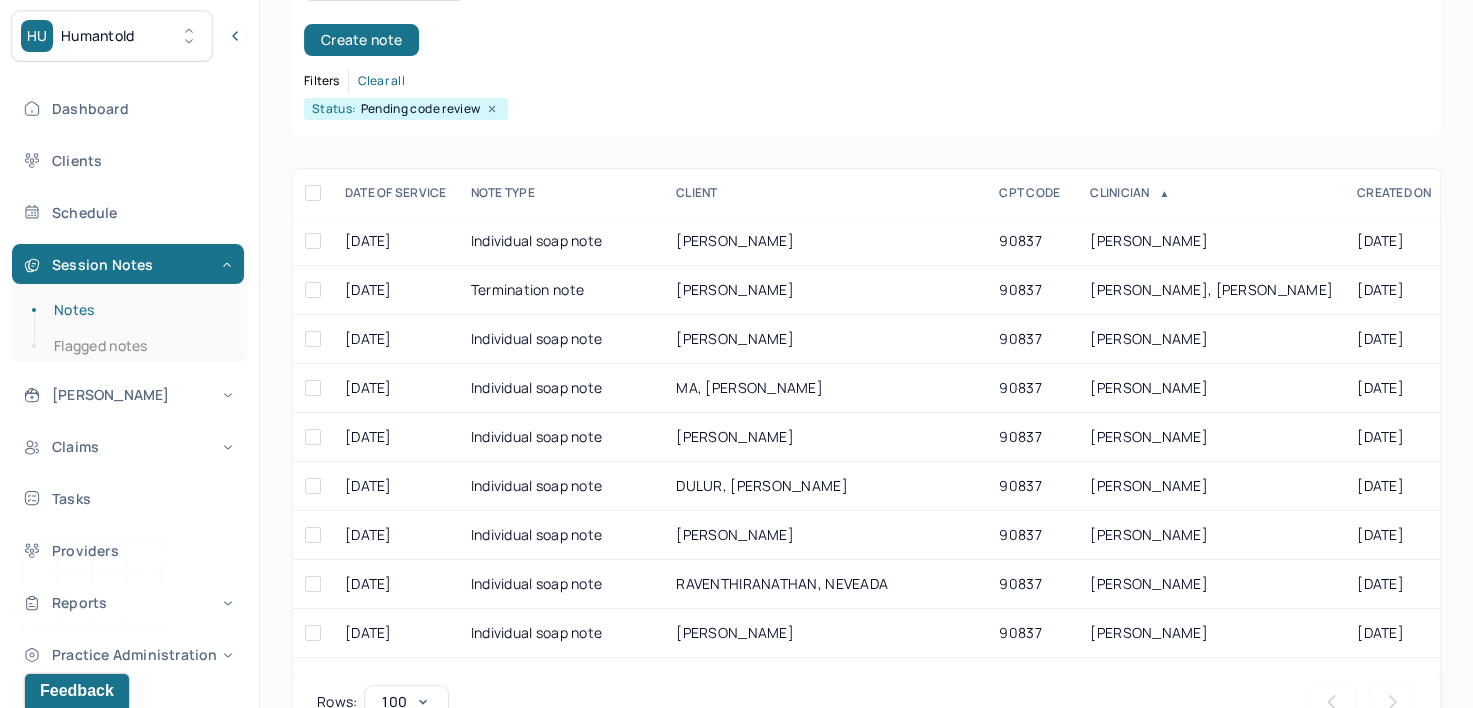 scroll, scrollTop: 294, scrollLeft: 0, axis: vertical 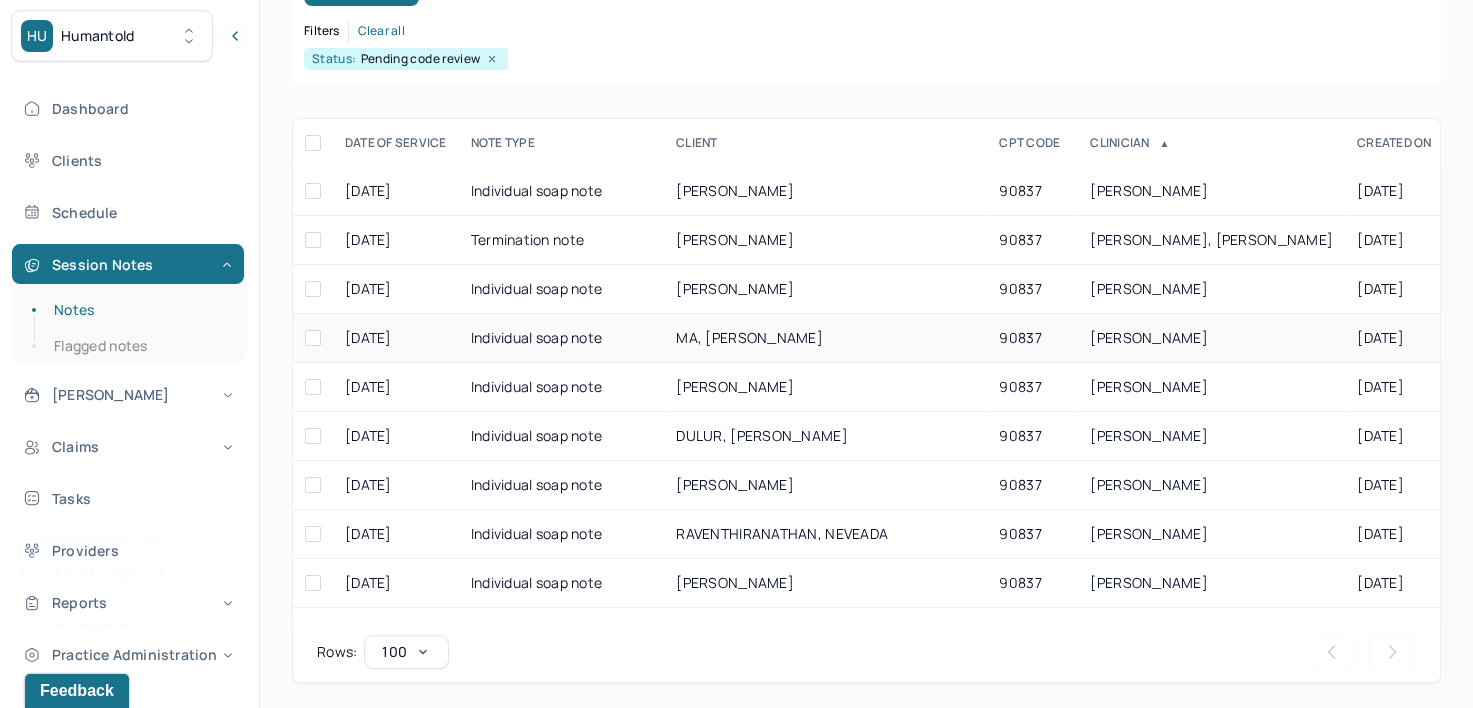click on "[PERSON_NAME]" at bounding box center (1211, 338) 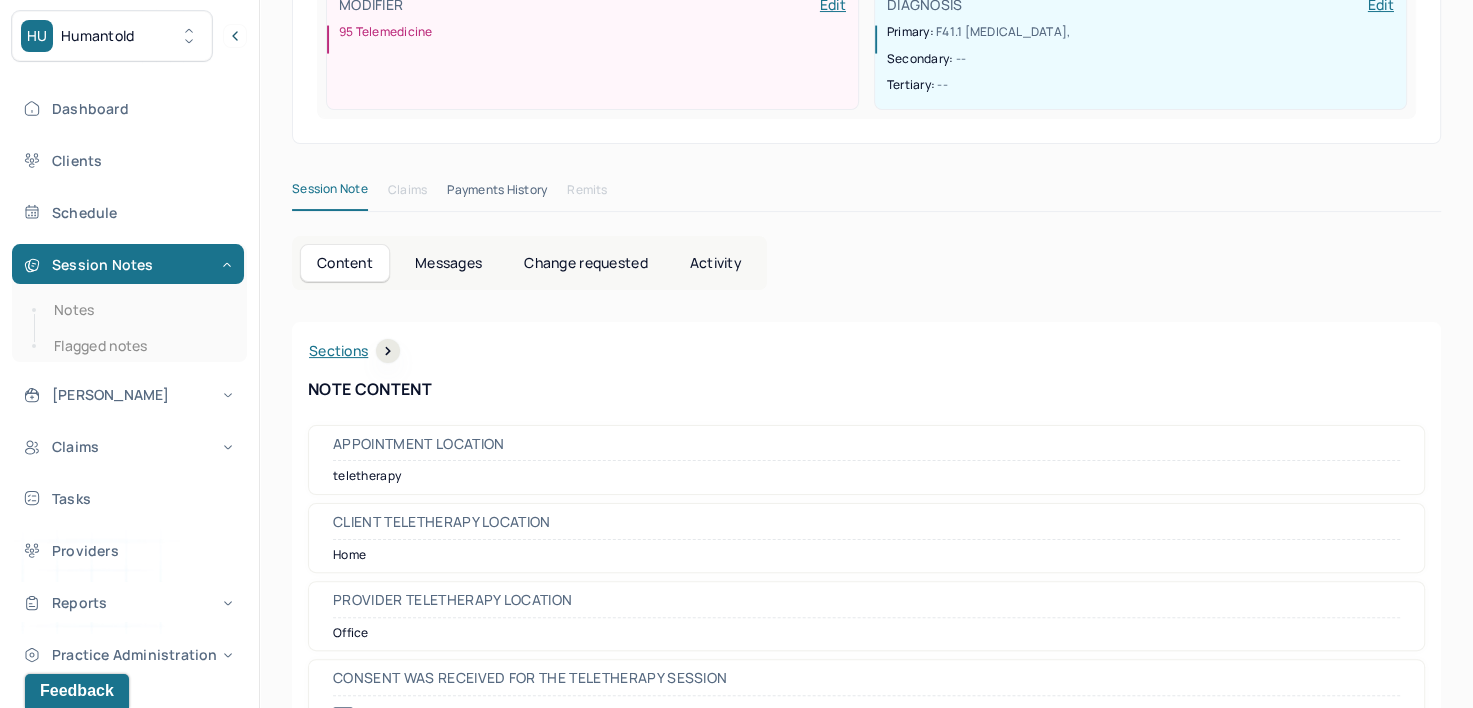 scroll, scrollTop: 0, scrollLeft: 0, axis: both 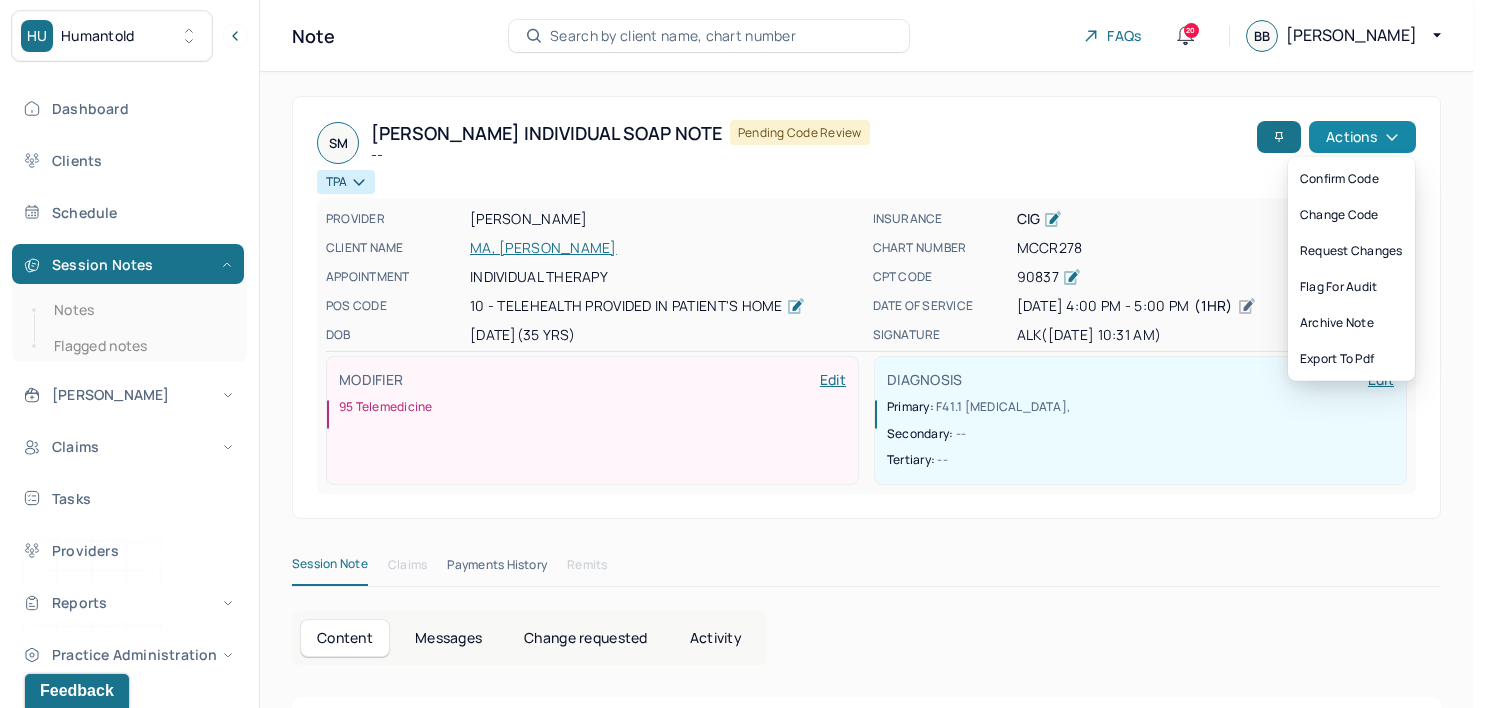 click on "Actions" at bounding box center [1362, 137] 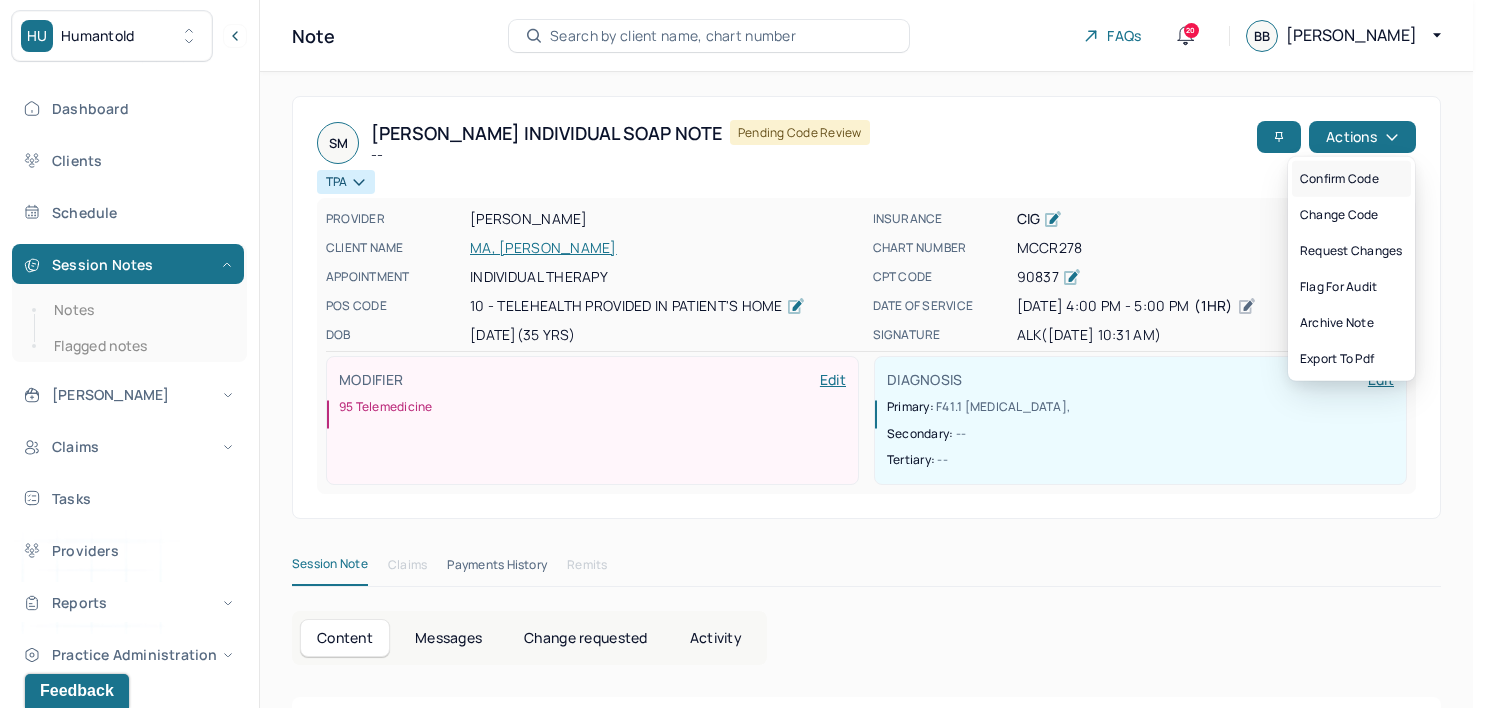 click on "Confirm code" at bounding box center [1351, 179] 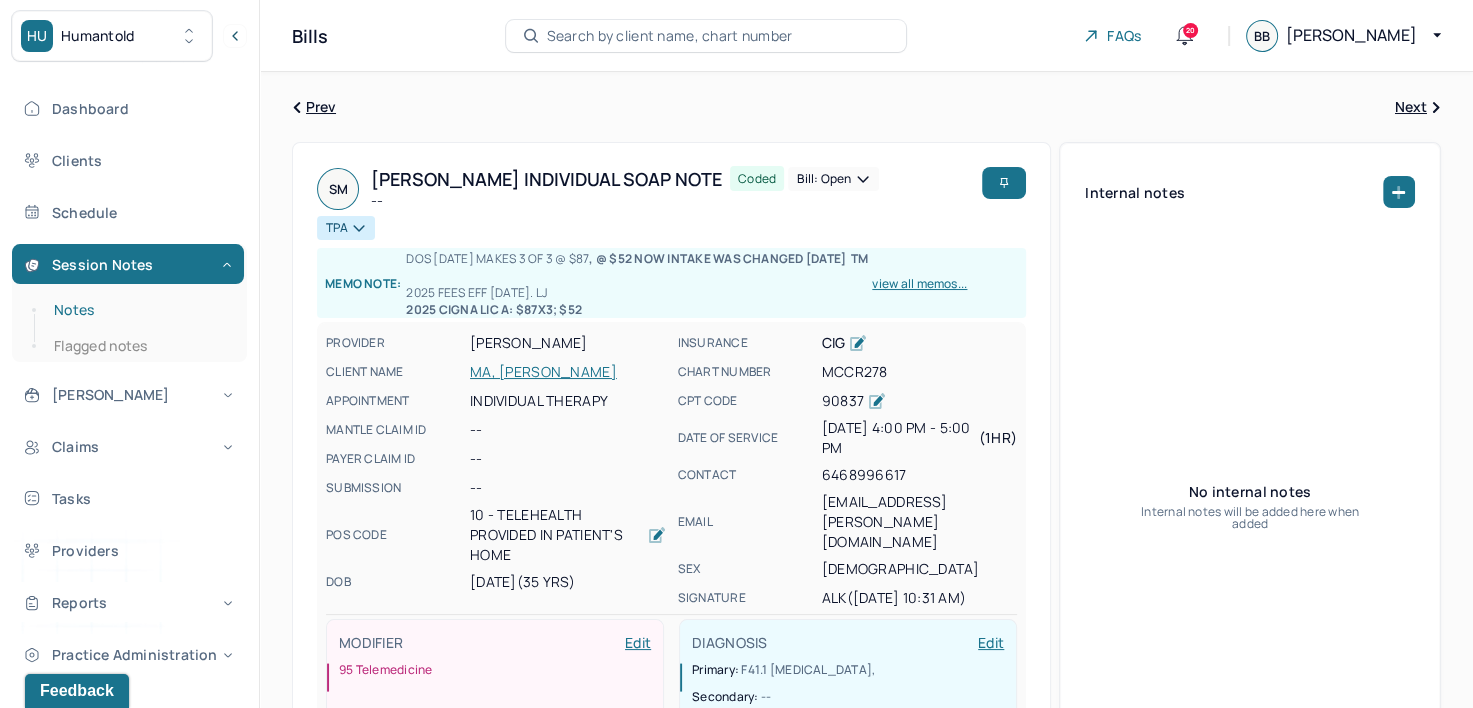 click on "Notes" at bounding box center (139, 310) 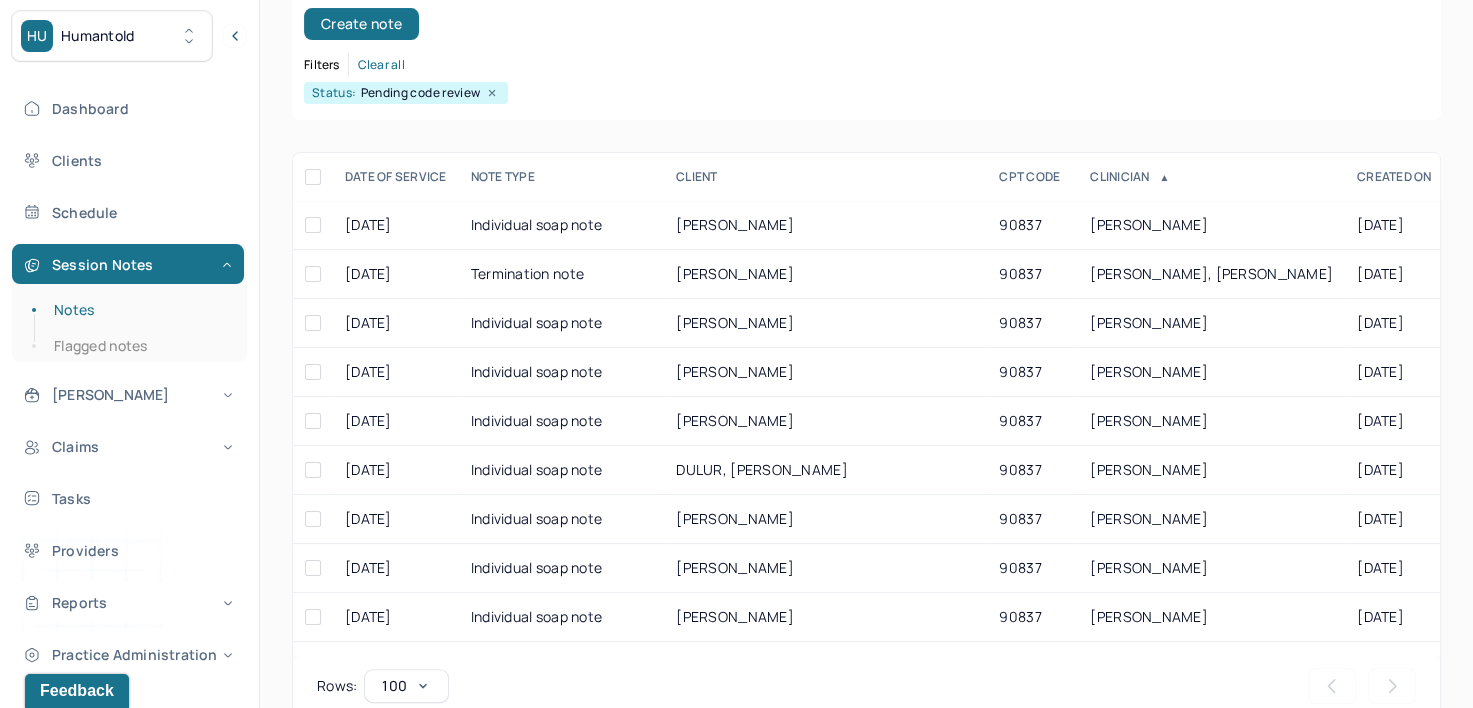 scroll, scrollTop: 294, scrollLeft: 0, axis: vertical 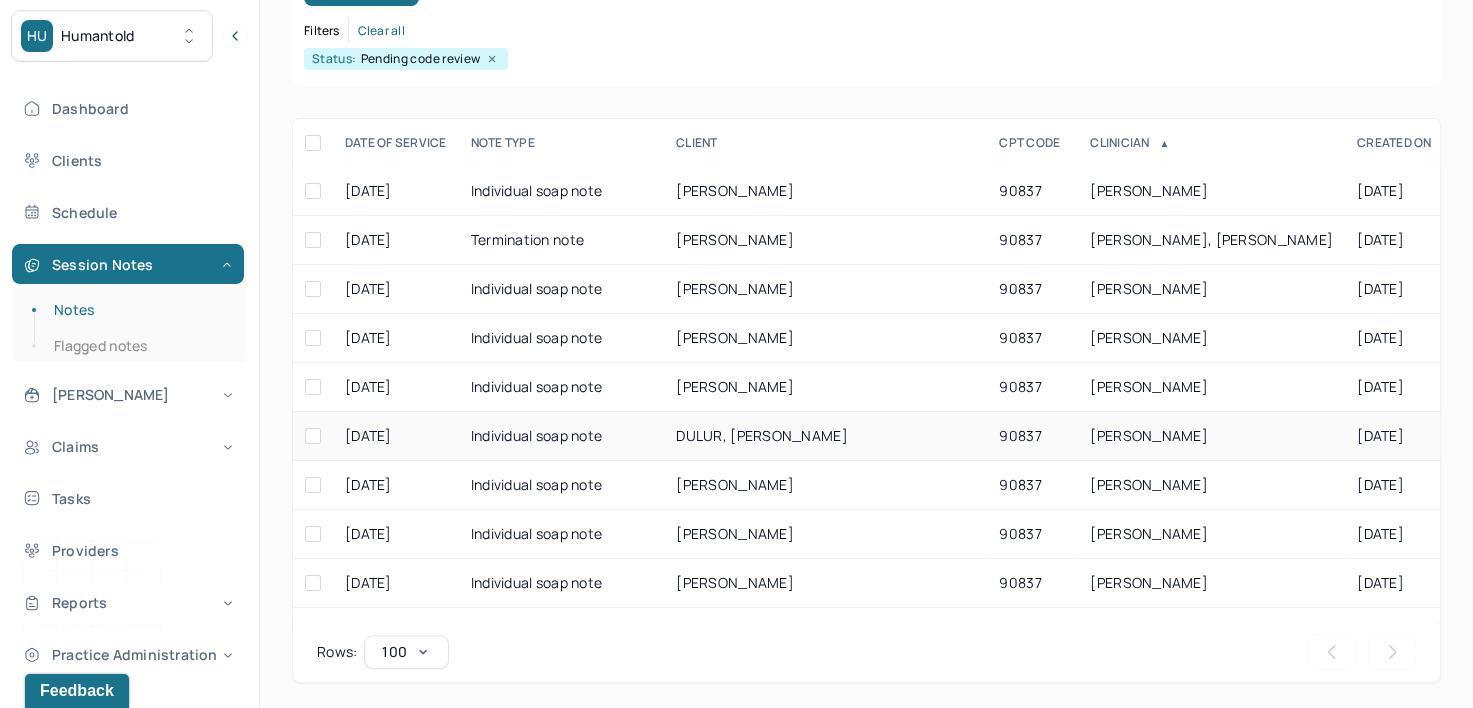 click on "KUMAR, ISHA" at bounding box center (1149, 435) 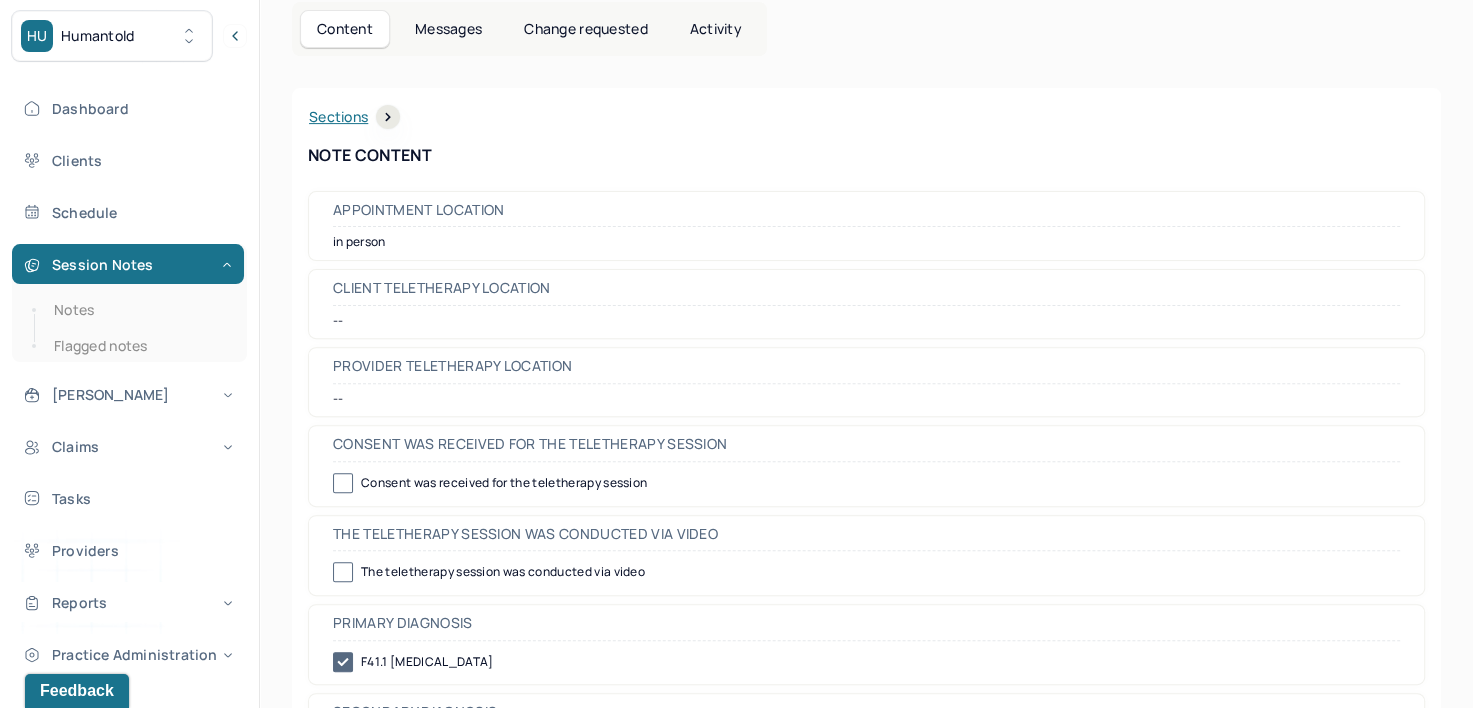 scroll, scrollTop: 0, scrollLeft: 0, axis: both 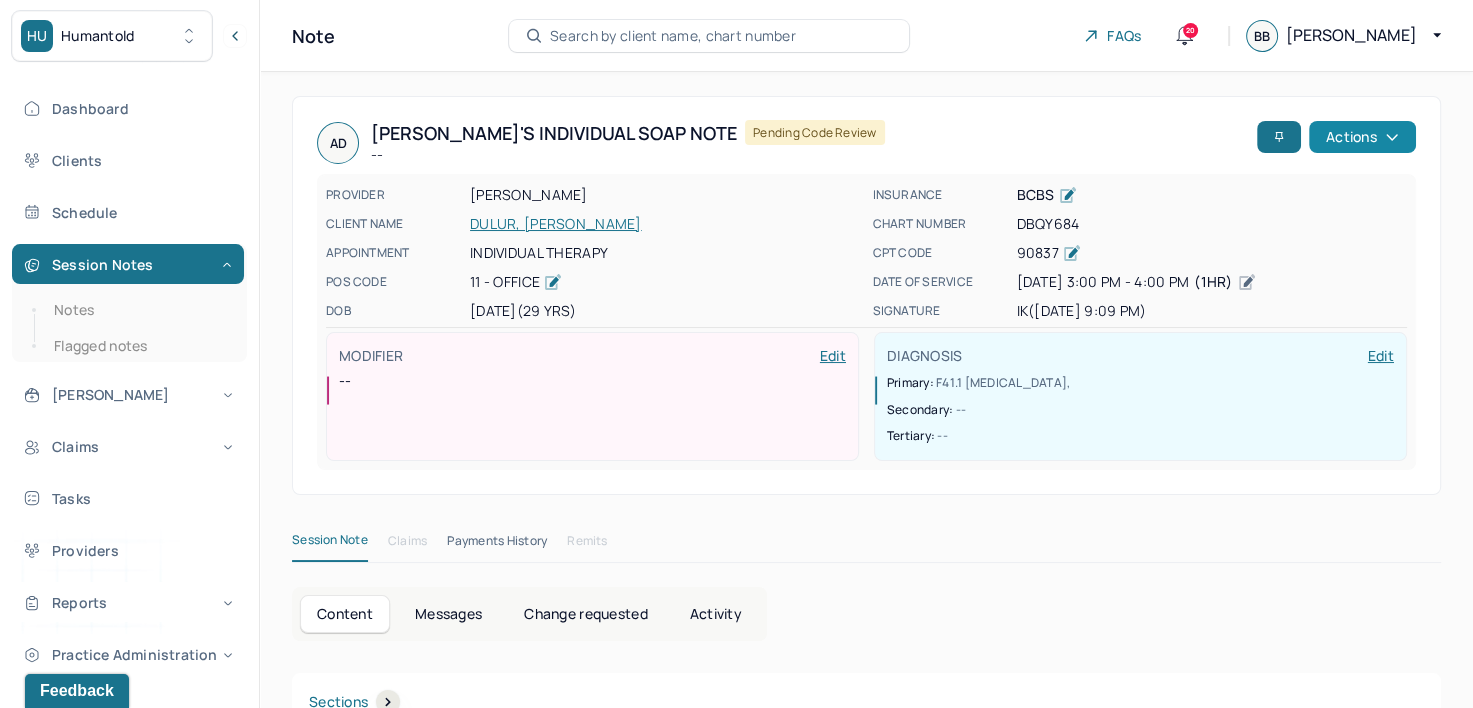 click on "Actions" at bounding box center (1362, 137) 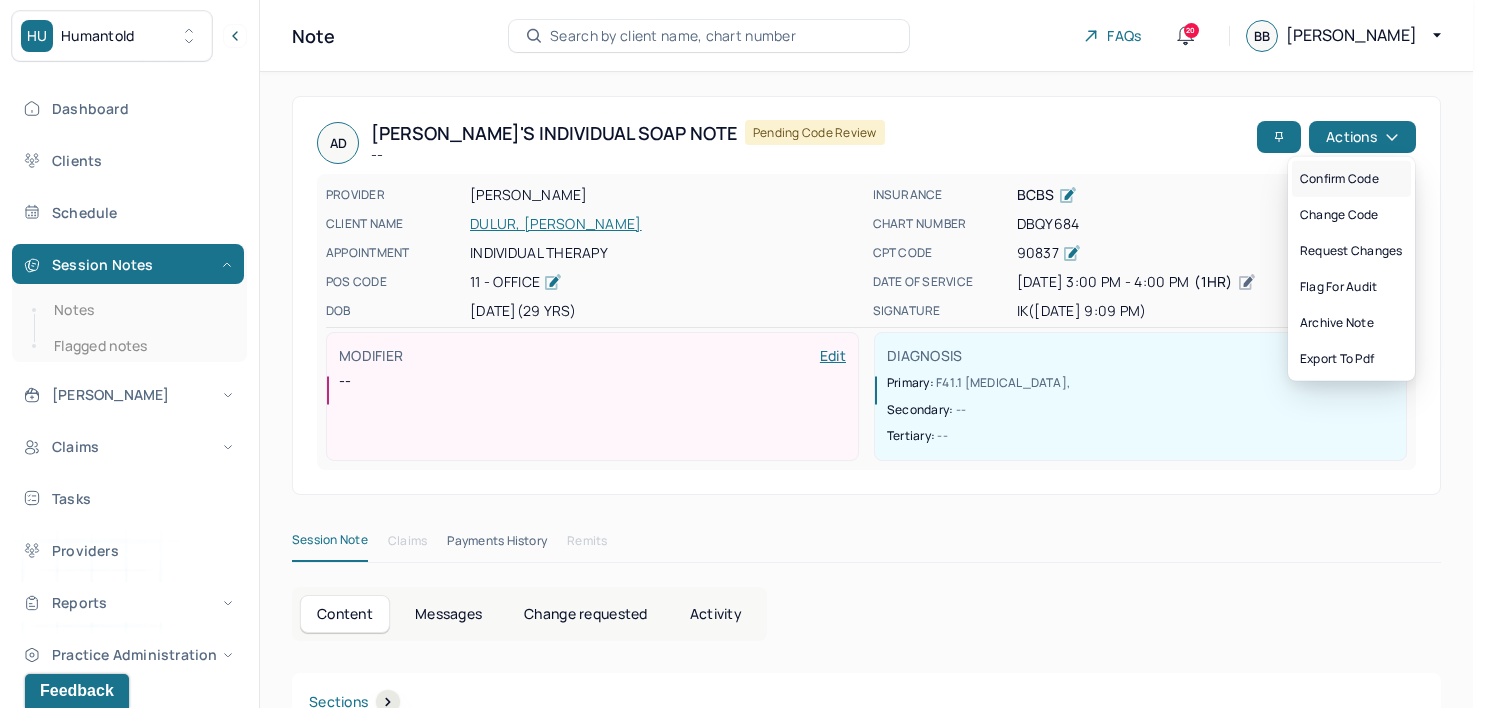 click on "Confirm code" at bounding box center [1351, 179] 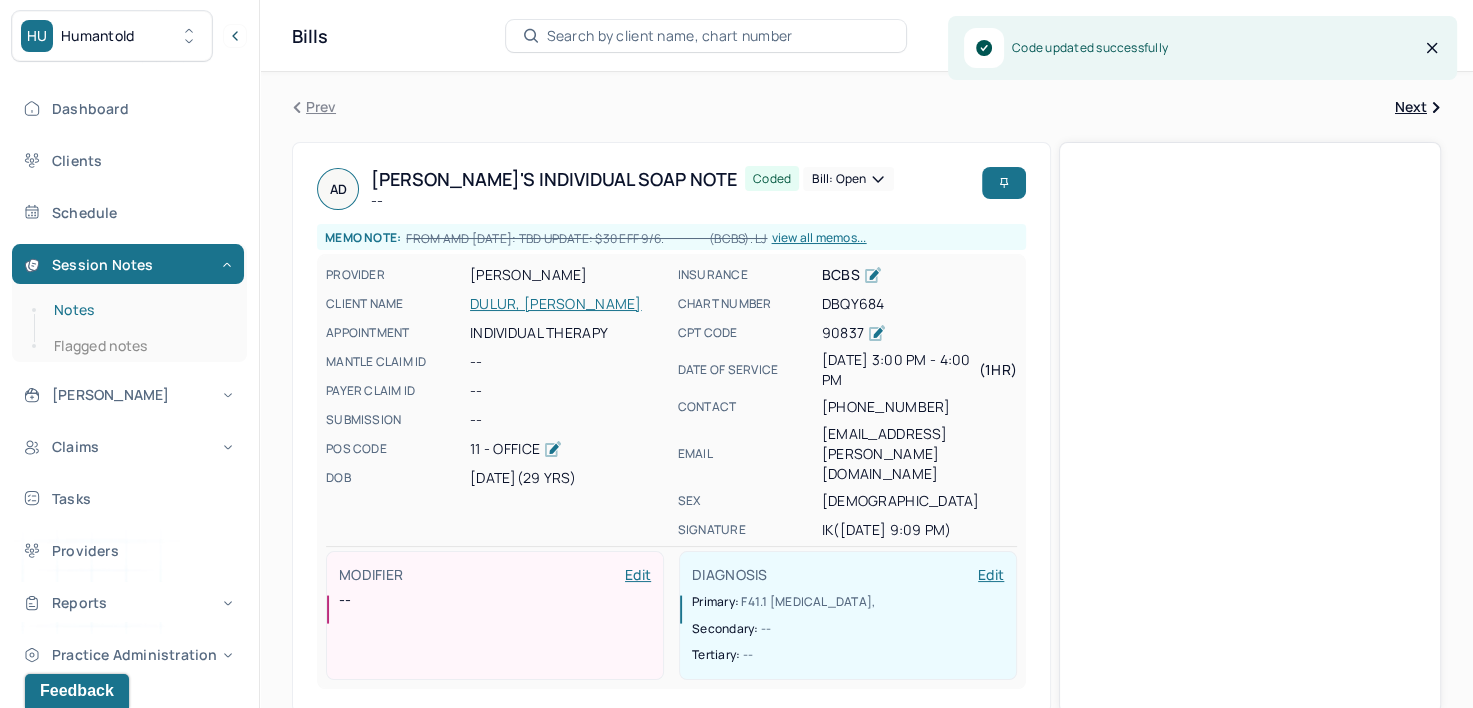 click on "Notes" at bounding box center (139, 310) 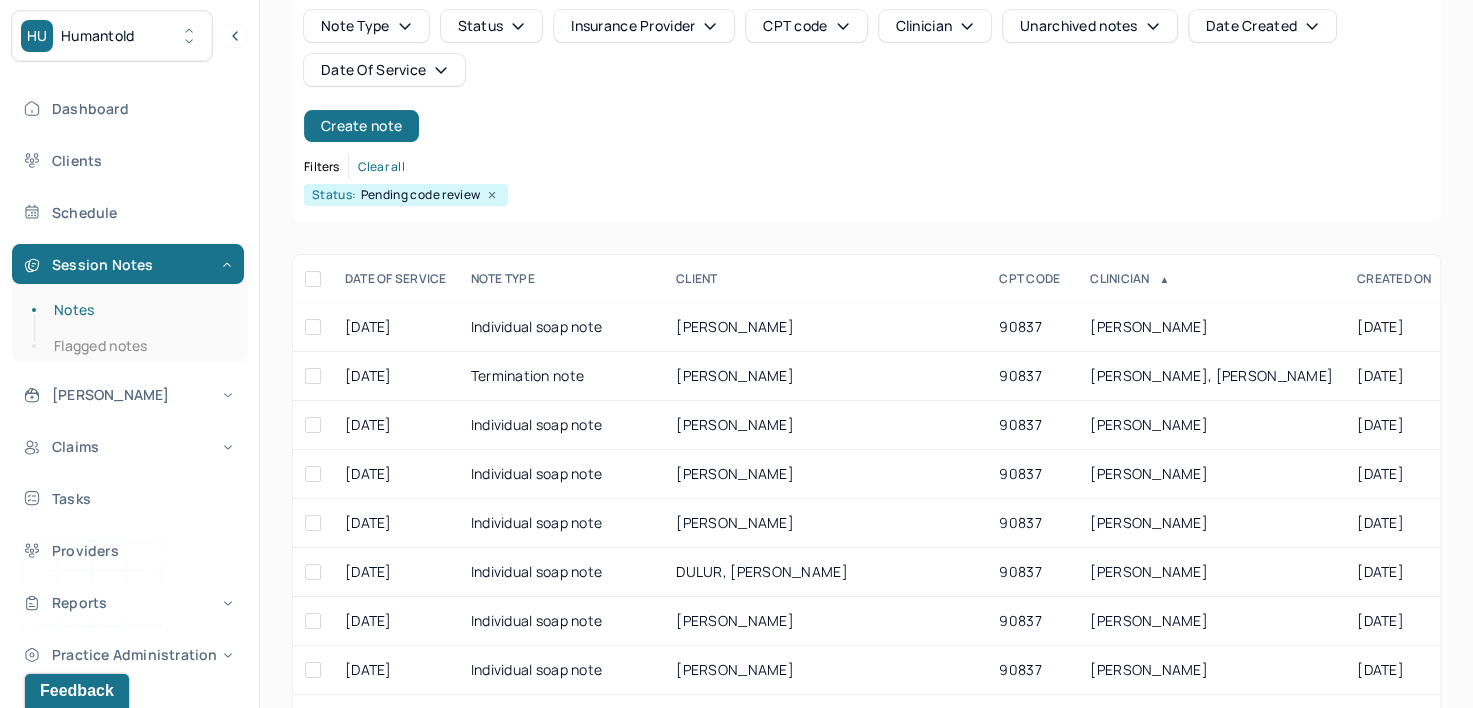 scroll, scrollTop: 200, scrollLeft: 0, axis: vertical 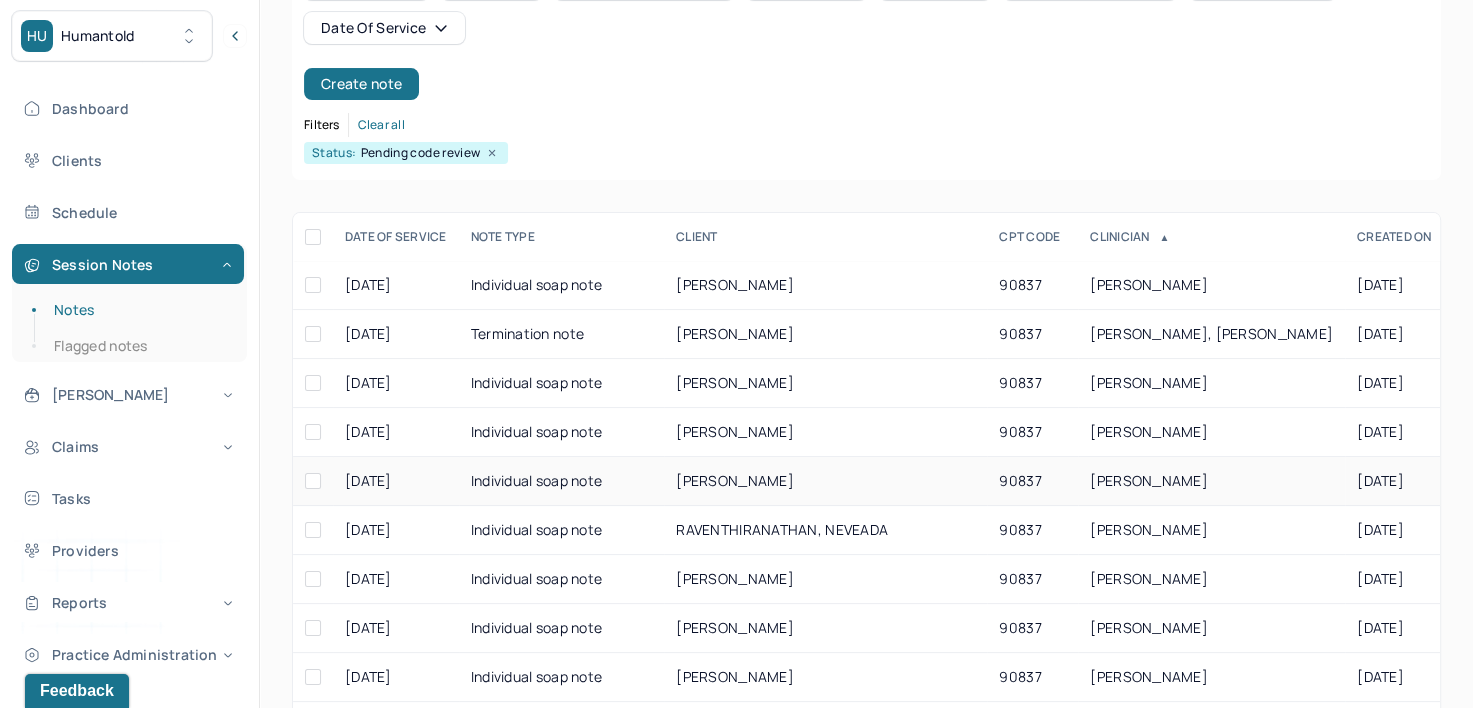 click on "KUMAR, ISHA" at bounding box center (1149, 480) 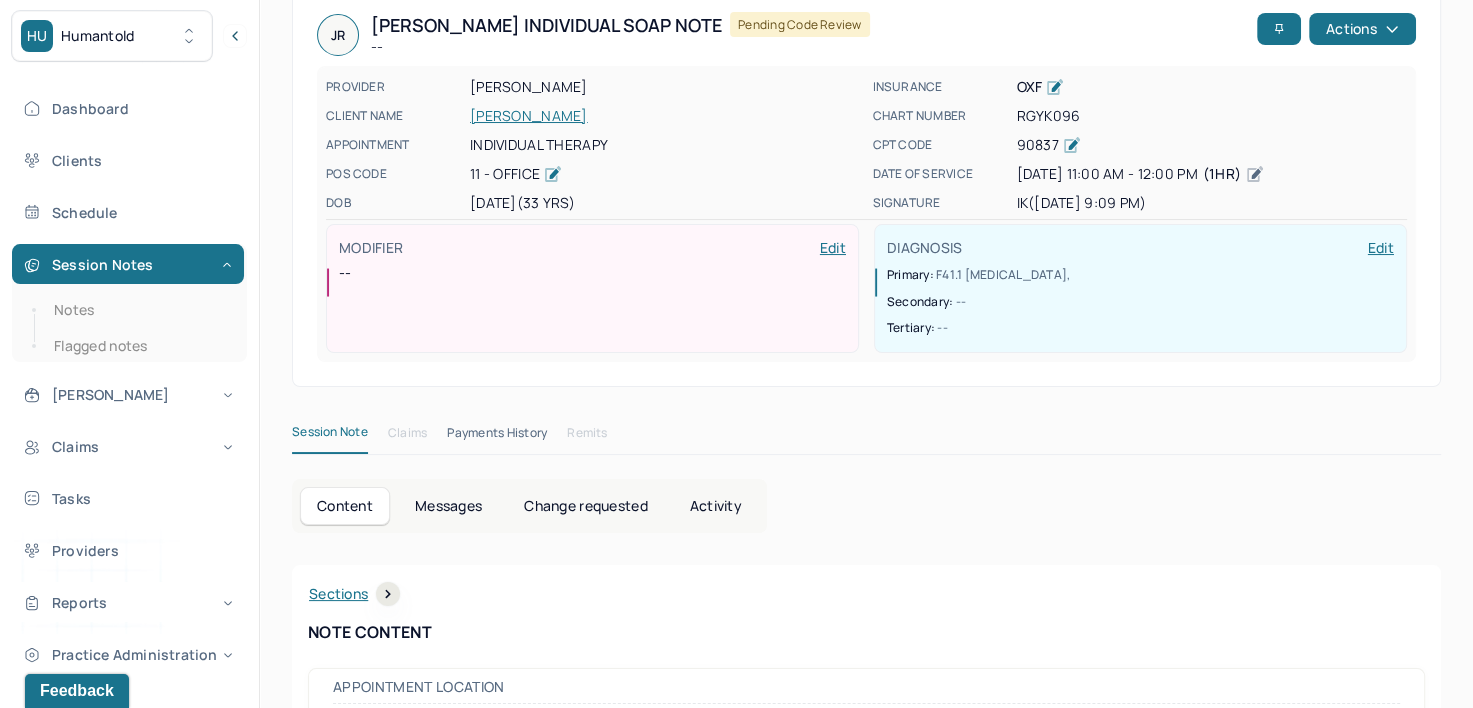 scroll, scrollTop: 0, scrollLeft: 0, axis: both 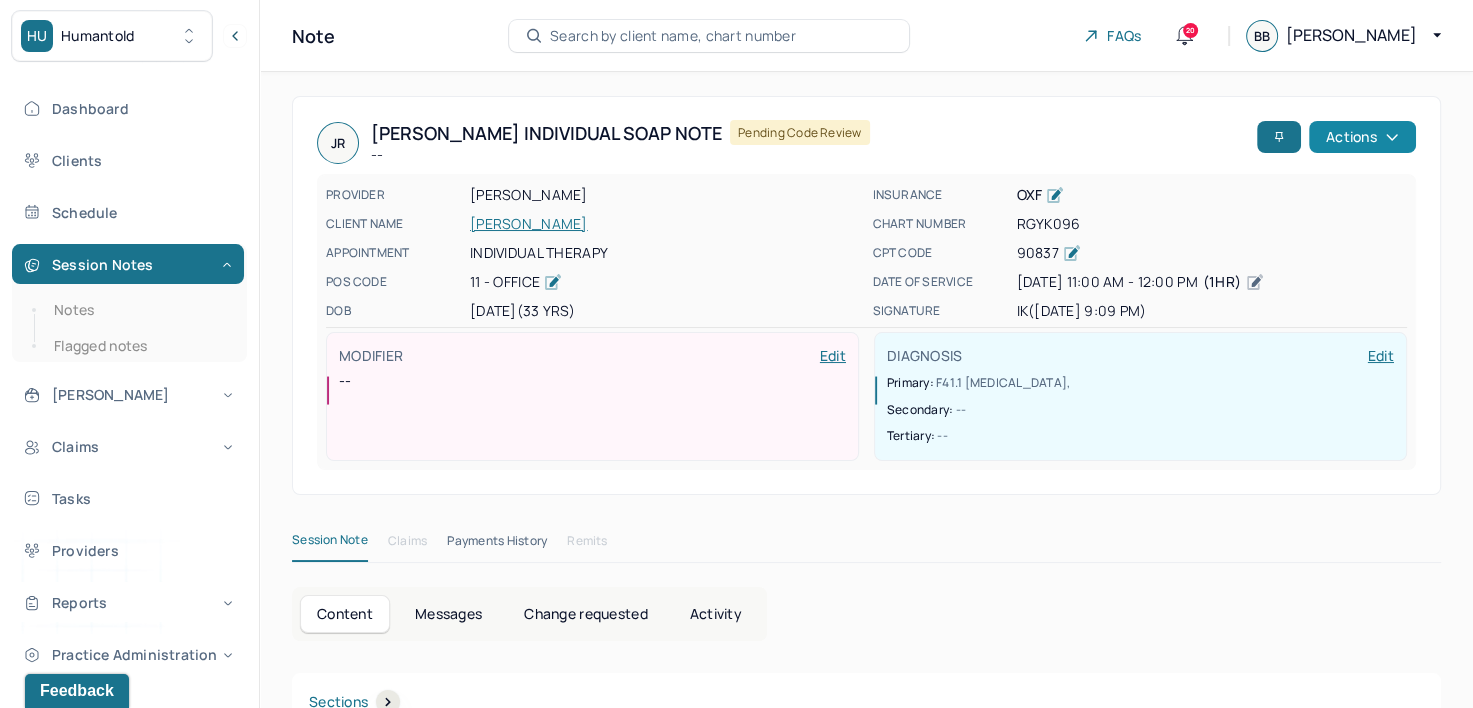 click on "Actions" at bounding box center [1362, 137] 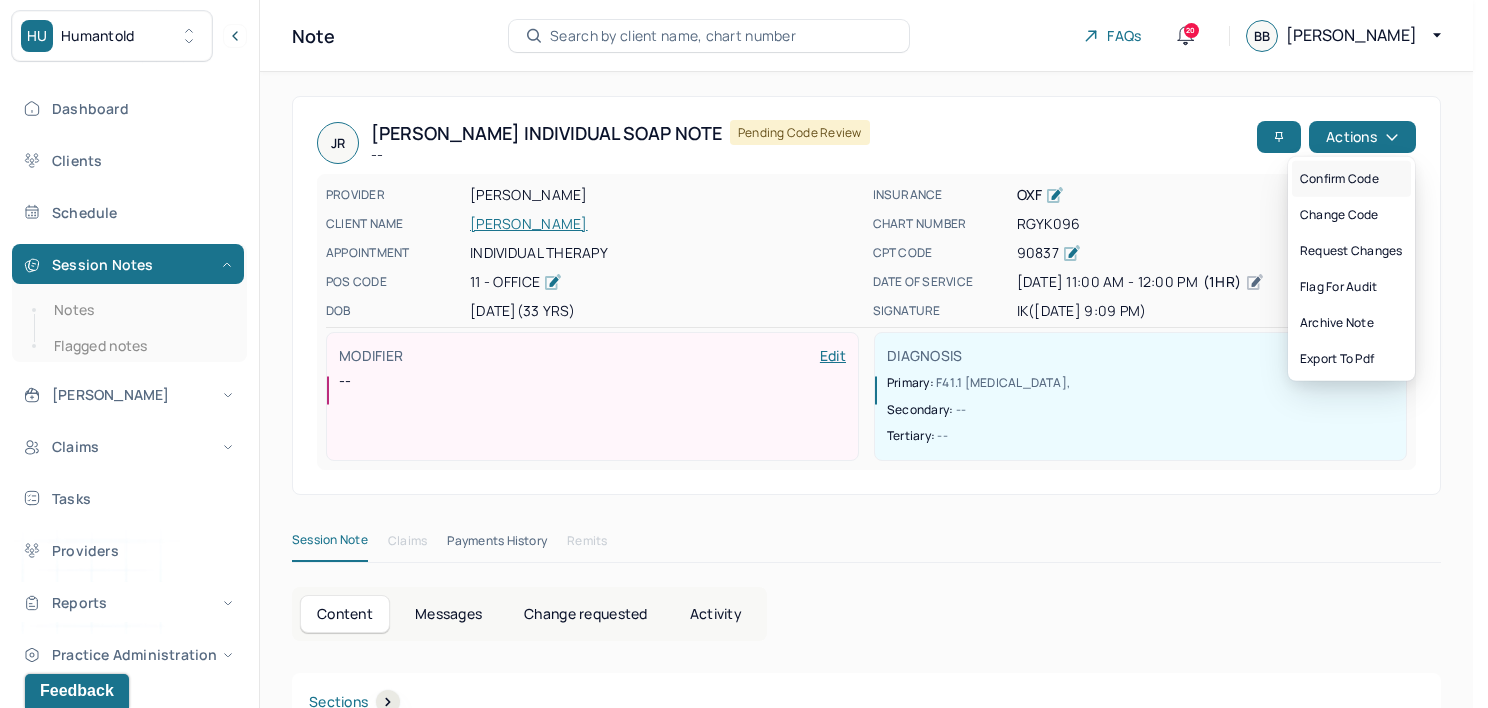 click on "Confirm code" at bounding box center [1351, 179] 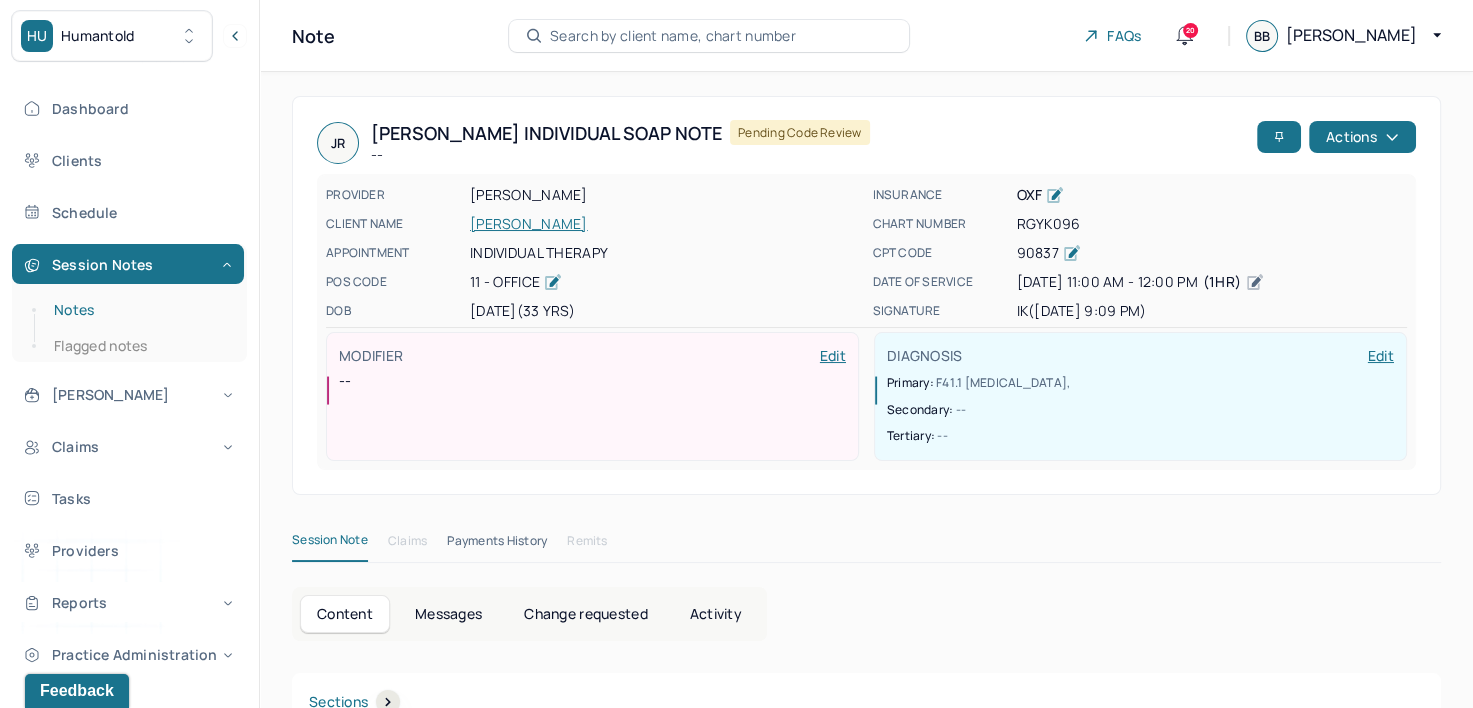 drag, startPoint x: 80, startPoint y: 302, endPoint x: 183, endPoint y: 303, distance: 103.00485 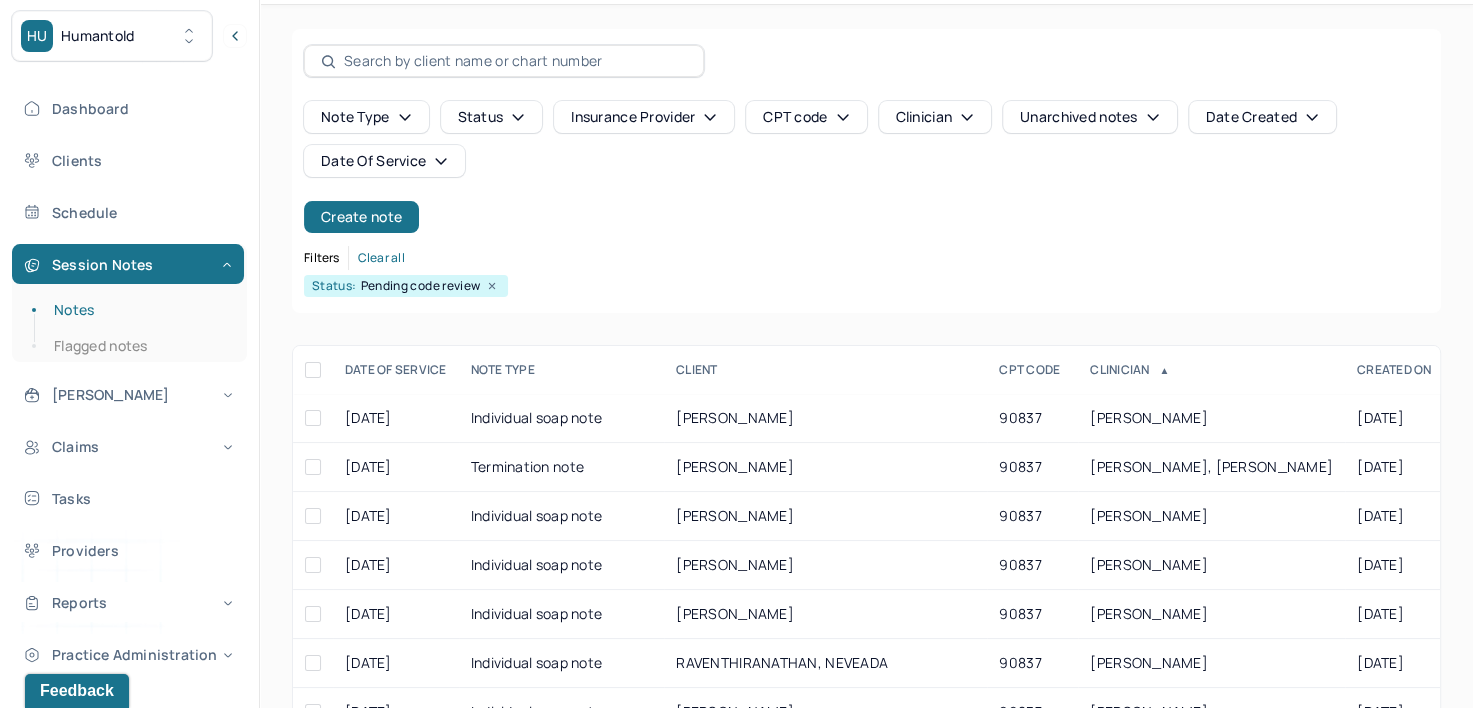 scroll, scrollTop: 100, scrollLeft: 0, axis: vertical 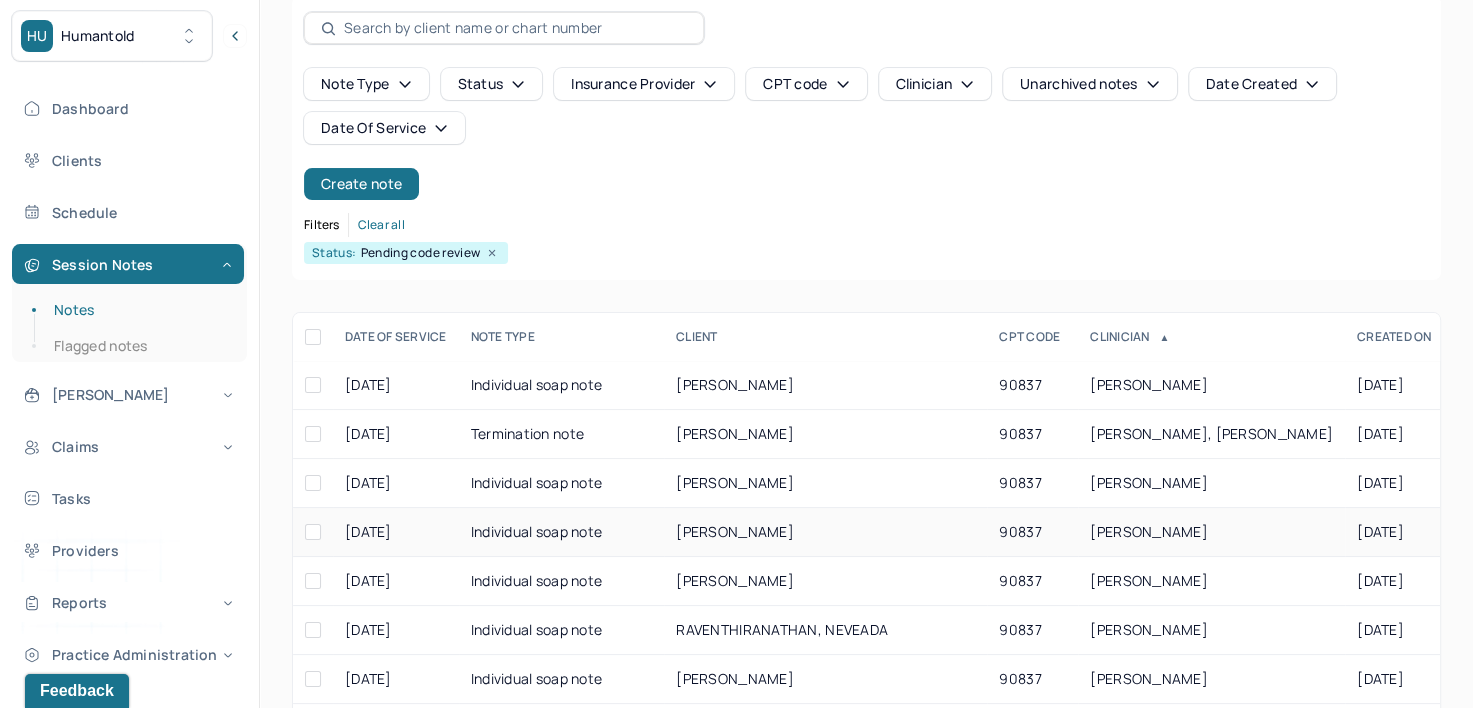 click on "KUMAR, ISHA" at bounding box center (1149, 531) 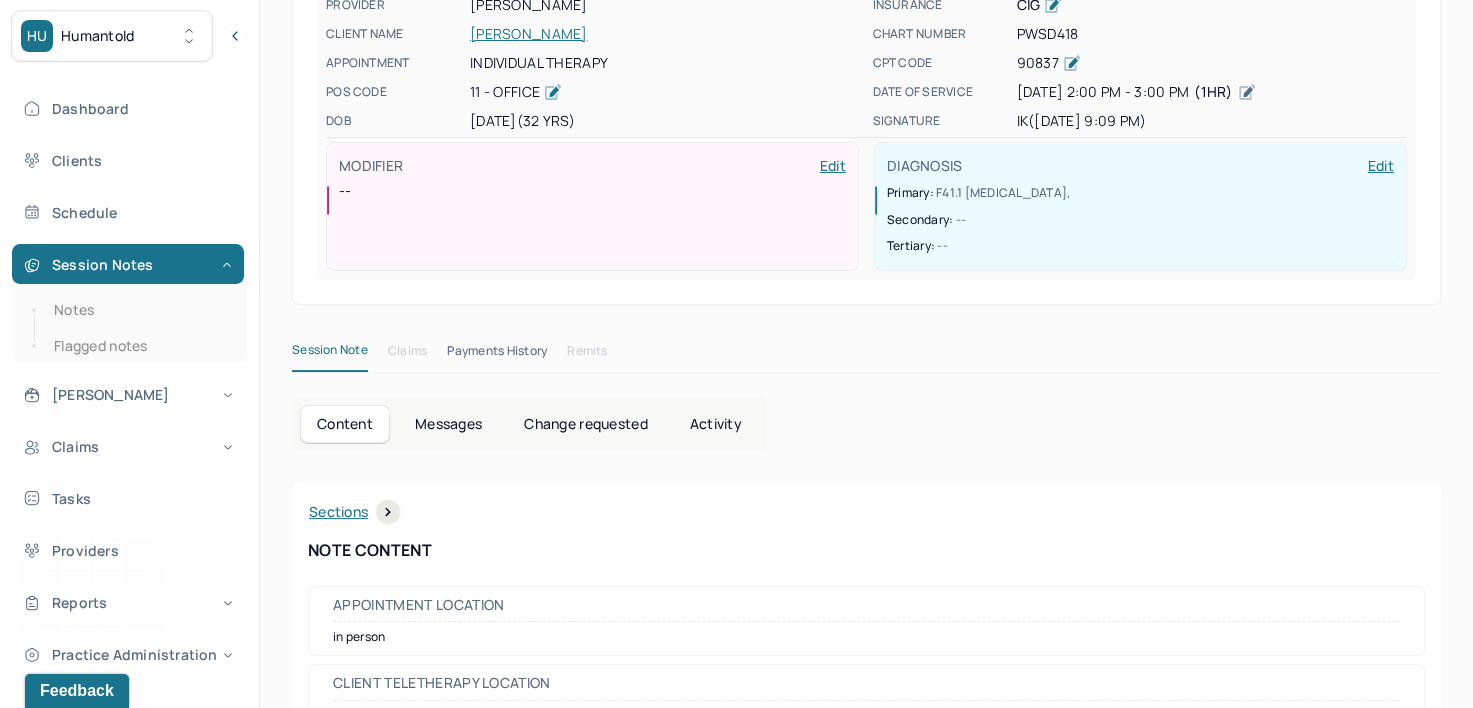scroll, scrollTop: 0, scrollLeft: 0, axis: both 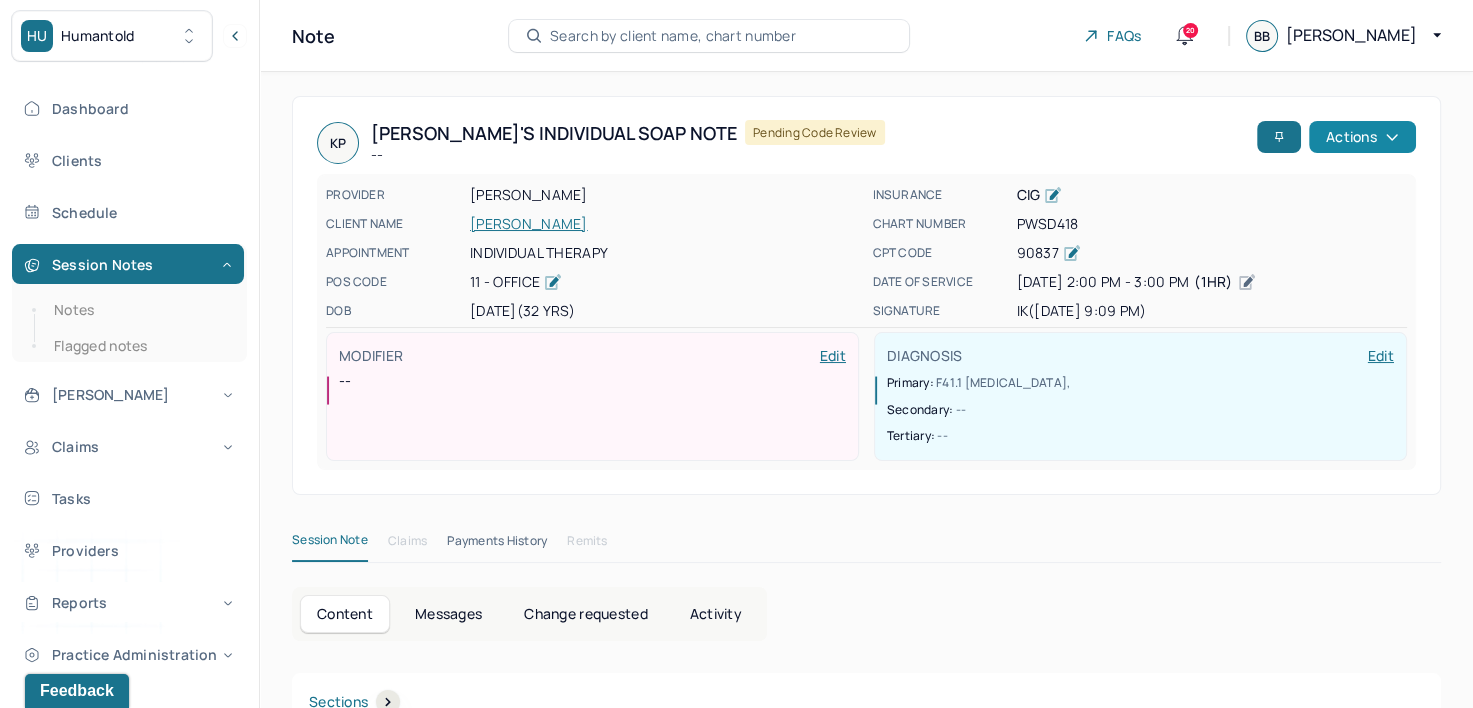 click on "Actions" at bounding box center (1362, 137) 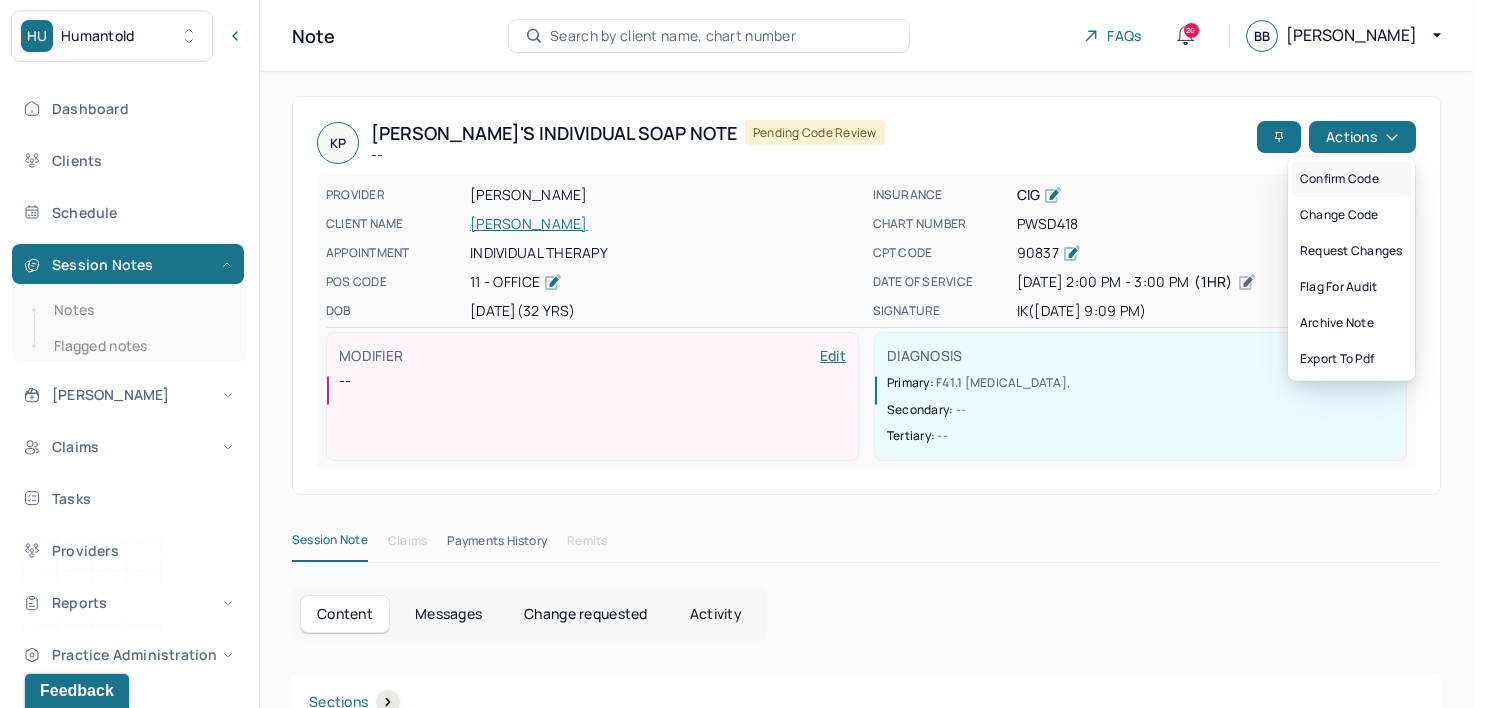 click on "Confirm code" at bounding box center [1351, 179] 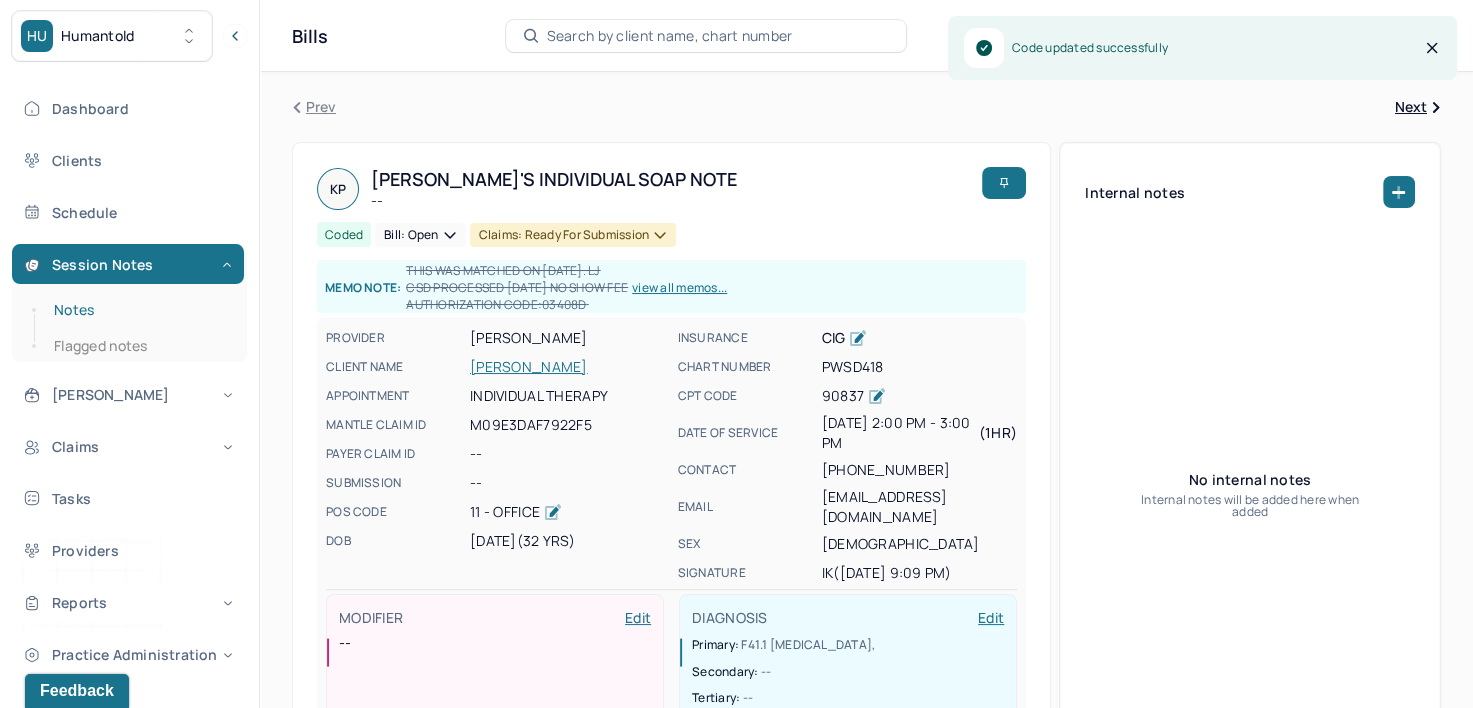 drag, startPoint x: 109, startPoint y: 316, endPoint x: 129, endPoint y: 314, distance: 20.09975 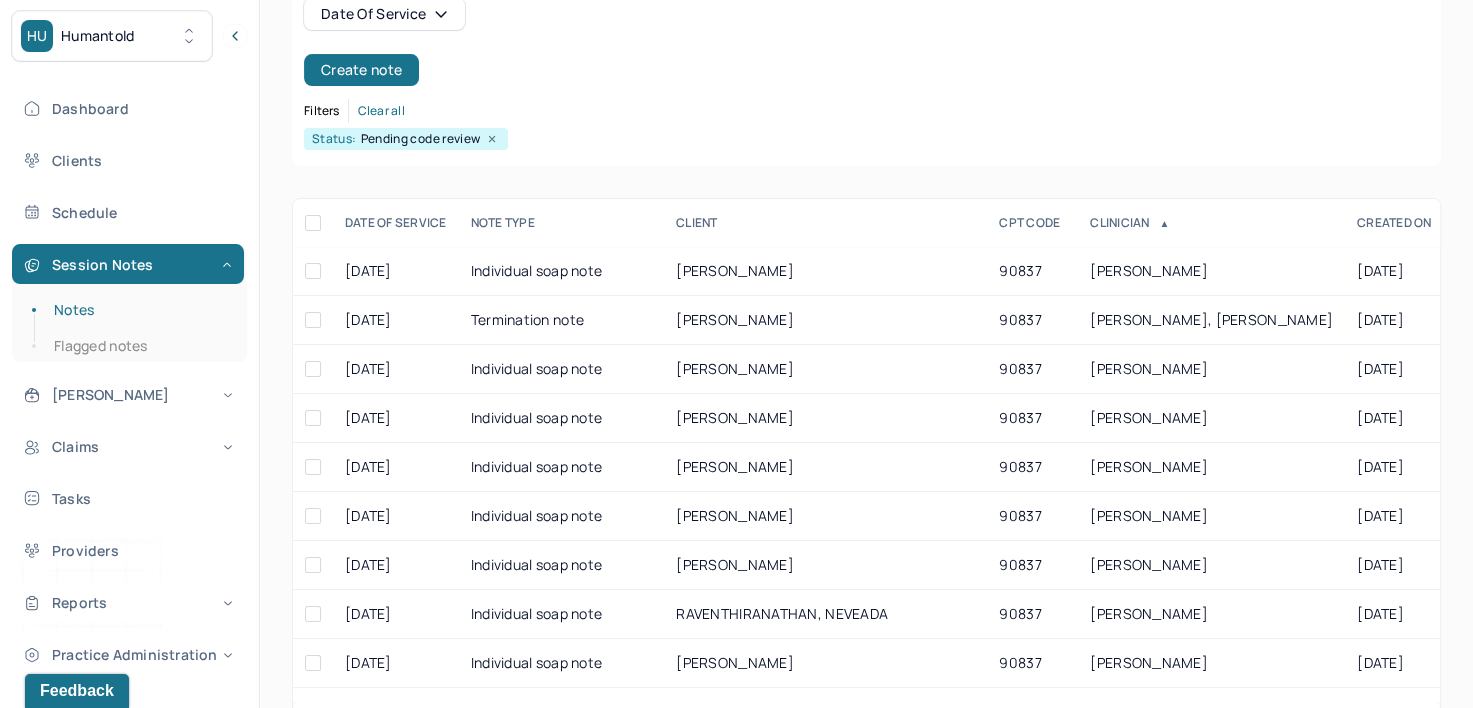 scroll, scrollTop: 294, scrollLeft: 0, axis: vertical 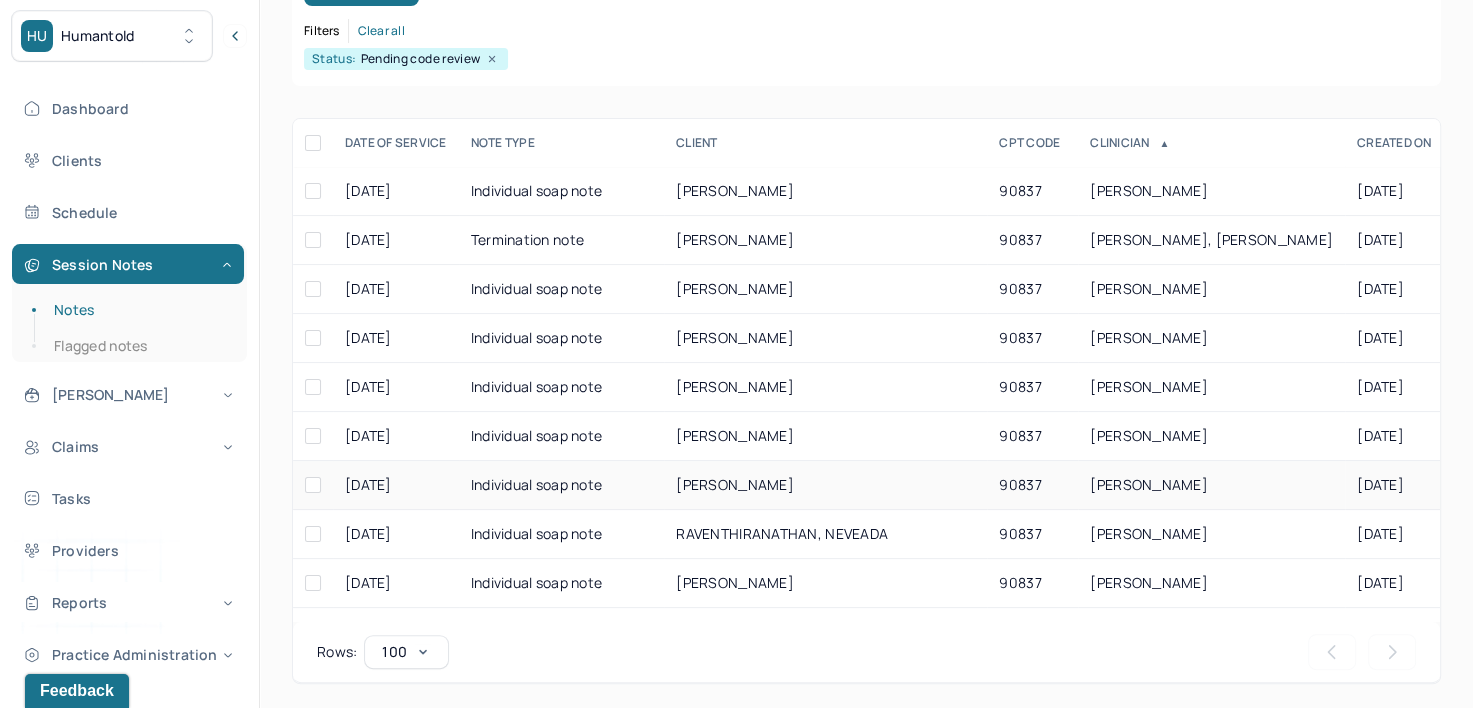 click on "[PERSON_NAME]" at bounding box center [1149, 484] 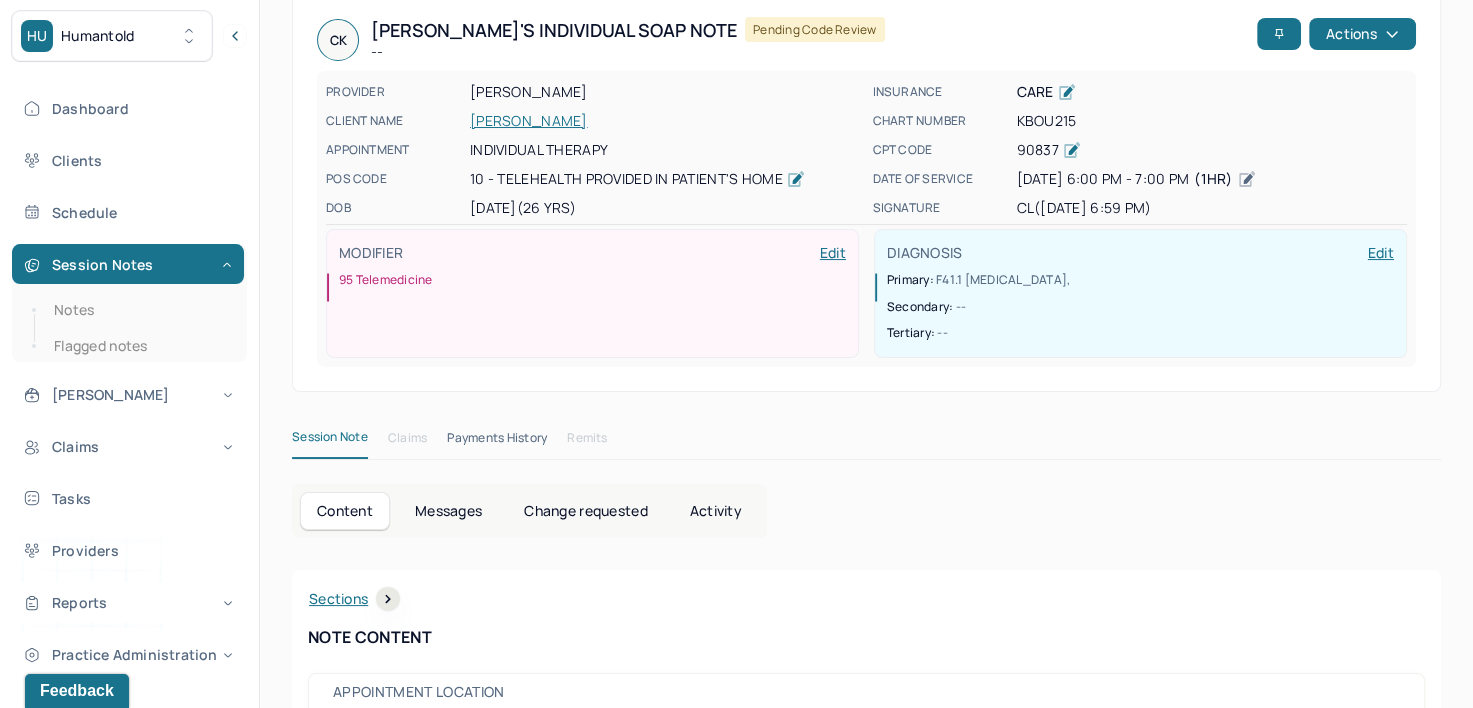 scroll, scrollTop: 0, scrollLeft: 0, axis: both 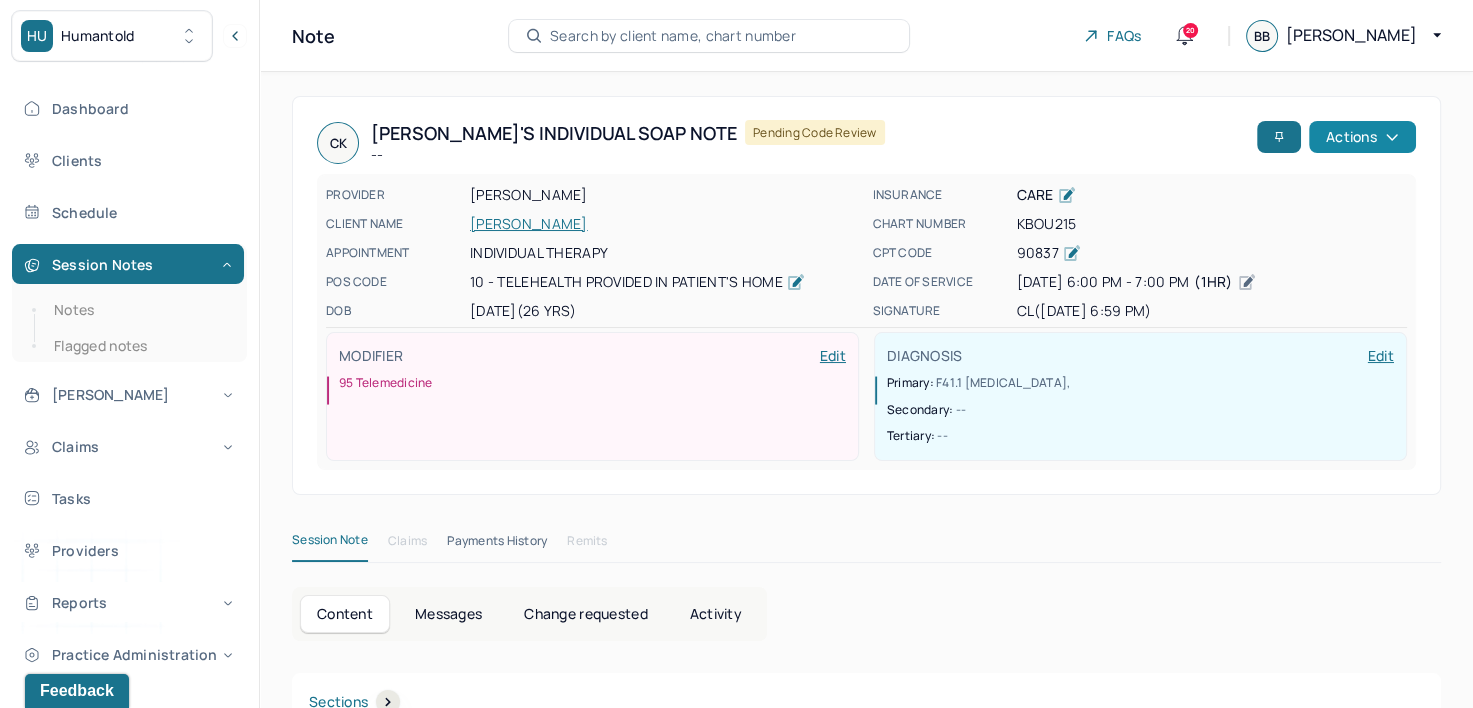 click 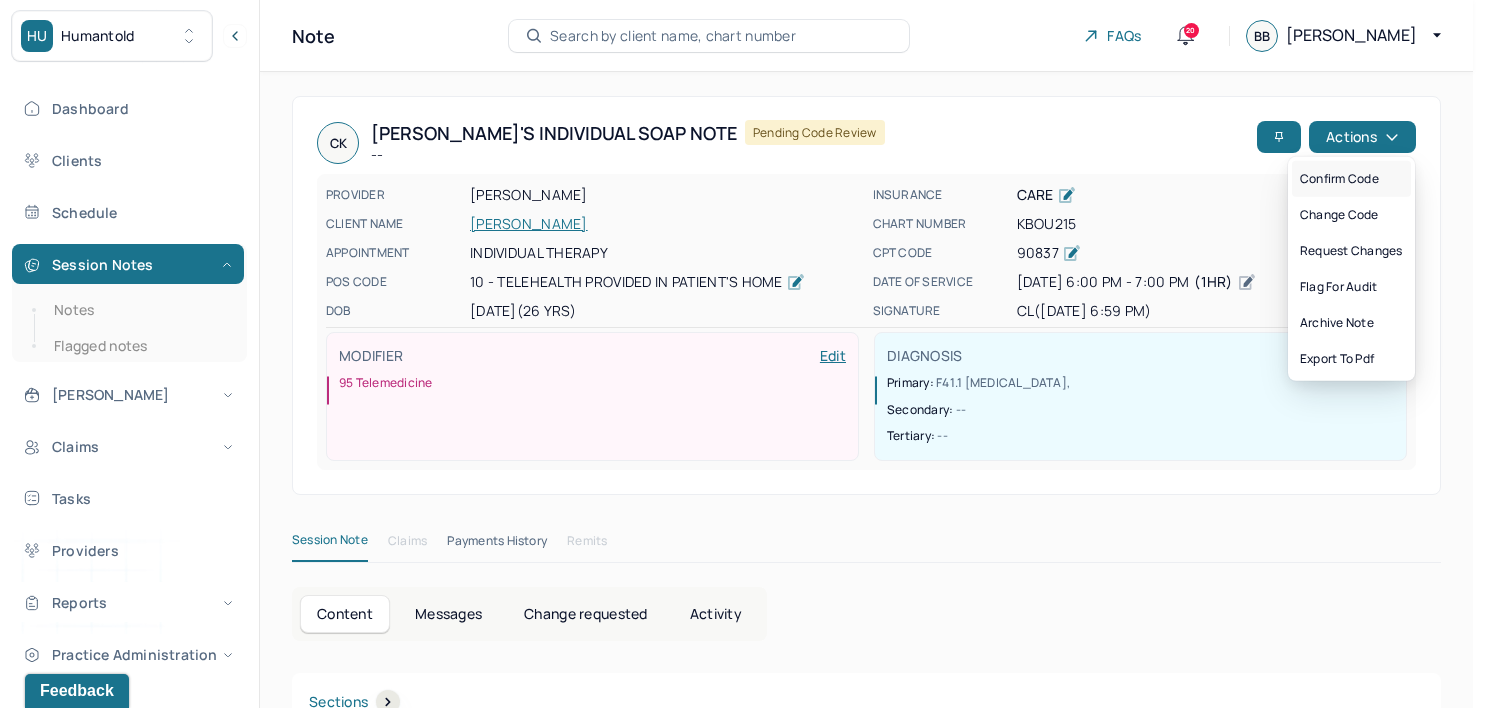 click on "Confirm code" at bounding box center [1351, 179] 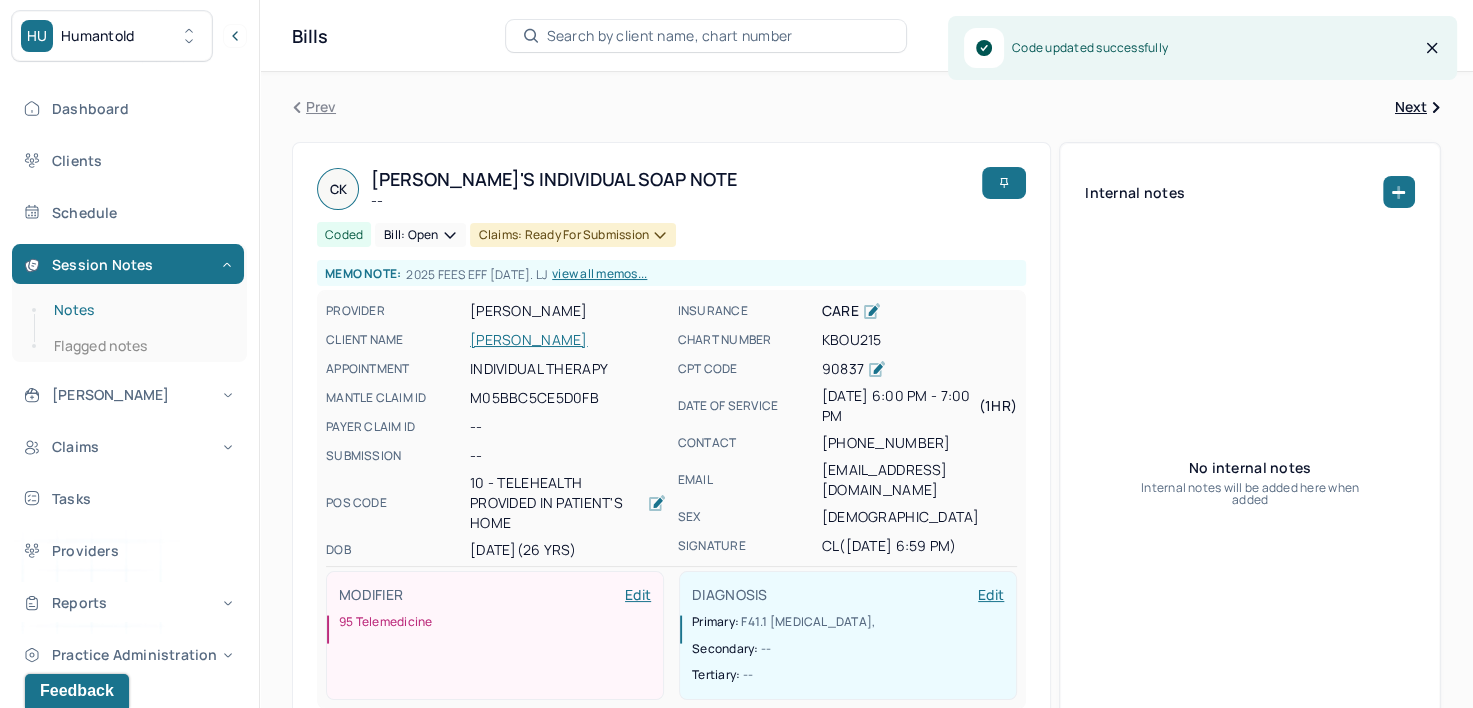 click on "Notes" at bounding box center (139, 310) 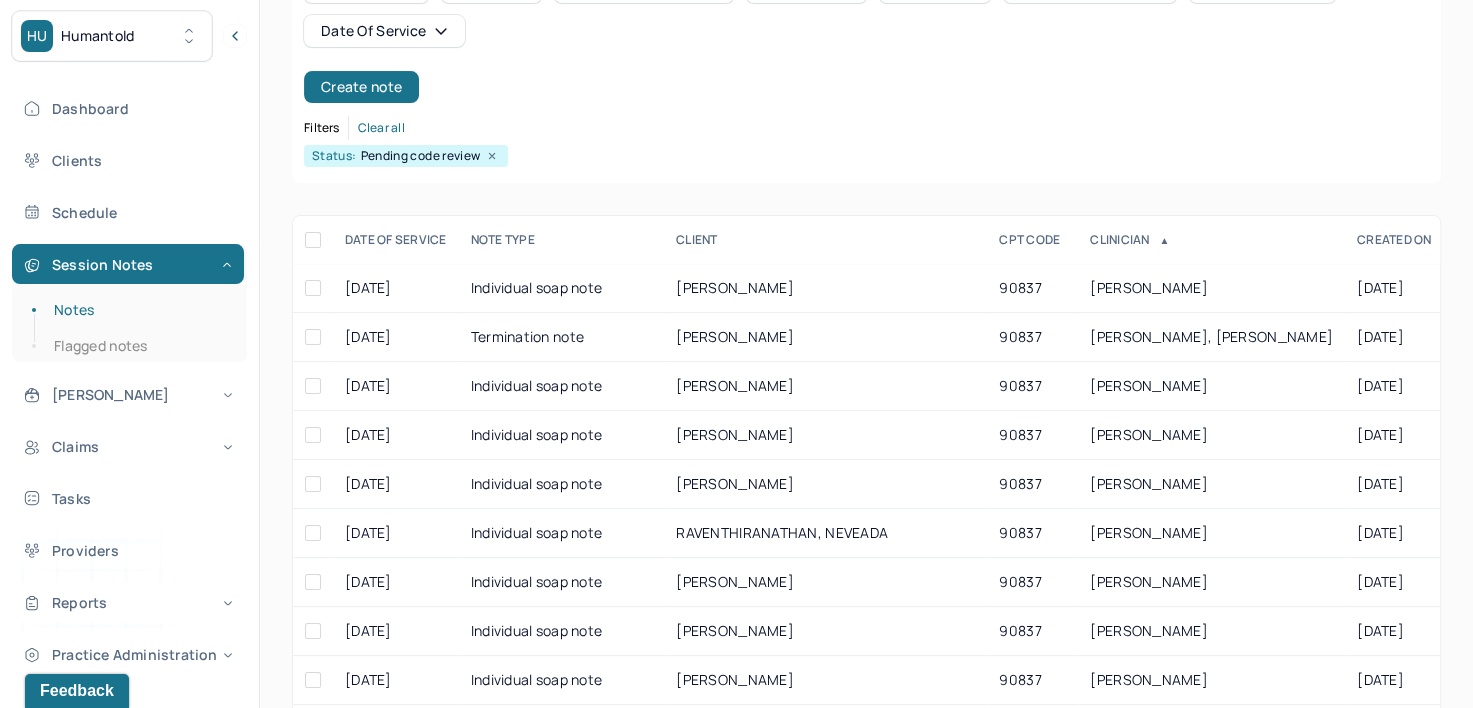 scroll, scrollTop: 200, scrollLeft: 0, axis: vertical 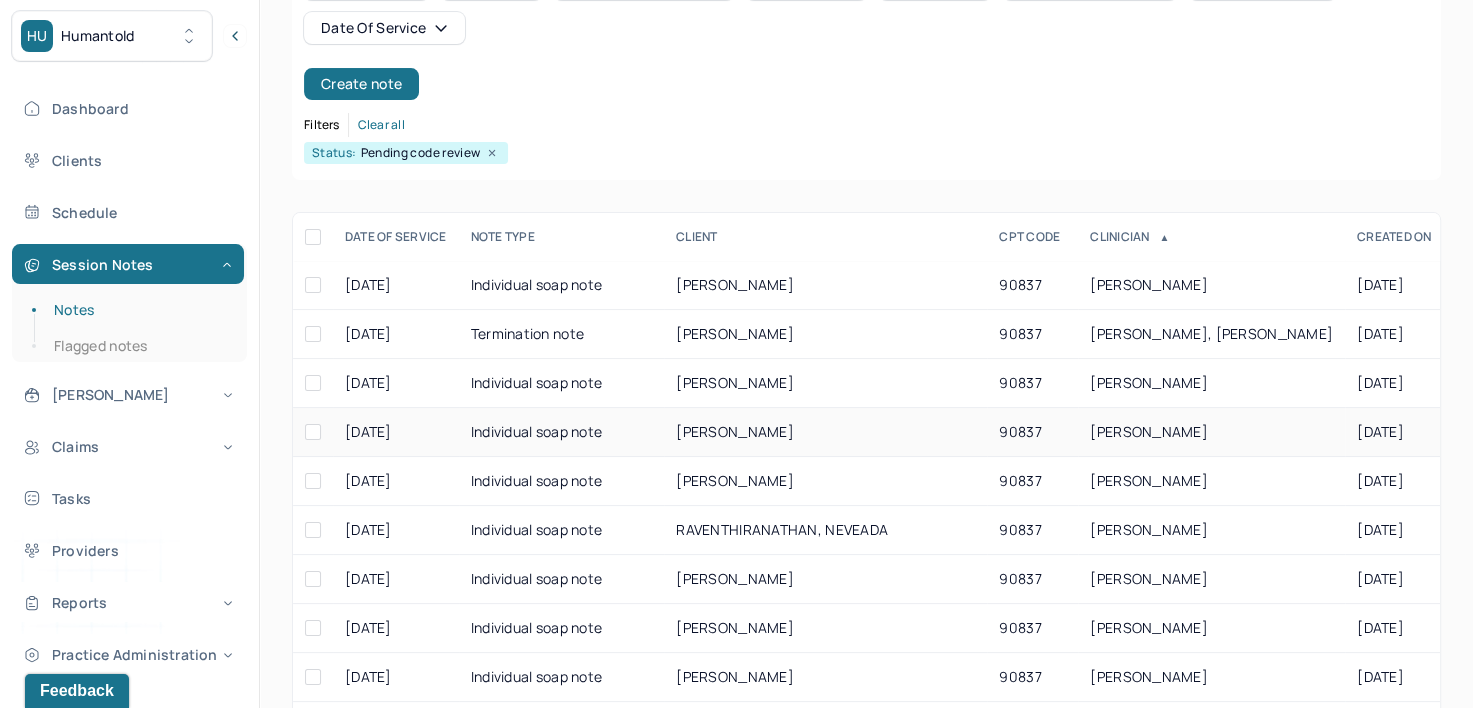 click on "[PERSON_NAME]" at bounding box center [1149, 431] 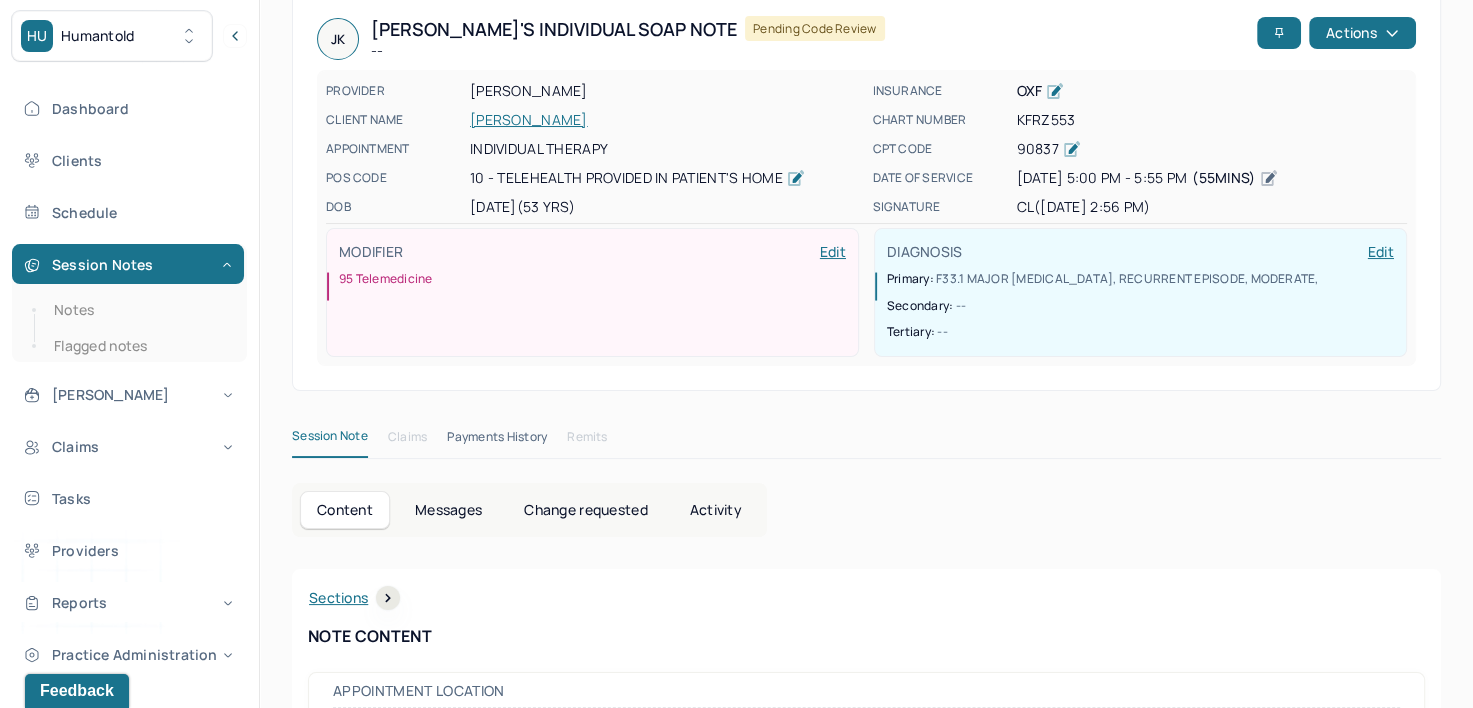 scroll, scrollTop: 0, scrollLeft: 0, axis: both 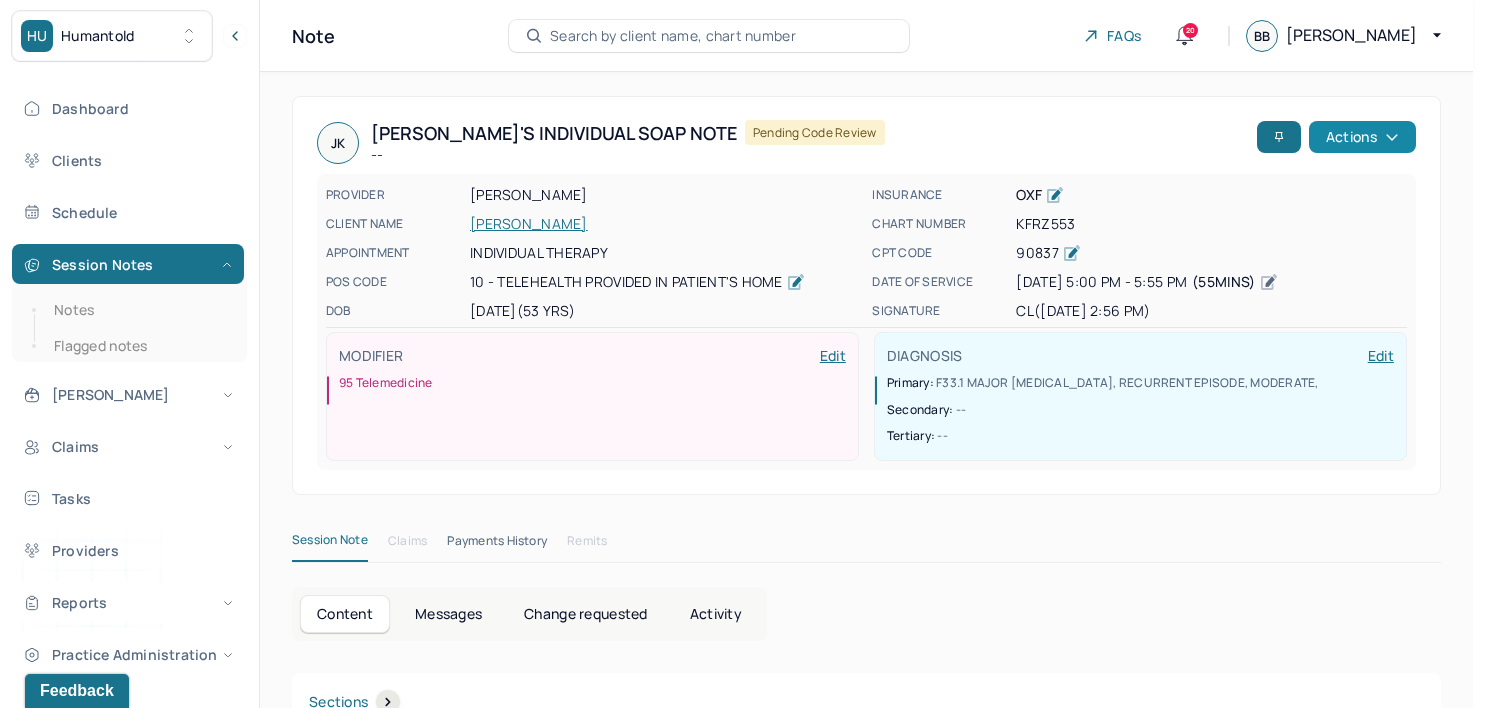 click 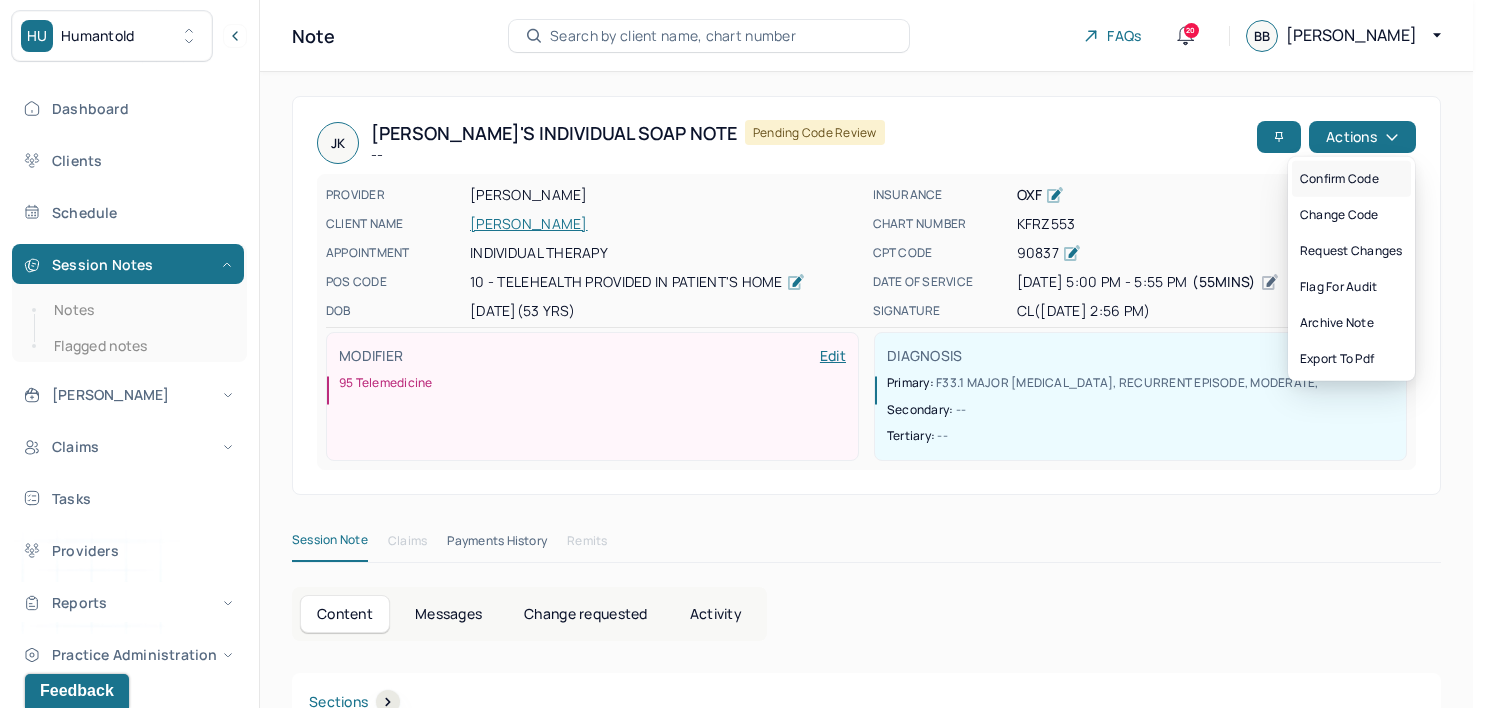 click on "Confirm code" at bounding box center (1351, 179) 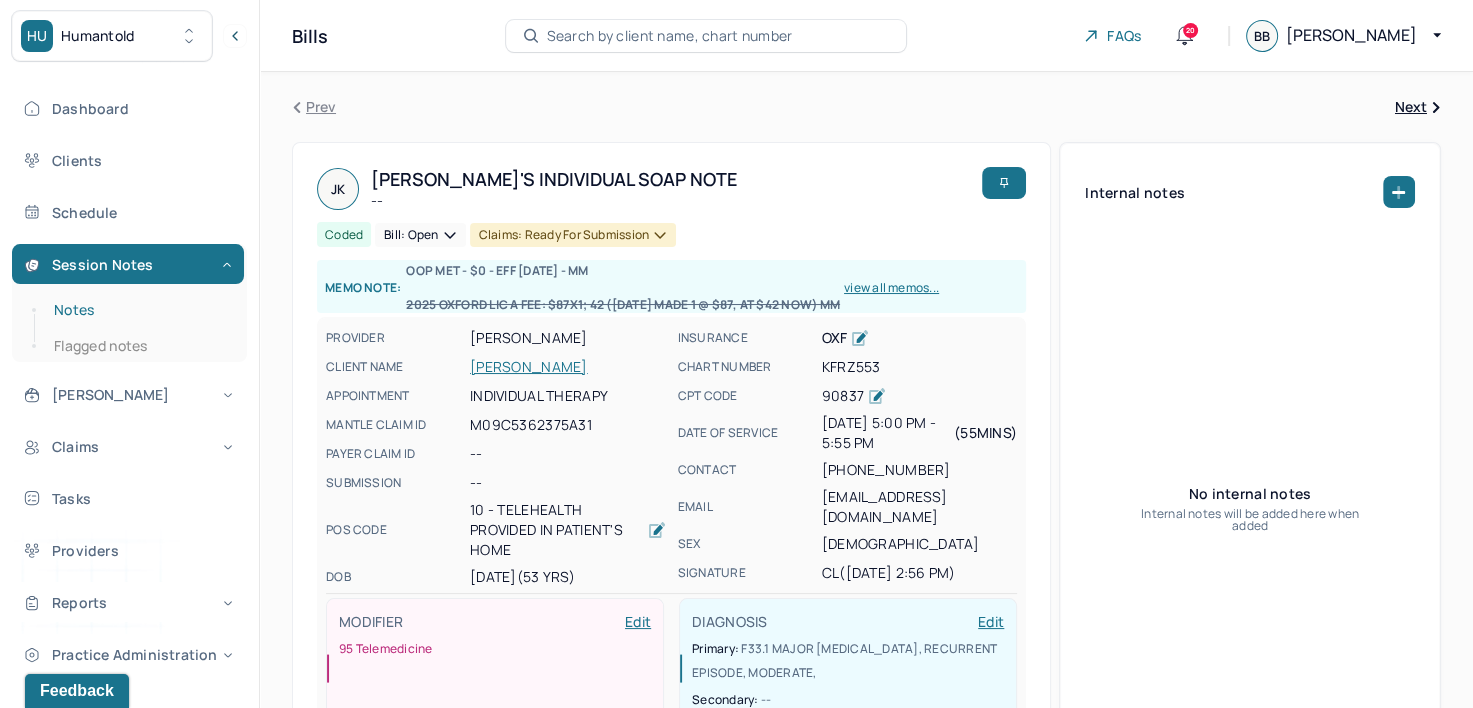 click on "Notes" at bounding box center (139, 310) 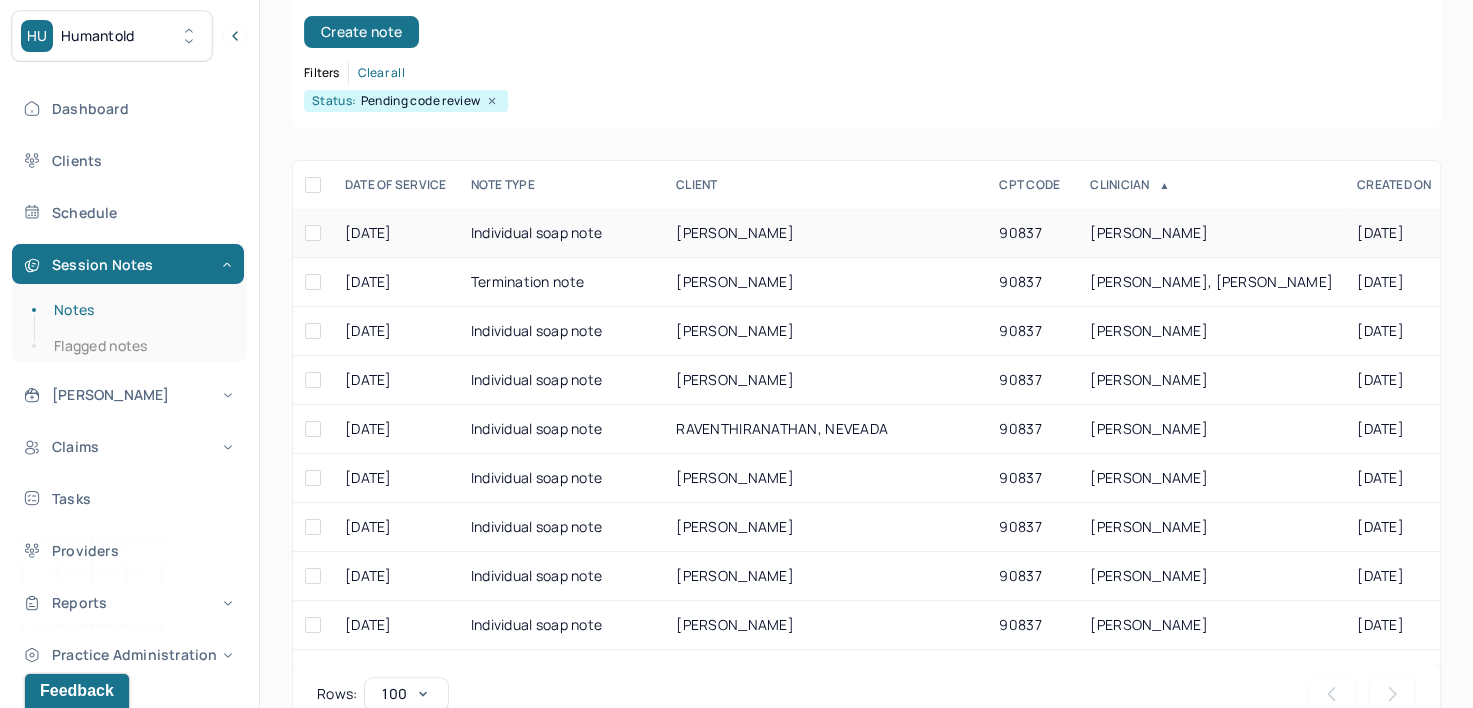 scroll, scrollTop: 294, scrollLeft: 0, axis: vertical 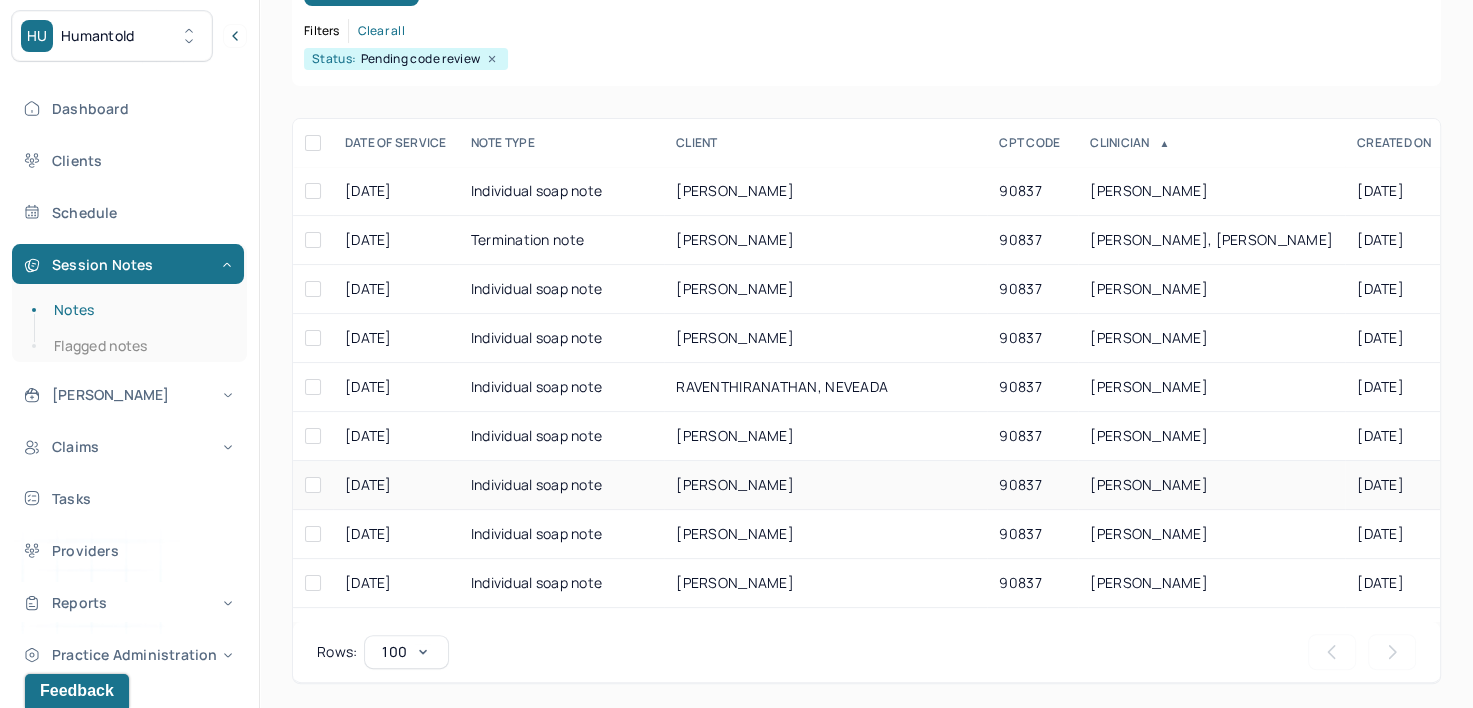 click on "[PERSON_NAME]" at bounding box center [1211, 485] 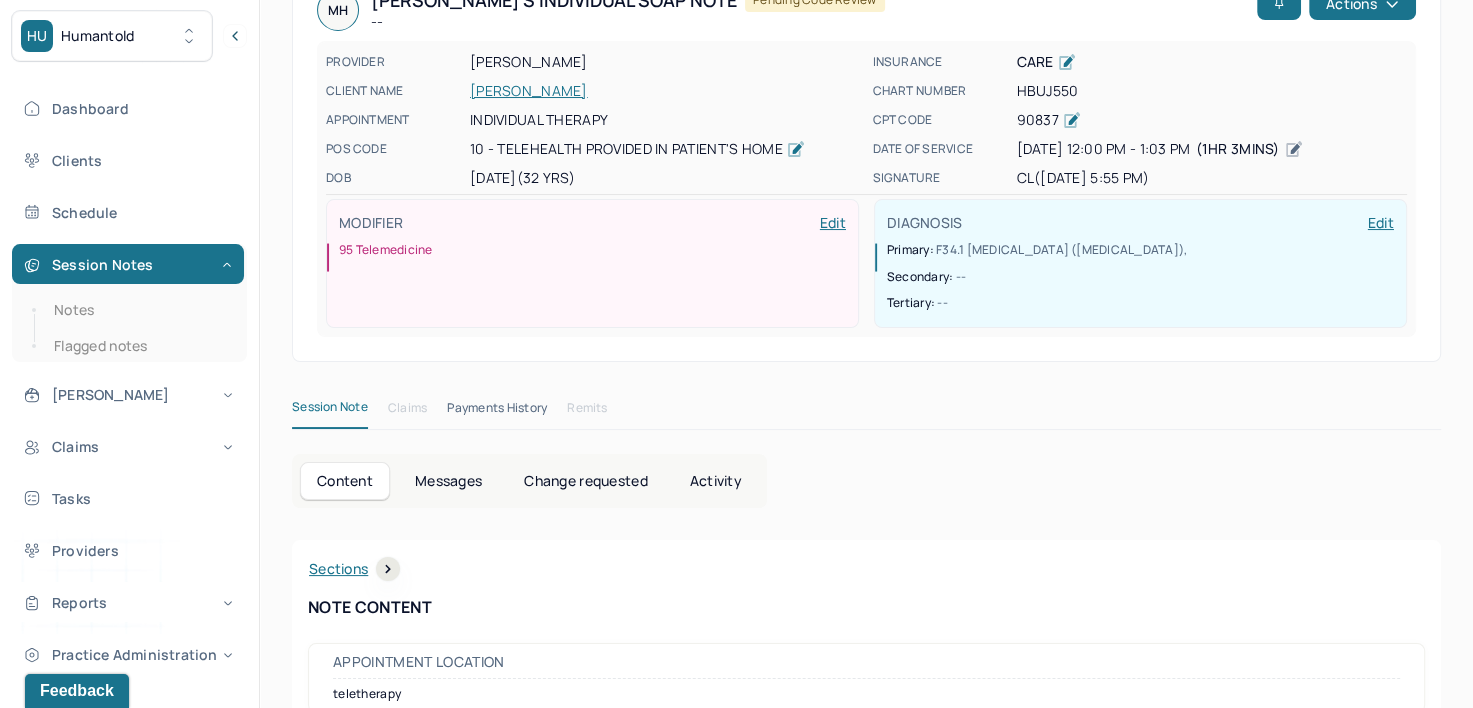 scroll, scrollTop: 20, scrollLeft: 0, axis: vertical 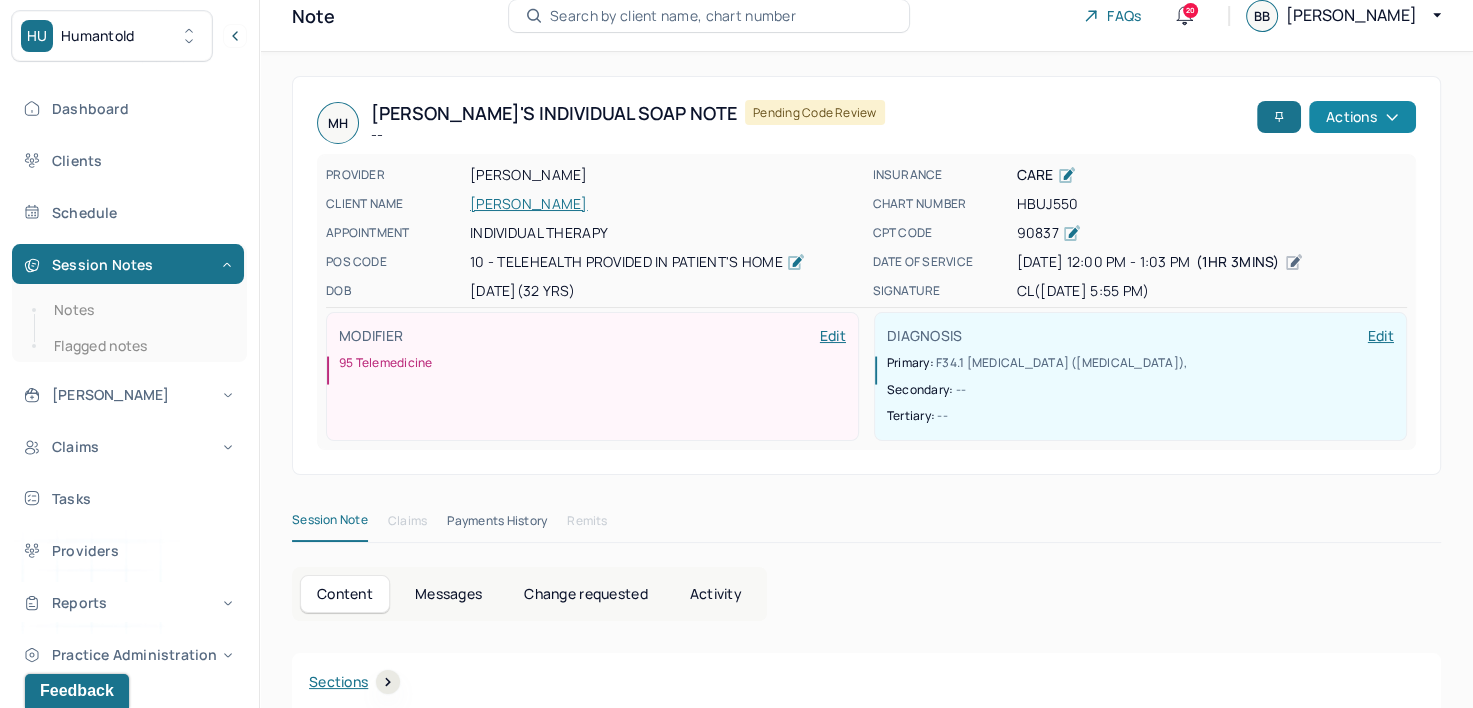 click 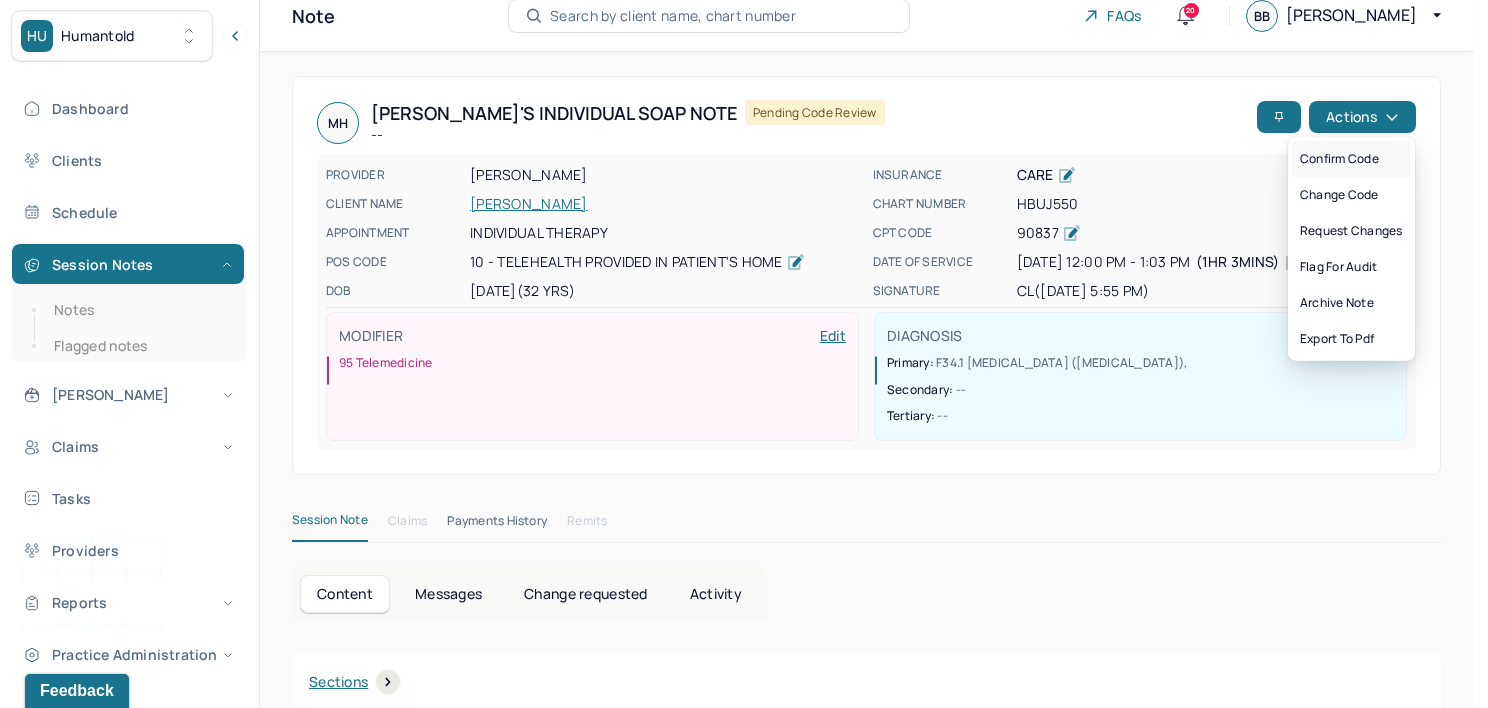 click on "Confirm code" at bounding box center [1351, 159] 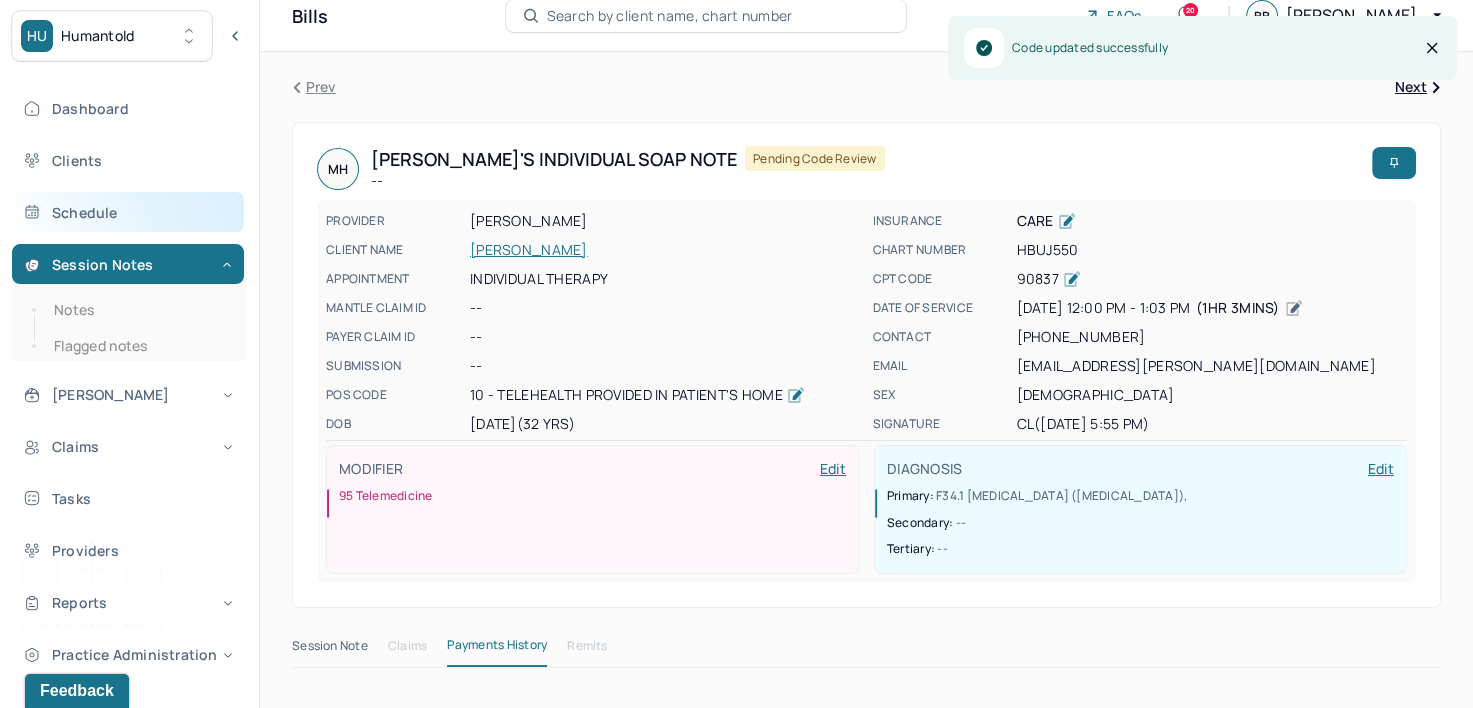 scroll, scrollTop: 0, scrollLeft: 0, axis: both 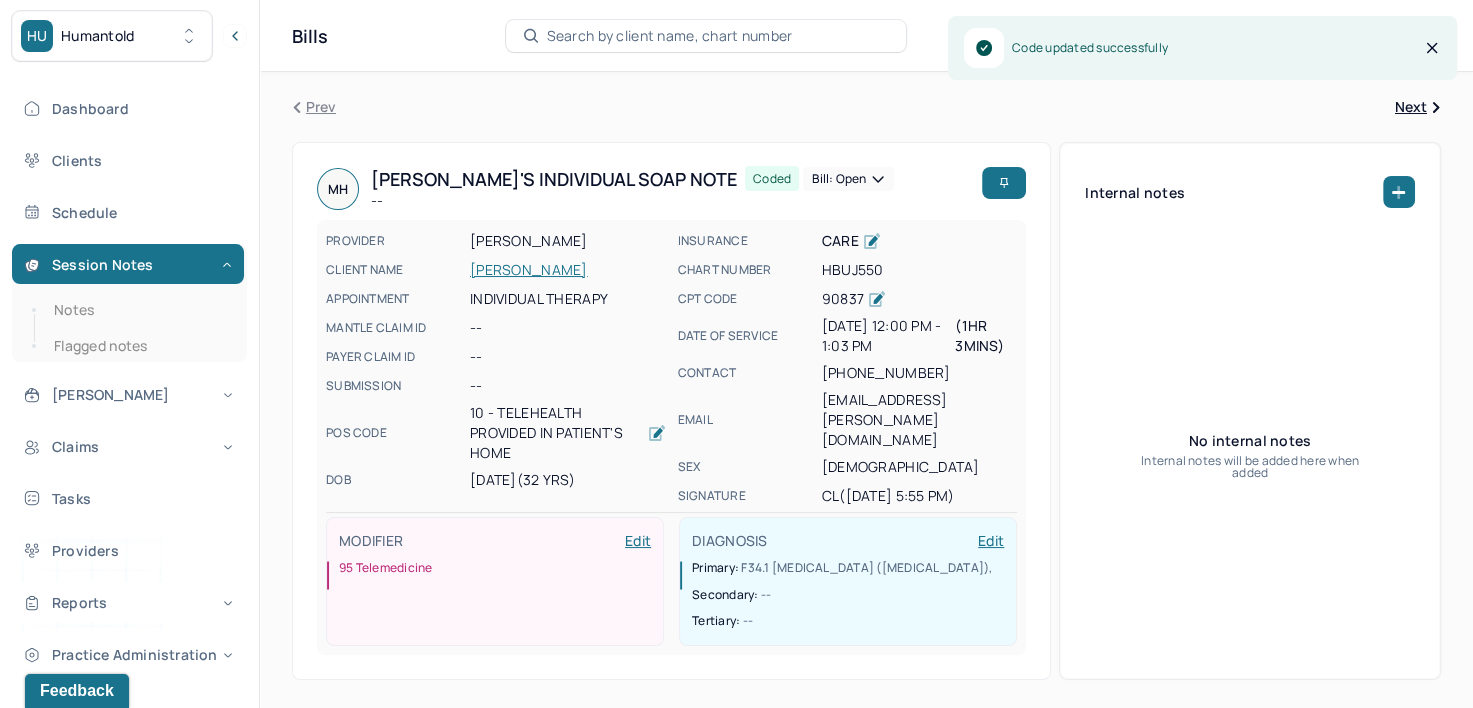 drag, startPoint x: 76, startPoint y: 311, endPoint x: 220, endPoint y: 326, distance: 144.77914 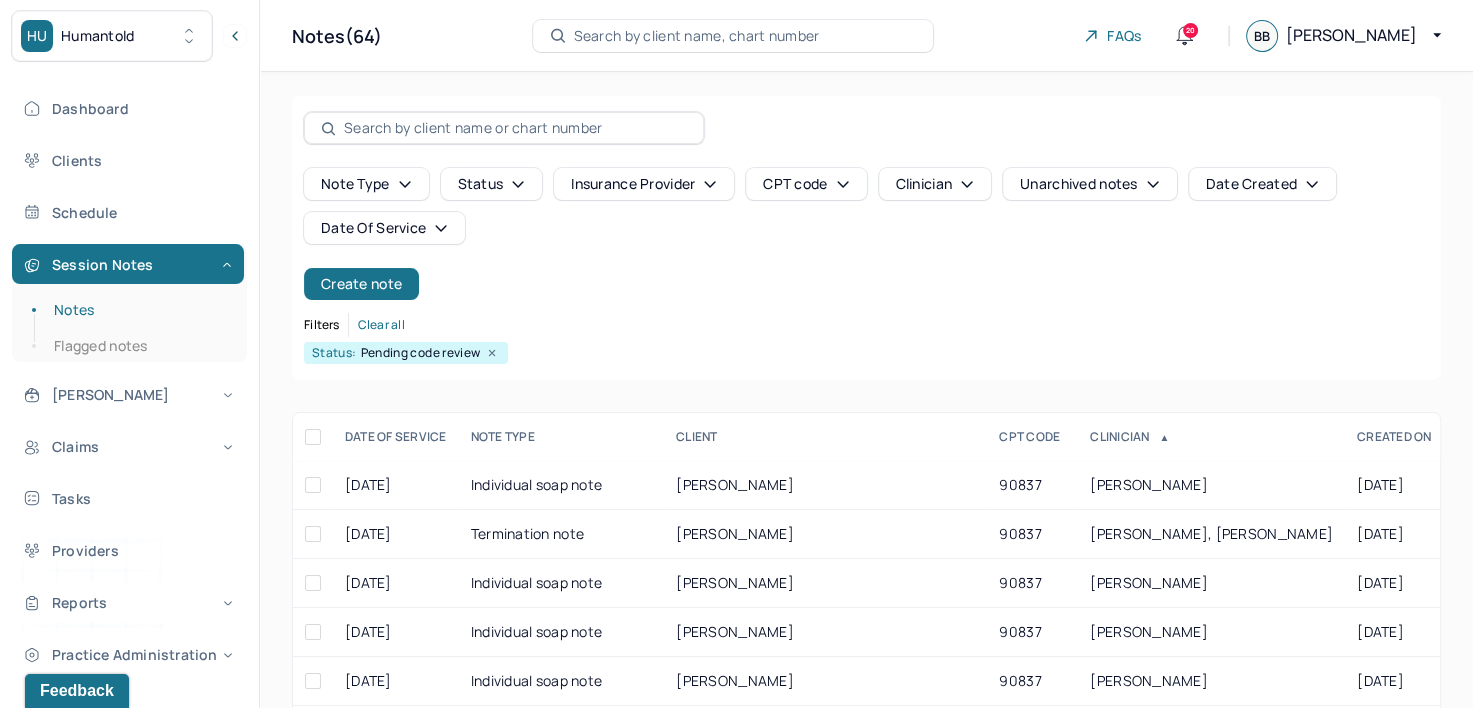 scroll, scrollTop: 200, scrollLeft: 0, axis: vertical 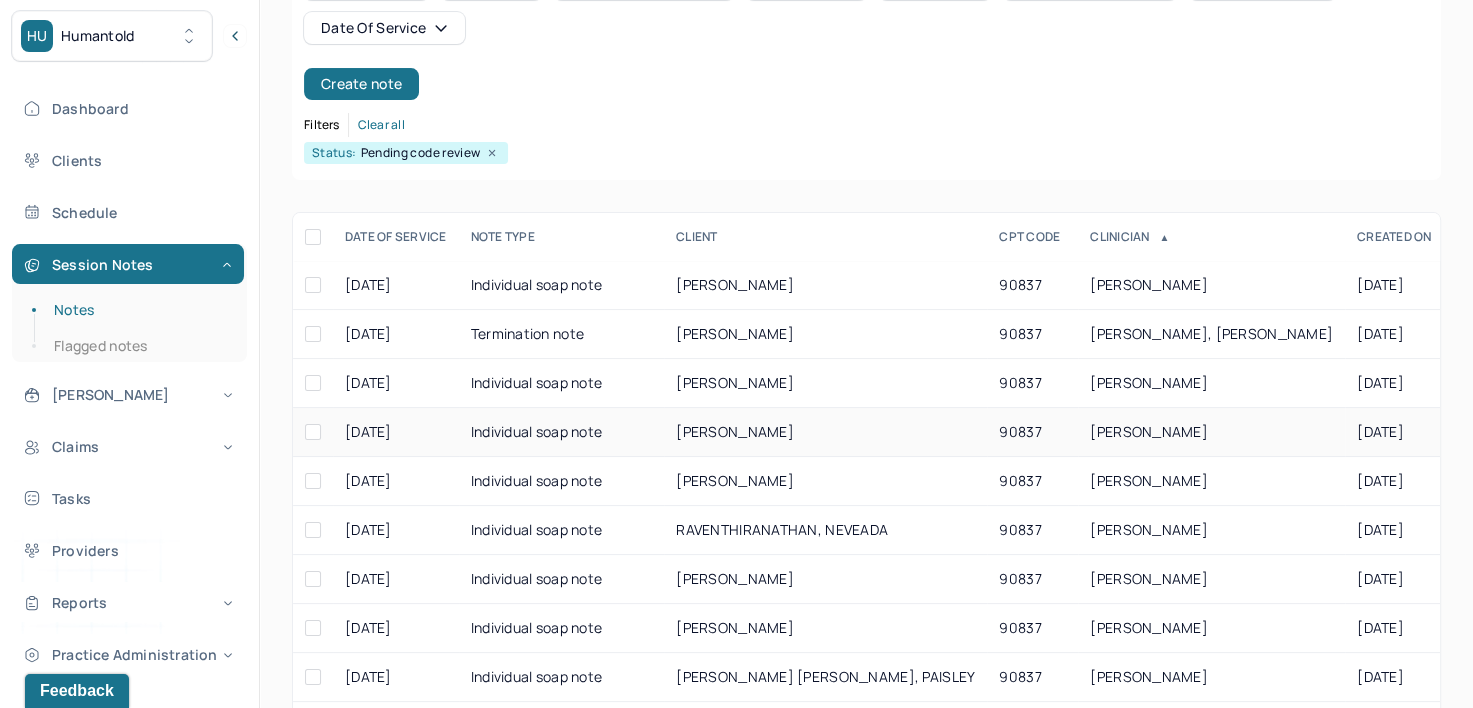 click on "[PERSON_NAME]" at bounding box center [1149, 431] 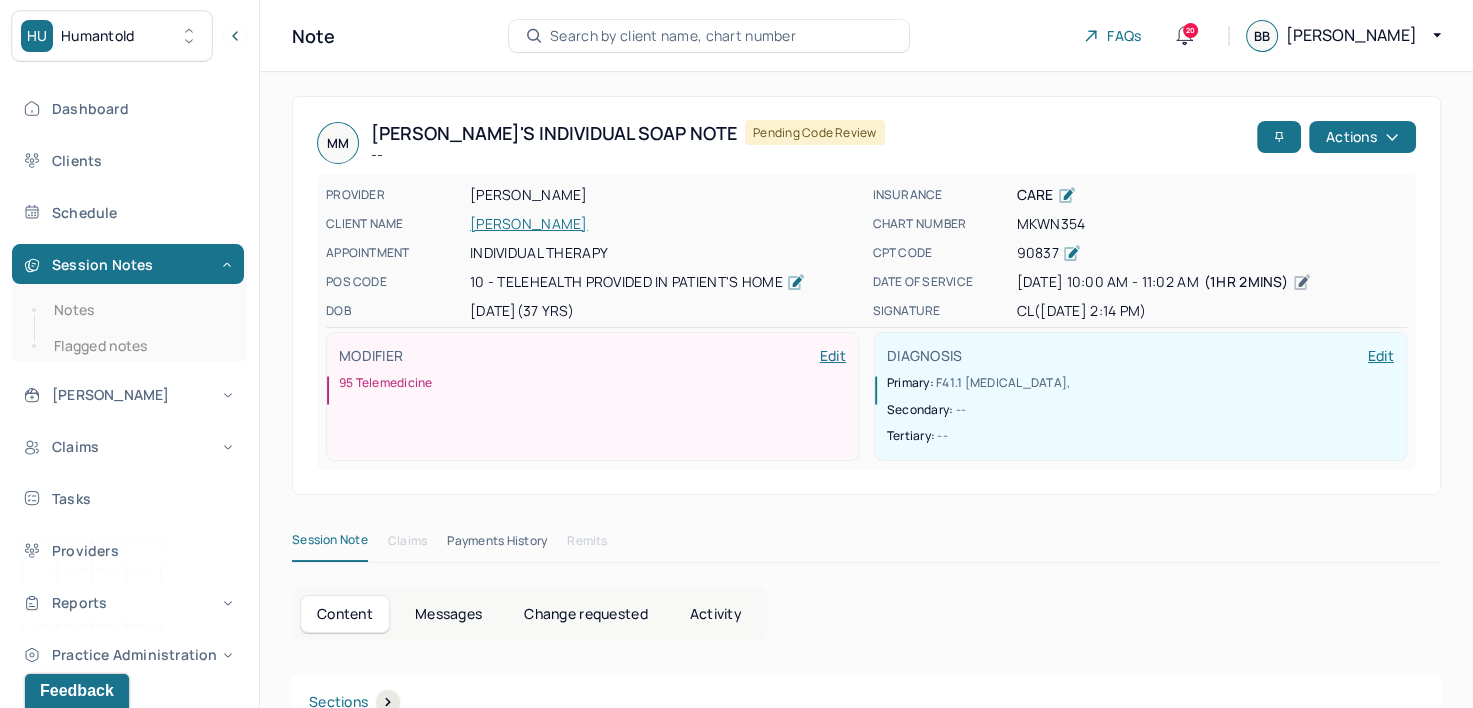 scroll, scrollTop: 0, scrollLeft: 0, axis: both 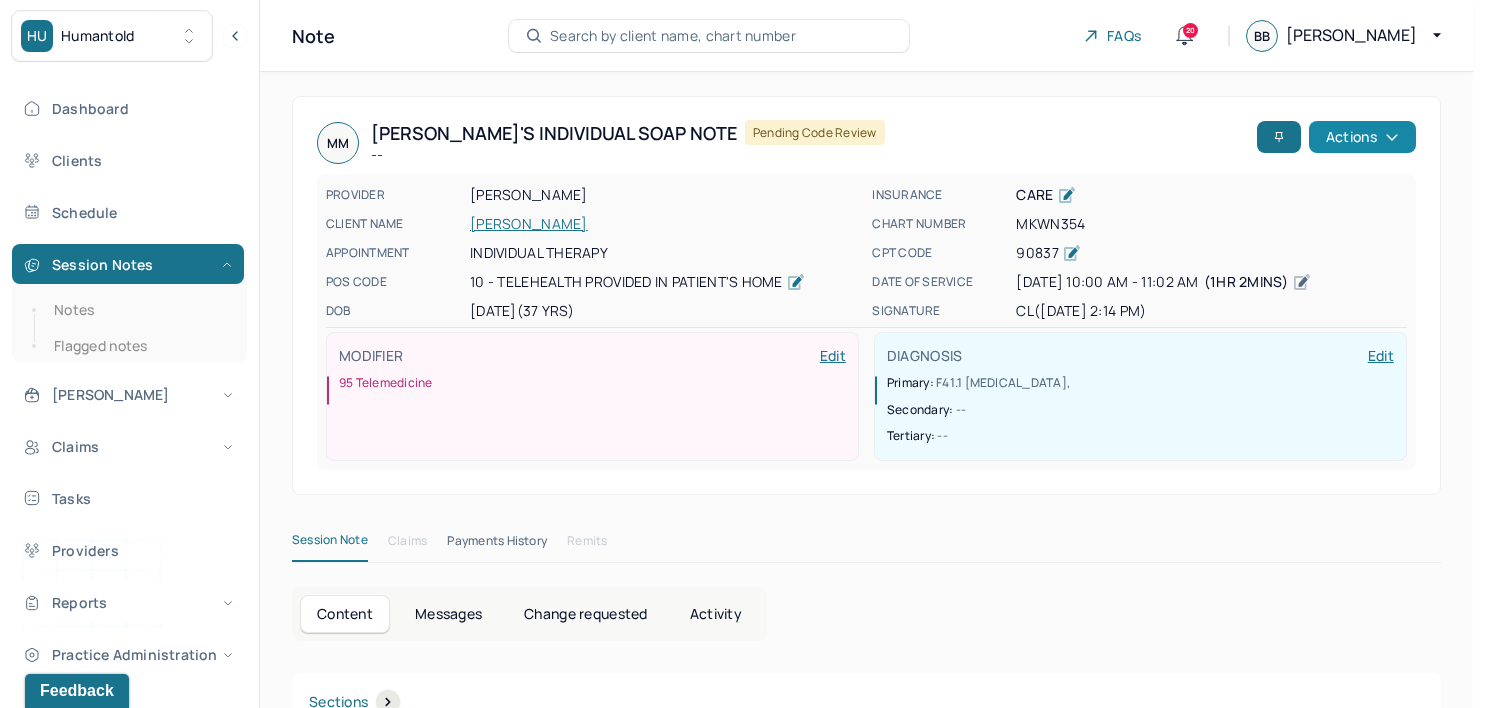 click 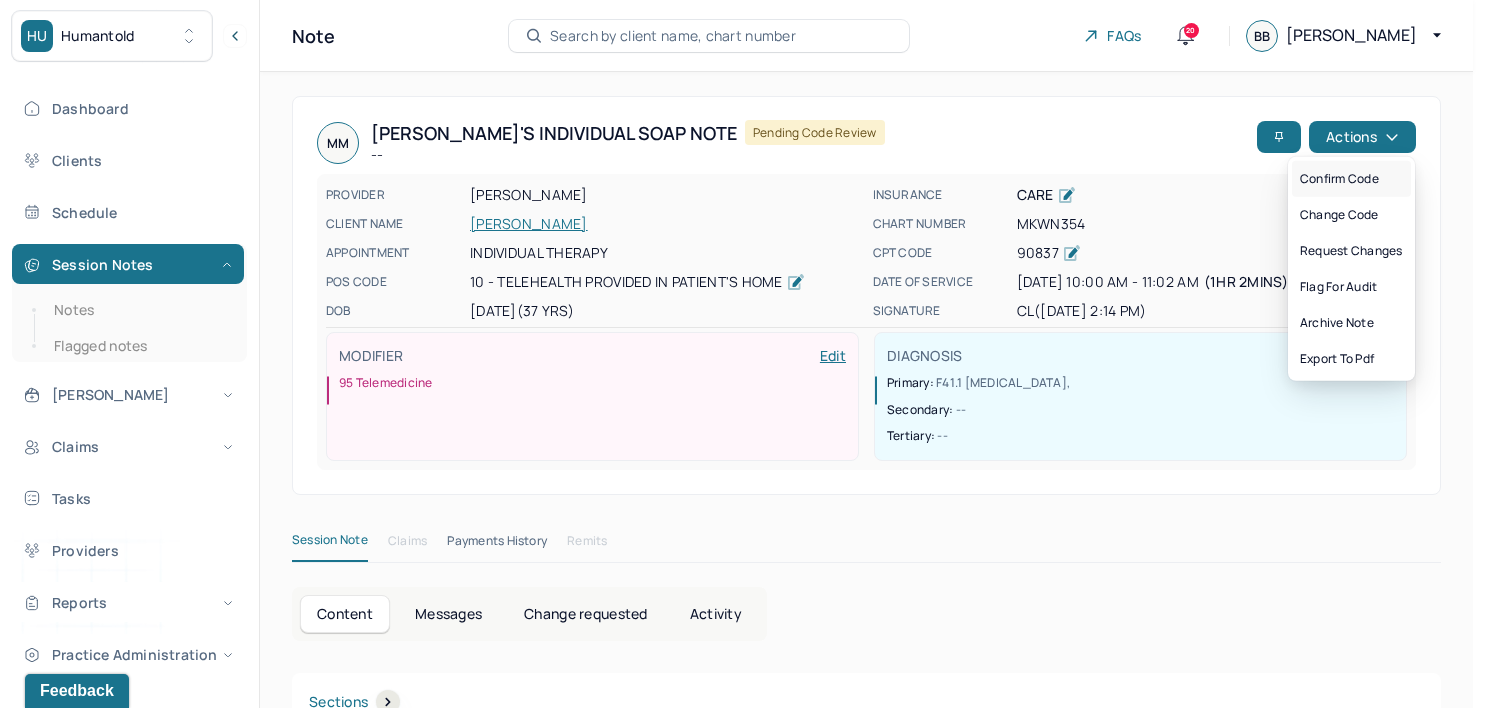 click on "Confirm code" at bounding box center [1351, 179] 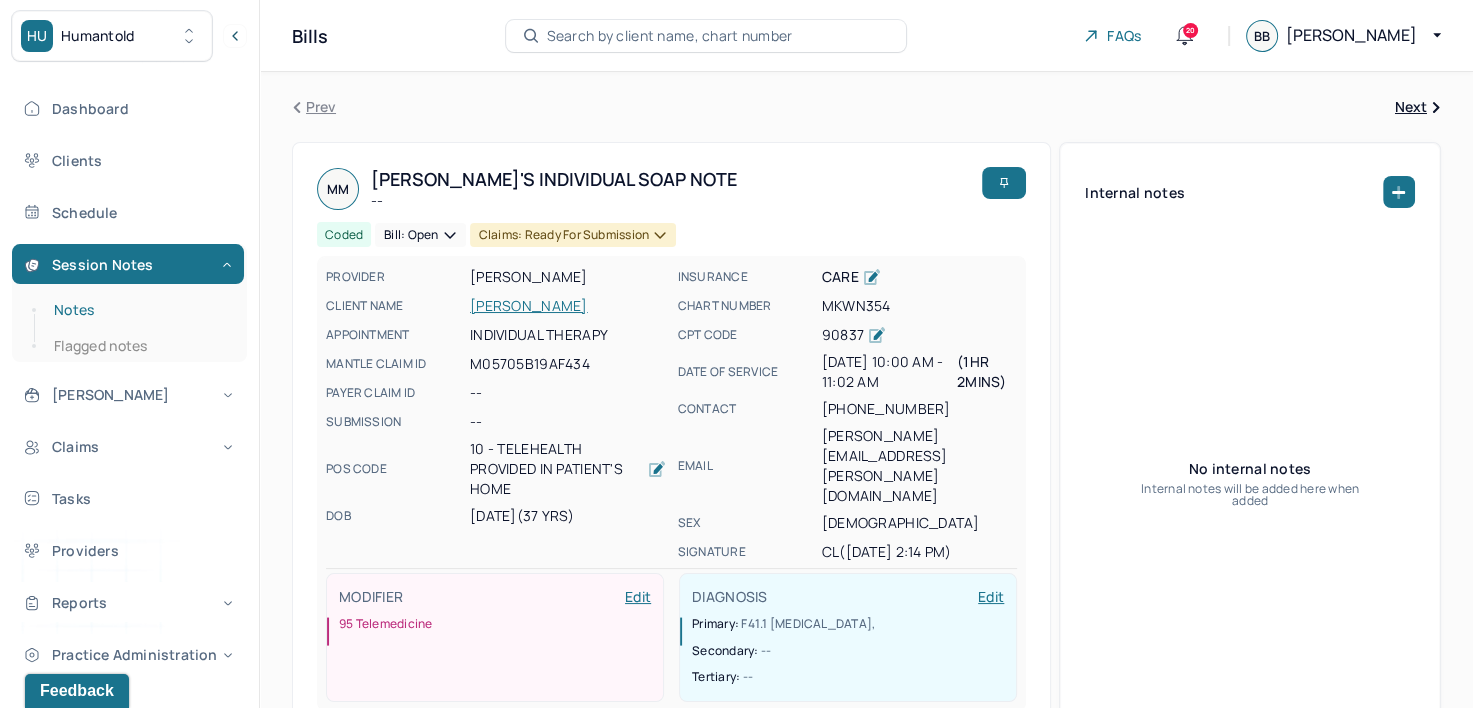 click on "Notes" at bounding box center [139, 310] 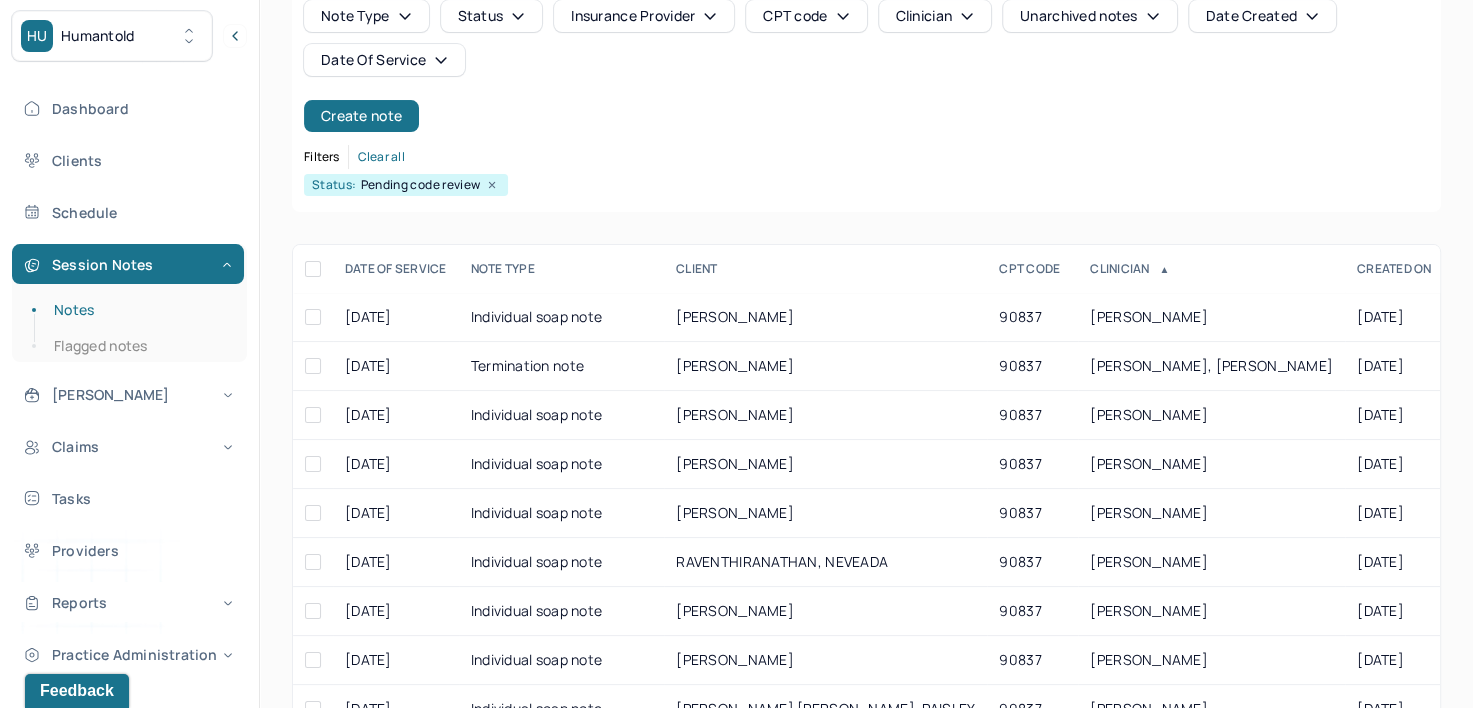 scroll, scrollTop: 200, scrollLeft: 0, axis: vertical 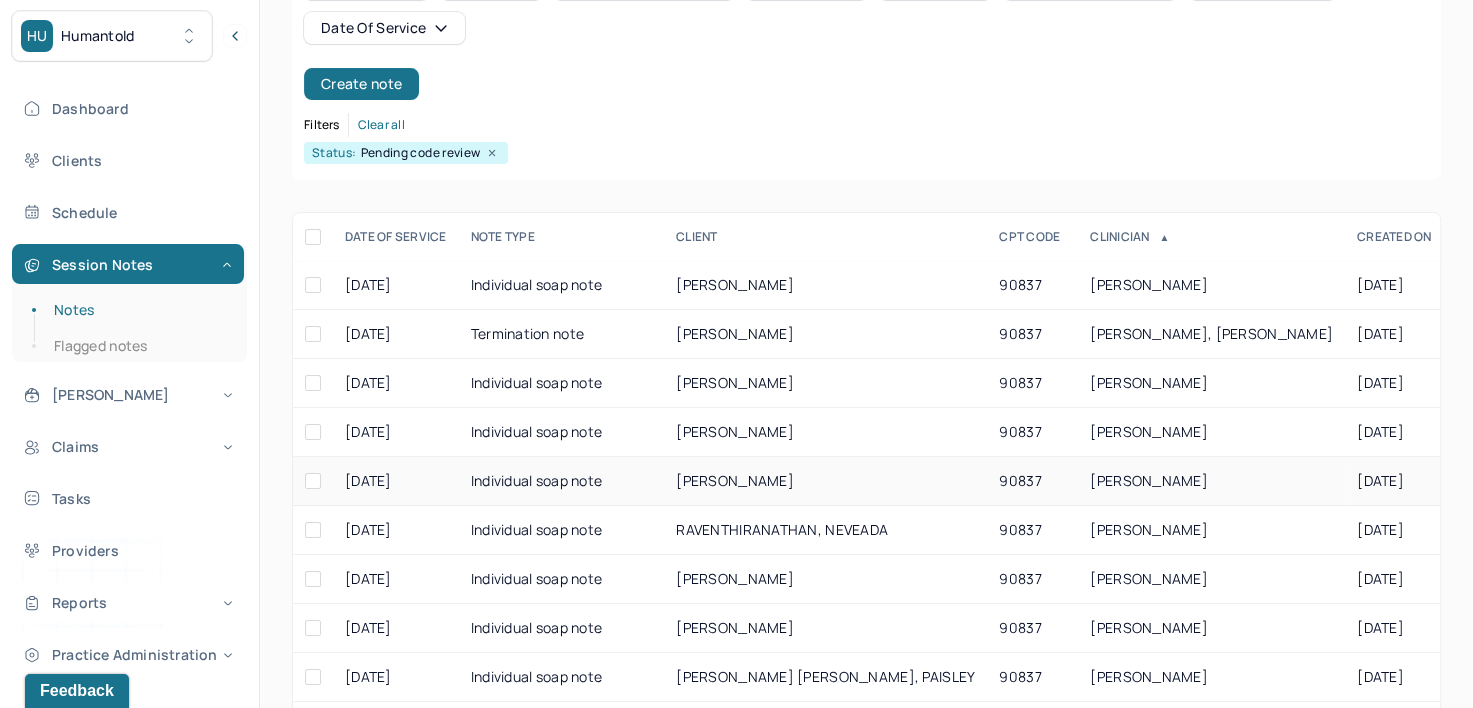 click on "[PERSON_NAME]" at bounding box center [1211, 481] 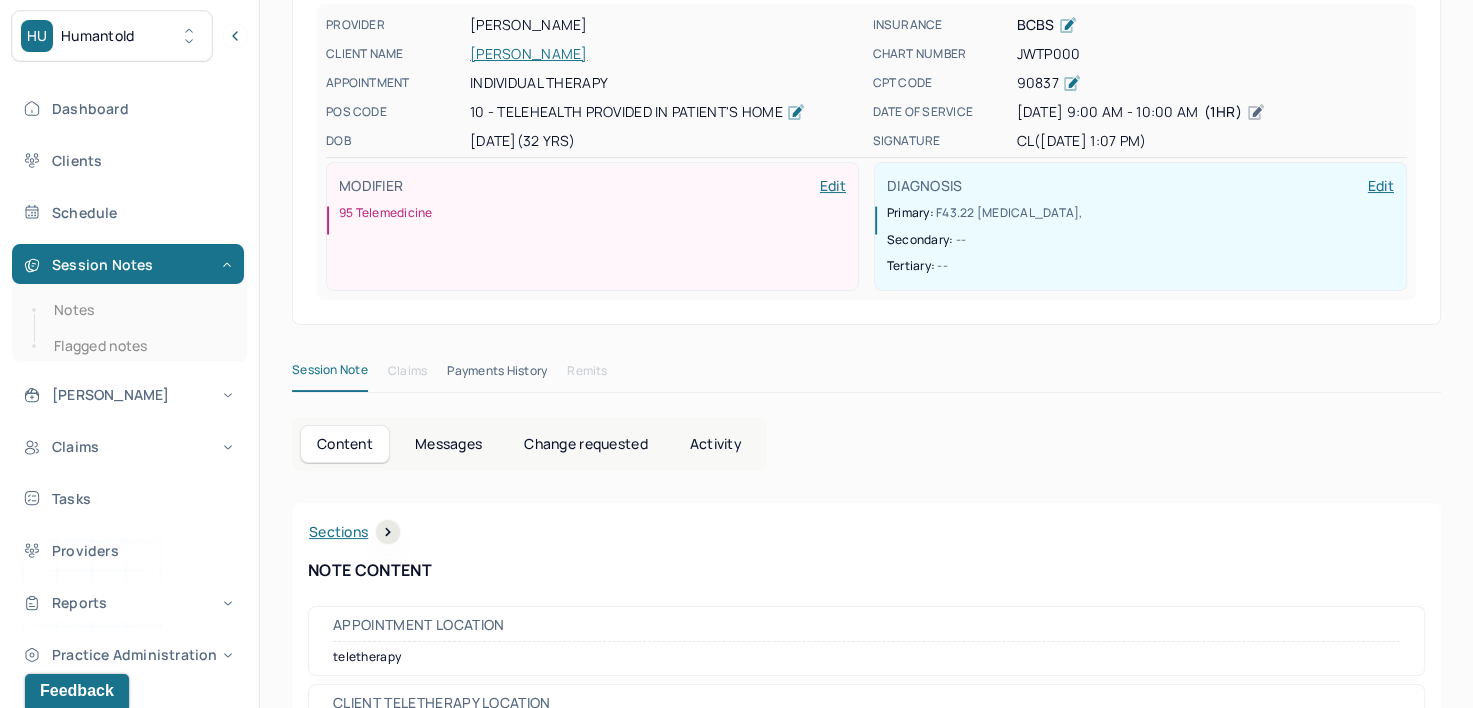 scroll, scrollTop: 34, scrollLeft: 0, axis: vertical 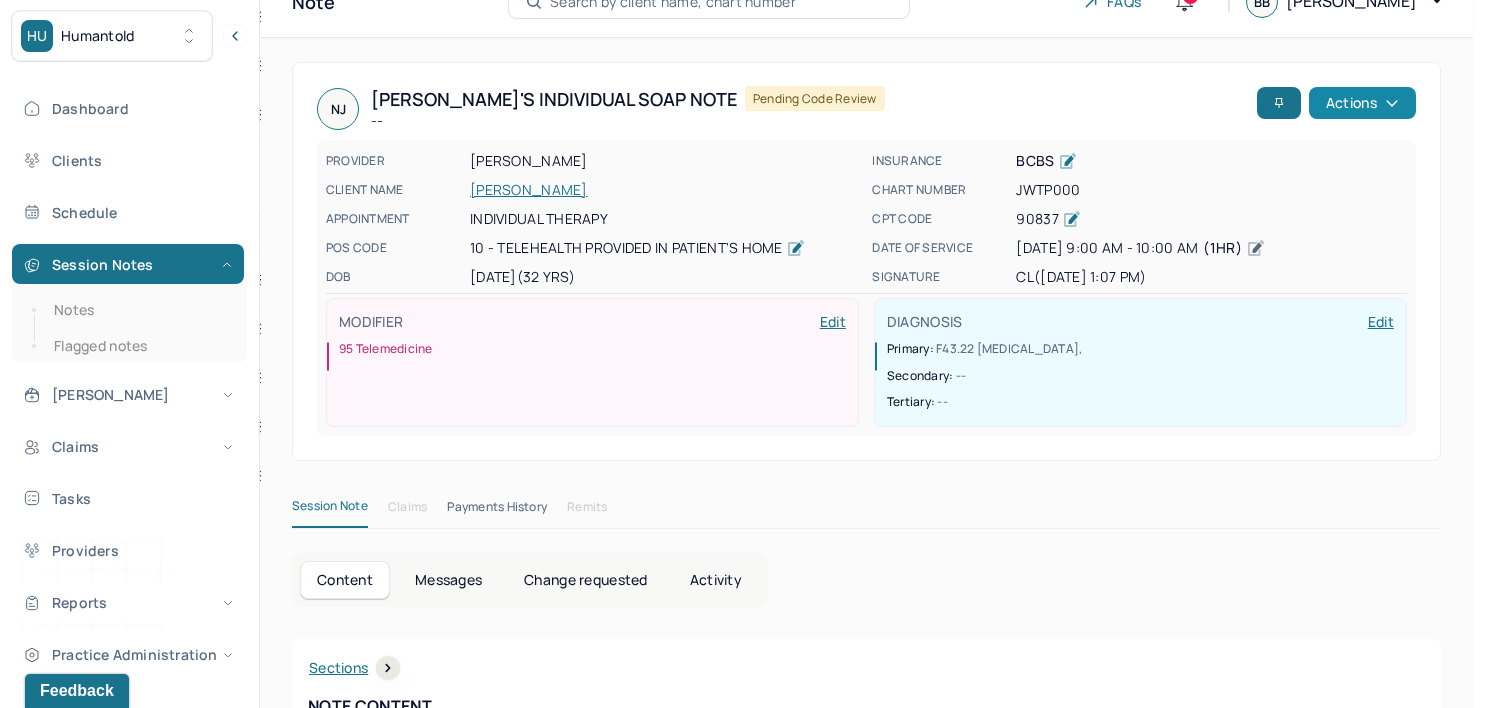 click on "Actions" at bounding box center (1362, 103) 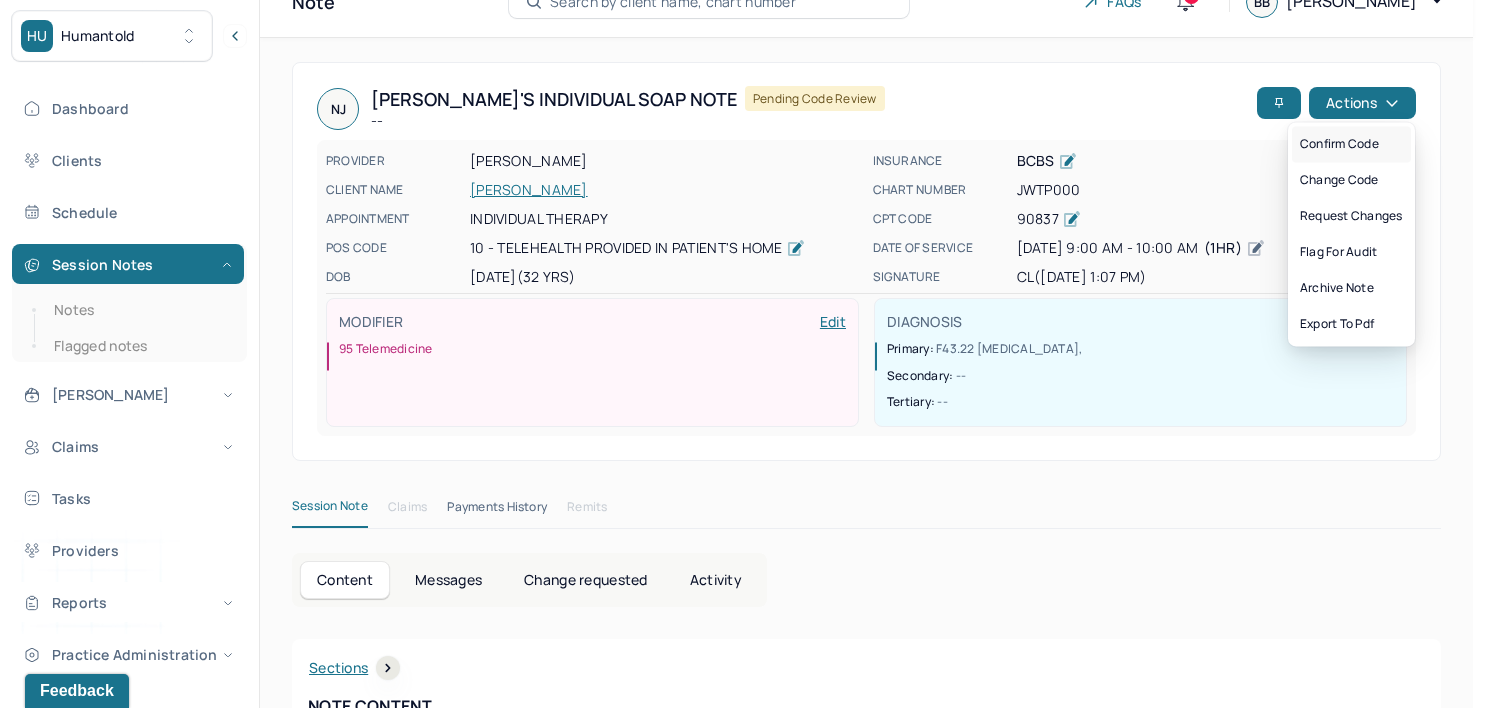 click on "Confirm code" at bounding box center (1351, 144) 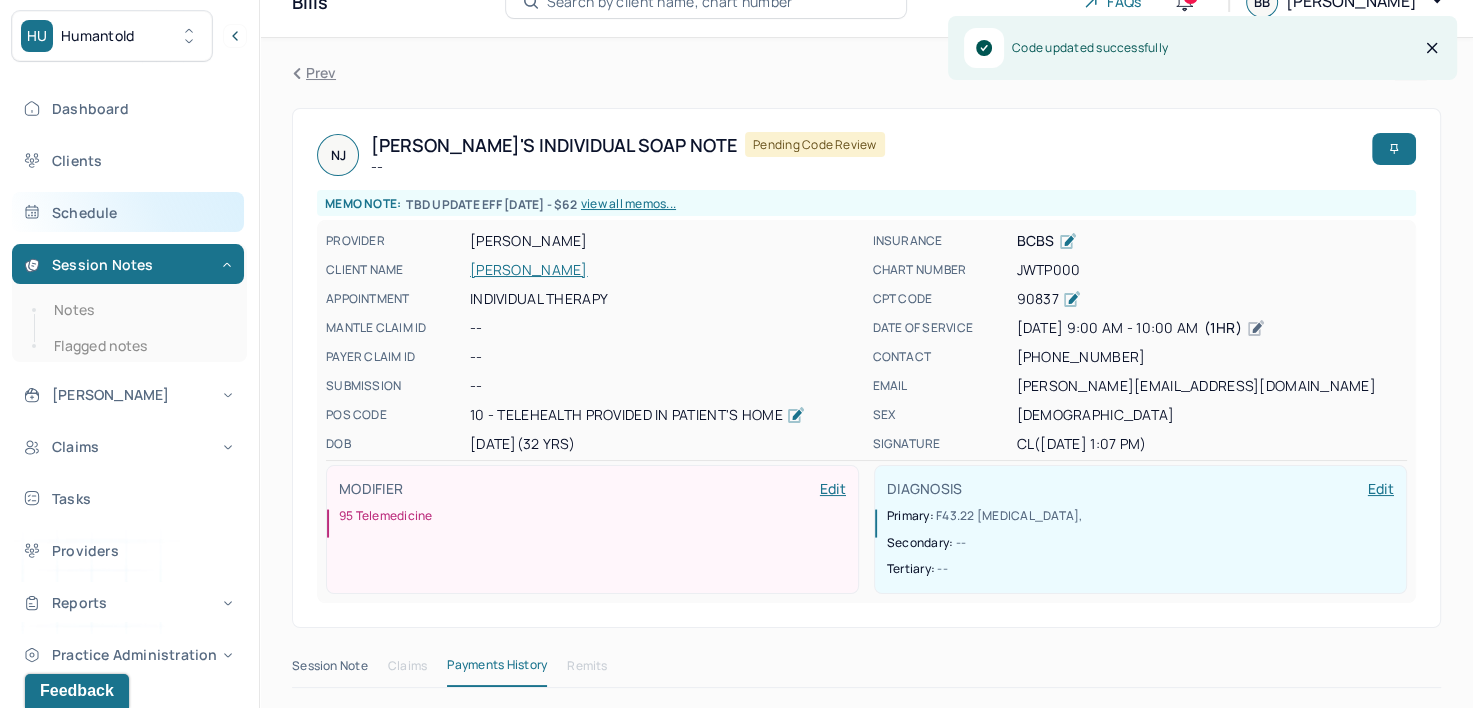 scroll, scrollTop: 0, scrollLeft: 0, axis: both 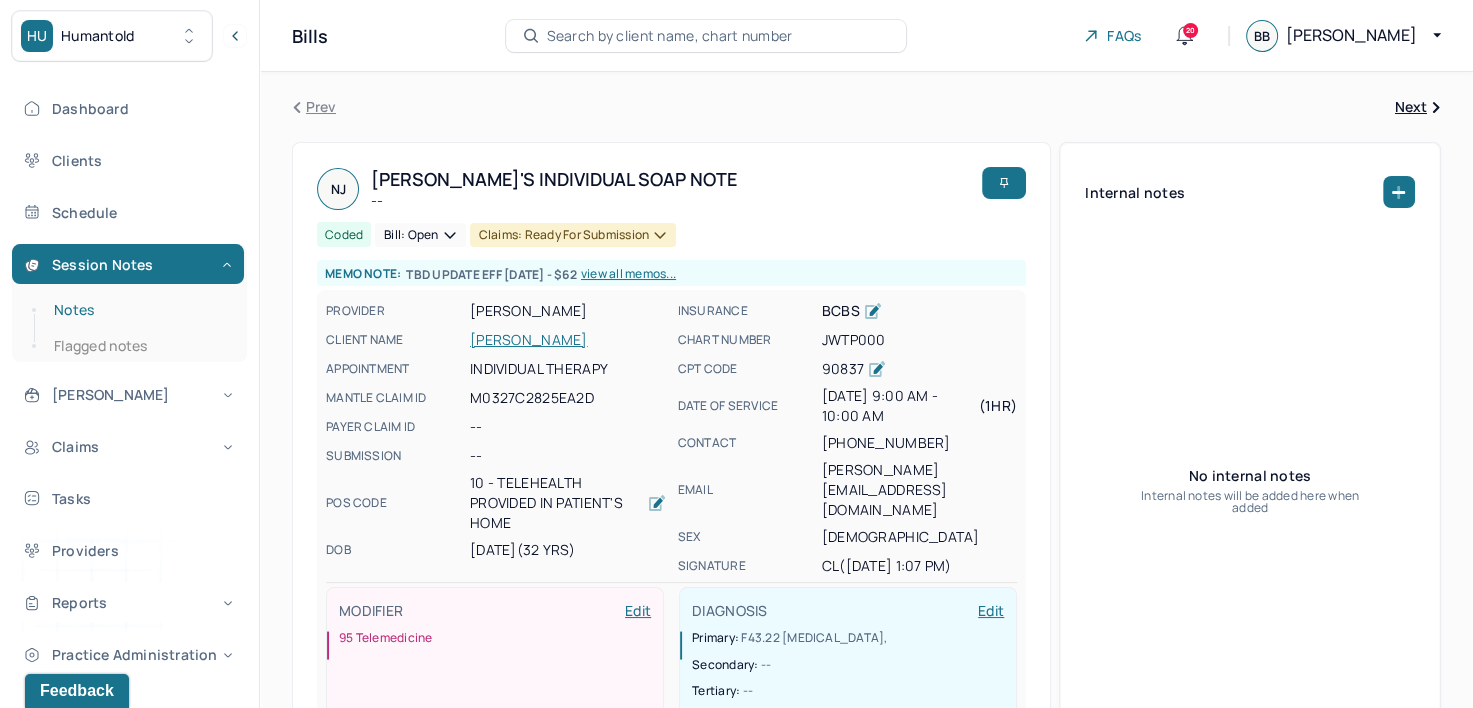 click on "Notes" at bounding box center [139, 310] 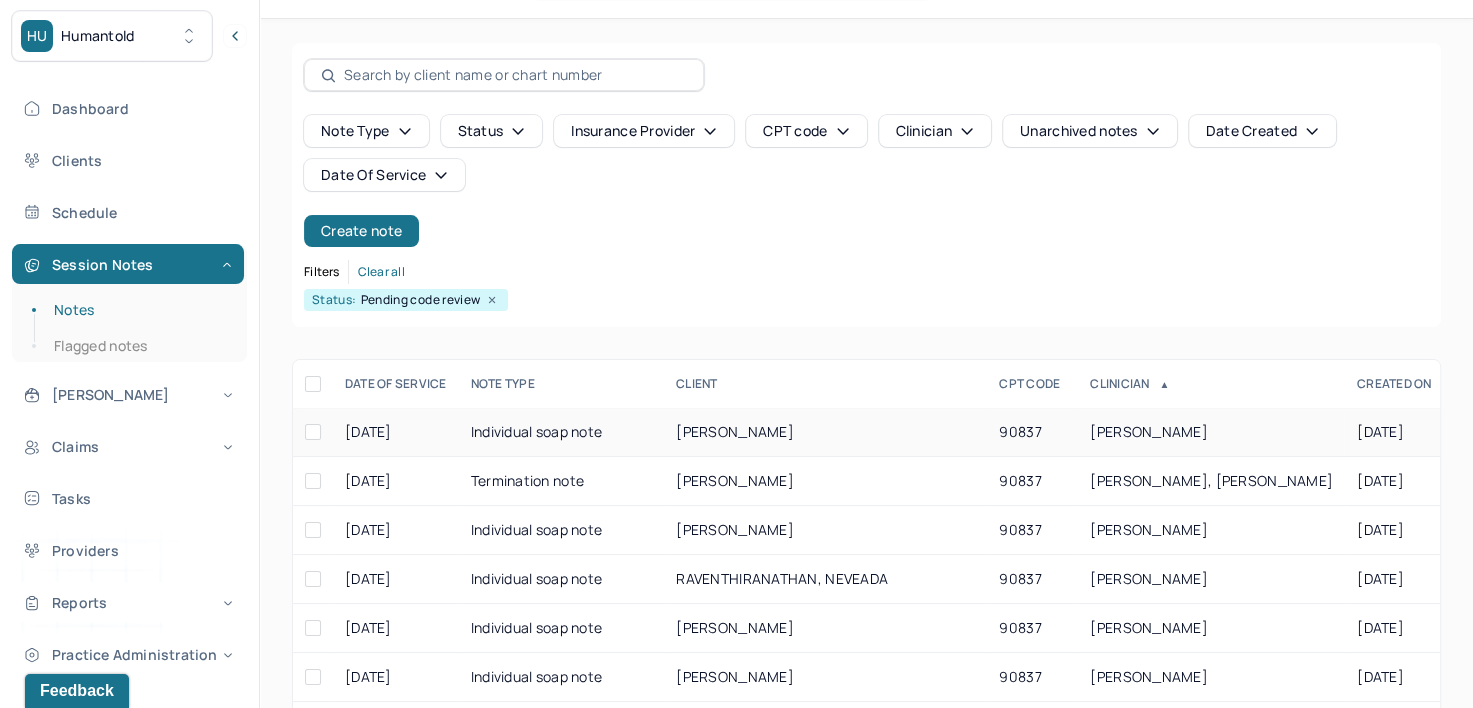 scroll, scrollTop: 100, scrollLeft: 0, axis: vertical 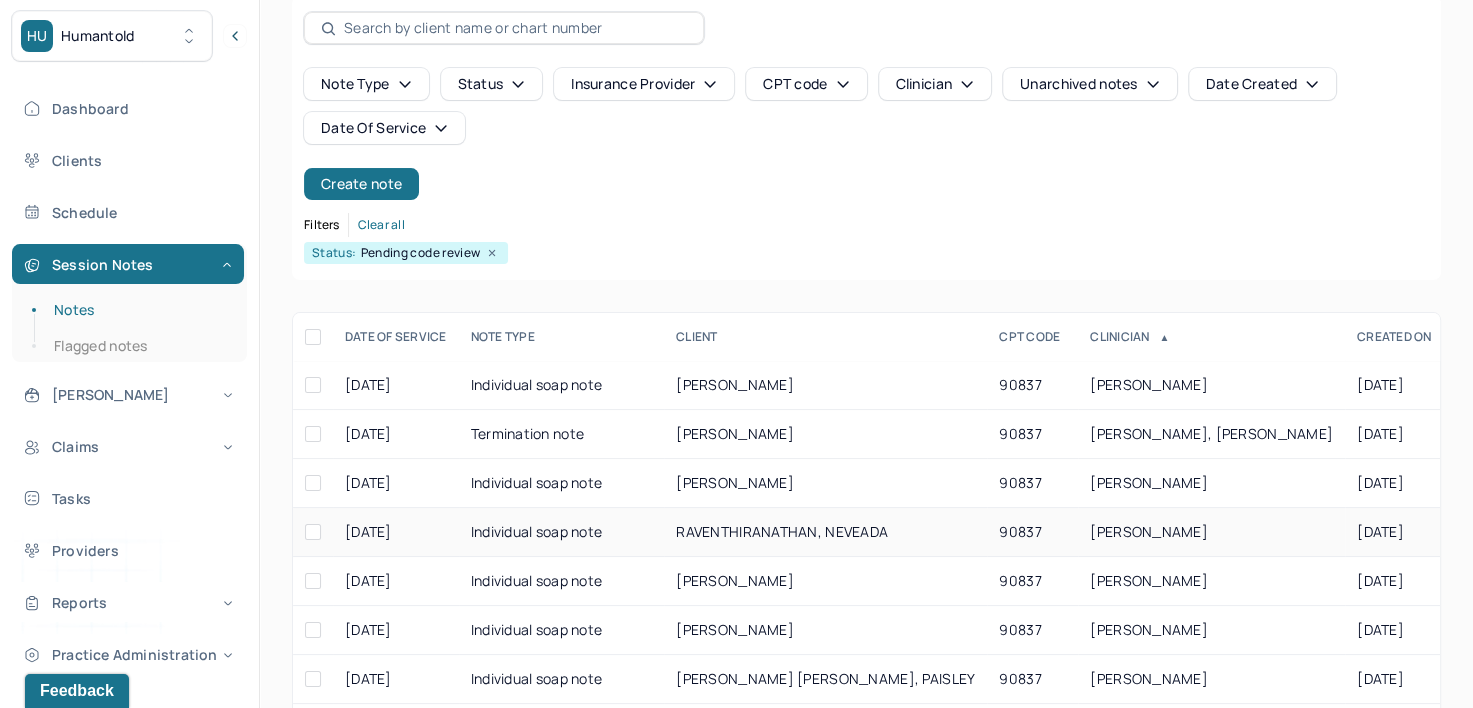 click on "[PERSON_NAME]" at bounding box center [1149, 531] 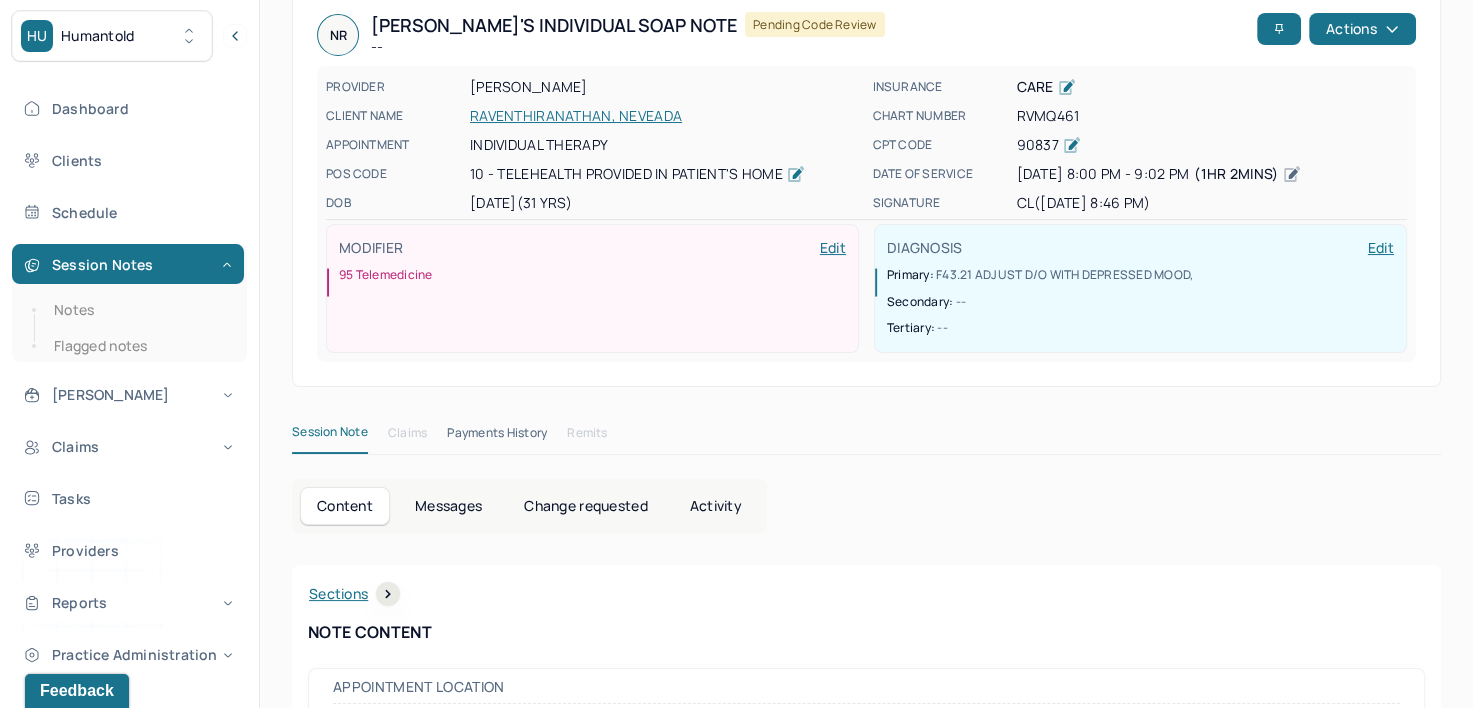 scroll, scrollTop: 0, scrollLeft: 0, axis: both 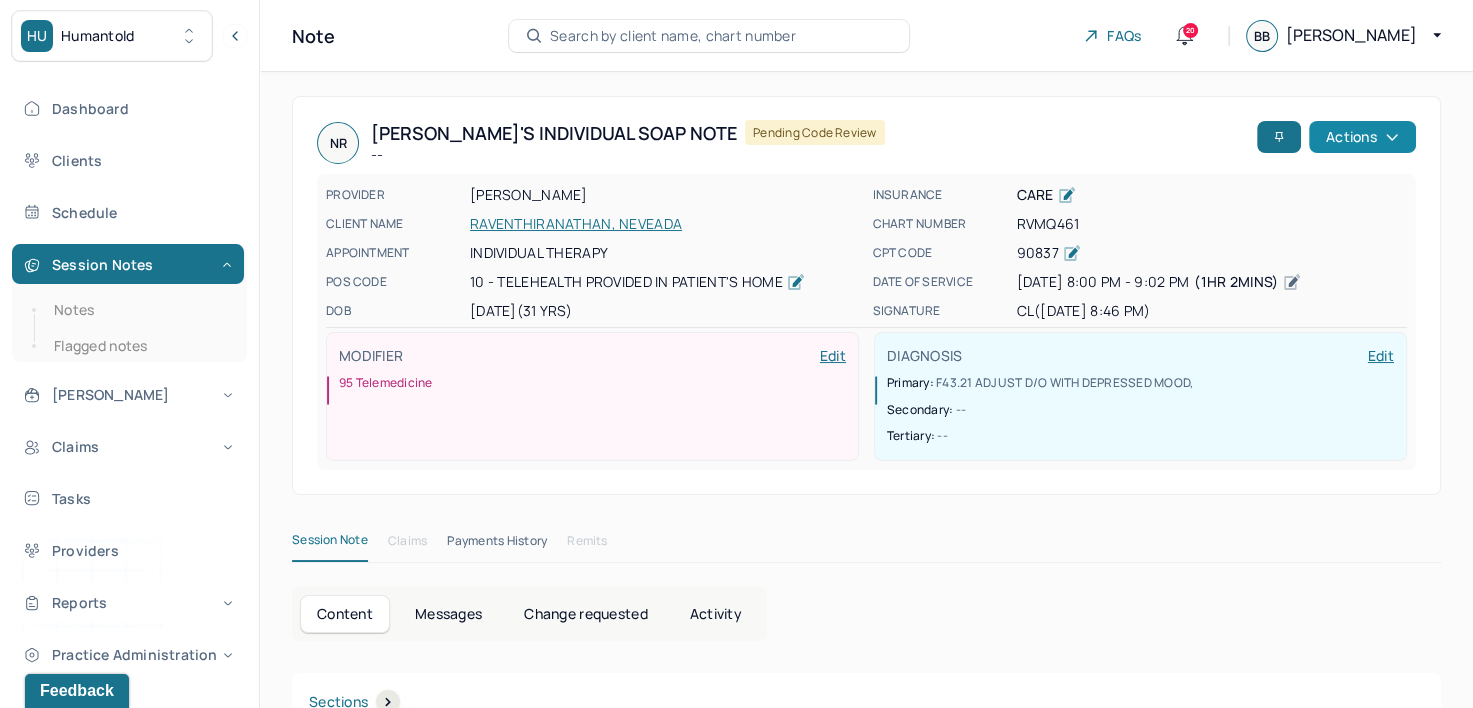 click on "Actions" at bounding box center [1362, 137] 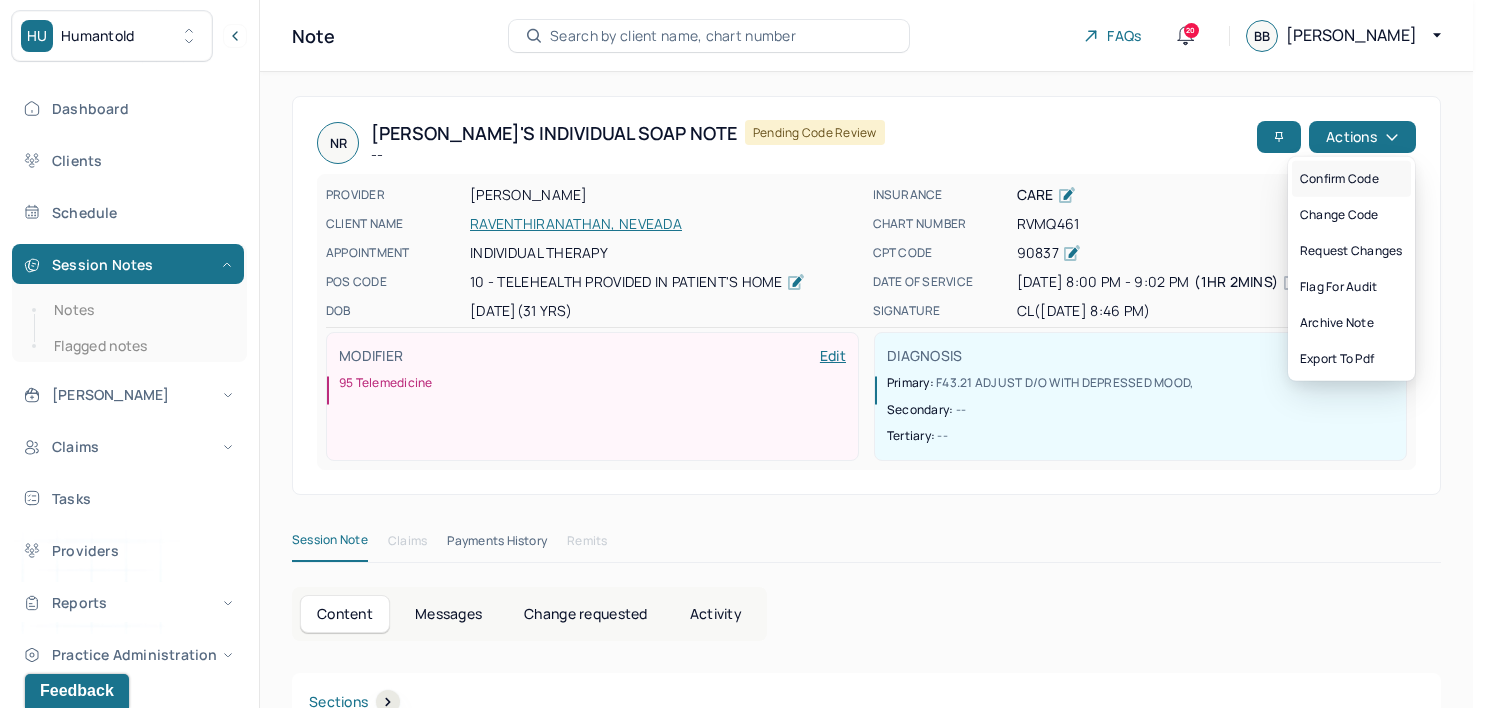click on "Confirm code" at bounding box center (1351, 179) 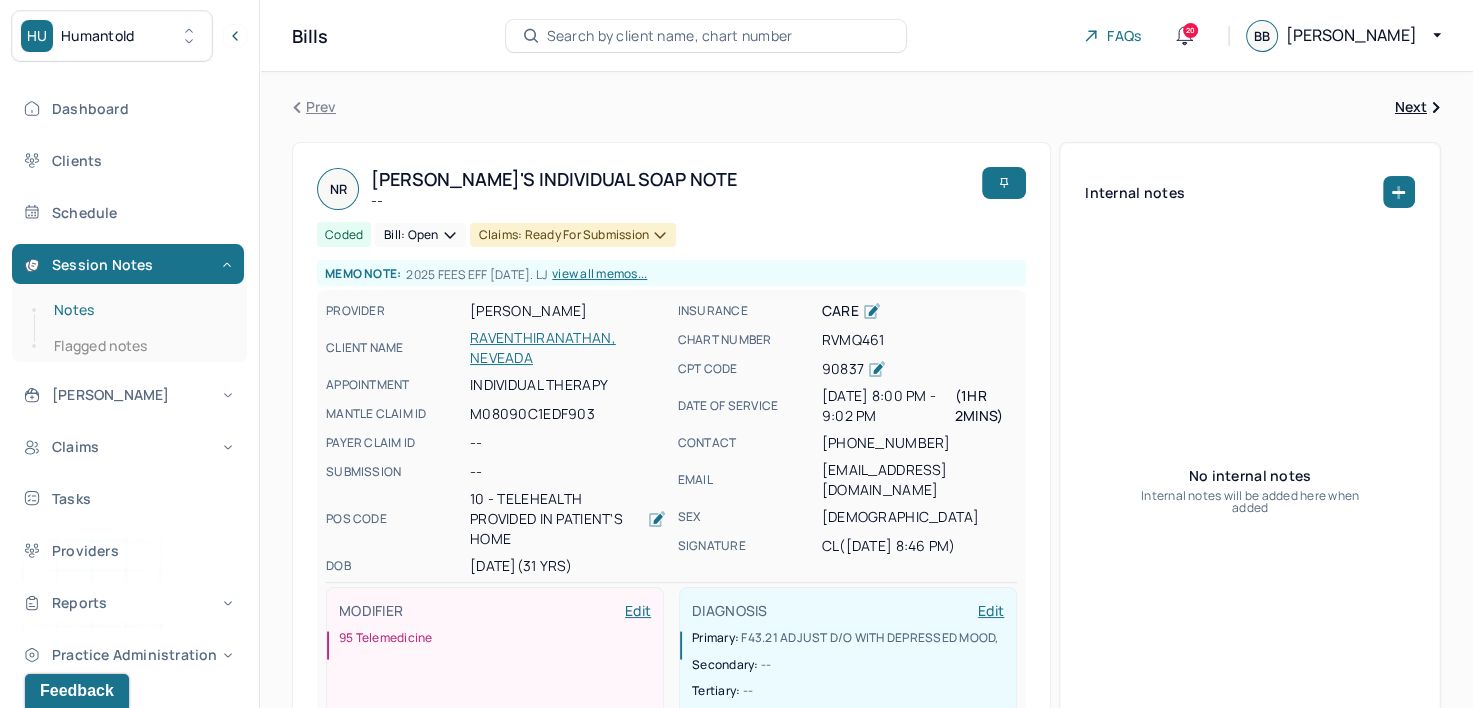 drag, startPoint x: 125, startPoint y: 309, endPoint x: 159, endPoint y: 308, distance: 34.0147 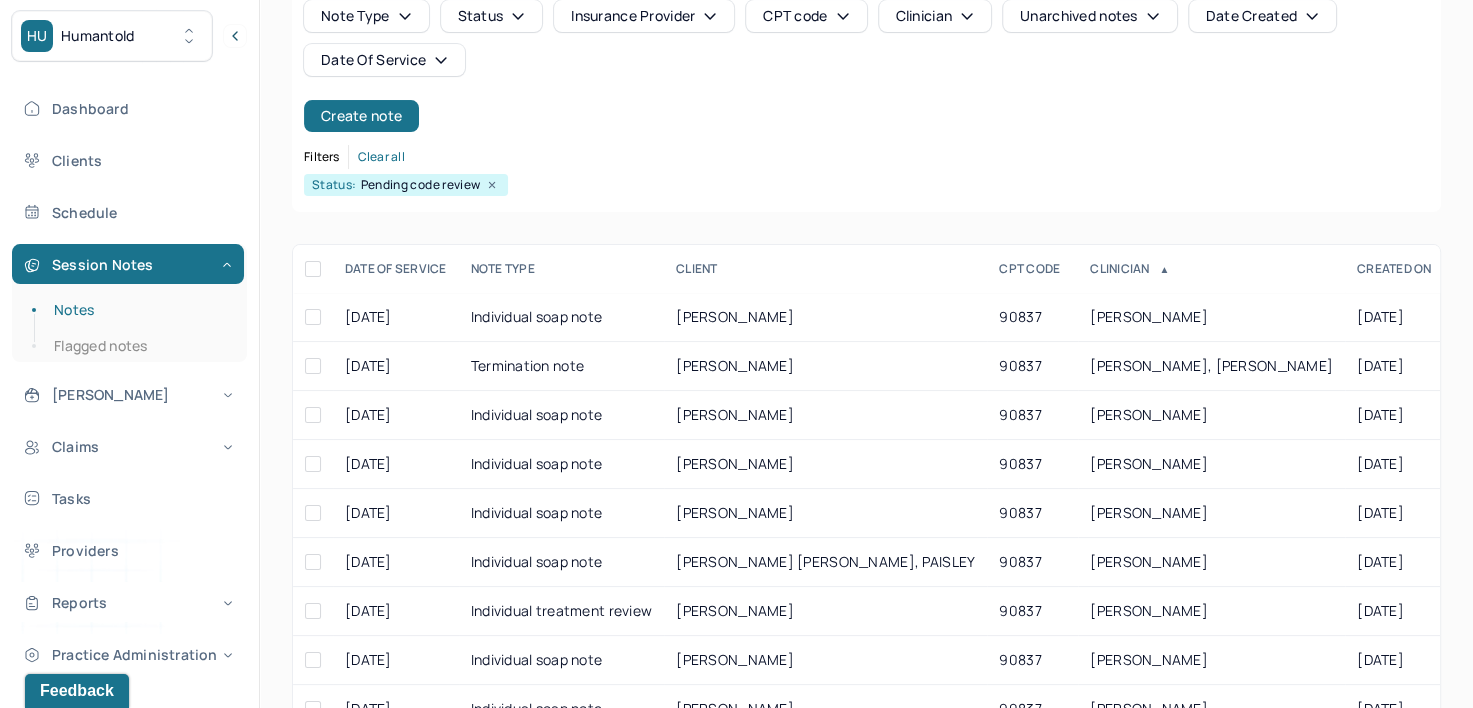 scroll, scrollTop: 200, scrollLeft: 0, axis: vertical 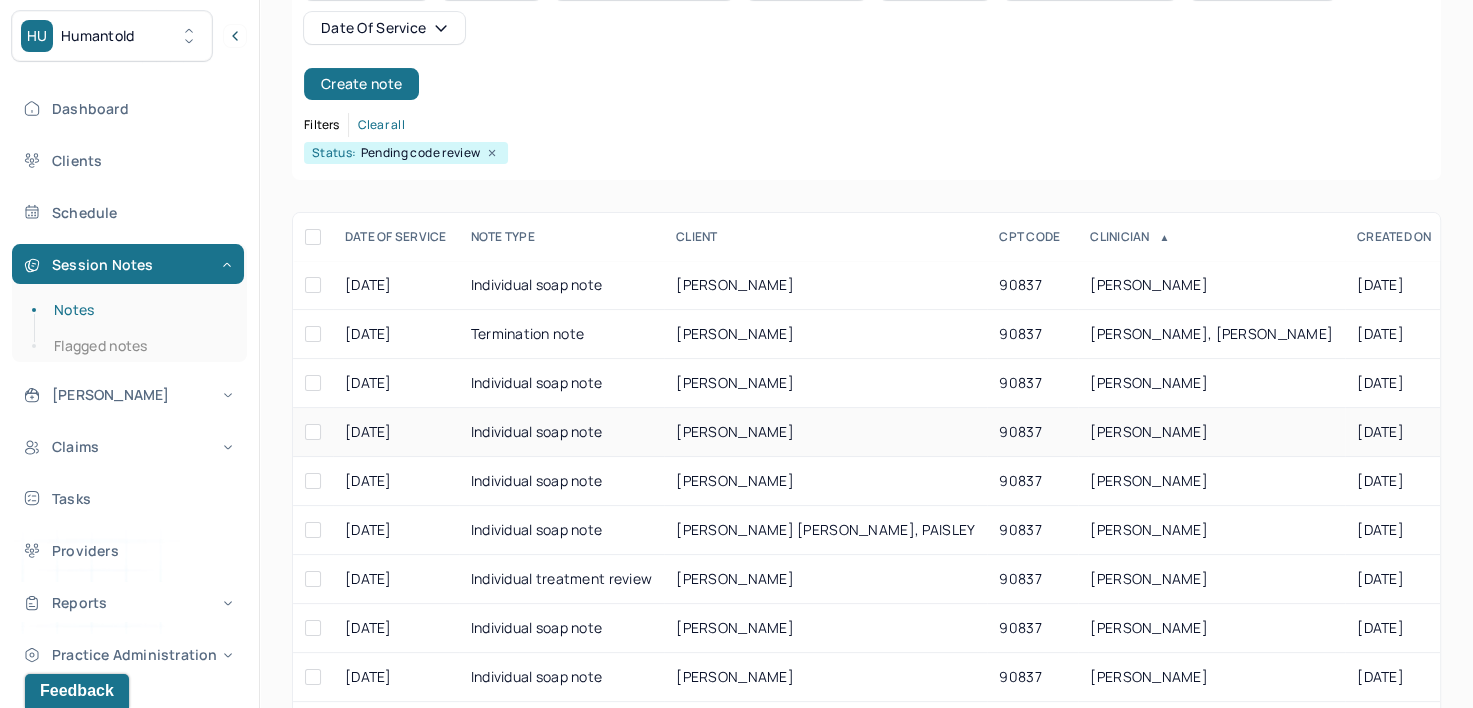click on "[PERSON_NAME]" at bounding box center [1149, 431] 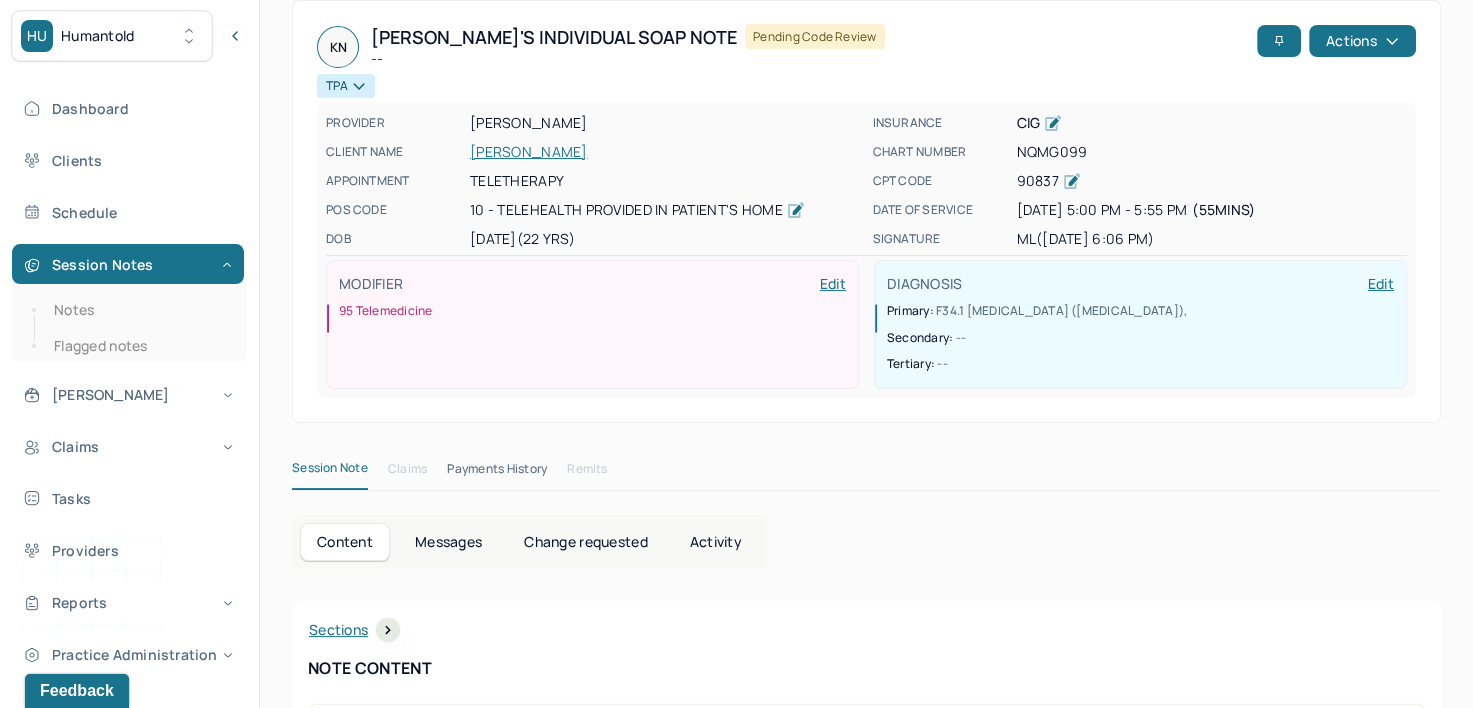 scroll, scrollTop: 0, scrollLeft: 0, axis: both 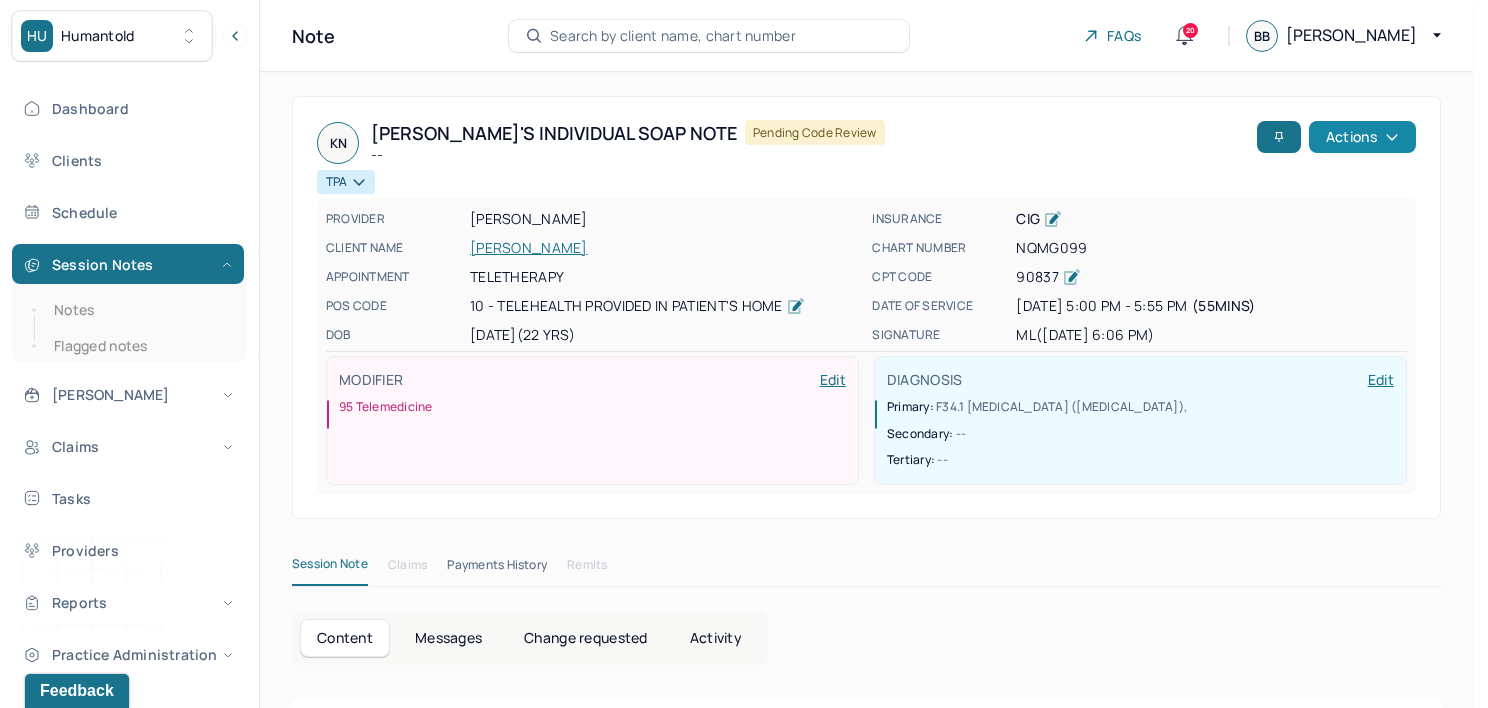 click on "Actions" at bounding box center [1362, 137] 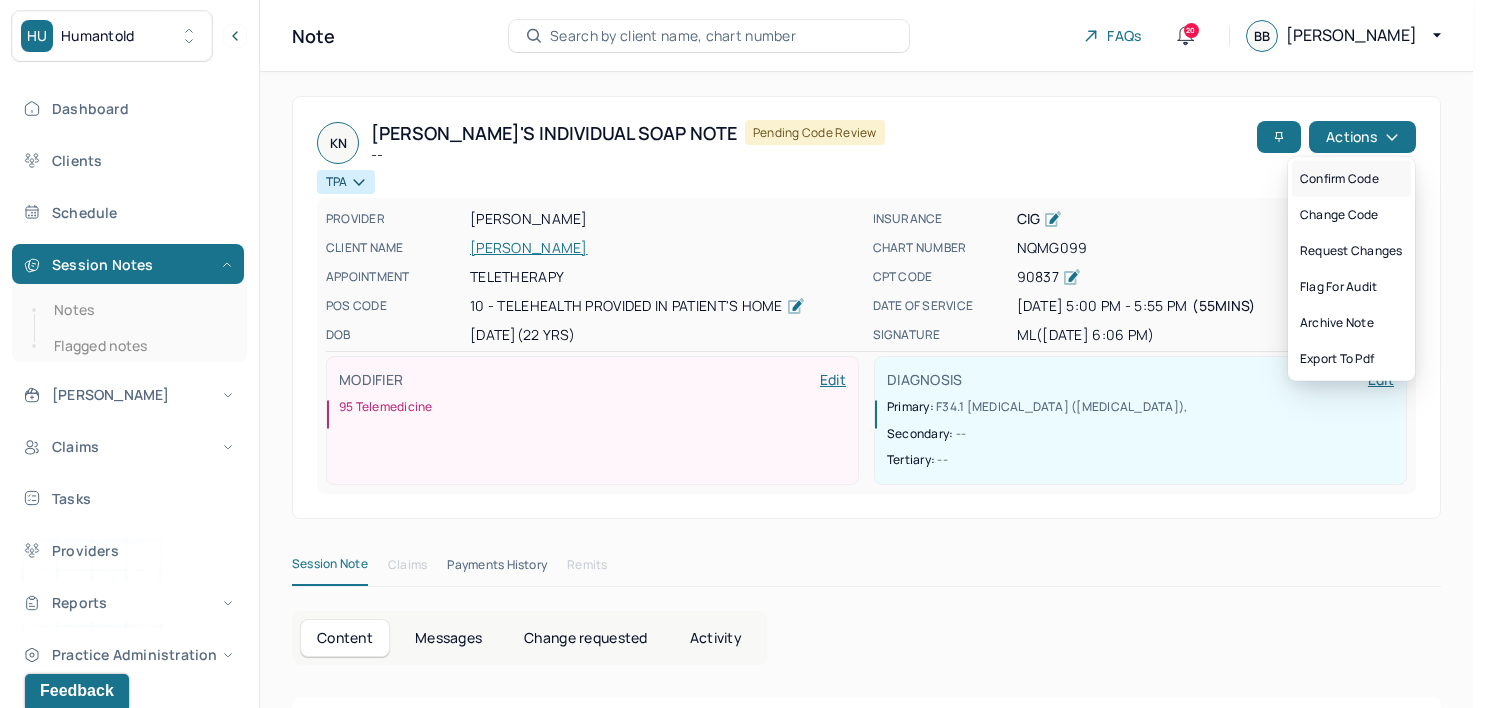 drag, startPoint x: 1384, startPoint y: 182, endPoint x: 1364, endPoint y: 186, distance: 20.396078 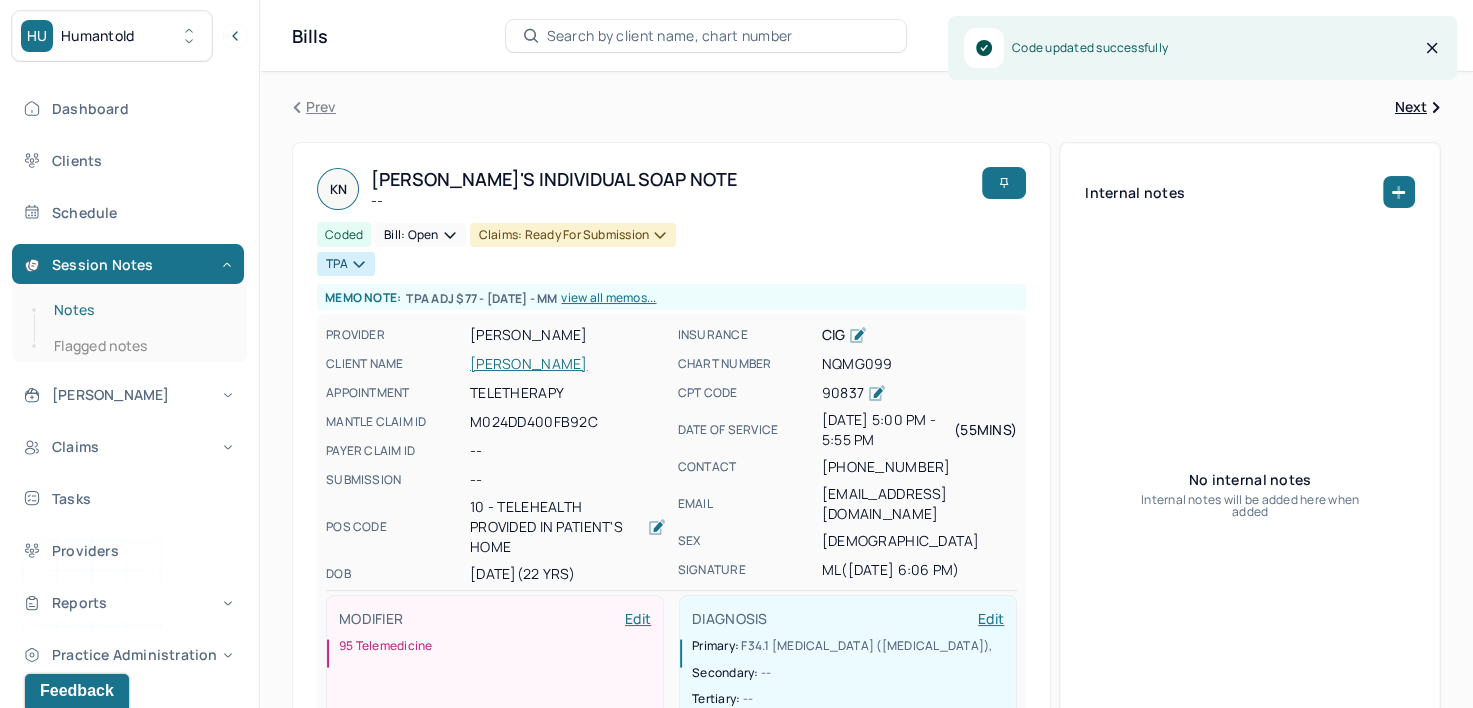 click on "Notes" at bounding box center (139, 310) 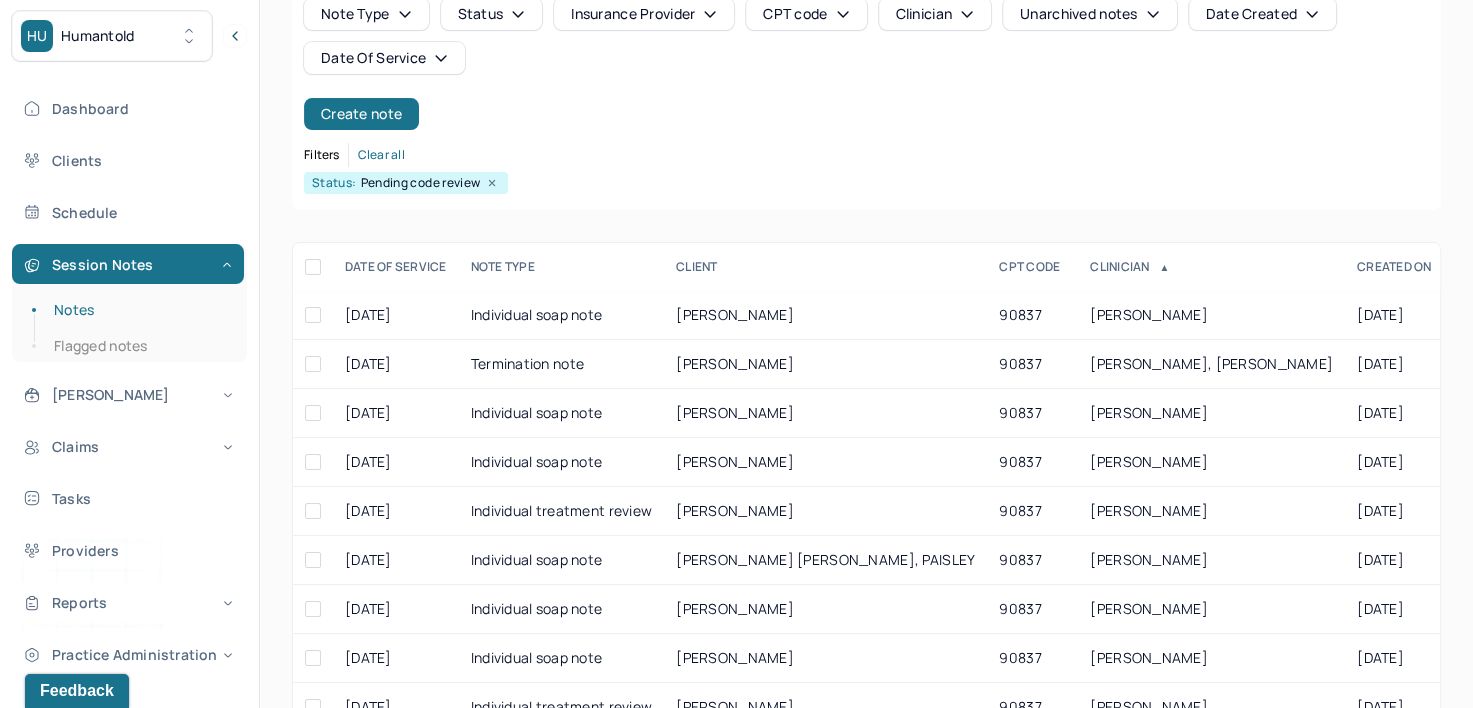 scroll, scrollTop: 200, scrollLeft: 0, axis: vertical 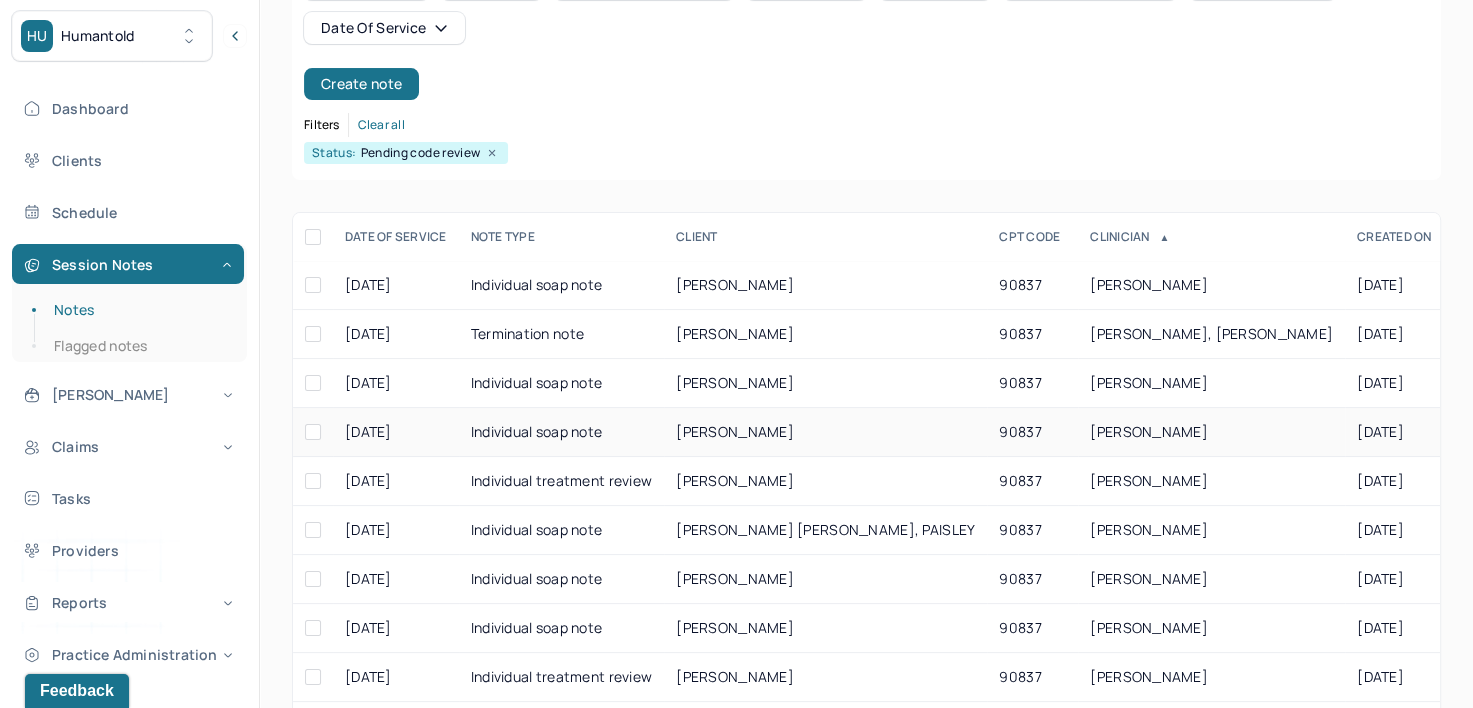 click on "LOUIS, DANIELLE" at bounding box center (1149, 431) 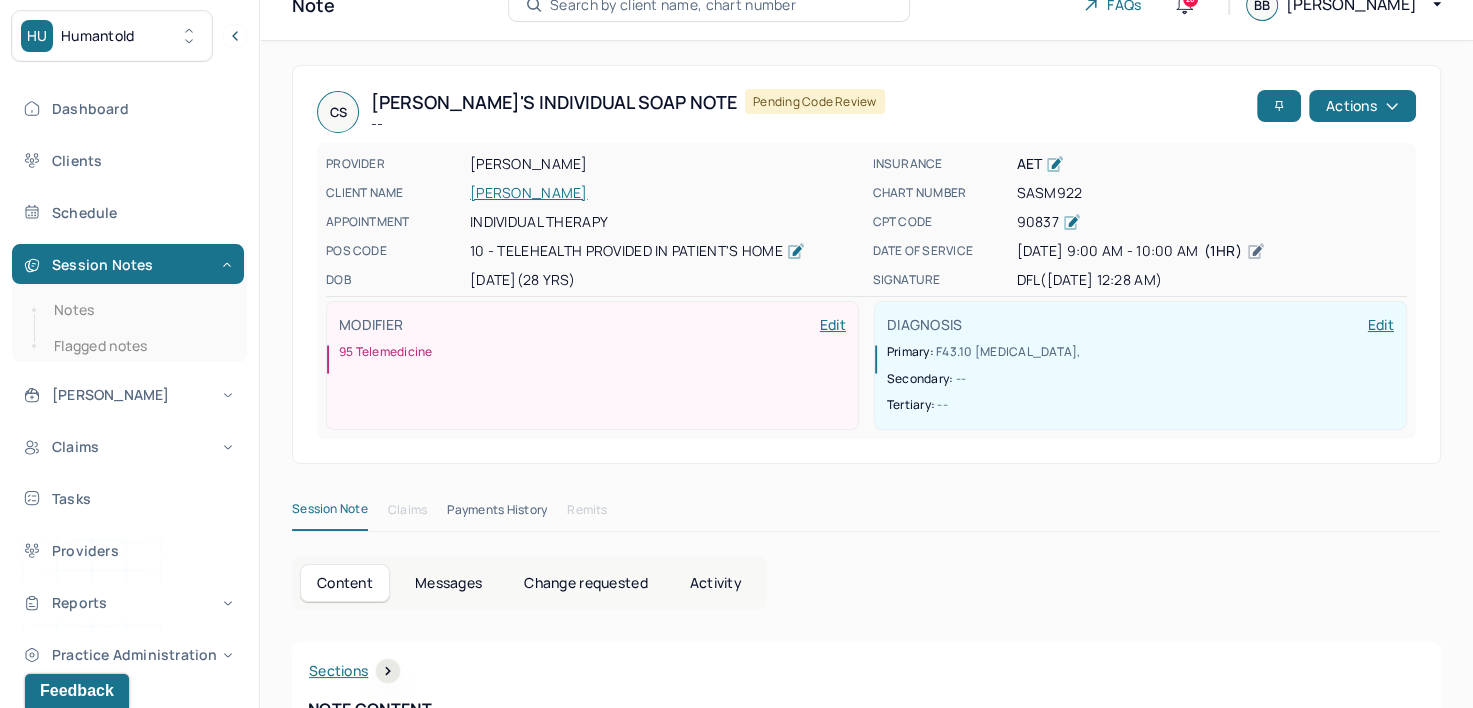 scroll, scrollTop: 0, scrollLeft: 0, axis: both 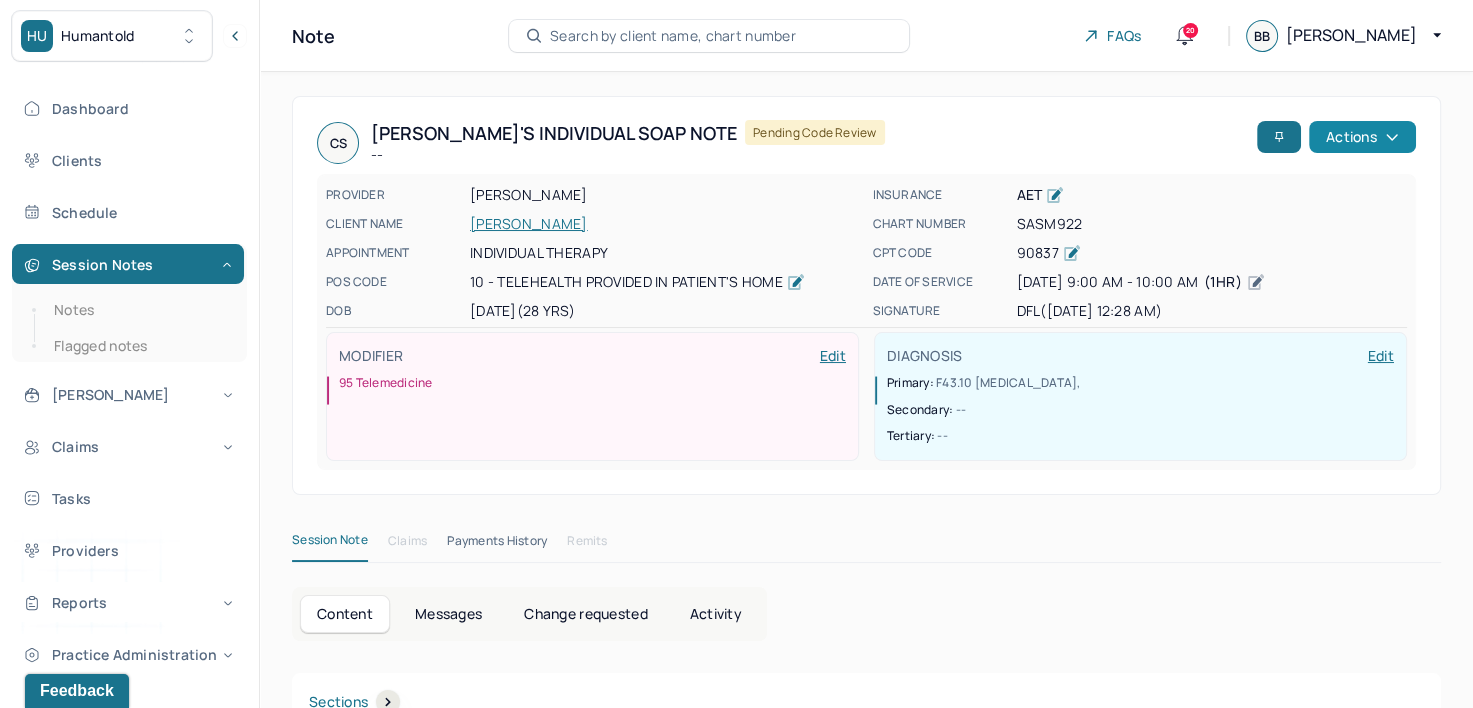 click on "Actions" at bounding box center [1362, 137] 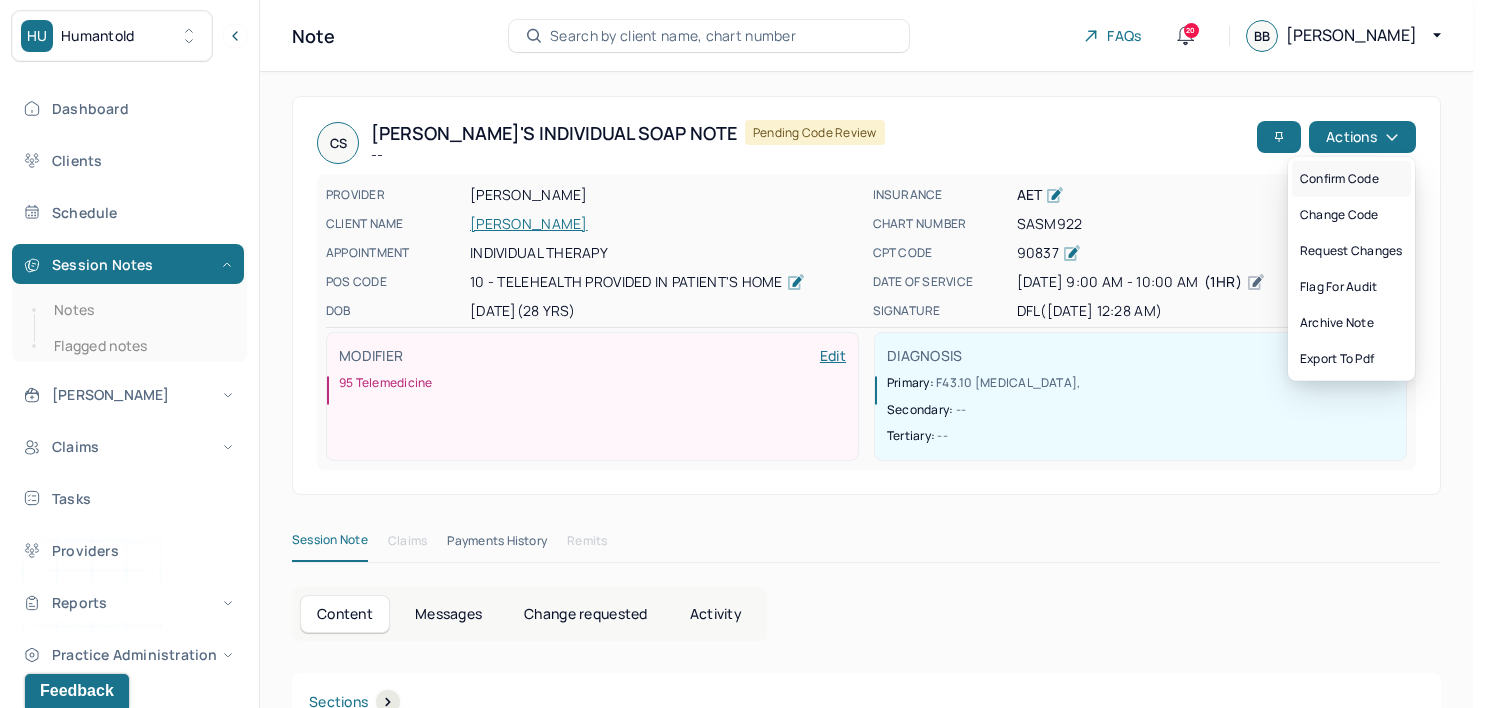 click on "Confirm code" at bounding box center [1351, 179] 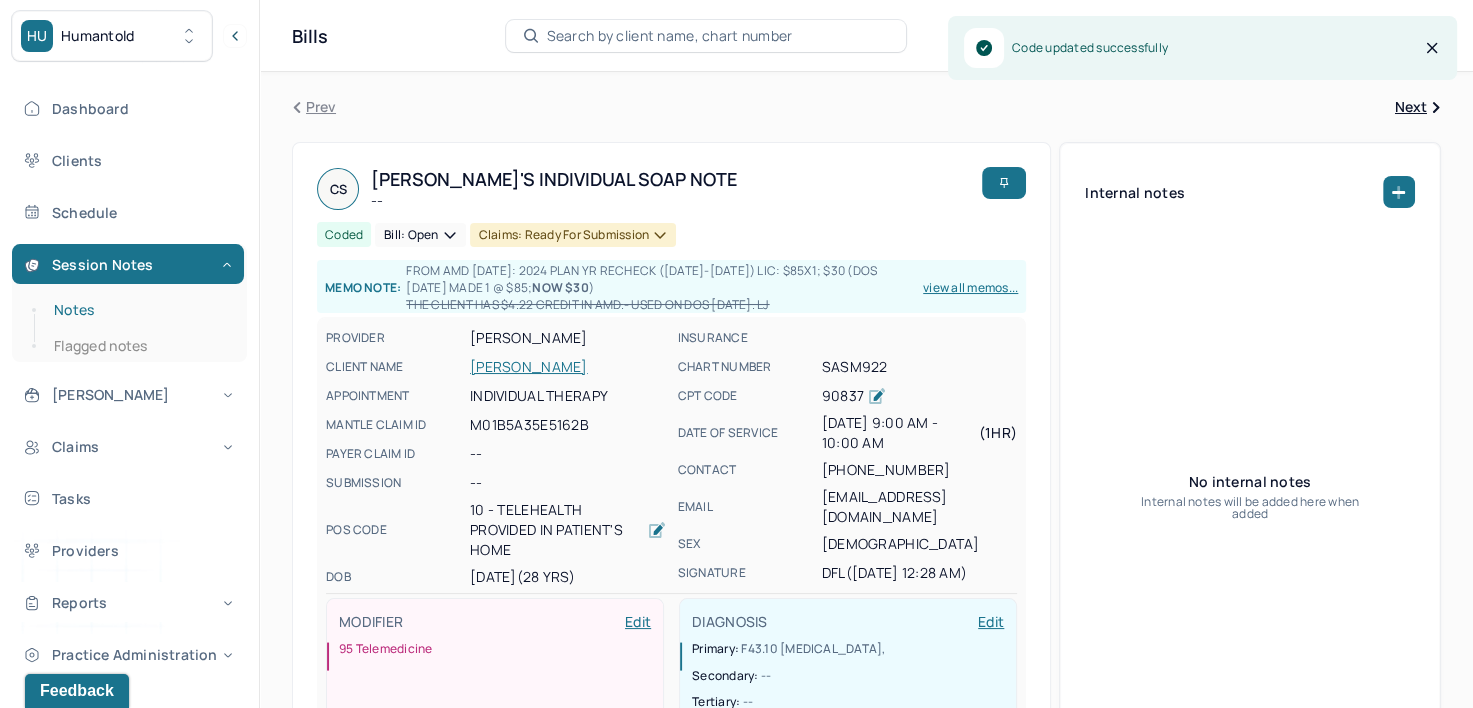 click on "Notes" at bounding box center [139, 310] 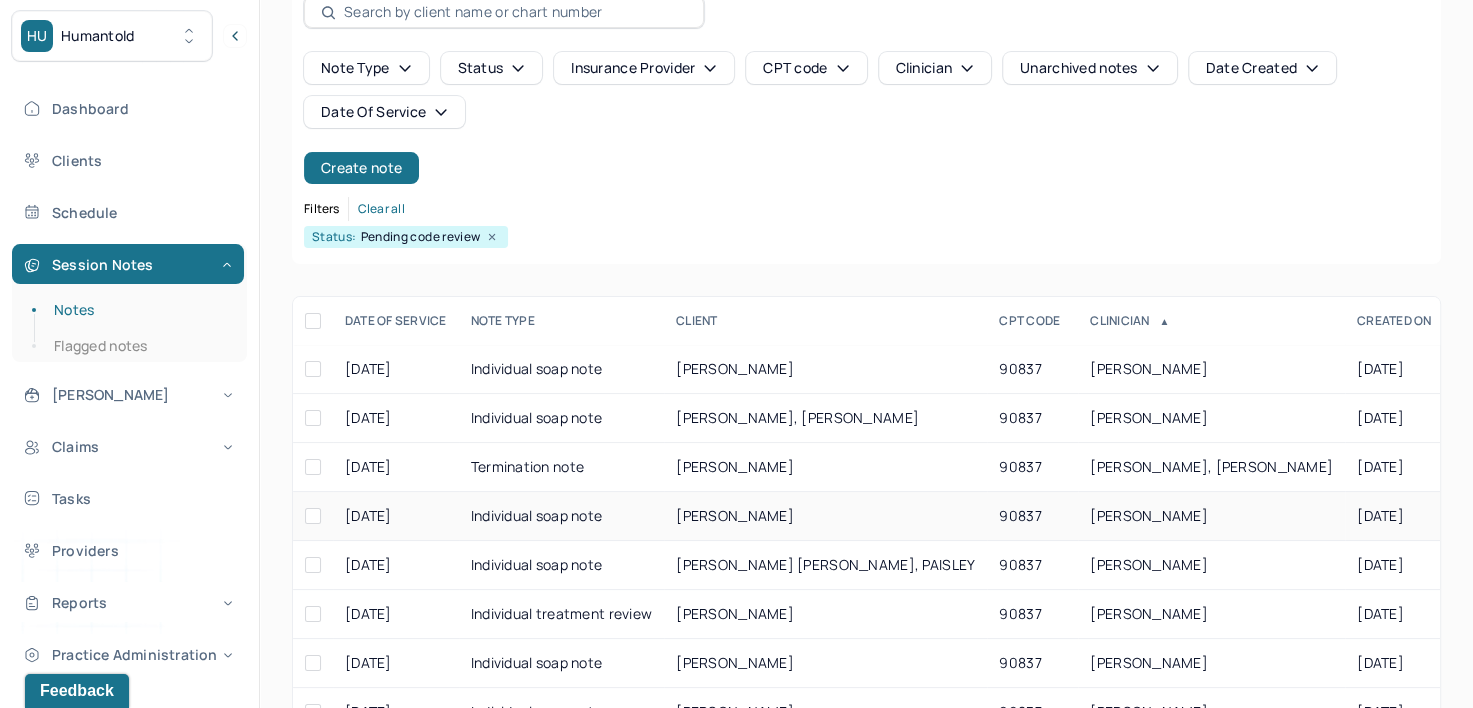 scroll, scrollTop: 294, scrollLeft: 0, axis: vertical 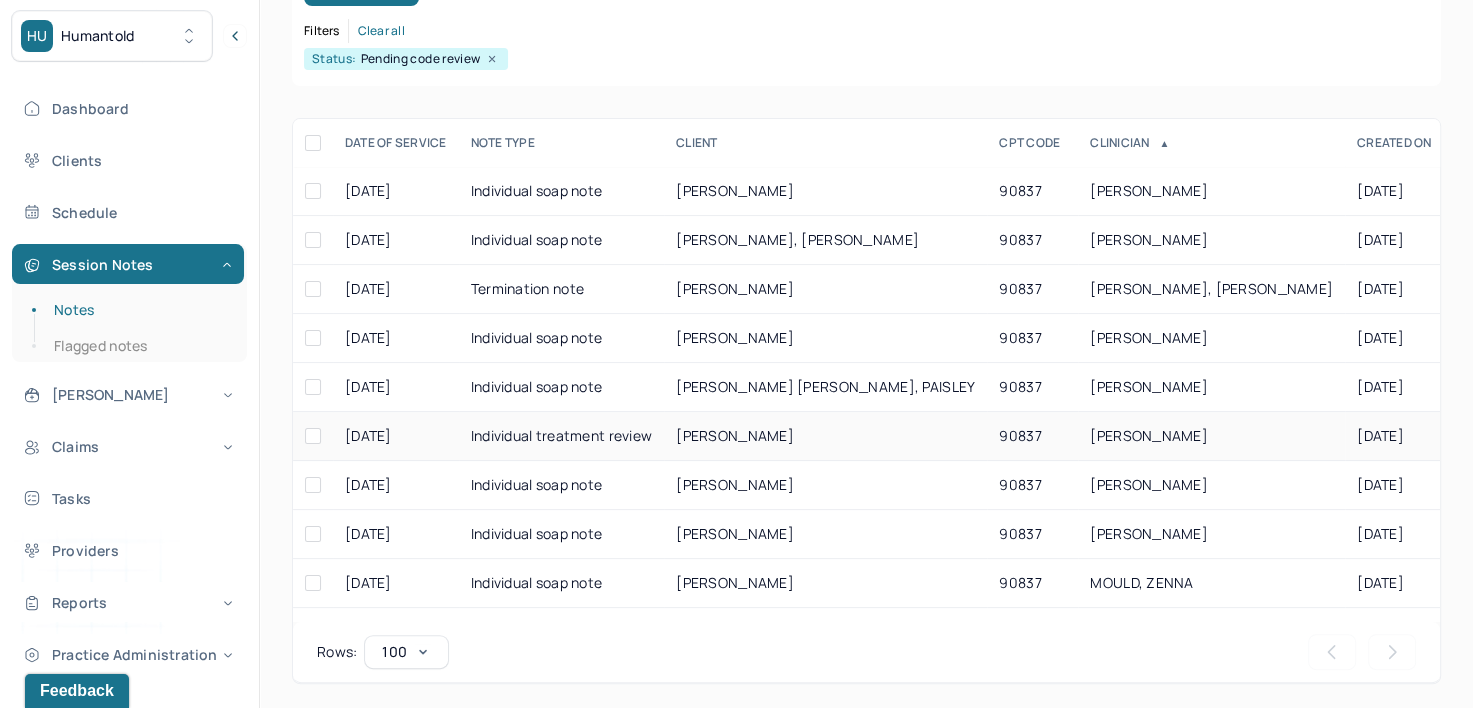 click on "LUPINSKA, KAROLINA" at bounding box center [1149, 435] 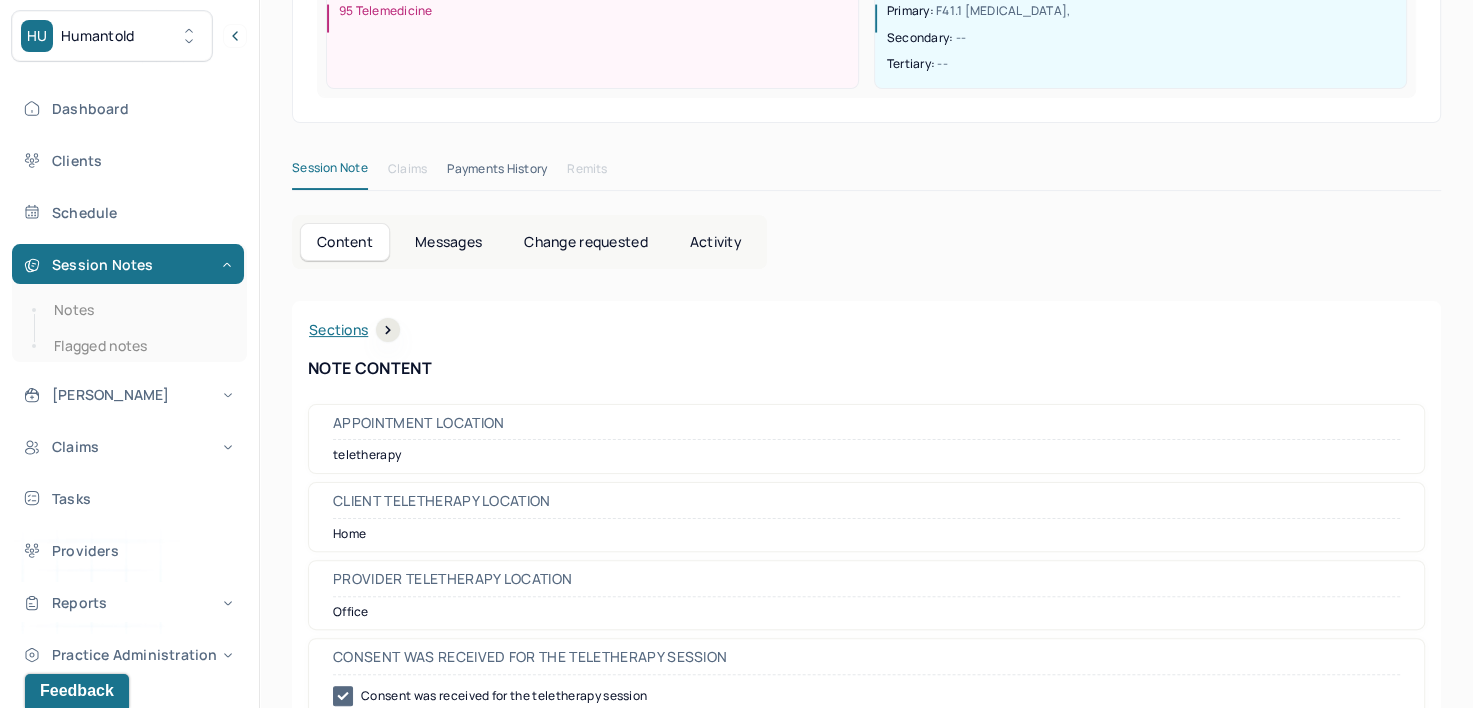 scroll, scrollTop: 0, scrollLeft: 0, axis: both 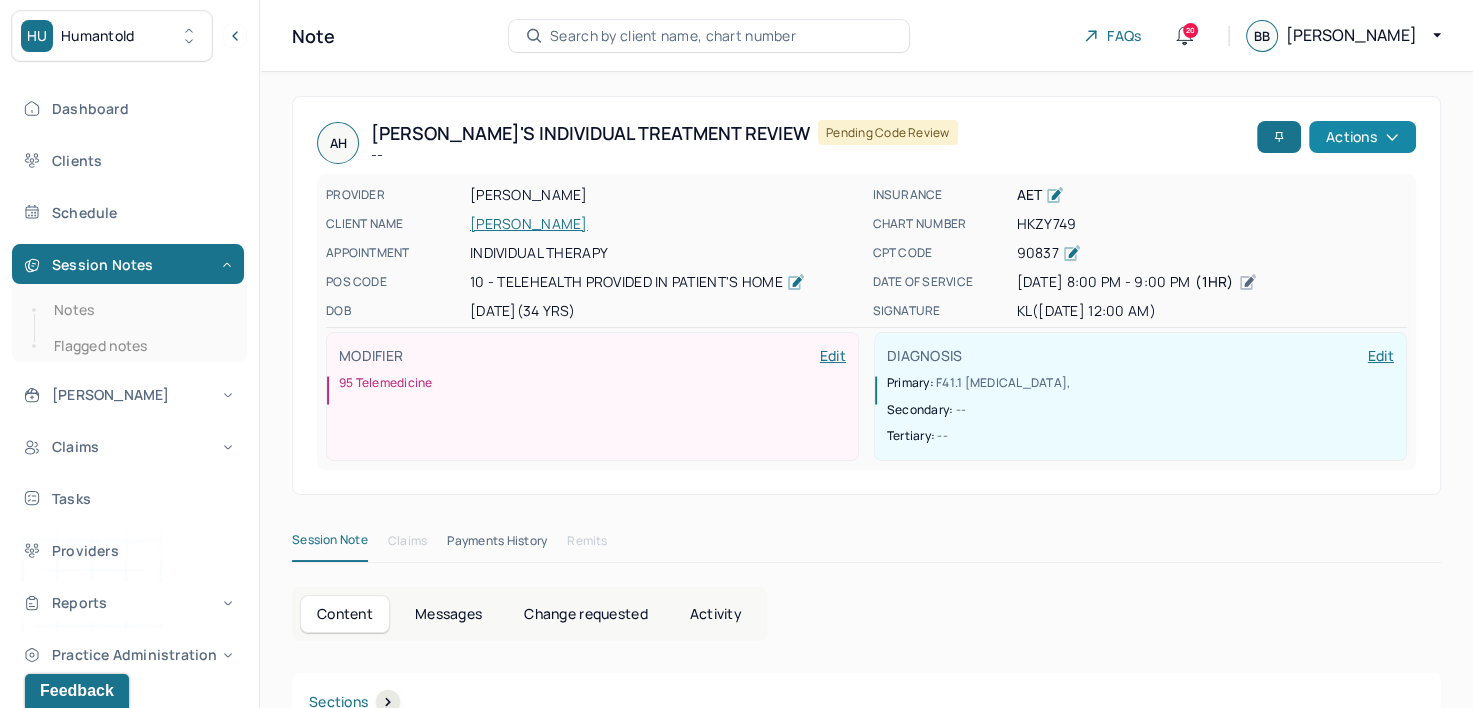 click on "Actions" at bounding box center (1362, 137) 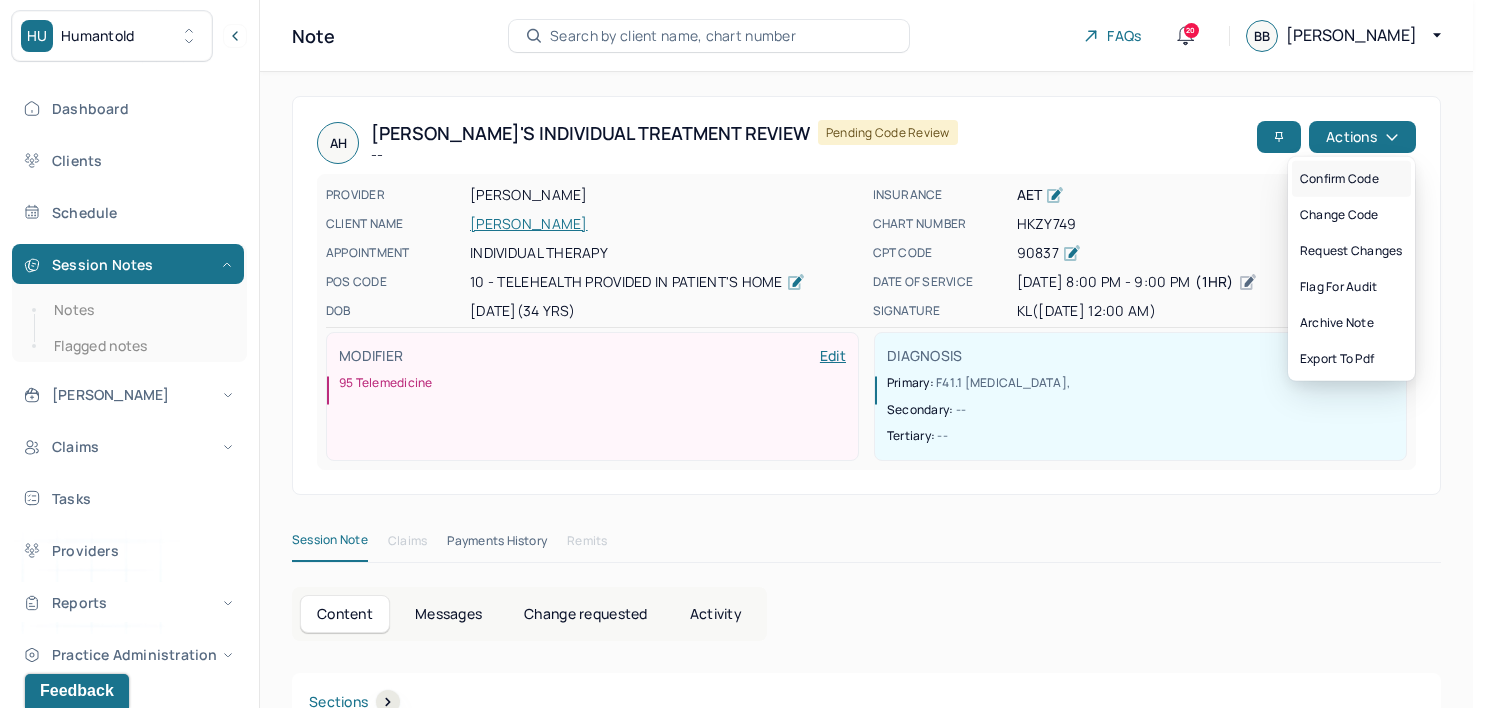 click on "Confirm code" at bounding box center (1351, 179) 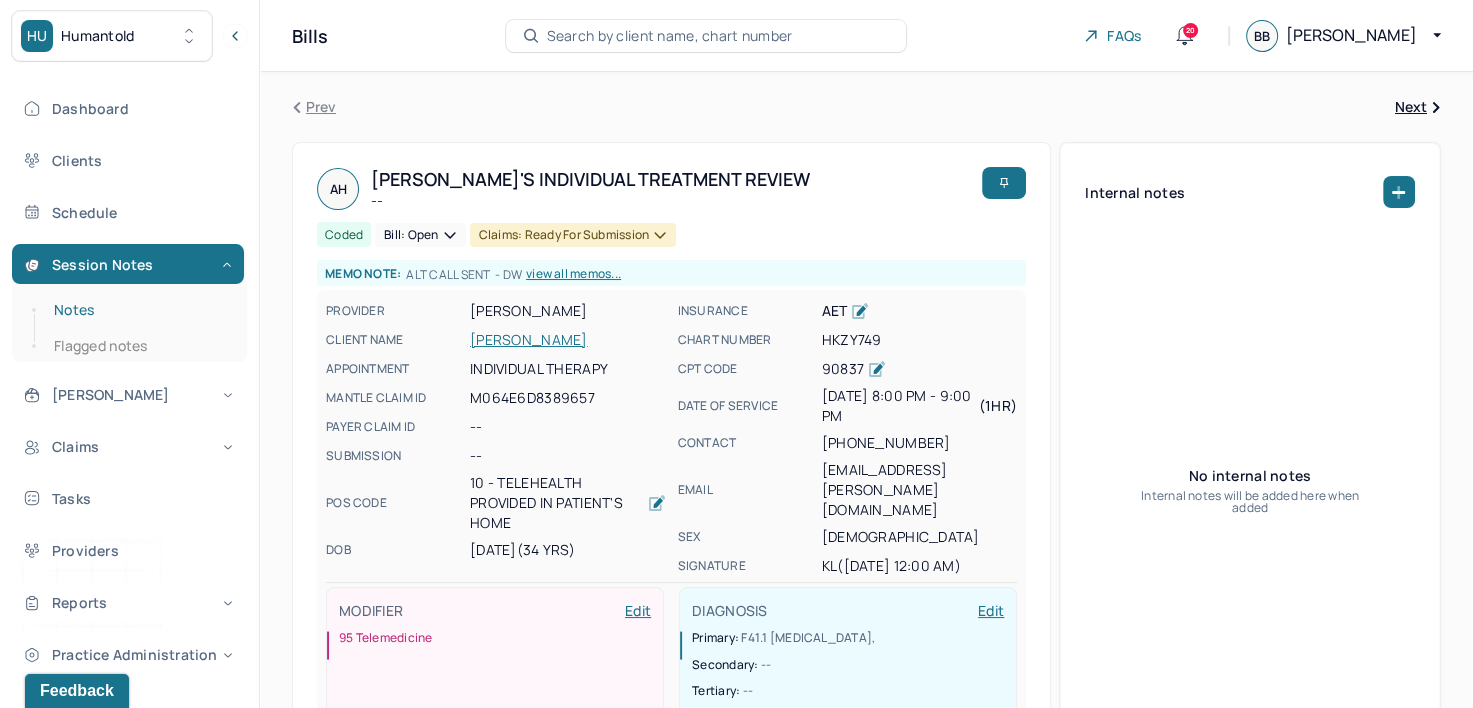 click on "Notes" at bounding box center [139, 310] 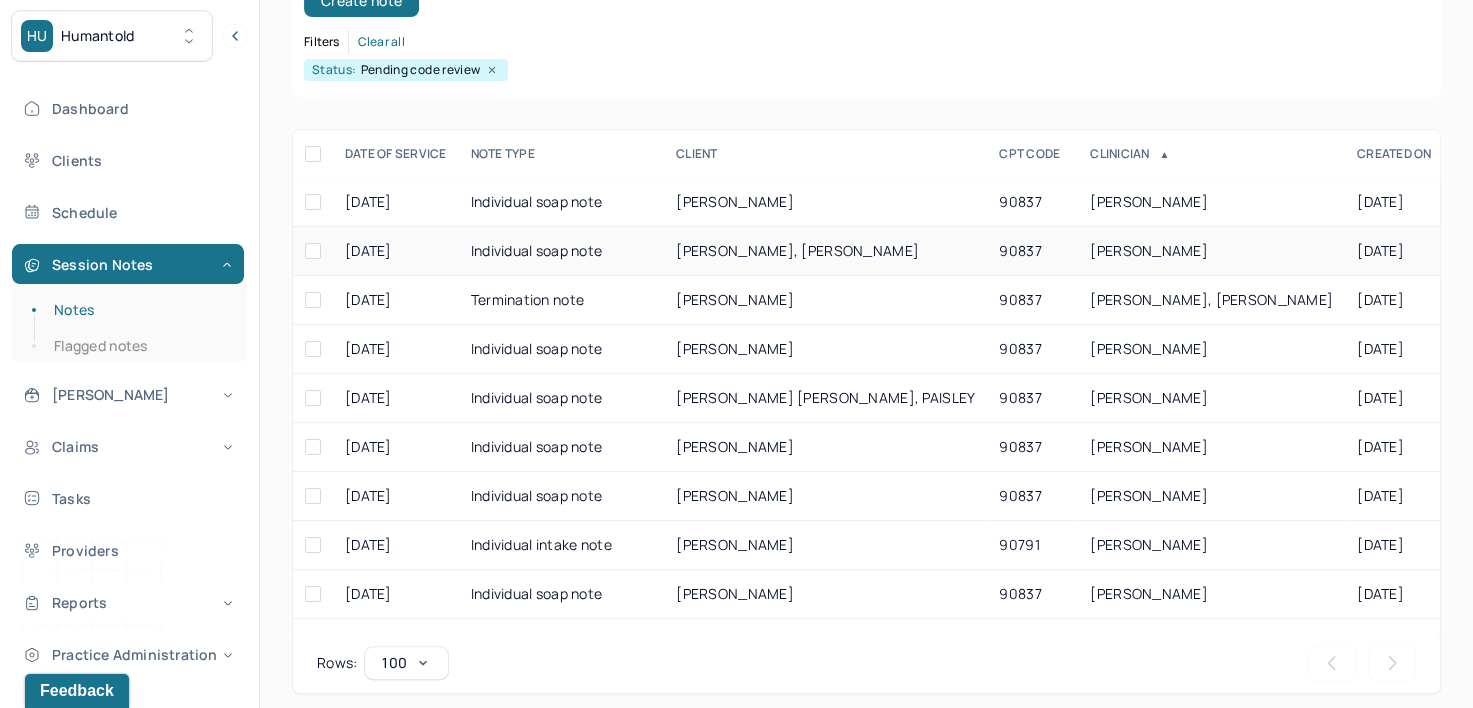 scroll, scrollTop: 294, scrollLeft: 0, axis: vertical 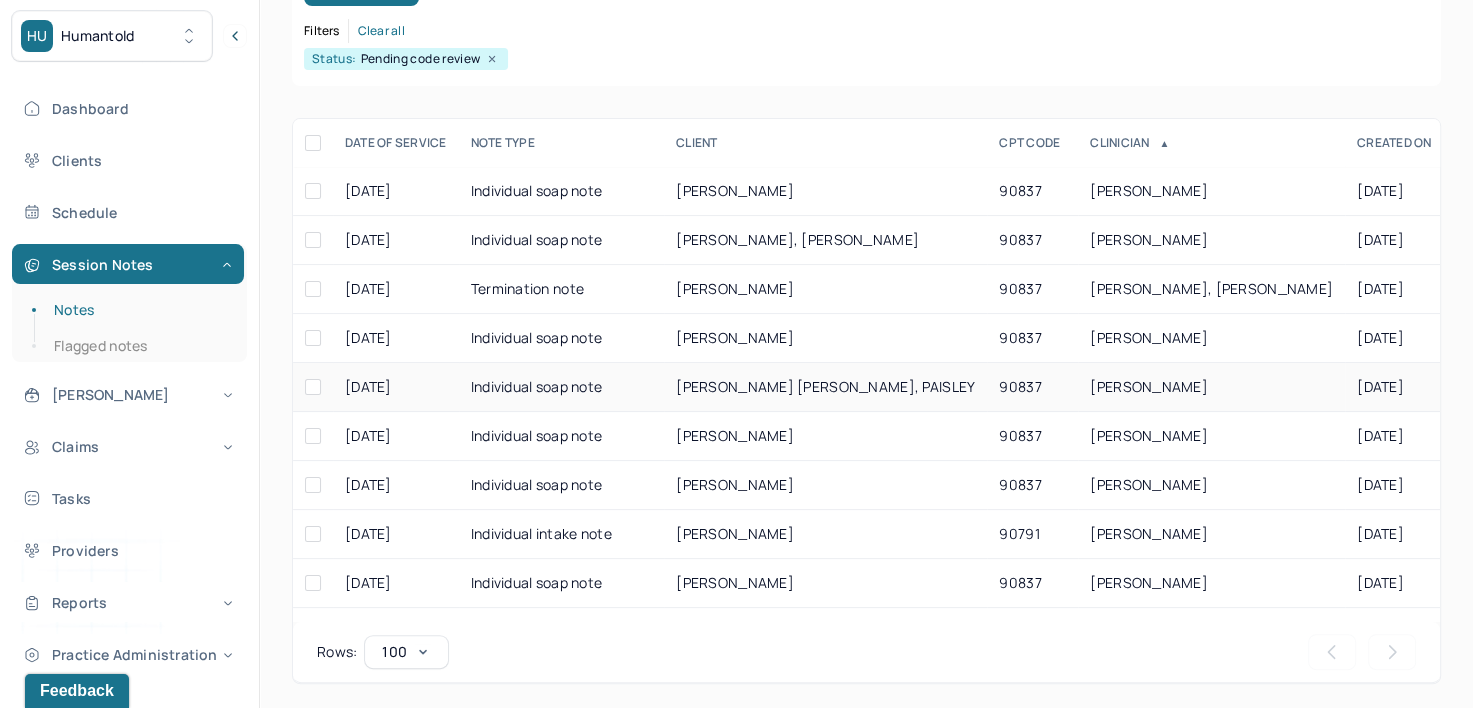click on "LUPINSKA, KAROLINA" at bounding box center [1211, 387] 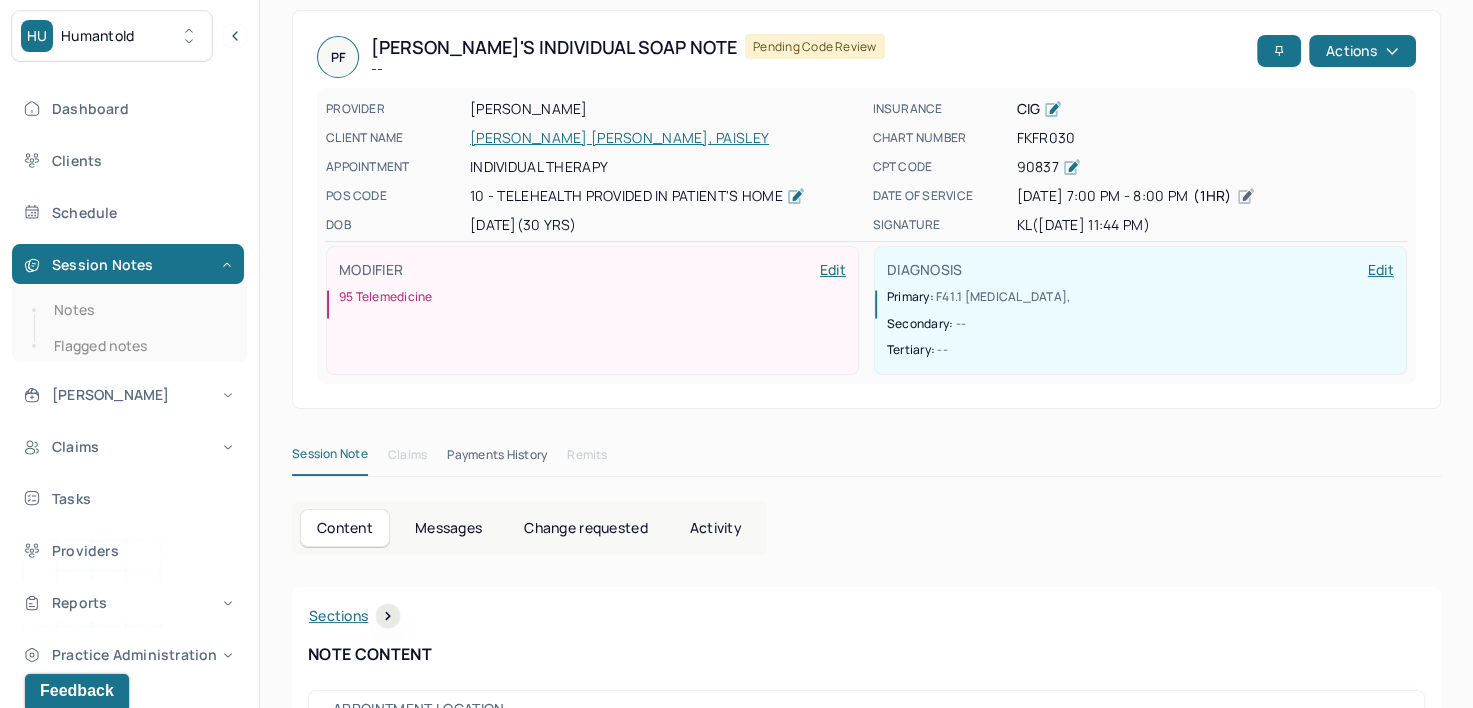scroll, scrollTop: 0, scrollLeft: 0, axis: both 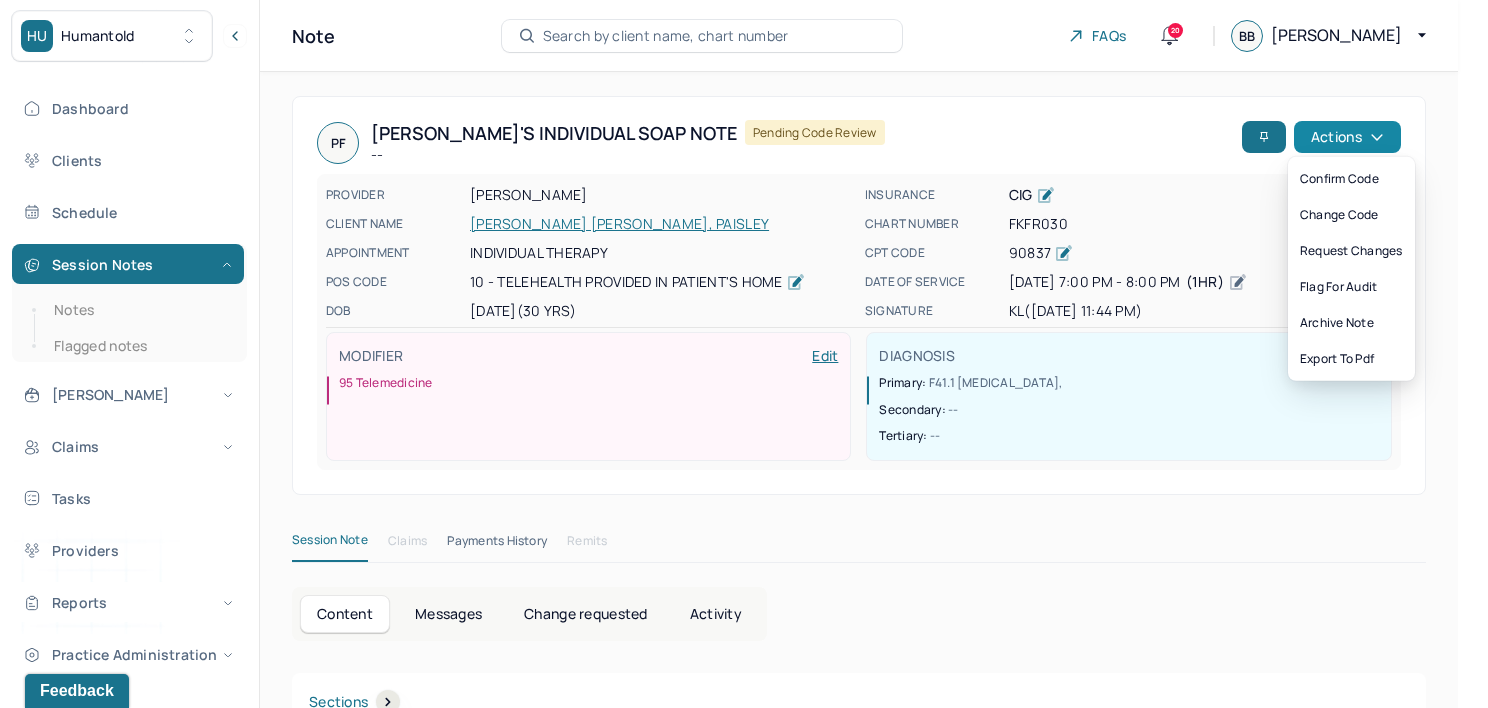 click 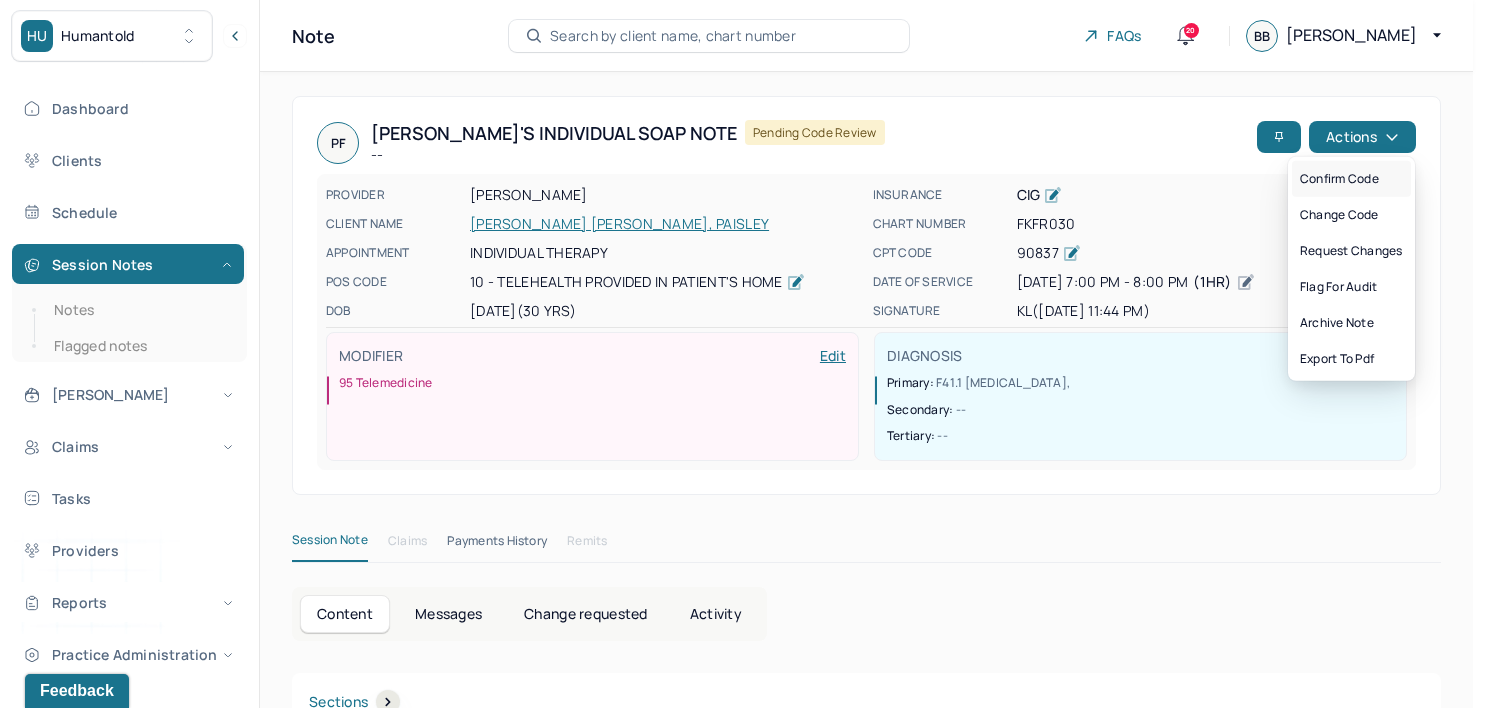 click on "Confirm code" at bounding box center [1351, 179] 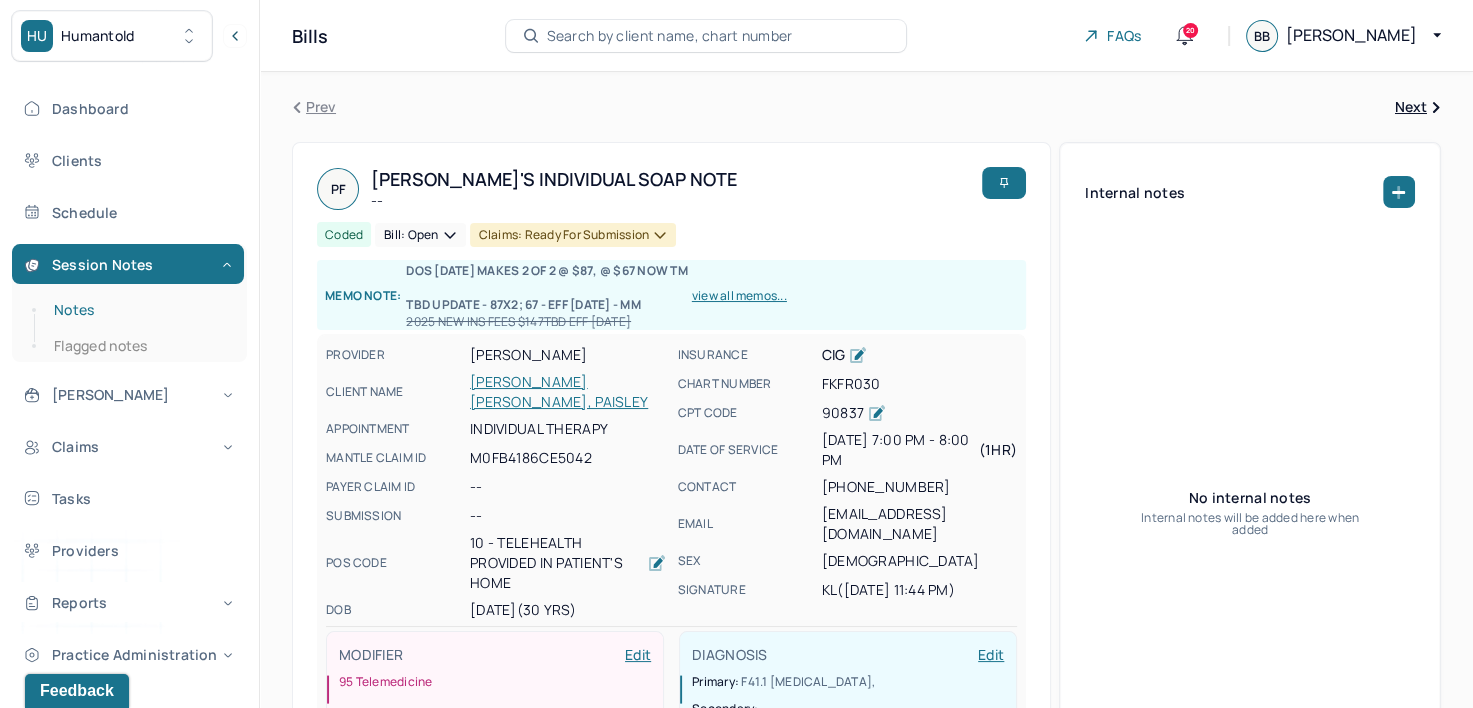 click on "Notes" at bounding box center (139, 310) 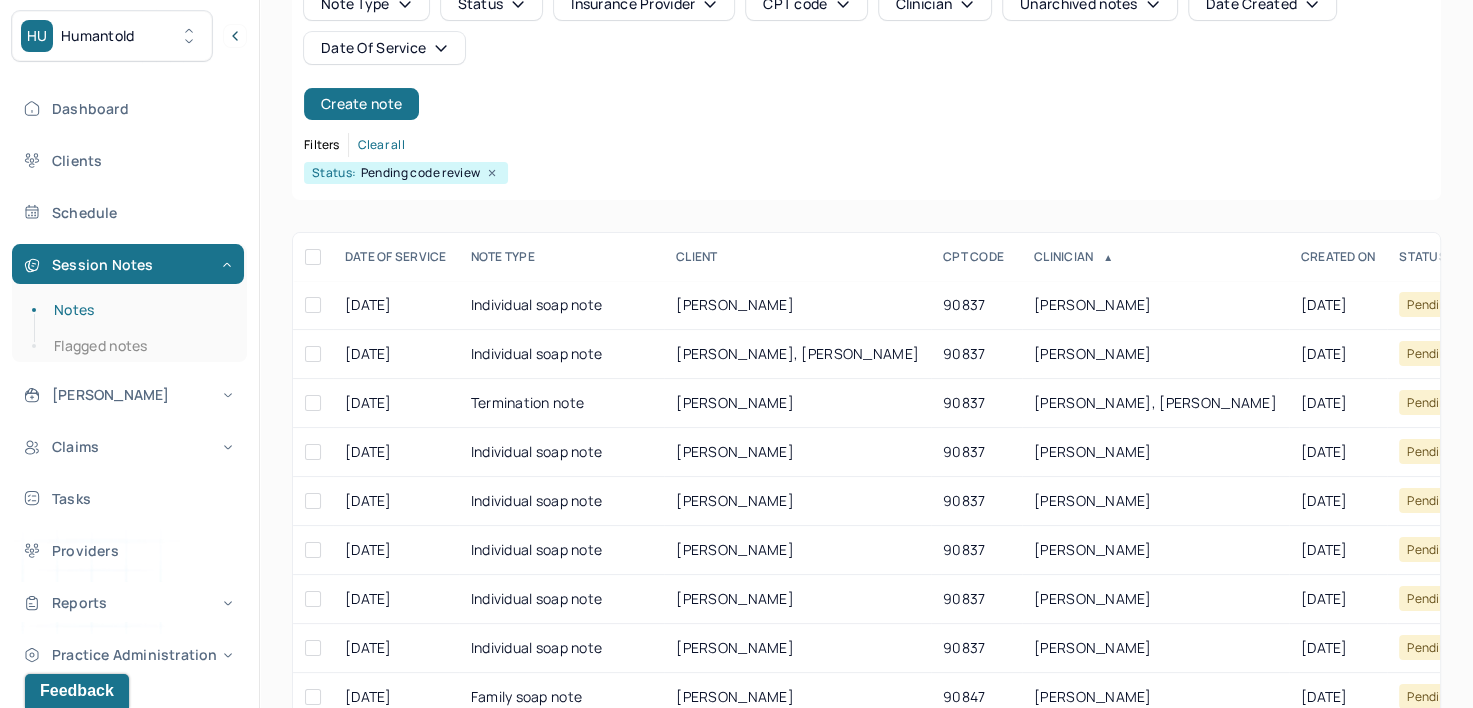scroll, scrollTop: 200, scrollLeft: 0, axis: vertical 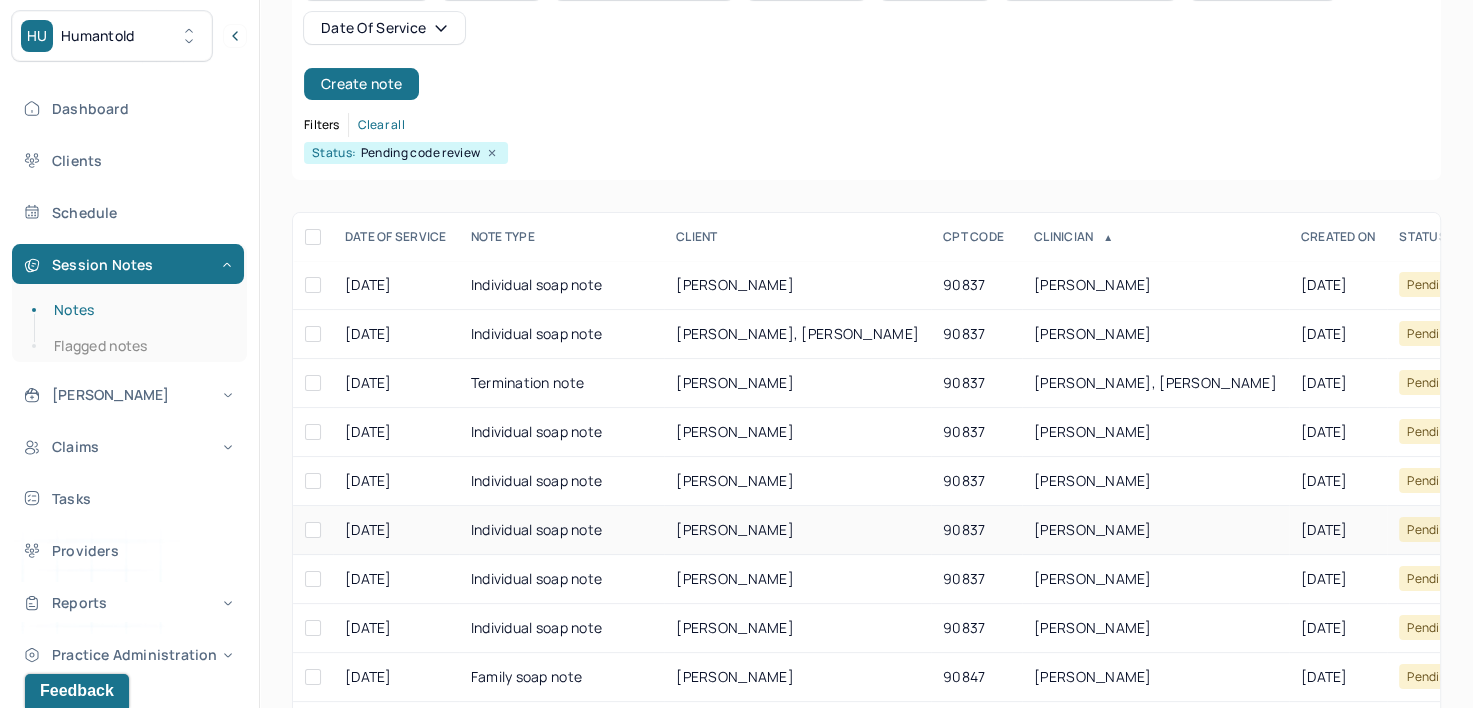 click on "LYALL, NADIA" at bounding box center [1093, 529] 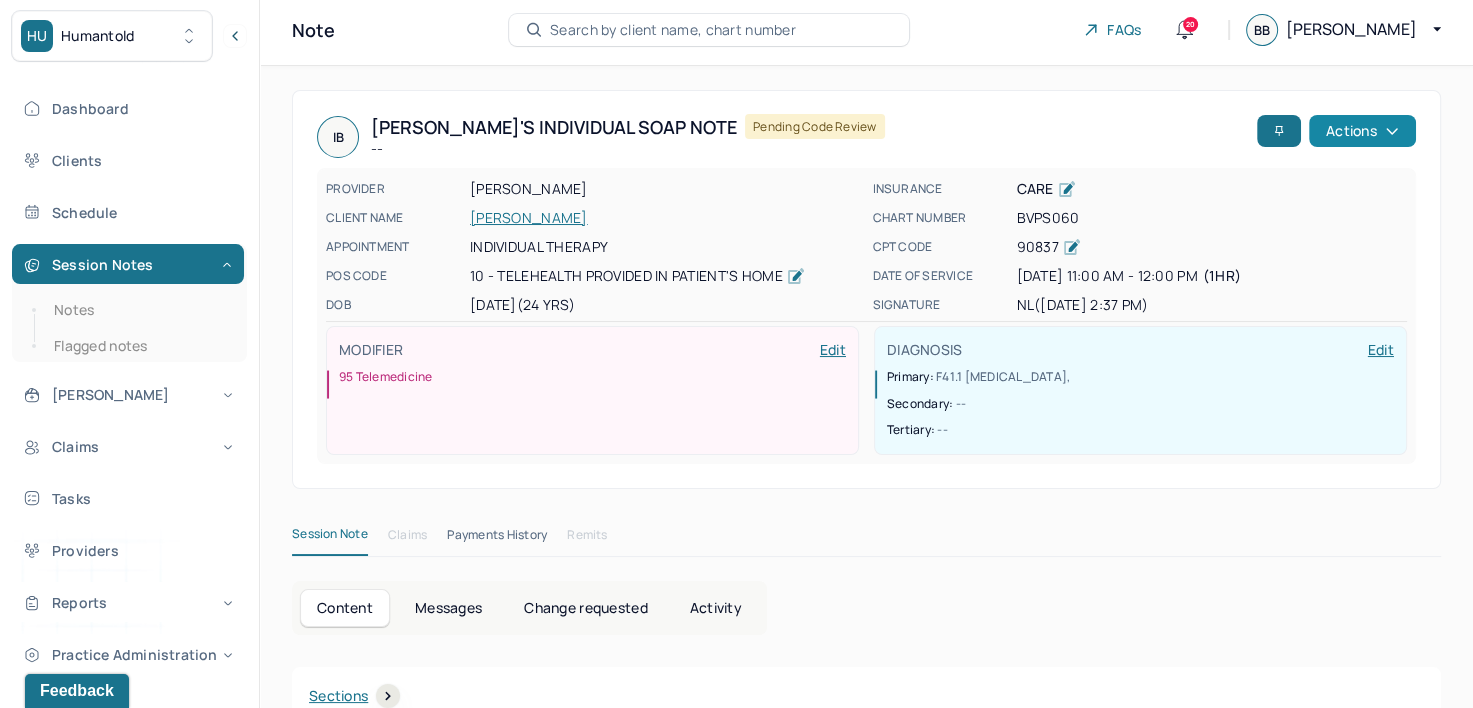 scroll, scrollTop: 0, scrollLeft: 0, axis: both 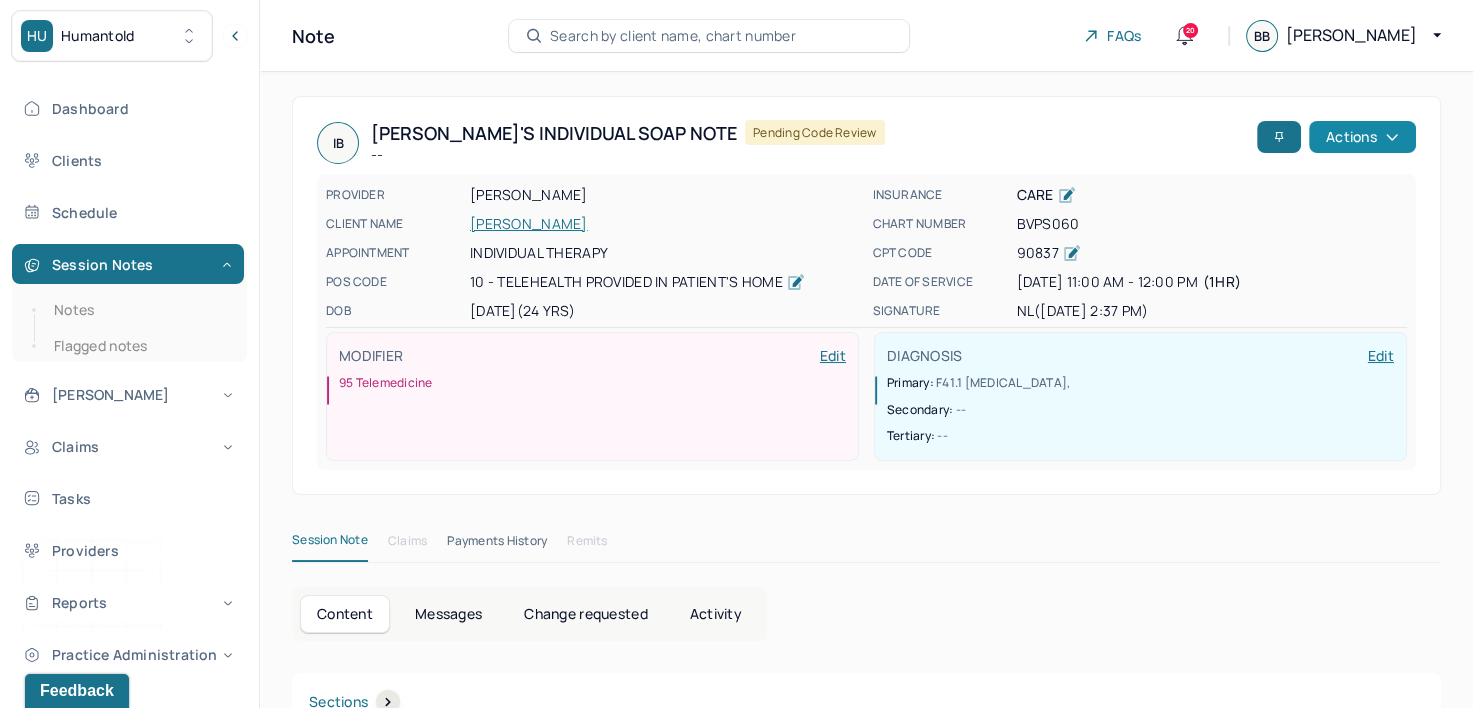 click 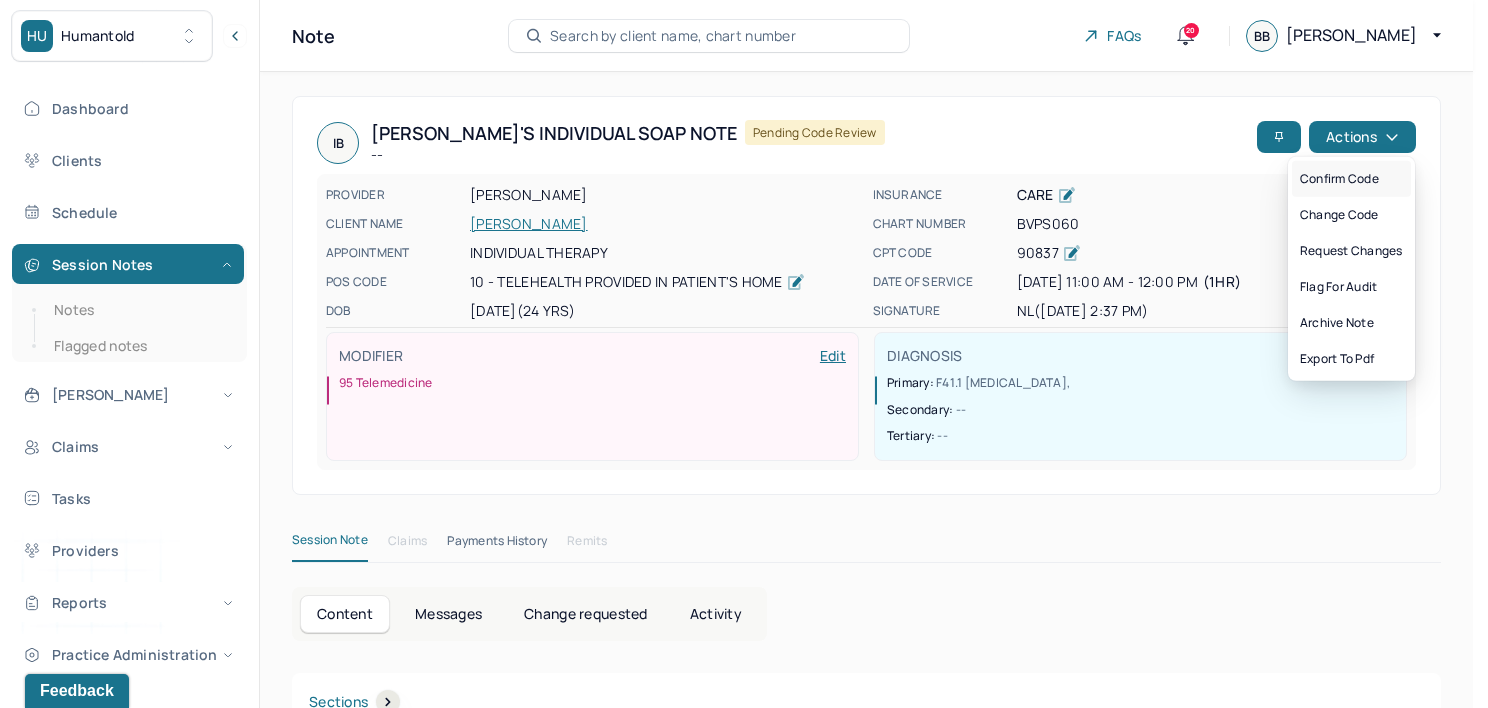 click on "Confirm code" at bounding box center [1351, 179] 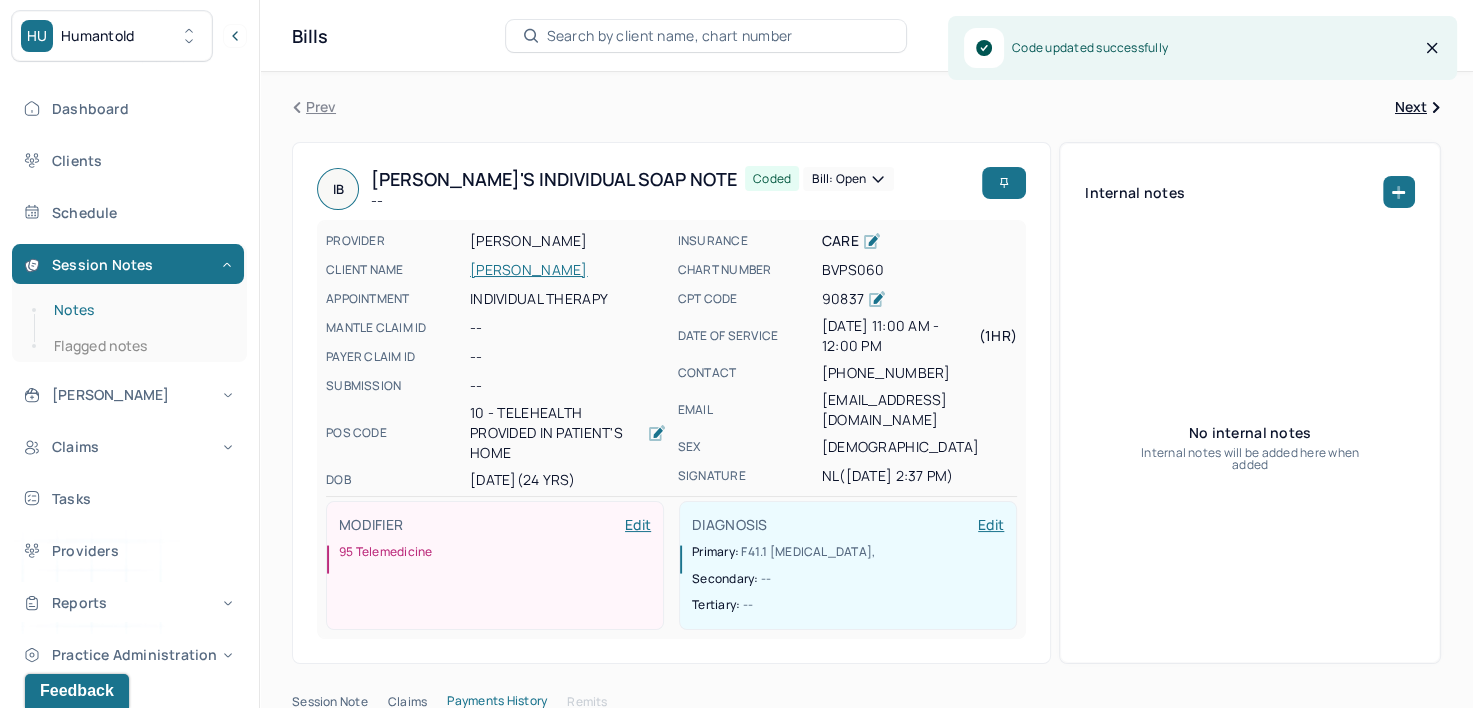 drag, startPoint x: 65, startPoint y: 316, endPoint x: 185, endPoint y: 311, distance: 120.10412 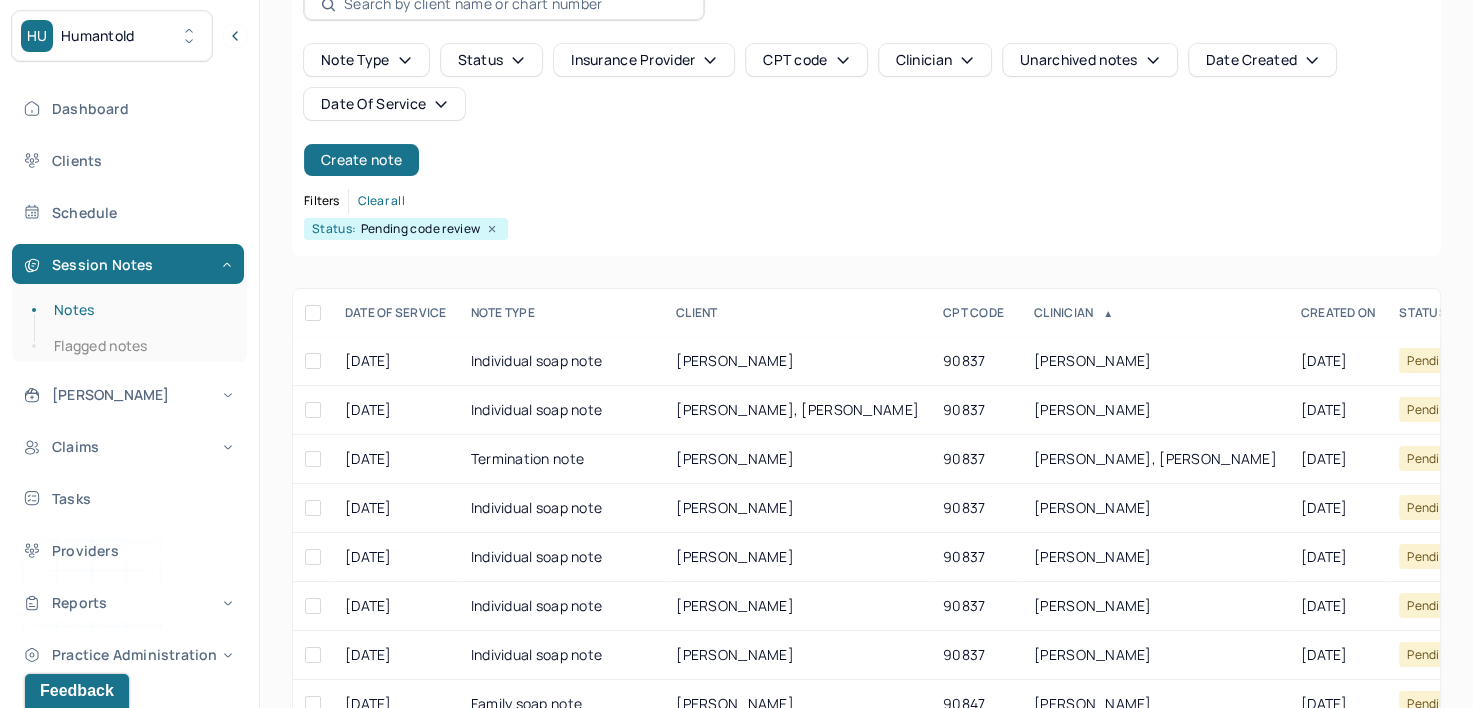 scroll, scrollTop: 200, scrollLeft: 0, axis: vertical 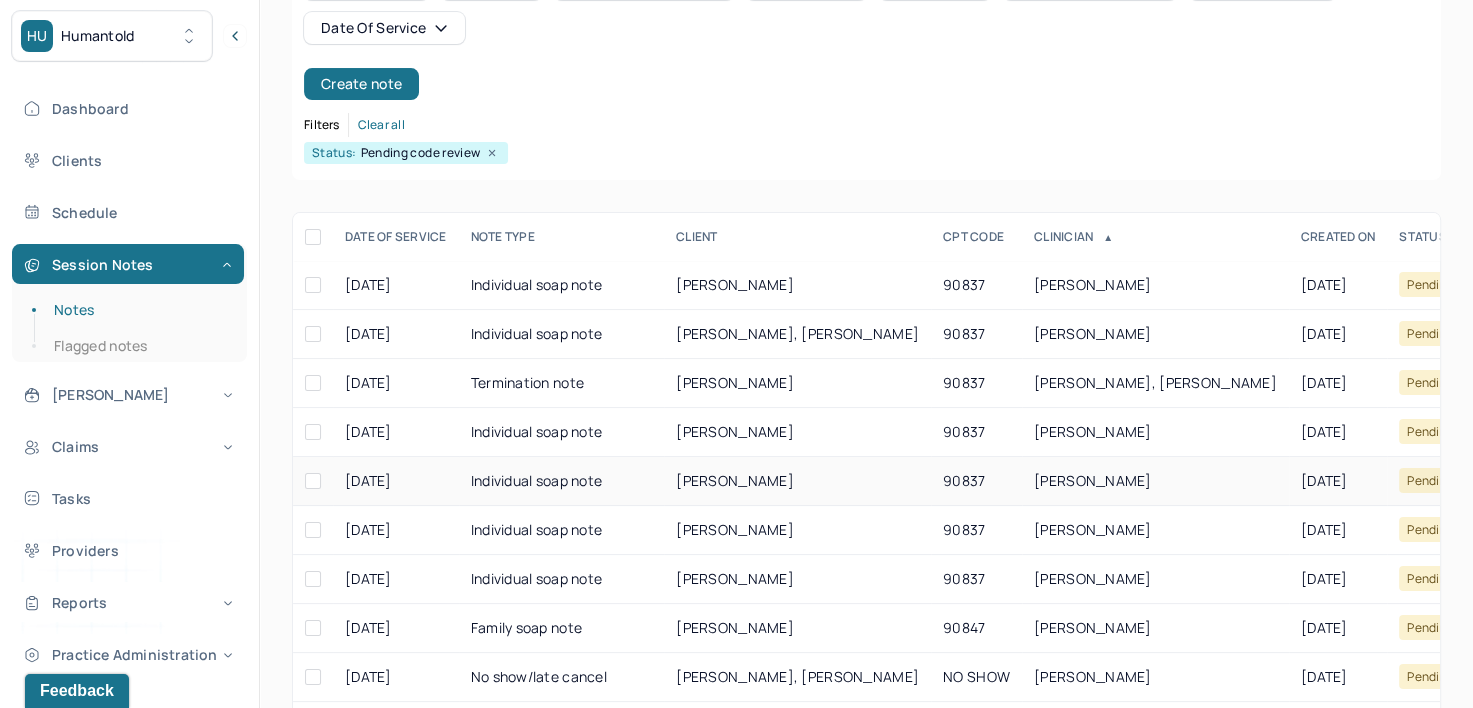 click on "LYALL, NADIA" at bounding box center (1093, 480) 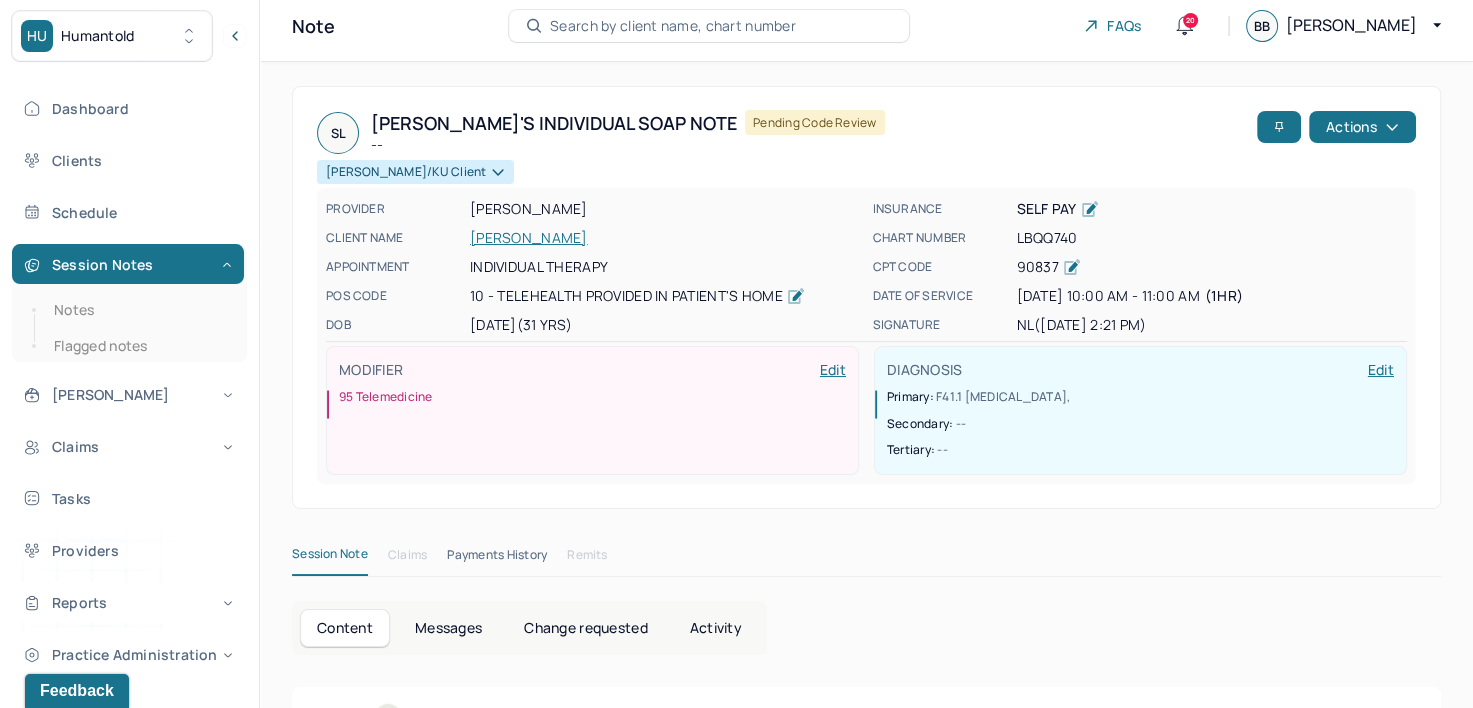 scroll, scrollTop: 0, scrollLeft: 0, axis: both 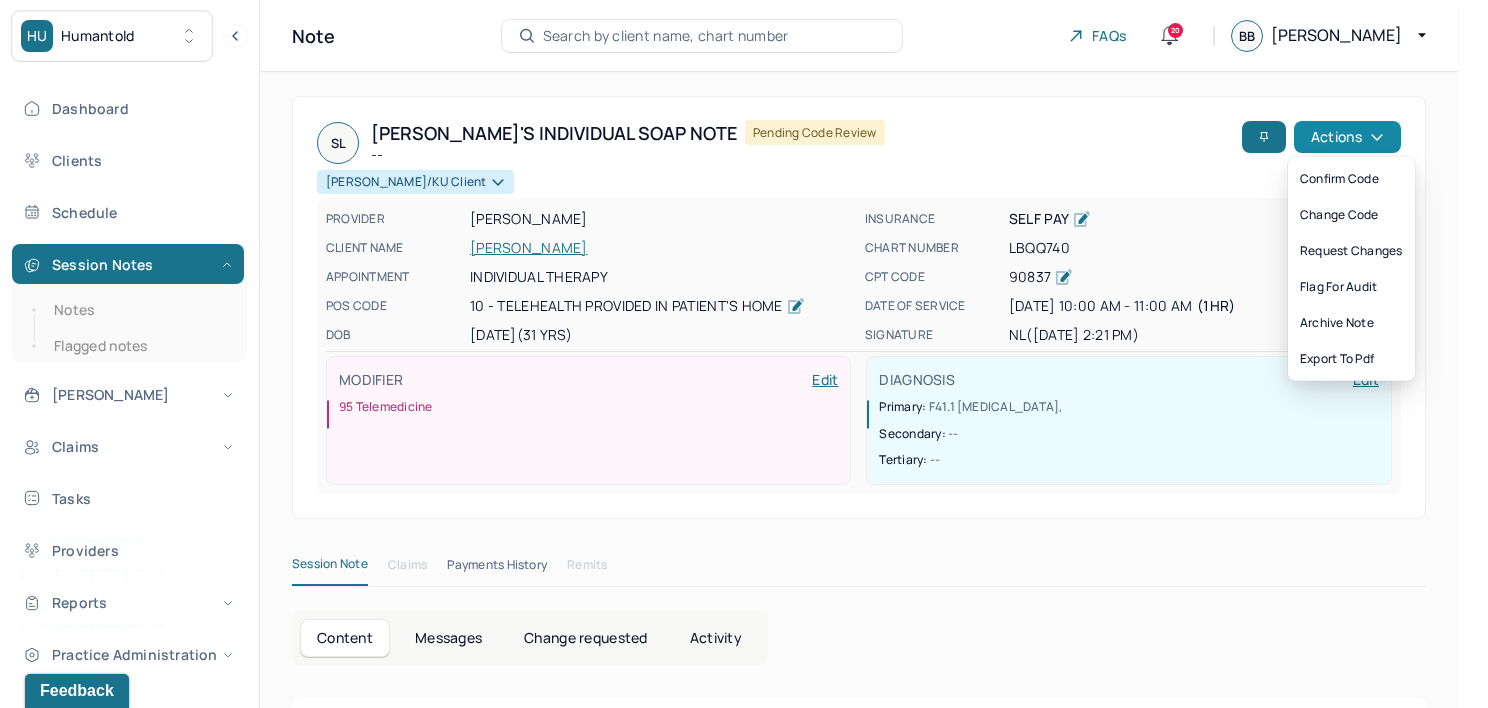 click on "Actions" at bounding box center (1347, 137) 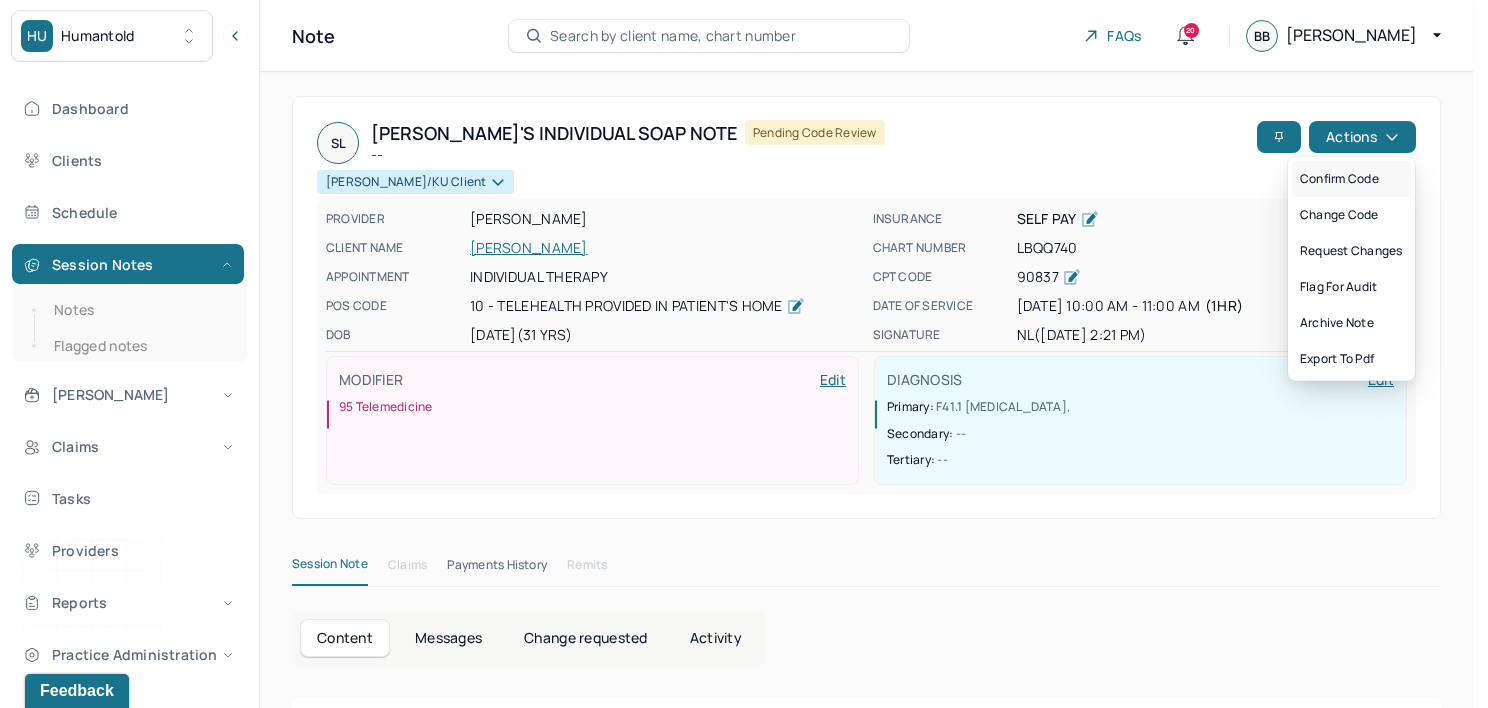 click on "Confirm code" at bounding box center [1351, 179] 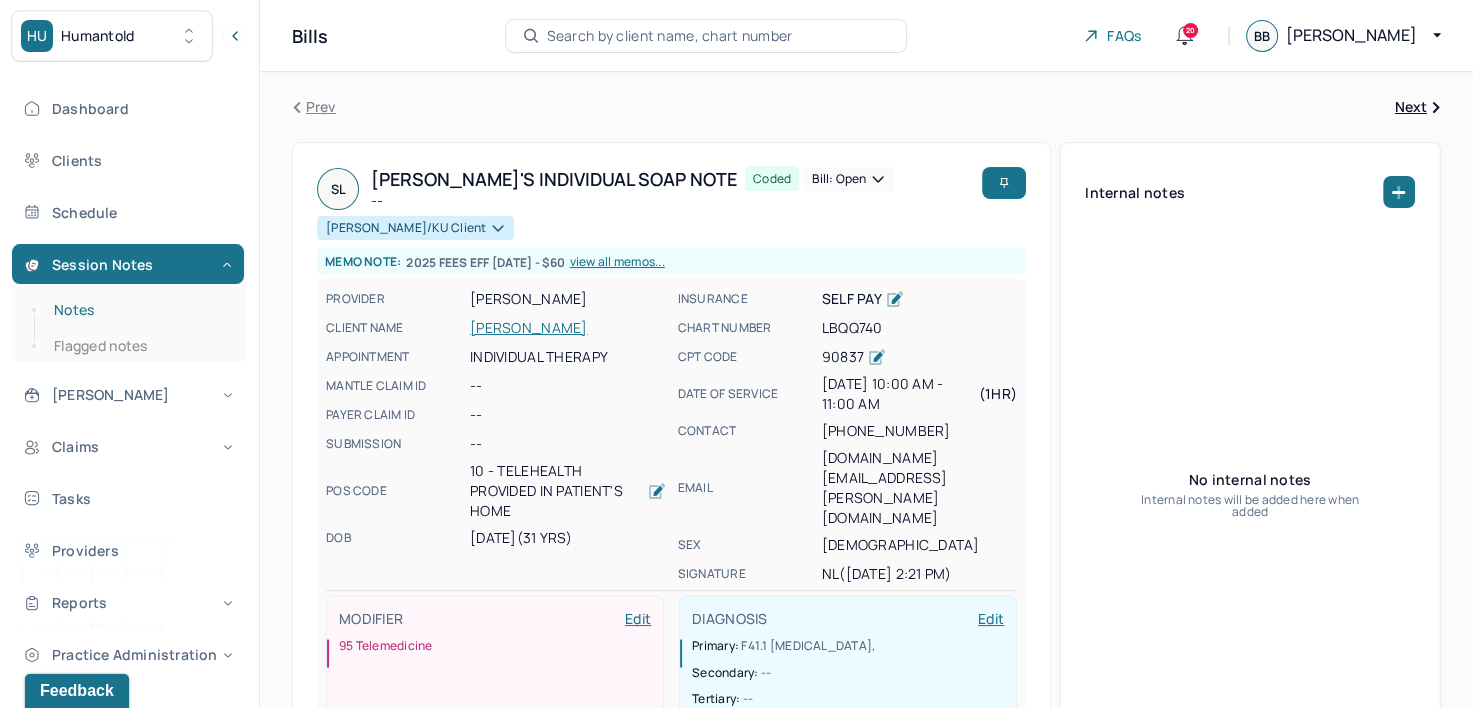 click on "Notes" at bounding box center (139, 310) 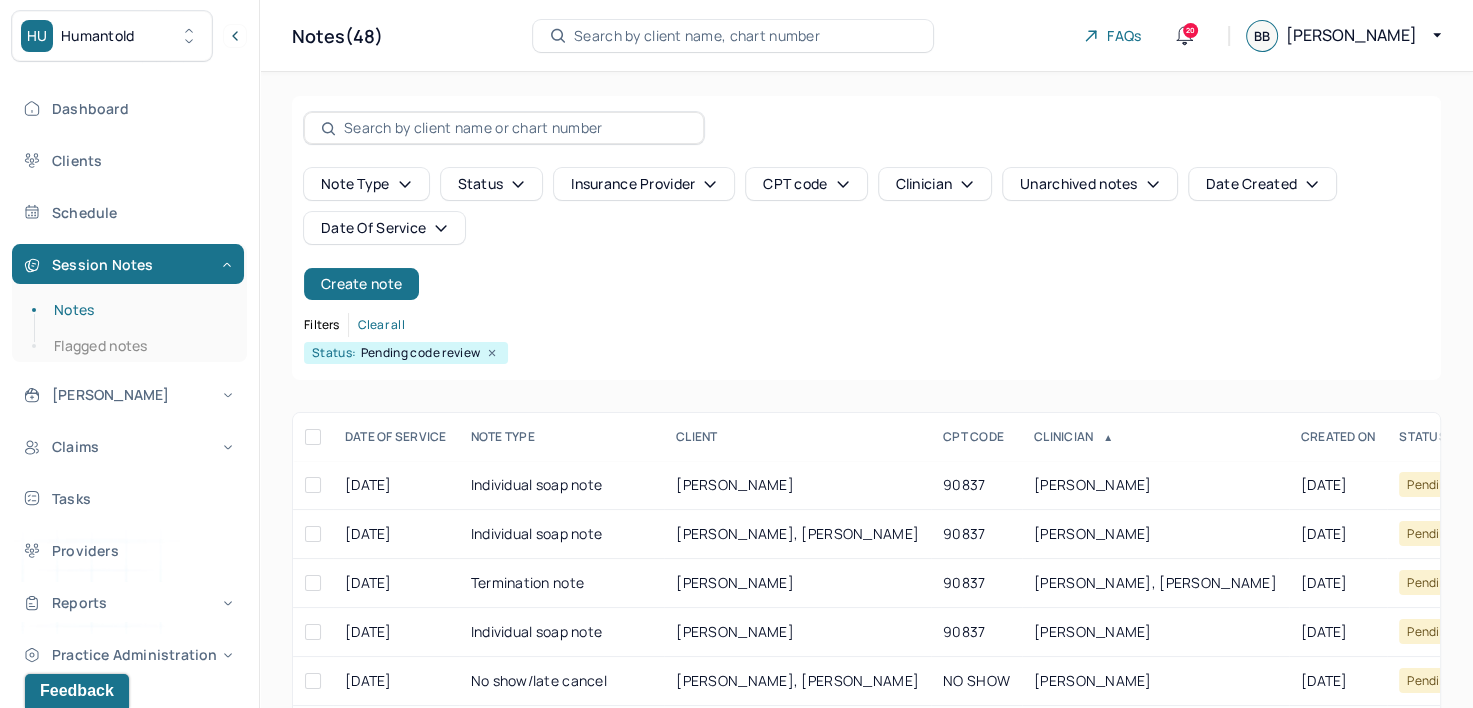 click 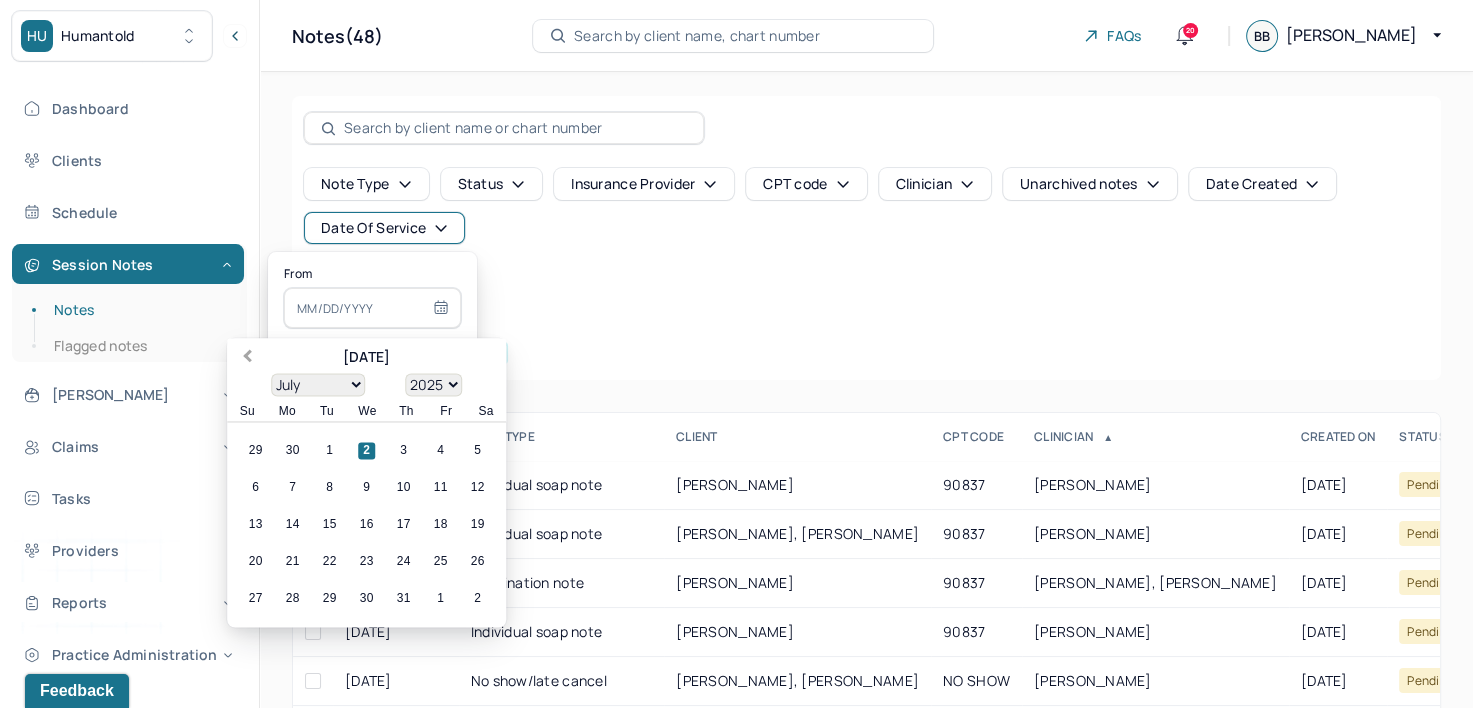 click on "Previous Month" at bounding box center [247, 358] 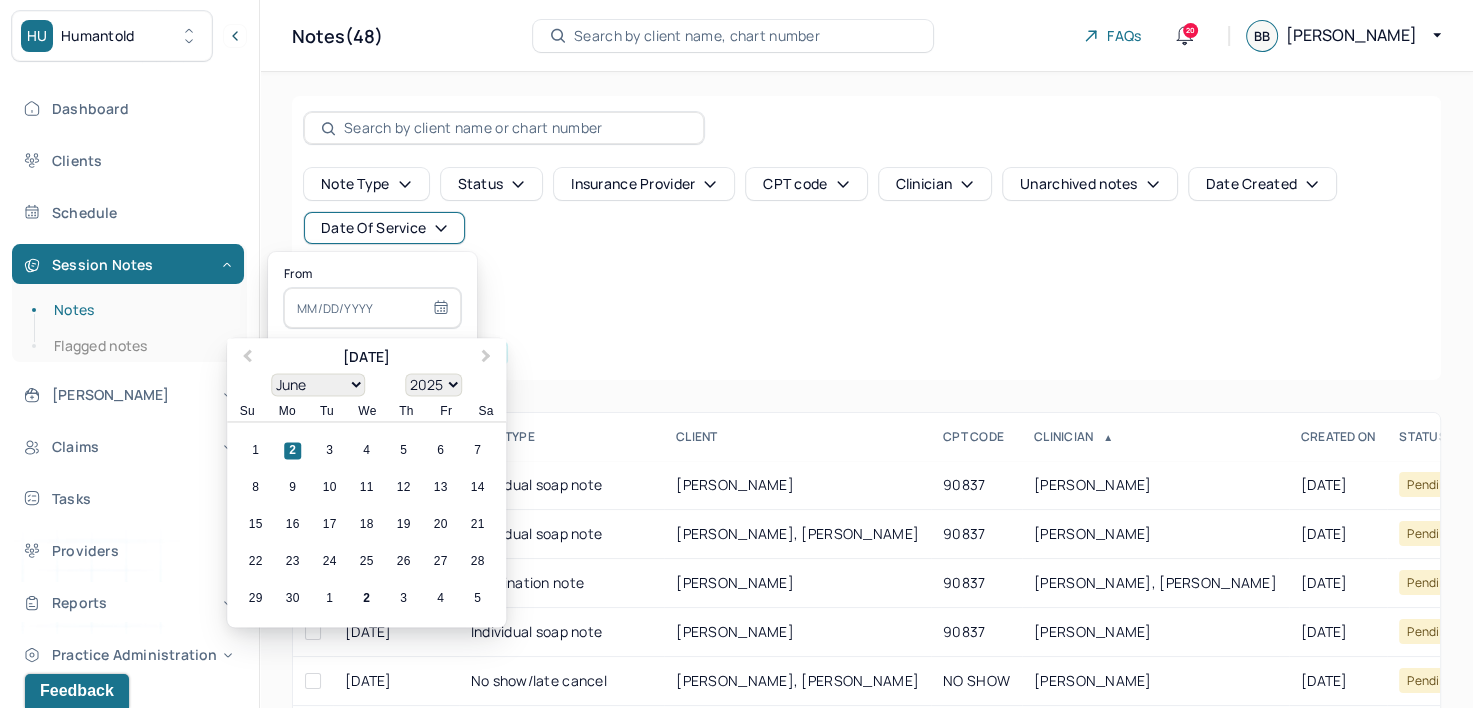 click on "Note type     Status     Insurance provider     CPT code     Clinician     Unarchived notes     Date Created     Date Of Service     Create note" at bounding box center [866, 234] 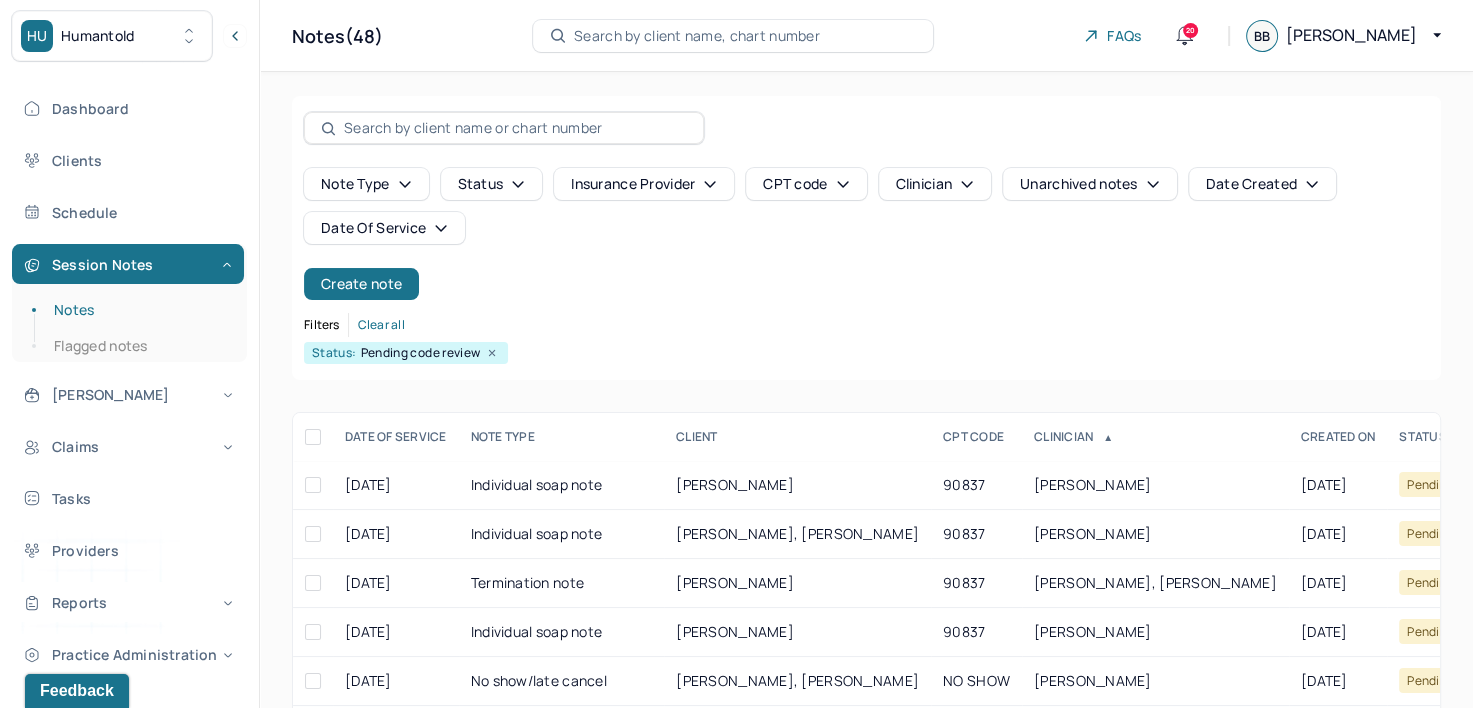 click on "Date Created" at bounding box center (1262, 184) 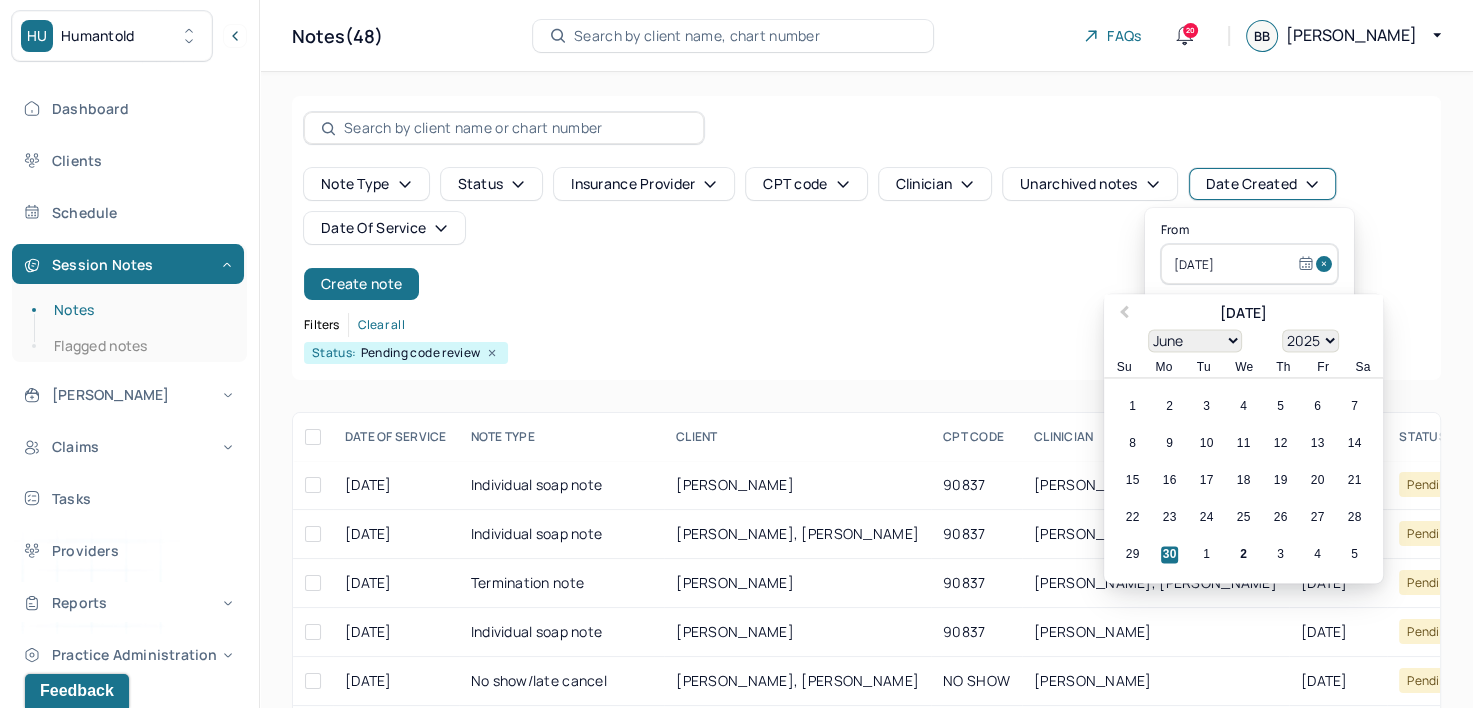 click at bounding box center [1327, 264] 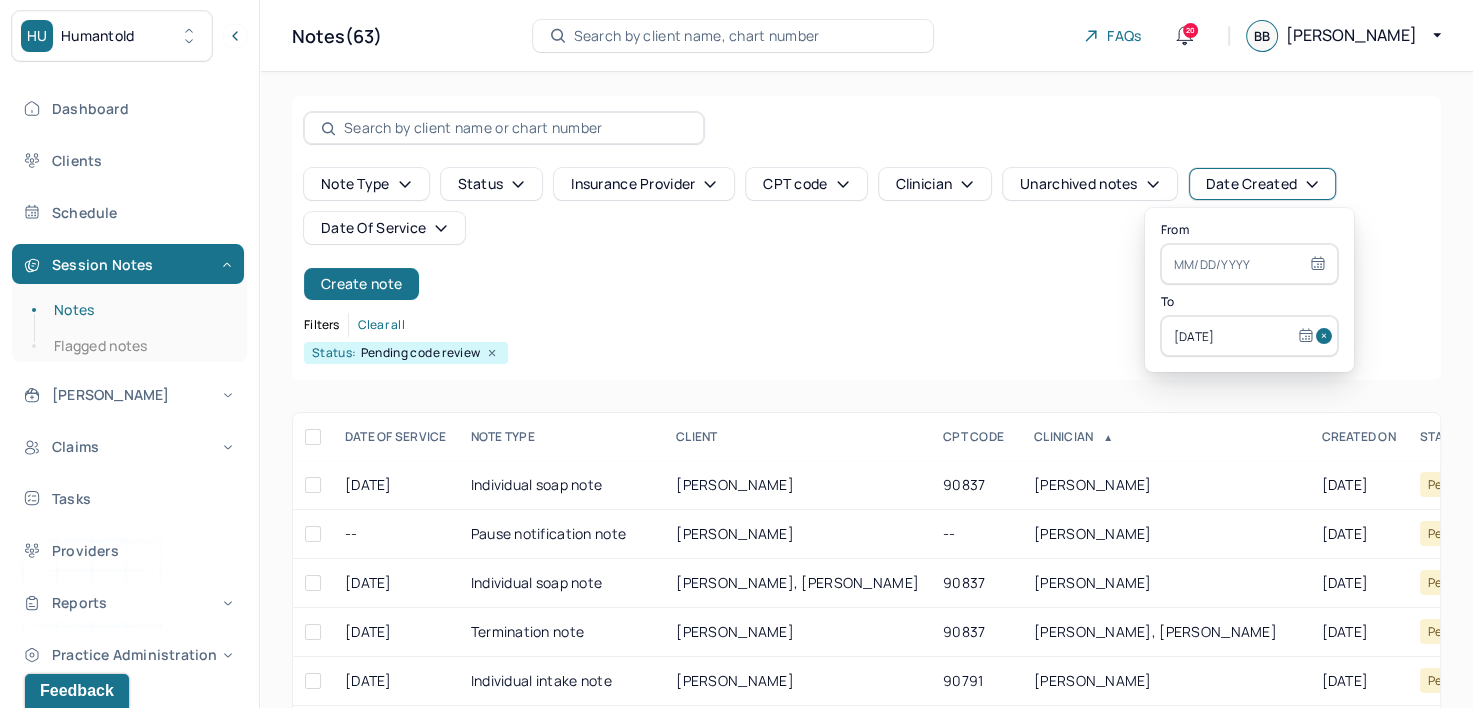 click at bounding box center [1327, 336] 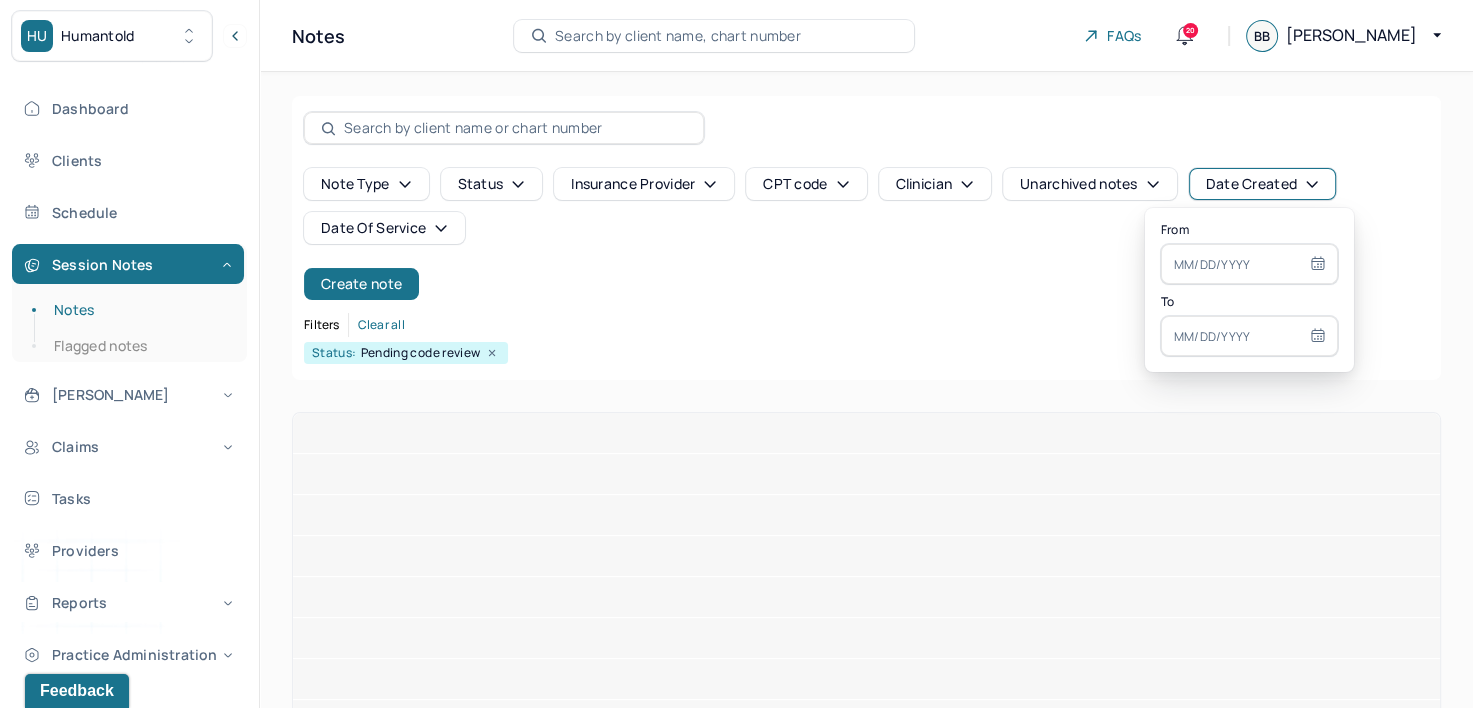 click at bounding box center (1249, 264) 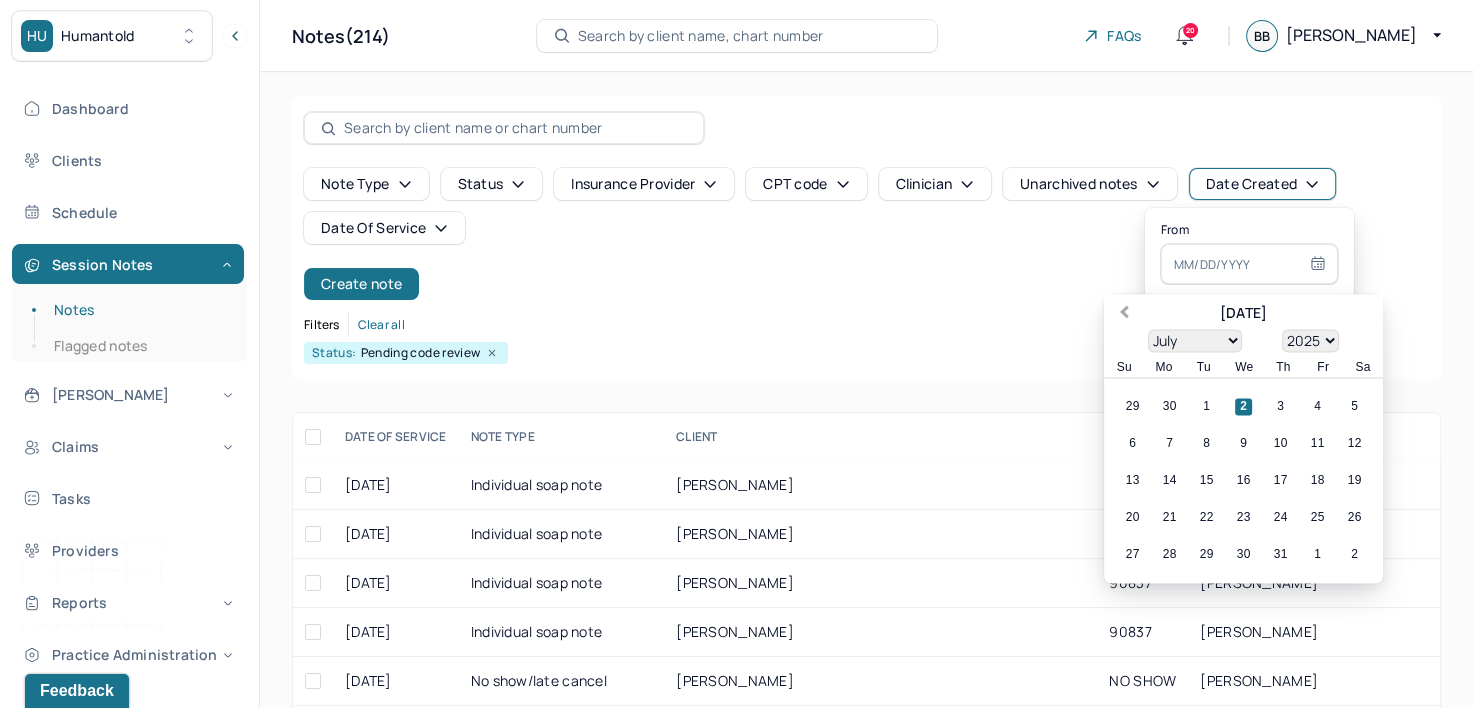 click on "Previous Month" at bounding box center (1124, 314) 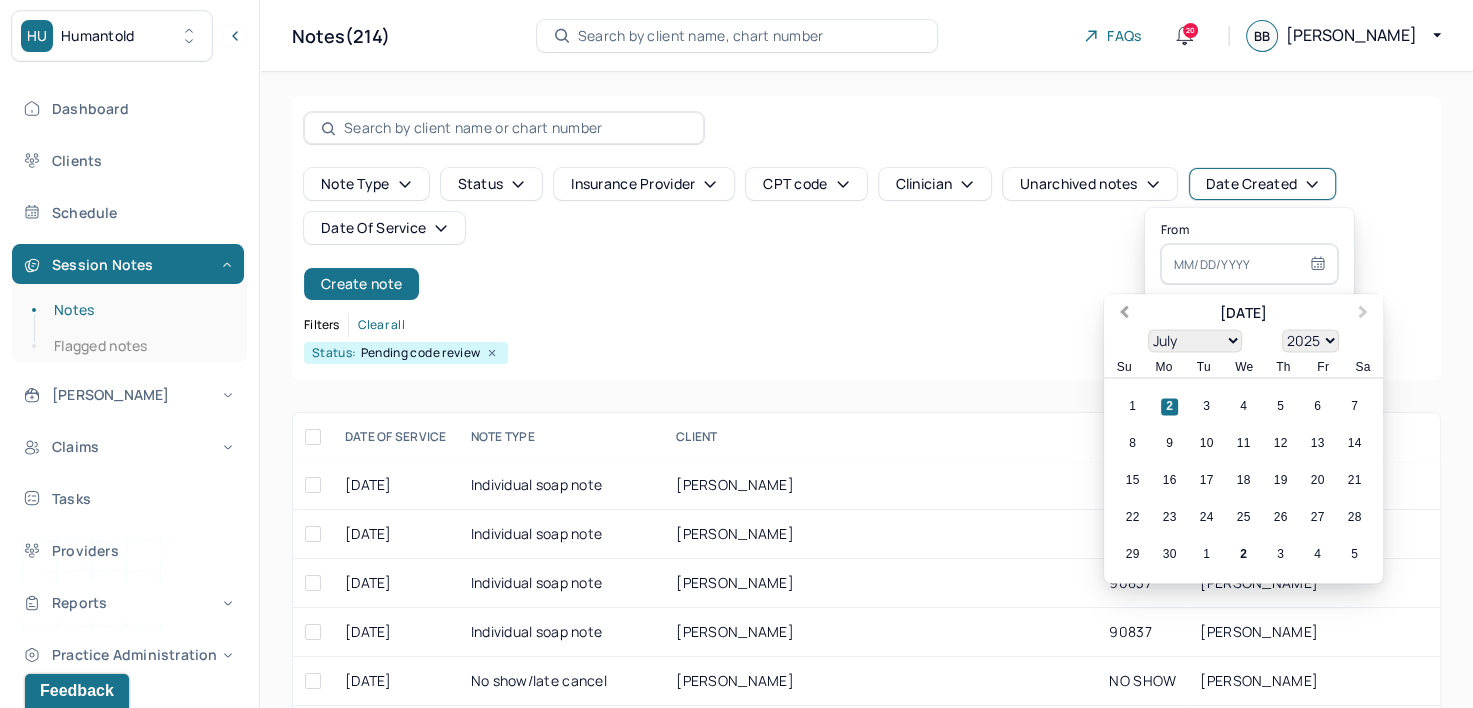 select on "5" 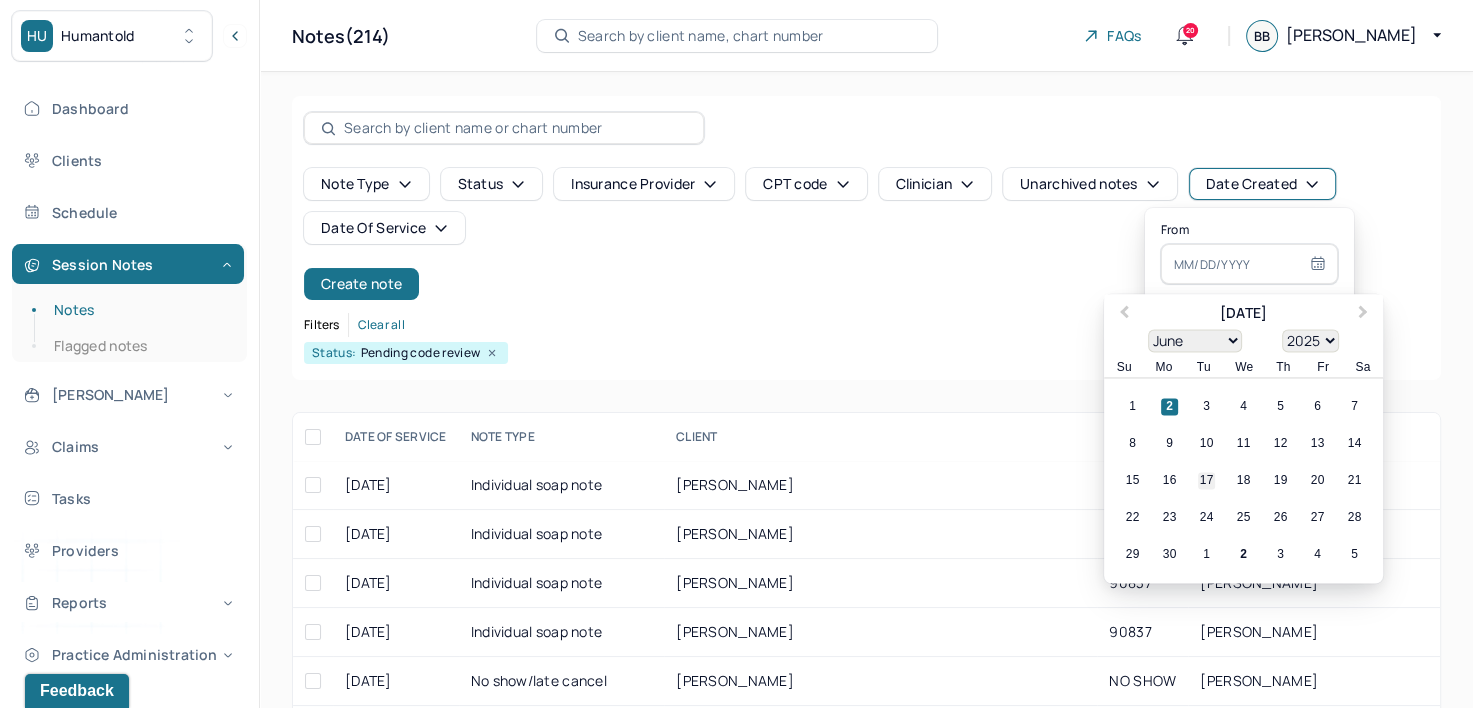 click on "17" at bounding box center [1206, 481] 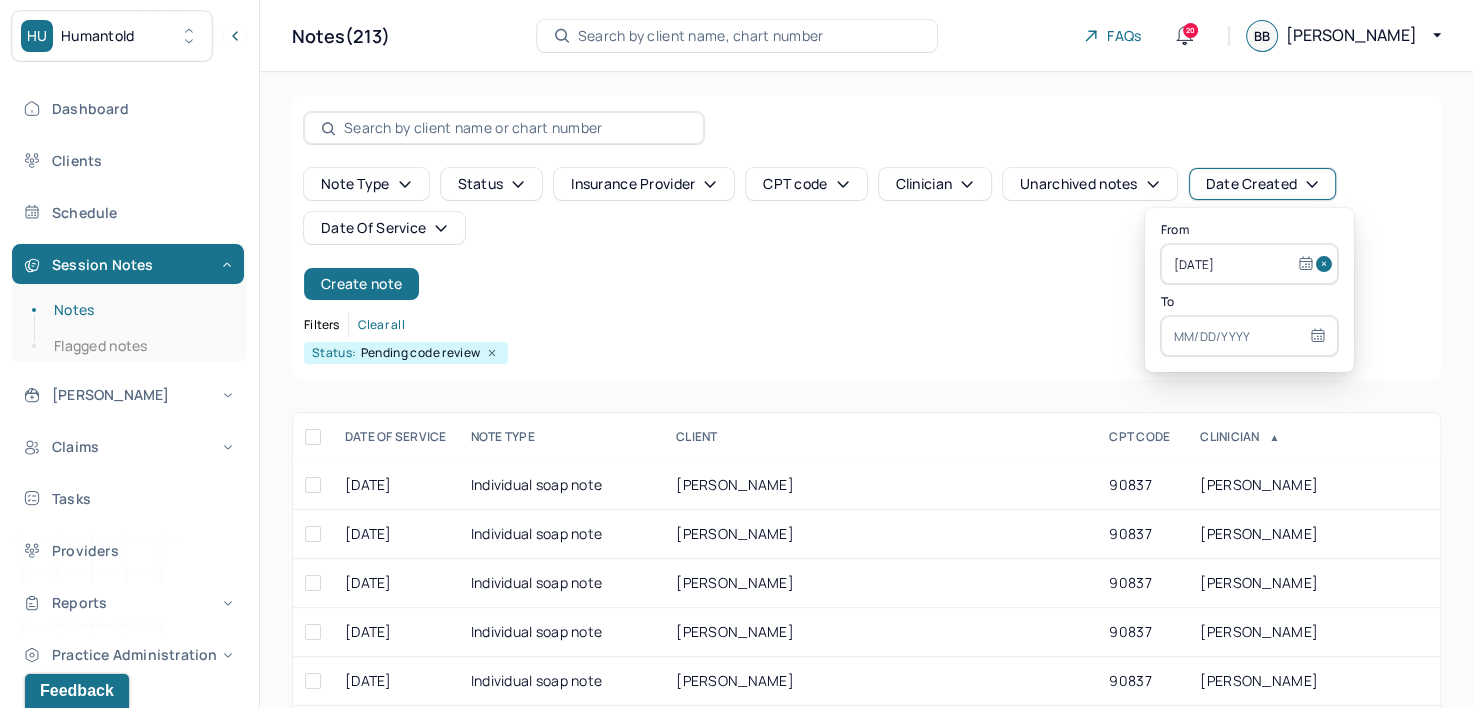 click at bounding box center (1249, 336) 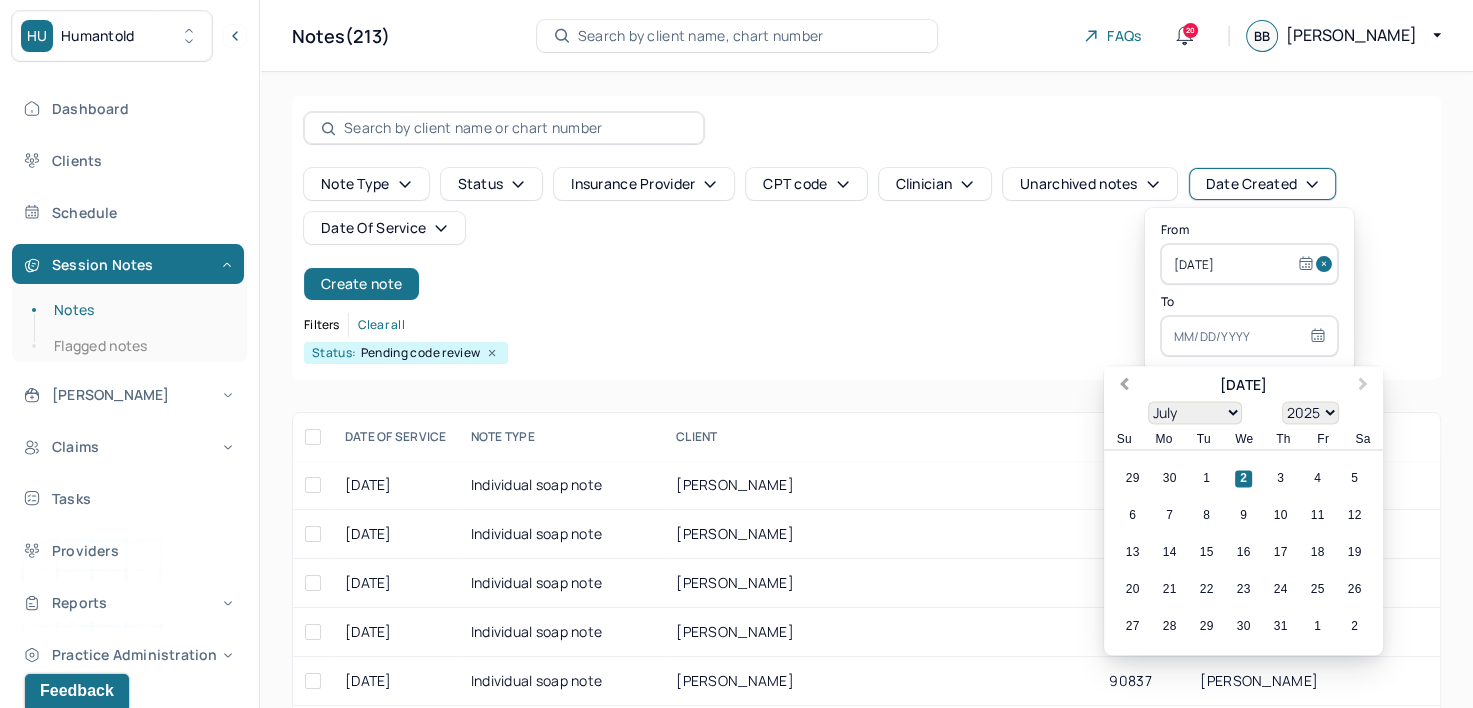 click on "Previous Month" at bounding box center [1124, 386] 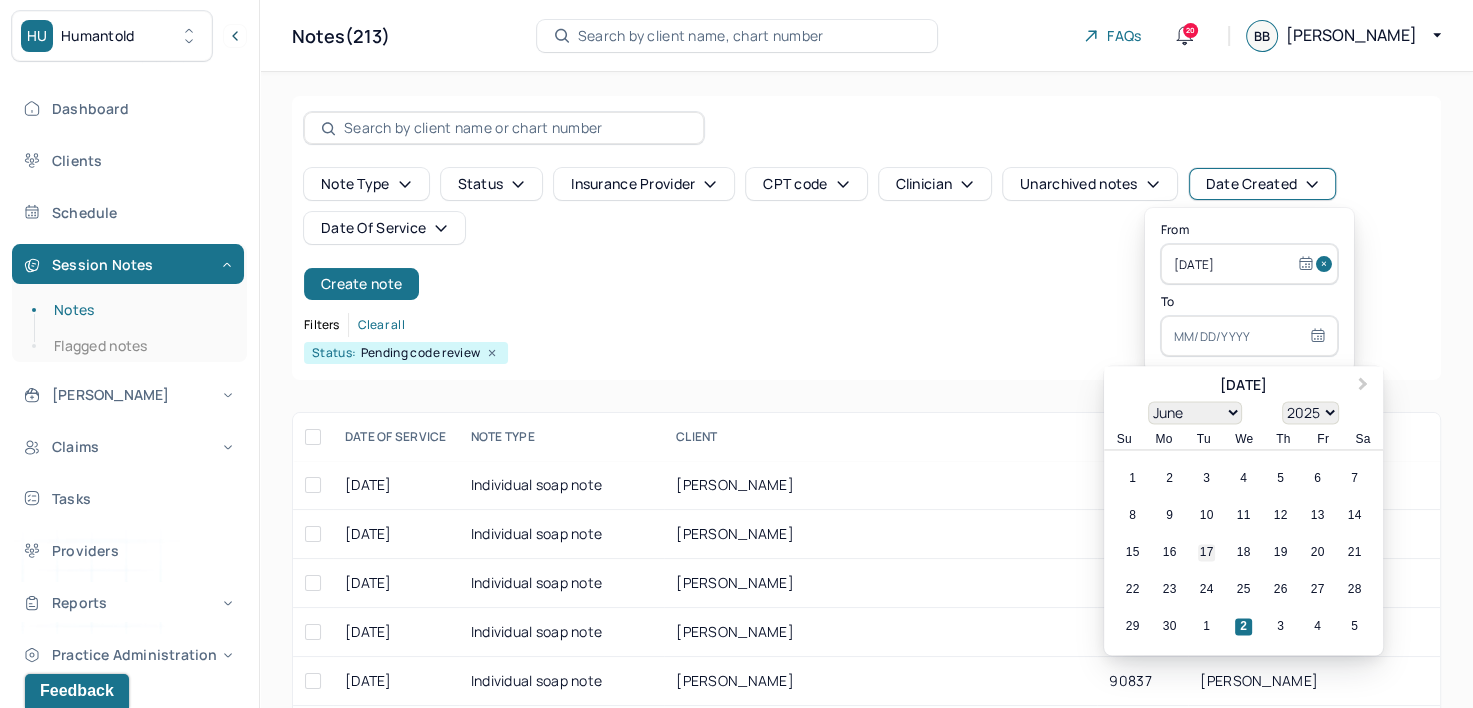click on "17" at bounding box center [1206, 553] 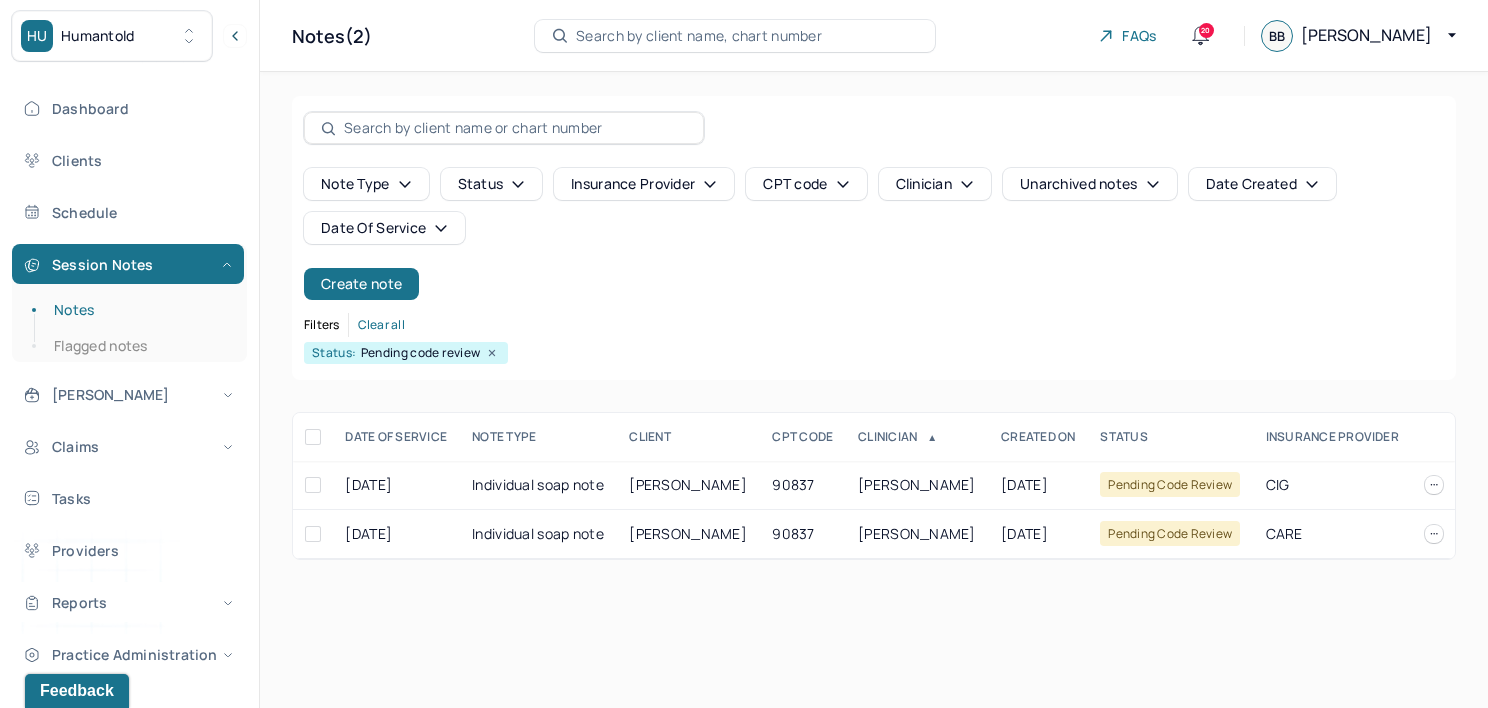 click on "Note type     Status     Insurance provider     CPT code     Clinician     Unarchived notes     Date Created     Date Of Service     Create note" at bounding box center (874, 234) 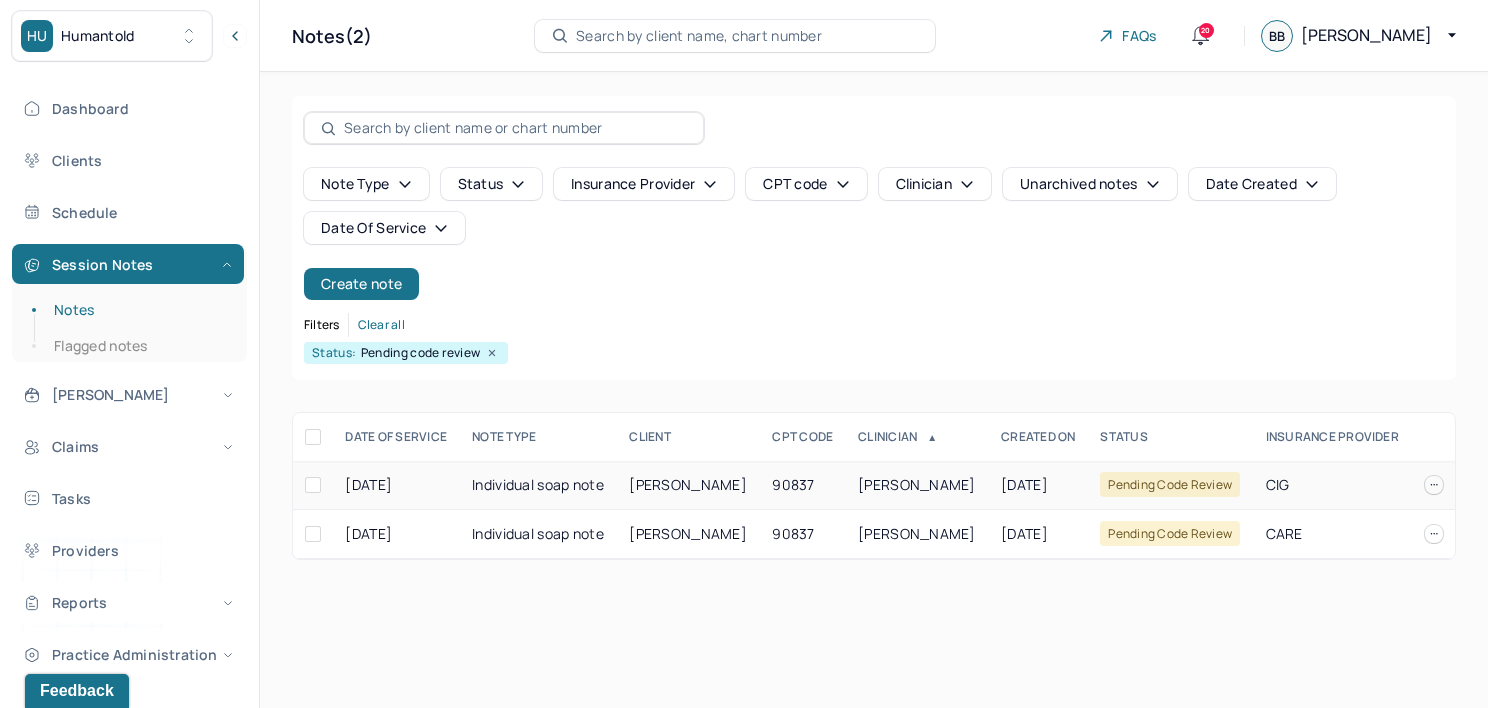 click on "BOHUSKI, MICHAEL" at bounding box center (917, 485) 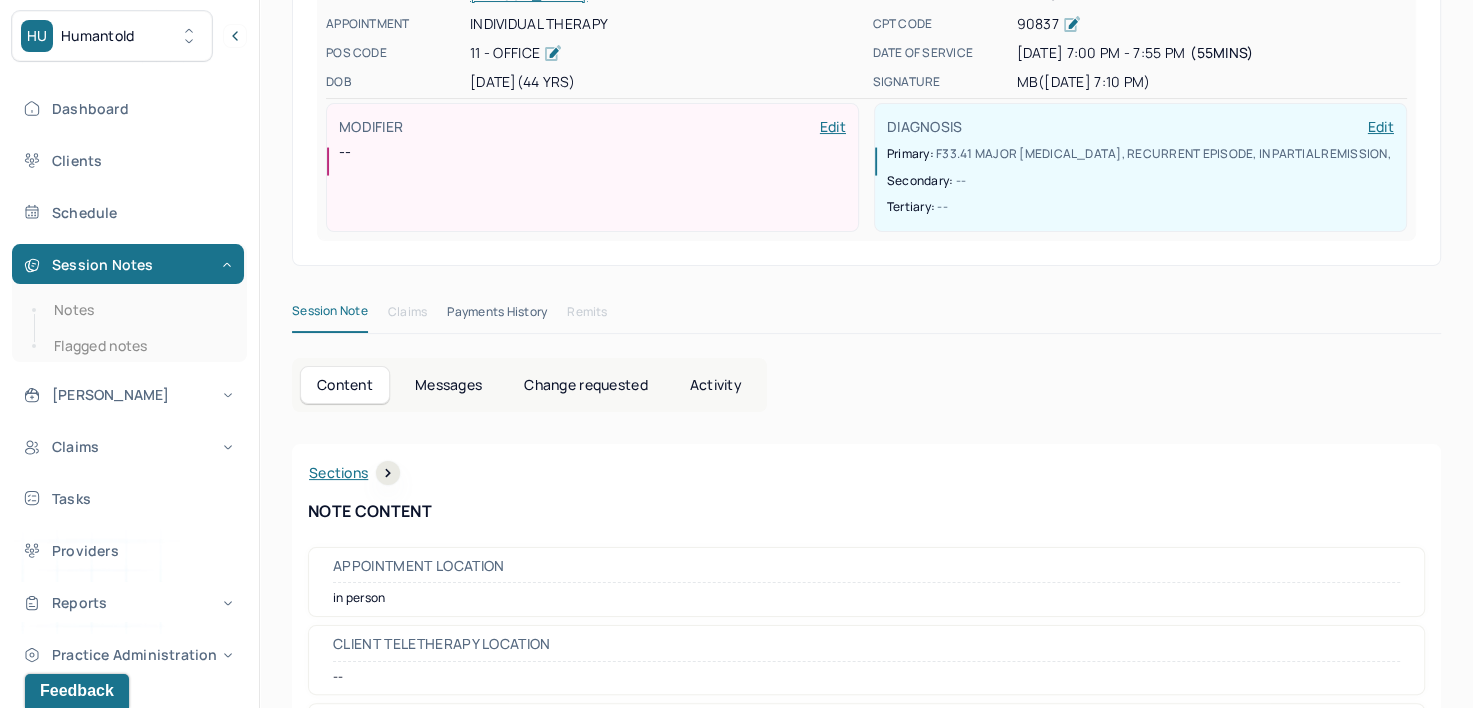scroll, scrollTop: 0, scrollLeft: 0, axis: both 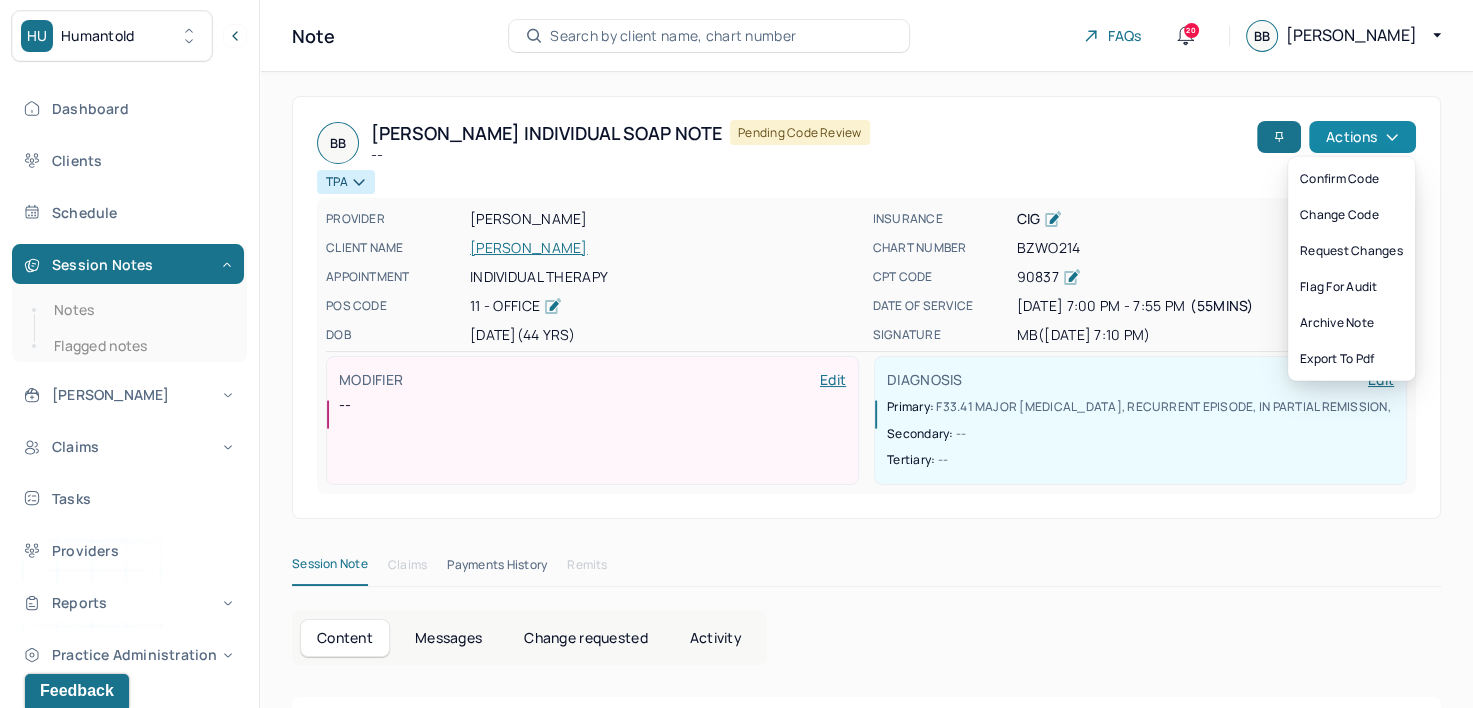 click on "Actions" at bounding box center (1362, 137) 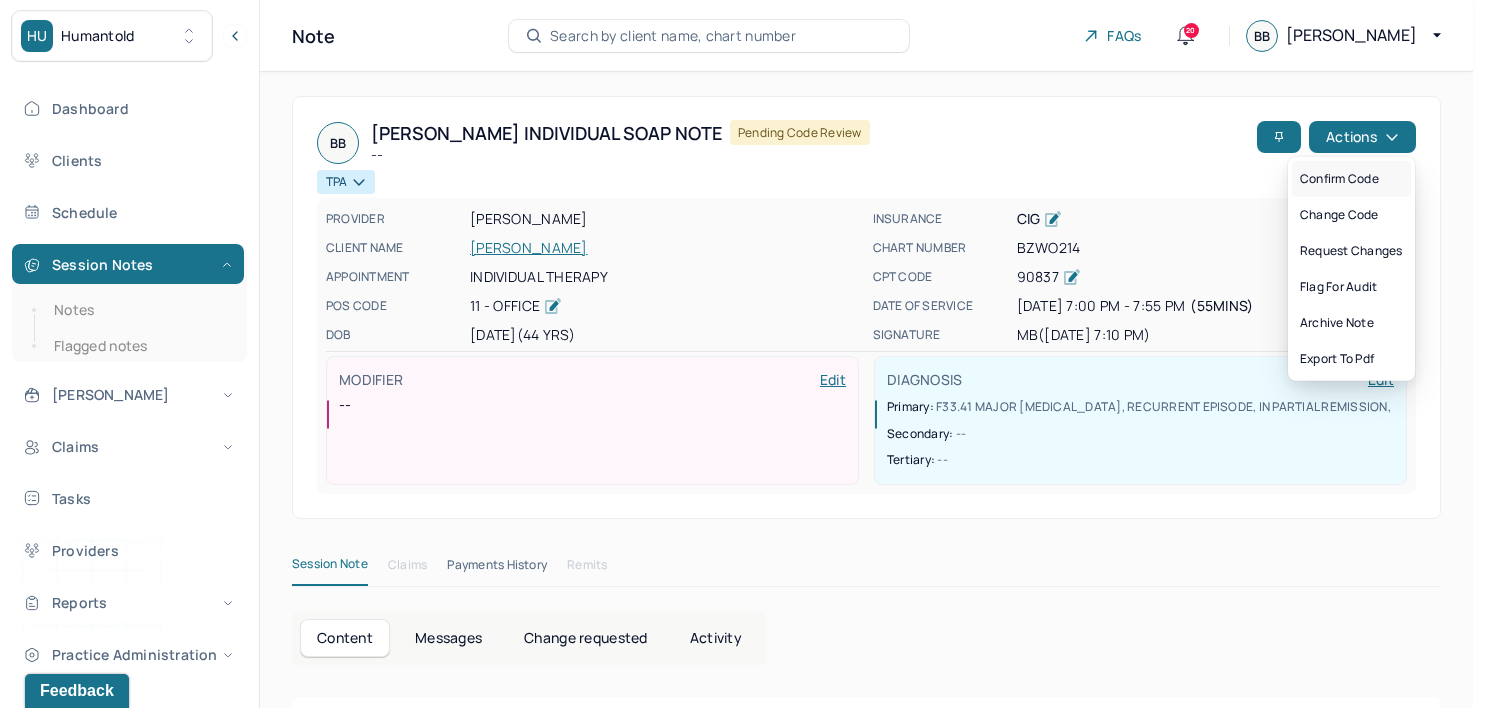 click on "Confirm code" at bounding box center [1351, 179] 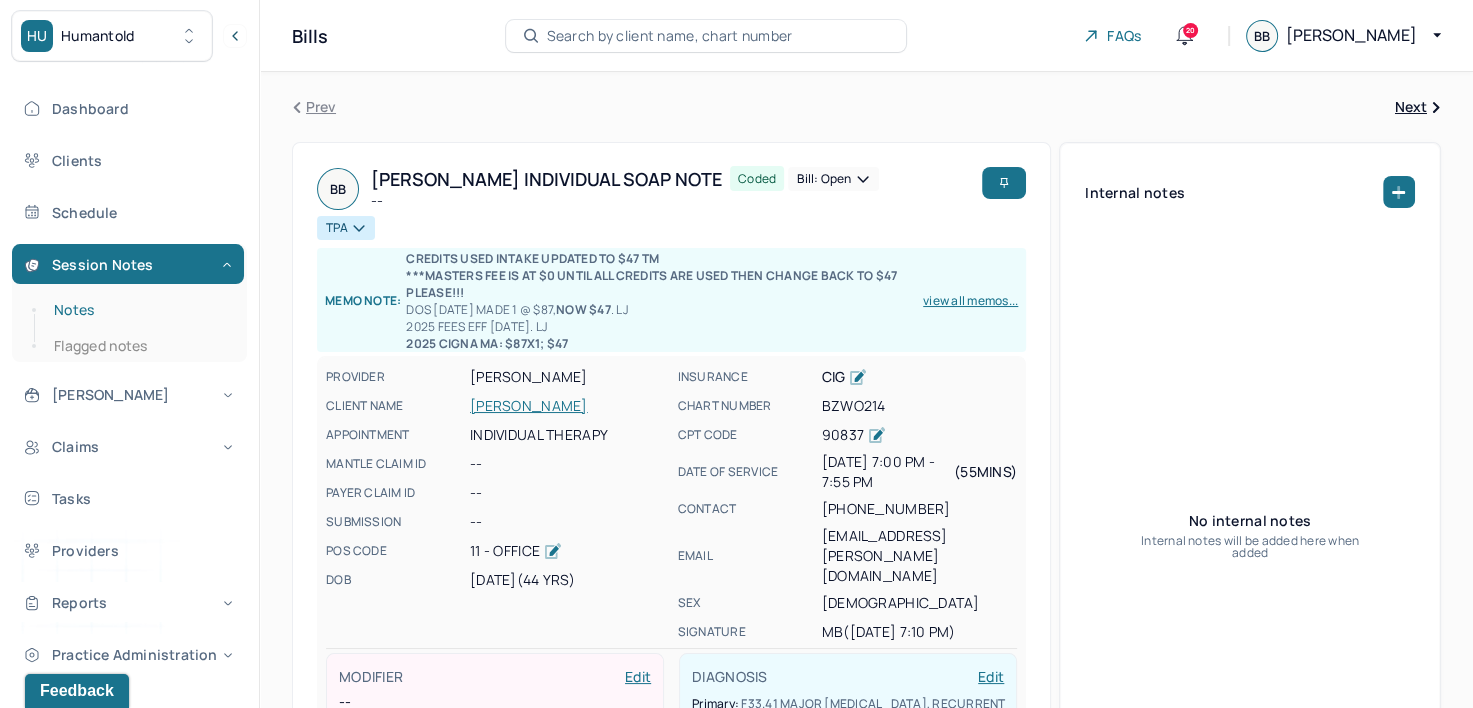 click on "Notes" at bounding box center (139, 310) 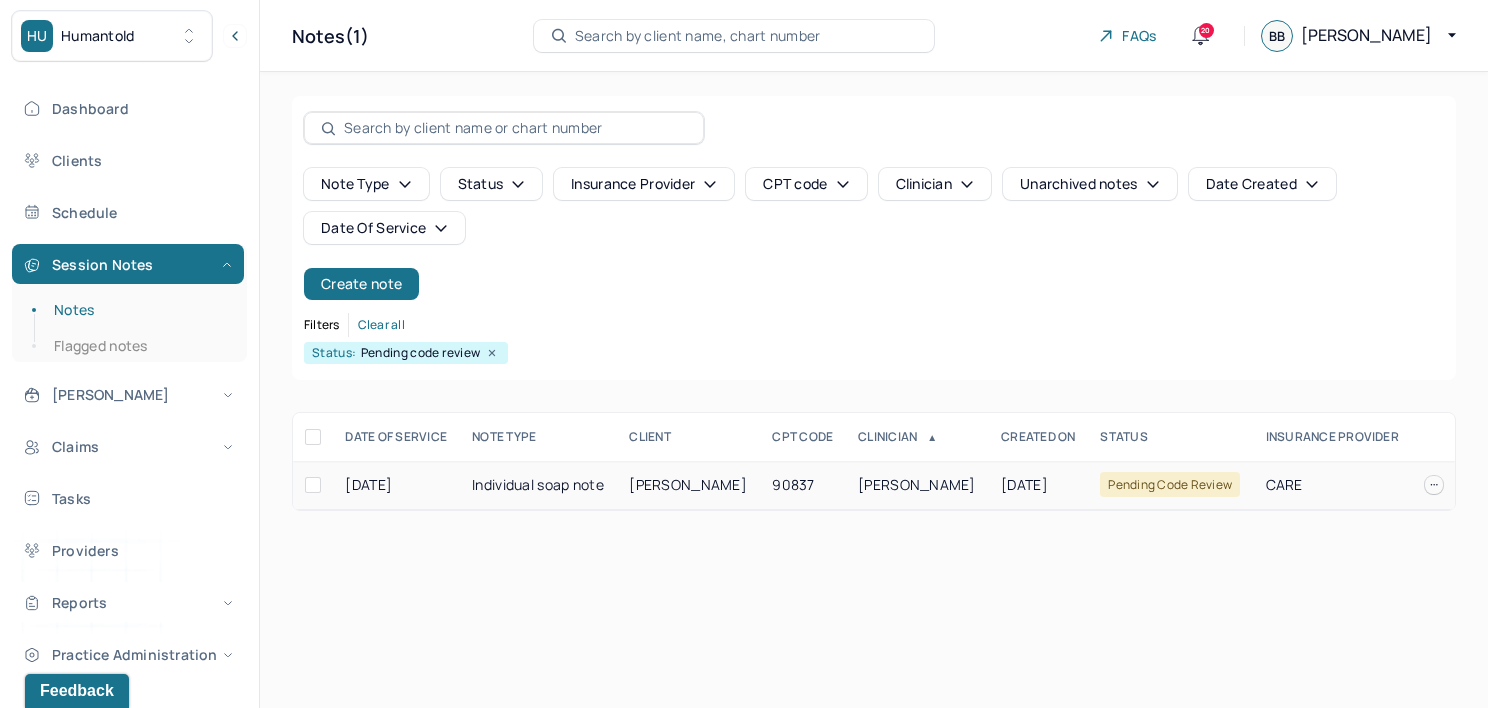 click on "BOHUSKI, MICHAEL" at bounding box center (917, 484) 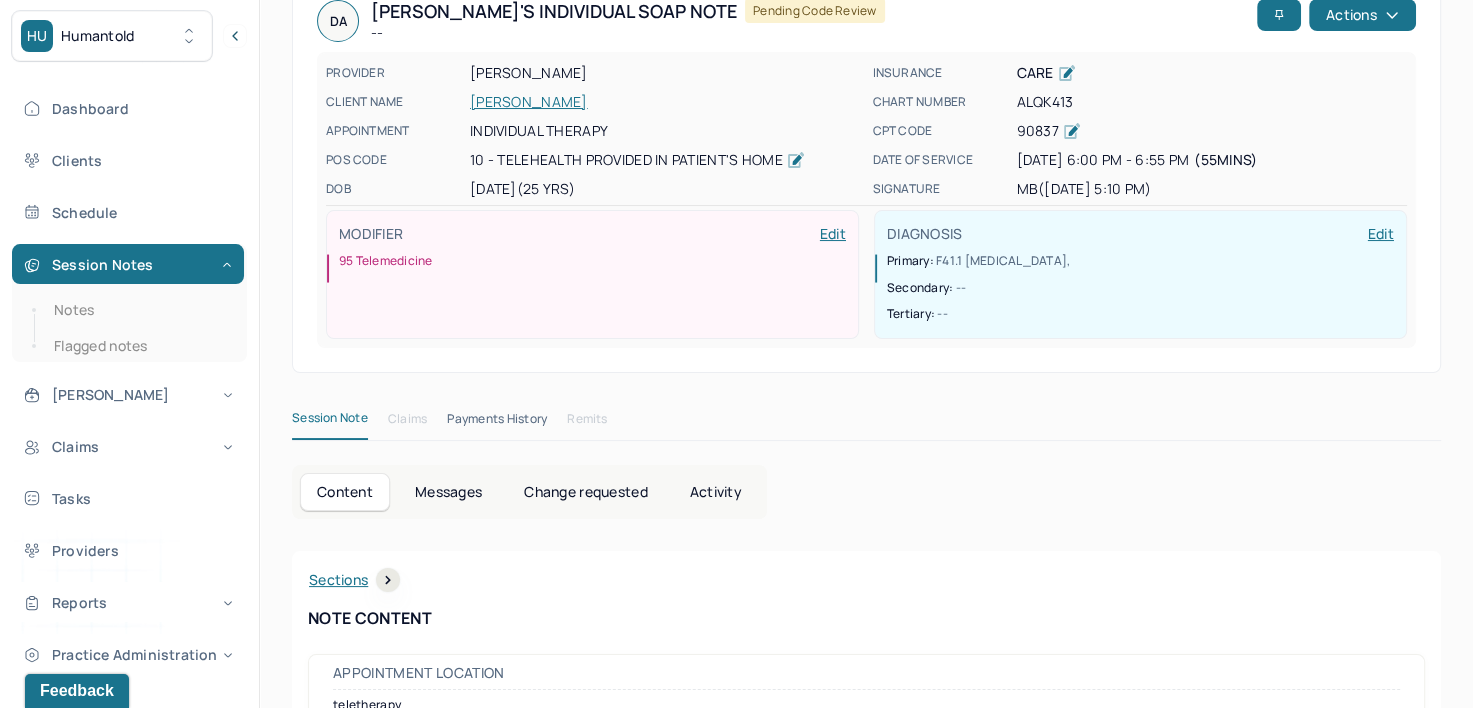 scroll, scrollTop: 0, scrollLeft: 0, axis: both 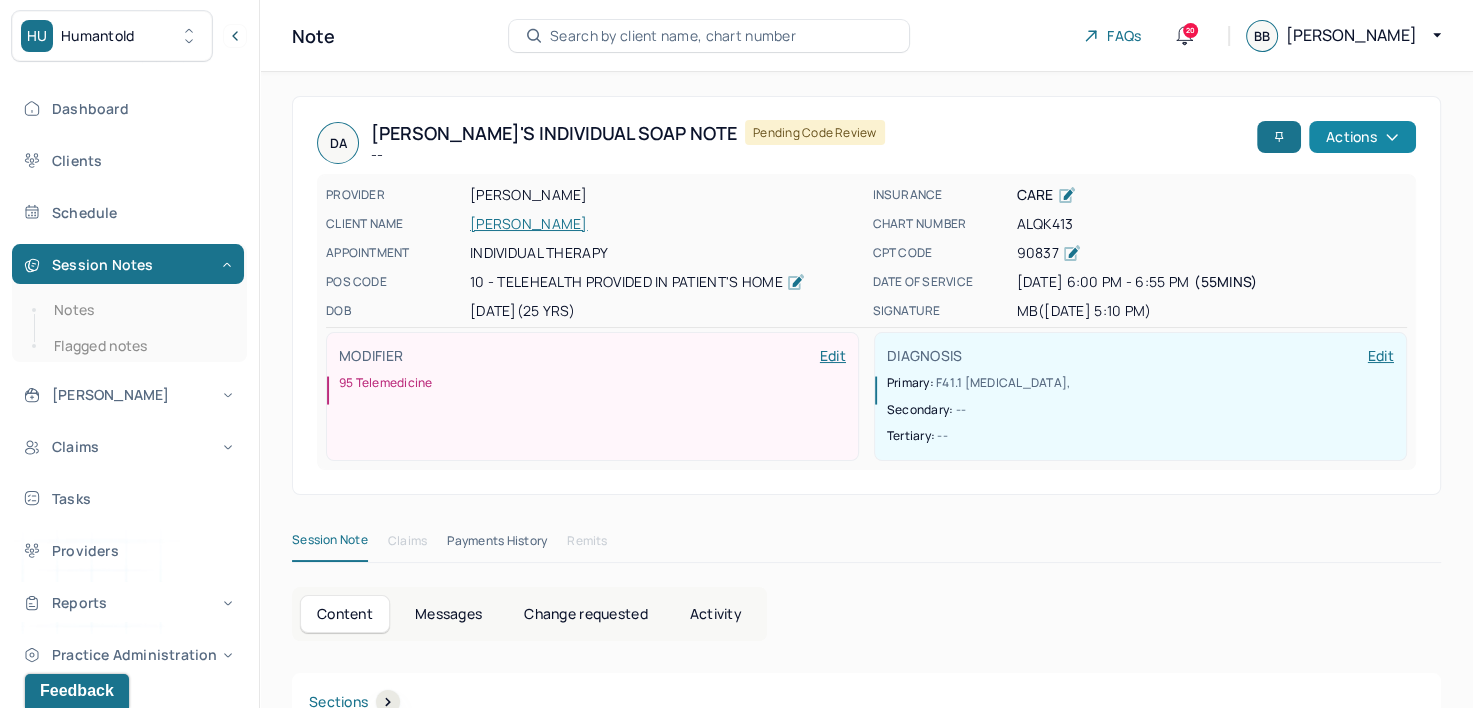 click on "Actions" at bounding box center [1362, 137] 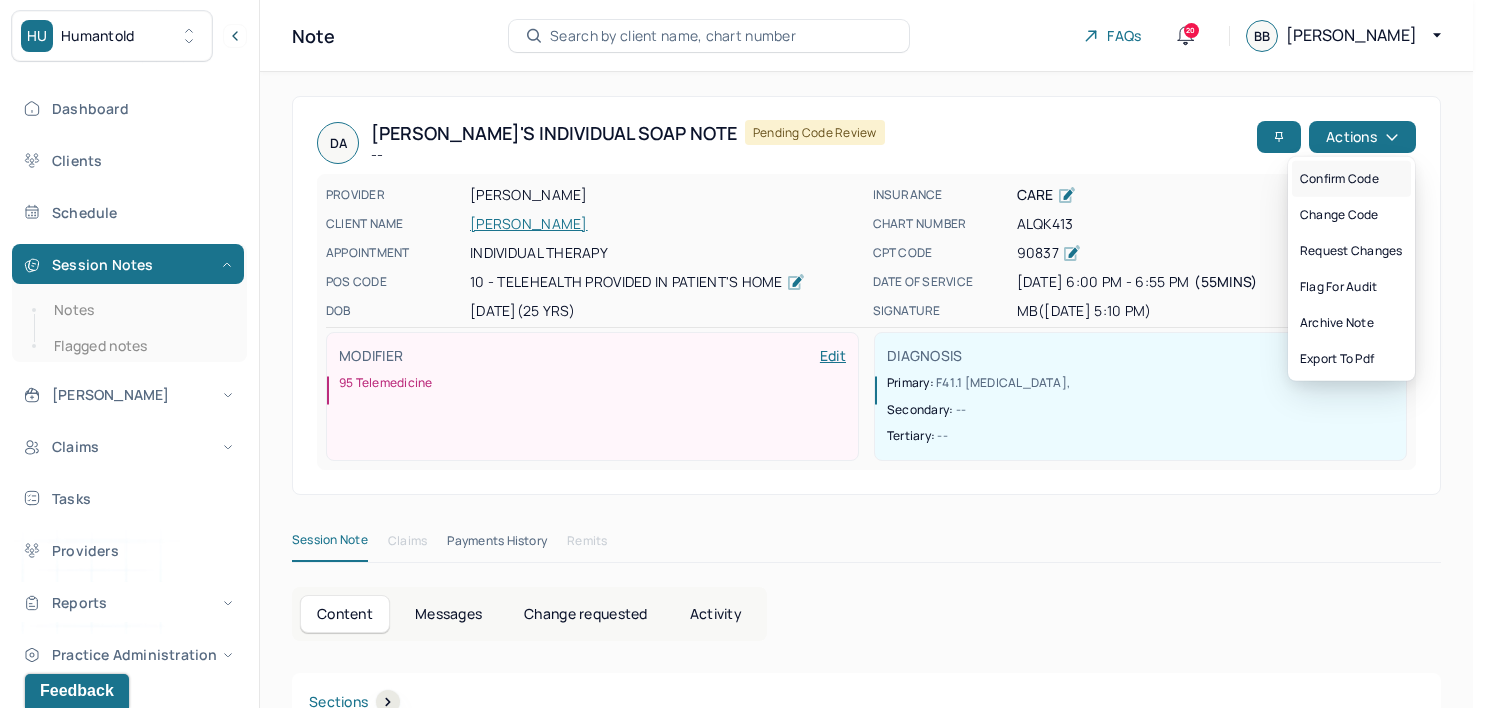 click on "Confirm code" at bounding box center (1351, 179) 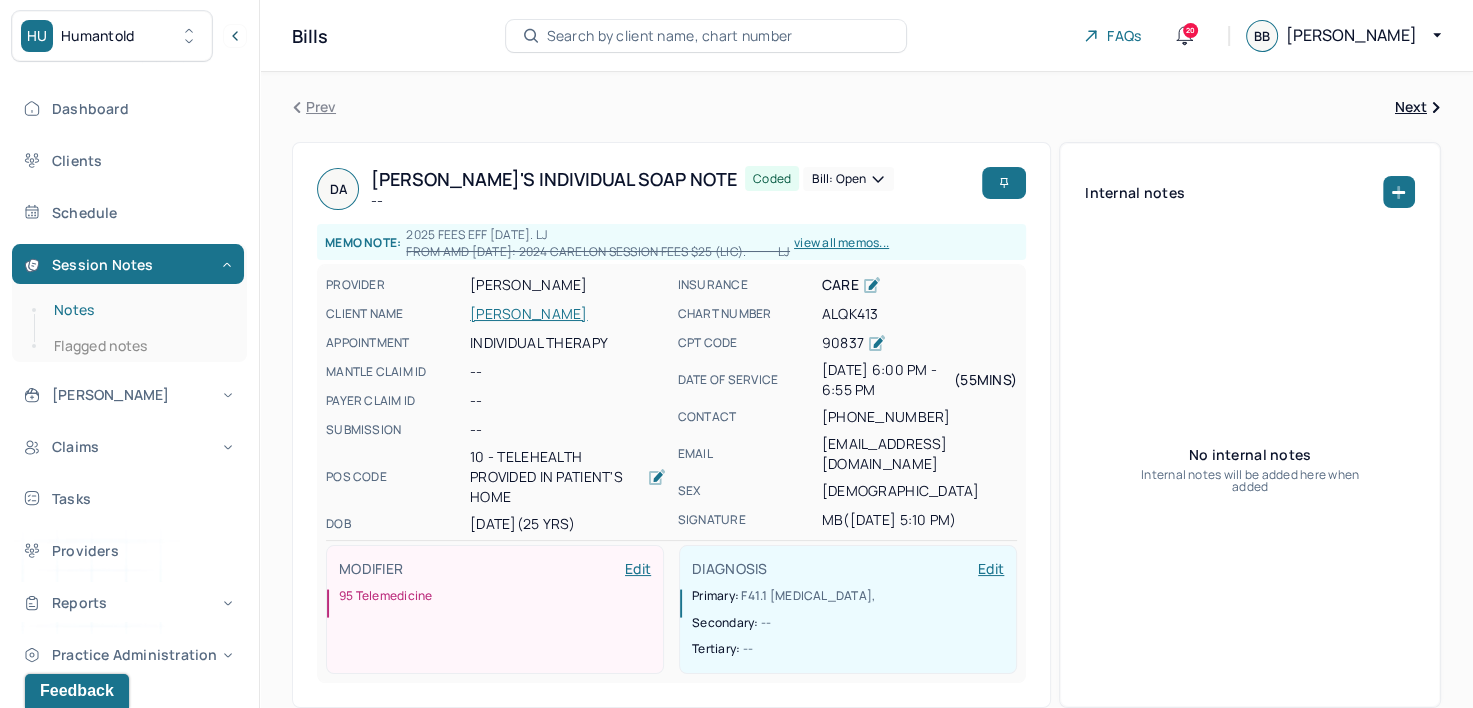 drag, startPoint x: 77, startPoint y: 308, endPoint x: 156, endPoint y: 298, distance: 79.630394 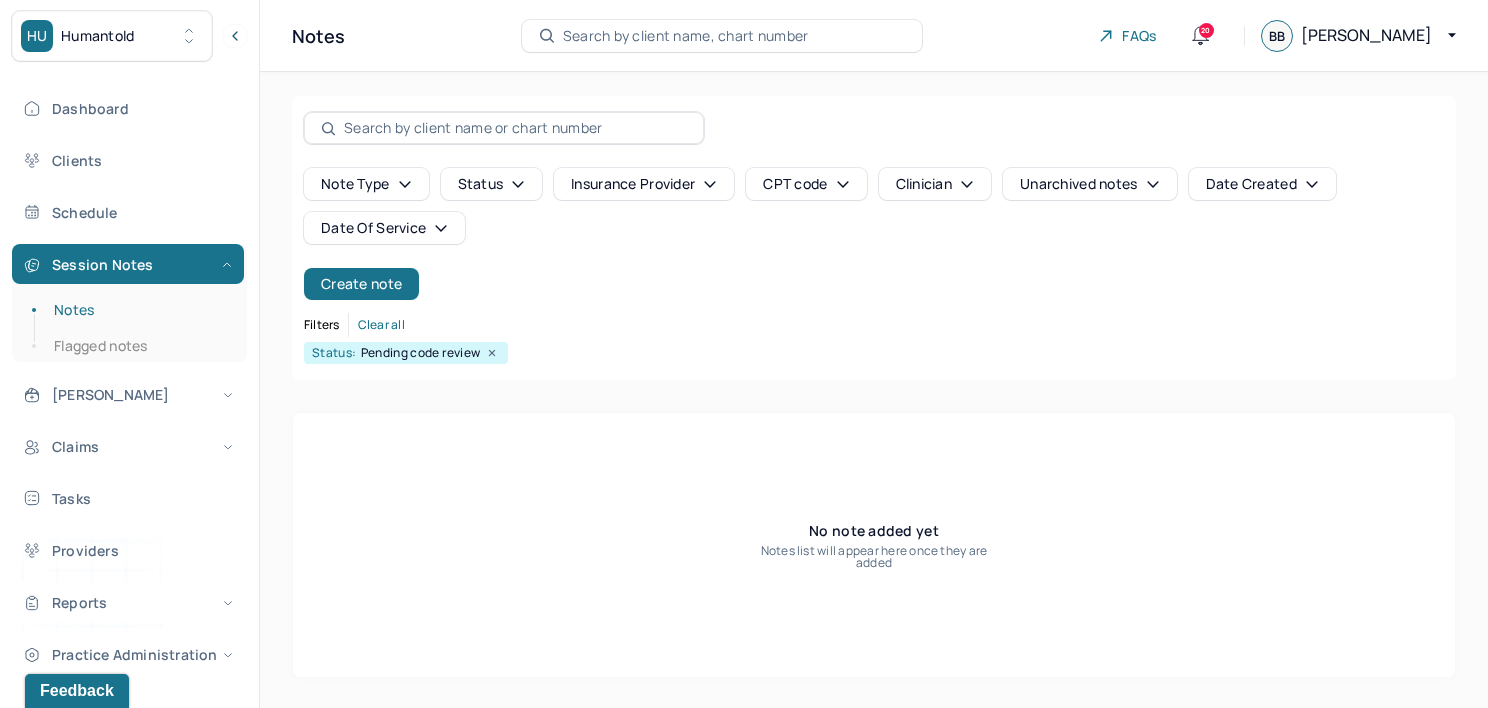 click 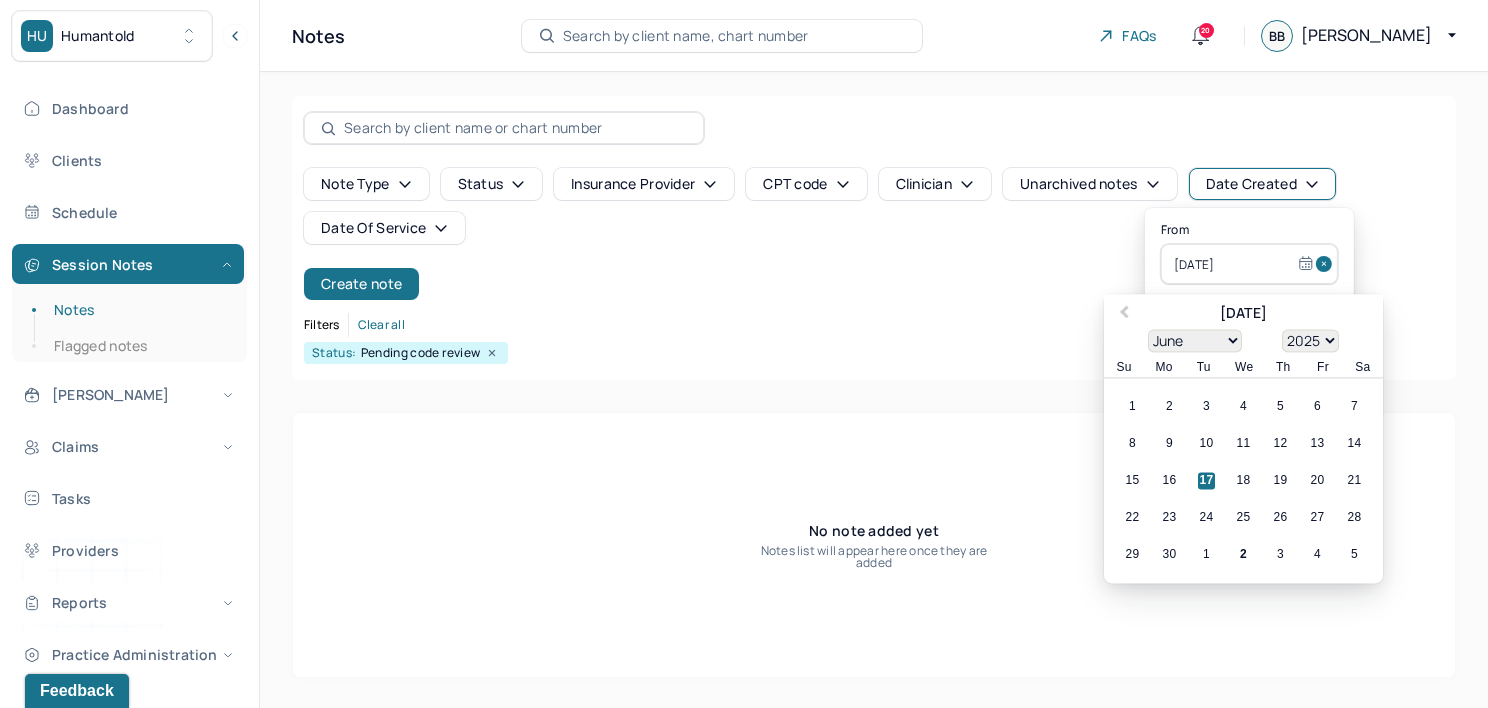click at bounding box center [1327, 264] 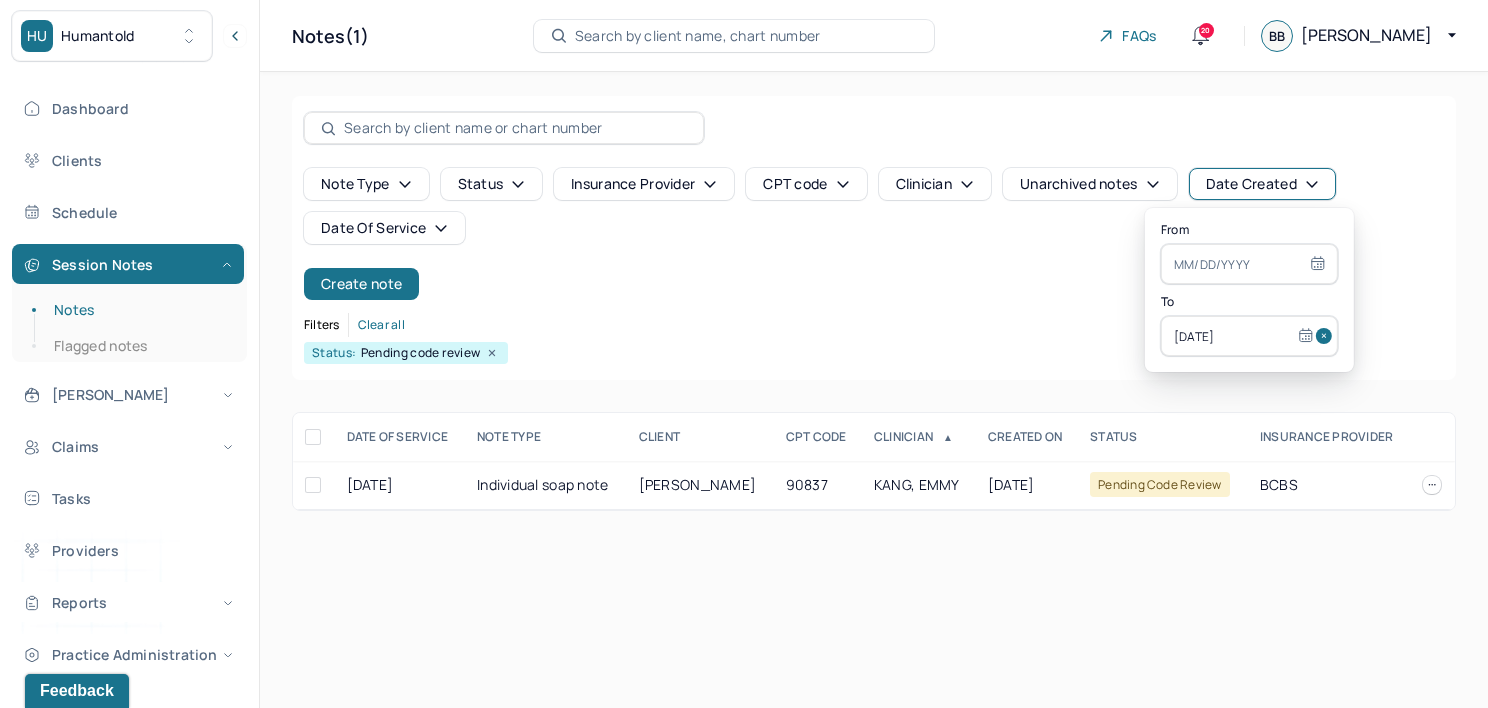 click at bounding box center [1327, 336] 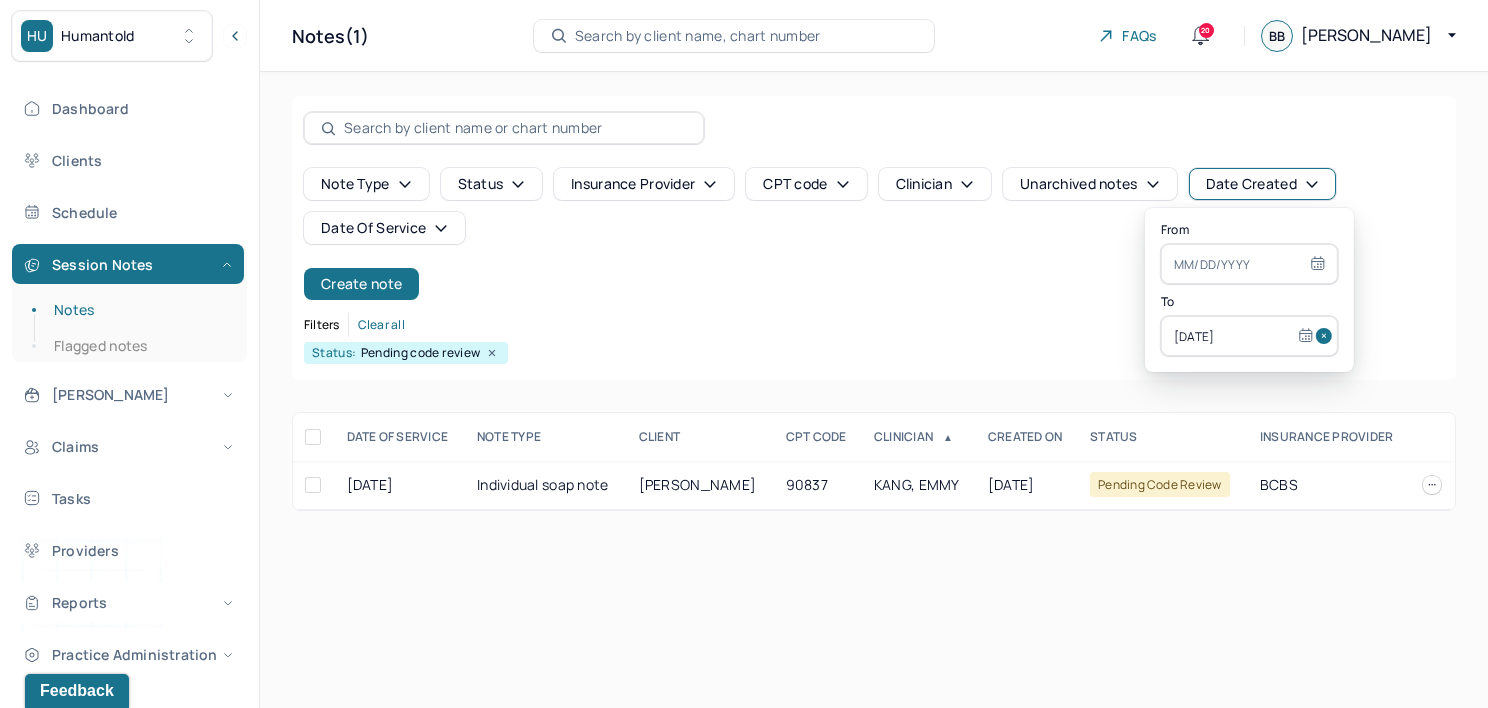 type 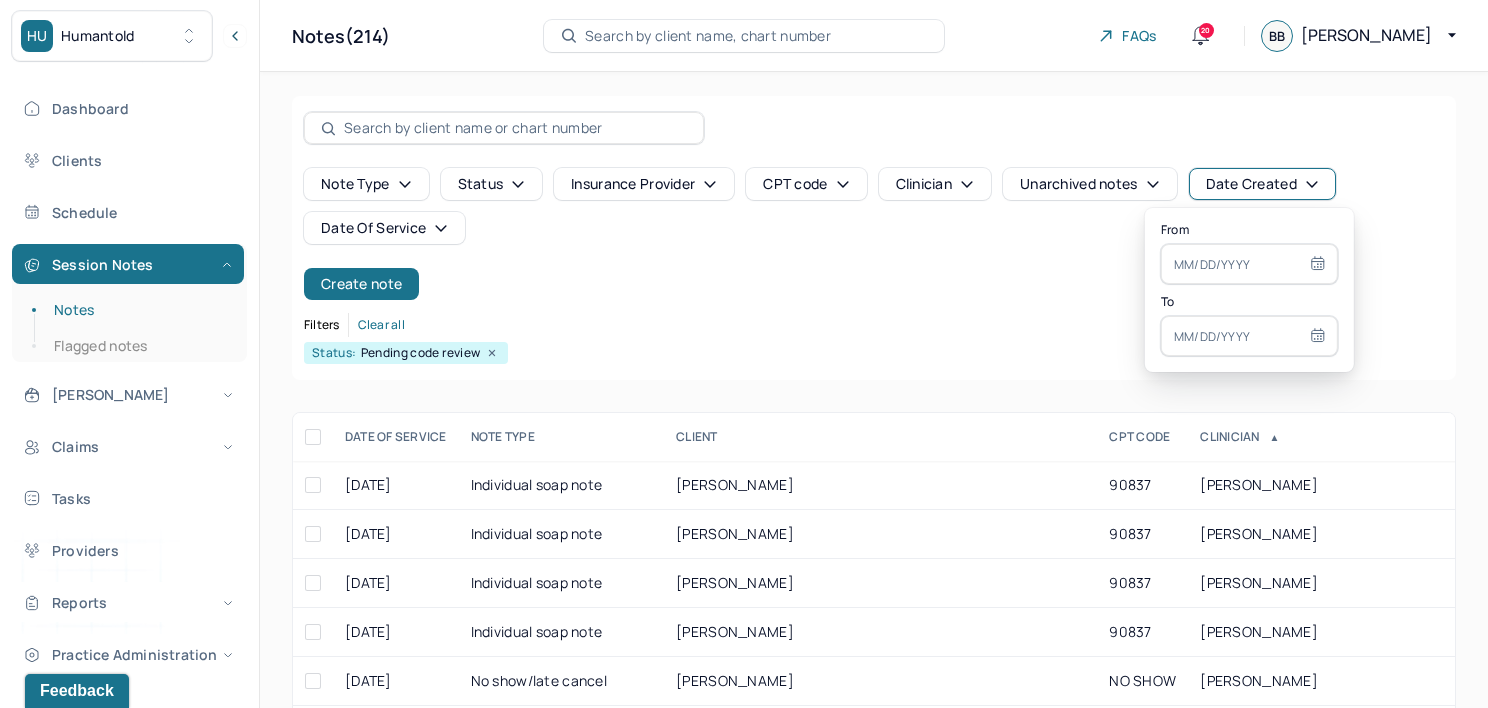 click at bounding box center (1249, 264) 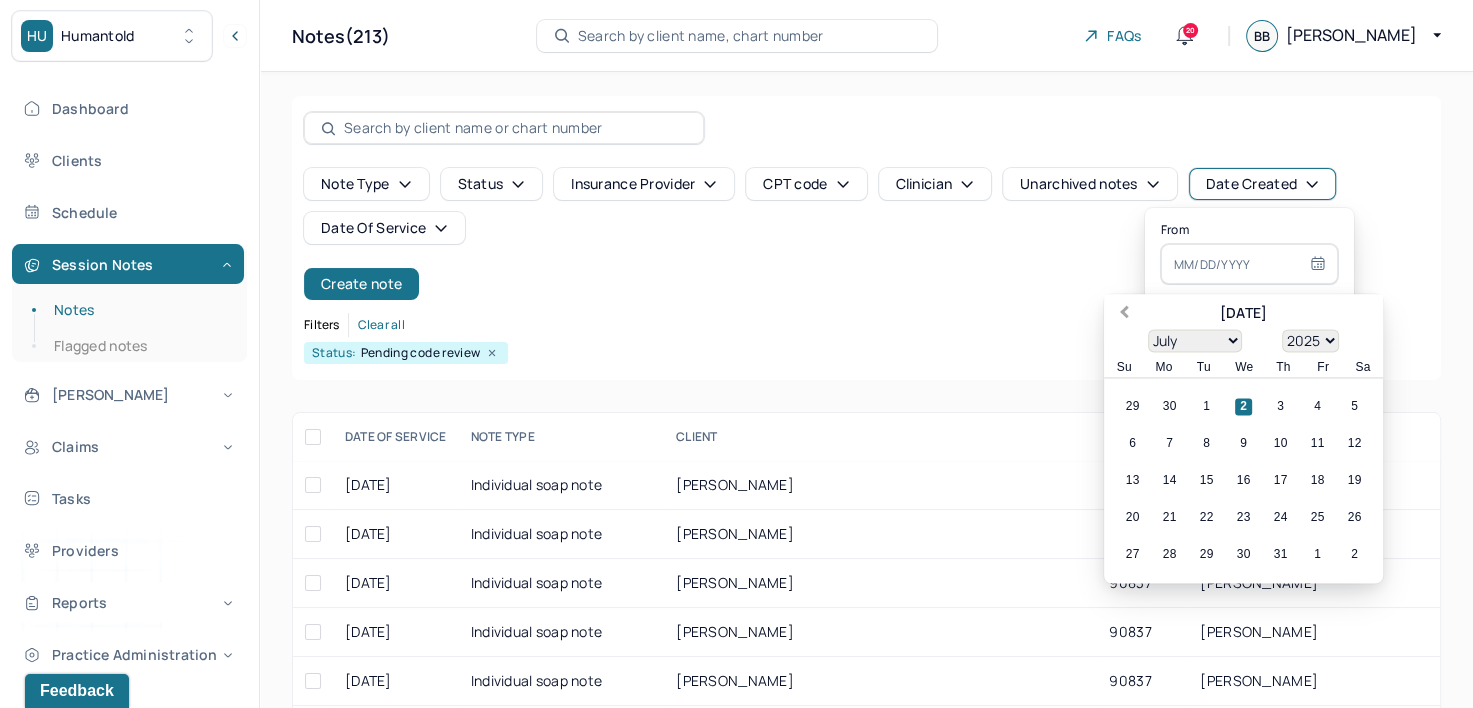 click on "Previous Month" at bounding box center [1122, 315] 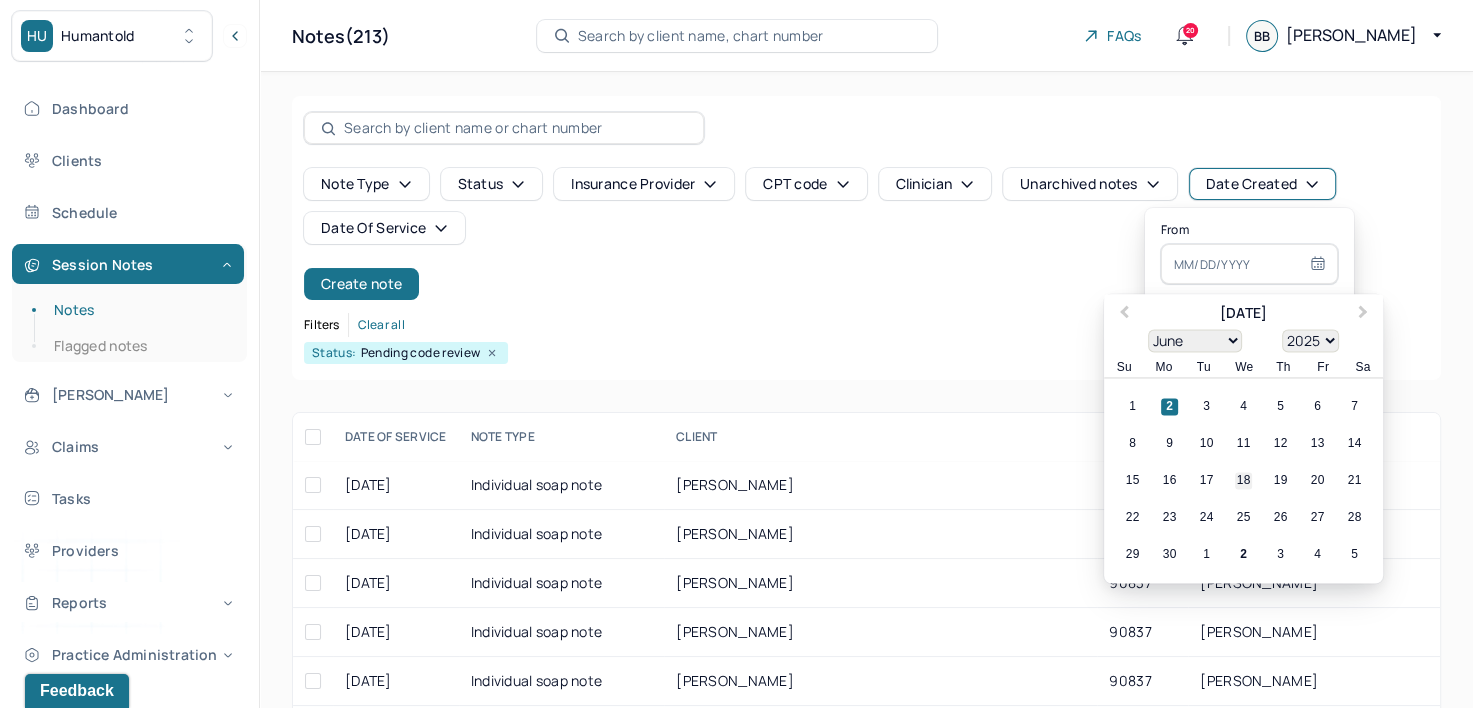 click on "18" at bounding box center [1243, 481] 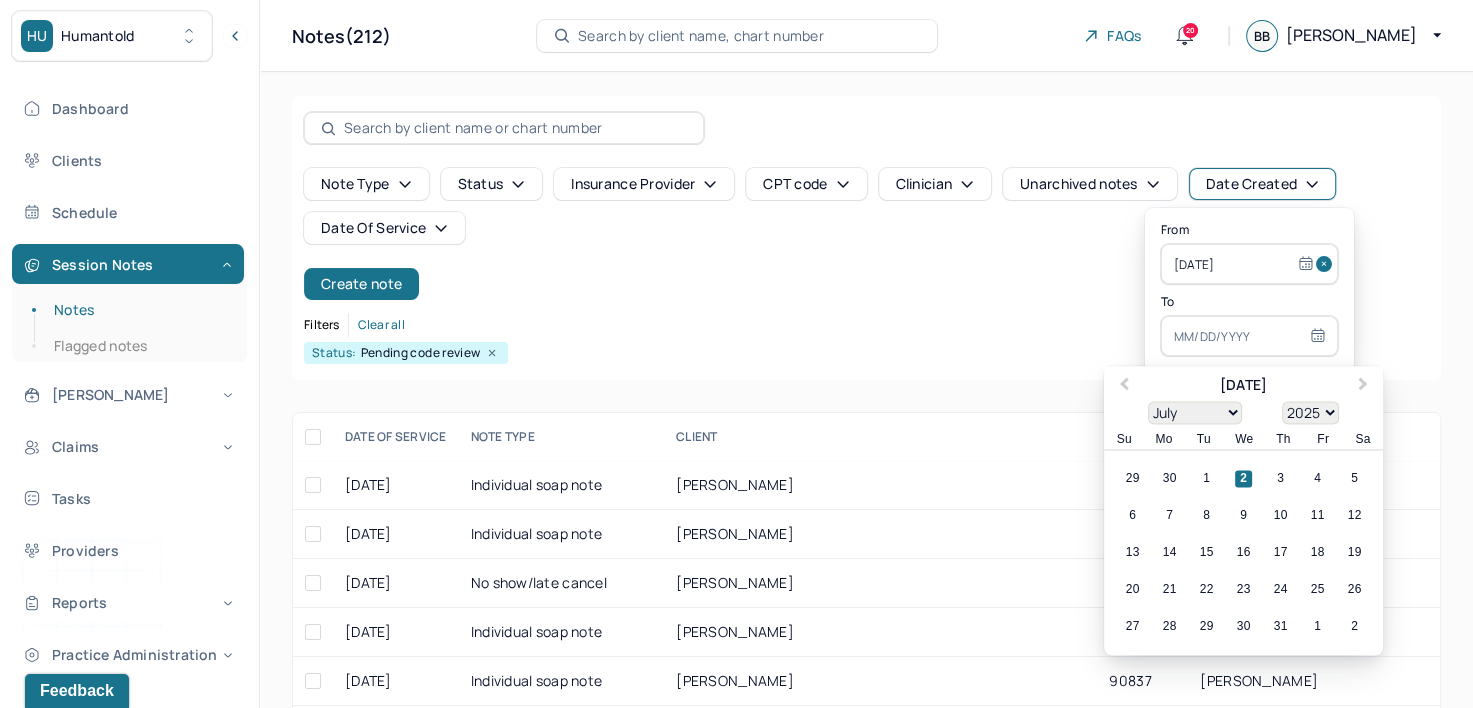 click at bounding box center [1249, 336] 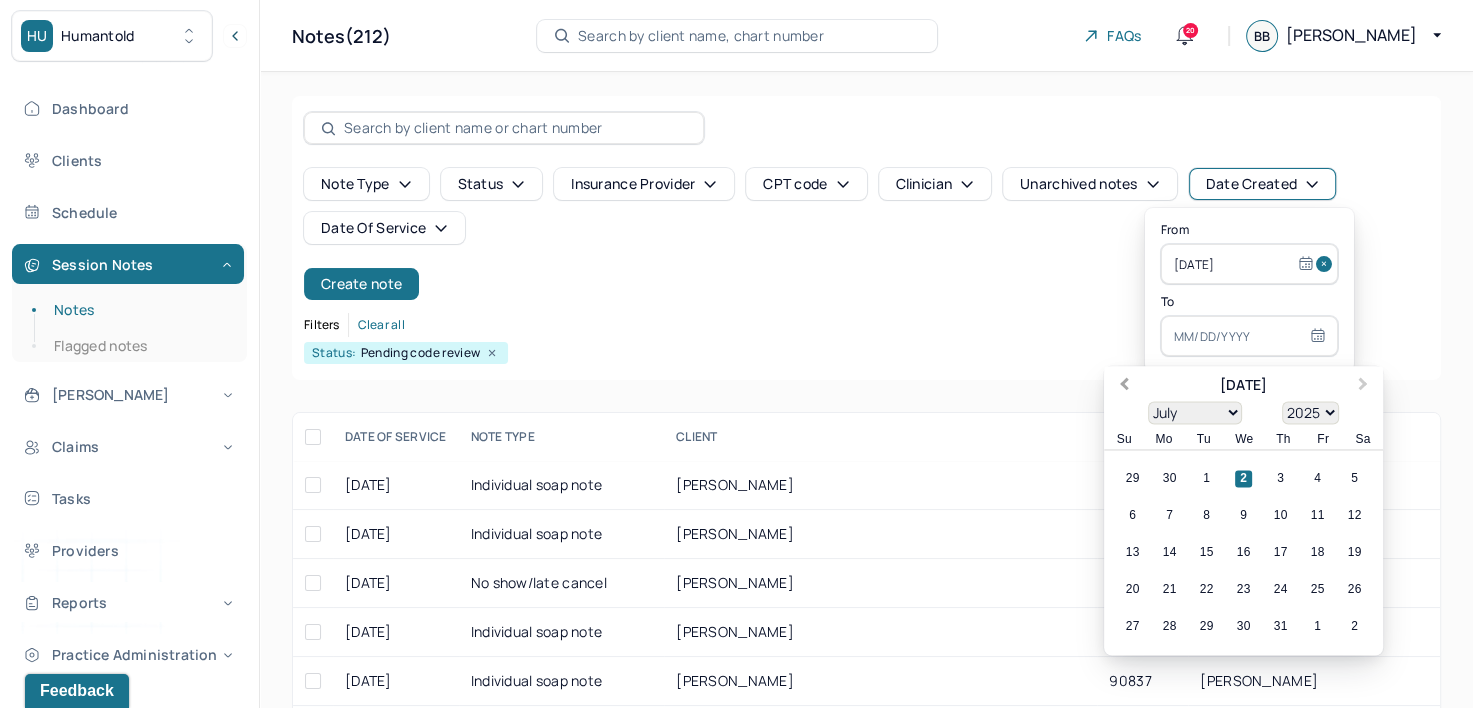 click on "Previous Month" at bounding box center [1124, 386] 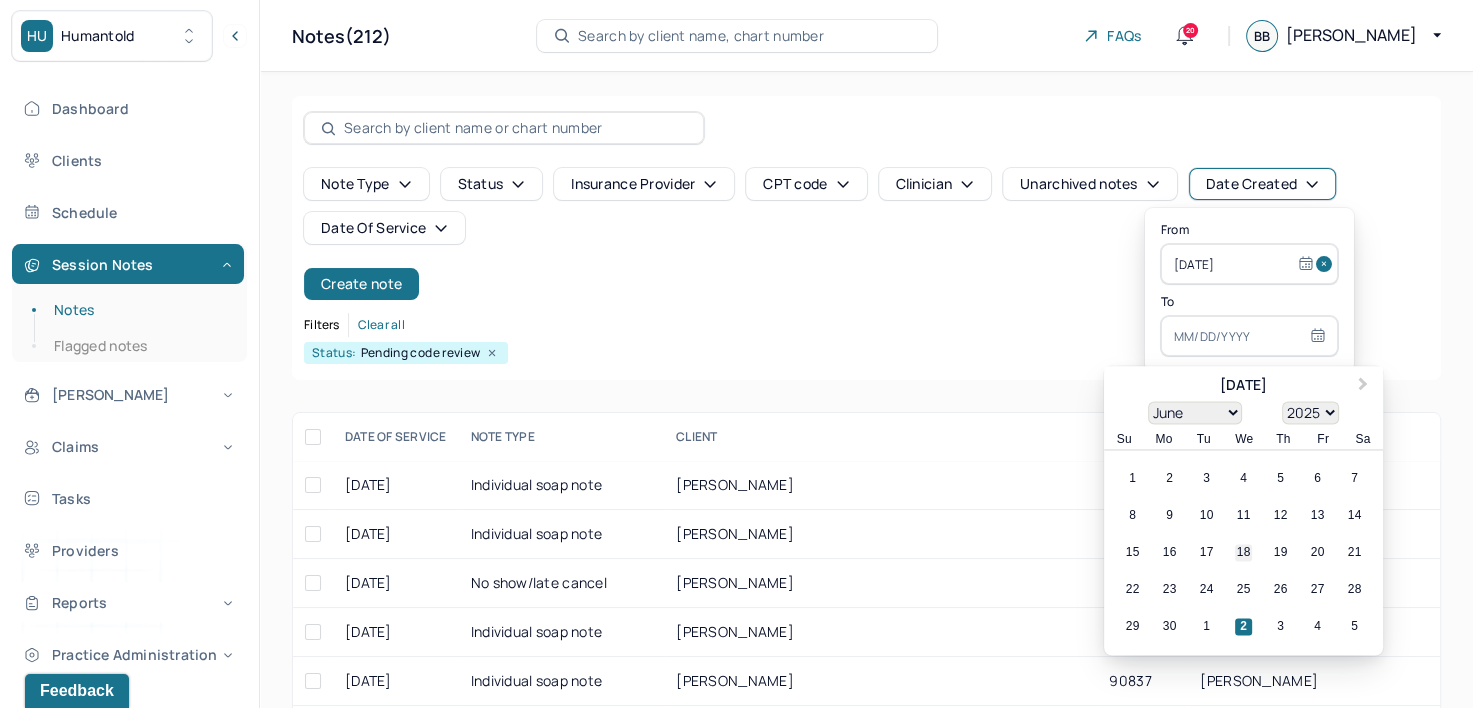 click on "18" at bounding box center [1243, 553] 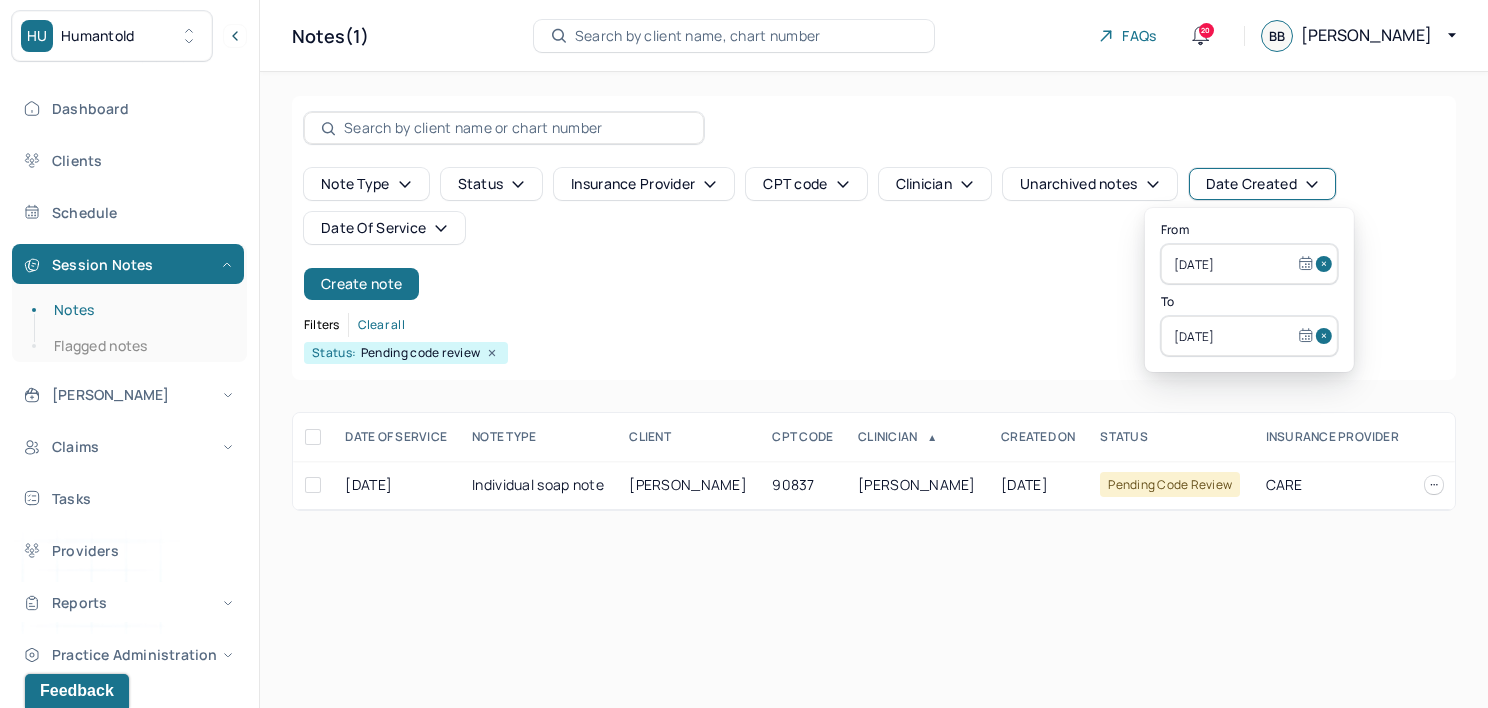 click on "Note type     Status     Insurance provider     CPT code     Clinician     Unarchived notes     Date Created     Date Of Service     Create note" at bounding box center (874, 234) 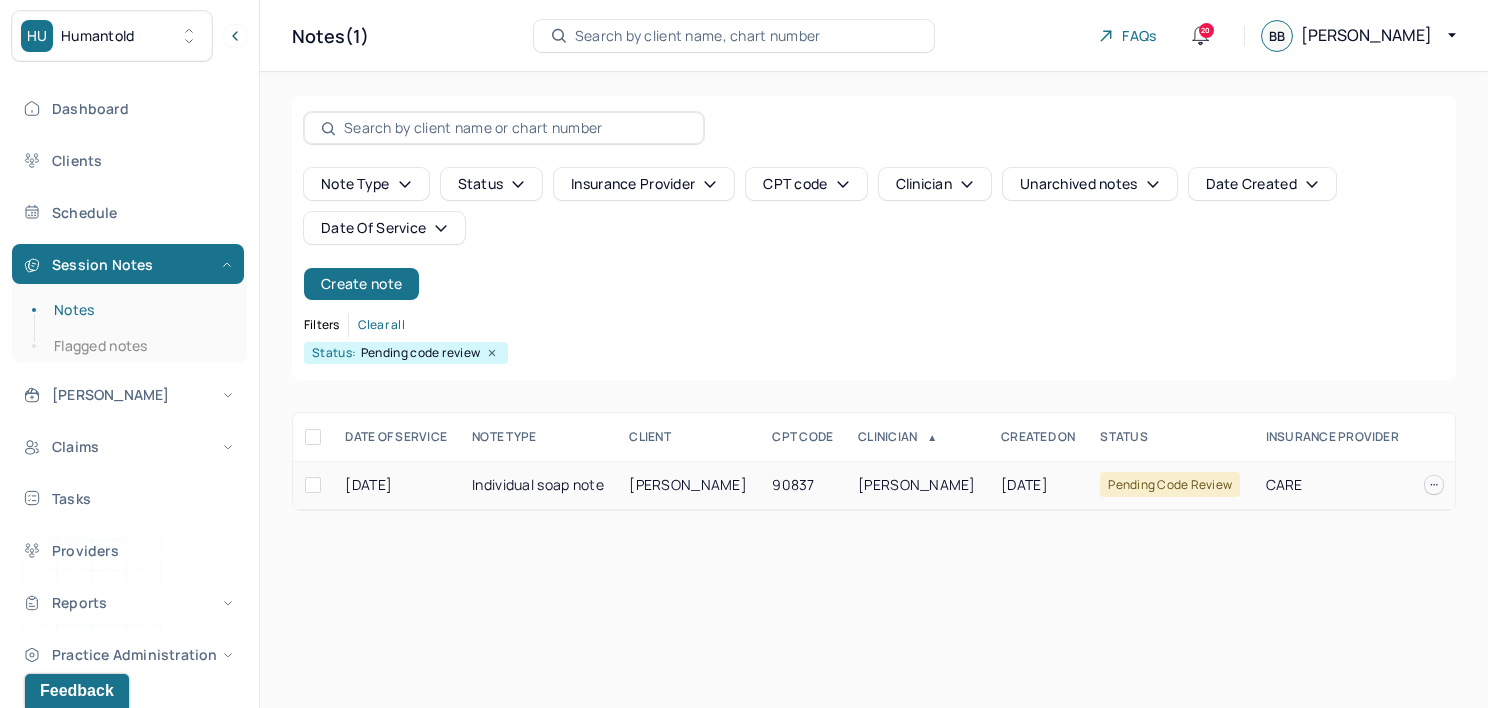 click on "BOHUSKI, MICHAEL" at bounding box center [917, 485] 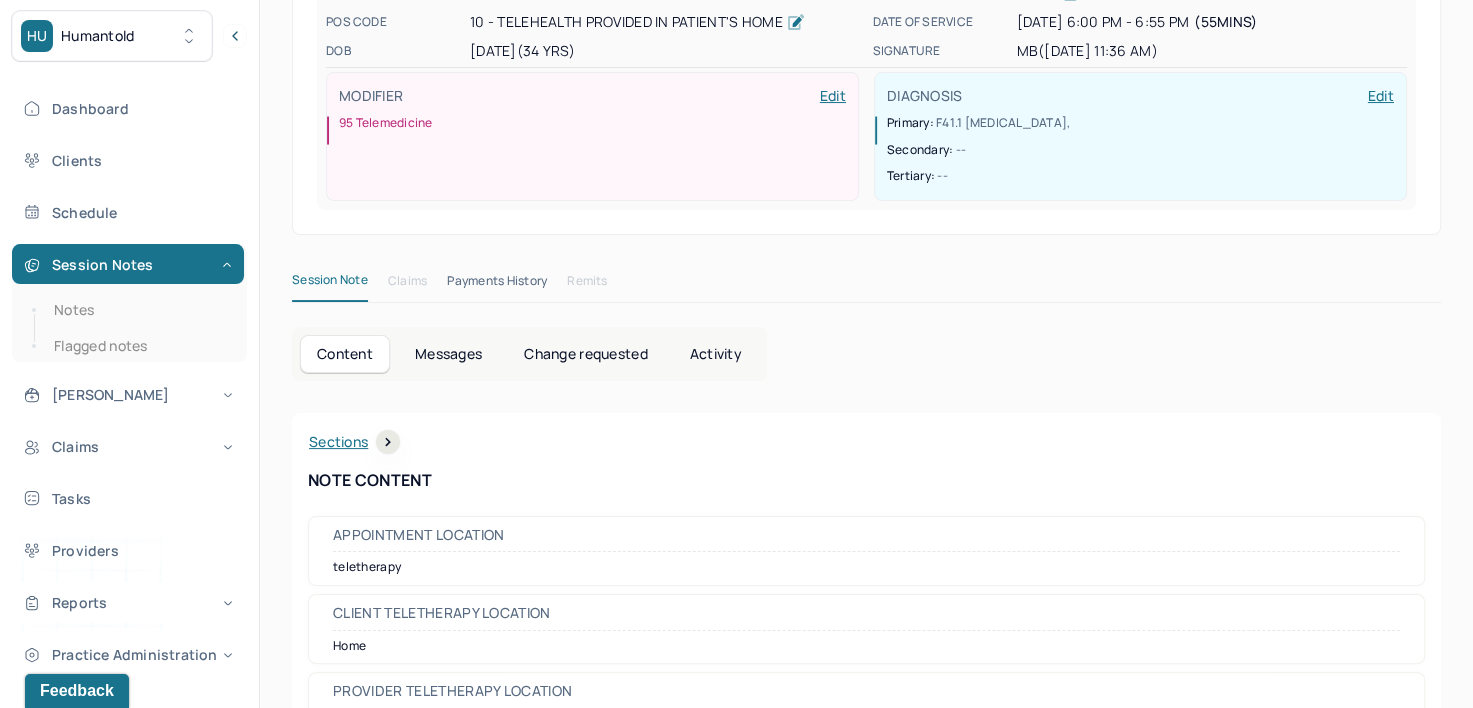 scroll, scrollTop: 0, scrollLeft: 0, axis: both 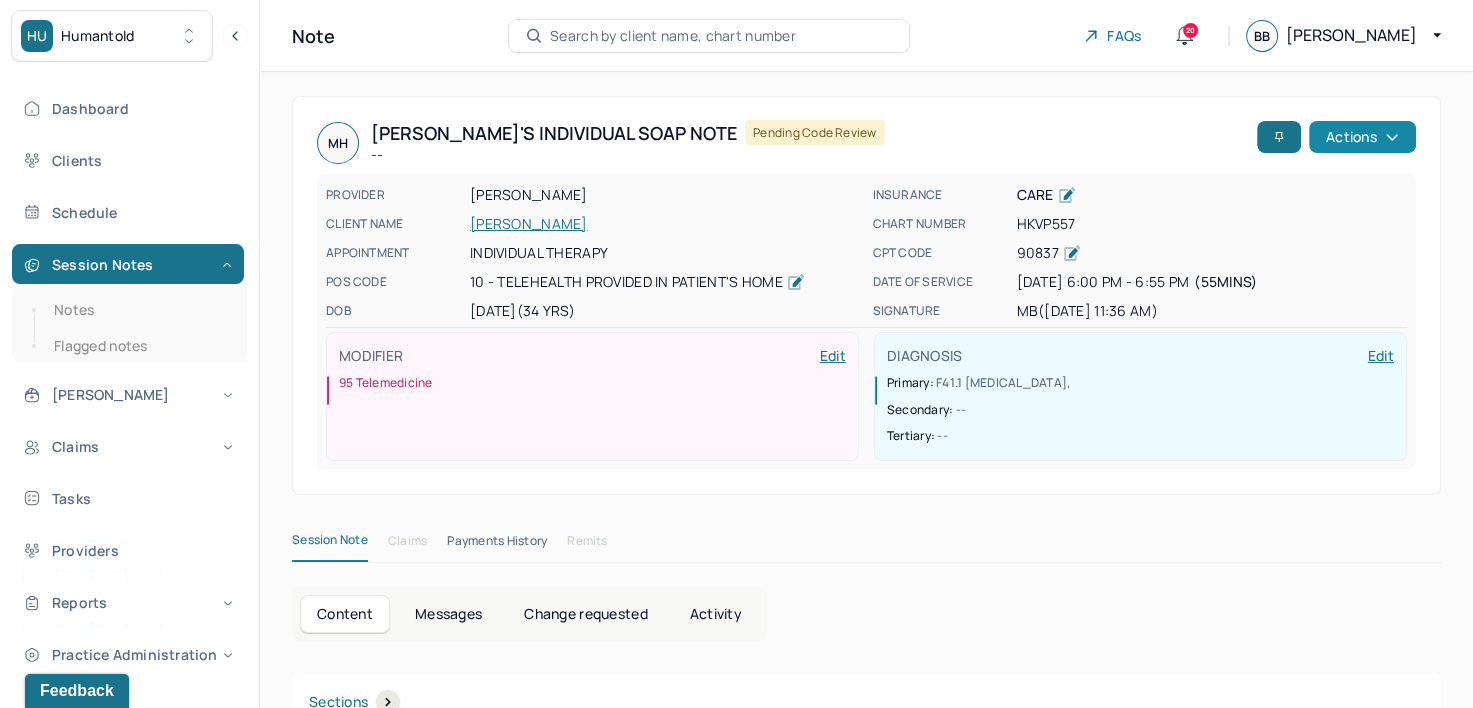 click 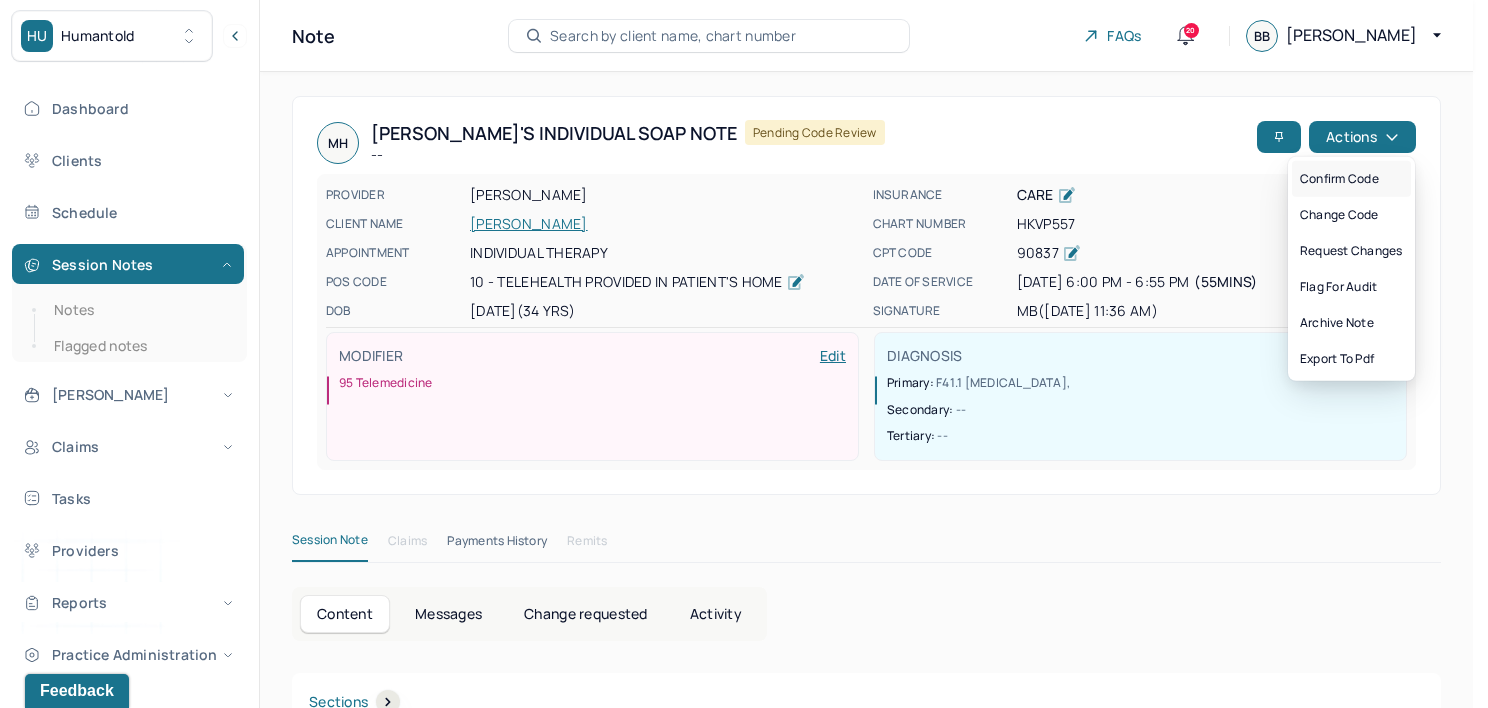 click on "Confirm code" at bounding box center [1351, 179] 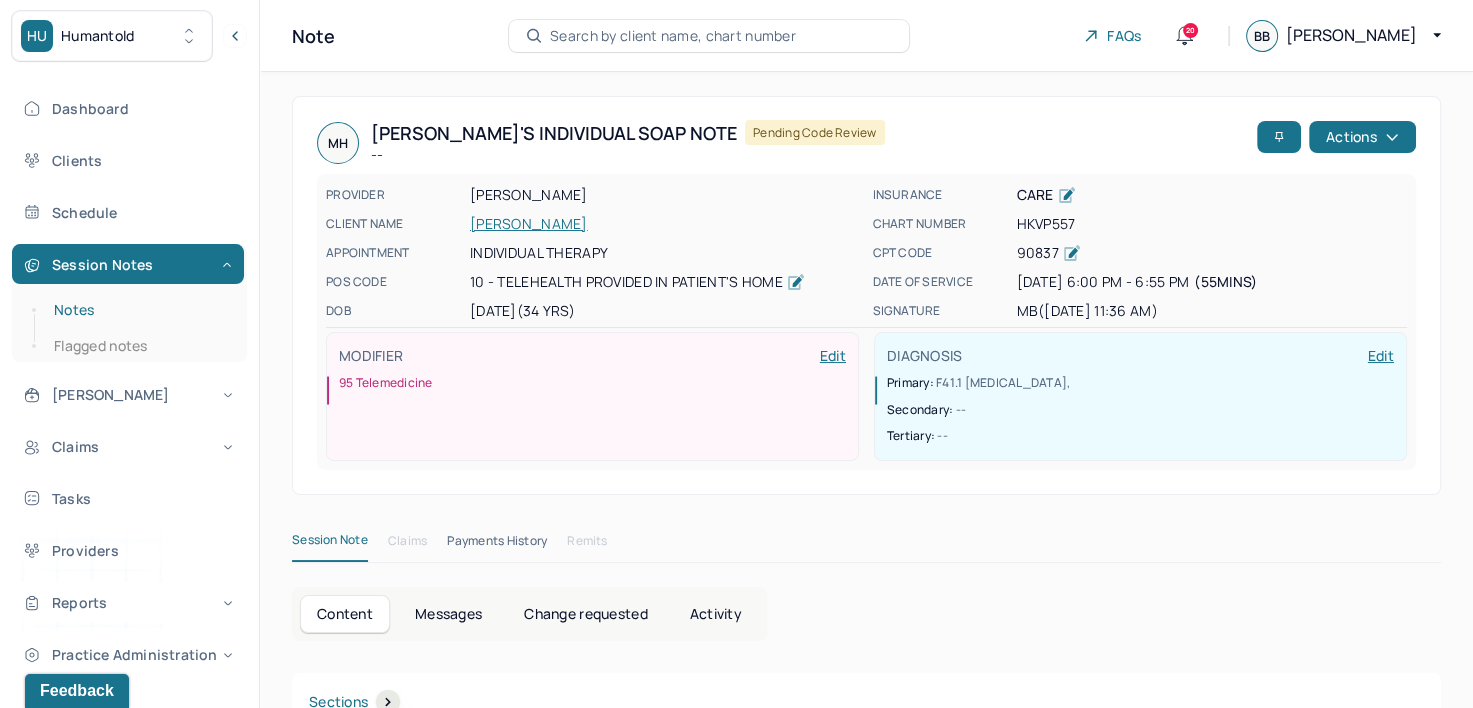 click on "Notes" at bounding box center [139, 310] 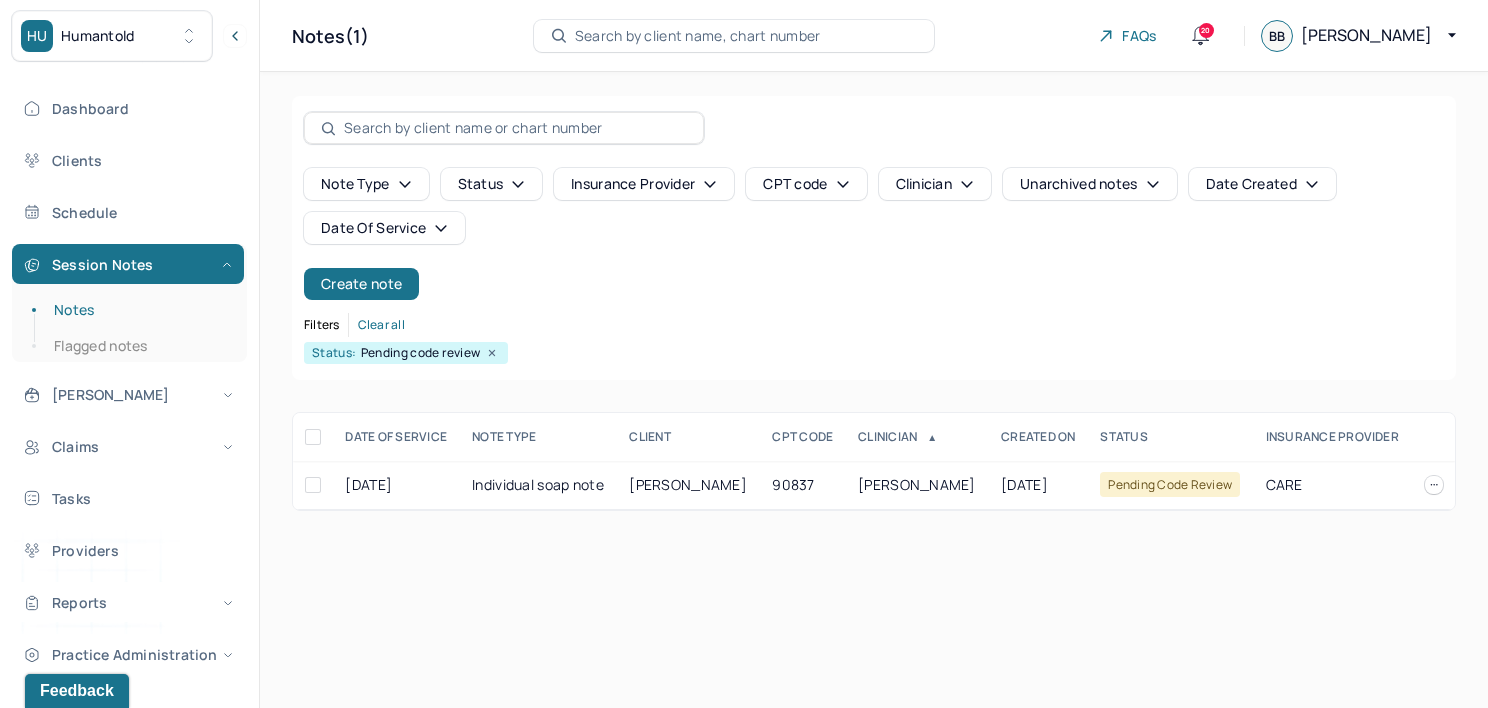 click on "Date Of Service" at bounding box center (384, 228) 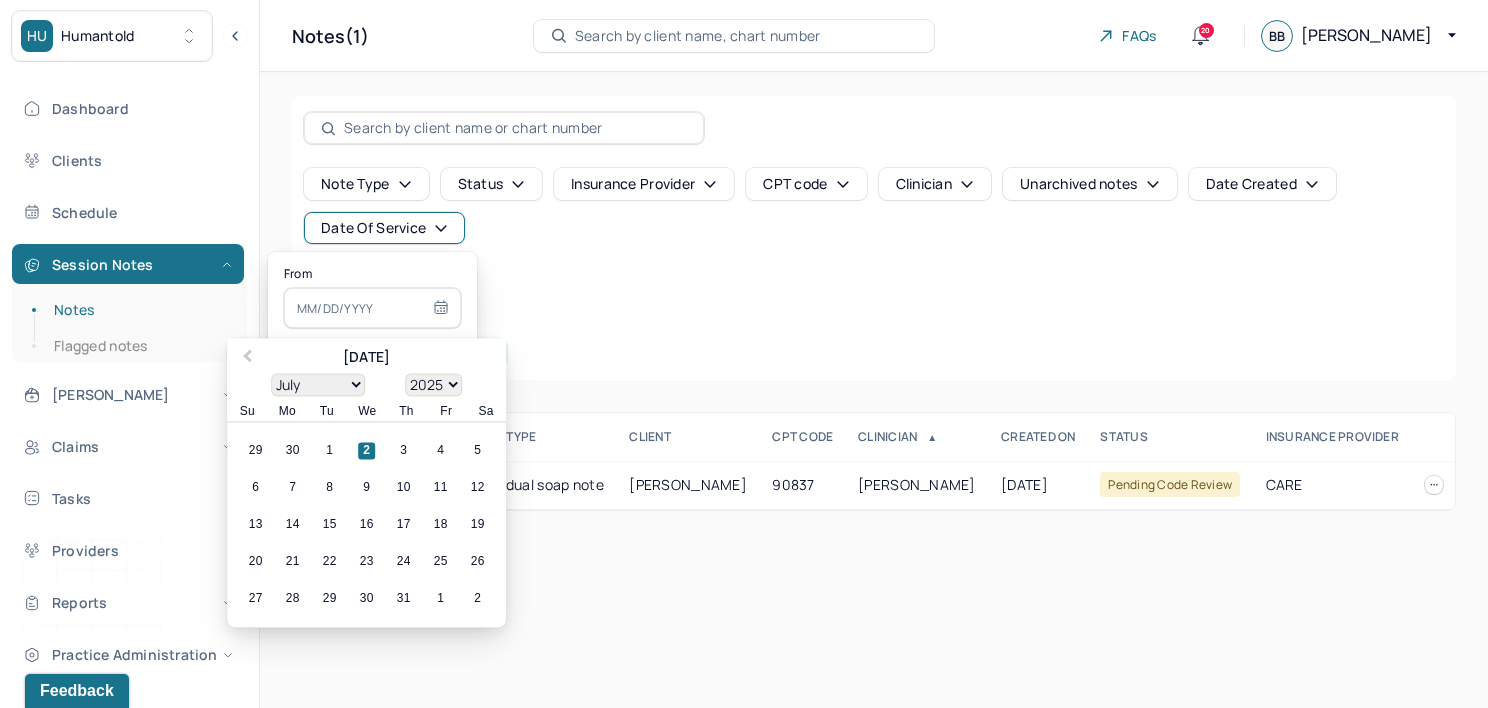 click on "From" at bounding box center (372, 274) 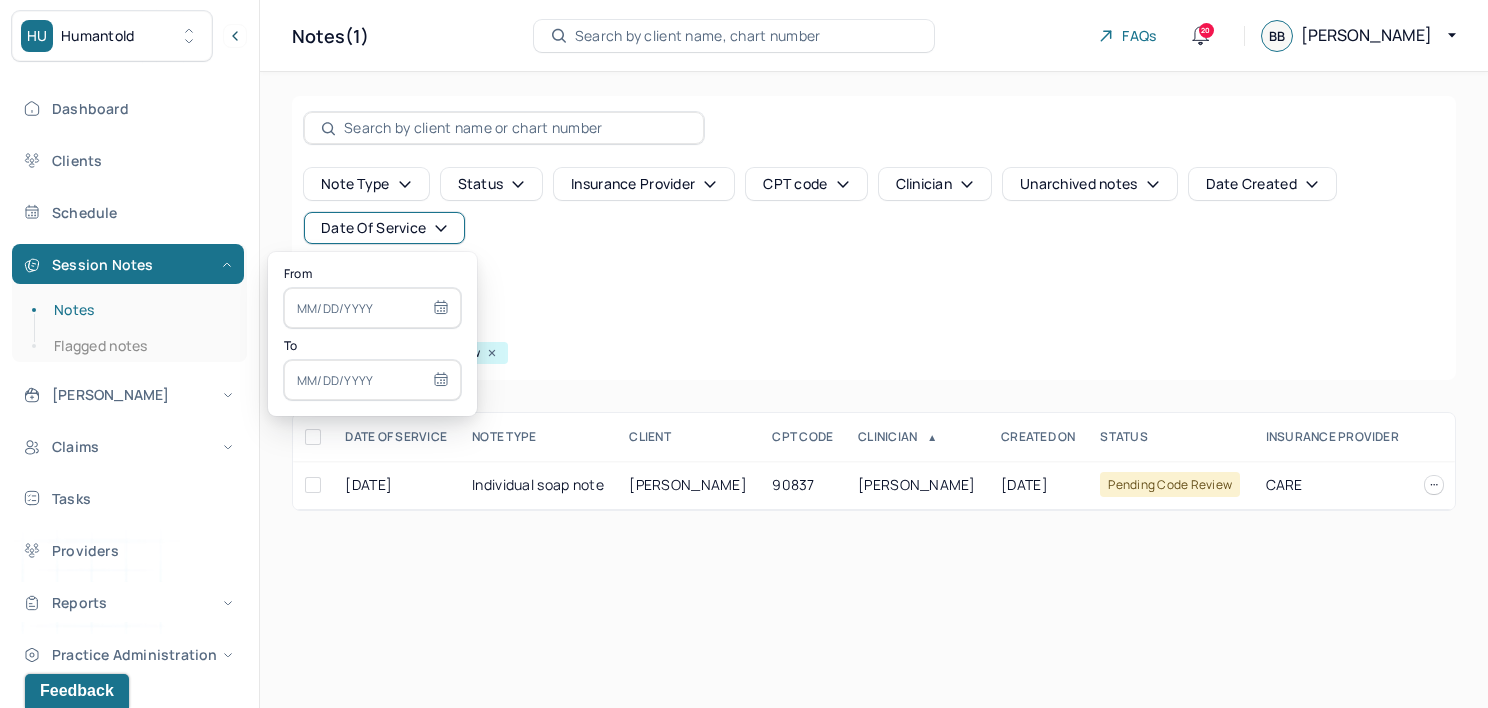 click on "Date Created" at bounding box center [1262, 184] 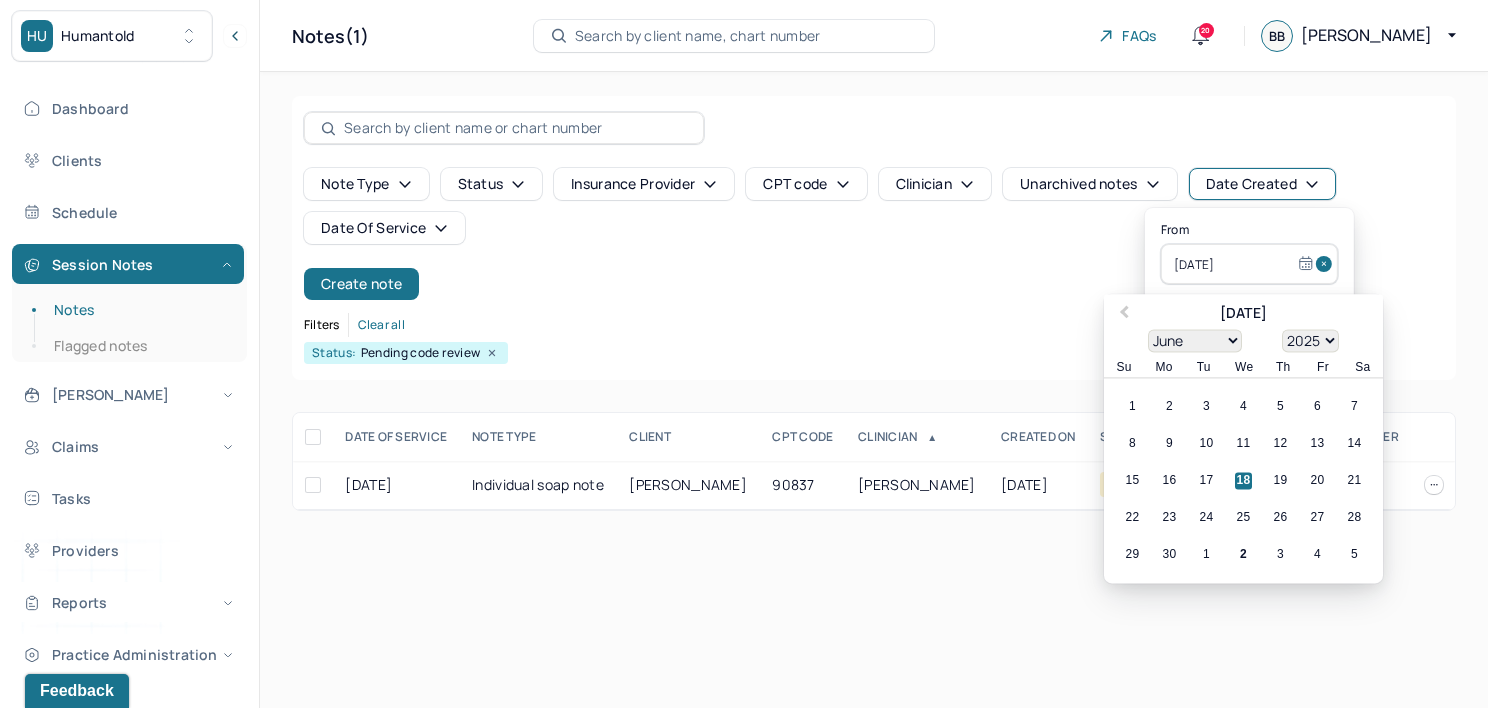 click at bounding box center (1327, 264) 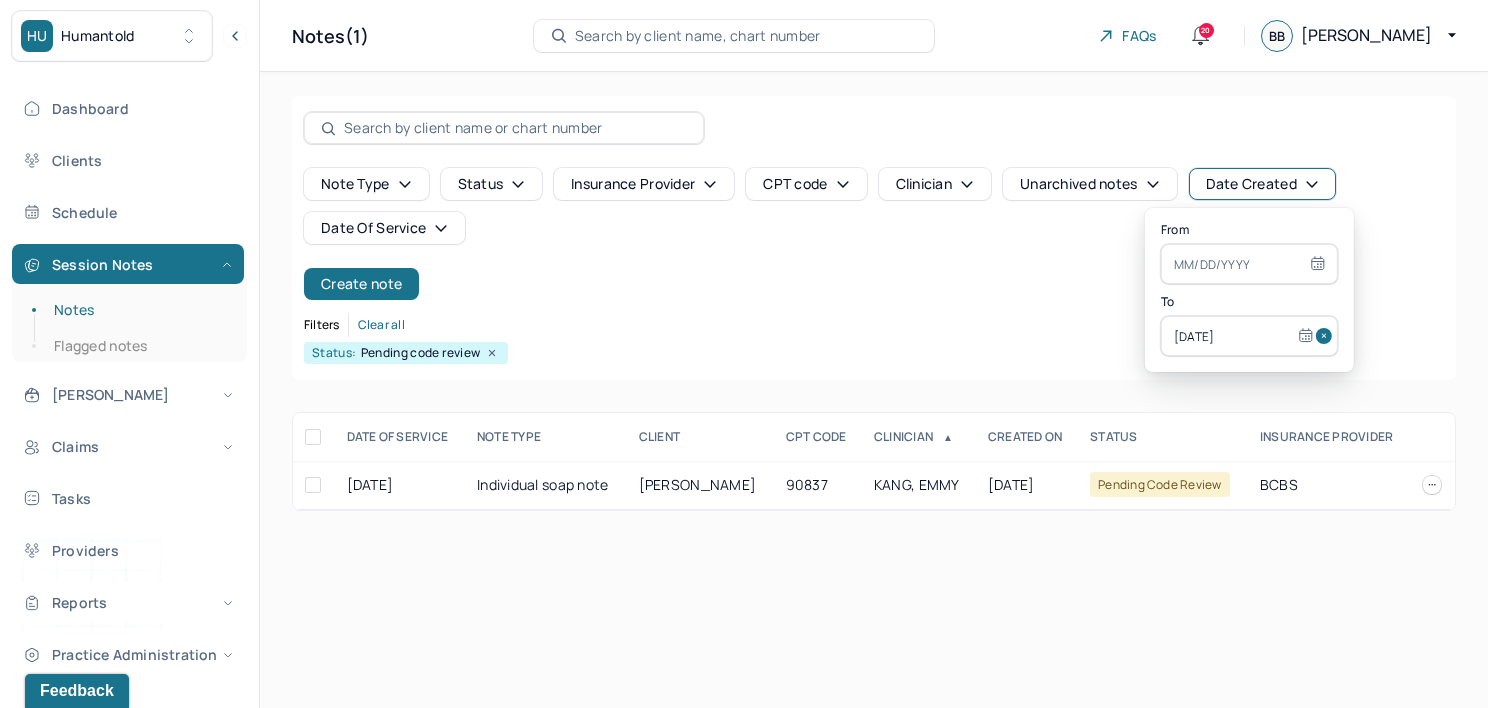 click at bounding box center (1327, 336) 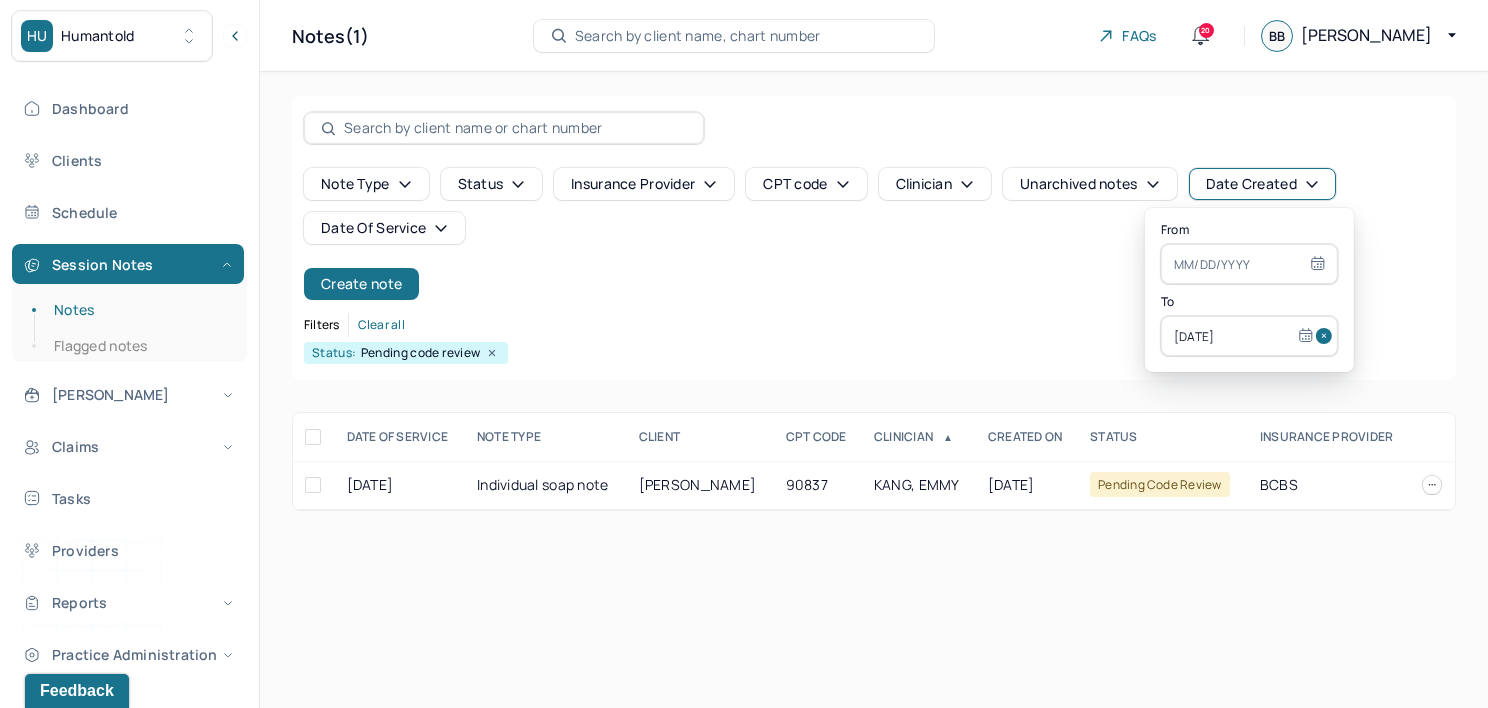 type 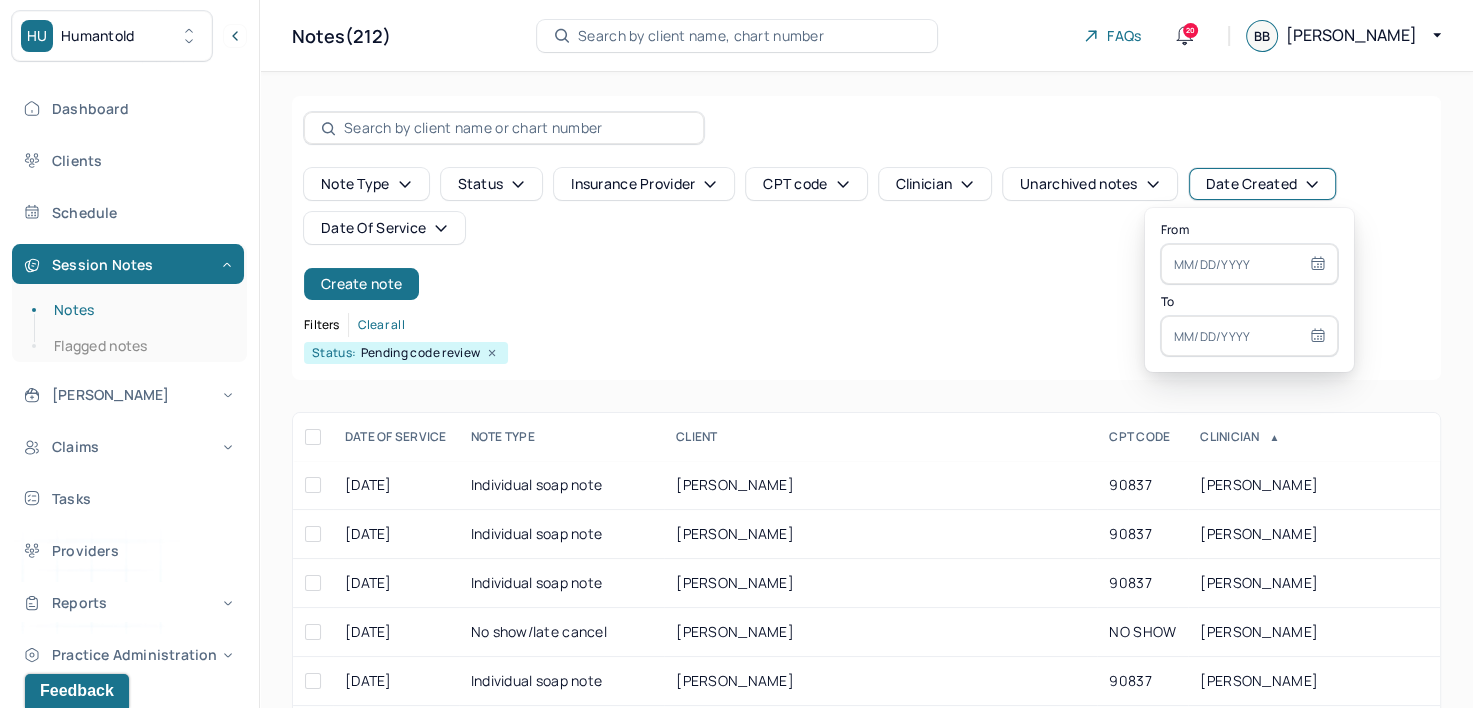 click at bounding box center [1249, 264] 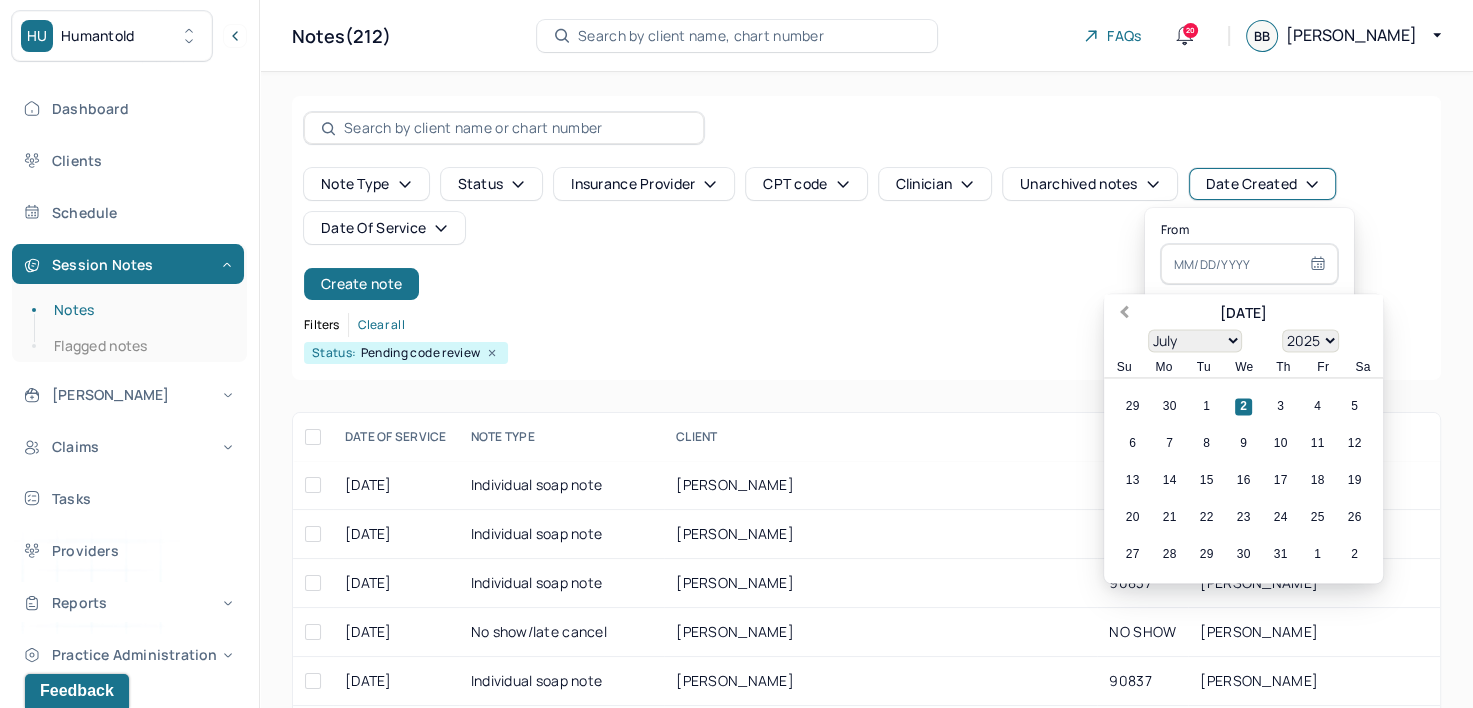 click on "Previous Month" at bounding box center (1122, 315) 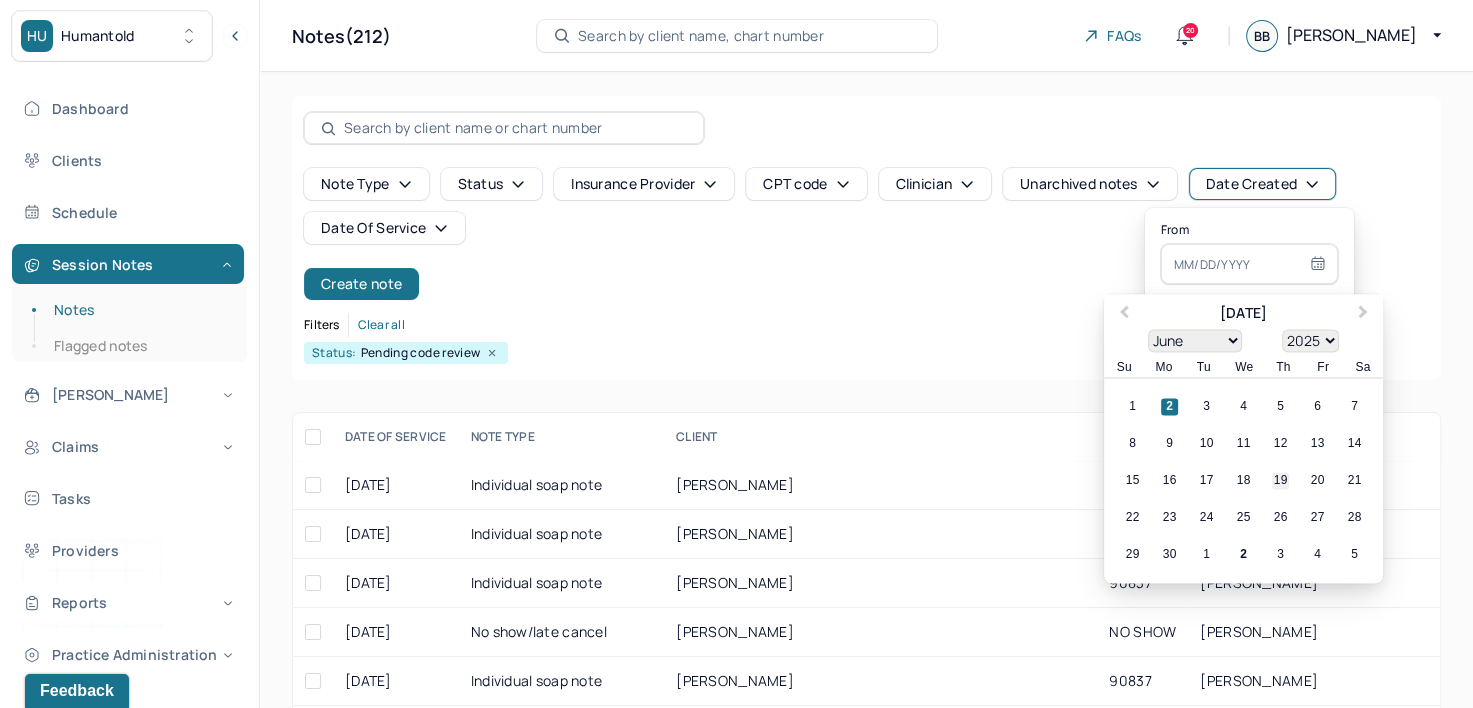click on "19" at bounding box center (1280, 481) 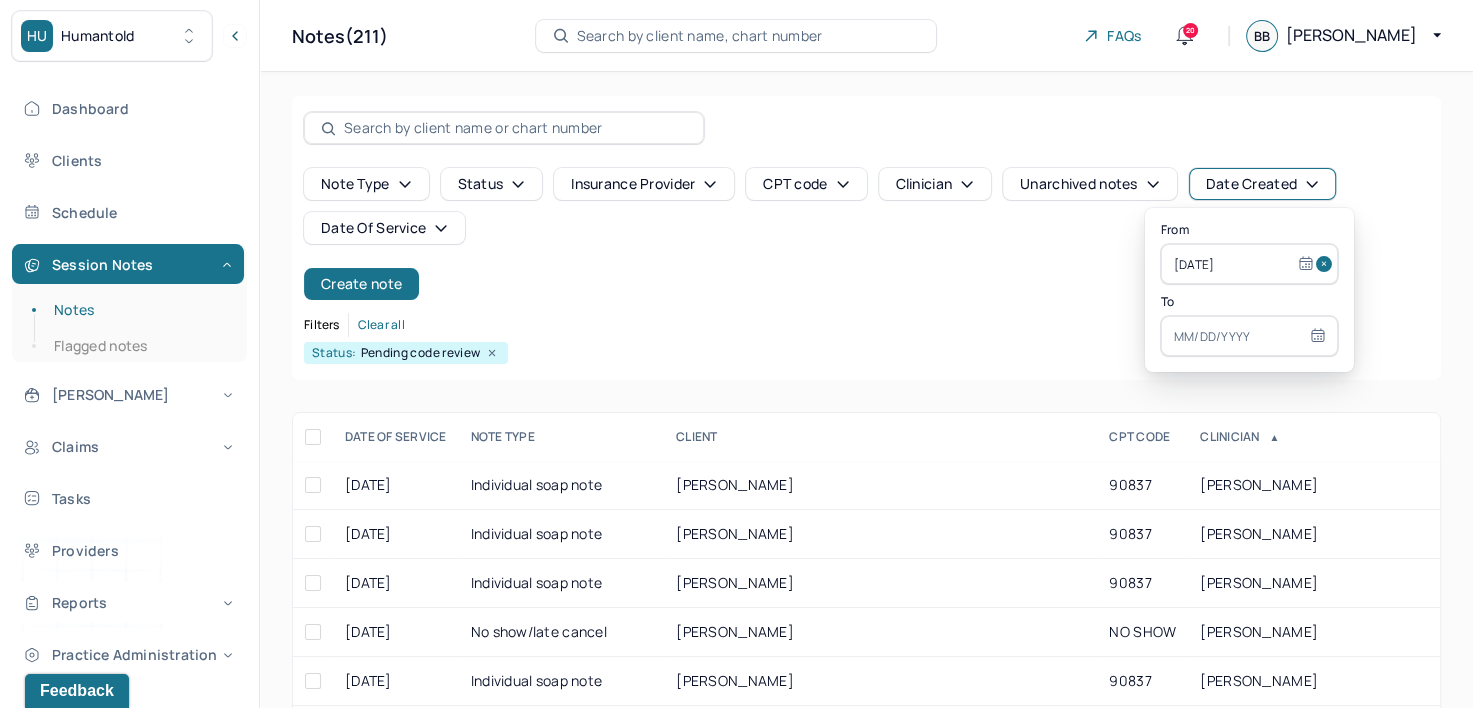 click at bounding box center (1249, 336) 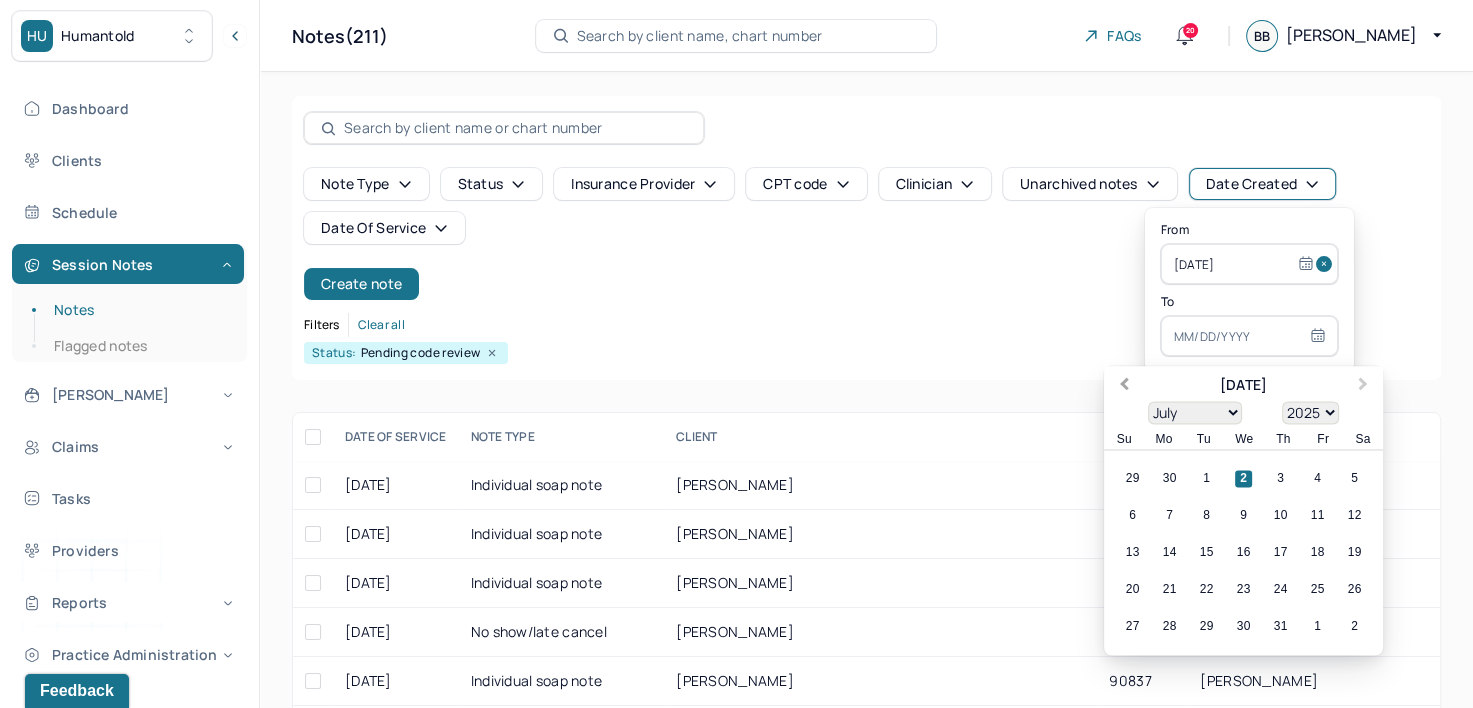 click on "Previous Month" at bounding box center [1122, 387] 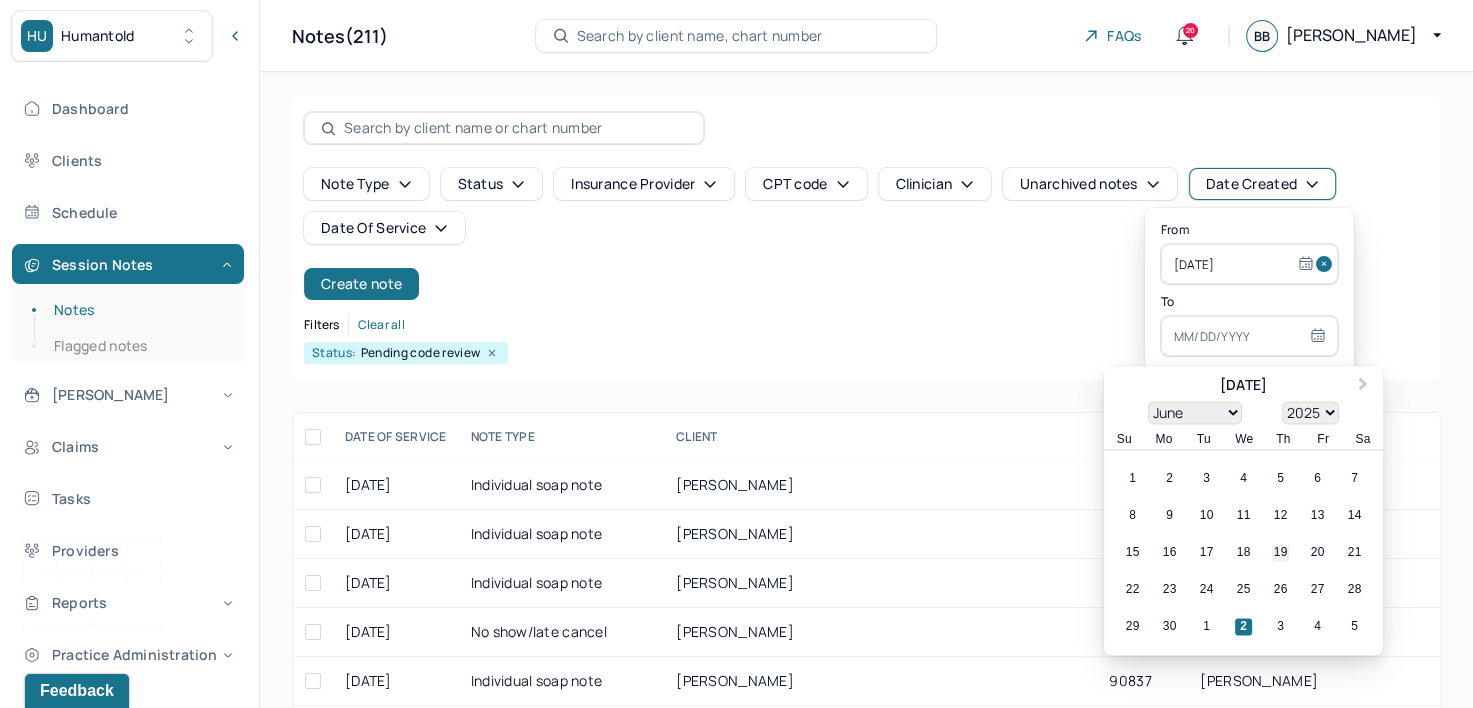 click on "19" at bounding box center [1280, 553] 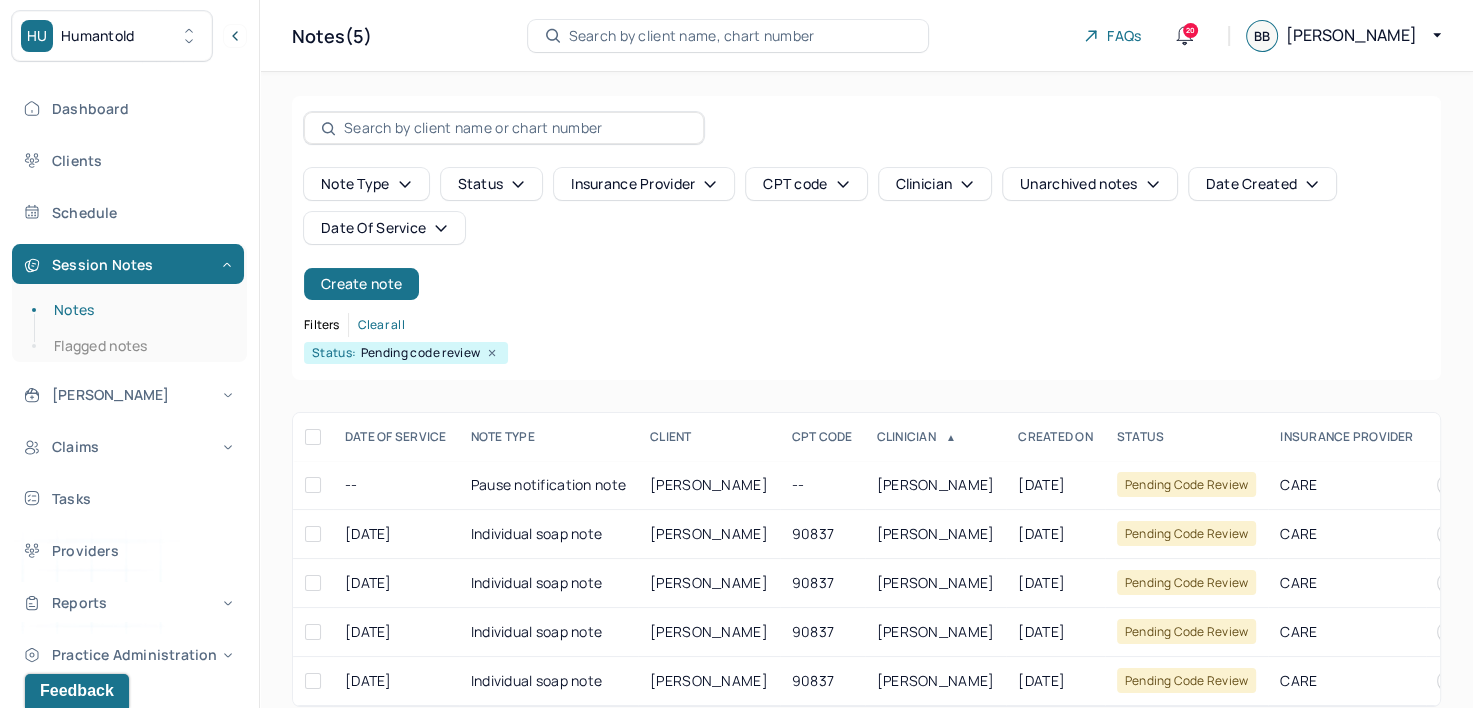 click on "Filters   Clear all" at bounding box center [866, 325] 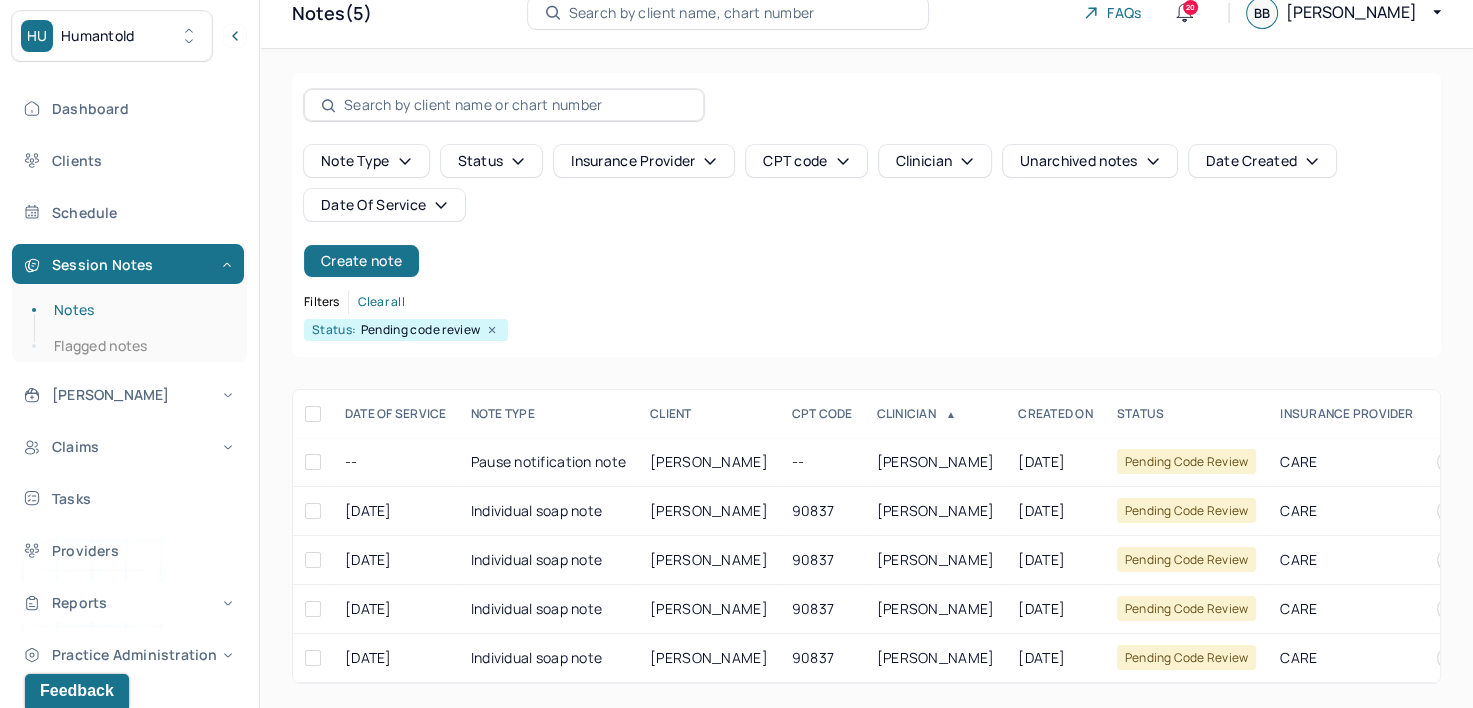 scroll, scrollTop: 37, scrollLeft: 0, axis: vertical 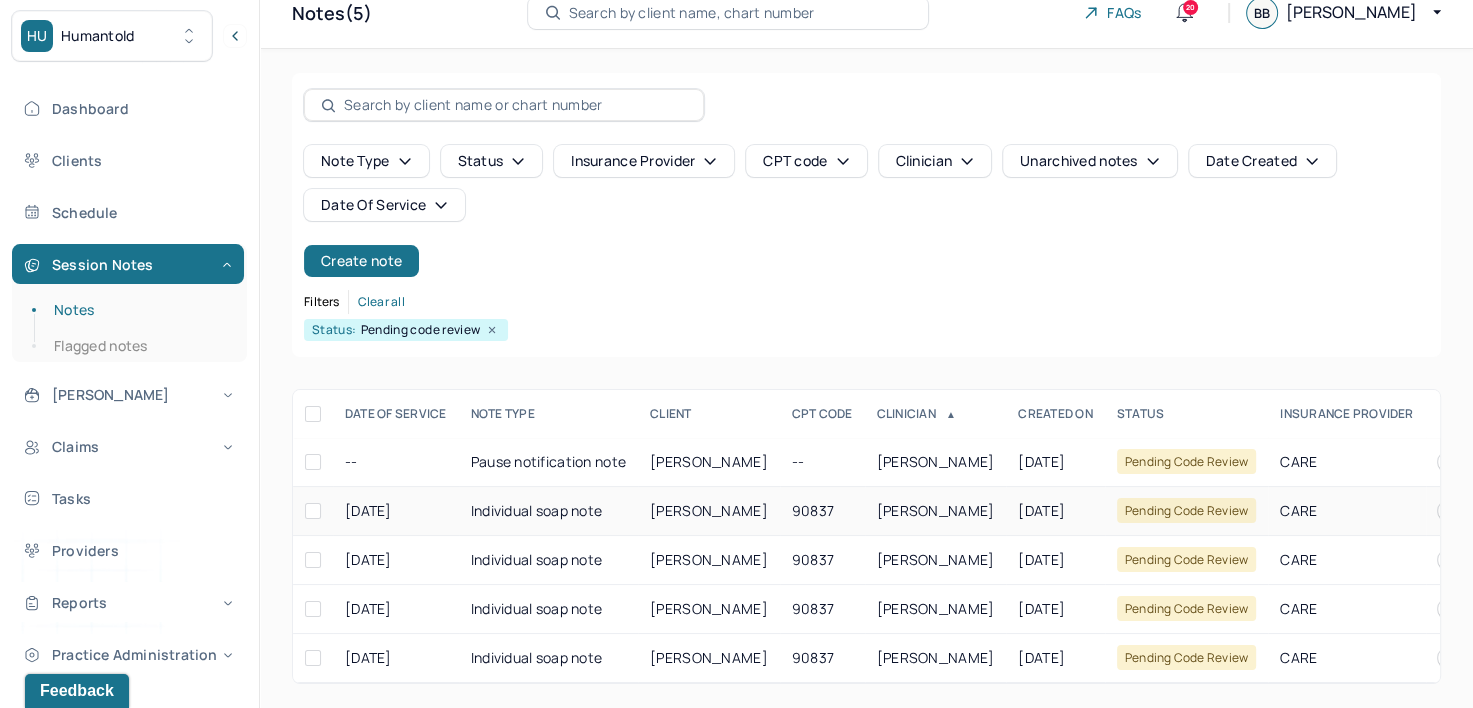 click on "[PERSON_NAME]" at bounding box center (936, 510) 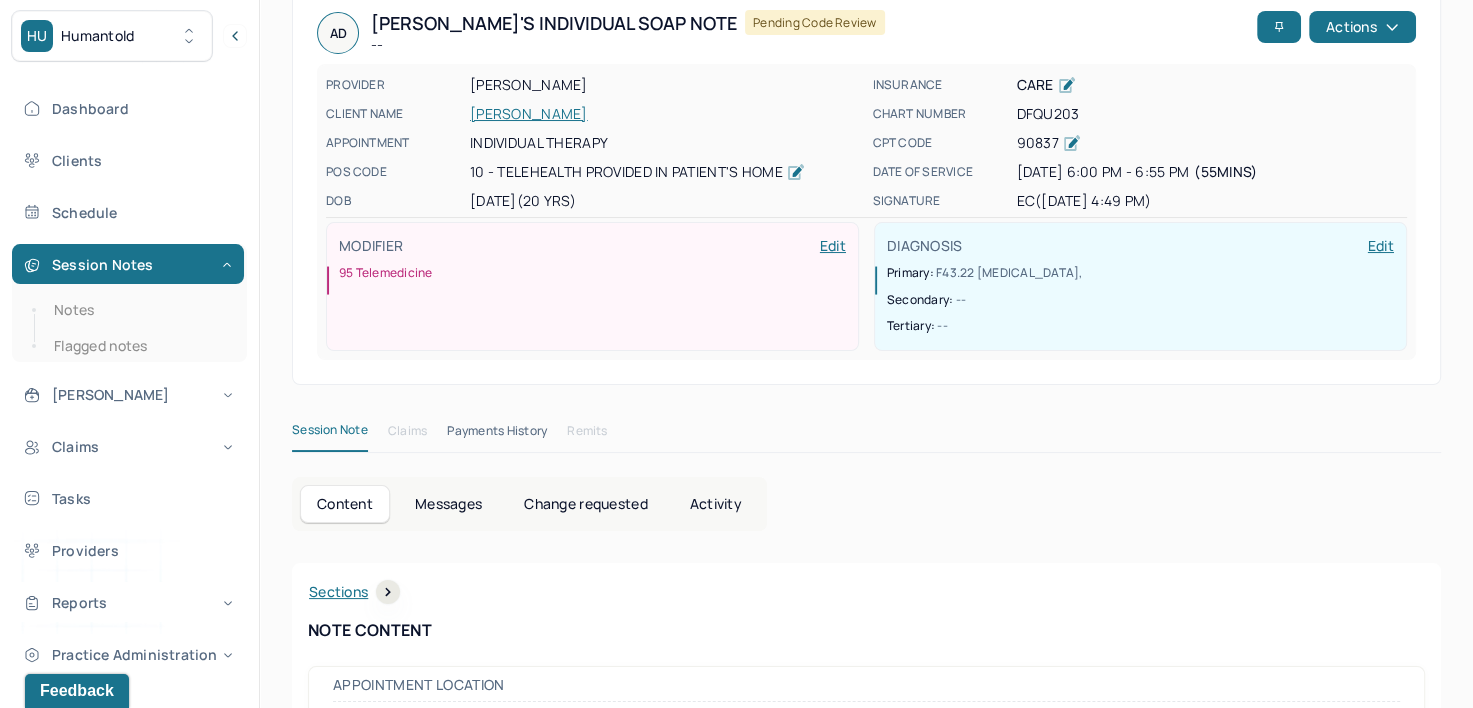 scroll, scrollTop: 0, scrollLeft: 0, axis: both 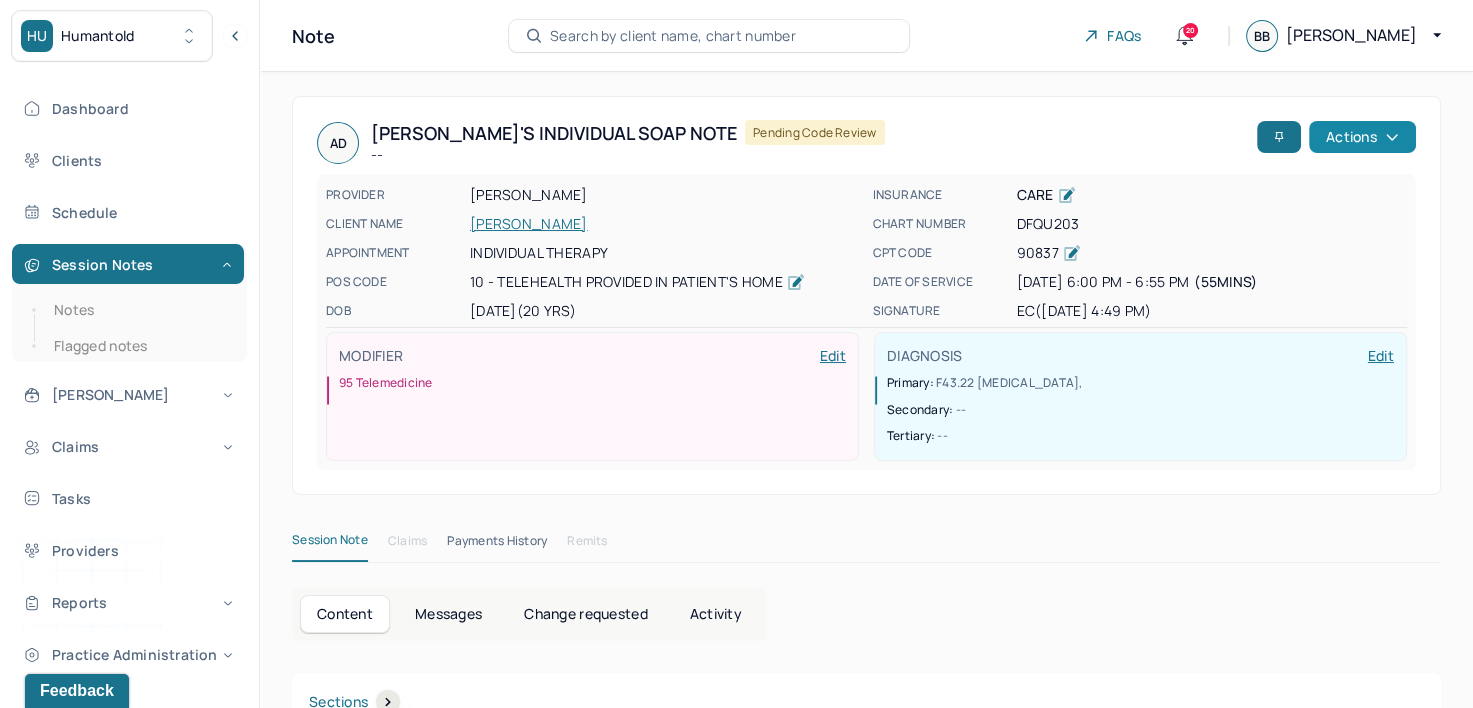 click on "Actions" at bounding box center [1362, 137] 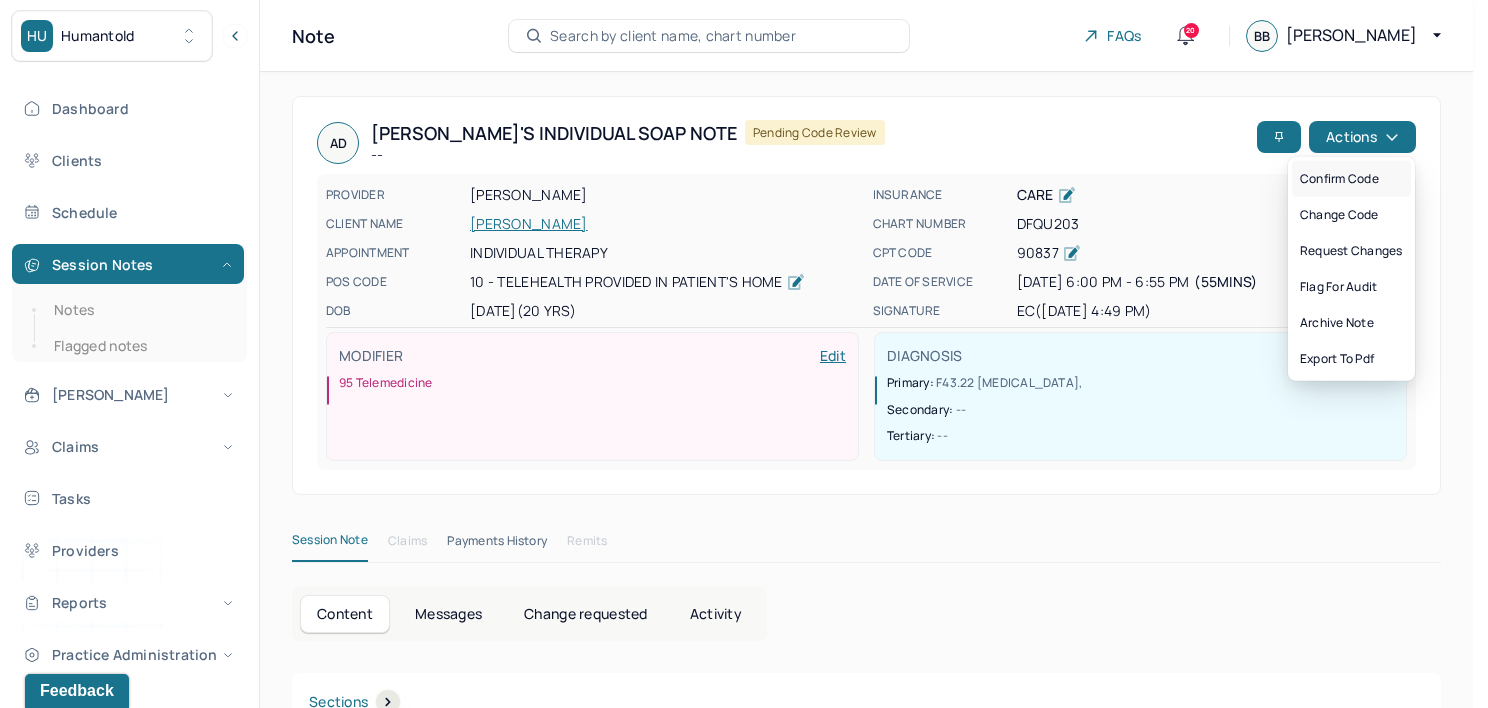 click on "Confirm code" at bounding box center [1351, 179] 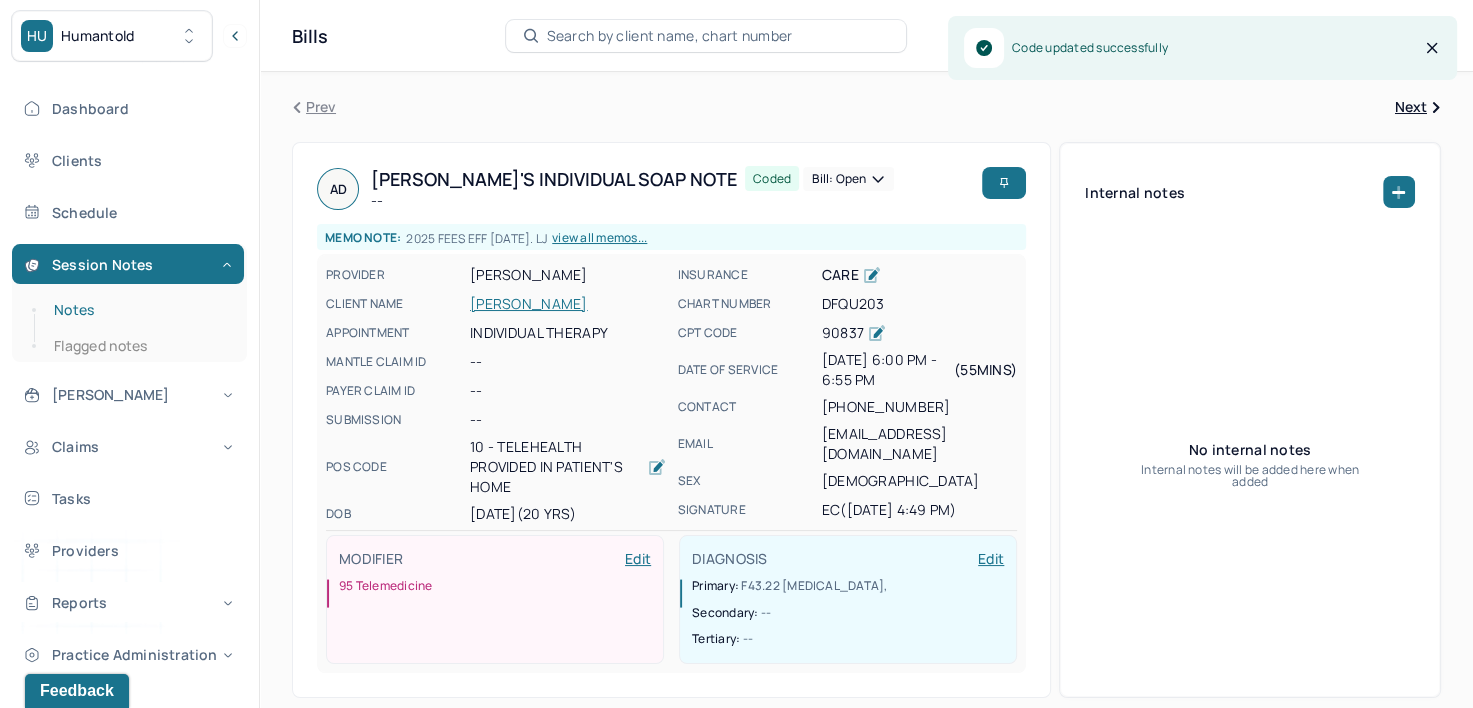 click on "Notes" at bounding box center (139, 310) 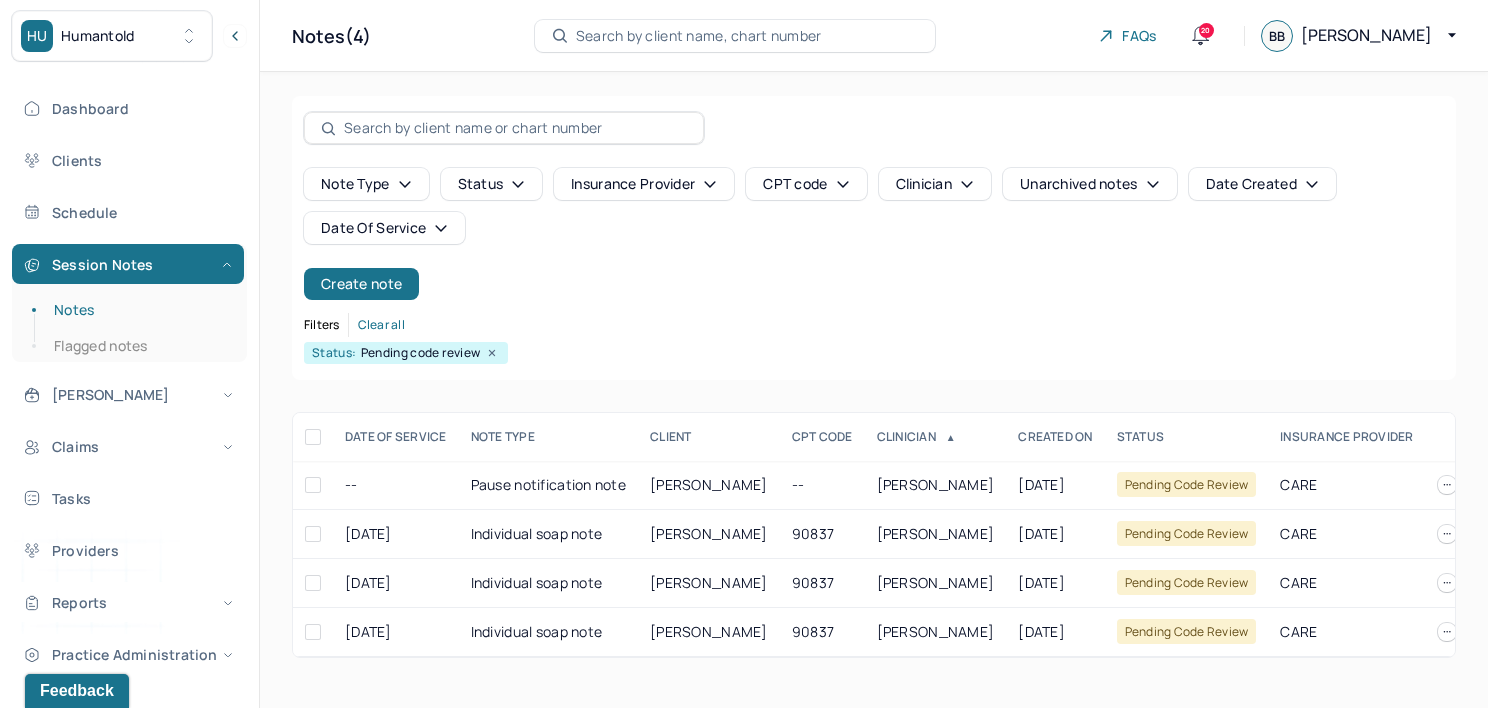 click 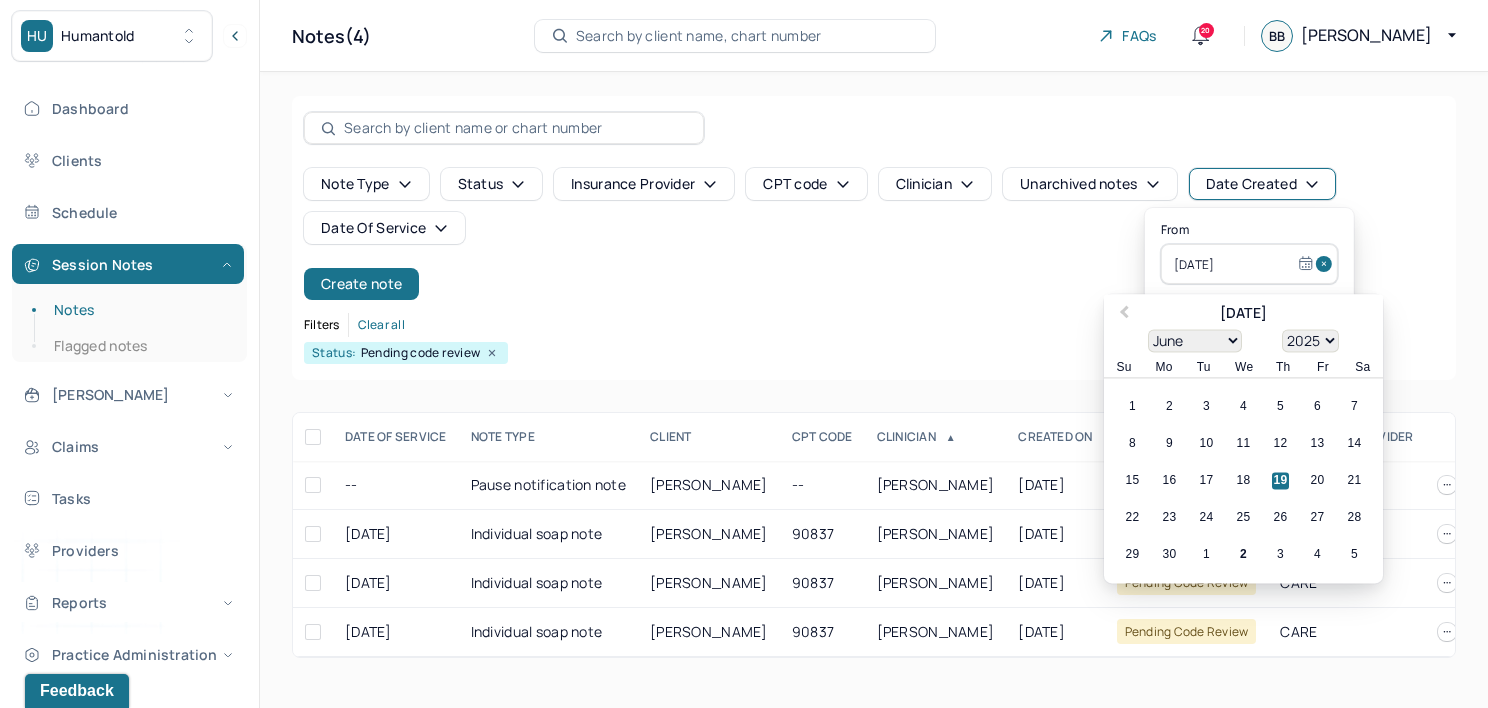 click at bounding box center (1327, 264) 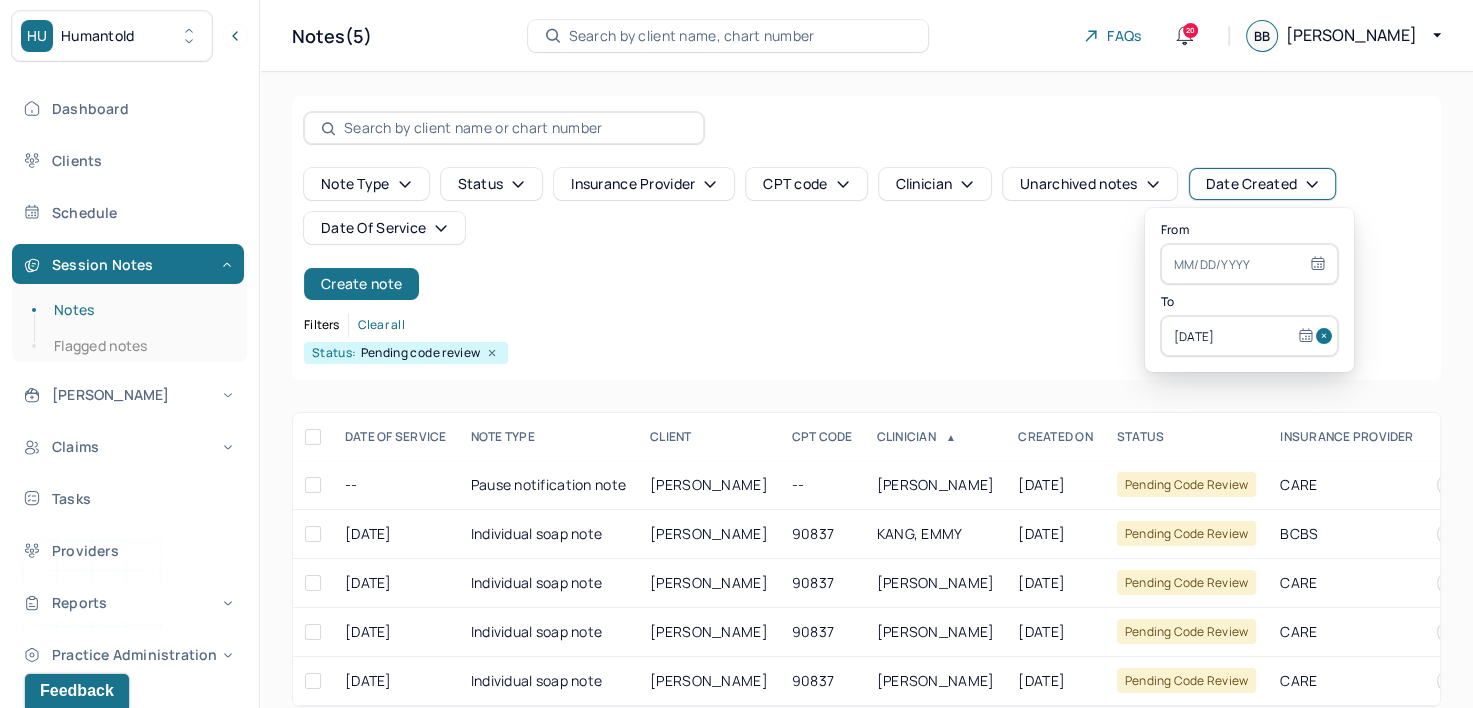 click at bounding box center [1327, 336] 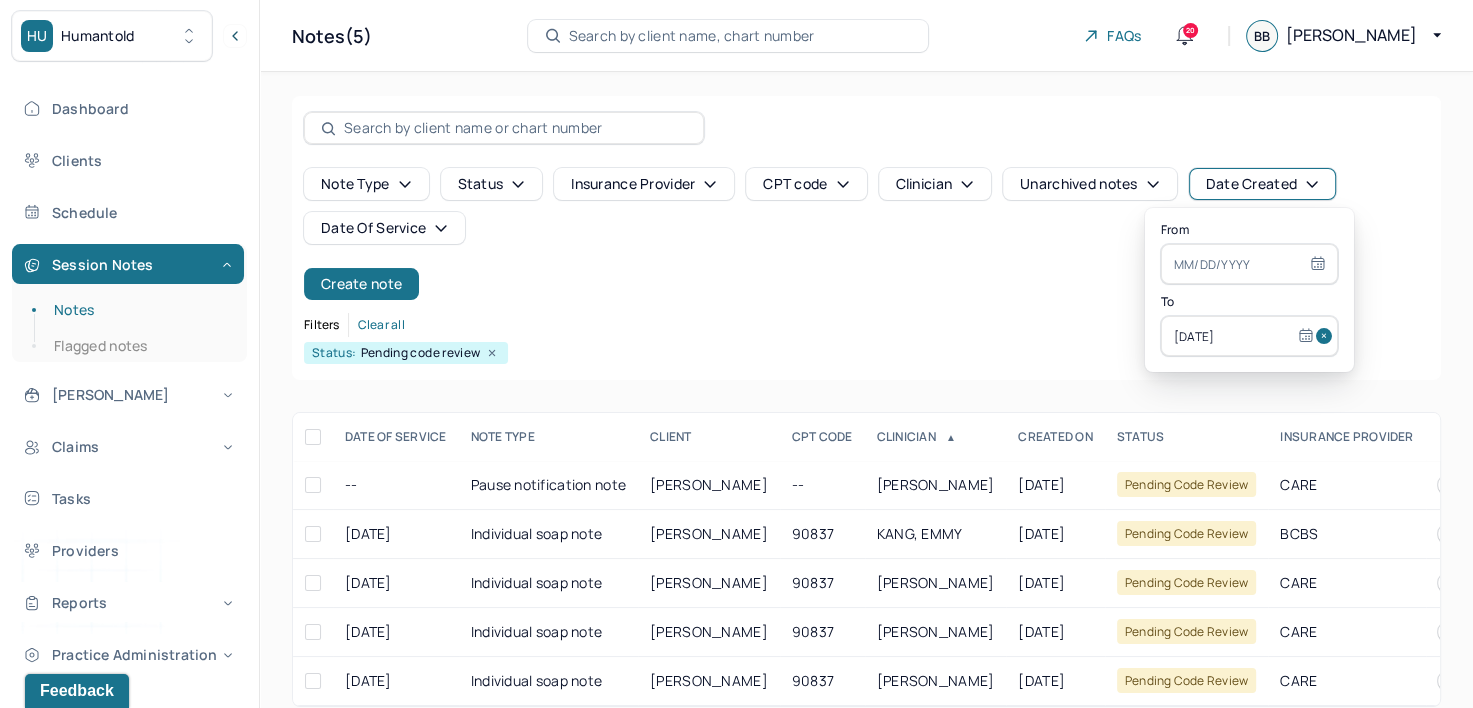 type 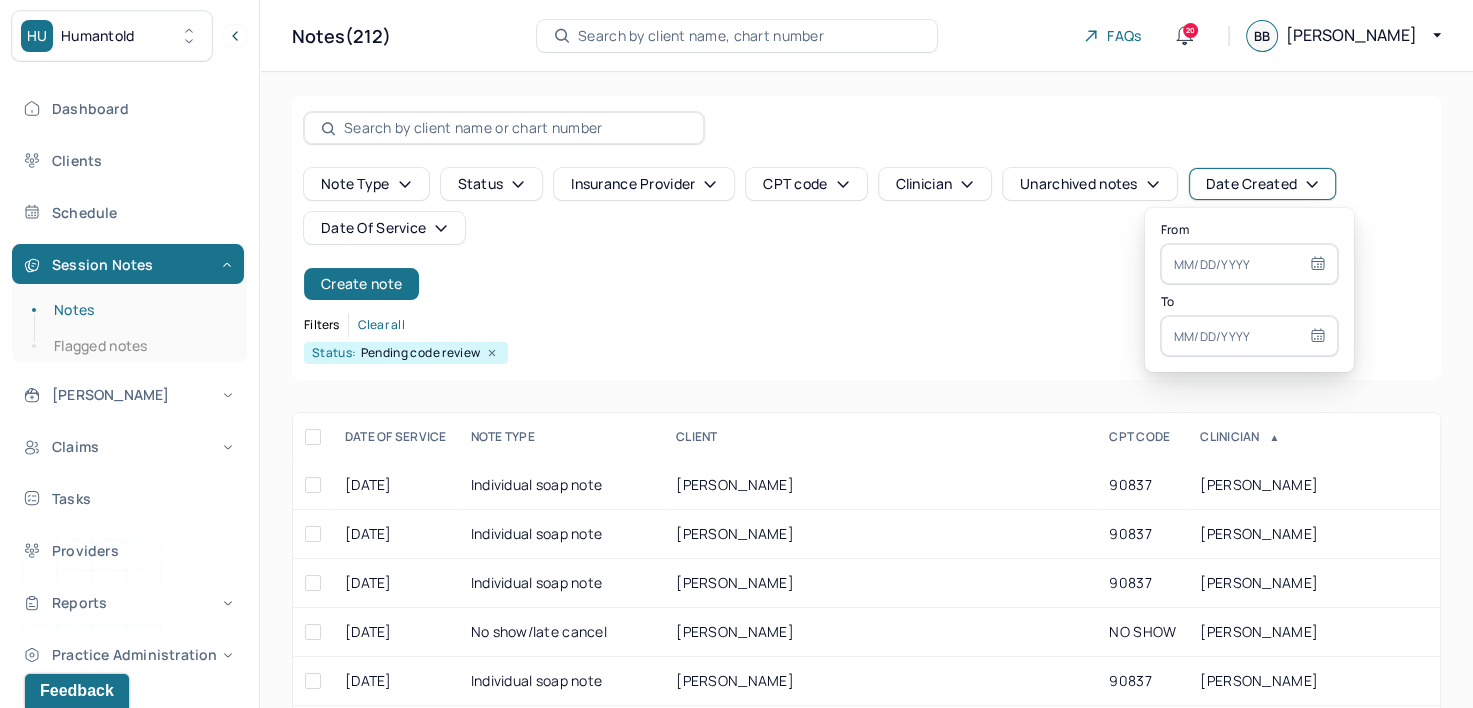 click at bounding box center [1249, 264] 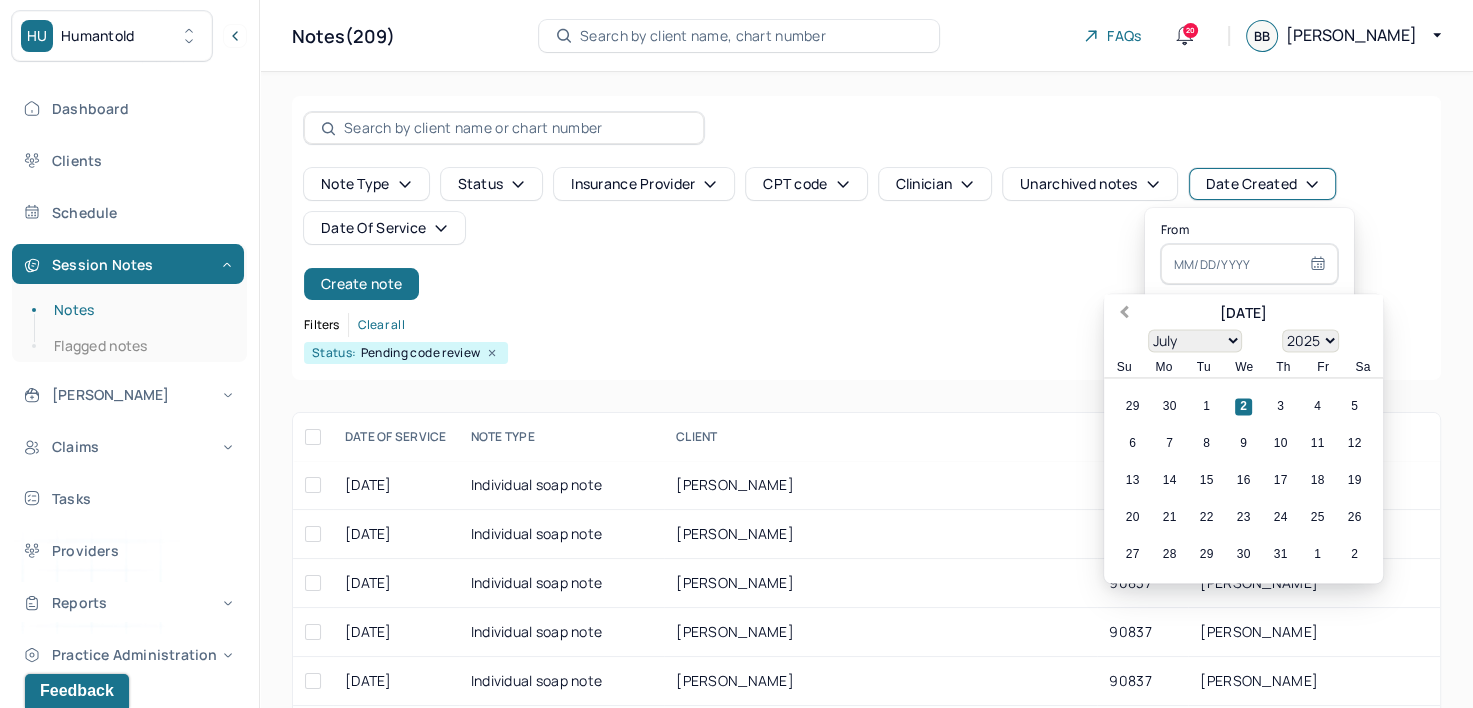 click on "Previous Month" at bounding box center [1122, 315] 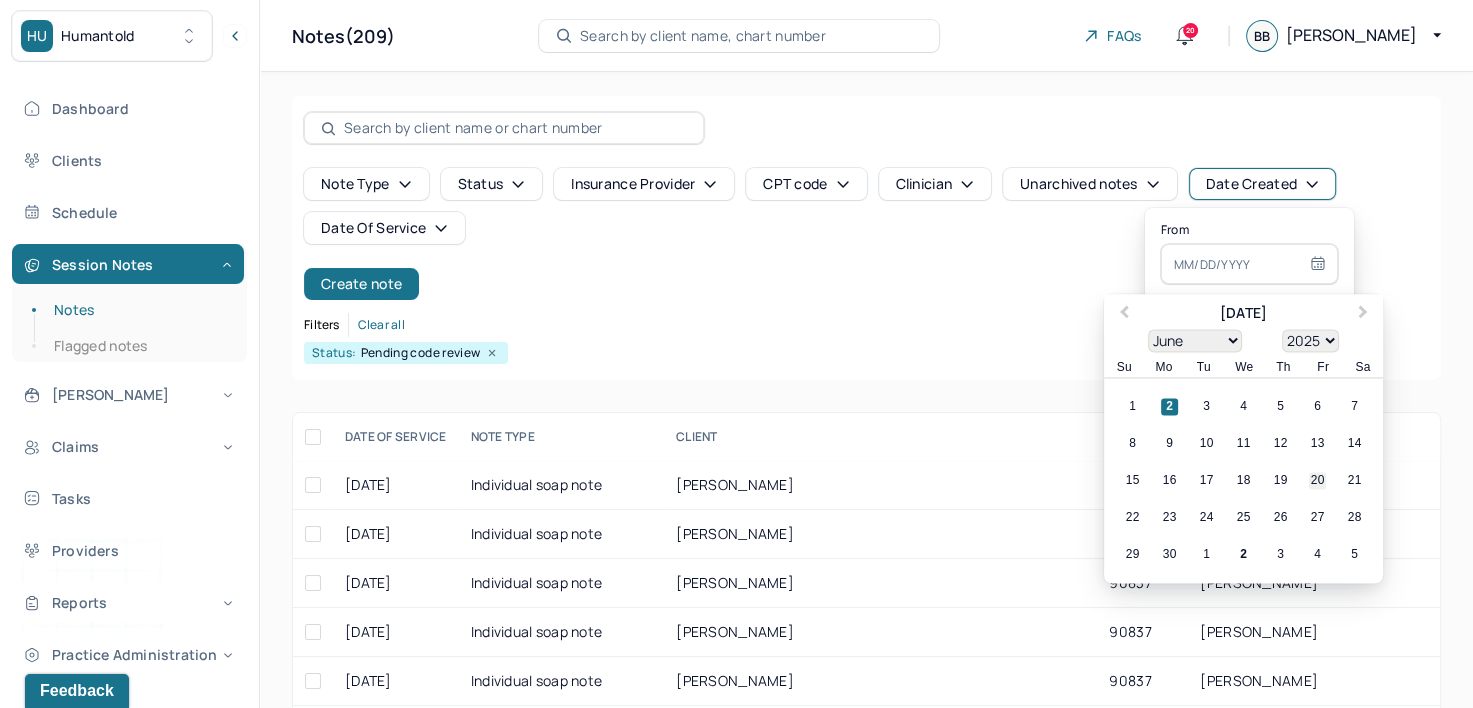click on "20" at bounding box center [1317, 481] 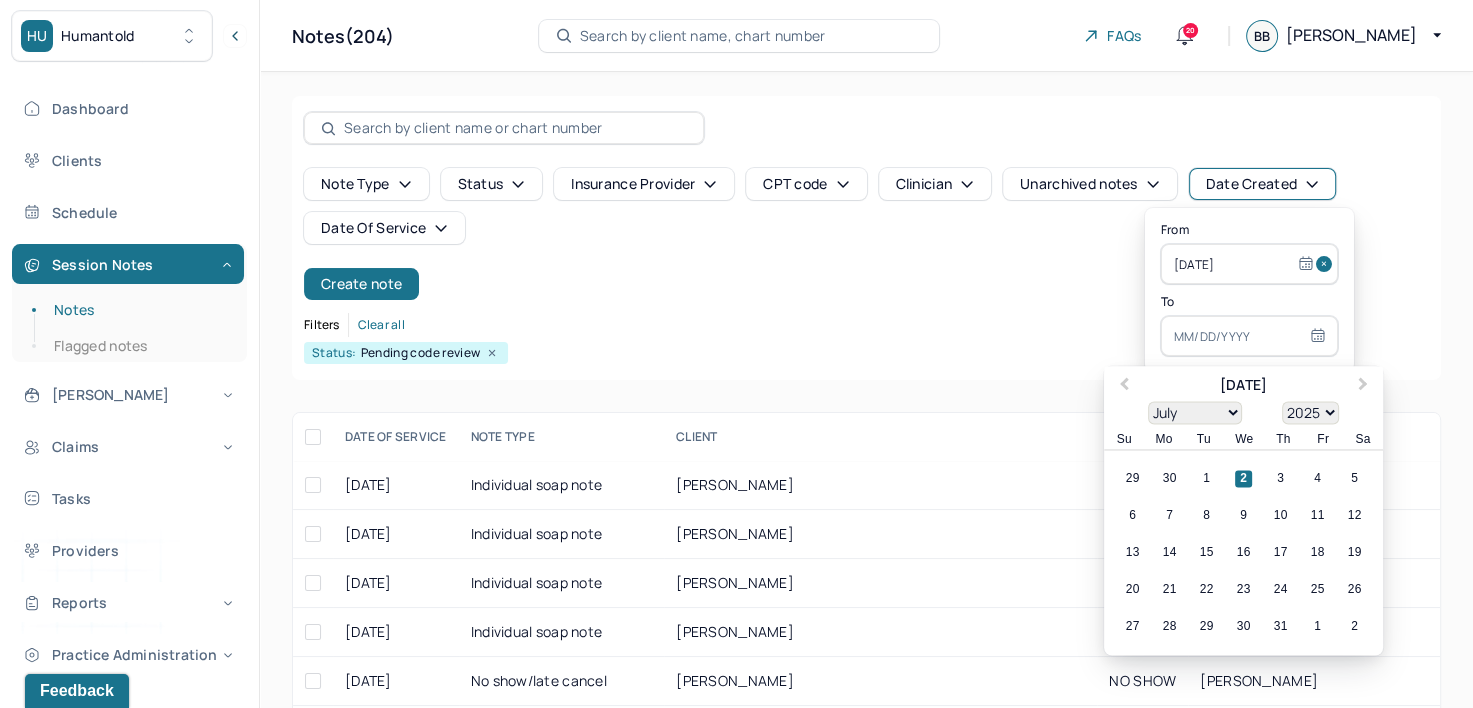 click at bounding box center (1249, 336) 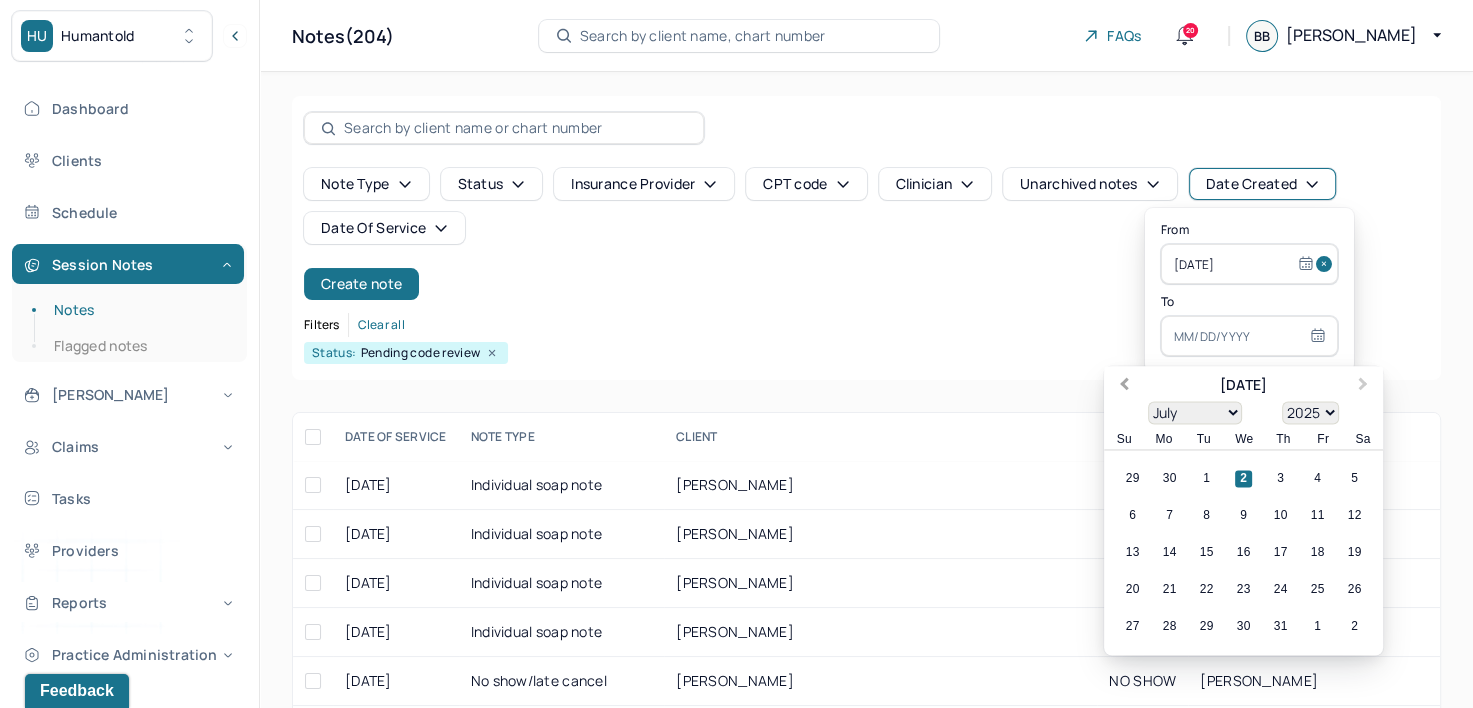 click on "Previous Month" at bounding box center (1124, 386) 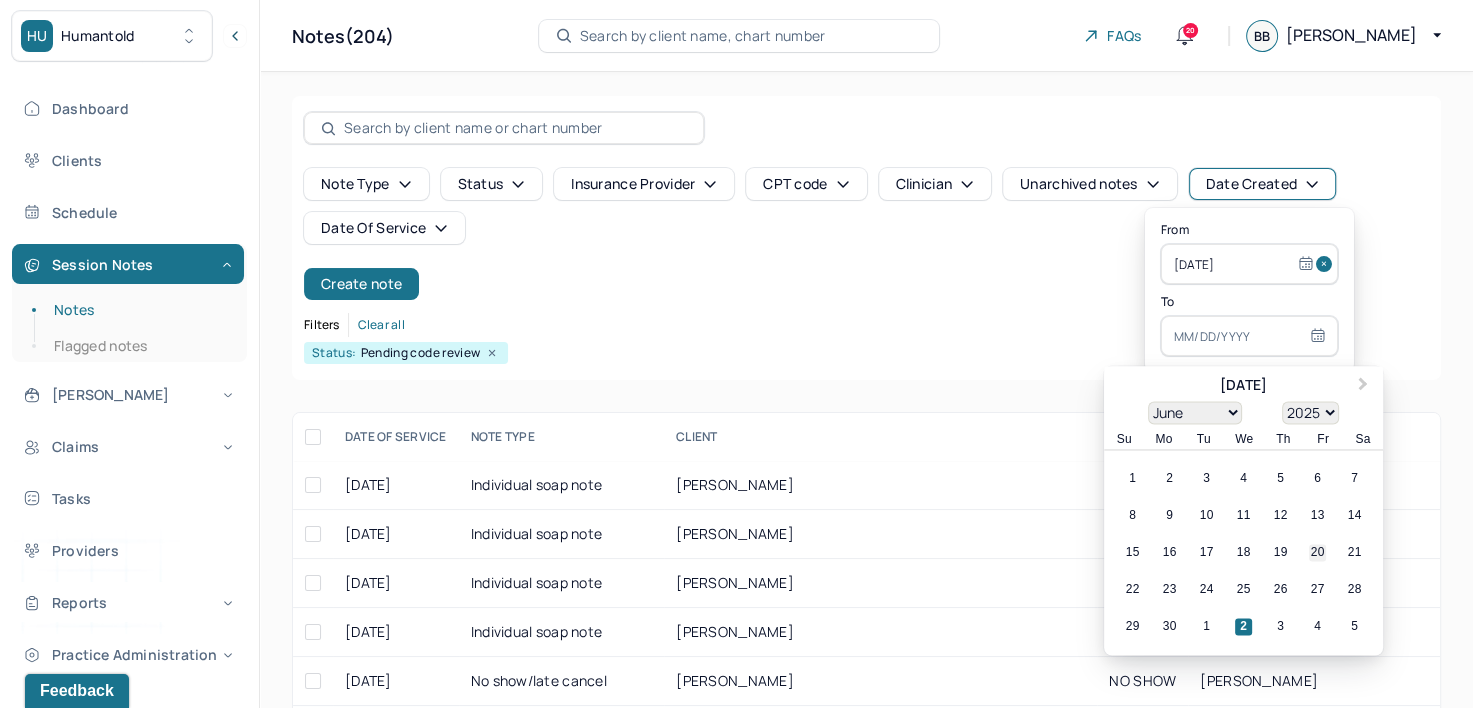 click on "20" at bounding box center (1317, 553) 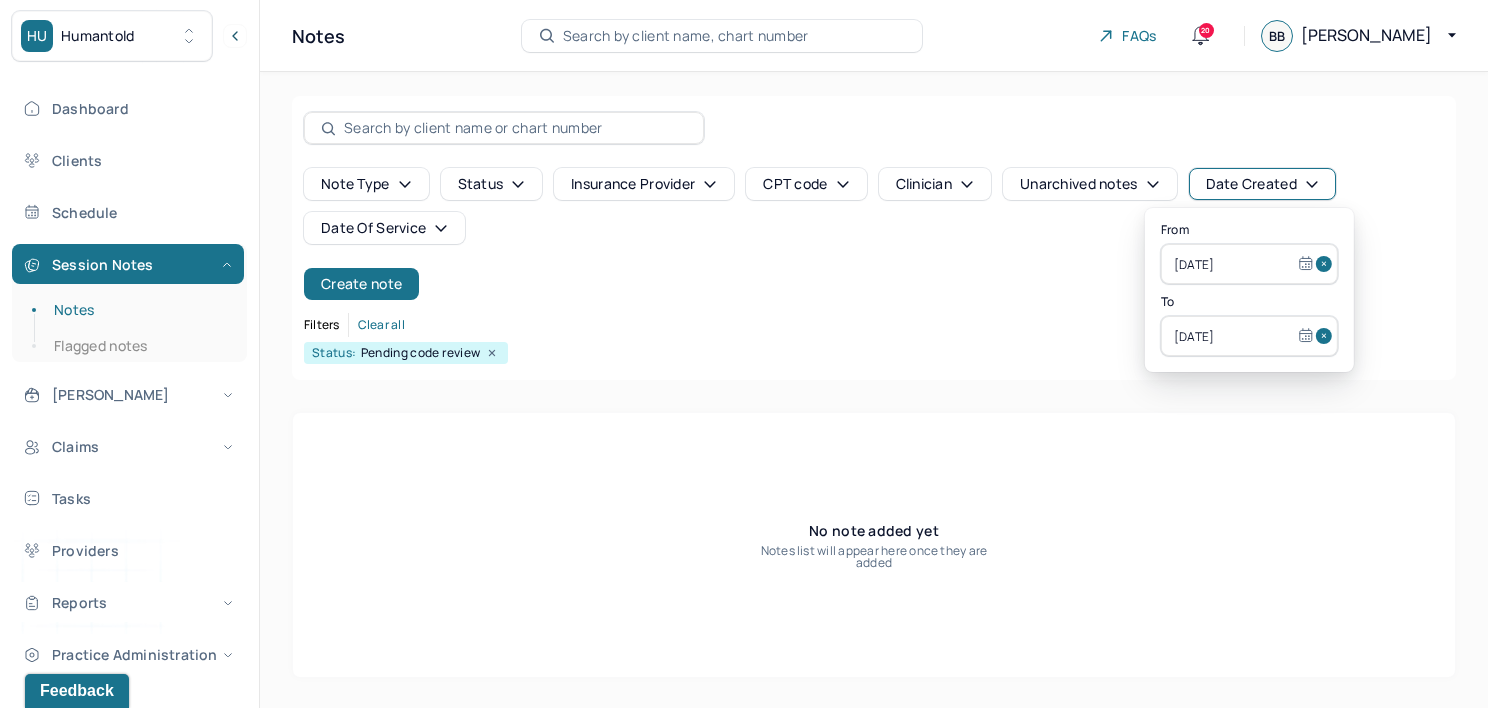 click on "Note type     Status     Insurance provider     CPT code     Clinician     Unarchived notes     Date Created     Date Of Service     Create note   Filters   Clear all   Status: Pending code review" at bounding box center [874, 238] 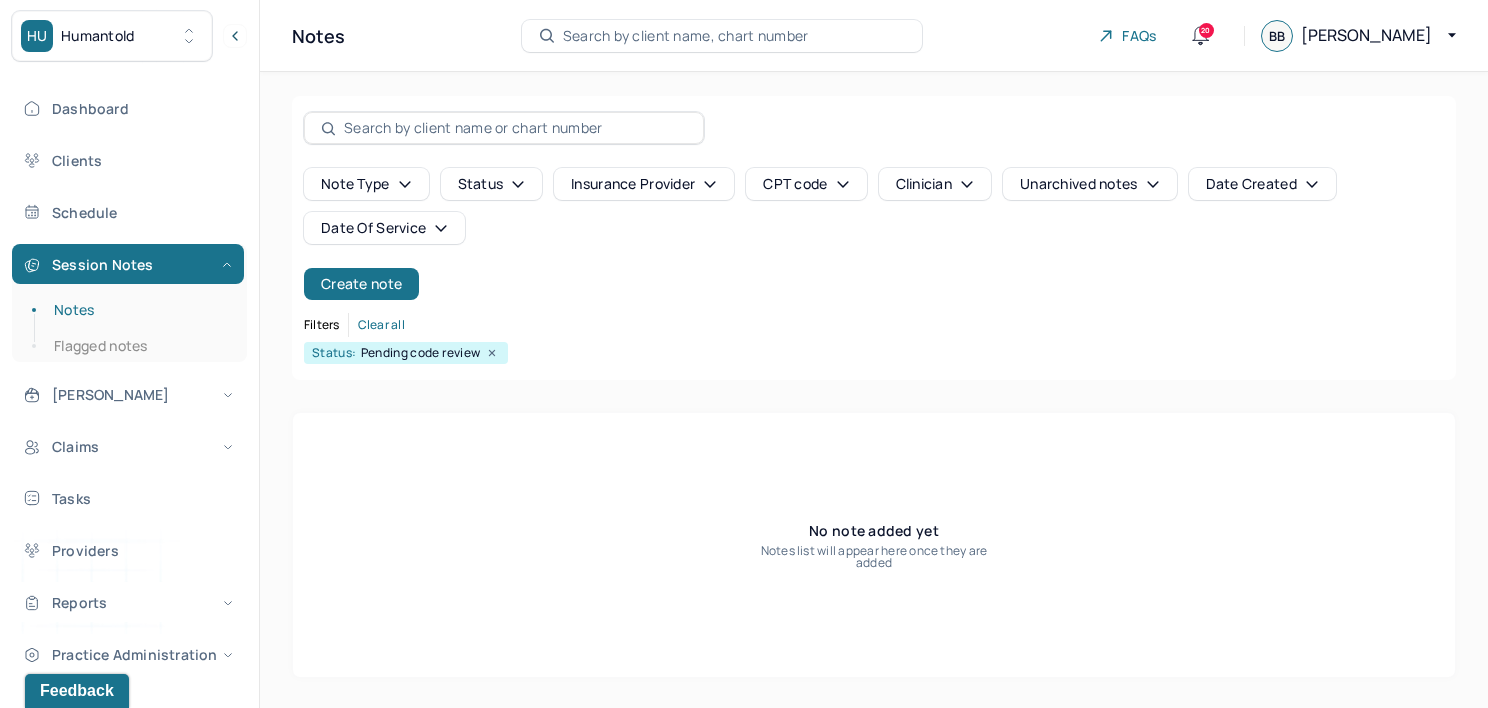 click on "Date Created" at bounding box center (1262, 184) 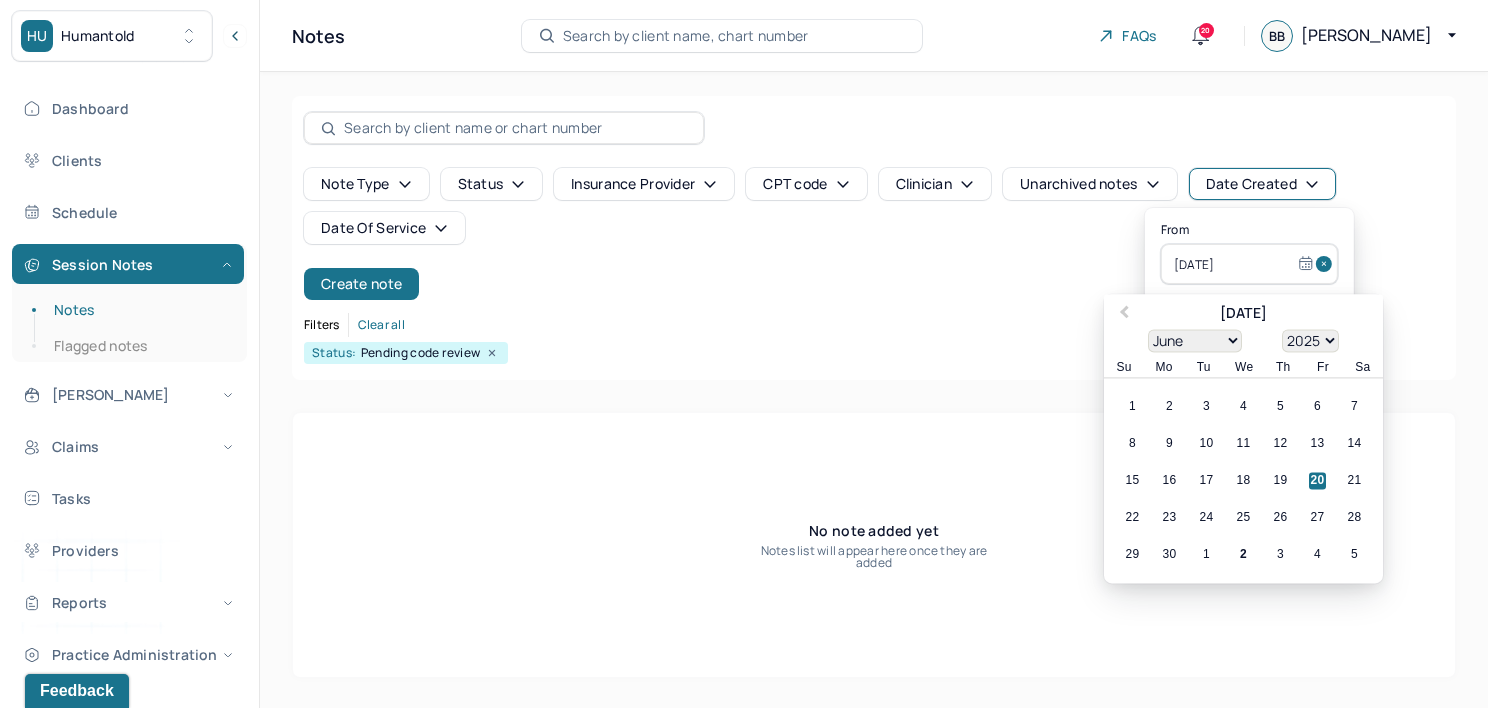 click at bounding box center (1327, 264) 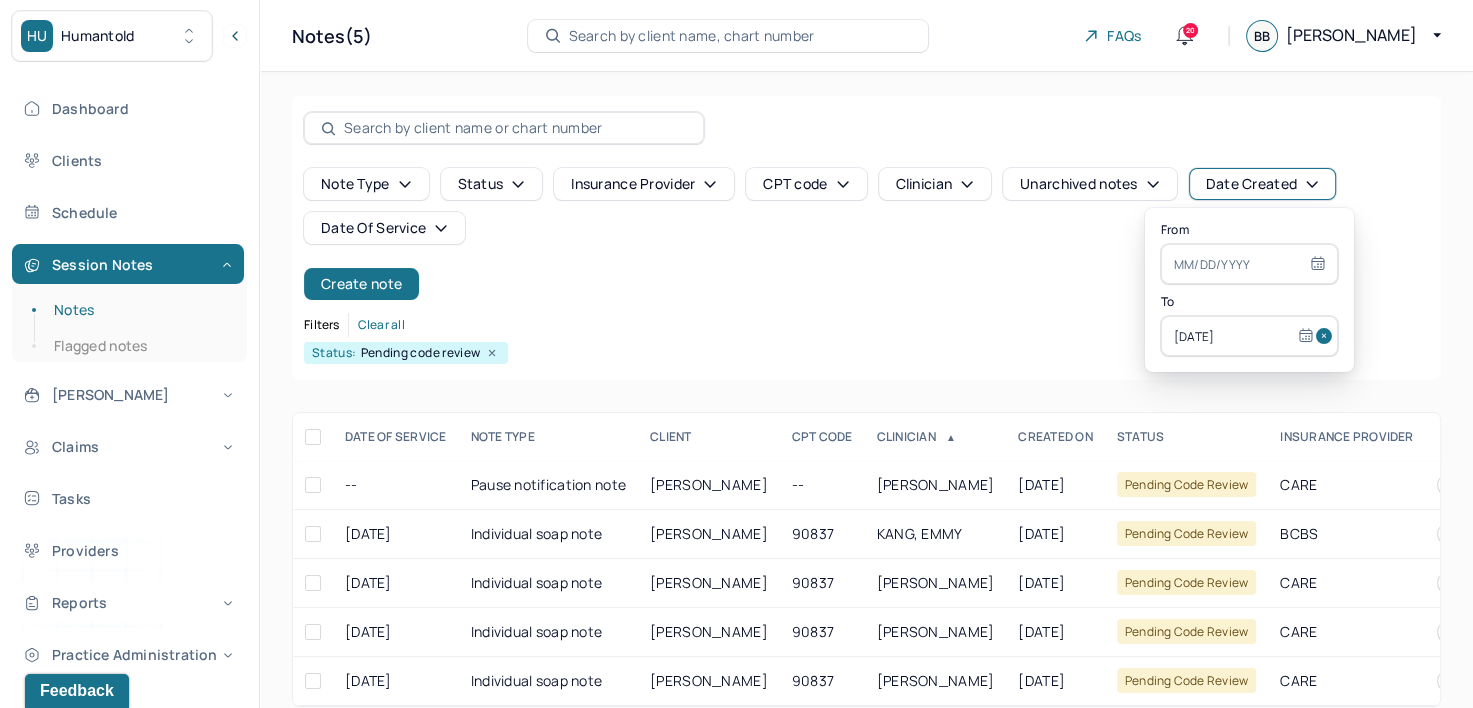 click at bounding box center [1327, 336] 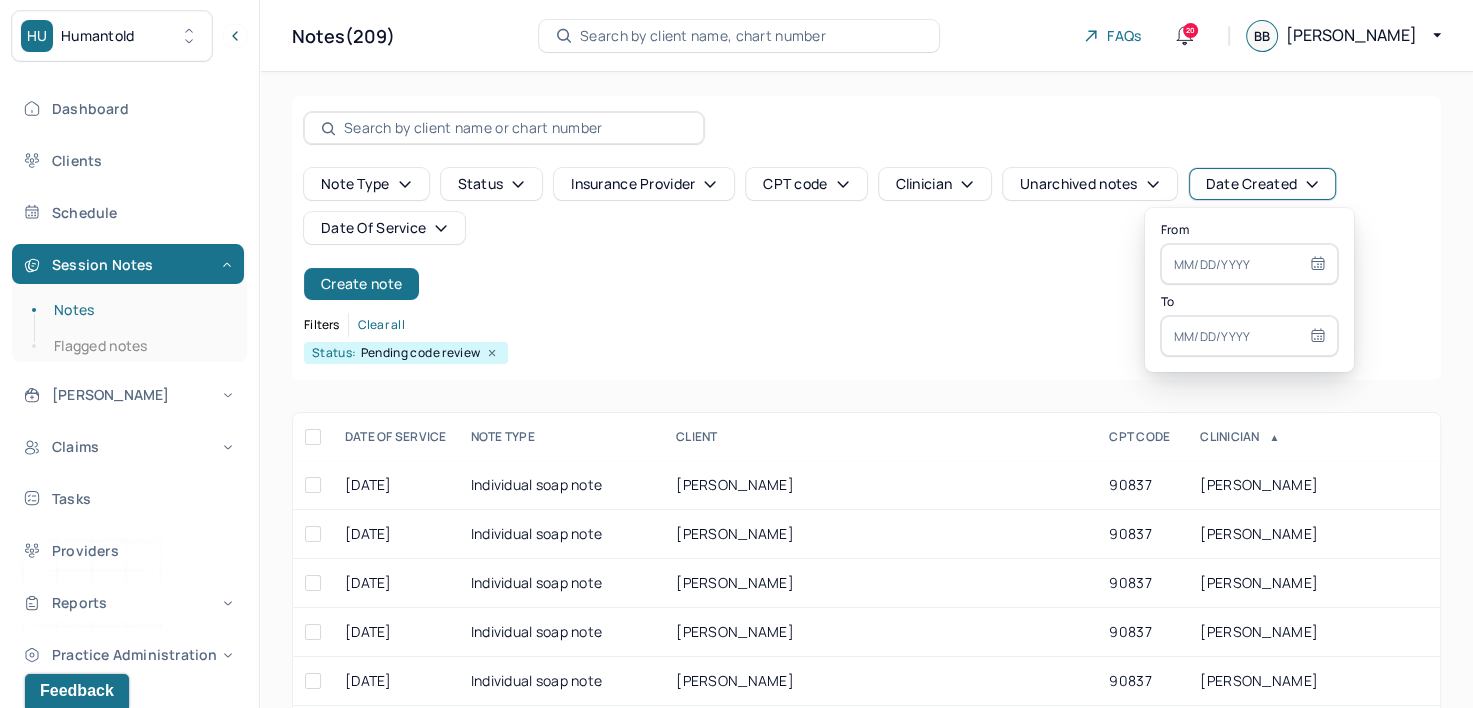 click at bounding box center (1249, 264) 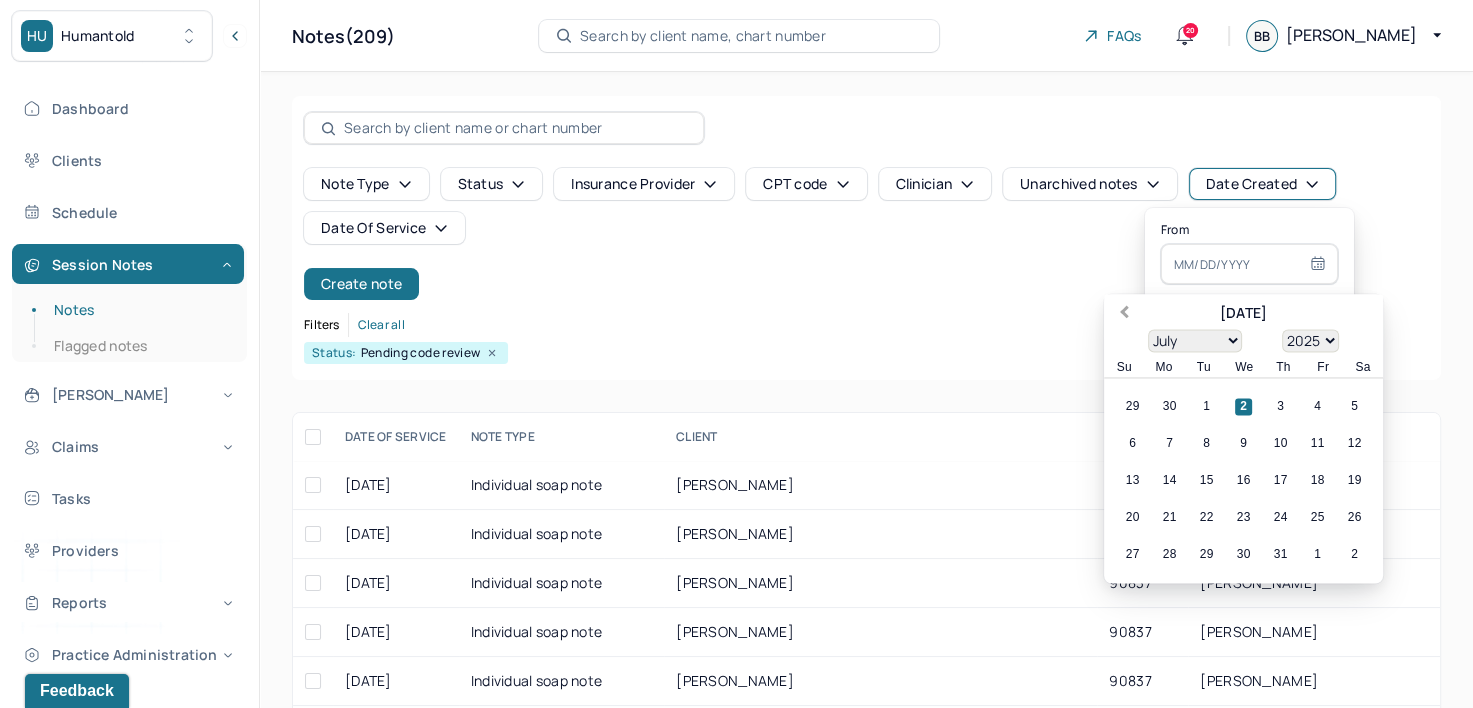 click on "Previous Month" at bounding box center (1122, 315) 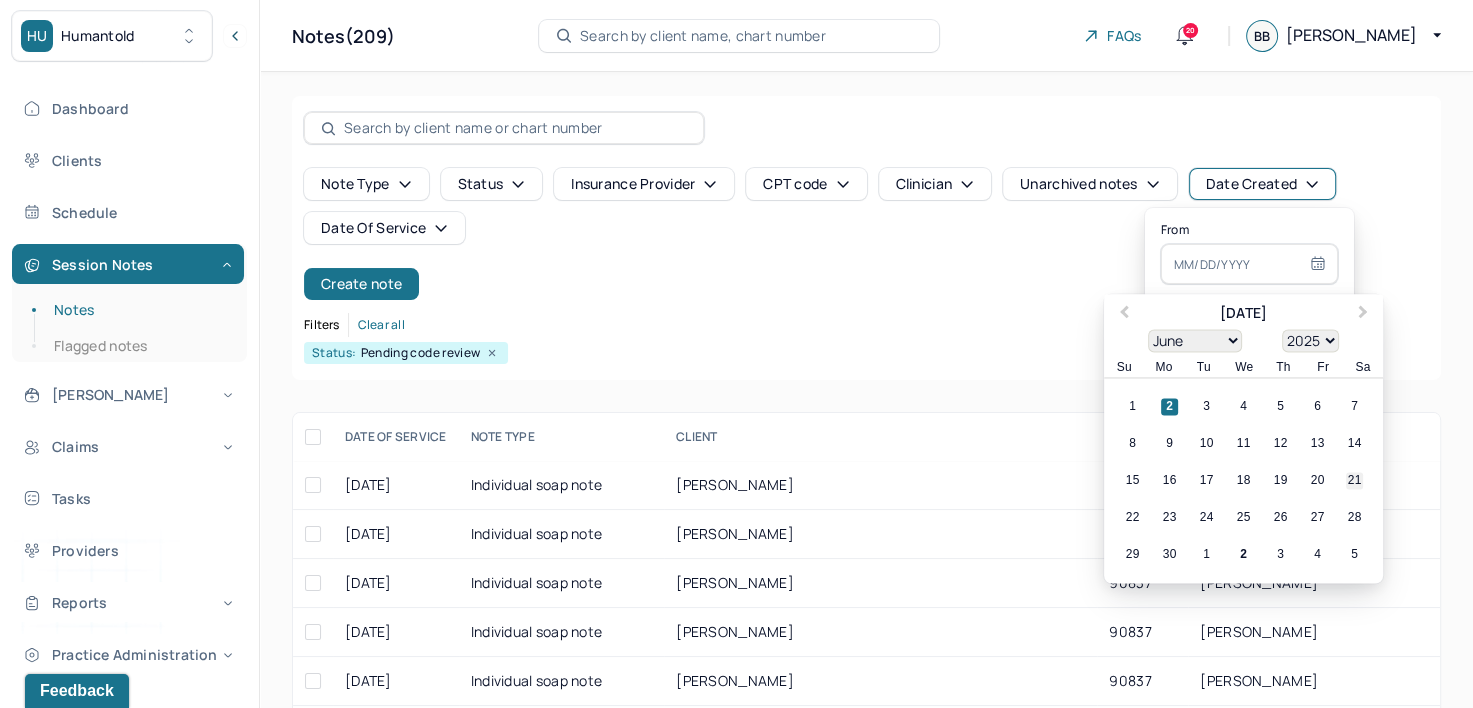 click on "21" at bounding box center (1354, 481) 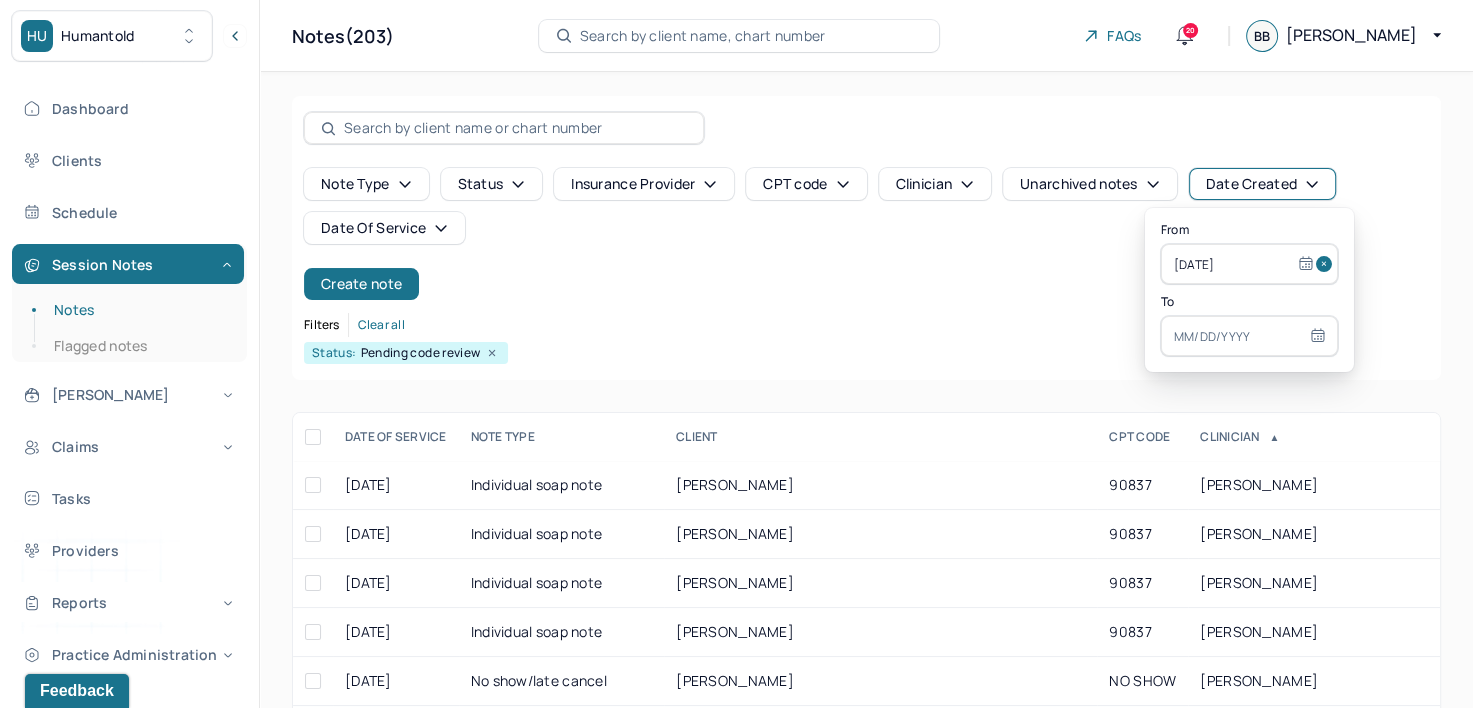 click at bounding box center (1249, 336) 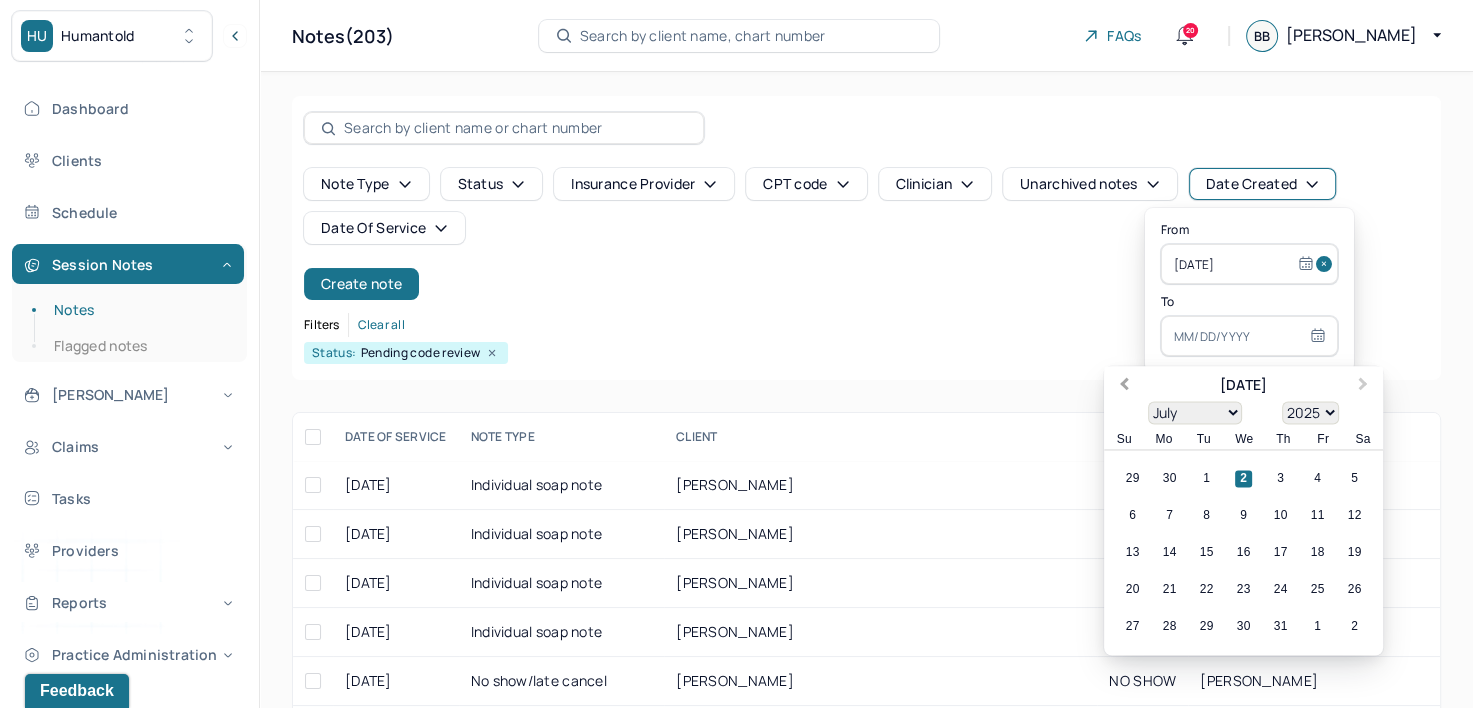 click on "Previous Month" at bounding box center (1122, 387) 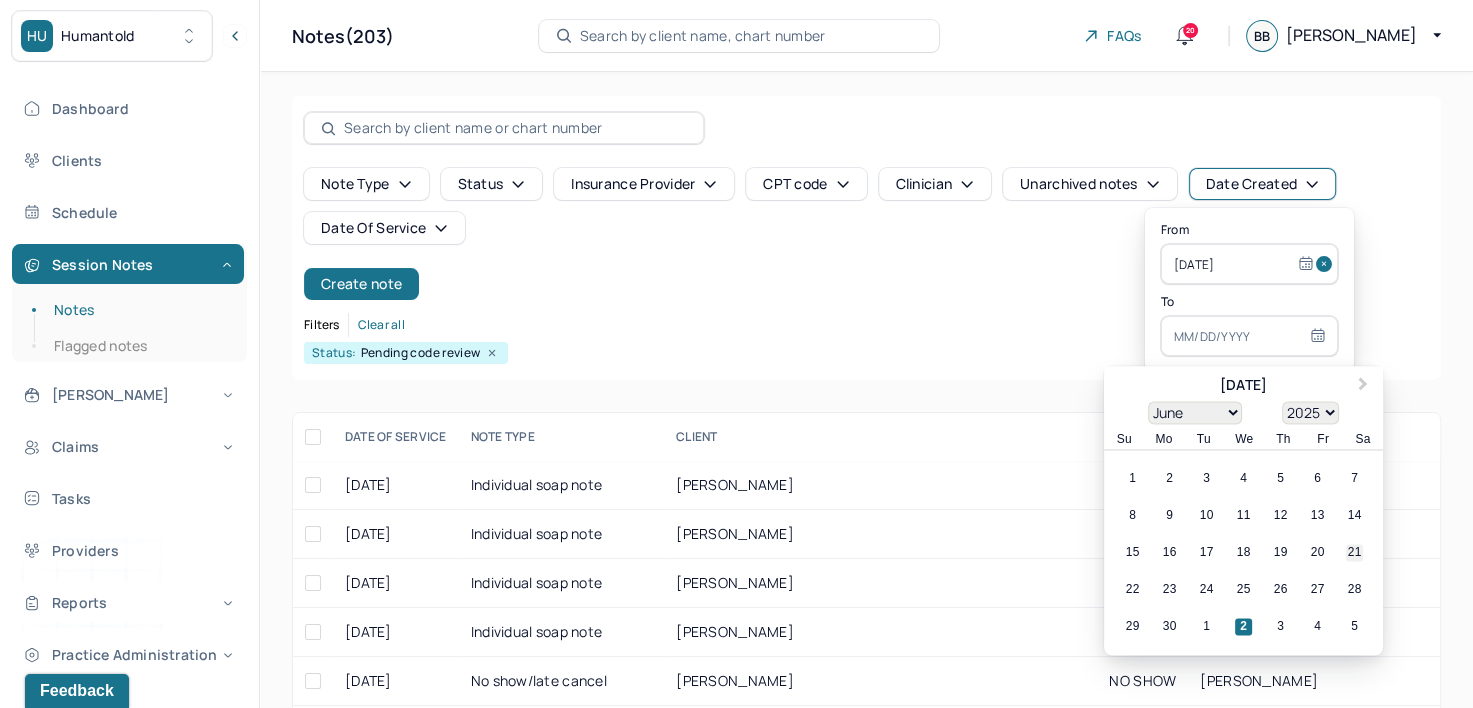 click on "21" at bounding box center (1354, 553) 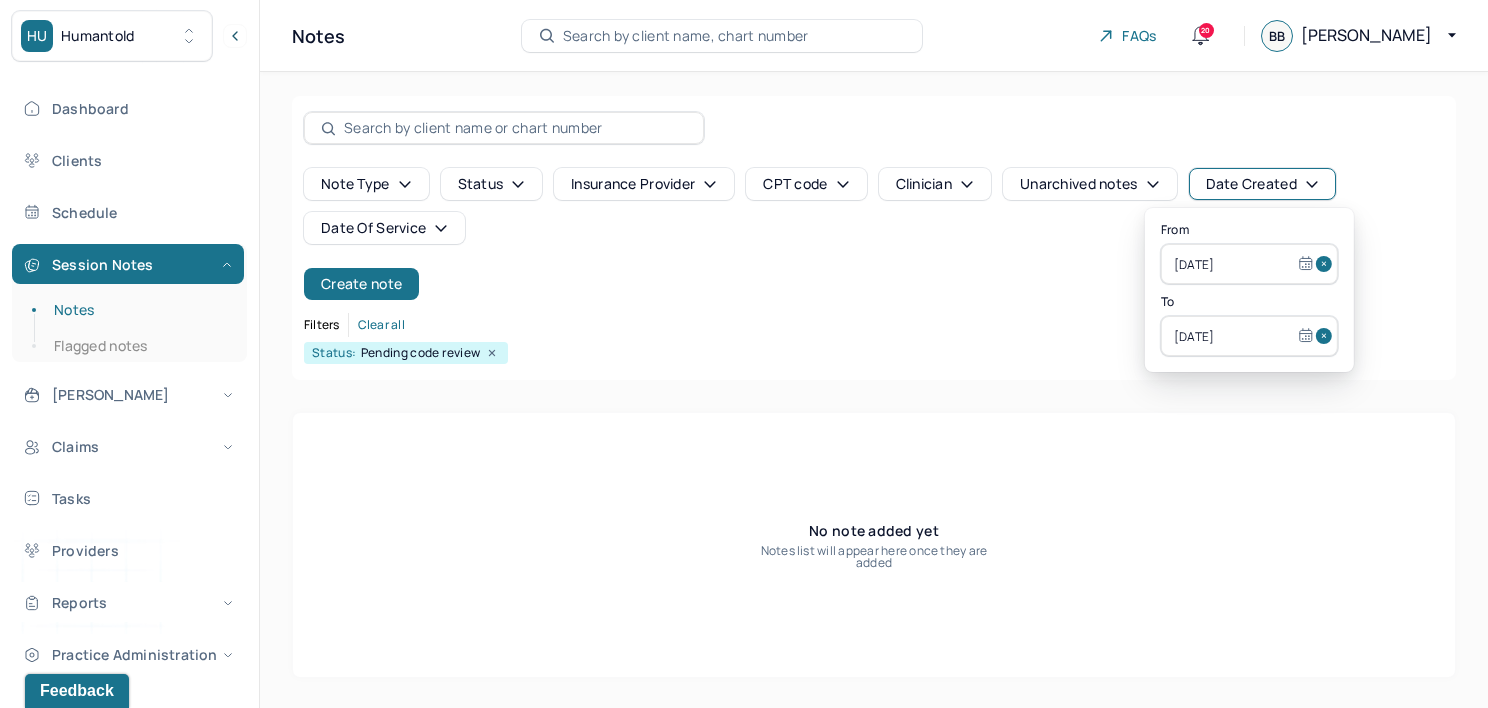 click at bounding box center [1327, 264] 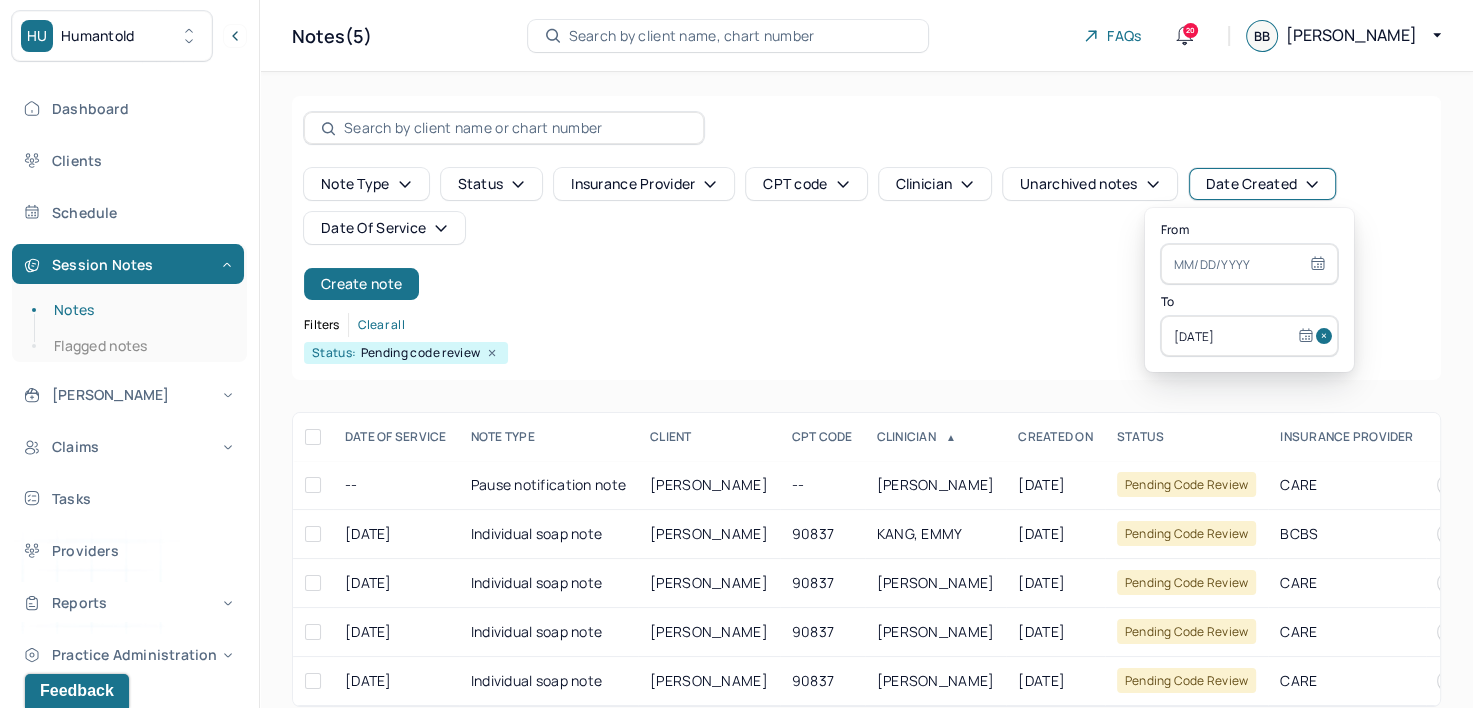 click at bounding box center (1327, 336) 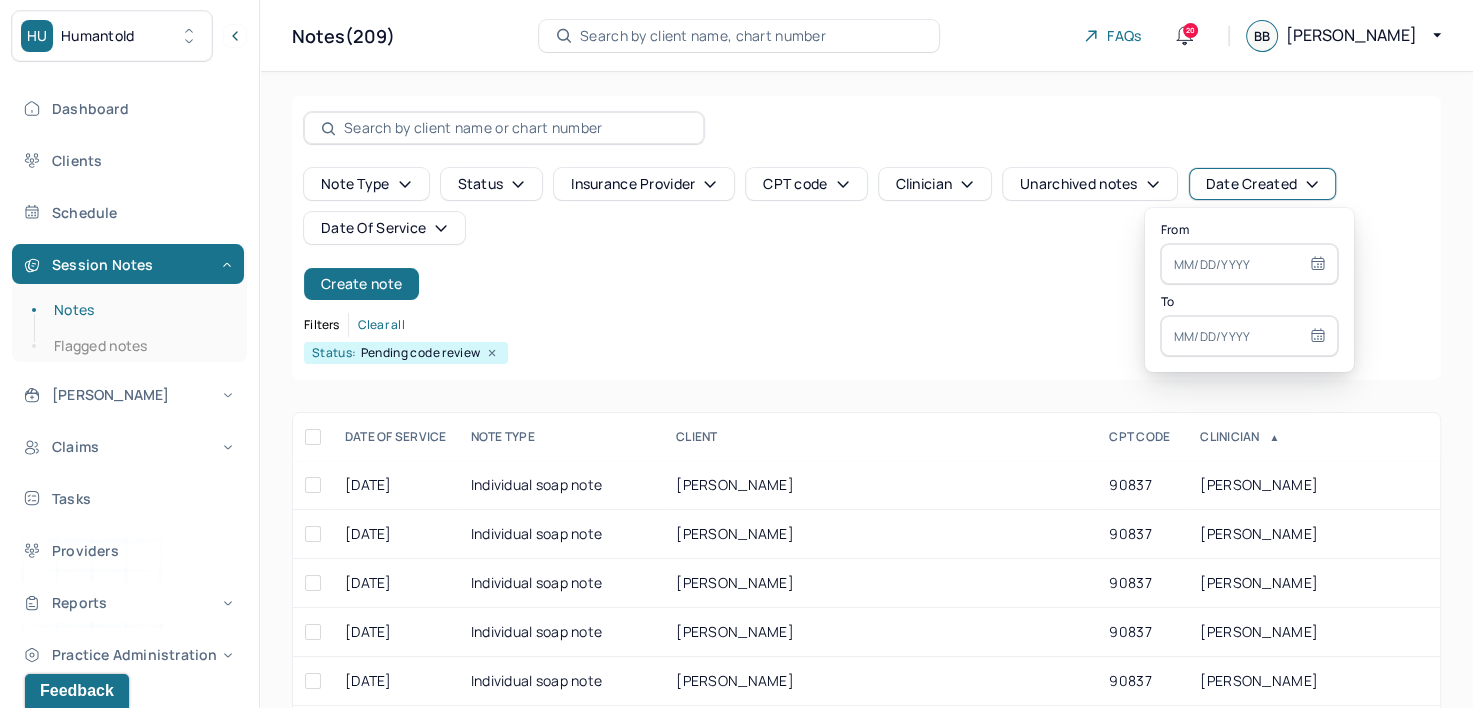 select on "6" 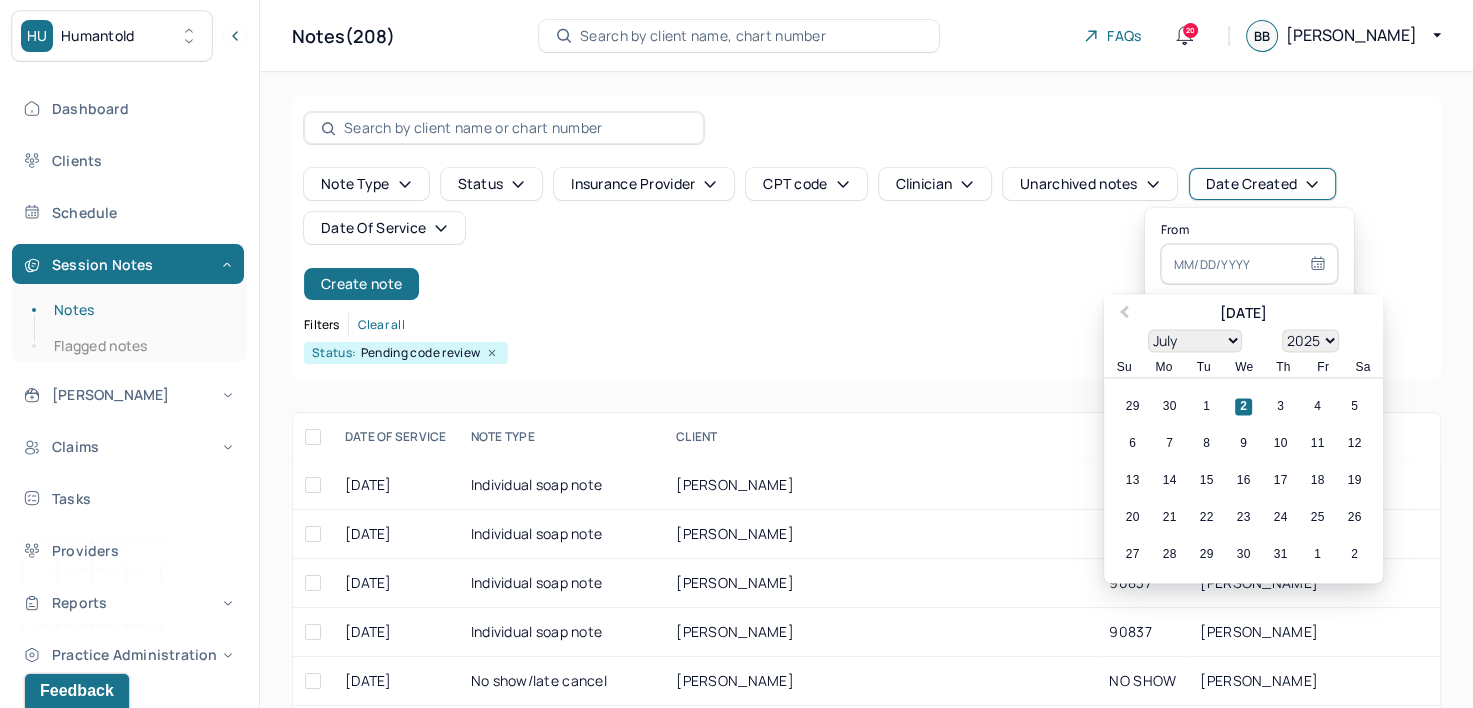 click at bounding box center [1249, 264] 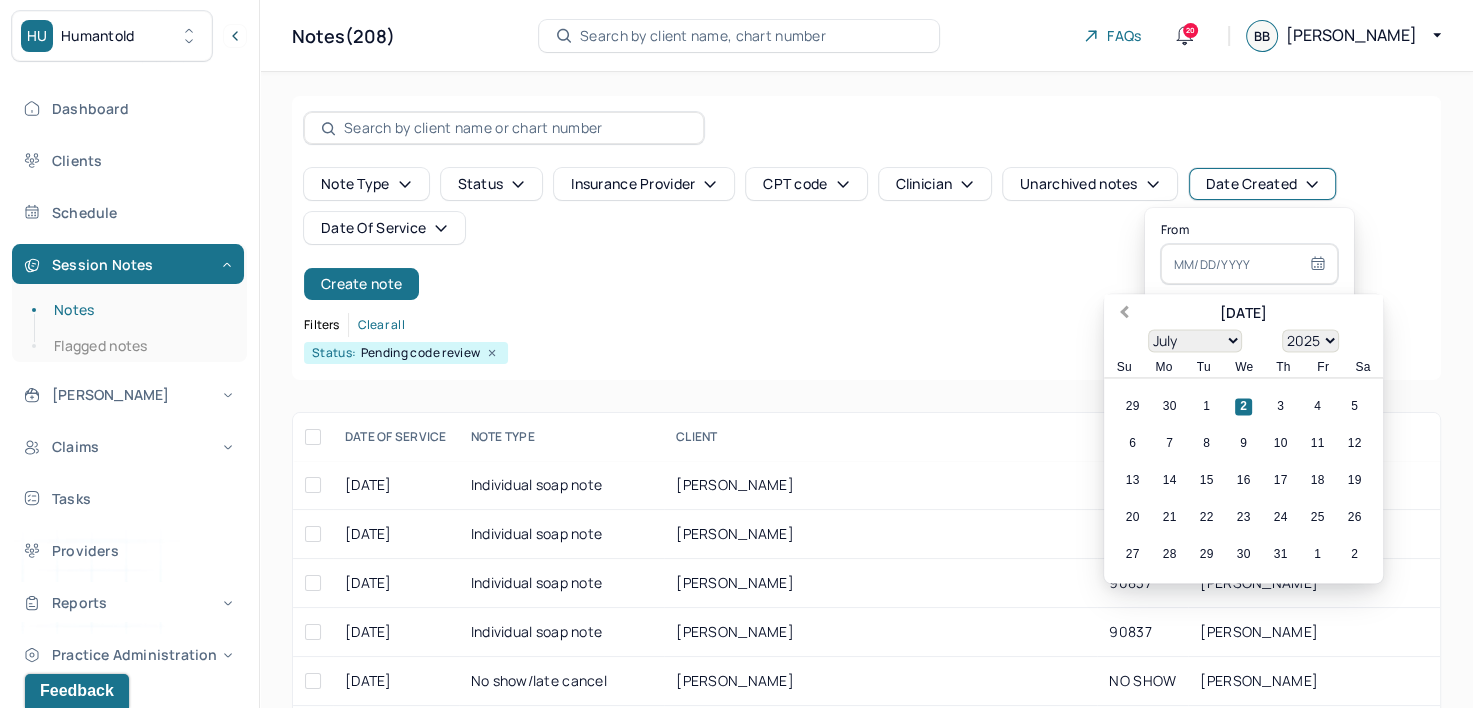 click on "Previous Month" at bounding box center [1124, 314] 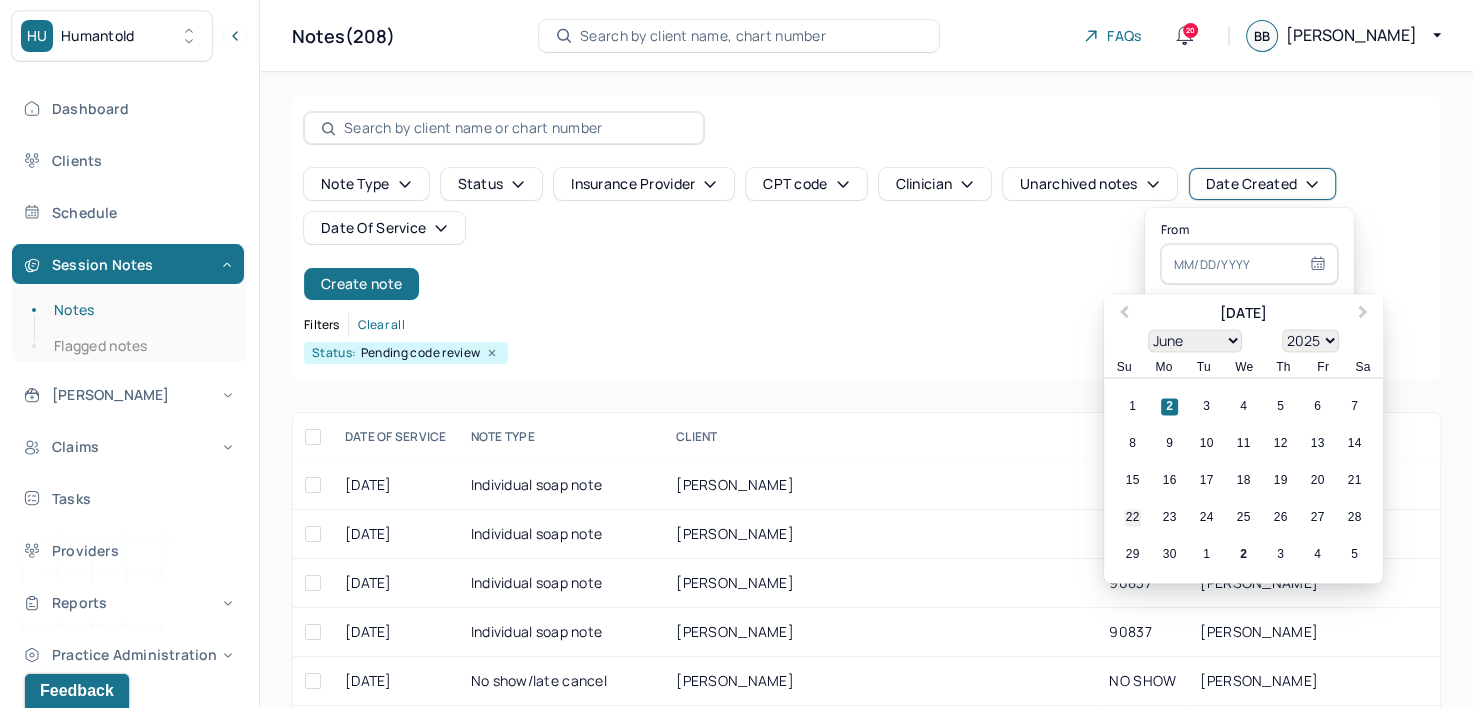 click on "22" at bounding box center [1132, 518] 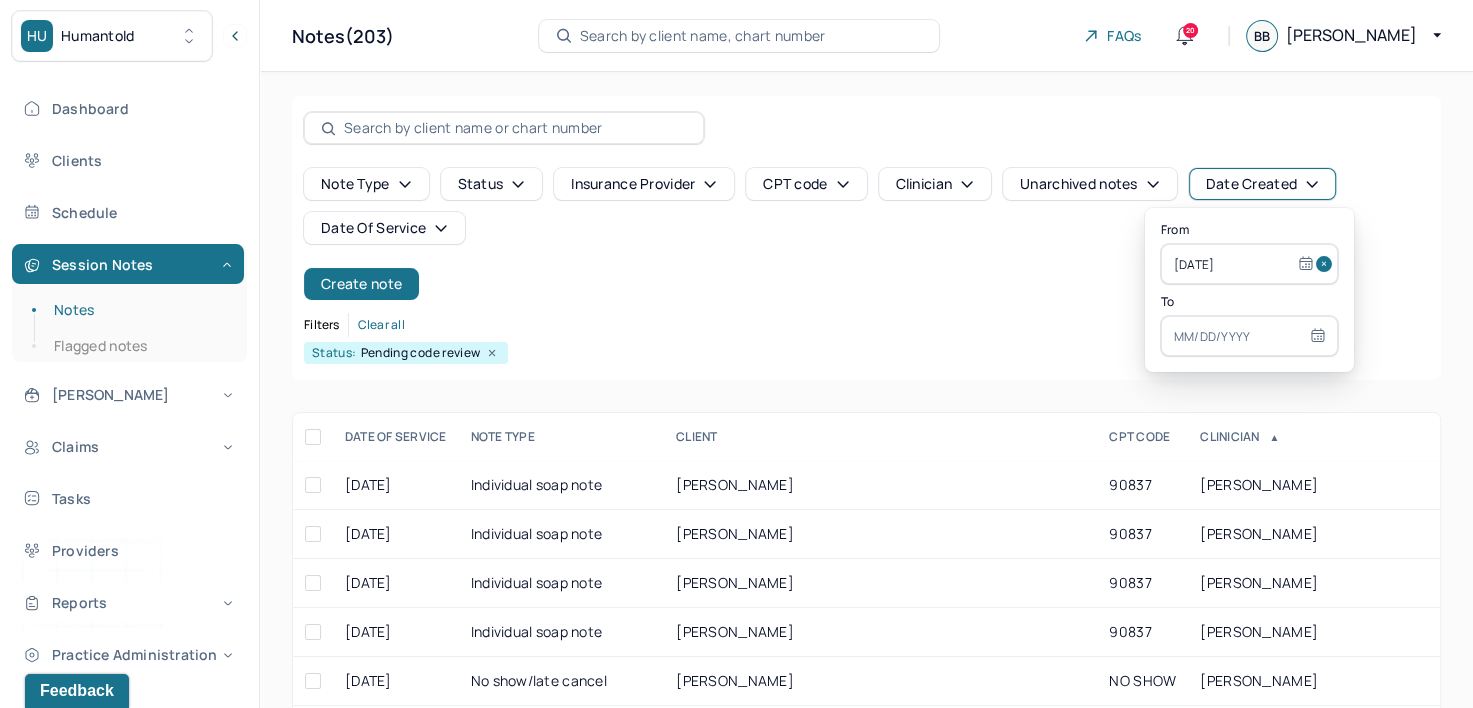 click at bounding box center (1249, 336) 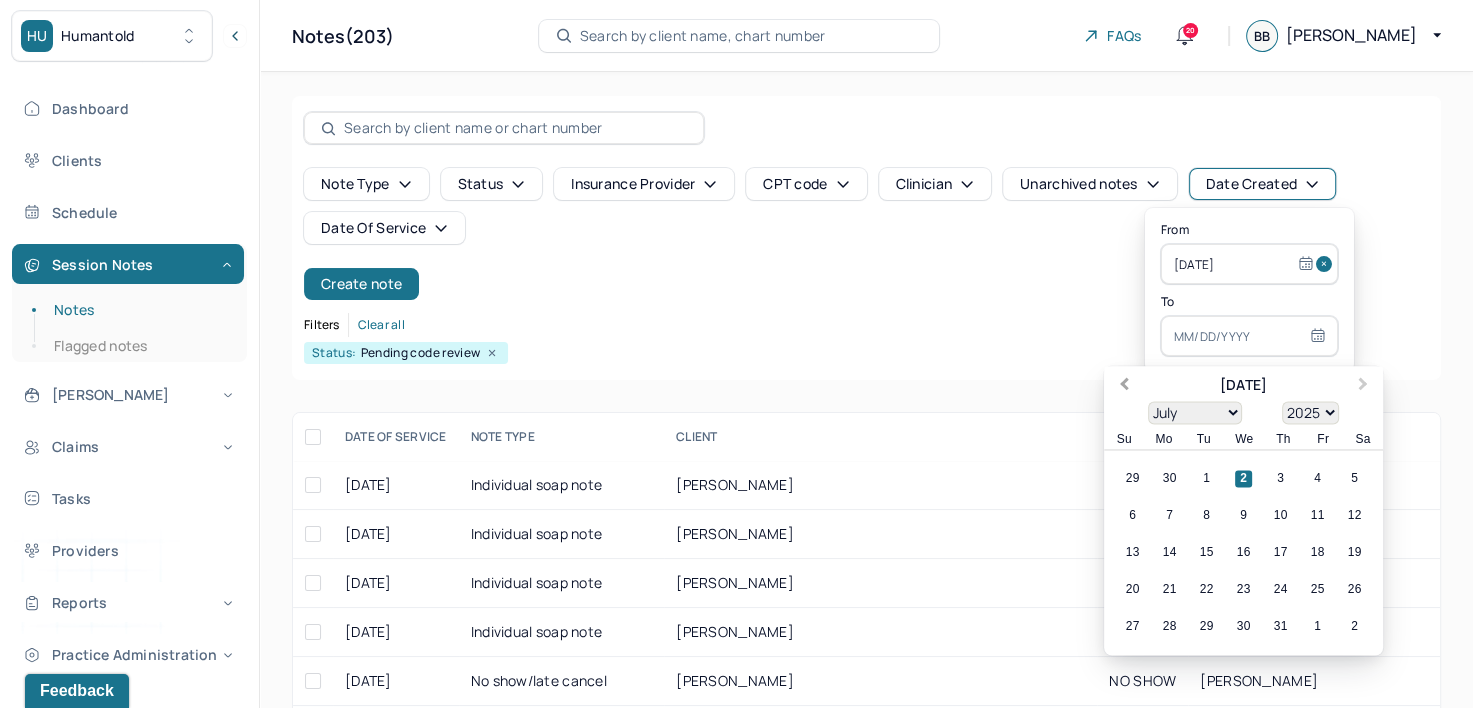 click on "Previous Month" at bounding box center (1124, 386) 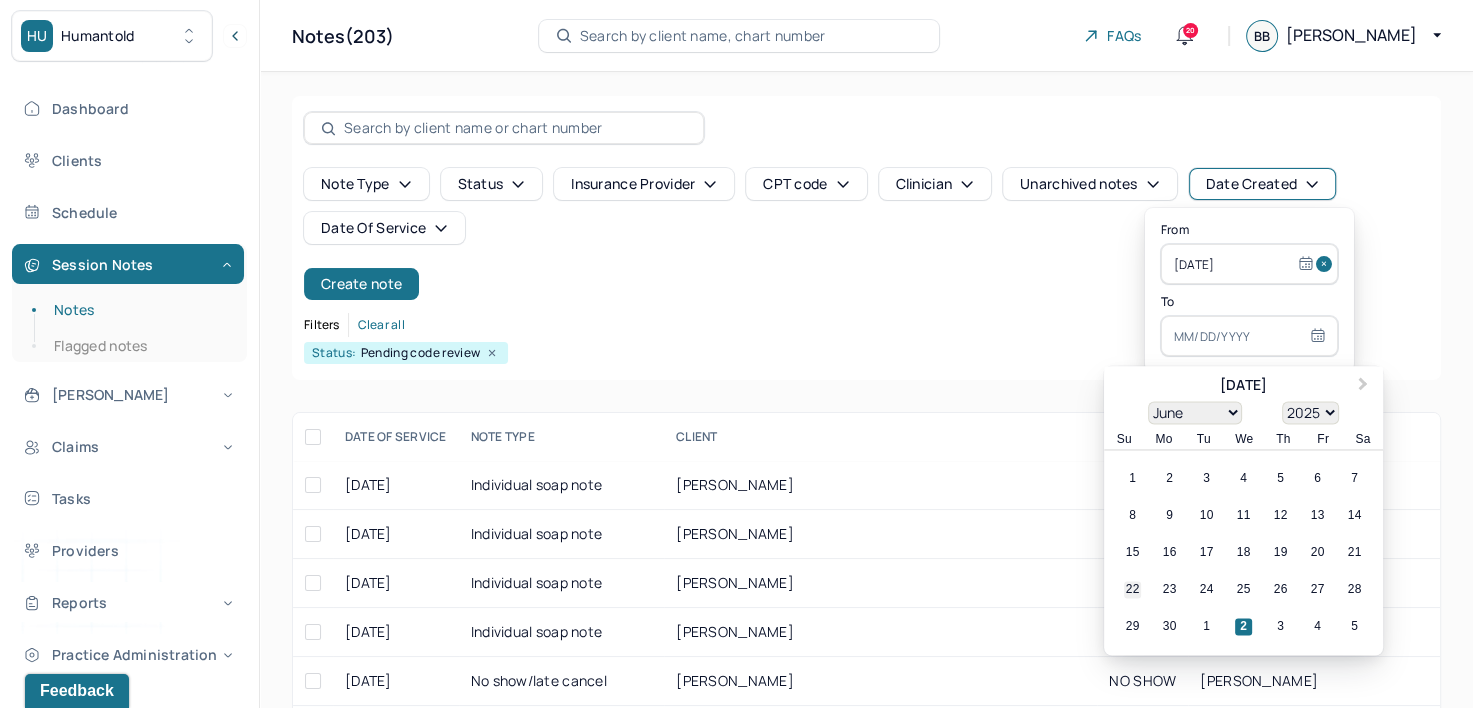click on "22" at bounding box center [1132, 590] 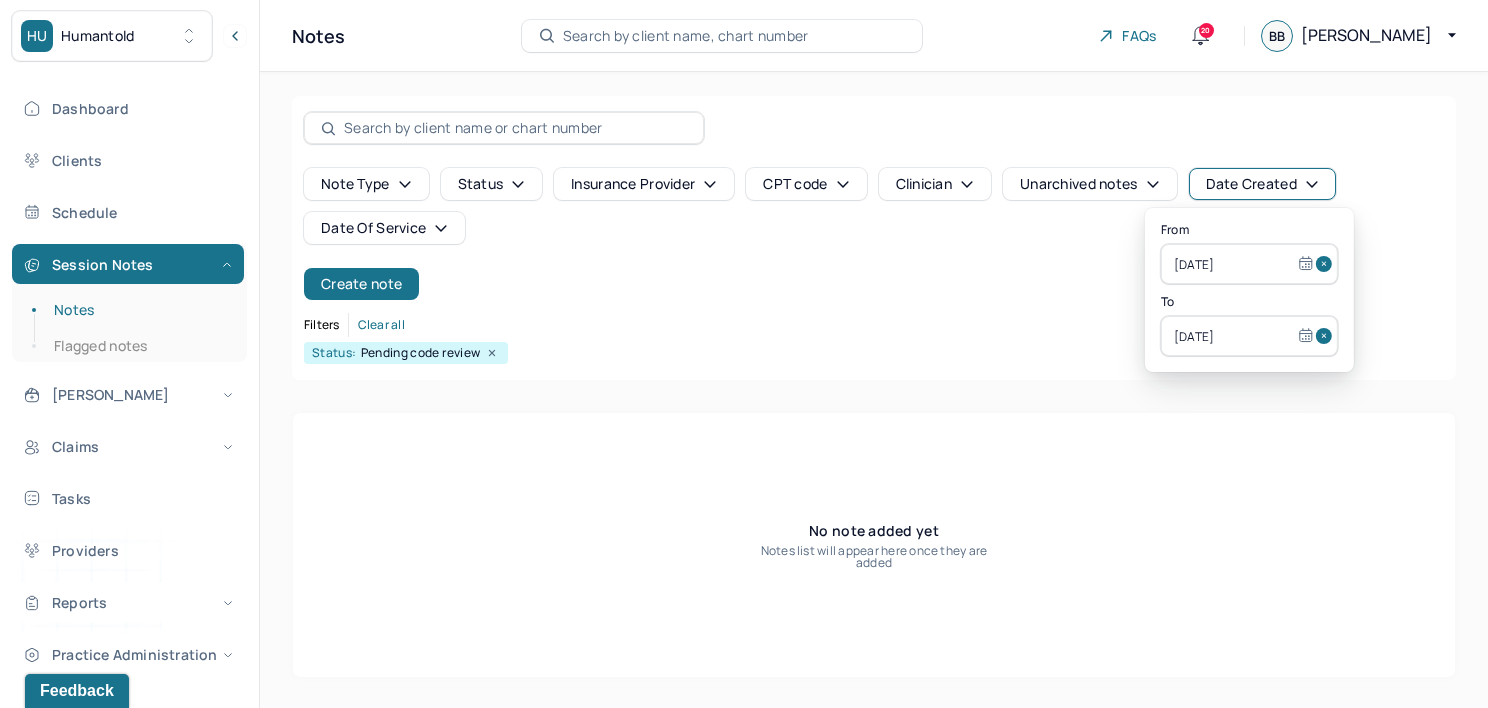 click at bounding box center (1327, 264) 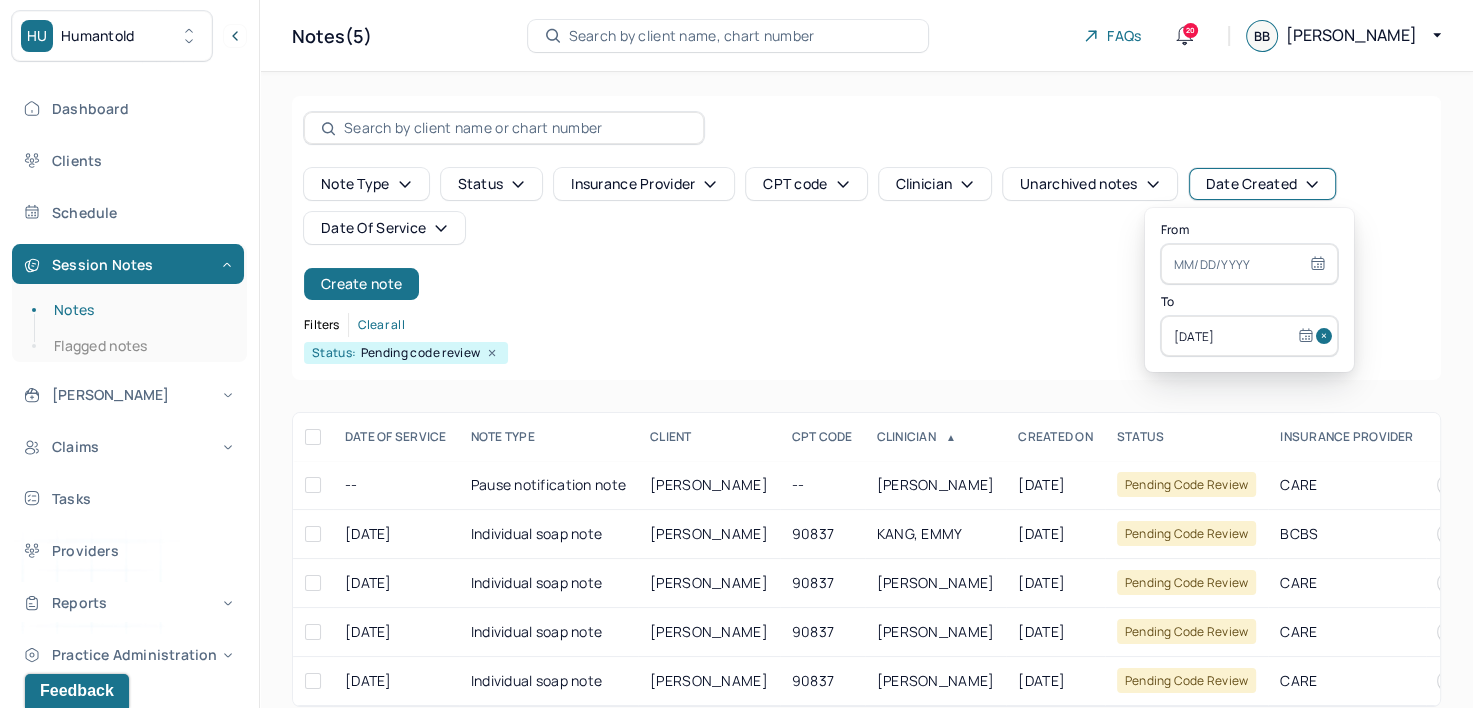 click at bounding box center (1327, 336) 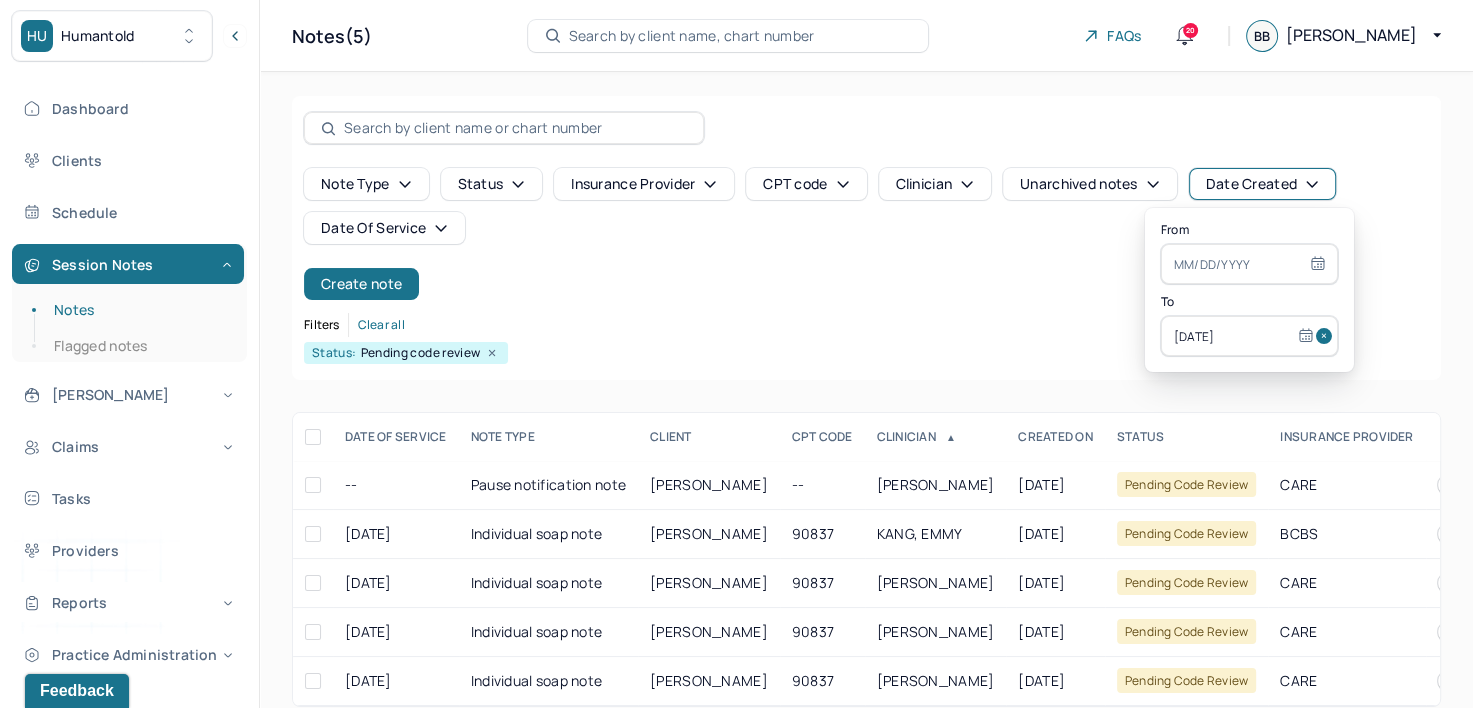type 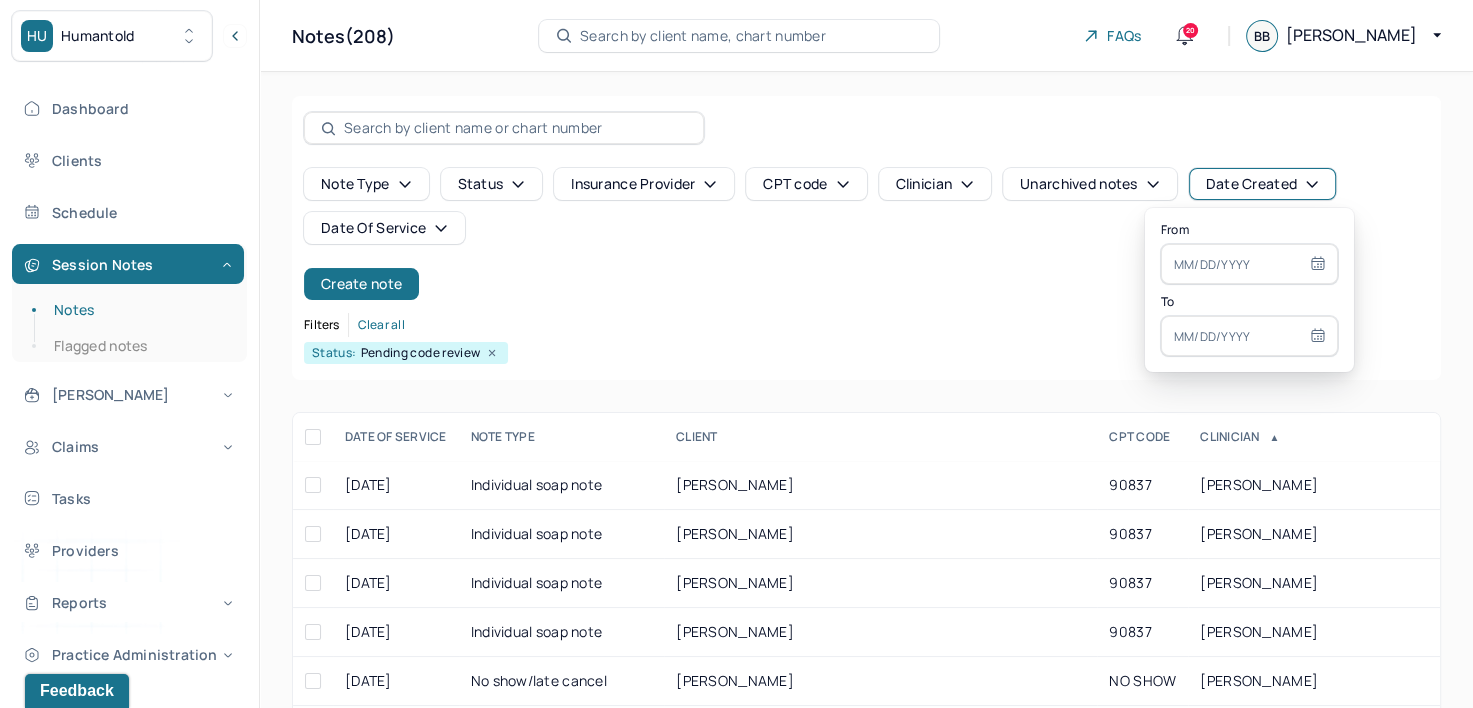 select on "6" 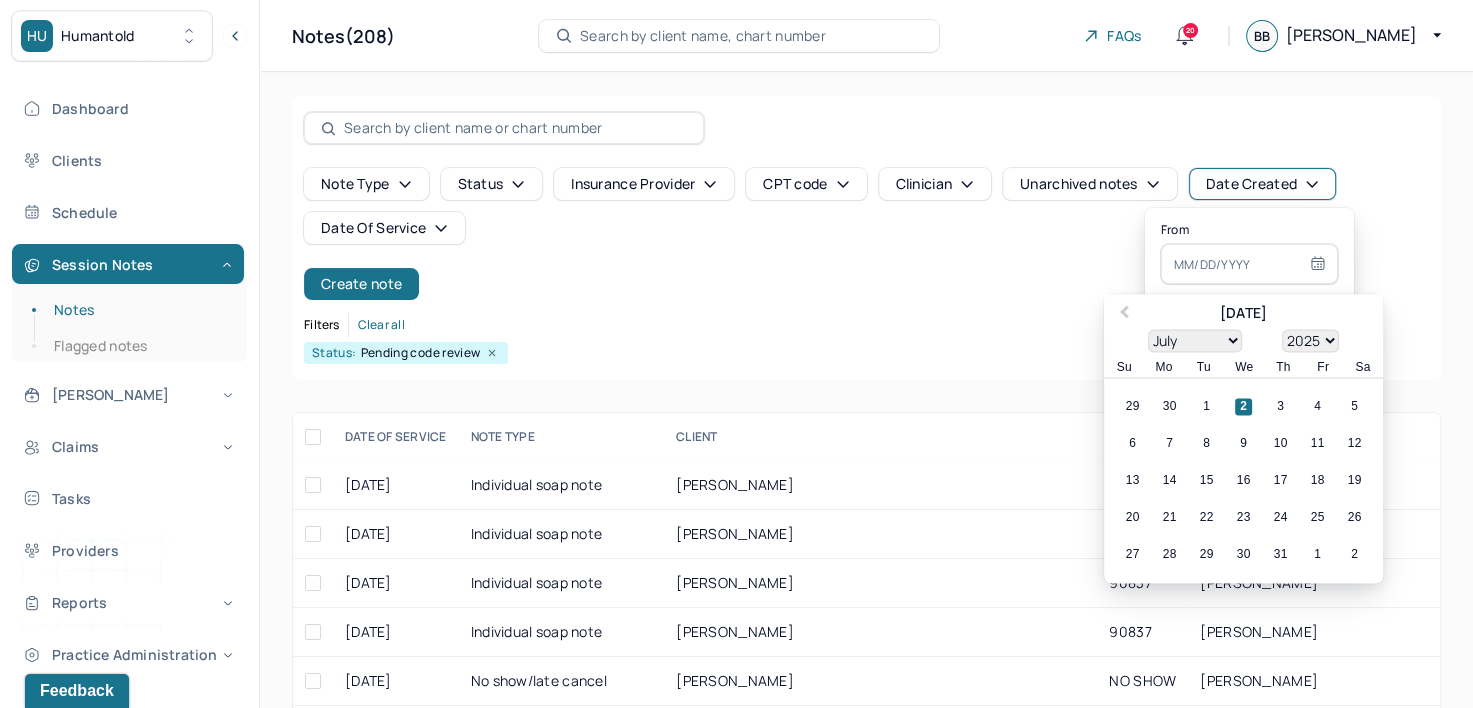 click at bounding box center (1249, 264) 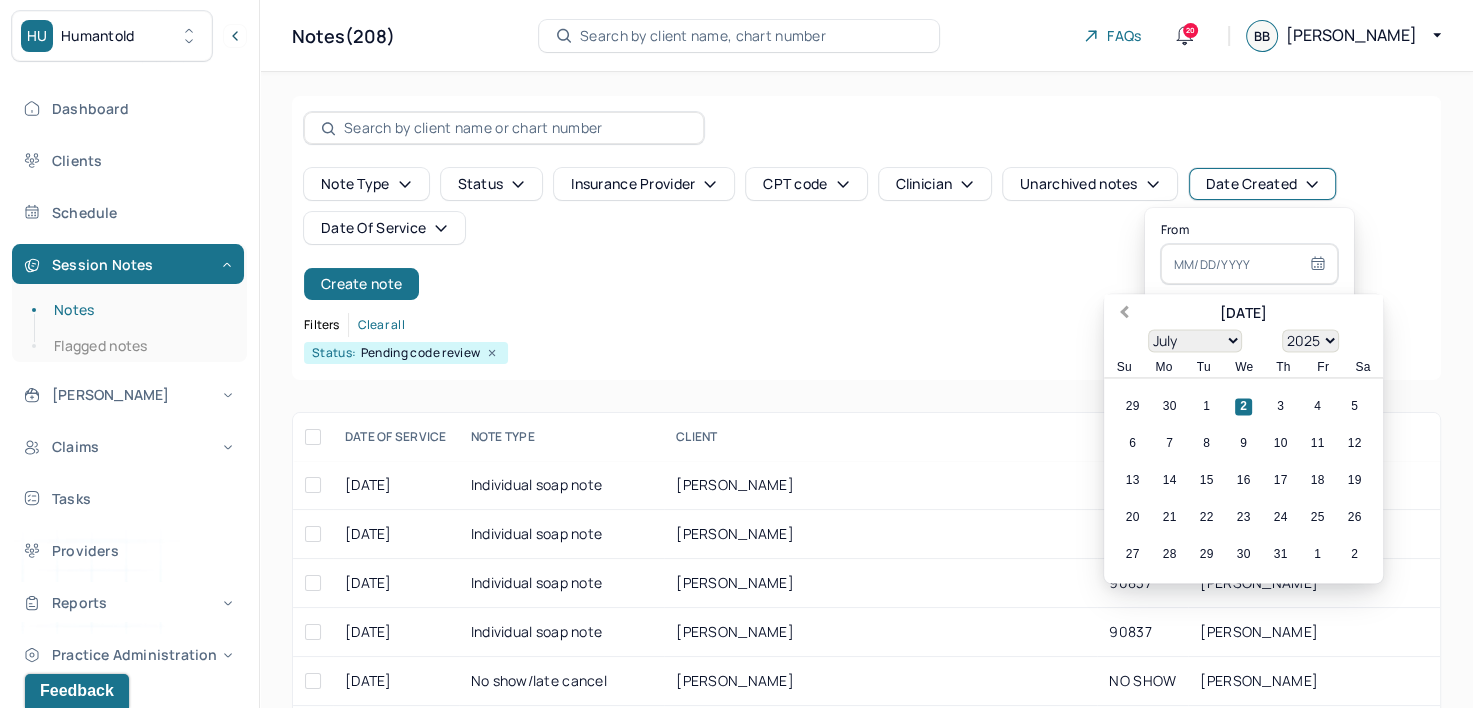 click on "Previous Month" at bounding box center [1124, 314] 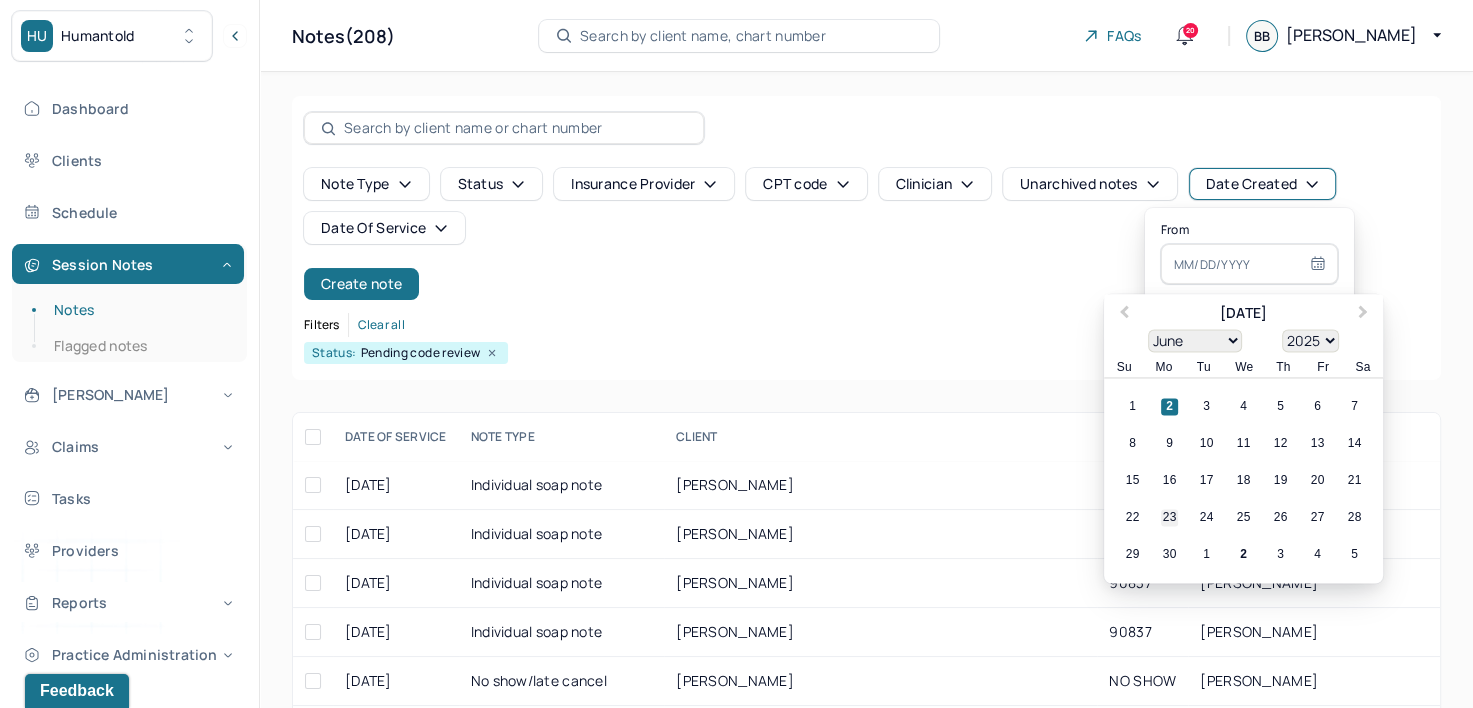 click on "23" at bounding box center [1169, 518] 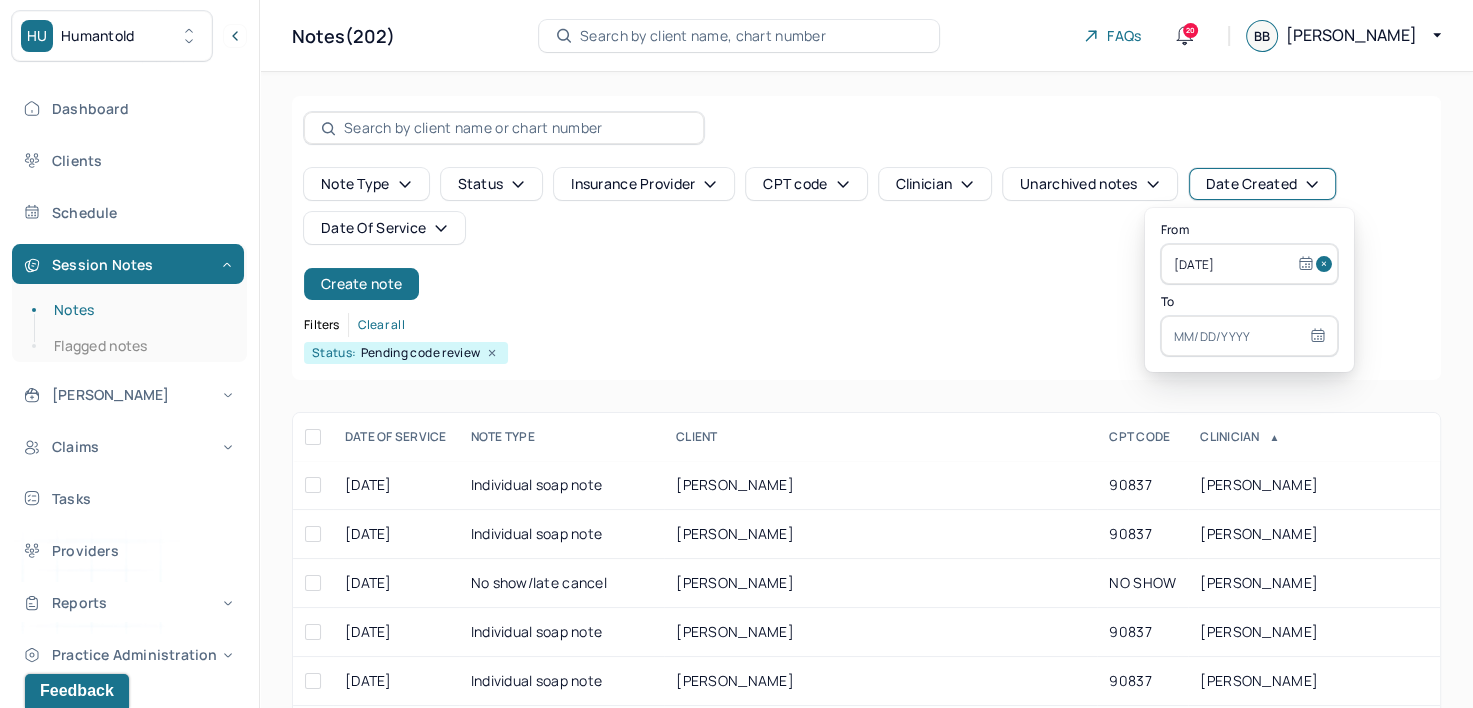 click at bounding box center [1249, 336] 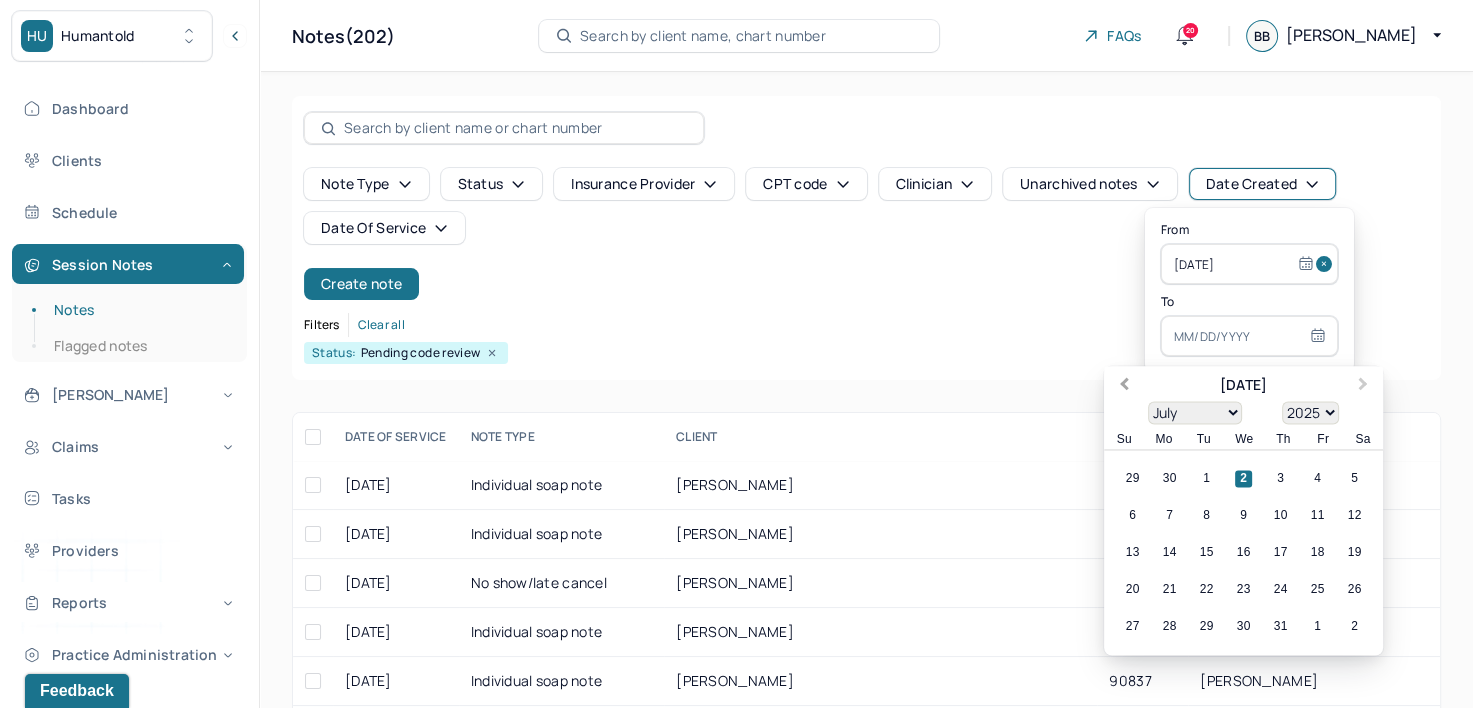 click on "Previous Month" at bounding box center [1122, 387] 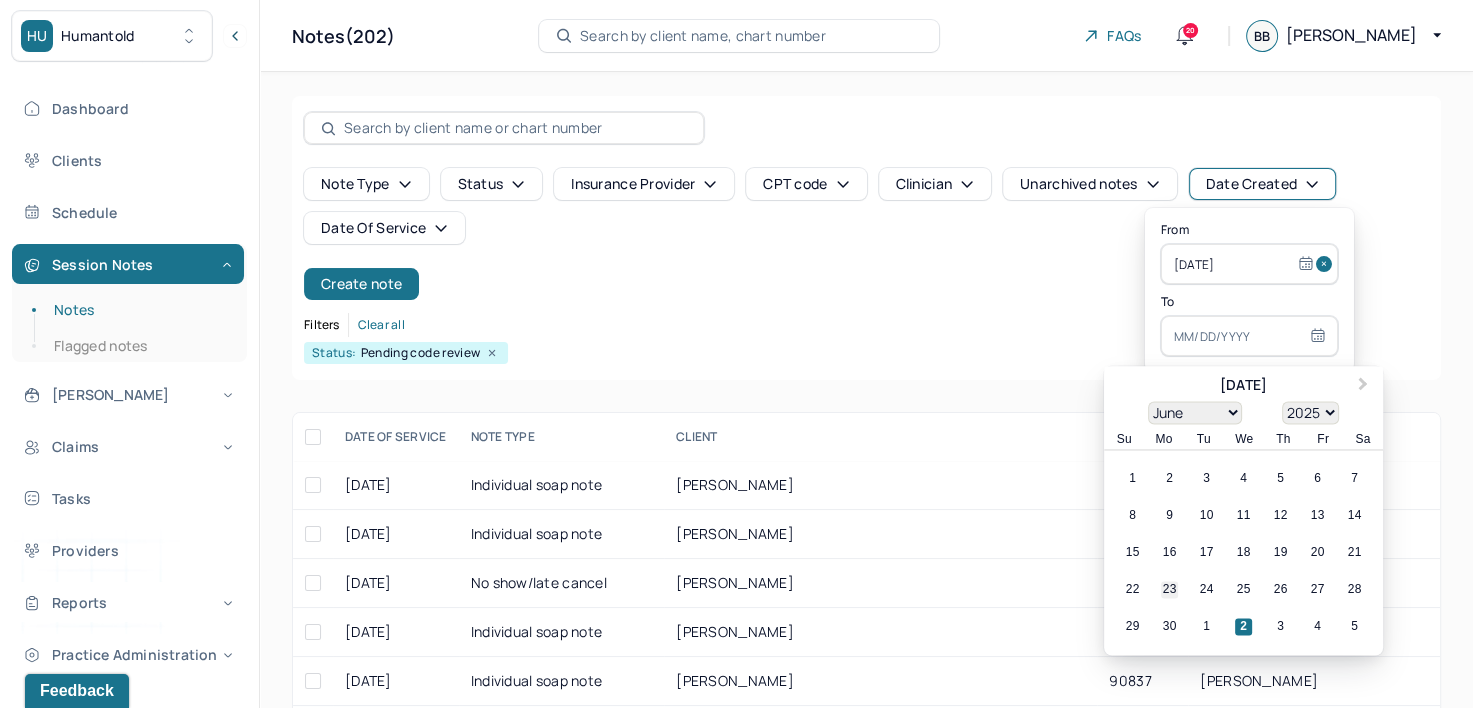 click on "23" at bounding box center [1169, 590] 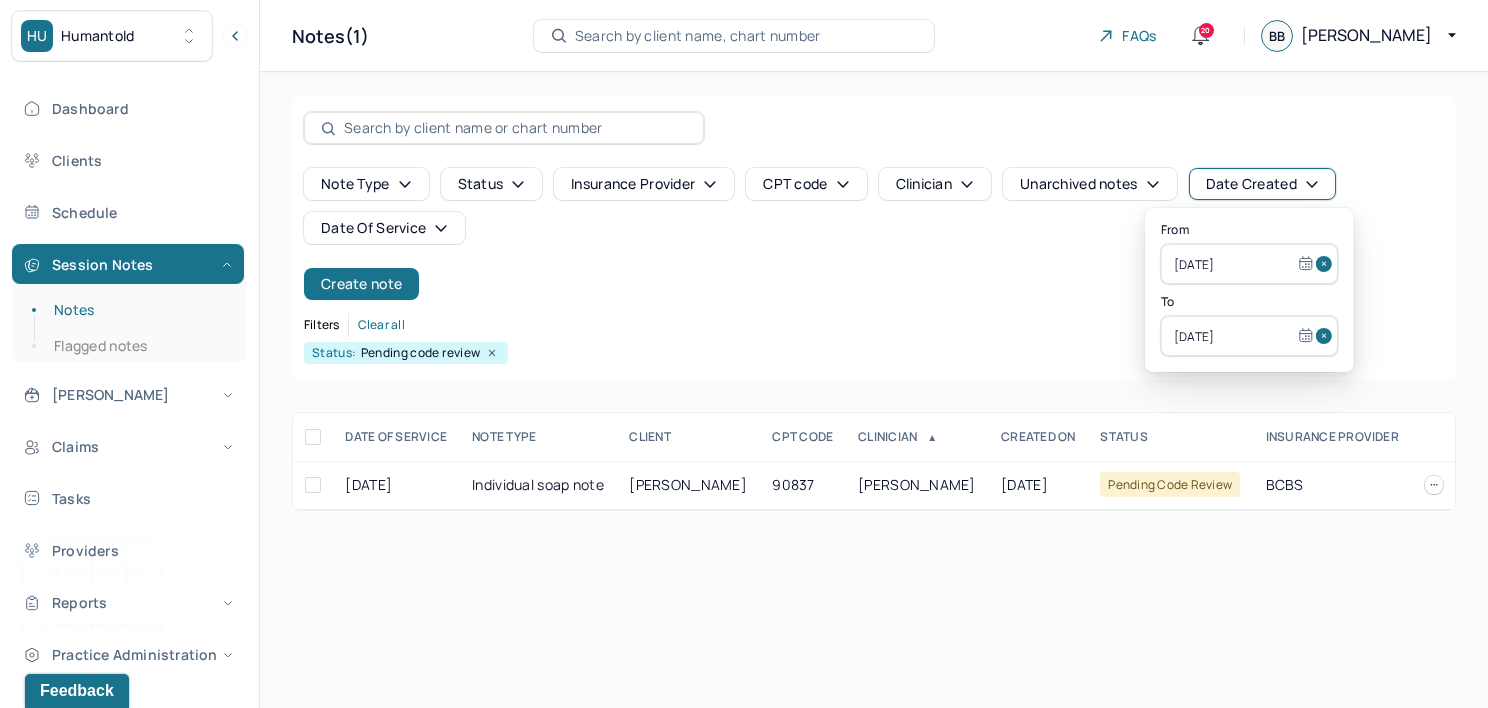 click on "Filters   Clear all" at bounding box center (874, 325) 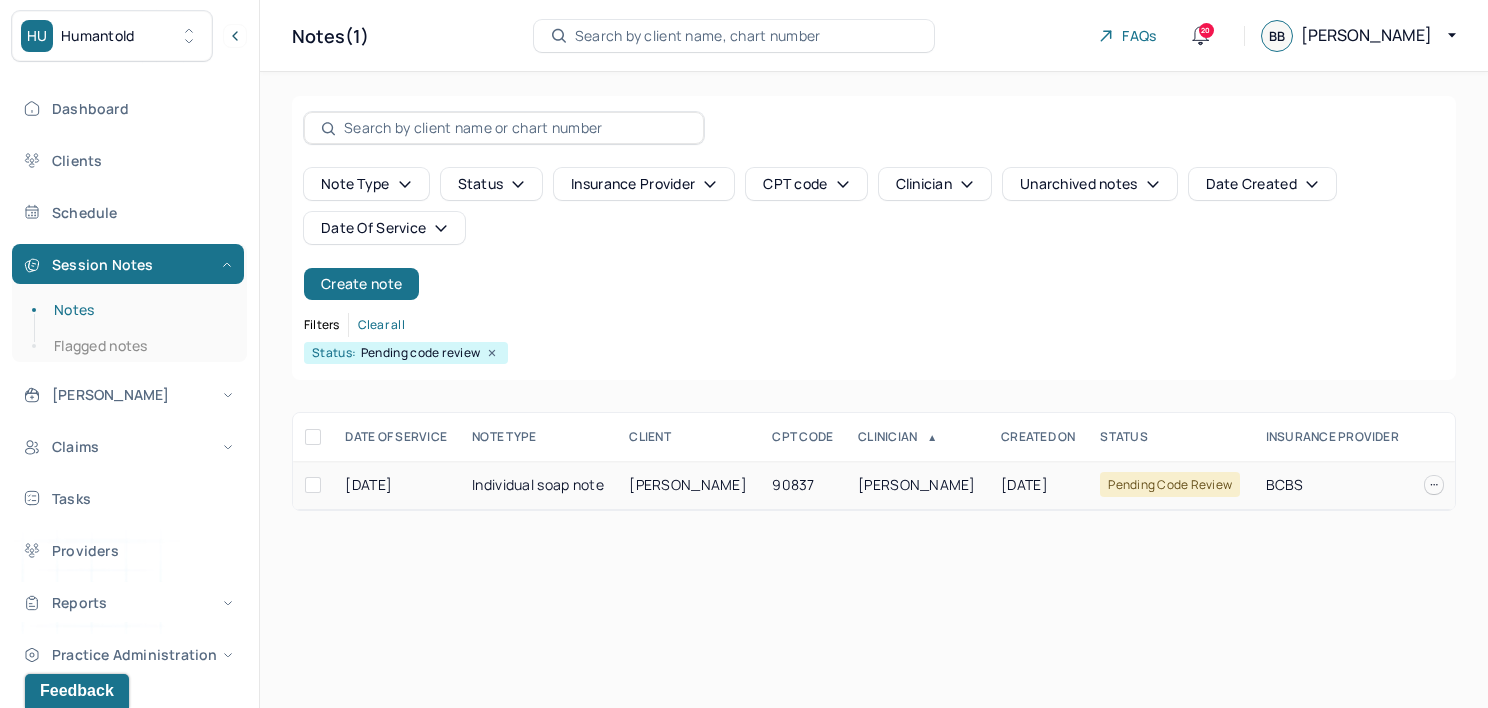 click on "BOHUSKI, MICHAEL" at bounding box center [917, 485] 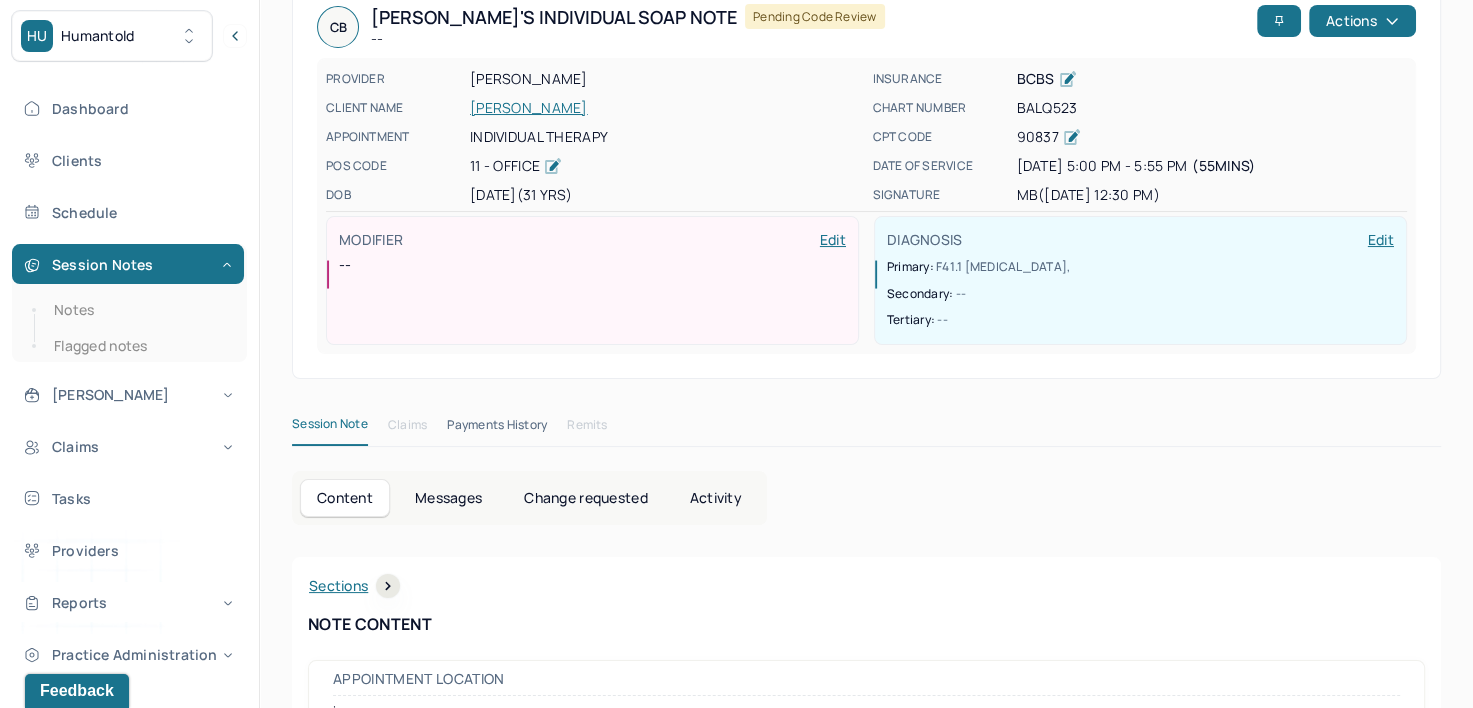 scroll, scrollTop: 0, scrollLeft: 0, axis: both 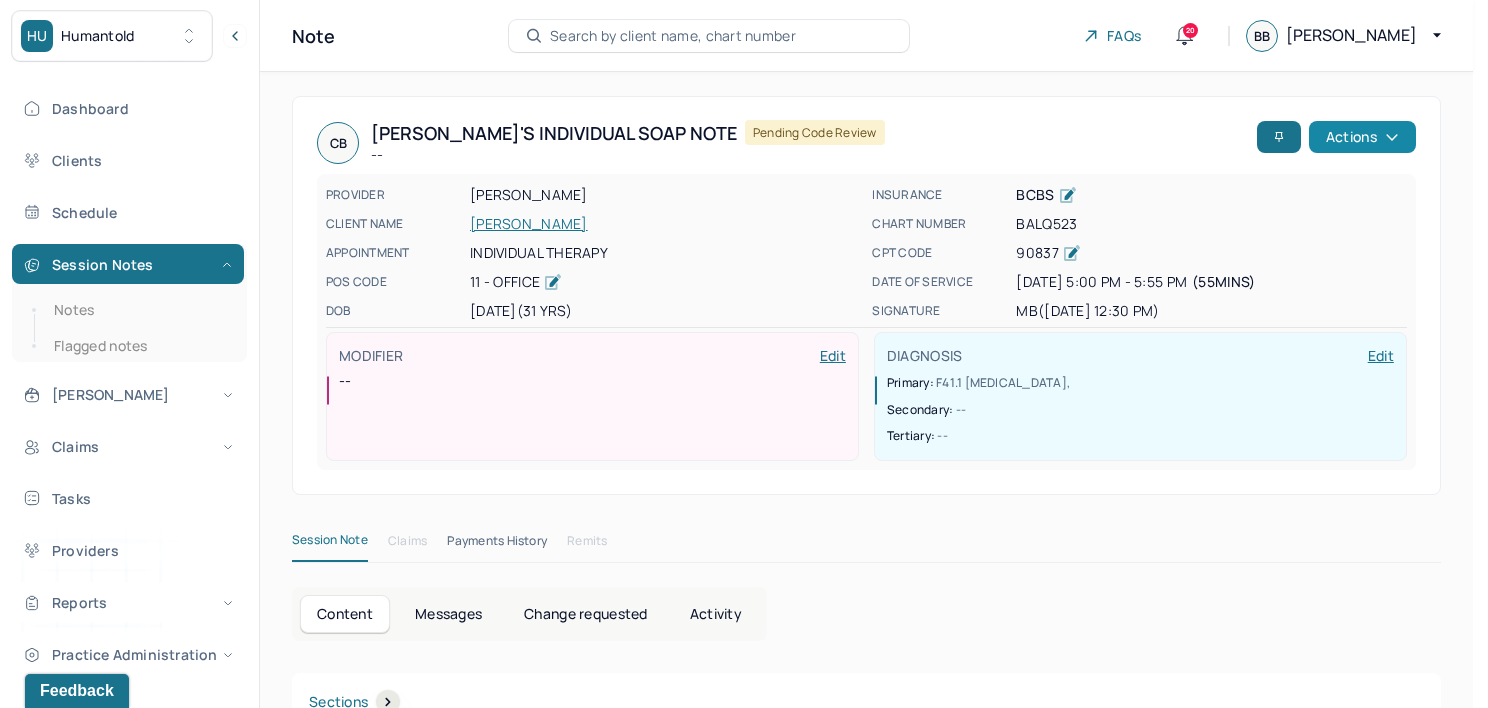 click on "Actions" at bounding box center (1362, 137) 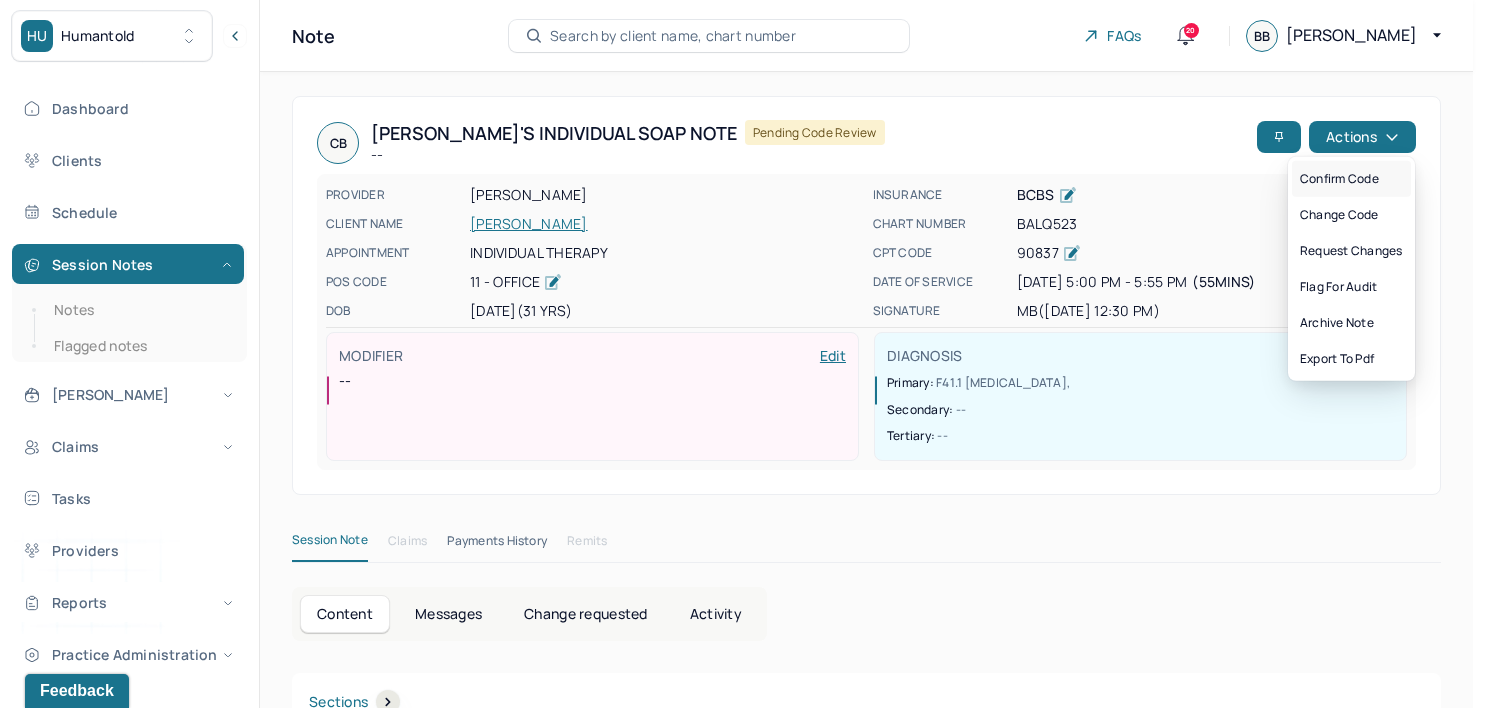 click on "Confirm code" at bounding box center [1351, 179] 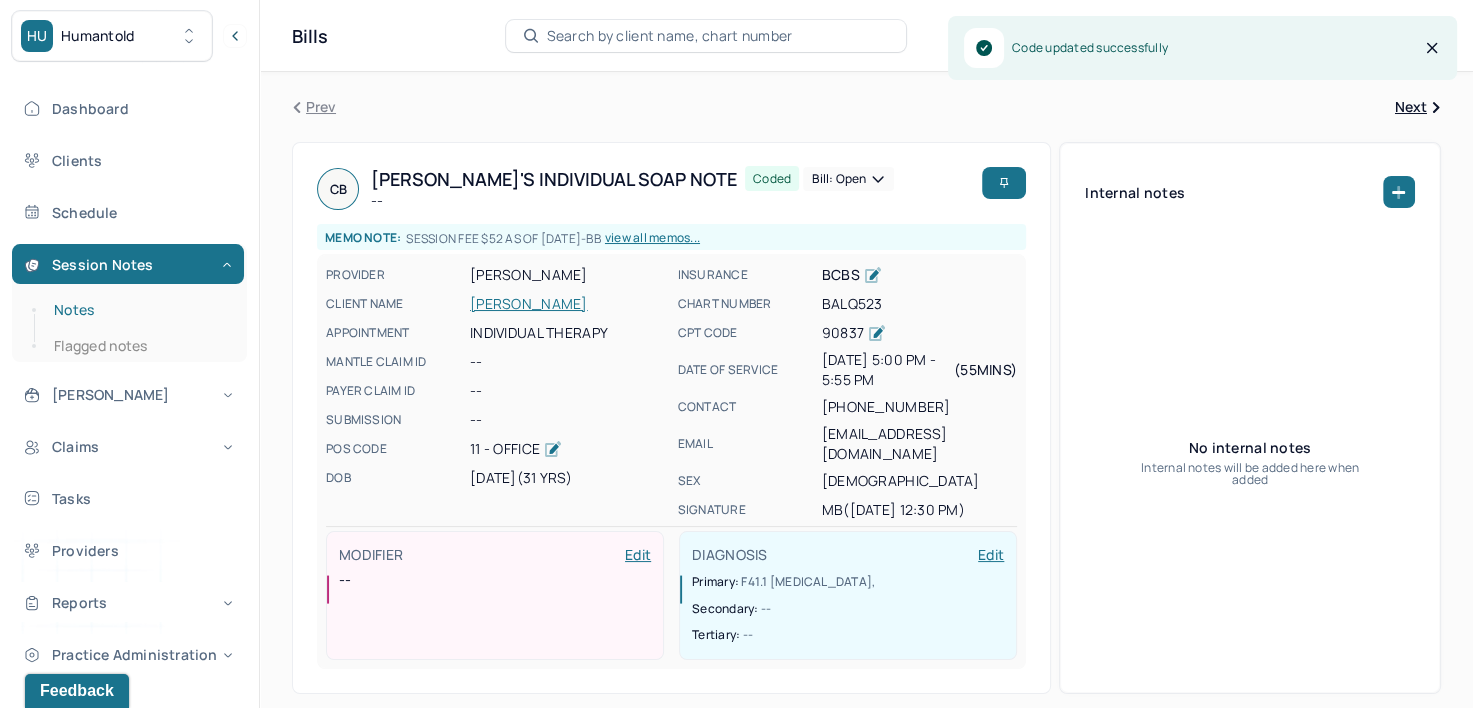 click on "Notes" at bounding box center (139, 310) 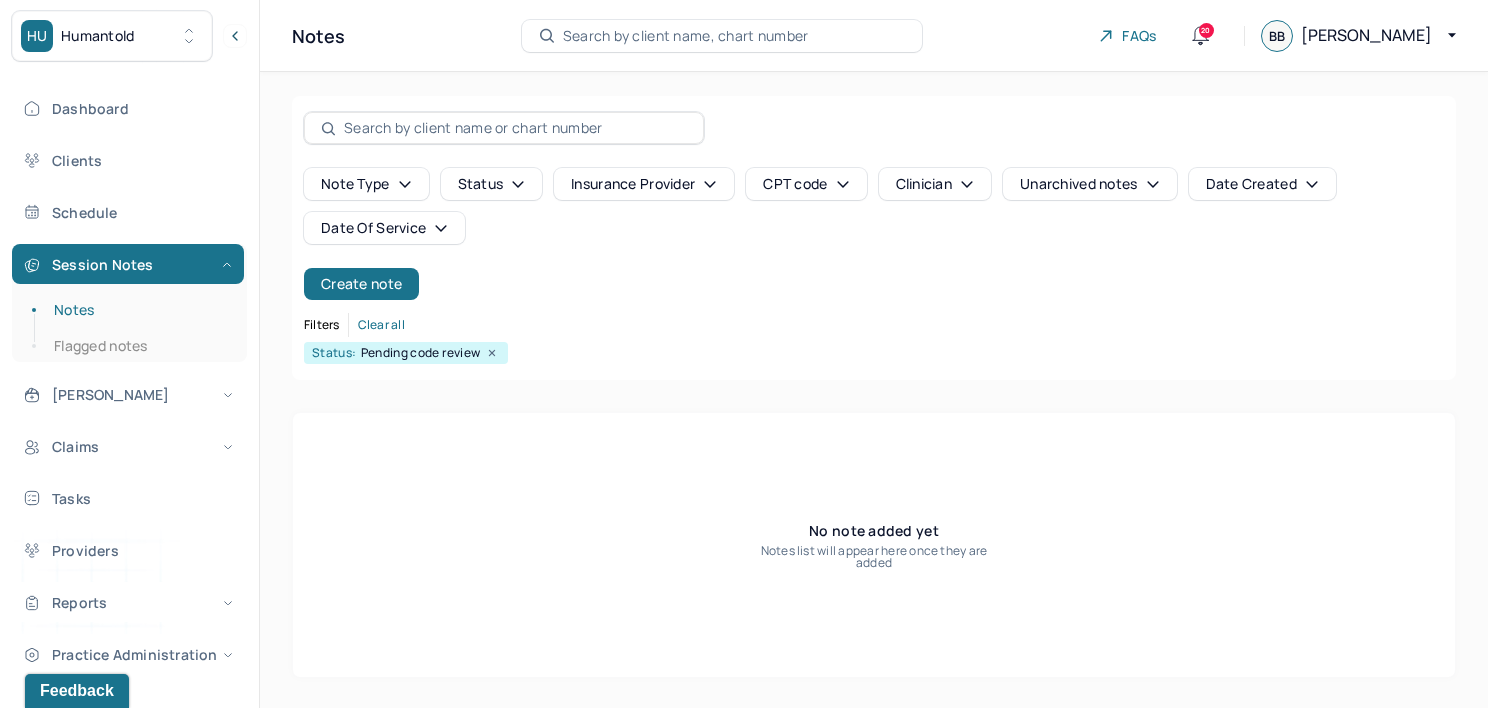 click on "Date Created" at bounding box center [1262, 184] 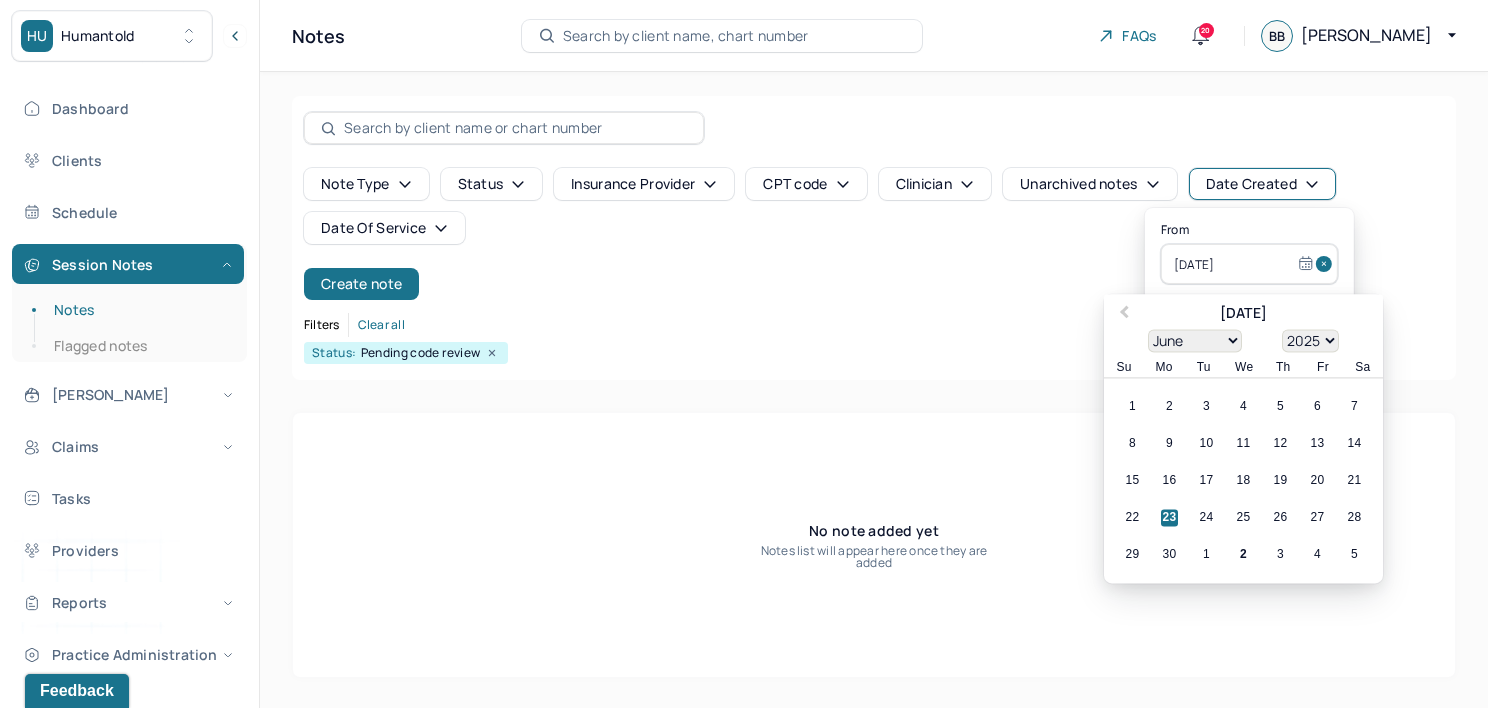 click on "From 06/23/2025 Previous Month June 2025 January February March April May June July August September October November December 1900 1901 1902 1903 1904 1905 1906 1907 1908 1909 1910 1911 1912 1913 1914 1915 1916 1917 1918 1919 1920 1921 1922 1923 1924 1925 1926 1927 1928 1929 1930 1931 1932 1933 1934 1935 1936 1937 1938 1939 1940 1941 1942 1943 1944 1945 1946 1947 1948 1949 1950 1951 1952 1953 1954 1955 1956 1957 1958 1959 1960 1961 1962 1963 1964 1965 1966 1967 1968 1969 1970 1971 1972 1973 1974 1975 1976 1977 1978 1979 1980 1981 1982 1983 1984 1985 1986 1987 1988 1989 1990 1991 1992 1993 1994 1995 1996 1997 1998 1999 2000 2001 2002 2003 2004 2005 2006 2007 2008 2009 2010 2011 2012 2013 2014 2015 2016 2017 2018 2019 2020 2021 2022 2023 2024 2025 Su Mo Tu We Th Fr Sa 1 2 3 4 5 6 7 8 9 10 11 12 13 14 15 16 17 18 19 20 21 22 23 24 25 26 27 28 29 30 1 2 3 4 5 To 06/23/2025" at bounding box center (1249, 290) 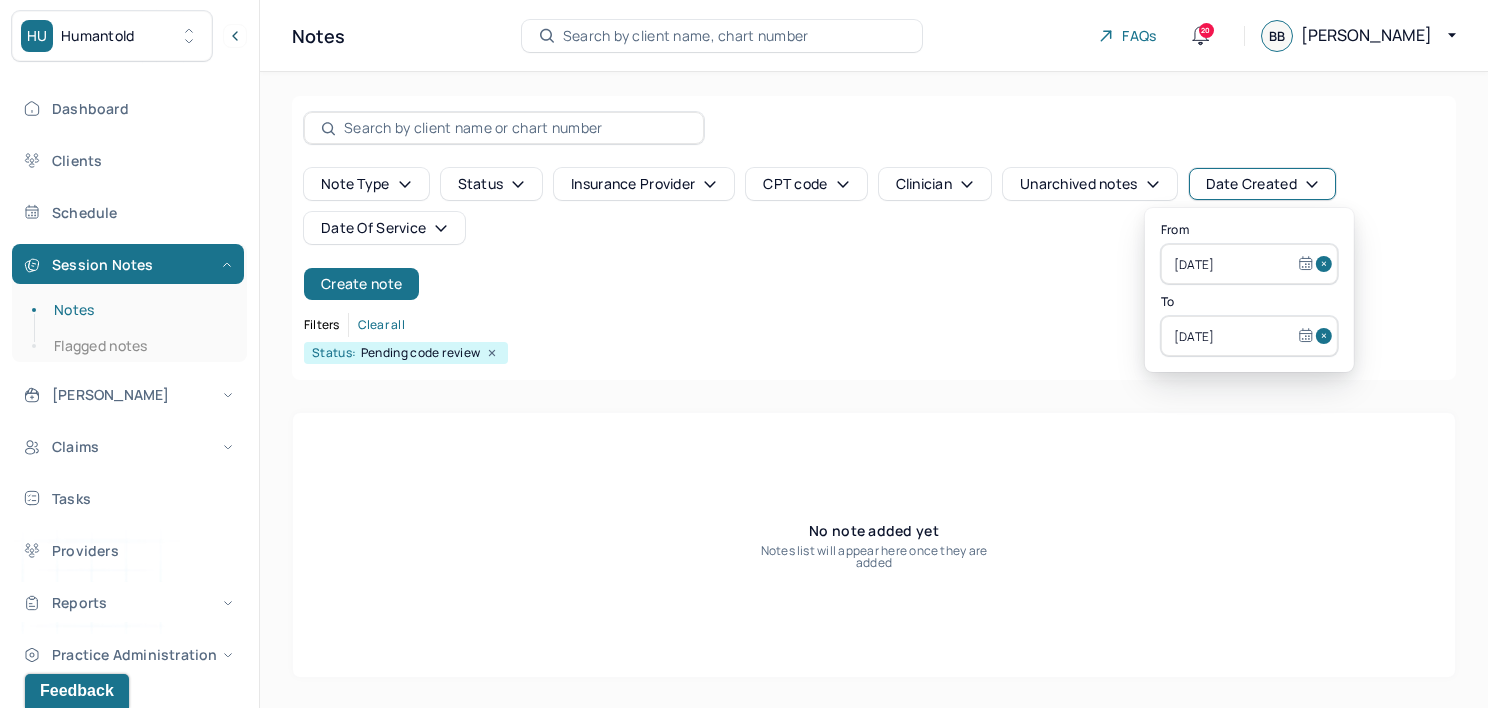 click at bounding box center [1327, 264] 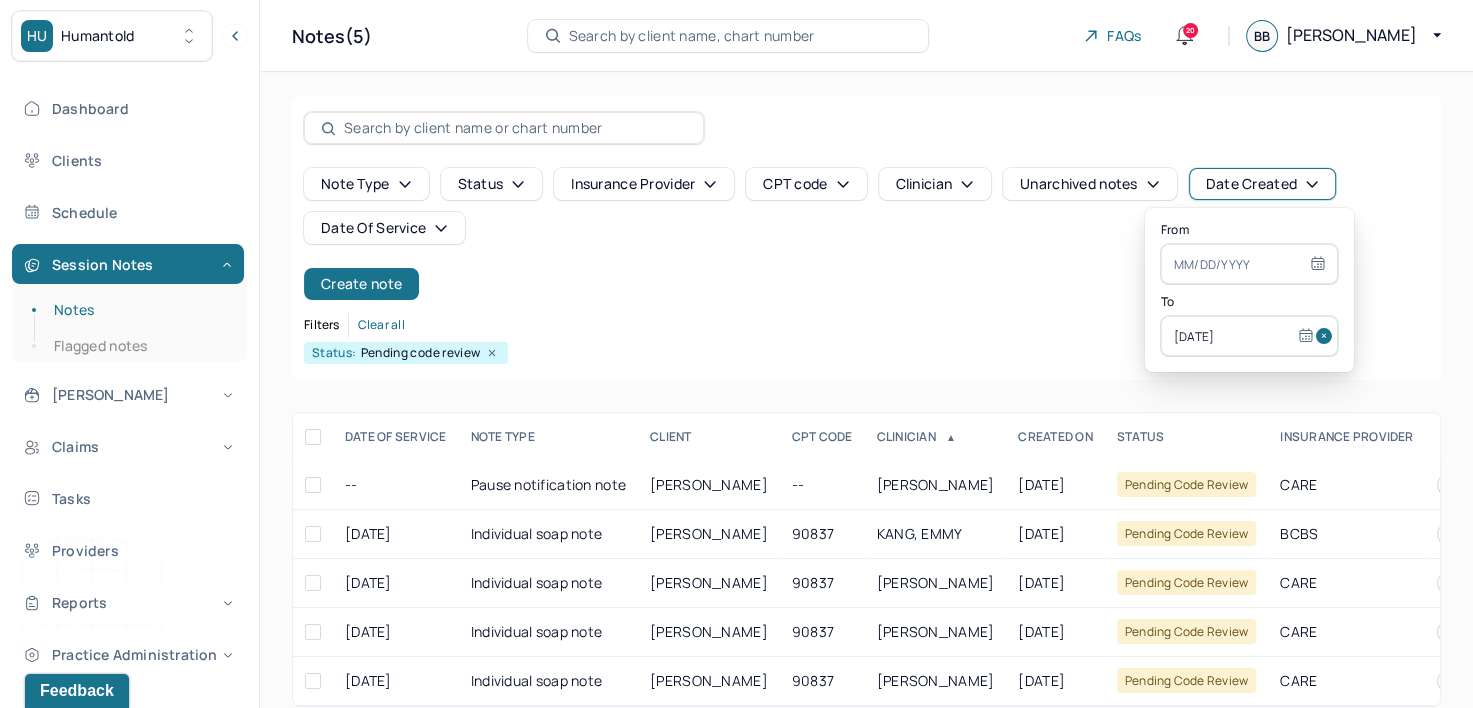 drag, startPoint x: 1317, startPoint y: 333, endPoint x: 605, endPoint y: 266, distance: 715.14545 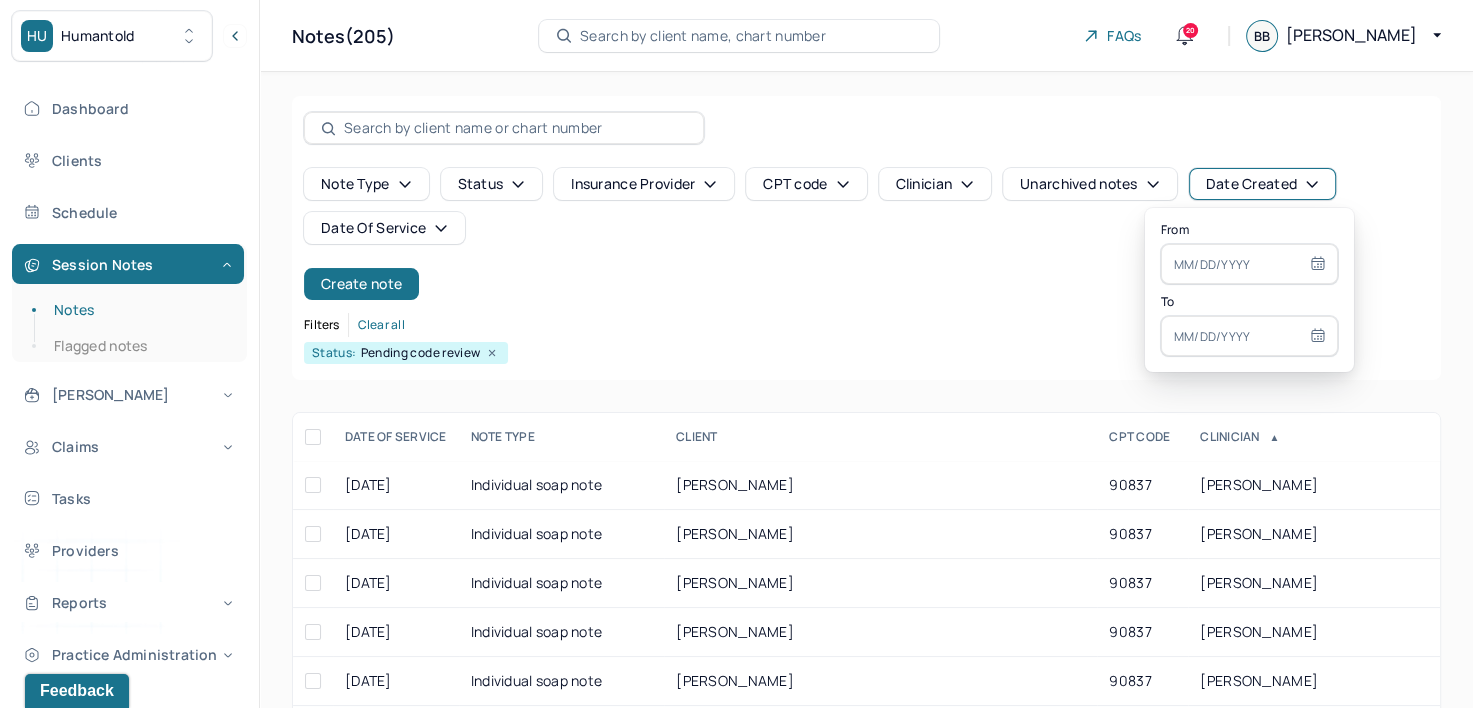 click on "Date Of Service" at bounding box center [384, 228] 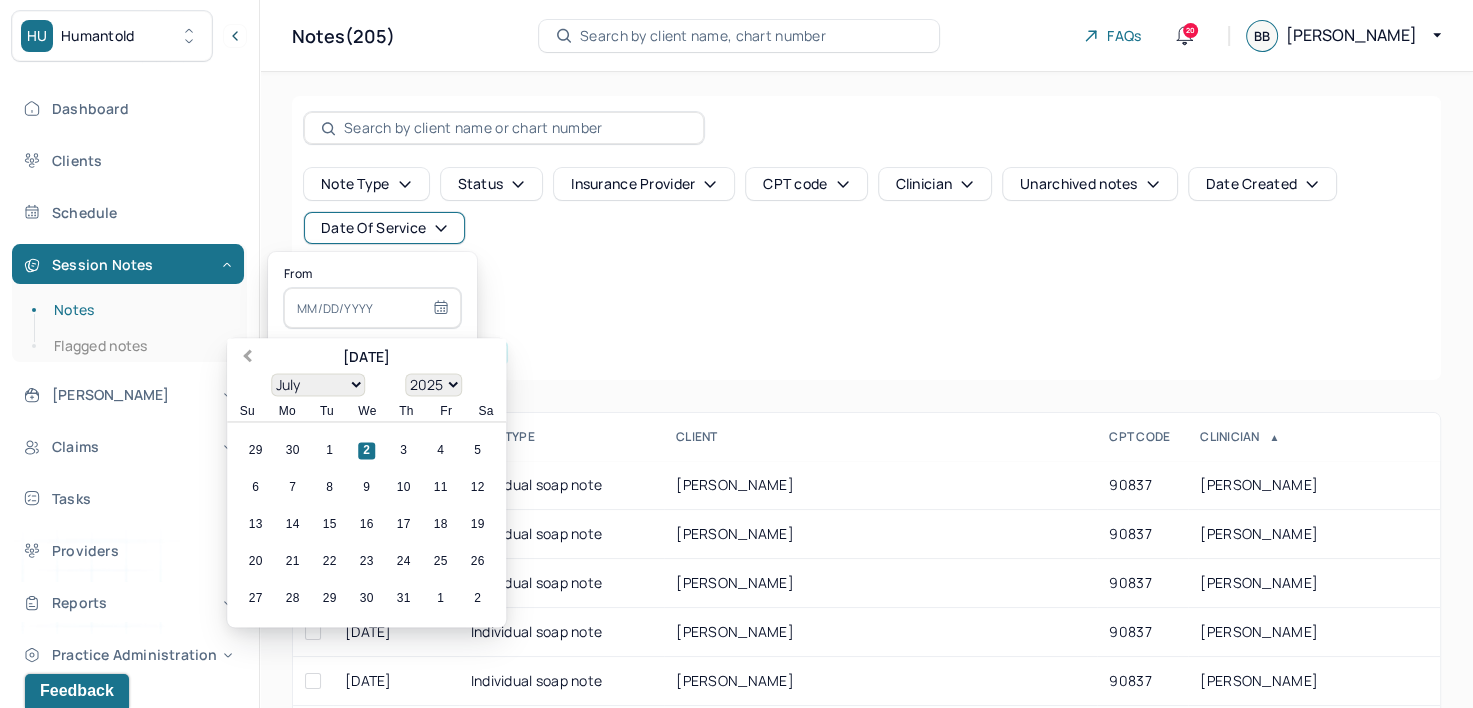 click on "Previous Month" at bounding box center [245, 359] 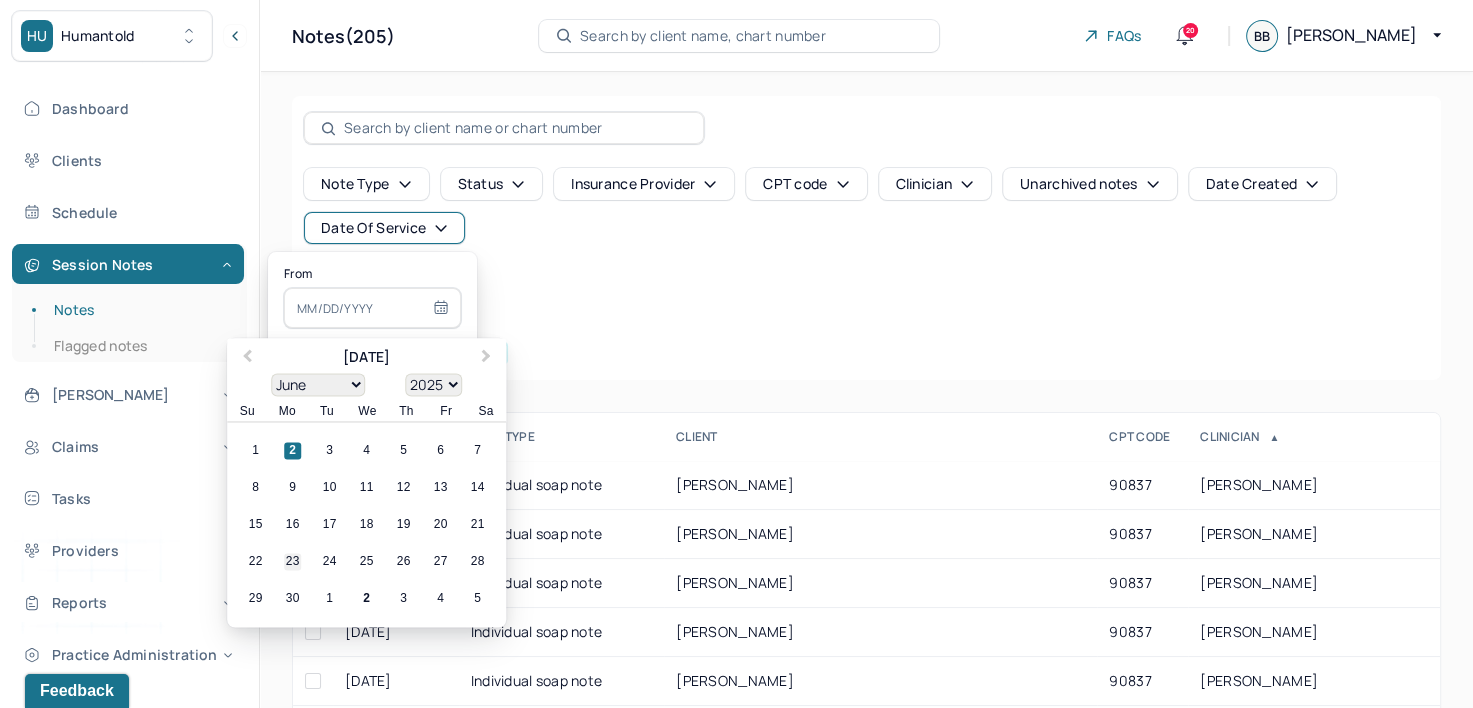 click on "23" at bounding box center [292, 562] 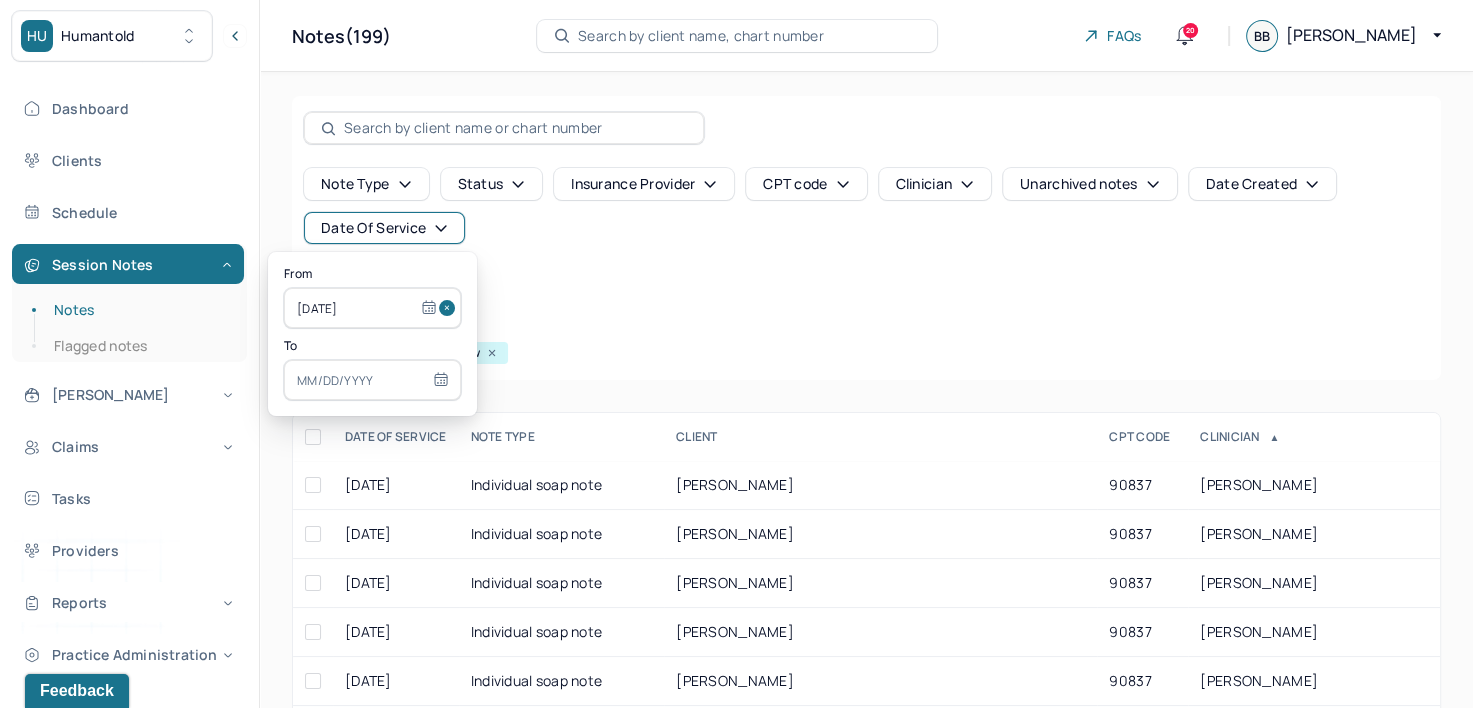 click at bounding box center (372, 380) 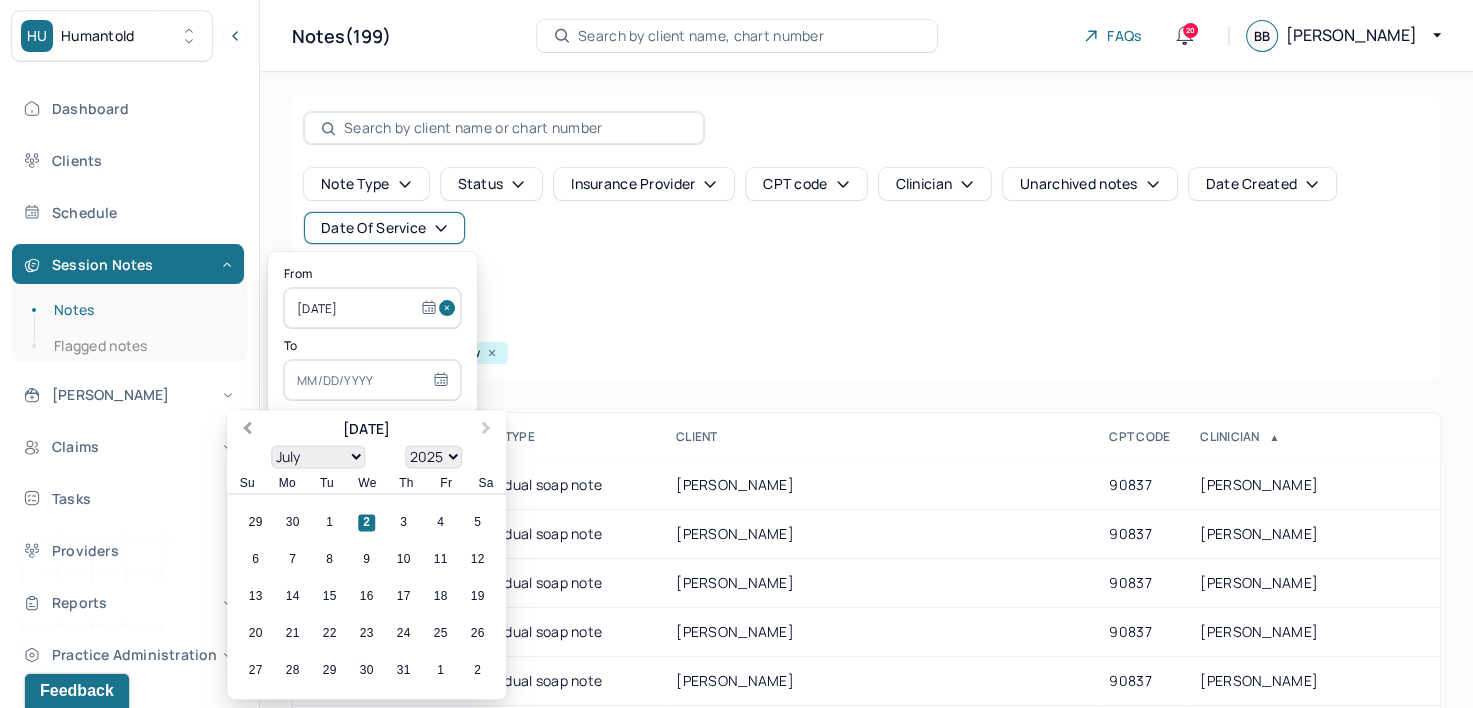 click on "Previous Month" at bounding box center (247, 430) 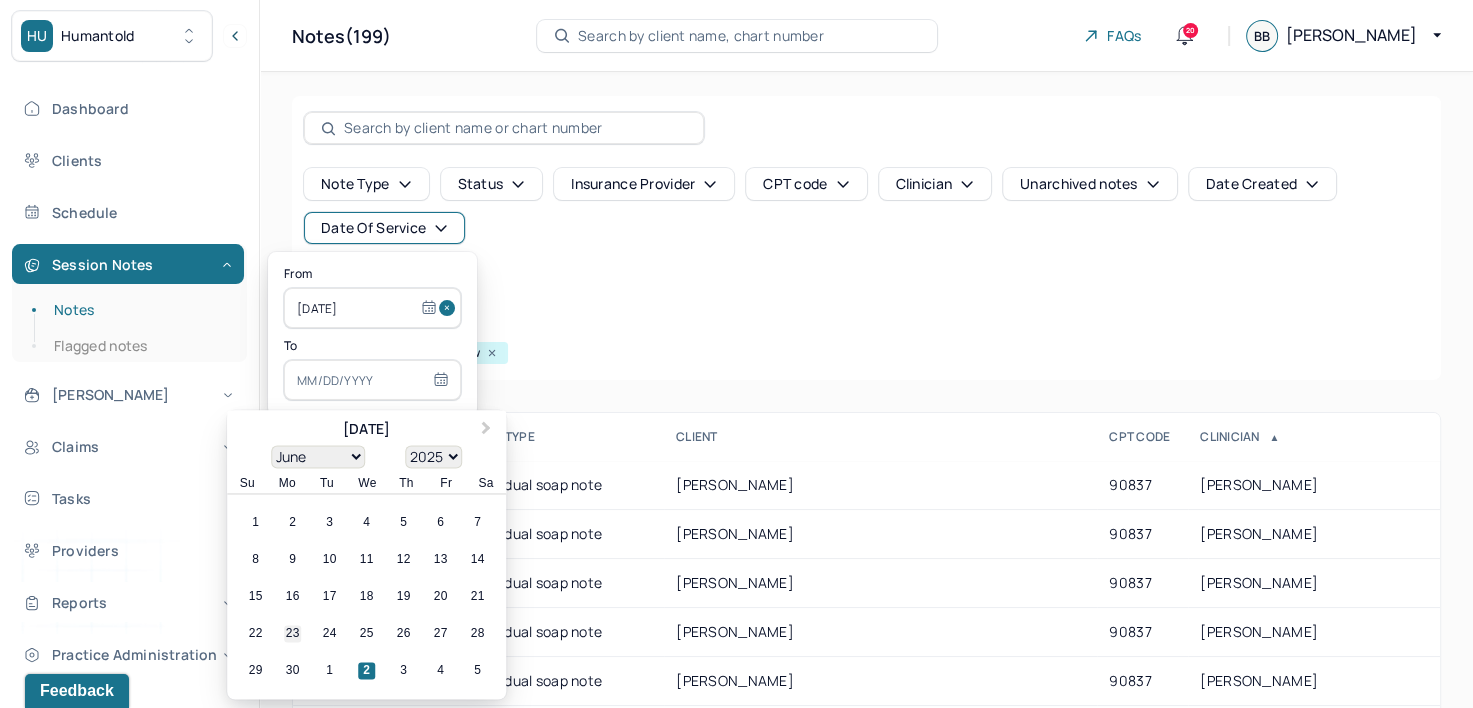 click on "23" at bounding box center [292, 634] 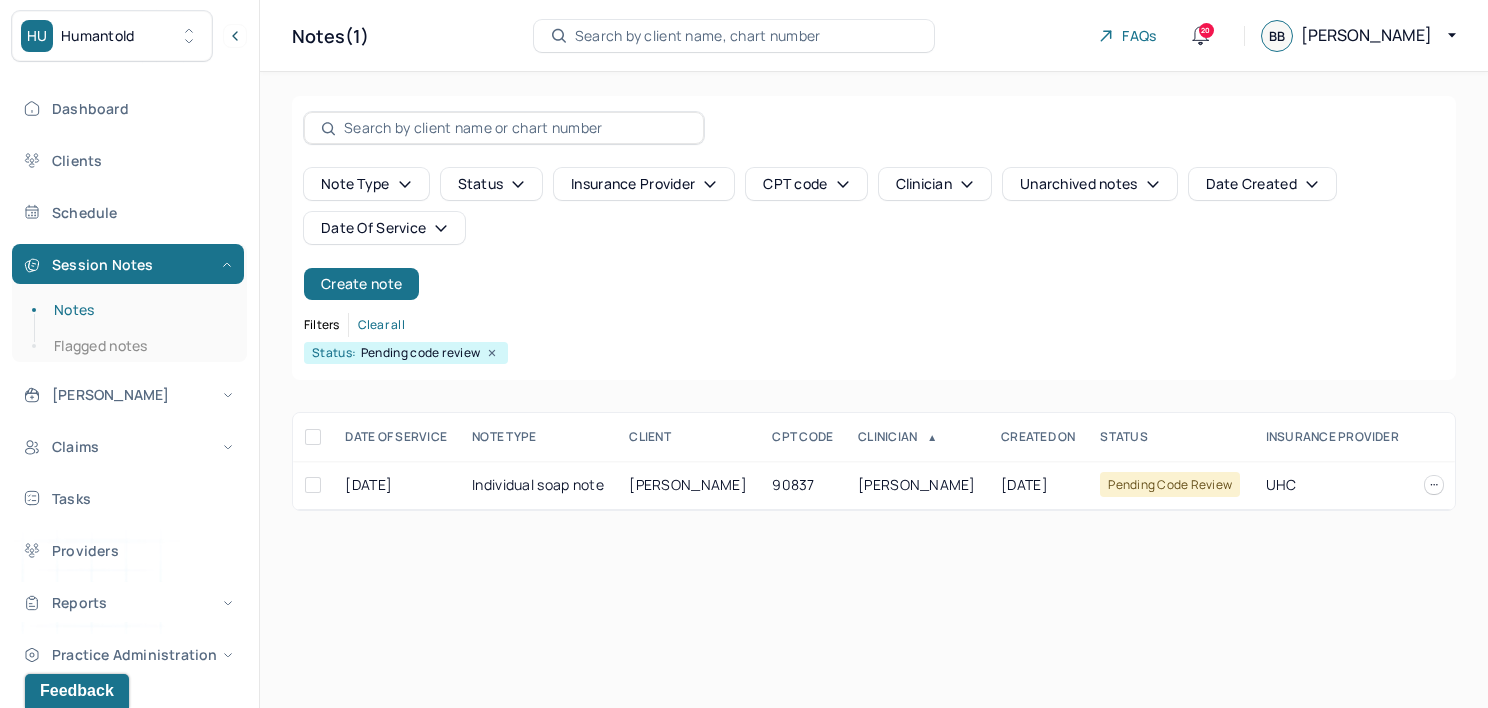 click on "Note type     Status     Insurance provider     CPT code     Clinician     Unarchived notes     Date Created     Date Of Service     Create note" at bounding box center (874, 234) 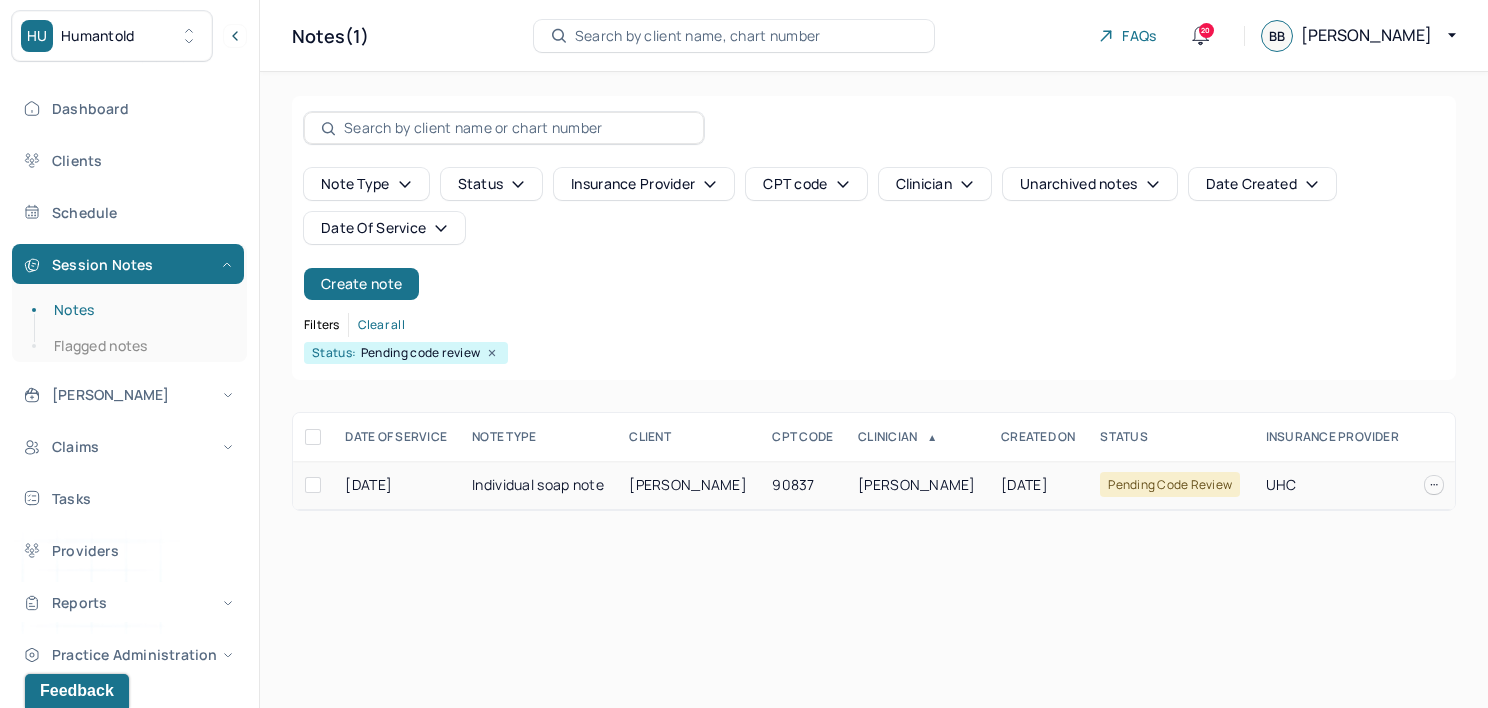 click on "90837" at bounding box center [803, 485] 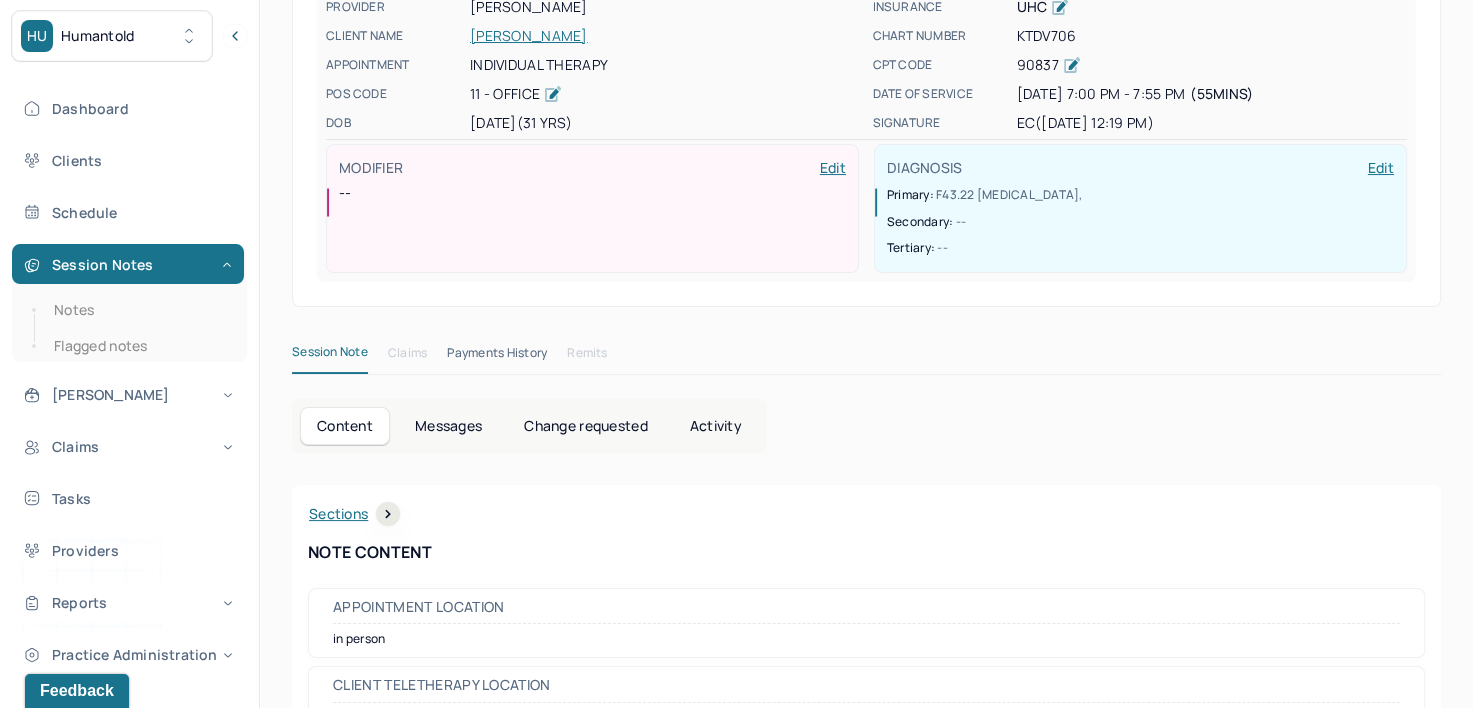 scroll, scrollTop: 0, scrollLeft: 0, axis: both 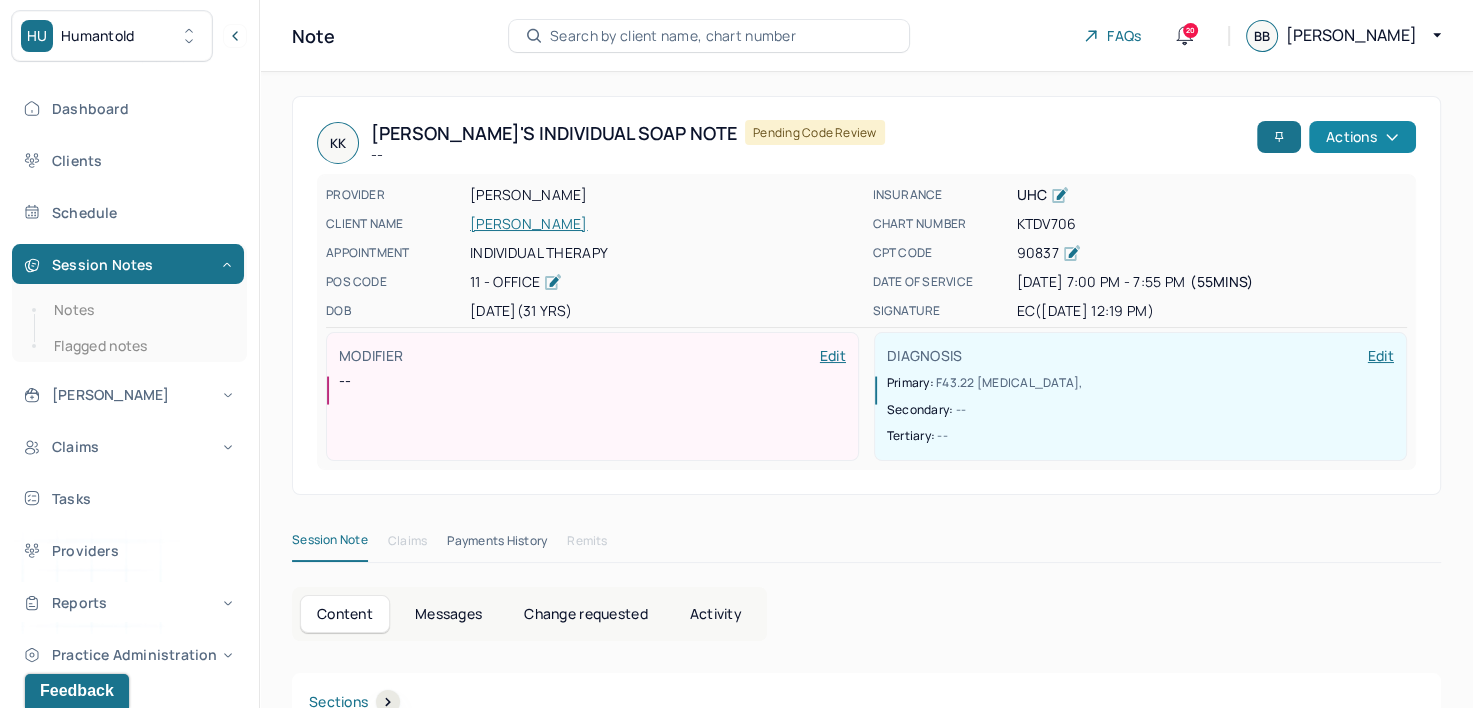 click on "Actions" at bounding box center (1362, 137) 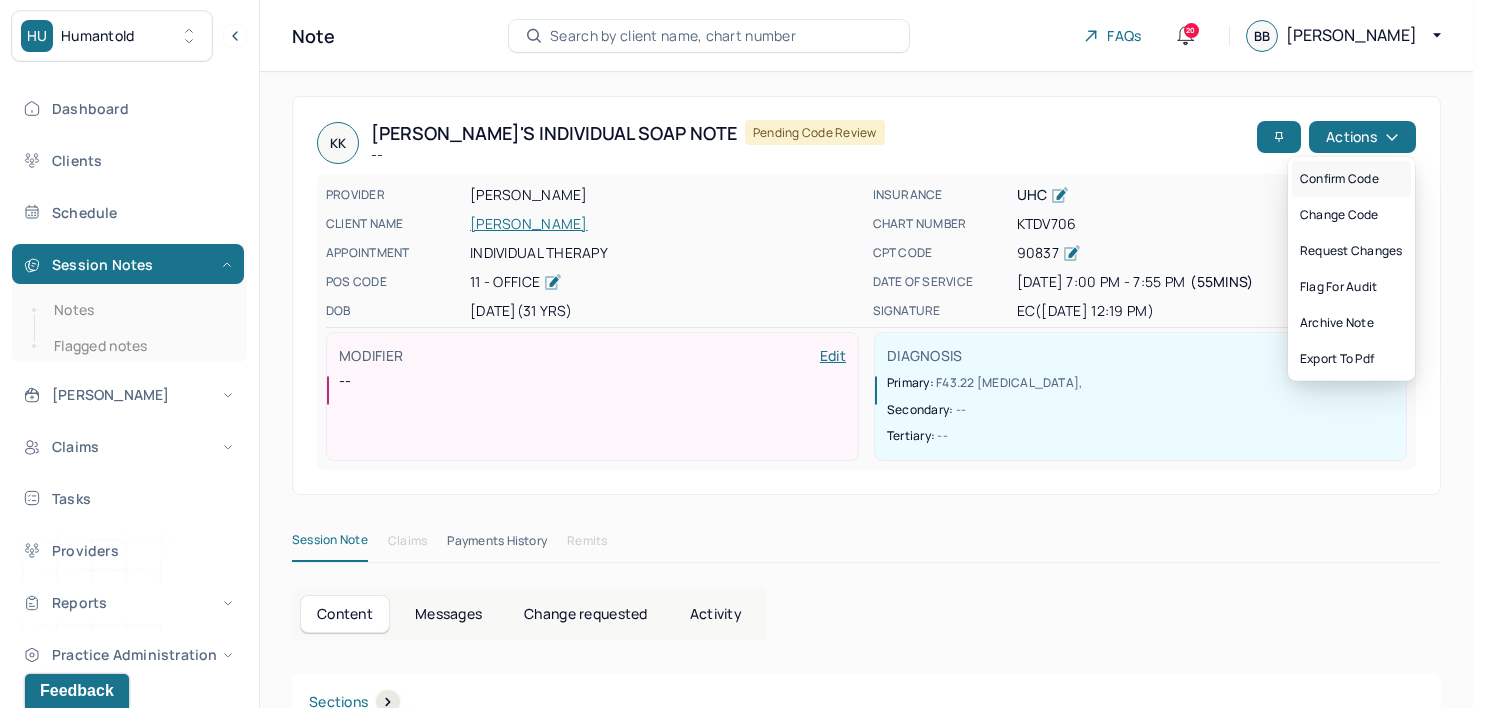click on "Confirm code" at bounding box center [1351, 179] 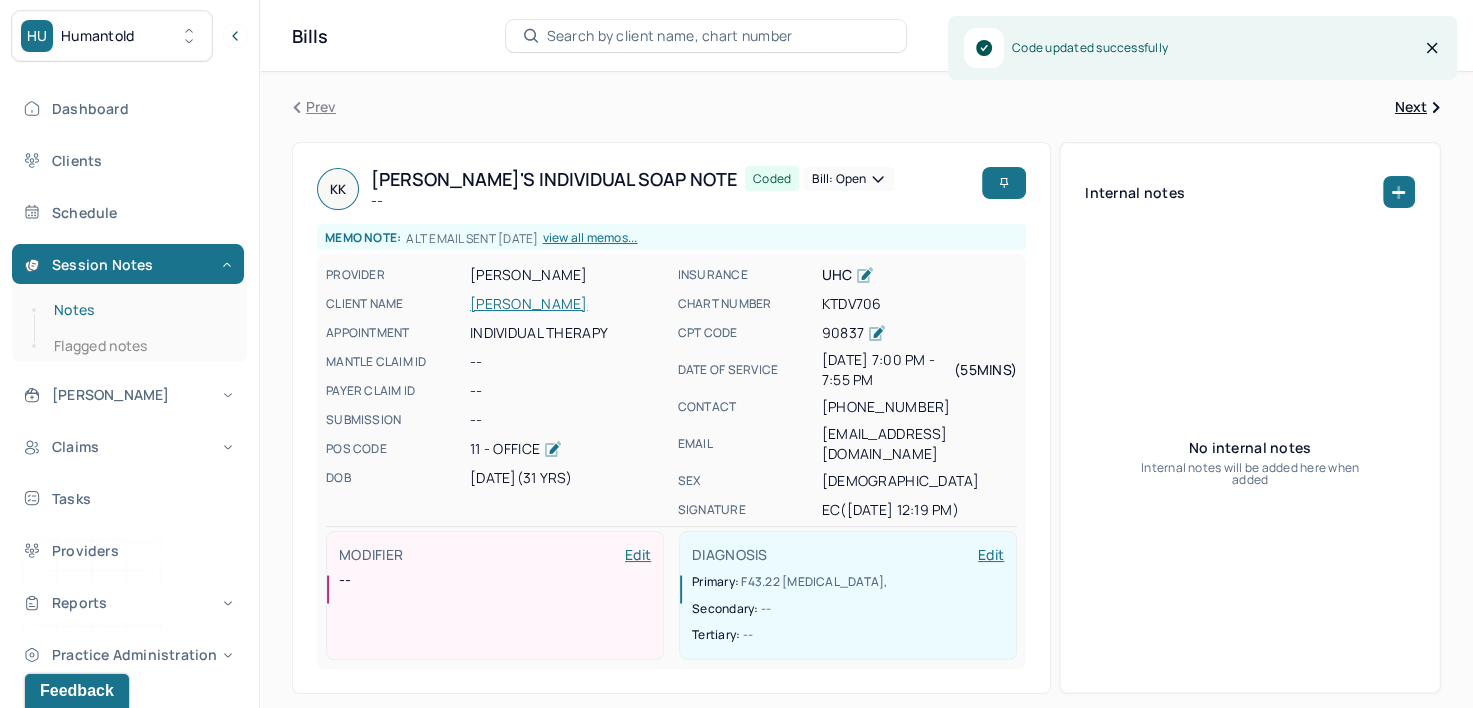 click on "Notes" at bounding box center (139, 310) 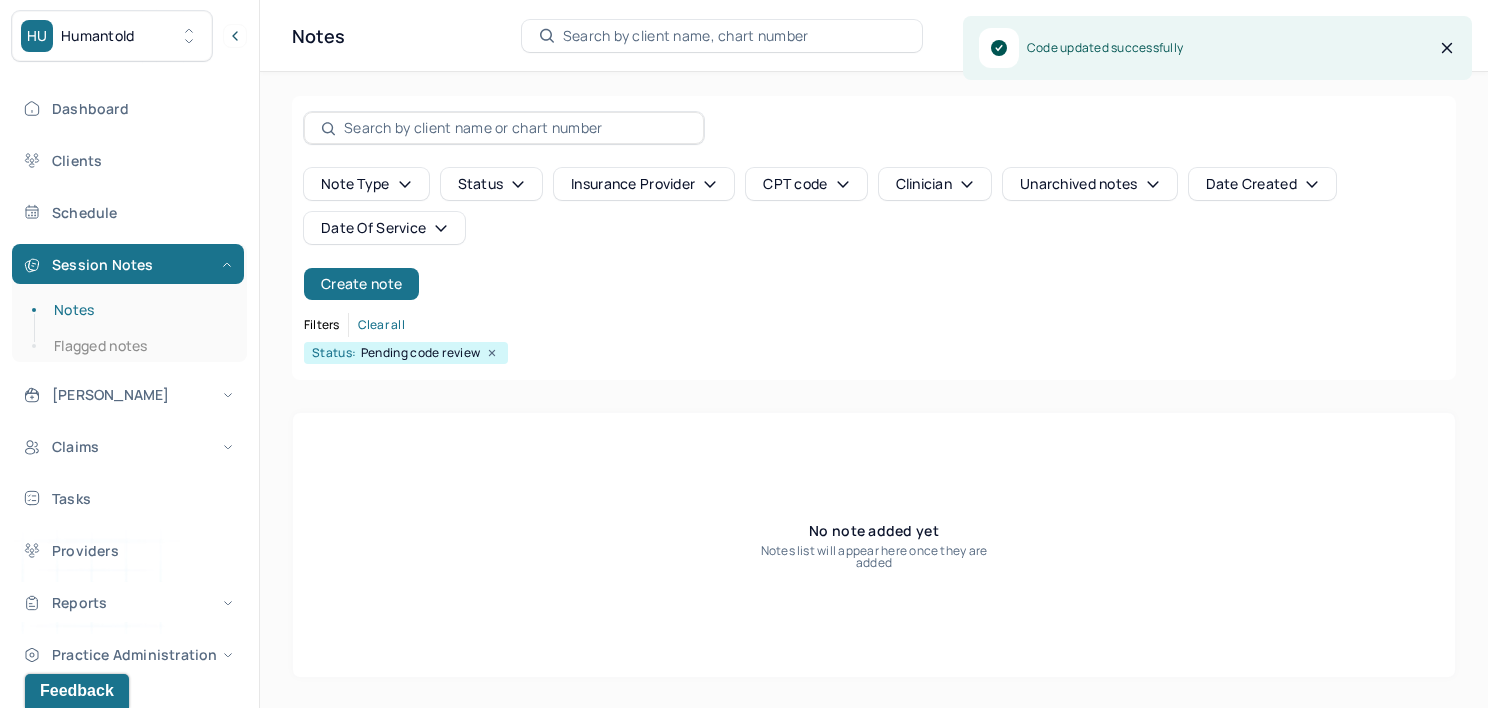 click on "Date Created" at bounding box center (1262, 184) 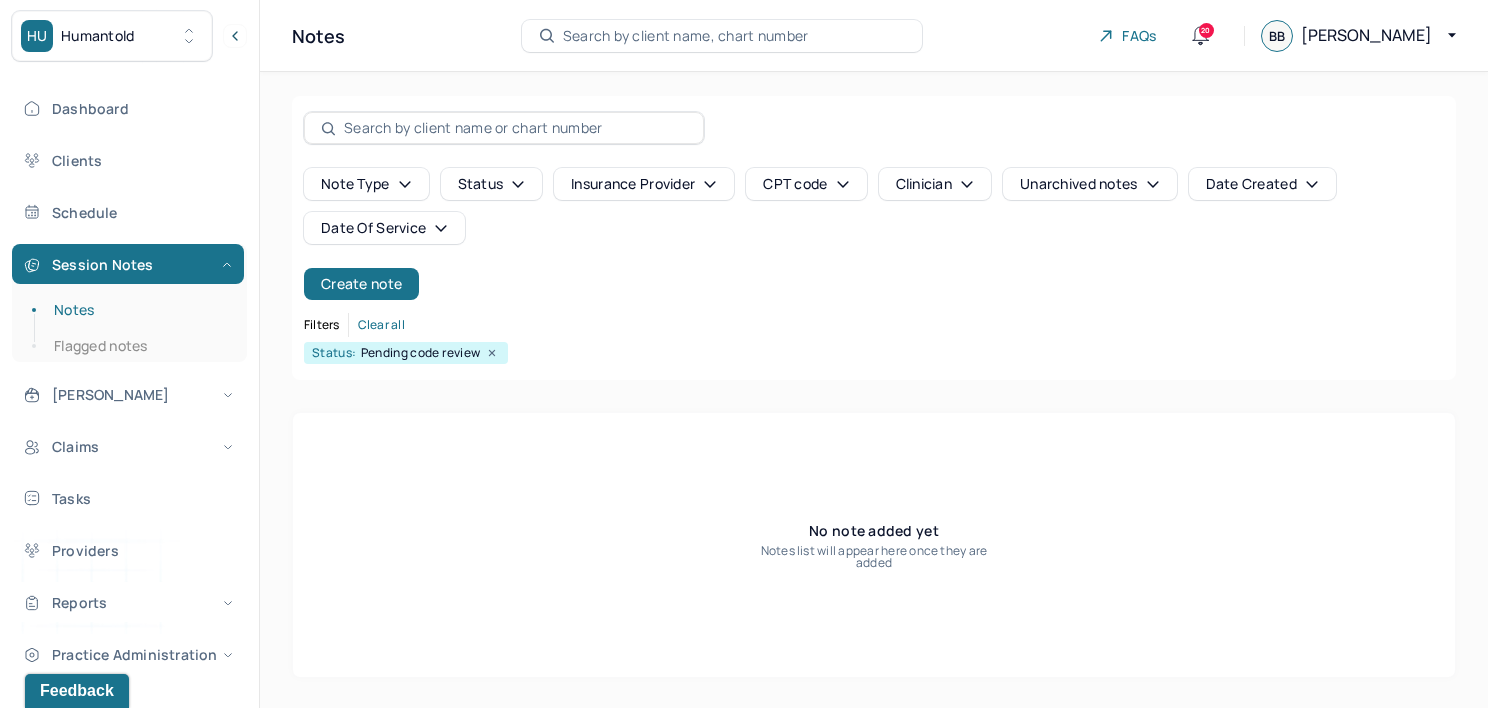 drag, startPoint x: 454, startPoint y: 229, endPoint x: 453, endPoint y: 242, distance: 13.038404 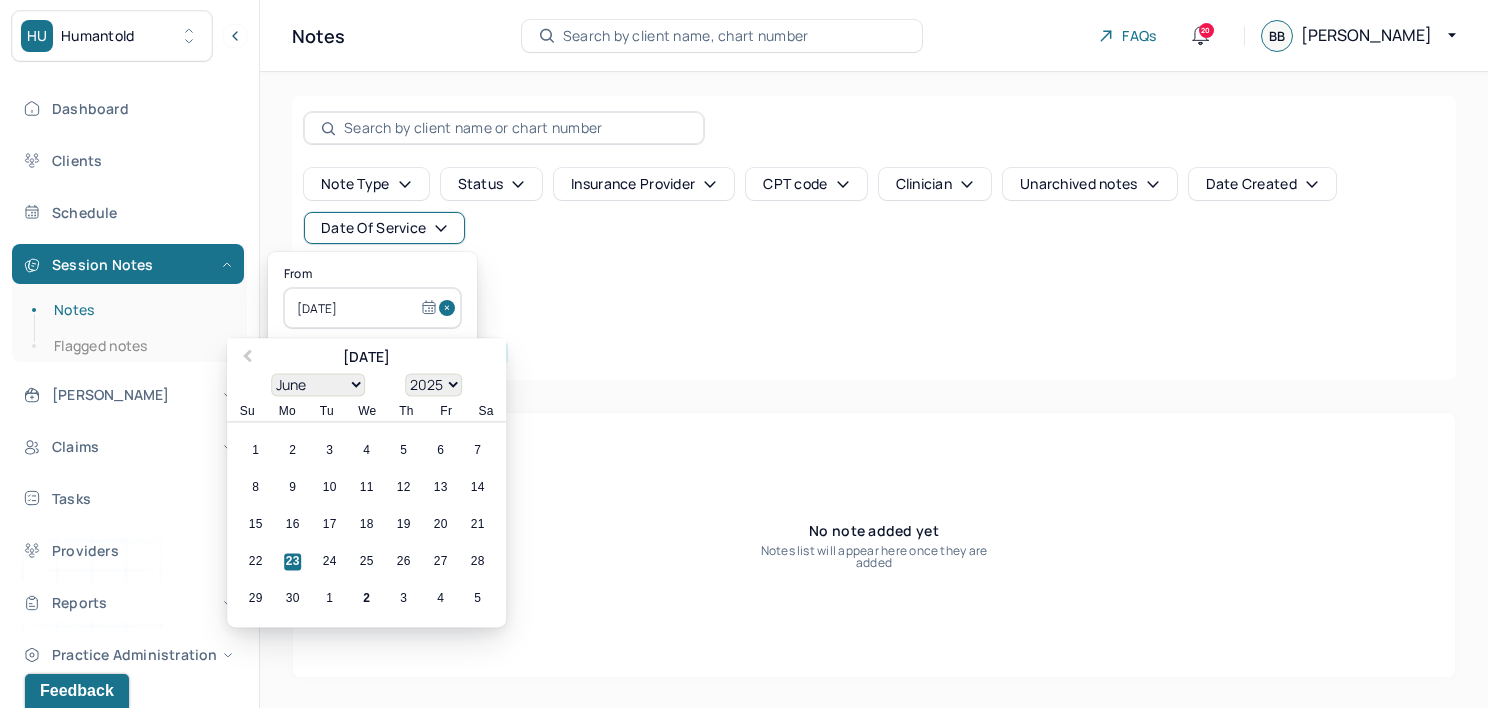 click at bounding box center [450, 308] 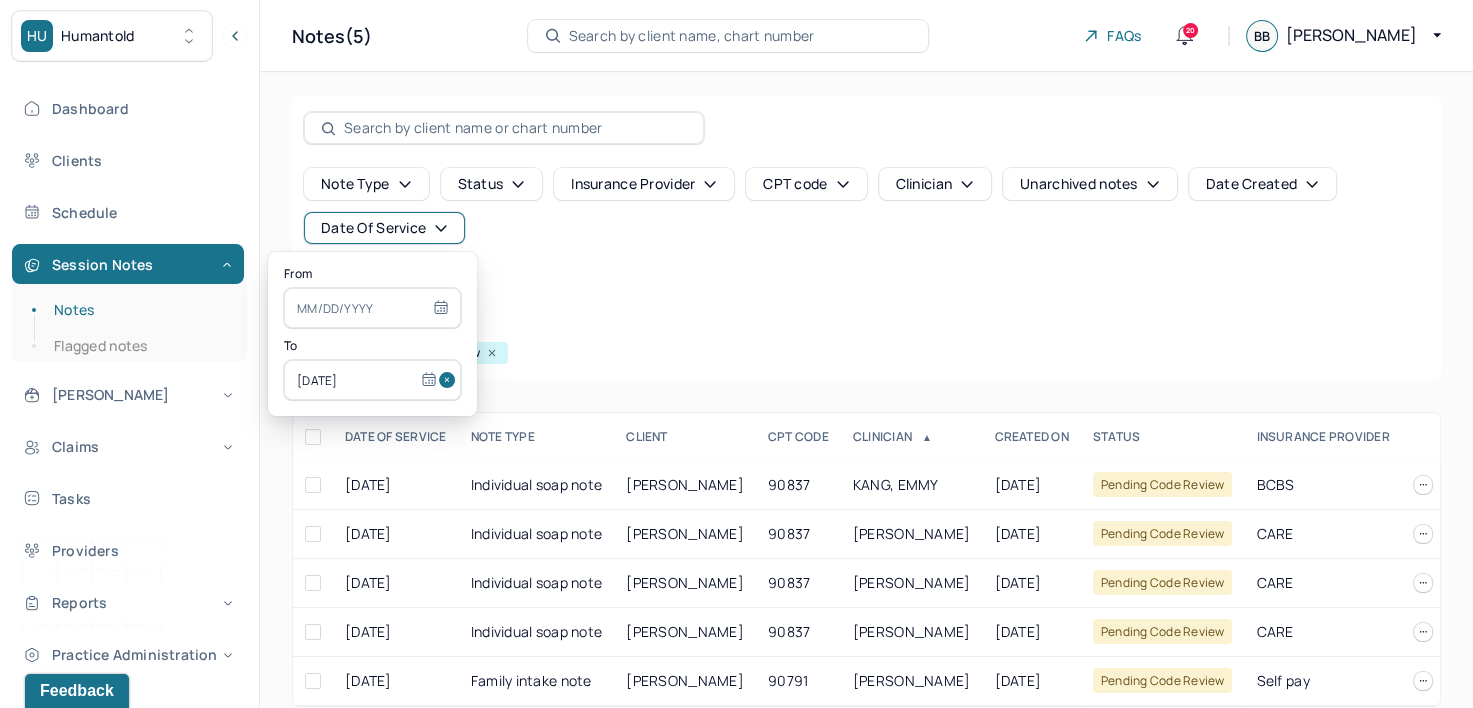 click at bounding box center [450, 380] 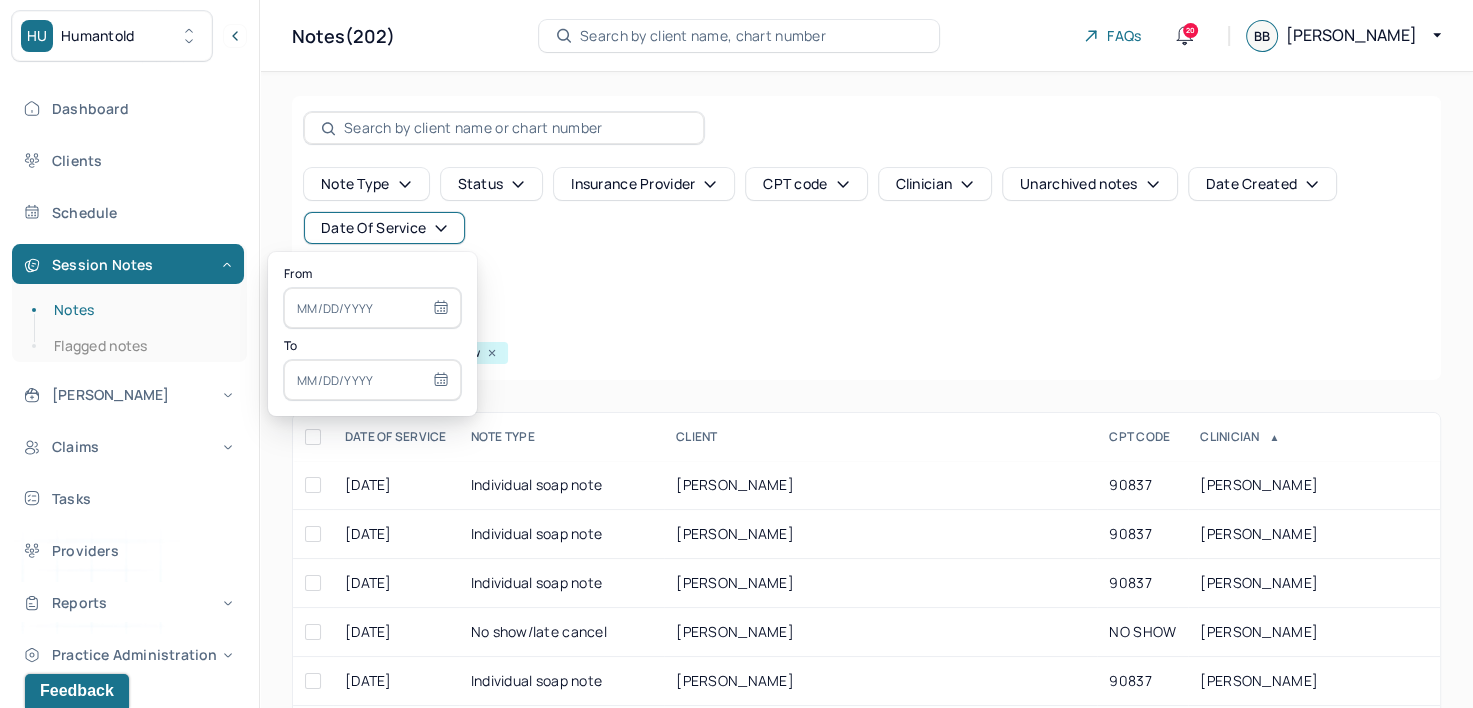 click on "Note type     Status     Insurance provider     CPT code     Clinician     Unarchived notes     Date Created     Date Of Service     Create note" at bounding box center [866, 234] 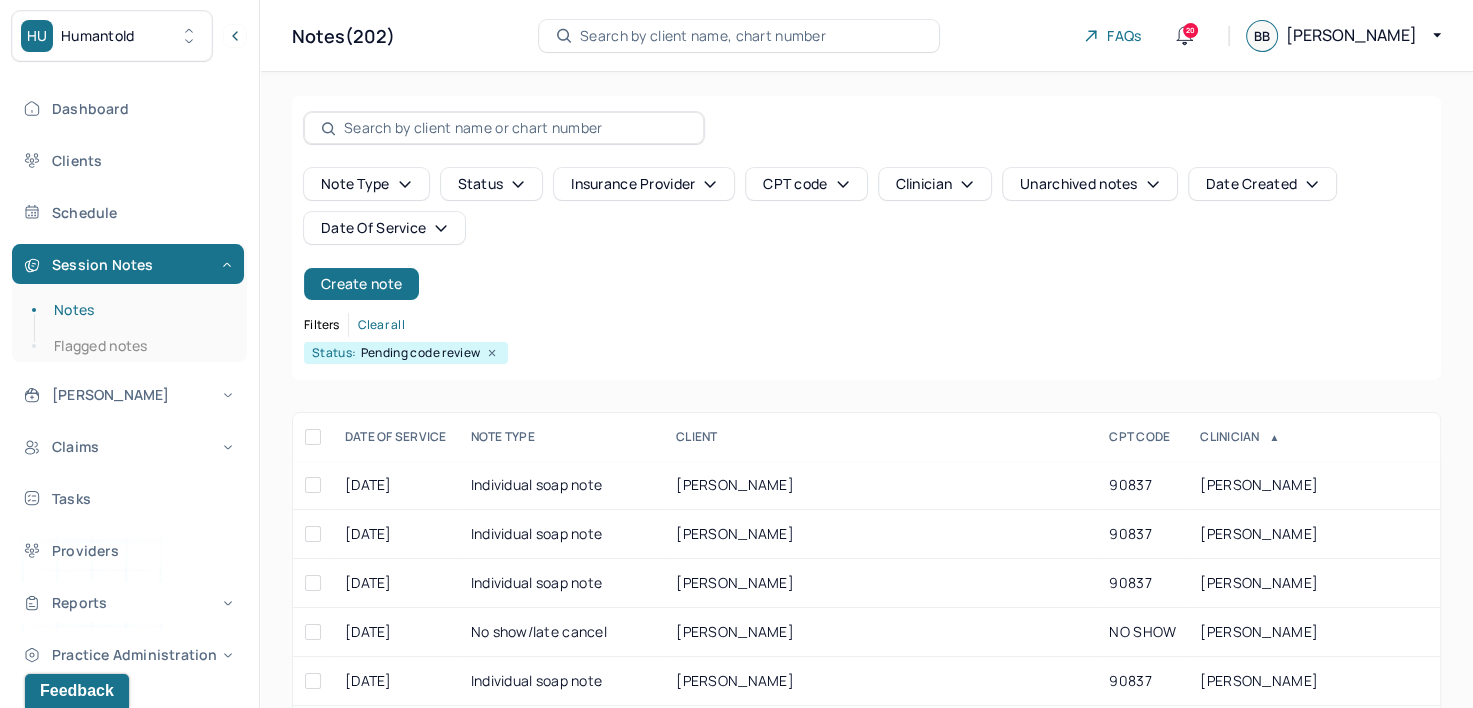 click on "Date Created" at bounding box center (1262, 184) 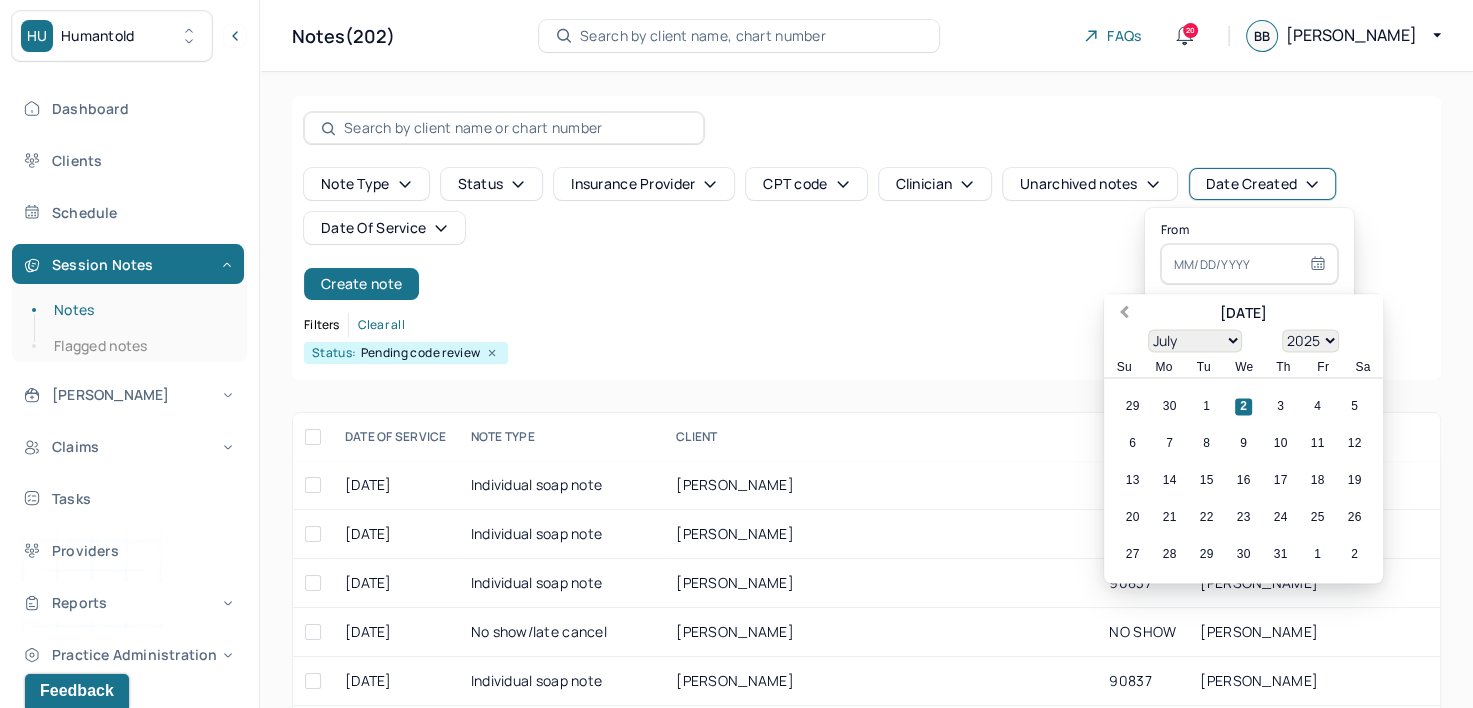click on "Previous Month" at bounding box center [1122, 315] 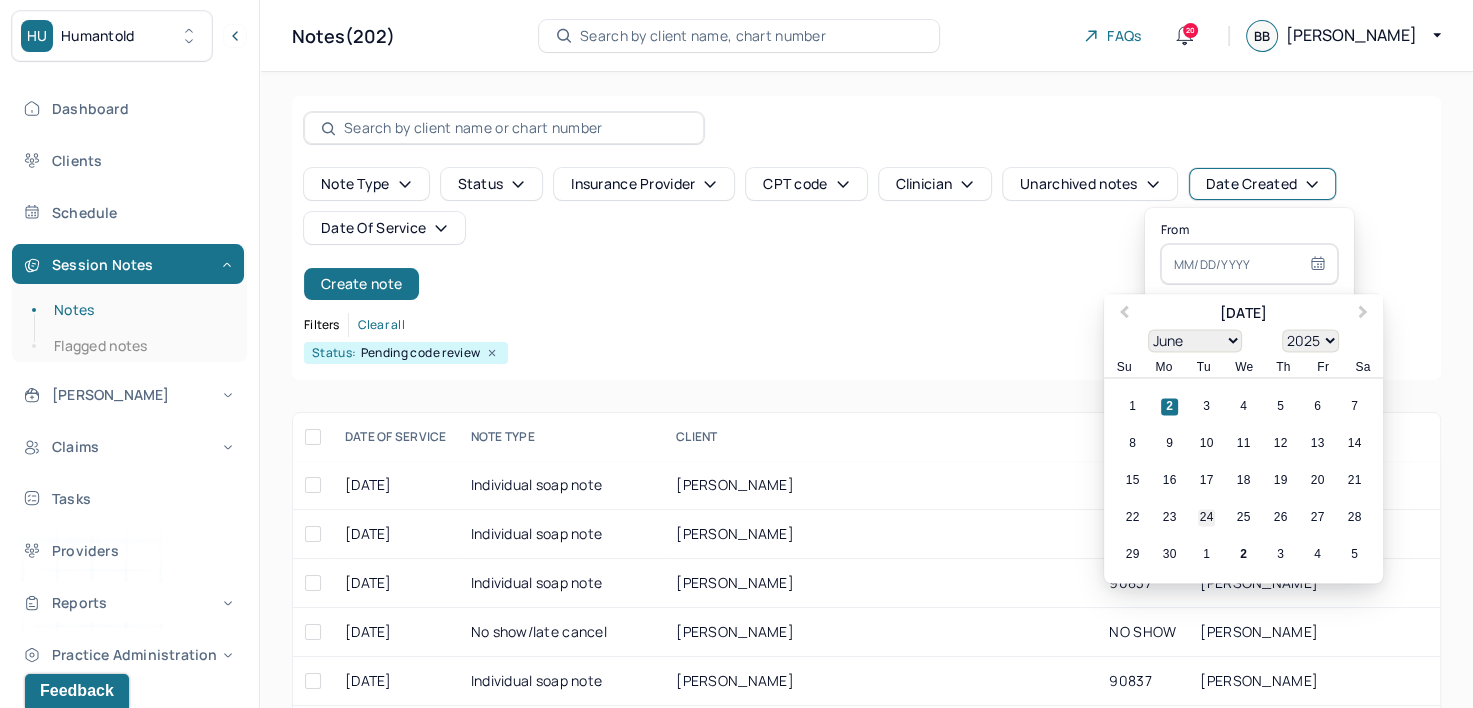 click on "24" at bounding box center (1206, 518) 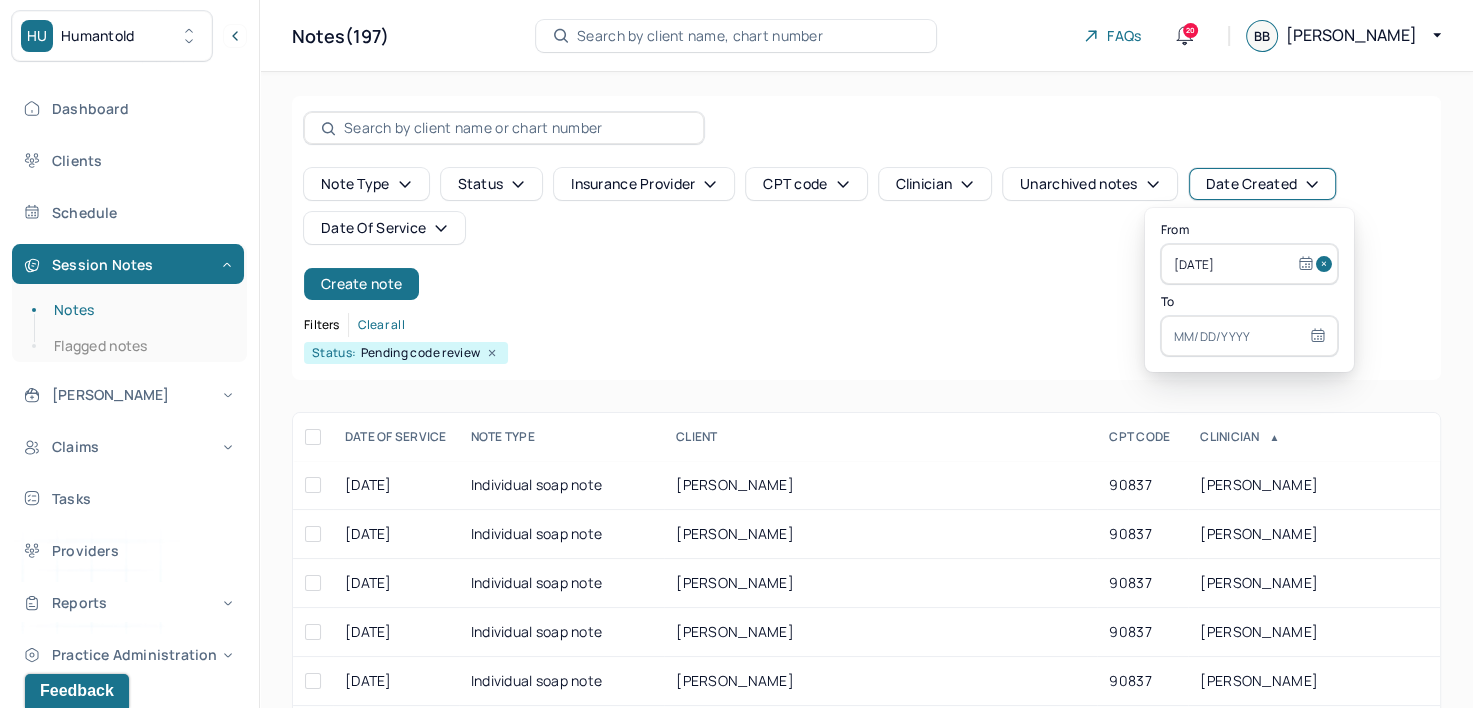 click at bounding box center (1249, 336) 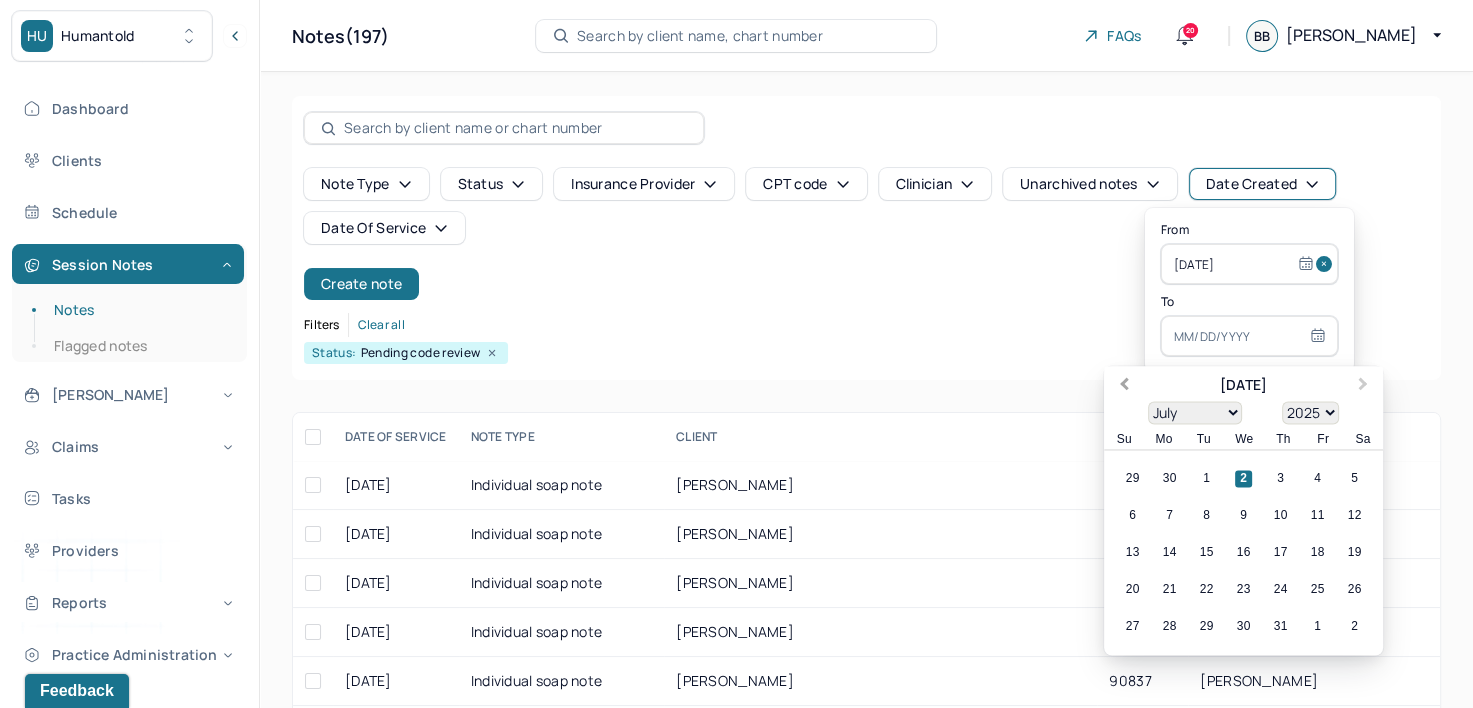 click on "Previous Month" at bounding box center [1122, 387] 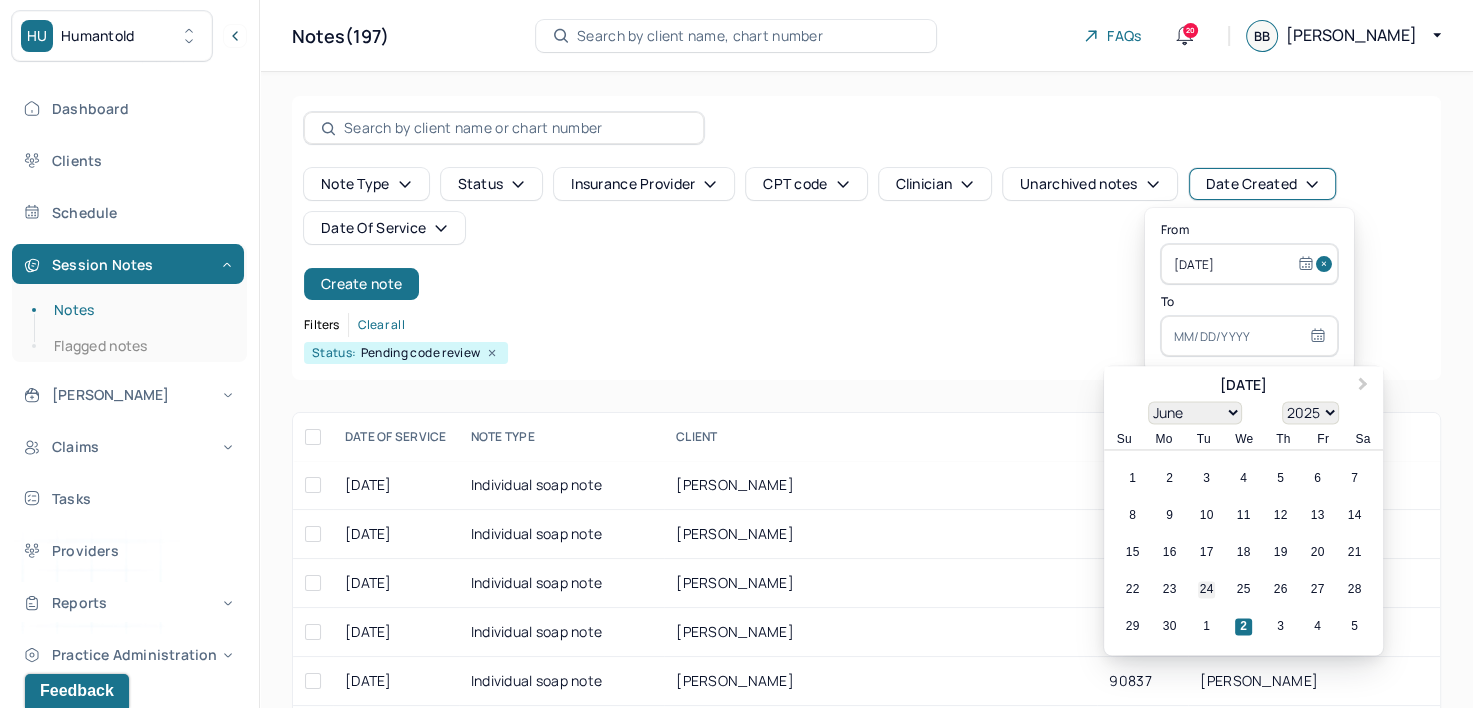 click on "24" at bounding box center [1206, 590] 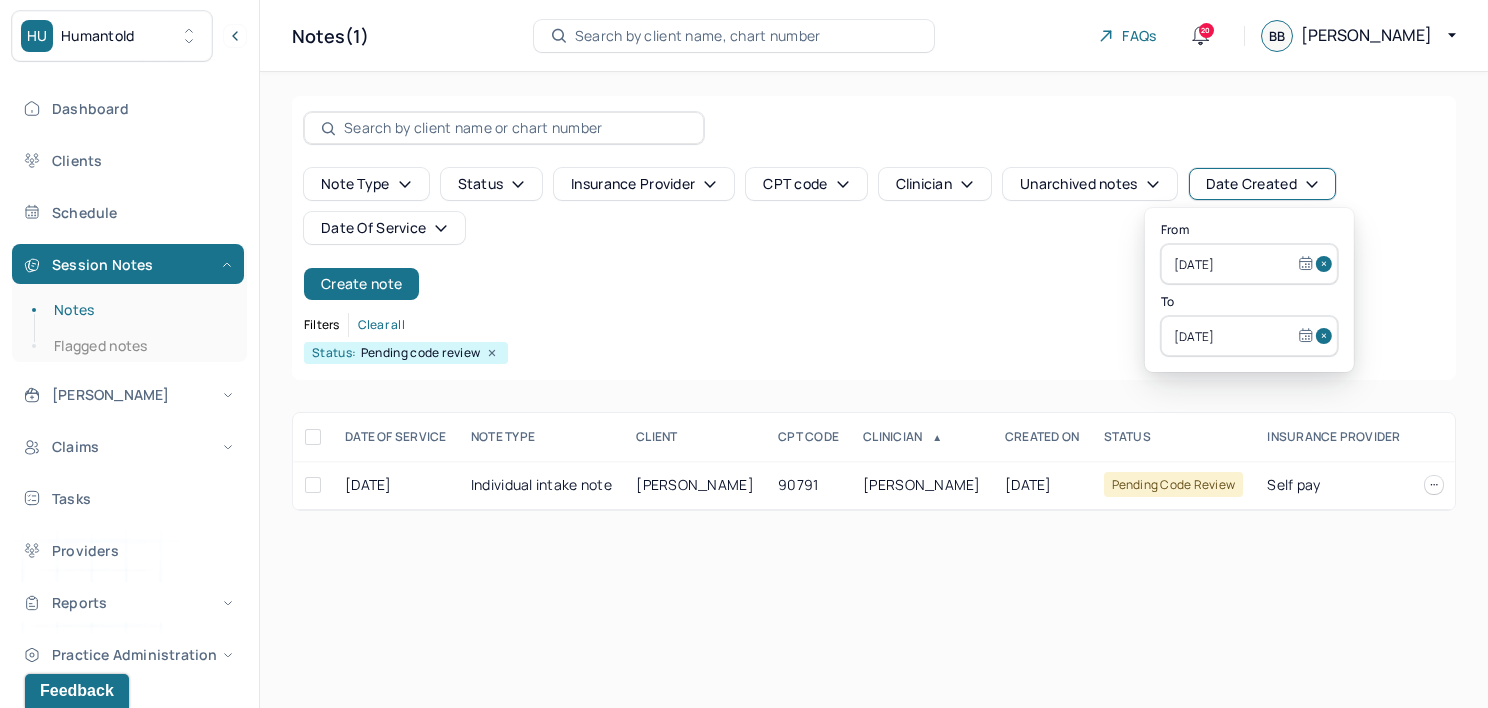 click on "Note type     Status     Insurance provider     CPT code     Clinician     Unarchived notes     Date Created     Date Of Service     Create note" at bounding box center [874, 234] 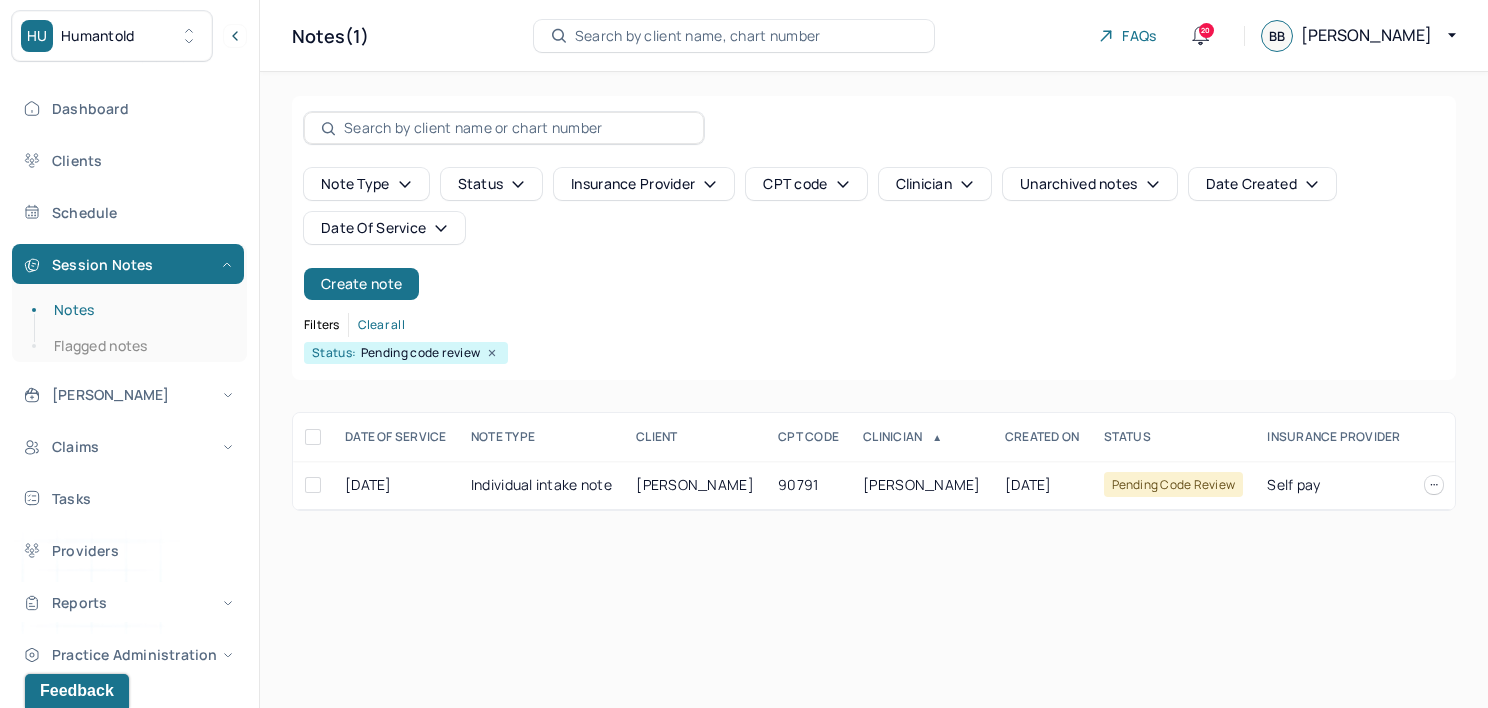 click on "Date Created" at bounding box center (1262, 184) 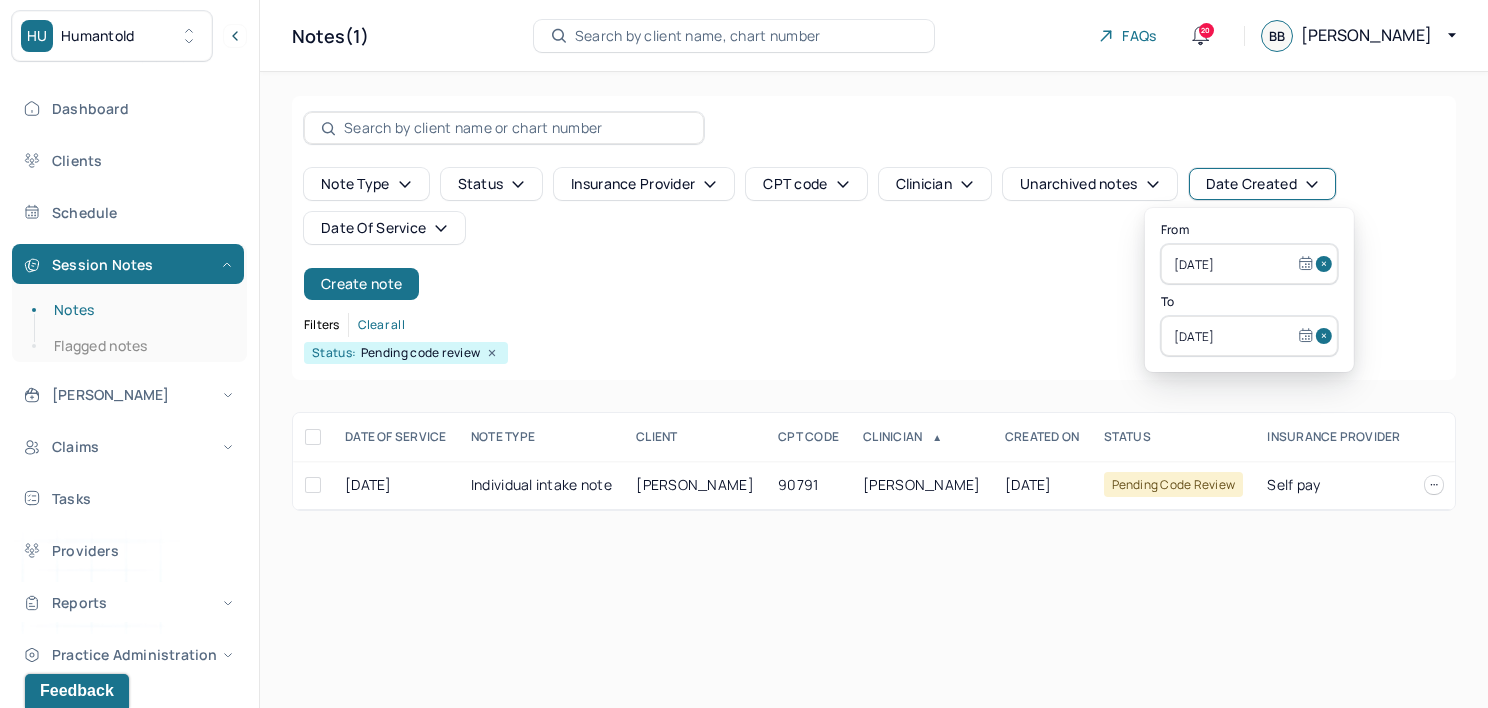 drag, startPoint x: 1316, startPoint y: 273, endPoint x: 1320, endPoint y: 285, distance: 12.649111 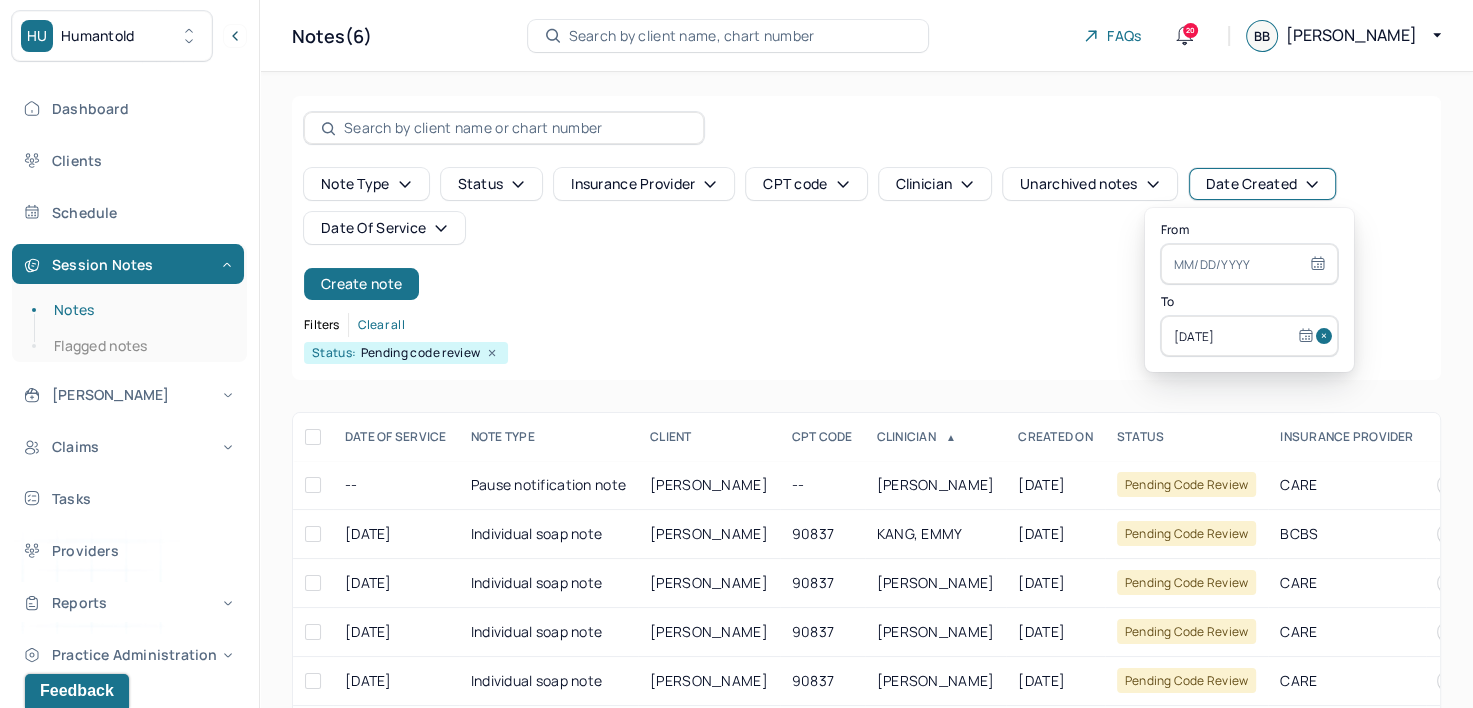 click at bounding box center (1327, 336) 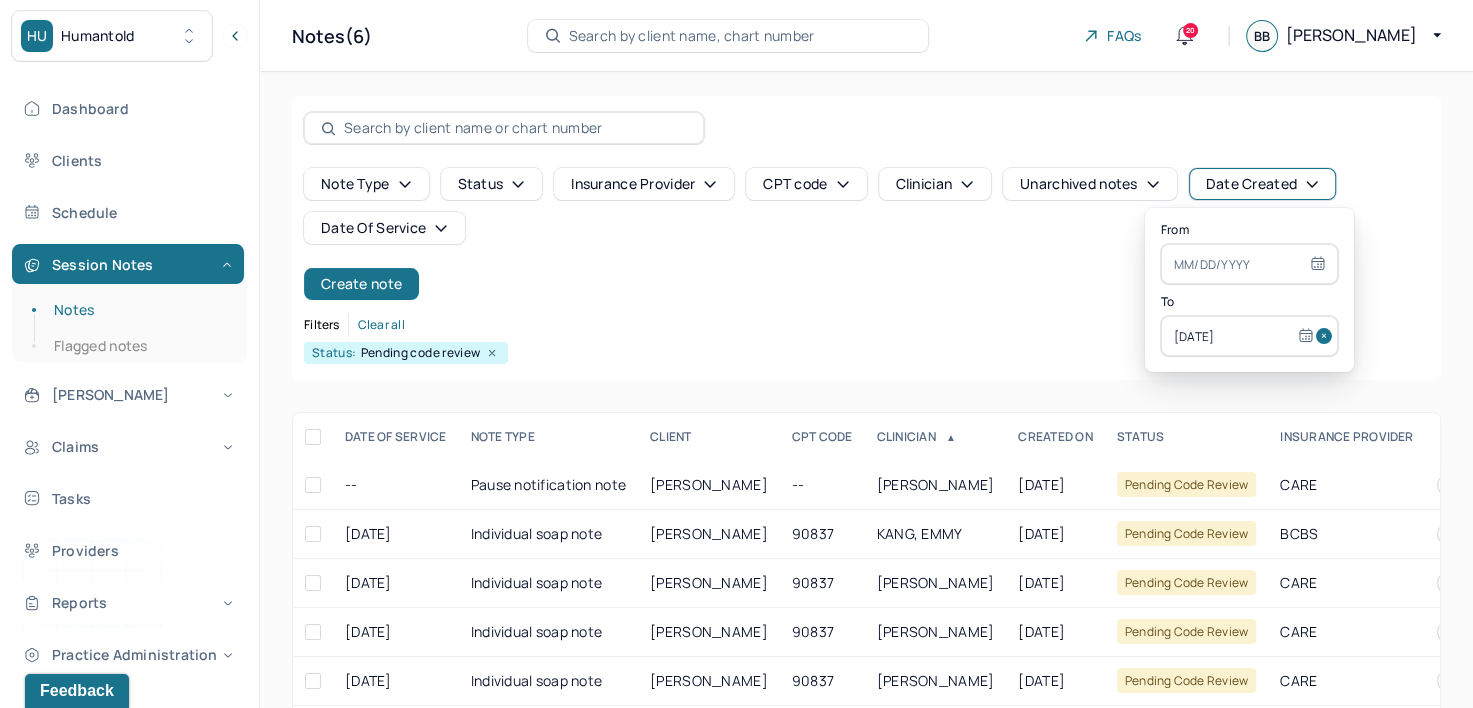 type 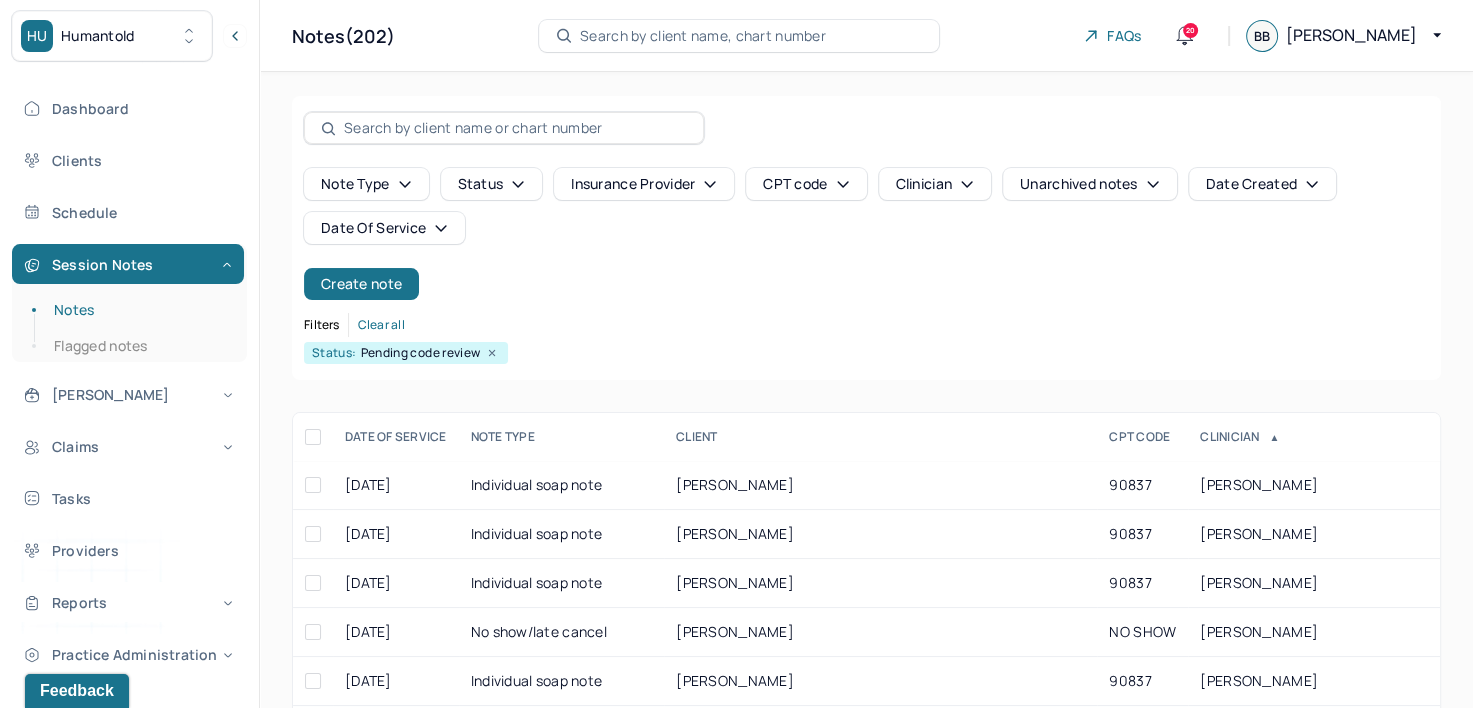 click 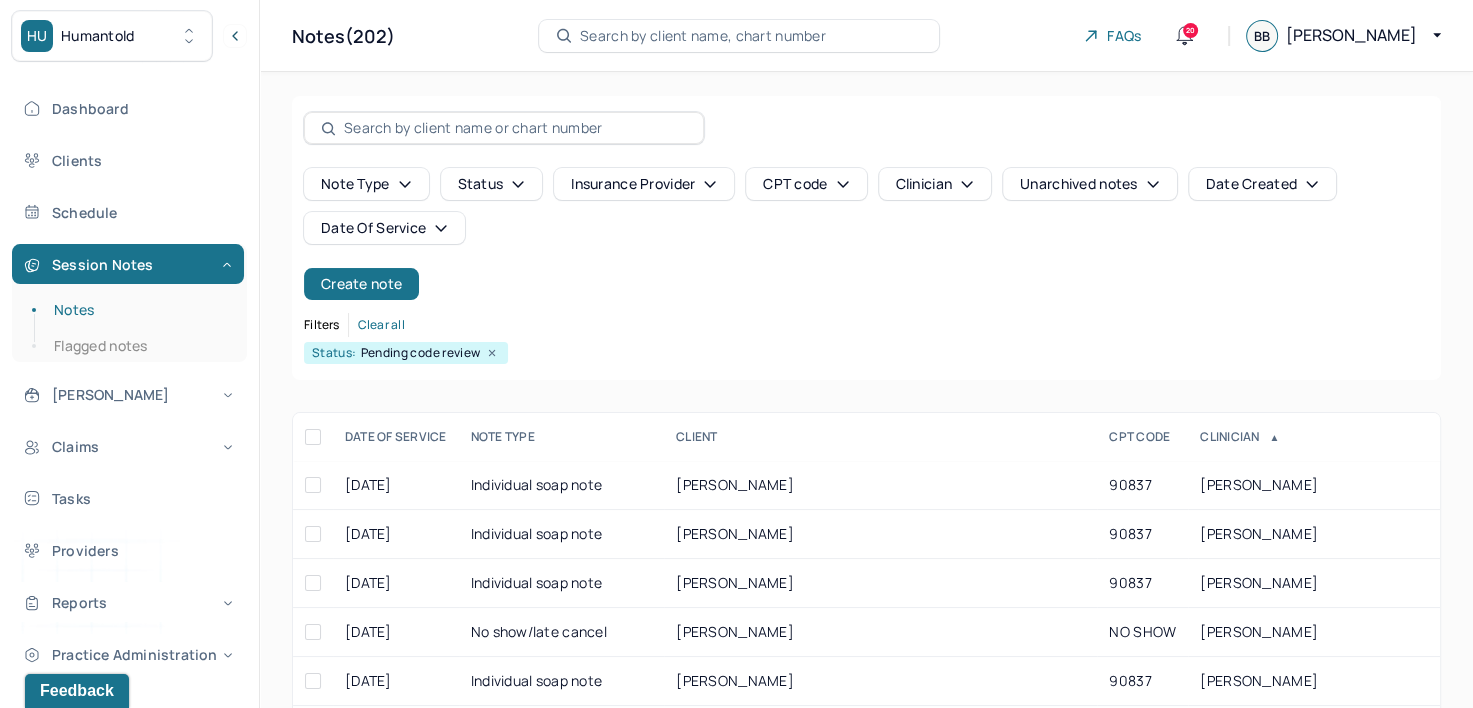 select on "6" 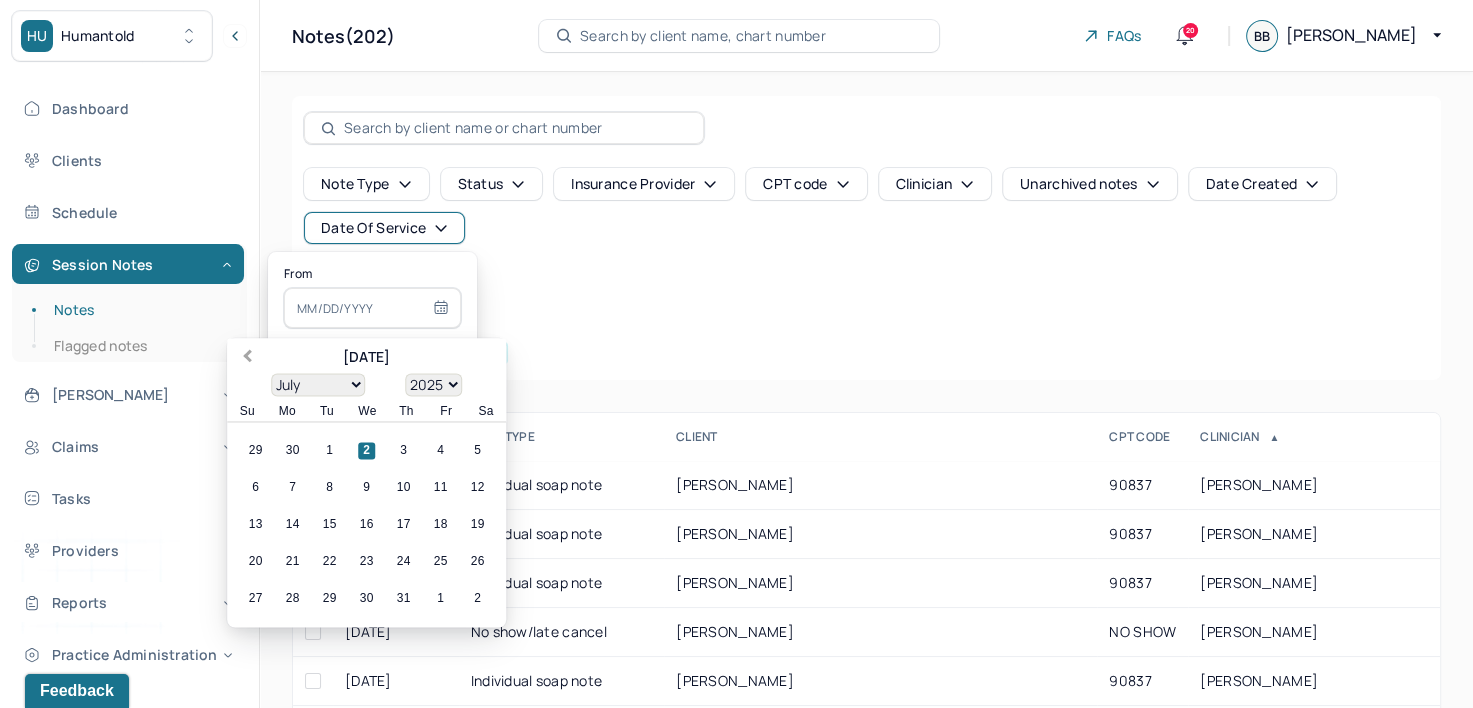 click on "Previous Month" at bounding box center [247, 358] 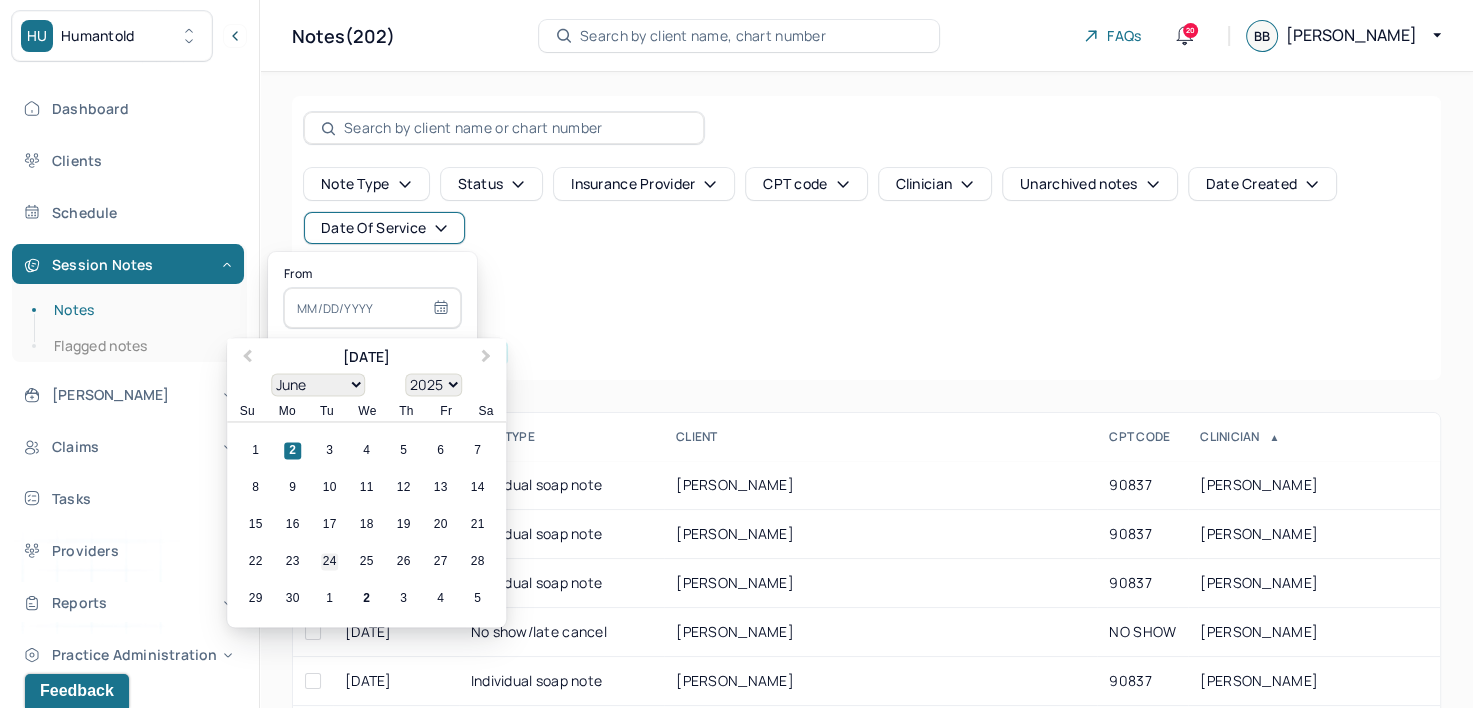 click on "24" at bounding box center [329, 562] 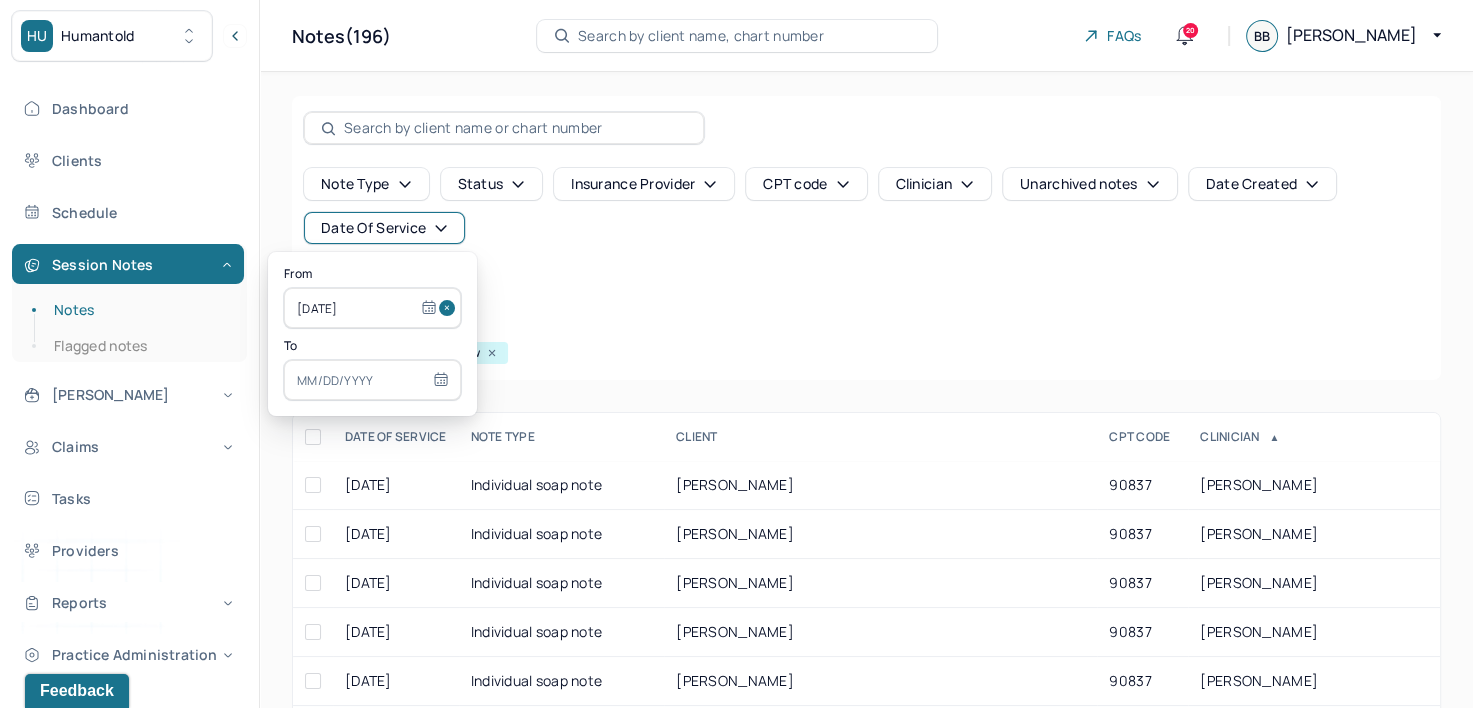 click at bounding box center (372, 380) 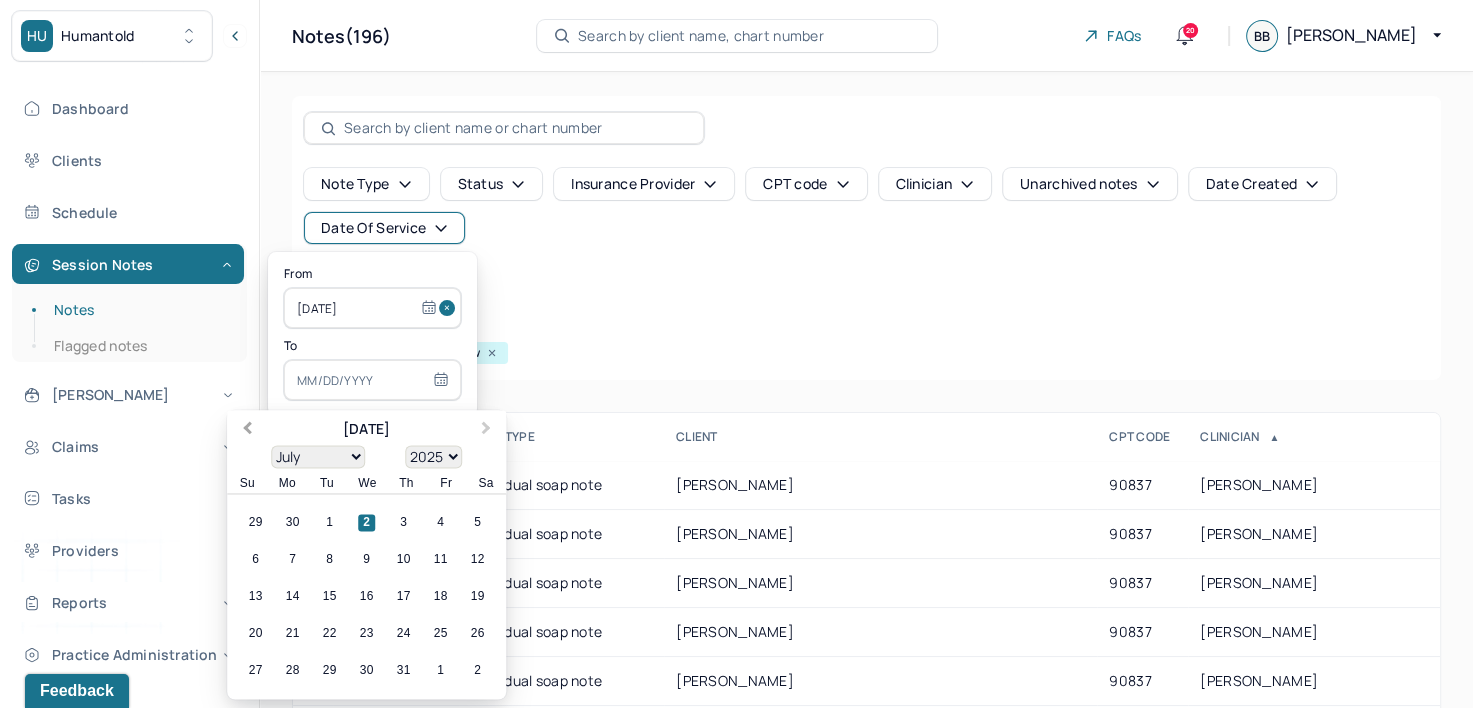 click on "Previous Month" at bounding box center (247, 430) 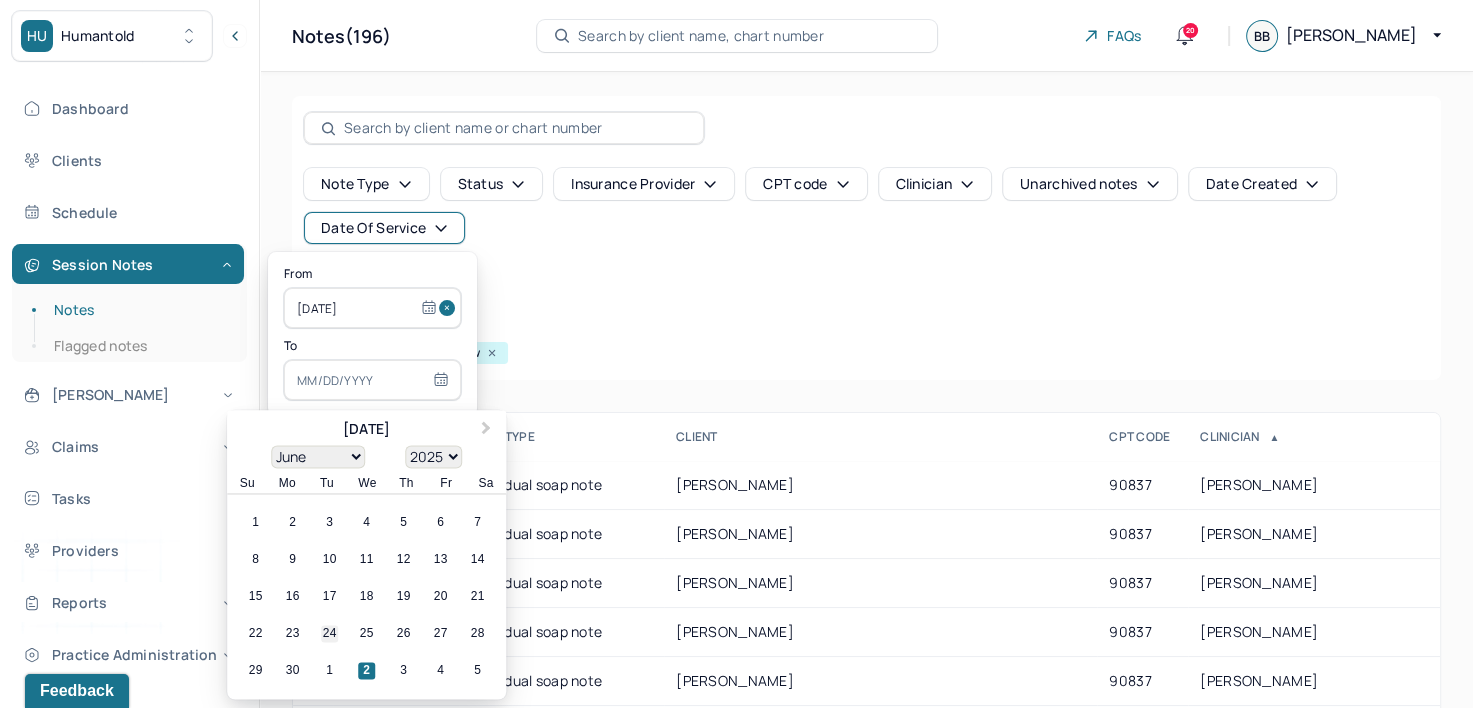 click on "24" at bounding box center [329, 634] 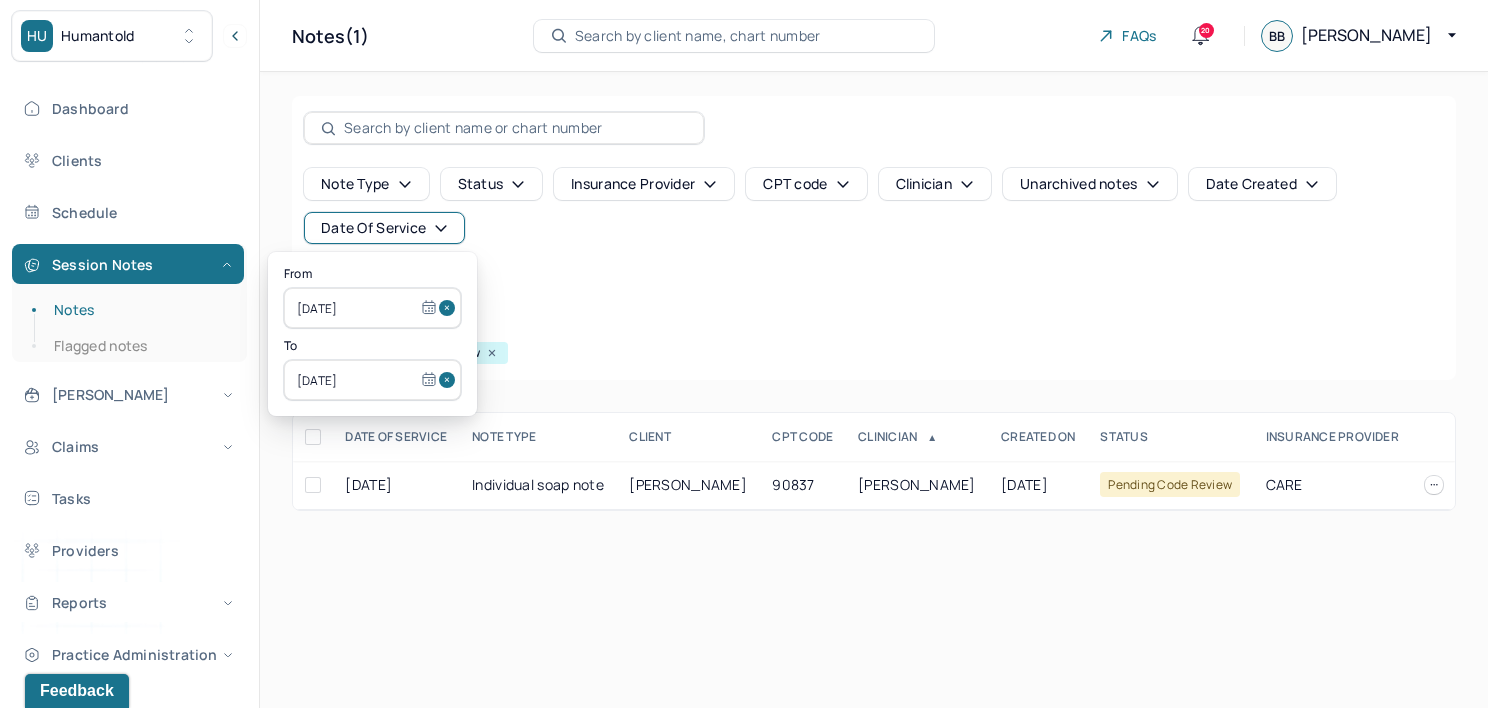 click on "Note type     Status     Insurance provider     CPT code     Clinician     Unarchived notes     Date Created     Date Of Service     Create note   Filters   Clear all   Status: Pending code review" at bounding box center [874, 238] 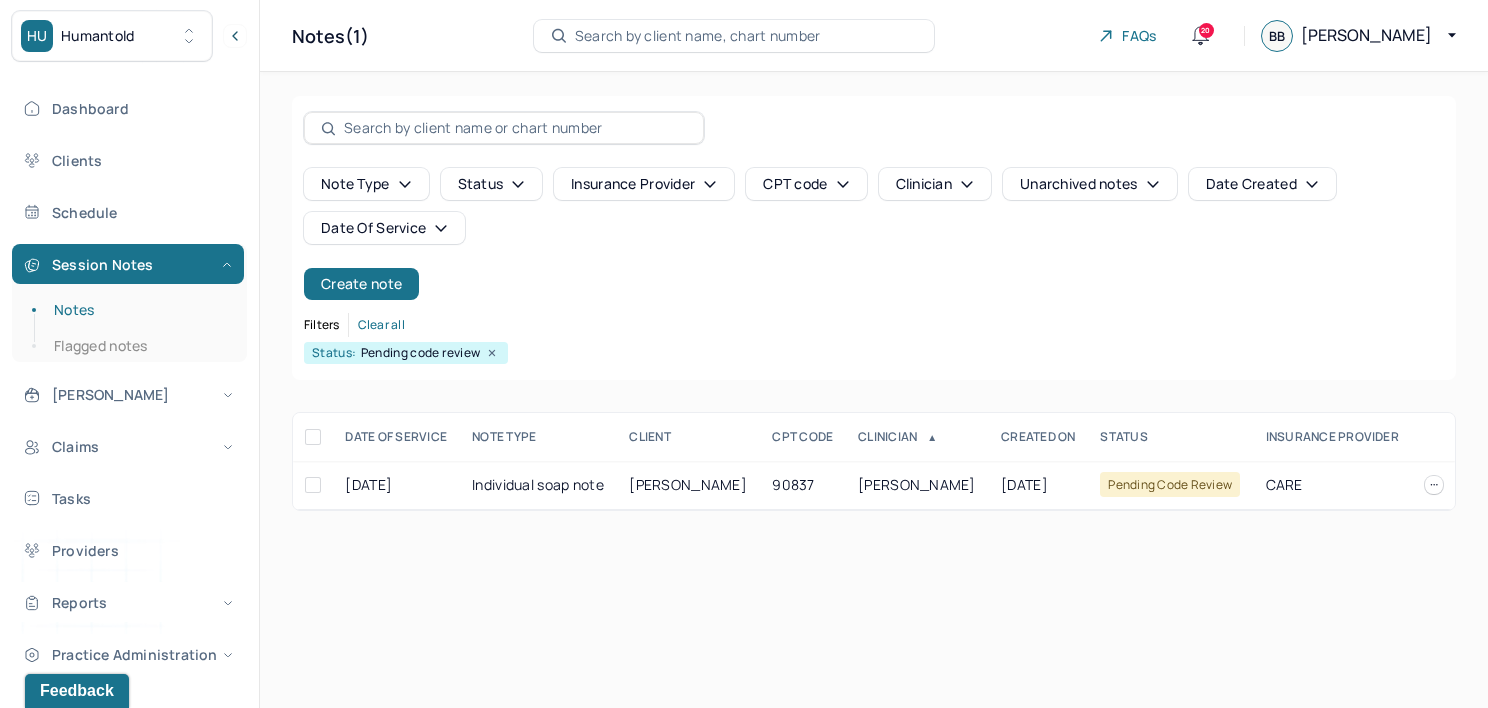 click on "Date Of Service" at bounding box center (384, 228) 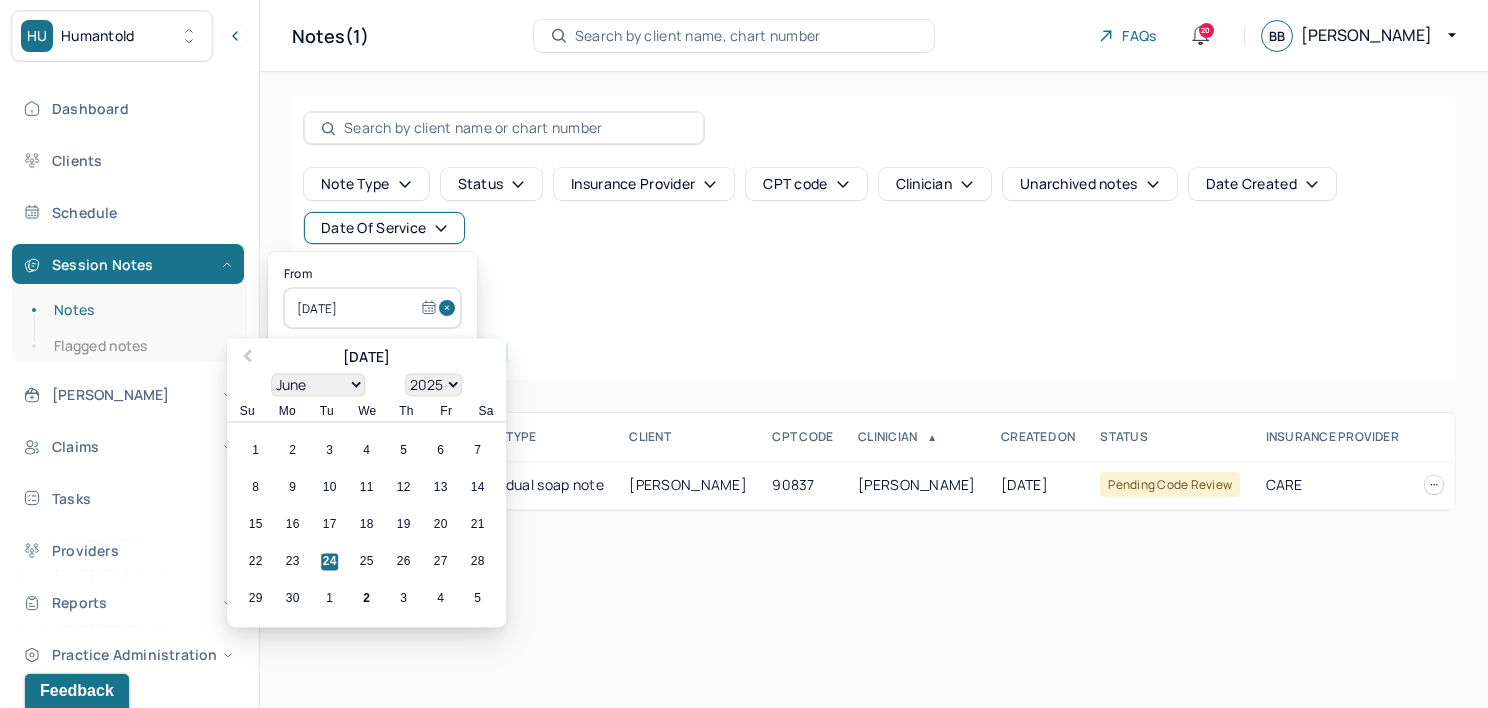click at bounding box center [450, 308] 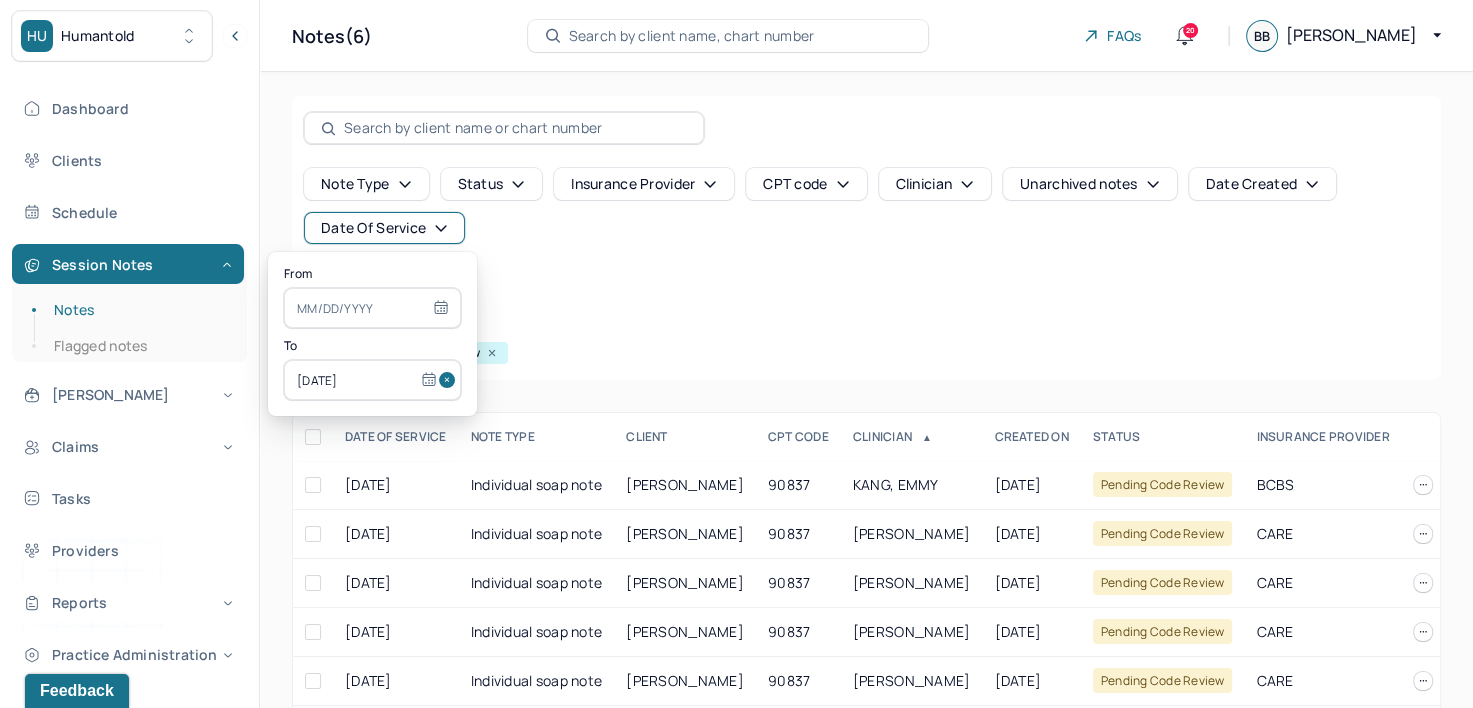 click at bounding box center (450, 380) 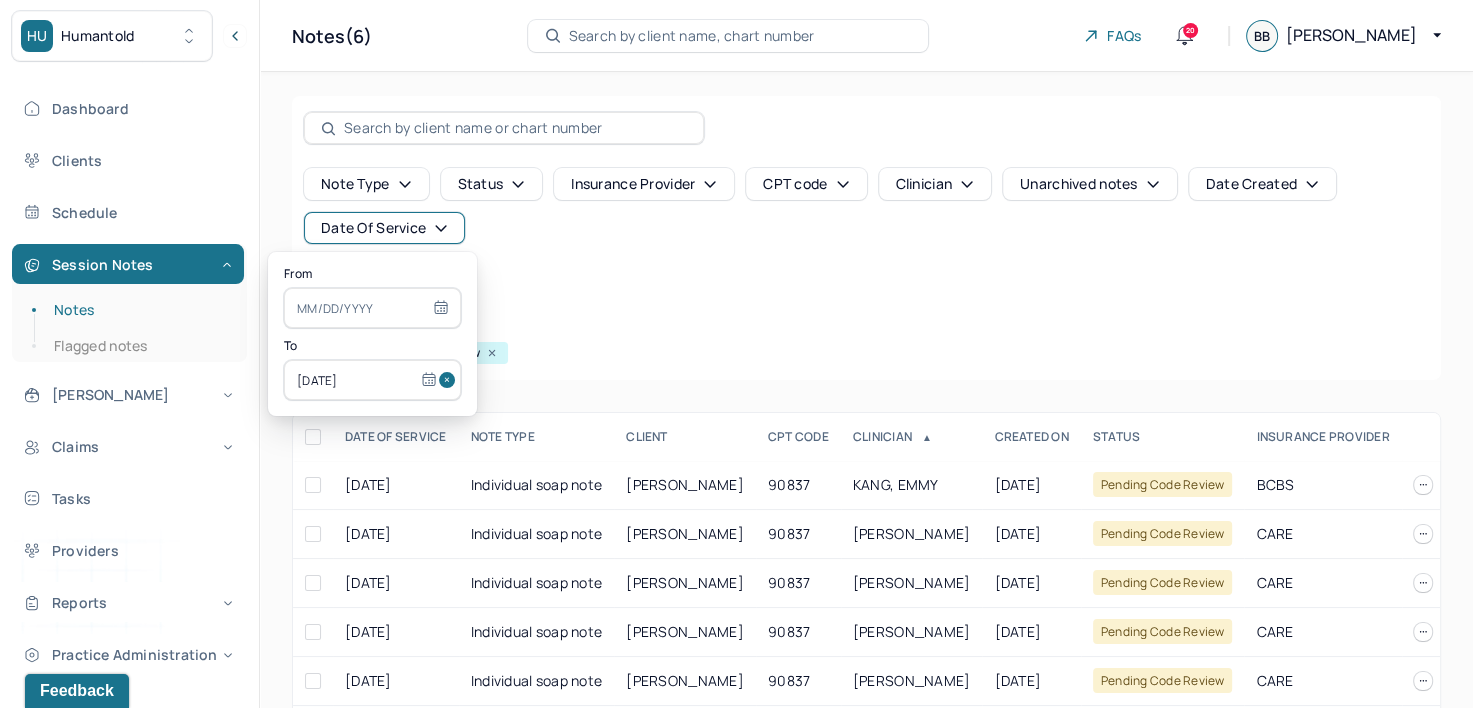 type 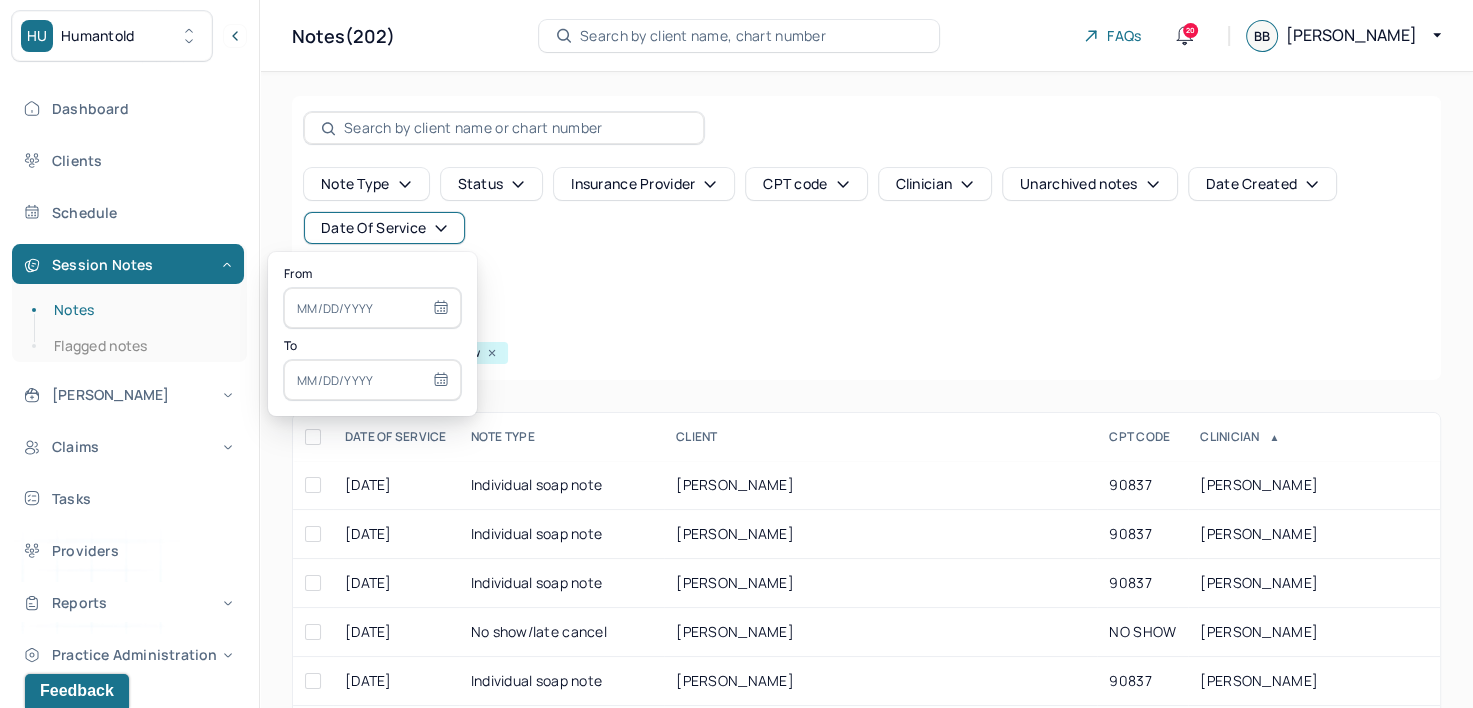 click 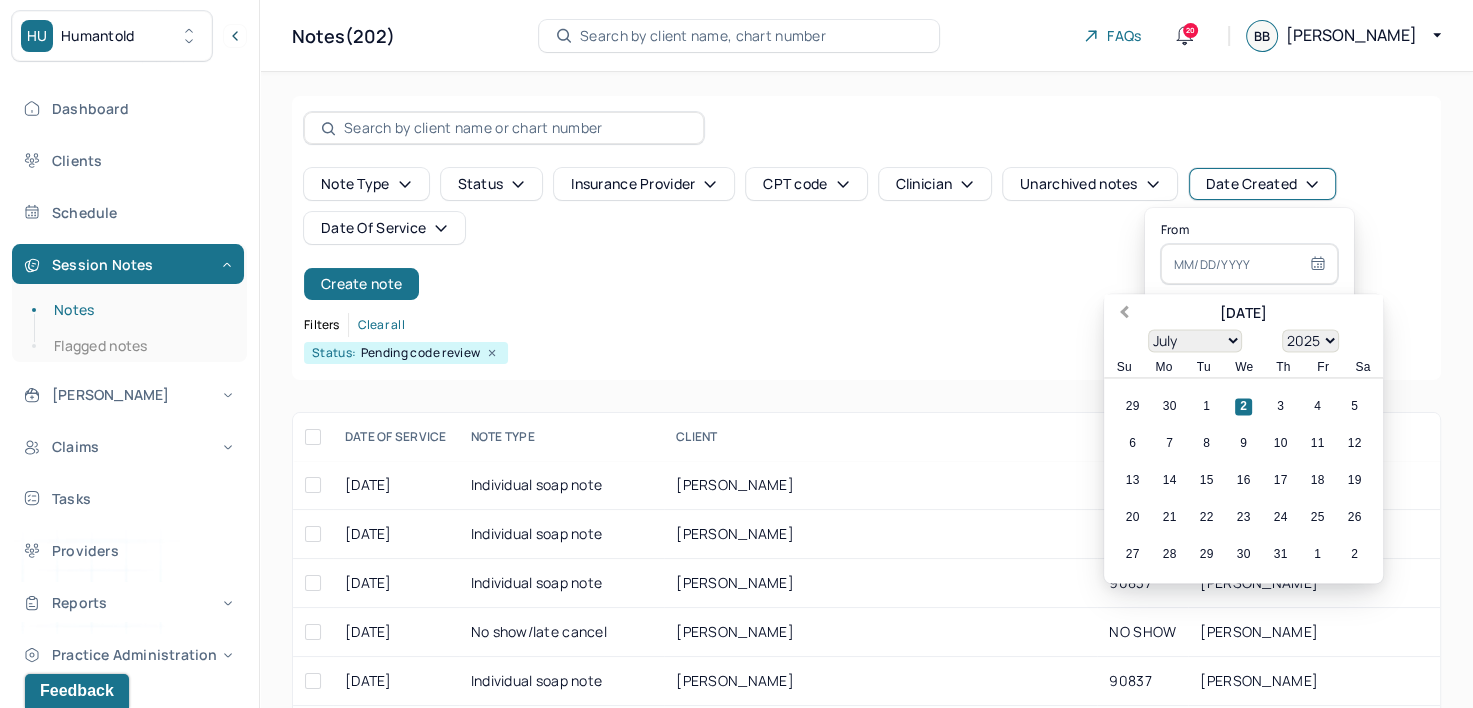 click on "Previous Month" at bounding box center [1124, 314] 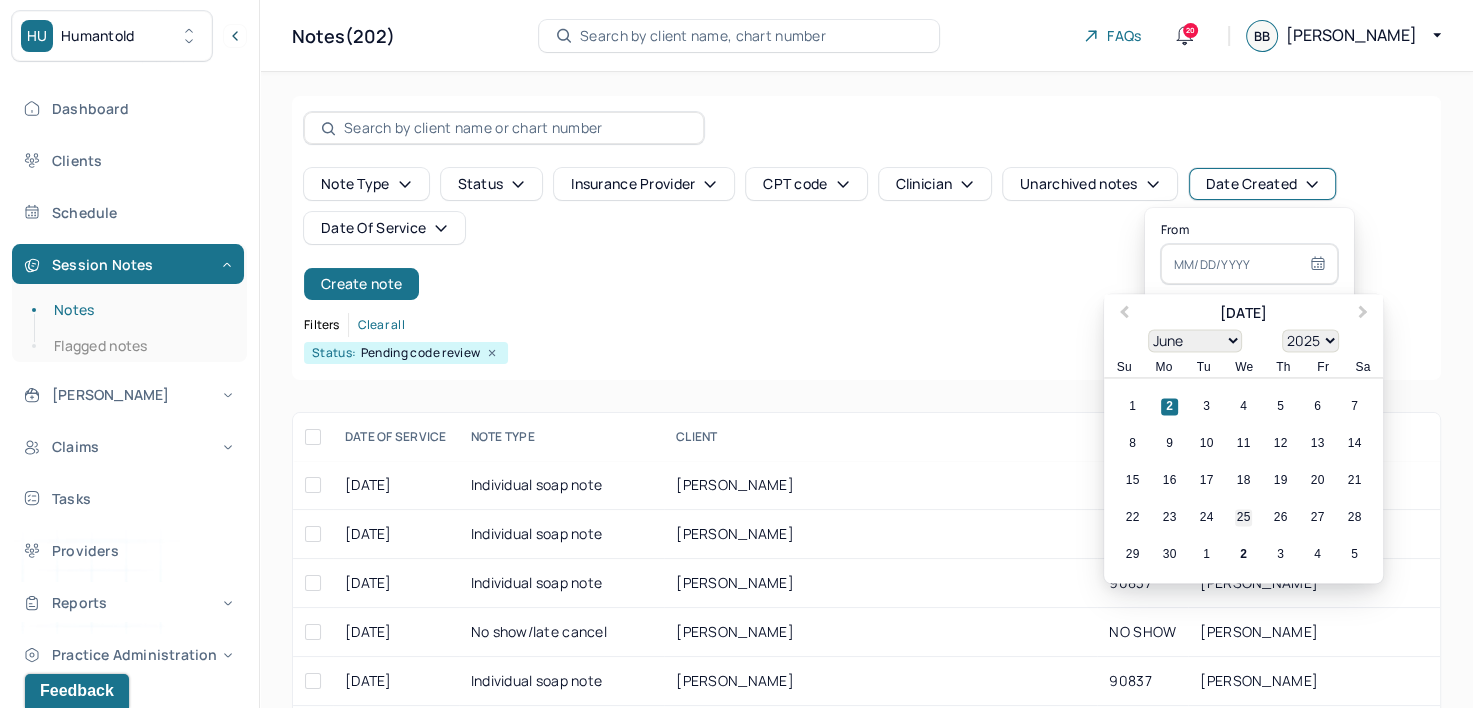 click on "25" at bounding box center (1243, 518) 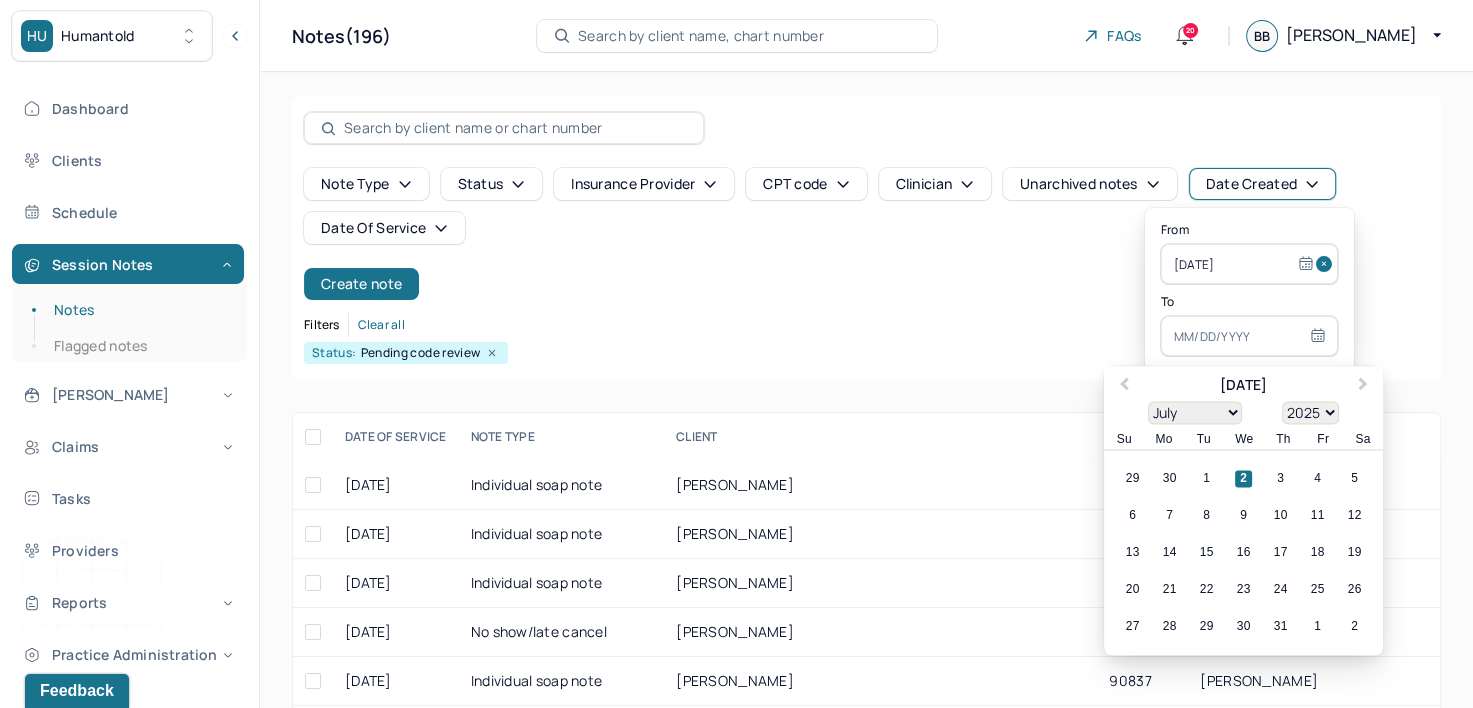 click at bounding box center [1249, 336] 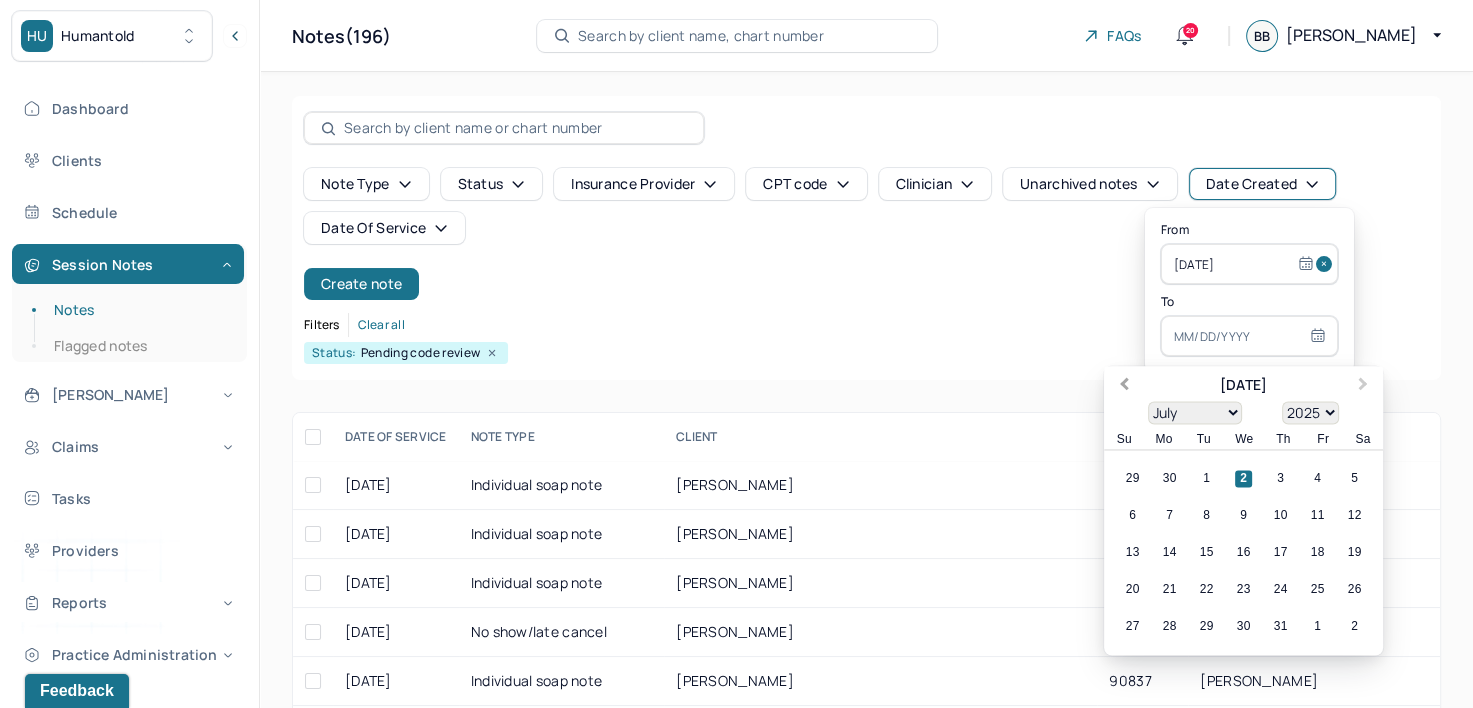 click on "Previous Month" at bounding box center (1122, 387) 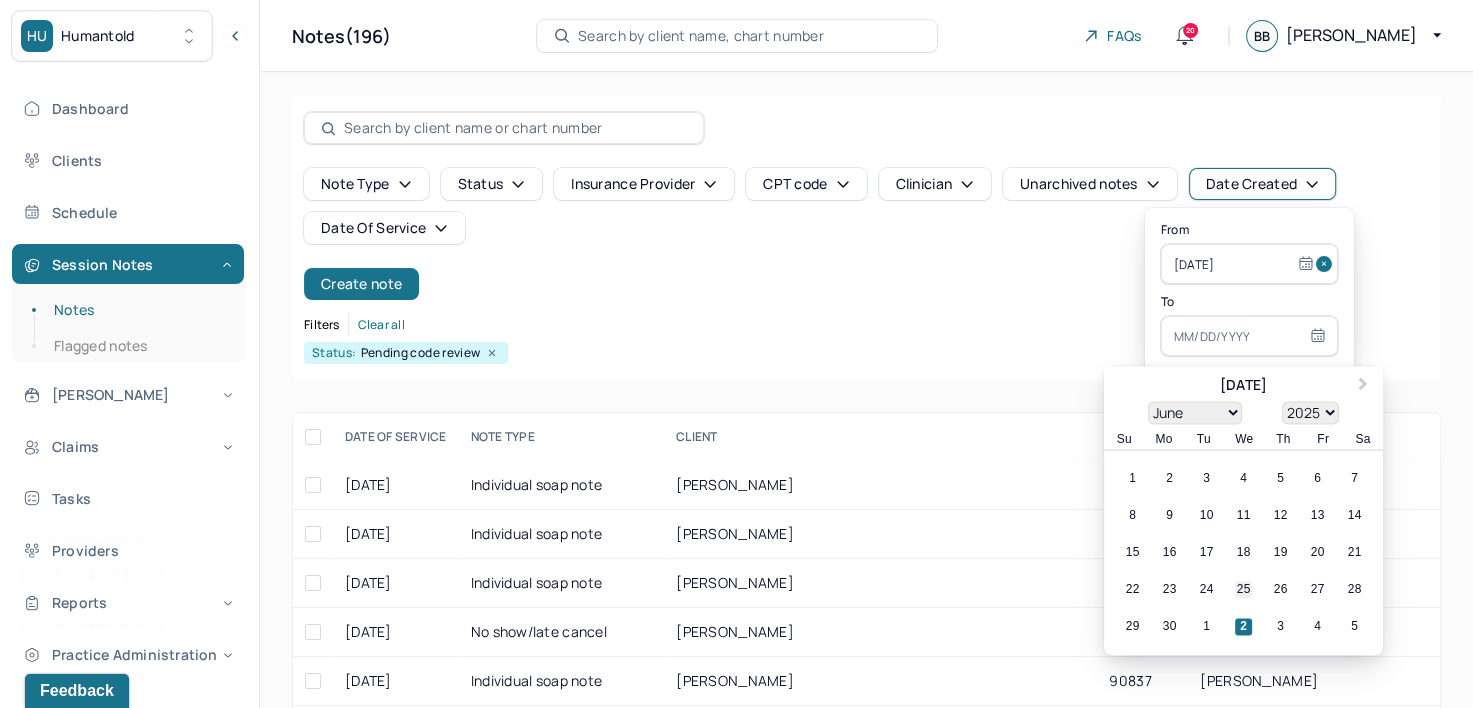 click on "25" at bounding box center (1243, 590) 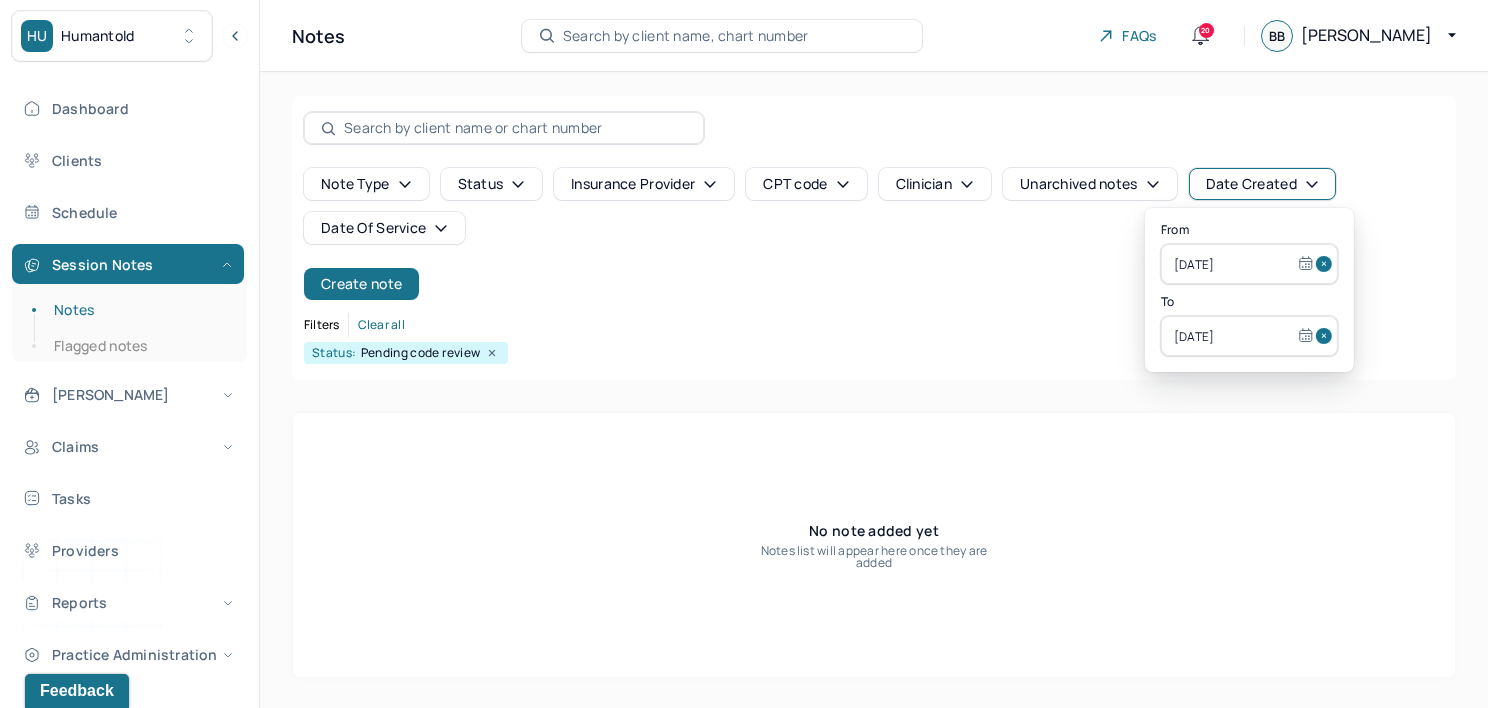 click at bounding box center [1327, 264] 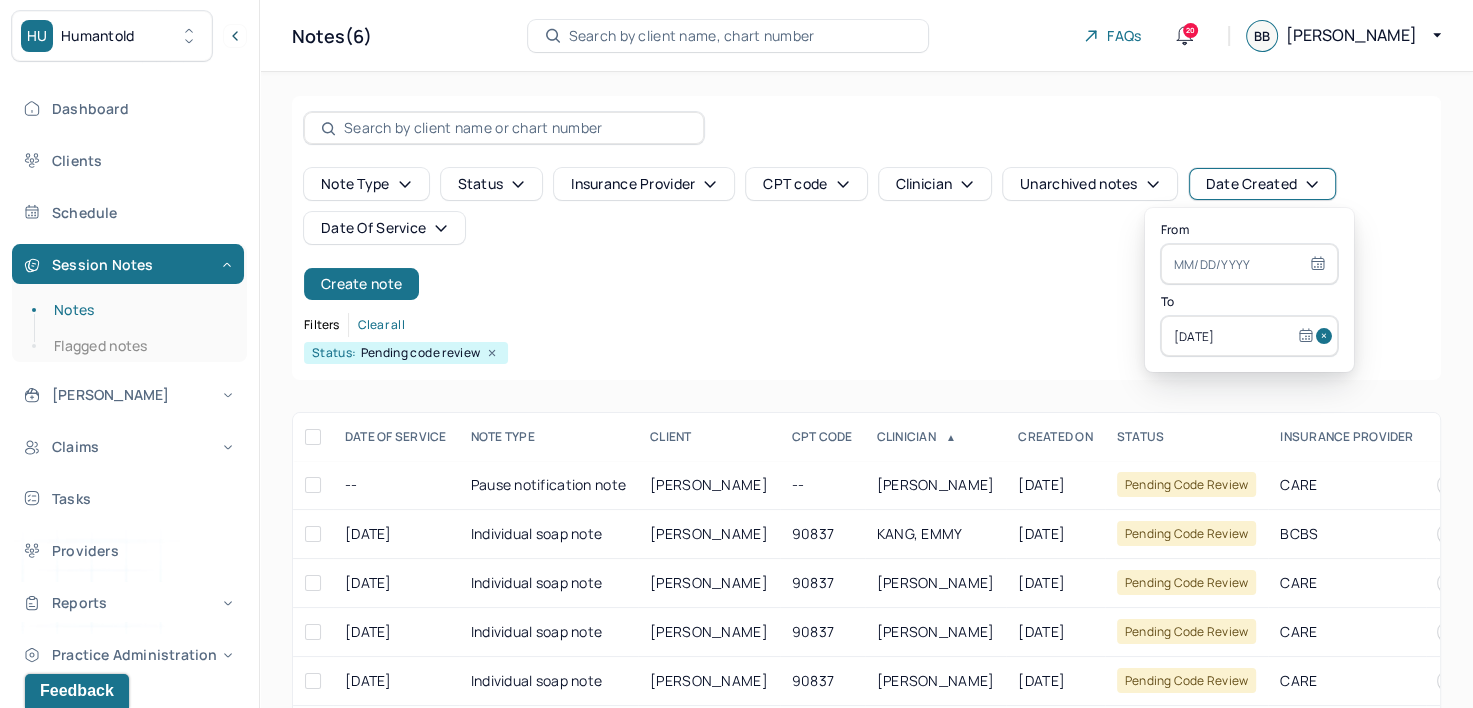 click at bounding box center (1327, 336) 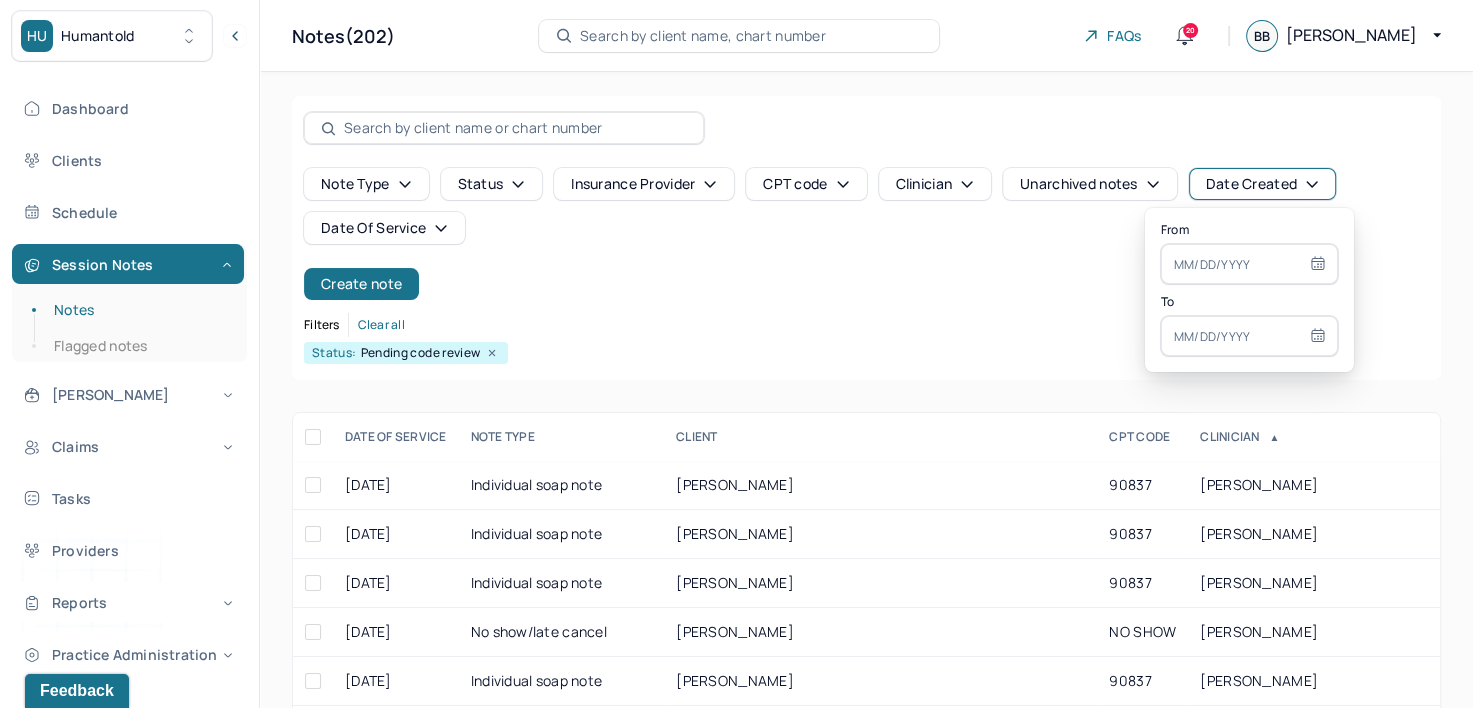 select on "6" 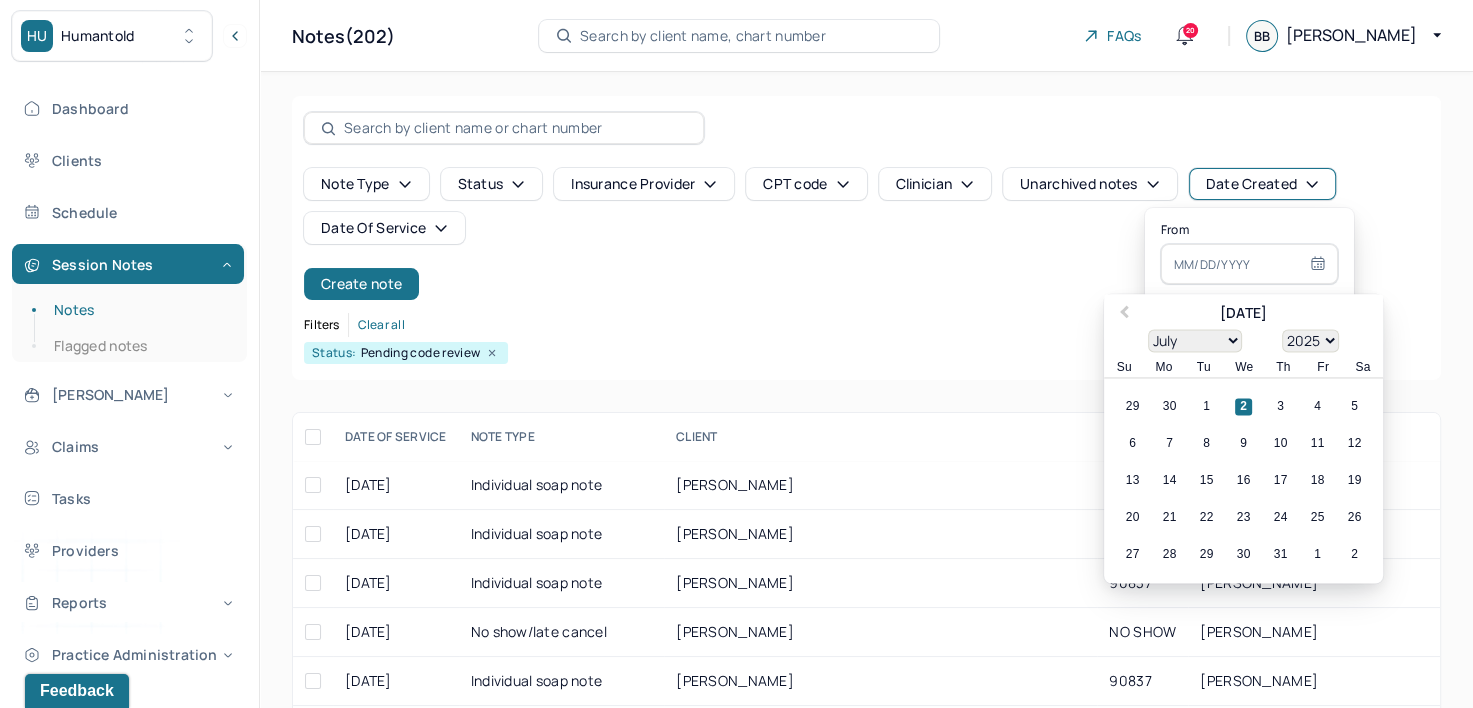 click at bounding box center (1249, 264) 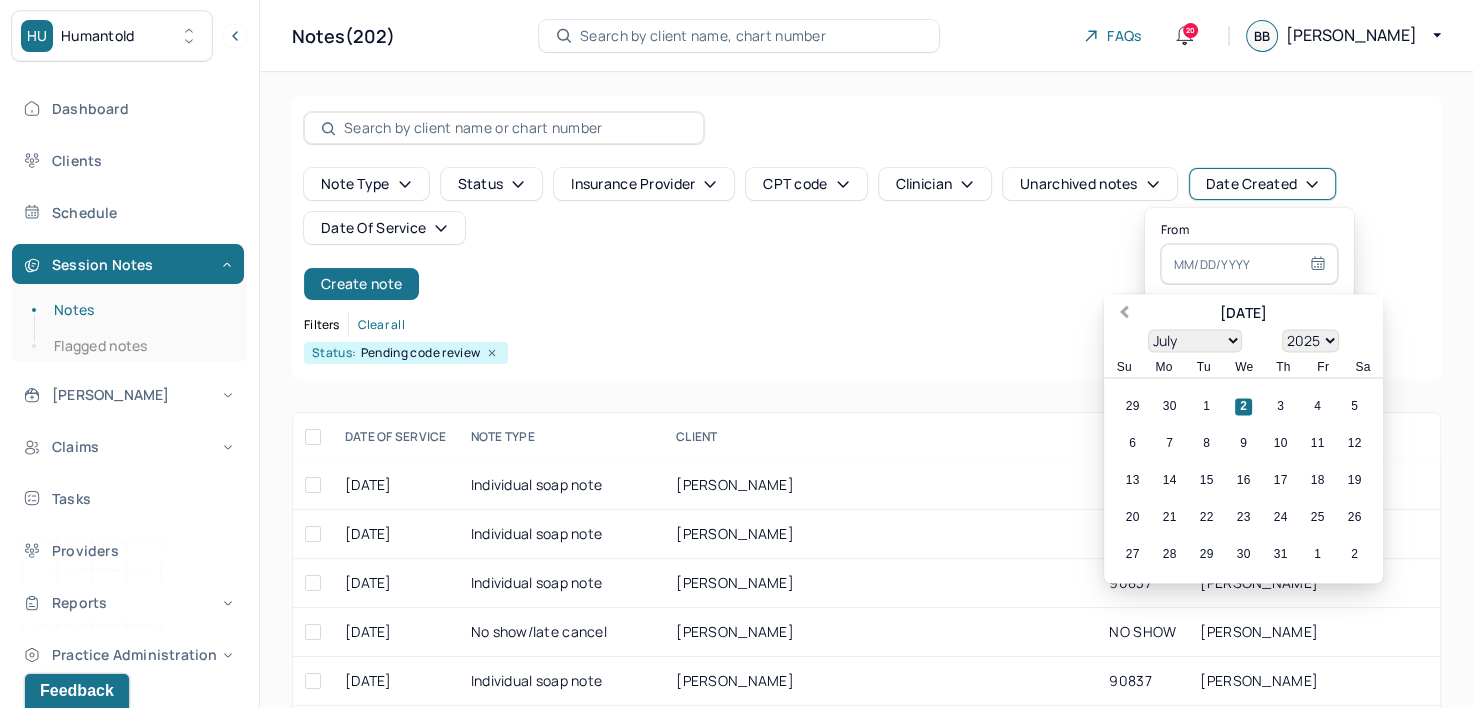 click on "Previous Month" at bounding box center [1122, 315] 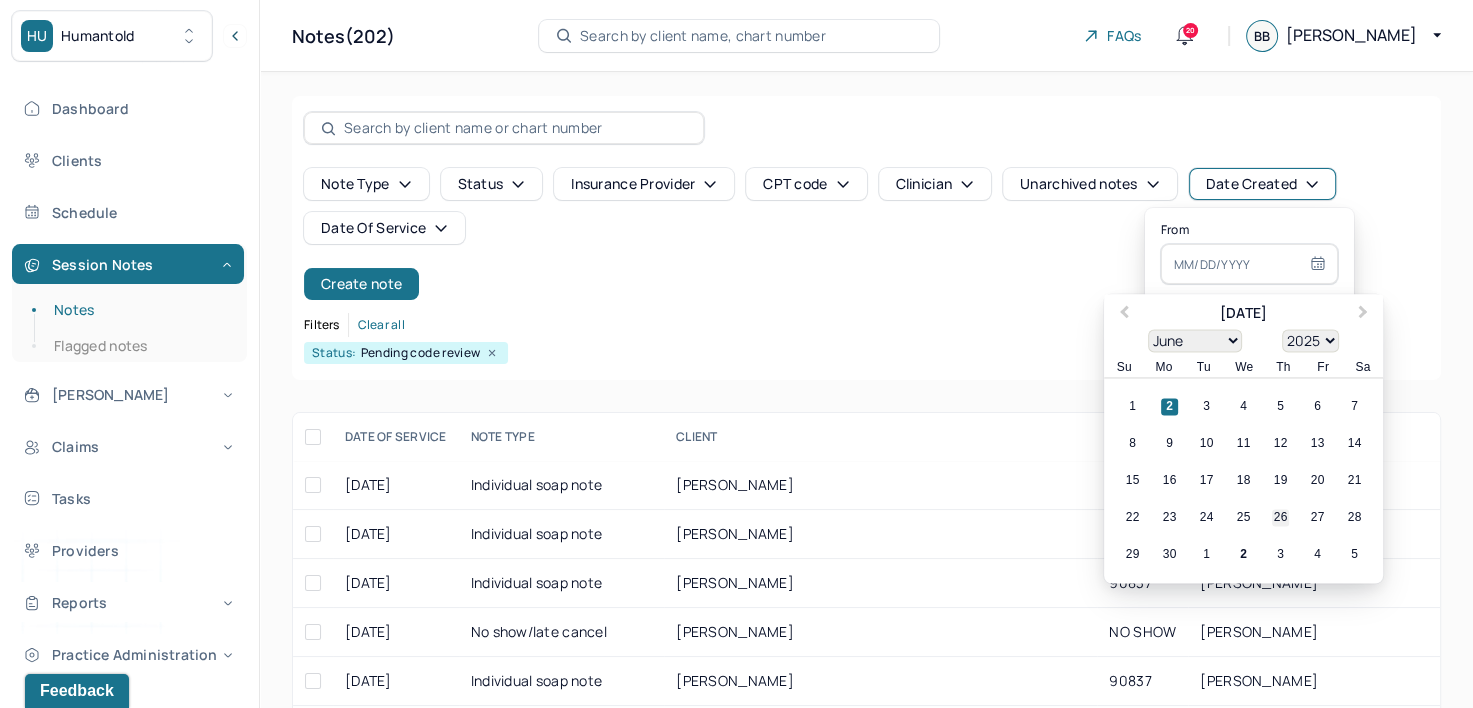 click on "26" at bounding box center [1280, 518] 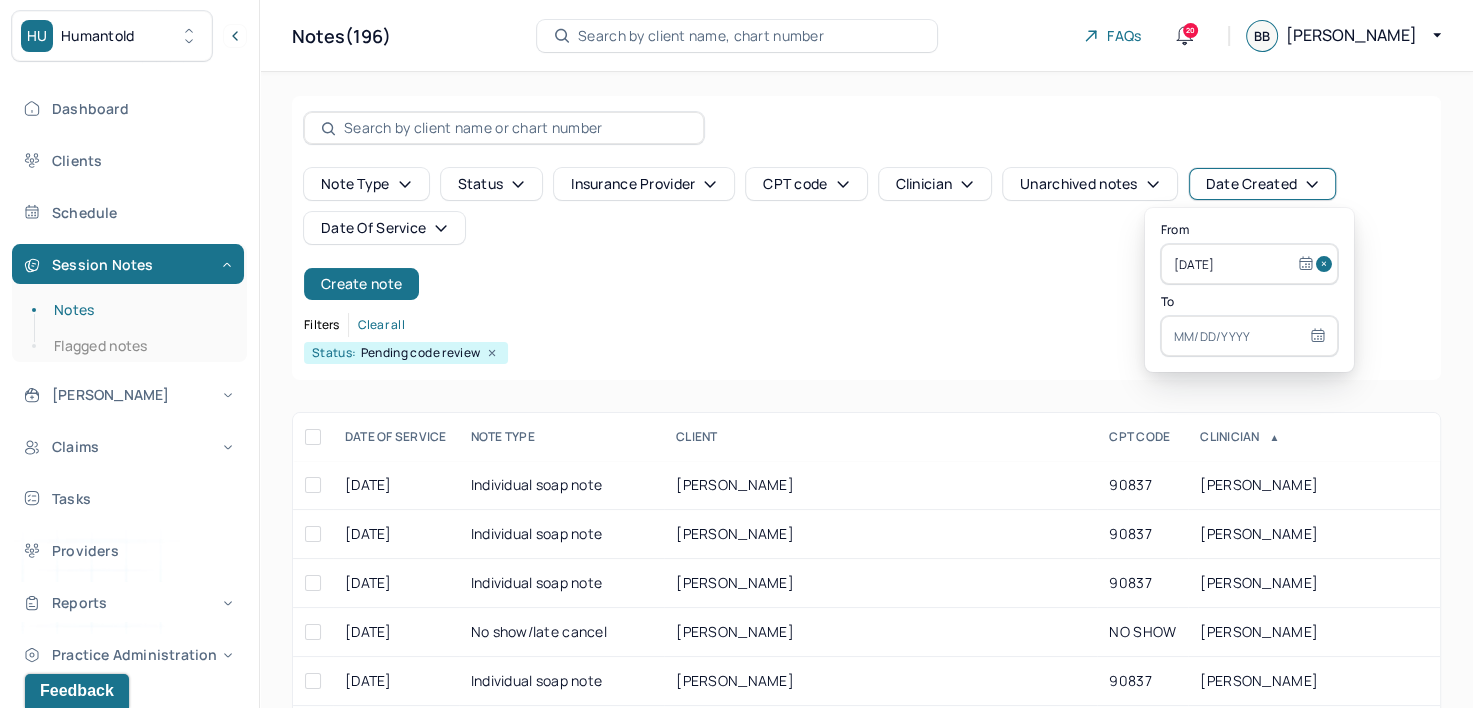 click at bounding box center [1249, 336] 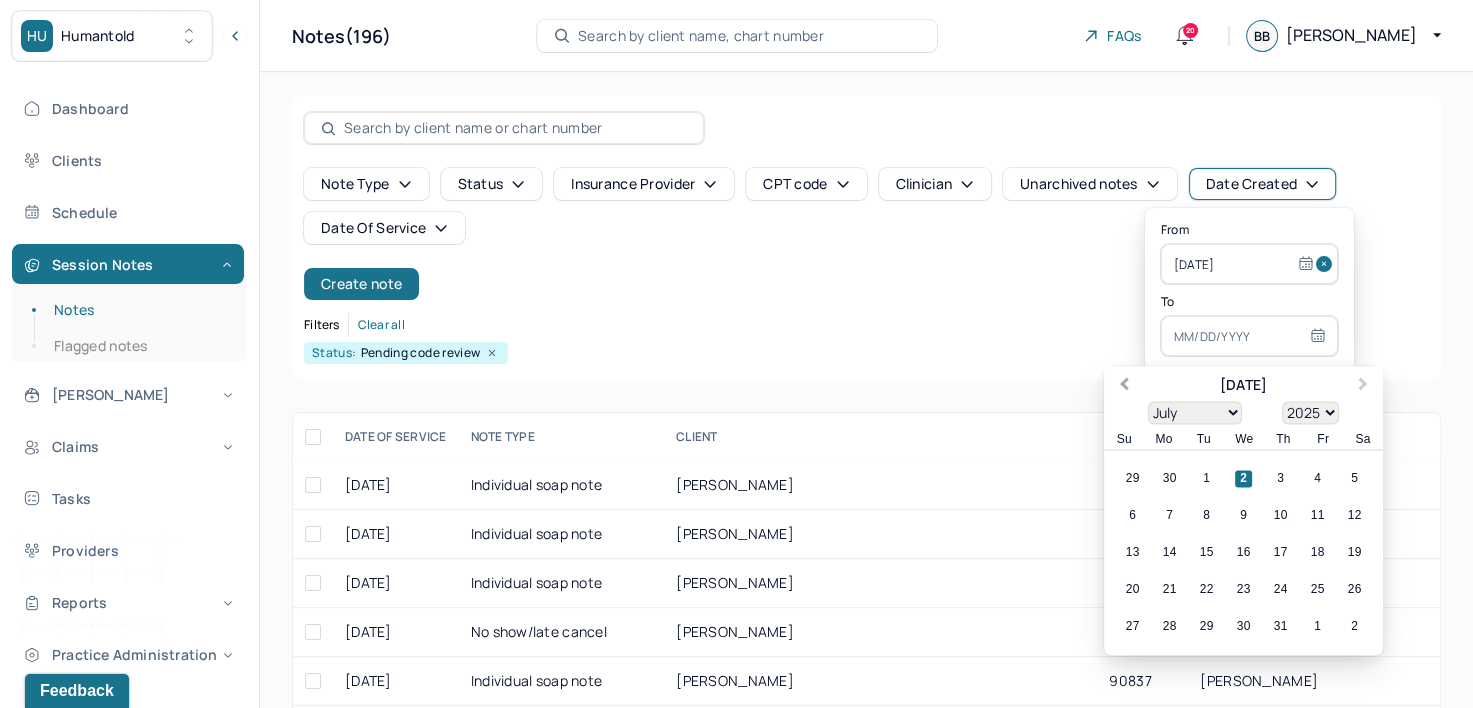 click on "Previous Month" at bounding box center [1124, 386] 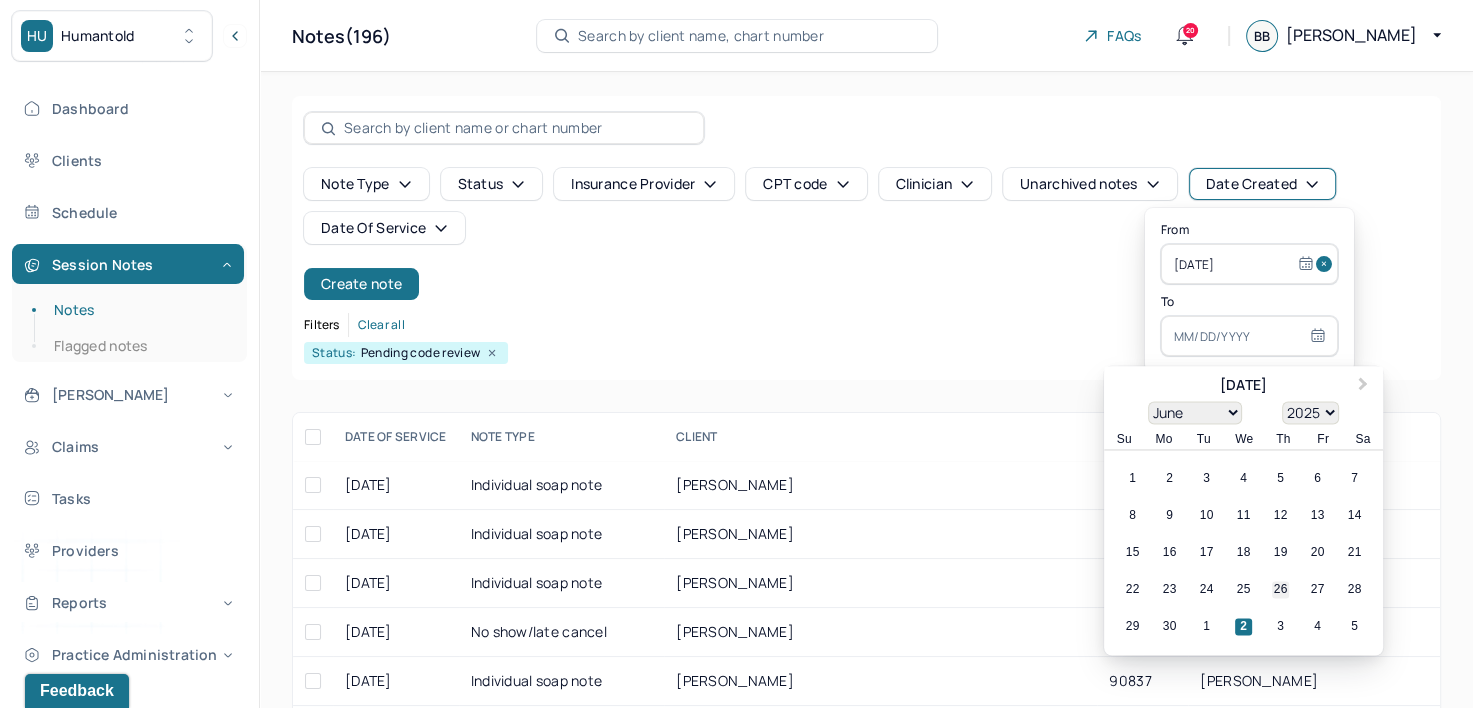 click on "26" at bounding box center (1280, 590) 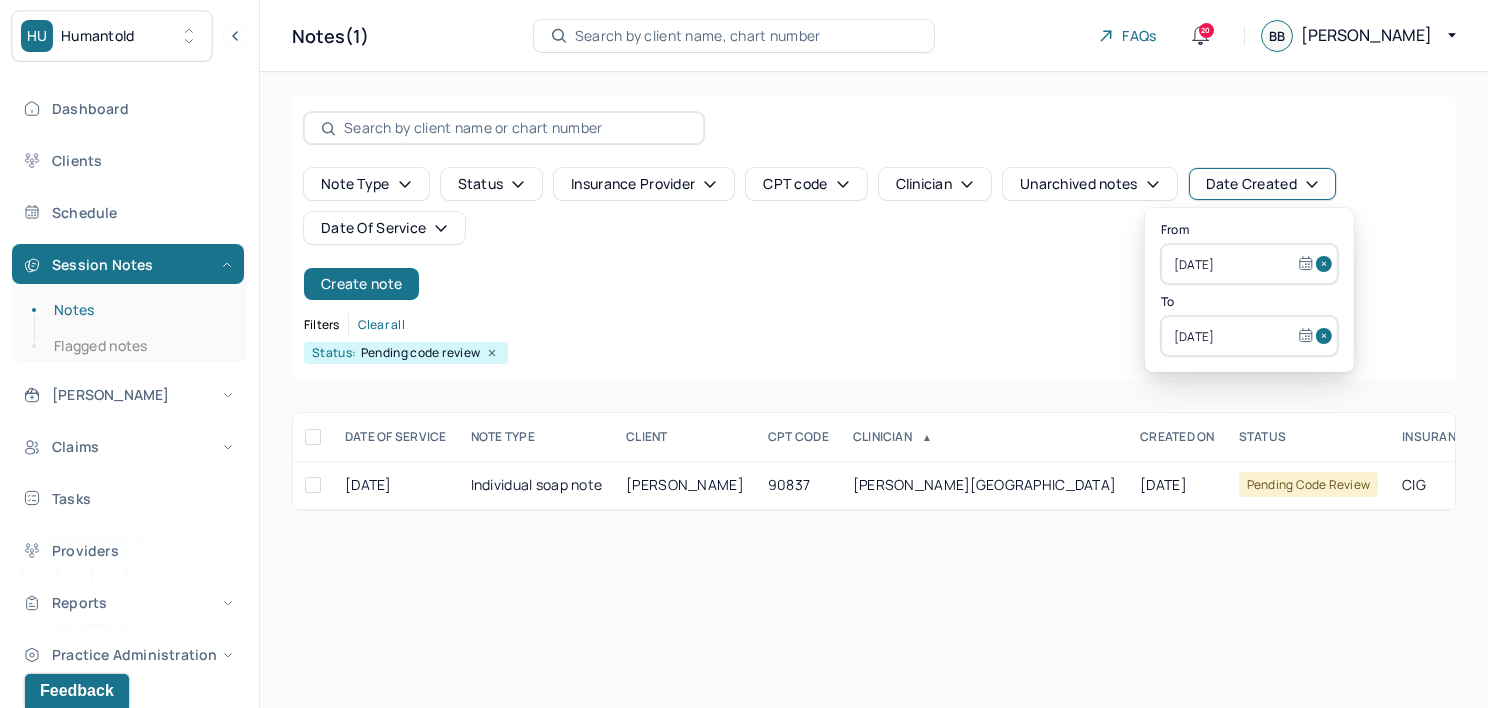 click on "Note type     Status     Insurance provider     CPT code     Clinician     Unarchived notes     Date Created     Date Of Service     Create note" at bounding box center (874, 234) 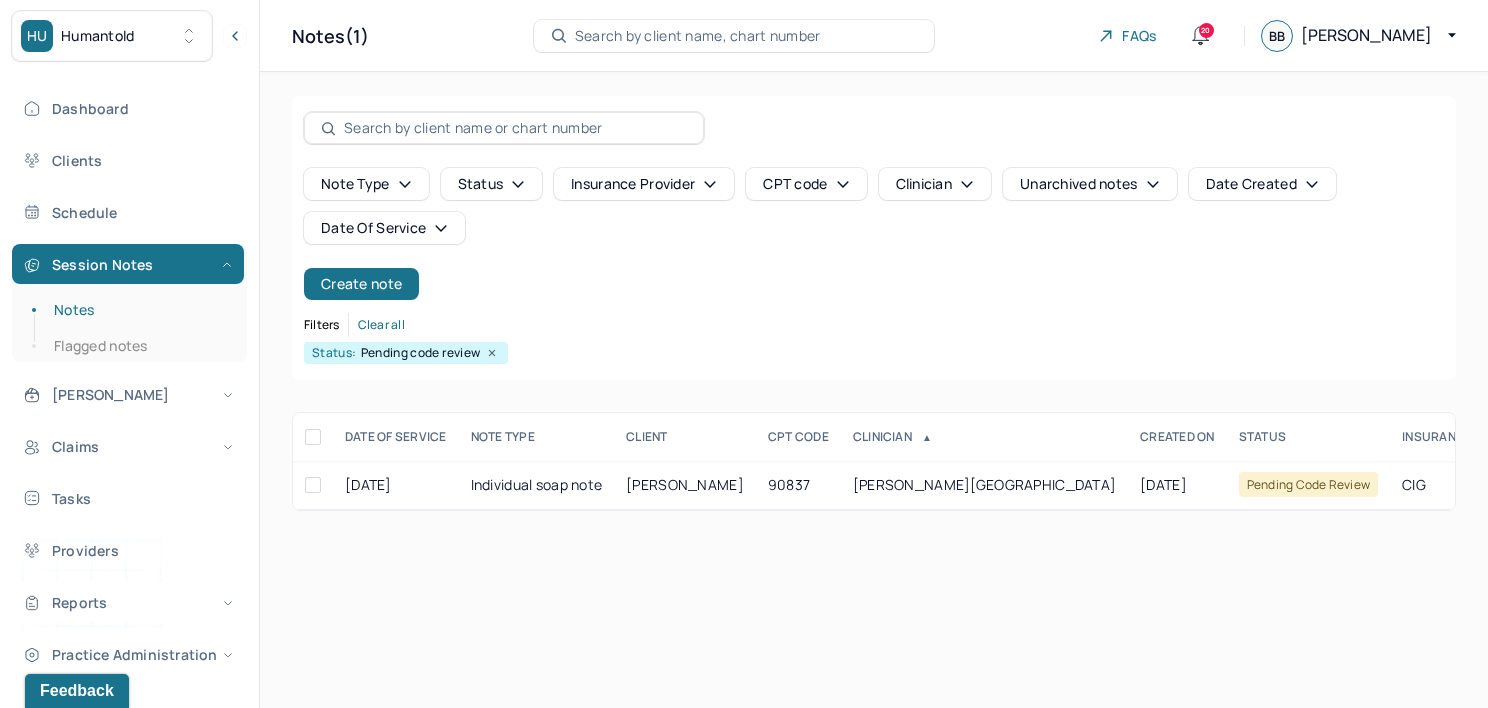 click on "Date Of Service" at bounding box center (384, 228) 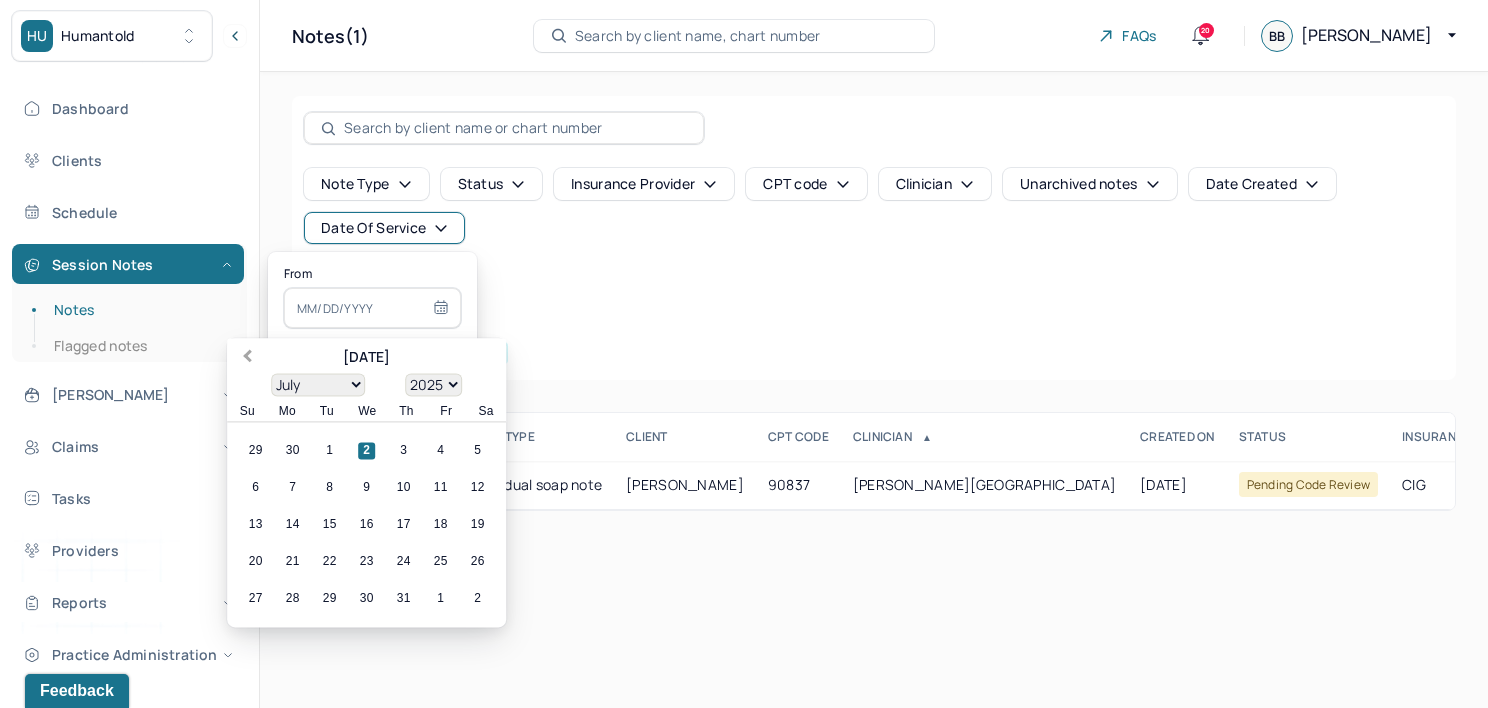 click on "Previous Month" at bounding box center [247, 358] 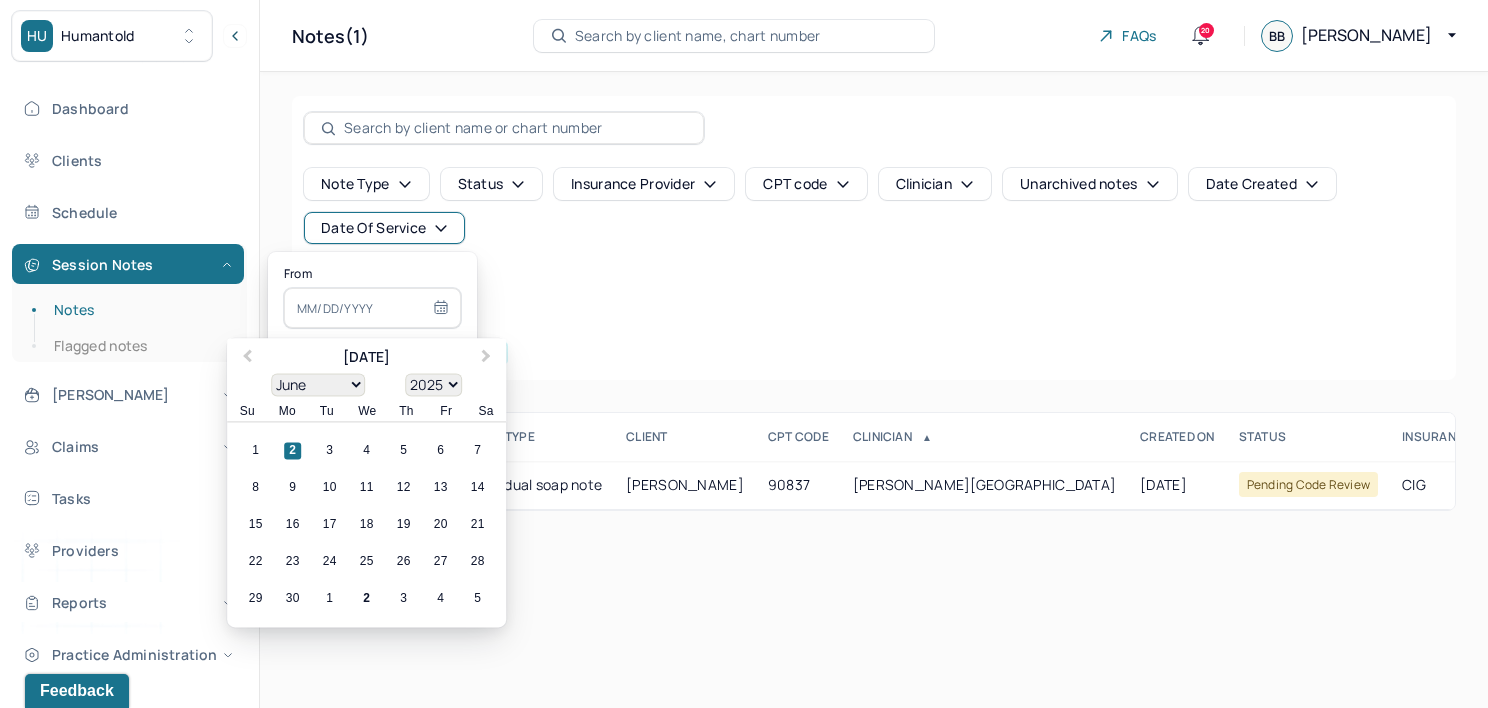 click on "22 23 24 25 26 27 28" at bounding box center [366, 562] 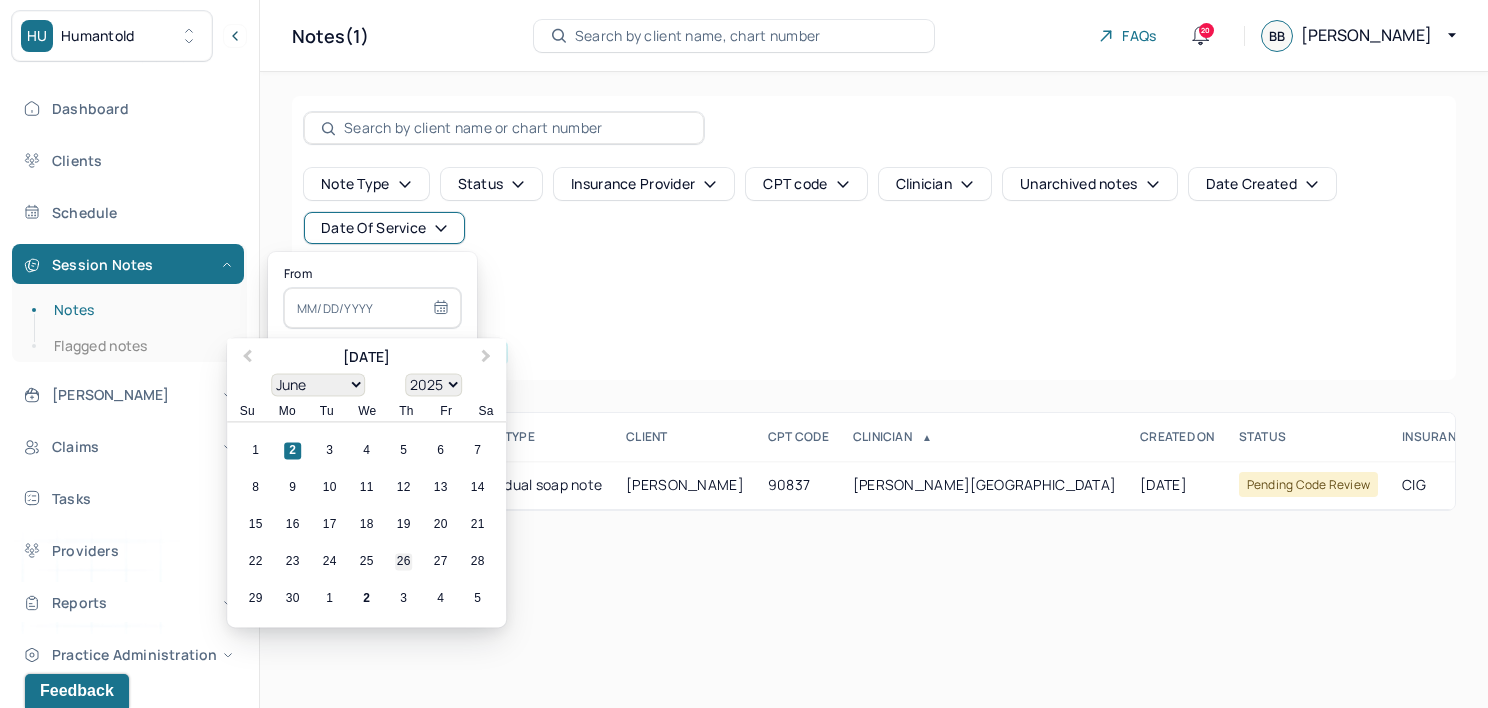 click on "26" at bounding box center [403, 562] 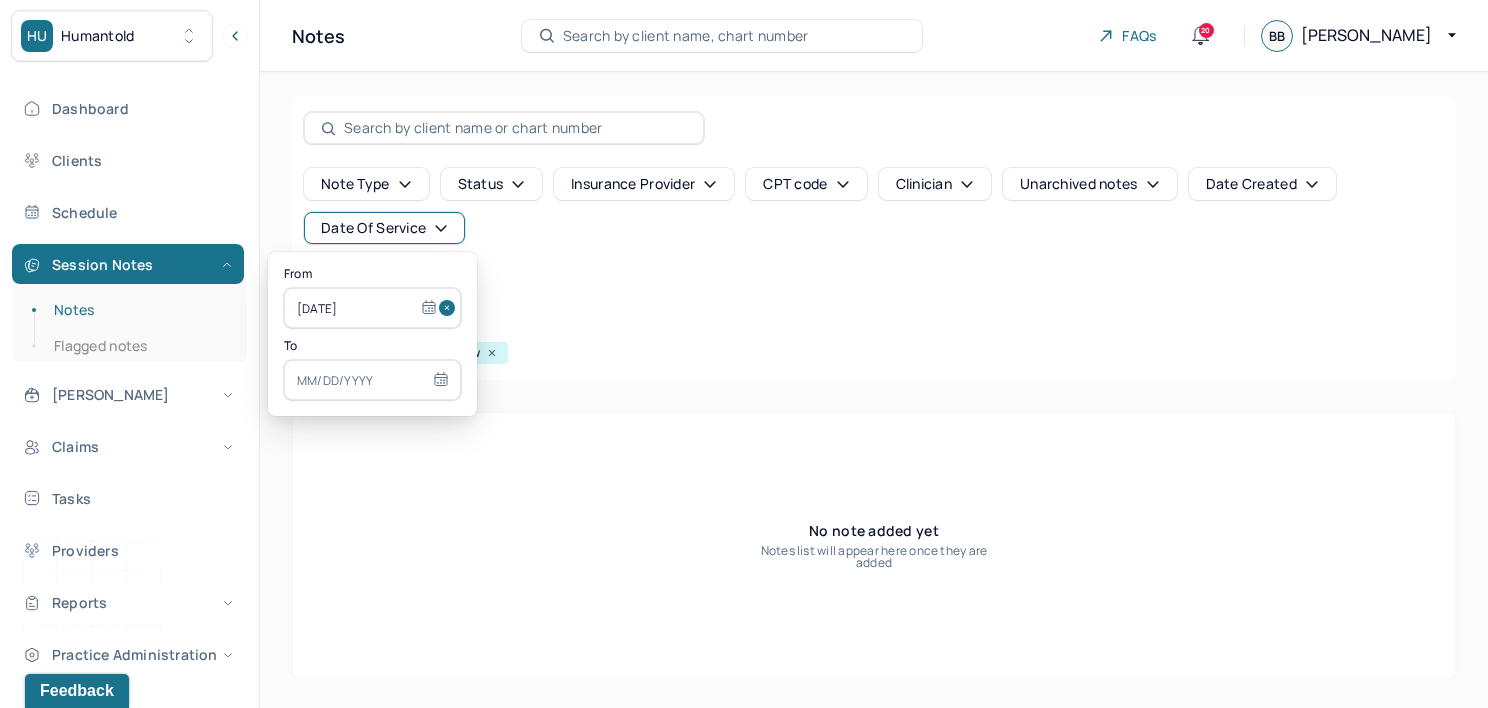 click at bounding box center [372, 380] 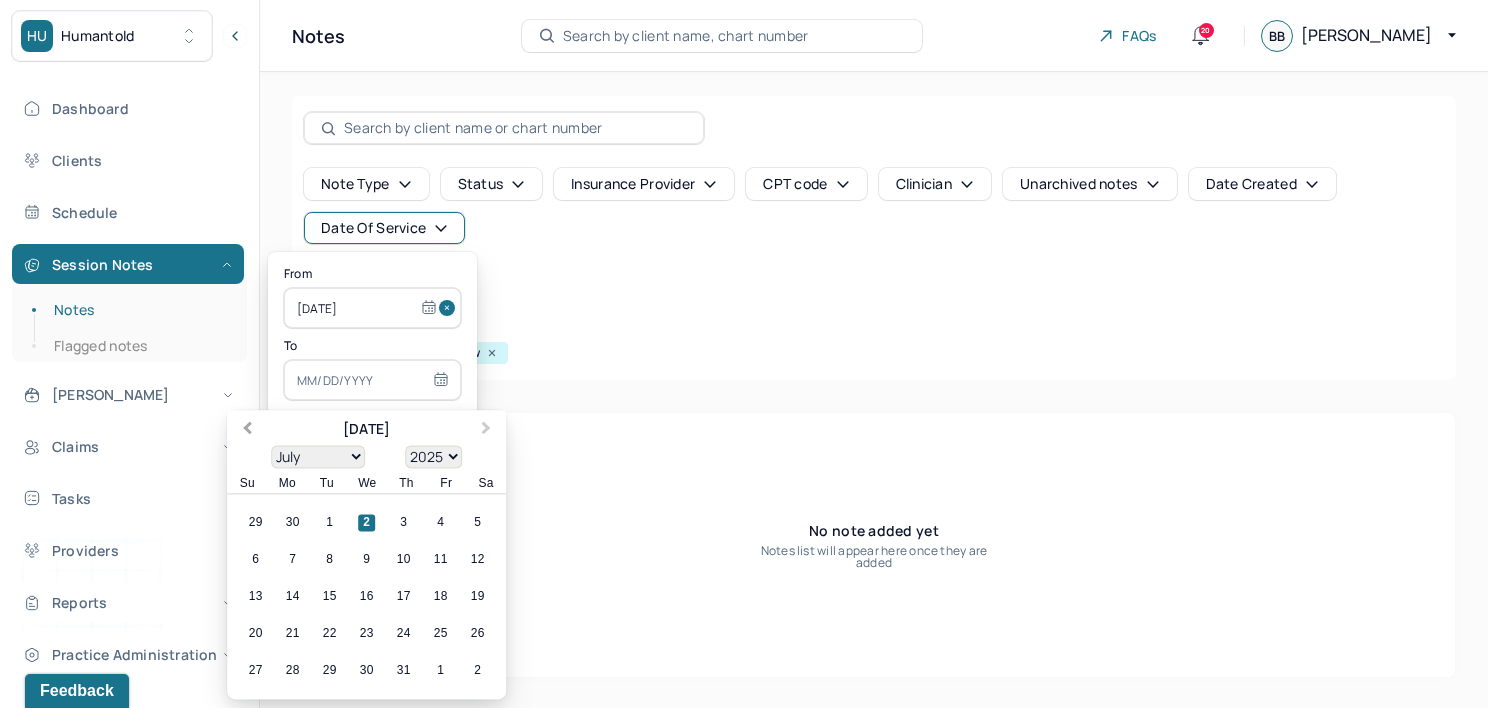 click on "Previous Month Next Month July 2025 January February March April May June July August September October November December 2025 2026 2027 2028 2029 2030 2031 2032 2033 2034 2035 2036 2037 2038 2039 2040 2041 2042 2043 2044 2045 2046 2047 2048 2049 2050 2051 2052 2053 2054 2055 2056 2057 2058 2059 2060 2061 2062 2063 2064 2065 2066 2067 2068 2069 2070 2071 2072 2073 2074 2075 2076 2077 2078 2079 2080 2081 2082 2083 2084 2085 2086 2087 2088 2089 2090 2091 2092 2093 2094 2095 2096 2097 2098 2099 2100 Su Mo Tu We Th Fr Sa 29 30 1 2 3 4 5 6 7 8 9 10 11 12 13 14 15 16 17 18 19 20 21 22 23 24 25 26 27 28 29 30 31 1 2" at bounding box center [366, 554] 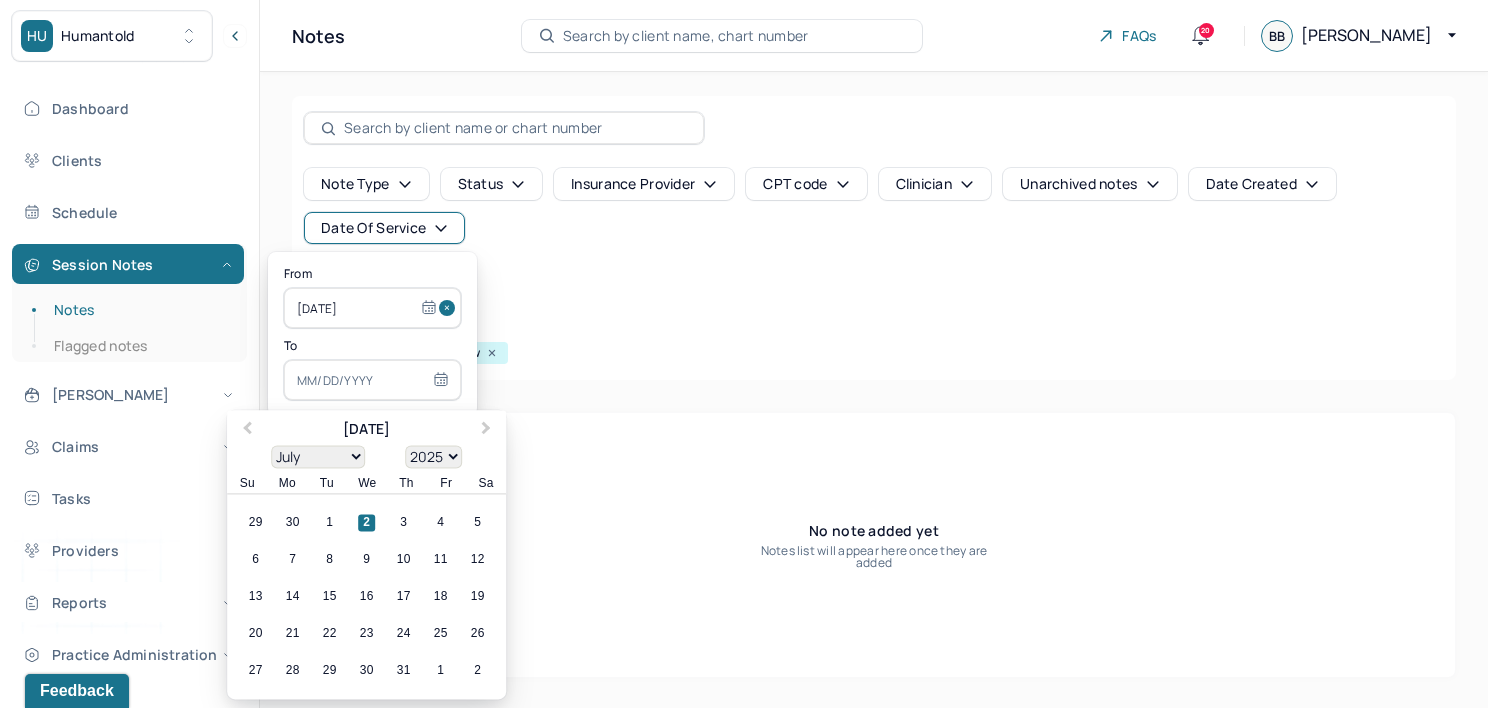 click on "Previous Month" at bounding box center (247, 430) 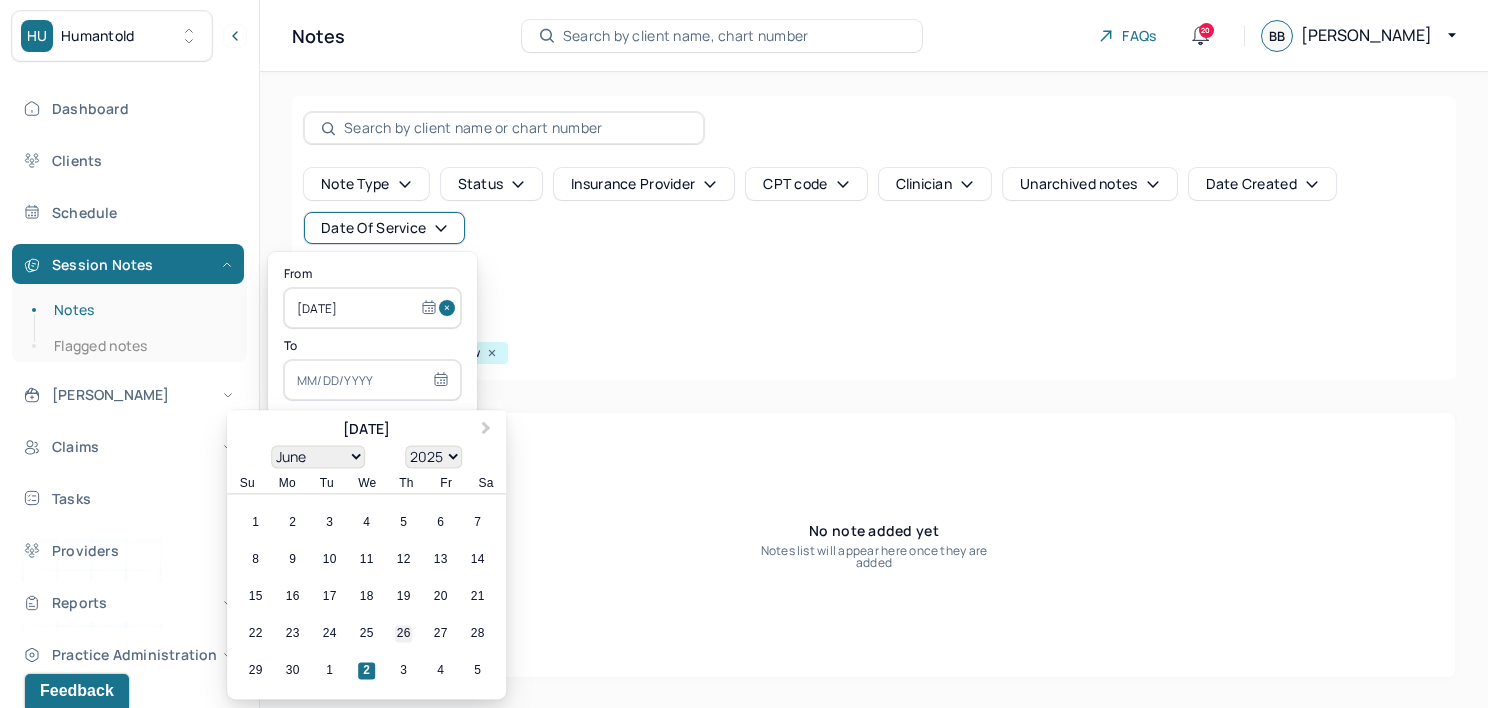click on "22 23 24 25 26 27 28" at bounding box center (366, 634) 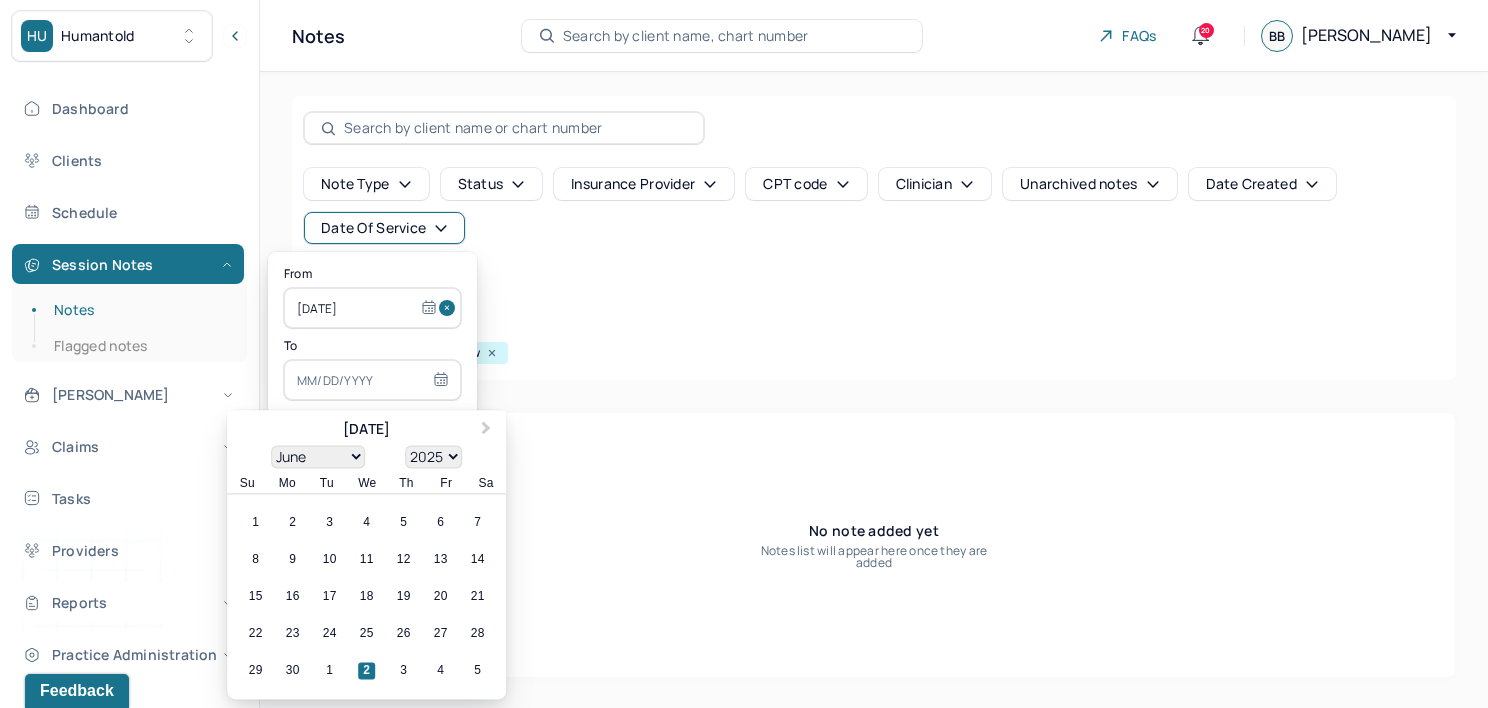 click on "[DATE]" at bounding box center (366, 429) 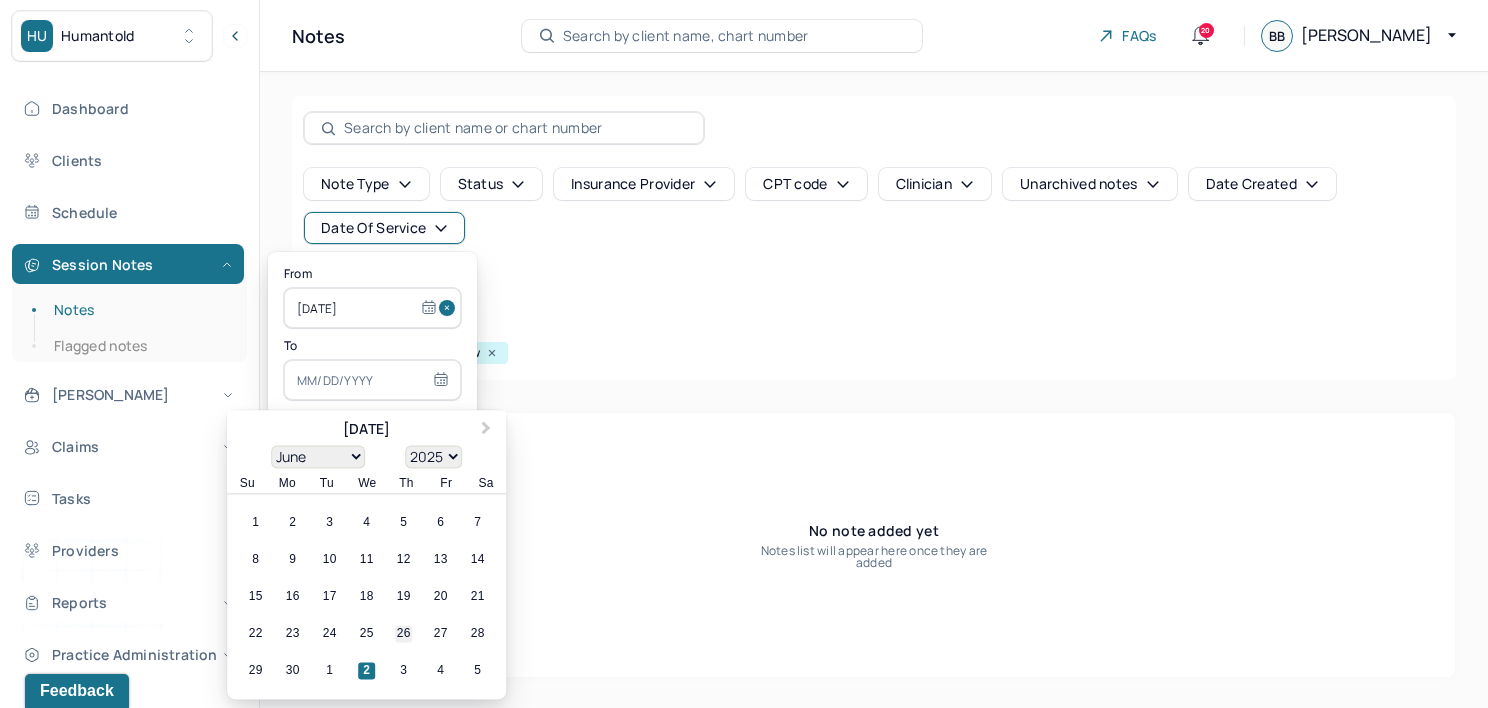 click on "26" at bounding box center (403, 634) 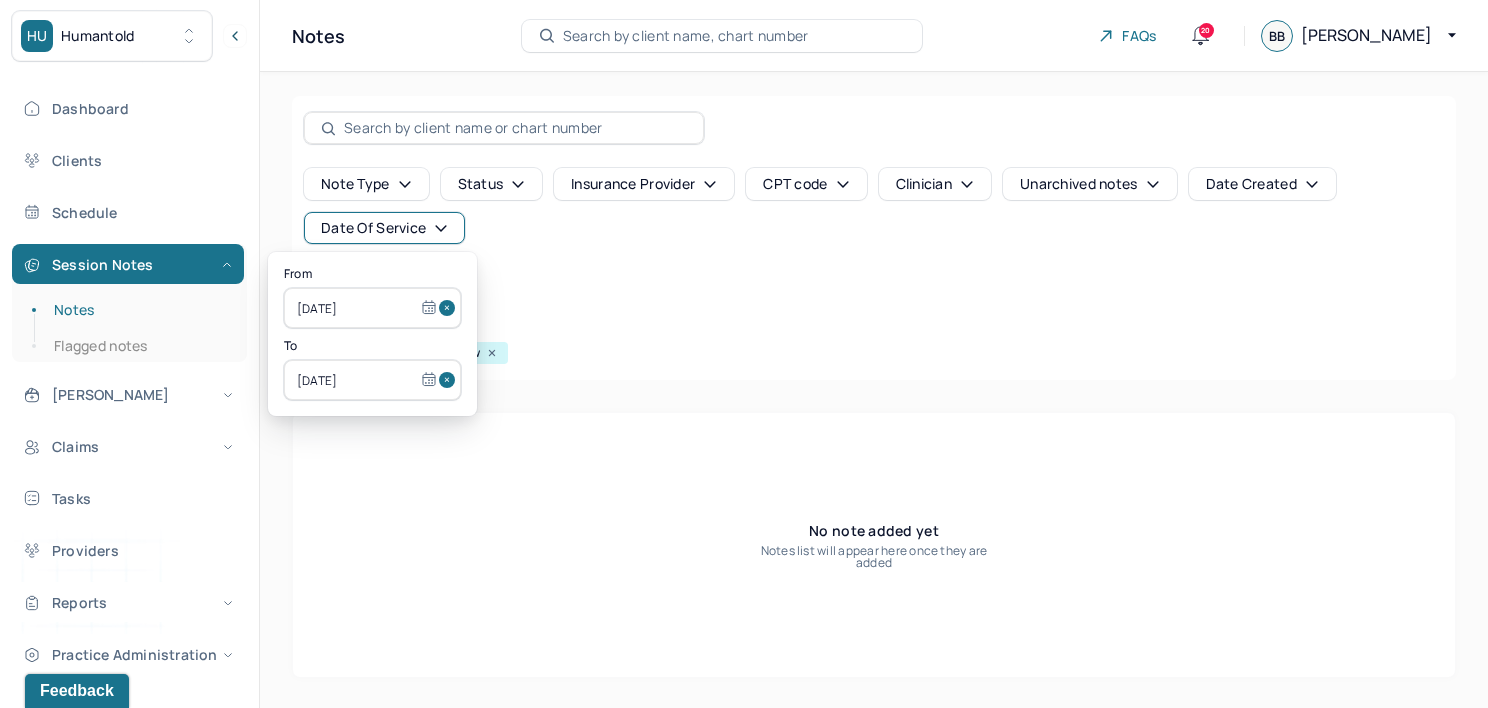 click on "Note type     Status     Insurance provider     CPT code     Clinician     Unarchived notes     Date Created     Date Of Service     Create note" at bounding box center (874, 234) 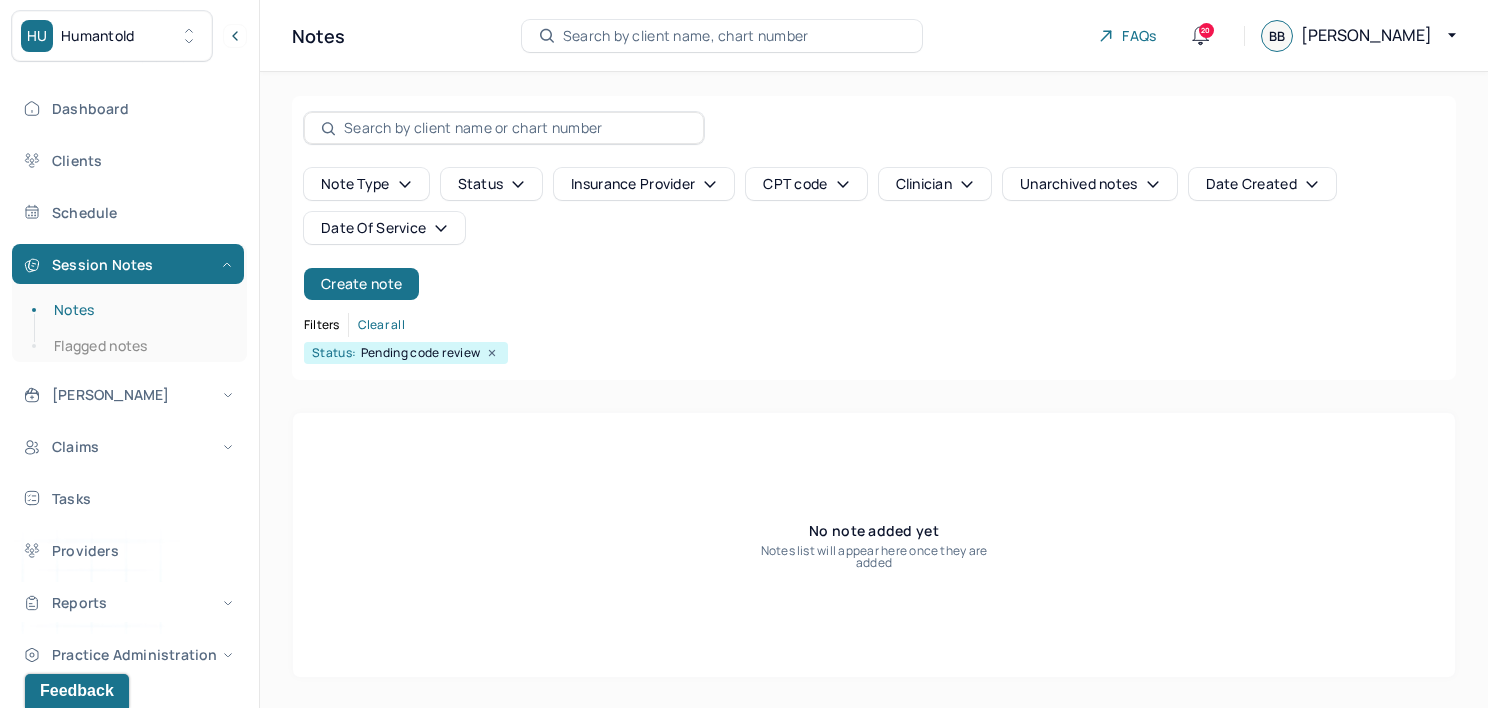 click on "Date Created" at bounding box center (1262, 184) 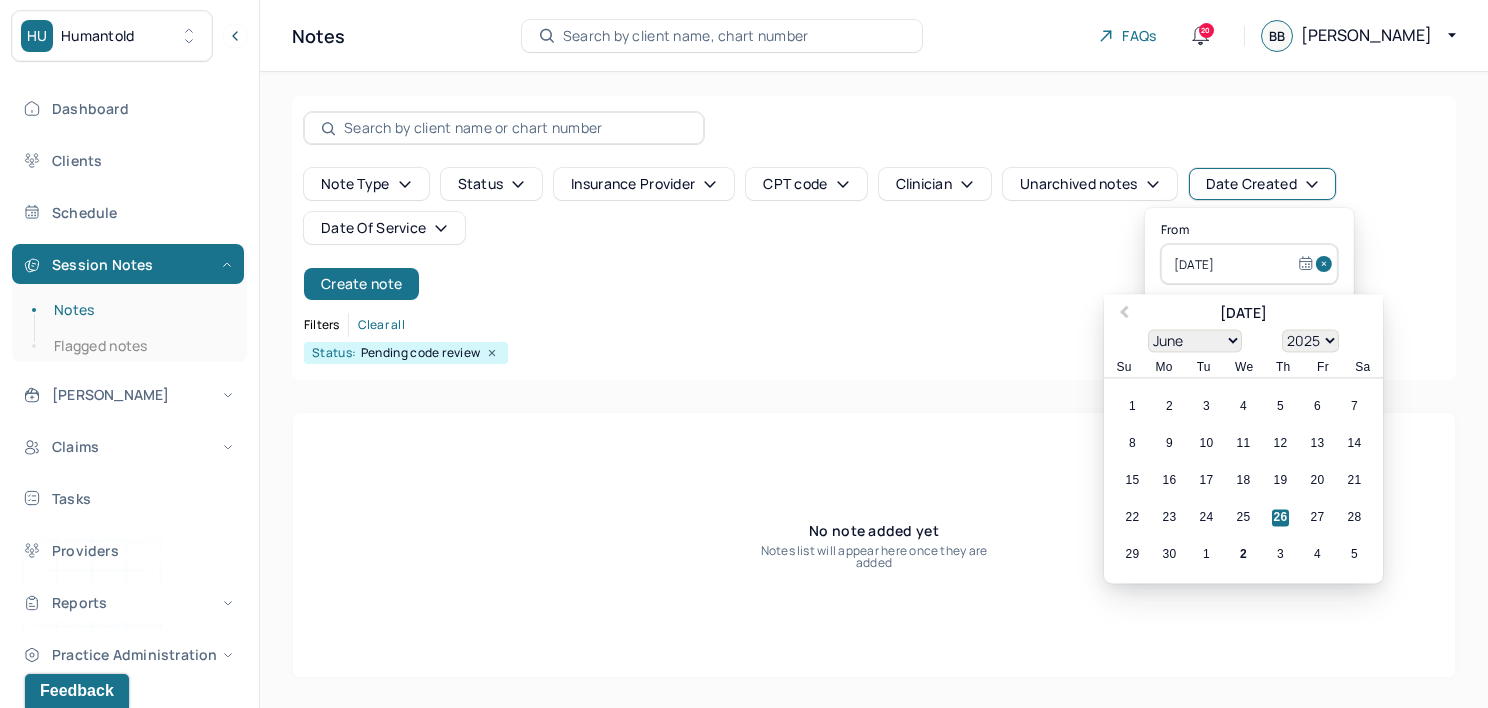 click at bounding box center [1327, 264] 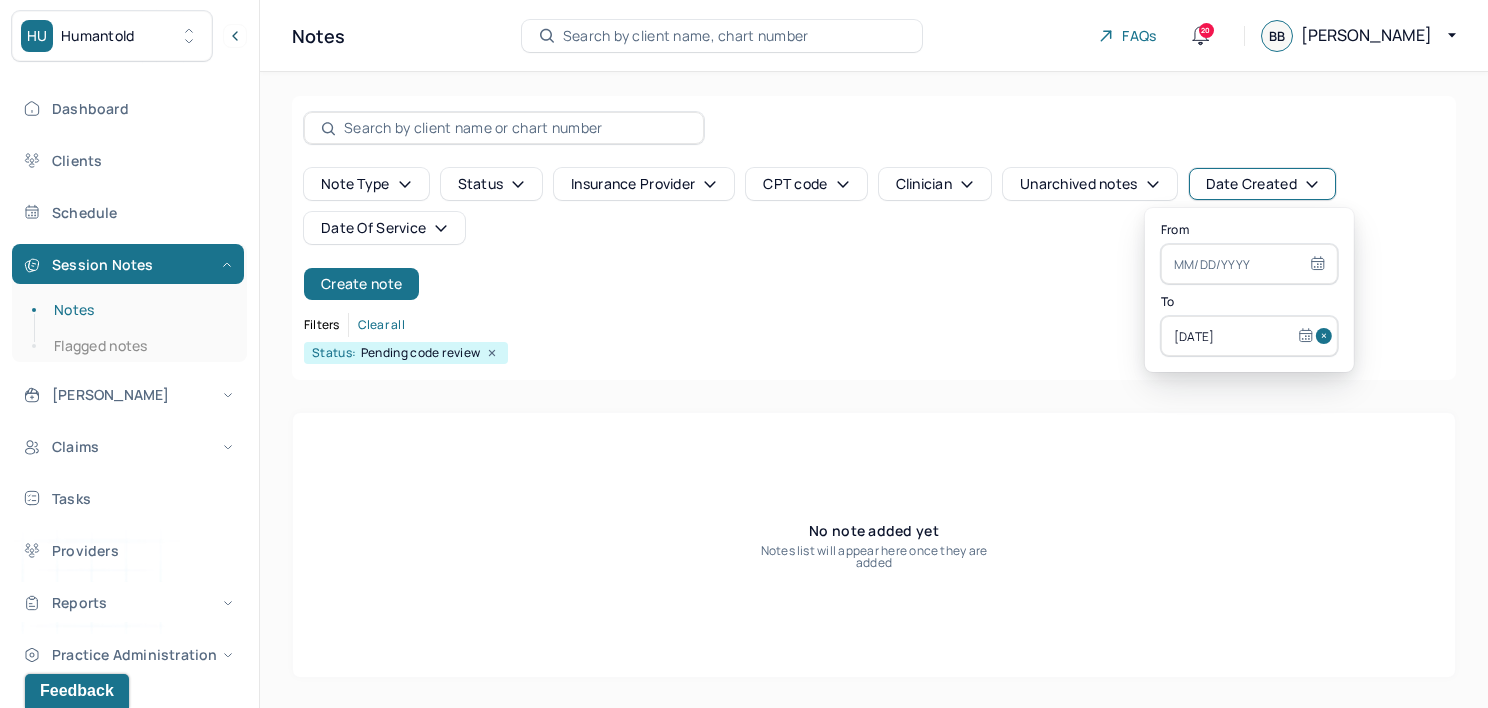 click at bounding box center (1327, 336) 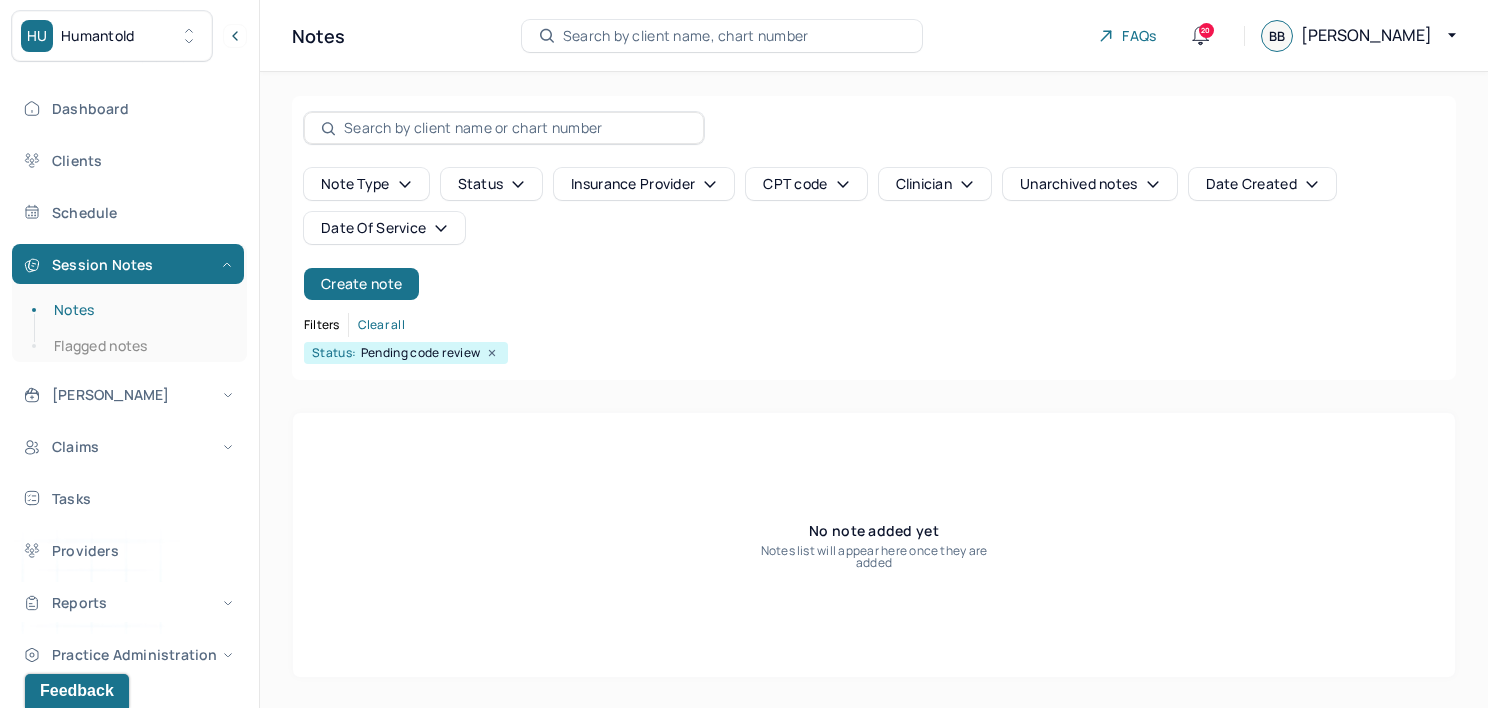click on "Filters   Clear all" at bounding box center (874, 325) 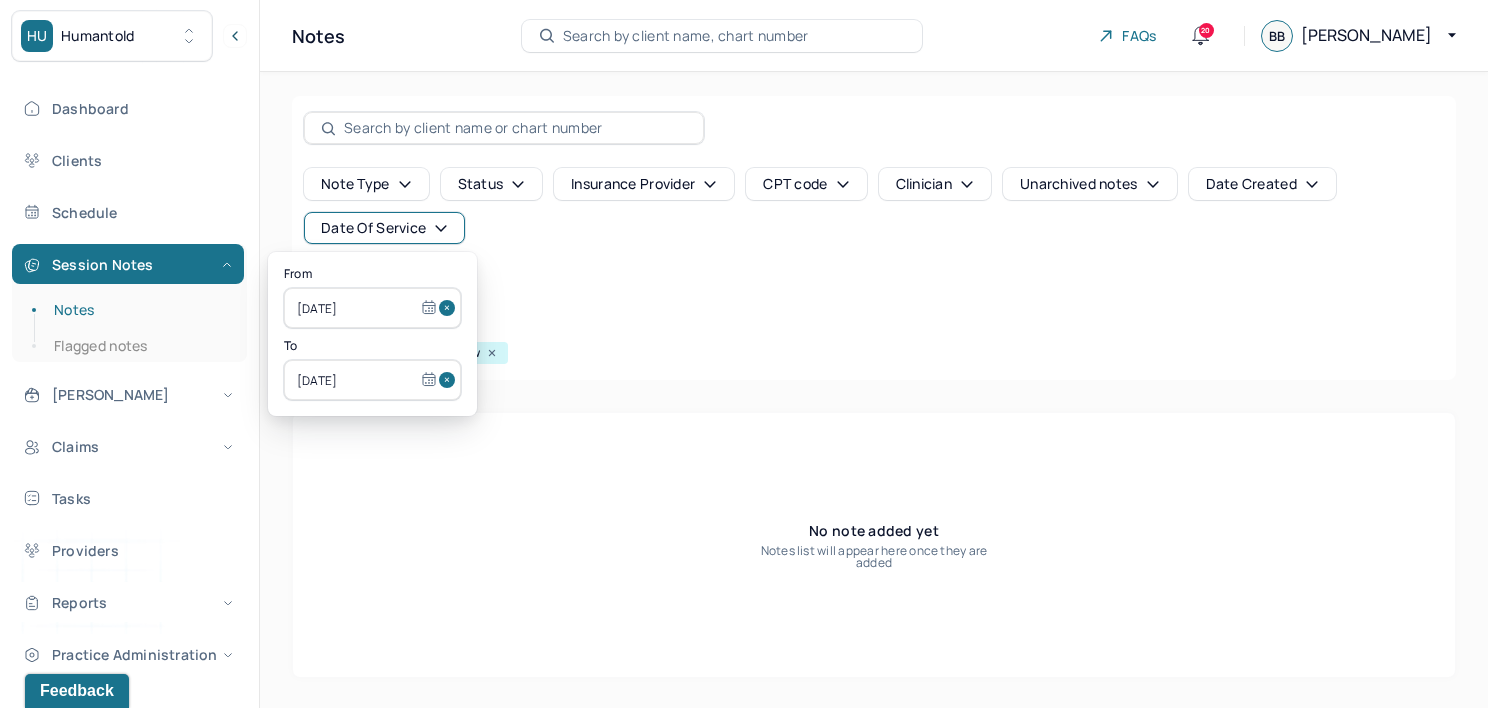click at bounding box center (450, 308) 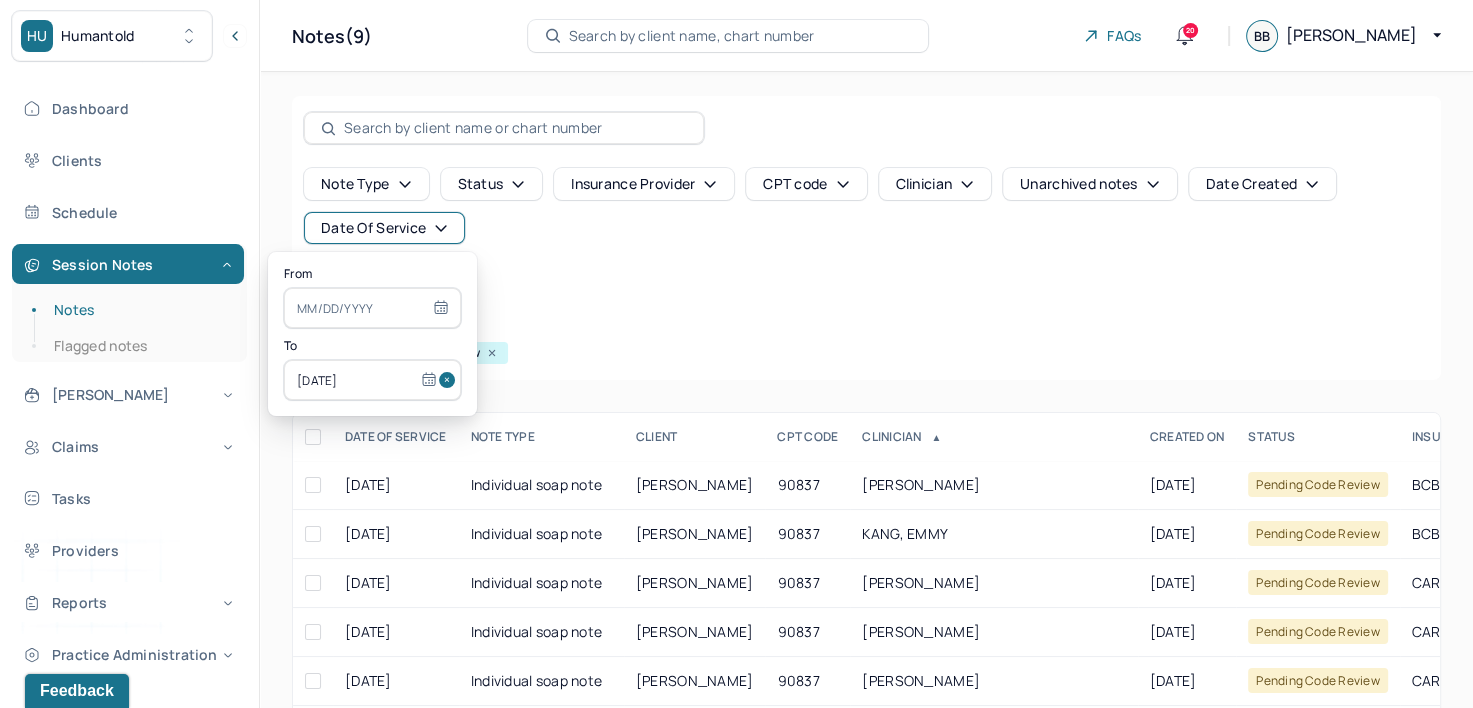 click at bounding box center [450, 380] 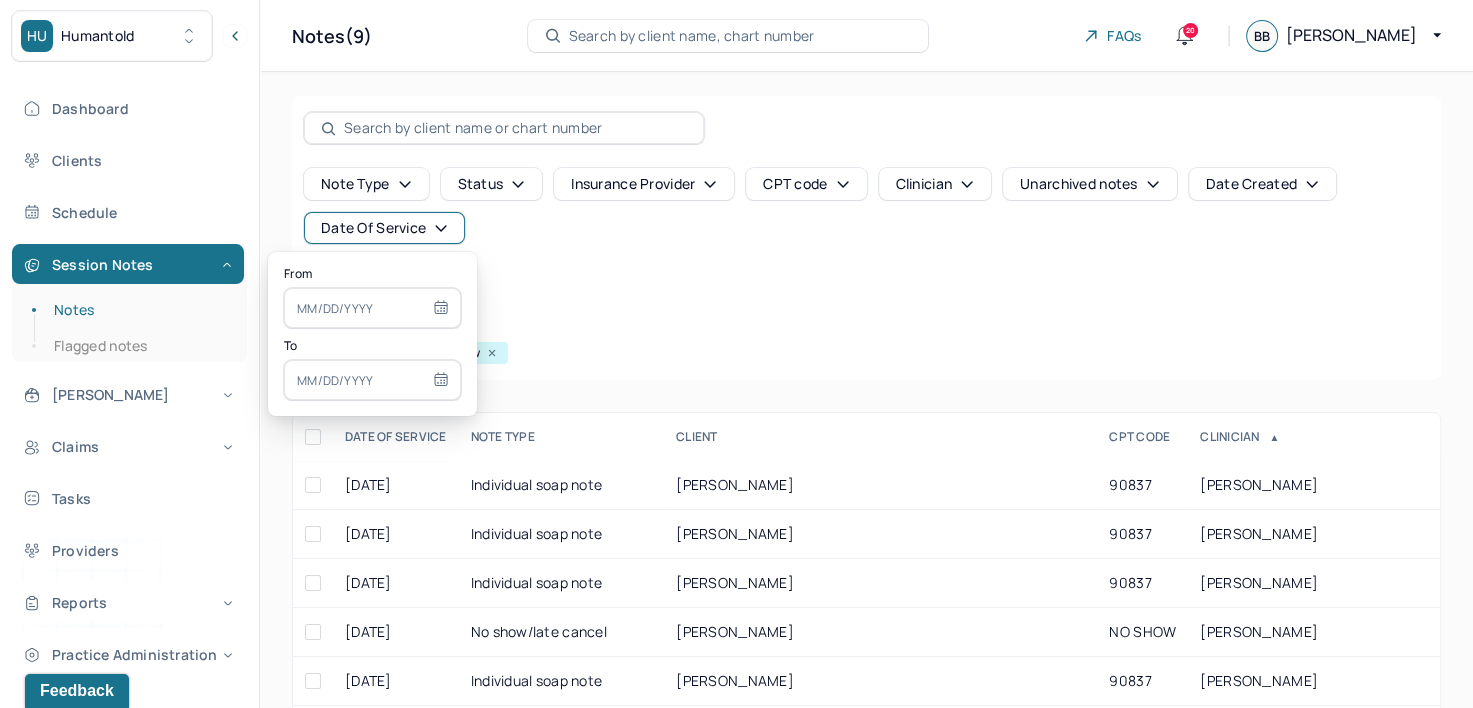 type 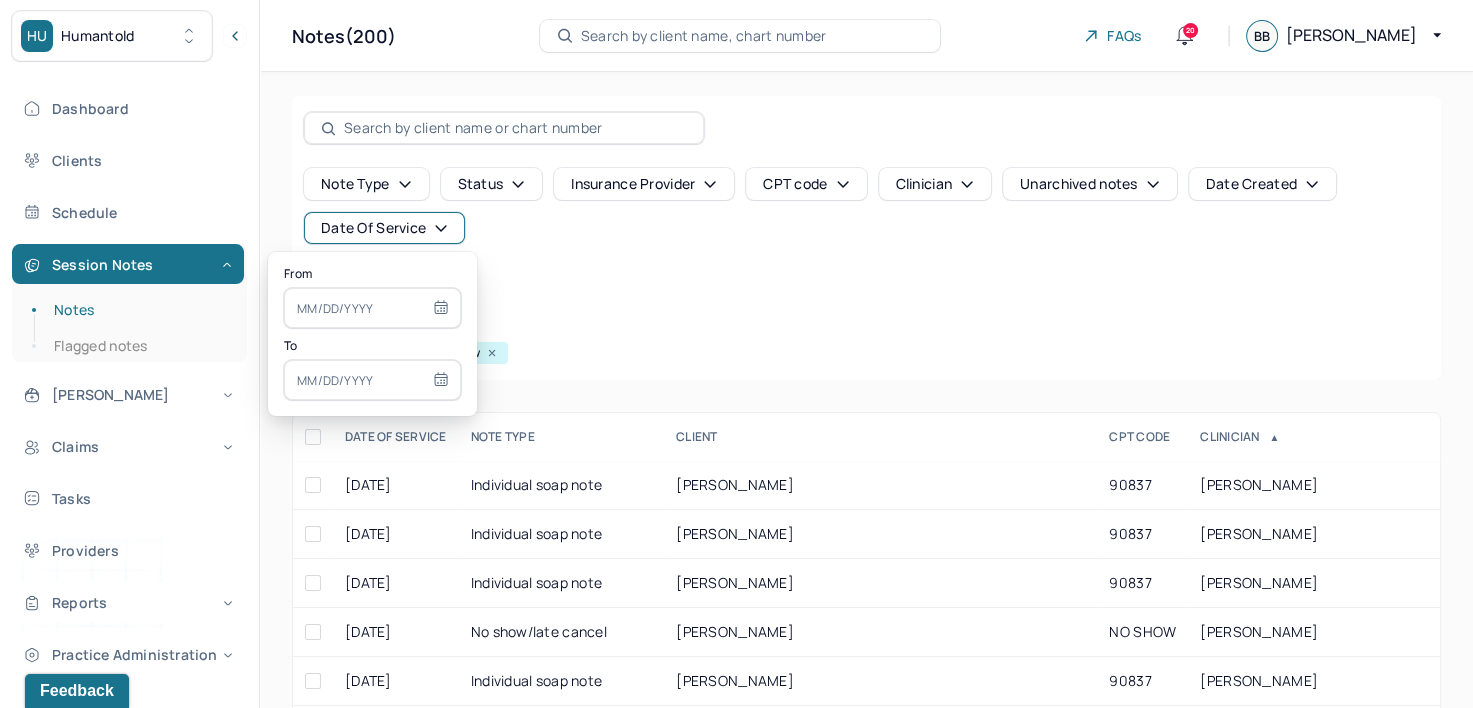 click on "Date Created" at bounding box center (1262, 184) 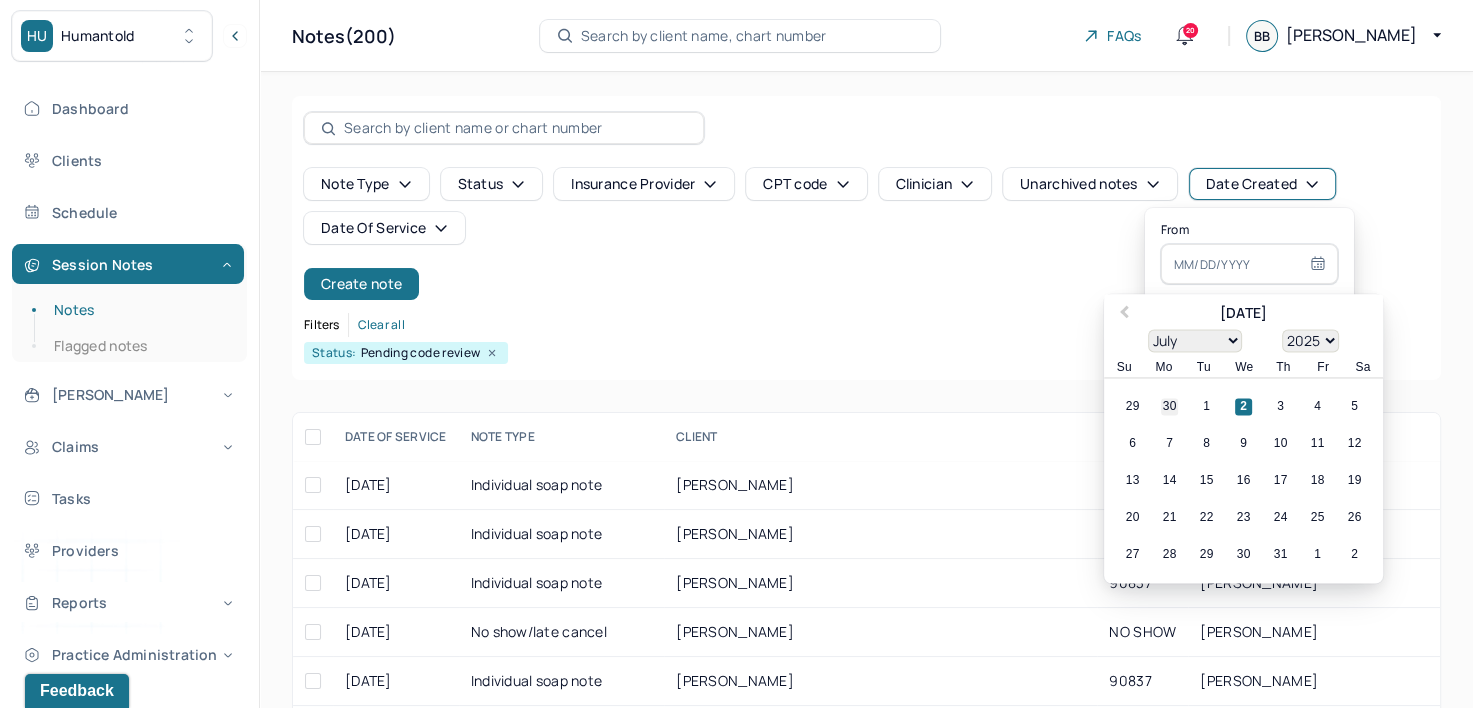 click on "30" at bounding box center [1169, 407] 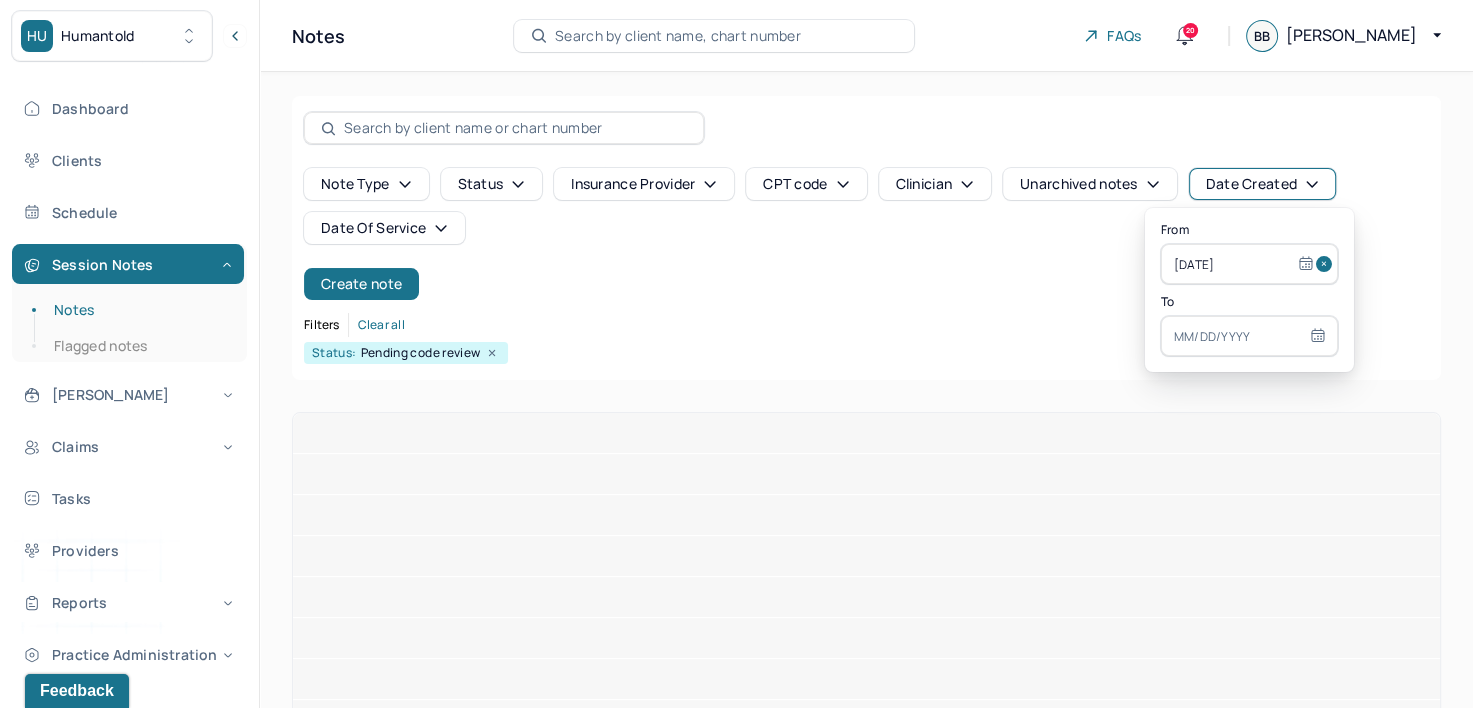 select on "6" 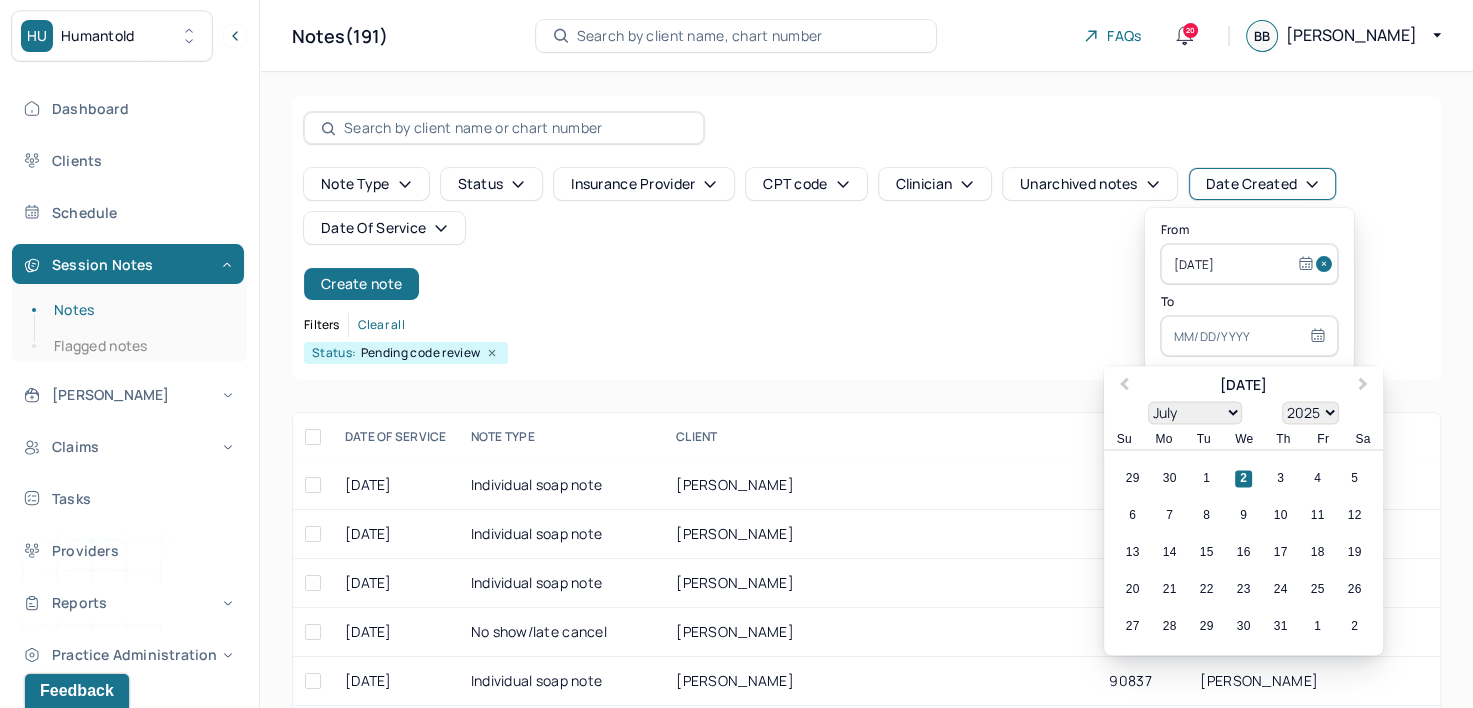 click at bounding box center (1249, 336) 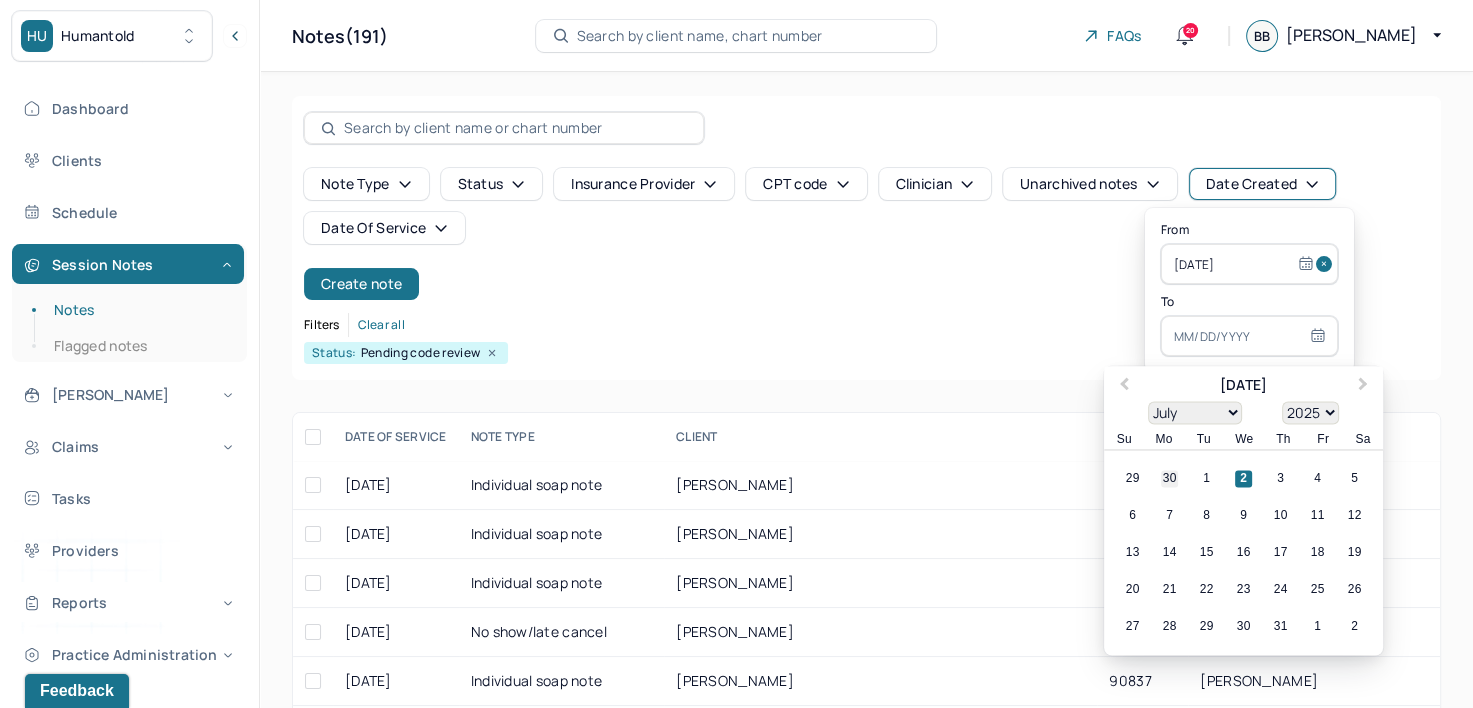 click on "30" at bounding box center [1169, 479] 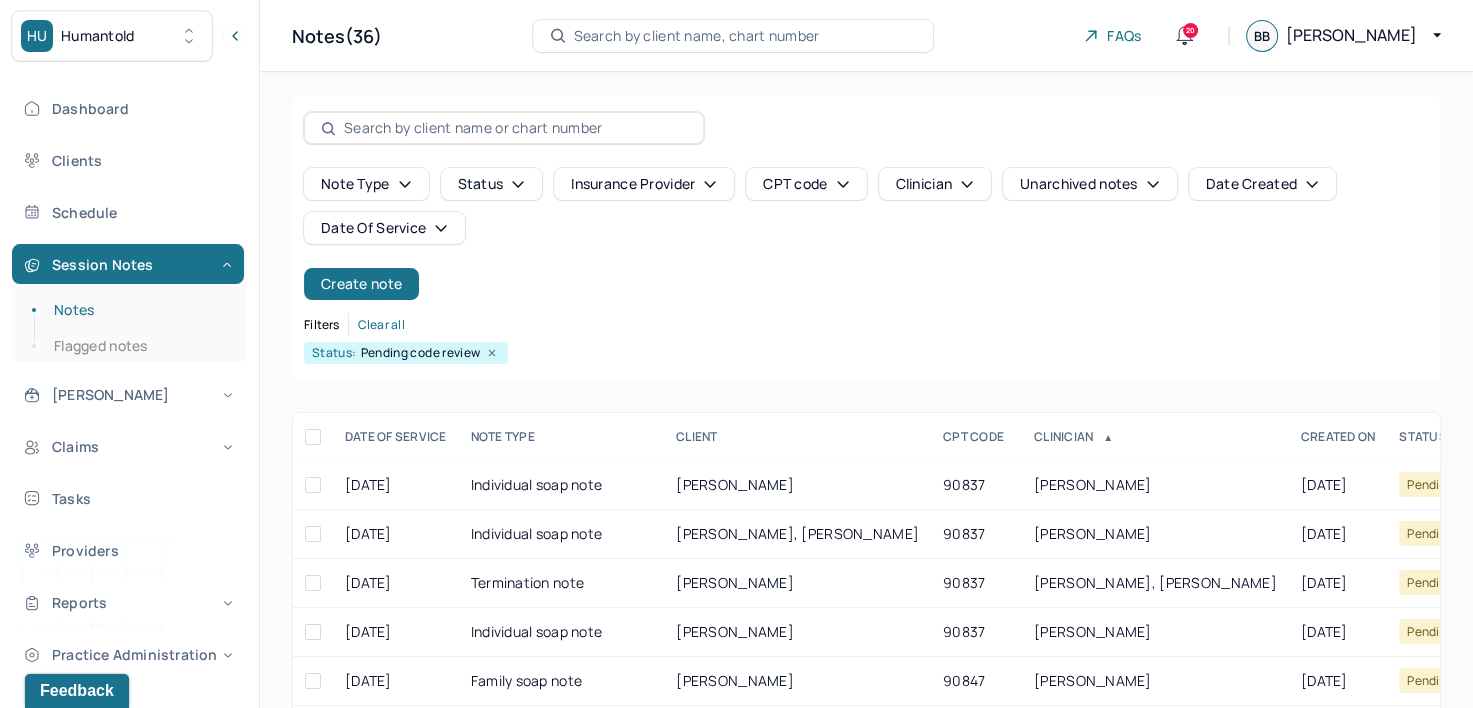 click on "Note type     Status     Insurance provider     CPT code     Clinician     Unarchived notes     Date Created     Date Of Service     Create note" at bounding box center [866, 234] 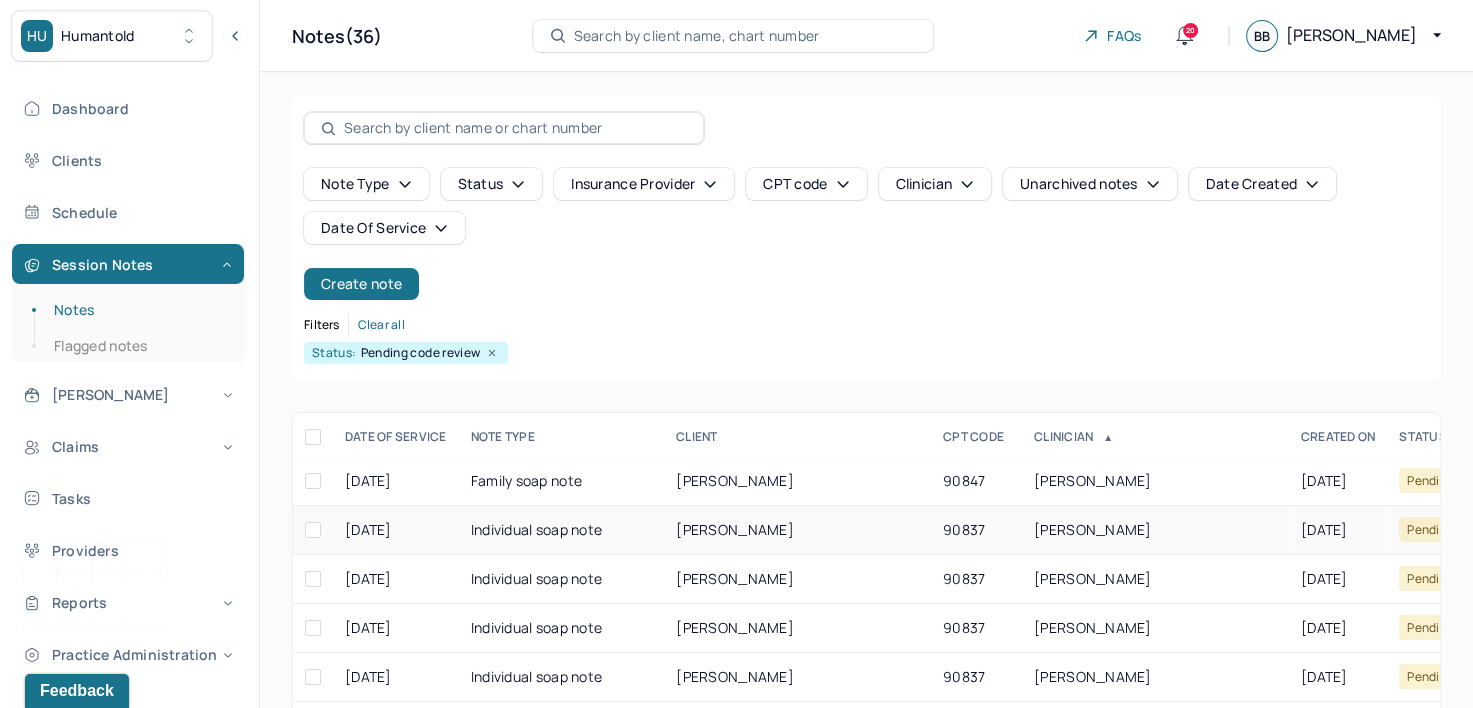 scroll, scrollTop: 400, scrollLeft: 0, axis: vertical 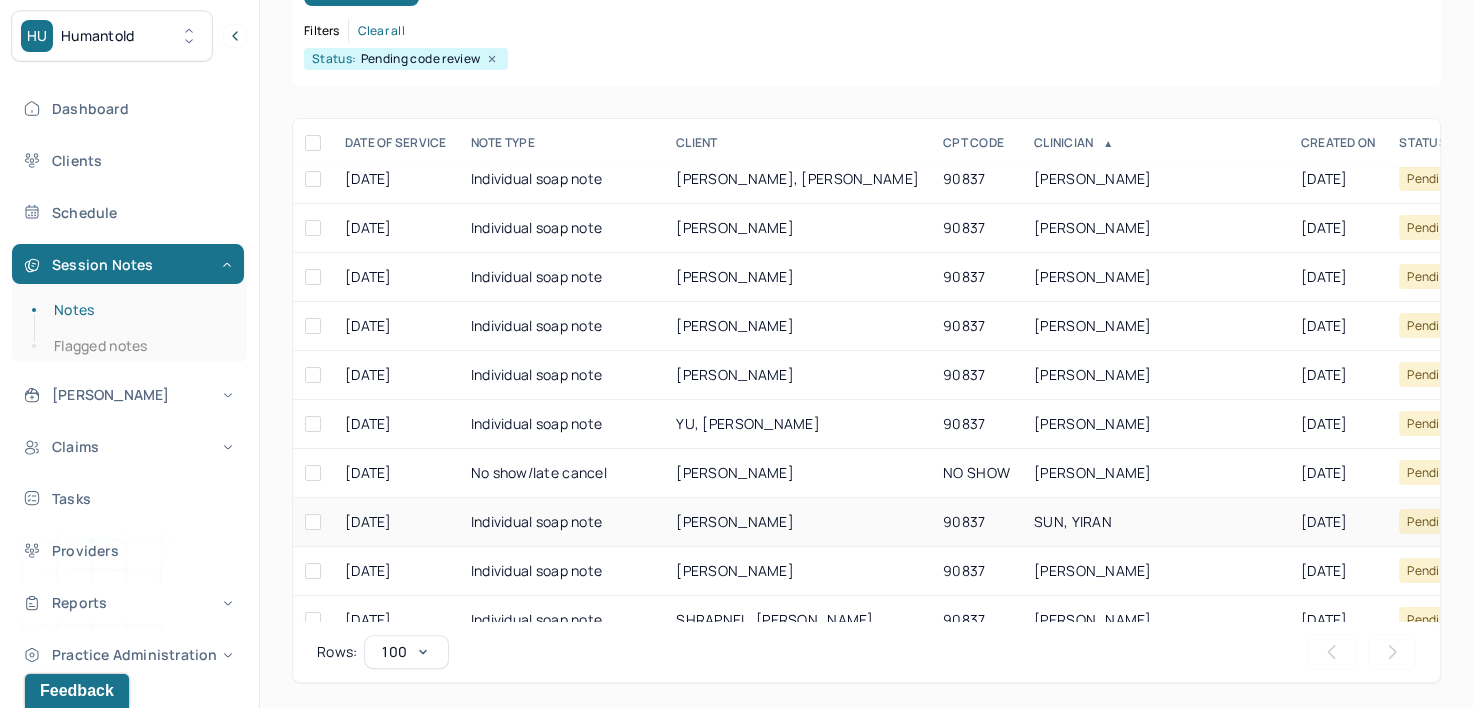 click on "SUN, YIRAN" at bounding box center (1073, 521) 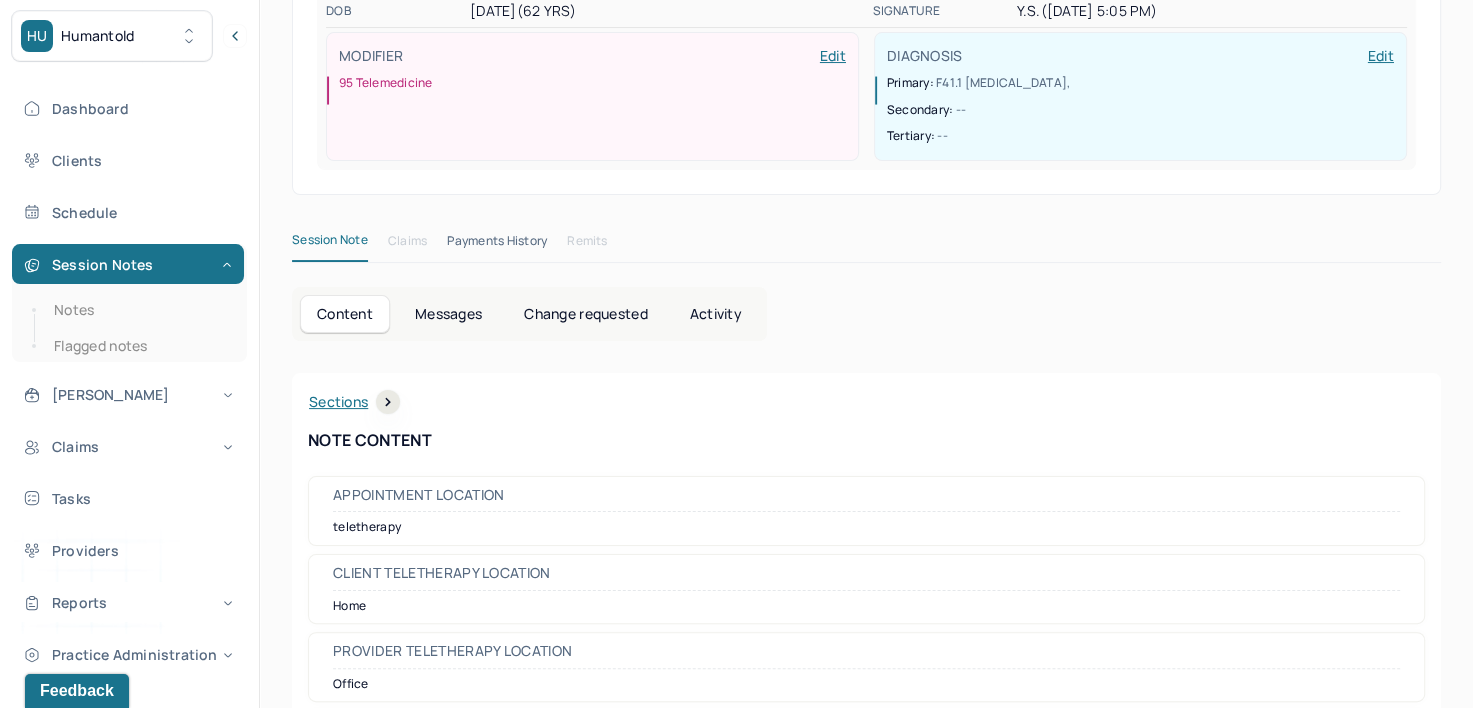 scroll, scrollTop: 0, scrollLeft: 0, axis: both 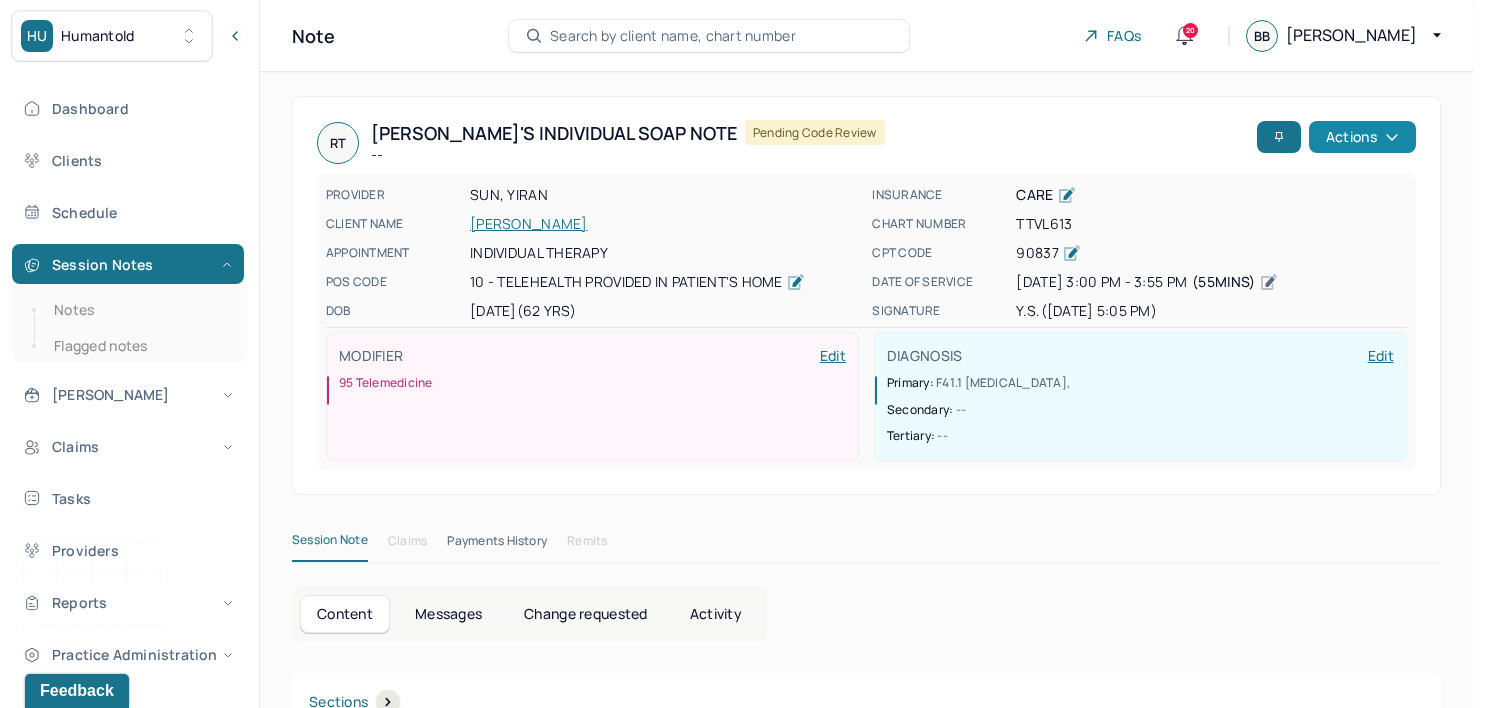 click on "Actions" at bounding box center (1362, 137) 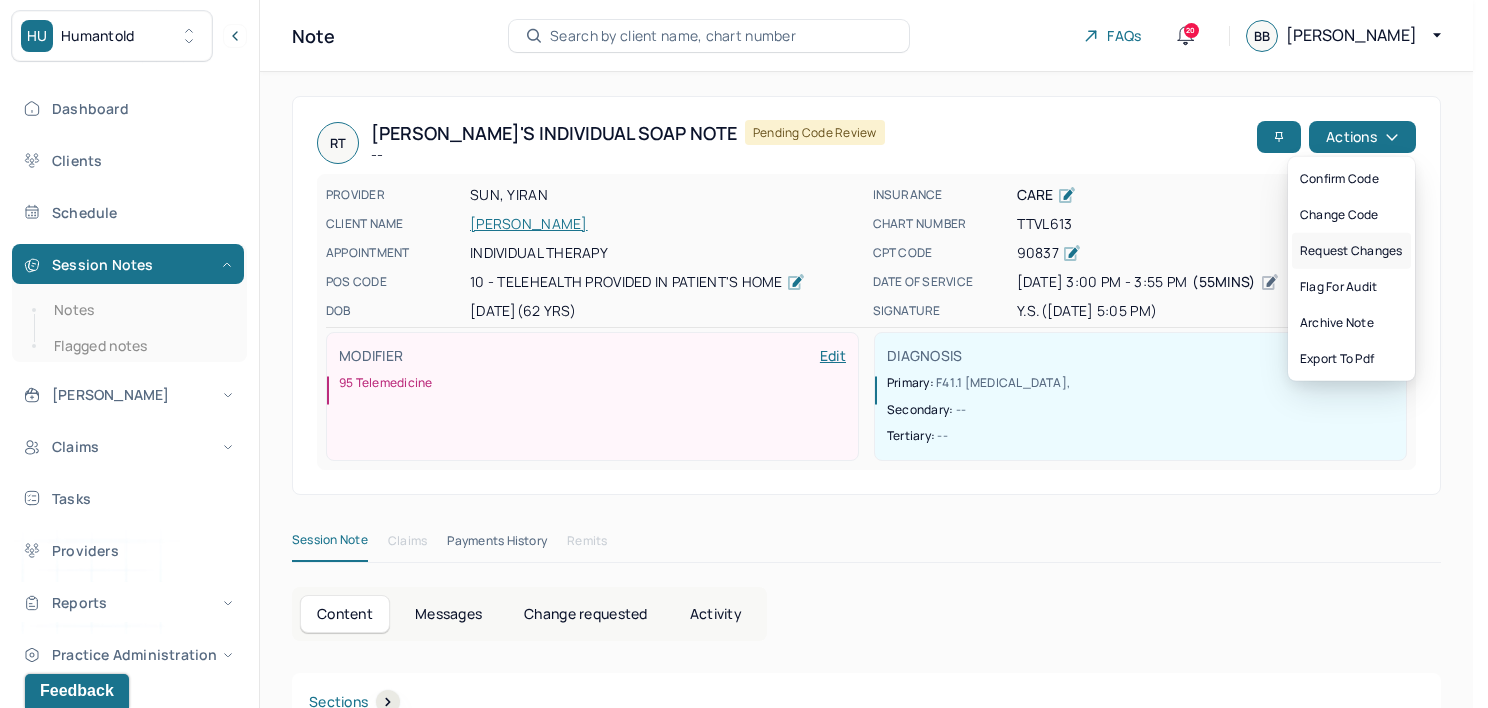 click on "Request changes" at bounding box center [1351, 251] 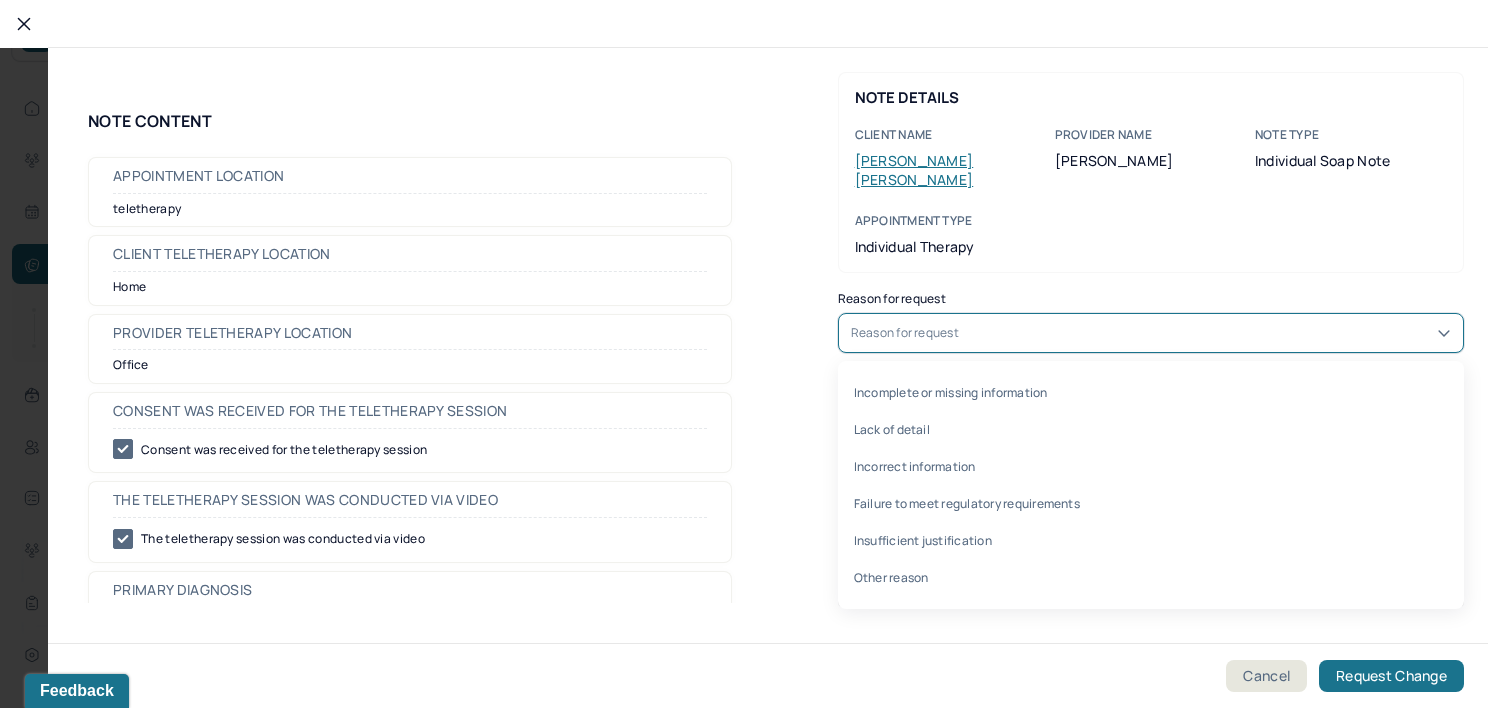 click on "Reason for request" at bounding box center (905, 333) 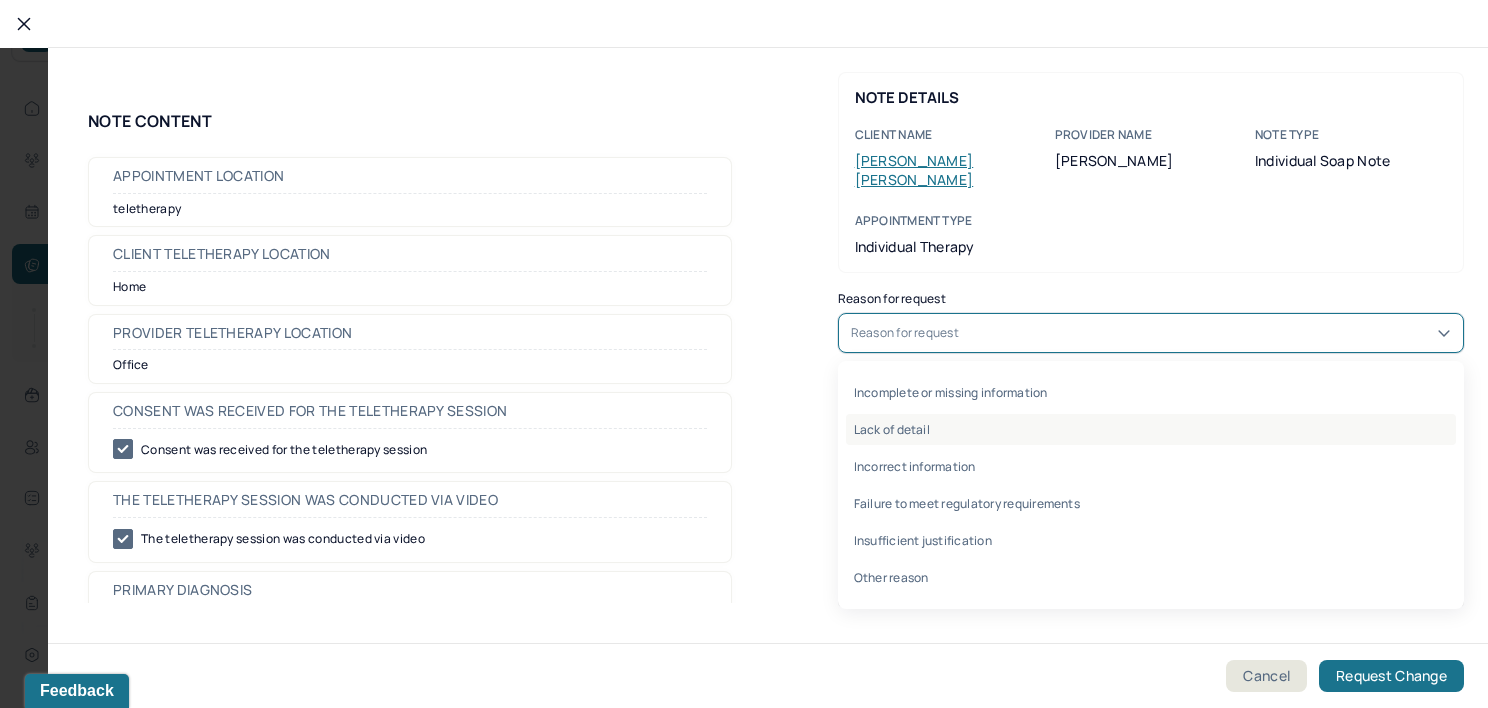 click on "Lack of detail" at bounding box center [1151, 429] 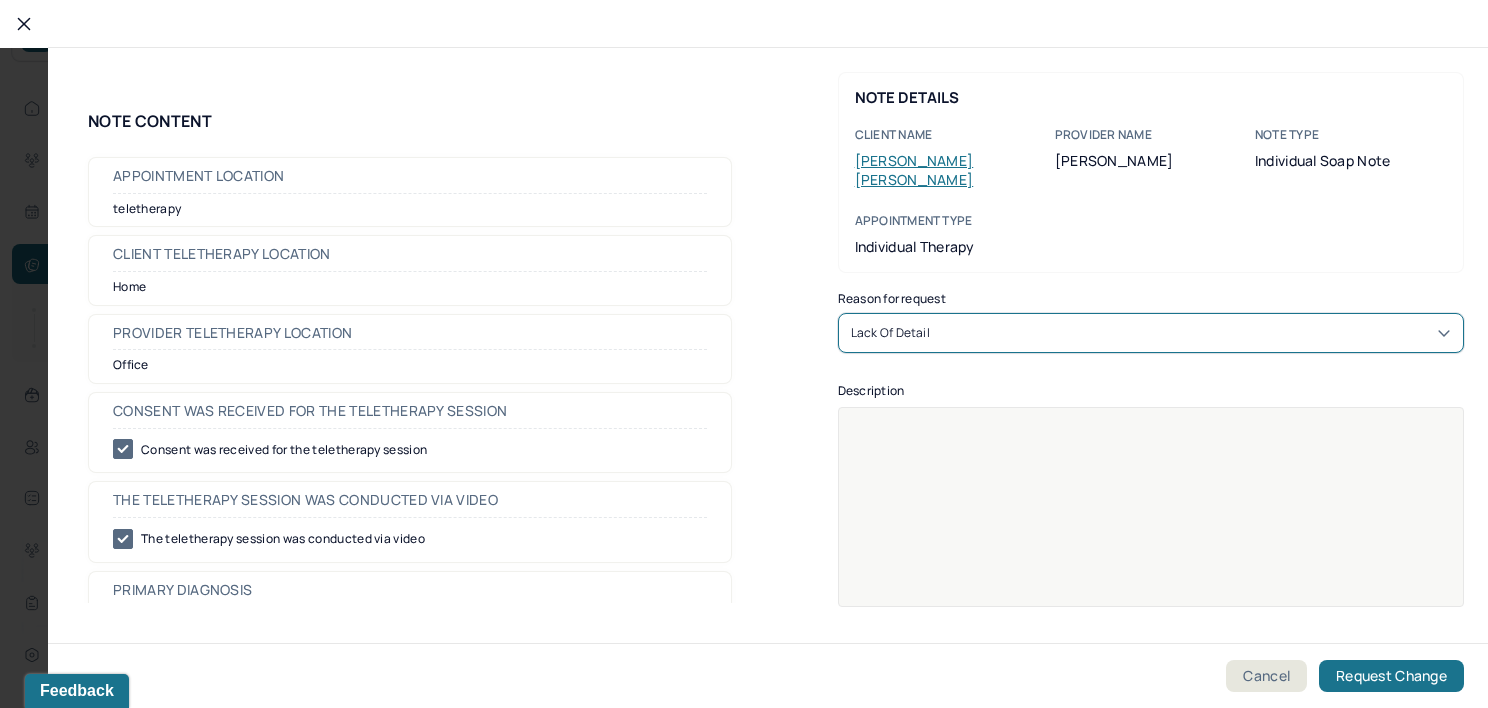 click at bounding box center [1151, 428] 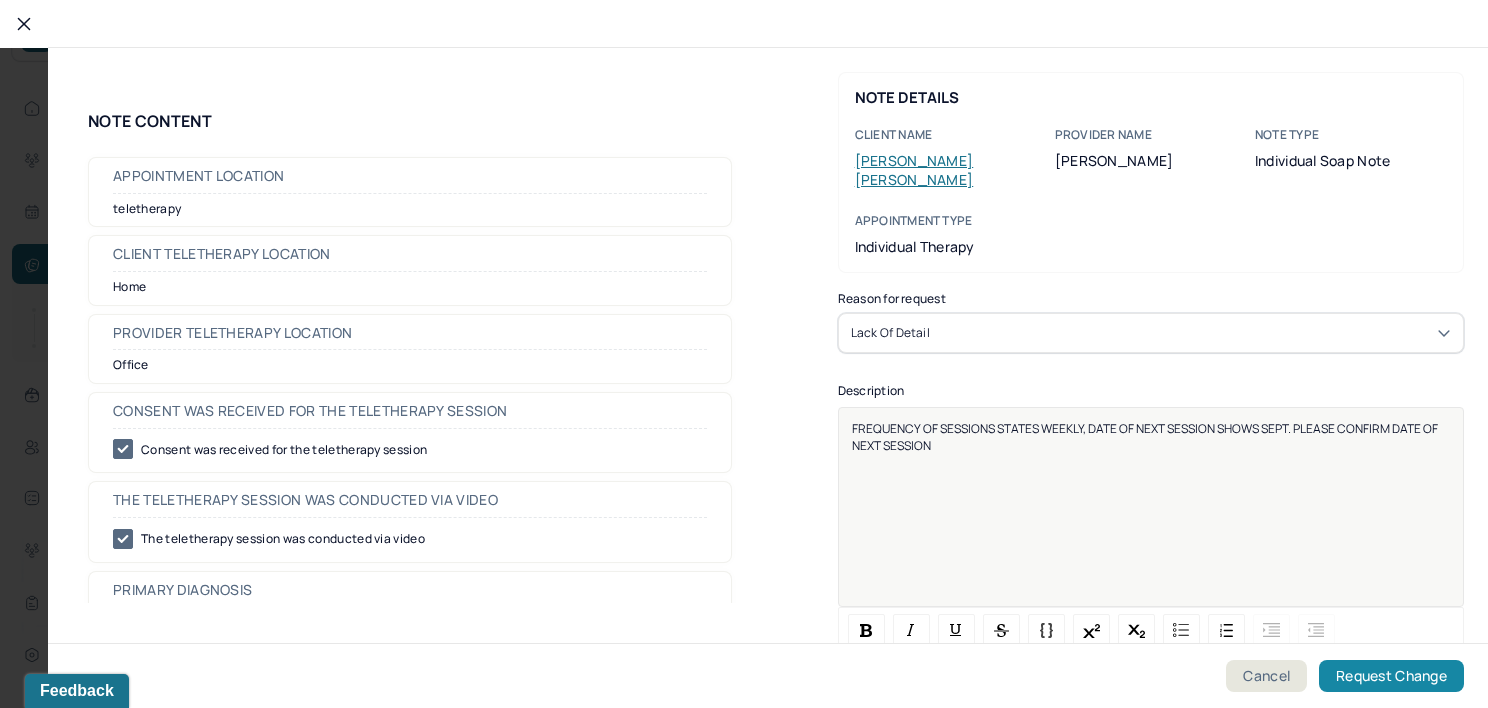 drag, startPoint x: 1431, startPoint y: 679, endPoint x: 1391, endPoint y: 665, distance: 42.379242 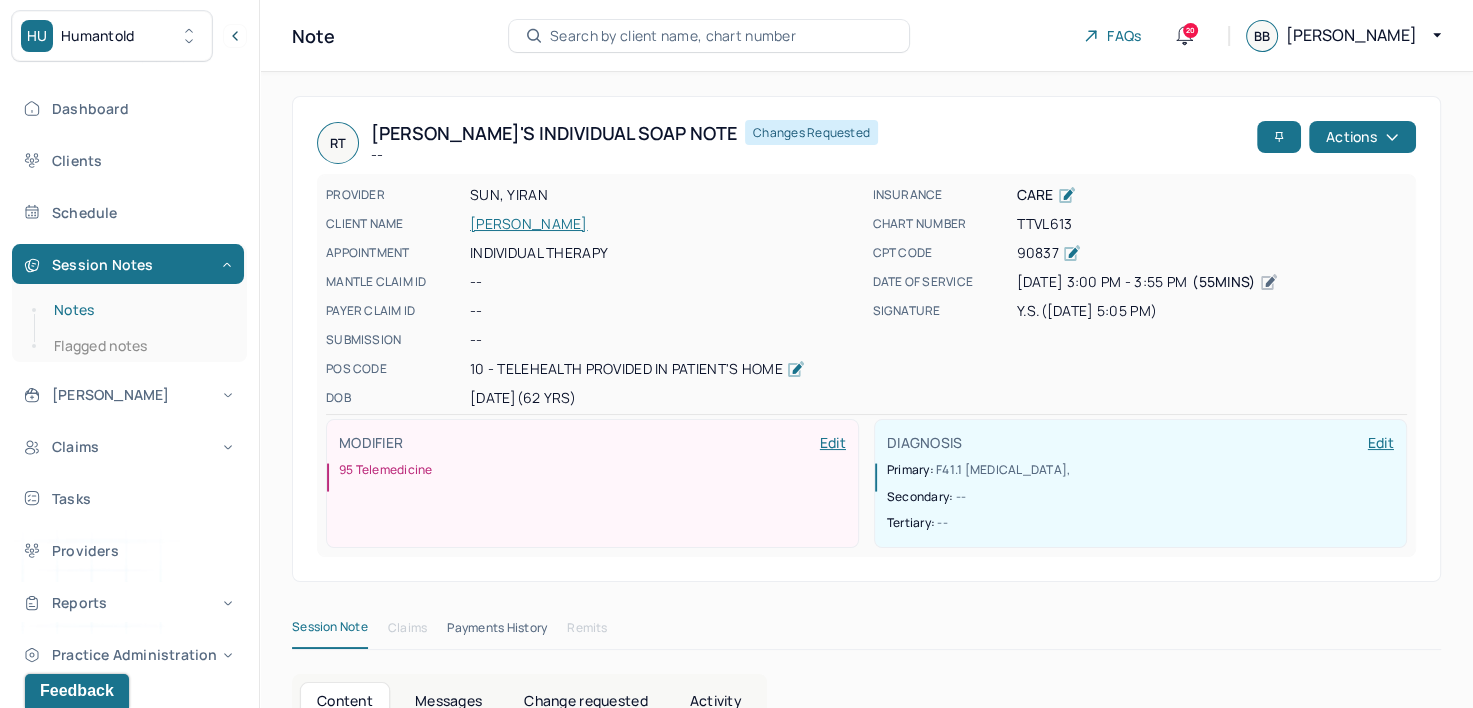 drag, startPoint x: 108, startPoint y: 312, endPoint x: 172, endPoint y: 295, distance: 66.21933 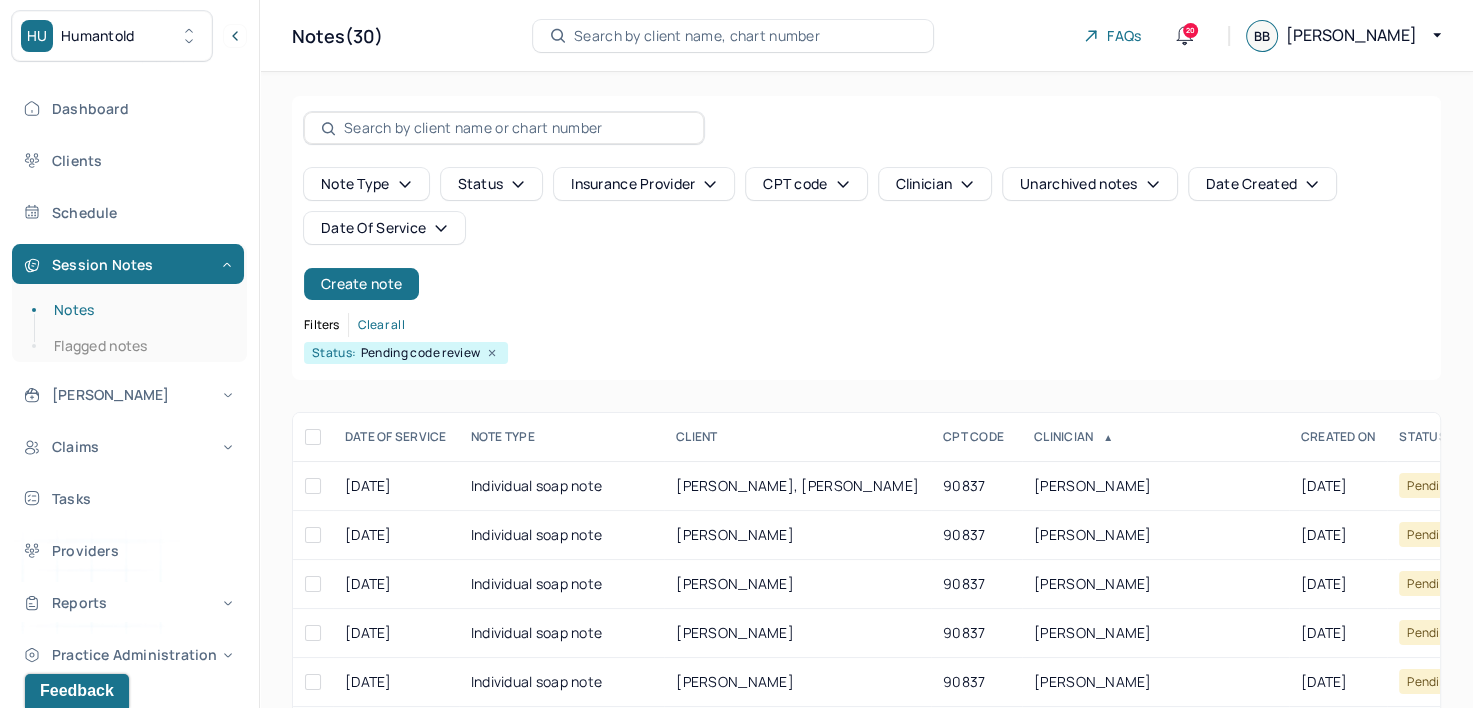 scroll, scrollTop: 400, scrollLeft: 0, axis: vertical 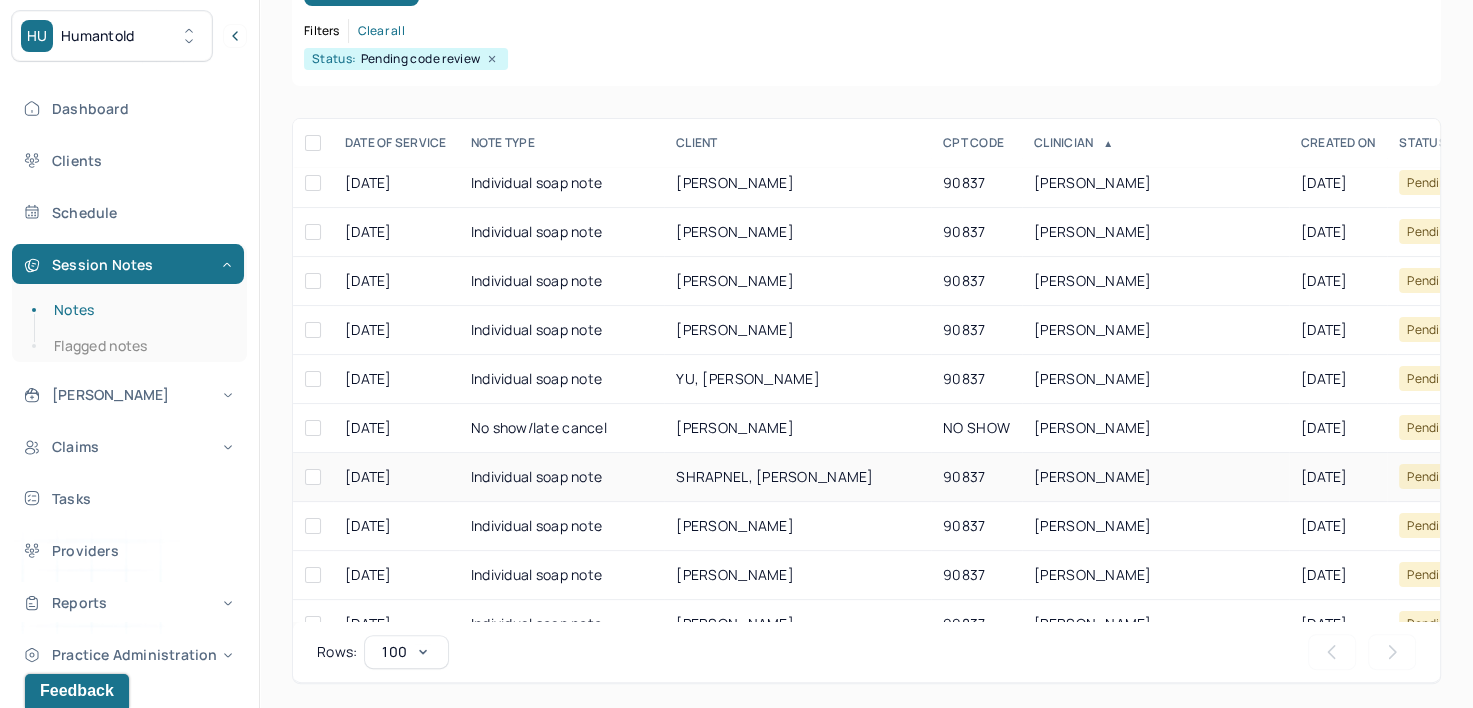 click on "[PERSON_NAME]" at bounding box center [1093, 476] 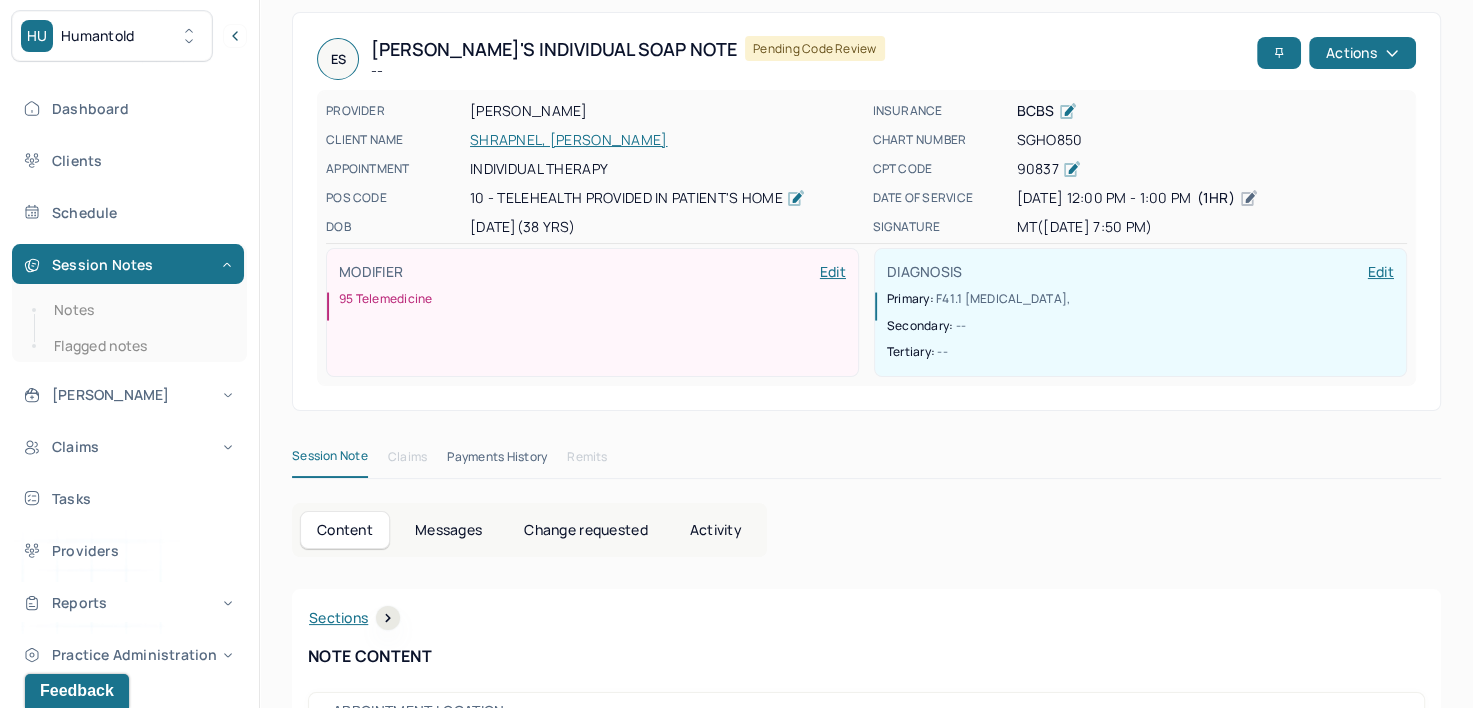 scroll, scrollTop: 0, scrollLeft: 0, axis: both 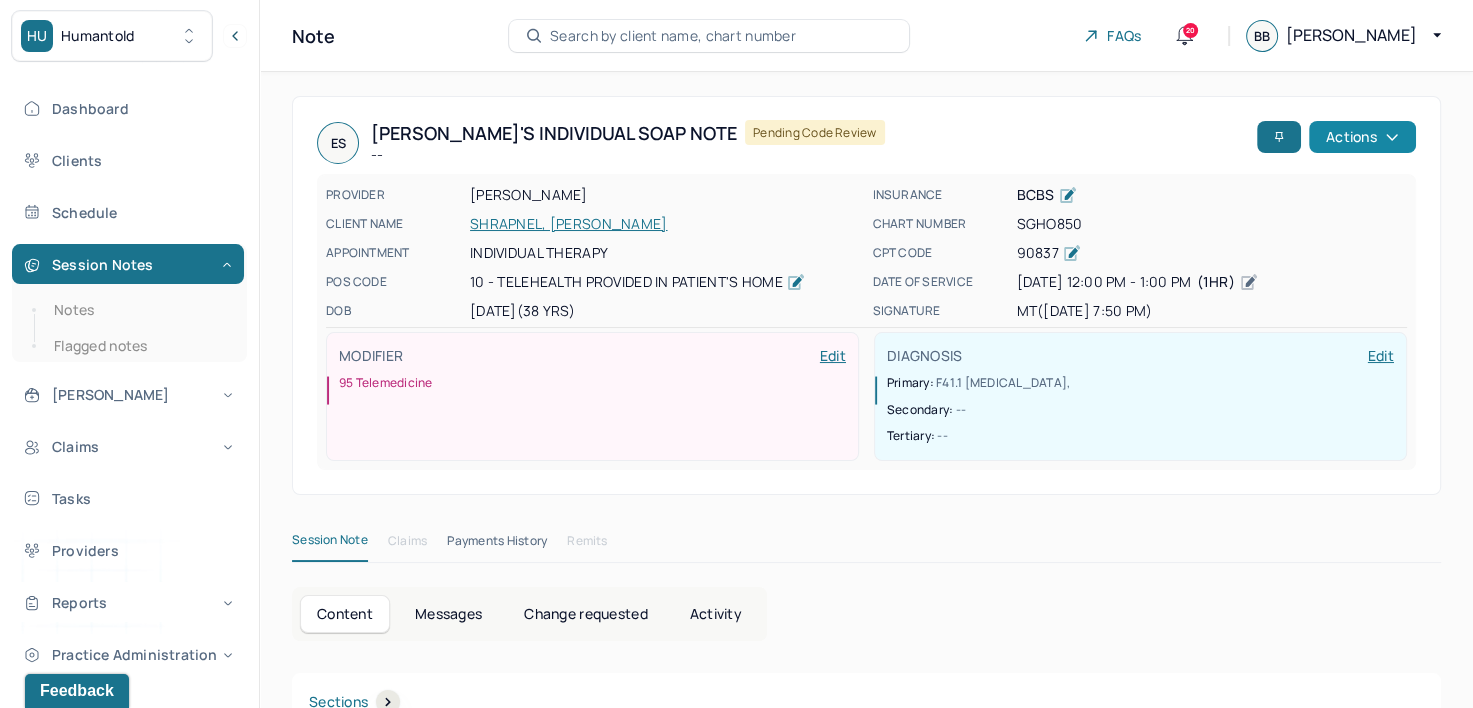 click on "Actions" at bounding box center [1362, 137] 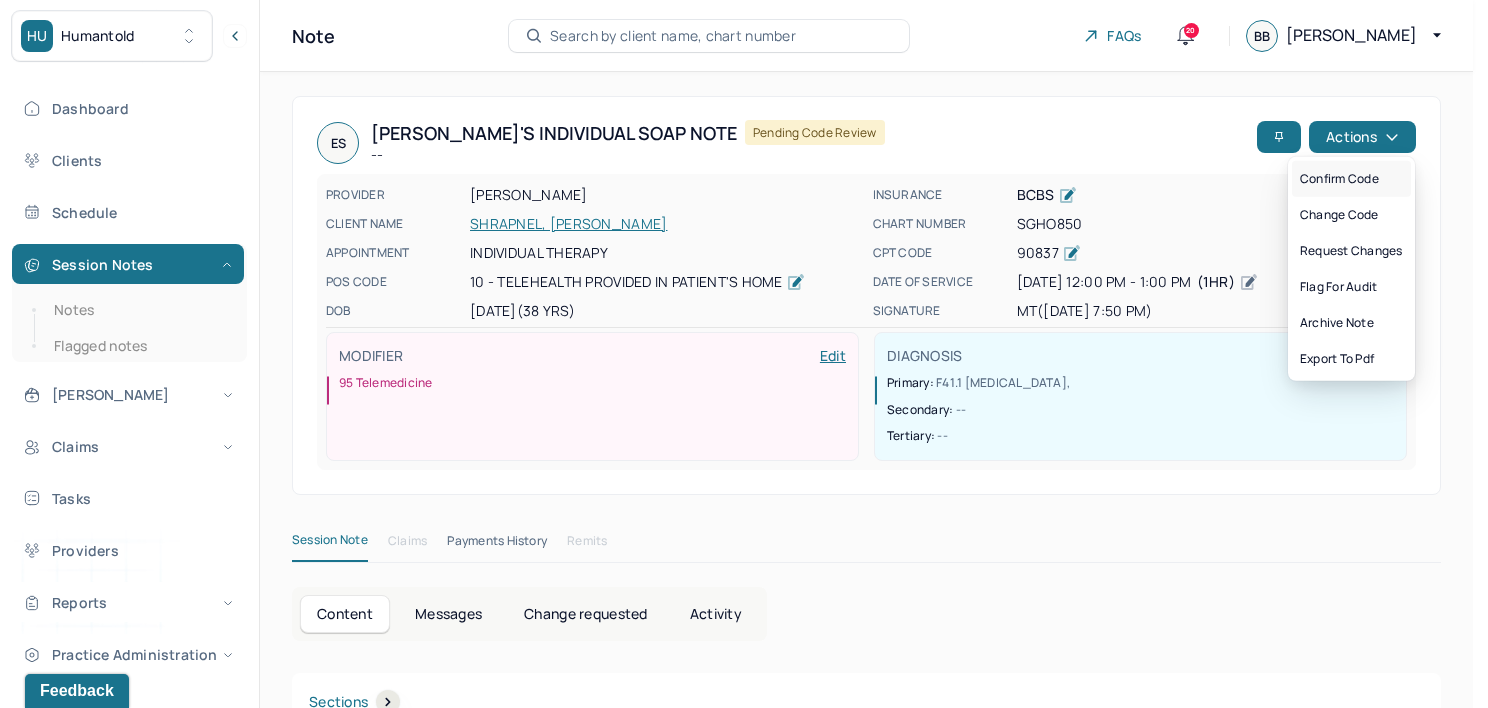 click on "Confirm code" at bounding box center (1351, 179) 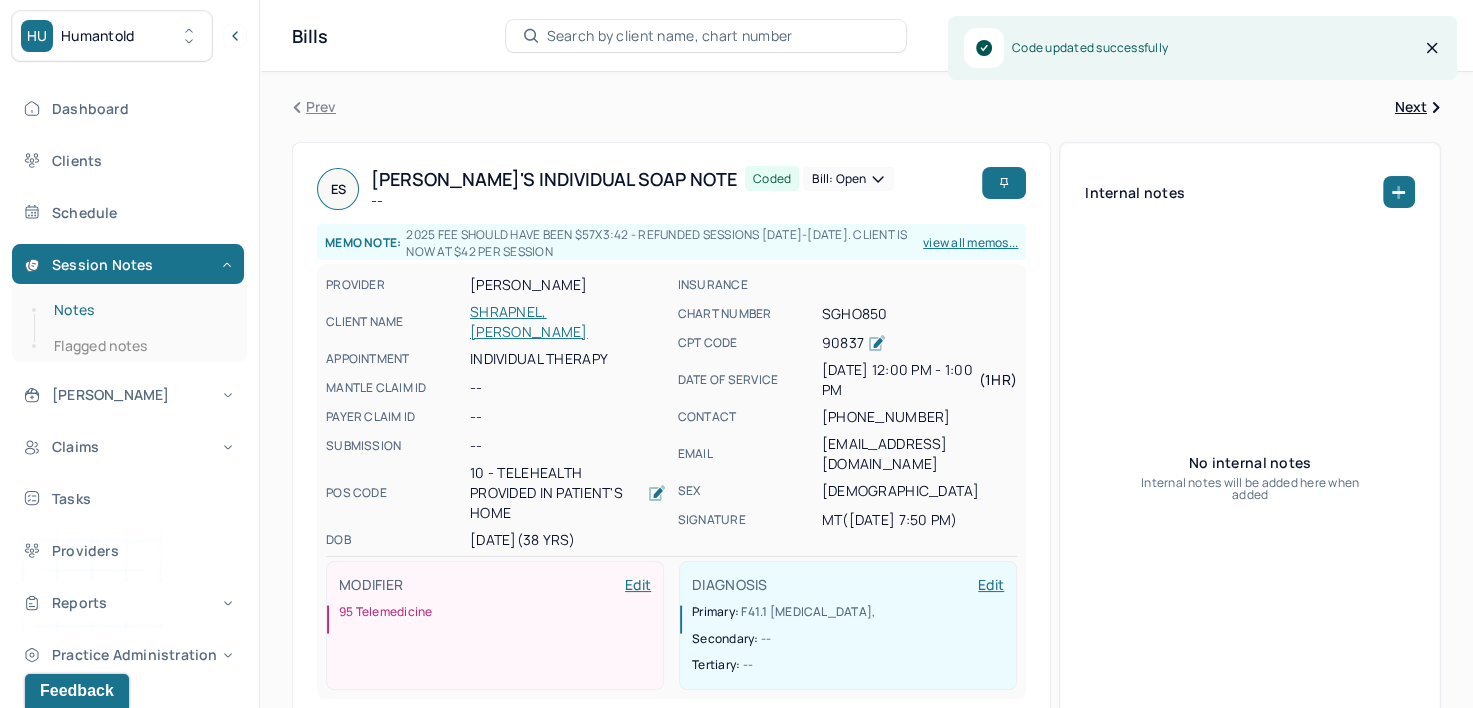 click on "Notes" at bounding box center (139, 310) 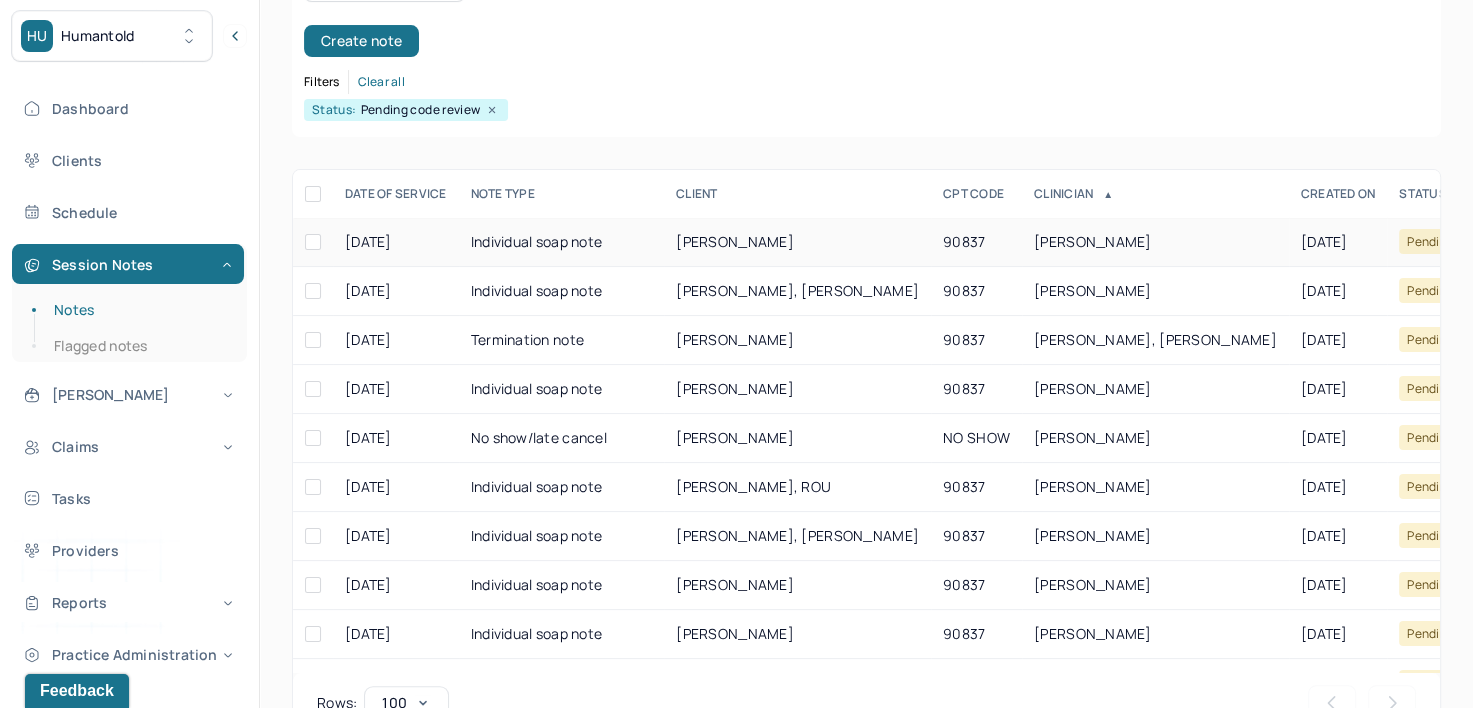 scroll, scrollTop: 294, scrollLeft: 0, axis: vertical 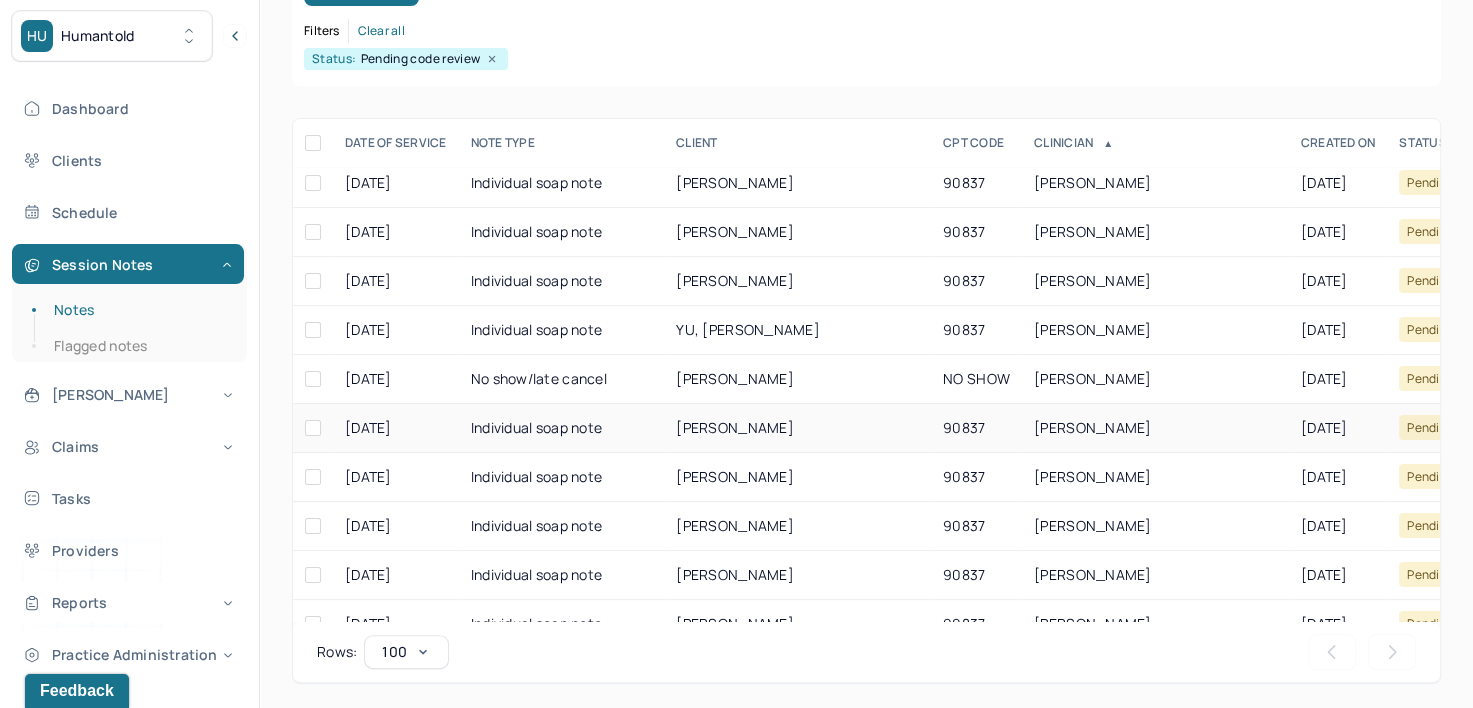 click on "[PERSON_NAME]" at bounding box center (1155, 428) 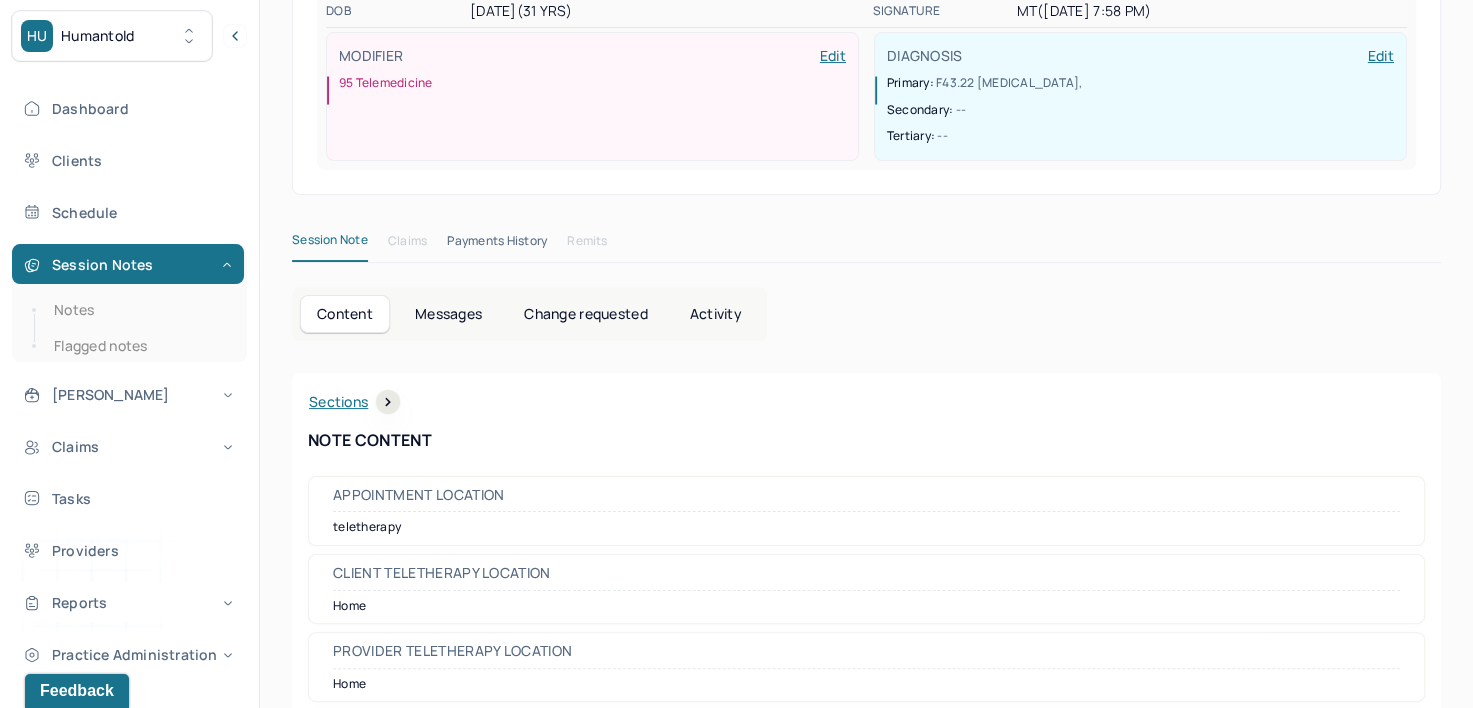 scroll, scrollTop: 0, scrollLeft: 0, axis: both 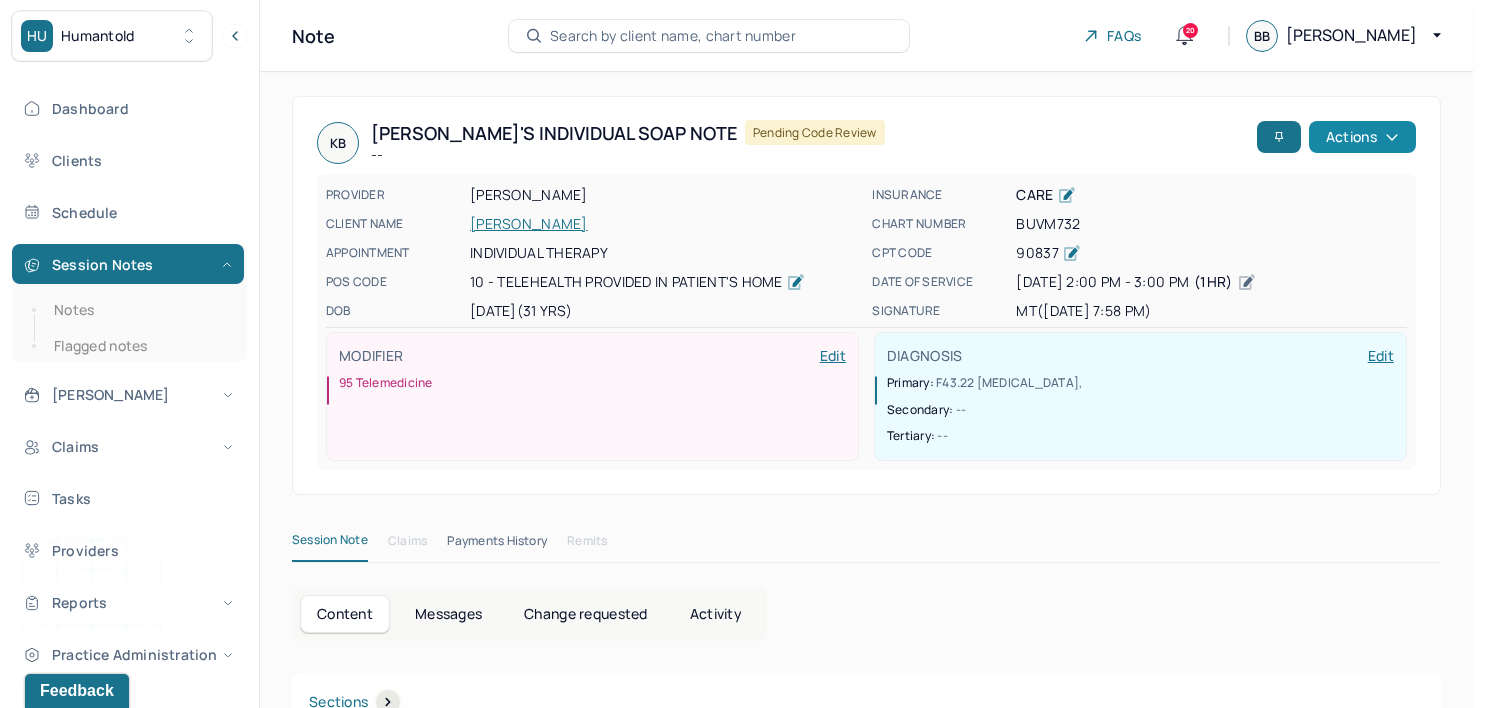 click on "Actions" at bounding box center (1362, 137) 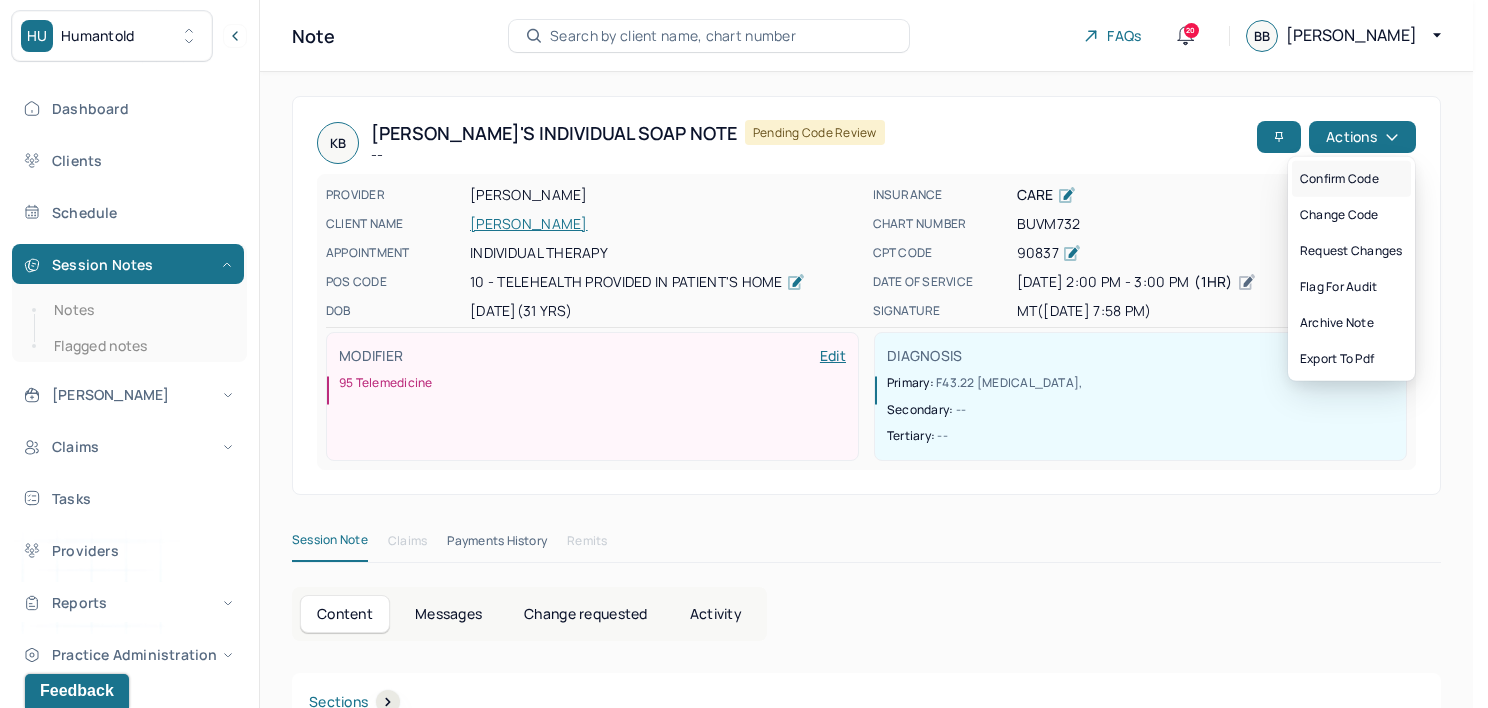 click on "Confirm code" at bounding box center (1351, 179) 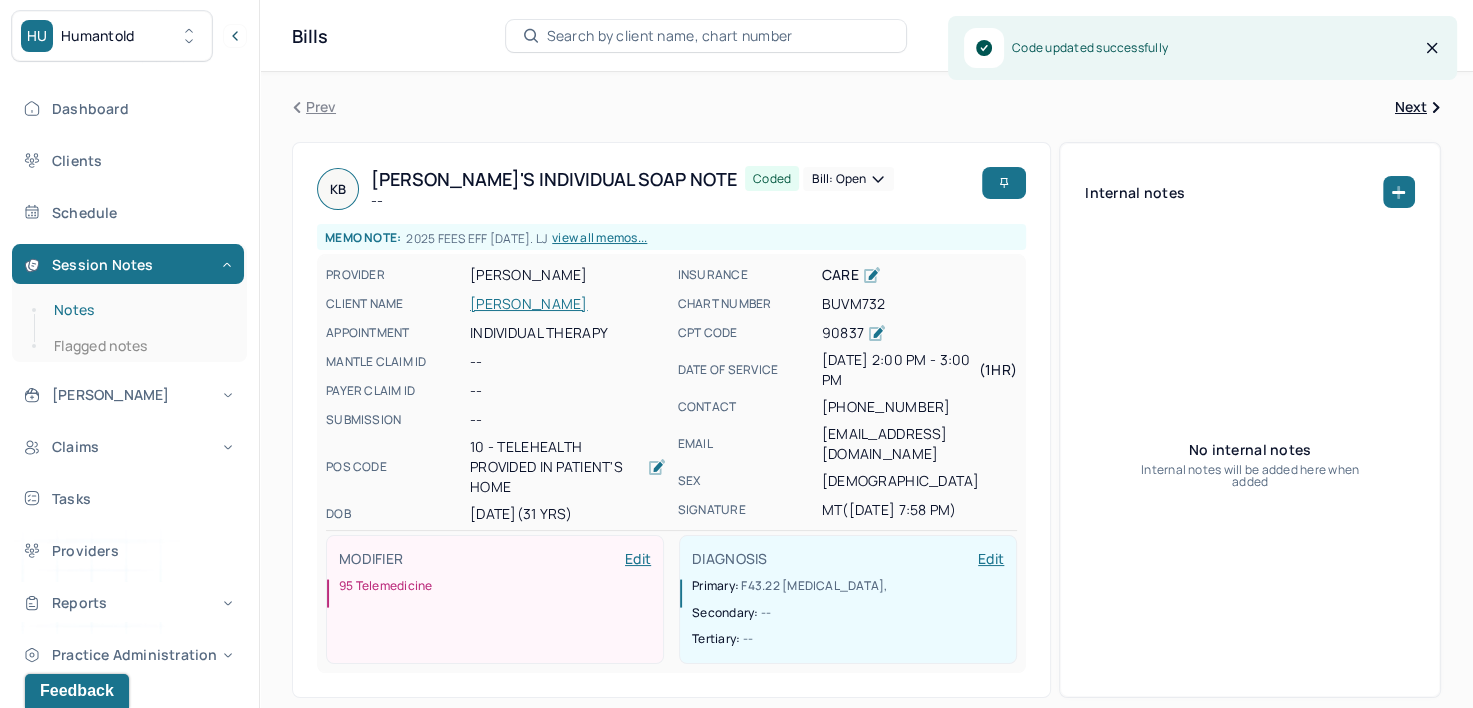 click on "Notes" at bounding box center [139, 310] 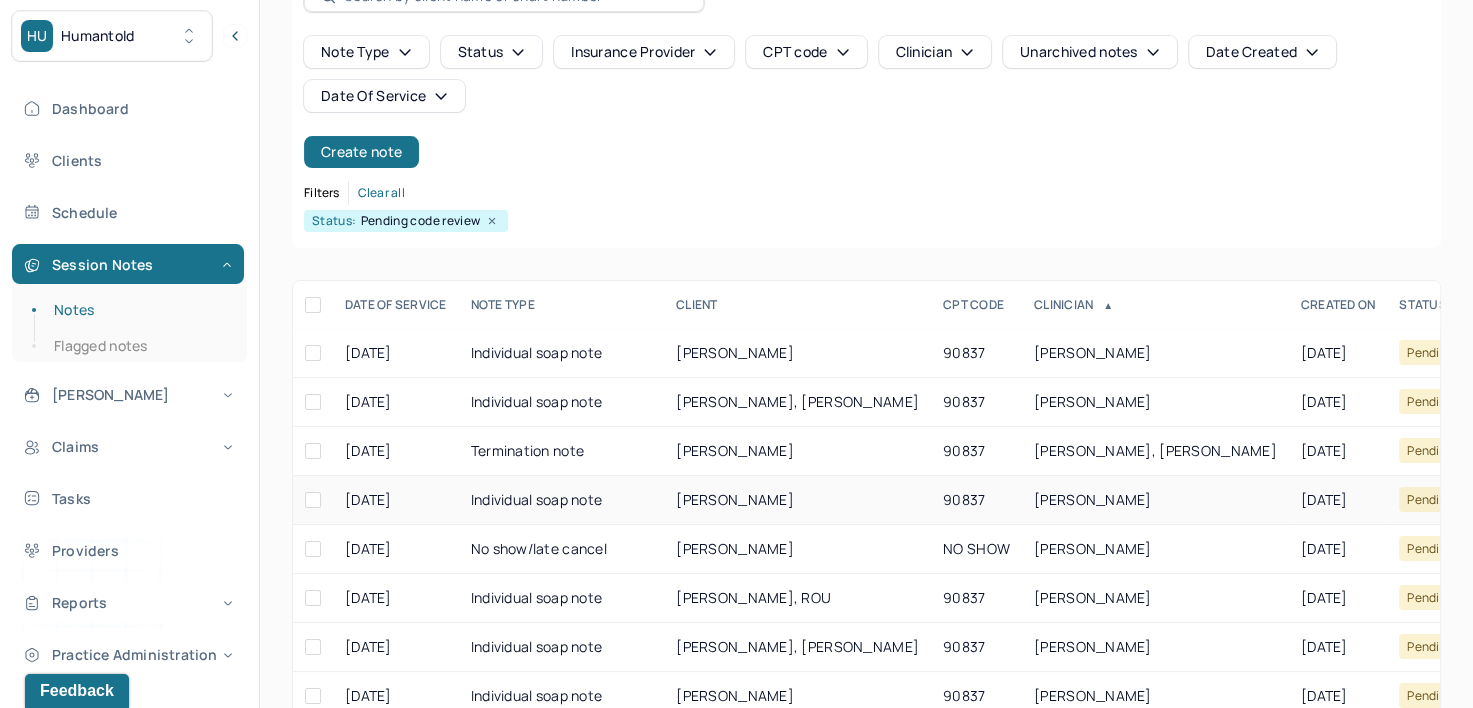 scroll, scrollTop: 294, scrollLeft: 0, axis: vertical 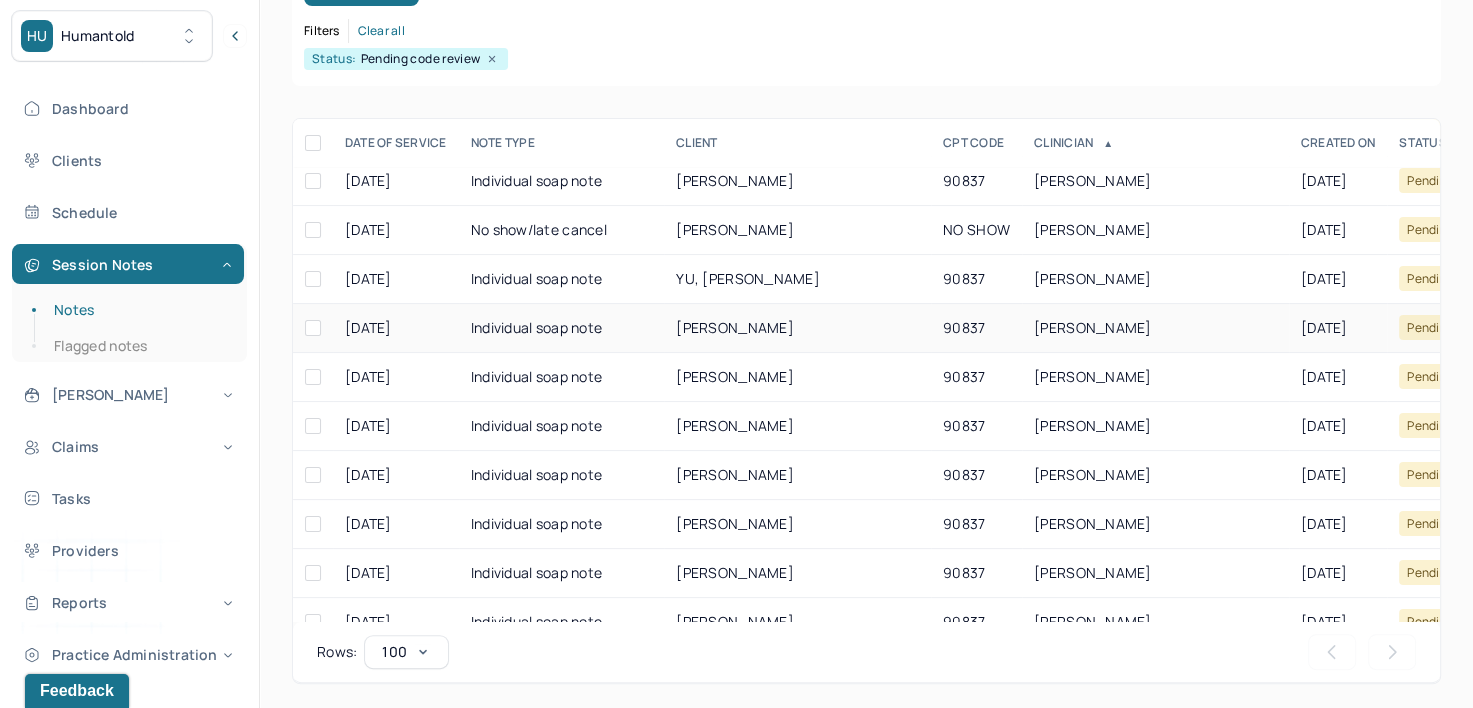 click on "[PERSON_NAME]" at bounding box center [1093, 327] 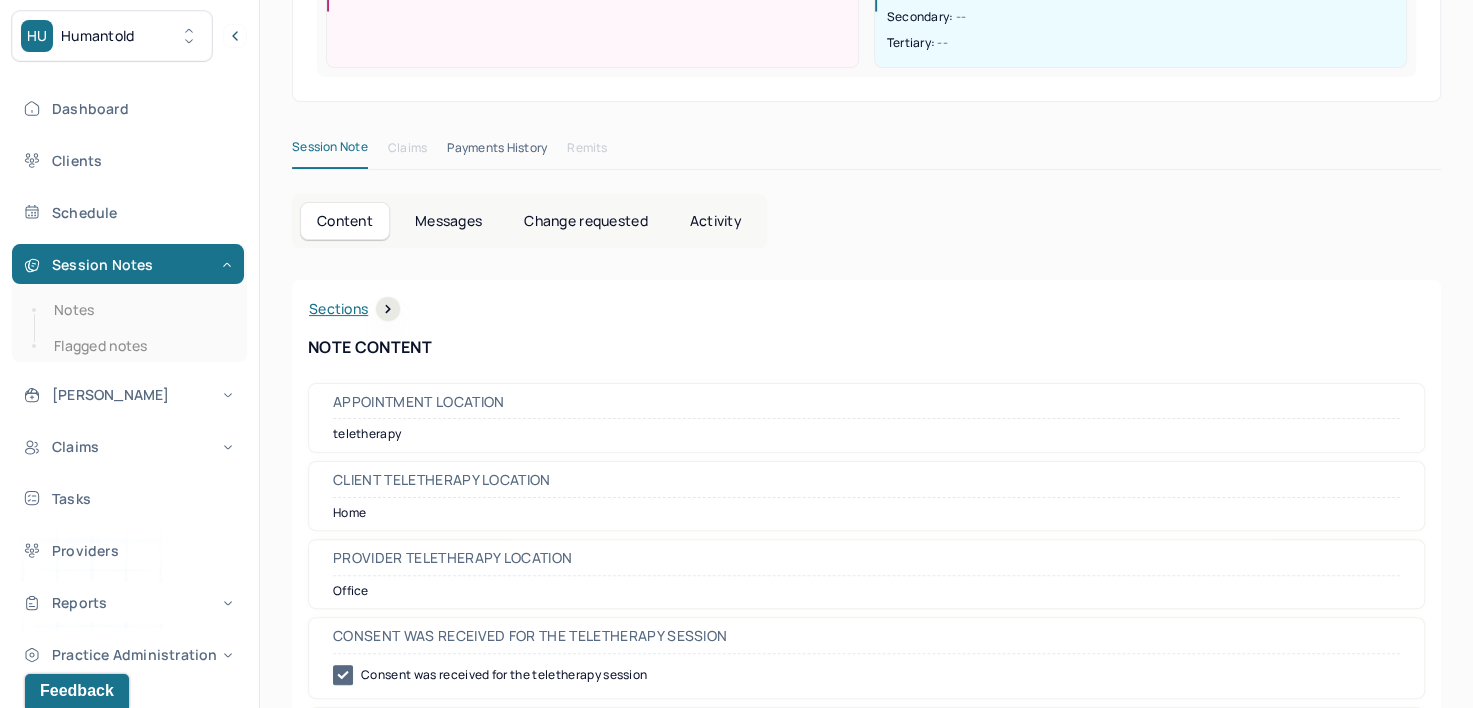 scroll, scrollTop: 0, scrollLeft: 0, axis: both 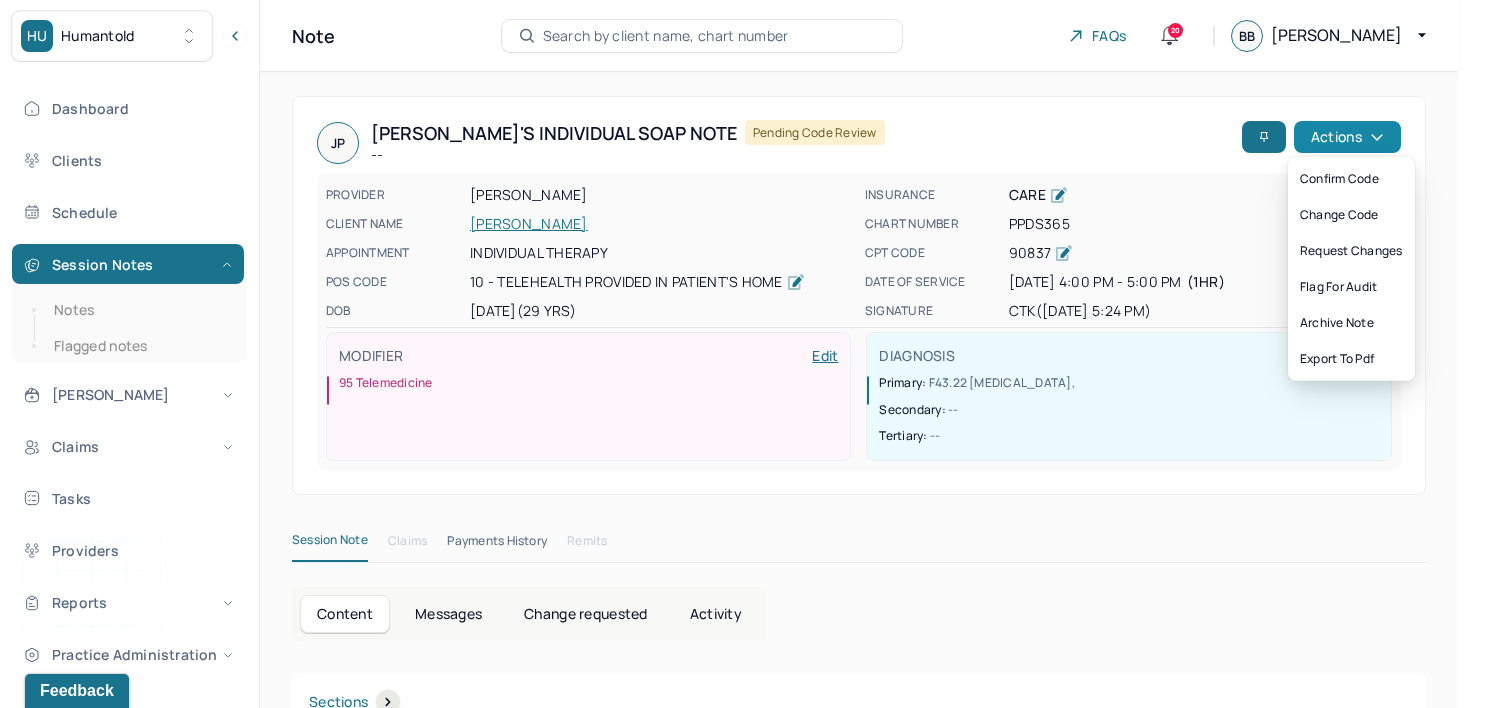 click 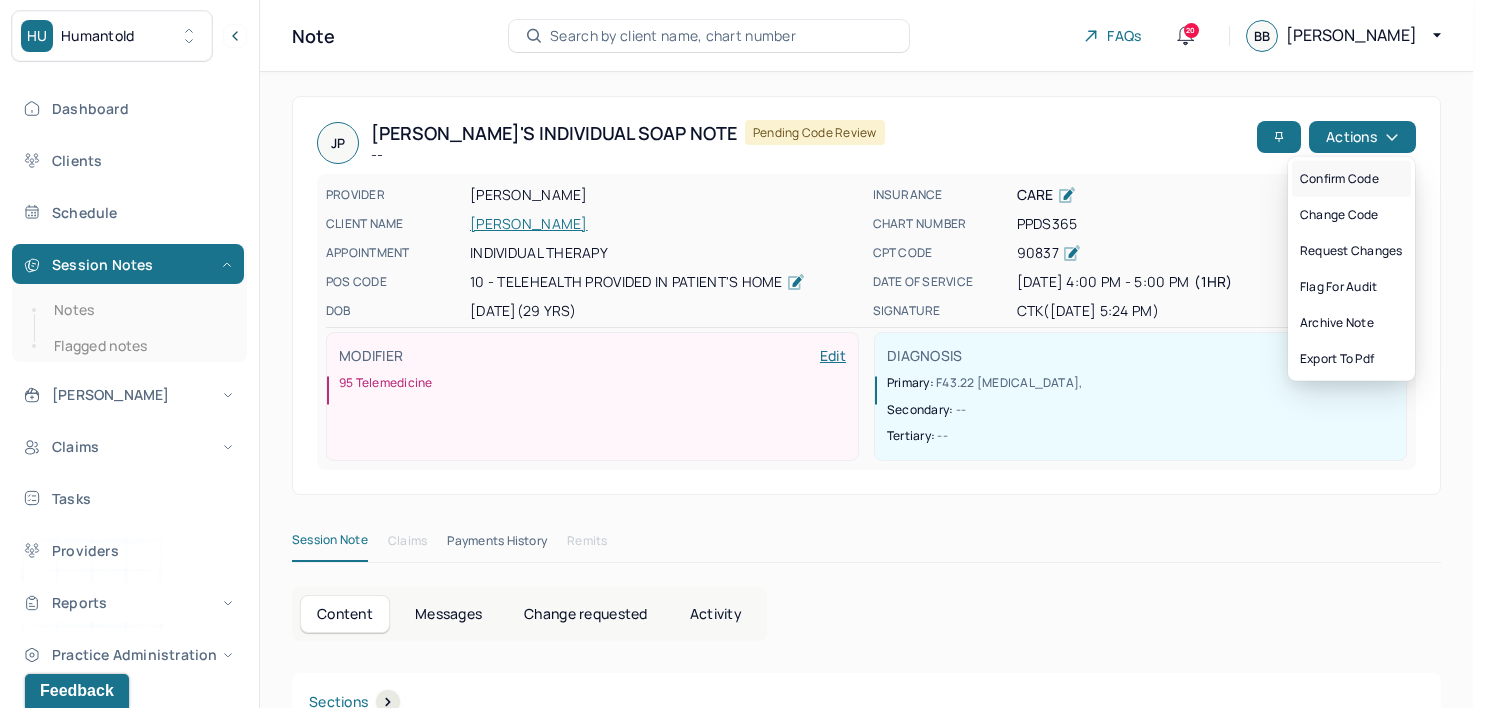click on "Confirm code" at bounding box center (1351, 179) 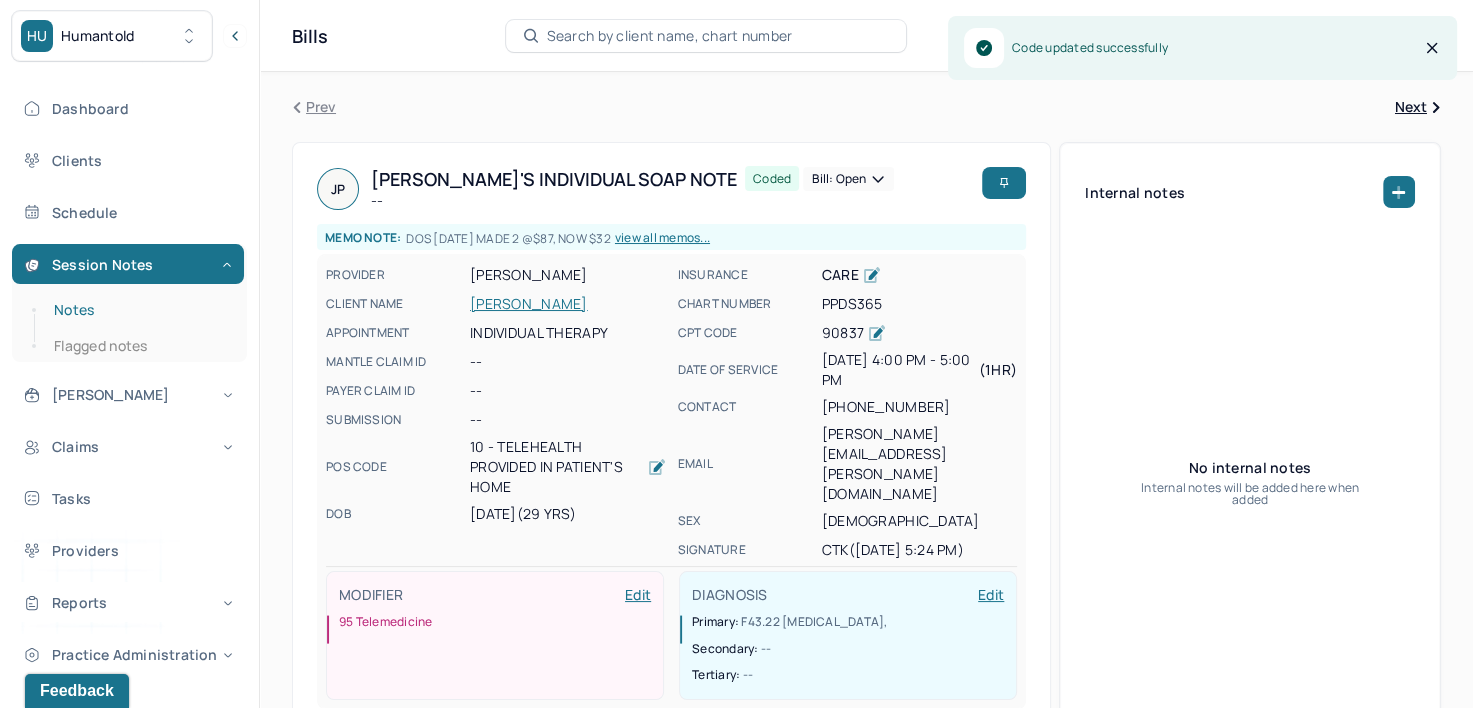 click on "Notes" at bounding box center [139, 310] 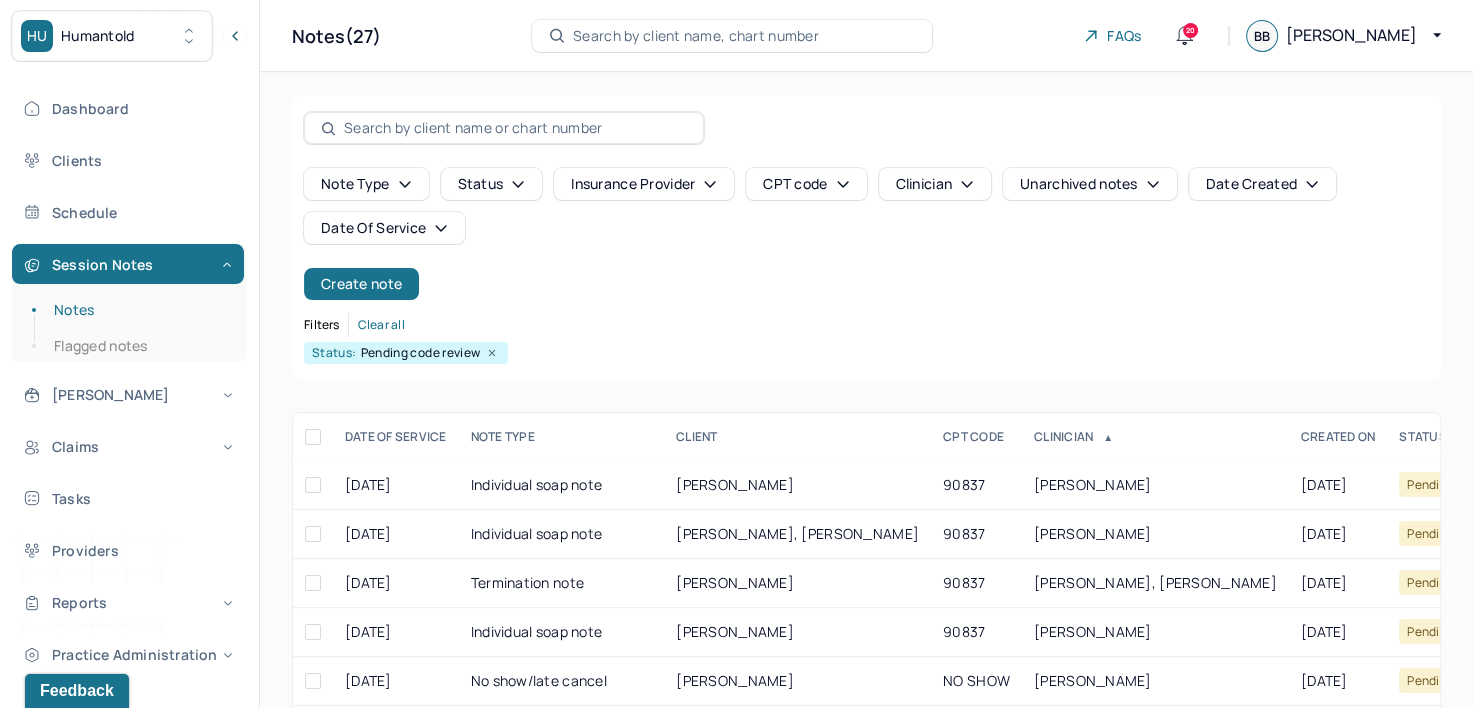 scroll, scrollTop: 294, scrollLeft: 0, axis: vertical 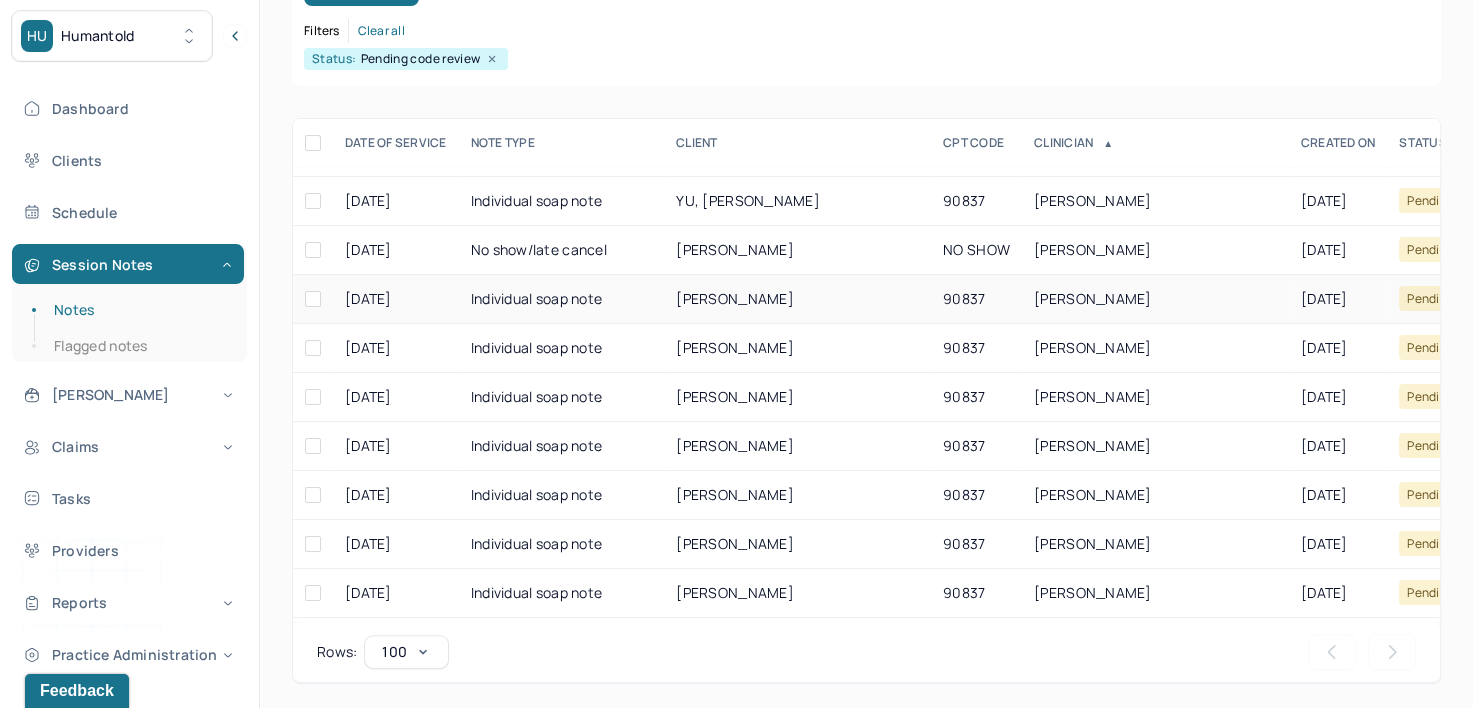 click on "VARGAS, JONATHAN" at bounding box center [1155, 299] 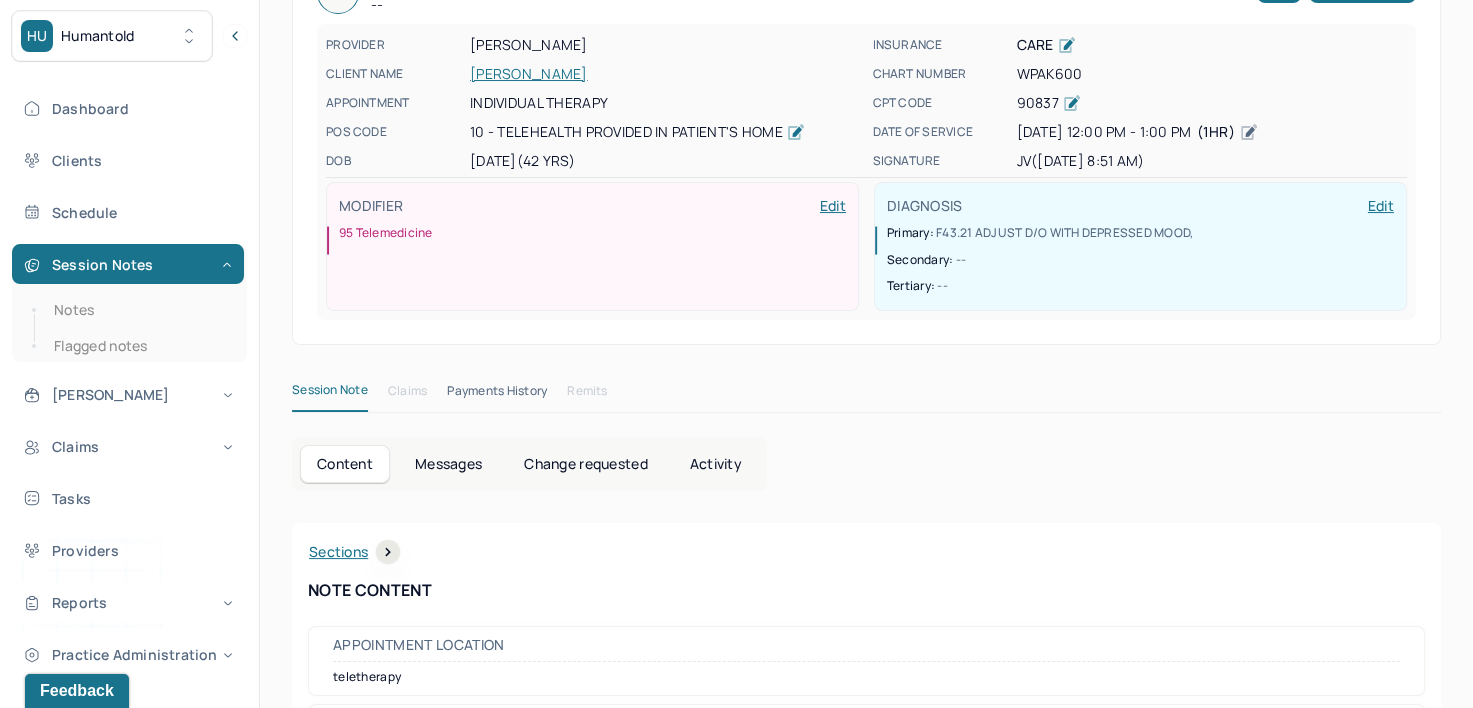 scroll, scrollTop: 0, scrollLeft: 0, axis: both 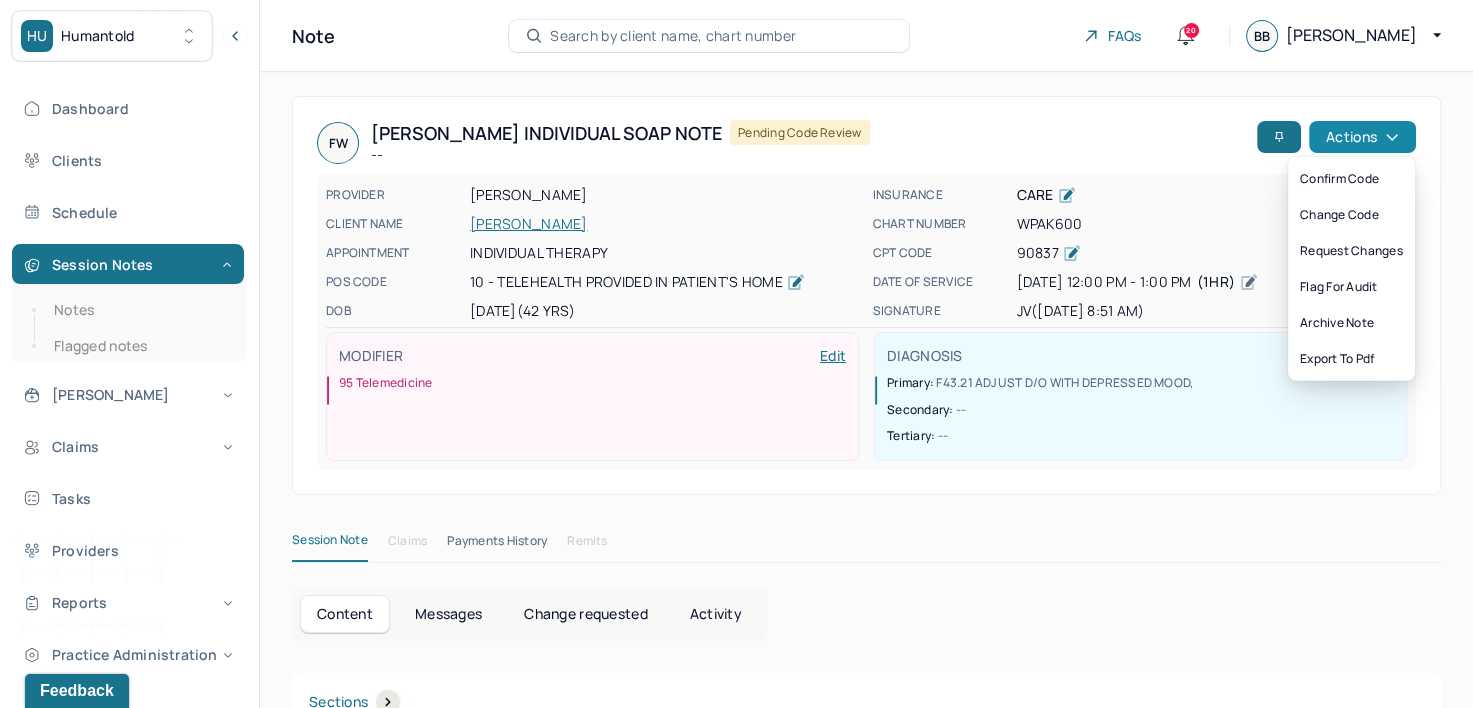 click on "Actions" at bounding box center [1362, 137] 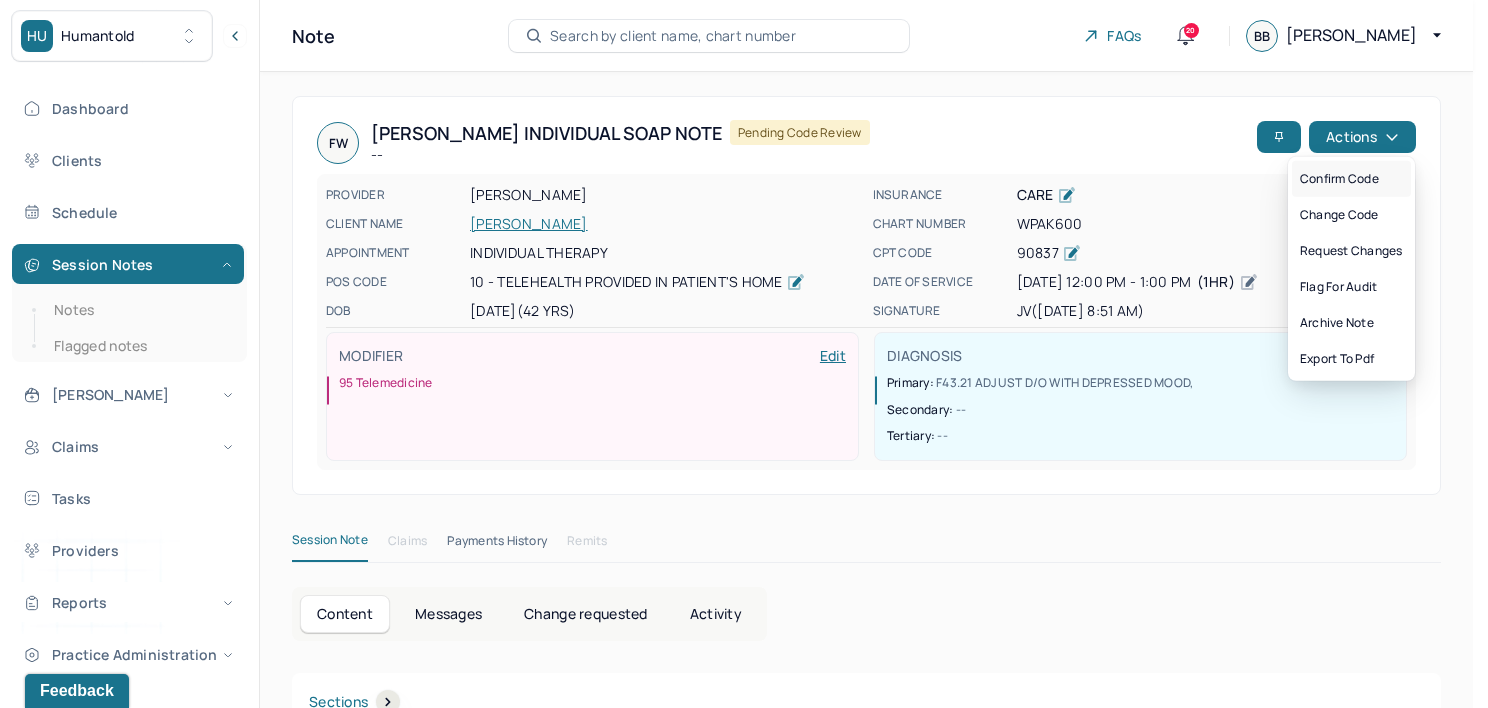 click on "Confirm code" at bounding box center [1351, 179] 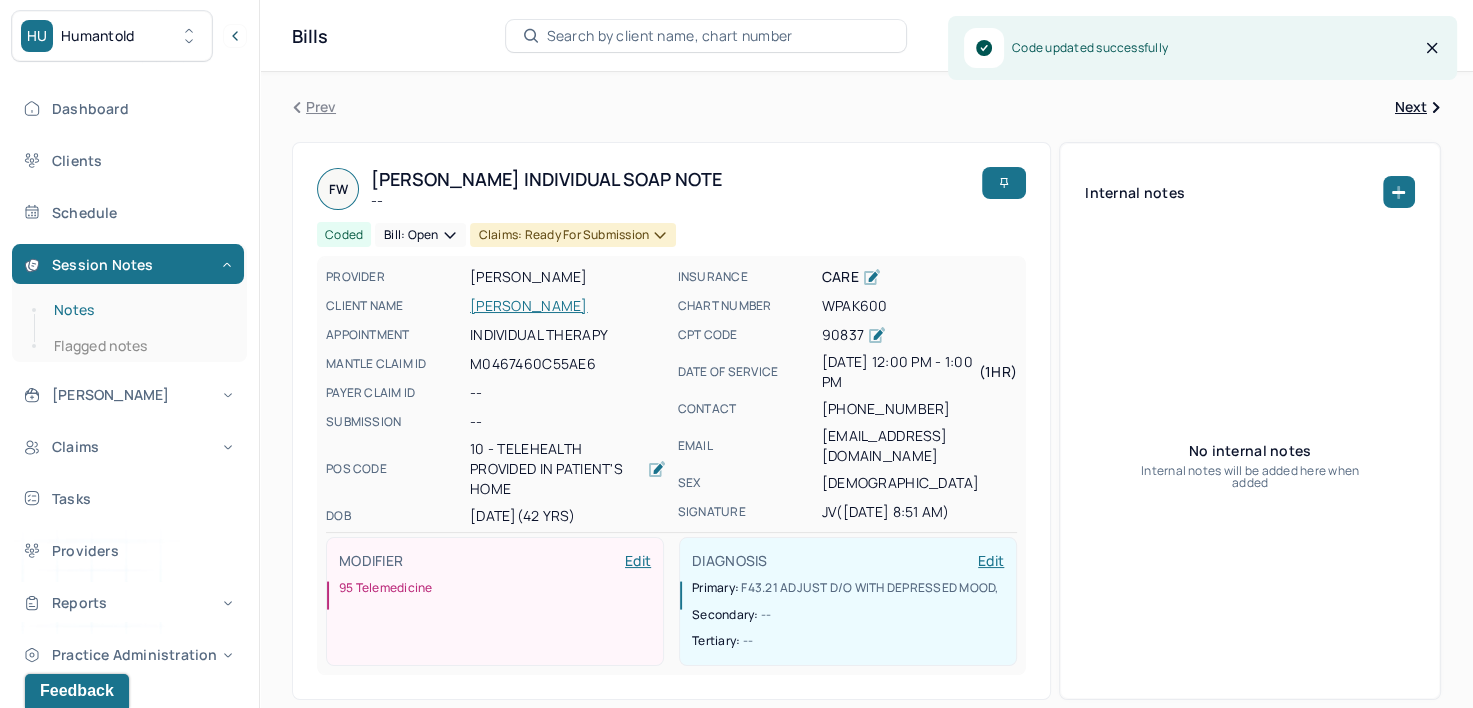 click on "Notes" at bounding box center [139, 310] 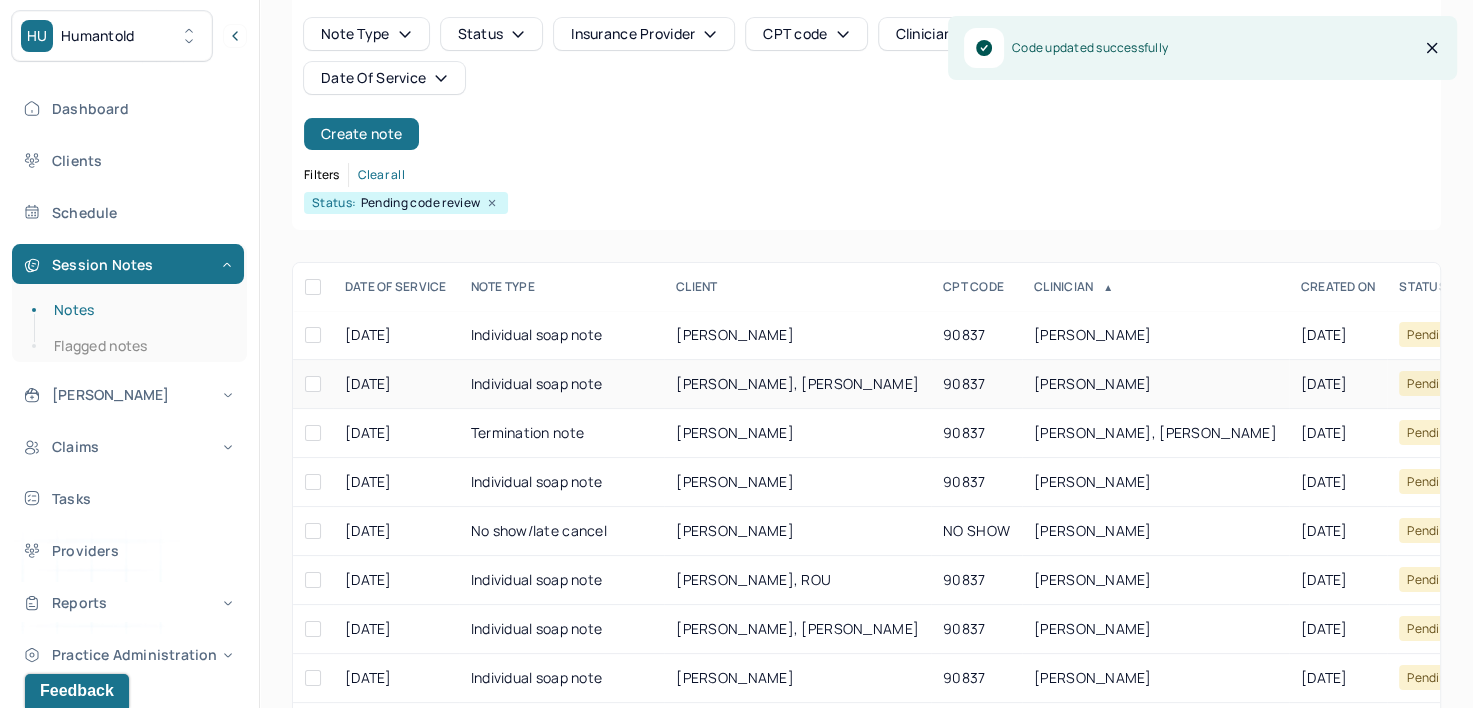 scroll, scrollTop: 200, scrollLeft: 0, axis: vertical 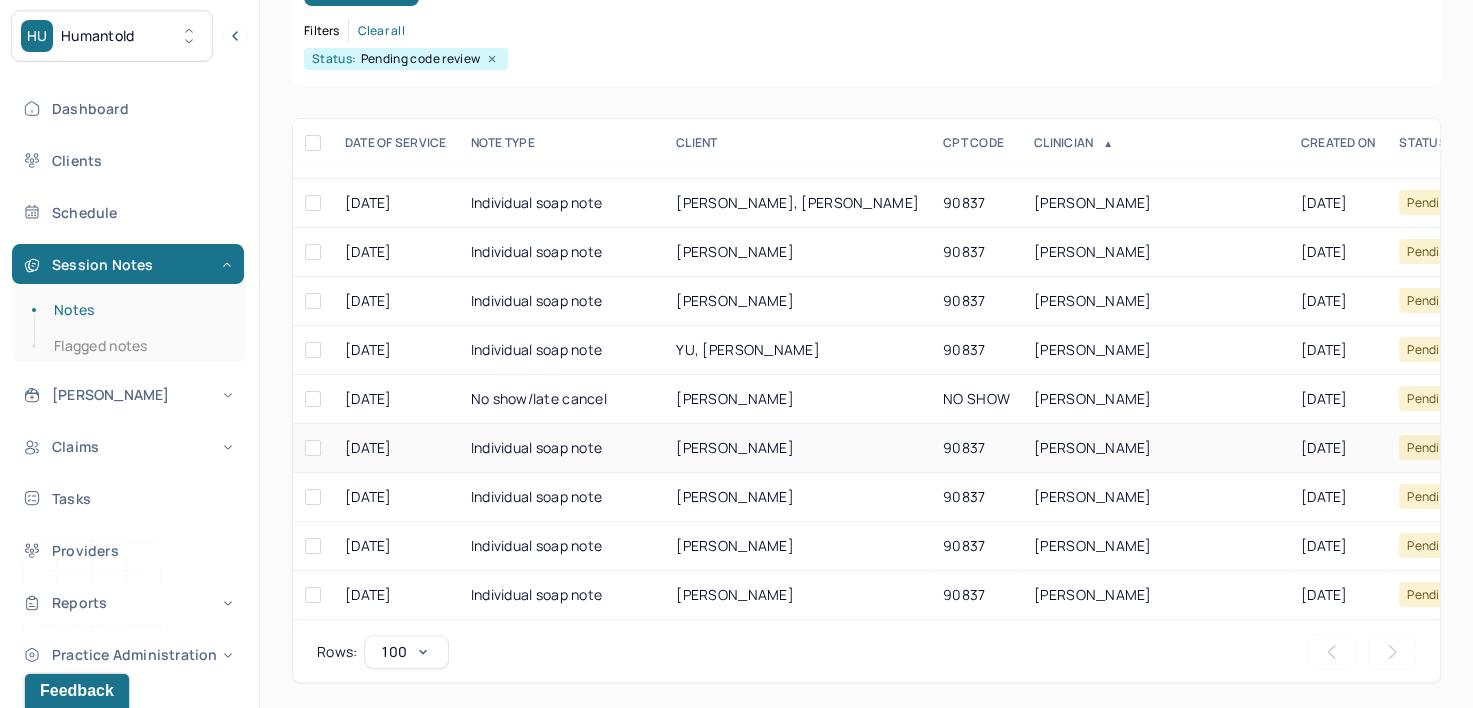 click on "VARGAS, JONATHAN" at bounding box center [1093, 447] 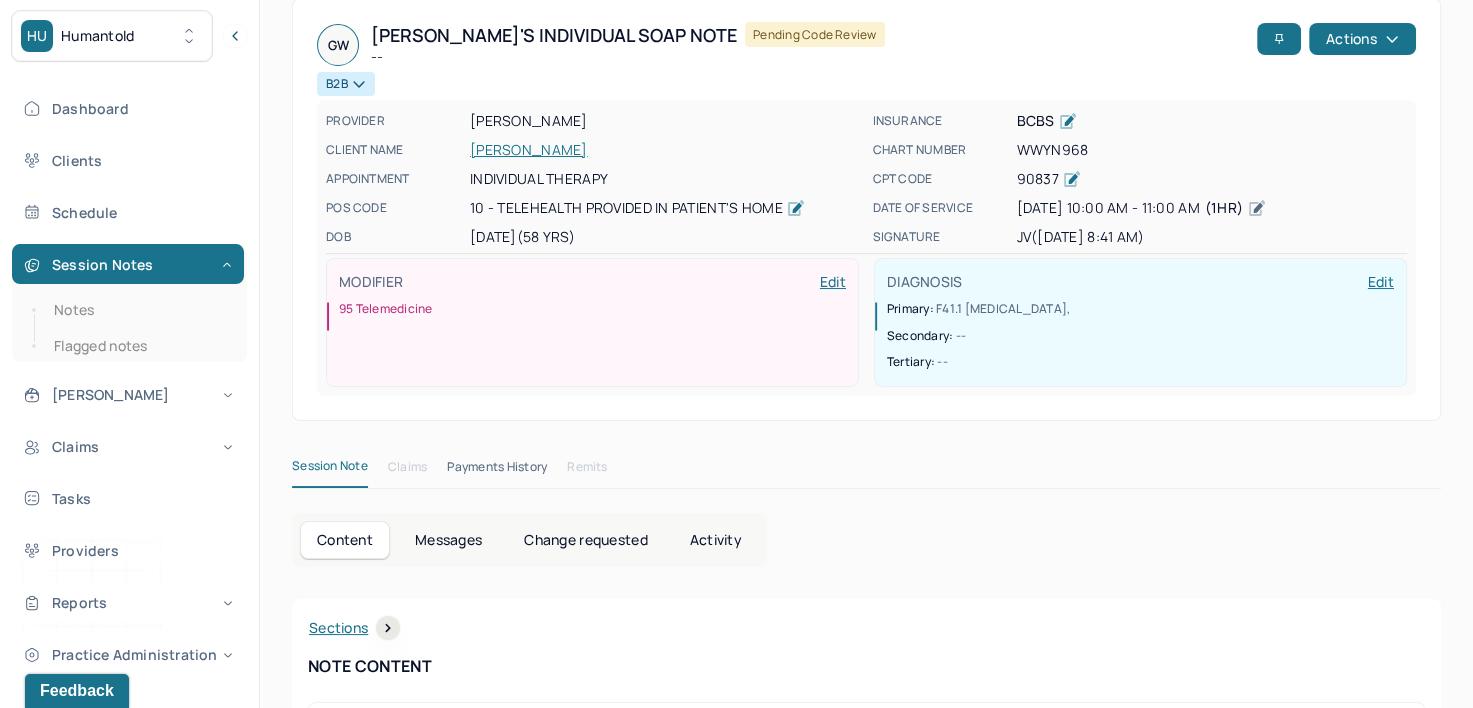 scroll, scrollTop: 0, scrollLeft: 0, axis: both 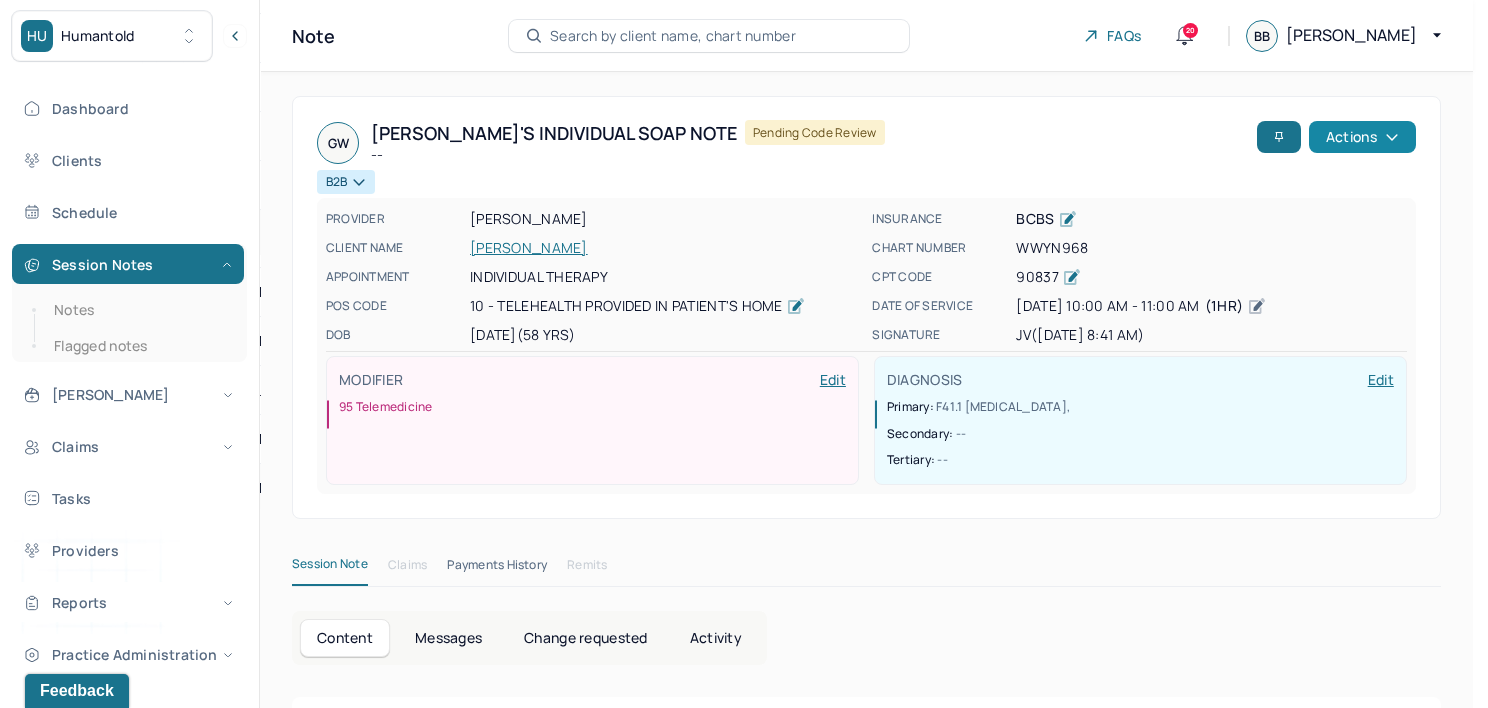 click 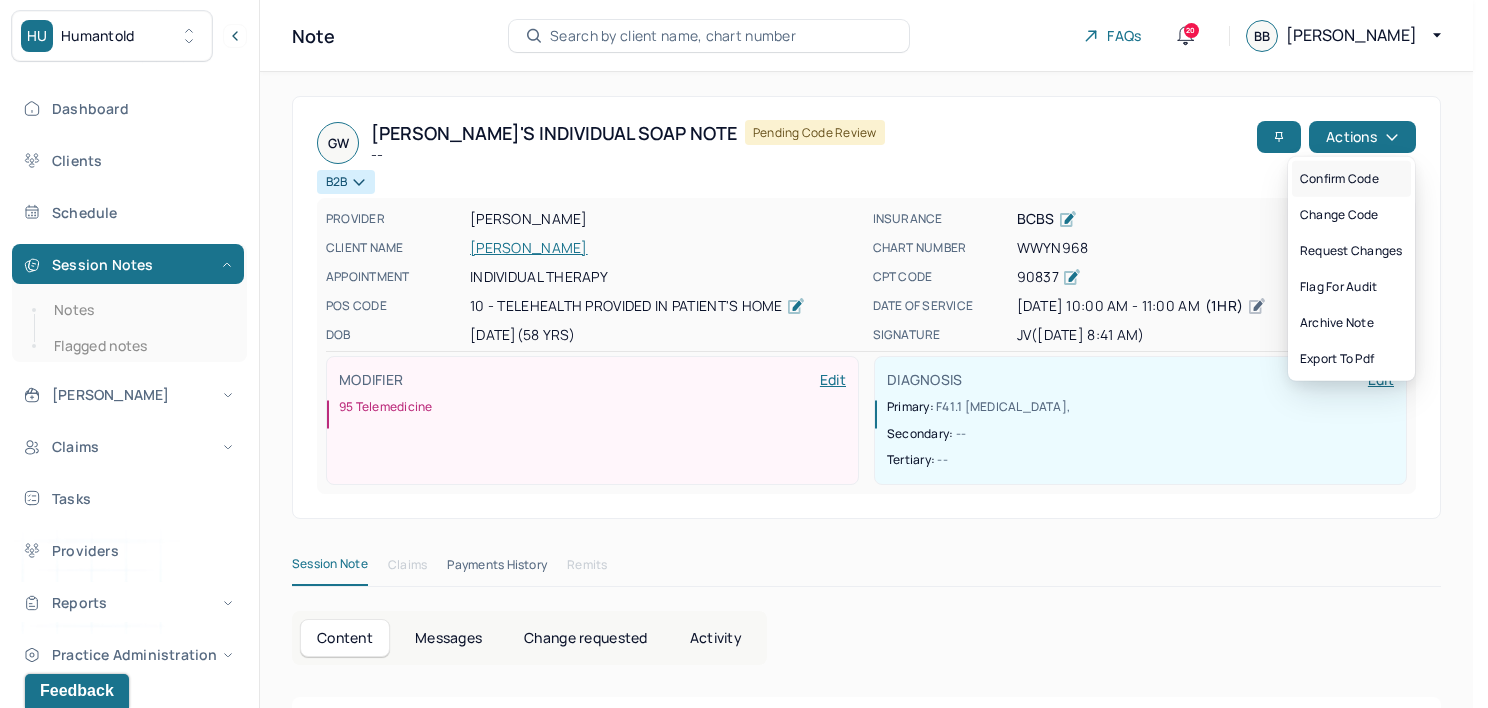 click on "Confirm code" at bounding box center (1351, 179) 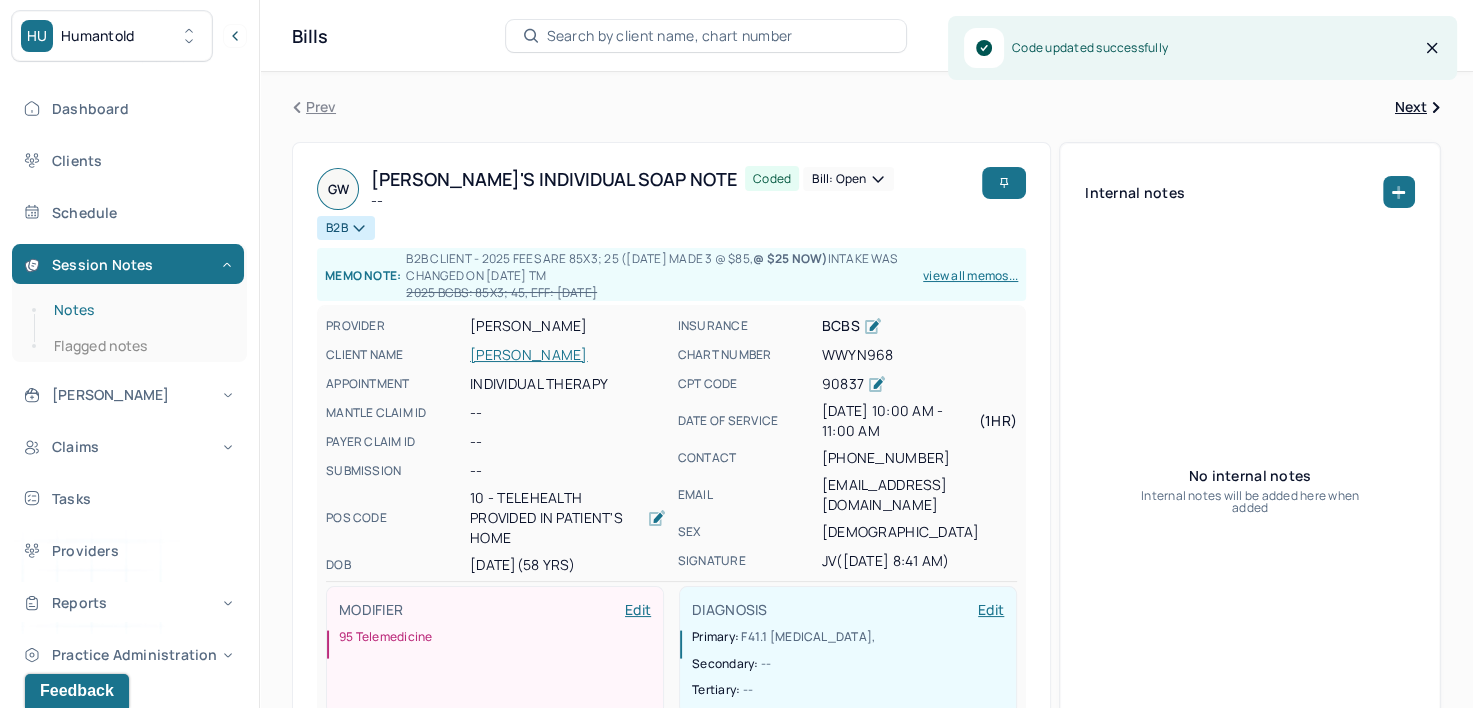 click on "Notes" at bounding box center (139, 310) 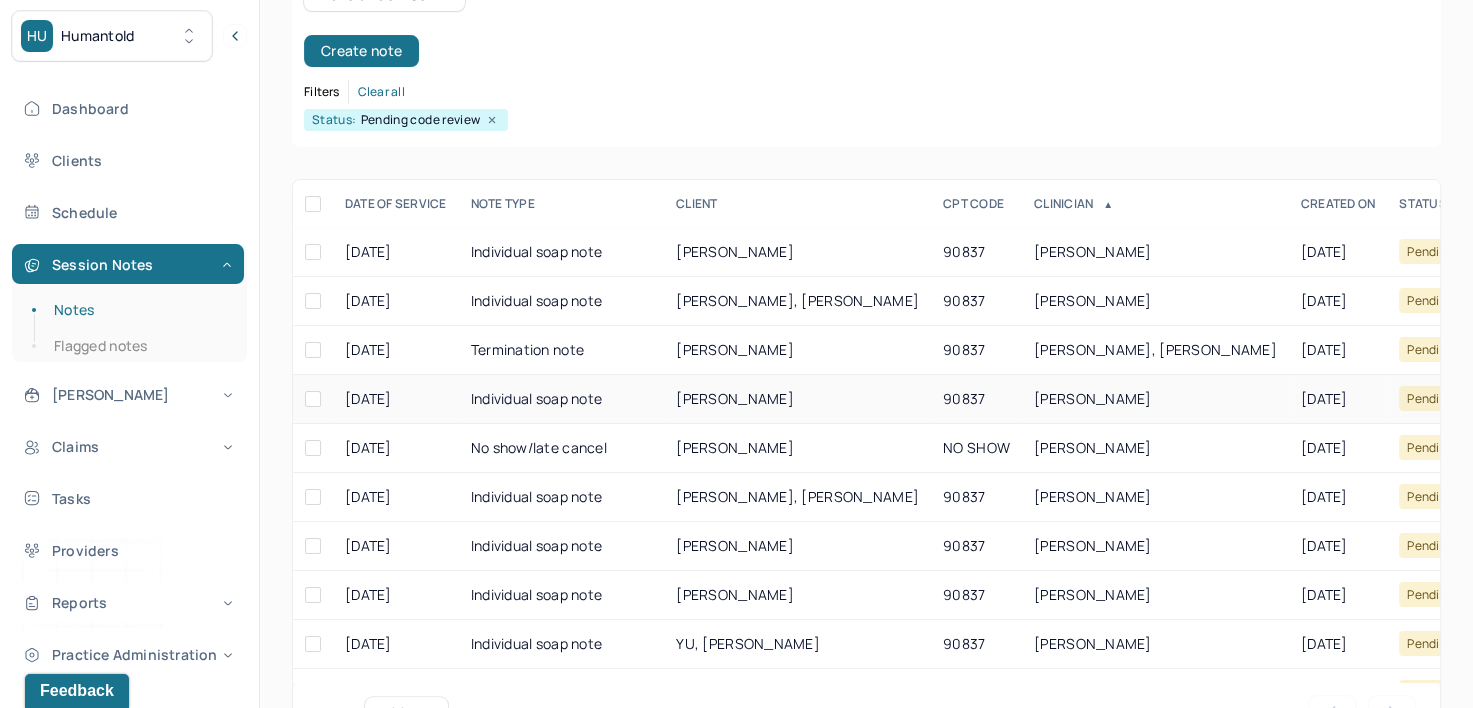 scroll, scrollTop: 294, scrollLeft: 0, axis: vertical 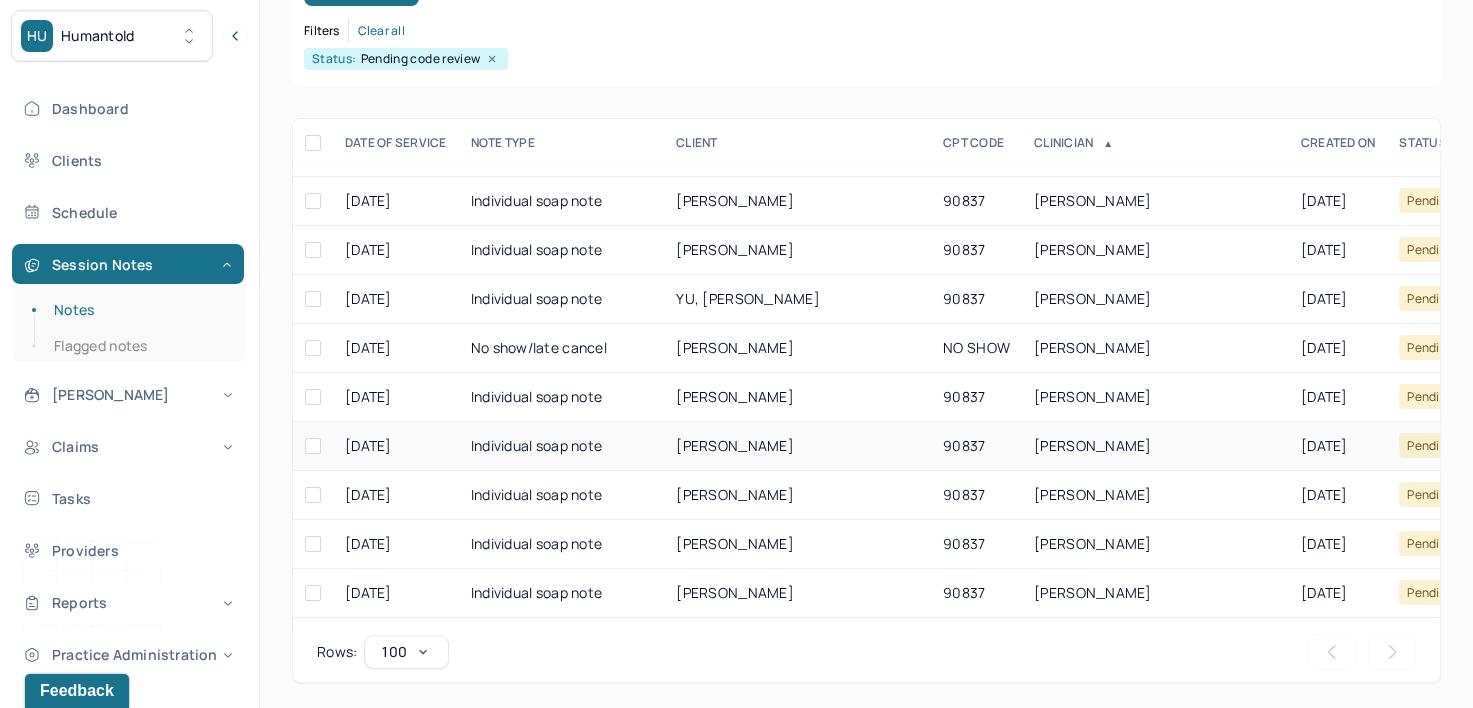 click on "WESSLER, MEGAN" at bounding box center [1155, 446] 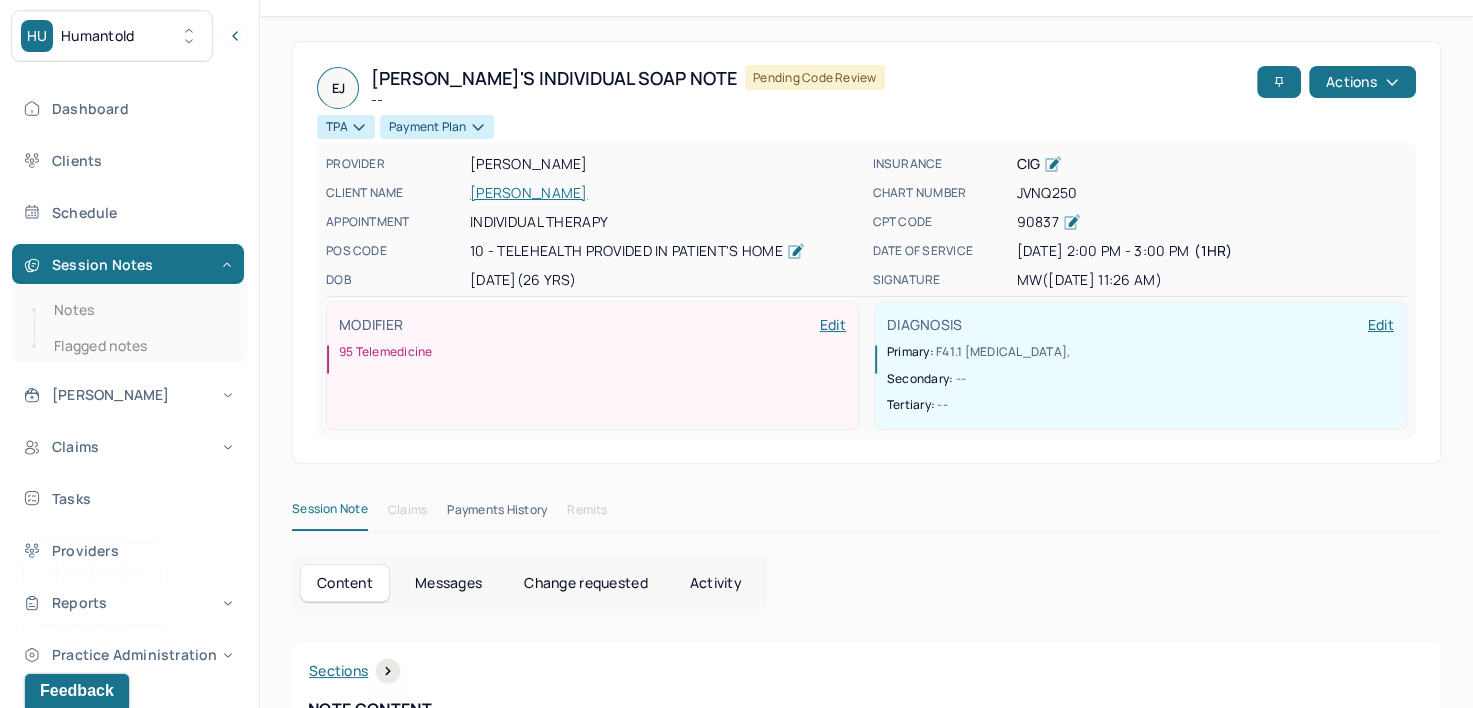 scroll, scrollTop: 0, scrollLeft: 0, axis: both 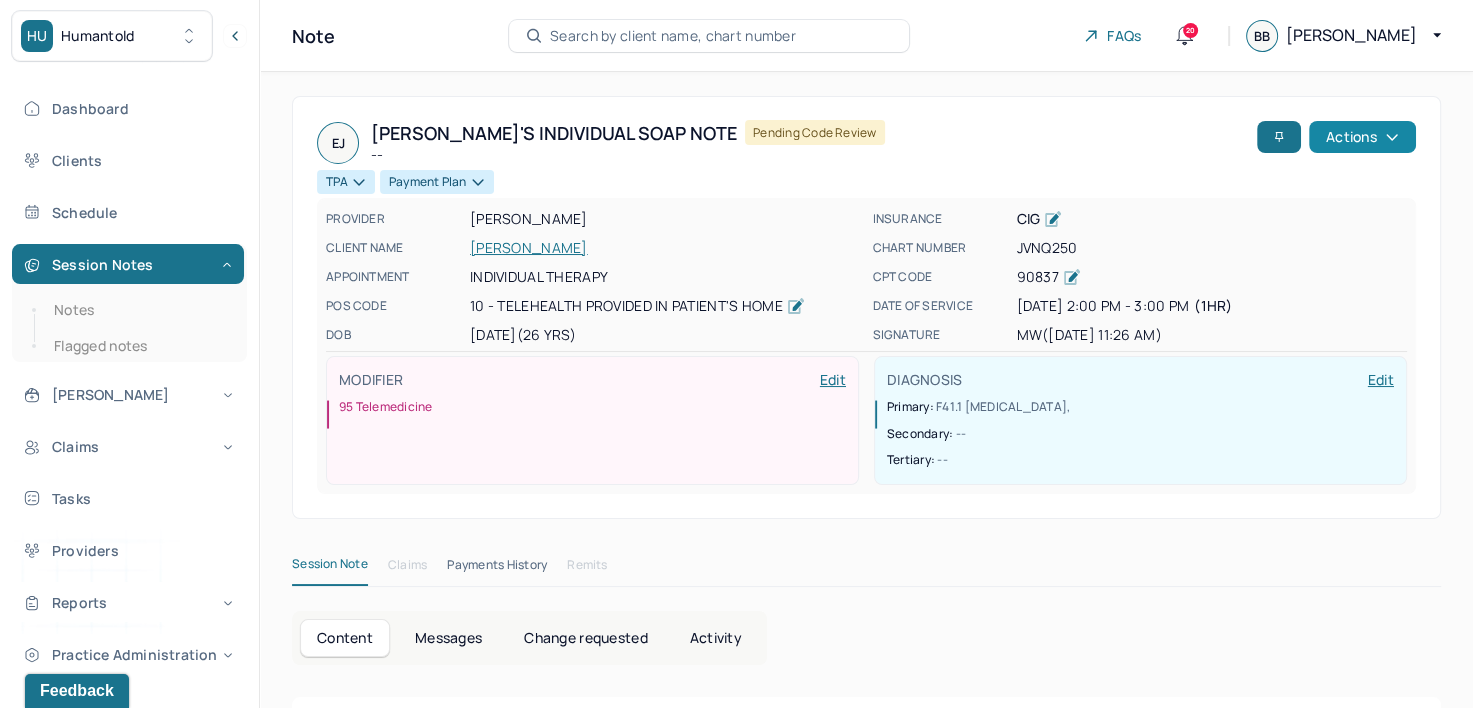 click on "Actions" at bounding box center [1362, 137] 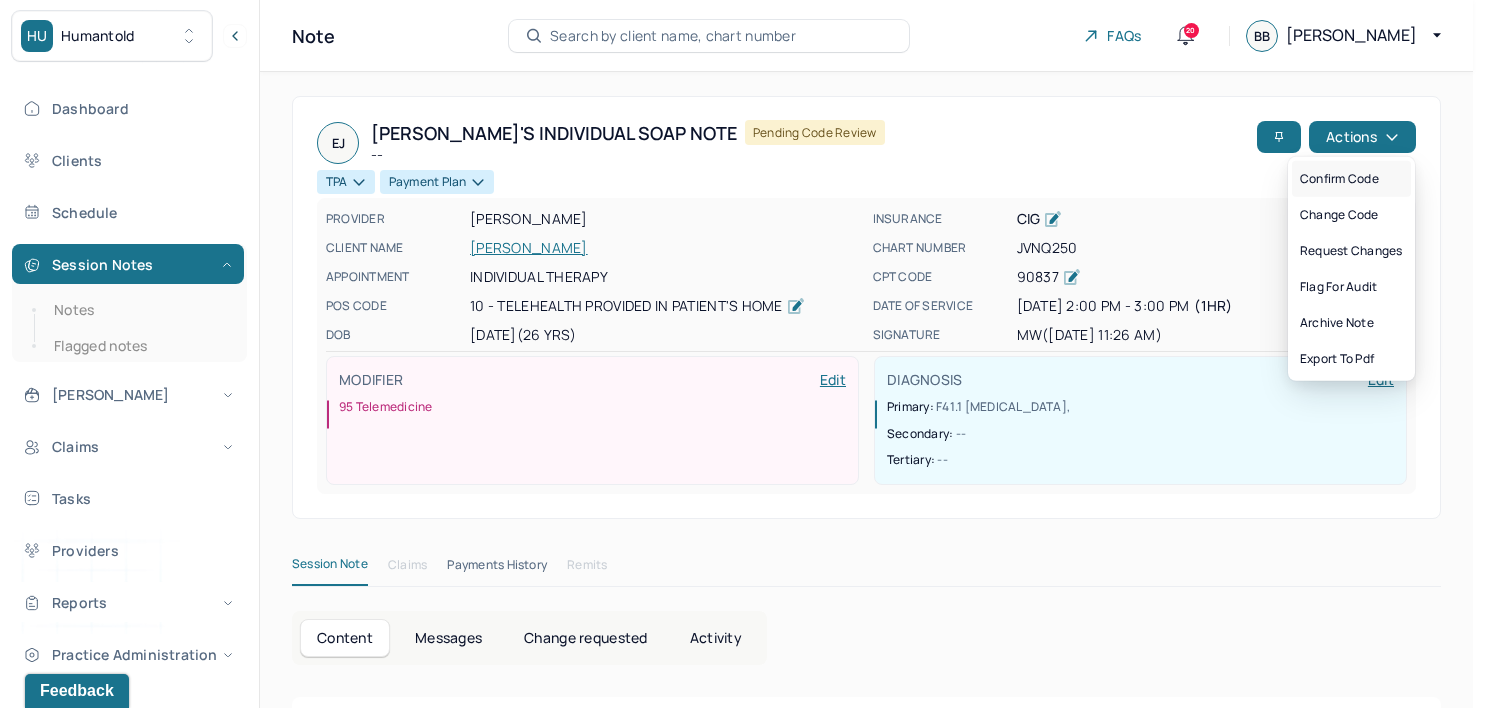 click on "Confirm code" at bounding box center (1351, 179) 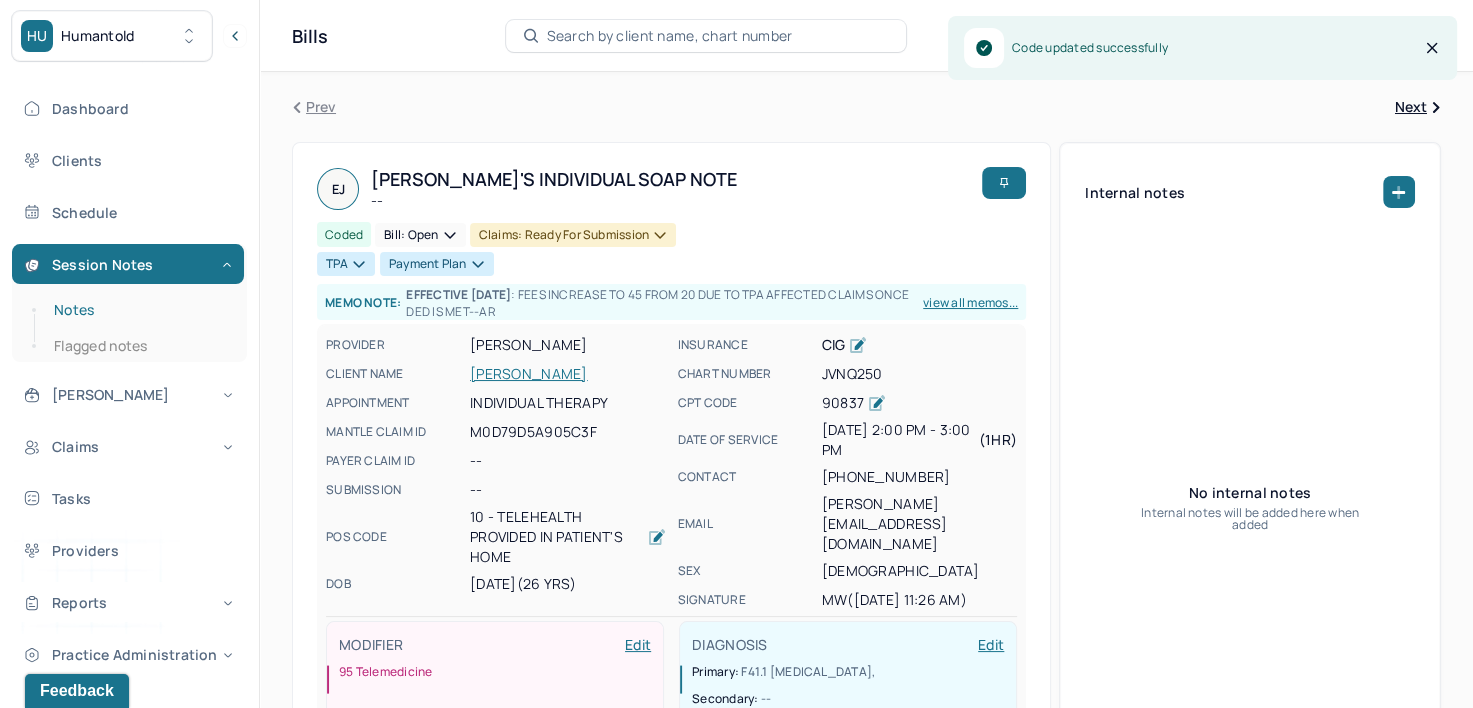 click on "Notes" at bounding box center [139, 310] 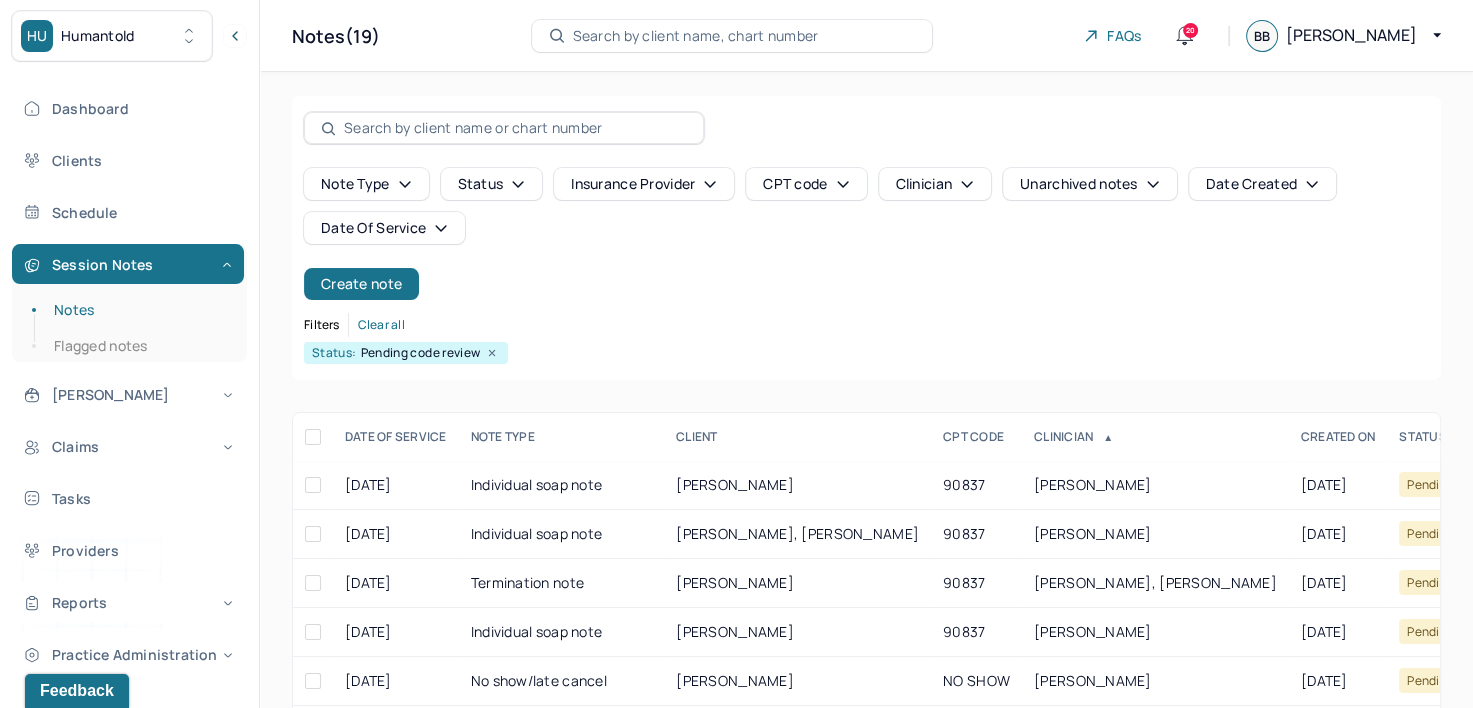 scroll, scrollTop: 294, scrollLeft: 0, axis: vertical 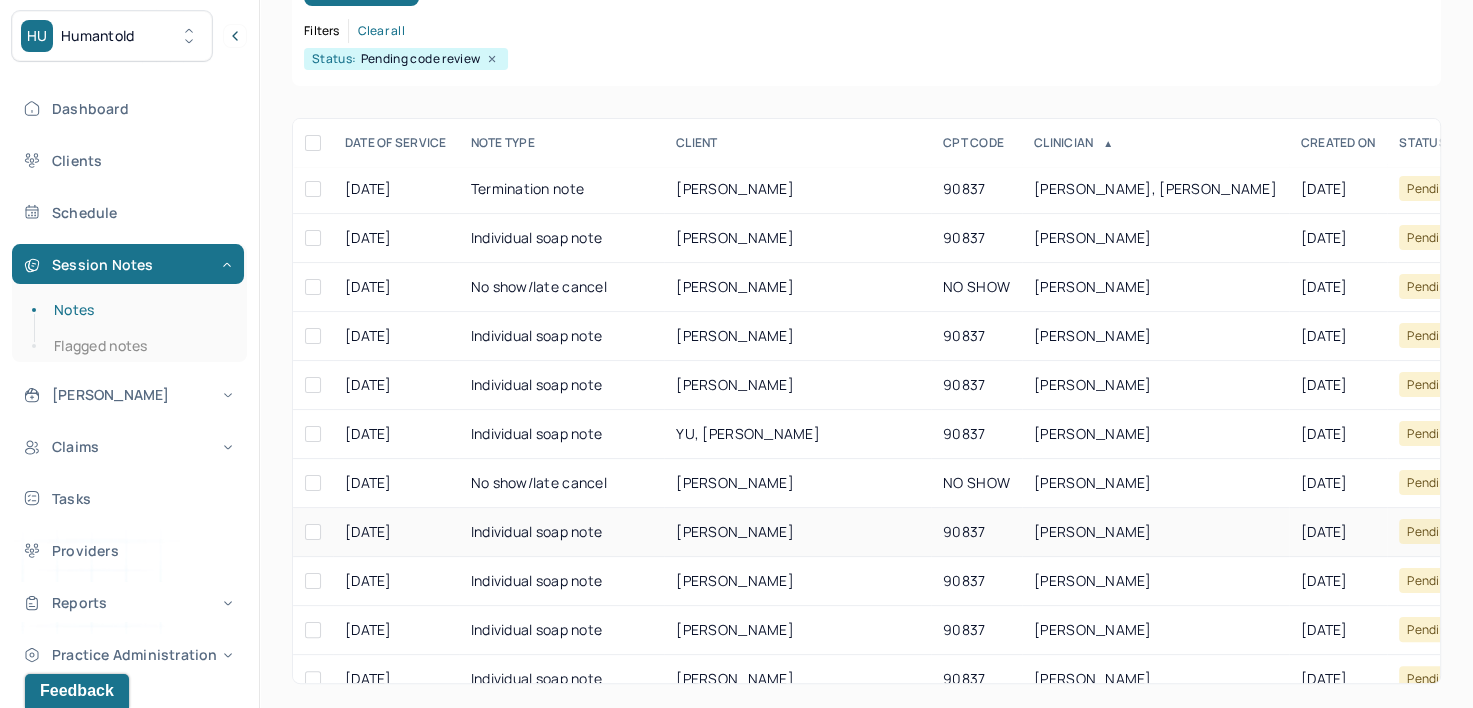 click on "WESSLER, MEGAN" at bounding box center (1093, 531) 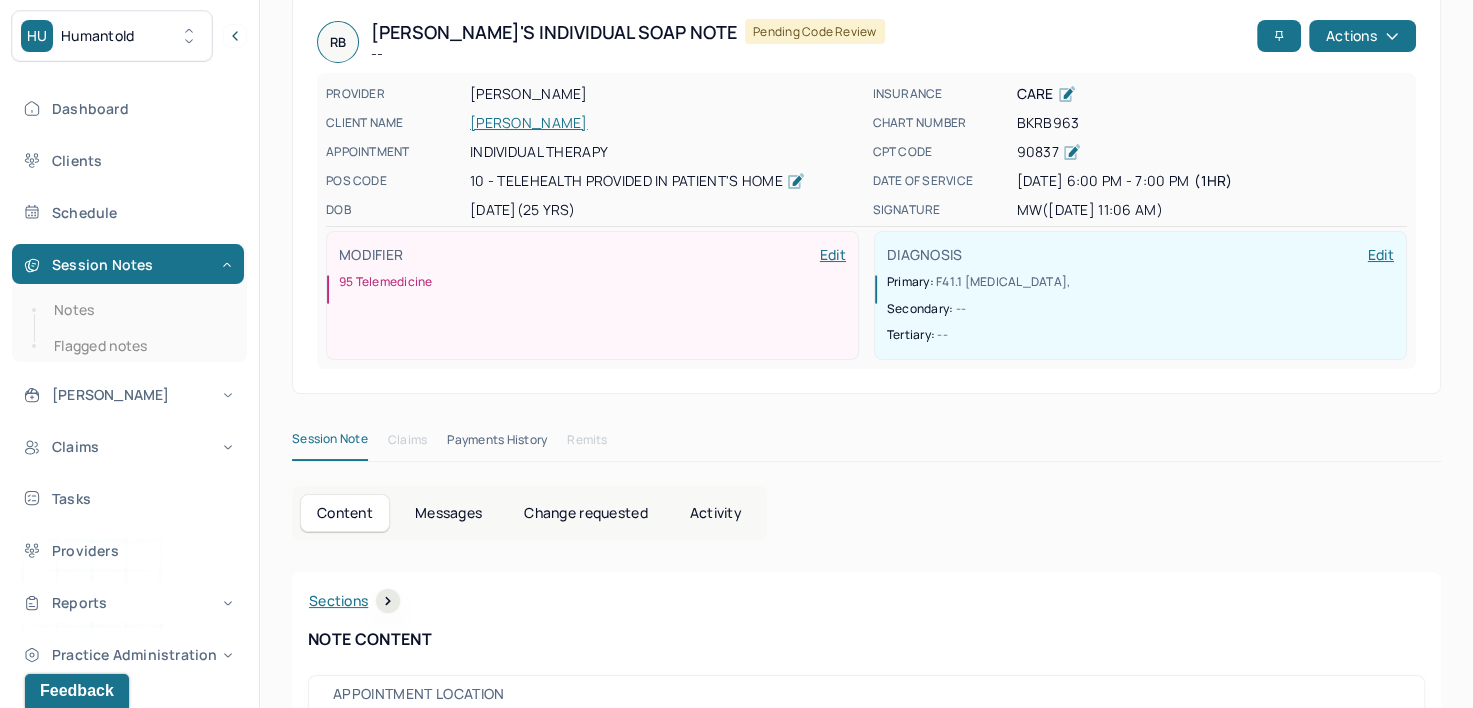 scroll, scrollTop: 0, scrollLeft: 0, axis: both 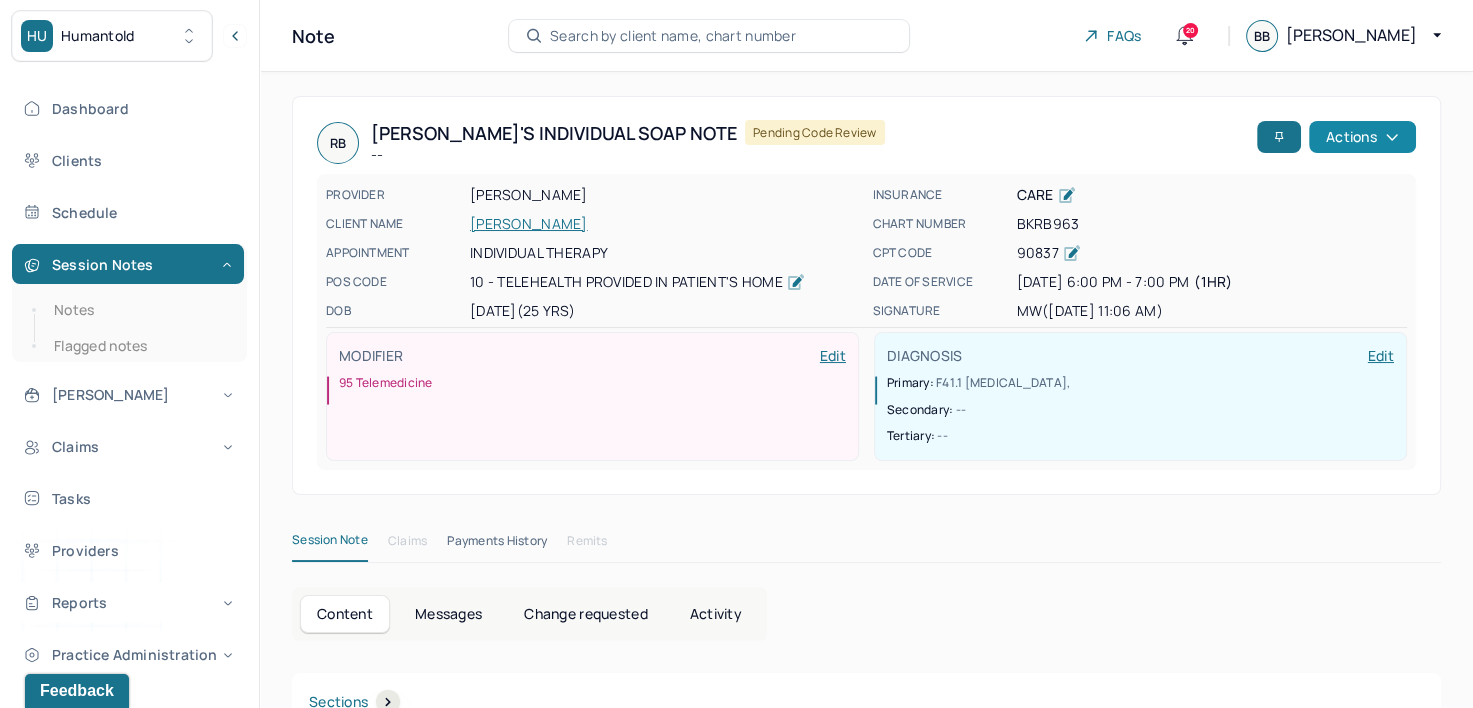 click on "Actions" at bounding box center (1362, 137) 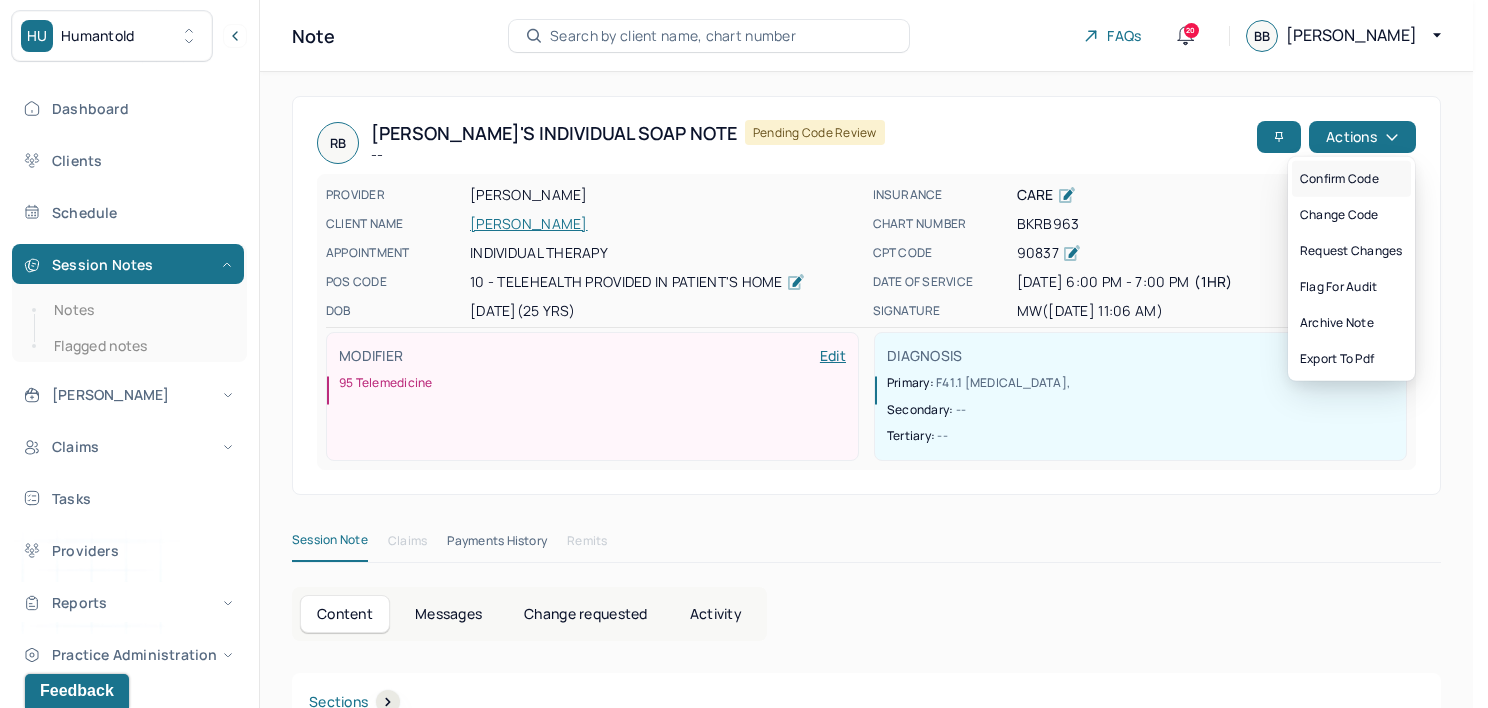 click on "Confirm code" at bounding box center (1351, 179) 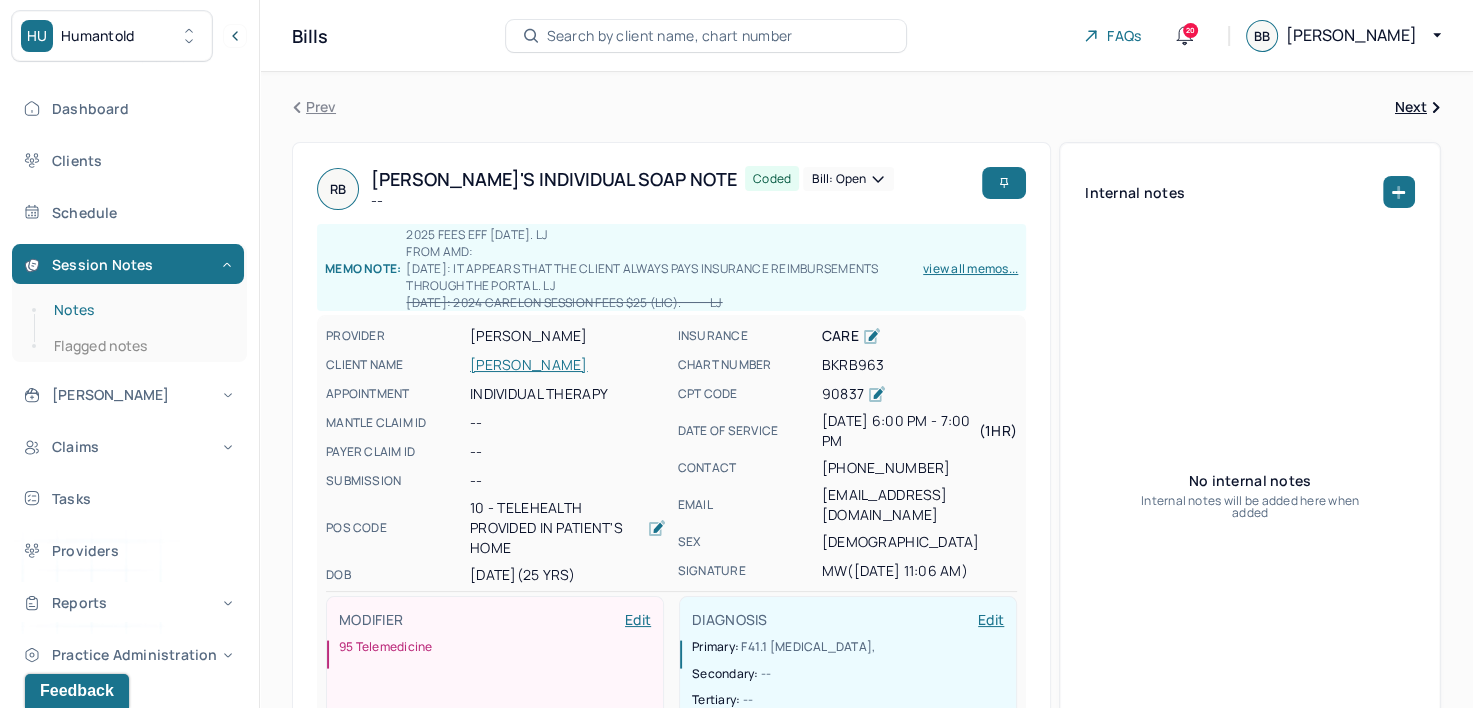 click on "Notes" at bounding box center [139, 310] 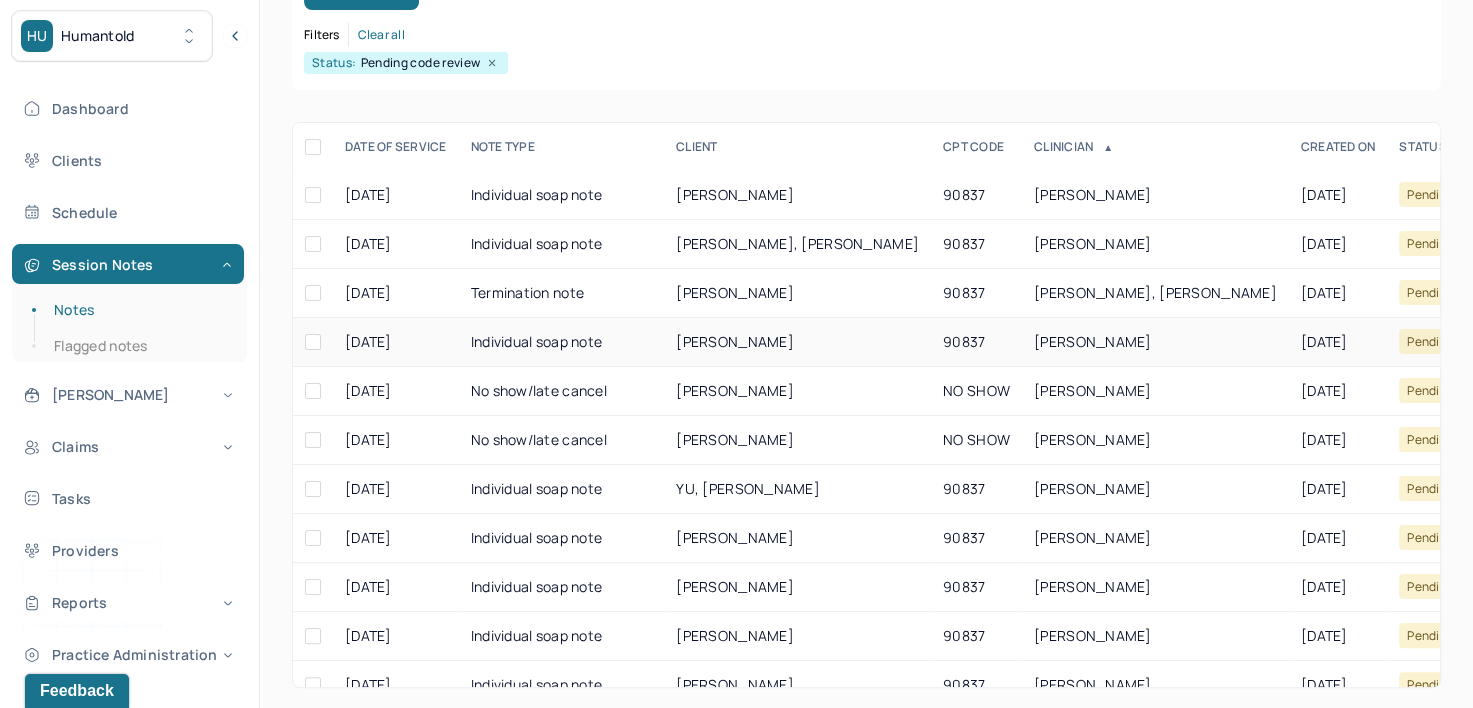 scroll, scrollTop: 294, scrollLeft: 0, axis: vertical 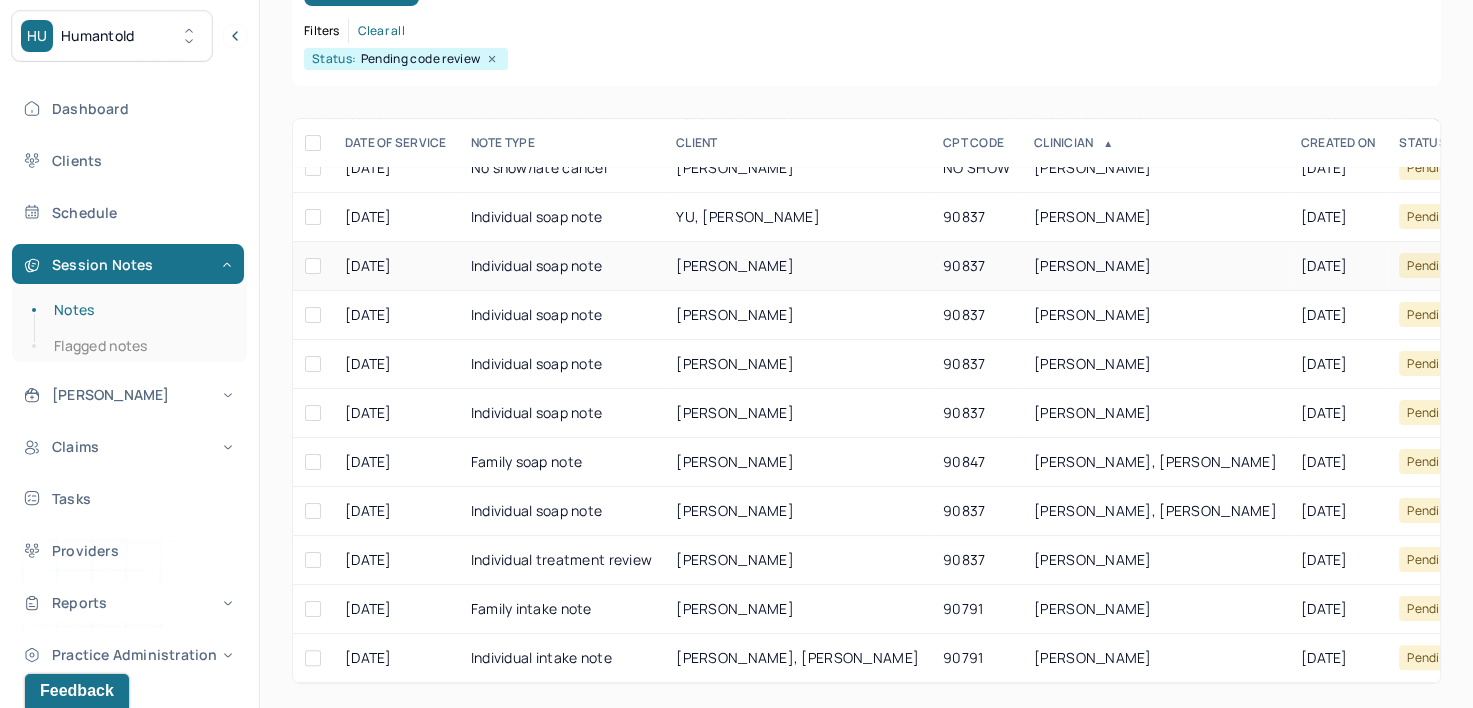 click on "WESSLER, MEGAN" at bounding box center (1093, 265) 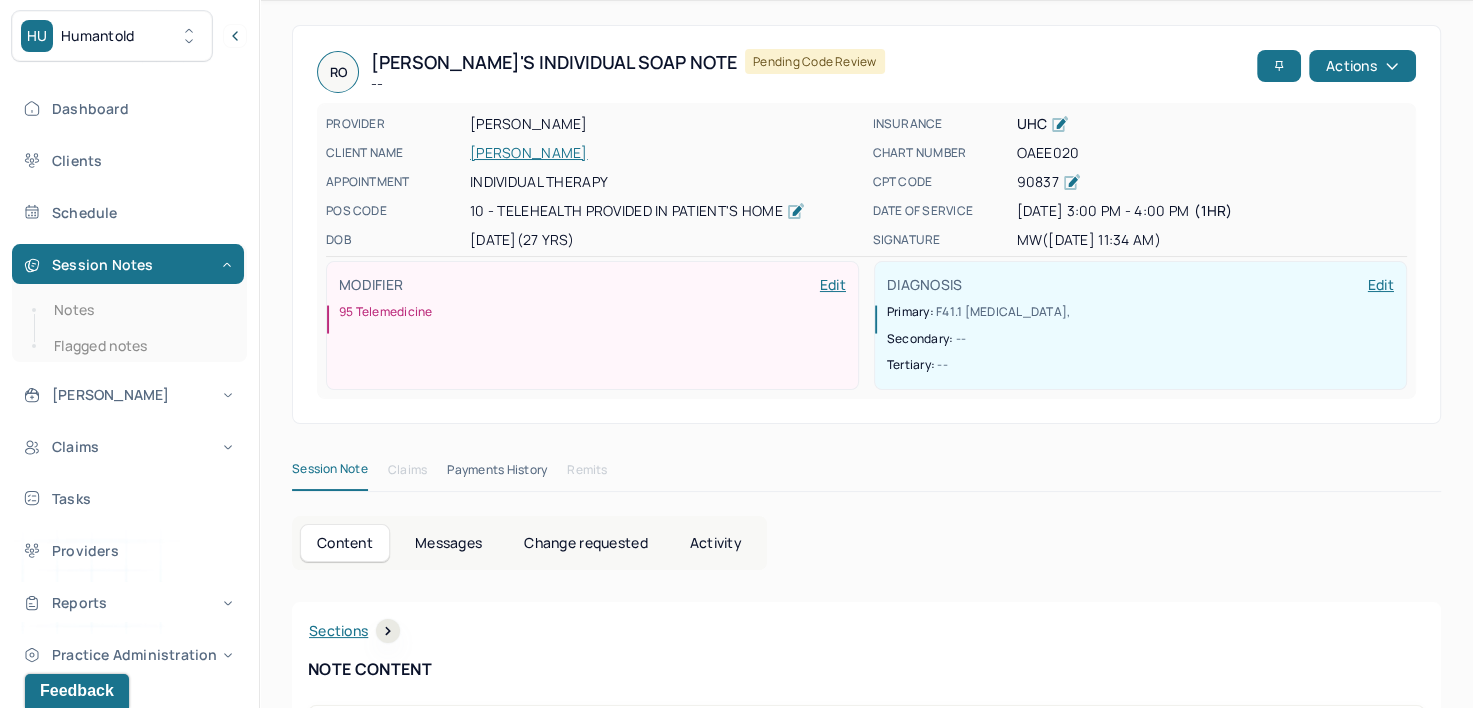 scroll, scrollTop: 0, scrollLeft: 0, axis: both 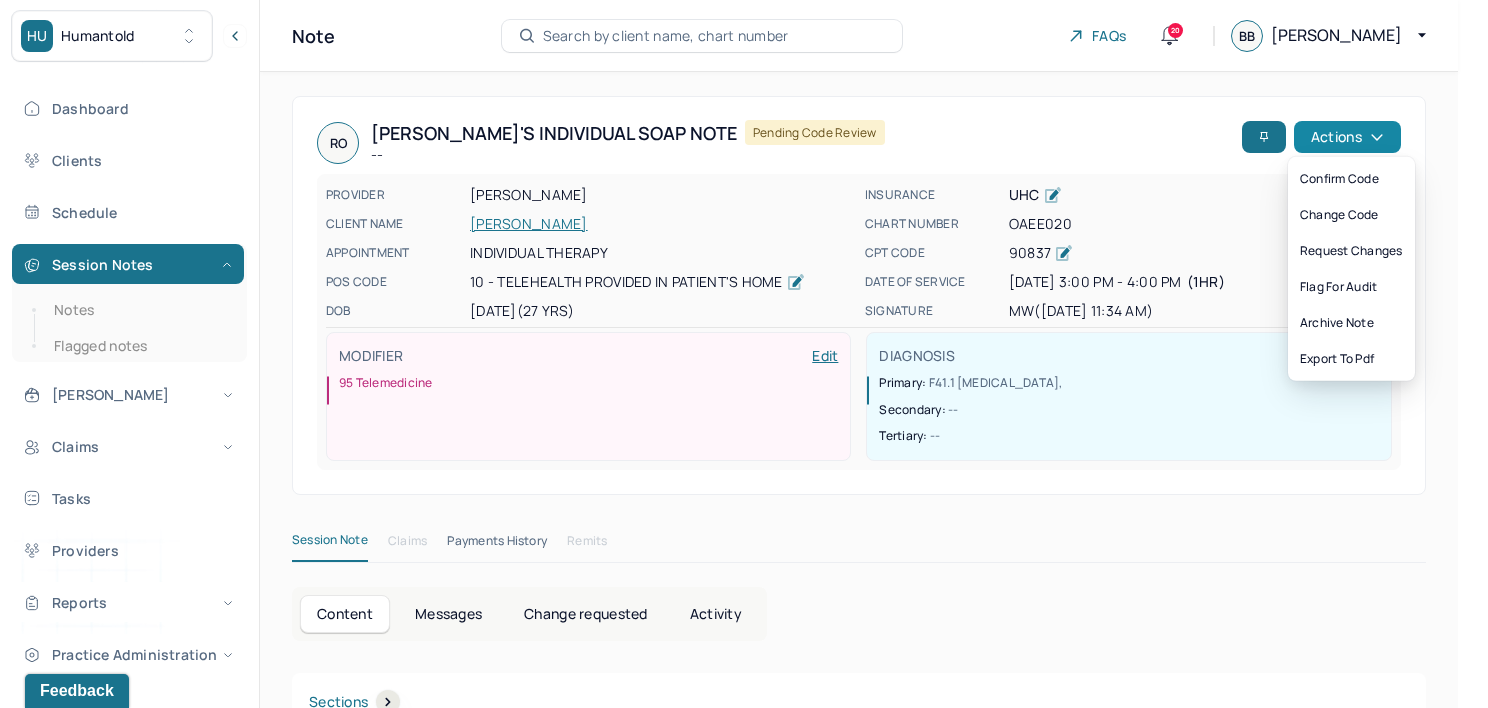 click 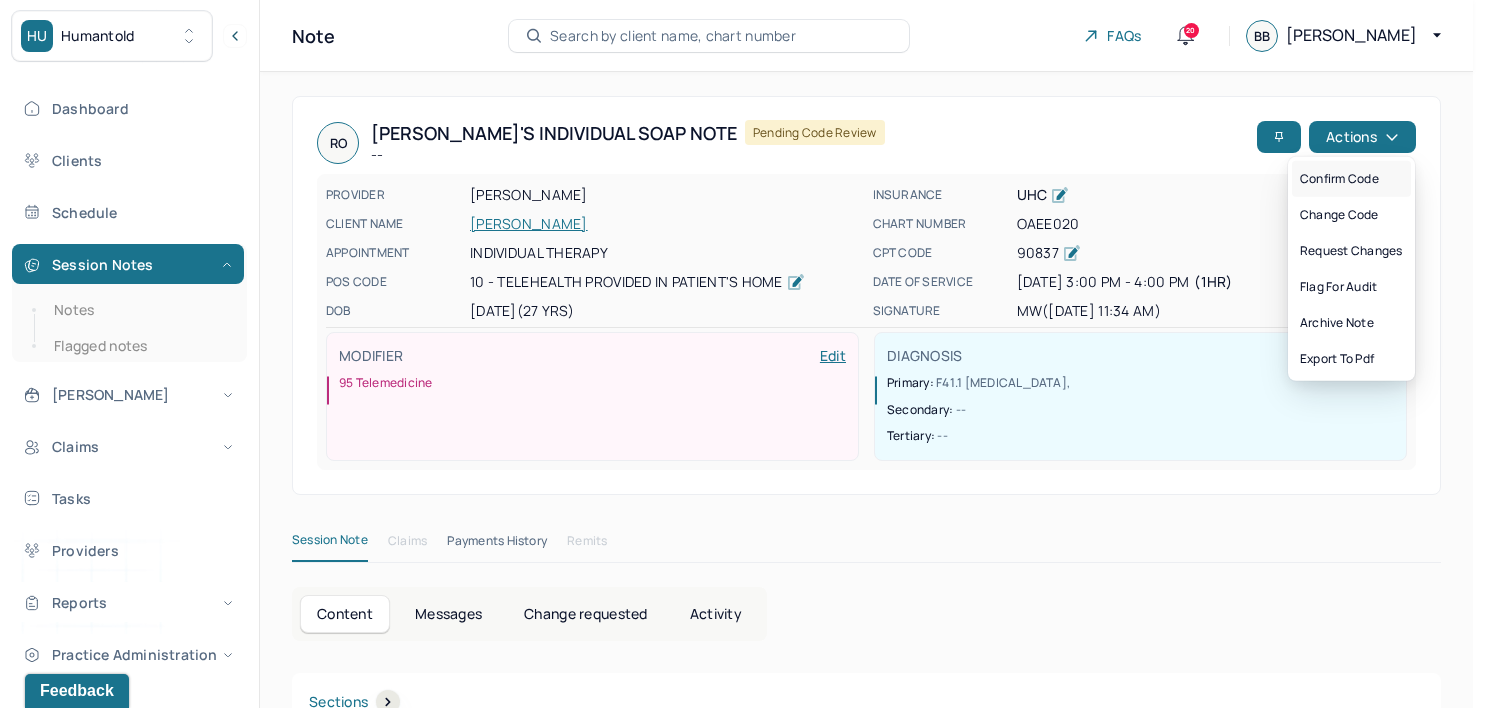 click on "Confirm code" at bounding box center (1351, 179) 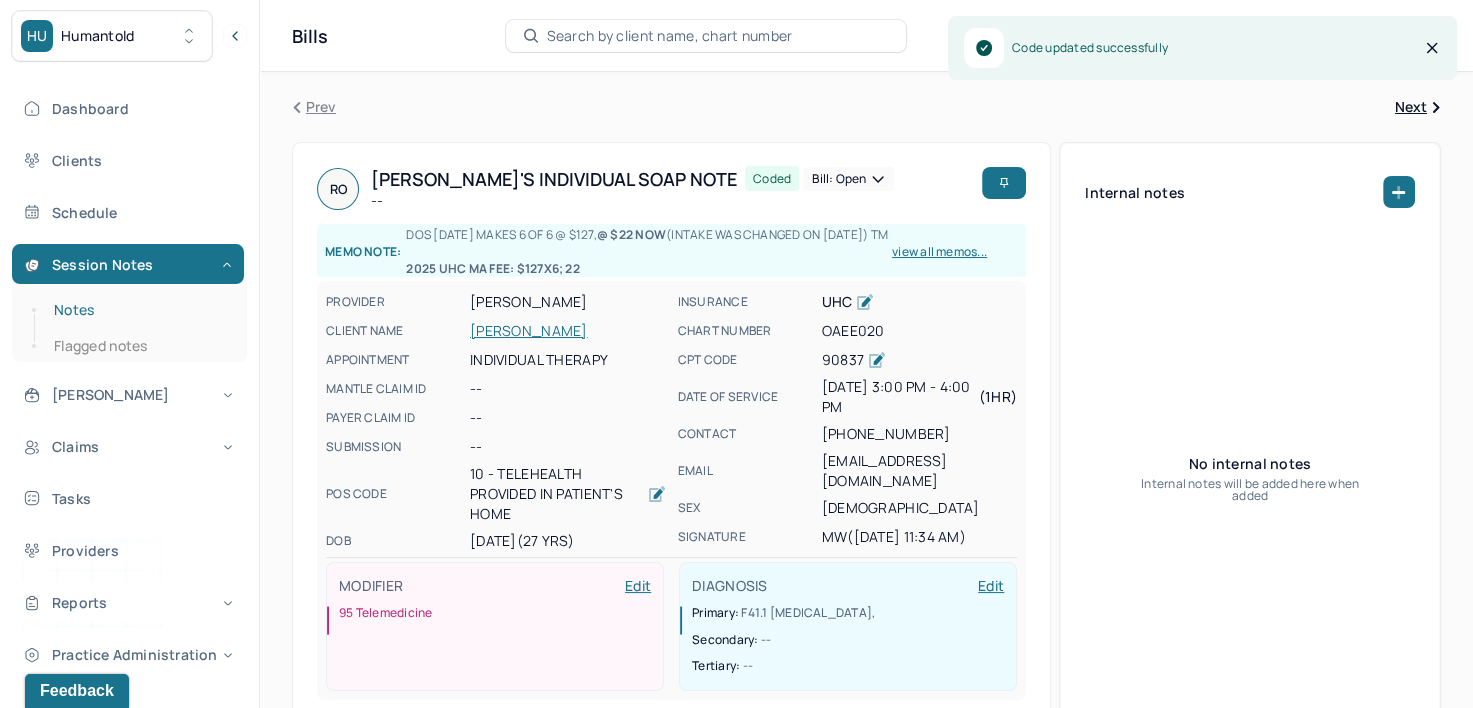 click on "Notes" at bounding box center [139, 310] 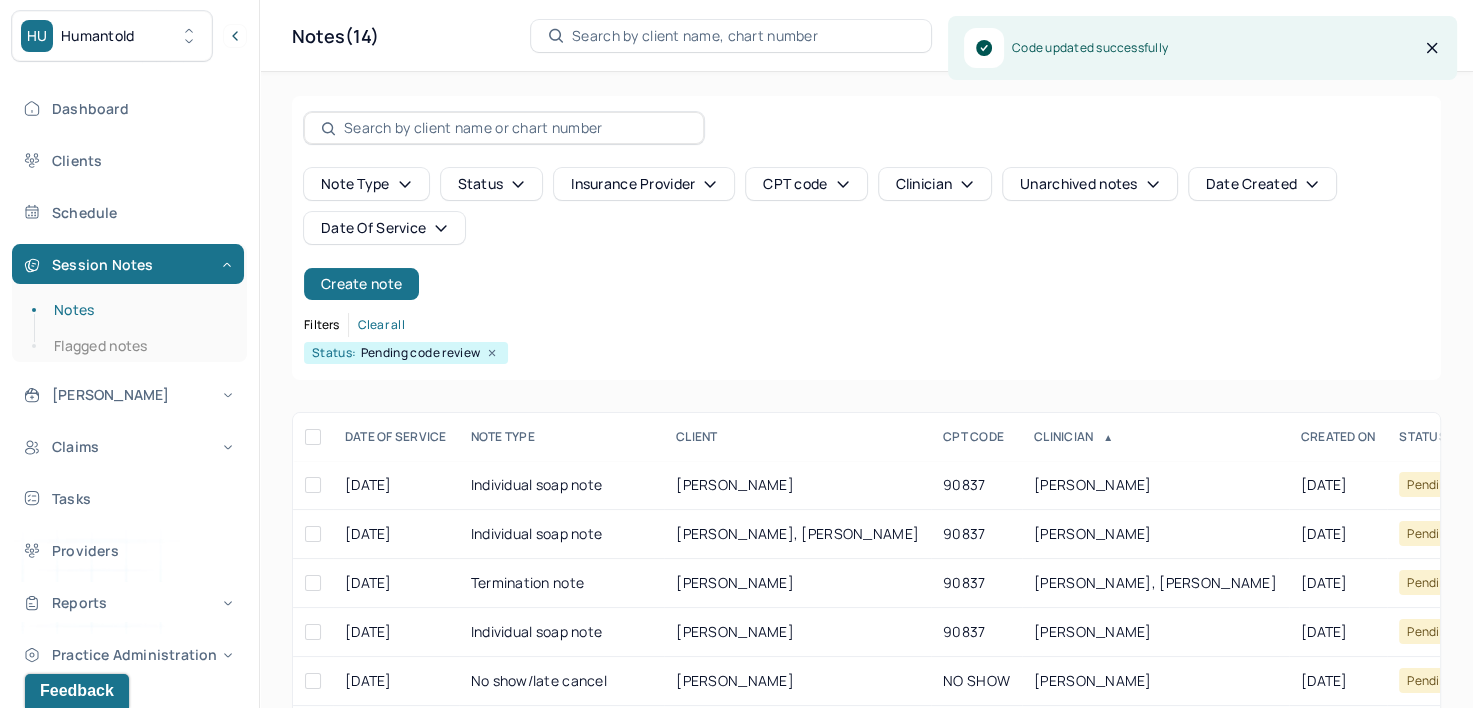 scroll, scrollTop: 294, scrollLeft: 0, axis: vertical 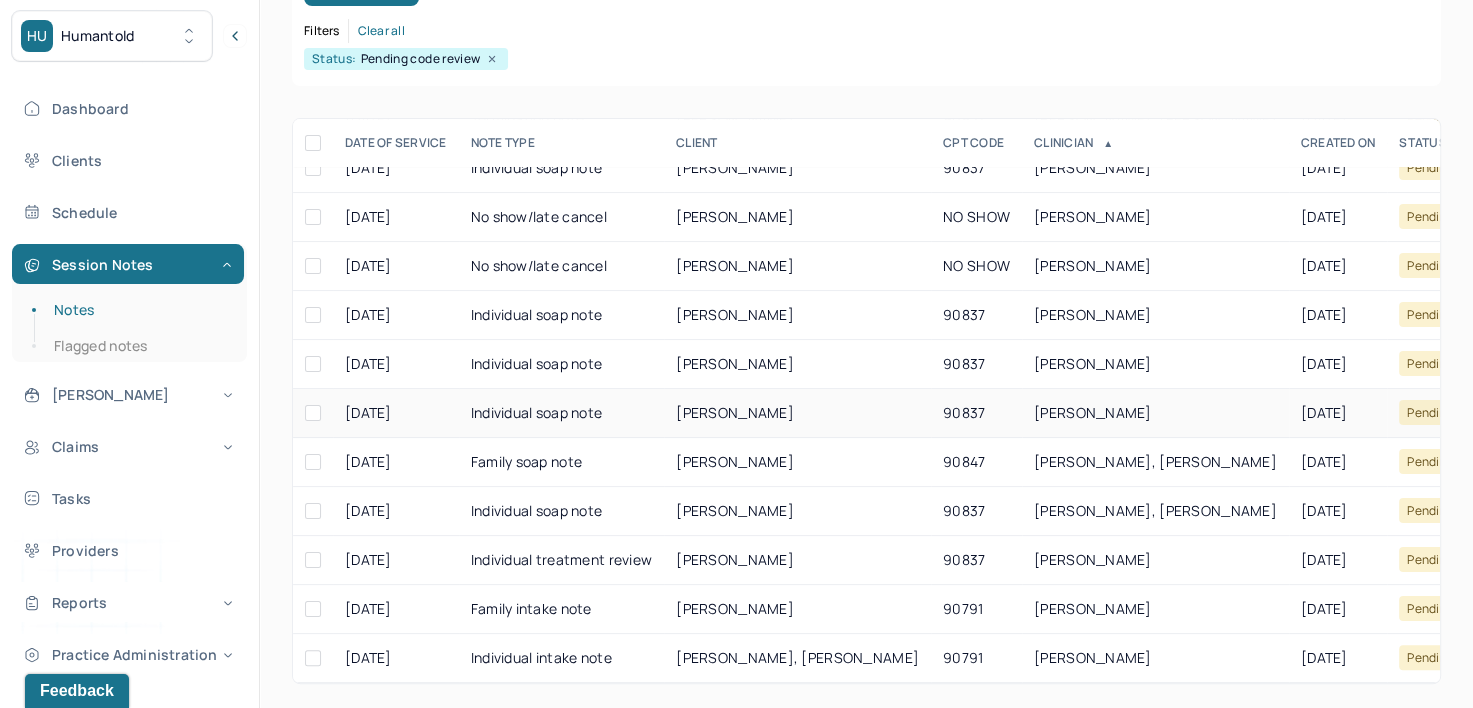 click on "[PERSON_NAME]" at bounding box center [1093, 412] 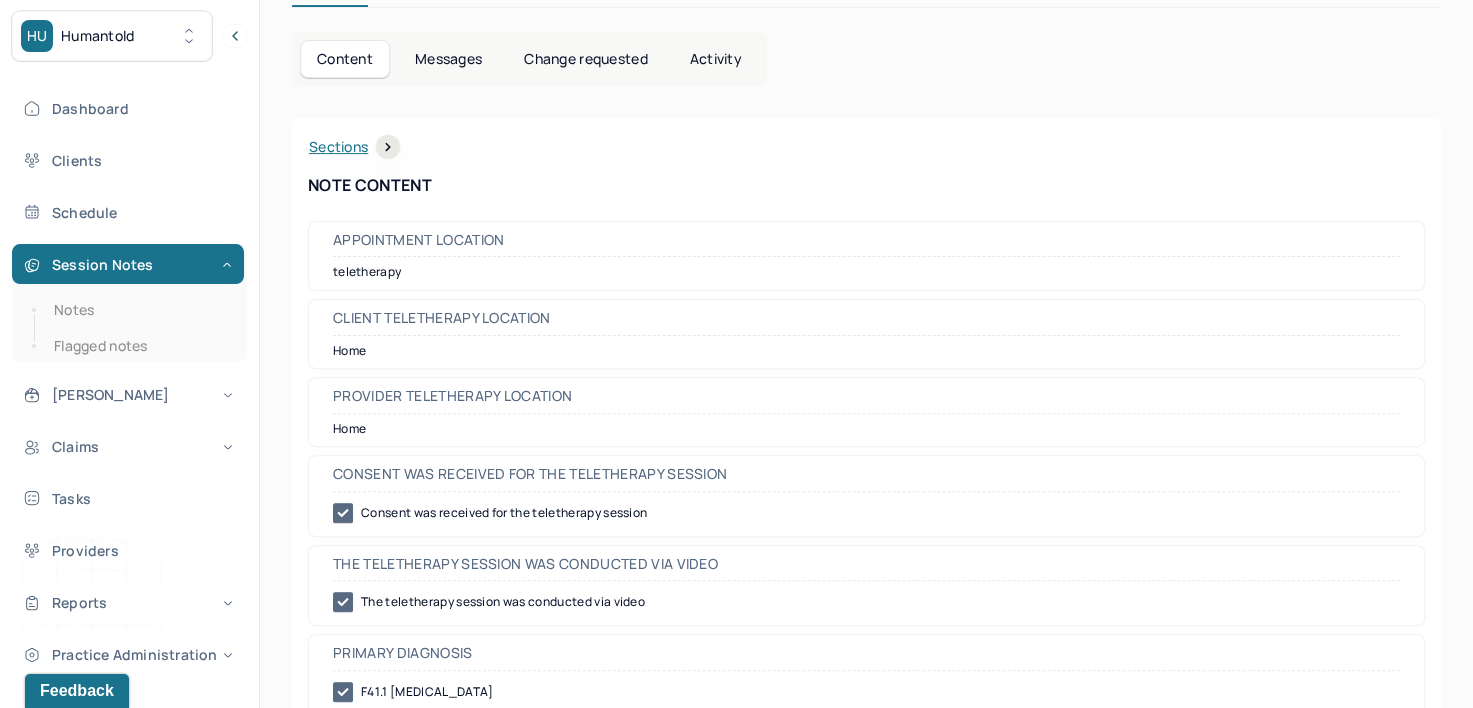 scroll, scrollTop: 0, scrollLeft: 0, axis: both 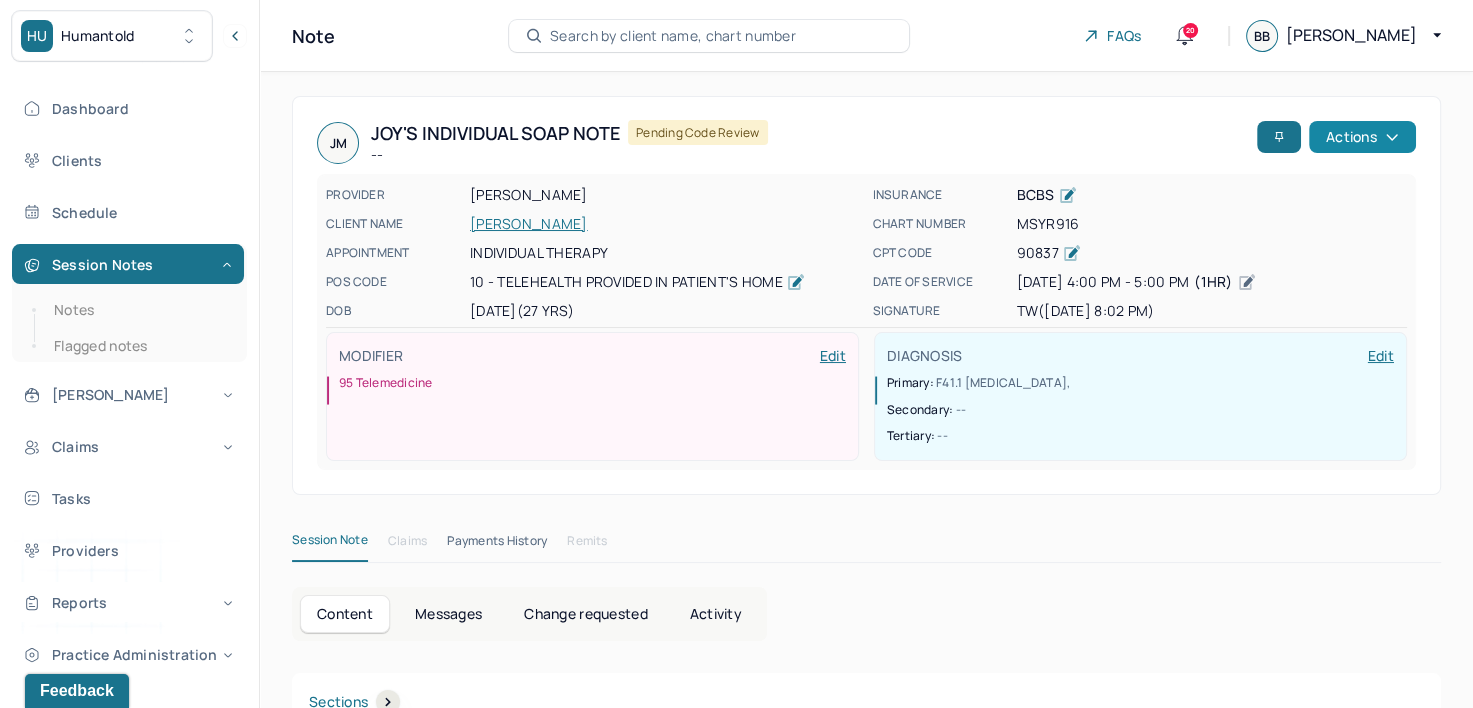 click 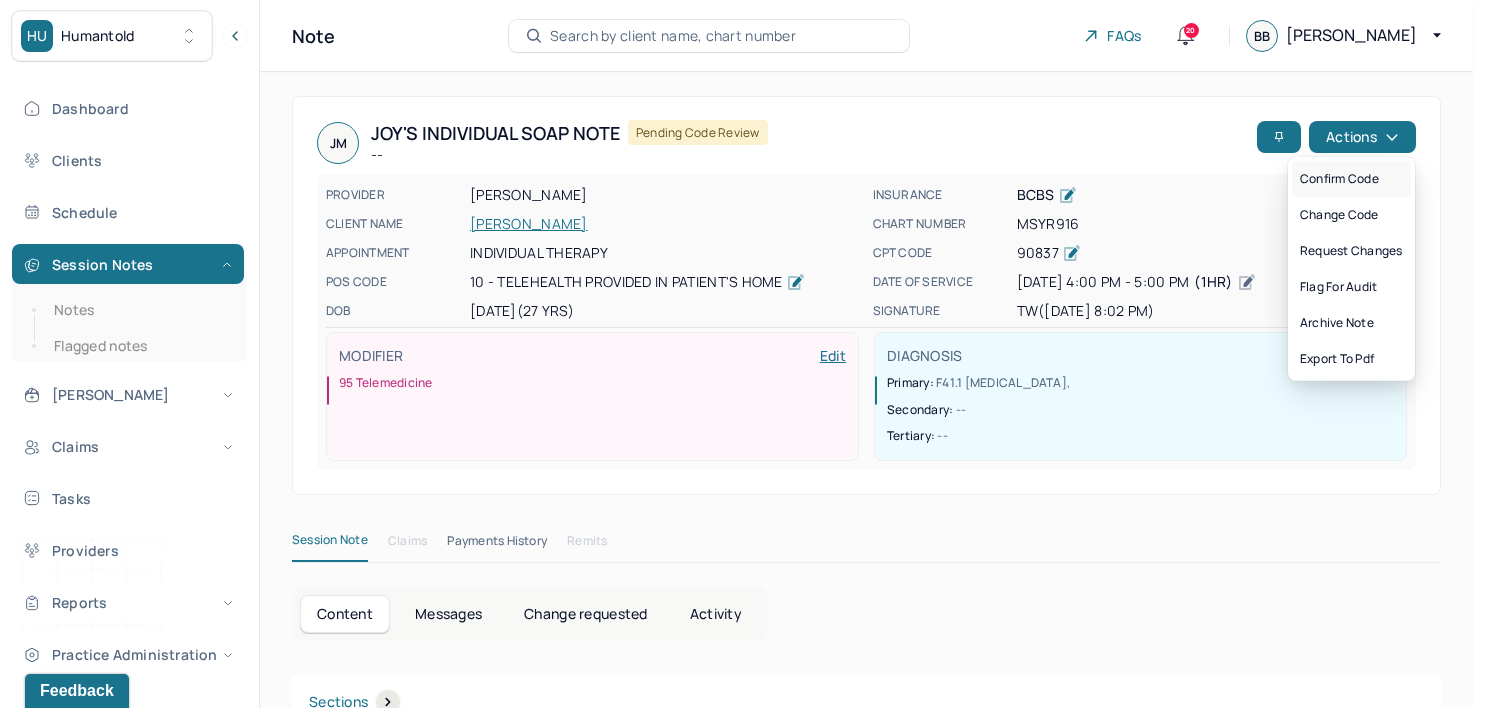 click on "Confirm code" at bounding box center [1351, 179] 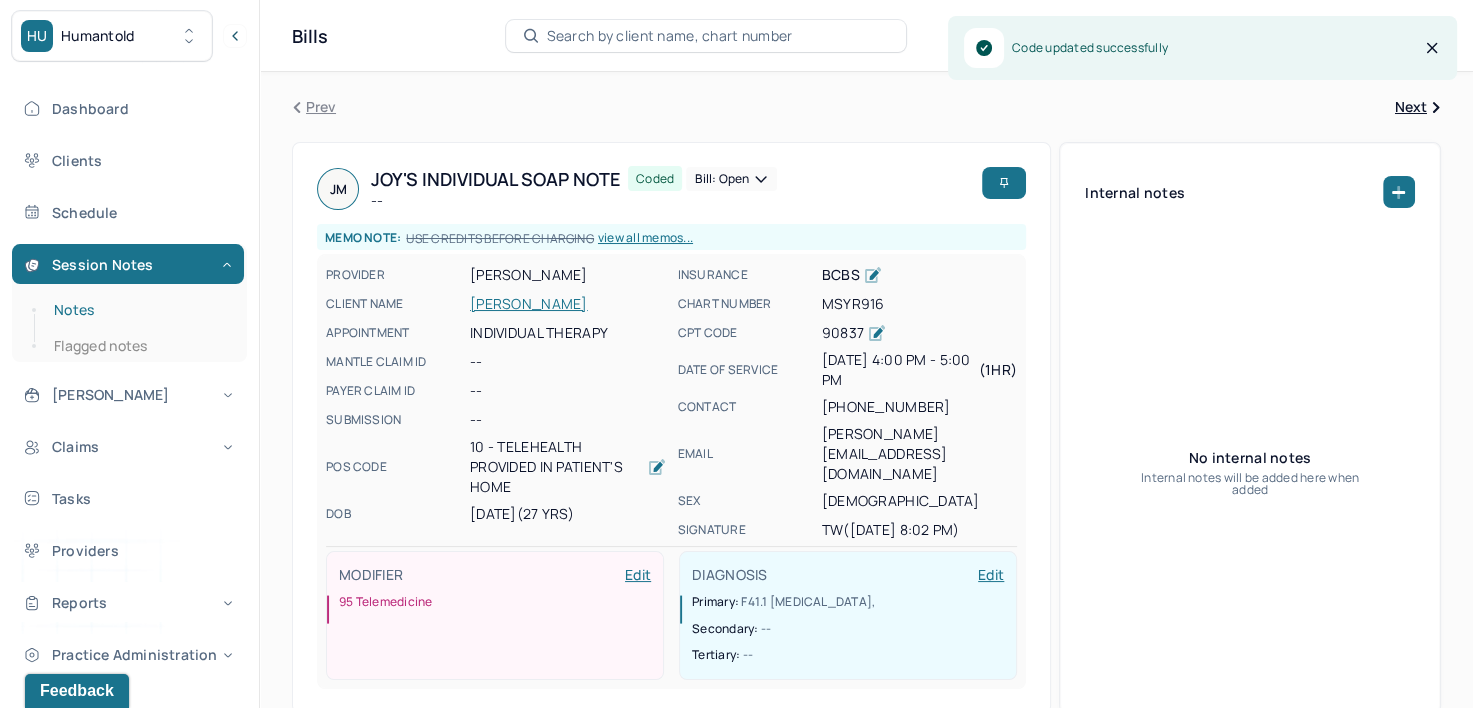 drag, startPoint x: 62, startPoint y: 312, endPoint x: 178, endPoint y: 312, distance: 116 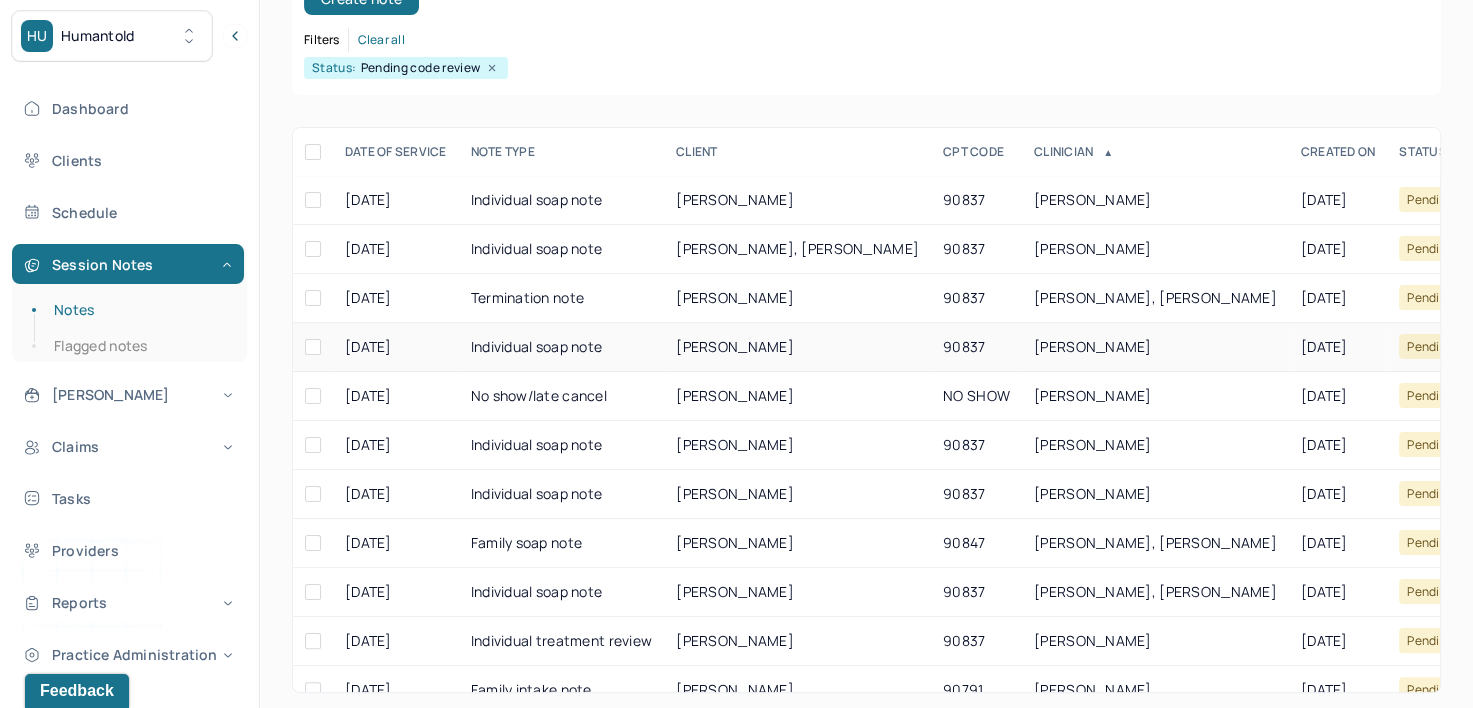 scroll, scrollTop: 294, scrollLeft: 0, axis: vertical 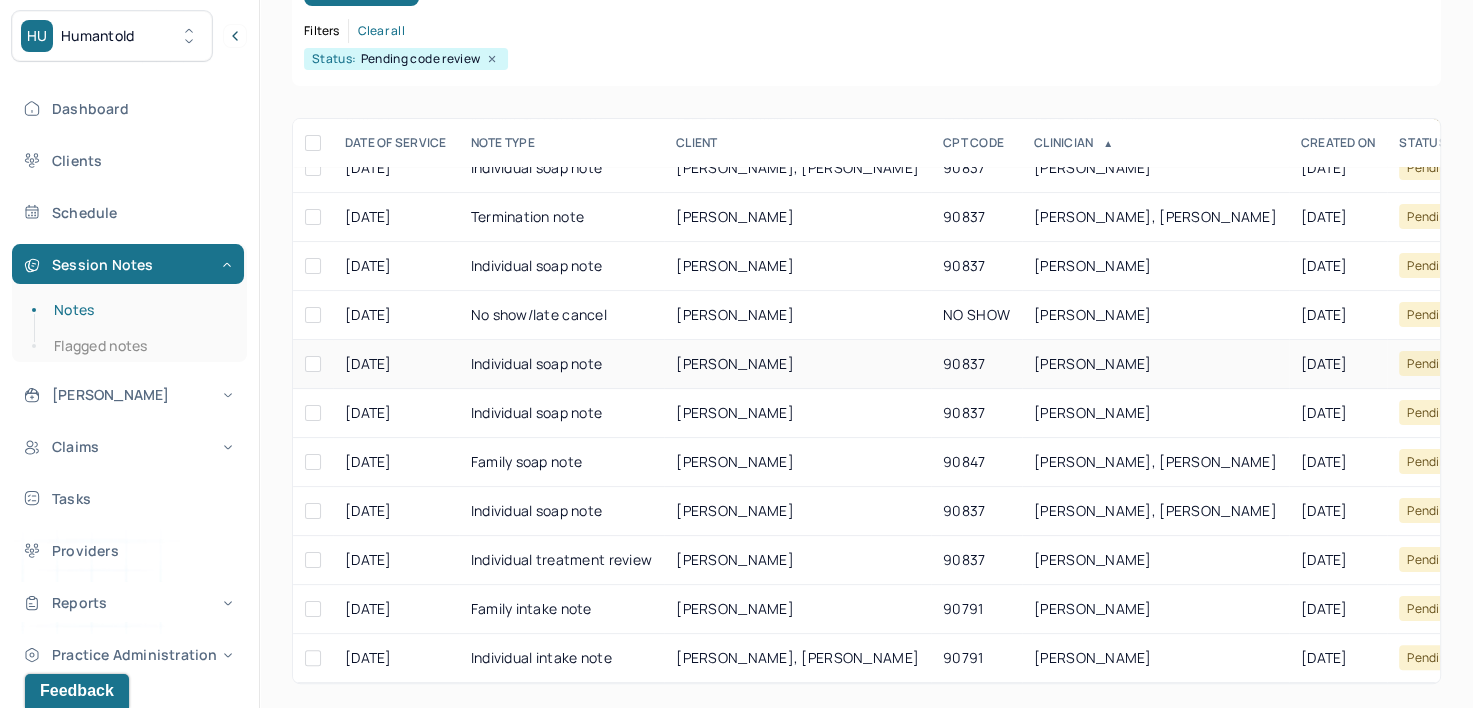 click on "[PERSON_NAME]" at bounding box center [1093, 363] 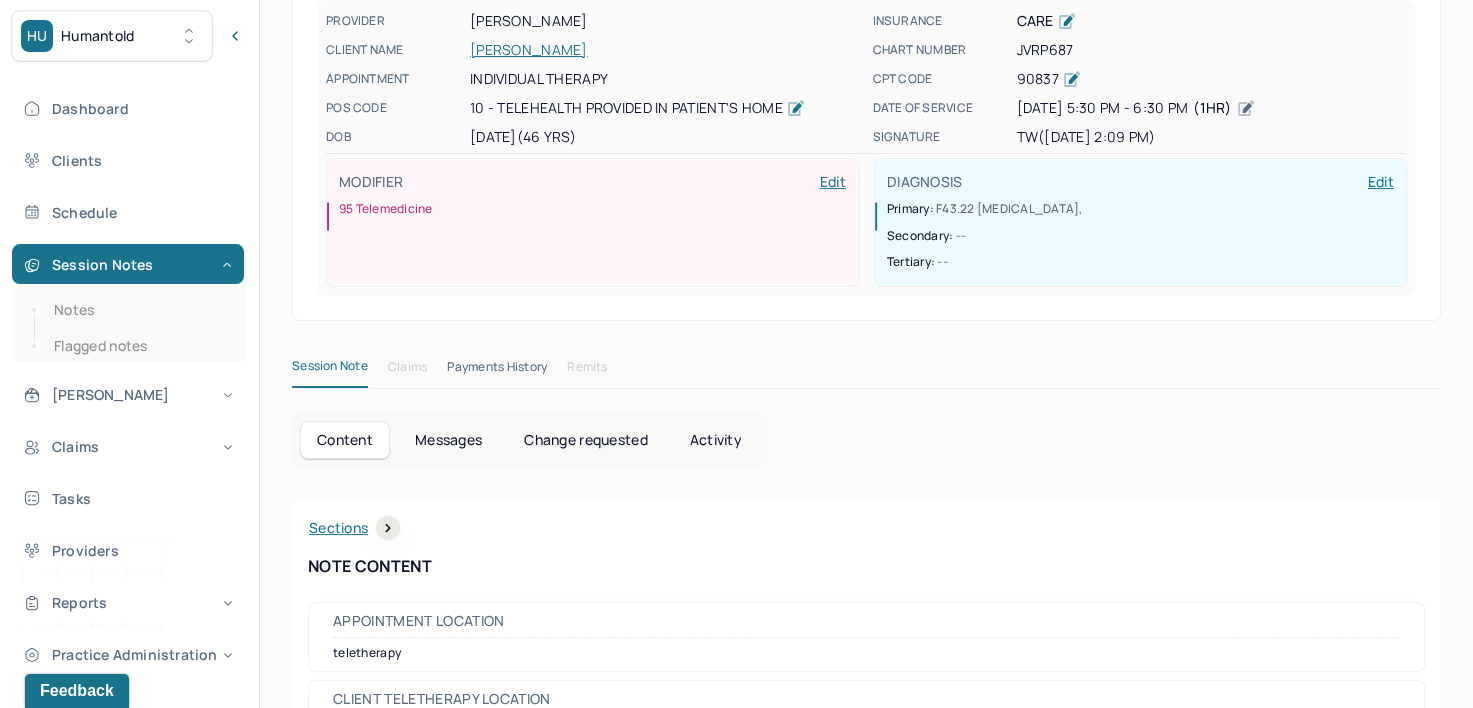scroll, scrollTop: 0, scrollLeft: 0, axis: both 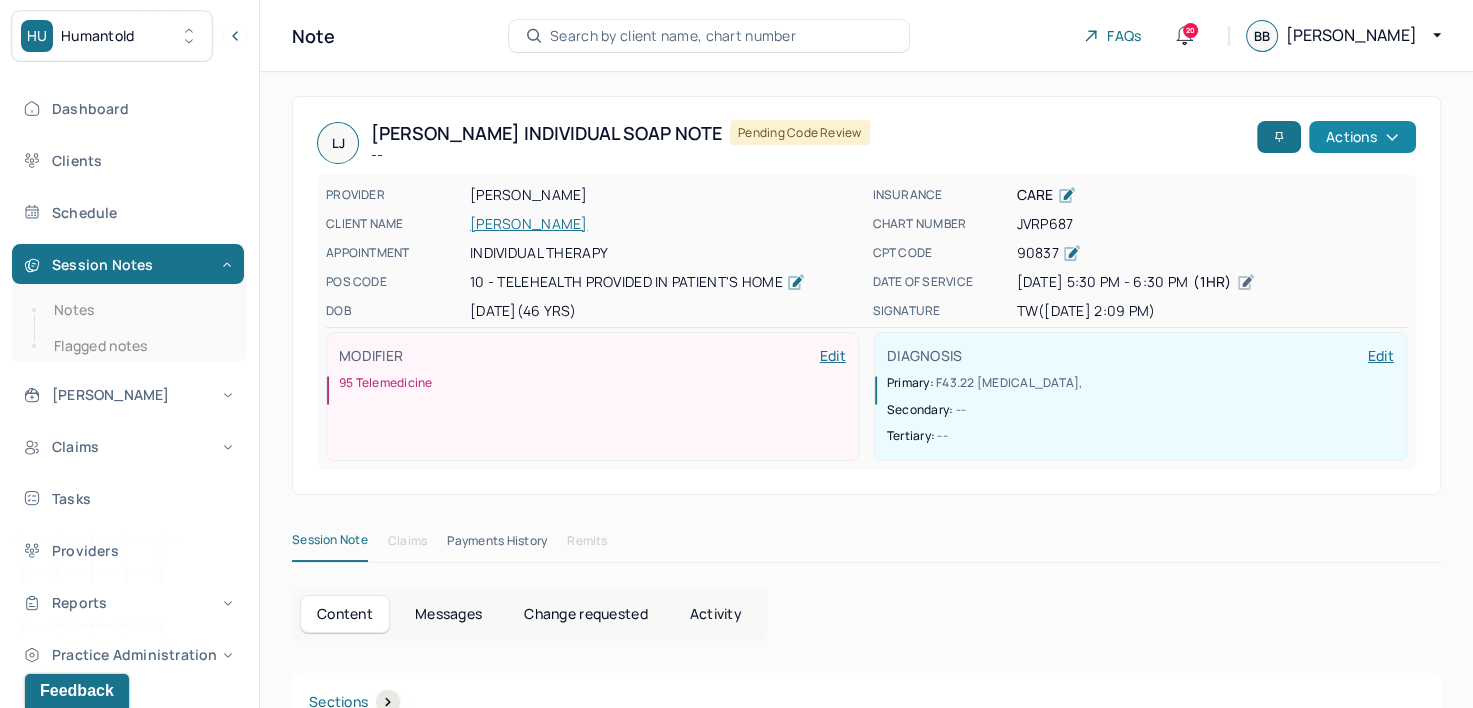 click 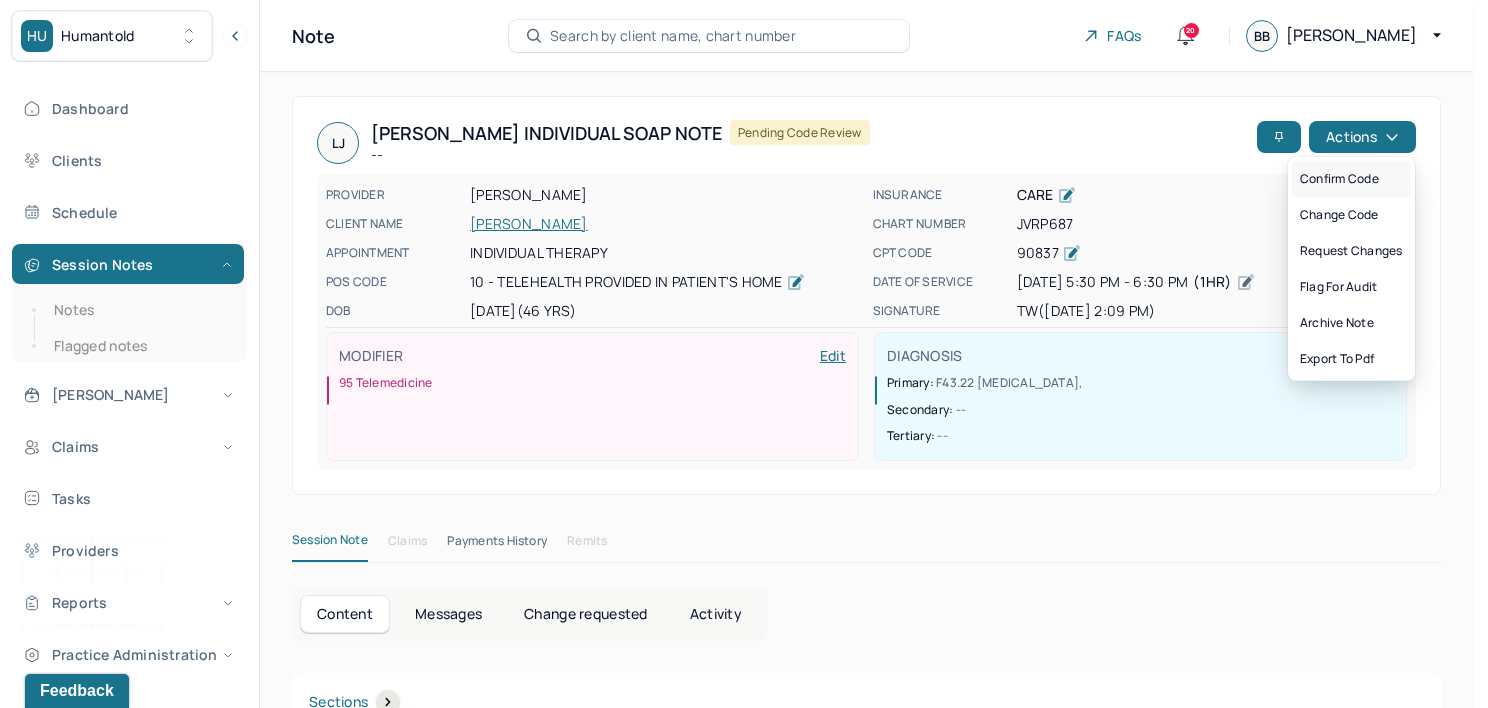 click on "Confirm code" at bounding box center [1351, 179] 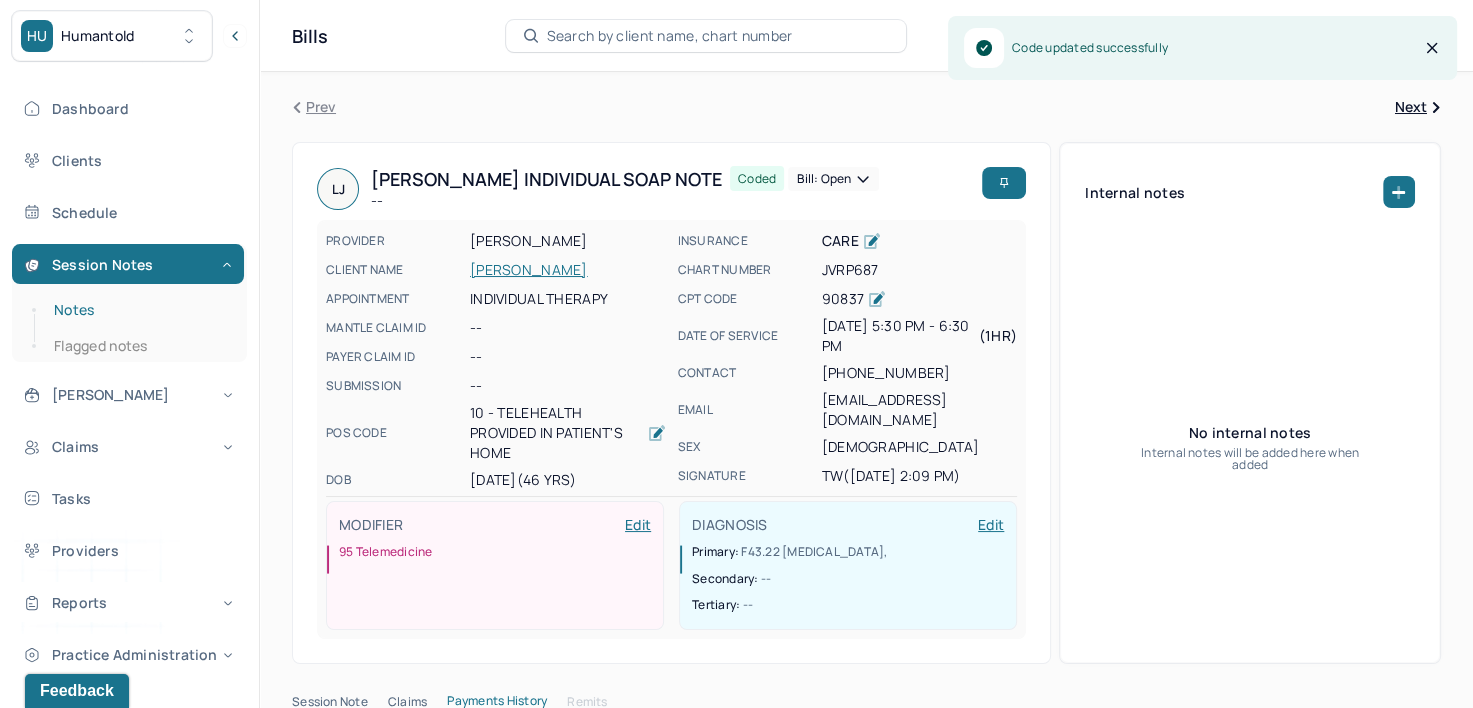 drag, startPoint x: 77, startPoint y: 316, endPoint x: 101, endPoint y: 316, distance: 24 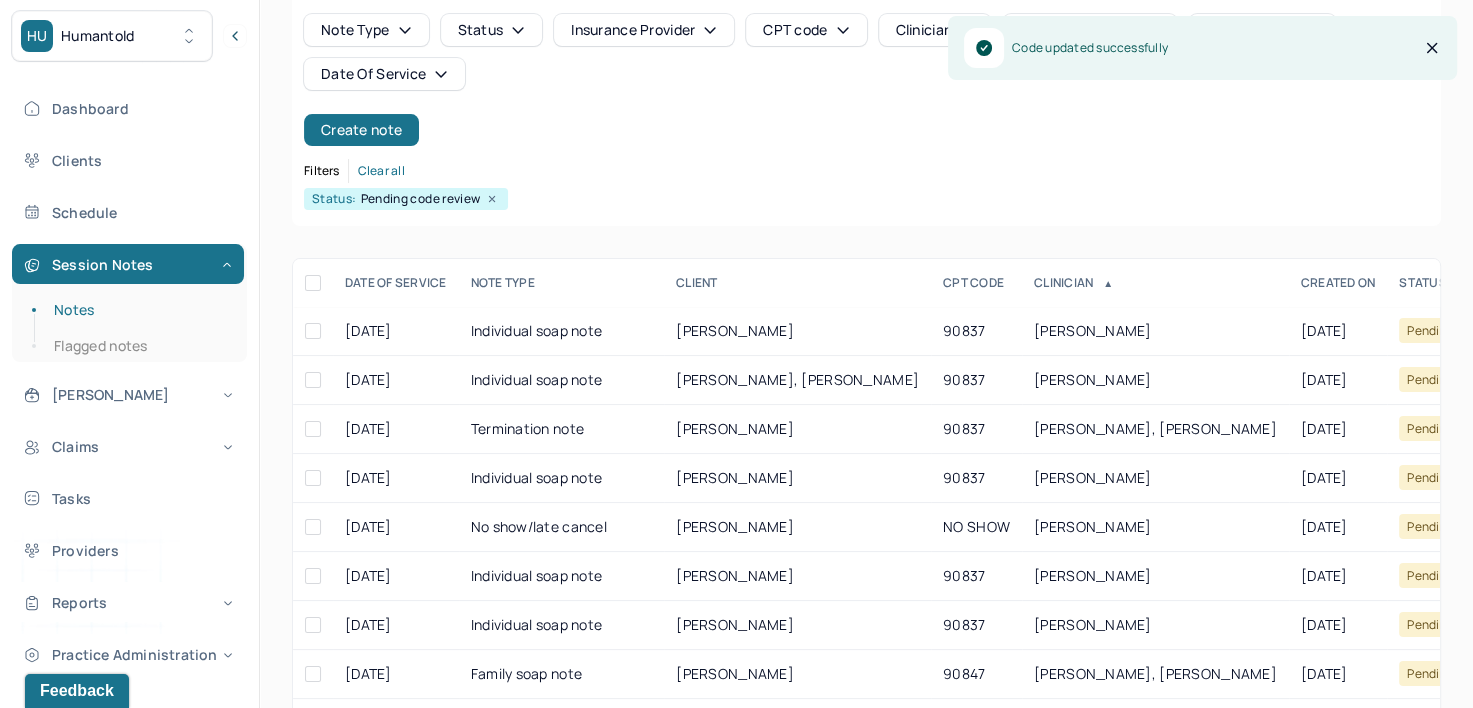 scroll, scrollTop: 200, scrollLeft: 0, axis: vertical 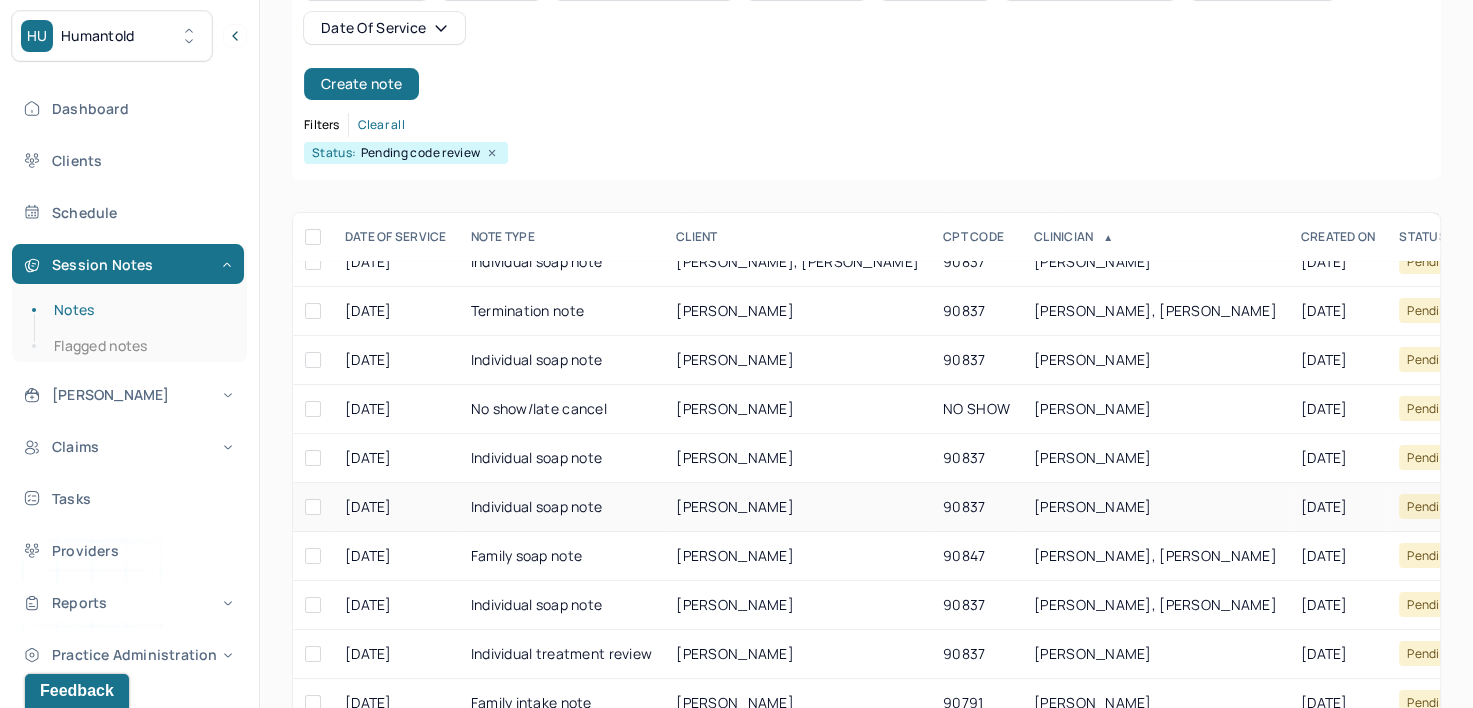 click on "[PERSON_NAME]" at bounding box center (1093, 506) 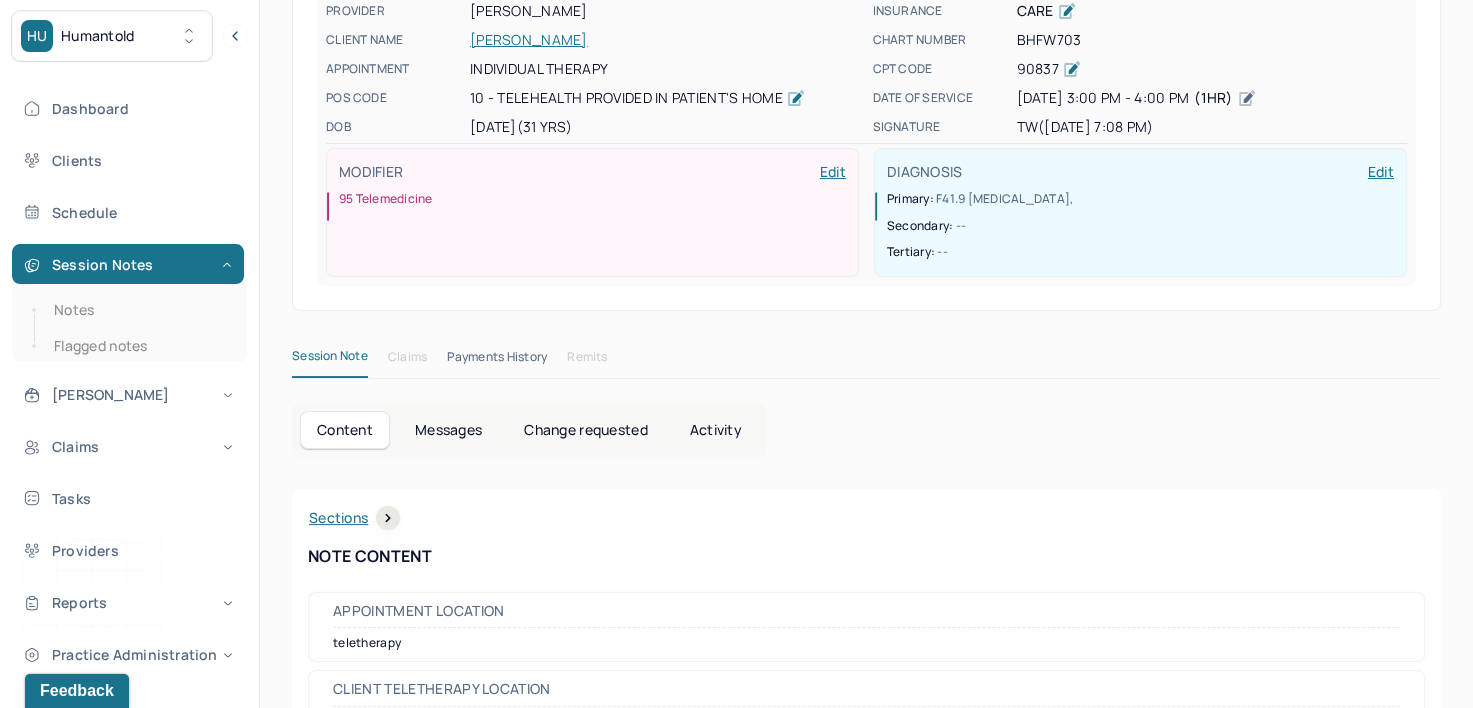 scroll, scrollTop: 0, scrollLeft: 0, axis: both 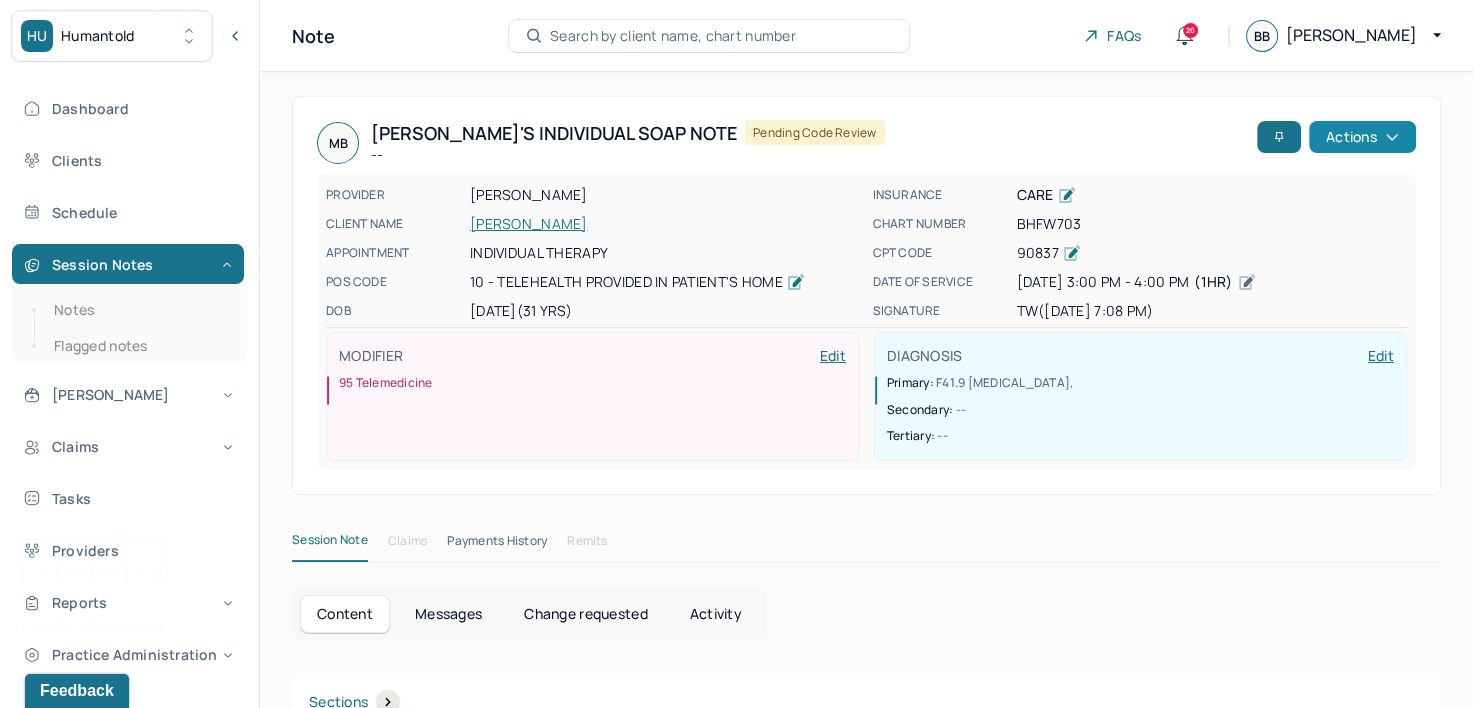 click 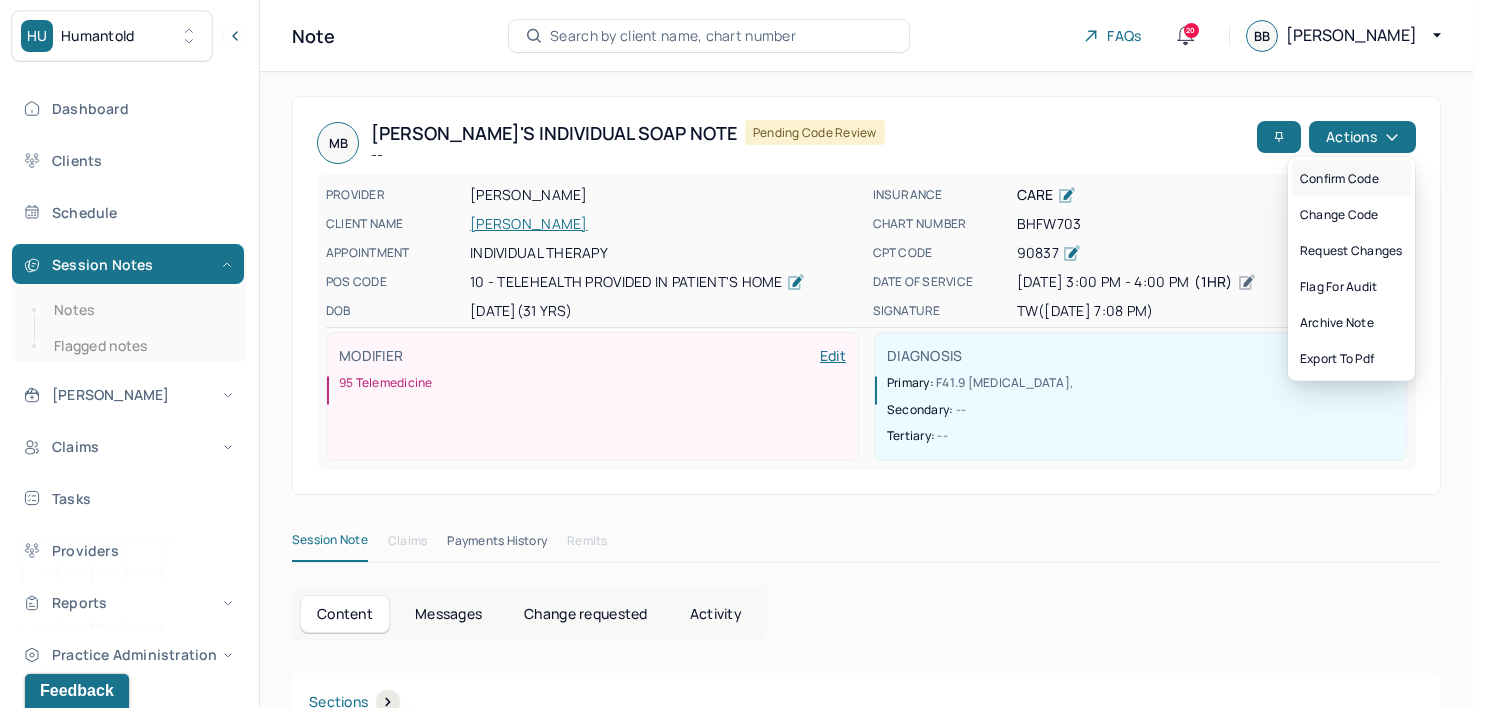 click on "Confirm code" at bounding box center (1351, 179) 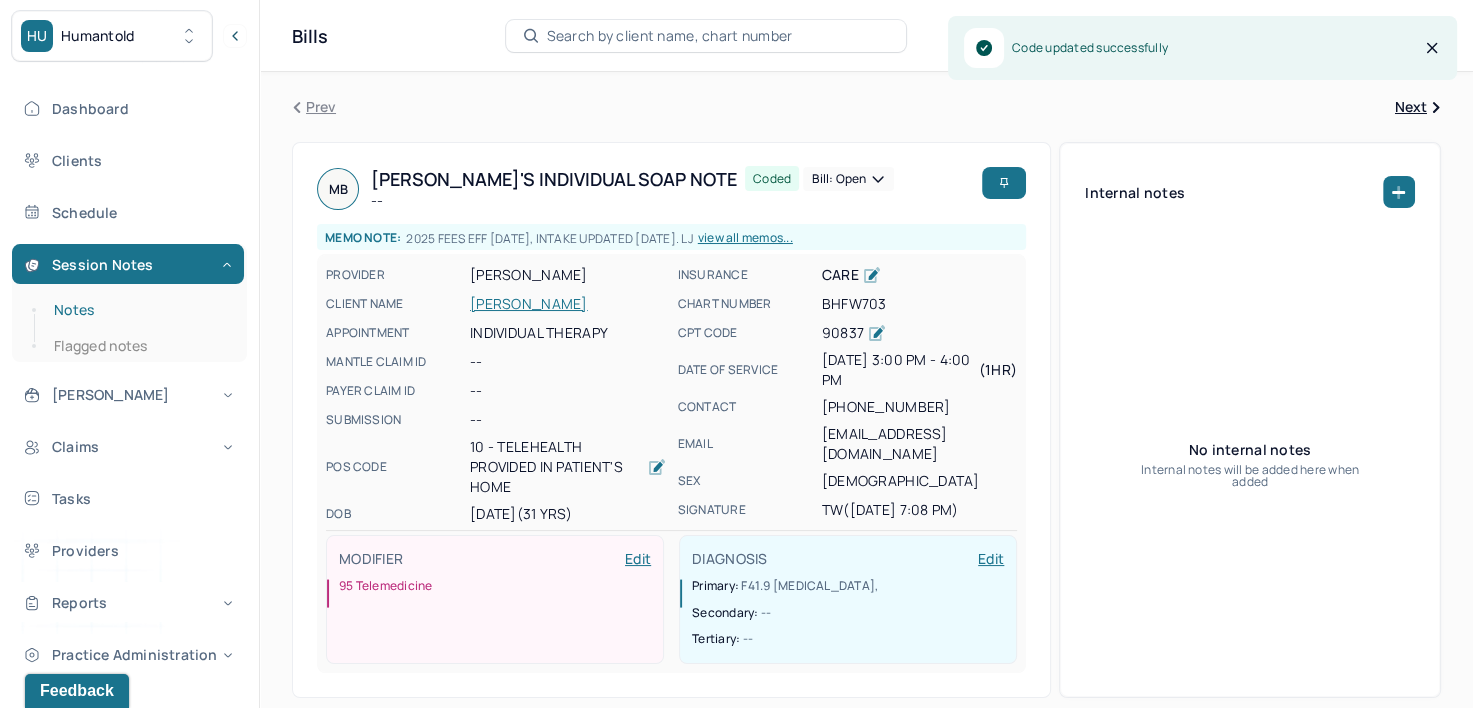 click on "Notes" at bounding box center [139, 310] 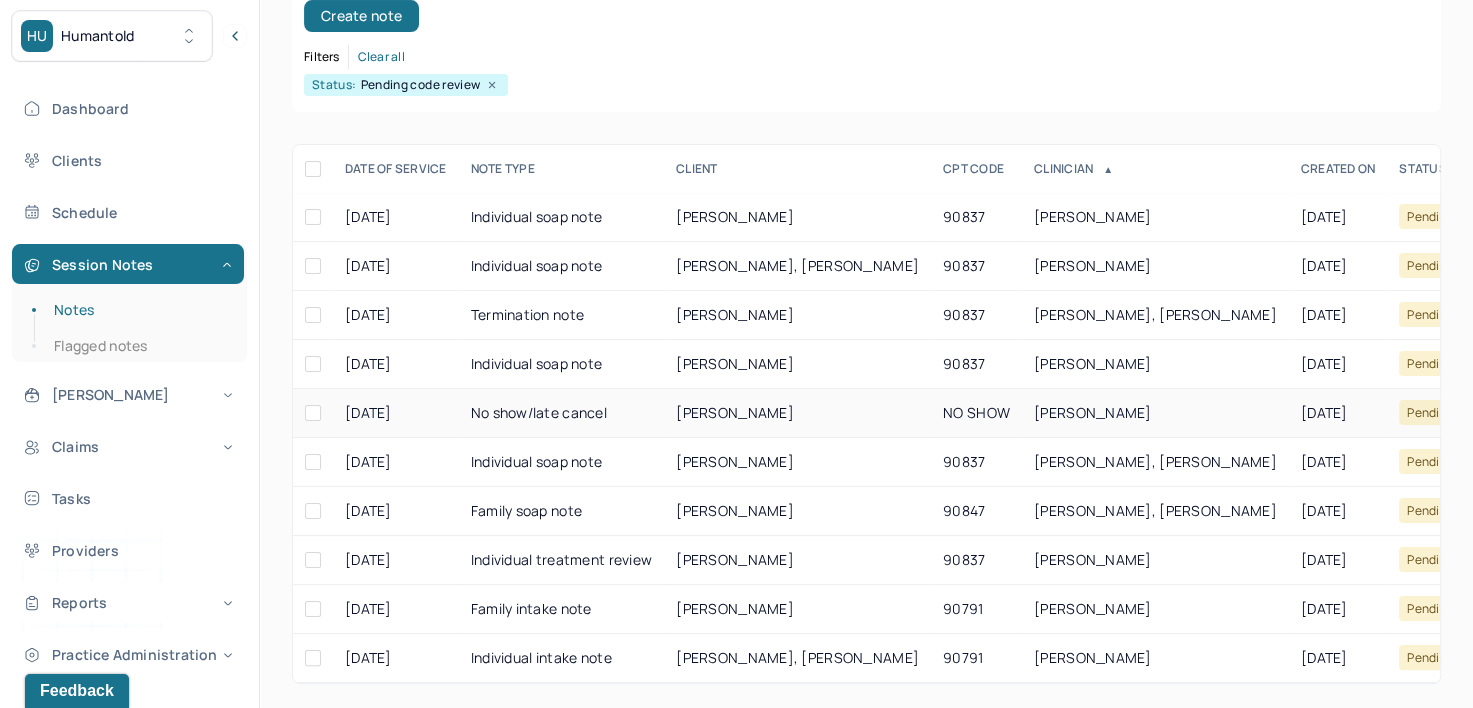 scroll, scrollTop: 281, scrollLeft: 0, axis: vertical 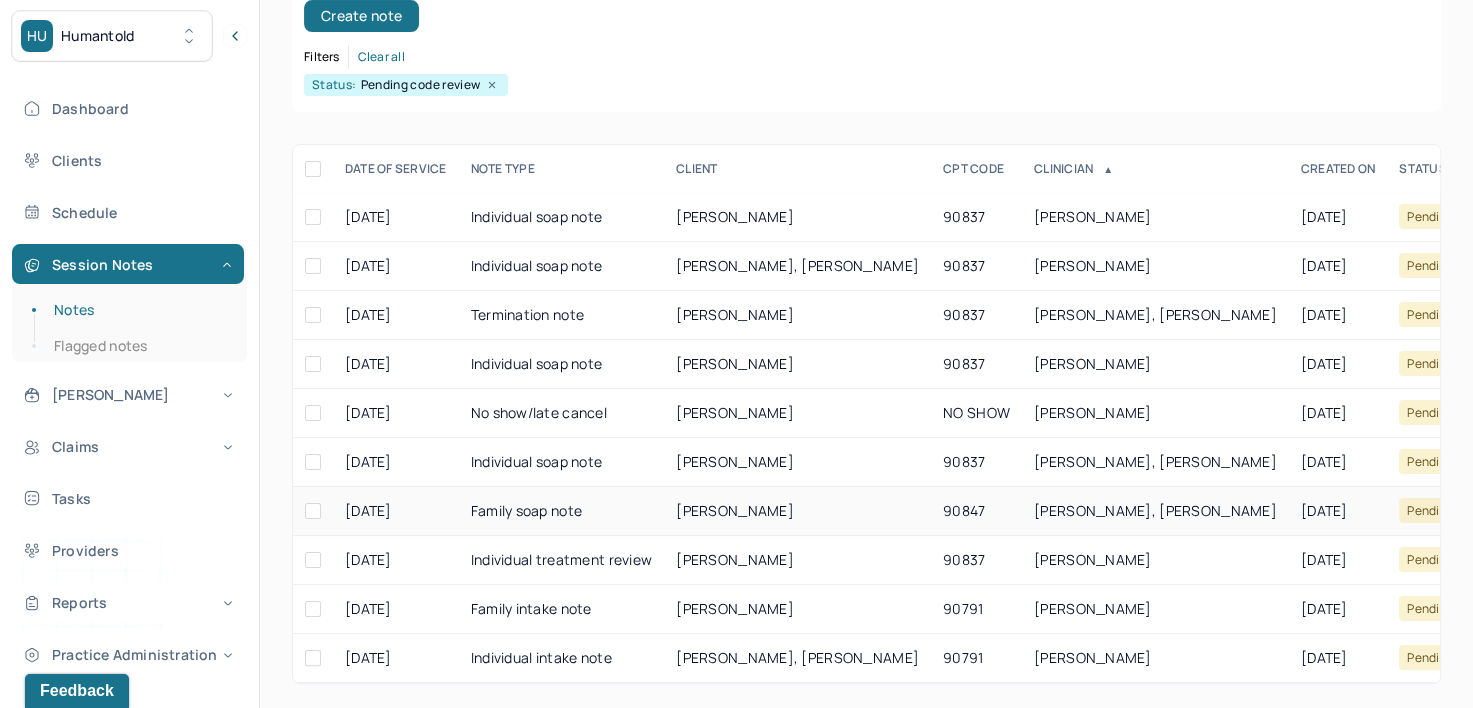 click on "XIA QIAN LI, AMY" at bounding box center (1155, 510) 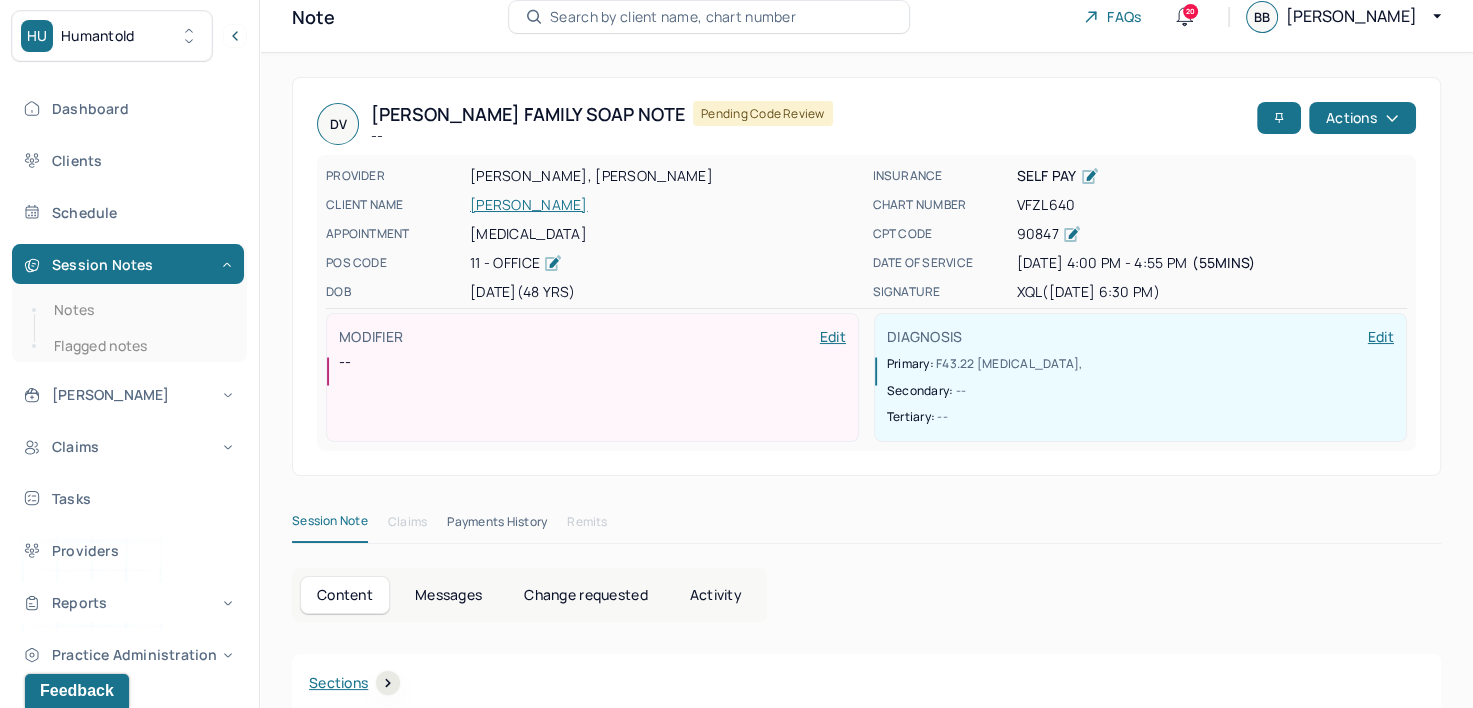 scroll, scrollTop: 0, scrollLeft: 0, axis: both 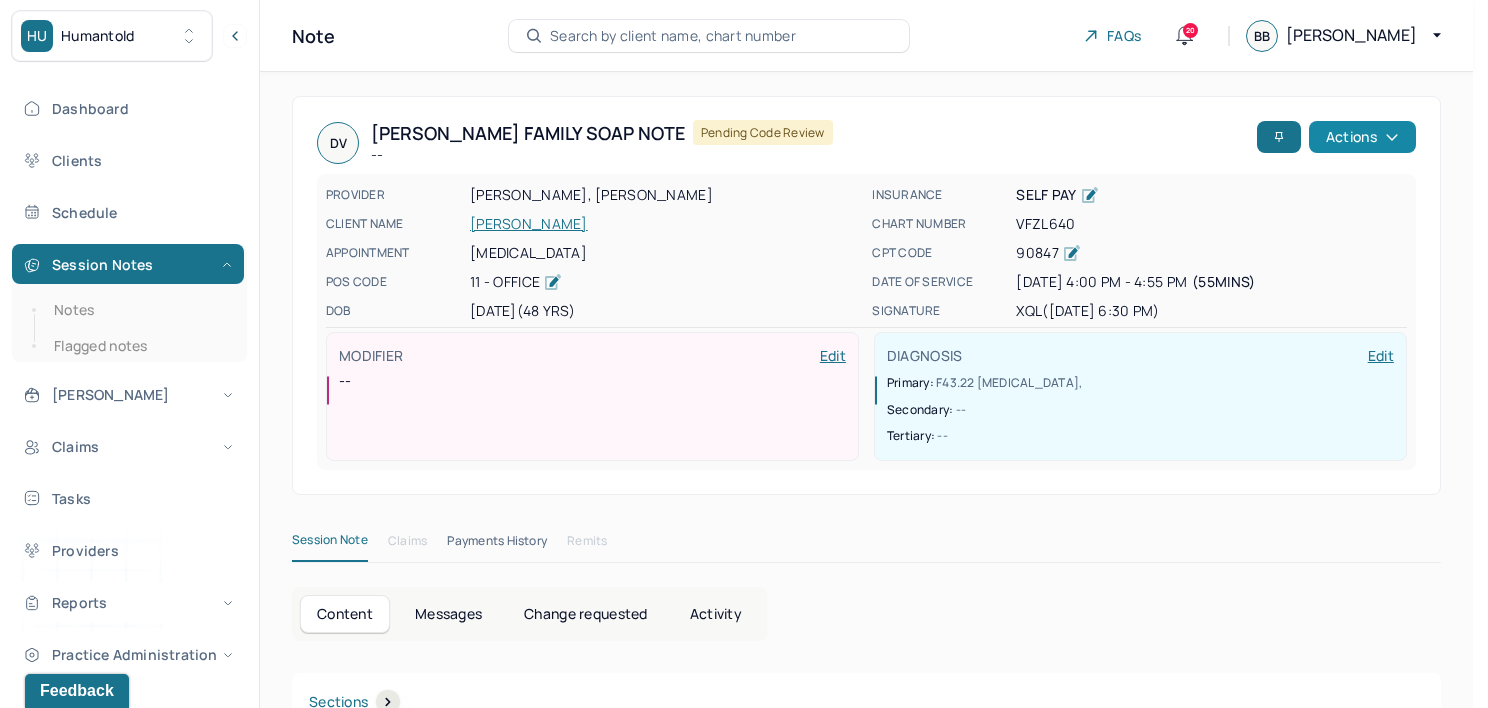 click on "Actions" at bounding box center [1362, 137] 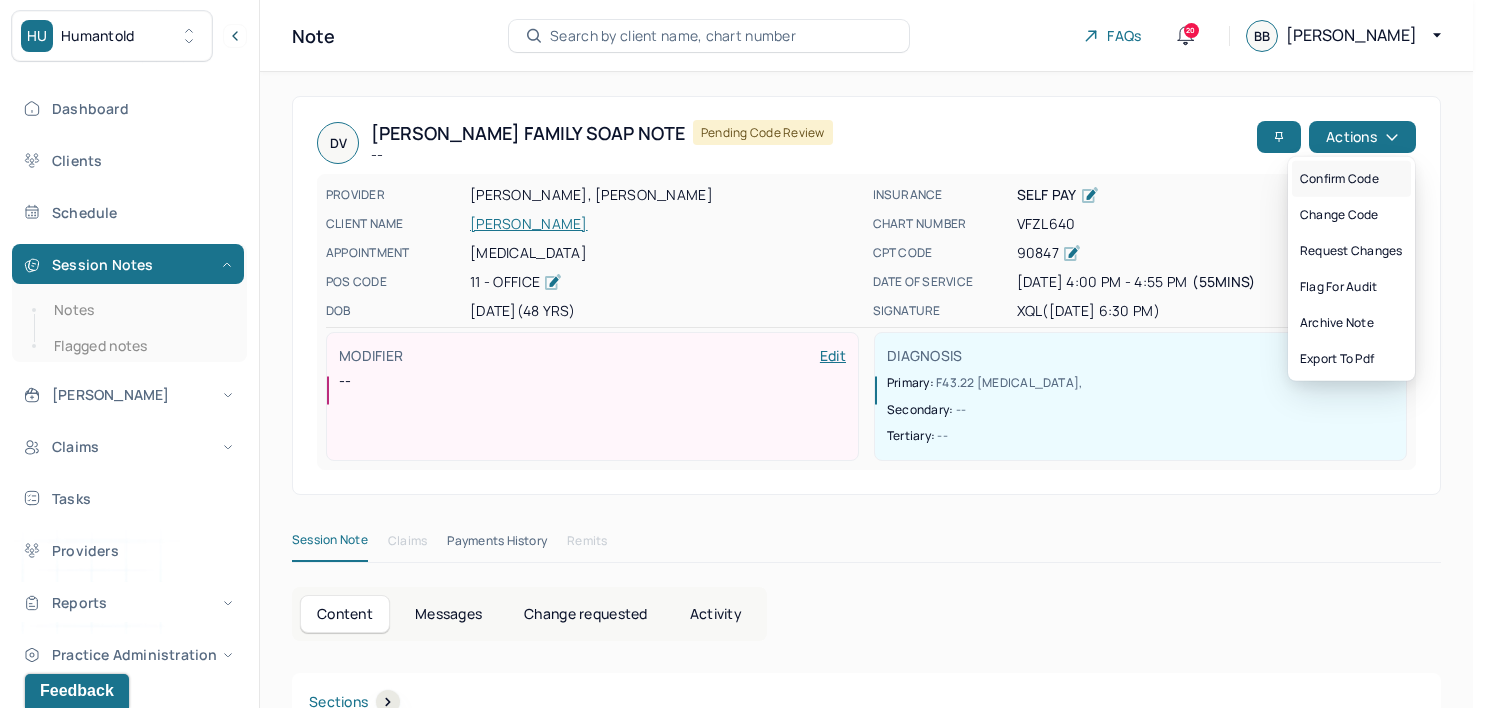 click on "Confirm code" at bounding box center (1351, 179) 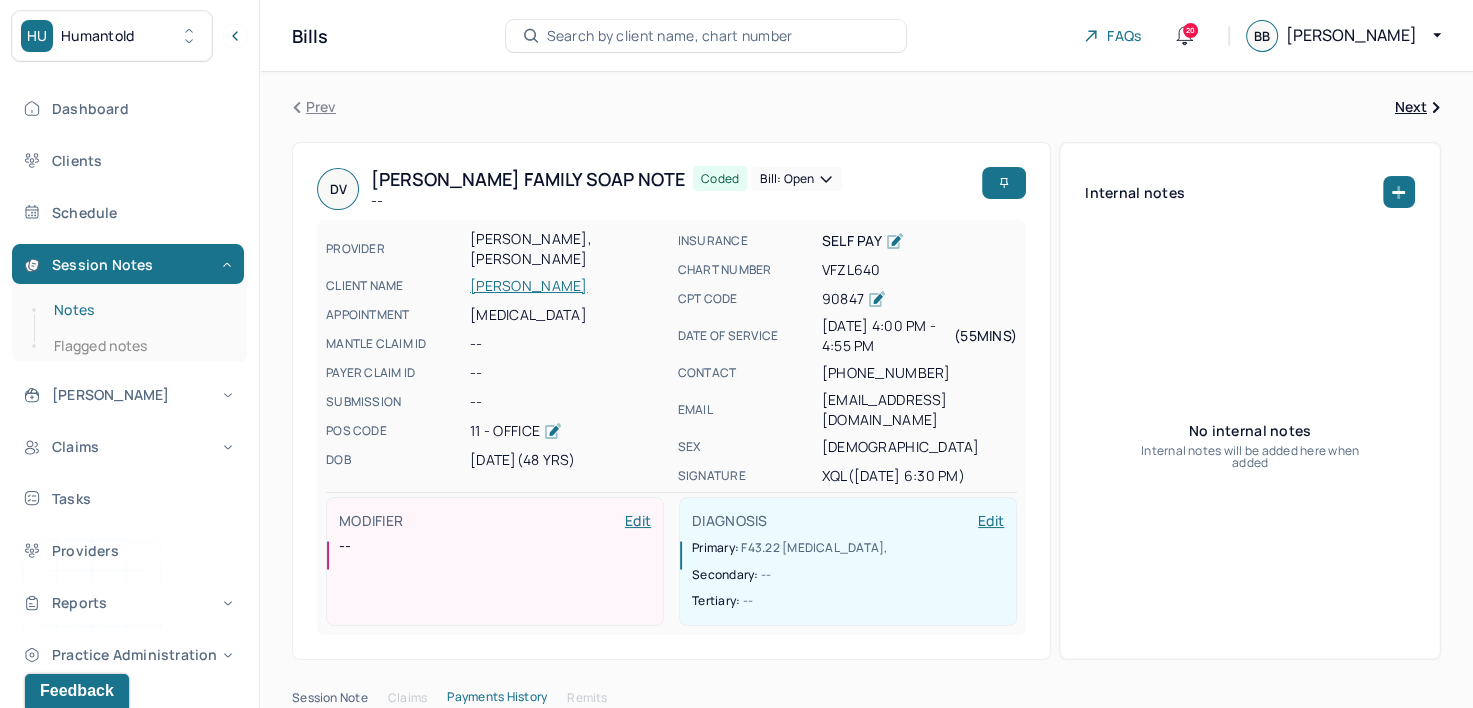 click on "Notes" at bounding box center [139, 310] 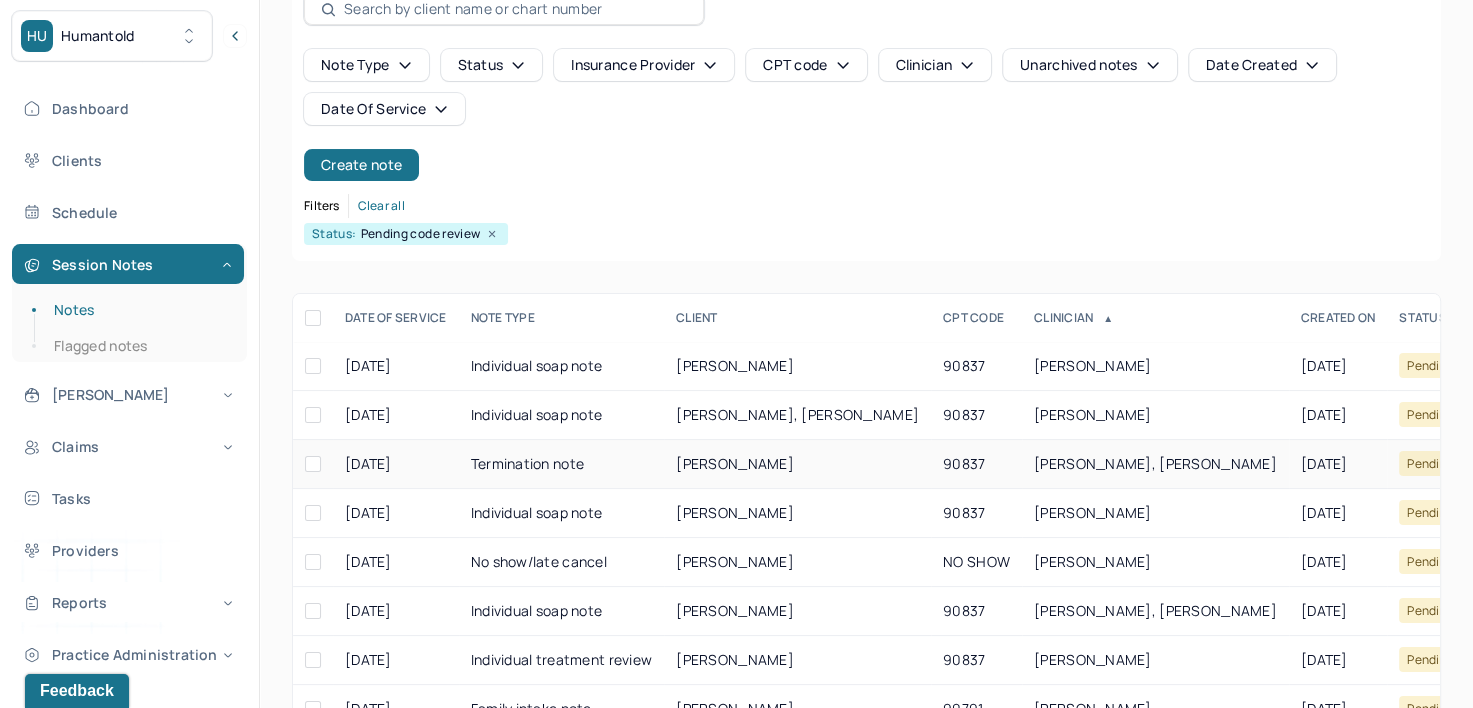 scroll, scrollTop: 232, scrollLeft: 0, axis: vertical 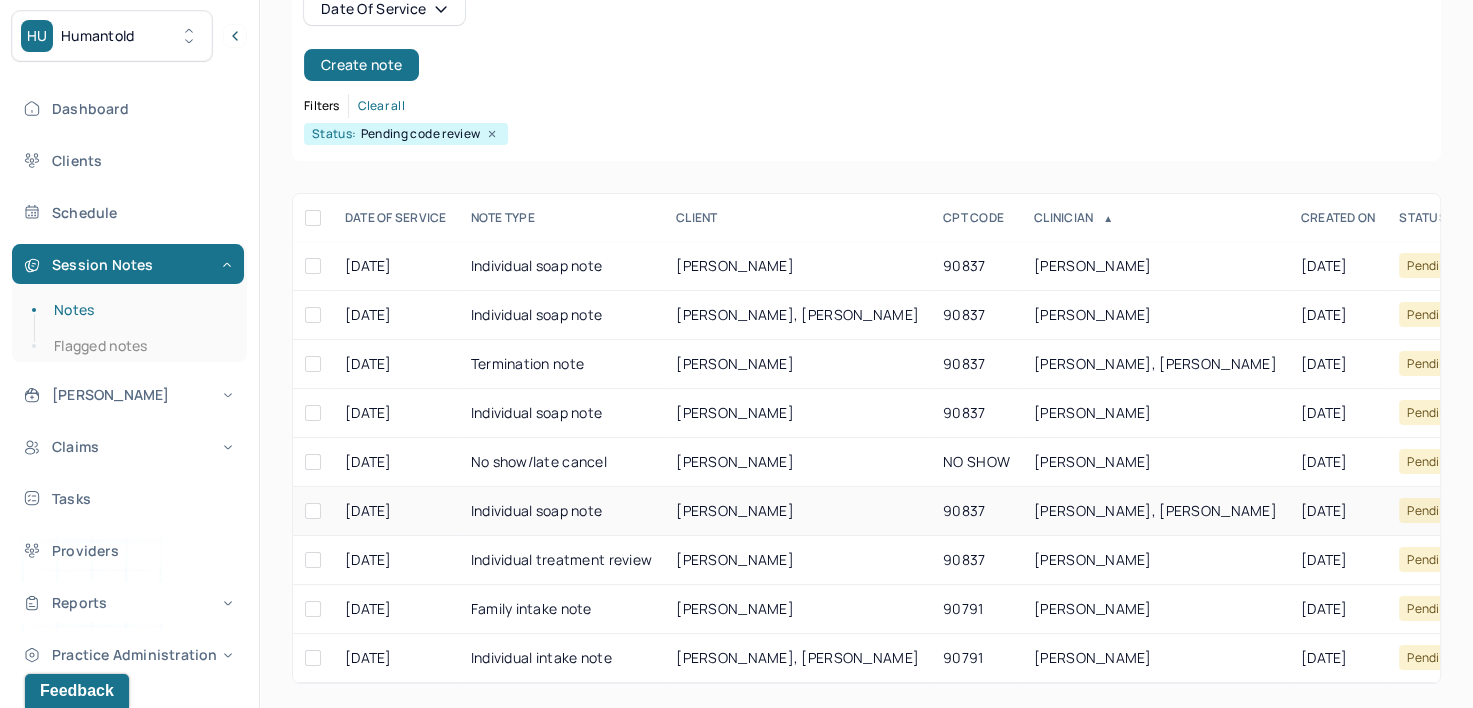 click on "XIA QIAN LI, AMY" at bounding box center [1155, 510] 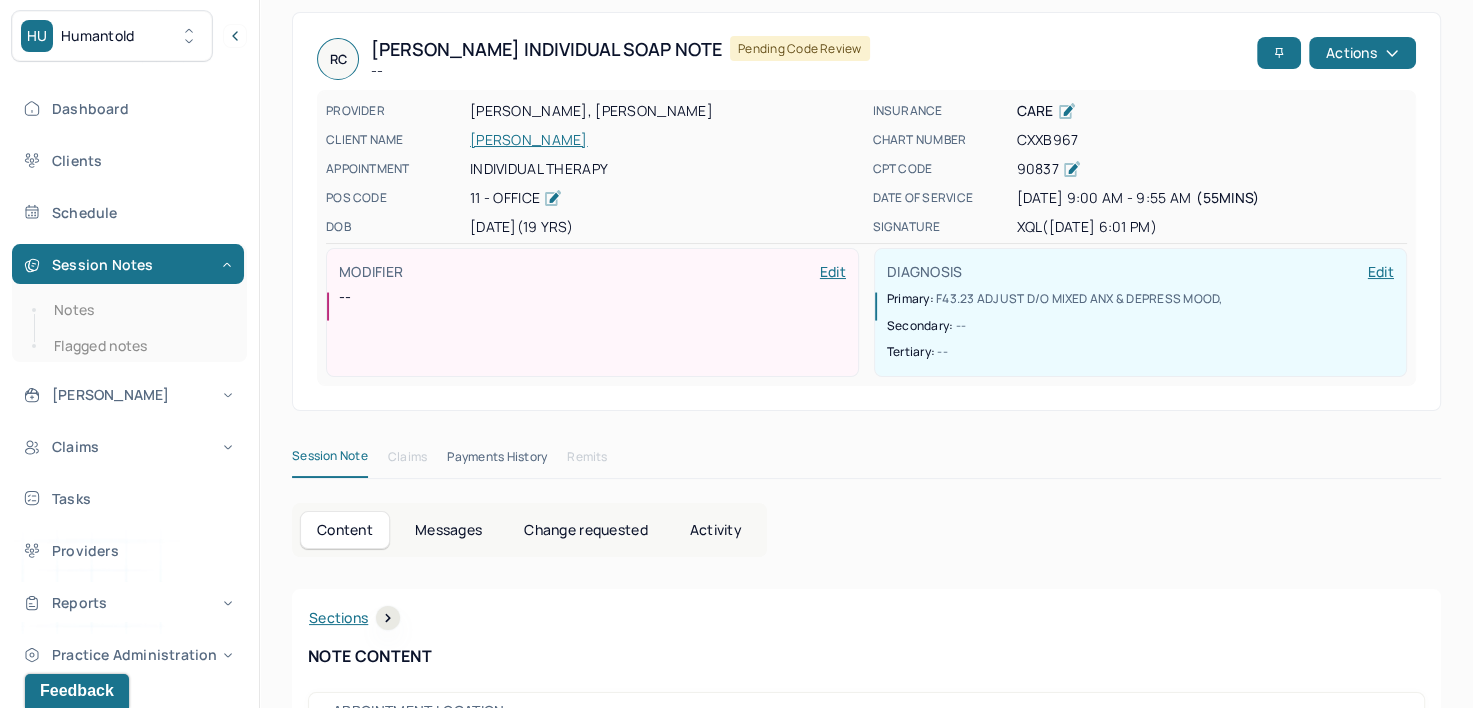 scroll, scrollTop: 0, scrollLeft: 0, axis: both 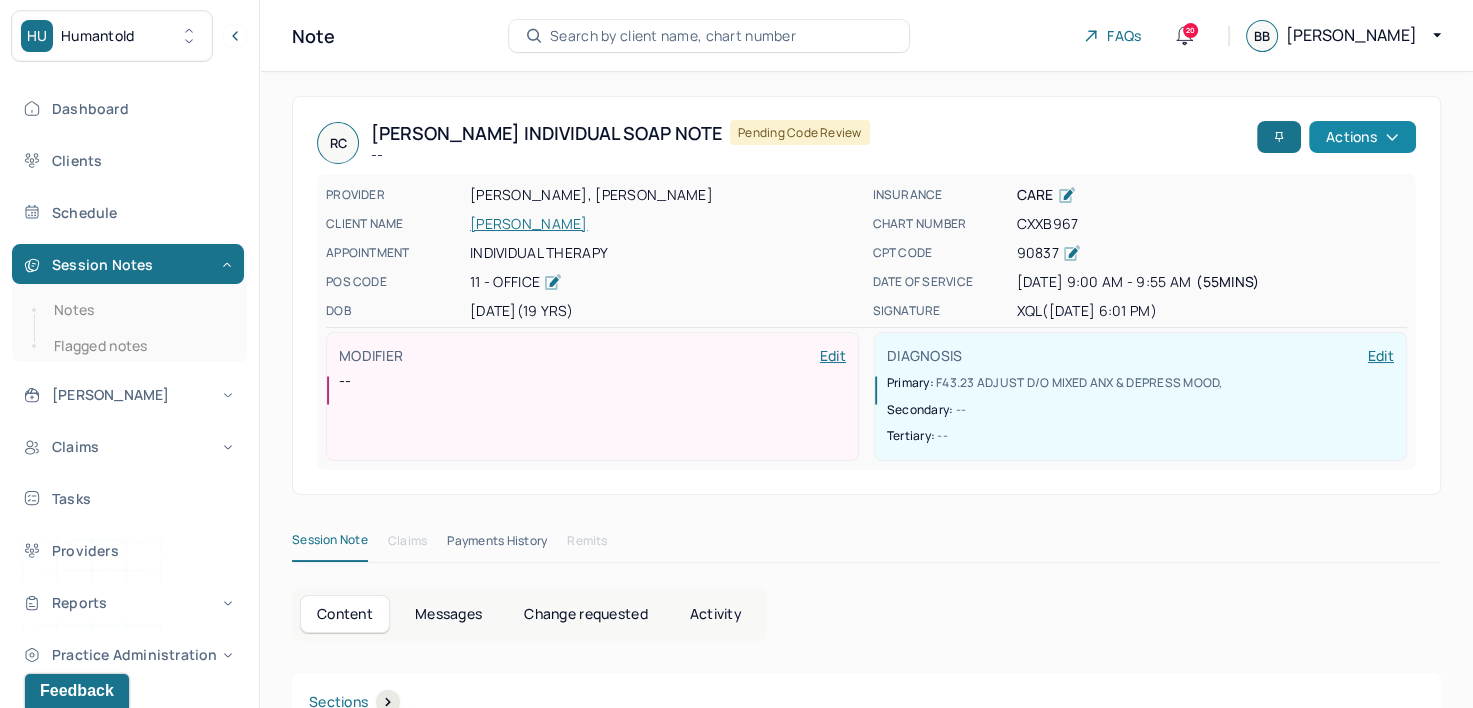 click on "Actions" at bounding box center [1362, 137] 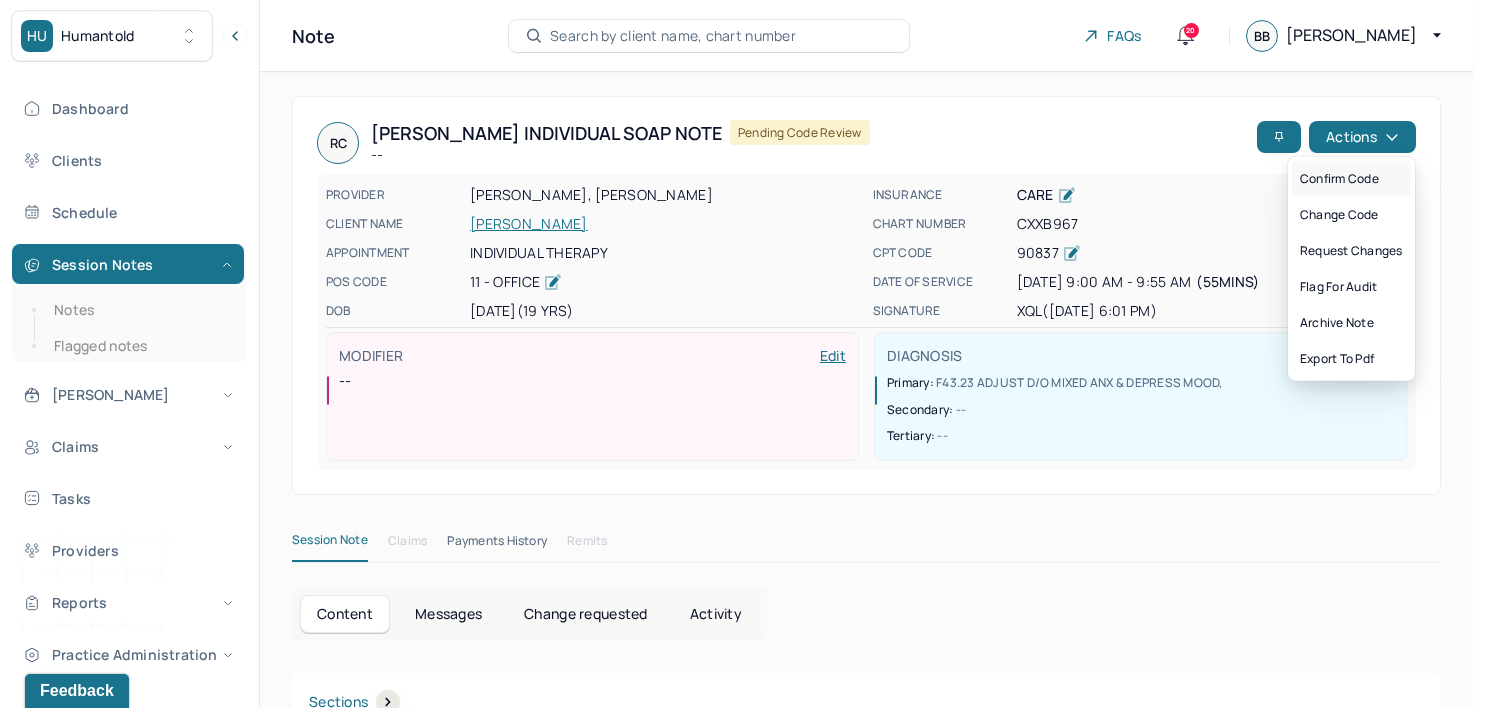 click on "Confirm code" at bounding box center (1351, 179) 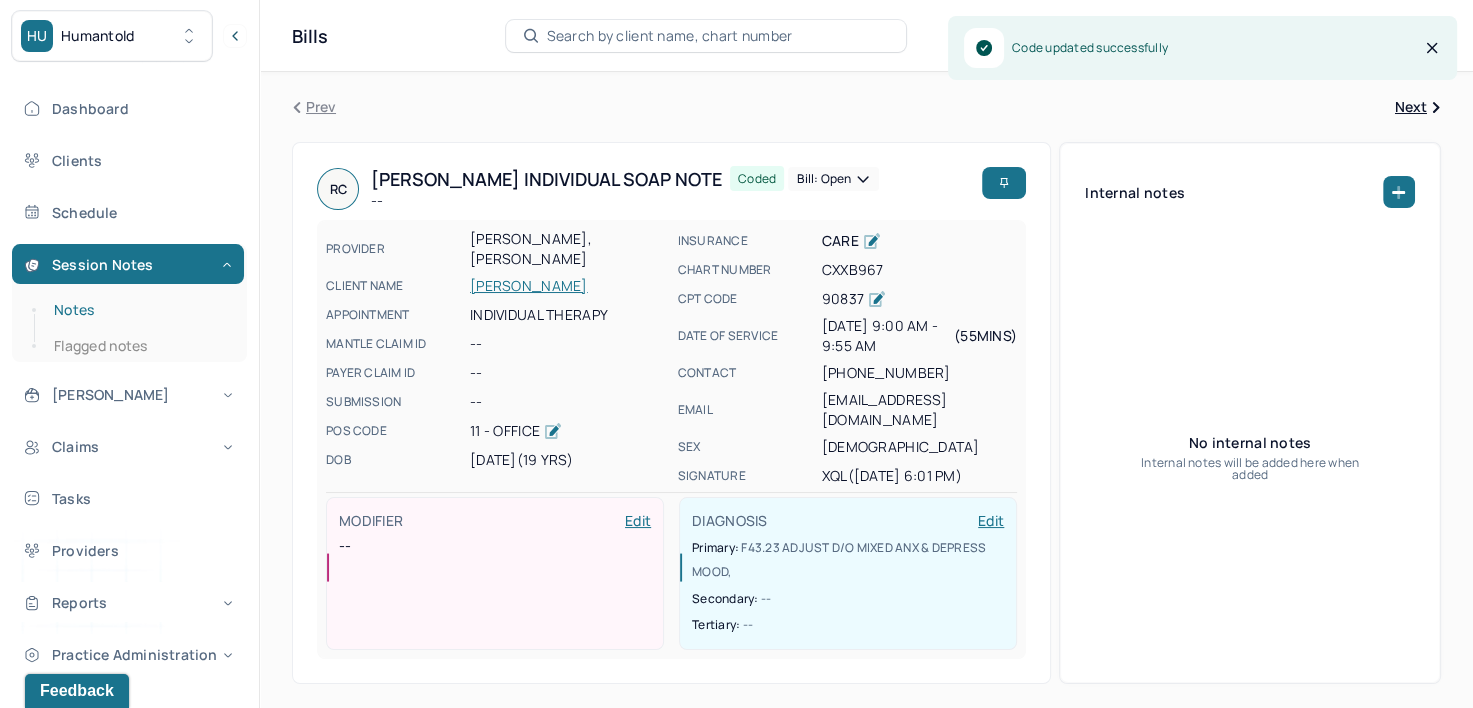click on "Notes" at bounding box center (139, 310) 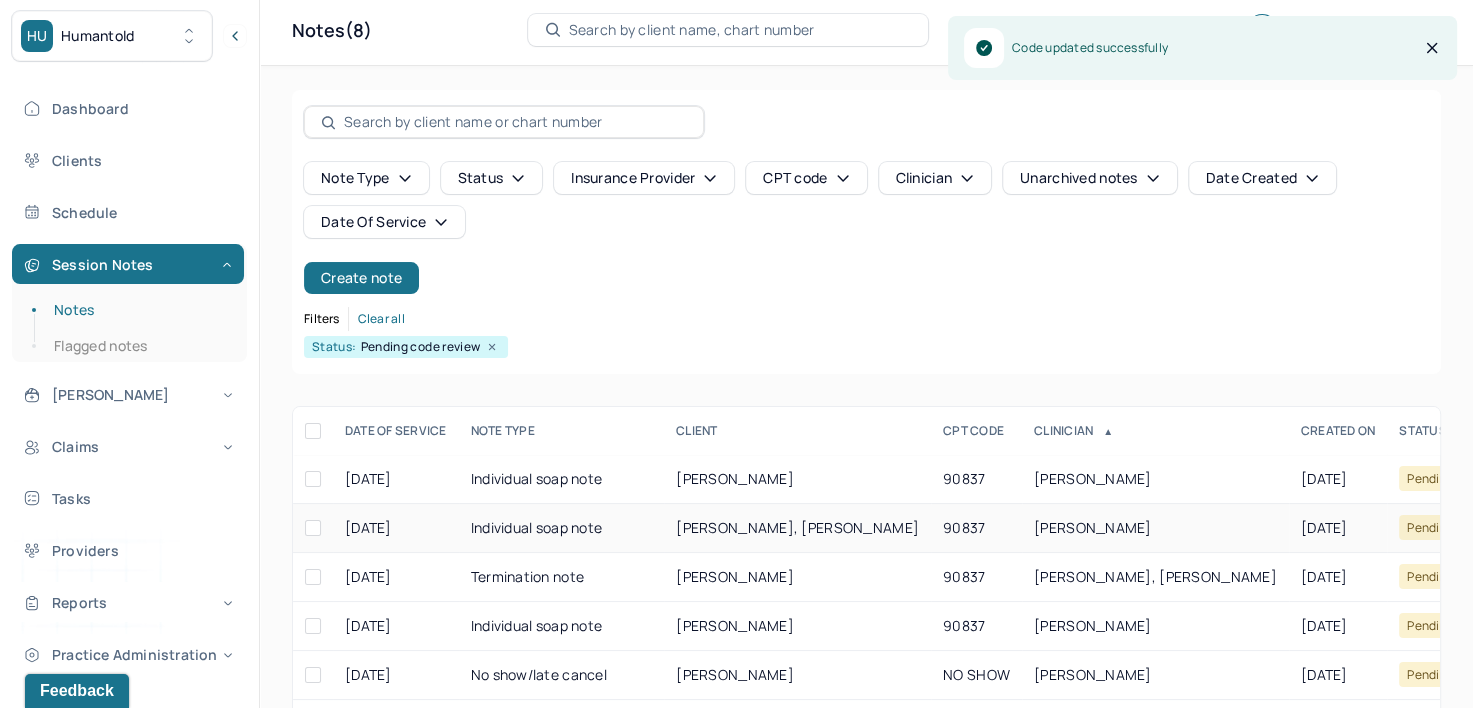 scroll, scrollTop: 184, scrollLeft: 0, axis: vertical 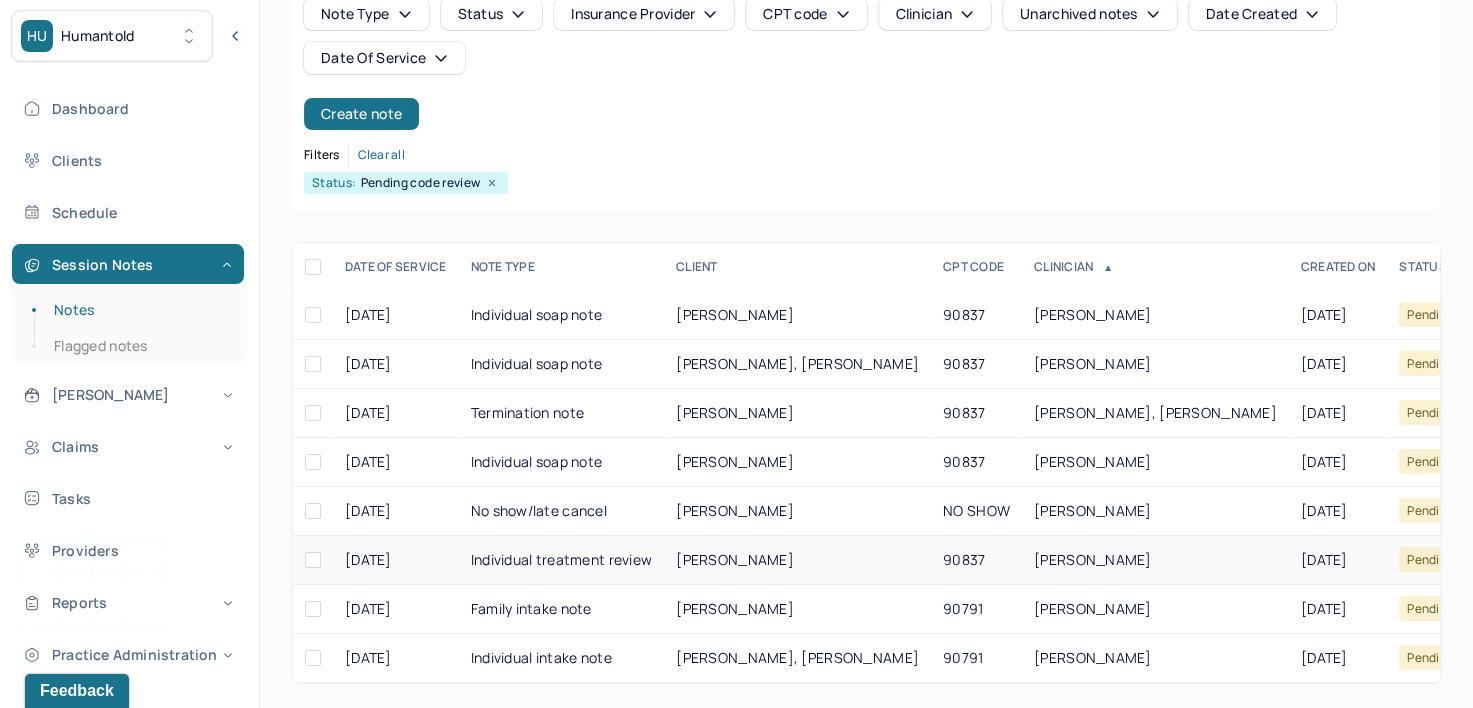 click on "YAN, YUNCHENG" at bounding box center (1093, 559) 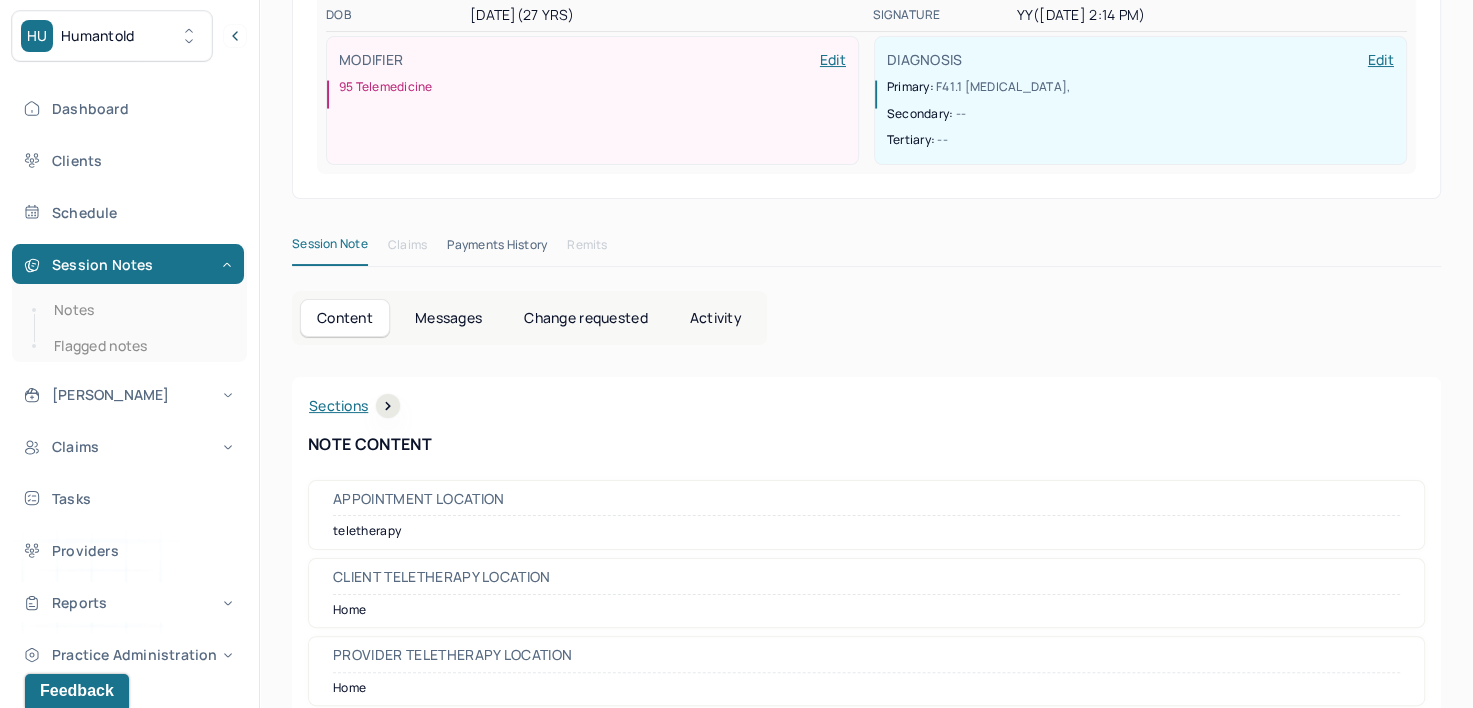 scroll, scrollTop: 0, scrollLeft: 0, axis: both 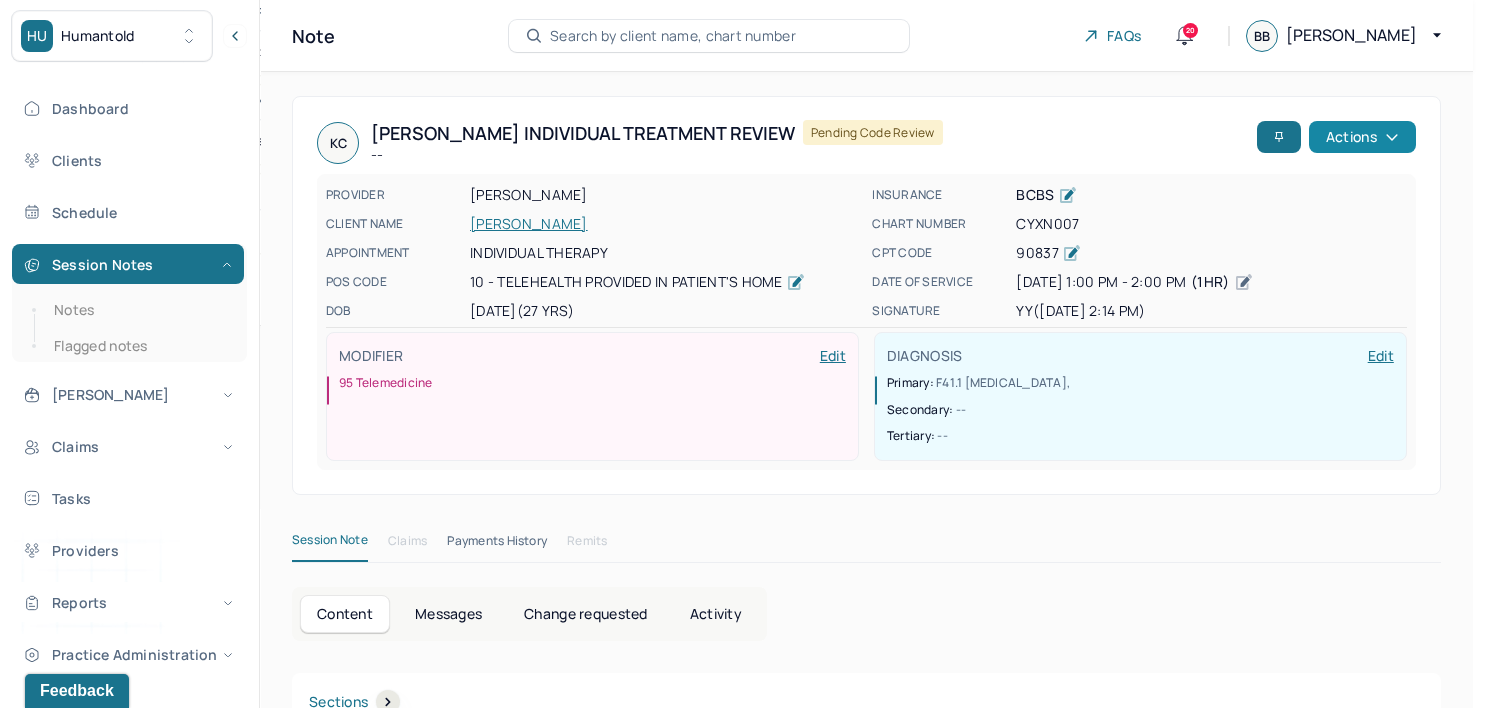 click on "Actions" at bounding box center [1362, 137] 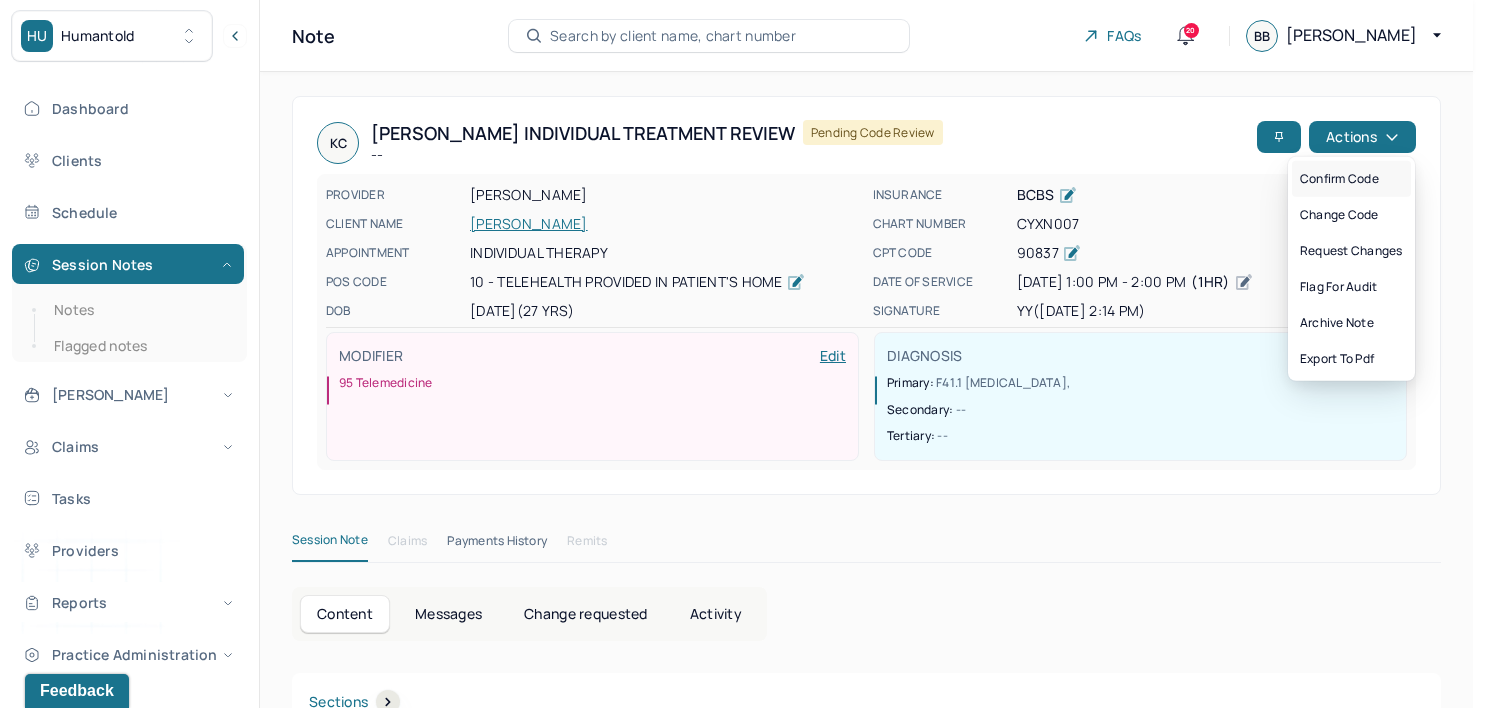 click on "Confirm code" at bounding box center (1351, 179) 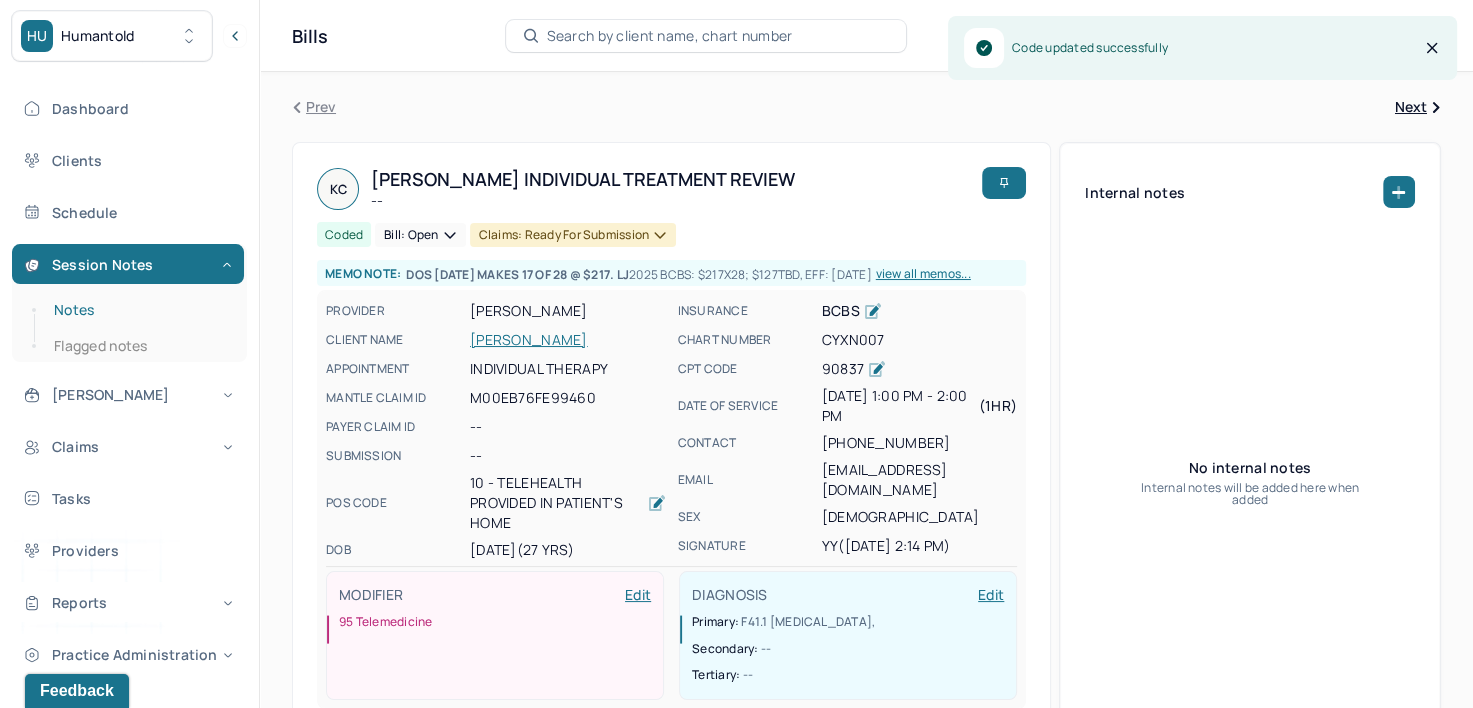 click on "Notes" at bounding box center (139, 310) 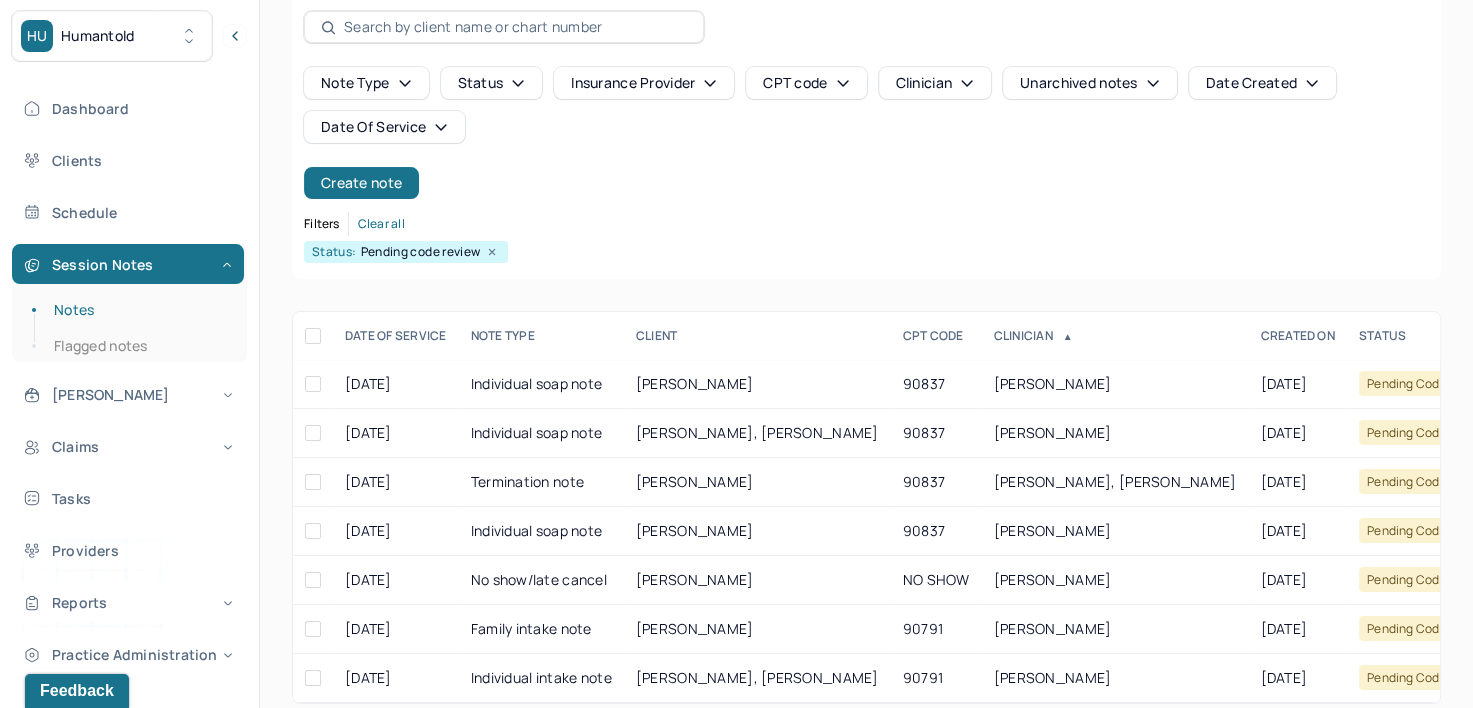 scroll, scrollTop: 135, scrollLeft: 0, axis: vertical 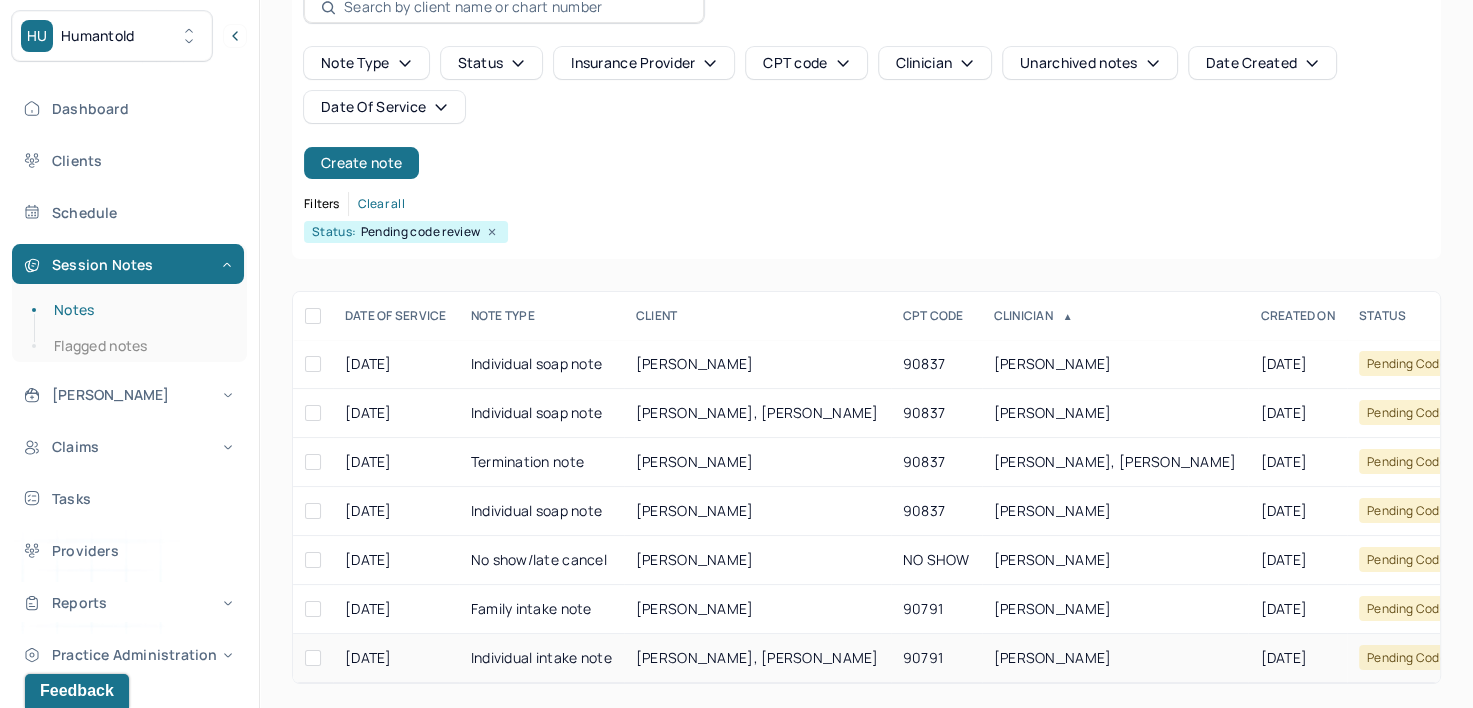 click on "YOUNG, BENJAMIN" at bounding box center [1115, 658] 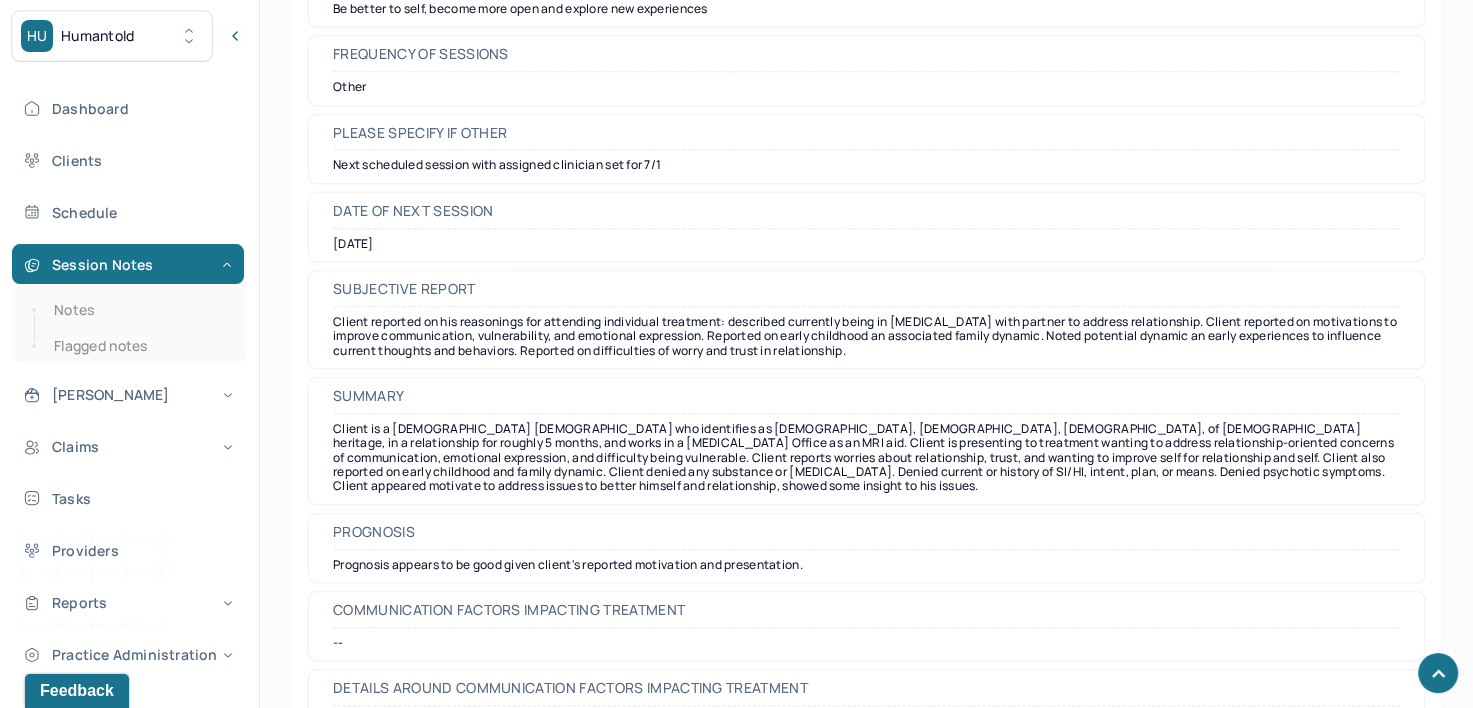 scroll, scrollTop: 9328, scrollLeft: 0, axis: vertical 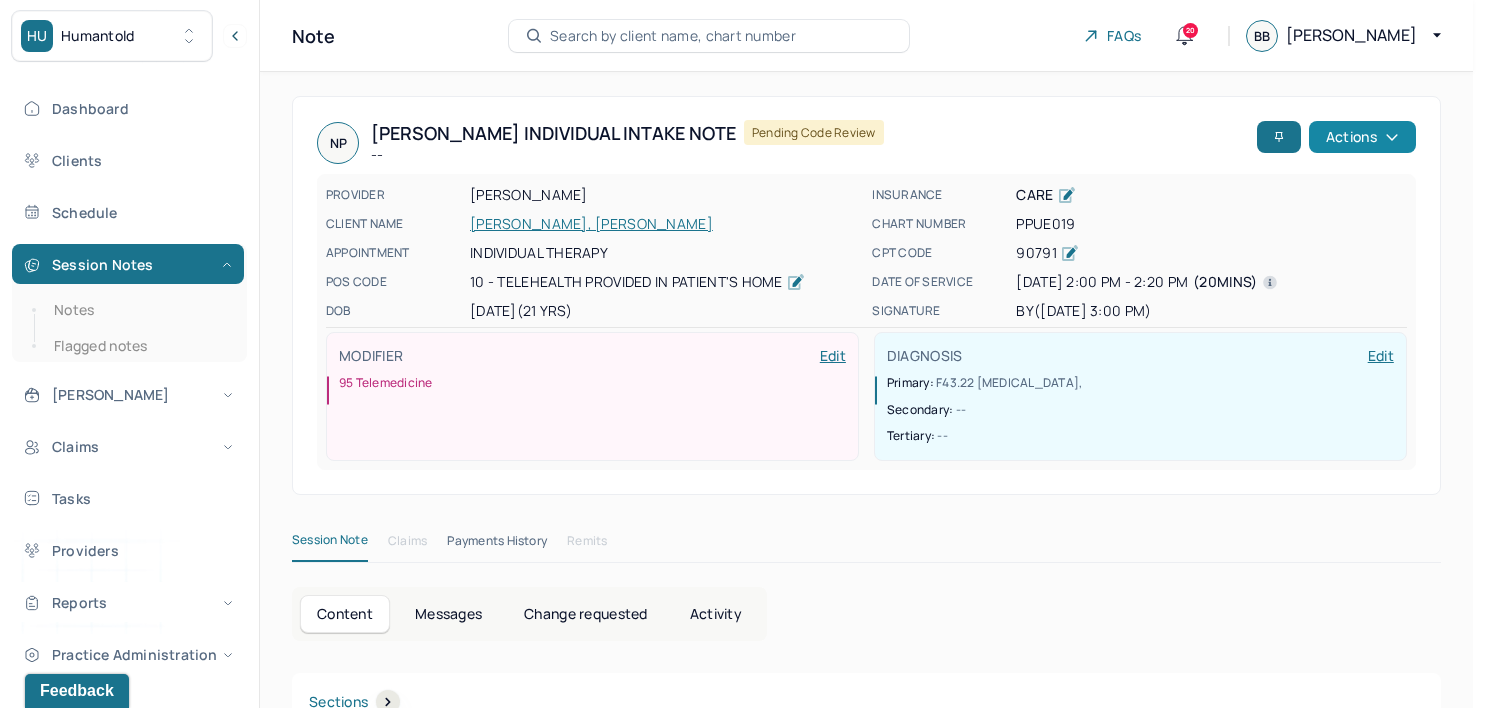 click 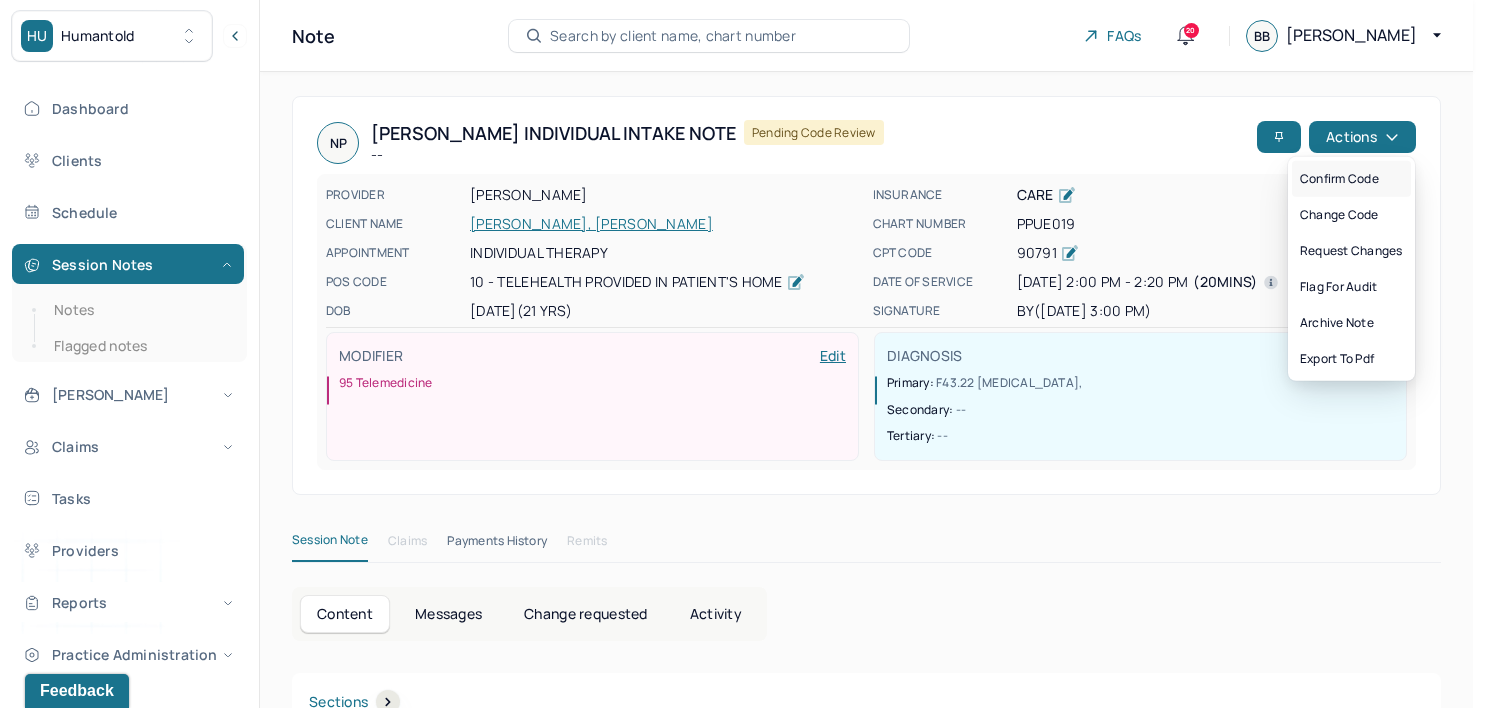 click on "Confirm code" at bounding box center [1351, 179] 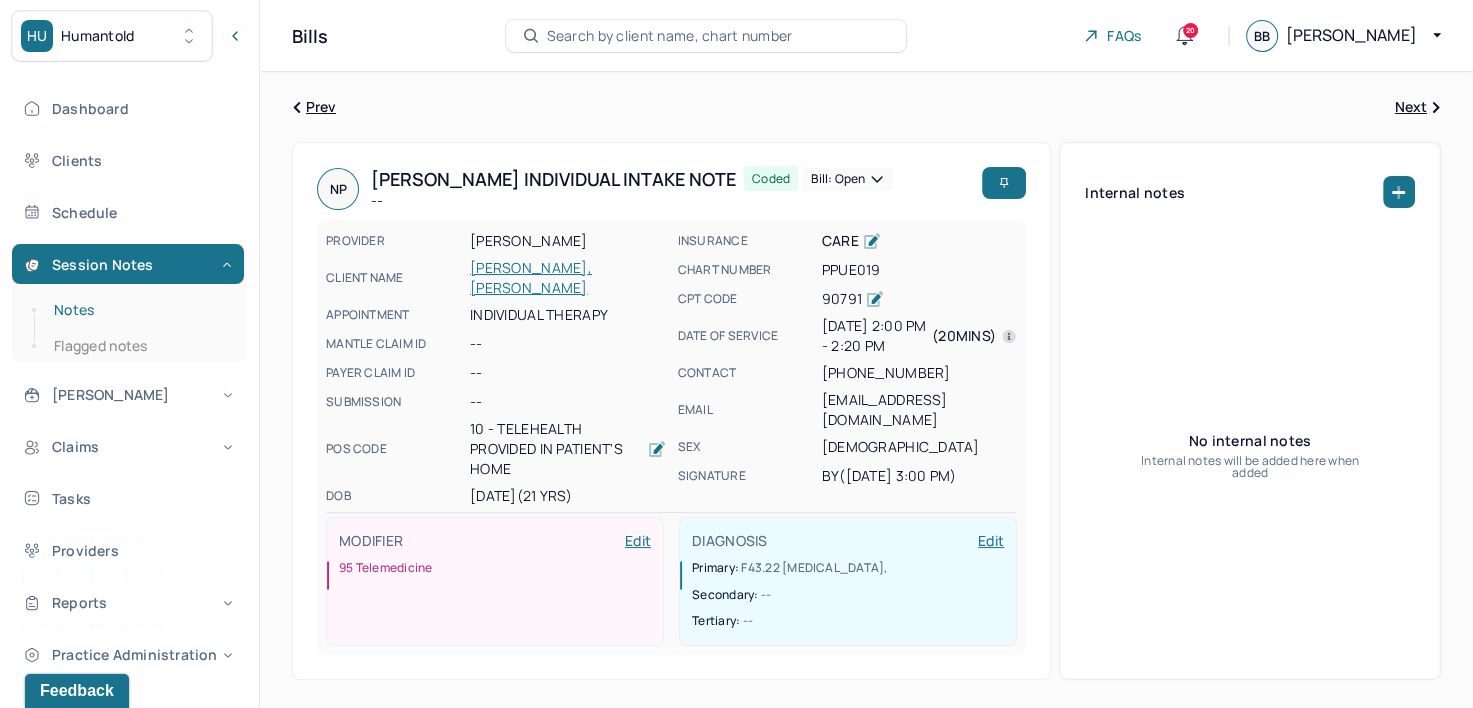 click on "Notes" at bounding box center [139, 310] 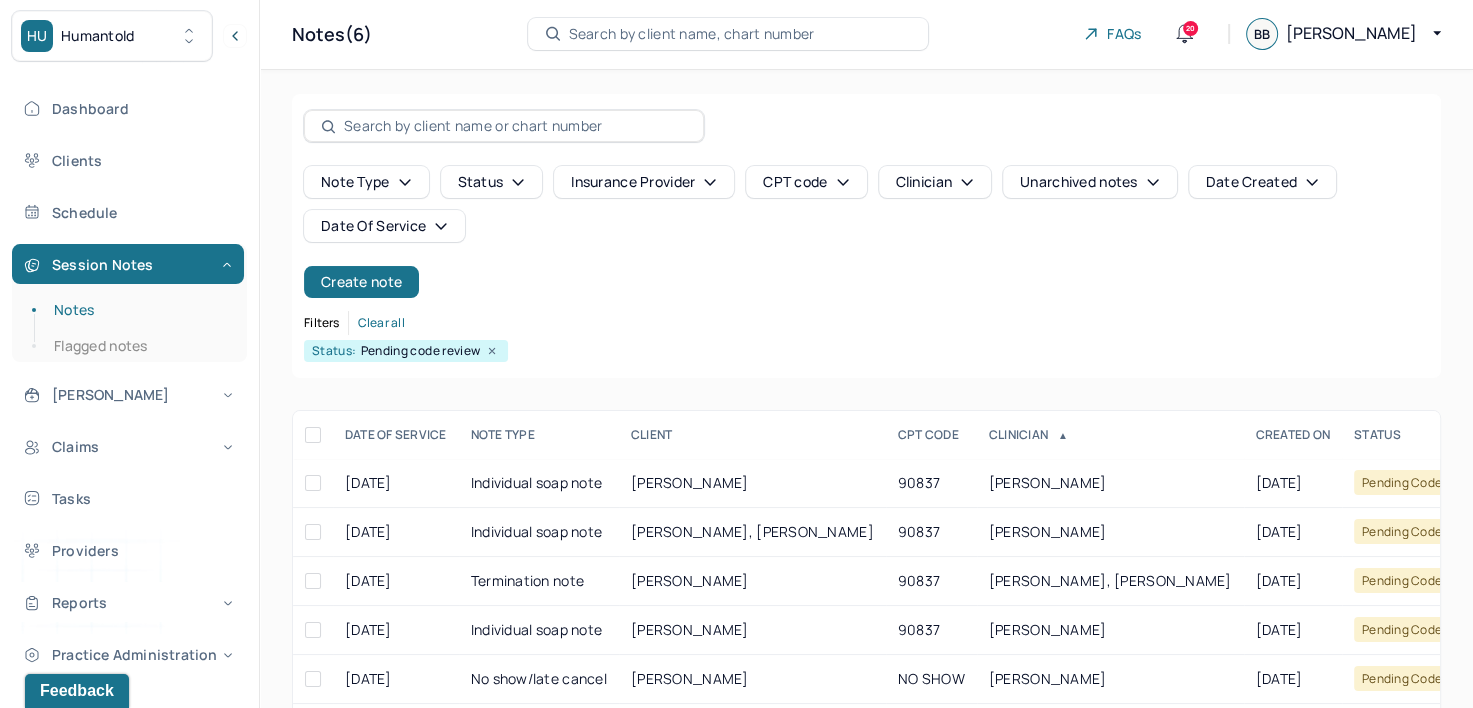 scroll, scrollTop: 0, scrollLeft: 0, axis: both 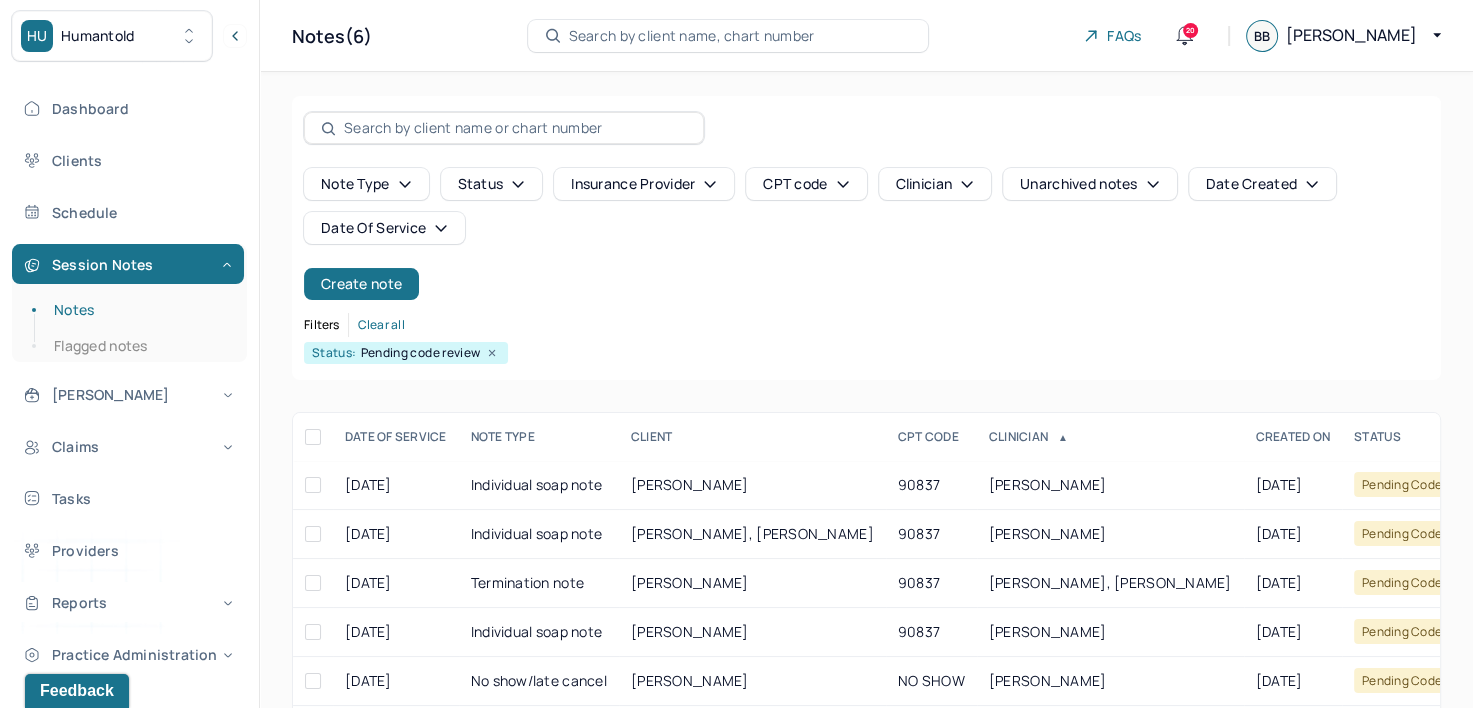 type 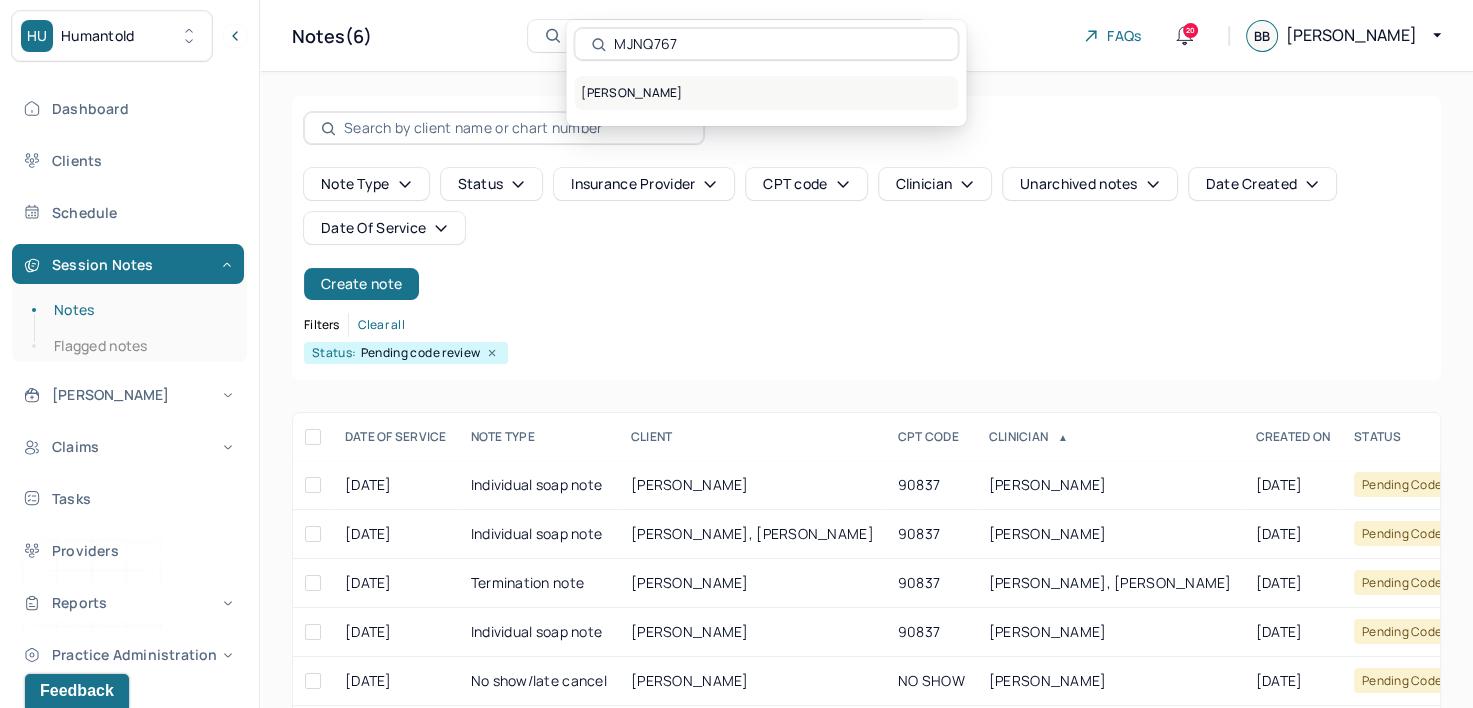type on "MJNQ767" 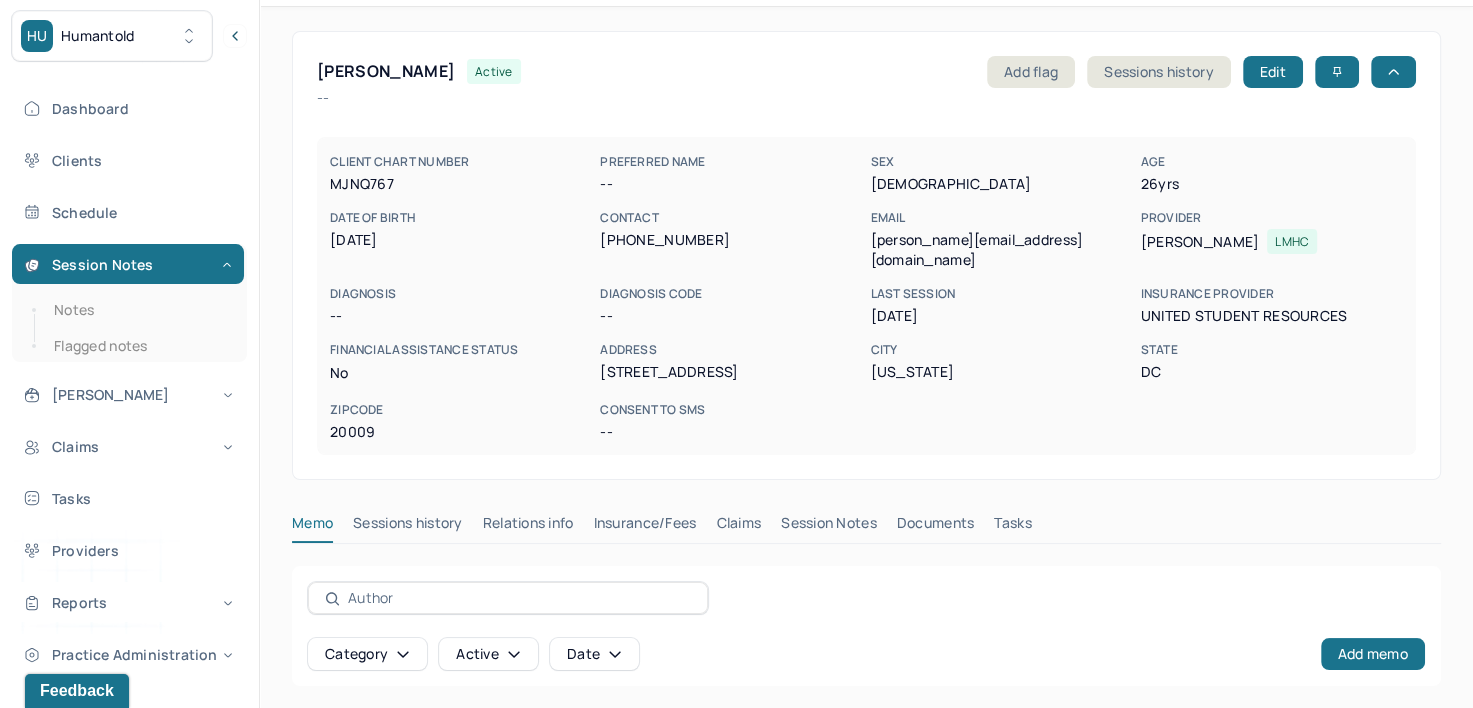 scroll, scrollTop: 100, scrollLeft: 0, axis: vertical 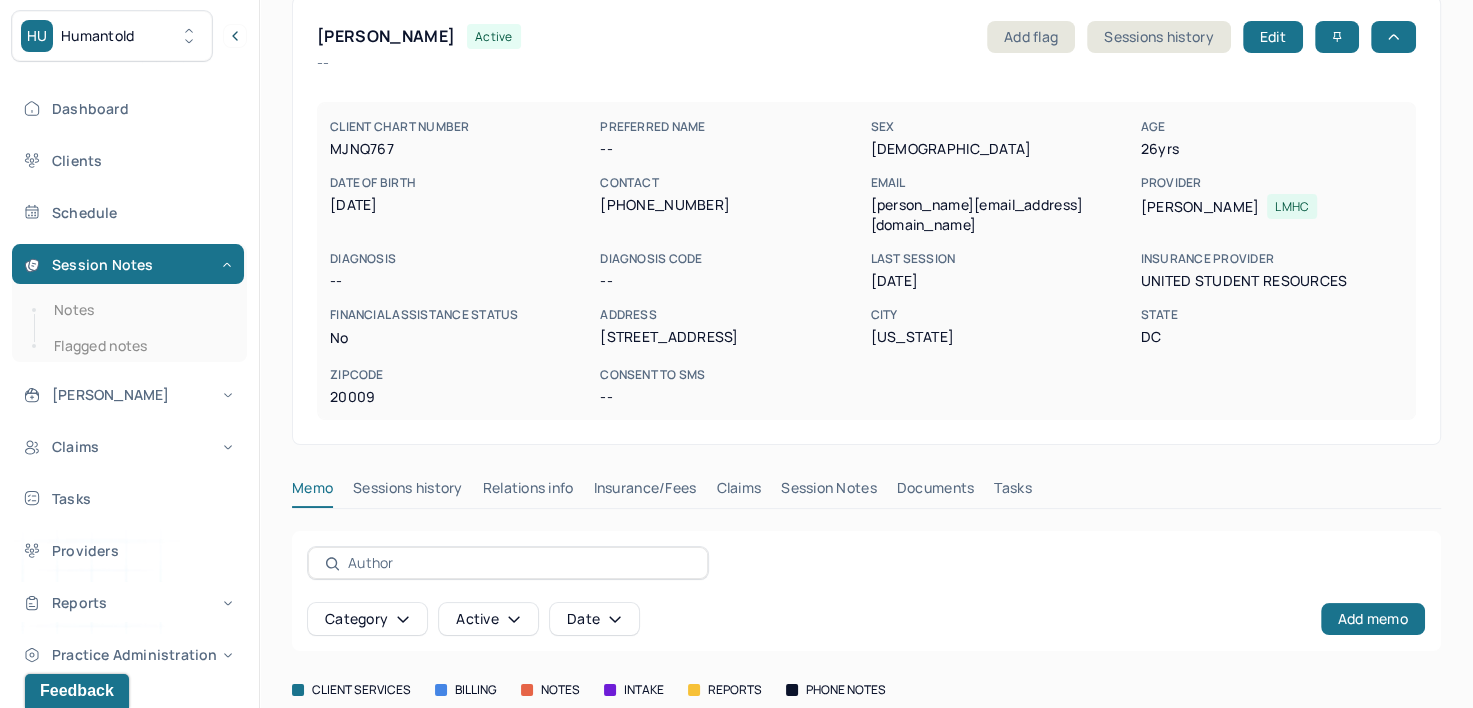 click on "Insurance/Fees" at bounding box center [645, 492] 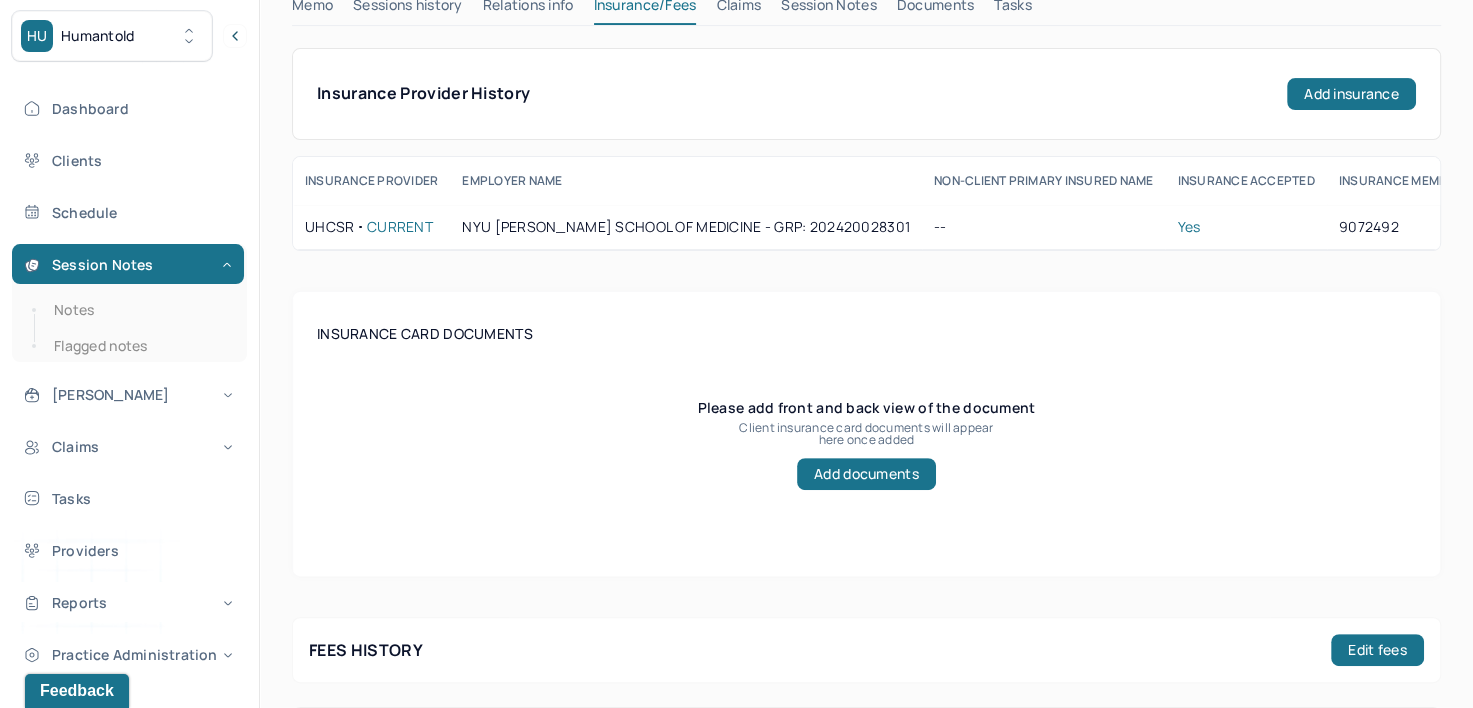 scroll, scrollTop: 600, scrollLeft: 0, axis: vertical 